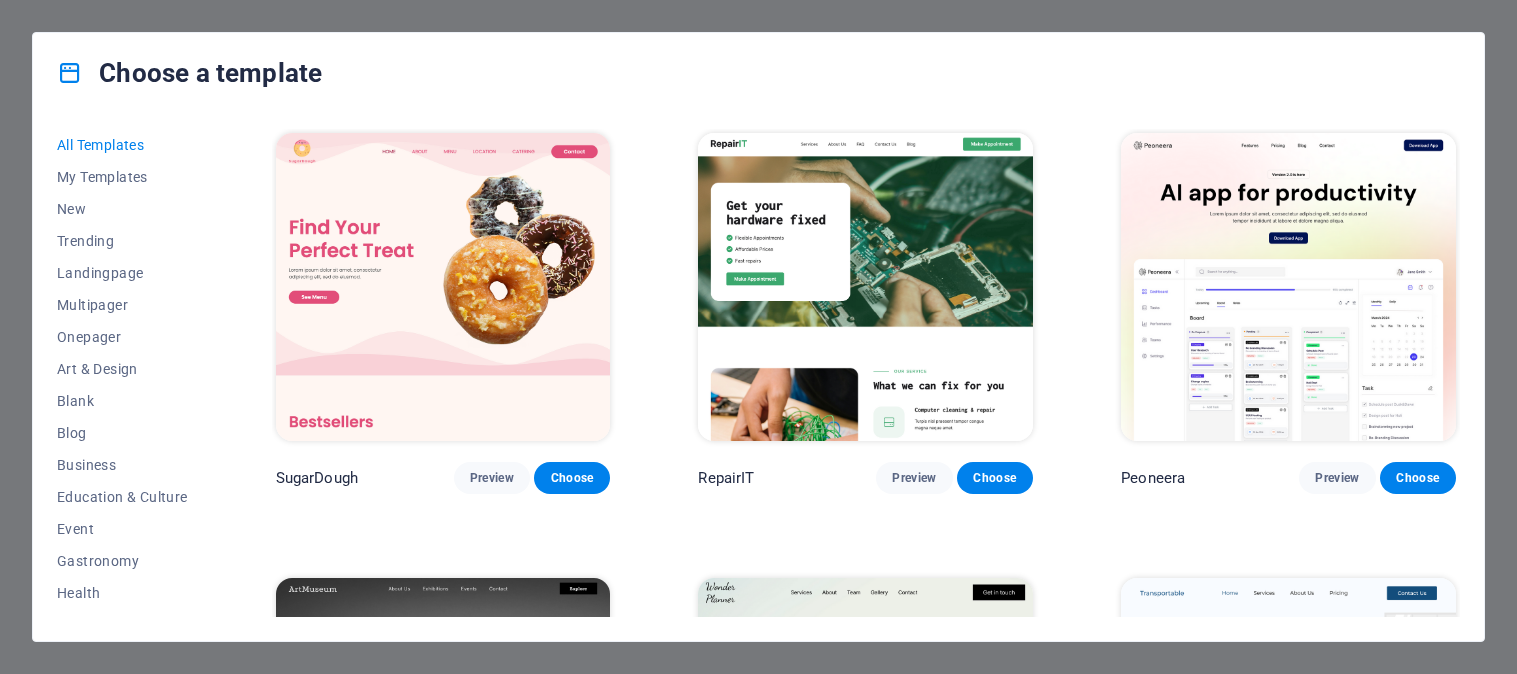 scroll, scrollTop: 0, scrollLeft: 0, axis: both 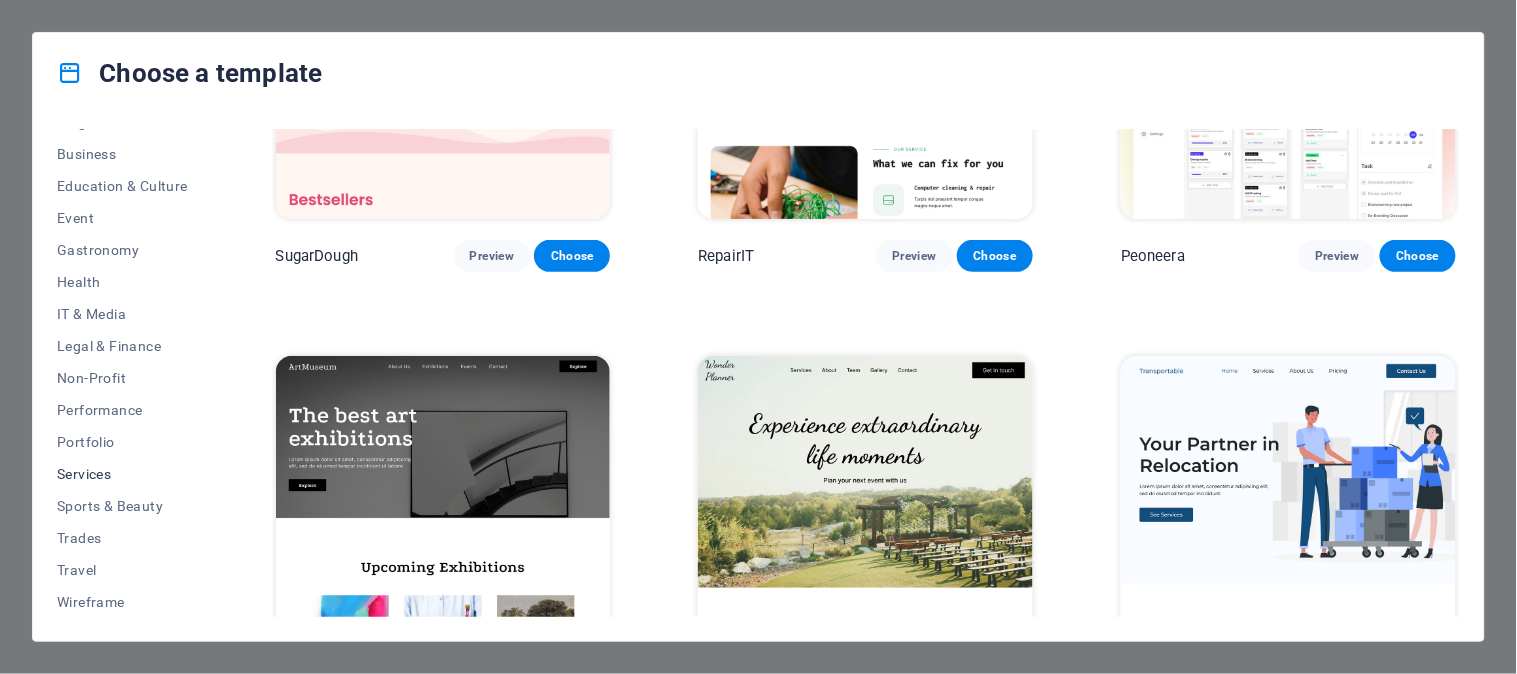 click on "Services" at bounding box center [122, 474] 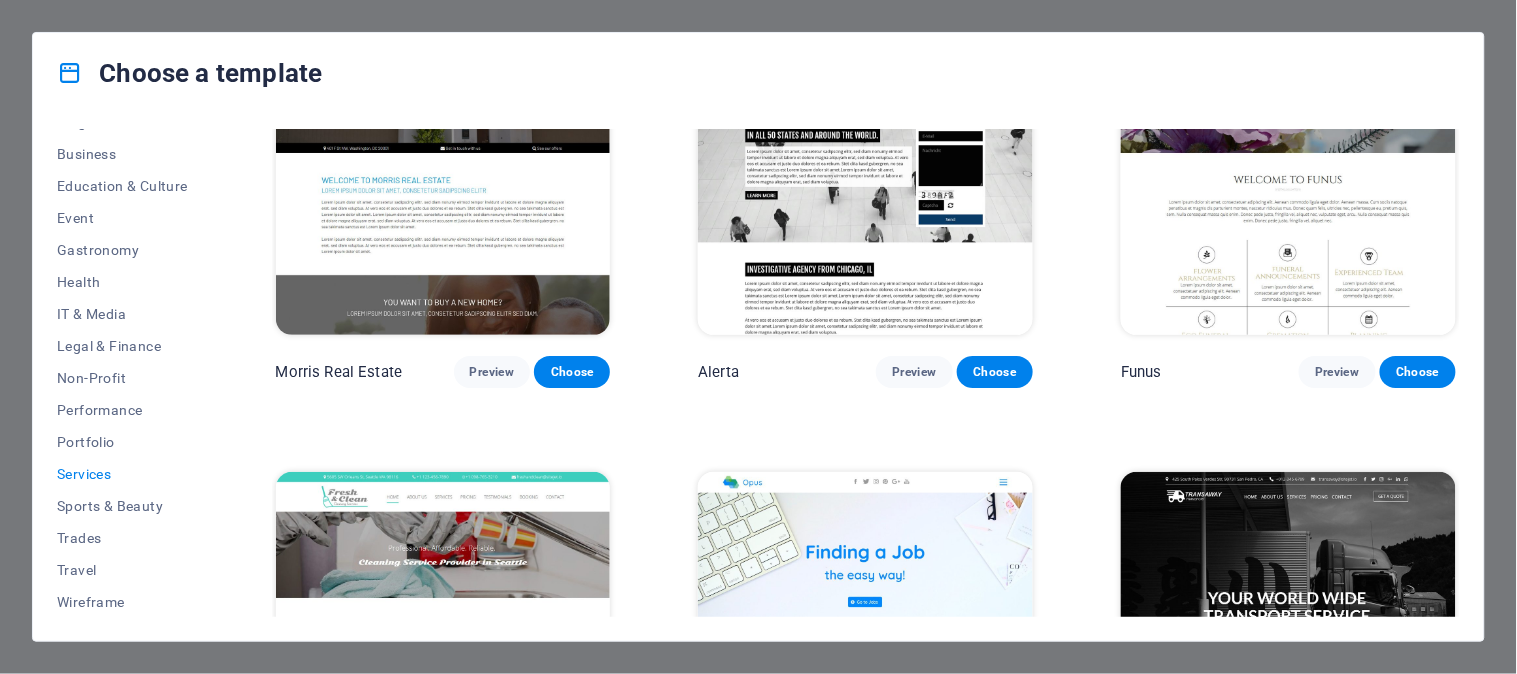 scroll, scrollTop: 1777, scrollLeft: 0, axis: vertical 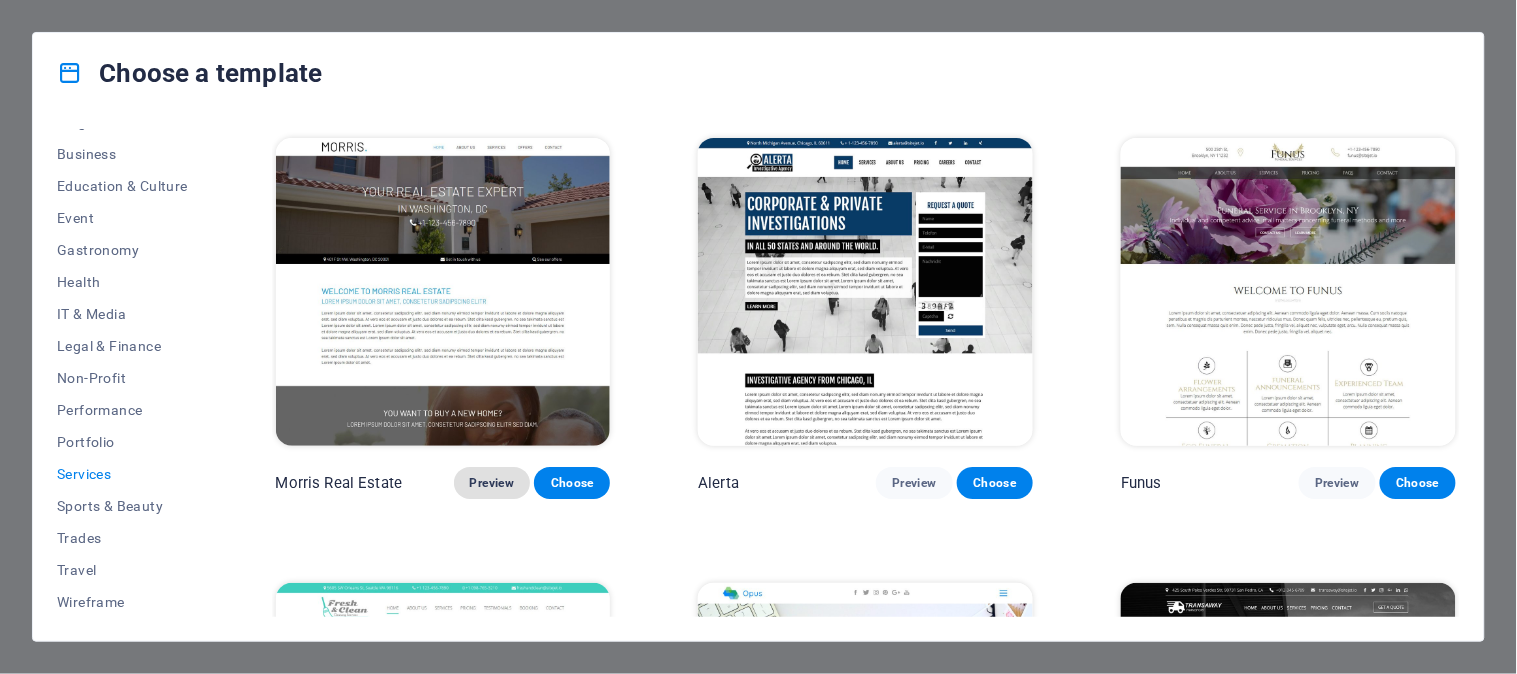 click on "Preview" at bounding box center [492, 483] 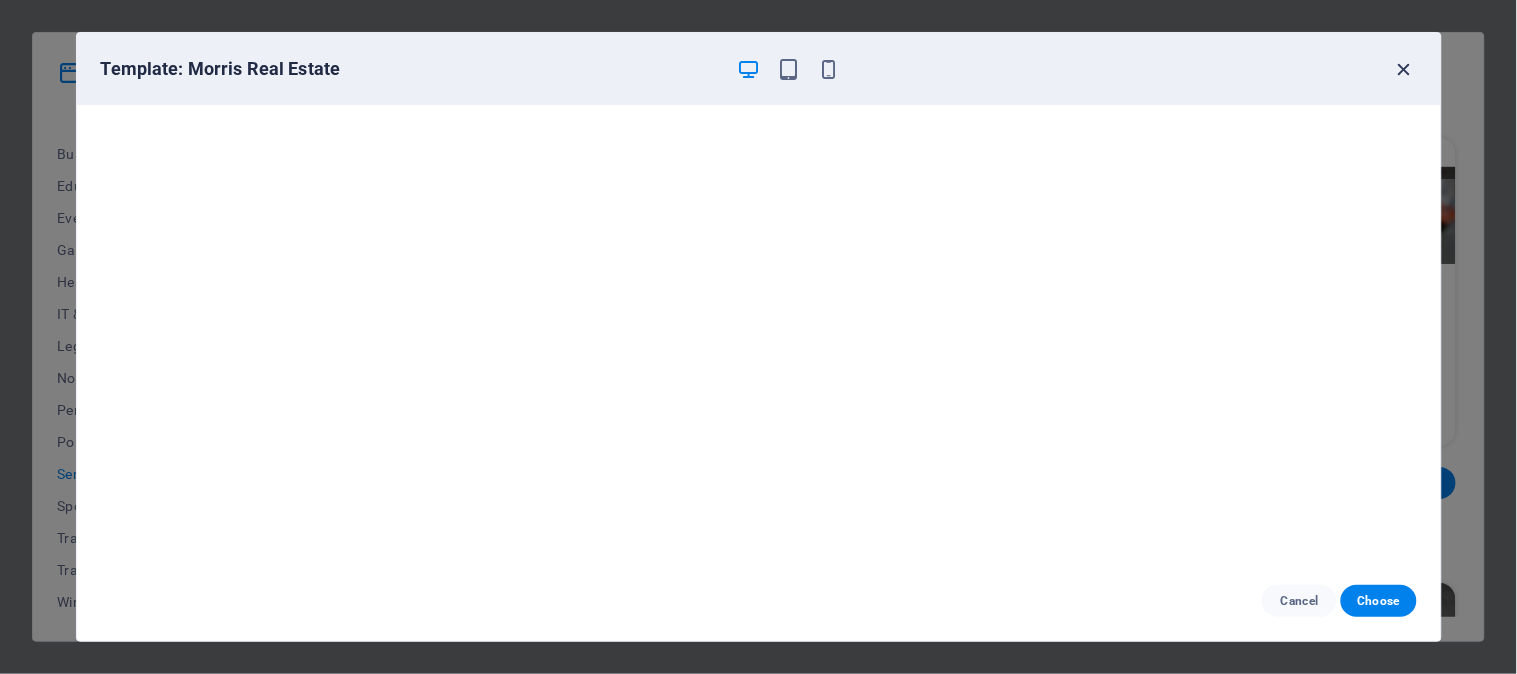 click at bounding box center (1404, 69) 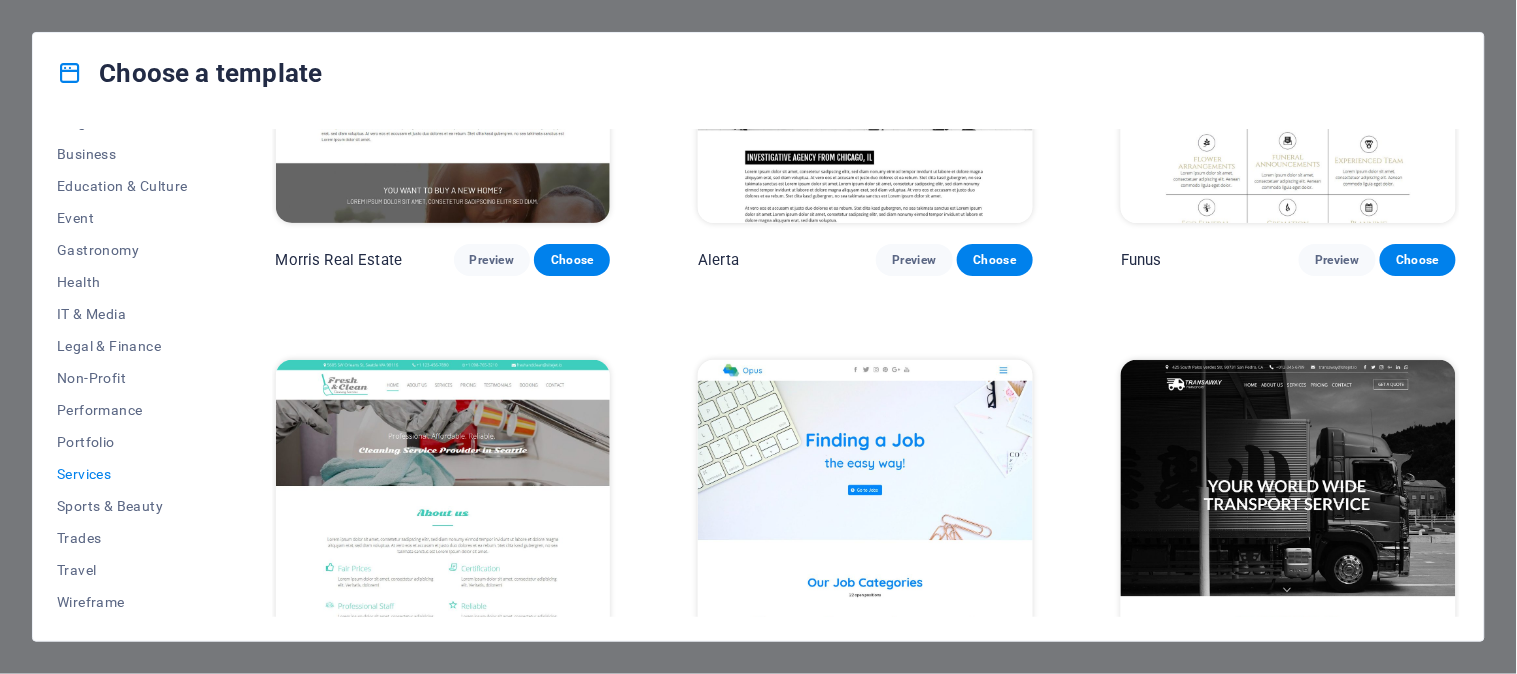 scroll, scrollTop: 2111, scrollLeft: 0, axis: vertical 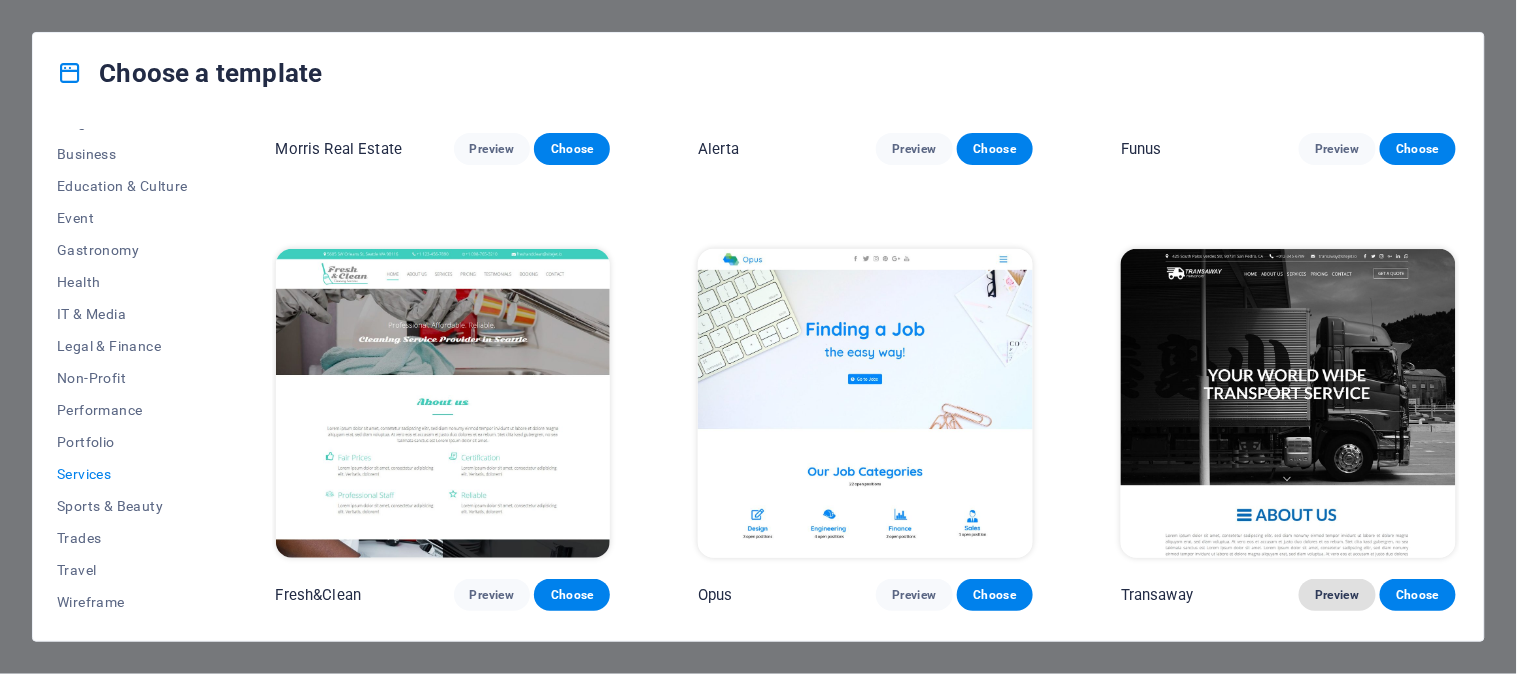 click on "Preview" at bounding box center [1337, 595] 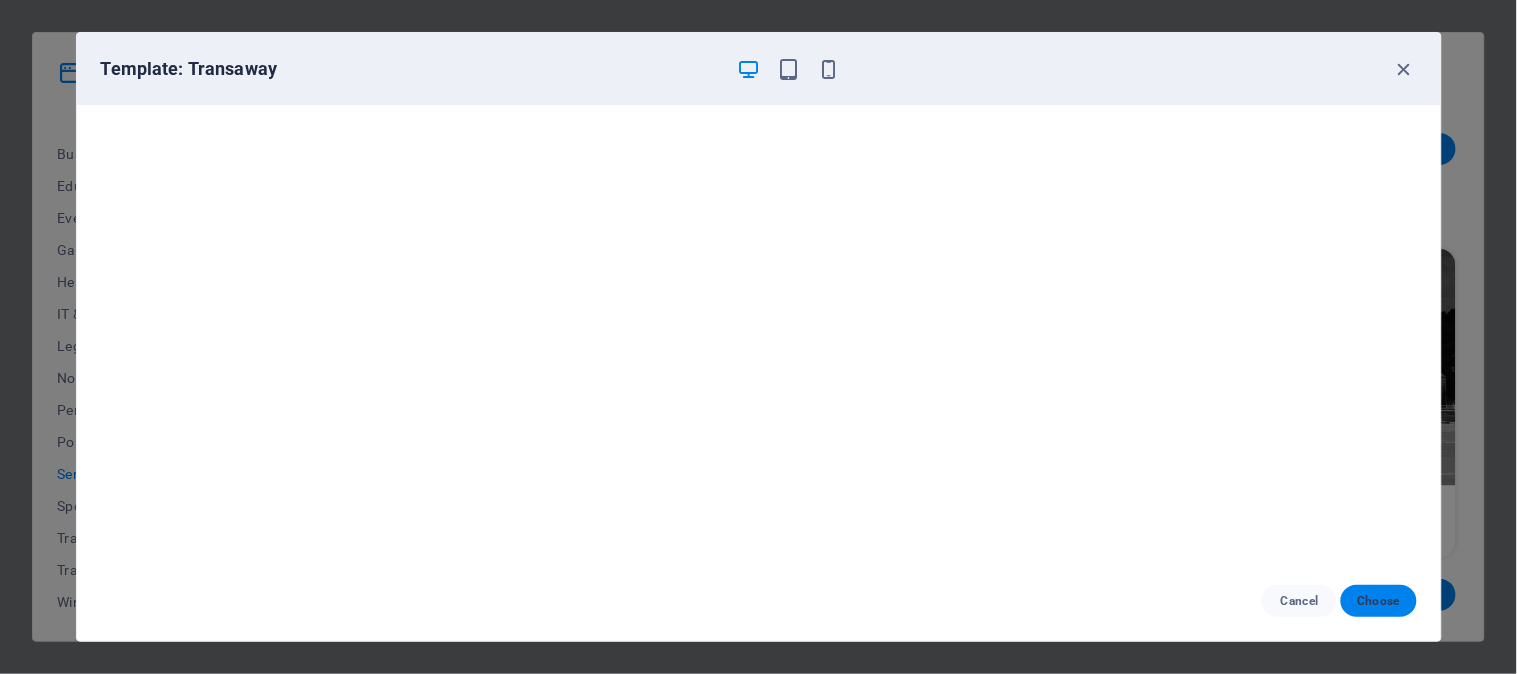 click on "Choose" at bounding box center [1378, 601] 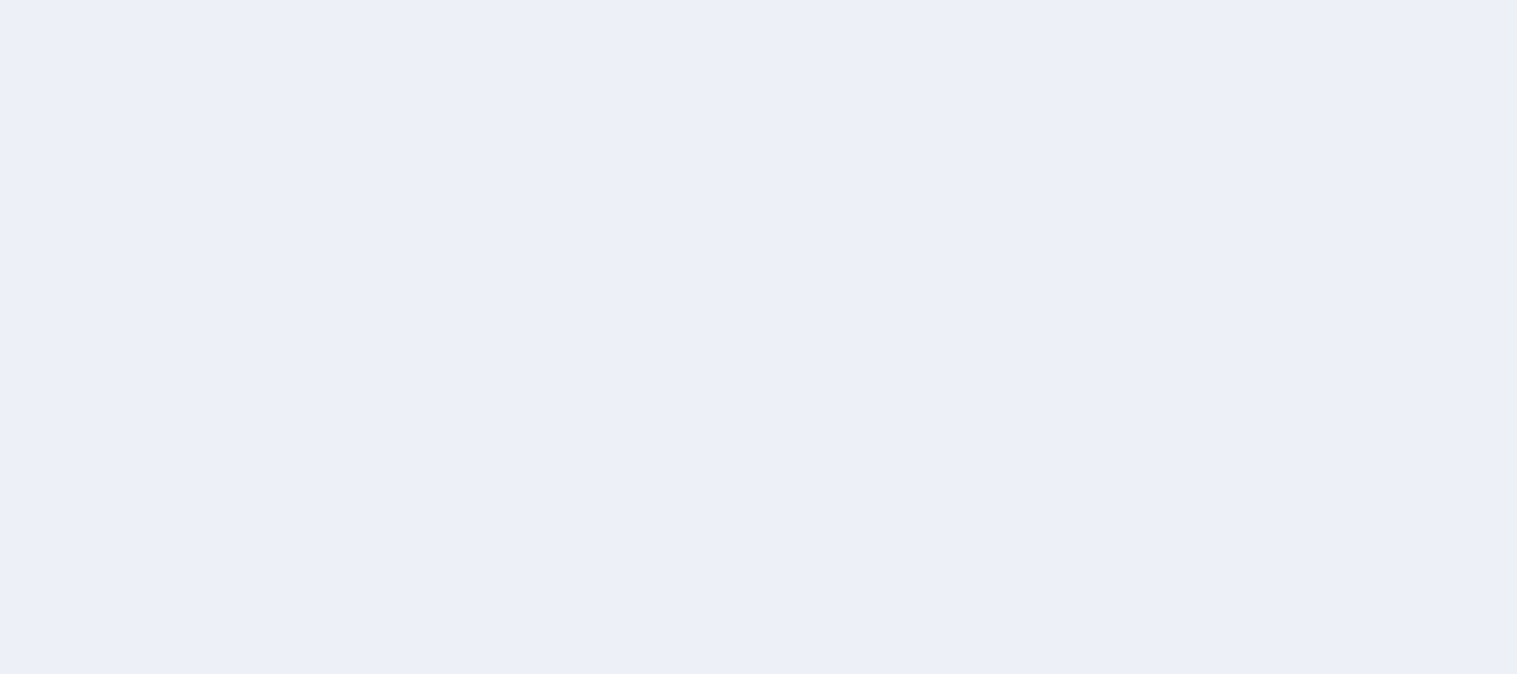 scroll, scrollTop: 0, scrollLeft: 0, axis: both 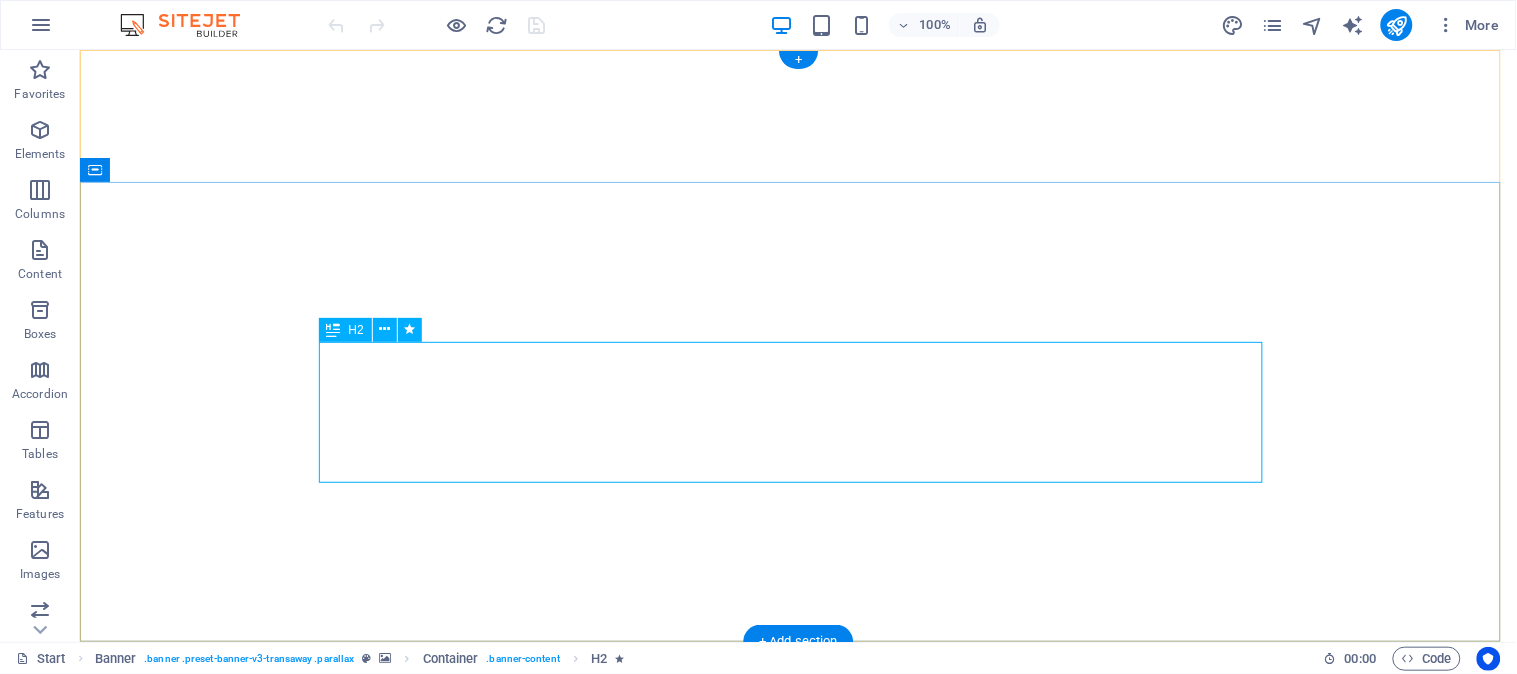 click on "Your world wide transport service" at bounding box center [798, 1181] 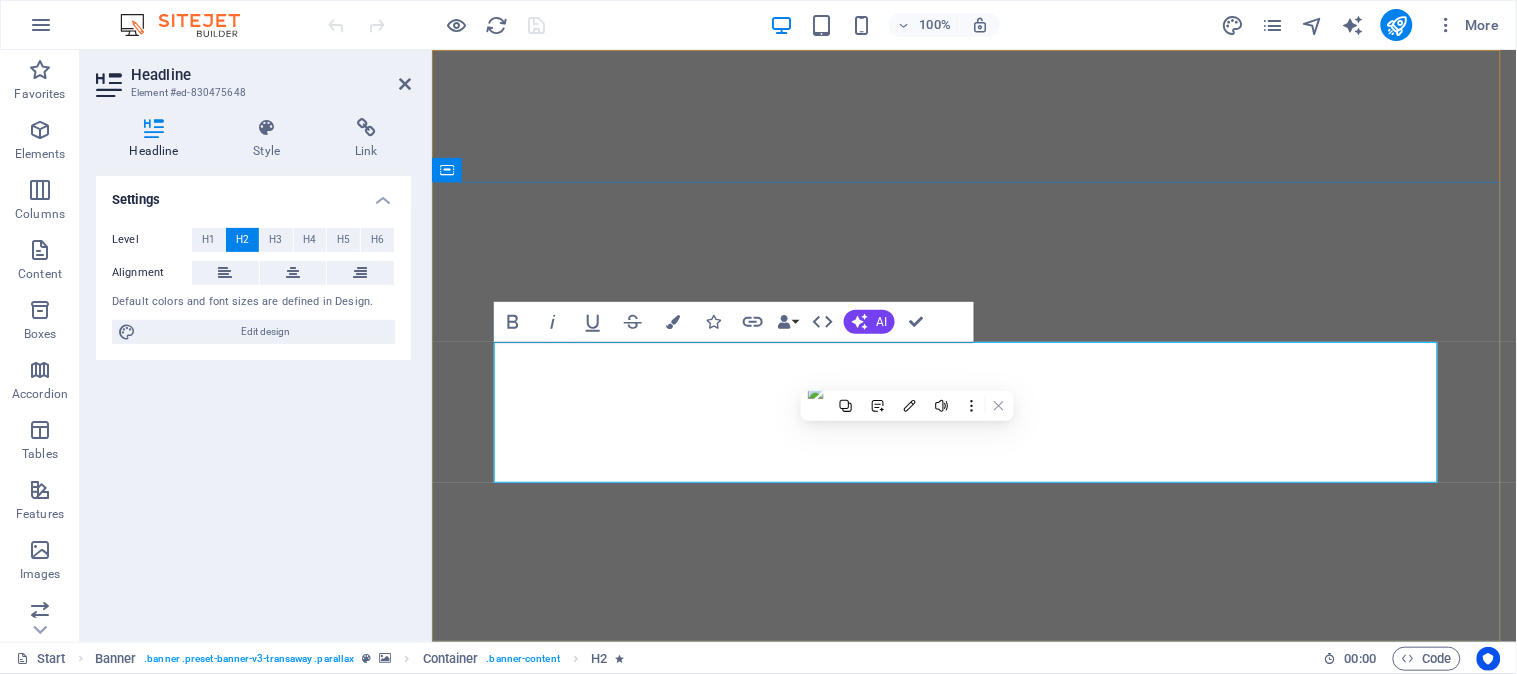 click on "Your world wide transport service" at bounding box center [974, 1181] 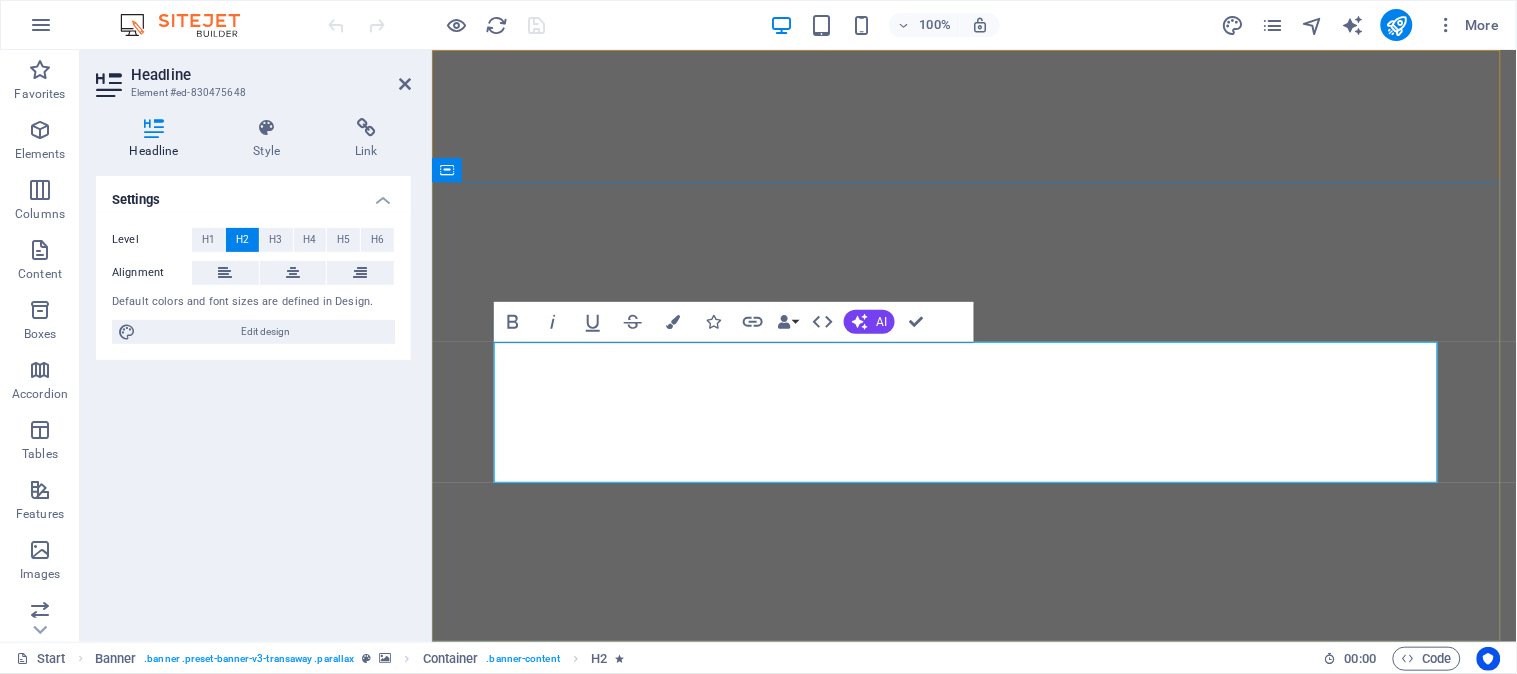 drag, startPoint x: 1279, startPoint y: 375, endPoint x: 661, endPoint y: 371, distance: 618.01294 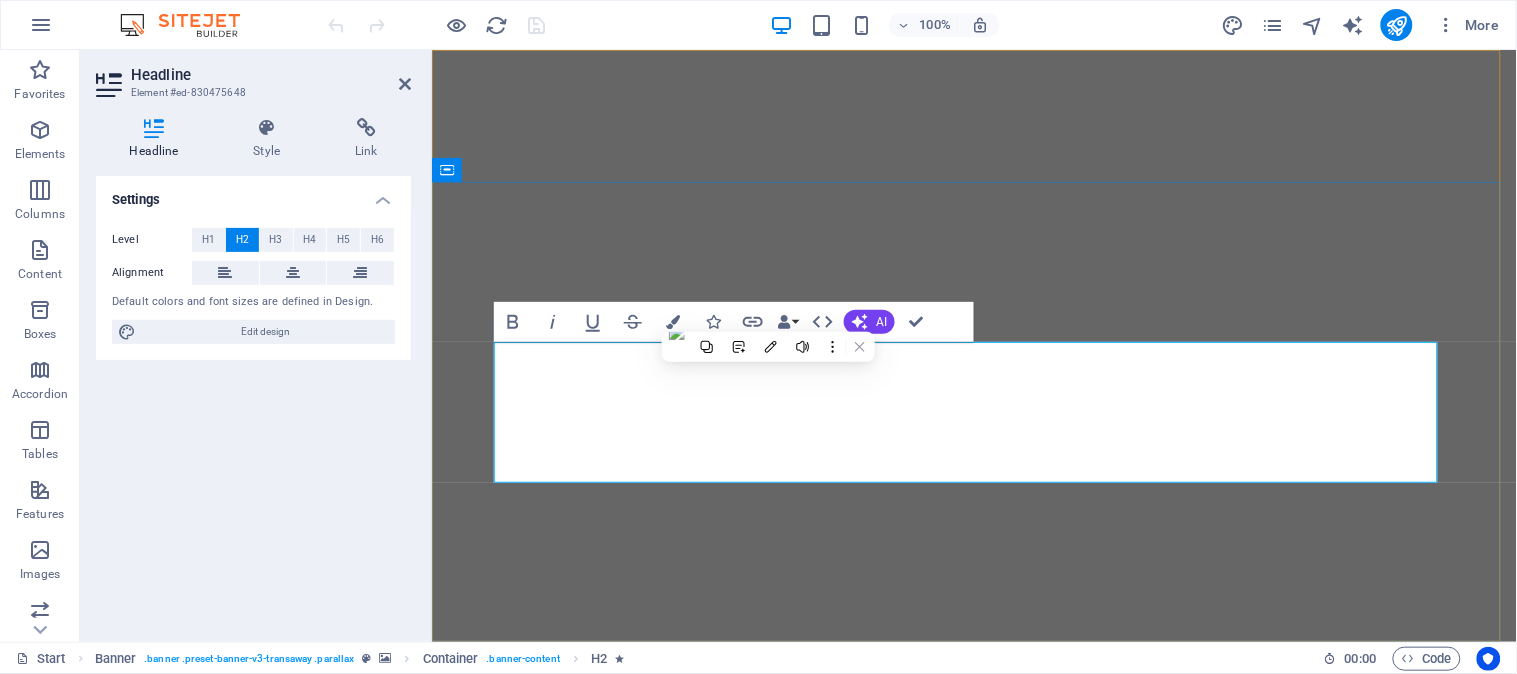 type 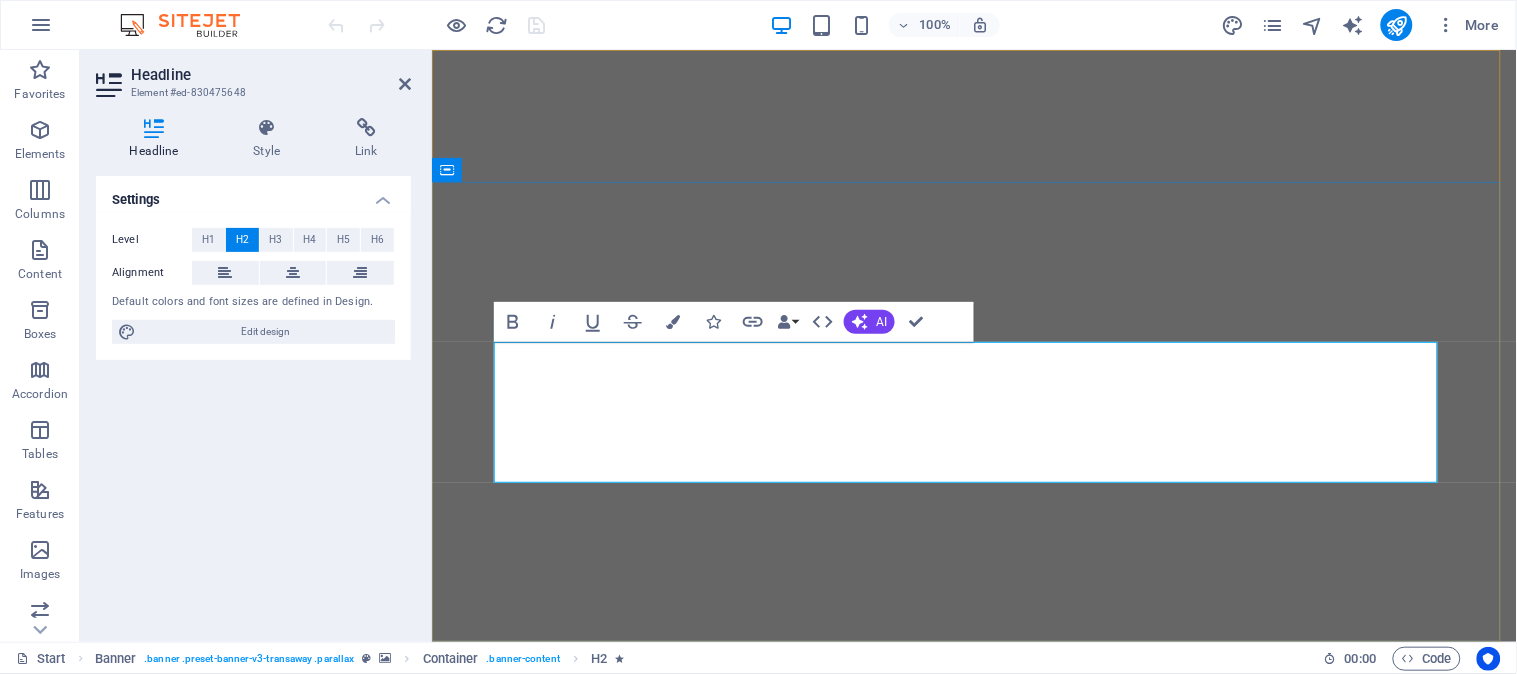 drag, startPoint x: 1289, startPoint y: 451, endPoint x: 625, endPoint y: 441, distance: 664.0753 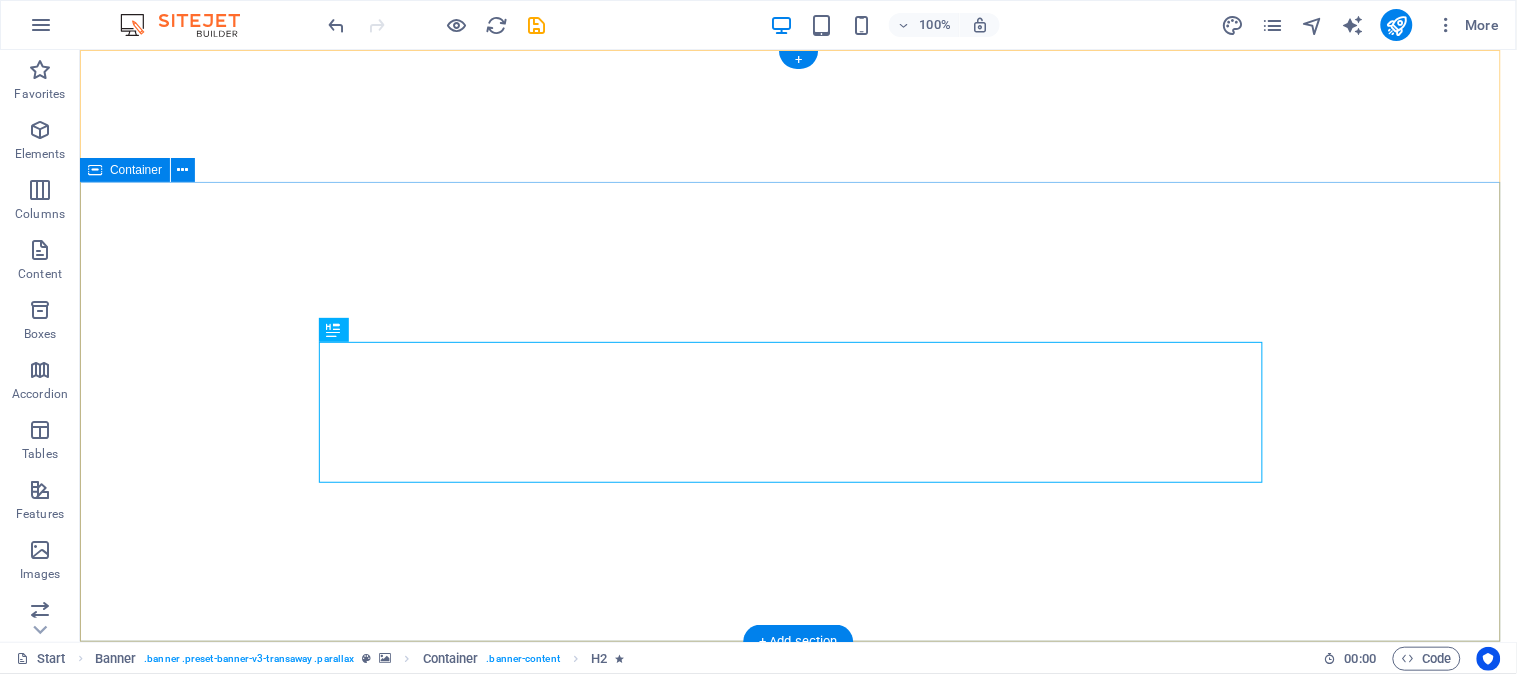 click on "VASQUEZ SPA SERVICIOS INDUSTRIALES" at bounding box center [797, 1181] 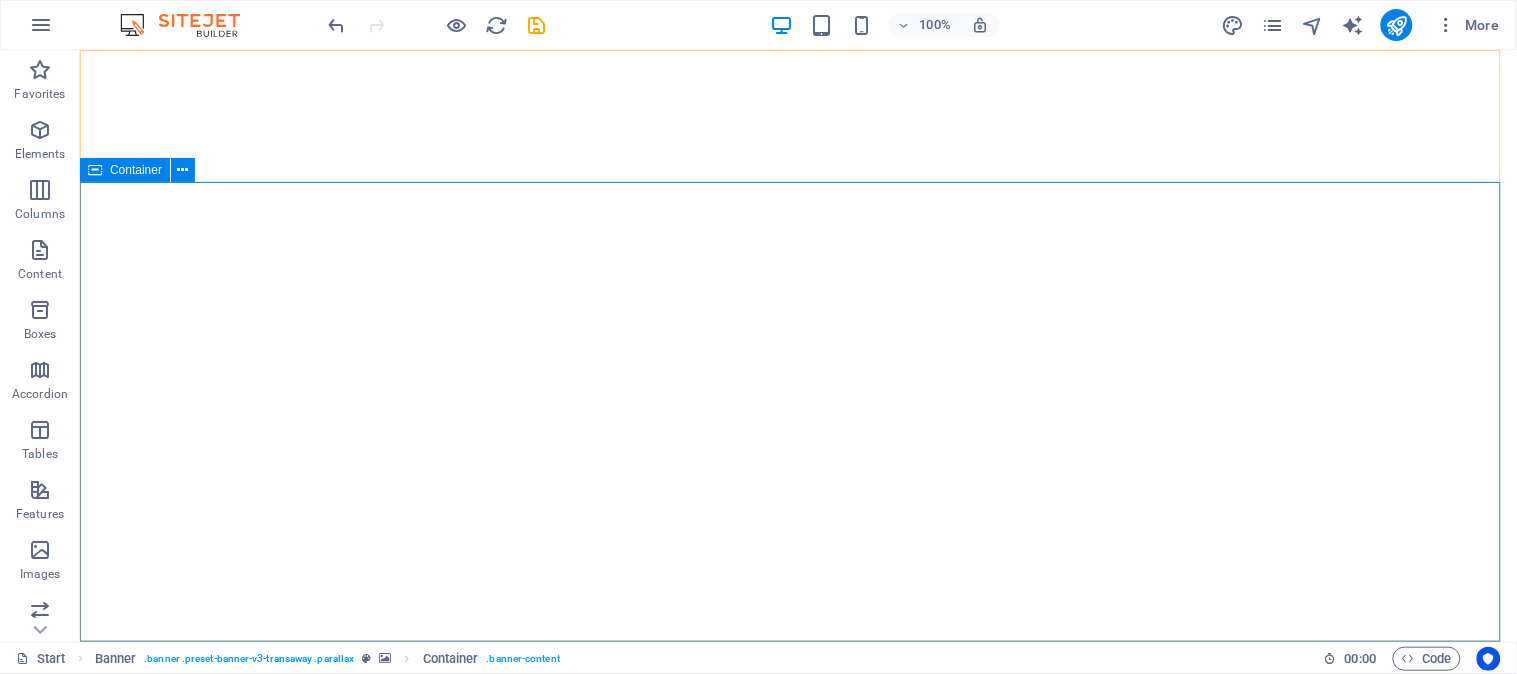 click on "Container" at bounding box center [136, 170] 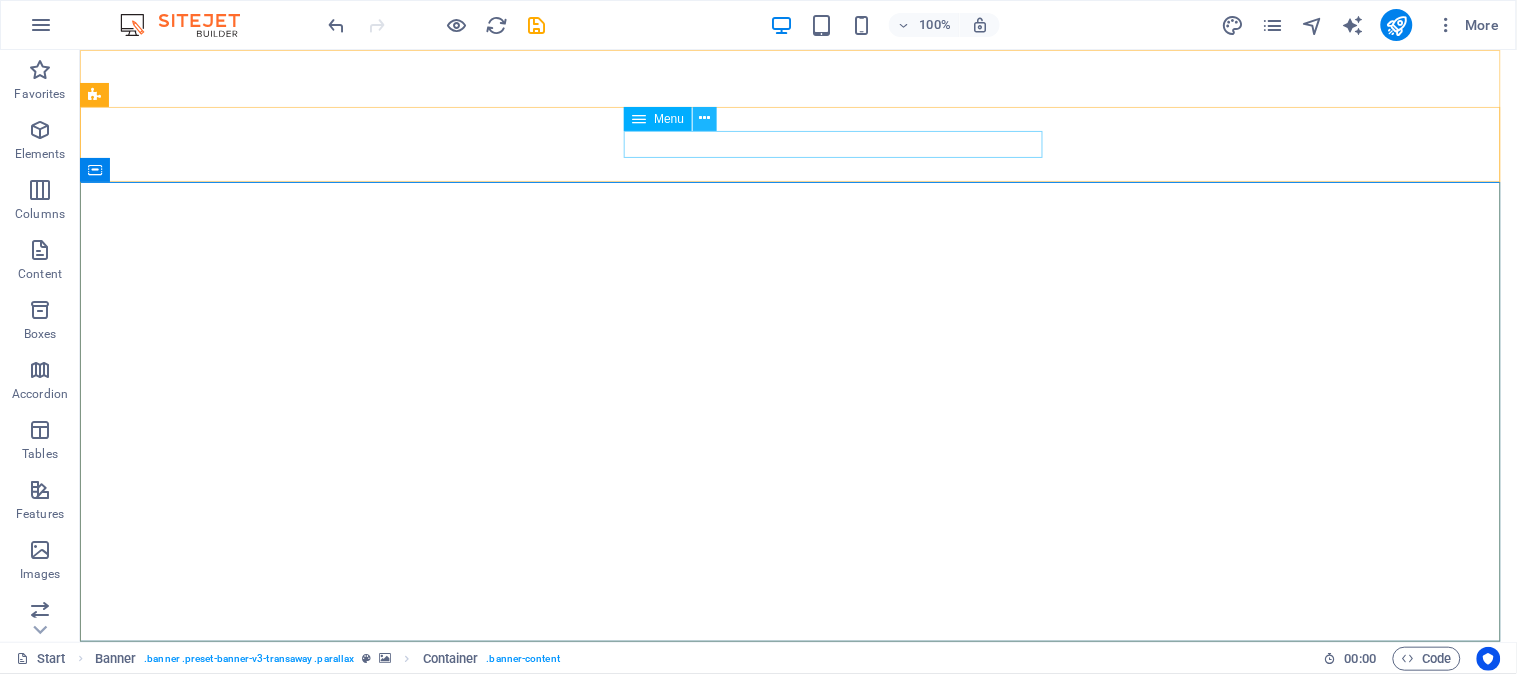 click at bounding box center [705, 118] 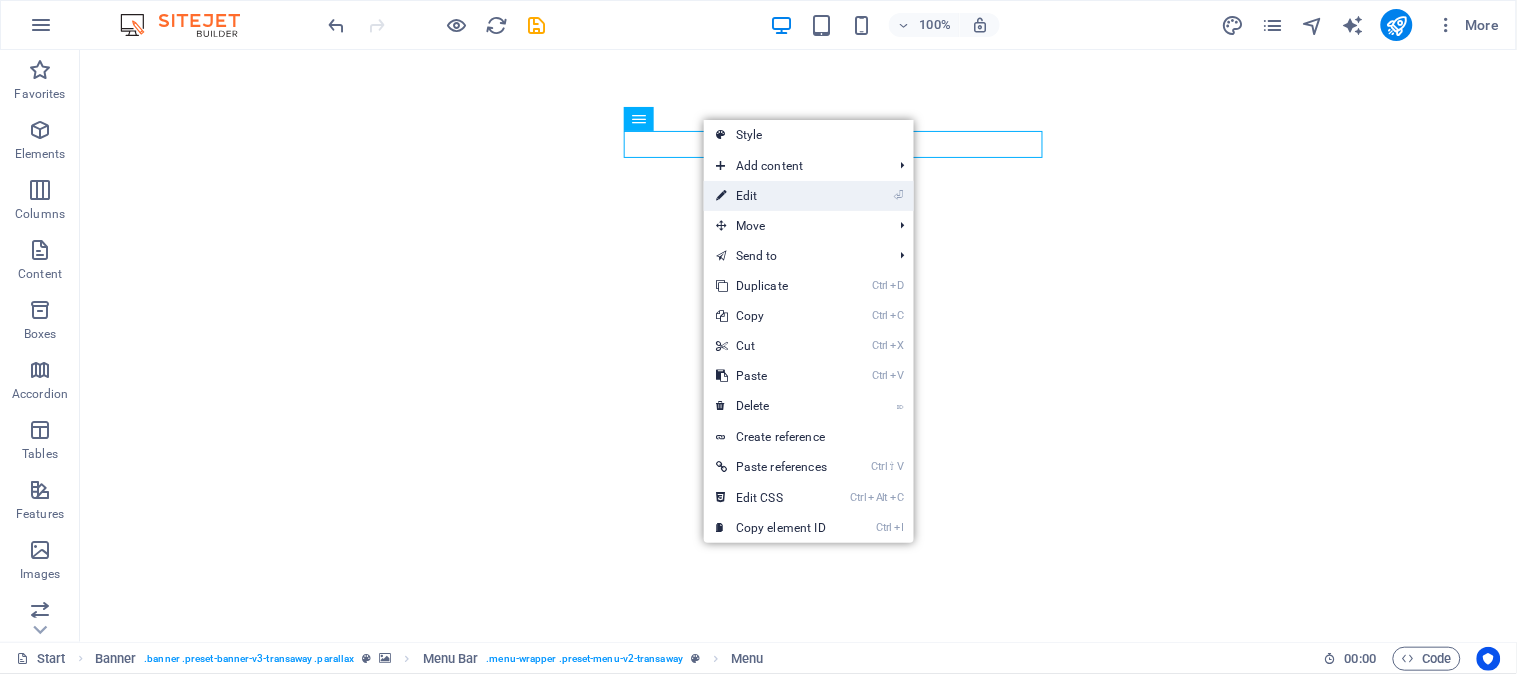 click on "⏎  Edit" at bounding box center [771, 196] 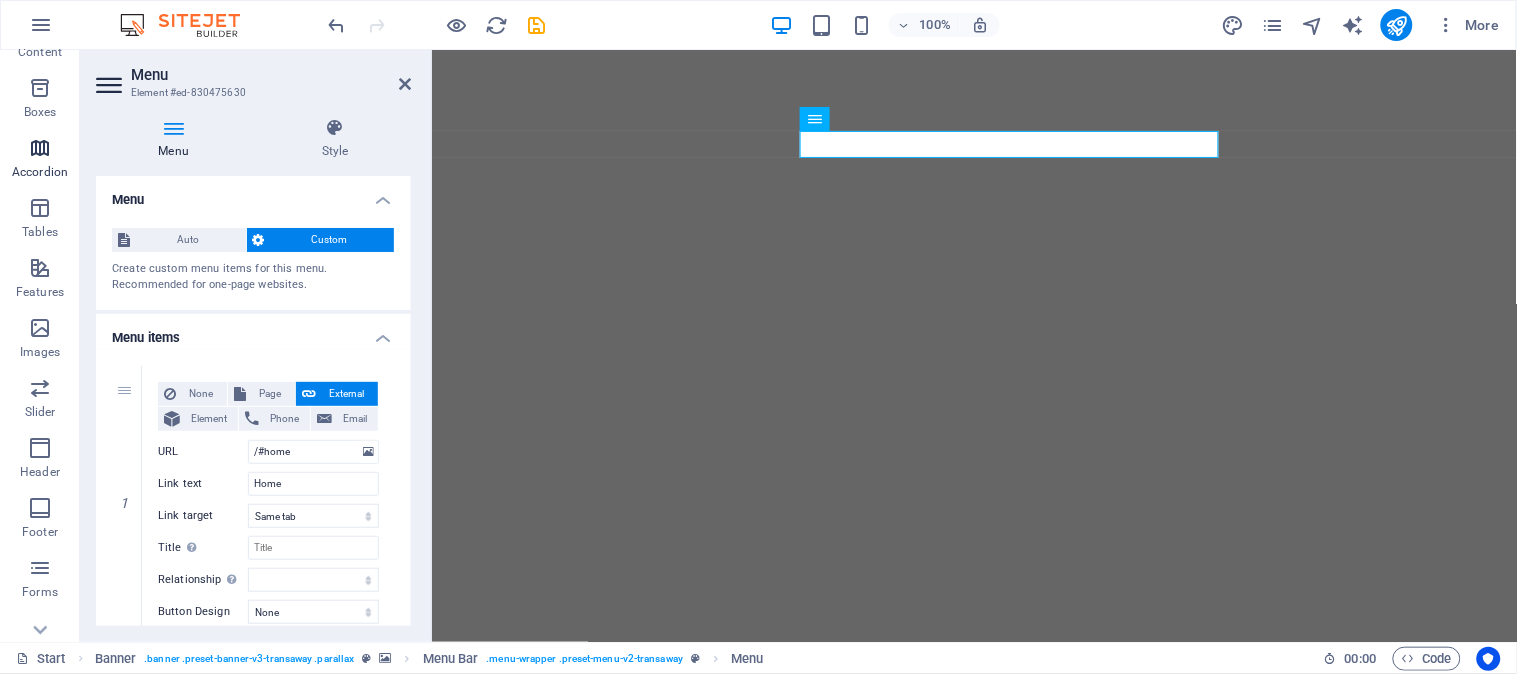 scroll, scrollTop: 307, scrollLeft: 0, axis: vertical 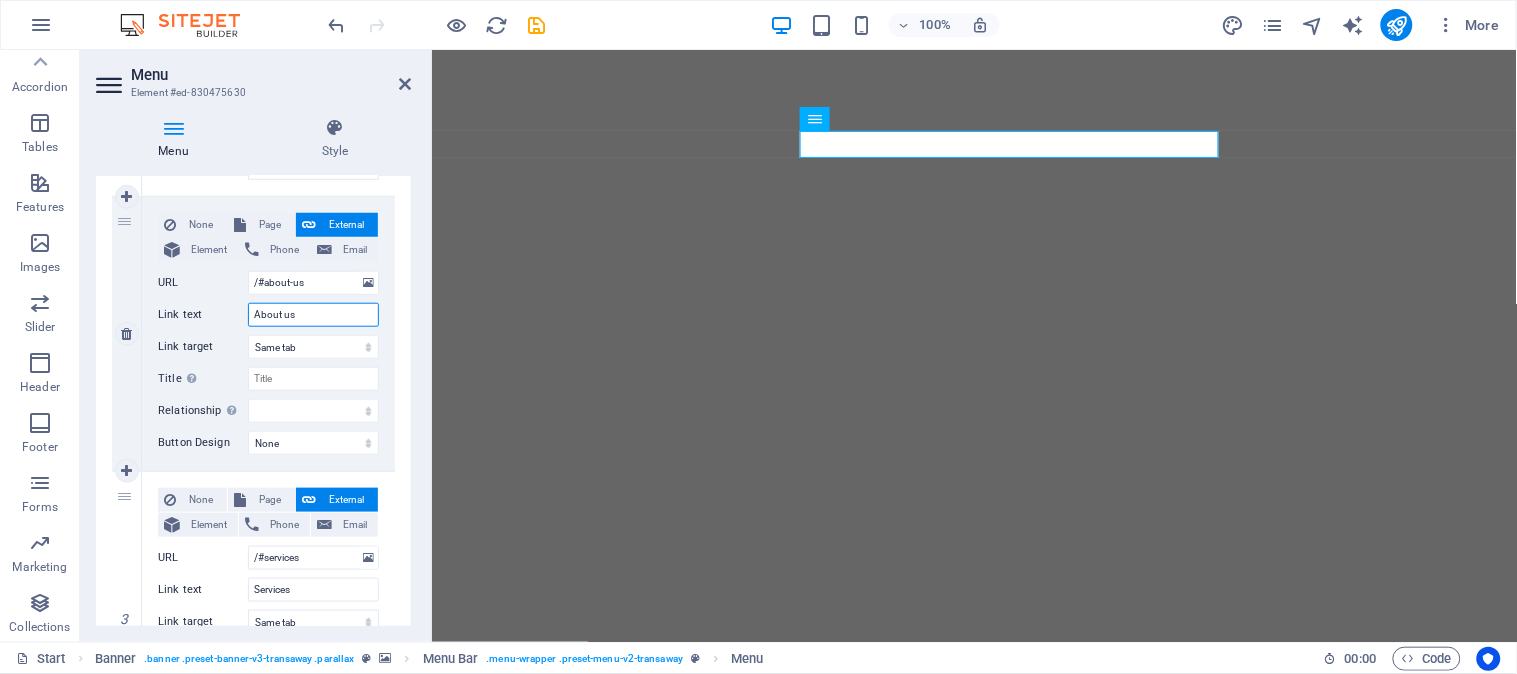 click on "About us" at bounding box center (313, 315) 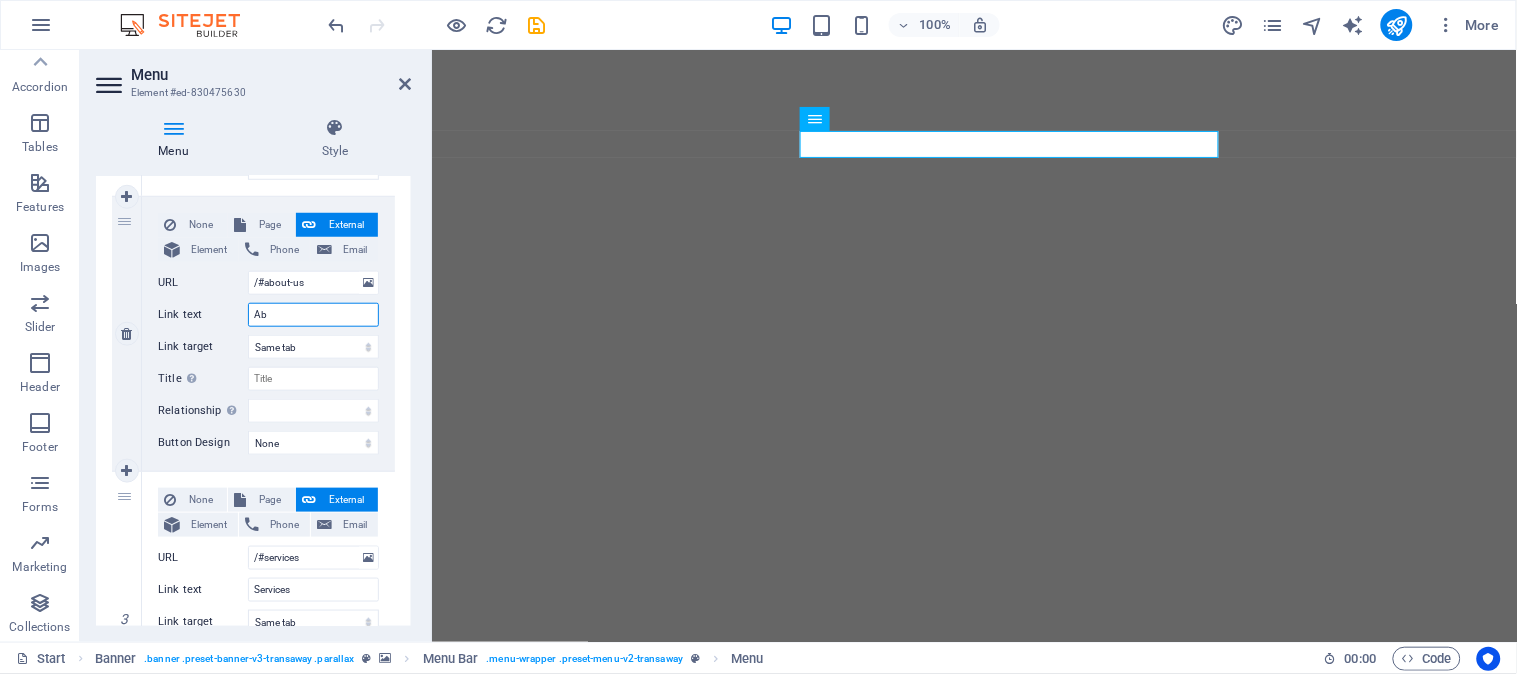 type on "A" 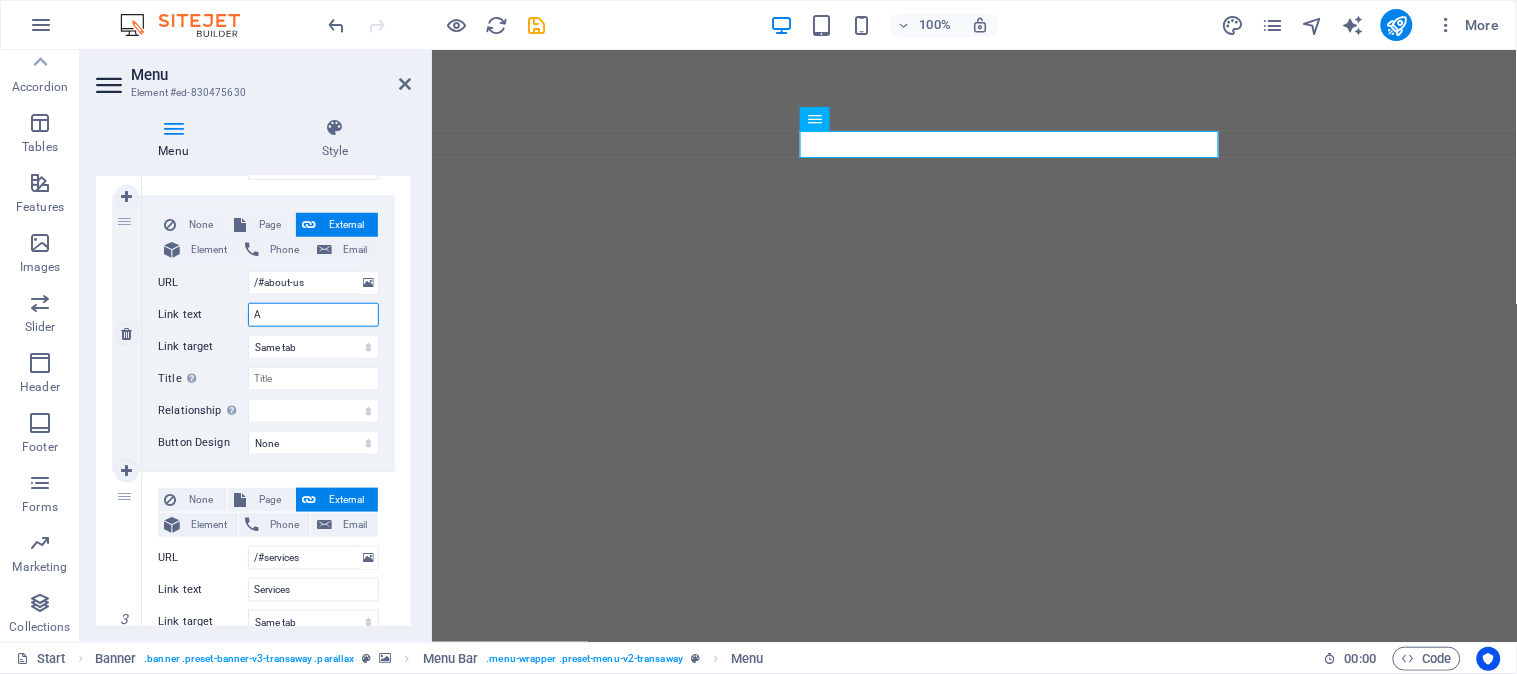 select 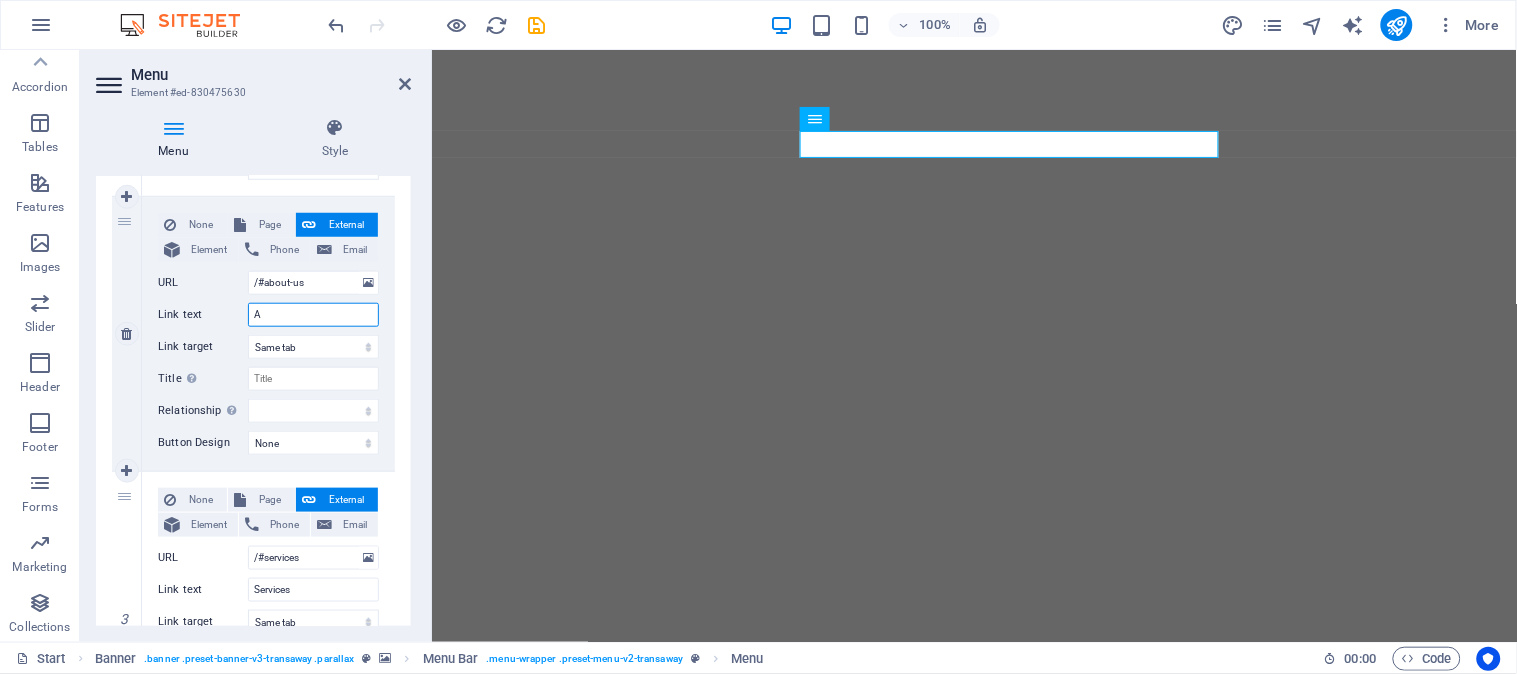select 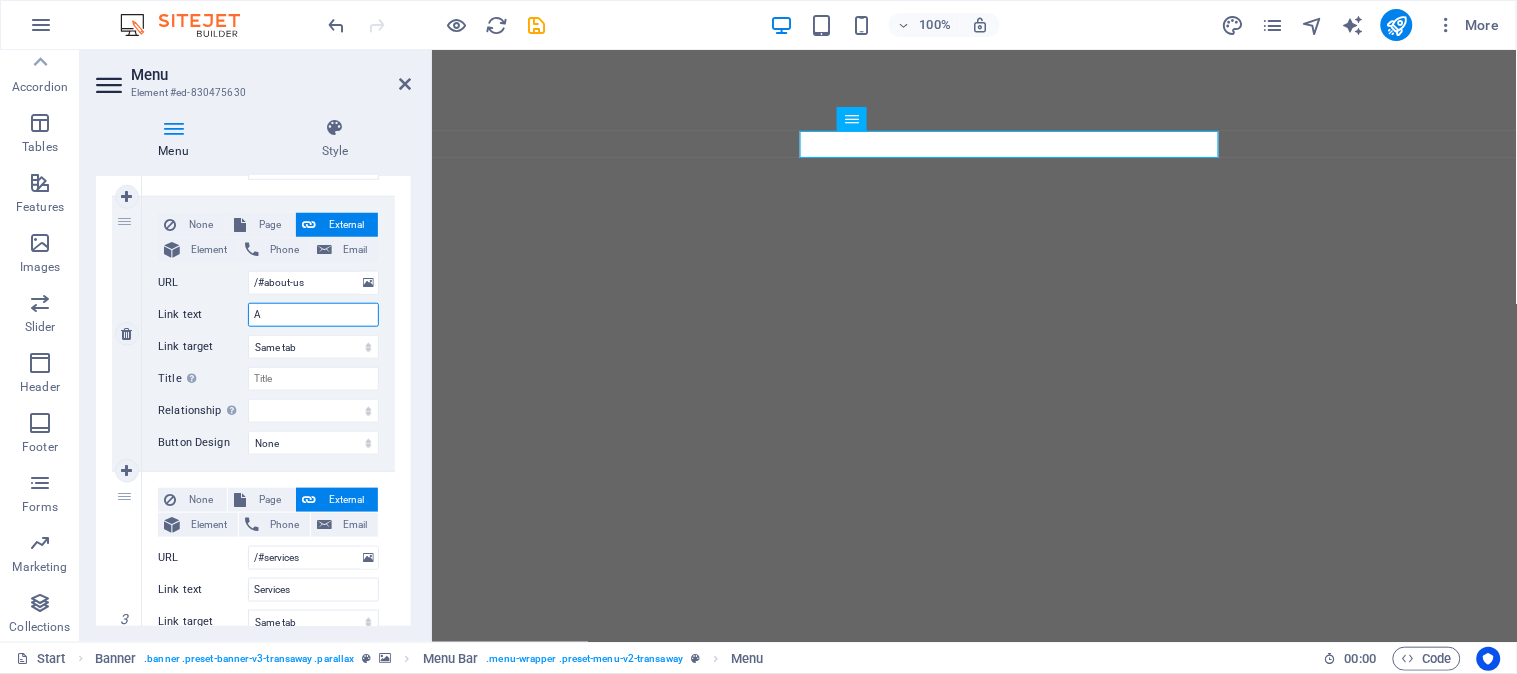 type 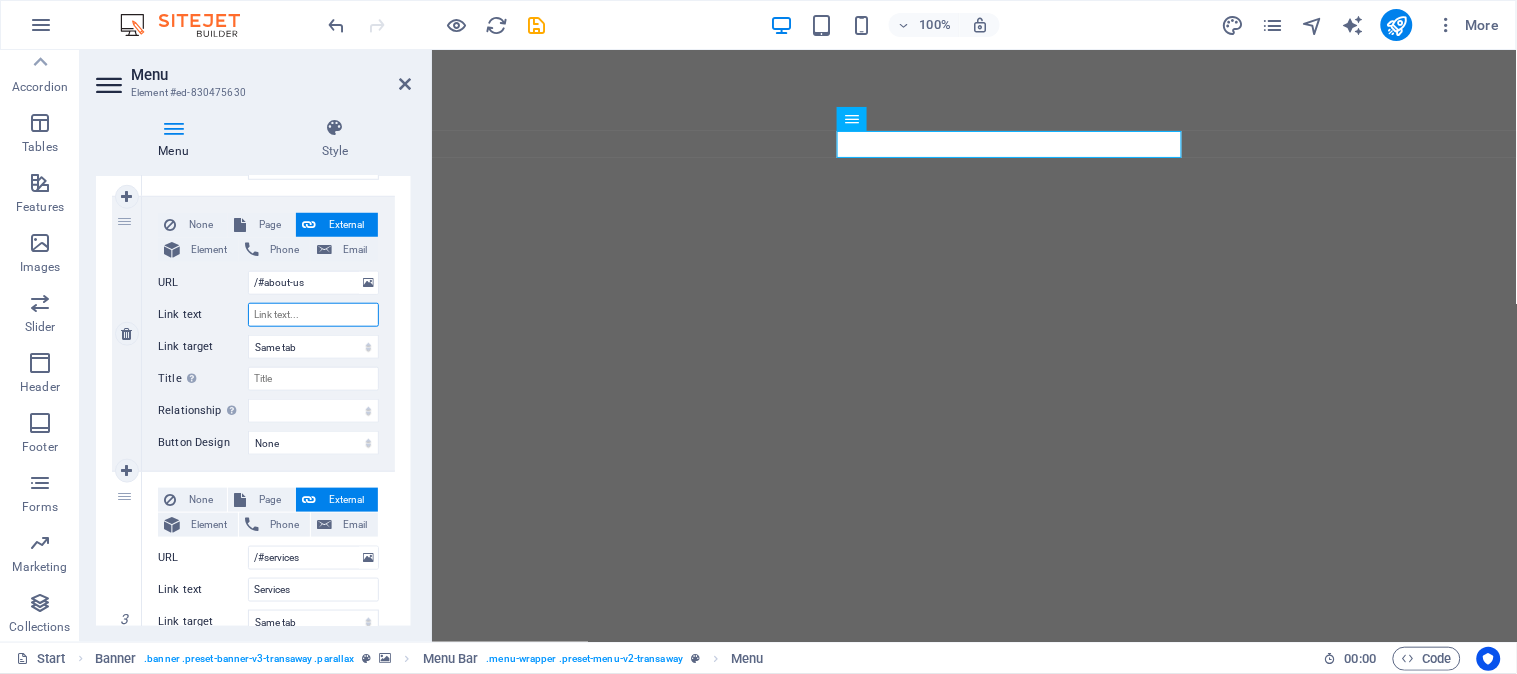 select 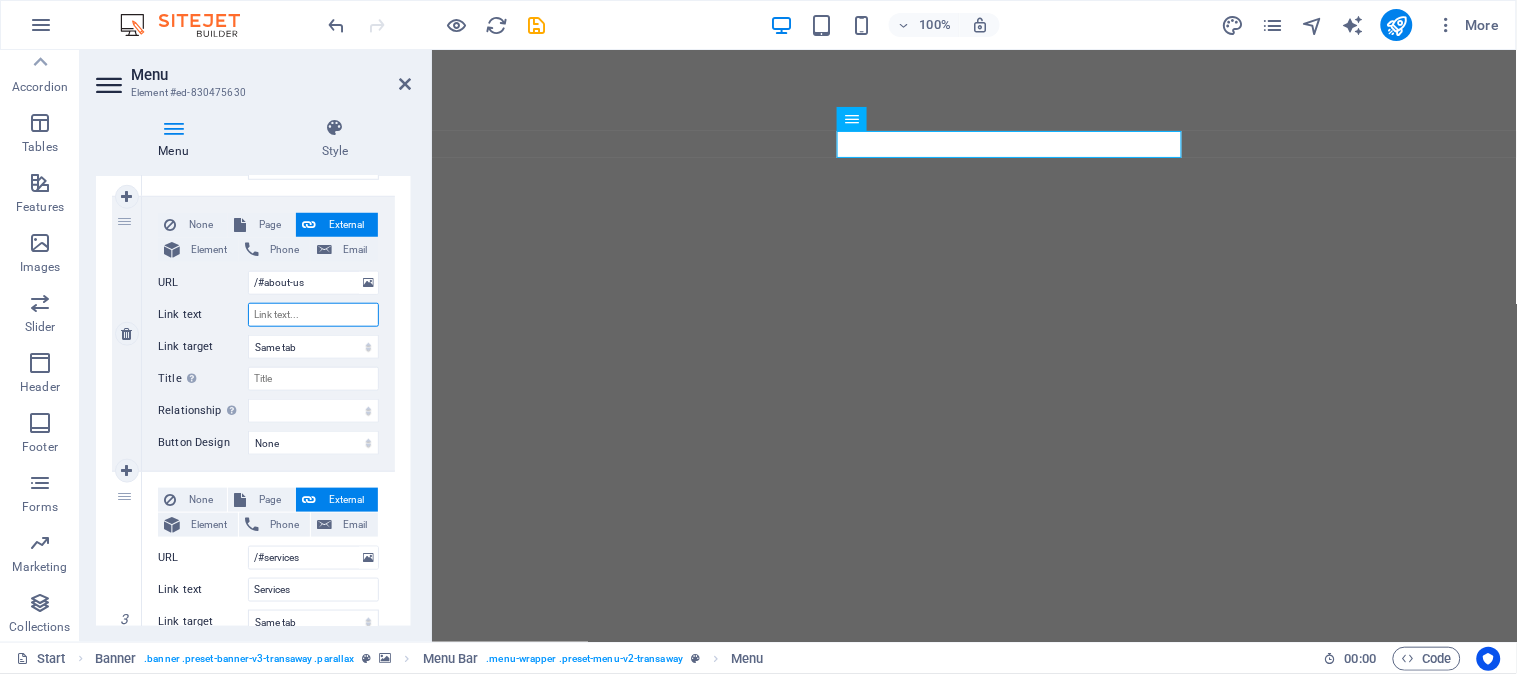 select 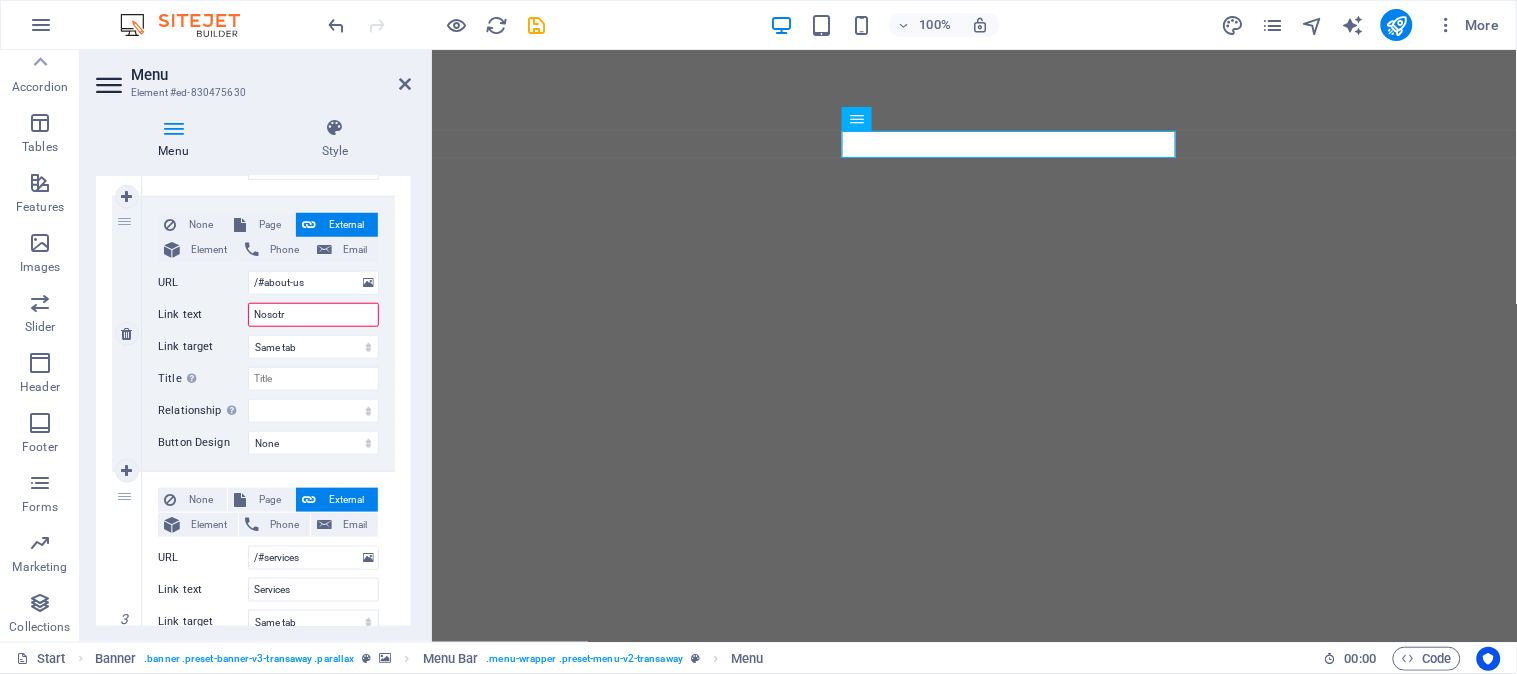 type on "Nosotro" 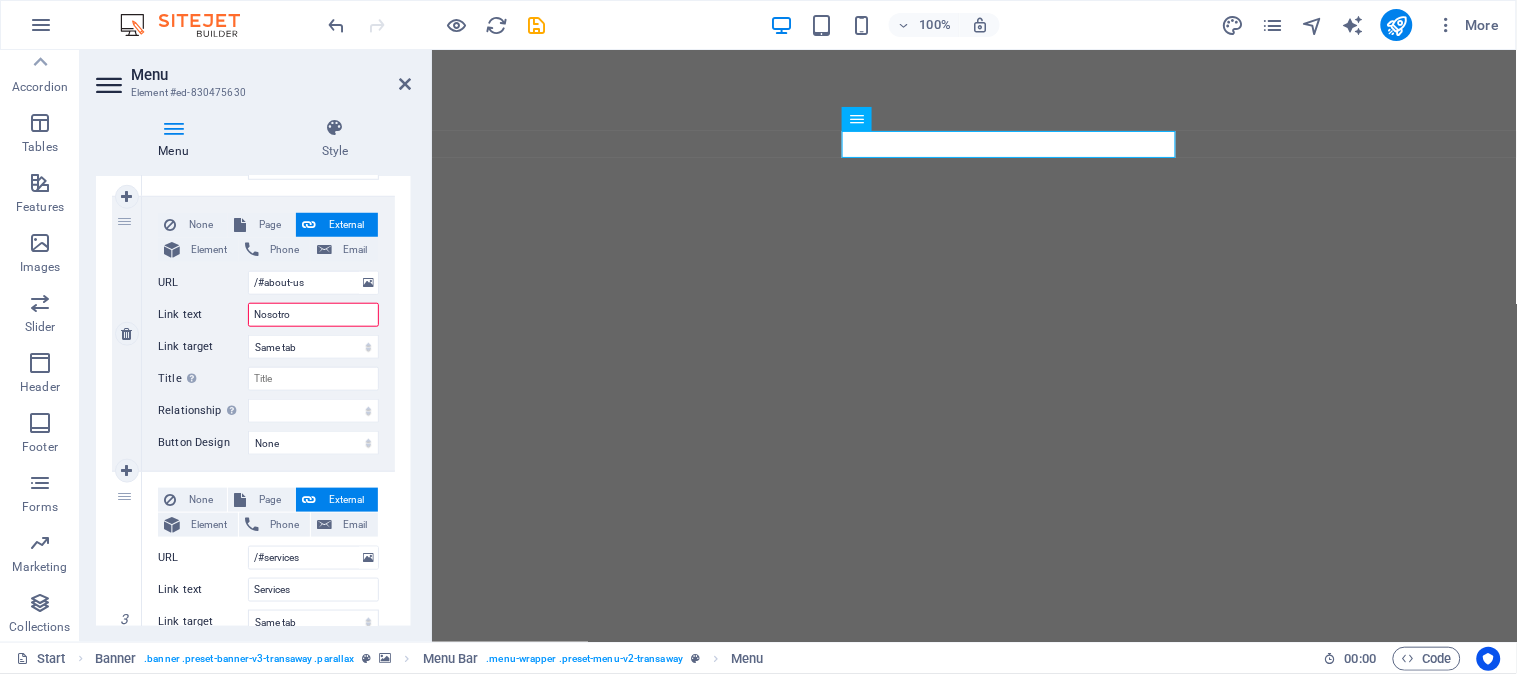 select 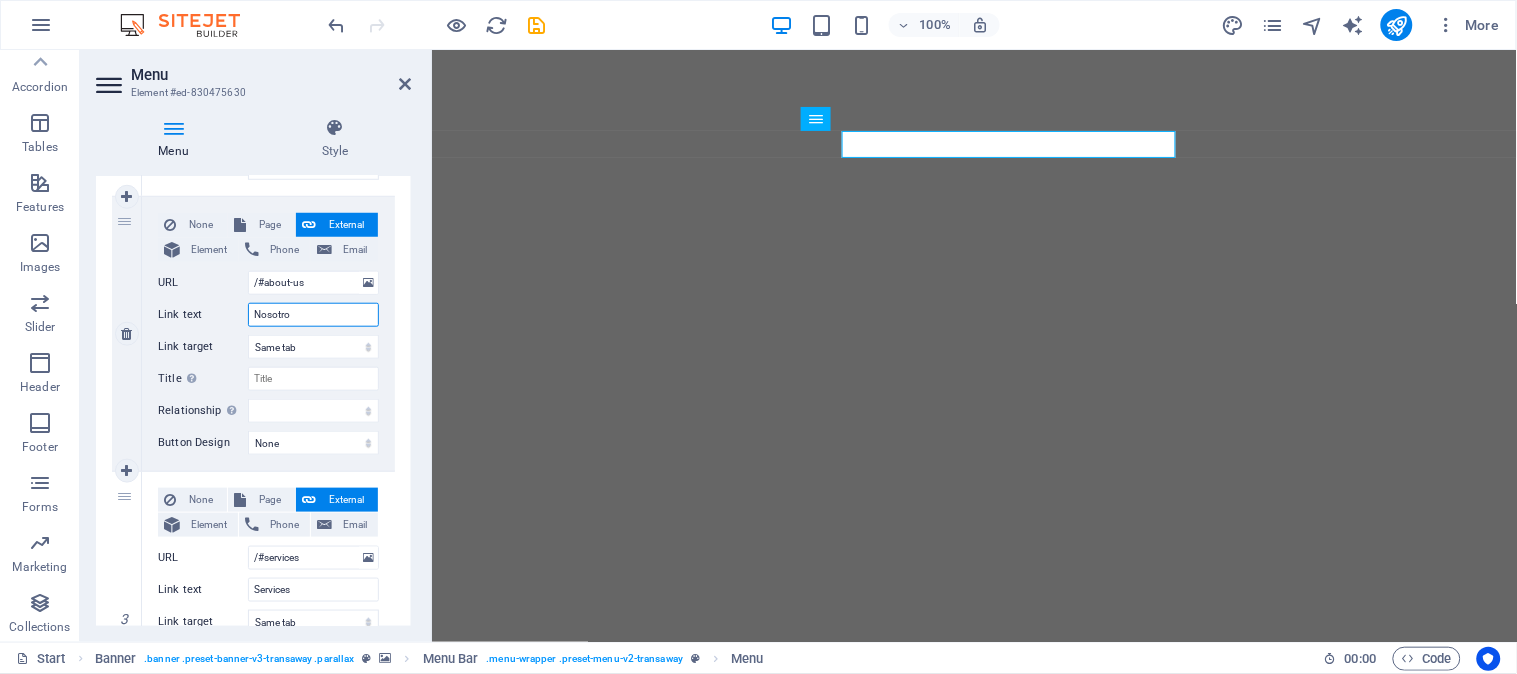 type on "Nosotros" 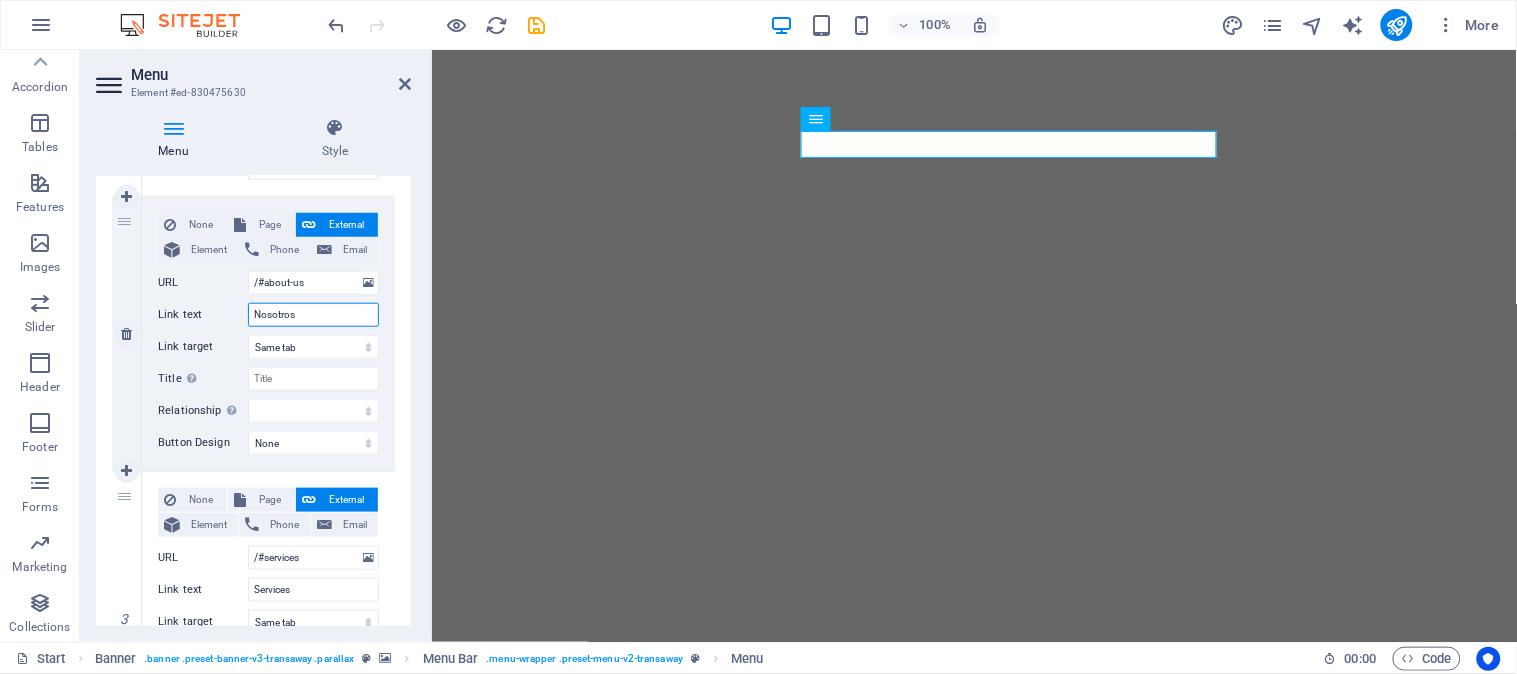 select 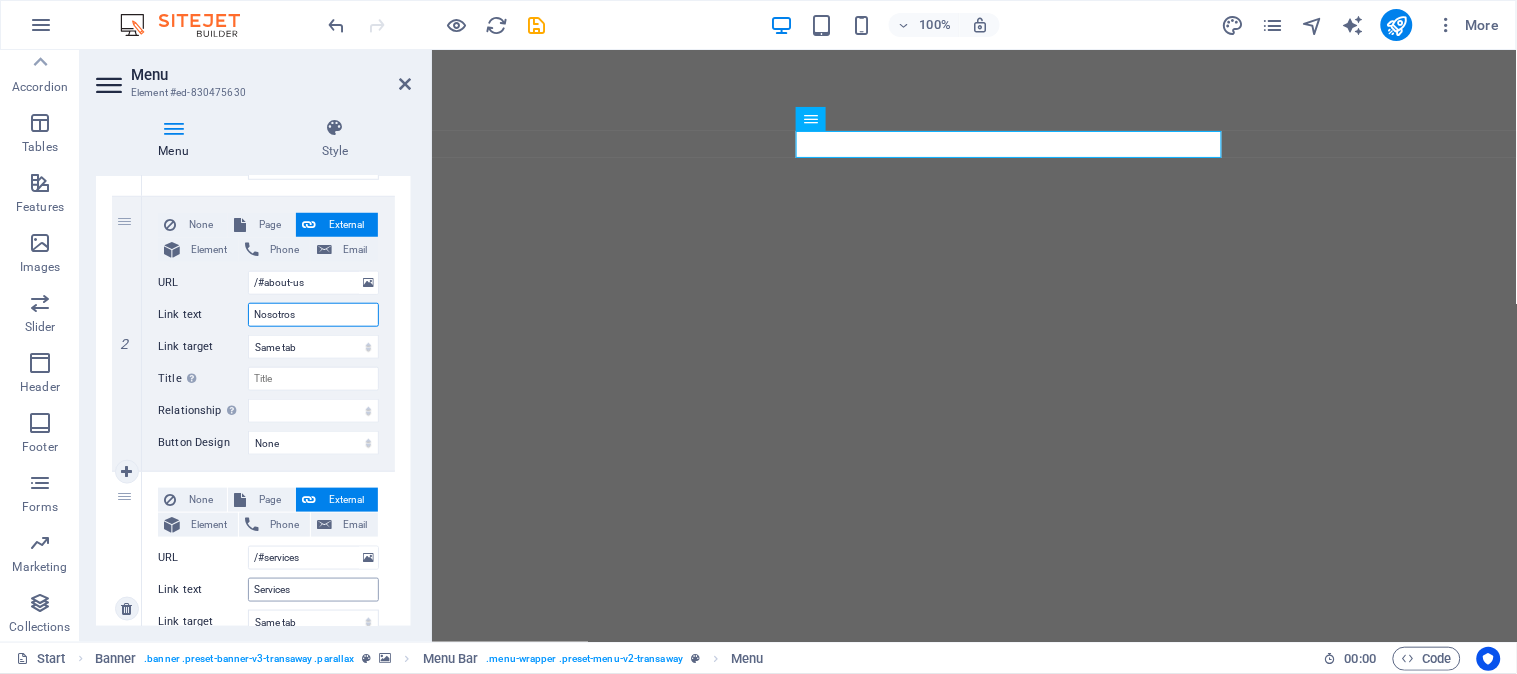 type on "Nosotros" 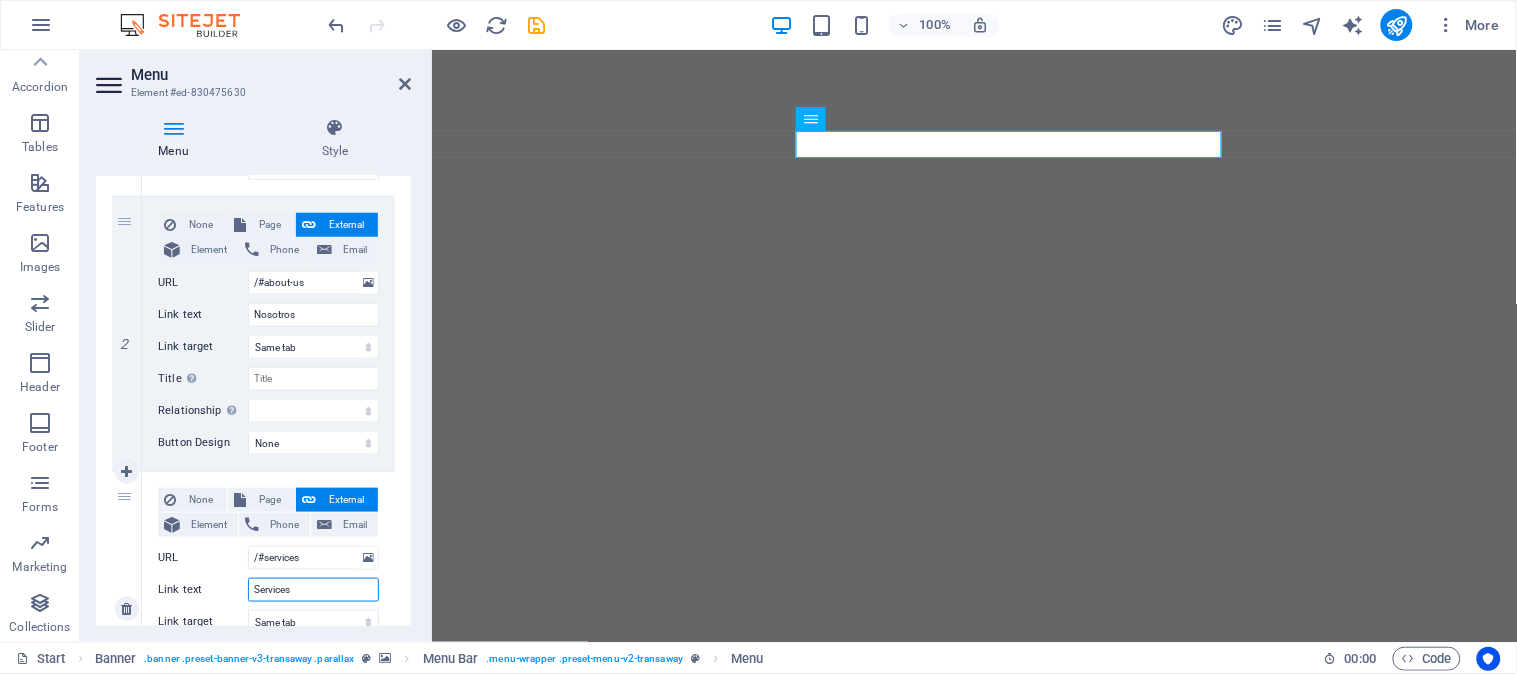 click on "Services" at bounding box center [313, 590] 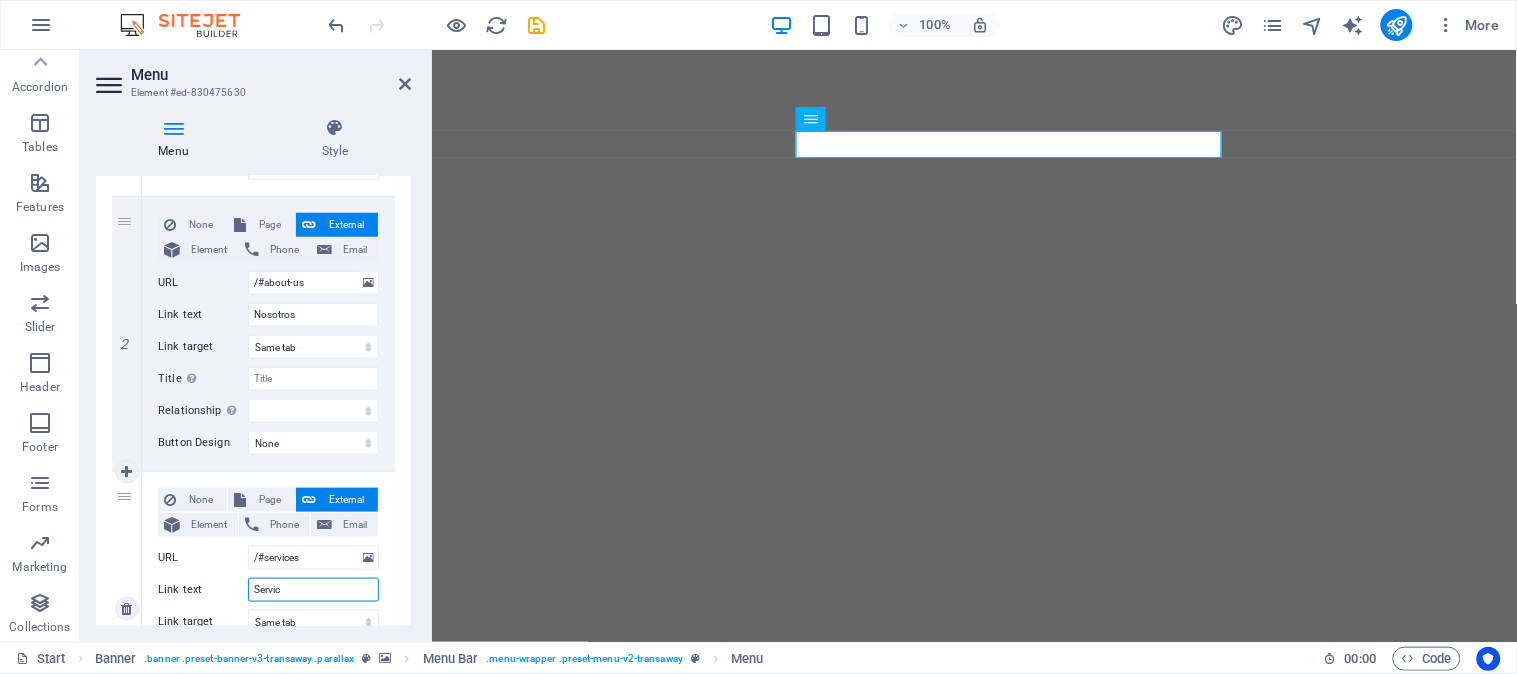 type on "Servici" 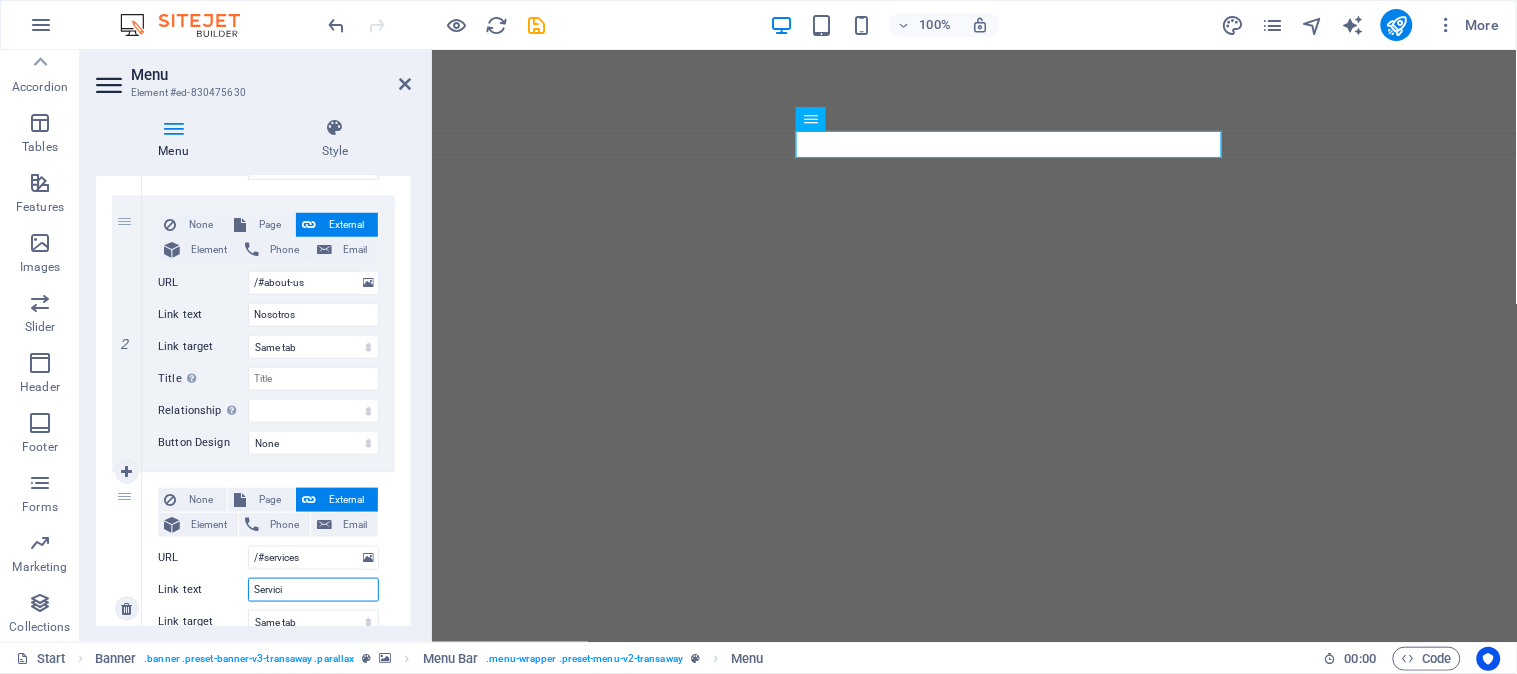 select 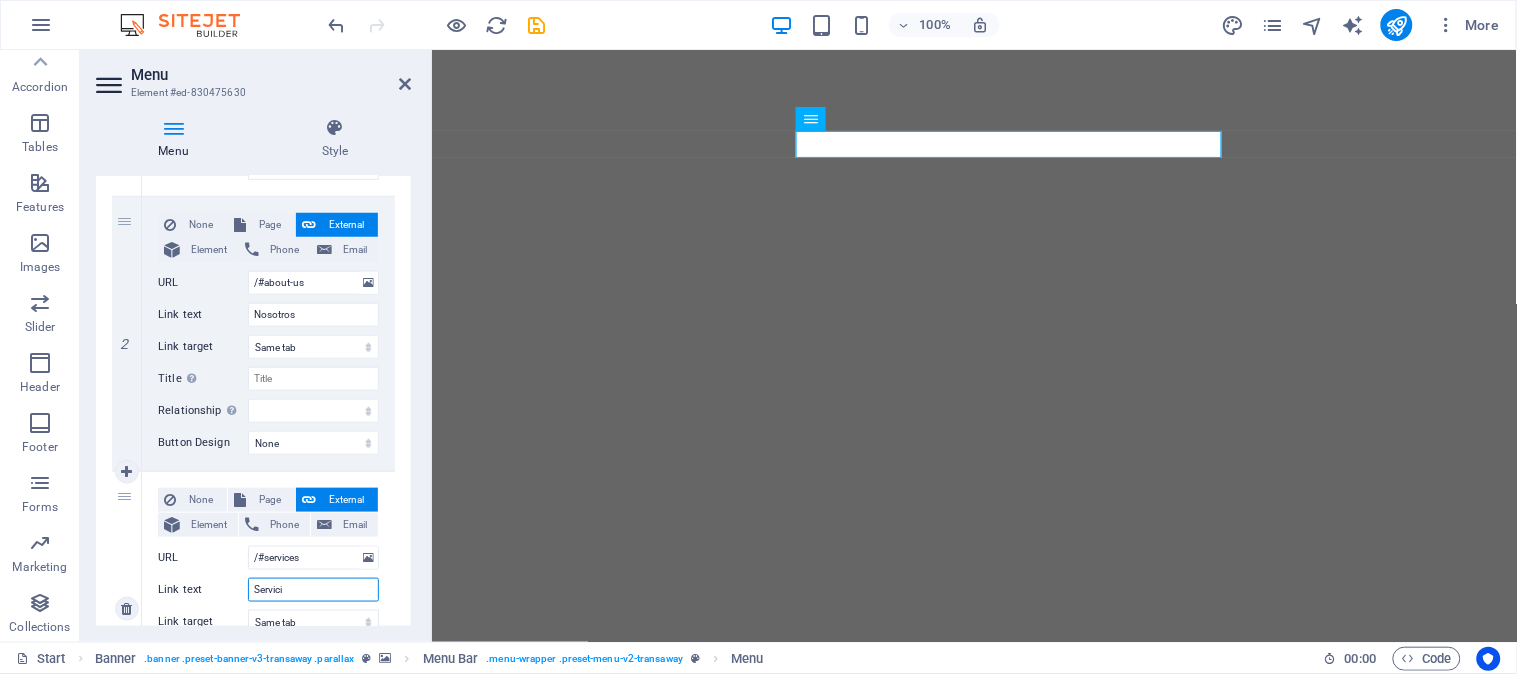 select 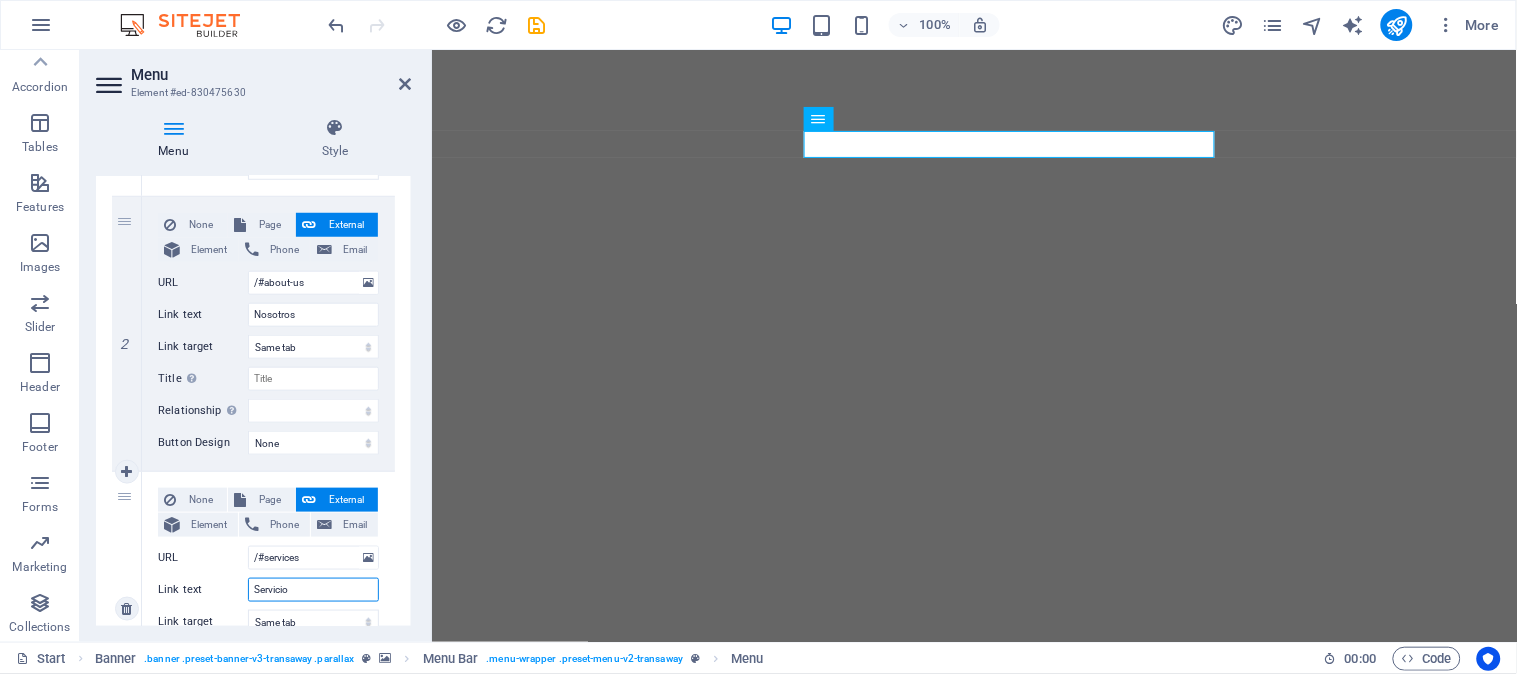 type on "Servicios" 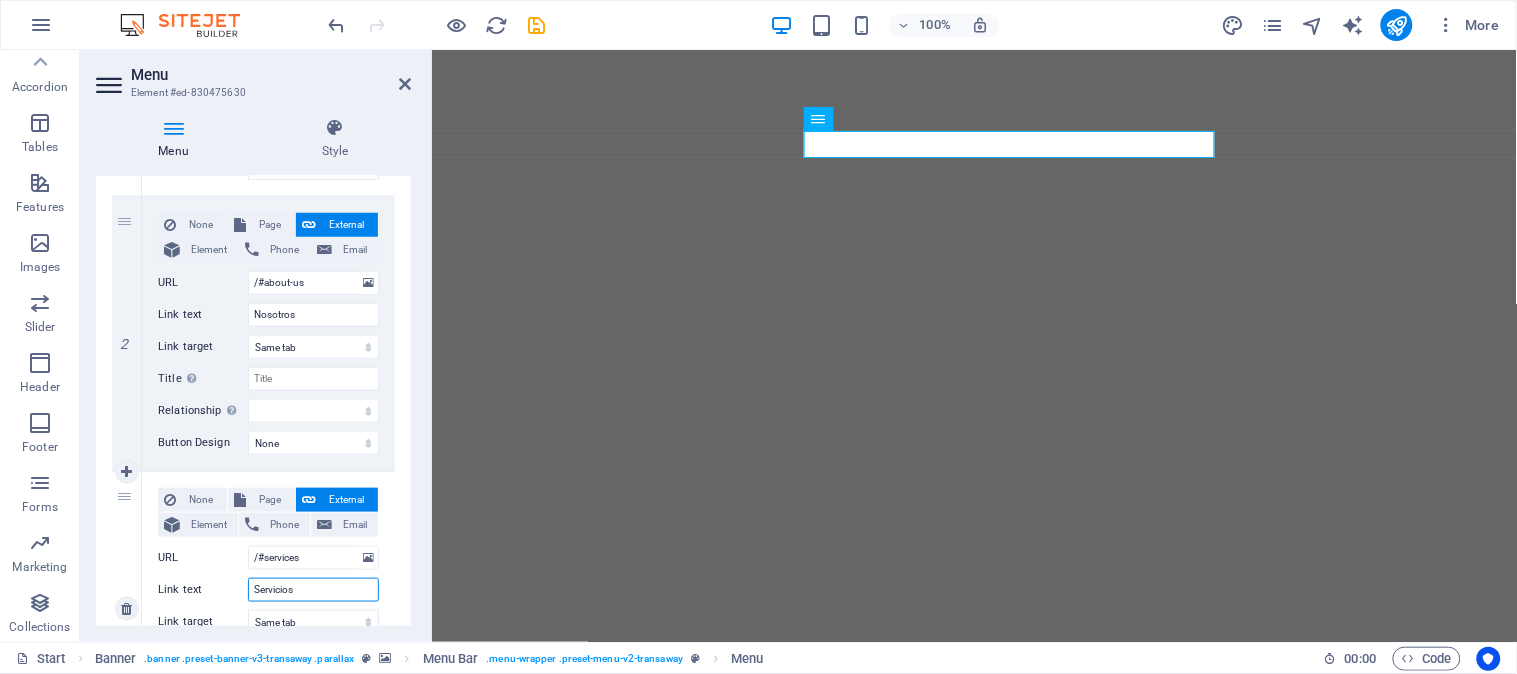 select 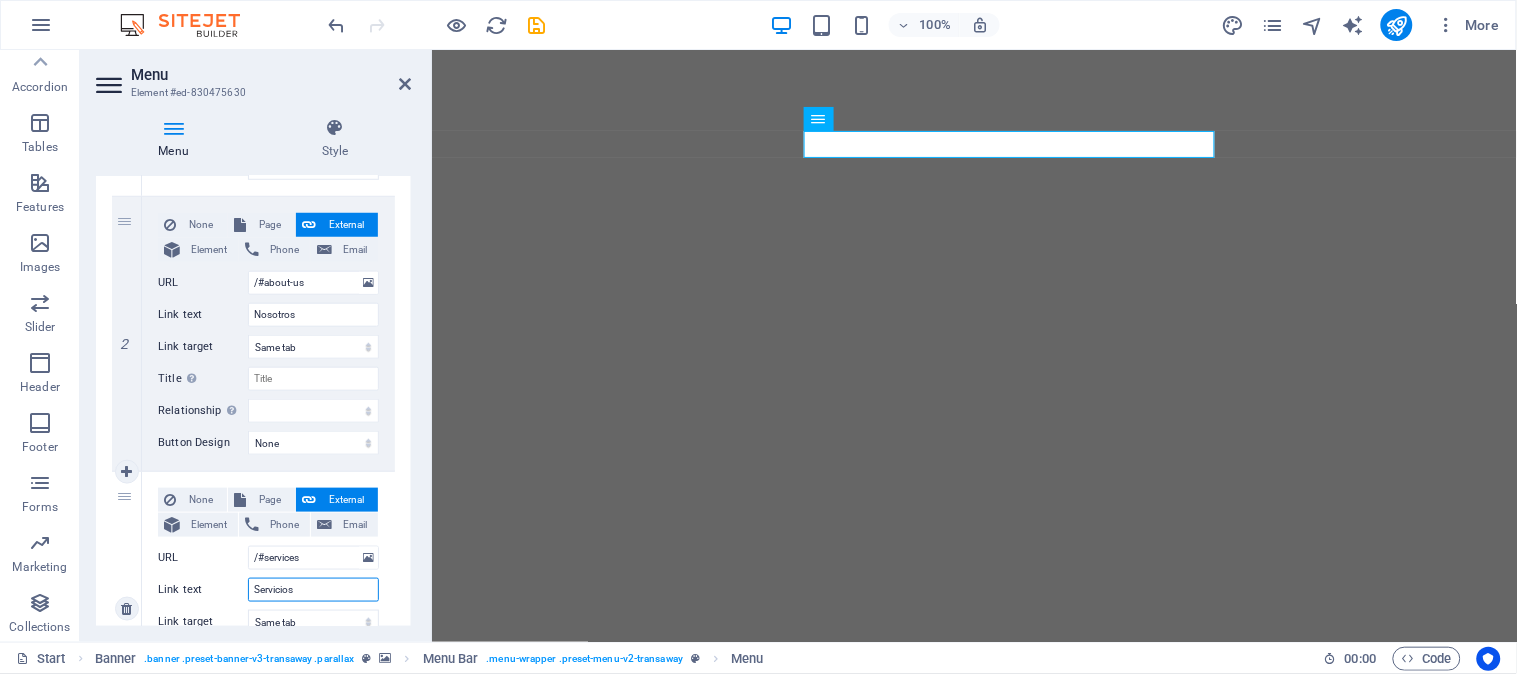 select 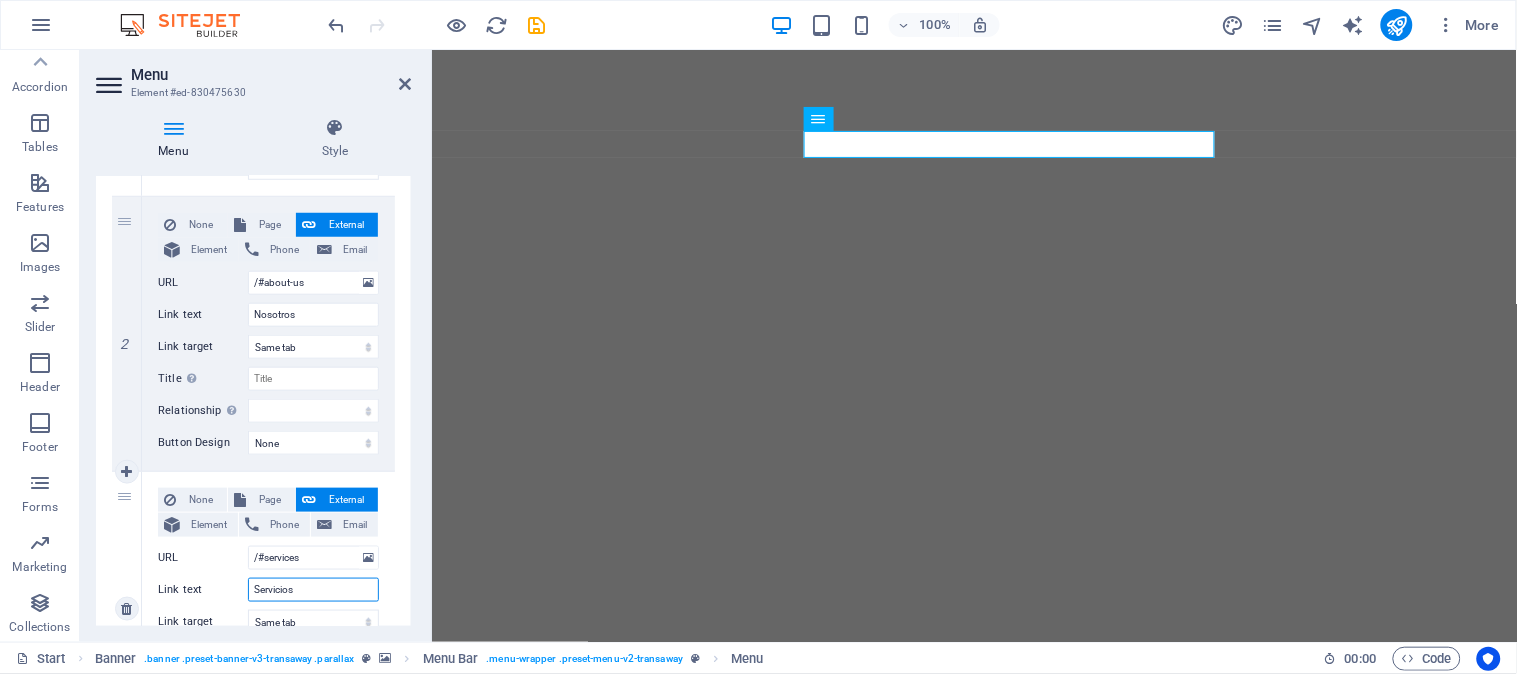 select 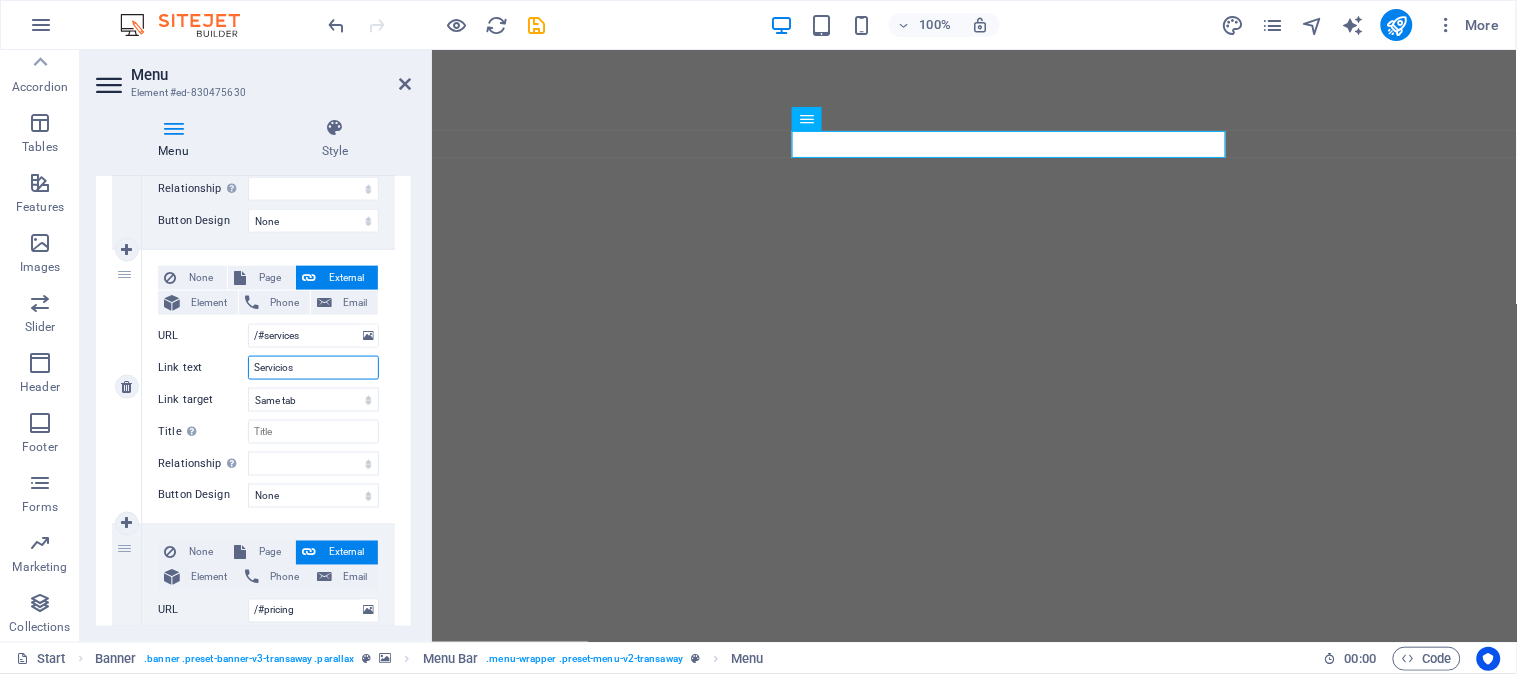 scroll, scrollTop: 777, scrollLeft: 0, axis: vertical 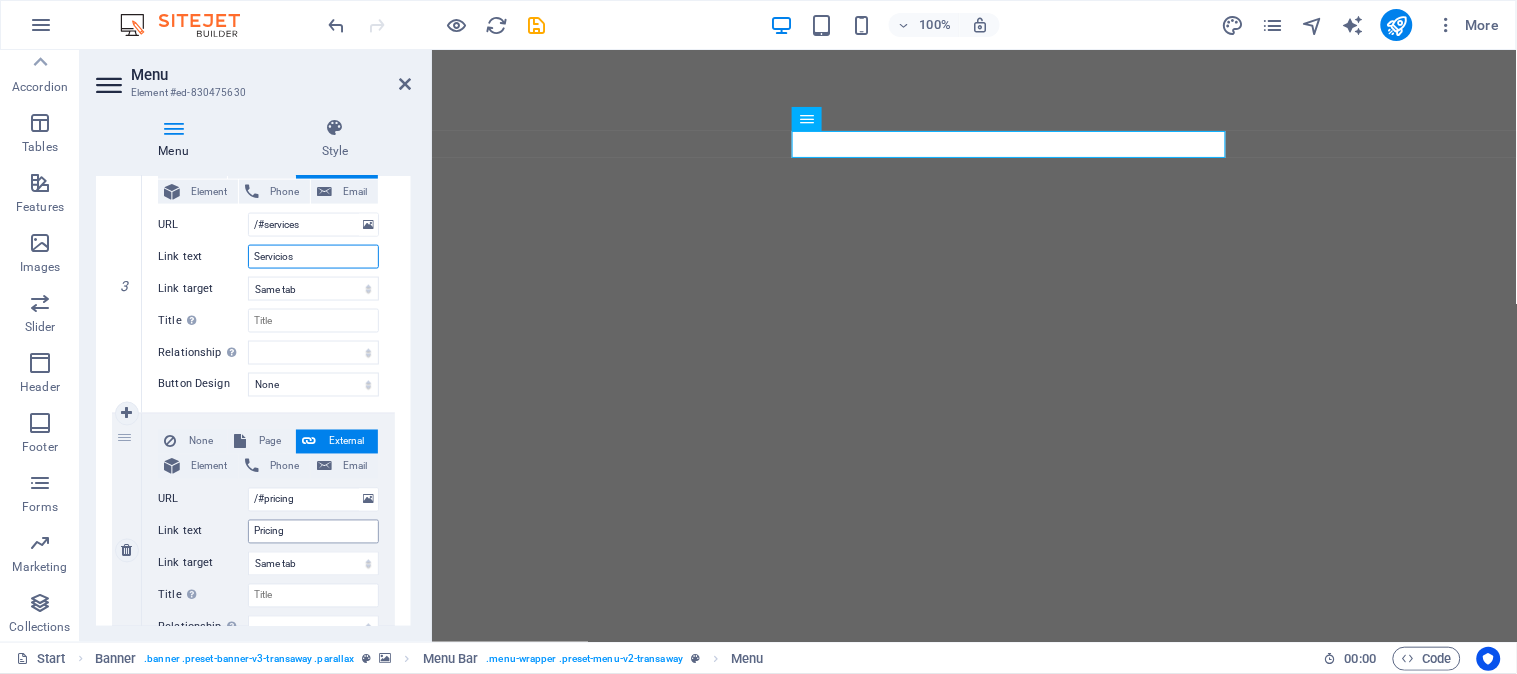 type on "Servicios" 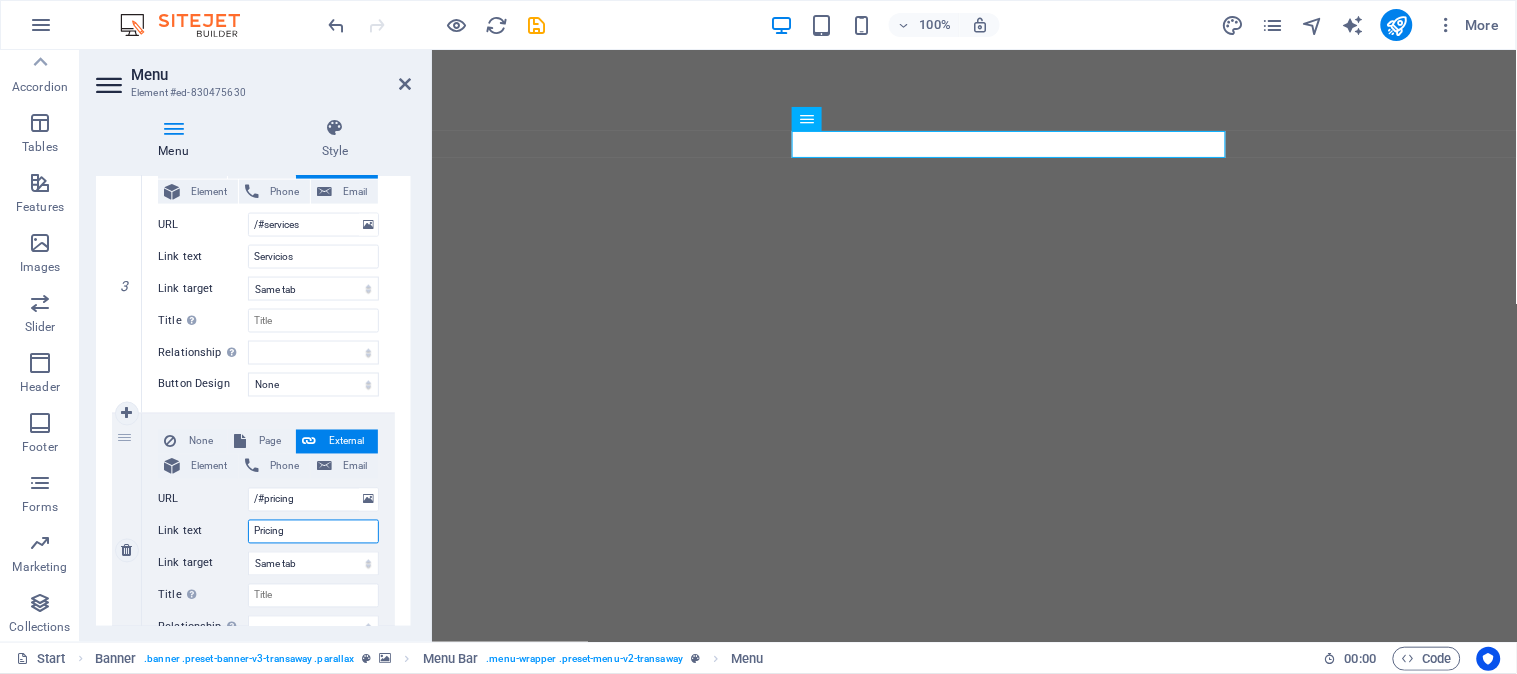 click on "Pricing" at bounding box center (313, 532) 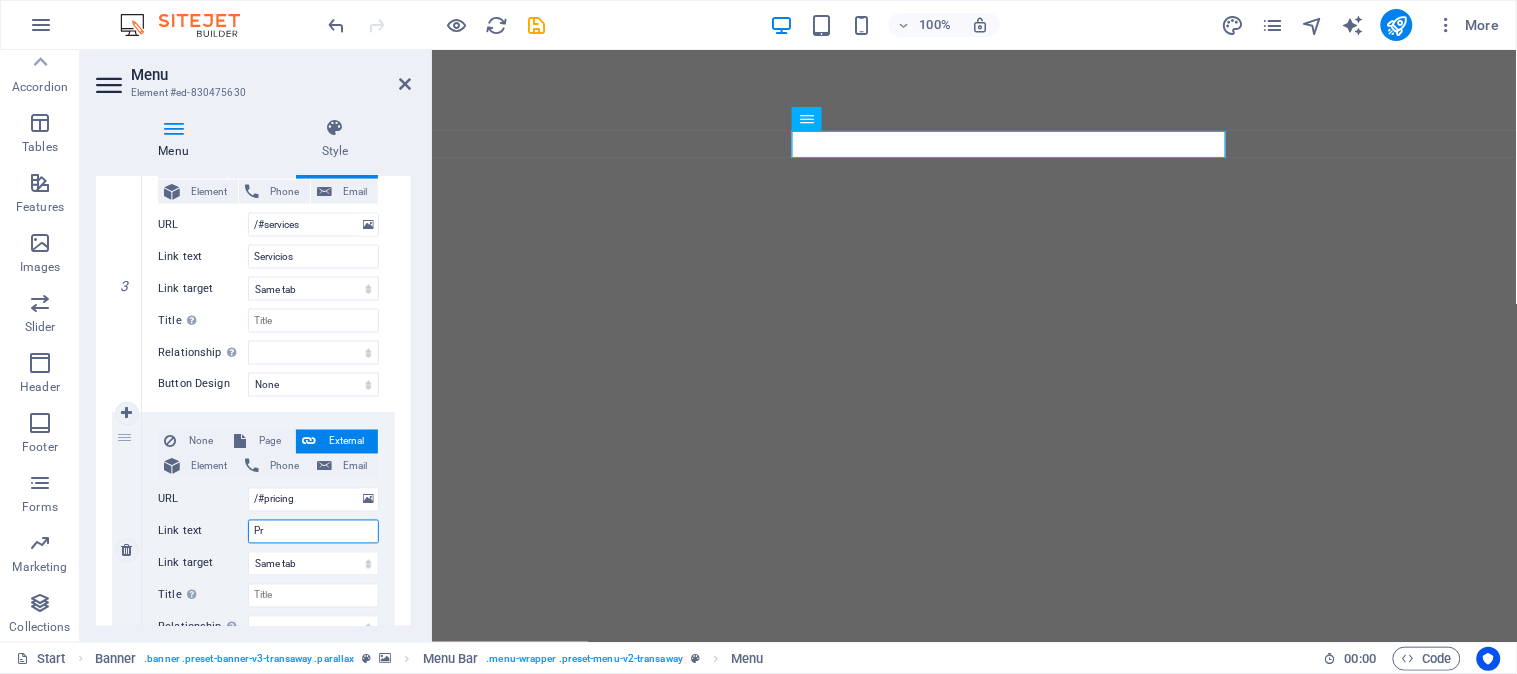 type on "P" 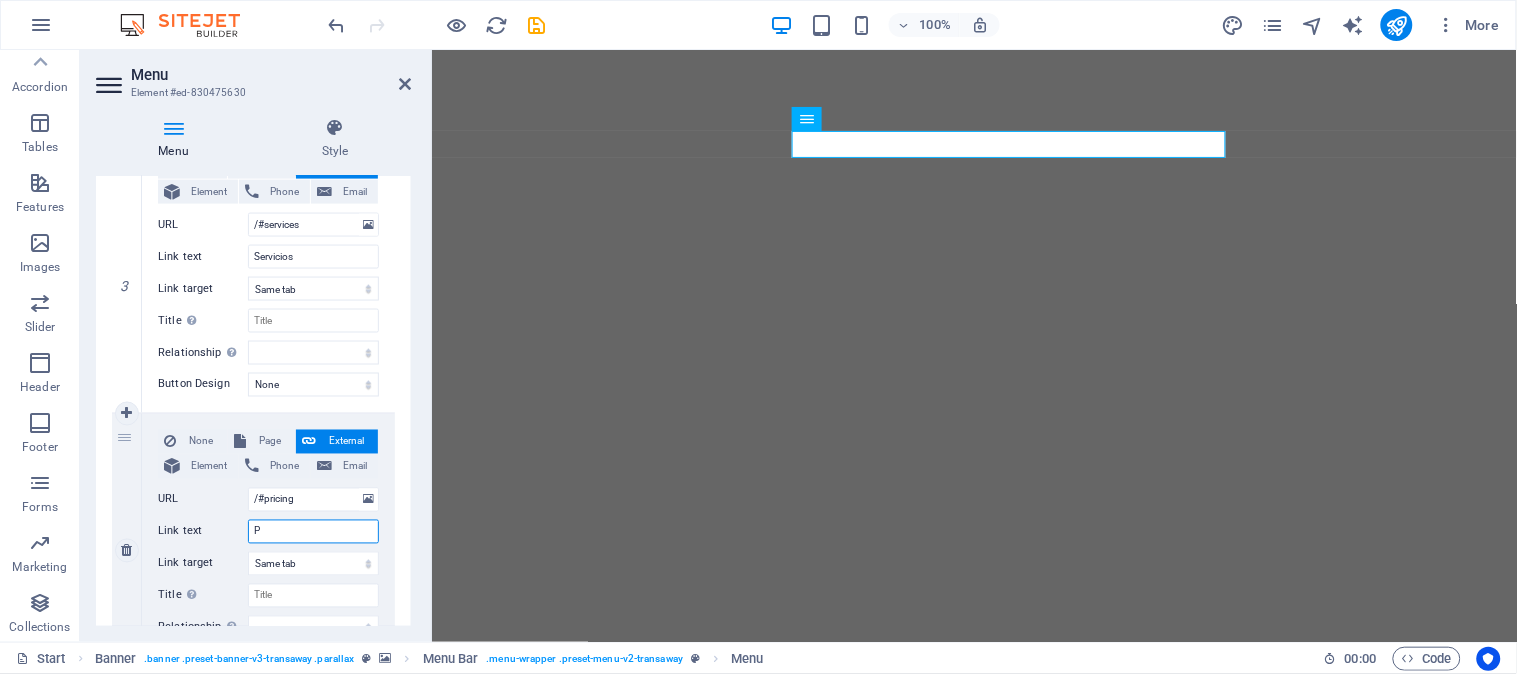 type 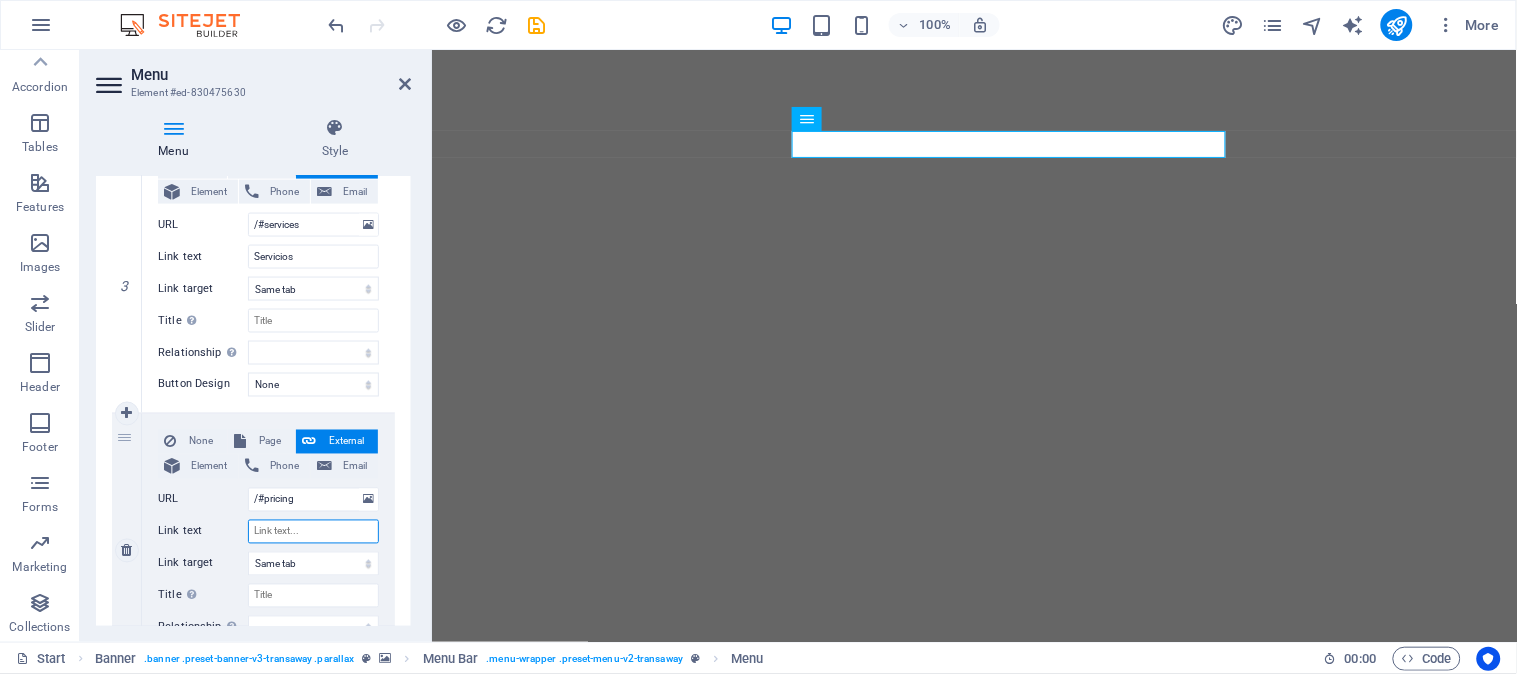 select 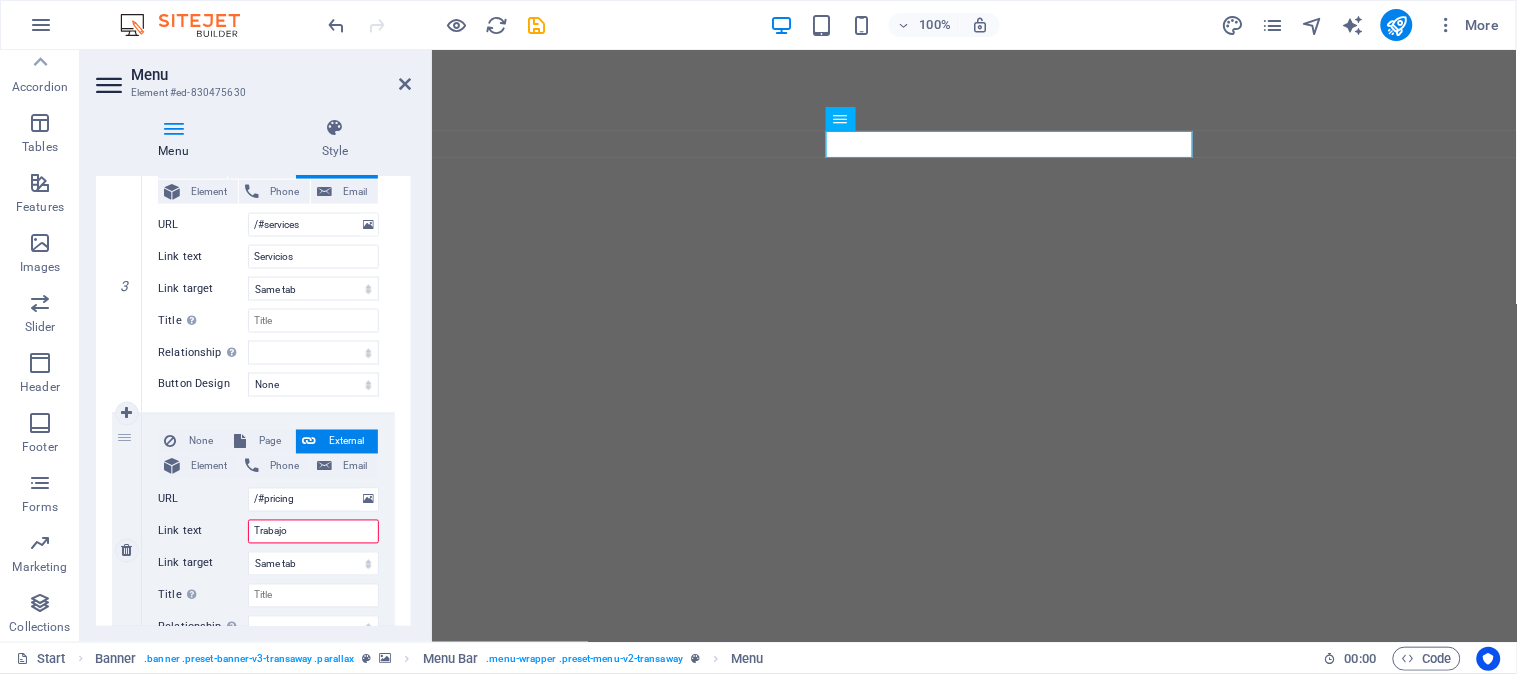 type on "Trabajos" 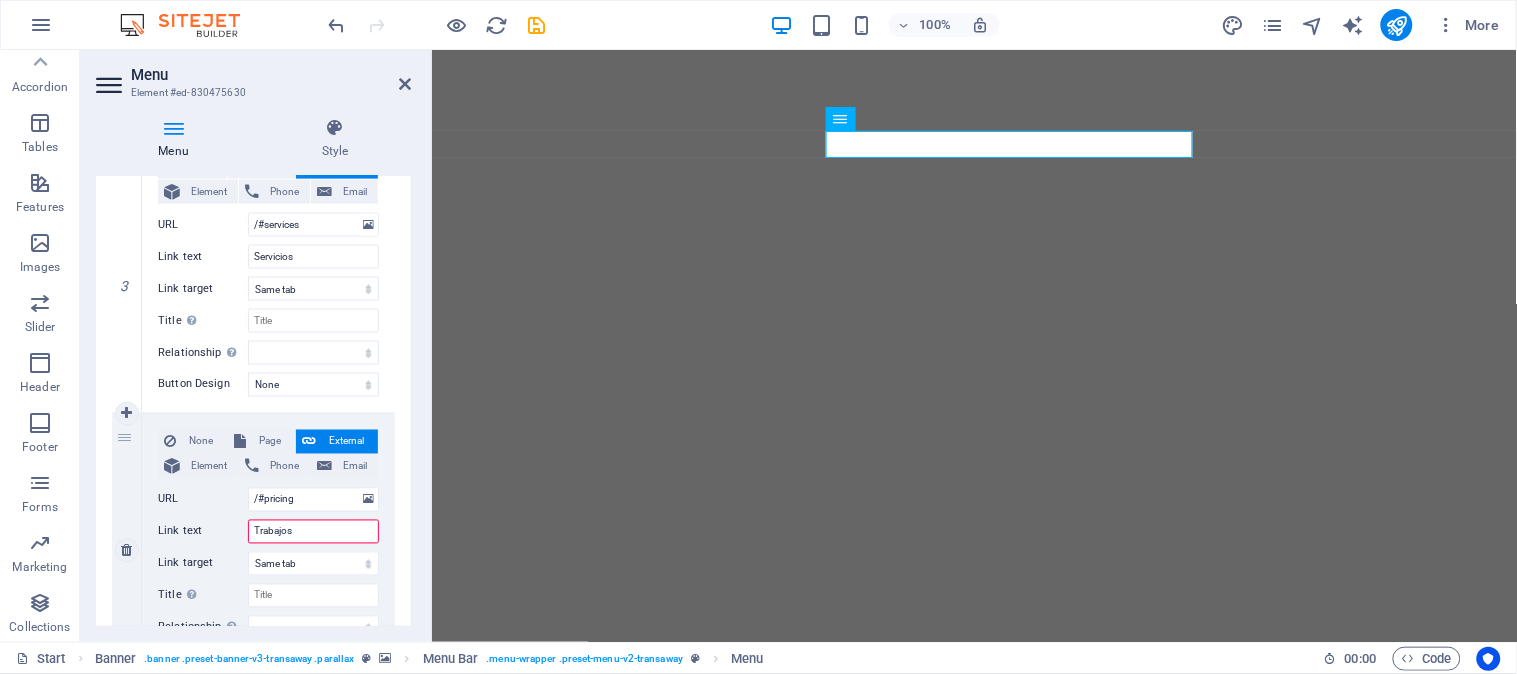 select 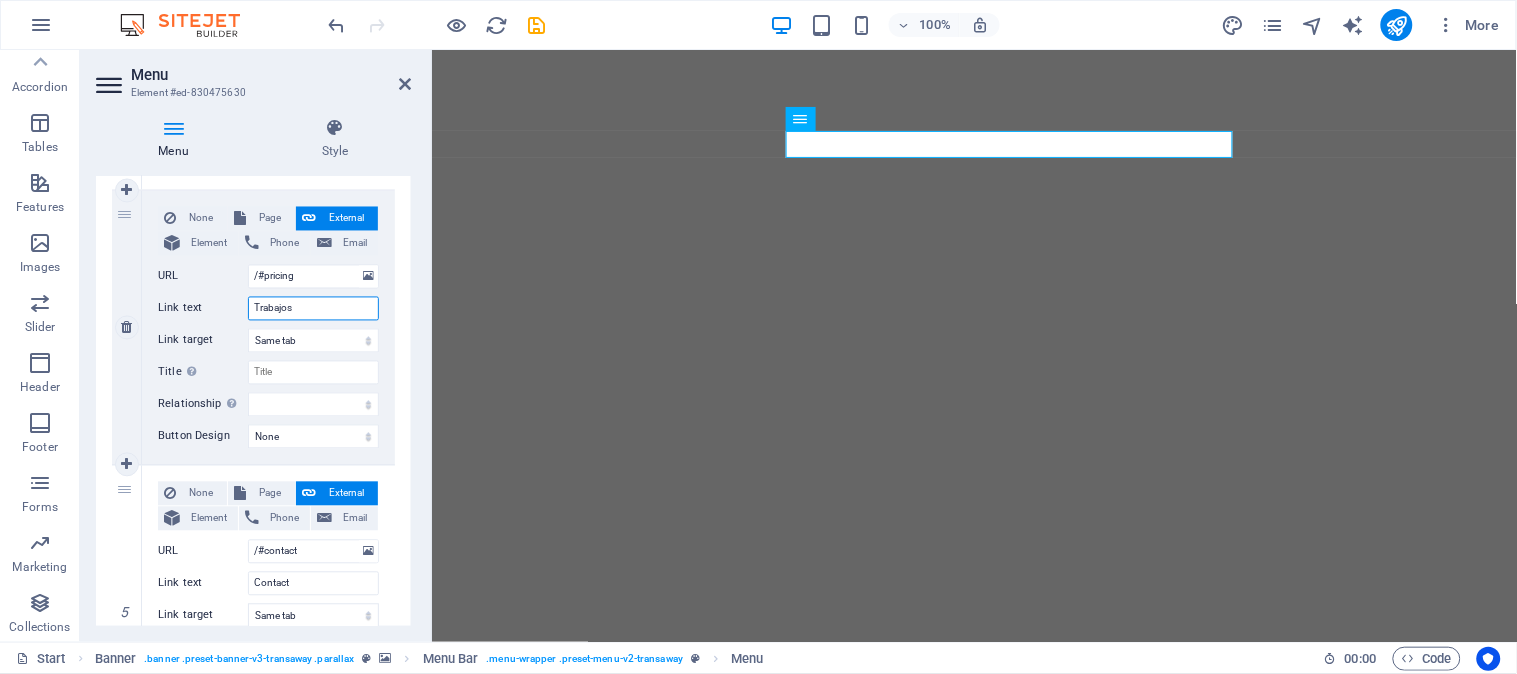 scroll, scrollTop: 1111, scrollLeft: 0, axis: vertical 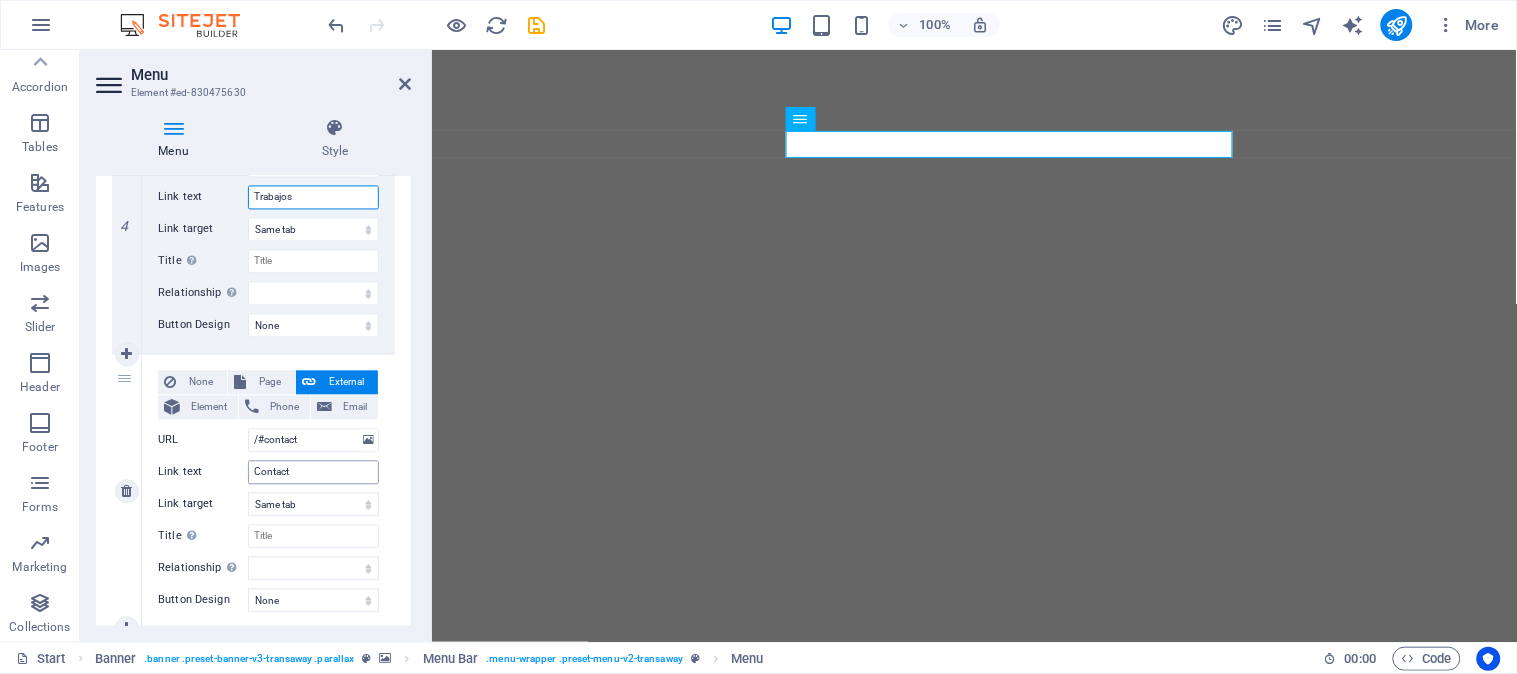 type on "Trabajos" 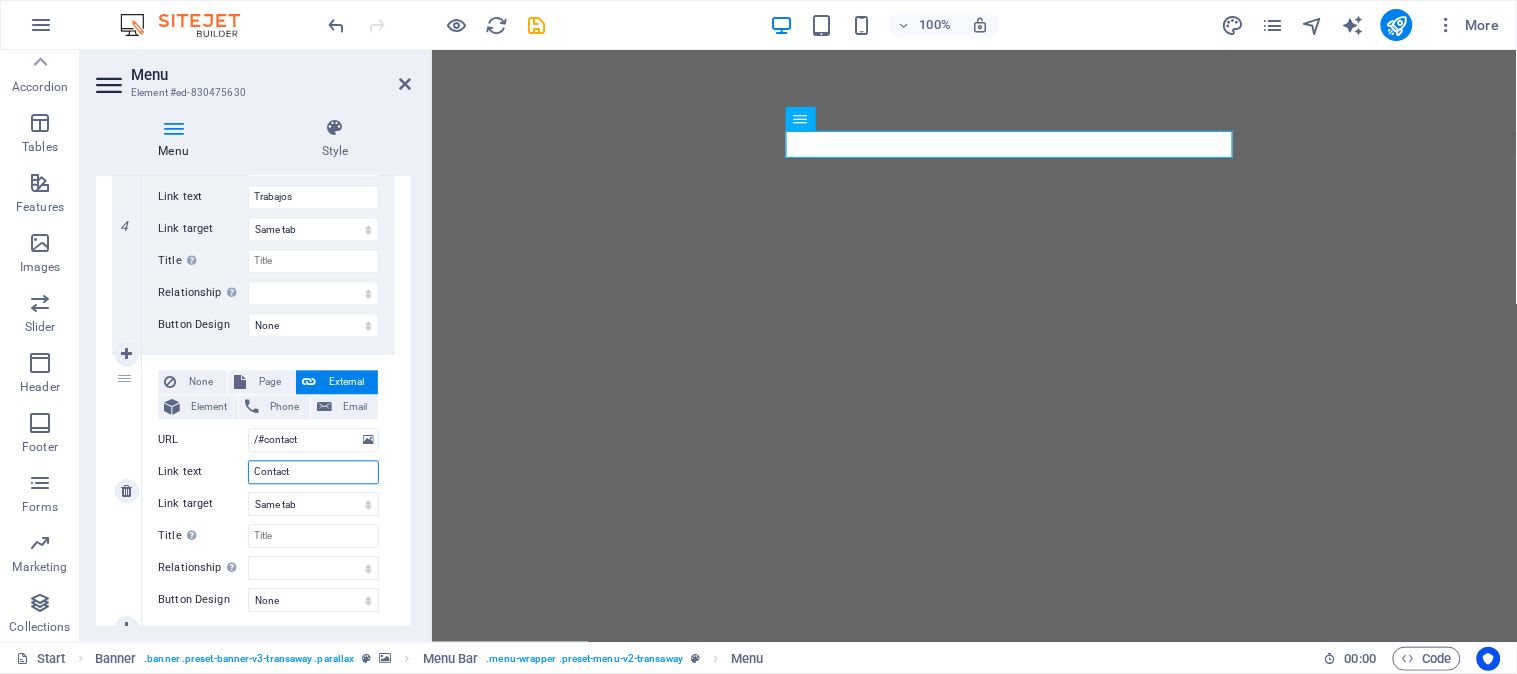 click on "Contact" at bounding box center (313, 473) 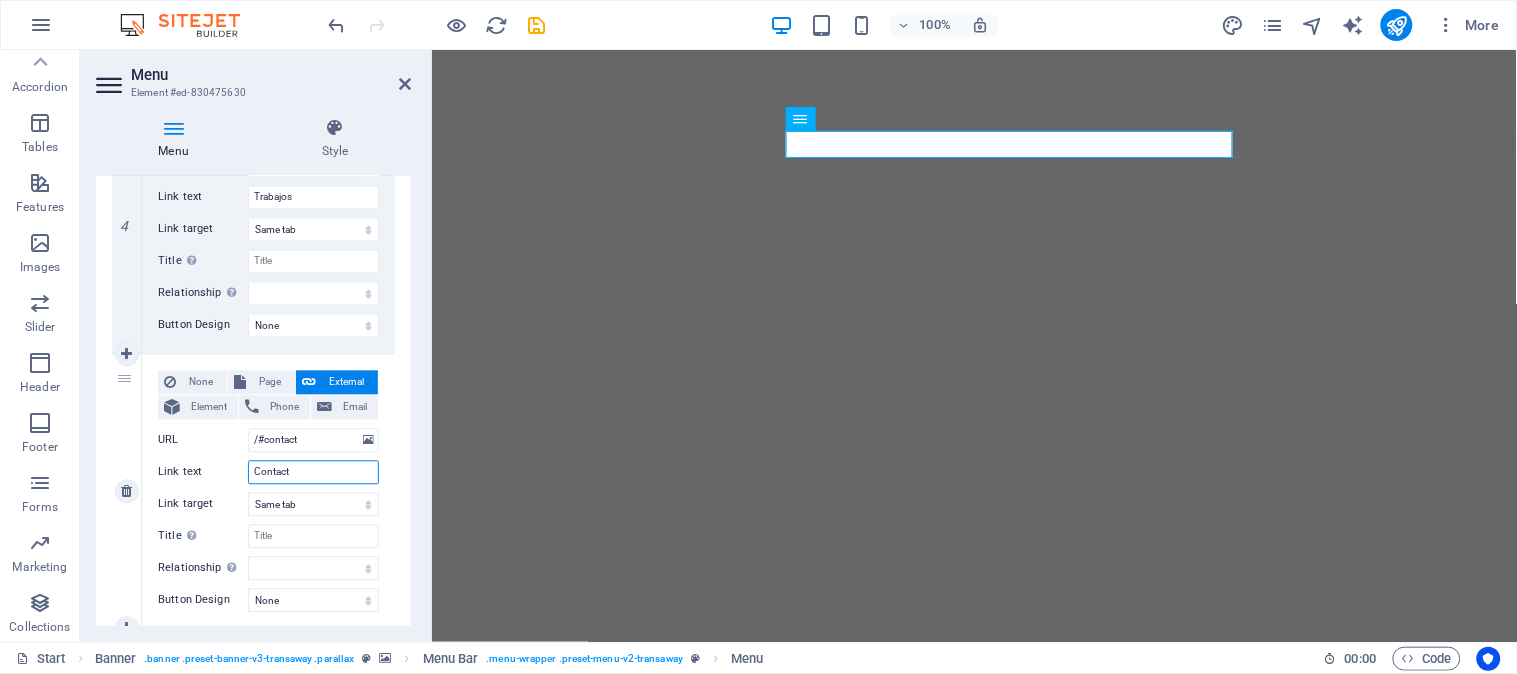 type on "Contacto" 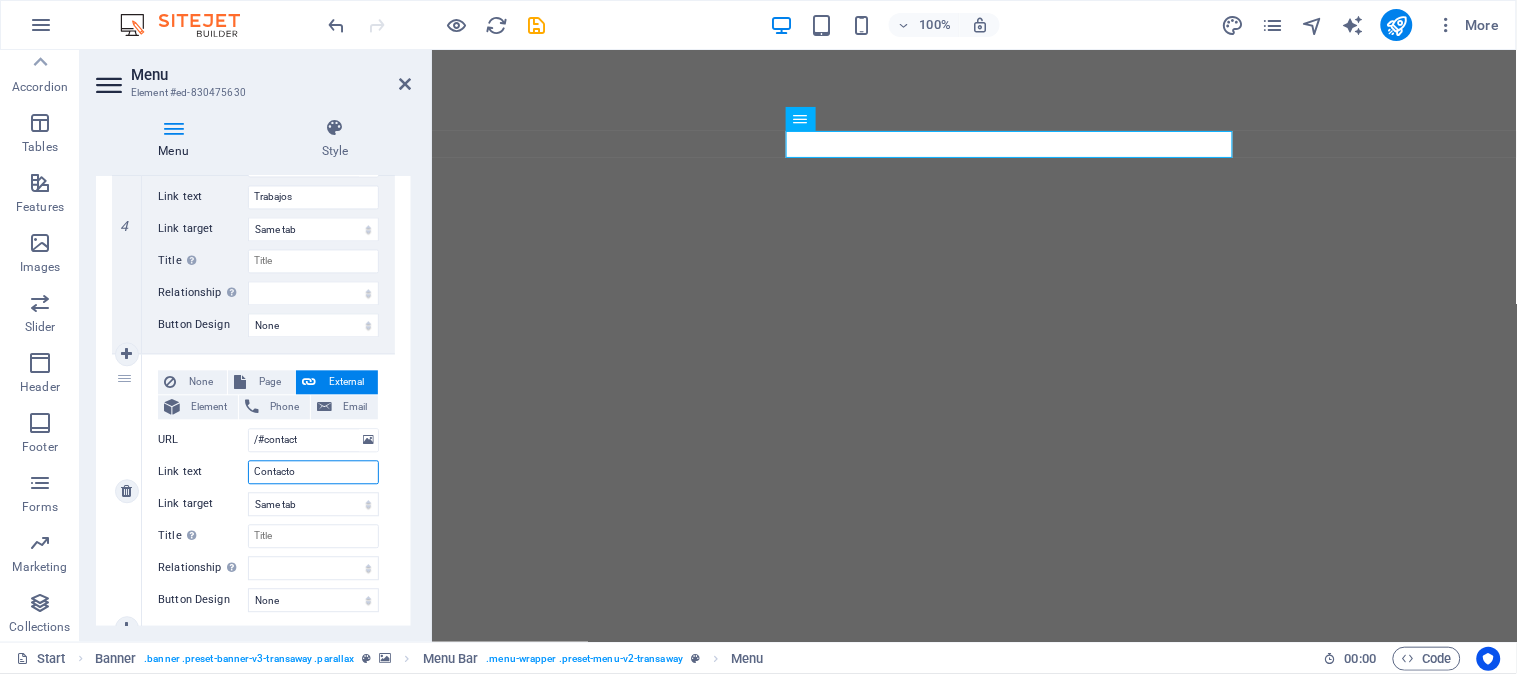 select 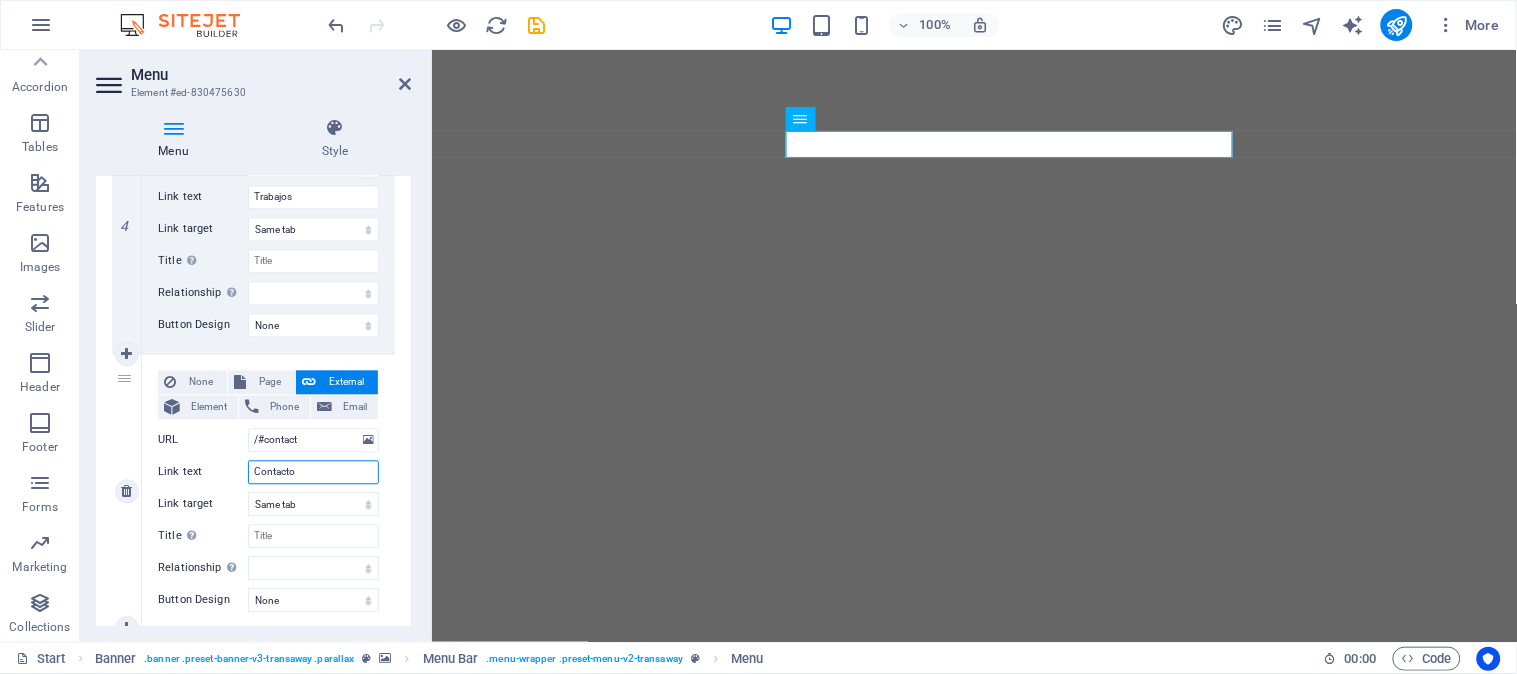 select 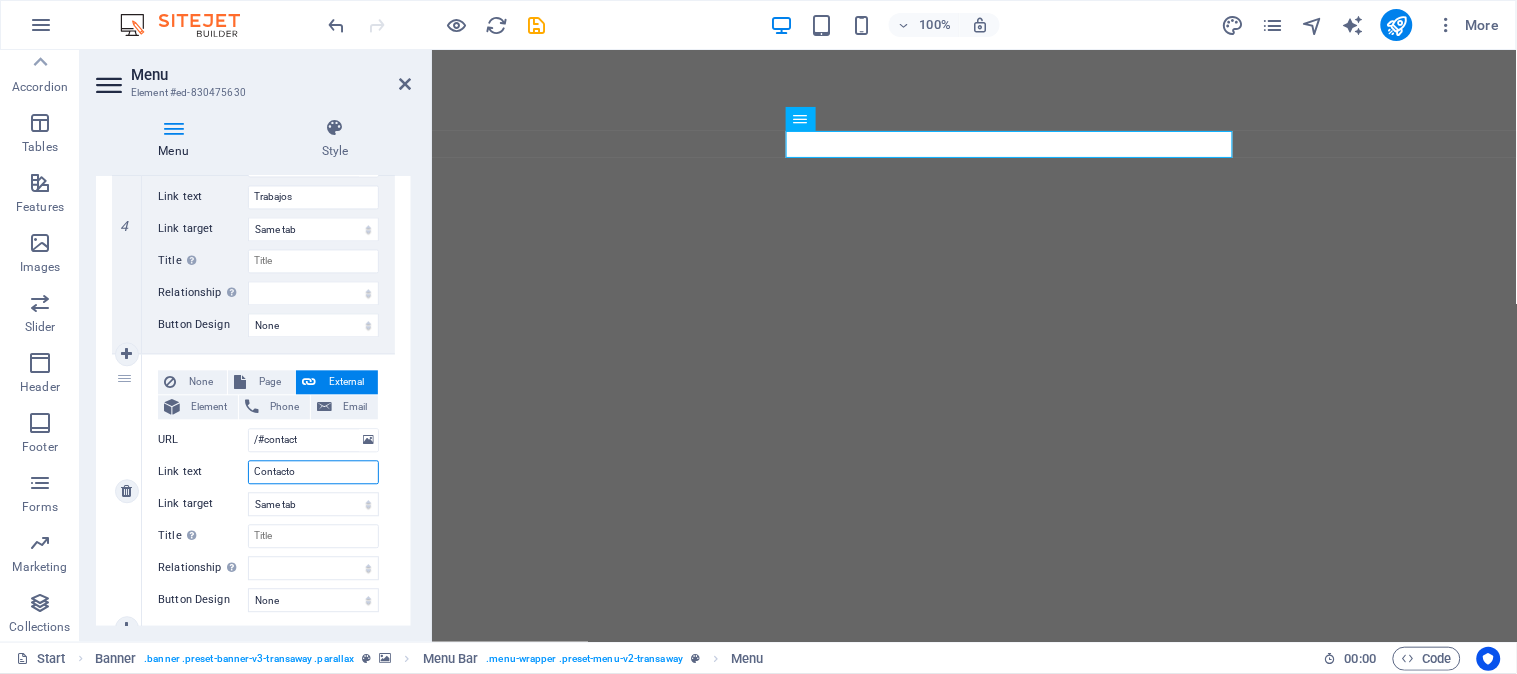 select 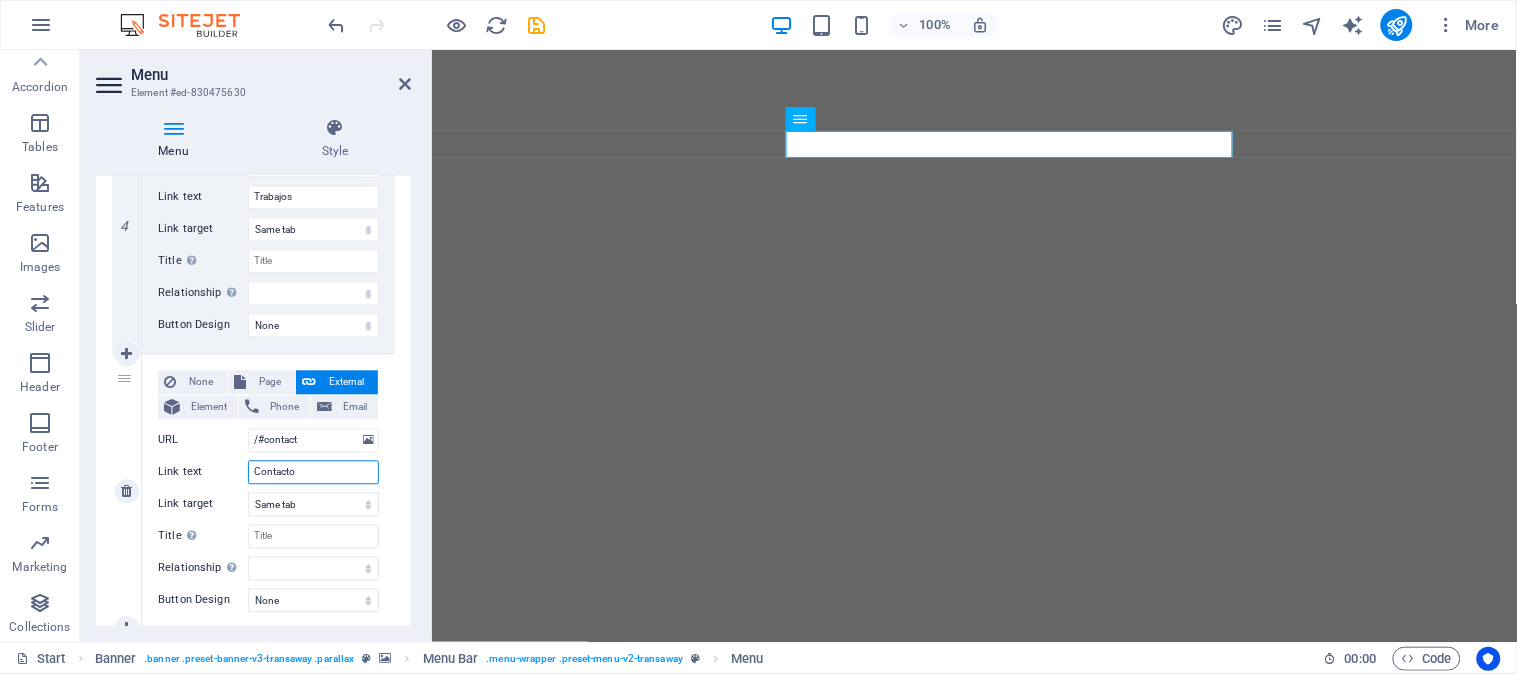select 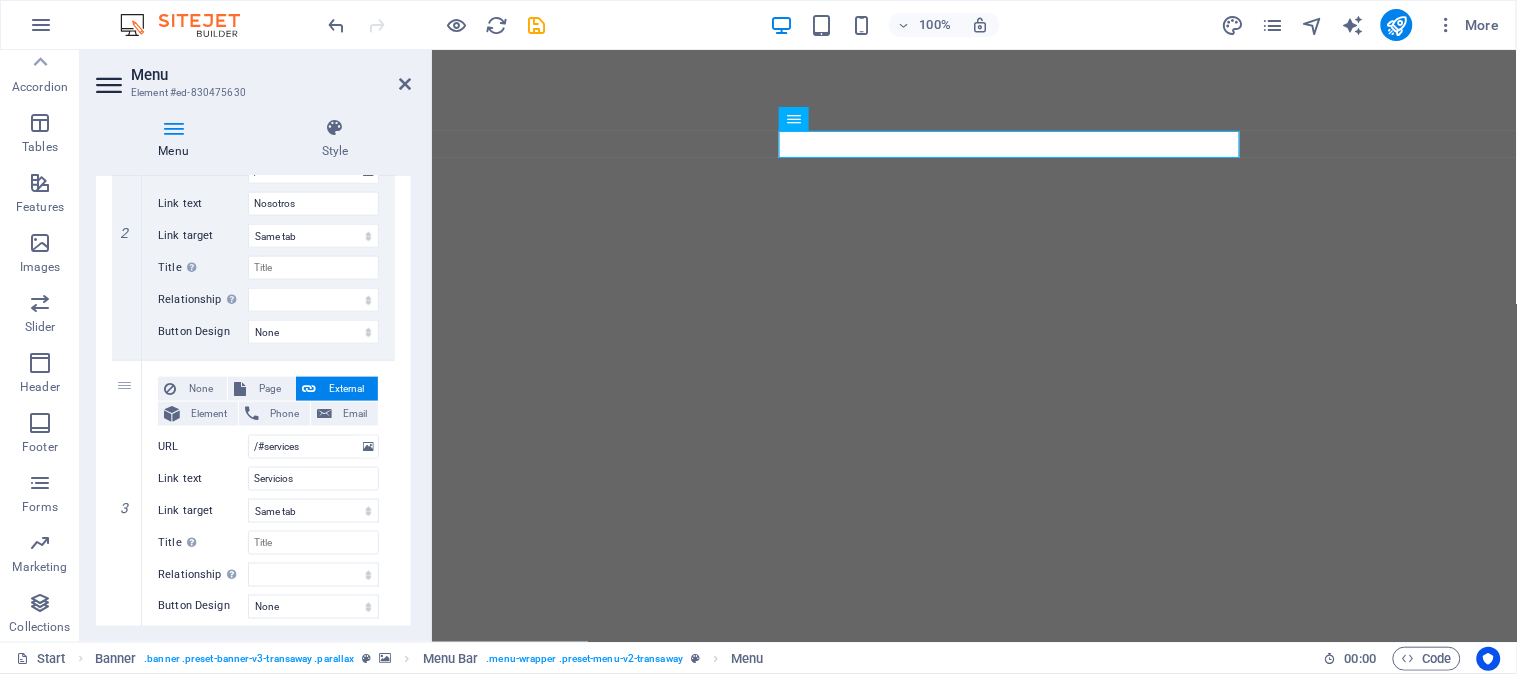 scroll, scrollTop: 0, scrollLeft: 0, axis: both 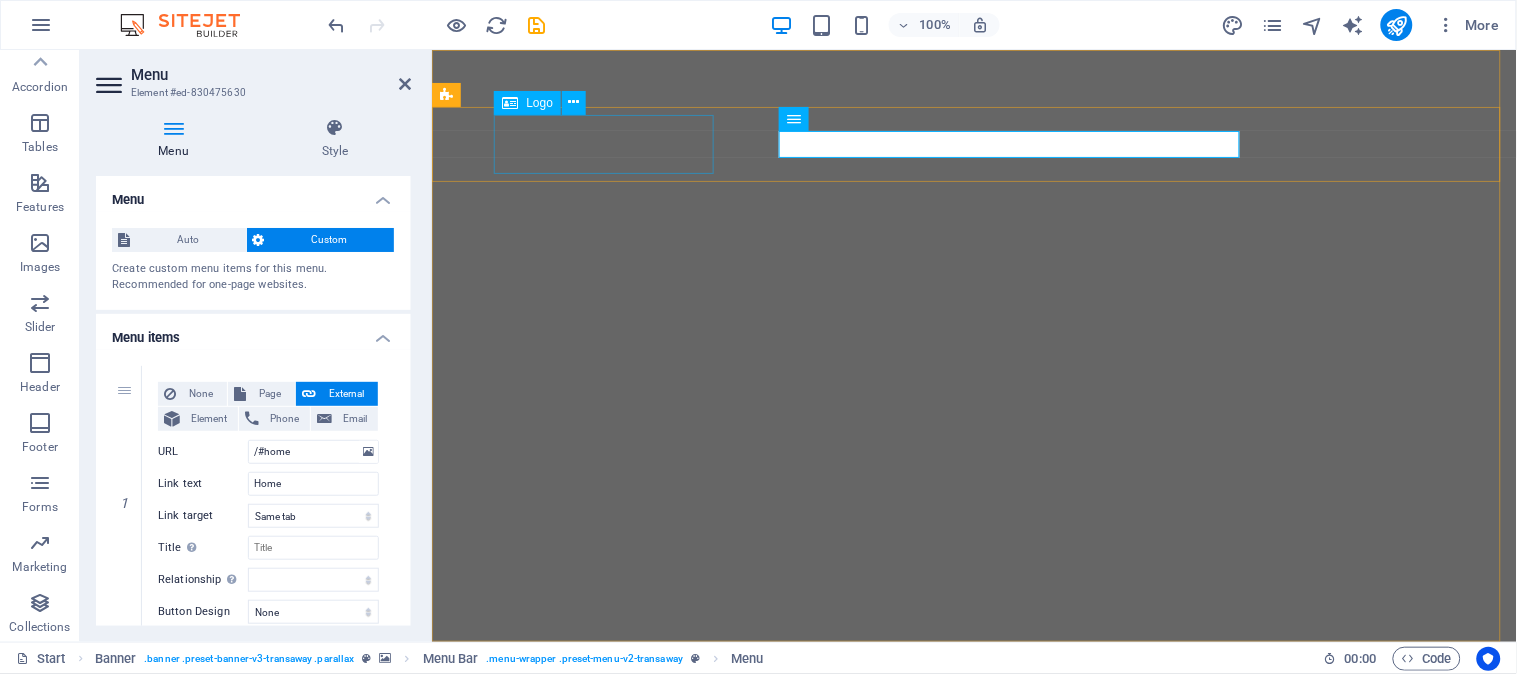 type on "Contacto" 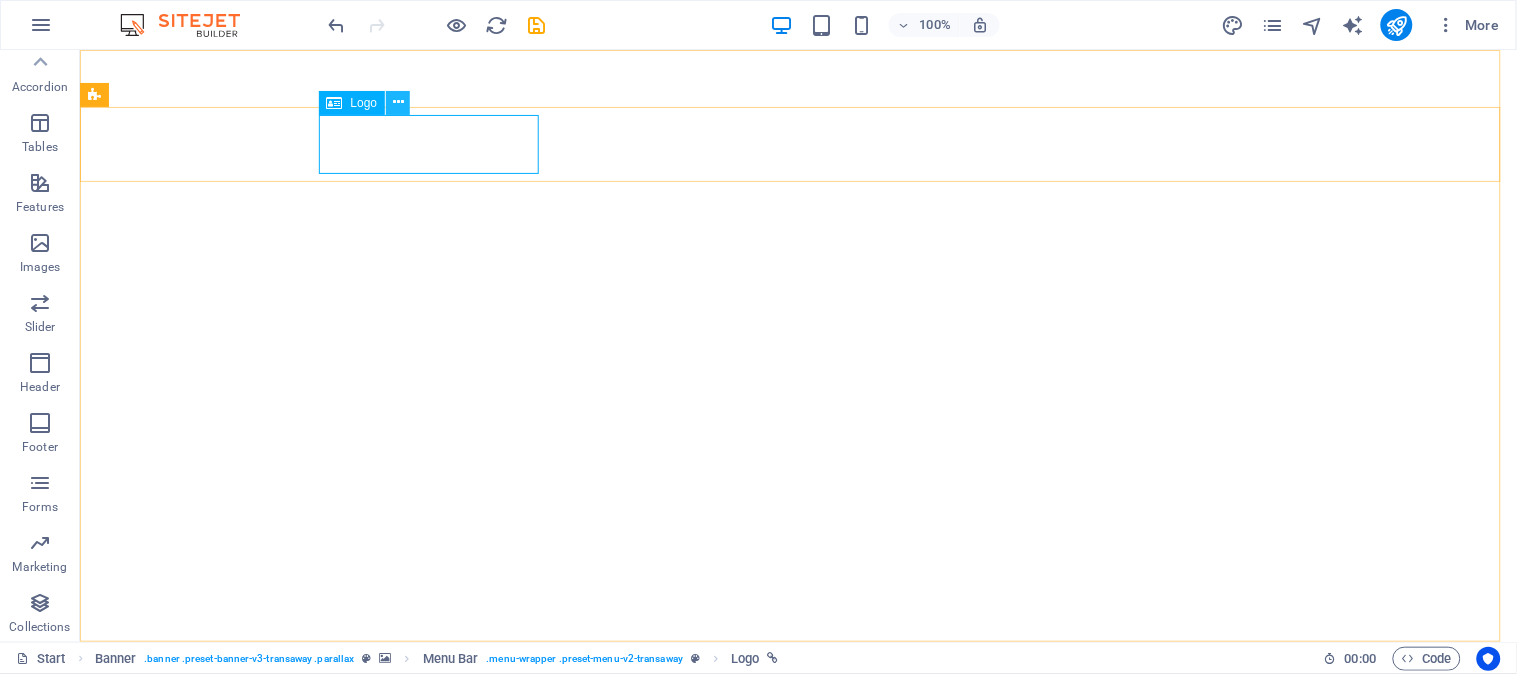 click at bounding box center [398, 102] 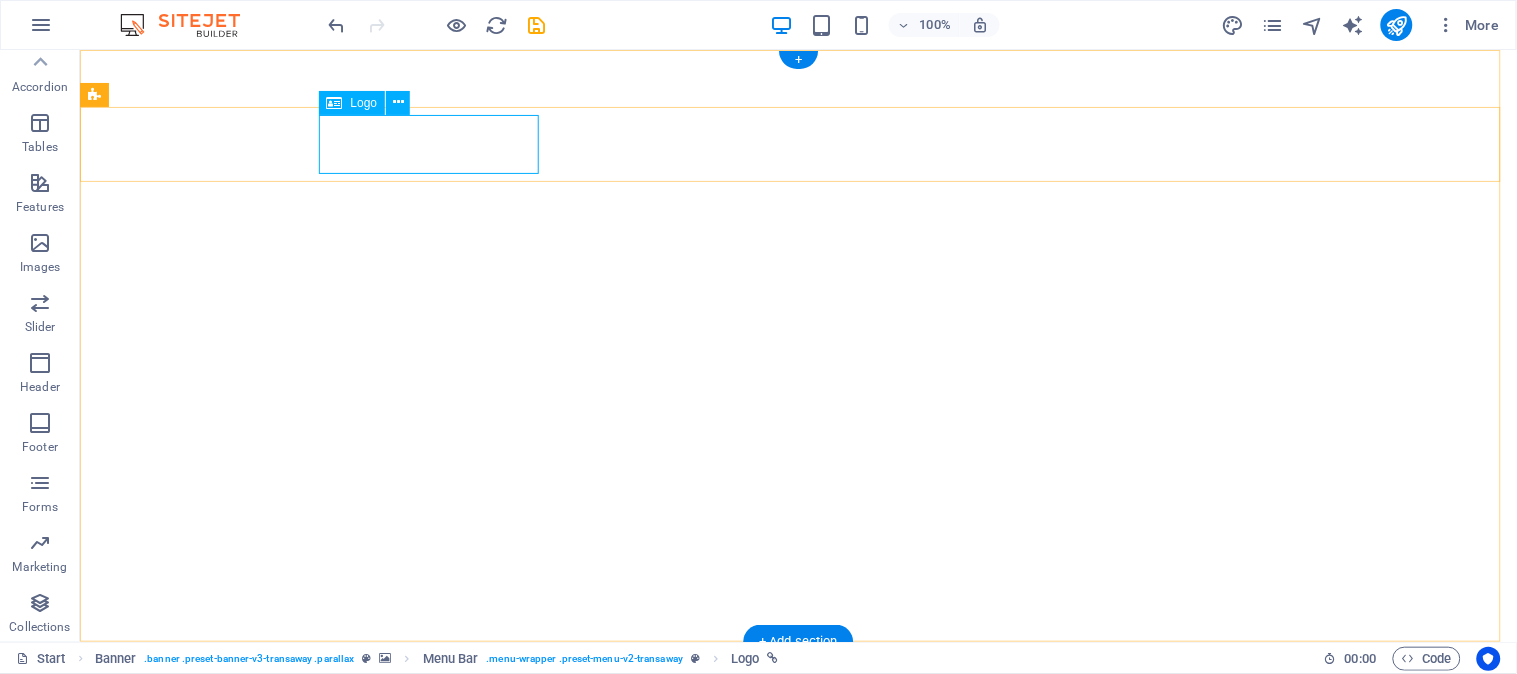 click at bounding box center (798, 923) 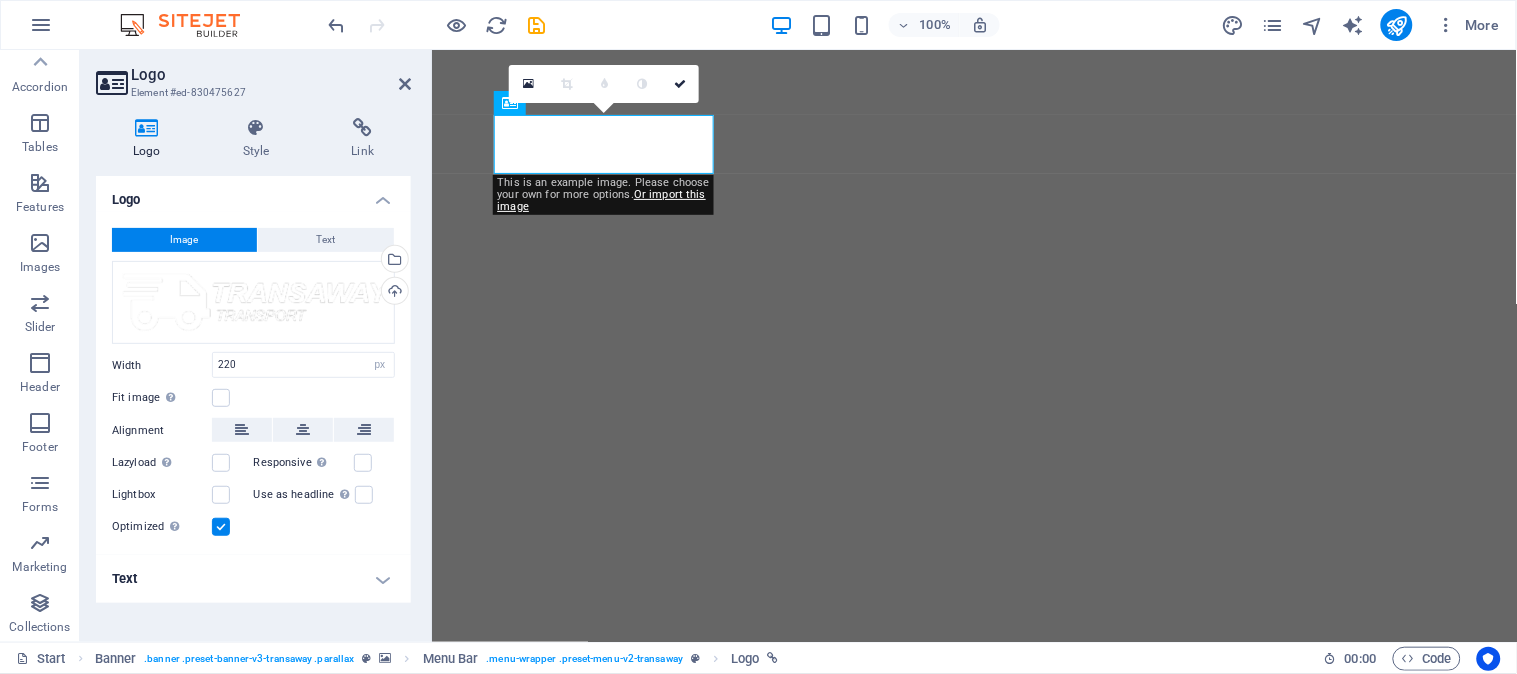 click on "Image" at bounding box center [184, 240] 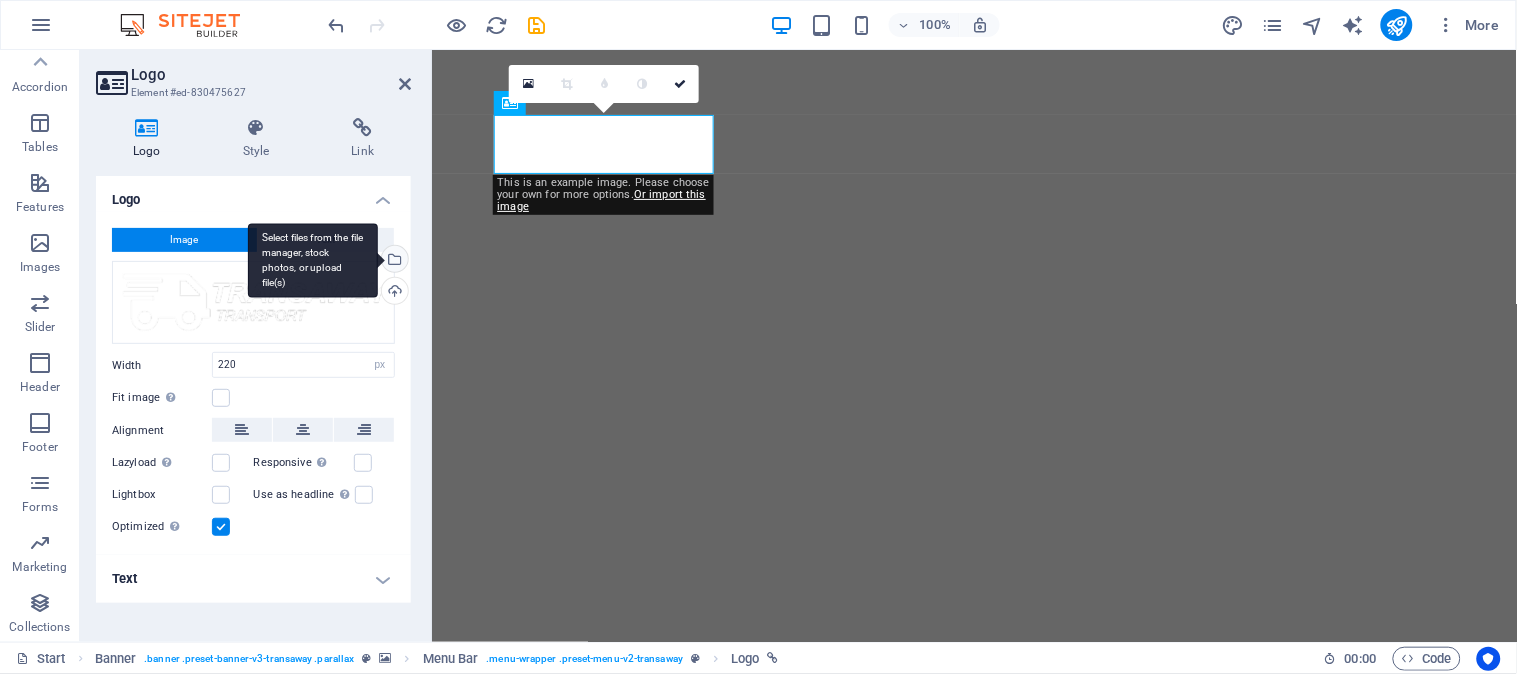 click on "Select files from the file manager, stock photos, or upload file(s)" at bounding box center (393, 261) 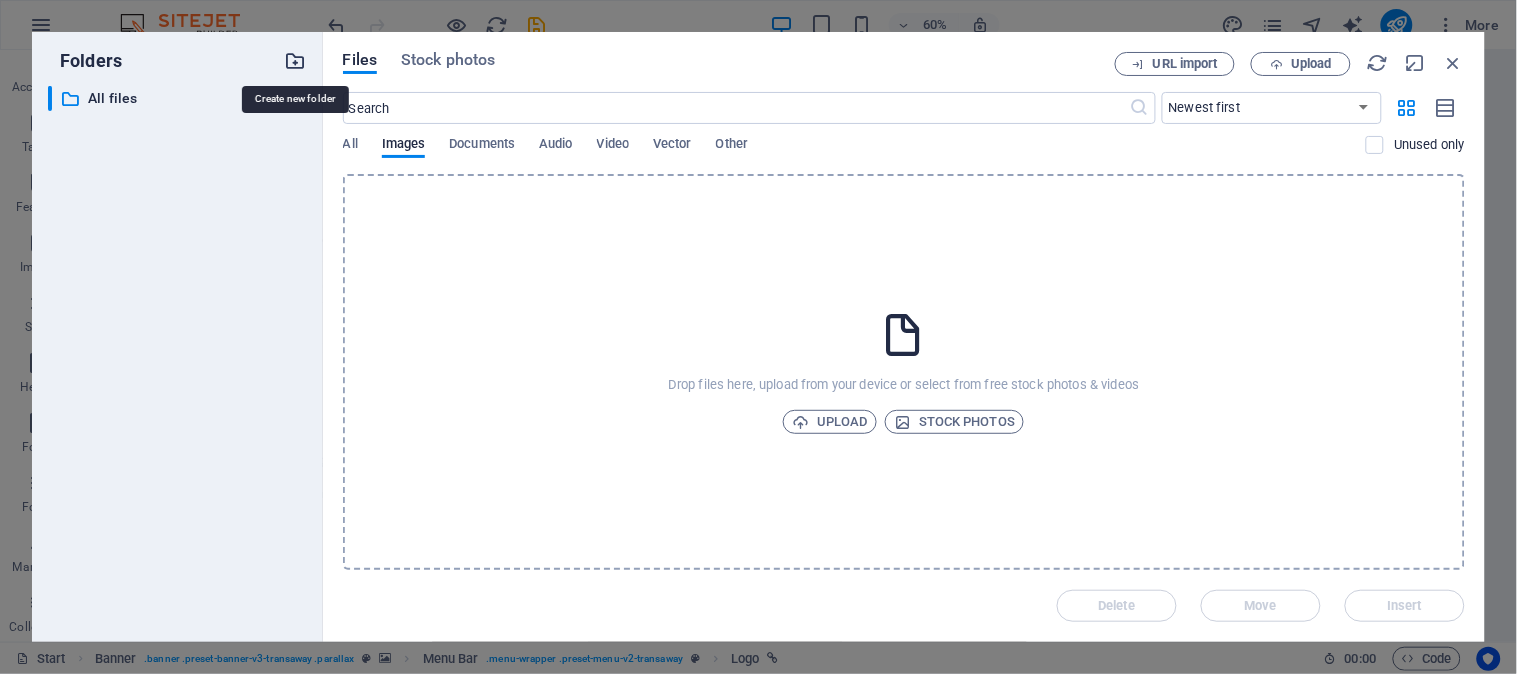 click at bounding box center (296, 61) 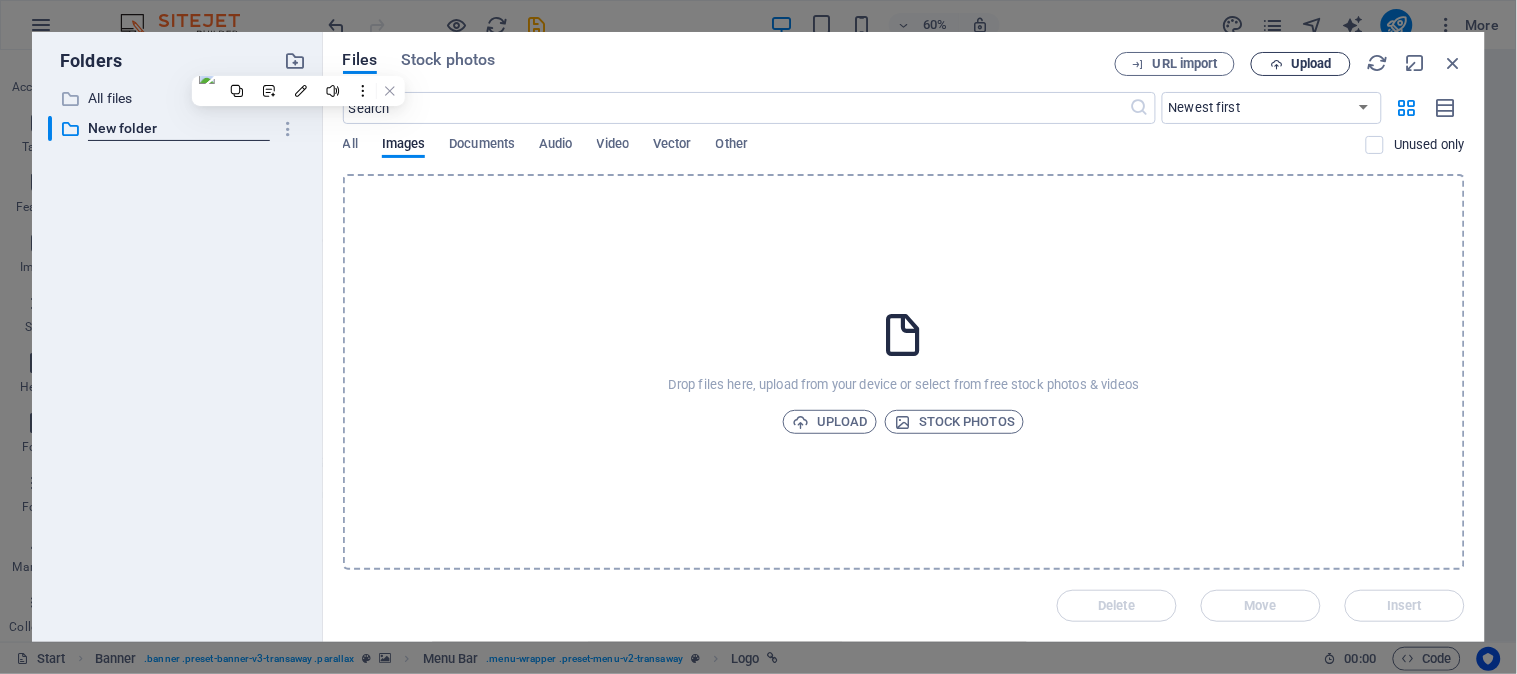 click on "Upload" at bounding box center (1301, 64) 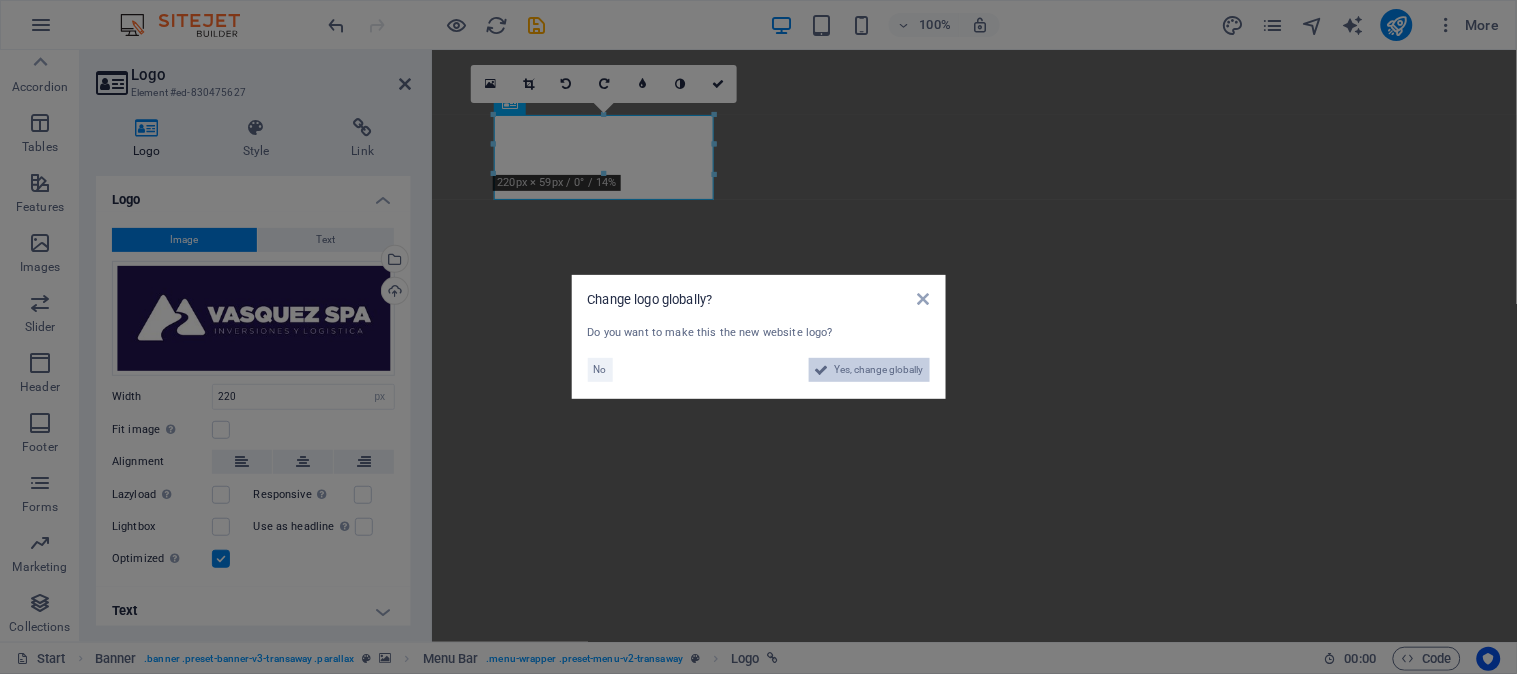 click on "Yes, change globally" at bounding box center [879, 370] 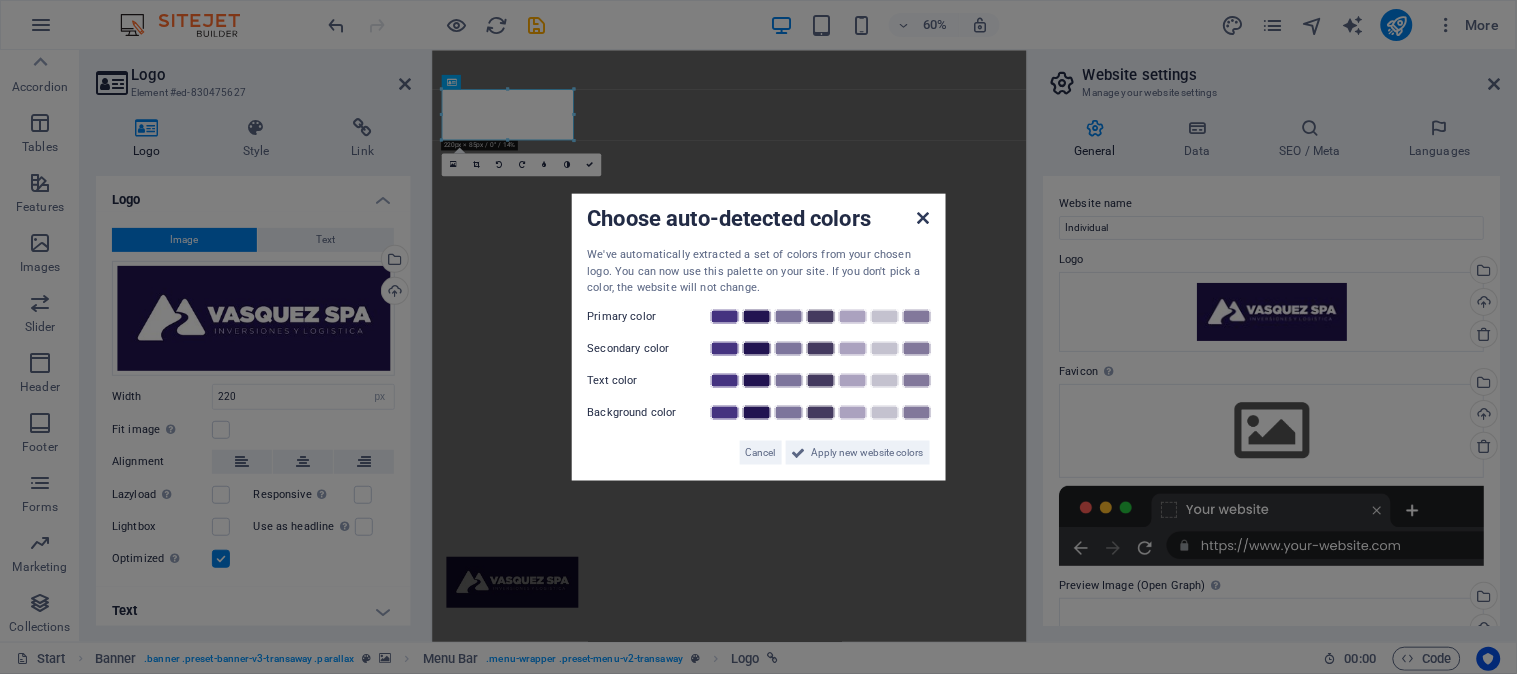 click at bounding box center [923, 218] 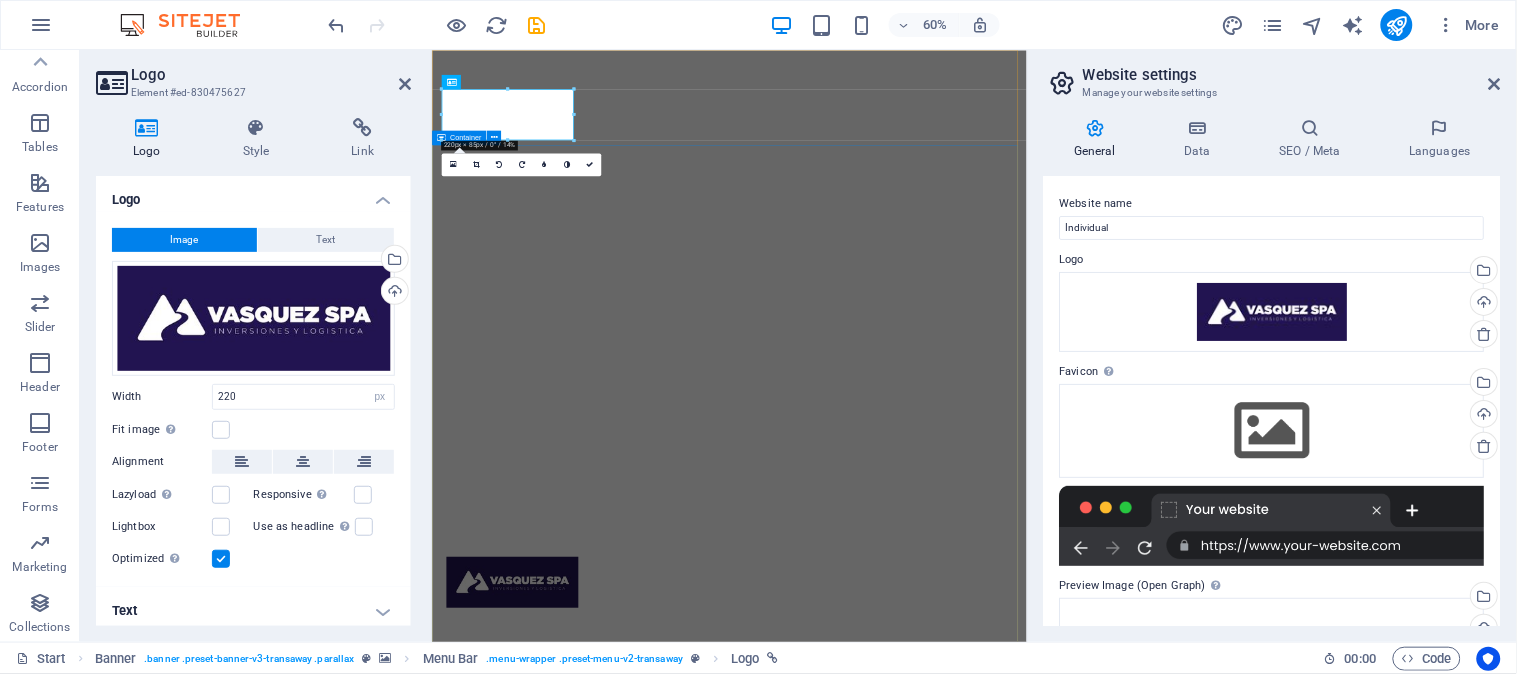 click on "VASQUEZ SPA SERVICIOS INDUSTRIALES" at bounding box center [927, 1207] 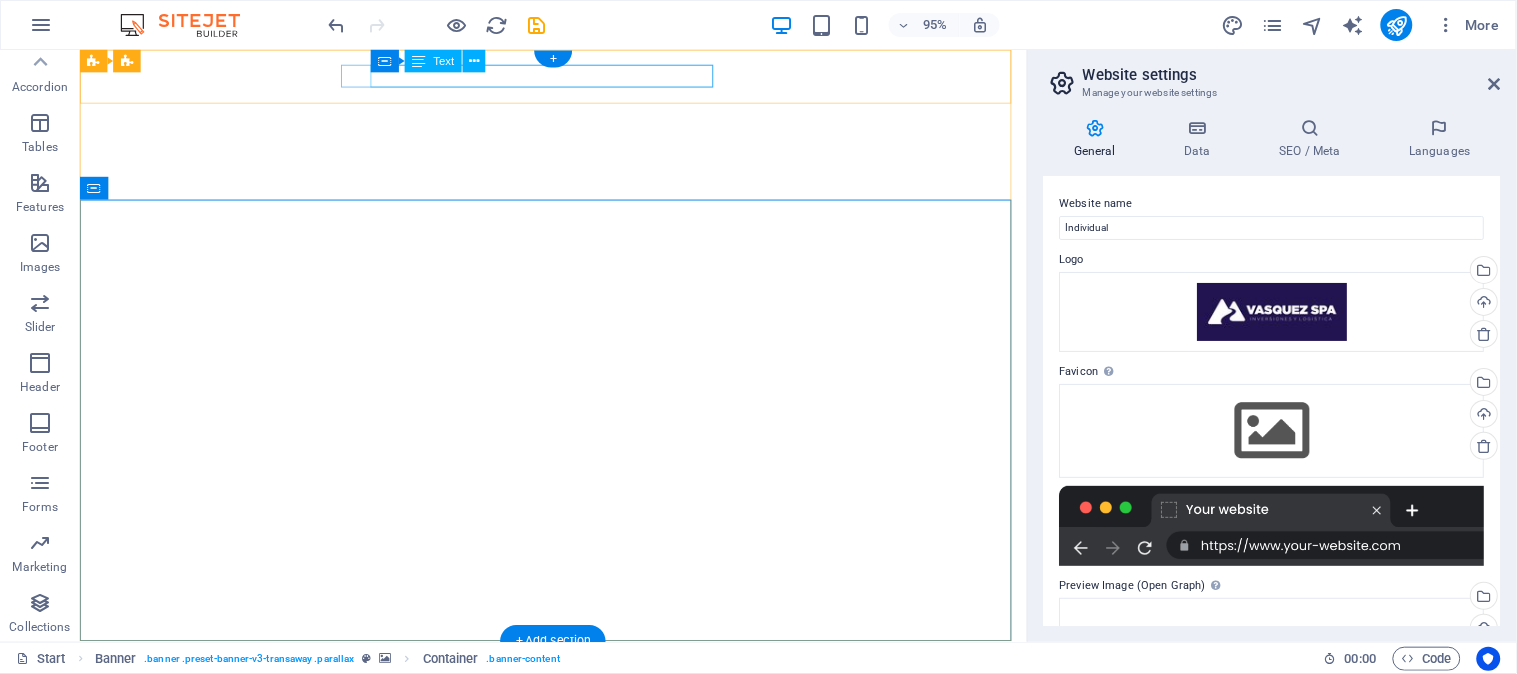 click on "d54dc1f9254d3a27fb854730c5e786@cpanel.local" at bounding box center (573, 721) 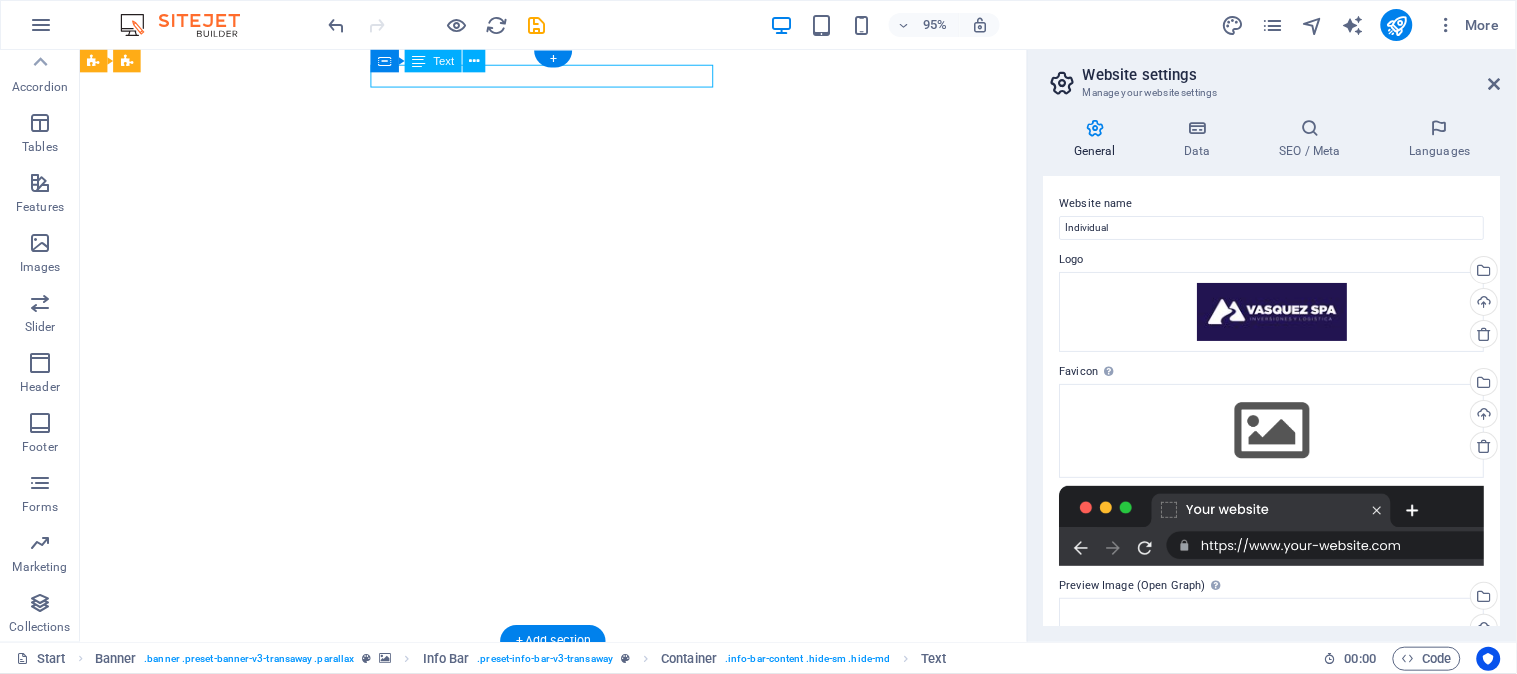 click on "d54dc1f9254d3a27fb854730c5e786@cpanel.local" at bounding box center [573, 721] 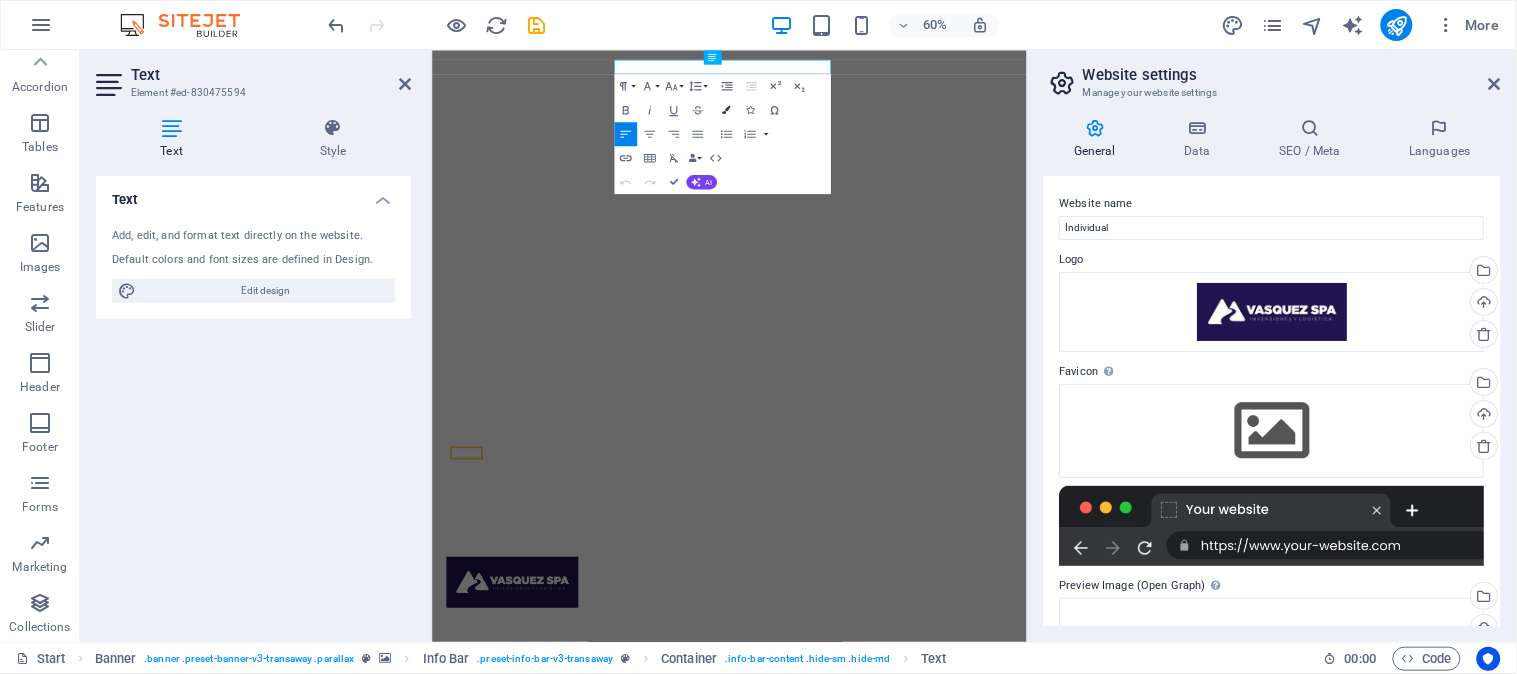 click at bounding box center (726, 110) 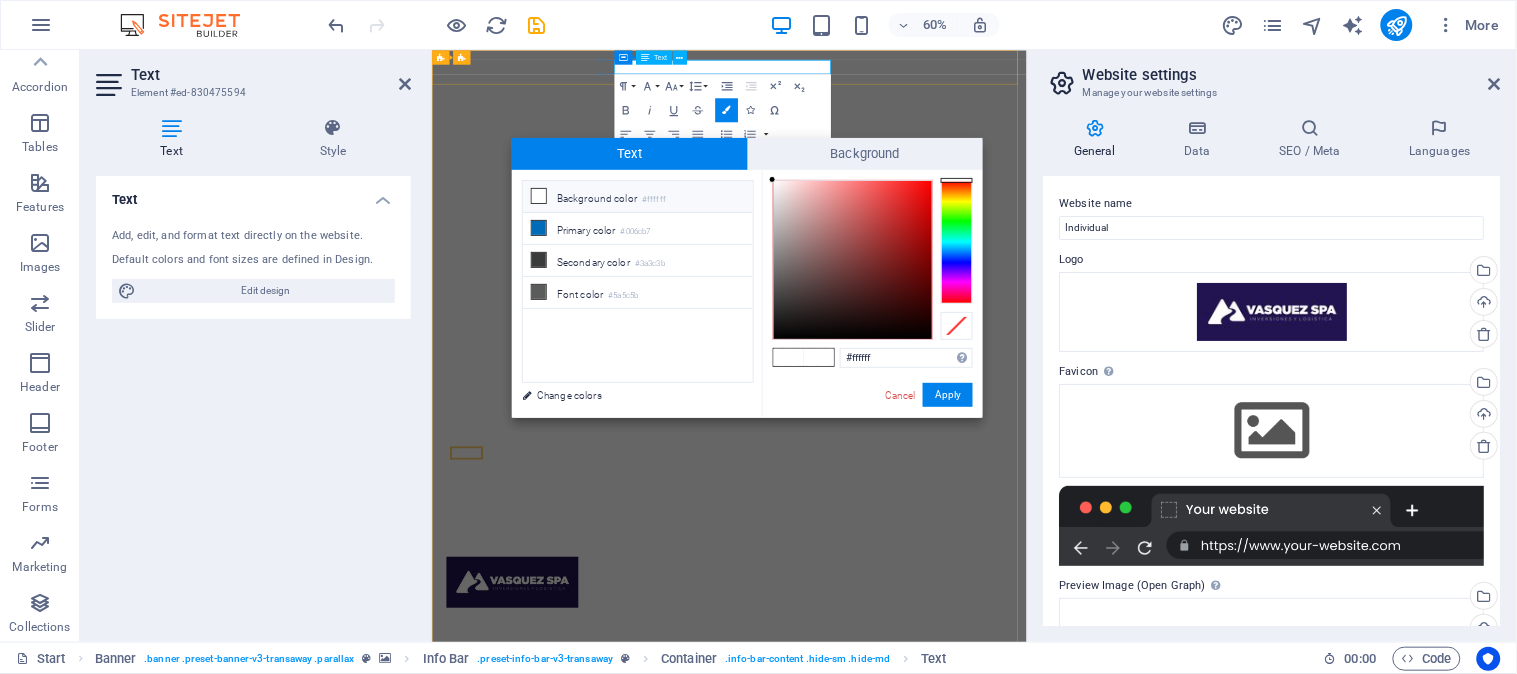 click on "​ ​ d54dc1f9254d3a27fb854730c5e786@cpanel.local" at bounding box center [488, 721] 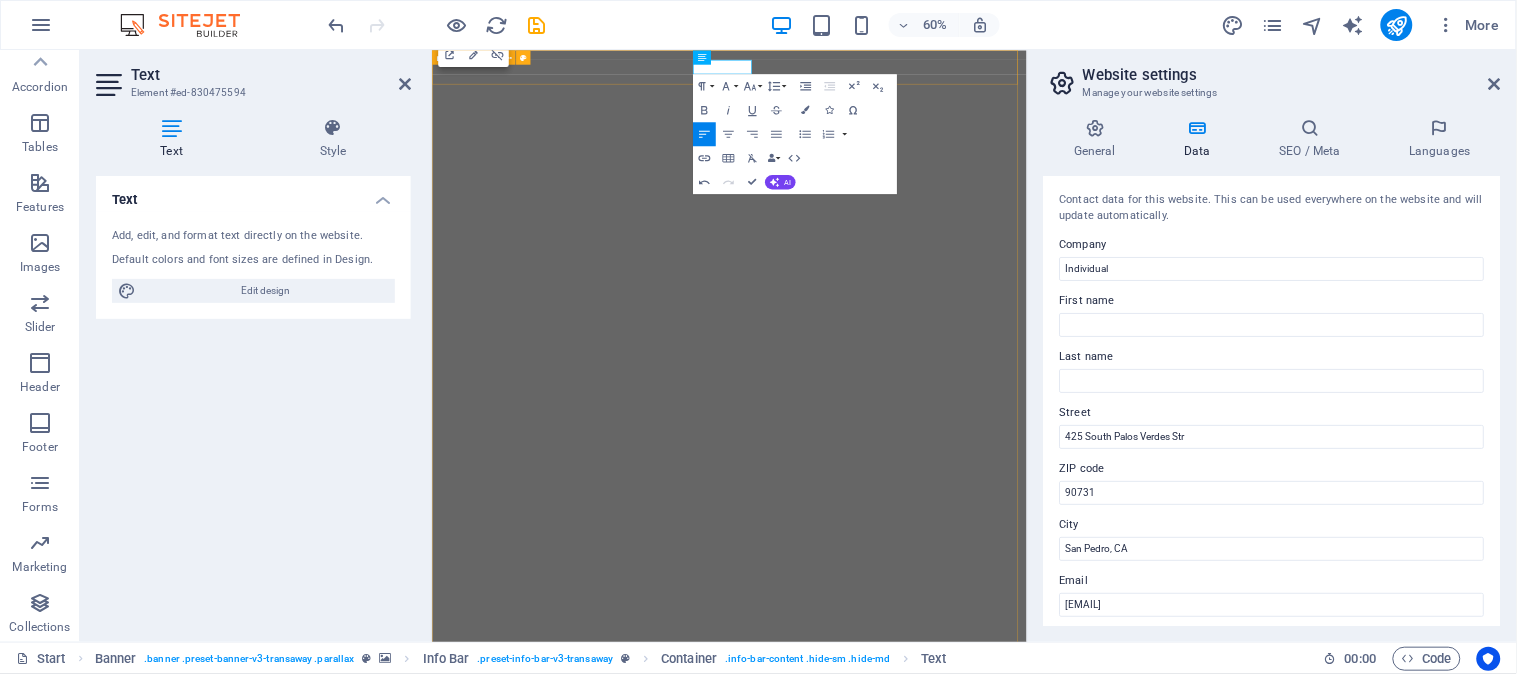 type 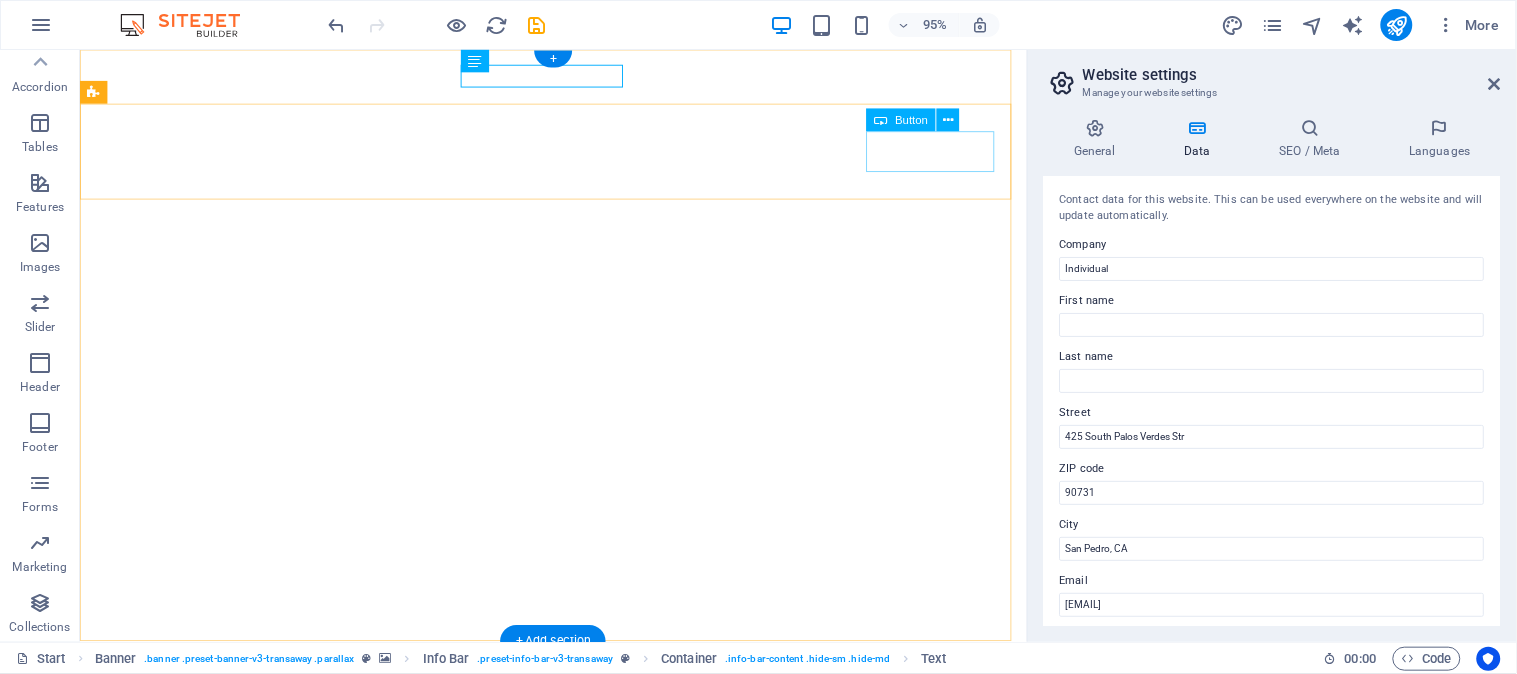 click on "Get a quote" at bounding box center [578, 1059] 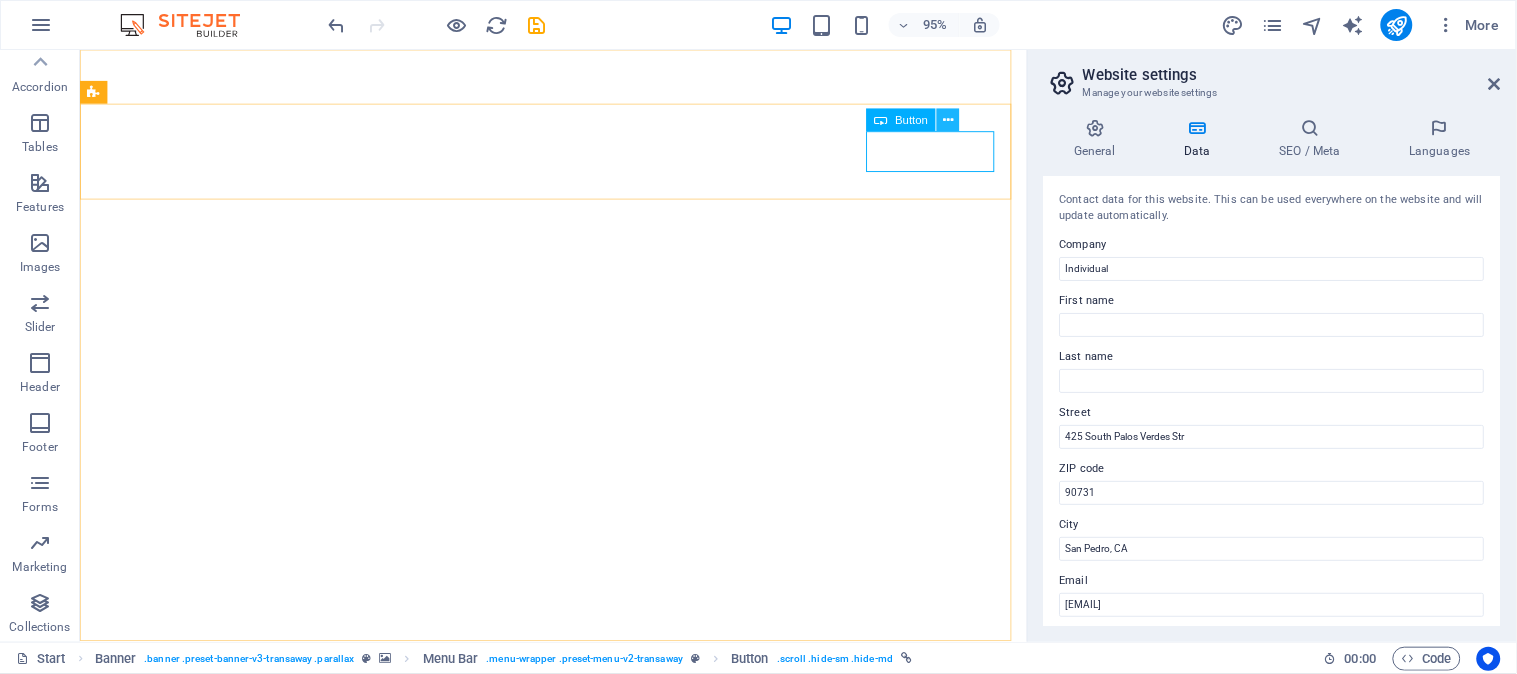 click at bounding box center [948, 121] 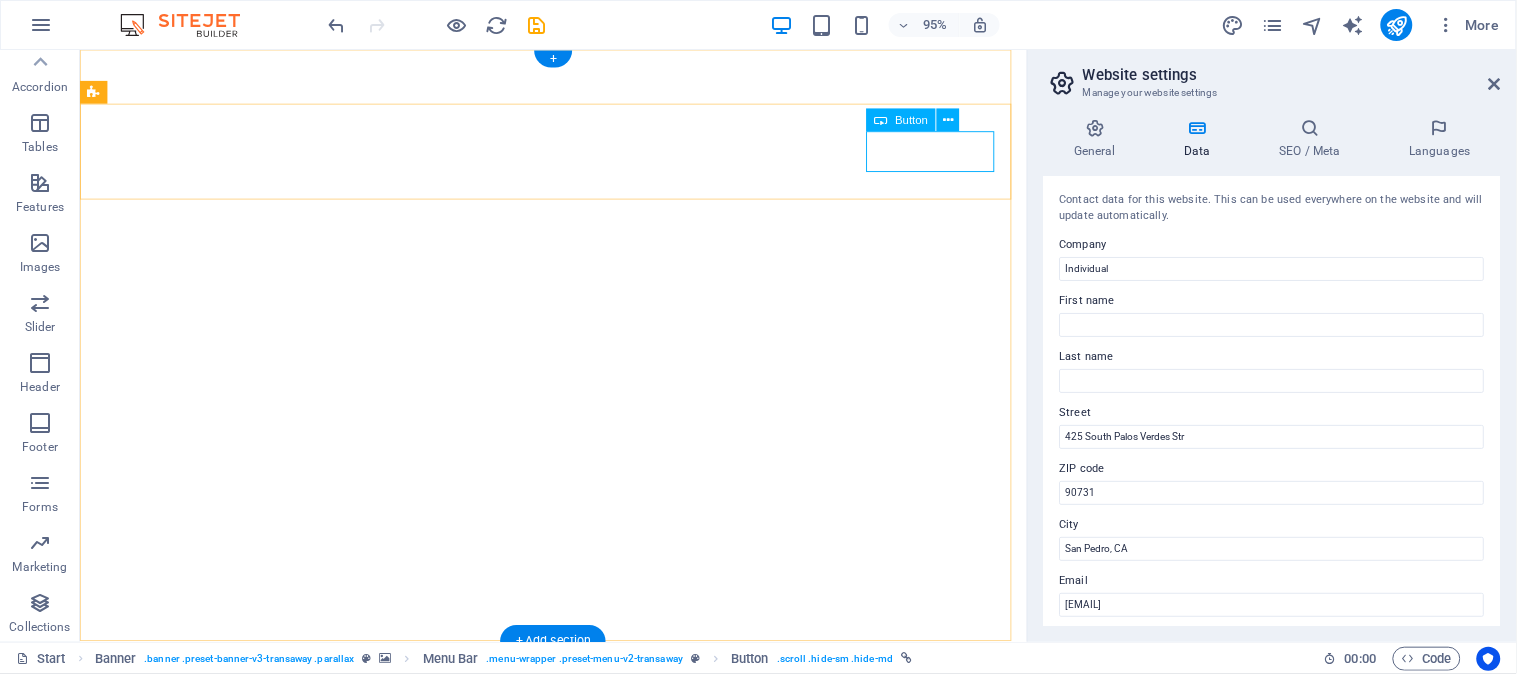 click on "Get a quote" at bounding box center (578, 1059) 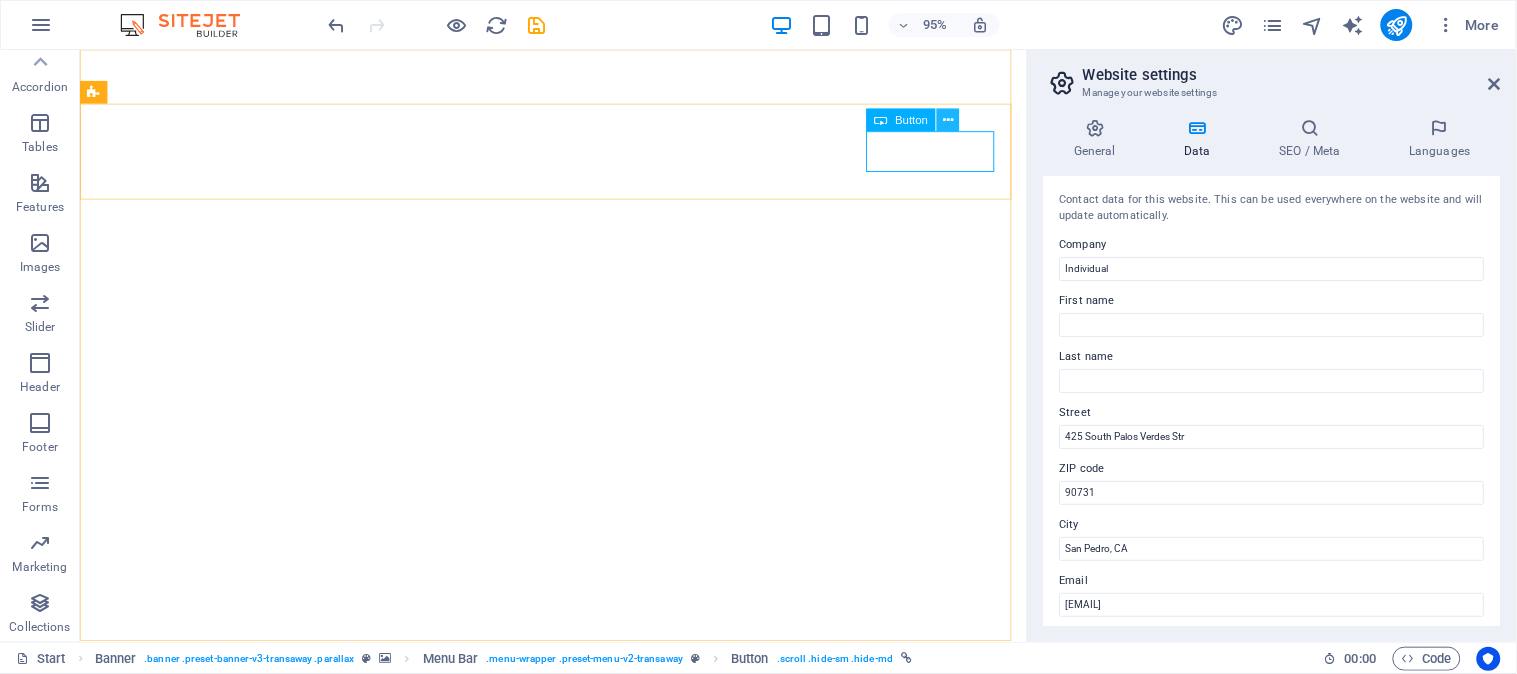 click at bounding box center (948, 120) 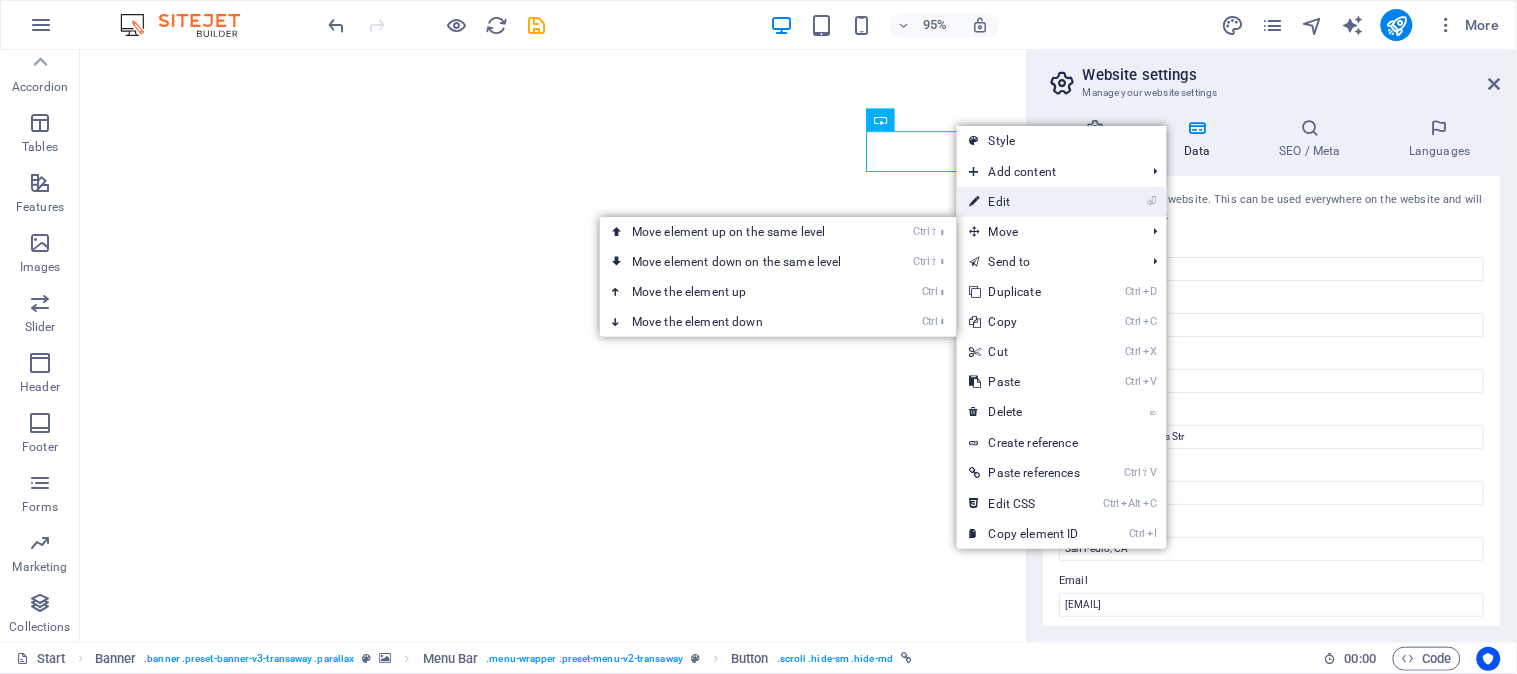 click on "⏎  Edit" at bounding box center (1024, 202) 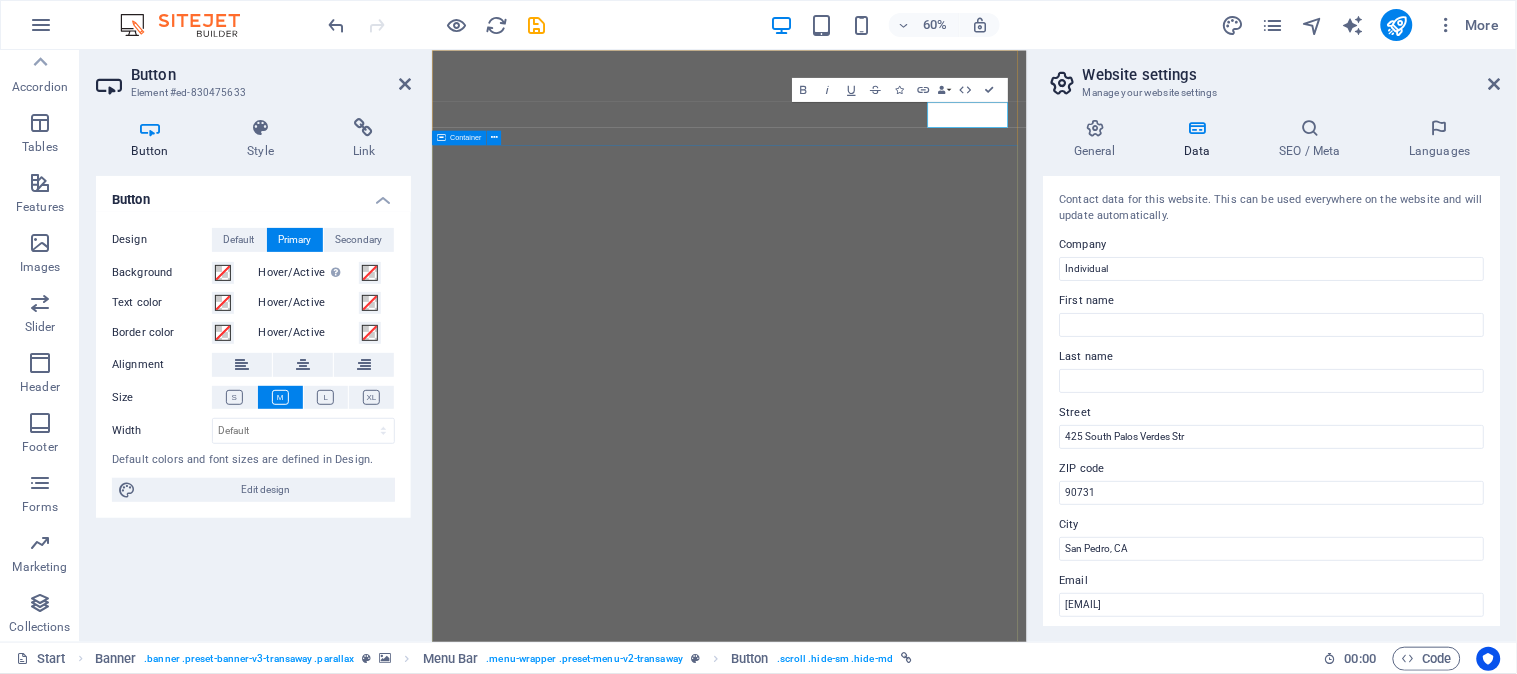 type 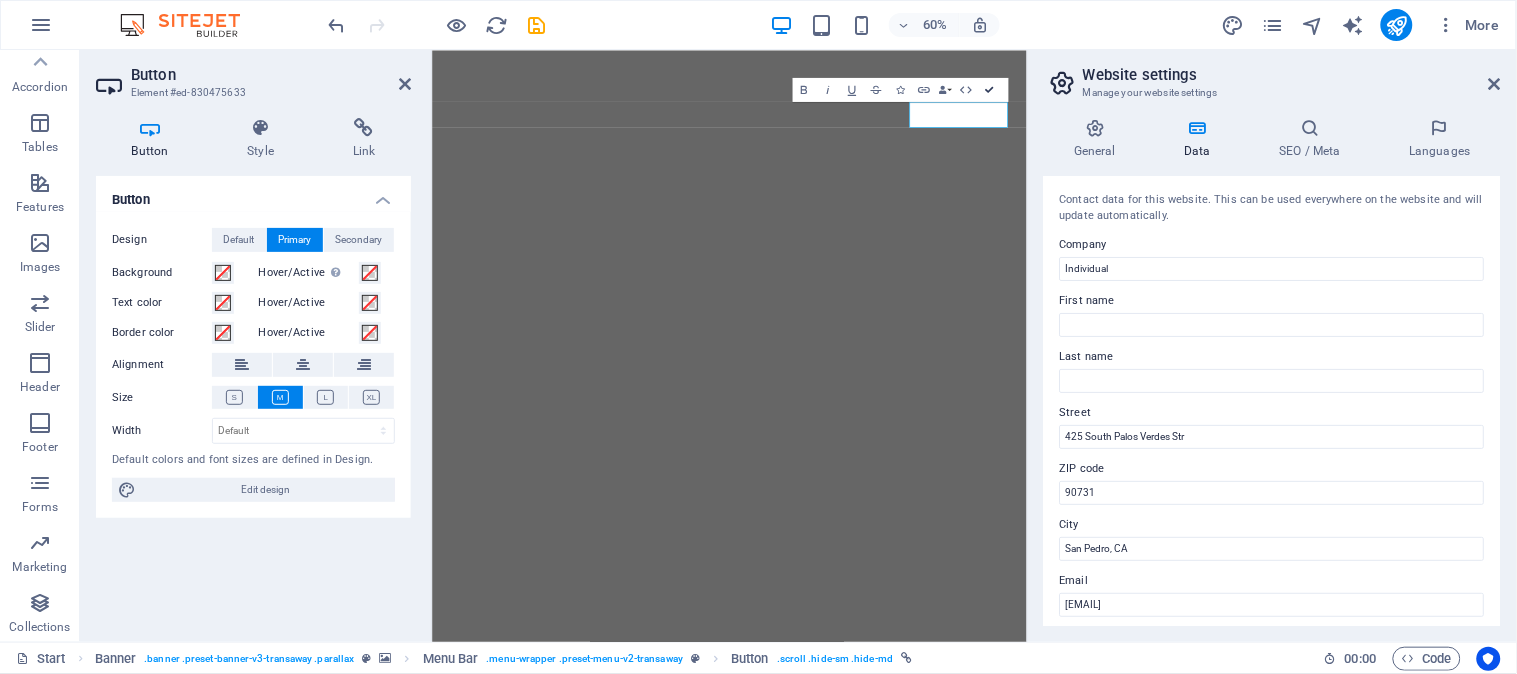 drag, startPoint x: 990, startPoint y: 90, endPoint x: 957, endPoint y: 53, distance: 49.57822 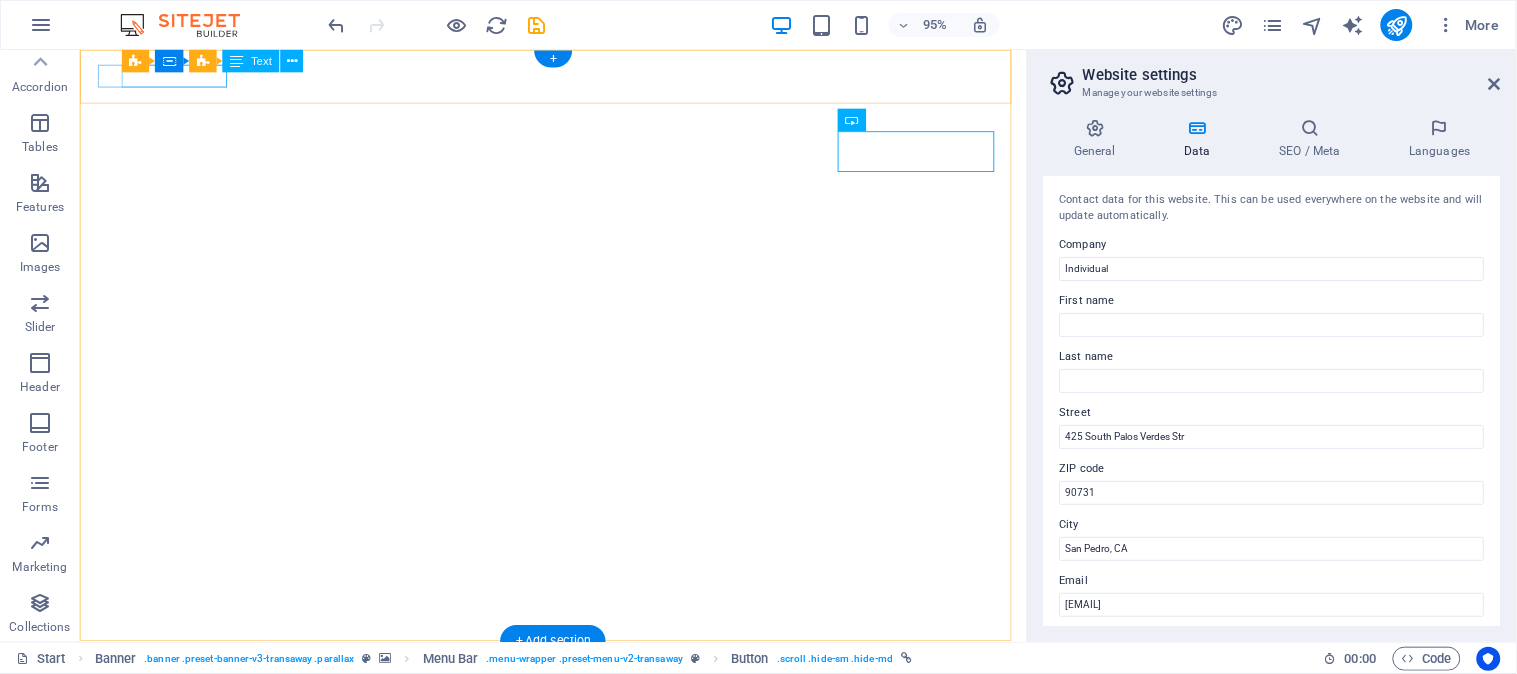 click on "+012-345-6789" at bounding box center [570, 716] 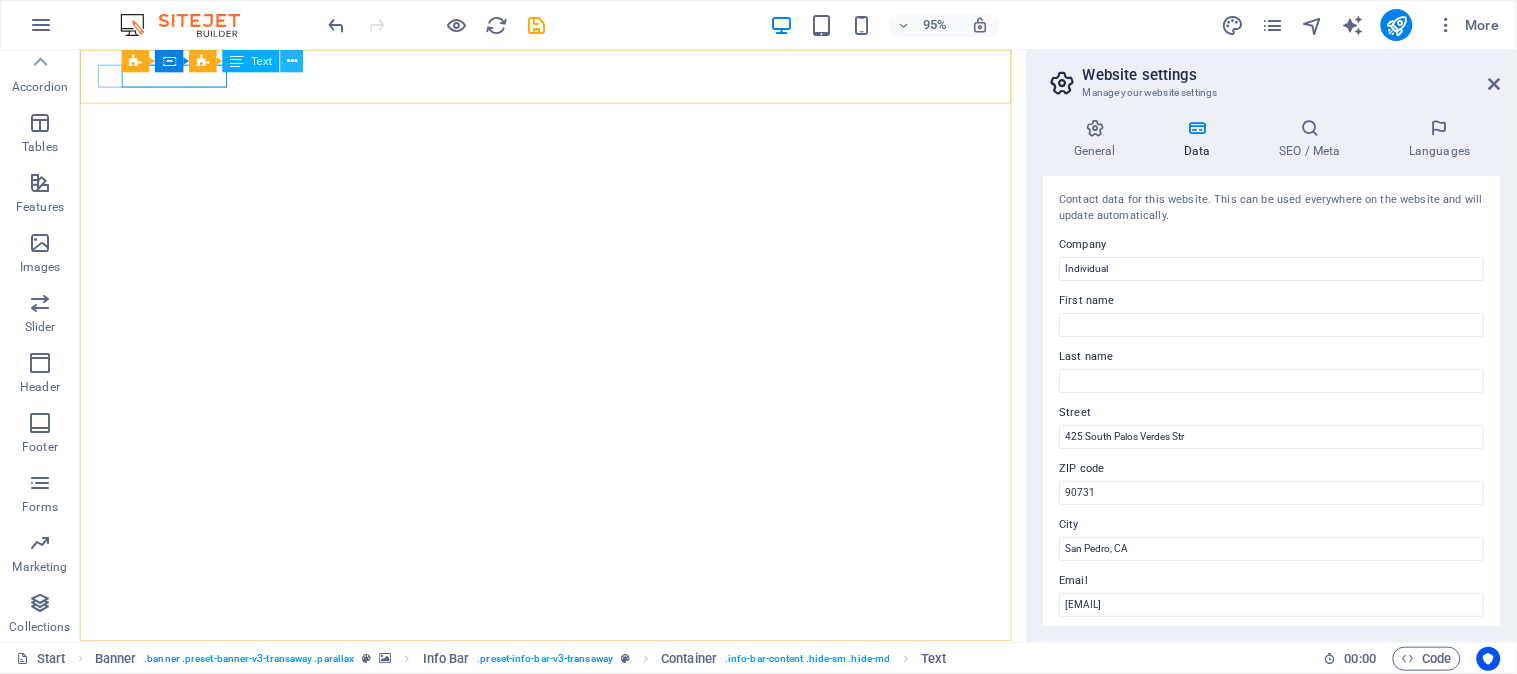 click at bounding box center (292, 61) 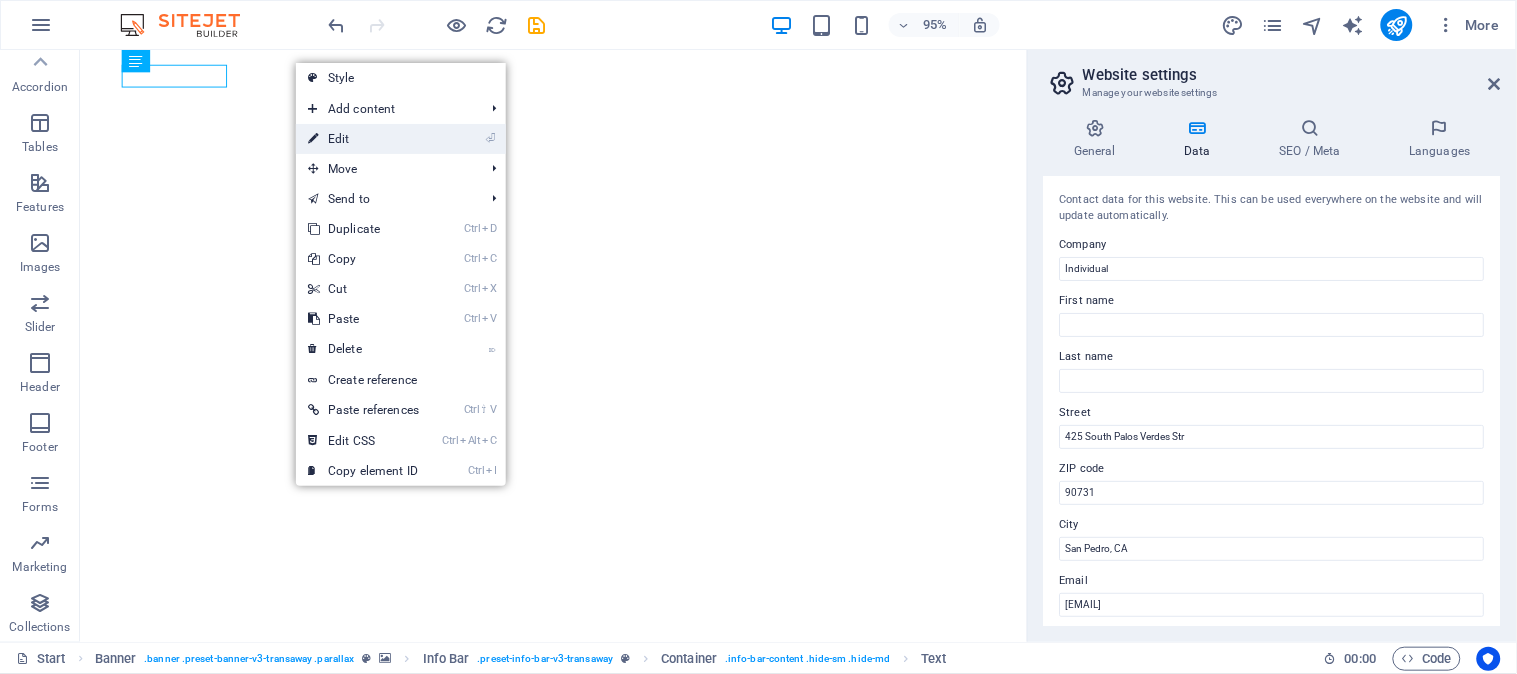 click on "⏎  Edit" at bounding box center (363, 139) 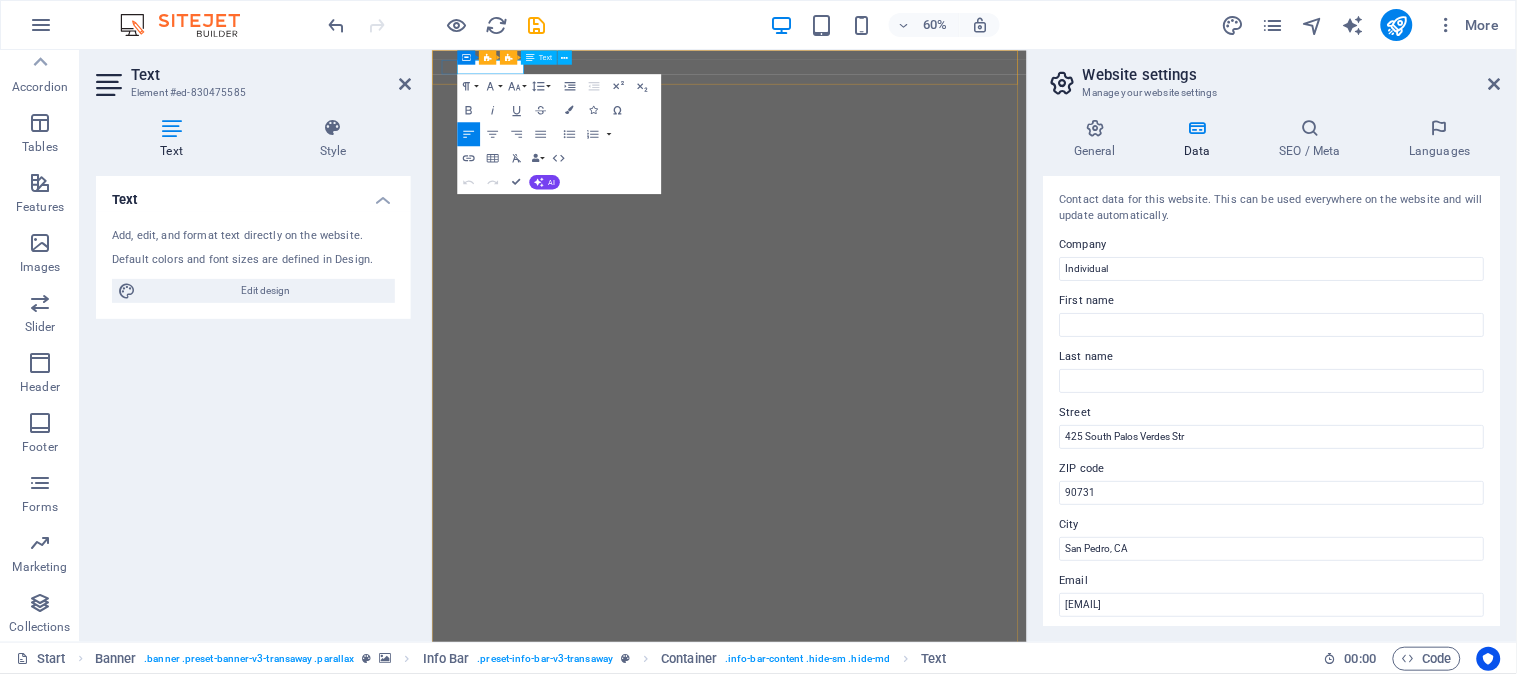click on "+012-345-6789" at bounding box center (509, 1081) 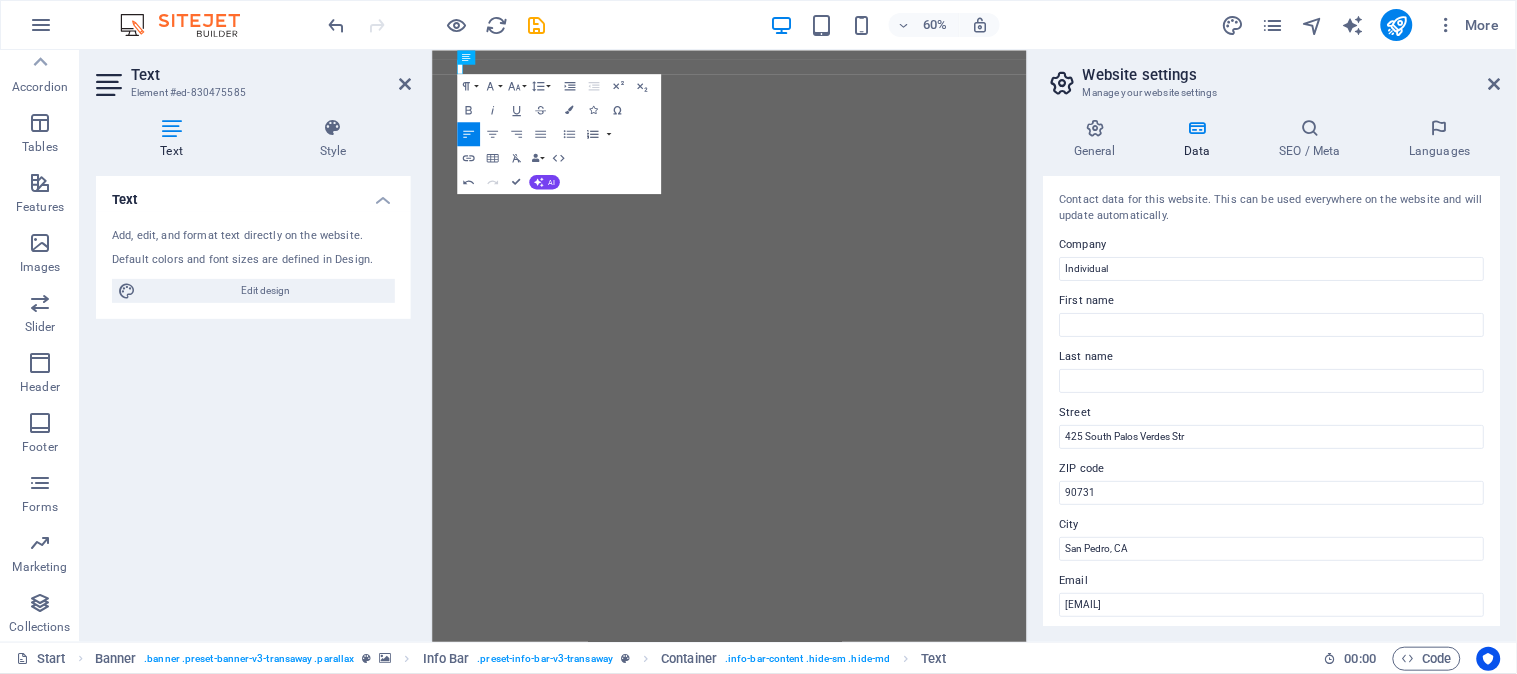type 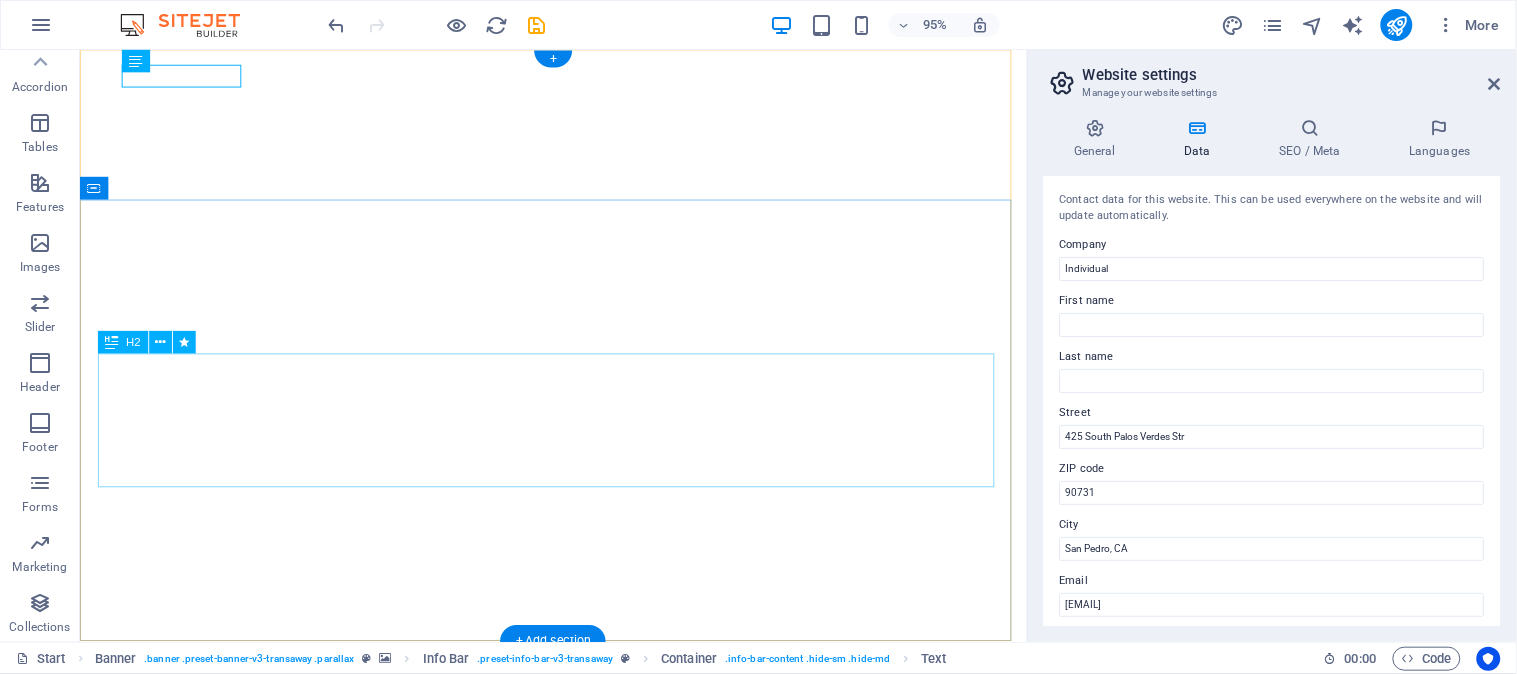 click on "VASQUEZ SPA SERVICIOS INDUSTRIALES" at bounding box center (578, 1238) 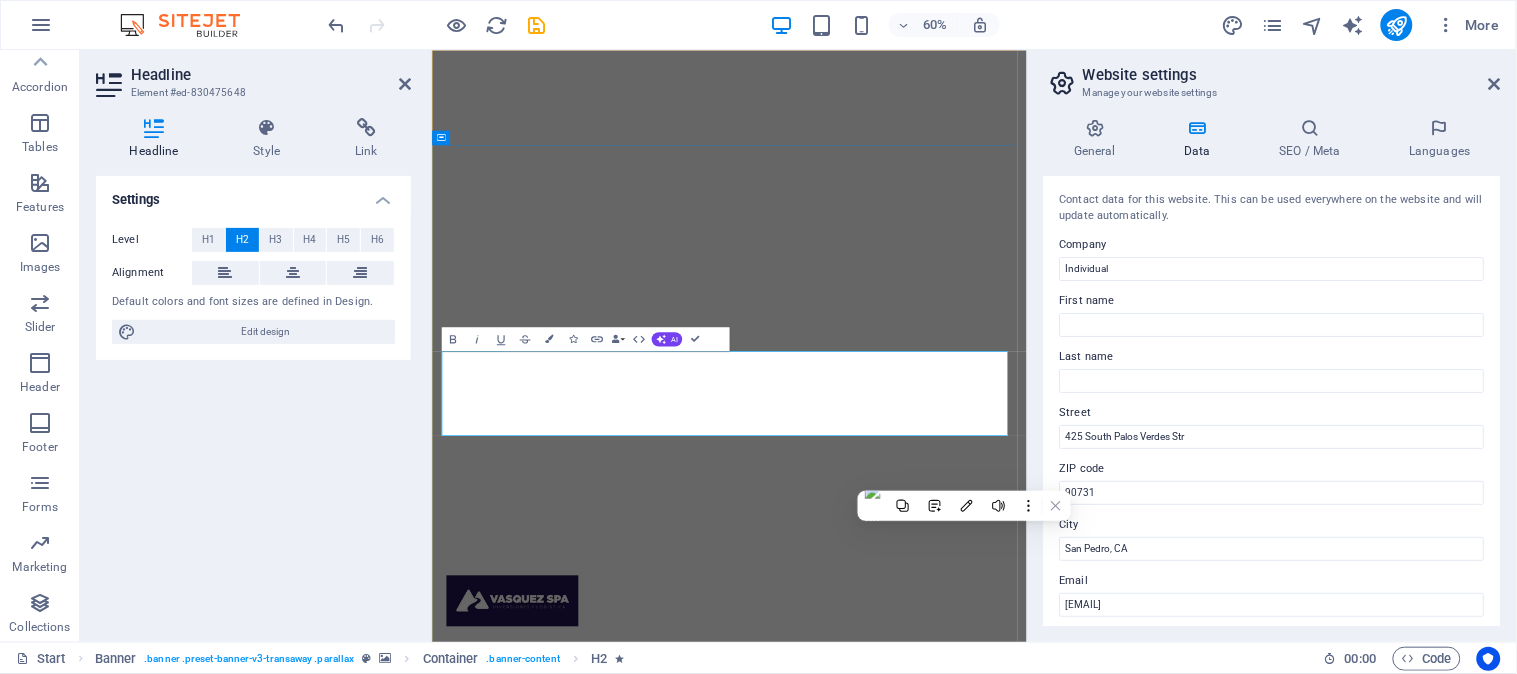 click on "VASQUEZ SPA SERVICIOS INDUSTRIALES" at bounding box center (927, 1238) 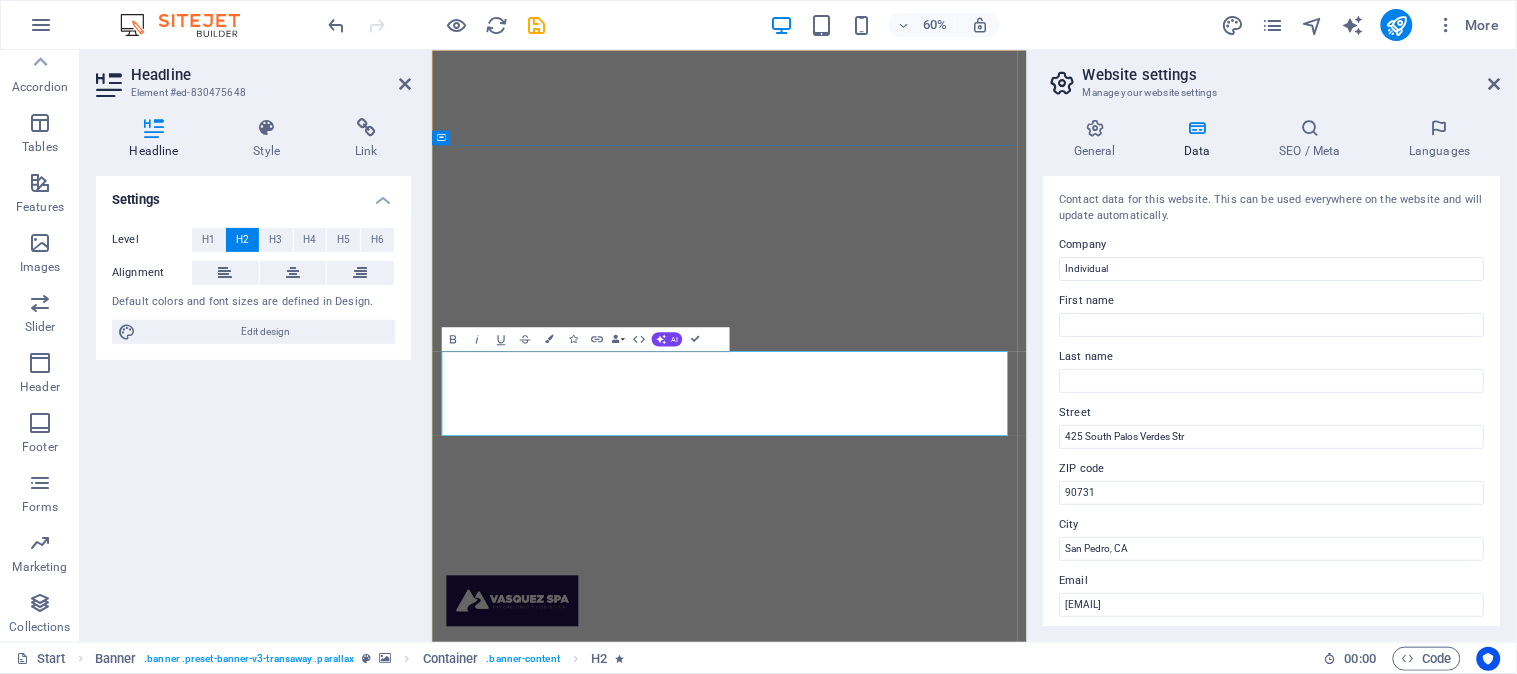 drag, startPoint x: 1322, startPoint y: 661, endPoint x: 535, endPoint y: 661, distance: 787 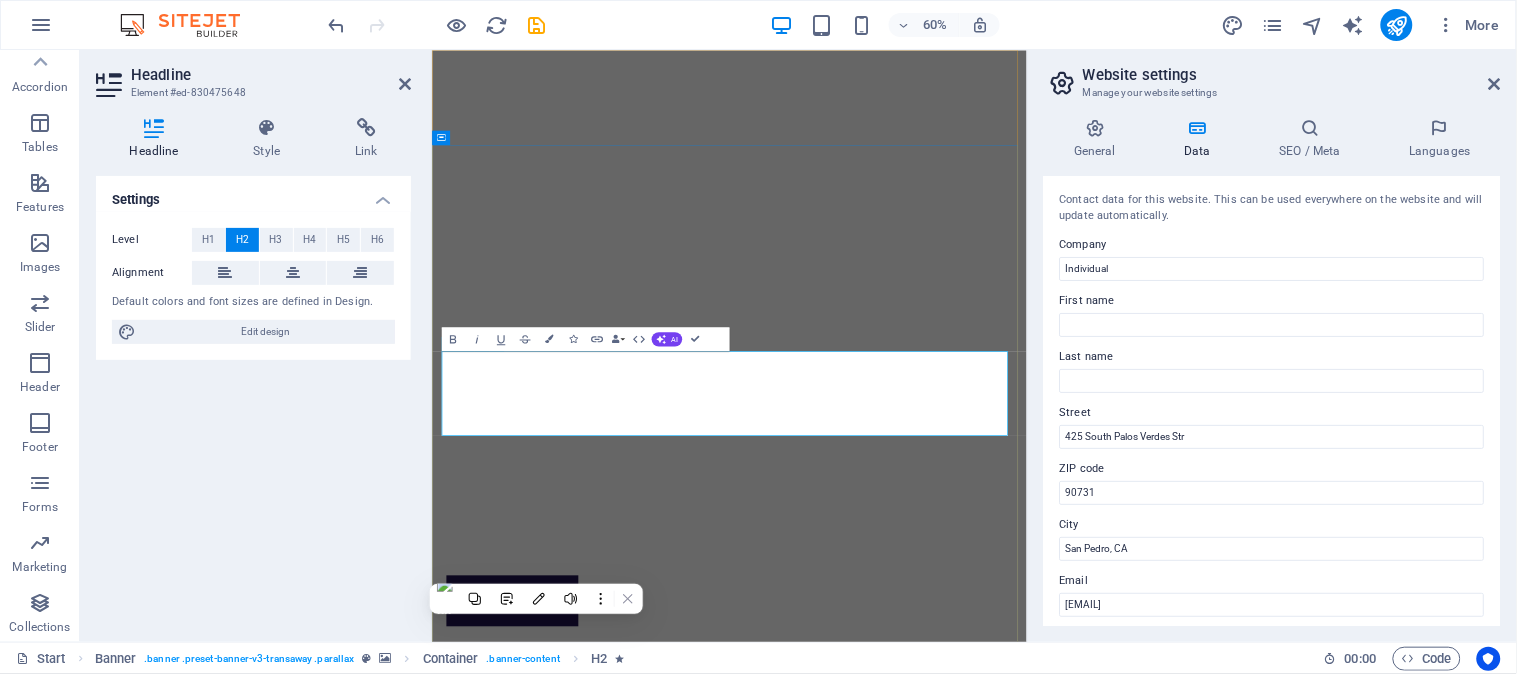 type 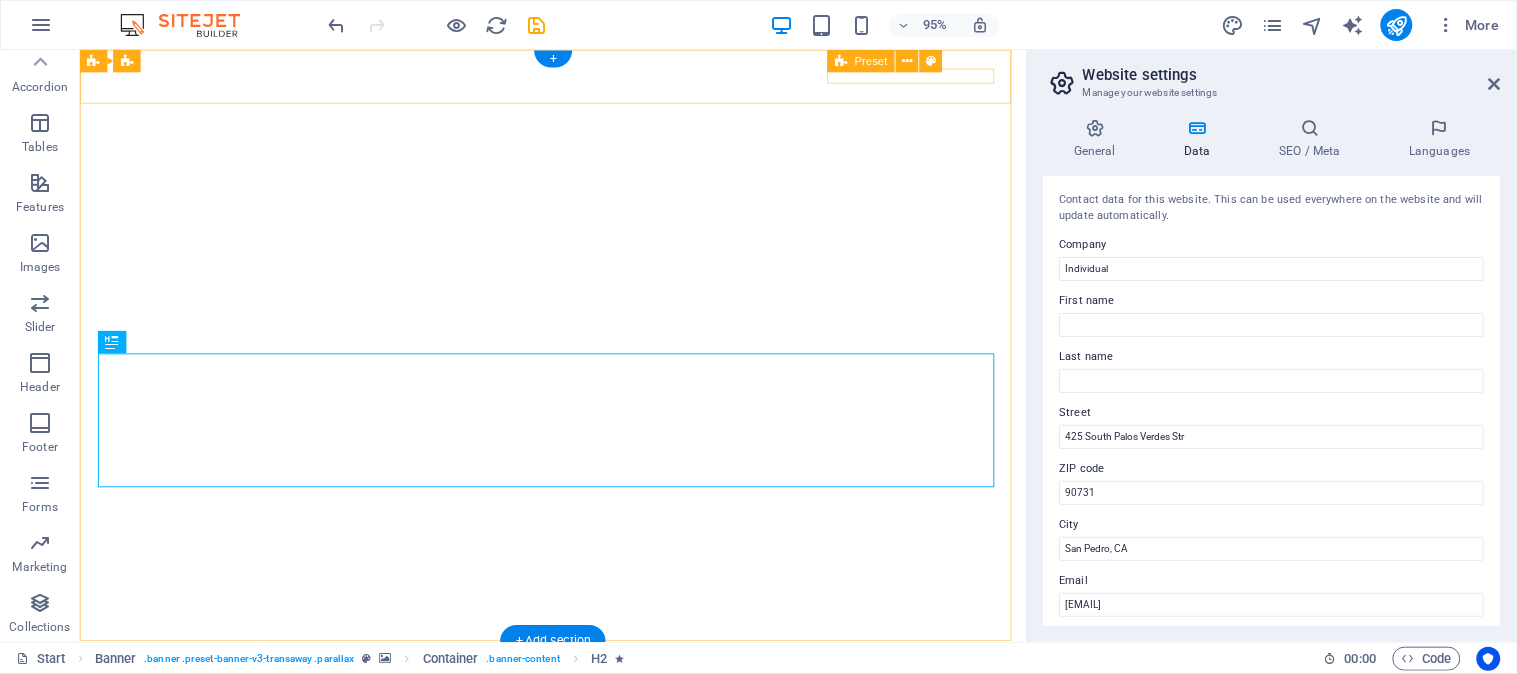 click at bounding box center (578, 832) 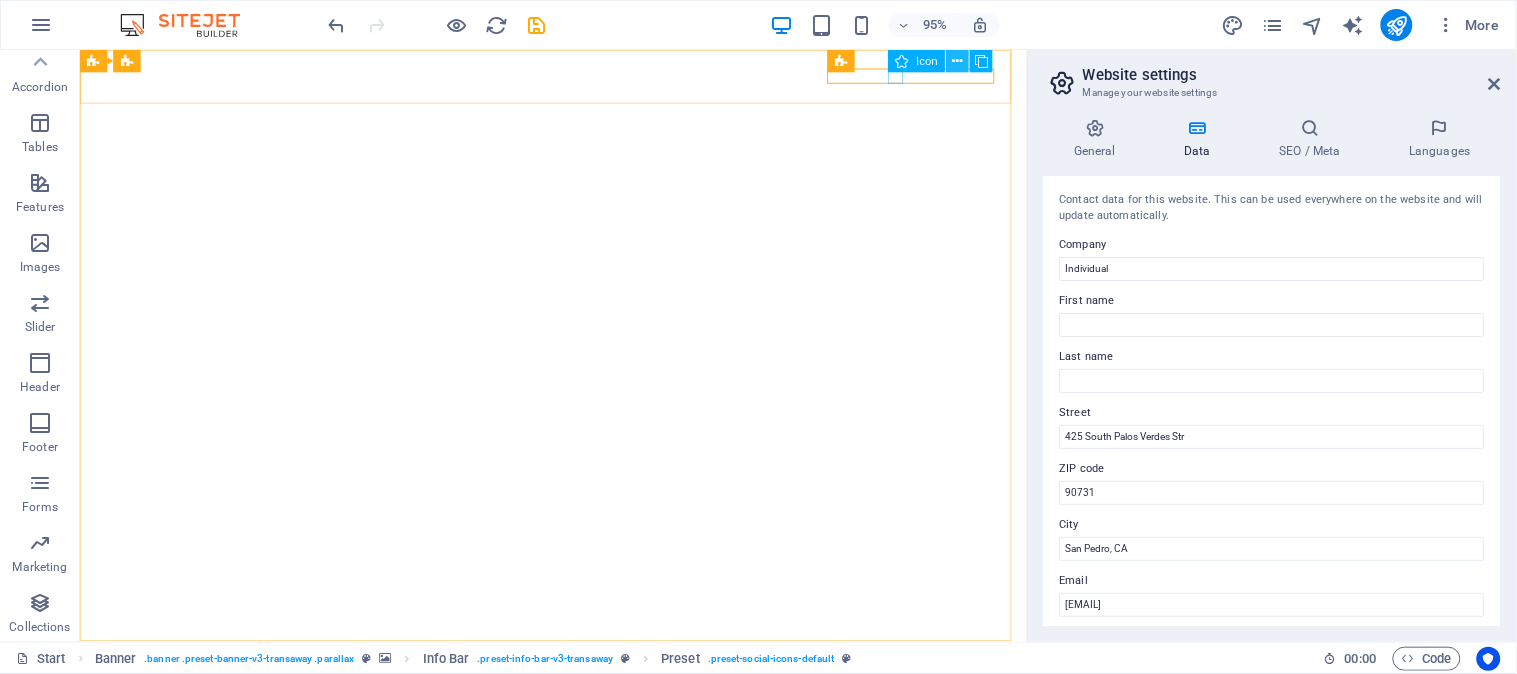 click at bounding box center [958, 61] 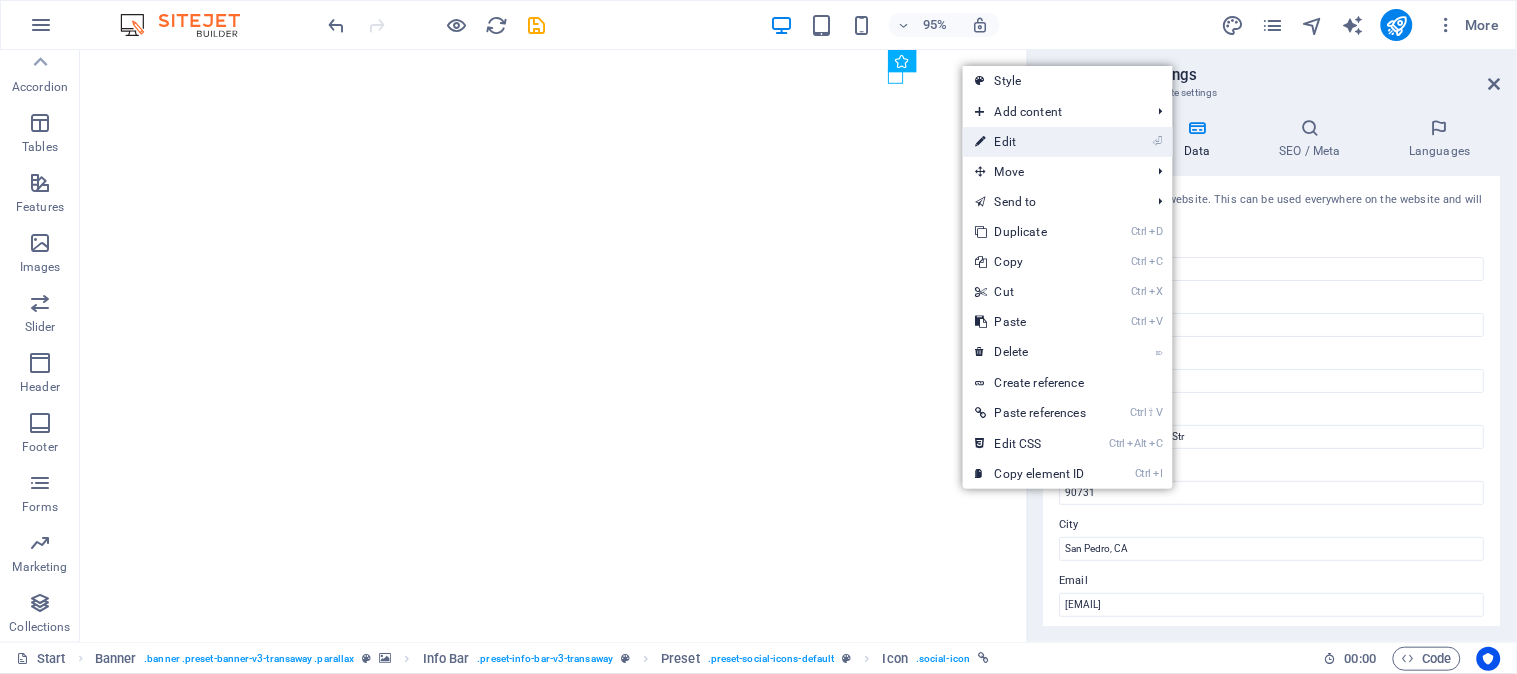 click on "⏎  Edit" at bounding box center (1030, 142) 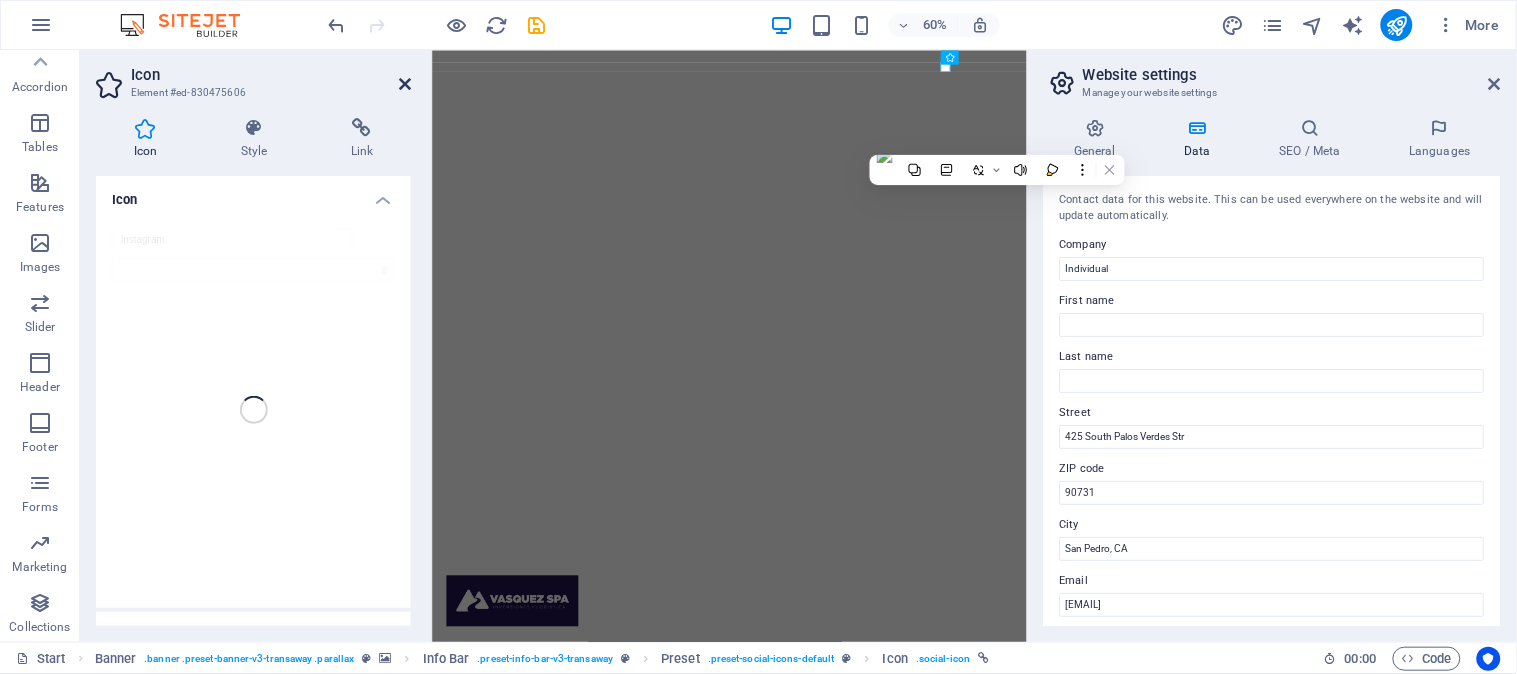 click at bounding box center [405, 84] 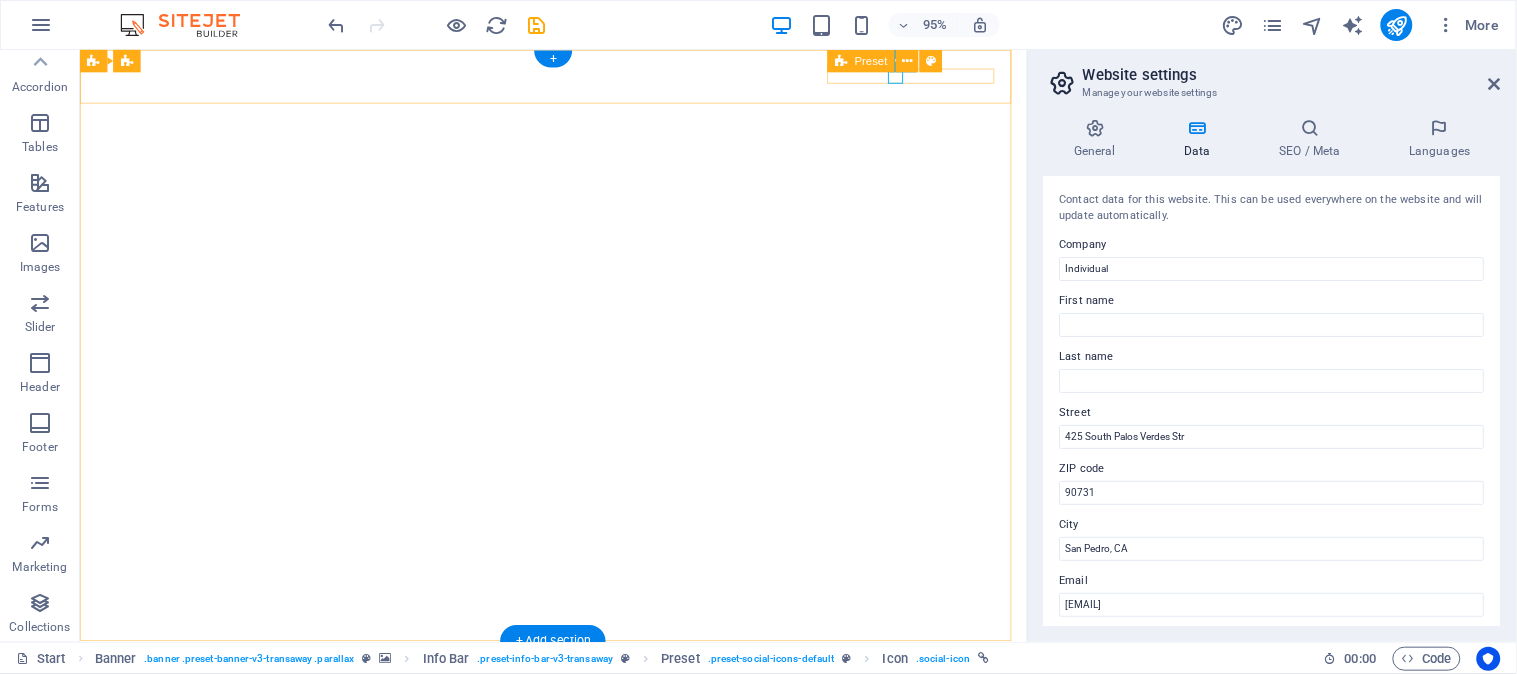 click at bounding box center (578, 832) 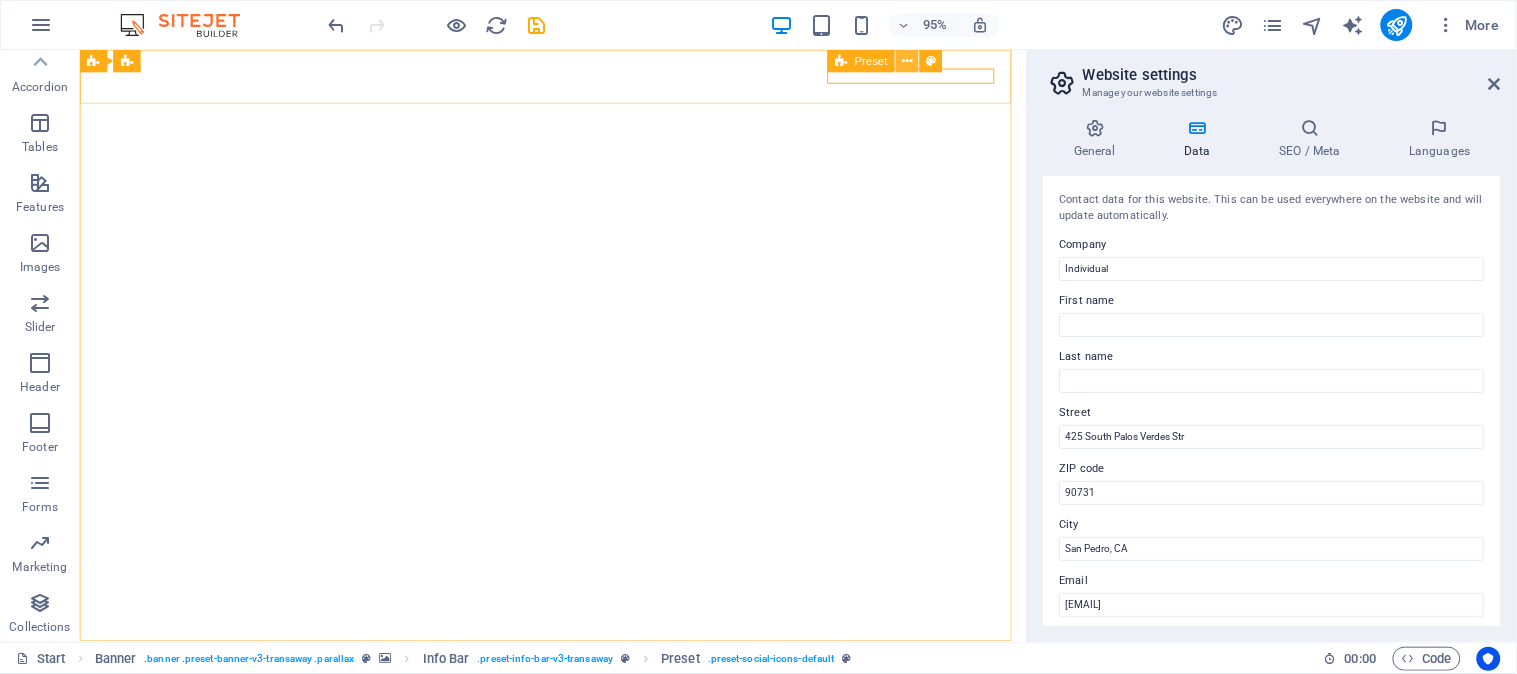 click at bounding box center (908, 61) 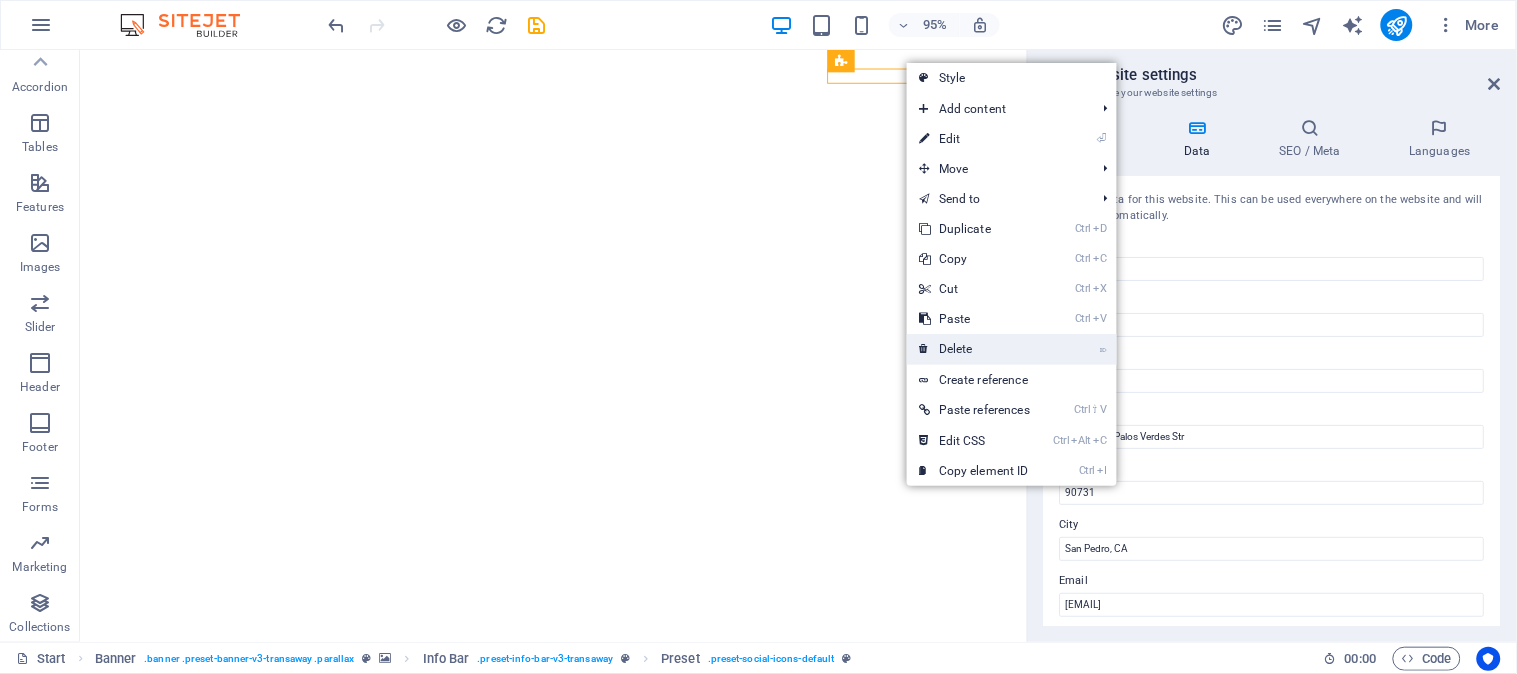 click on "⌦  Delete" at bounding box center [974, 349] 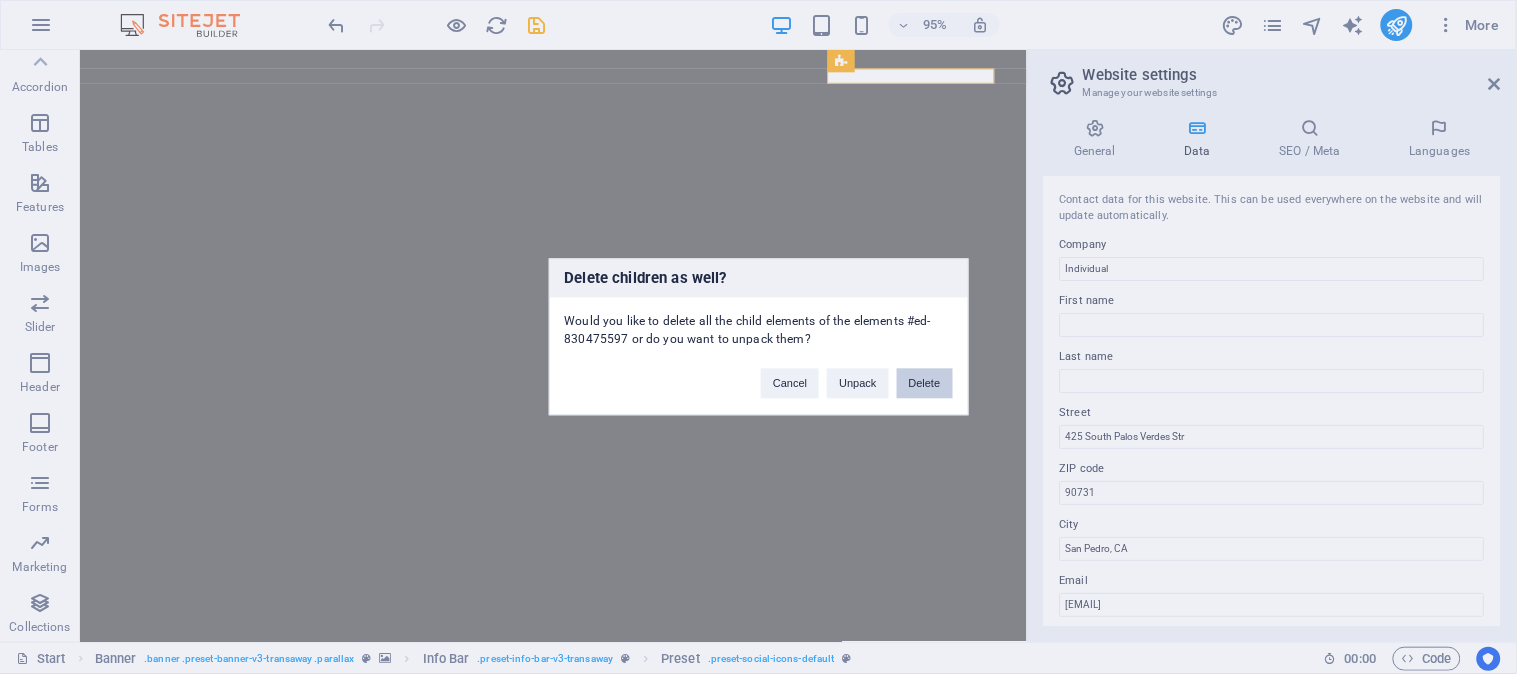 click on "Delete" at bounding box center [925, 384] 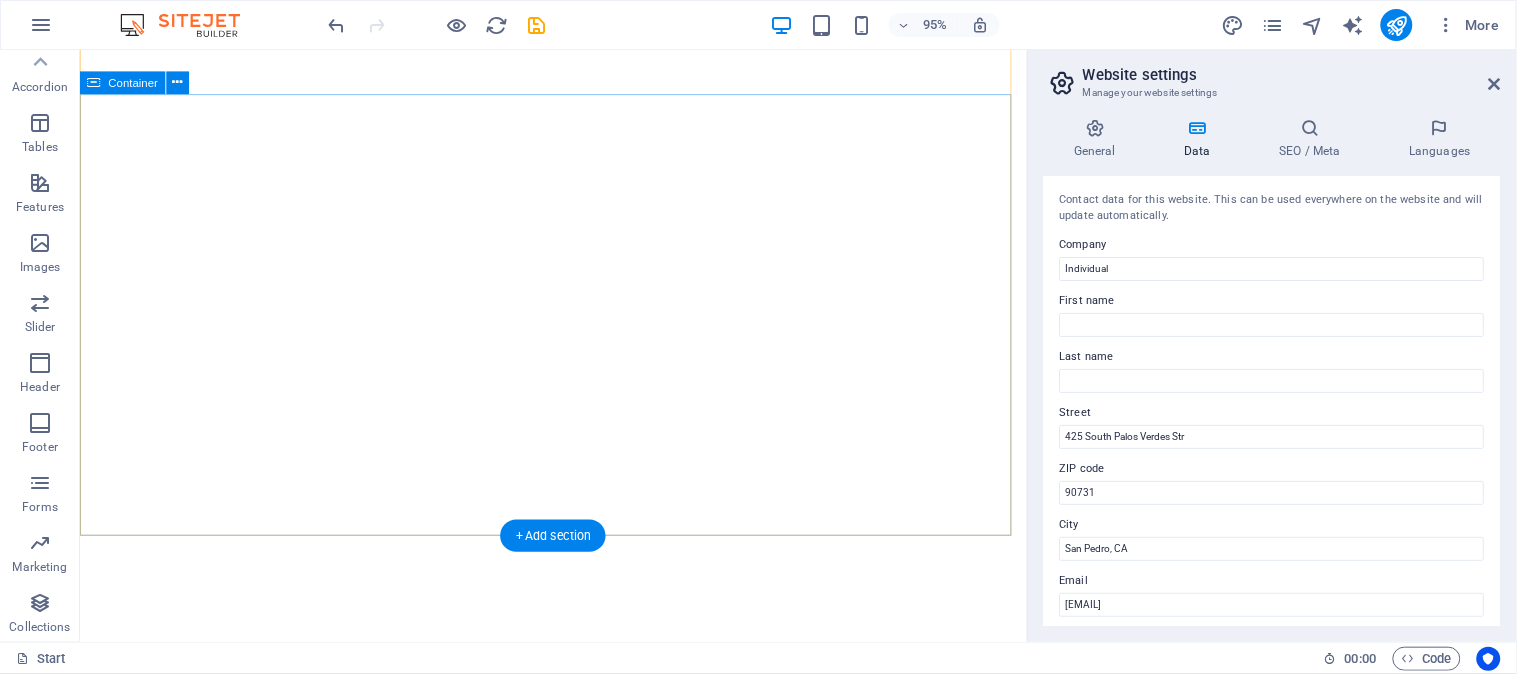 scroll, scrollTop: 222, scrollLeft: 0, axis: vertical 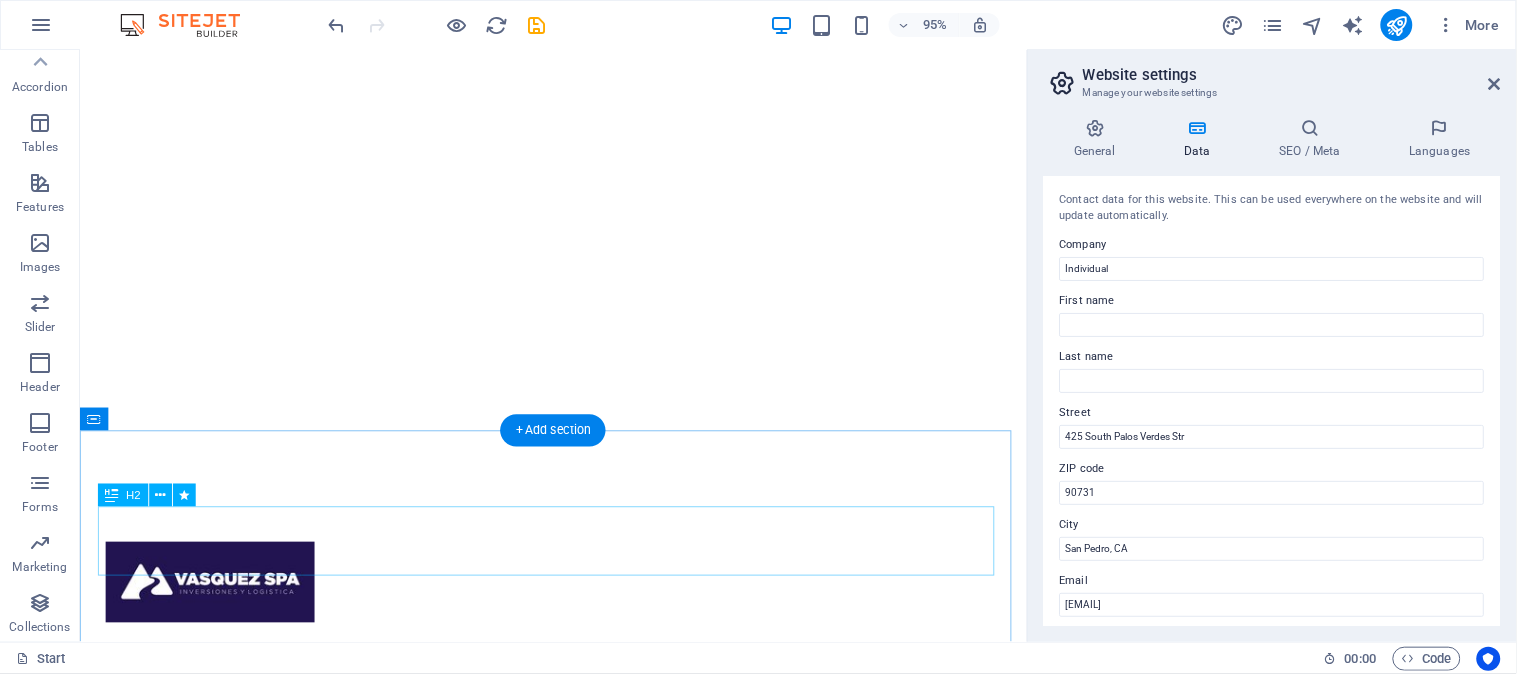 click on "About us" at bounding box center [578, 1147] 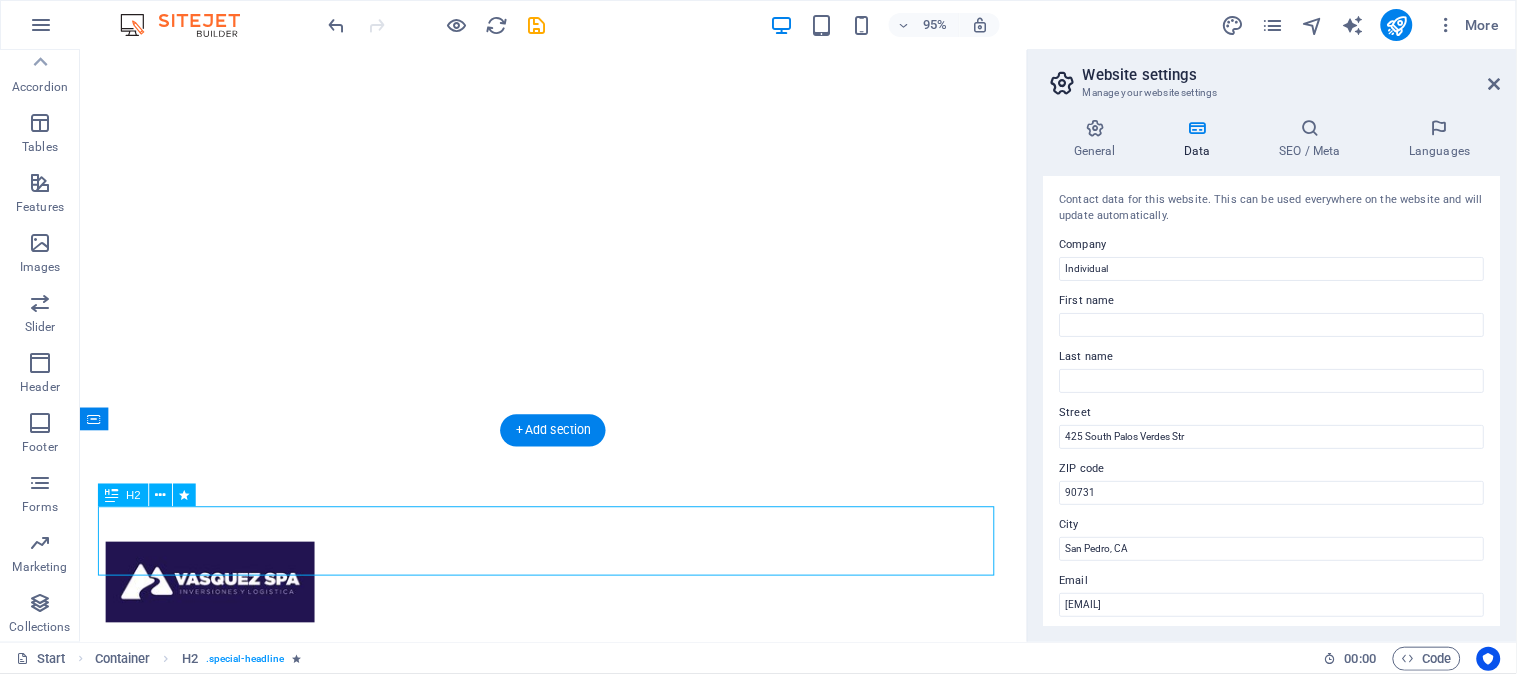 click on "About us" at bounding box center [578, 1147] 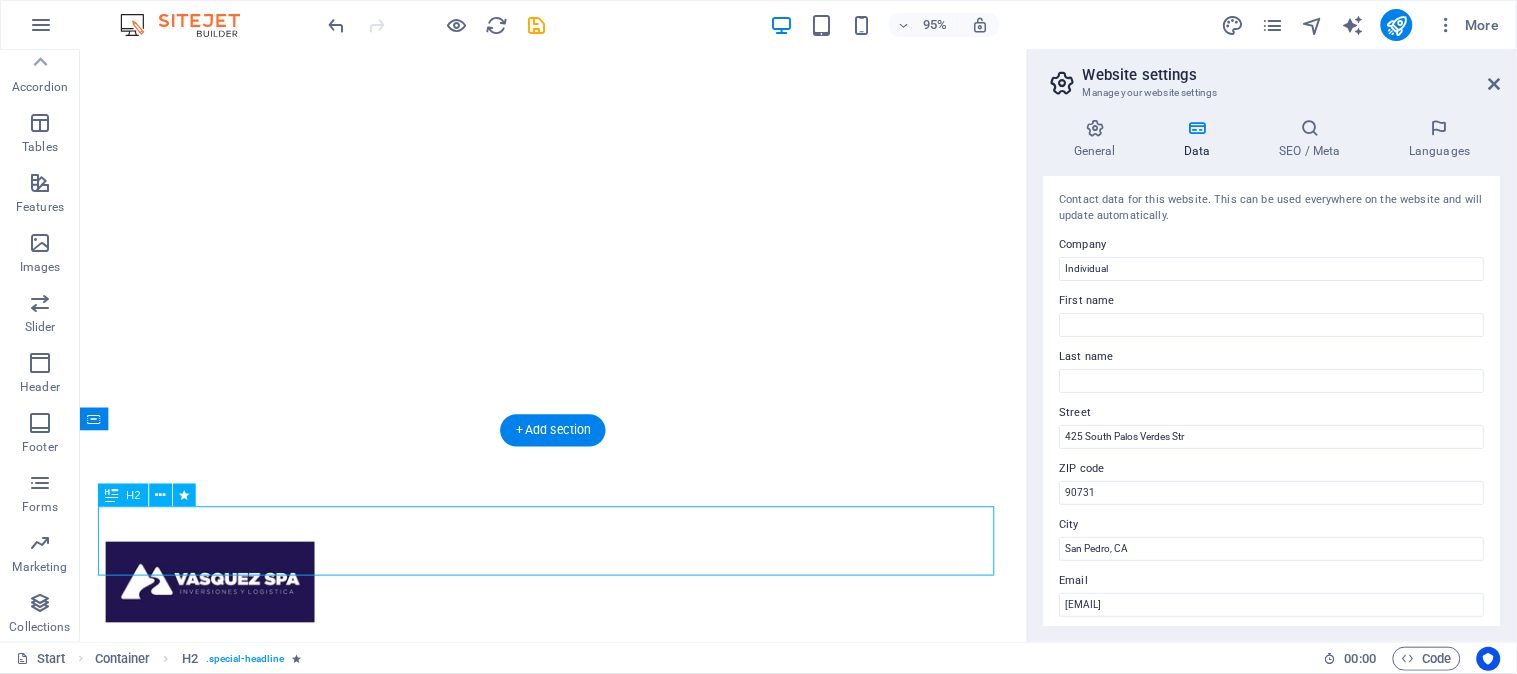 click on "About us" at bounding box center (578, 1147) 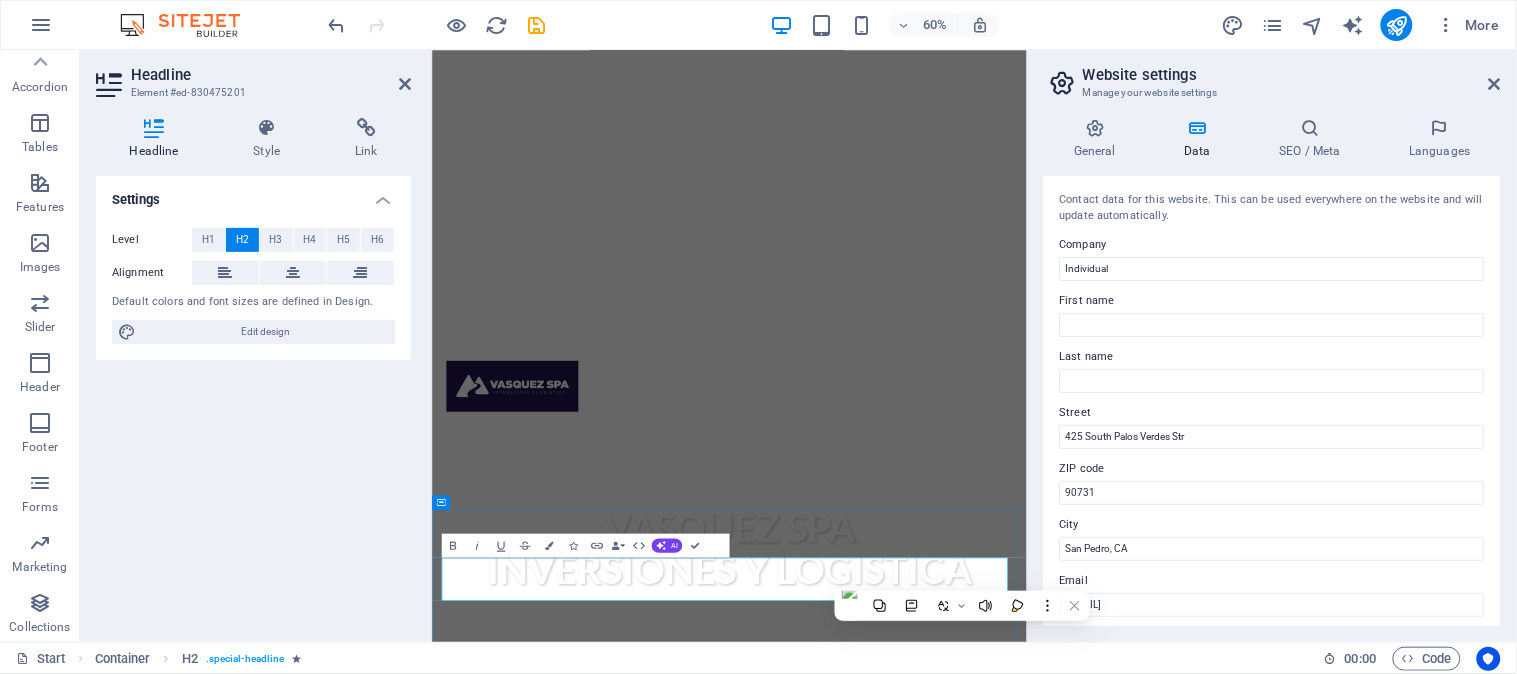click on "About us" at bounding box center [927, 1147] 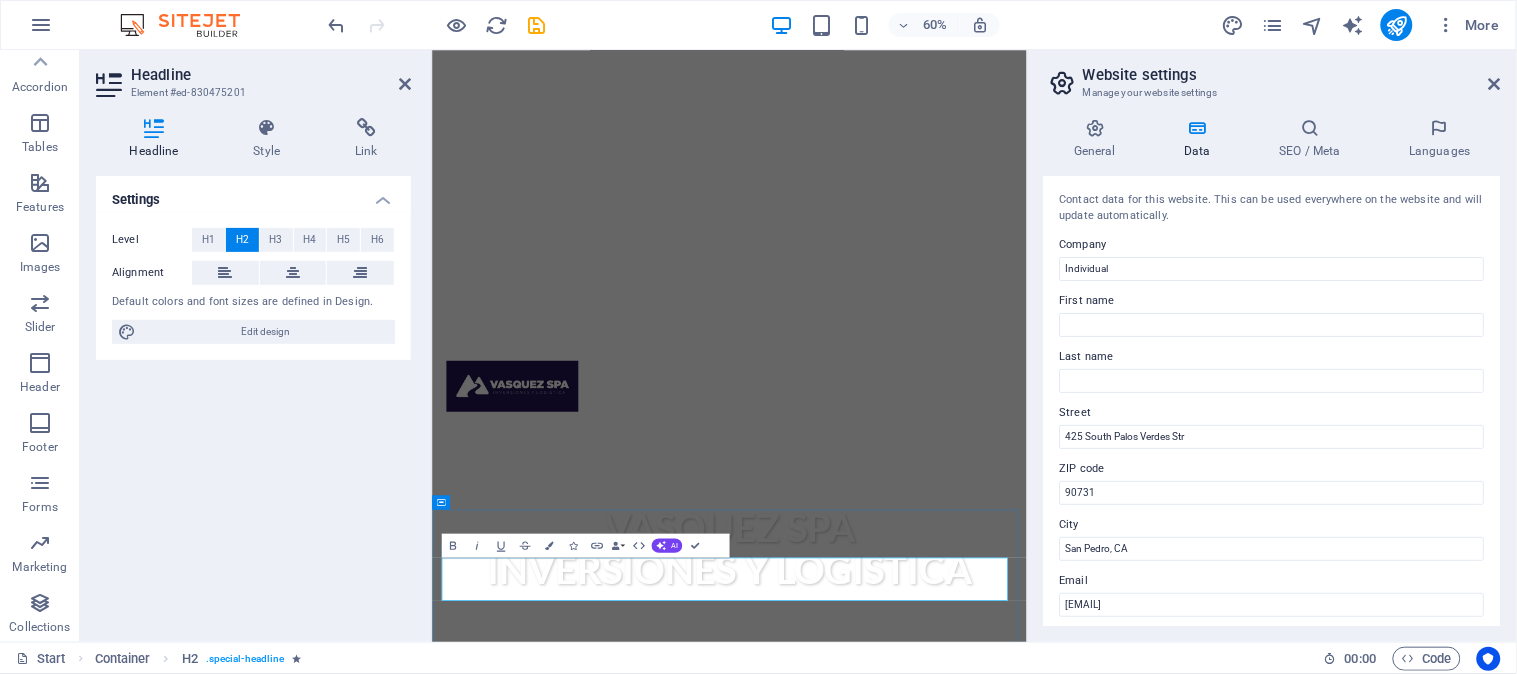 drag, startPoint x: 1112, startPoint y: 926, endPoint x: 809, endPoint y: 928, distance: 303.0066 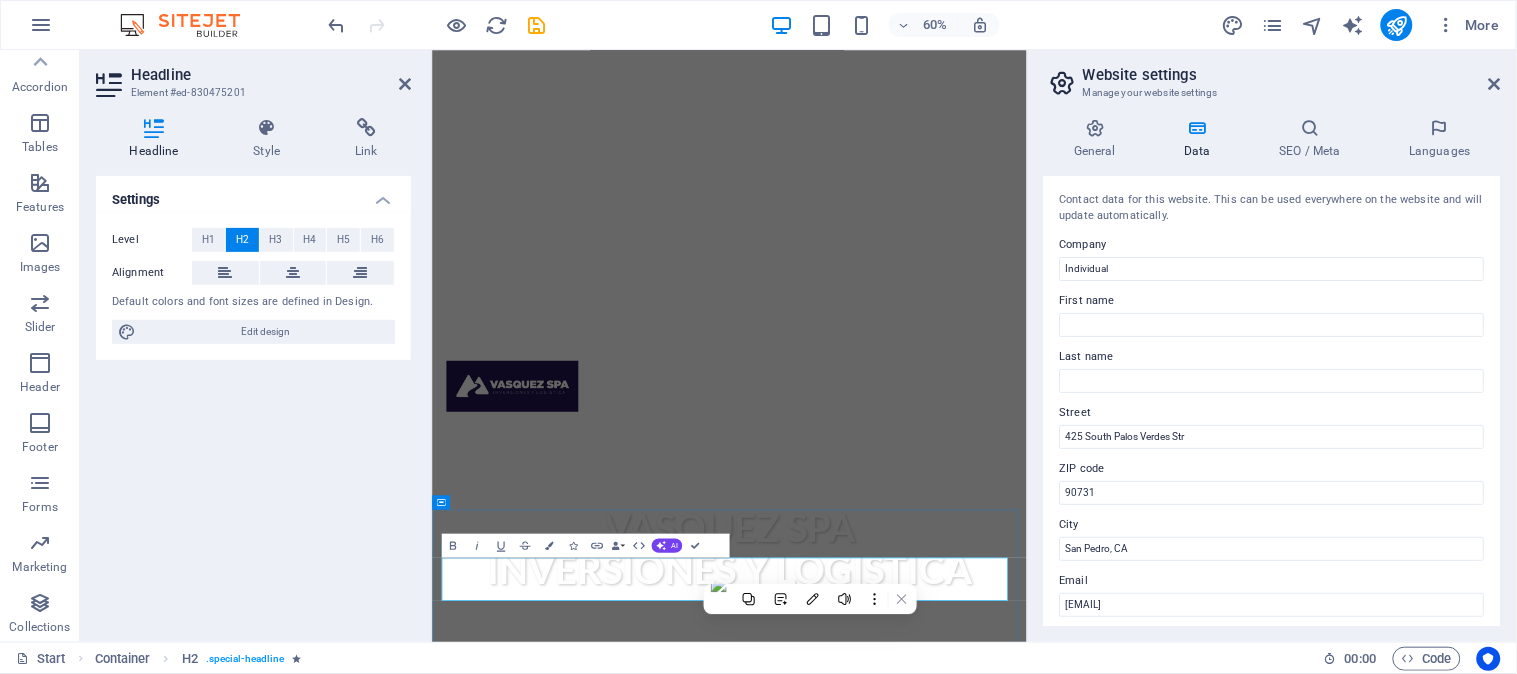 type 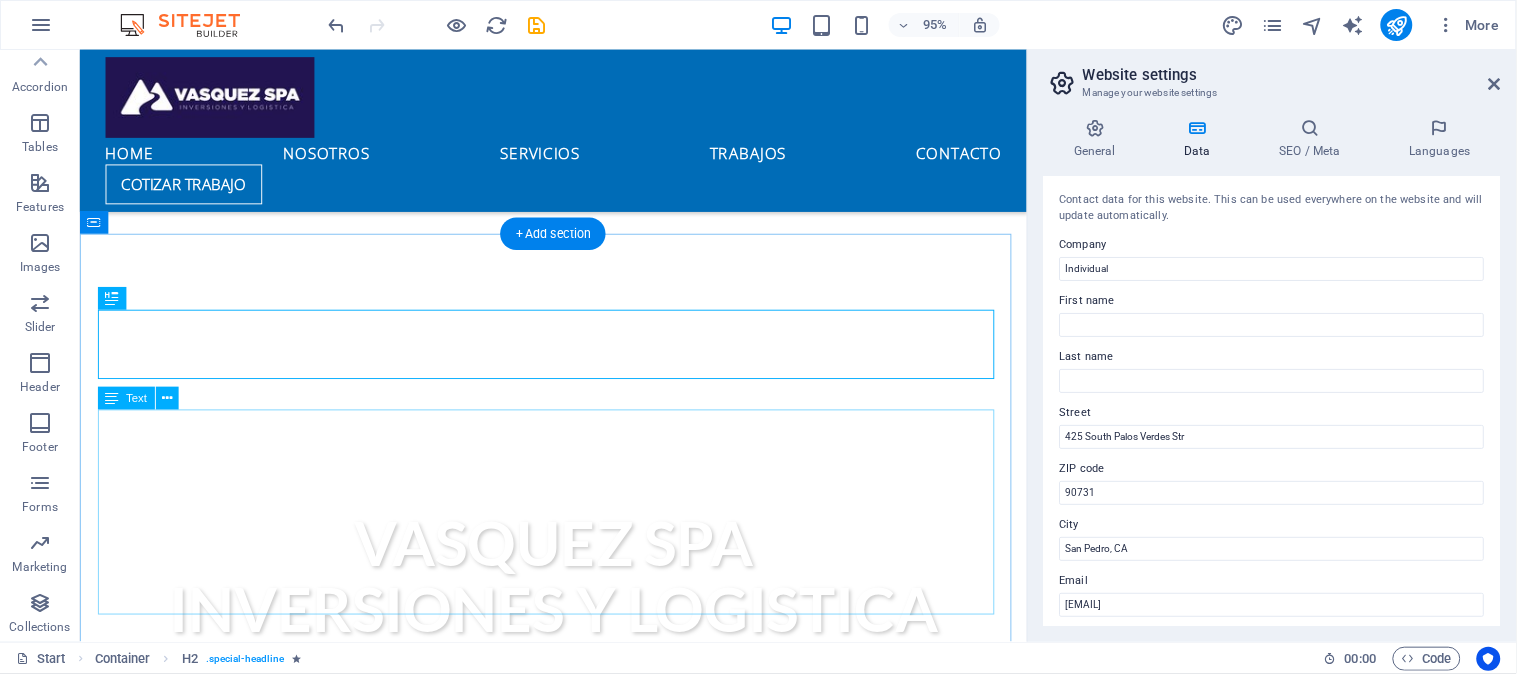scroll, scrollTop: 651, scrollLeft: 0, axis: vertical 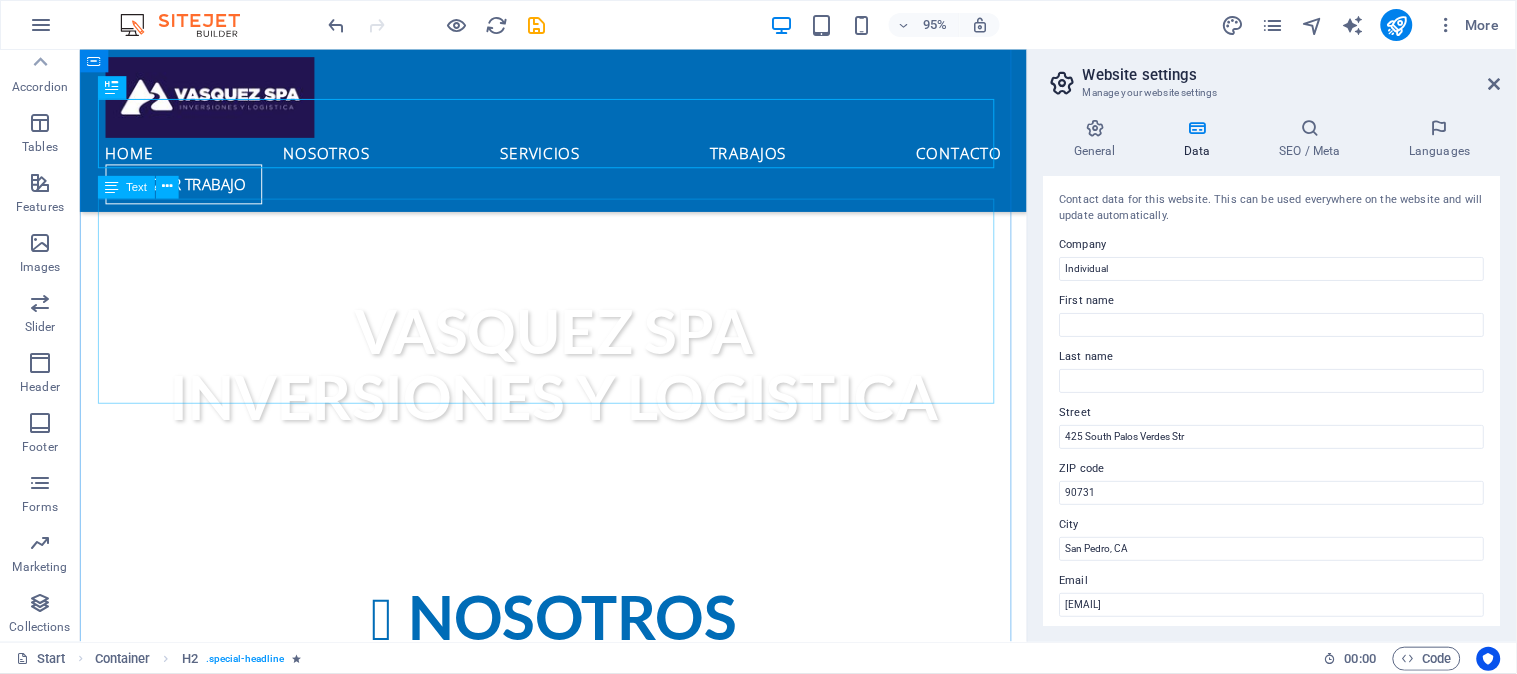 click on "Lorem ipsum dolor sit amet, consetetur sadipscing elitr, sed diam nonumy eirmod tempor invidunt ut labore et dolore magna aliquyam erat, sed diam voluptua. At vero eos et accusam et justo duo dolores et ea rebum. Stet clita kasd gubergren, no sea takimata sanctus est Lorem ipsum dolor sit amet. Lorem ipsum dolor sit amet, consetetur sadipscing elitr, sed diam nonumy eirmod tempor invidunt ut labore et dolore magna aliquyam erat, sed diam voluptua. At vero eos et accusam et justo duo dolores et ea rebum. Stet clita kasd gubergren, no sea takimata sanctus est Lorem ipsum dolor sit amet.  Lorem ipsum dolor sit amet, consetetur sadipscing elitr, sed diam nonumy eirmod tempor invidunt ut labore et dolore magna aliquyam erat, sed diam voluptua. At vero eos et accusam et justo duo dolores et ea rebum. Stet clita kasd gubergren, no sea takimata sanctus est Lorem ipsum dolor sit amet." at bounding box center (578, 825) 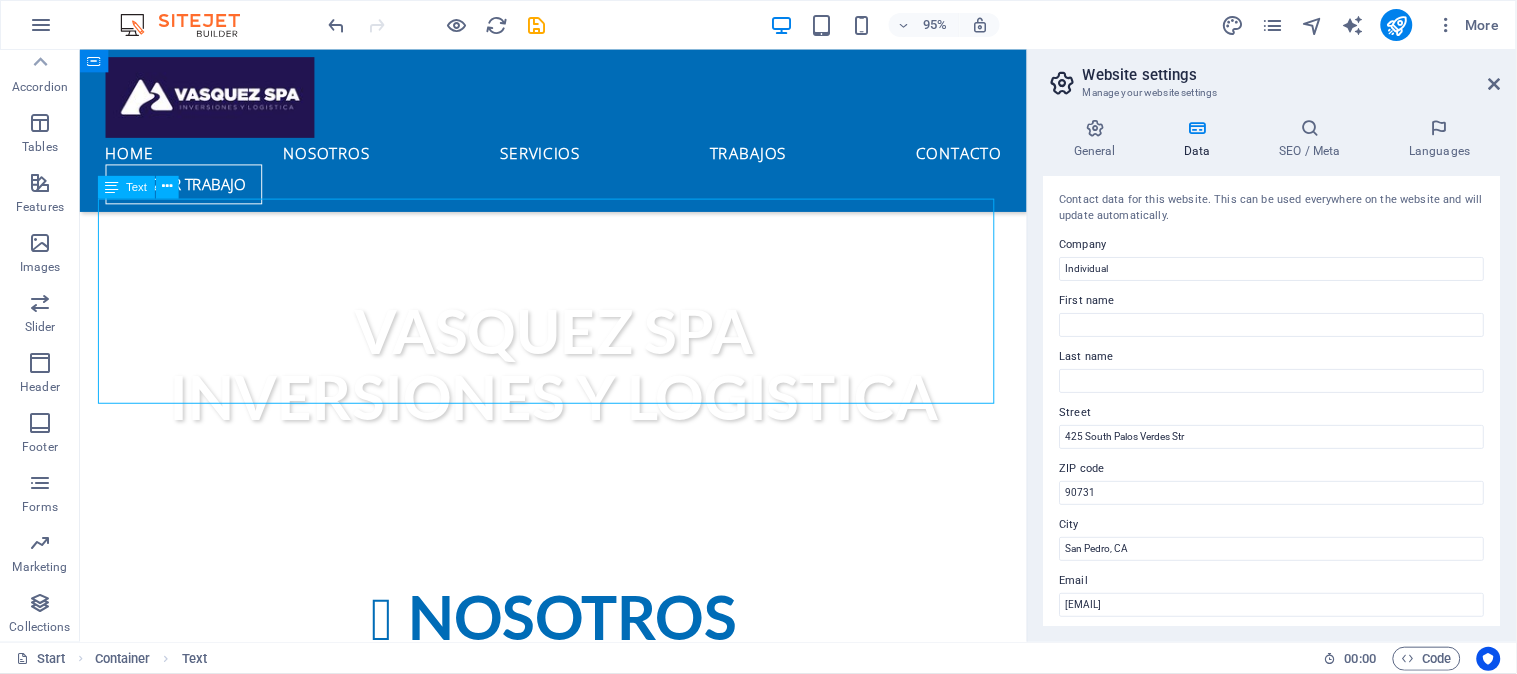 click on "Lorem ipsum dolor sit amet, consetetur sadipscing elitr, sed diam nonumy eirmod tempor invidunt ut labore et dolore magna aliquyam erat, sed diam voluptua. At vero eos et accusam et justo duo dolores et ea rebum. Stet clita kasd gubergren, no sea takimata sanctus est Lorem ipsum dolor sit amet. Lorem ipsum dolor sit amet, consetetur sadipscing elitr, sed diam nonumy eirmod tempor invidunt ut labore et dolore magna aliquyam erat, sed diam voluptua. At vero eos et accusam et justo duo dolores et ea rebum. Stet clita kasd gubergren, no sea takimata sanctus est Lorem ipsum dolor sit amet.  Lorem ipsum dolor sit amet, consetetur sadipscing elitr, sed diam nonumy eirmod tempor invidunt ut labore et dolore magna aliquyam erat, sed diam voluptua. At vero eos et accusam et justo duo dolores et ea rebum. Stet clita kasd gubergren, no sea takimata sanctus est Lorem ipsum dolor sit amet." at bounding box center [578, 825] 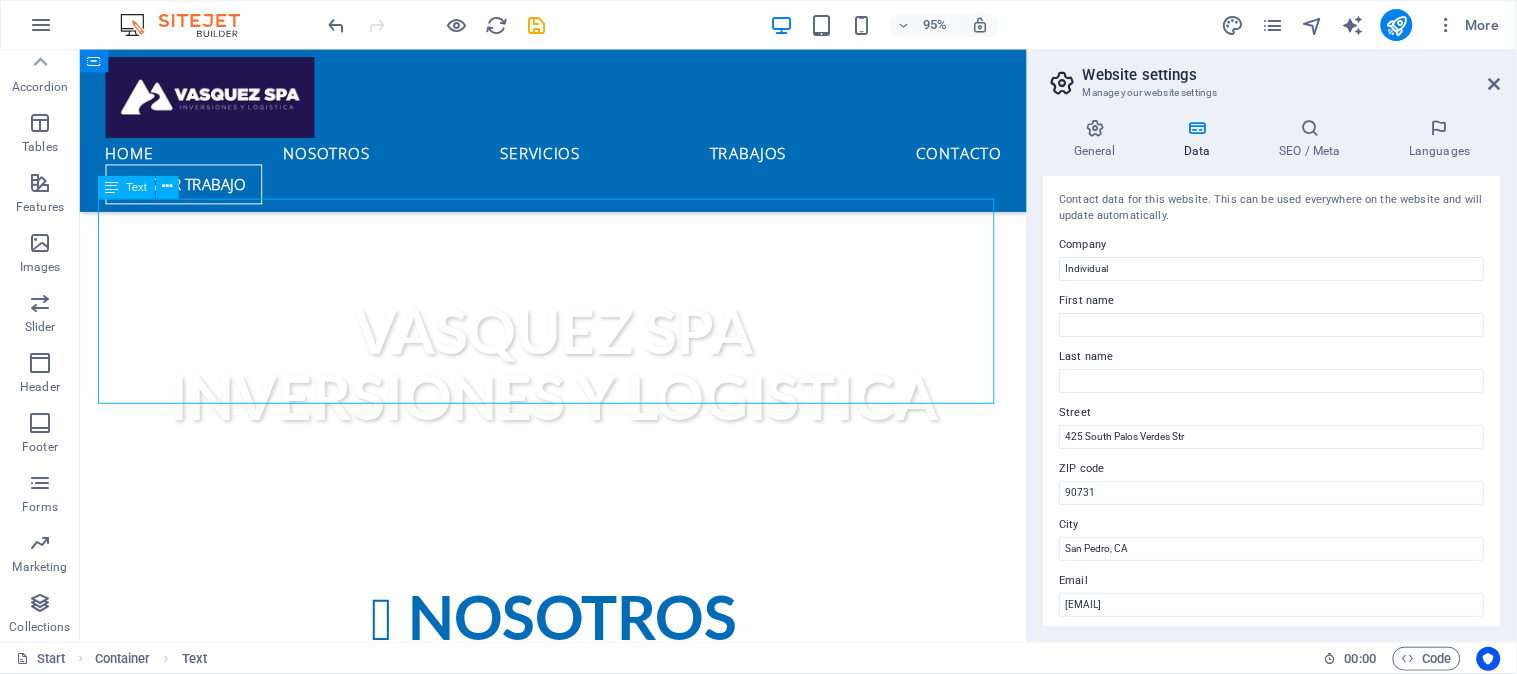 scroll, scrollTop: 1015, scrollLeft: 0, axis: vertical 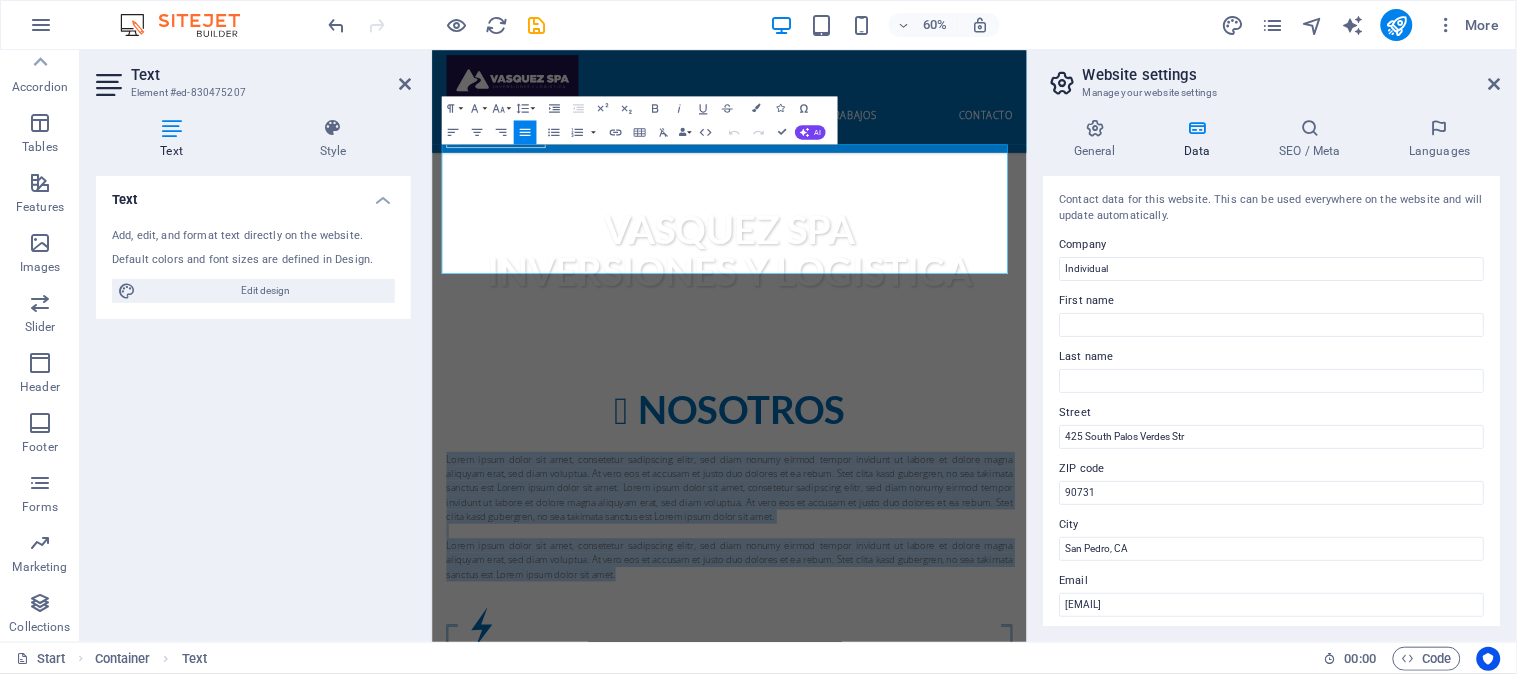 drag, startPoint x: 892, startPoint y: 408, endPoint x: 845, endPoint y: 204, distance: 209.34421 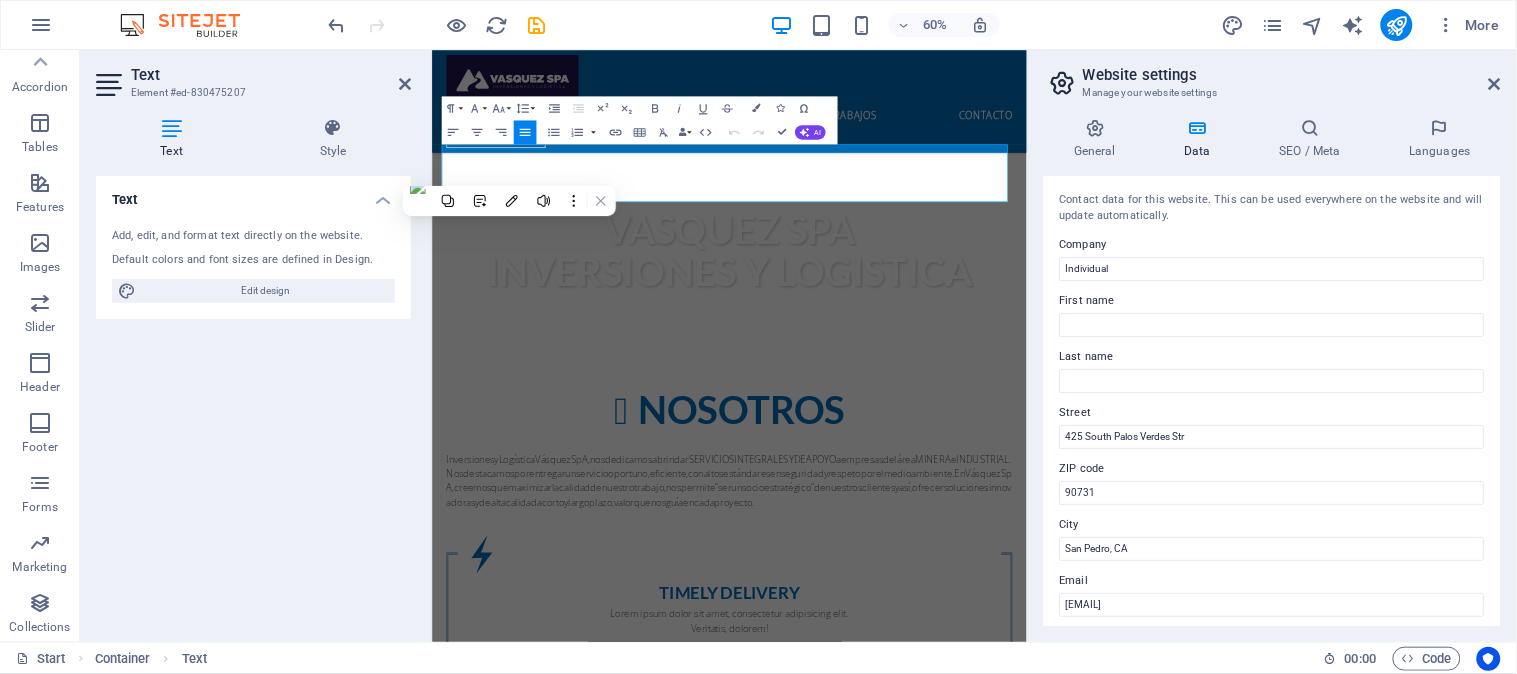 scroll, scrollTop: 8552, scrollLeft: 1, axis: both 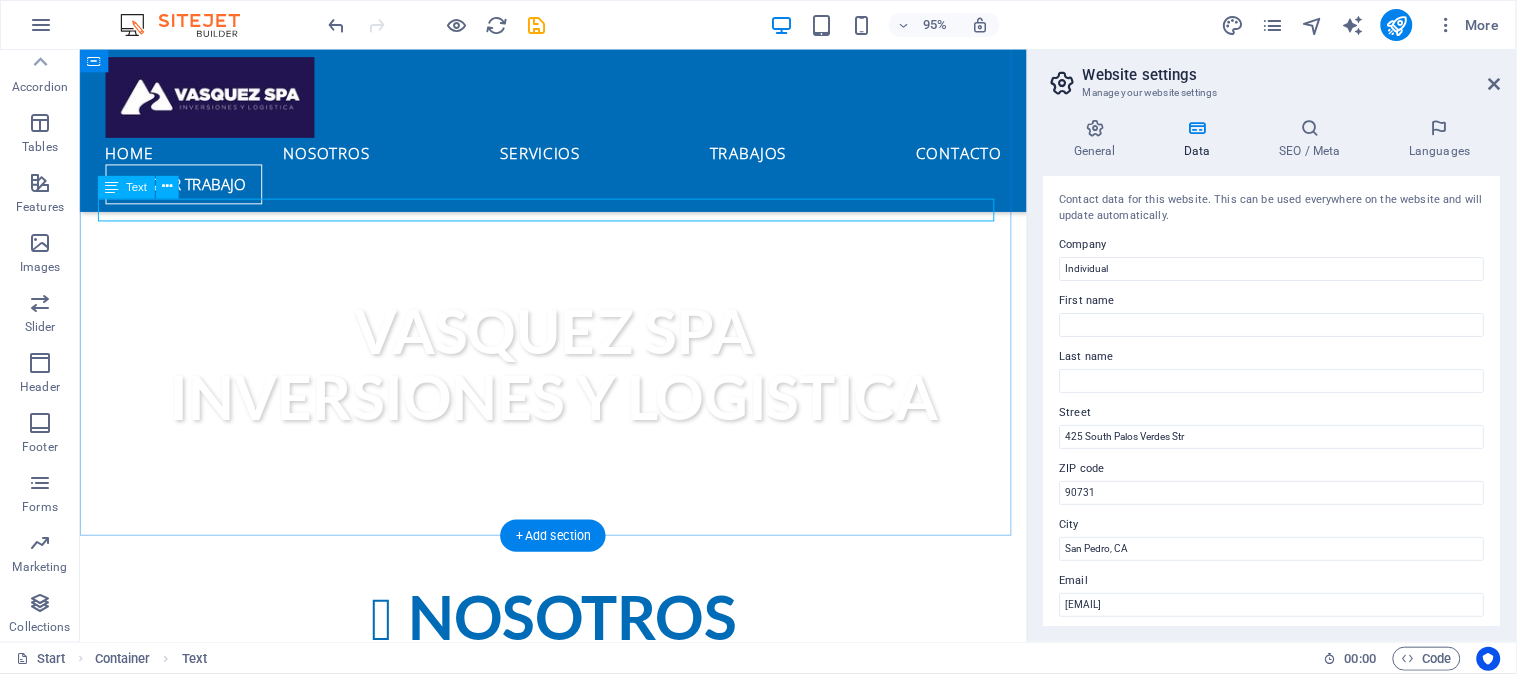 click on "InversionesyLogísticaVásquezSpA,nosdedicamosabrindarSERVICIOSINTEGRALESYDEAPOYOaempresasdeláreaMINERAeINDUSTRIAL.Nosdestacamosporentregarunserviciooportuno,eficiente,conaltosestándaresenseguridadyrespetoporelmedioambiente.EnVásquezSpA,creemosquemaximizarlacalidaddenuestrotrabajo,nospermite“serunsocioestratégico”denuestrosclientesyasí,ofrecersolucionesinnovadorasydealtacalidadacortoylargoplazo,valorquenosguíaencadaproyecto." at bounding box center [578, 729] 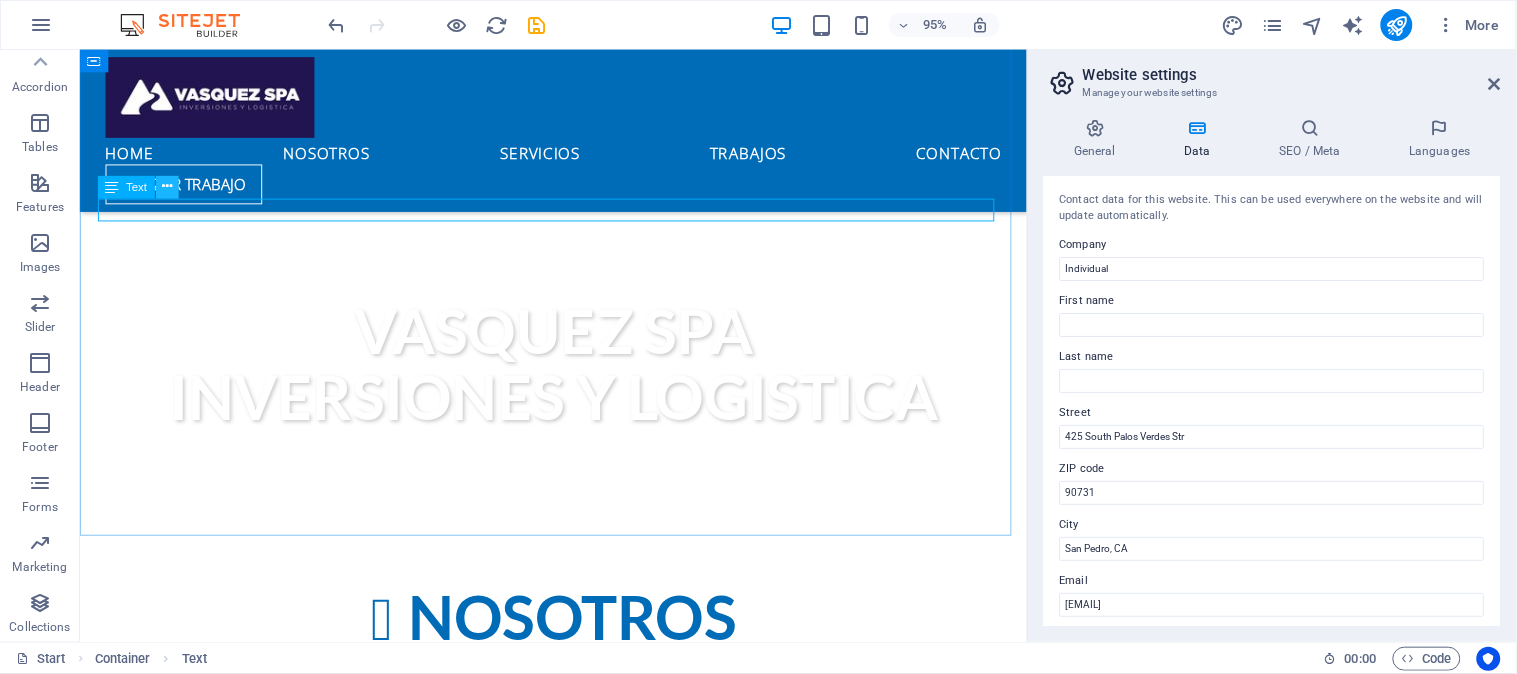 click at bounding box center (167, 188) 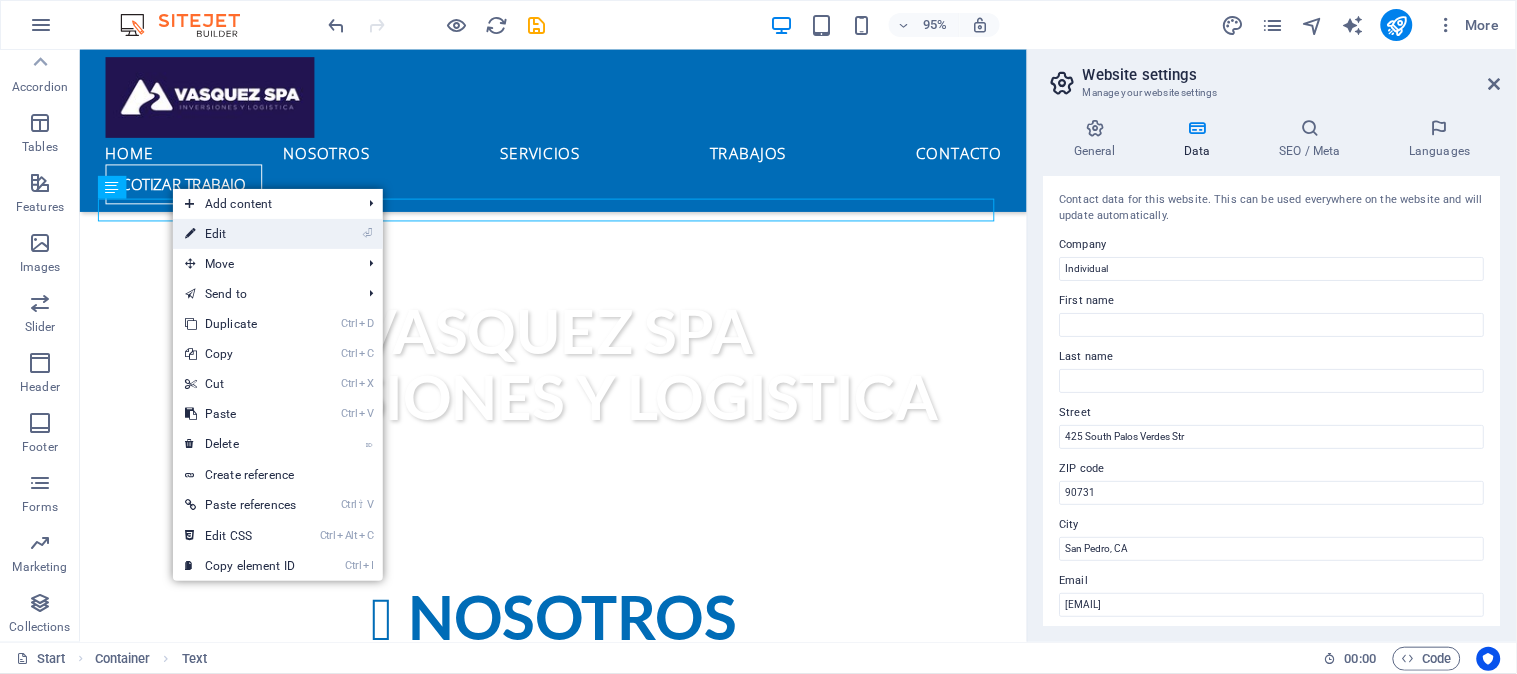 click on "⏎  Edit" at bounding box center [240, 234] 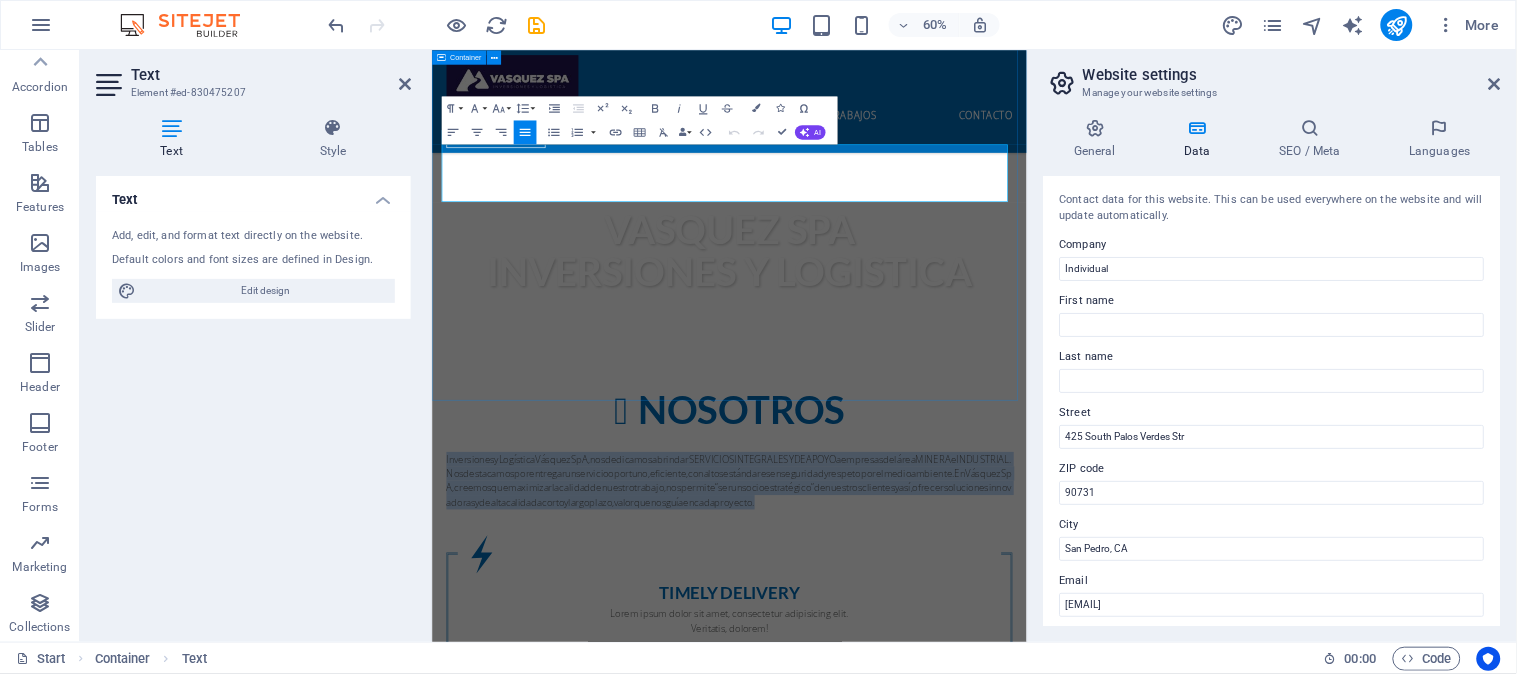 drag, startPoint x: 1090, startPoint y: 287, endPoint x: 442, endPoint y: 215, distance: 651.98773 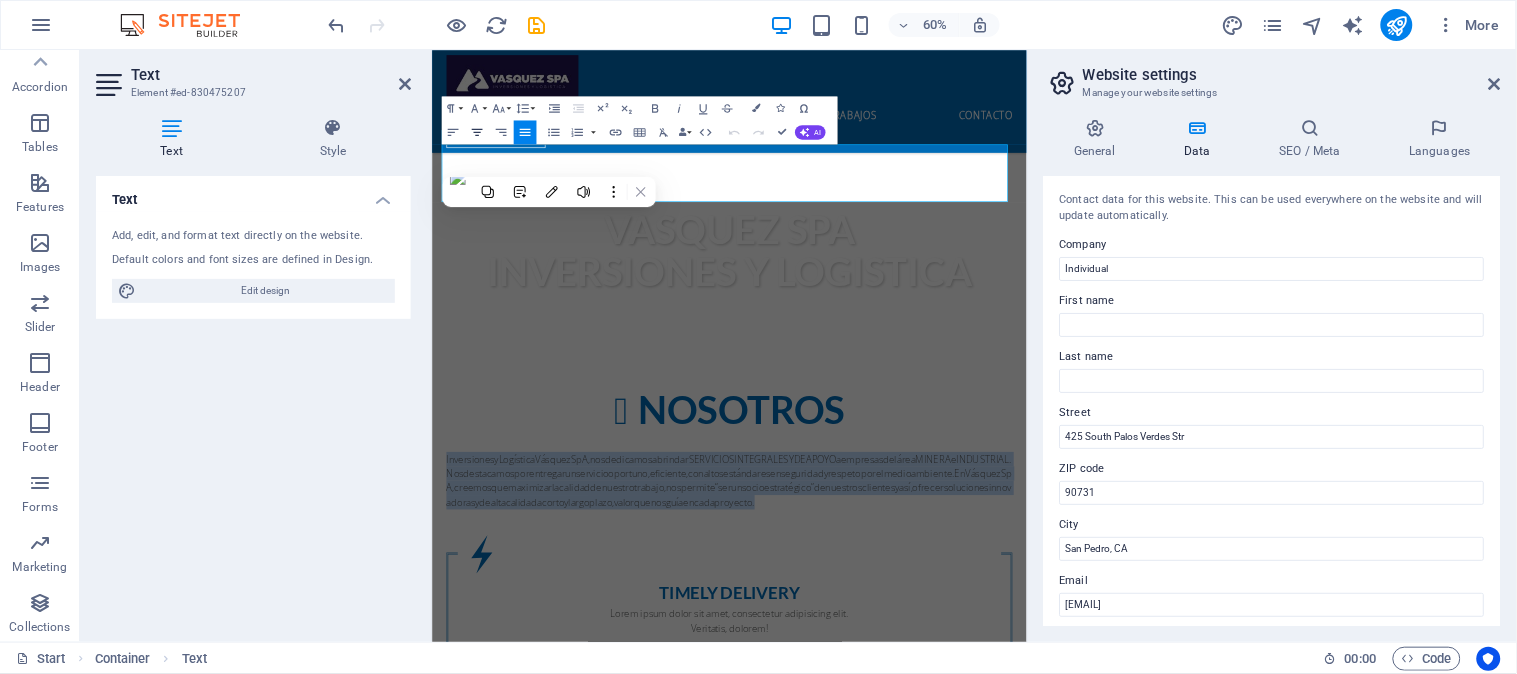 click 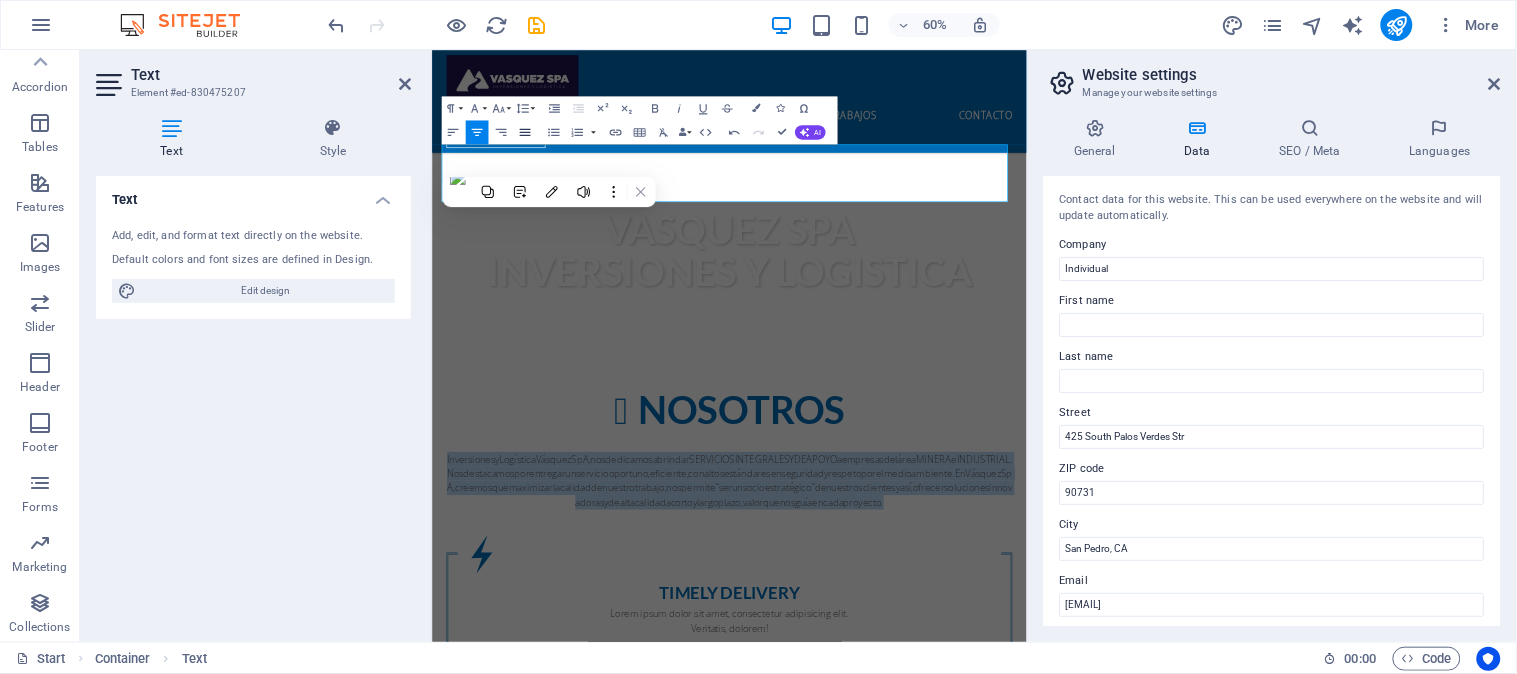 click 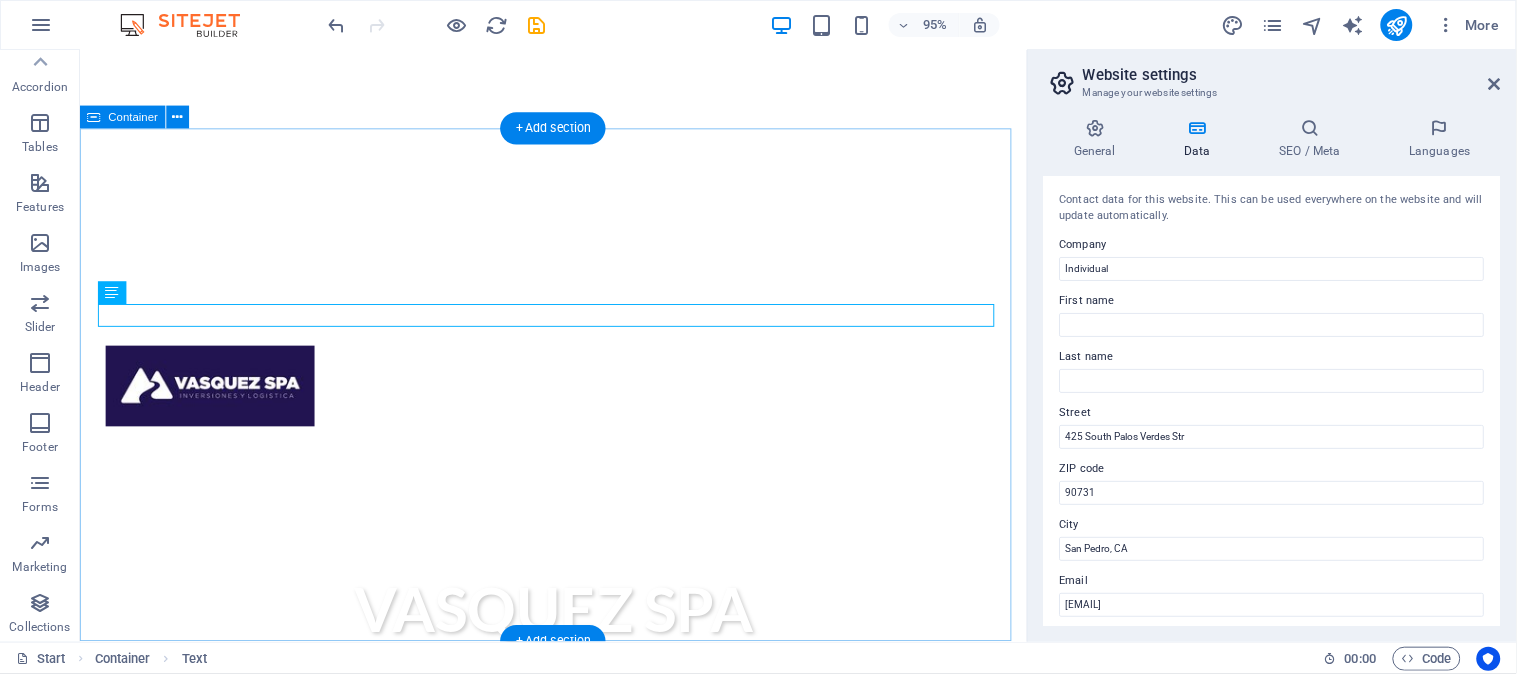 scroll, scrollTop: 540, scrollLeft: 0, axis: vertical 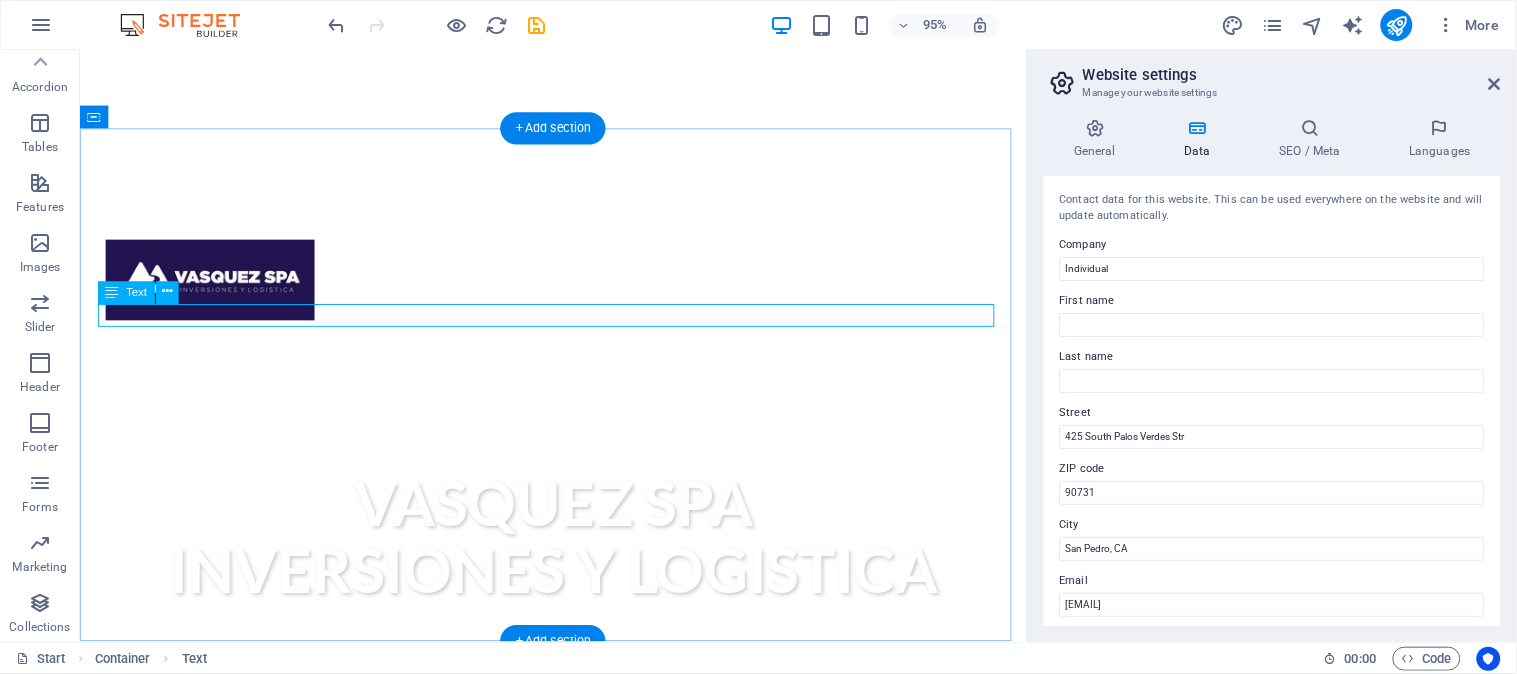 click on "InversionesyLogísticaVásquezSpA,nosdedicamosabrindarSERVICIOSINTEGRALESYDEAPOYOaempresasdeláreaMINERAeINDUSTRIAL.Nosdestacamosporentregarunserviciooportuno,eficiente,conaltosestándaresenseguridadyrespetoporelmedioambiente.EnVásquezSpA,creemosquemaximizarlacalidaddenuestrotrabajo,nospermite“serunsocioestratégico”denuestrosclientesyasí,ofrecersolucionesinnovadorasydealtacalidadacortoylargoplazo,valorquenosguíaencadaproyecto." at bounding box center [578, 910] 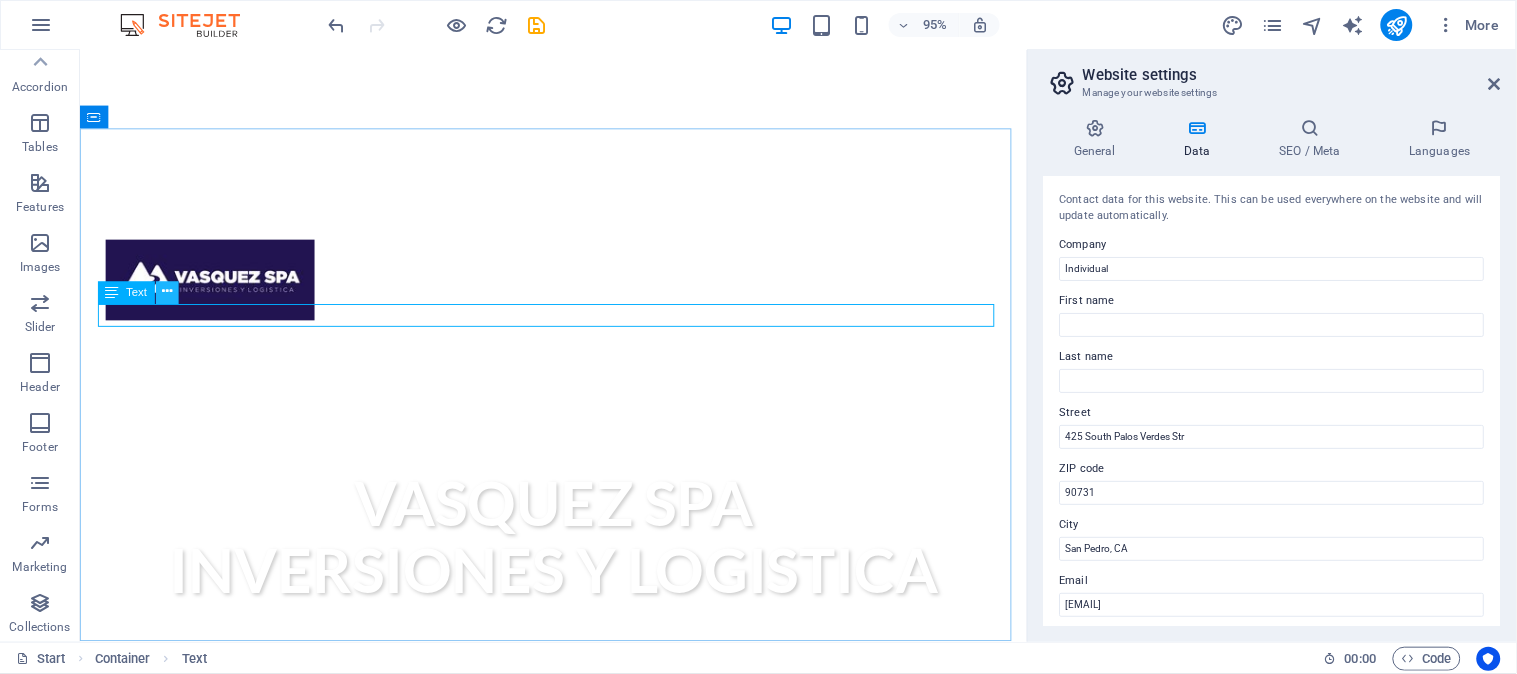 click at bounding box center (167, 293) 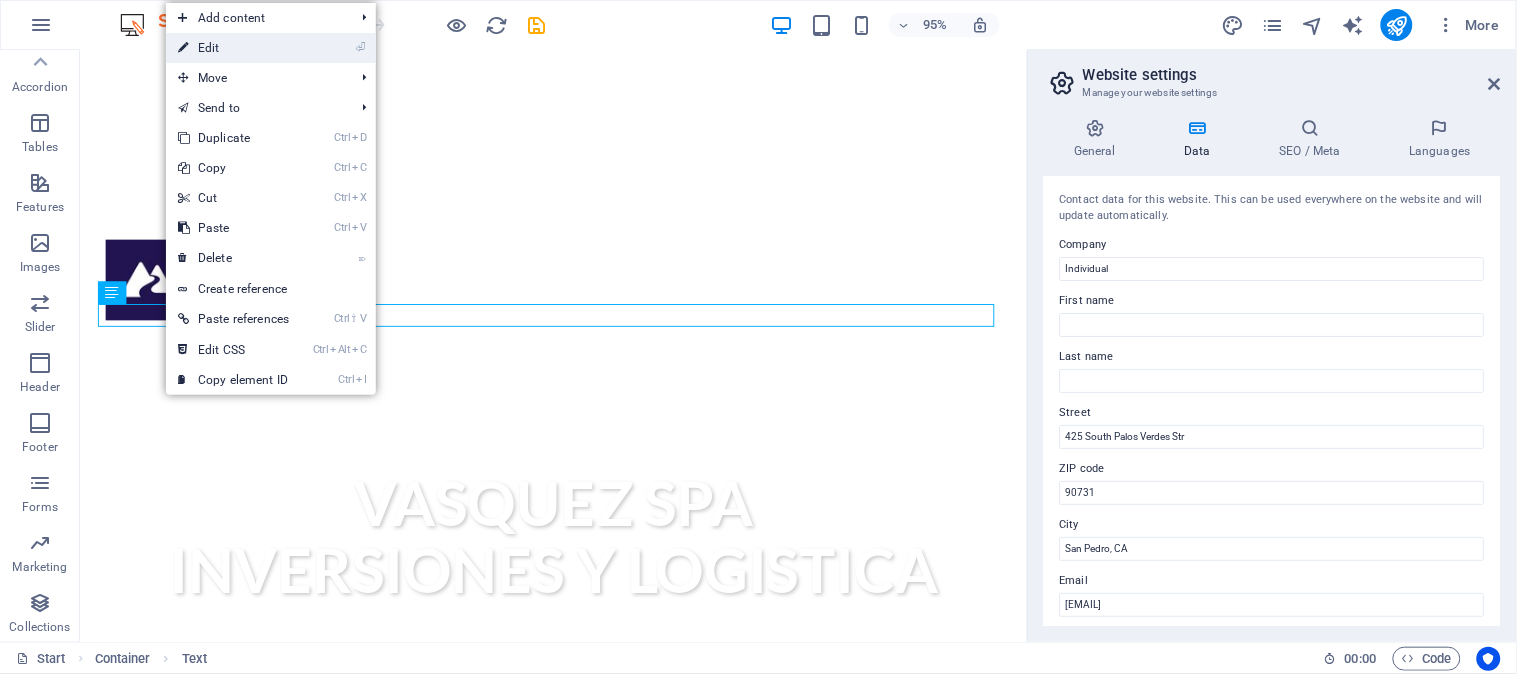 click on "⏎  Edit" at bounding box center (233, 48) 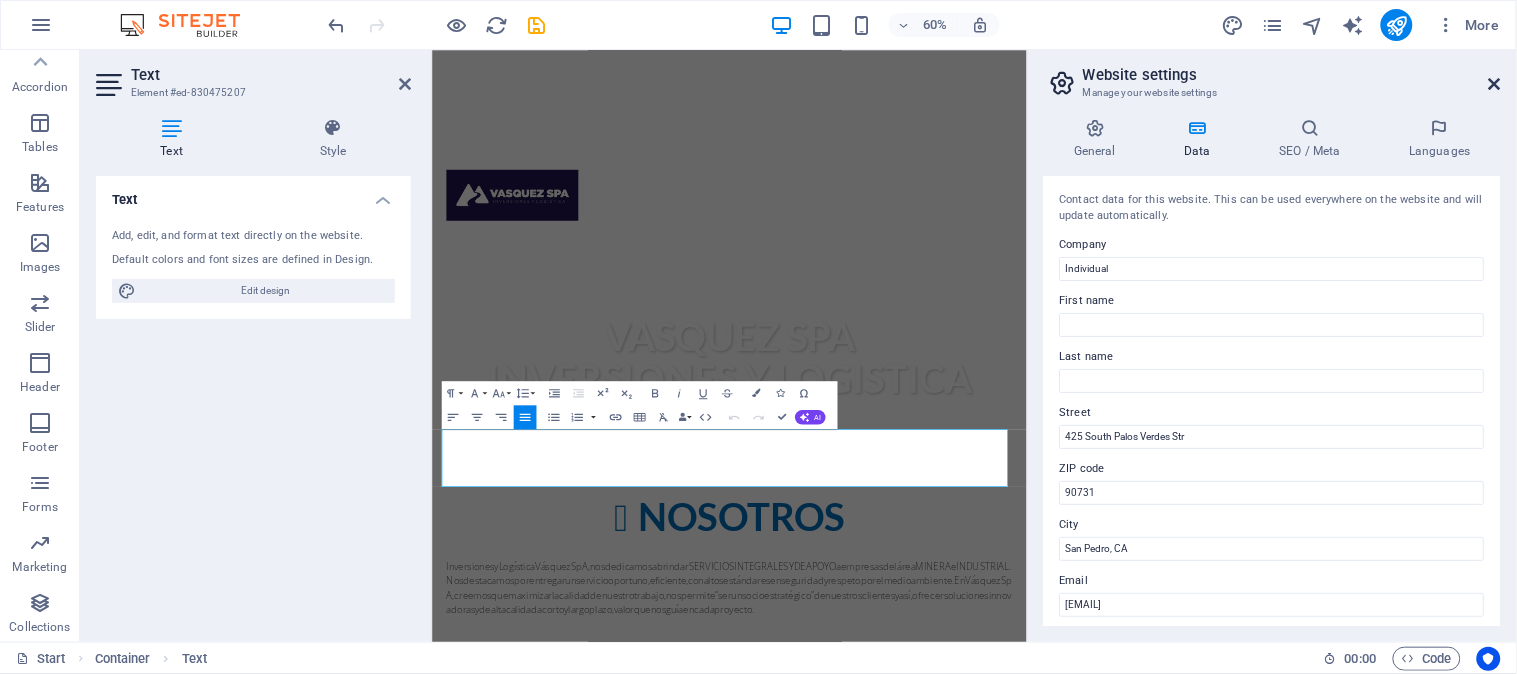 click at bounding box center (1495, 84) 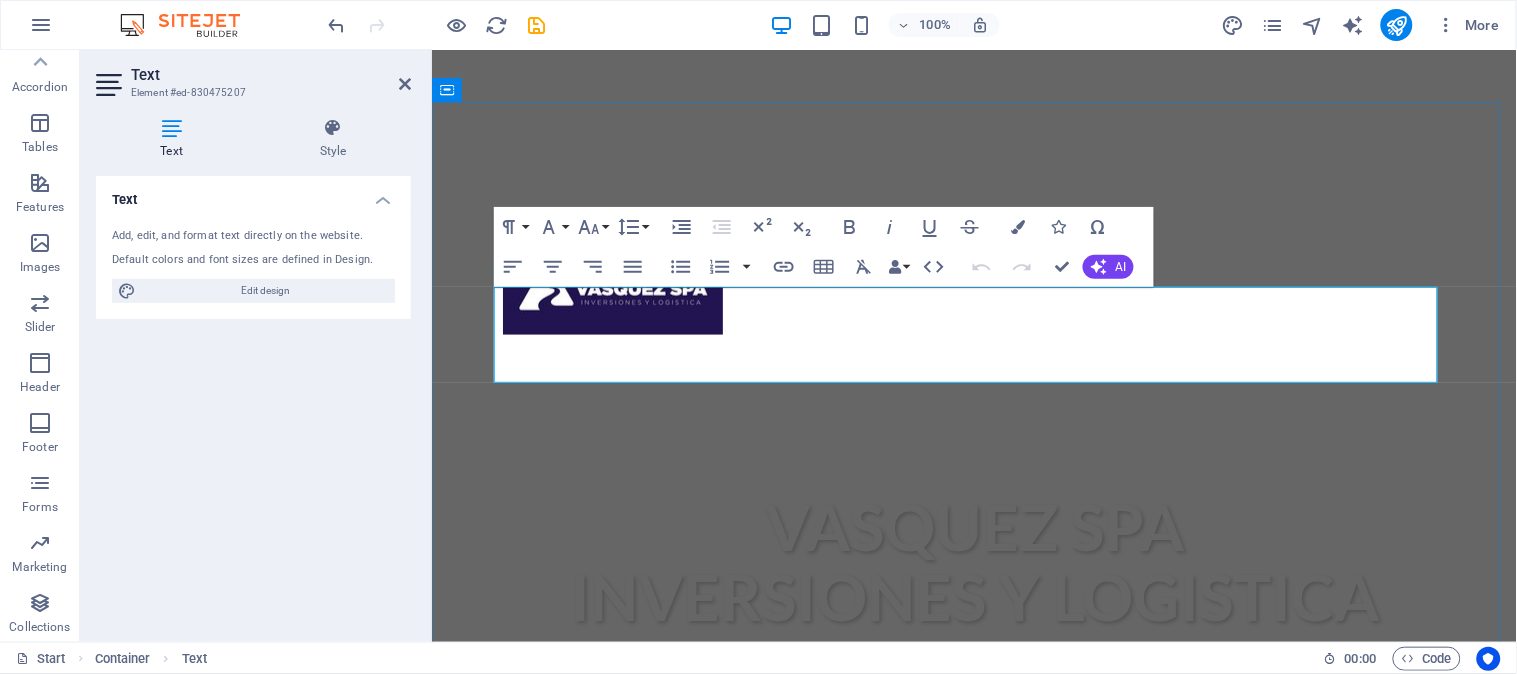 click on "InversionesyLogísticaVásquezSpA,nosdedicamosabrindarSERVICIOSINTEGRALESYDEAPOYOaempresasdeláreaMINERAeINDUSTRIAL.Nosdestacamosporentregarunserviciooportuno,eficiente,conaltosestándaresenseguridadyrespetoporelmedioambiente.EnVásquezSpA,creemosquemaximizarlacalidaddenuestrotrabajo,nospermite“serunsocioestratégico”denuestrosclientesyasí,ofrecersolucionesinnovadorasydealtacalidadacortoylargoplazo,valorquenosguíaencadaproyecto." at bounding box center [974, 946] 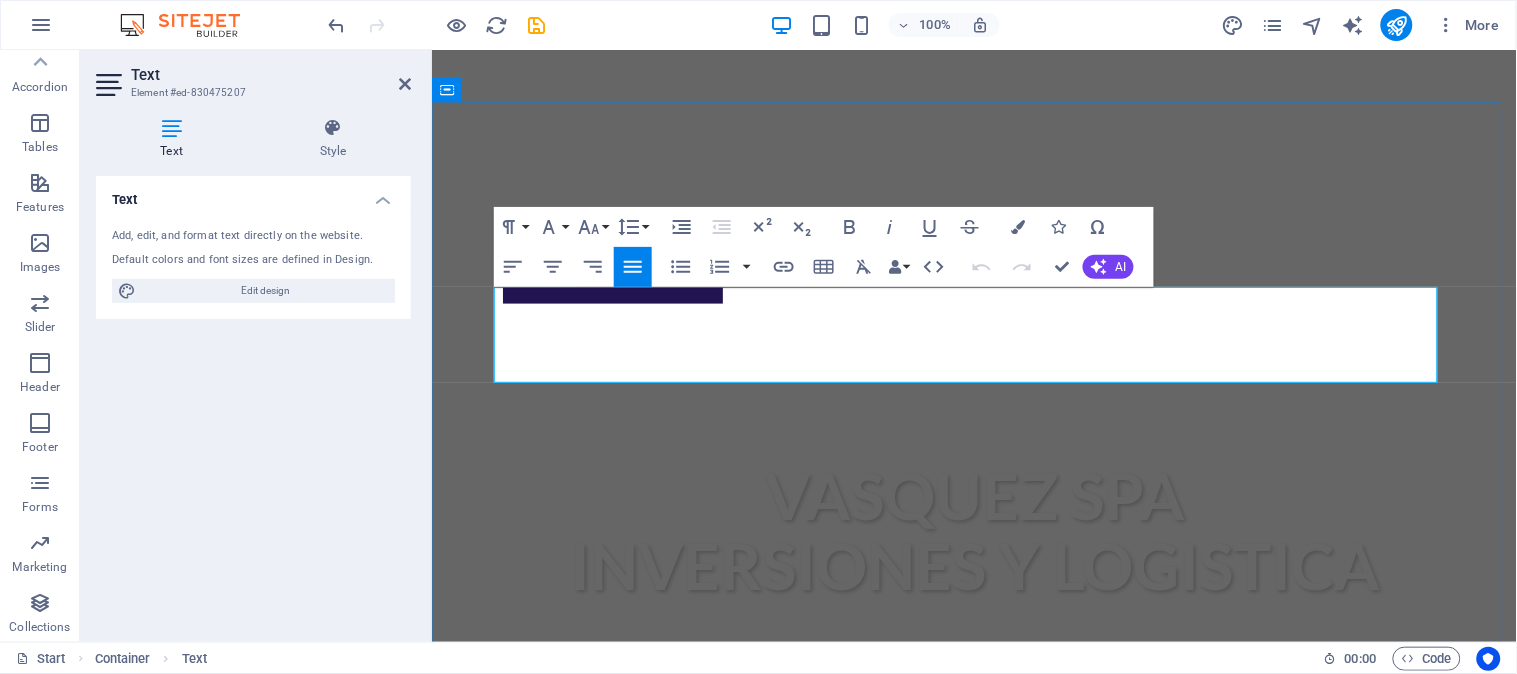 type 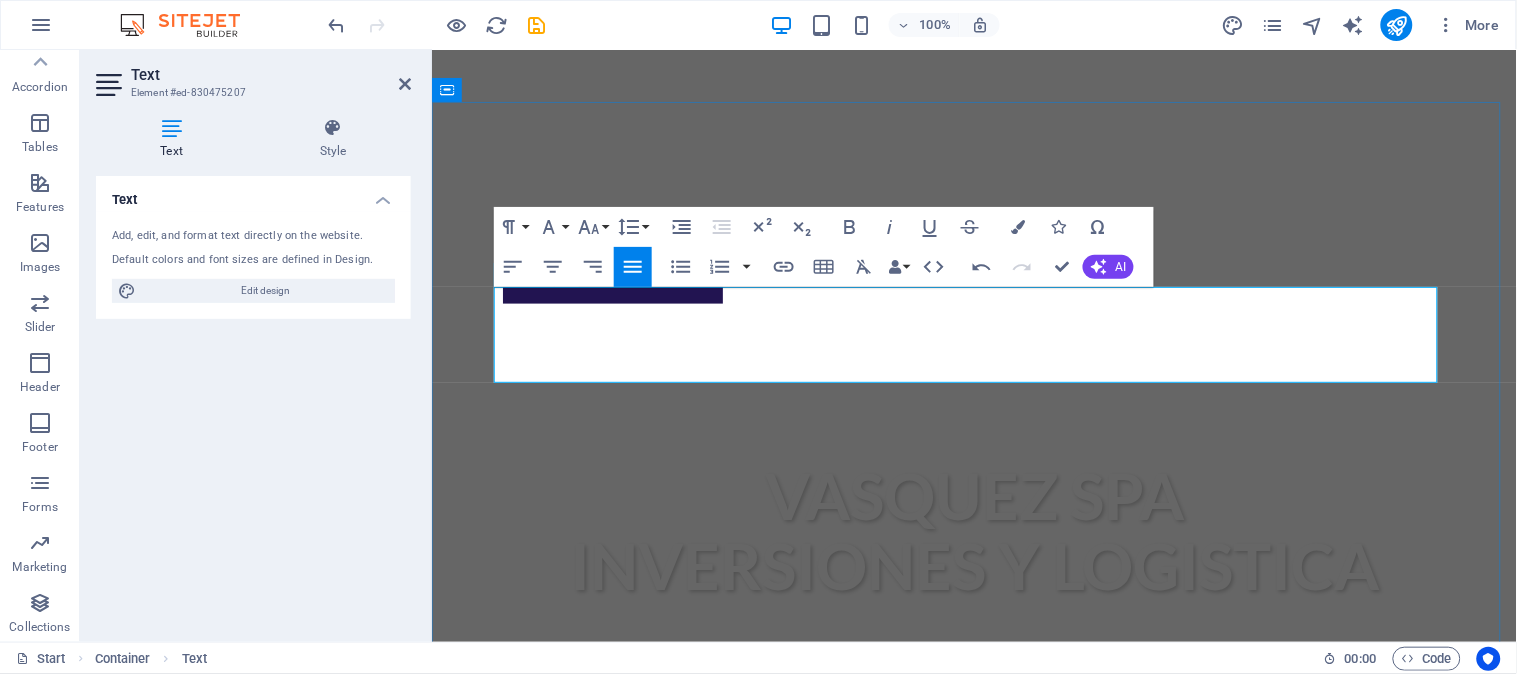 click on "Inversiones  y  Logística  VásquezSpA,  nos  dedicamos  a  brindar  SERVICIOS  INTEGRALES  Y  DEAPOYO  a  empresas  del  área  MINERA  e  INDUSTRIAL.  Nos  destacamos  por  entregar  un  servicio  oportuno,  eficiente,  con  altos  estándares  en  seguridad  y  respeto  por  el  medio  ambiente.  En  Vásquez  SpA,  creemos  que  maximizar  la  calidad  de  nuestro  trabajo,  nos  permite  “ser  un  socio  estratégico”  de  nuestros  clientes  y  así,  ofrecer  soluciones  innovadoras  y  de  alta  calidad  a  corto  y  largo  plazo,  valor  que  nos  guía  en  cada  proyecto." at bounding box center [974, 915] 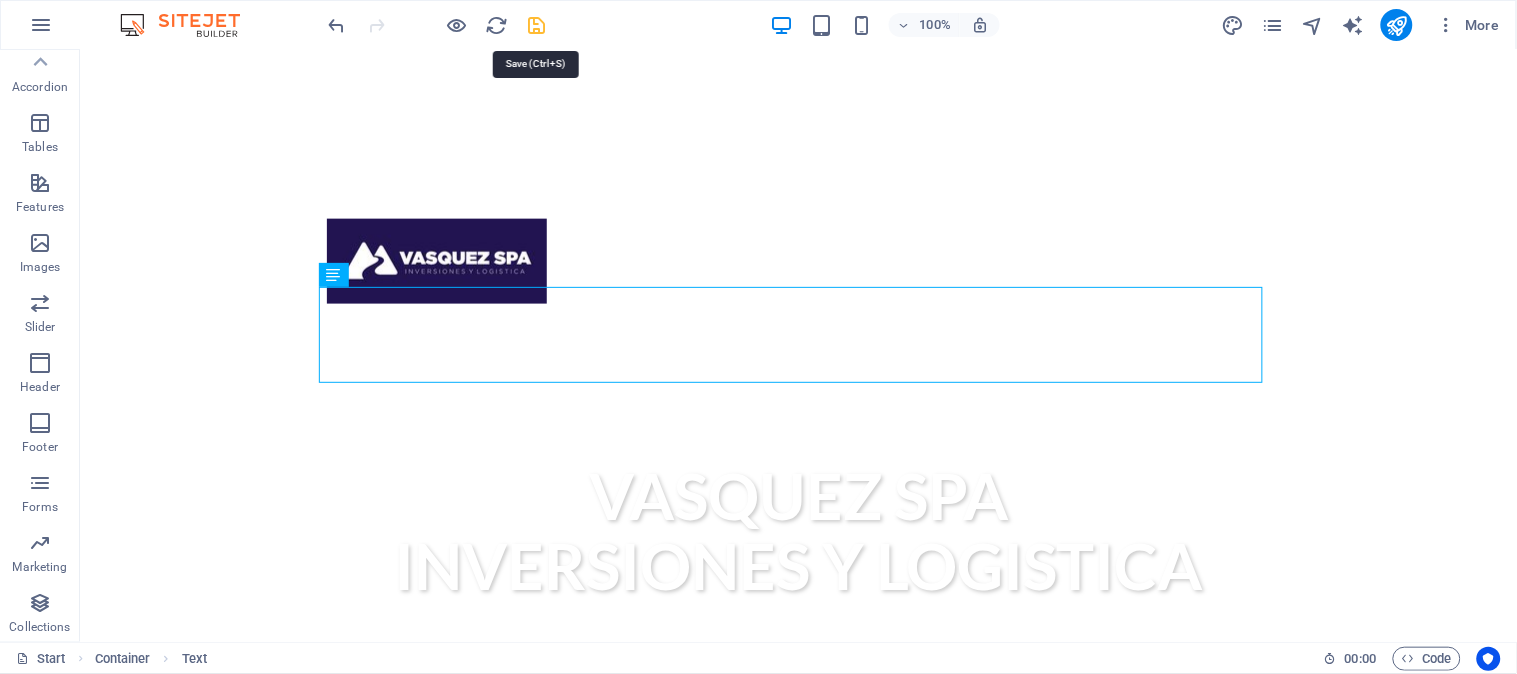 click at bounding box center [537, 25] 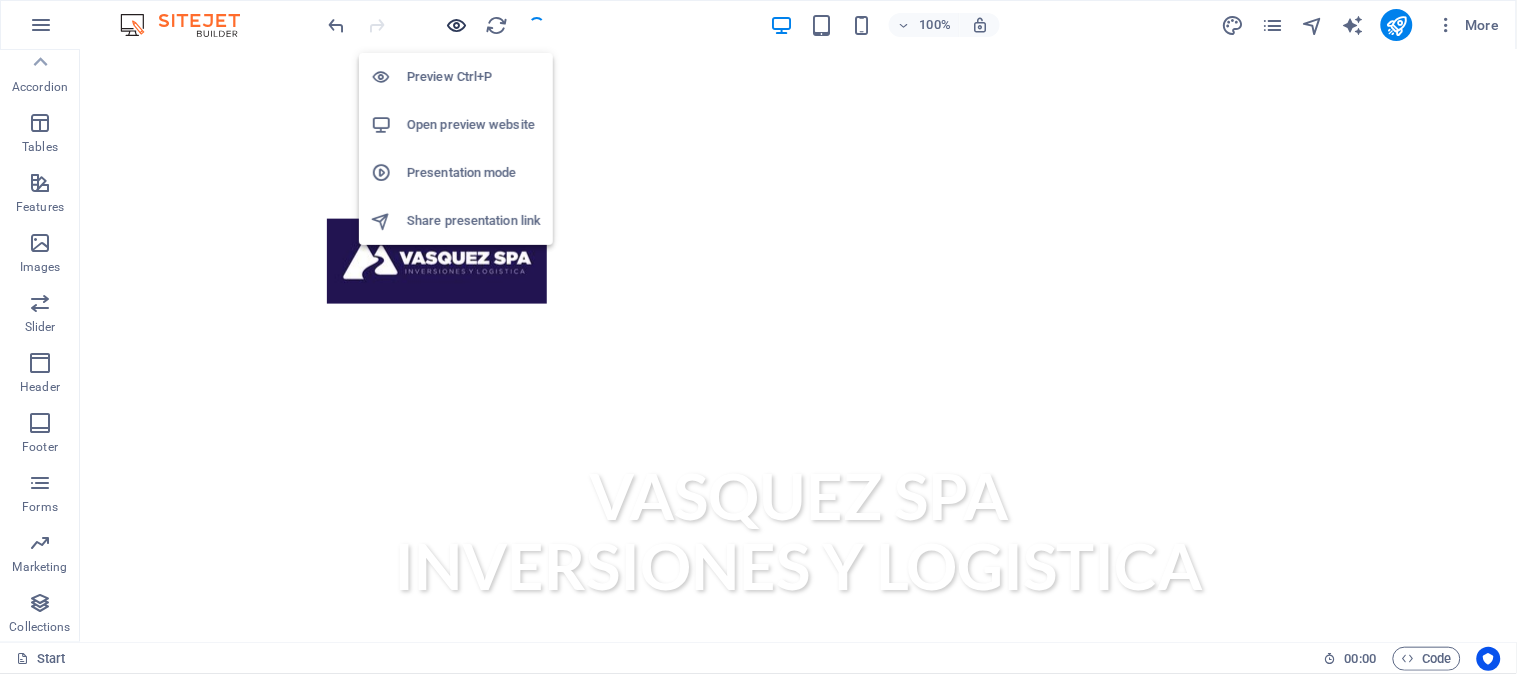 click at bounding box center (457, 25) 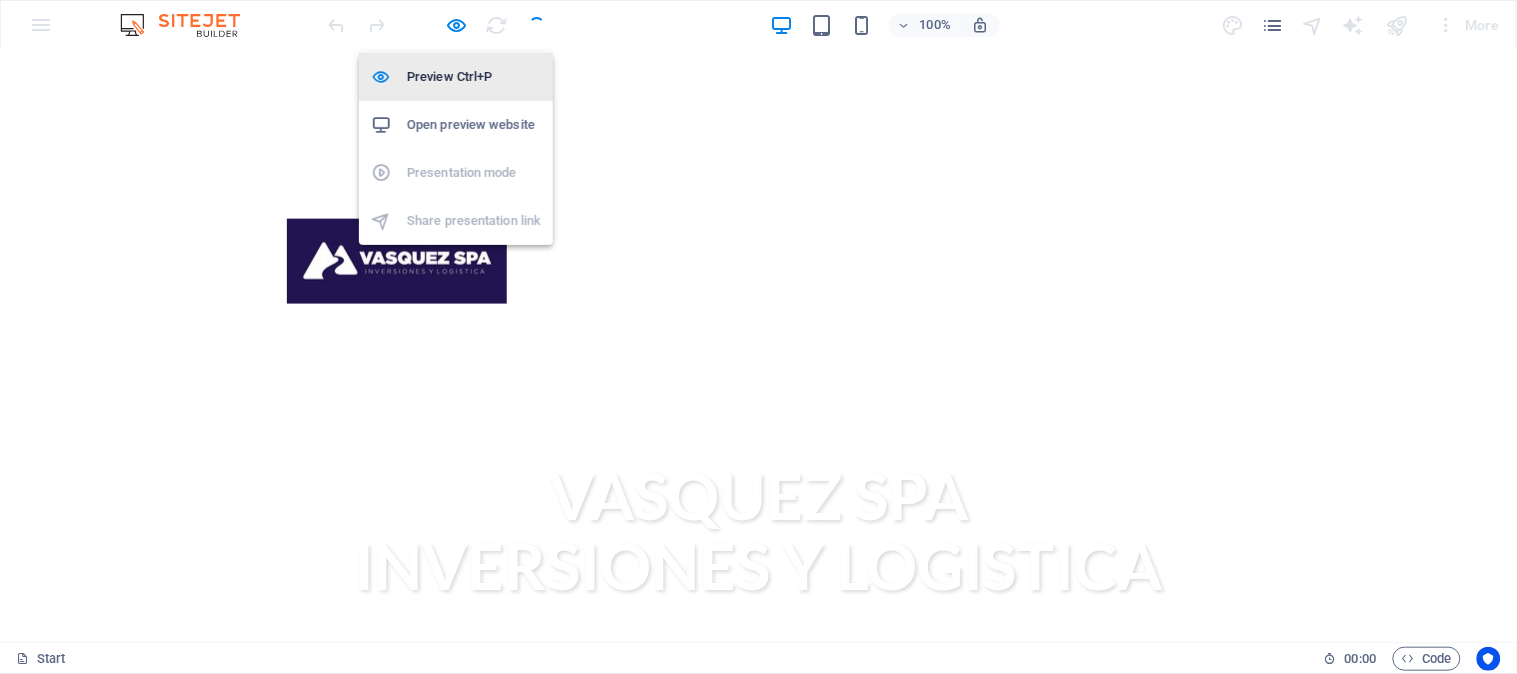 click on "Preview Ctrl+P" at bounding box center [474, 77] 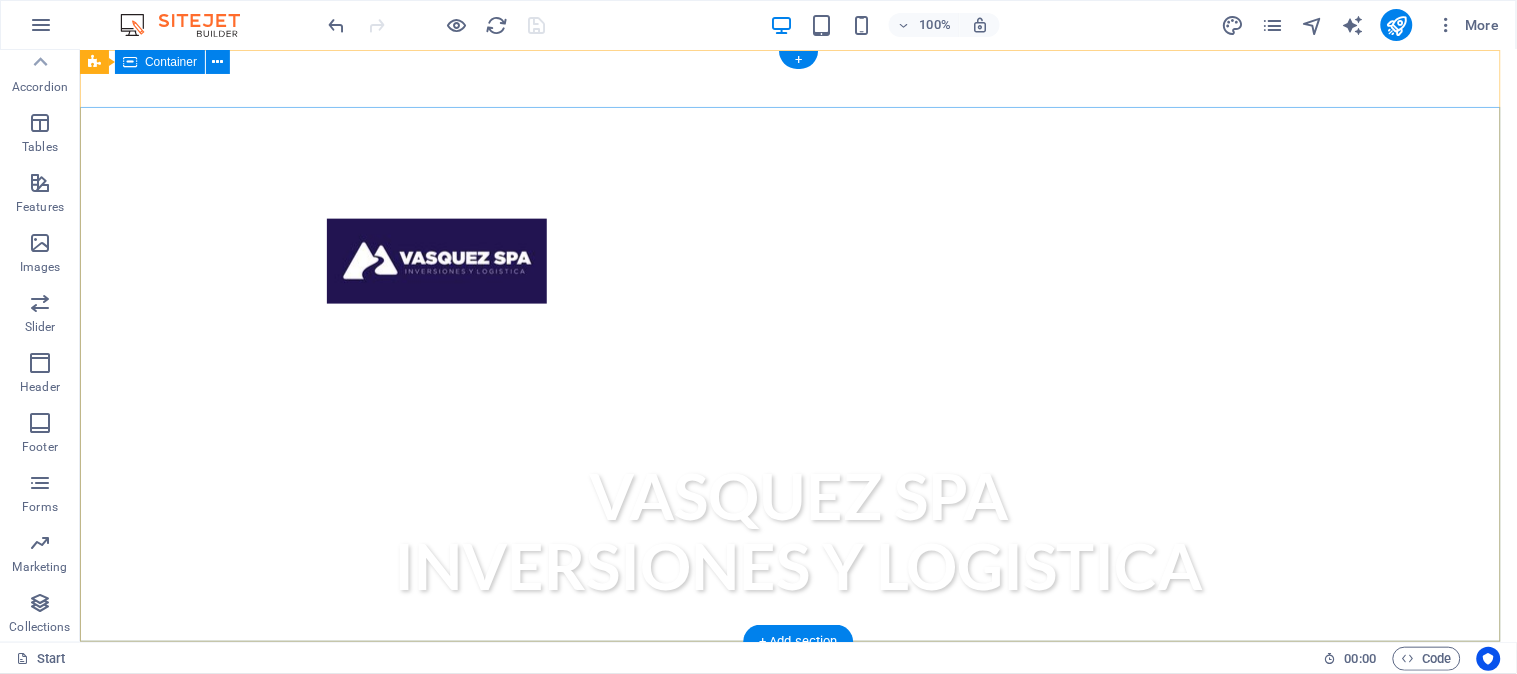 scroll, scrollTop: 0, scrollLeft: 0, axis: both 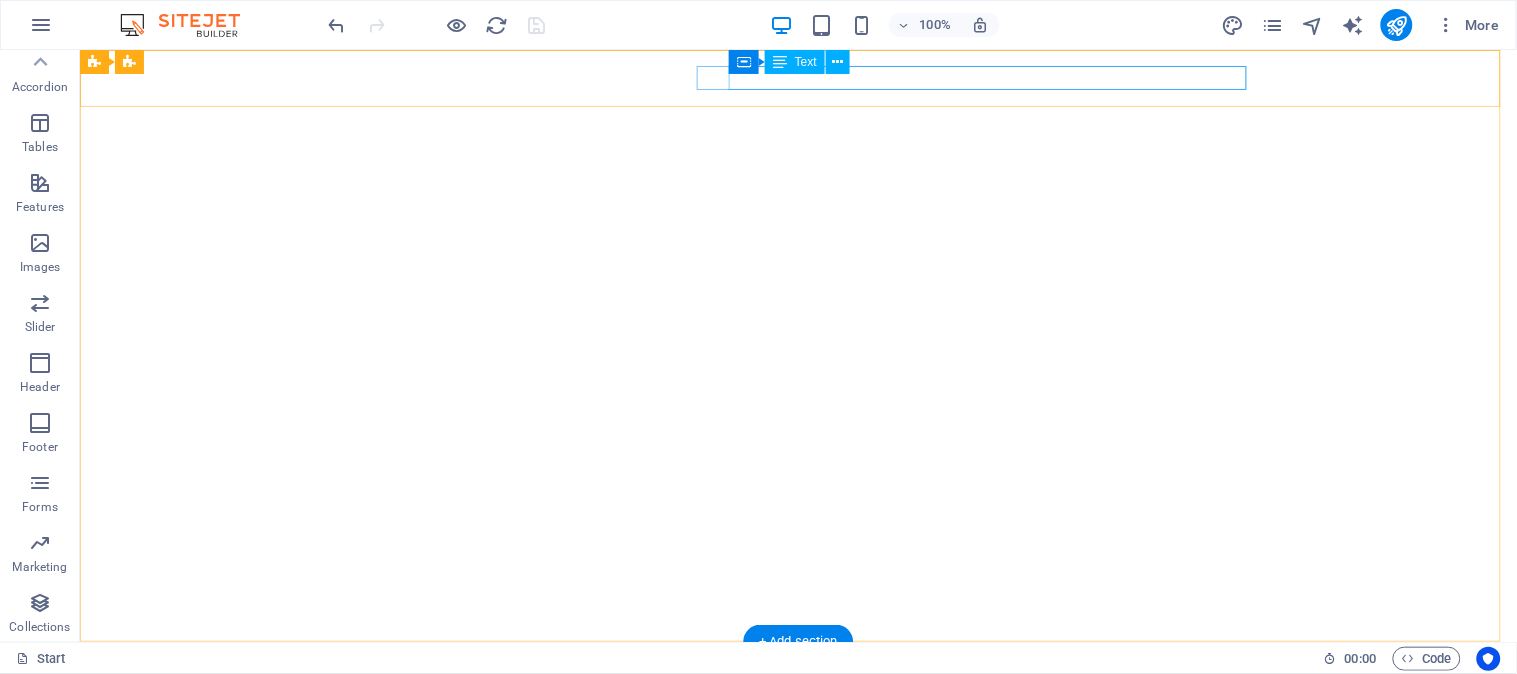 click on "jromero d54dc1f9254d3a27fb854730c5e786@cpanel.local vasquezspa.cl" at bounding box center [793, 721] 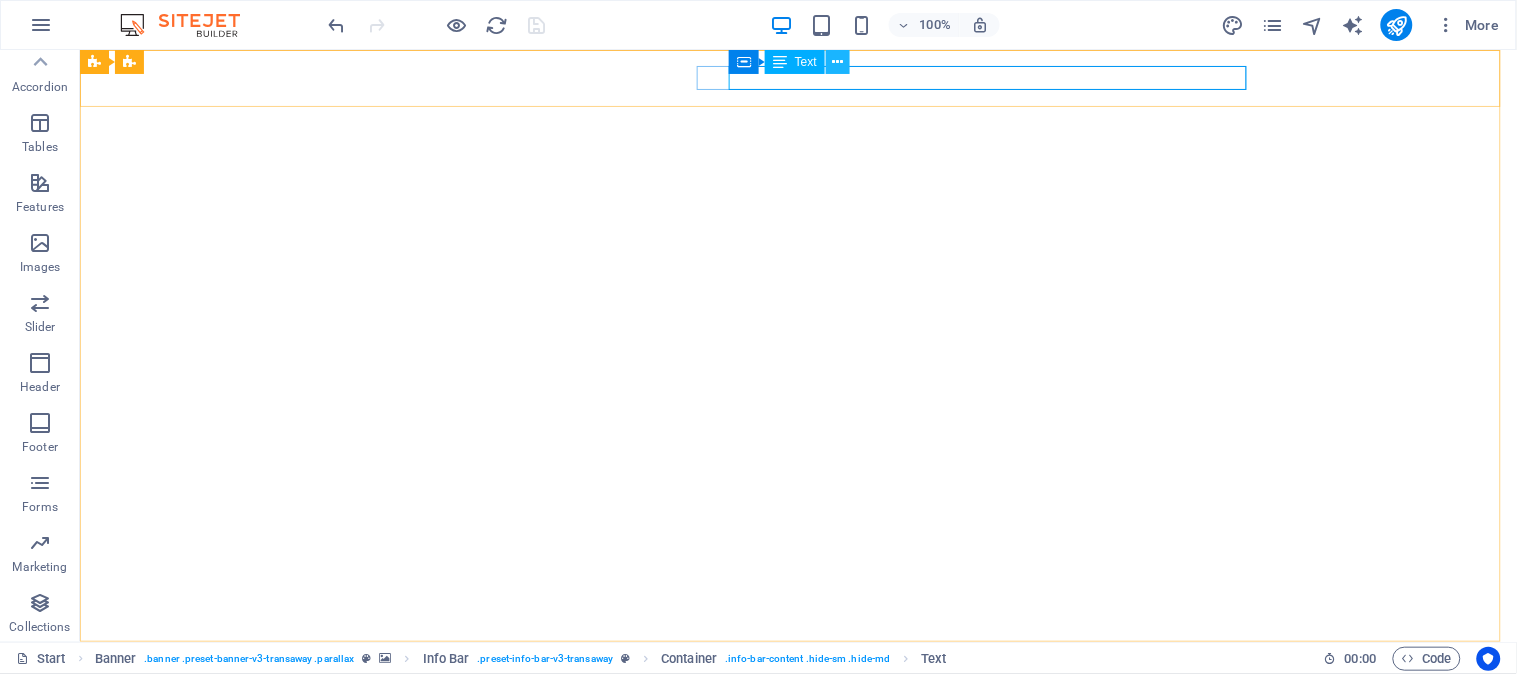 click at bounding box center (838, 62) 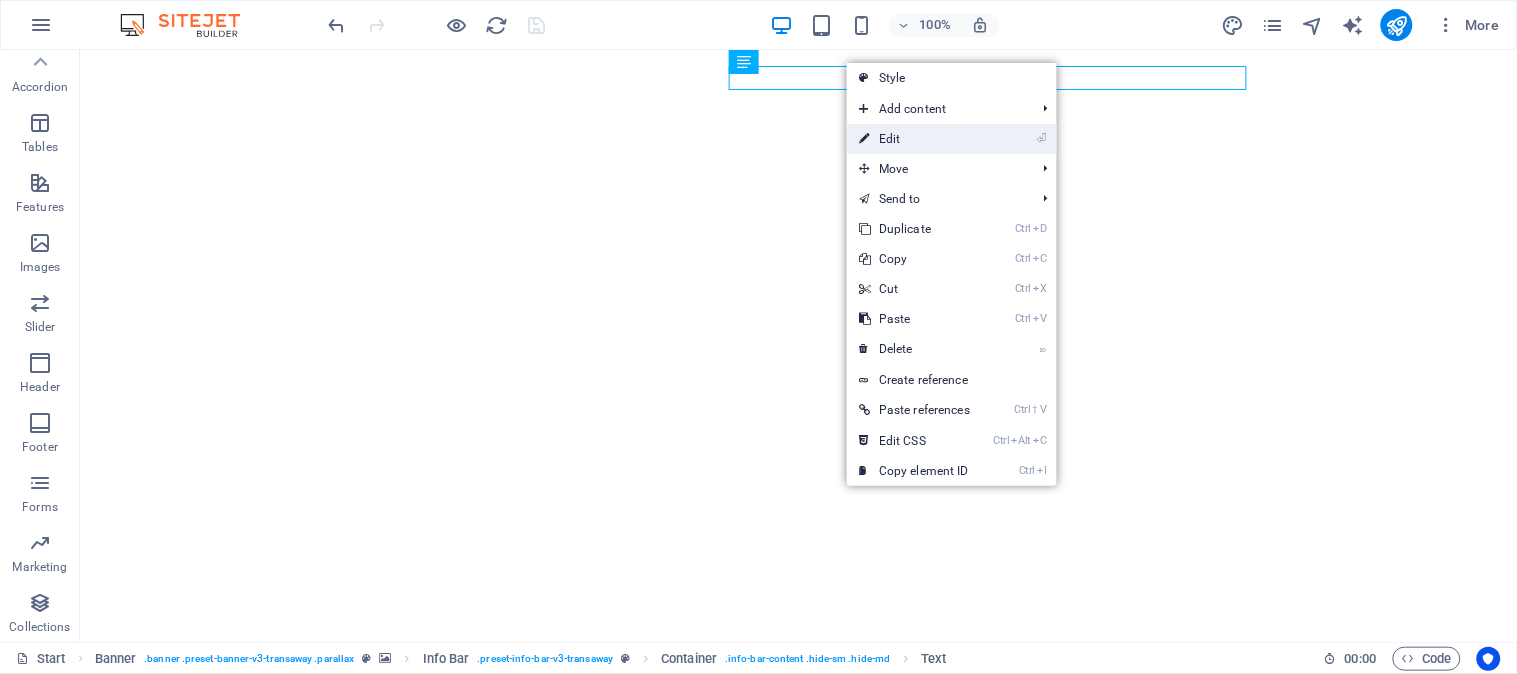 click on "⏎  Edit" at bounding box center (914, 139) 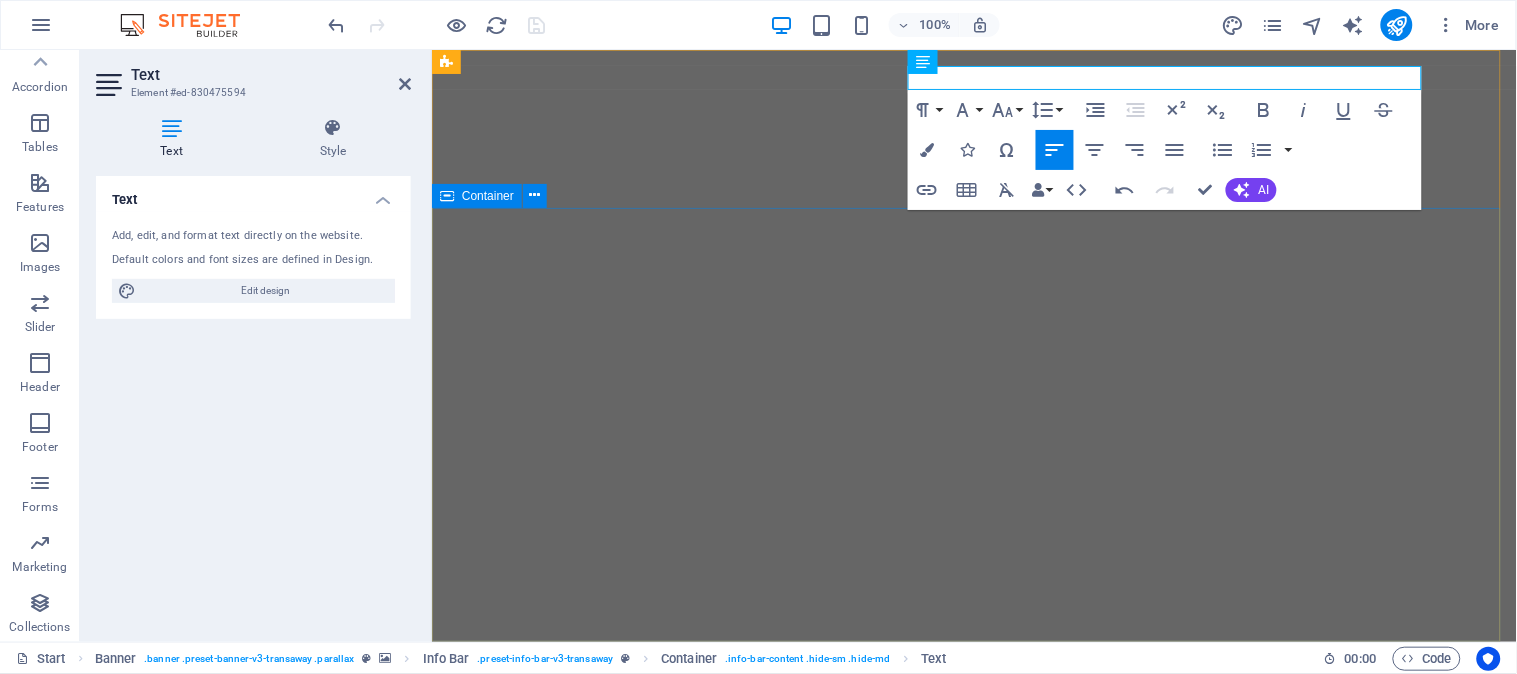 type 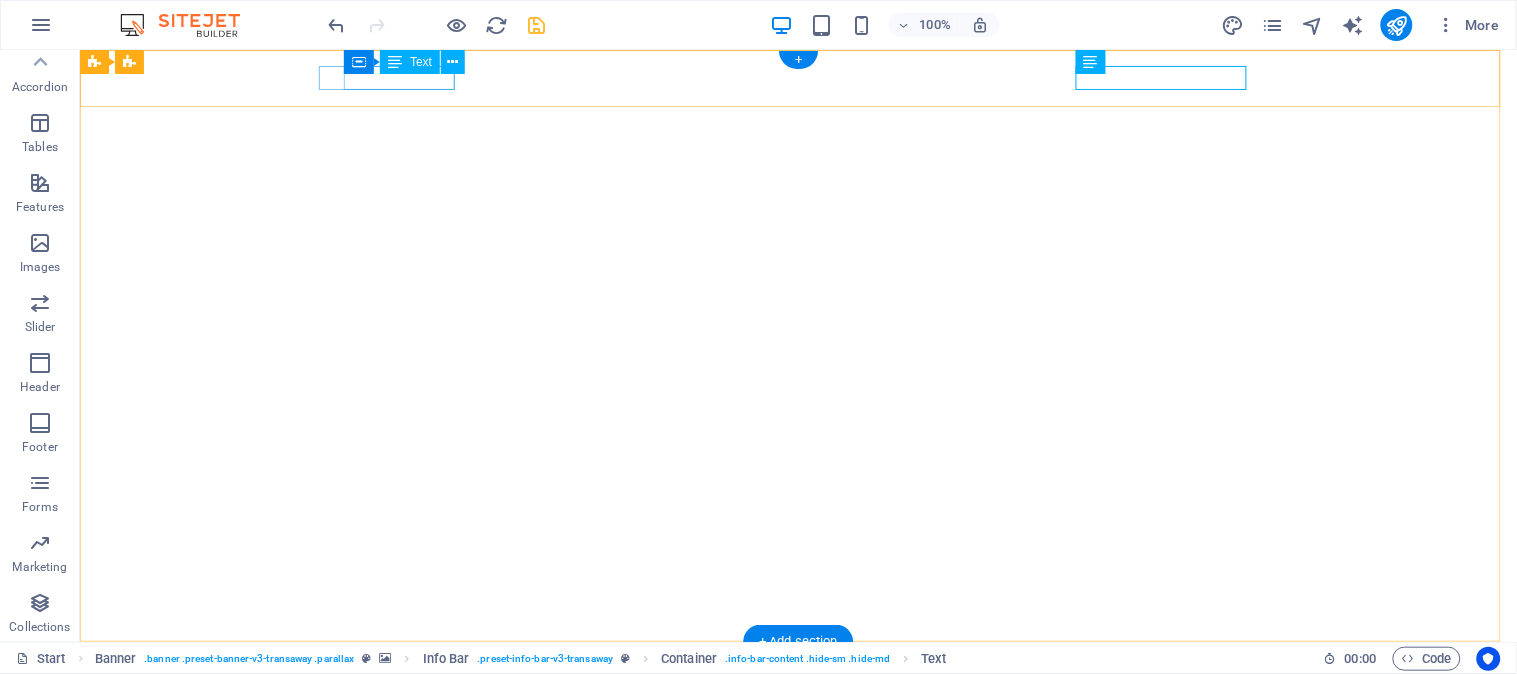 click on "+012-345-6789" at bounding box center (790, 685) 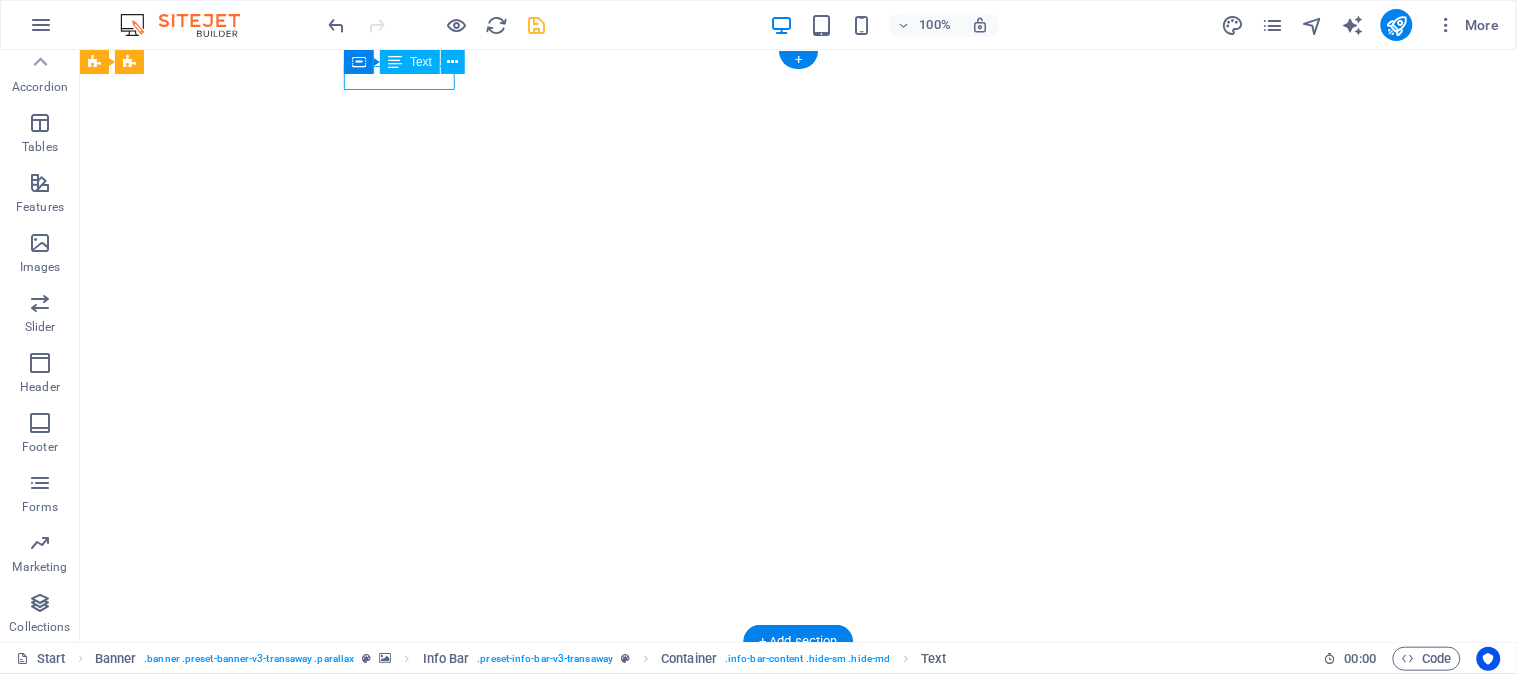 click on "+012-345-6789" at bounding box center [790, 685] 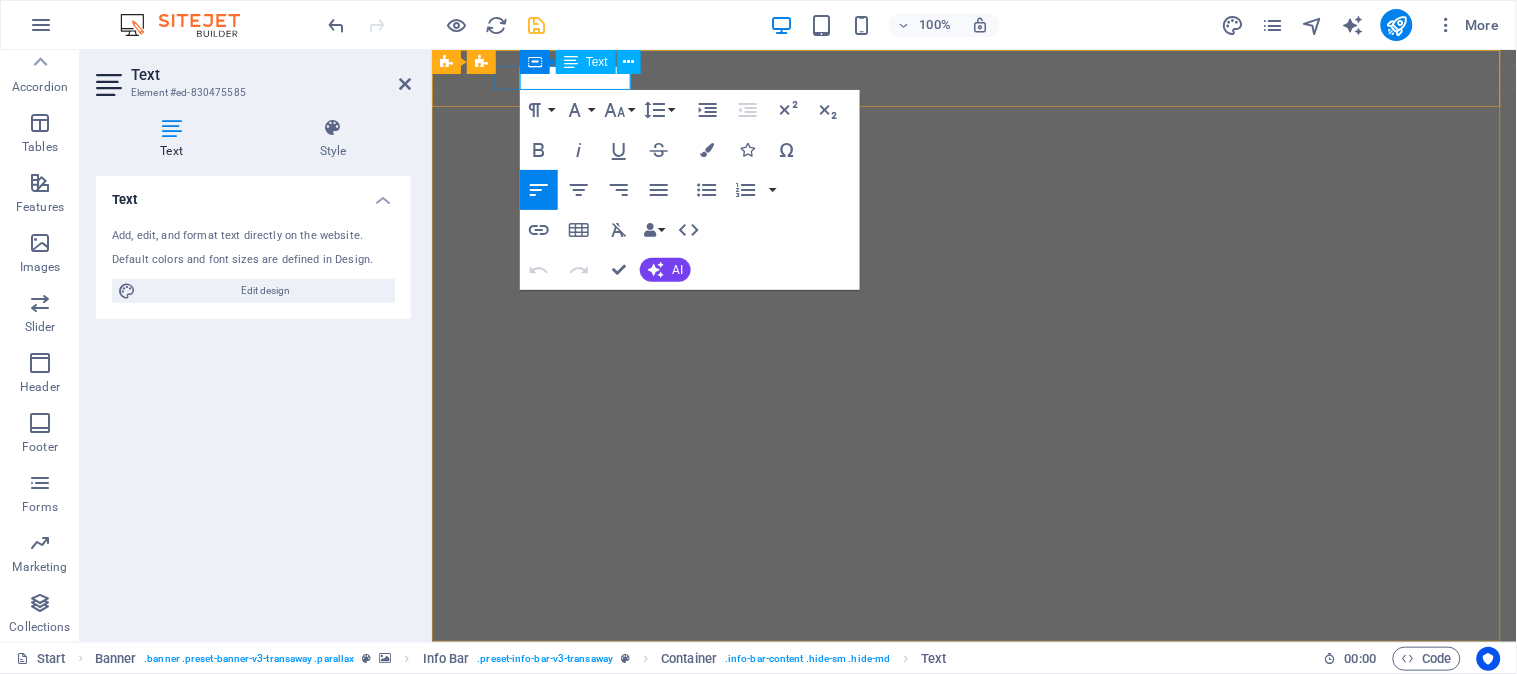 click on "+012-345-6789" at bounding box center [556, 685] 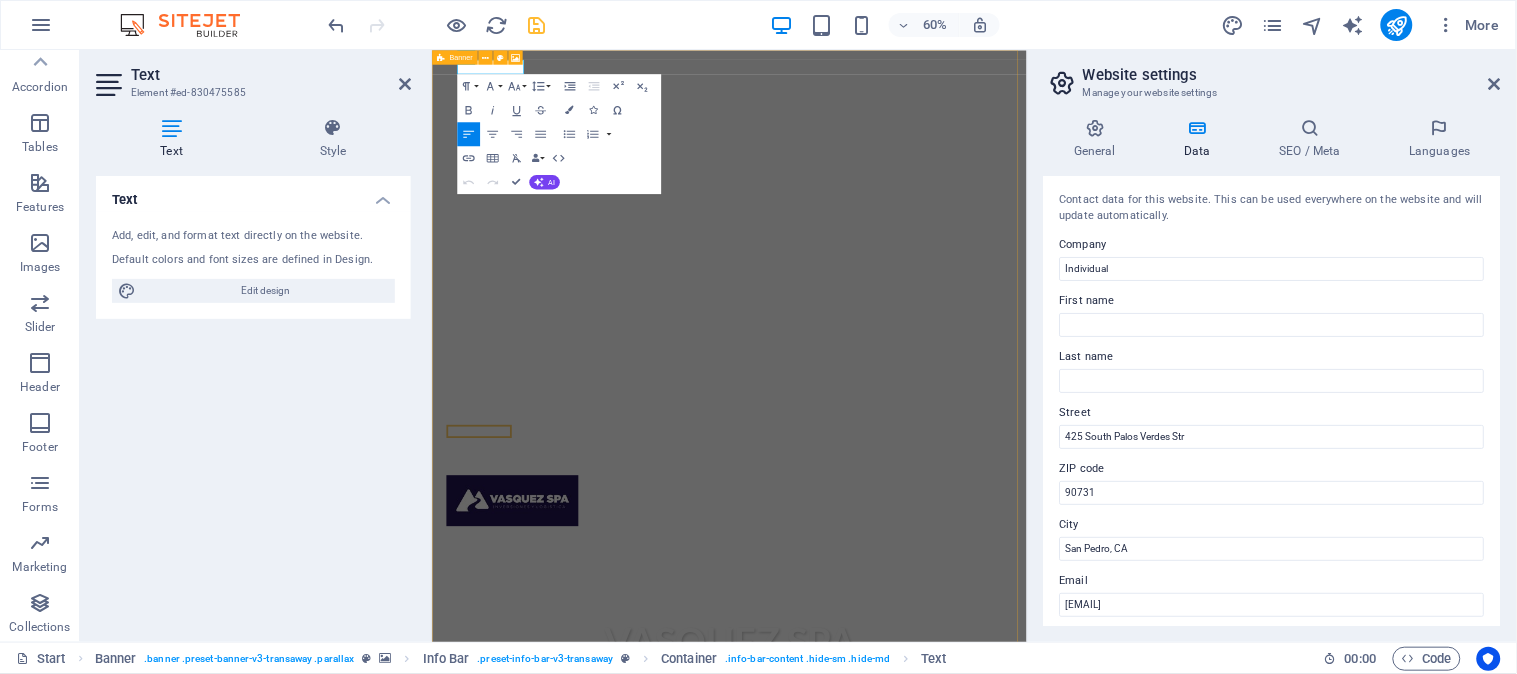 click on "Banner" at bounding box center (481, 57) 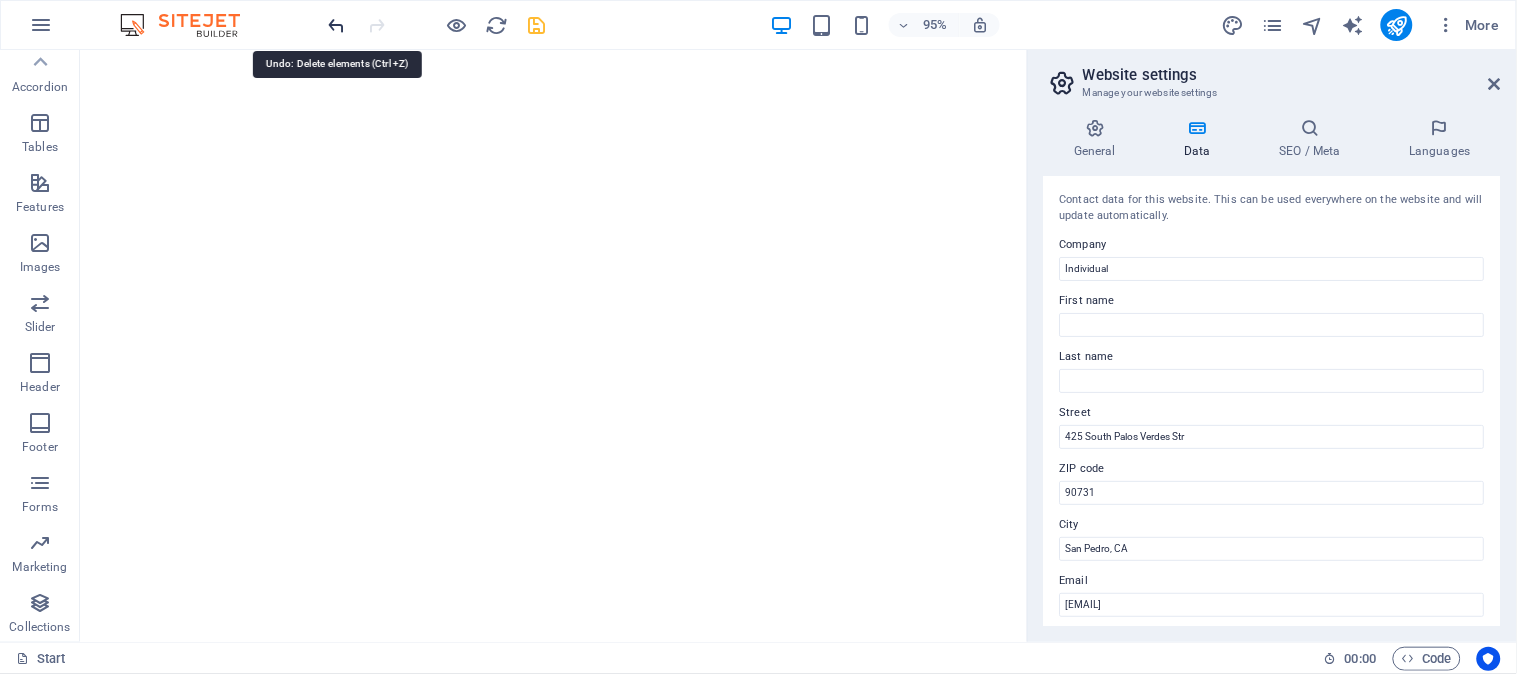 click at bounding box center (337, 25) 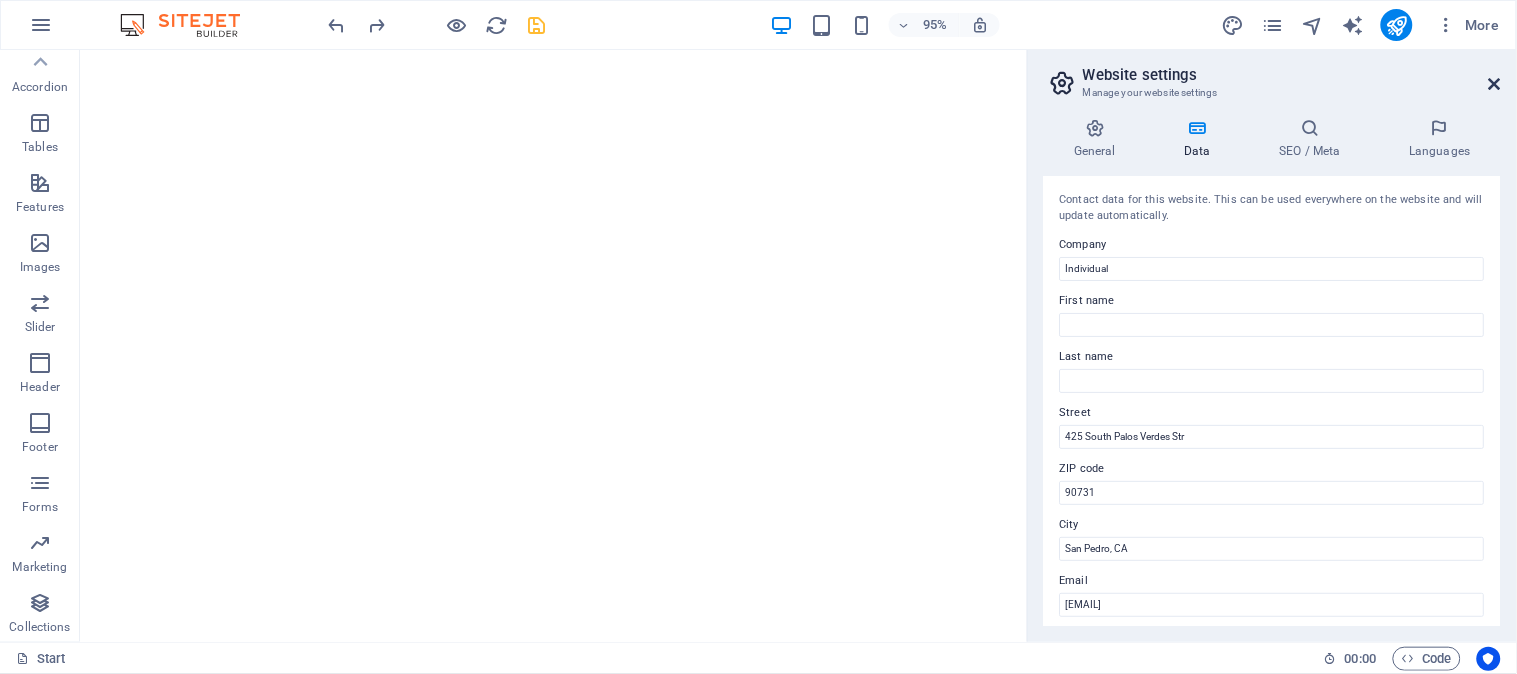 click at bounding box center [1495, 84] 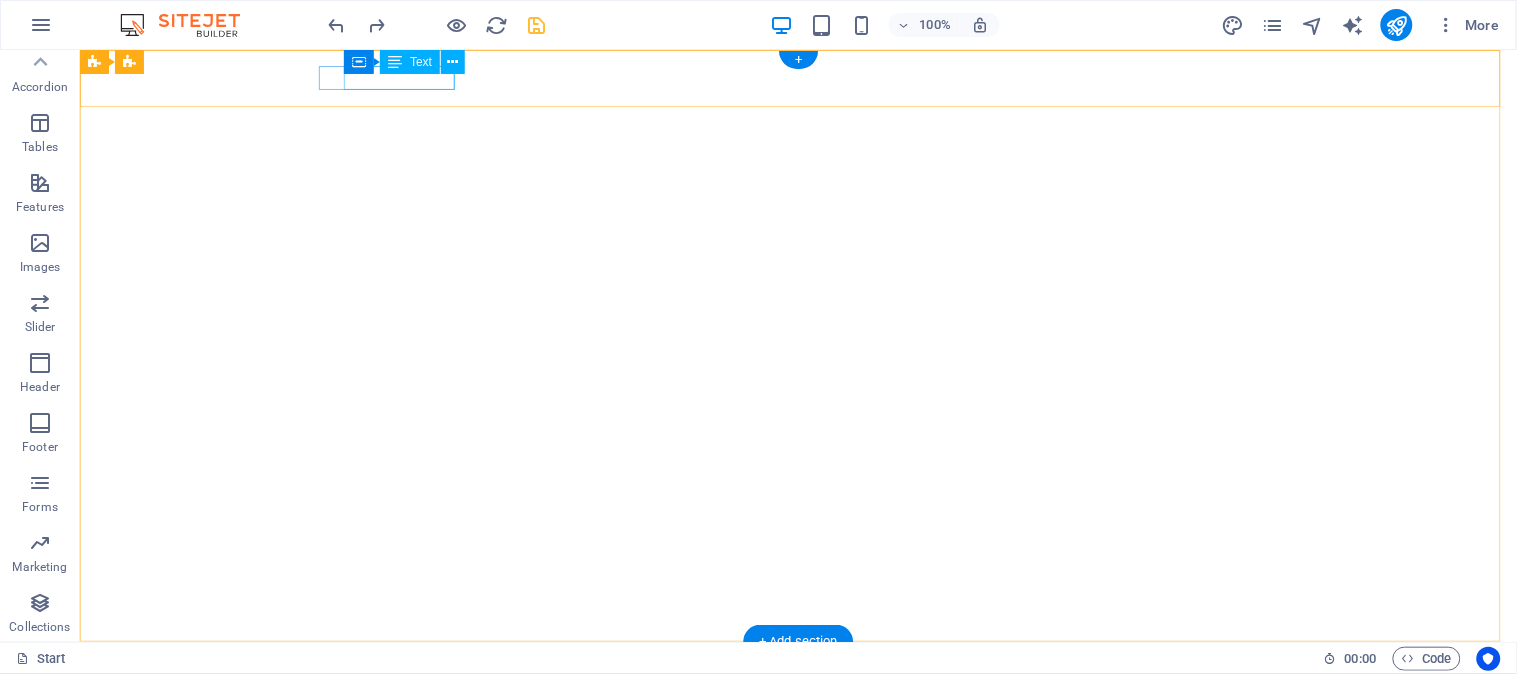 click on "+012-345-6789" at bounding box center [790, 716] 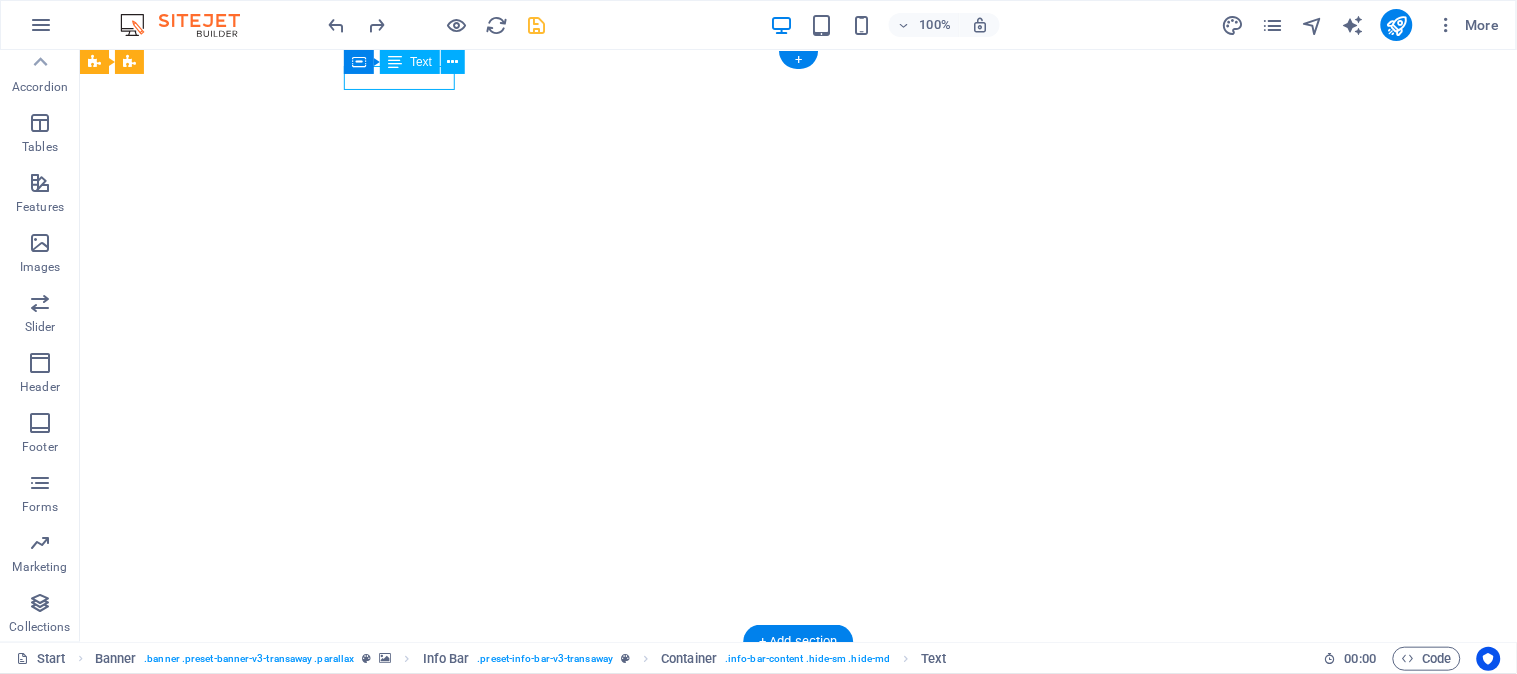 click on "+012-345-6789" at bounding box center (790, 716) 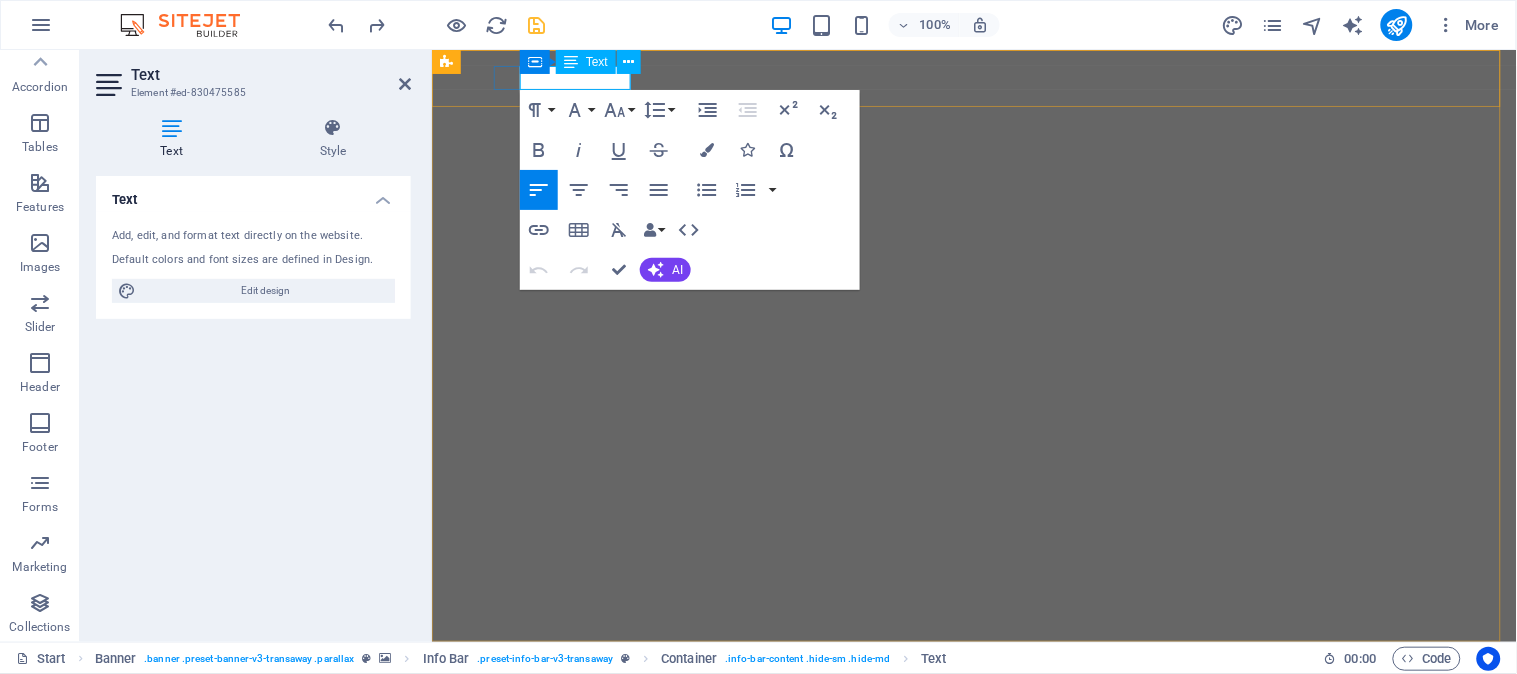click on "+012-345-6789" at bounding box center [556, 716] 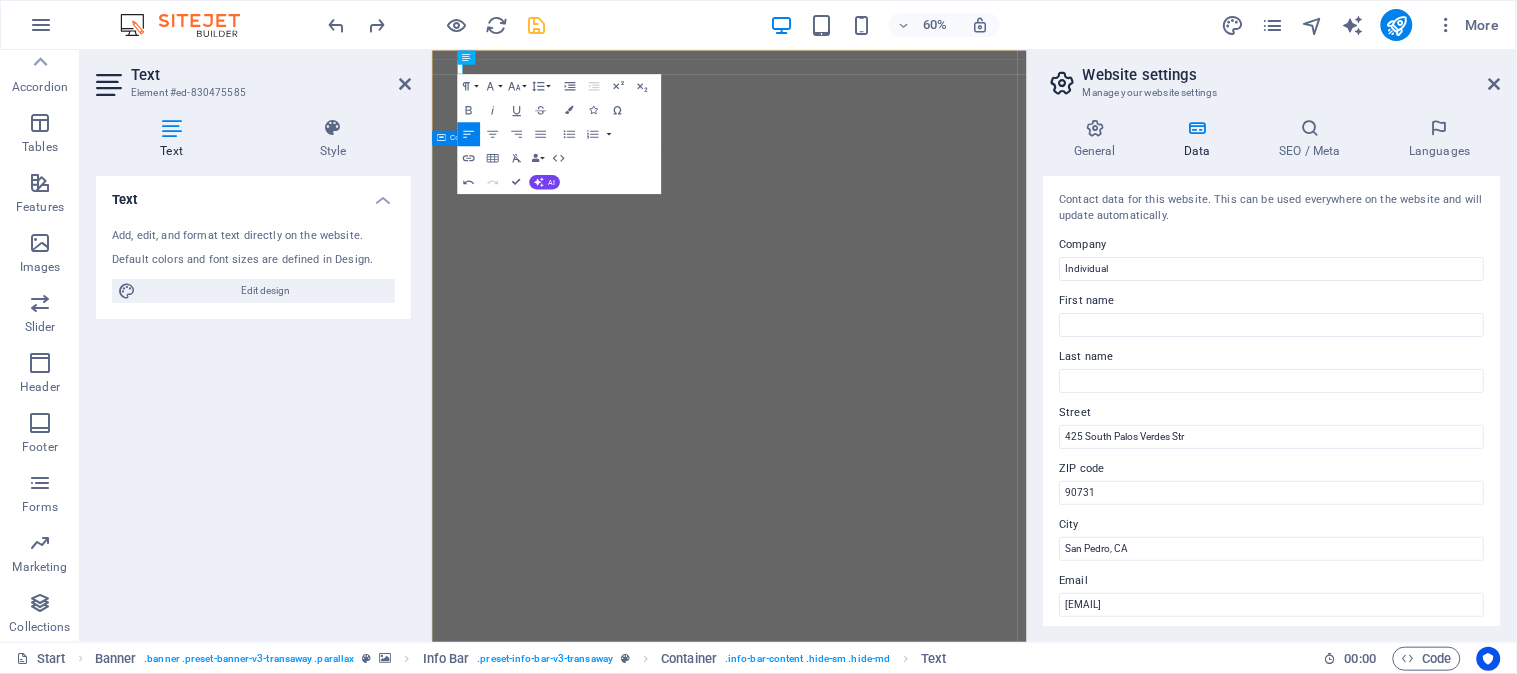 type 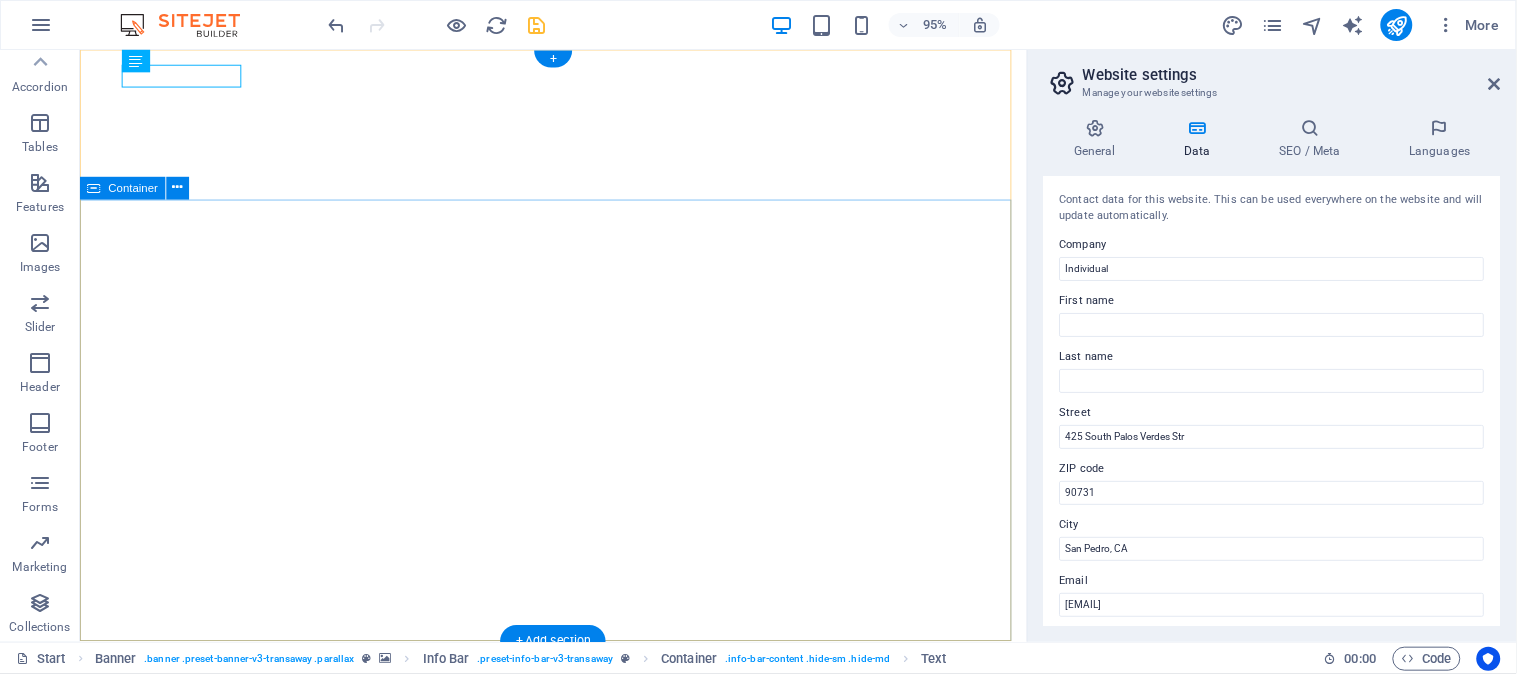 click on "VASQUEZ SPA INVERSIONES Y LOGISTICA" at bounding box center [577, 1102] 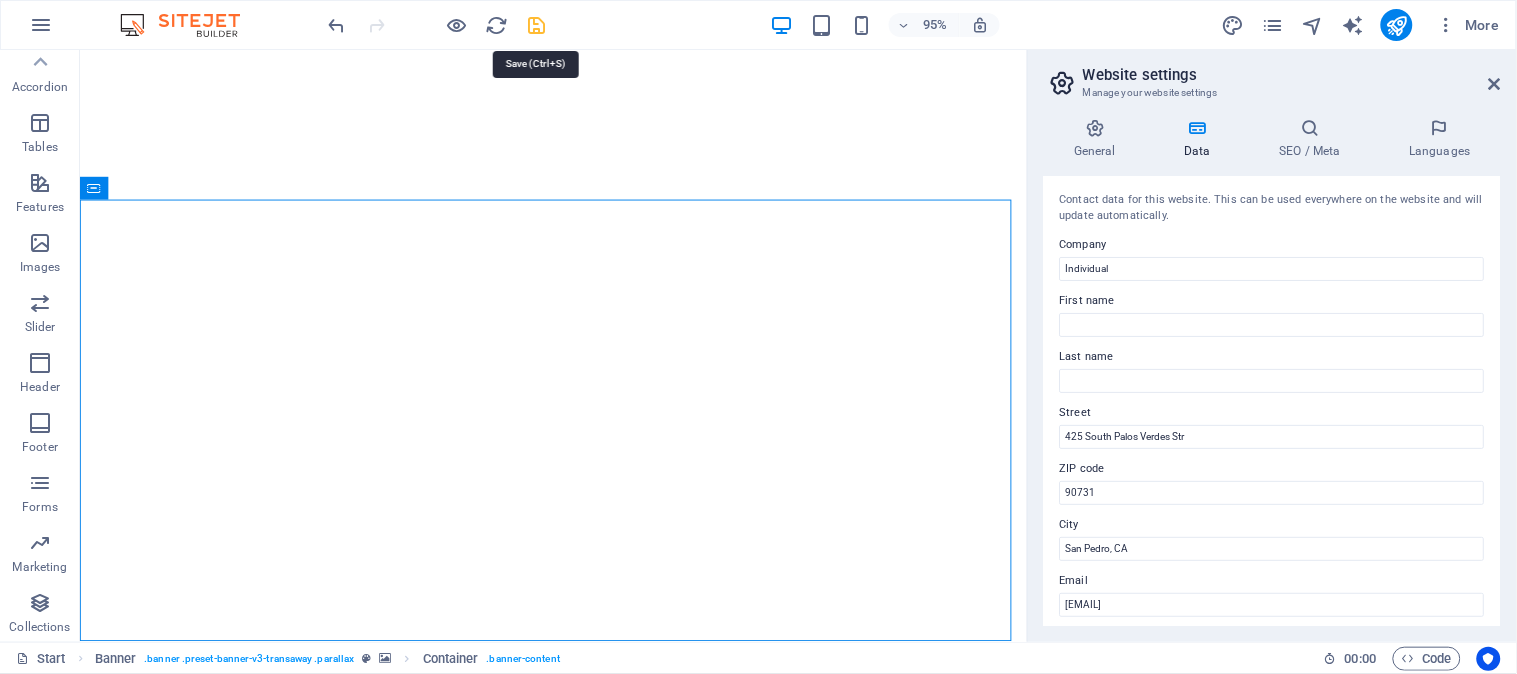 click at bounding box center [537, 25] 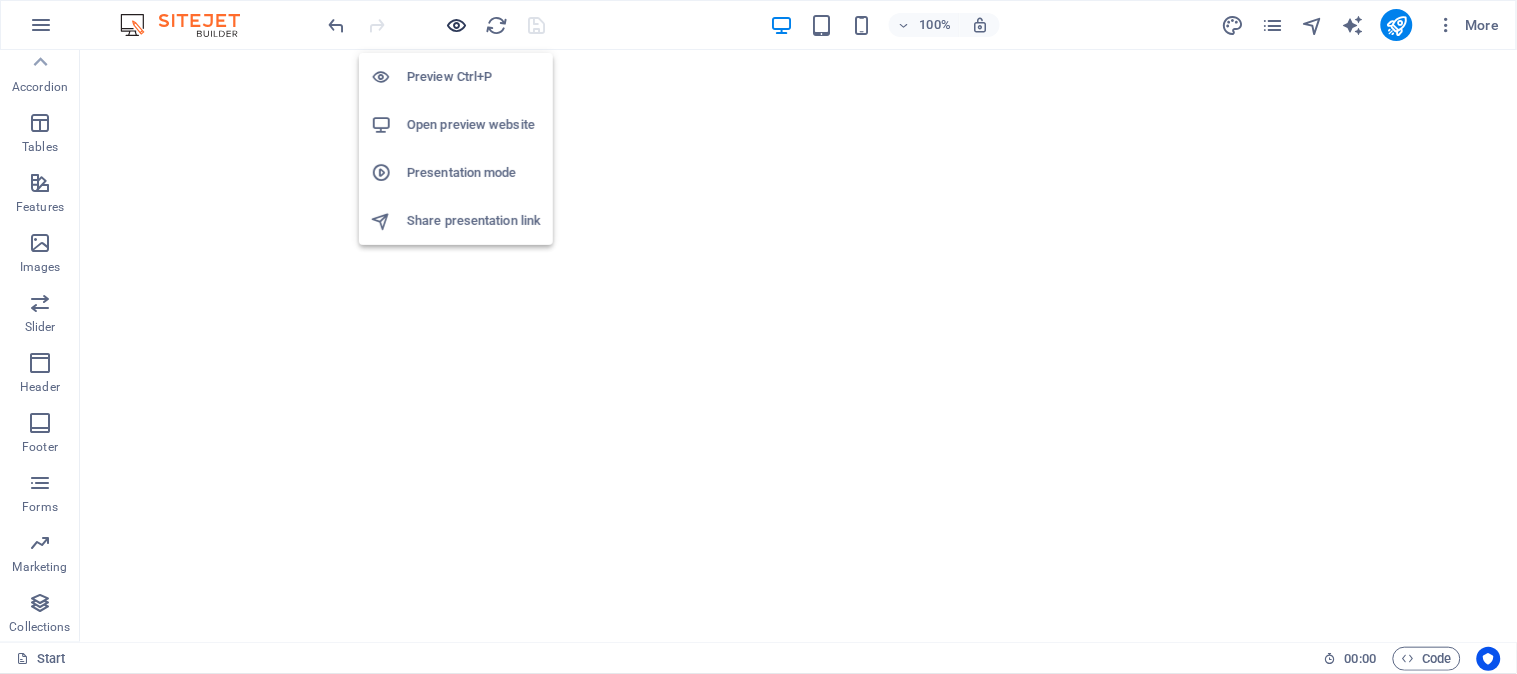 click at bounding box center (457, 25) 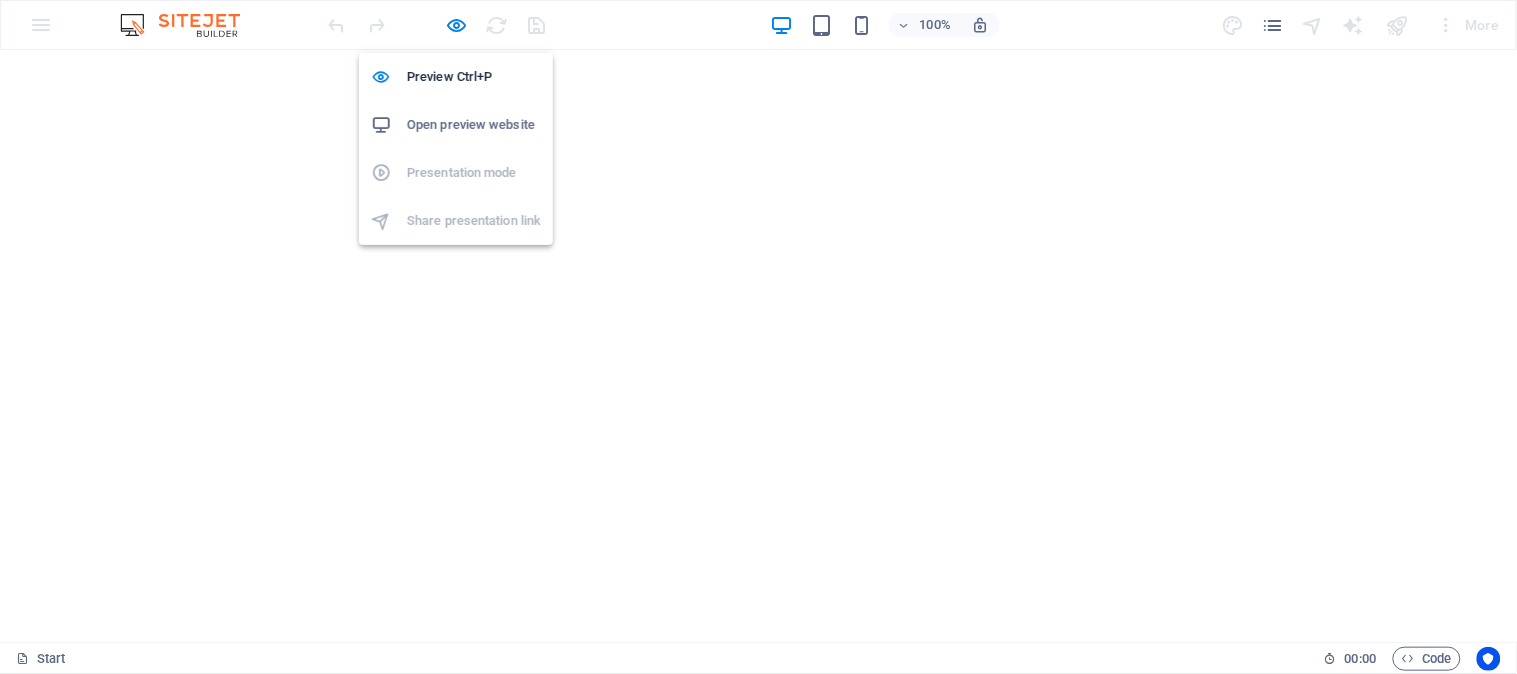 click on "Open preview website" at bounding box center (474, 125) 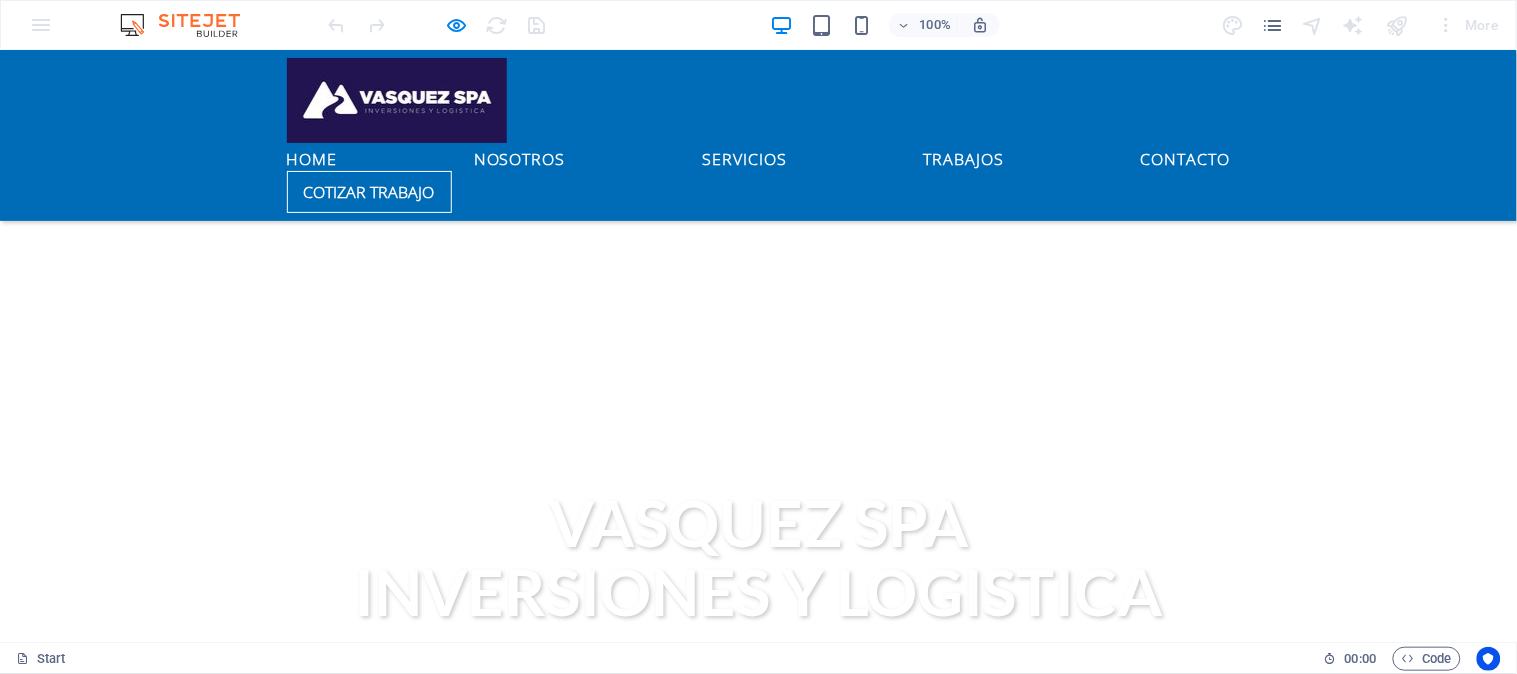 scroll, scrollTop: 666, scrollLeft: 0, axis: vertical 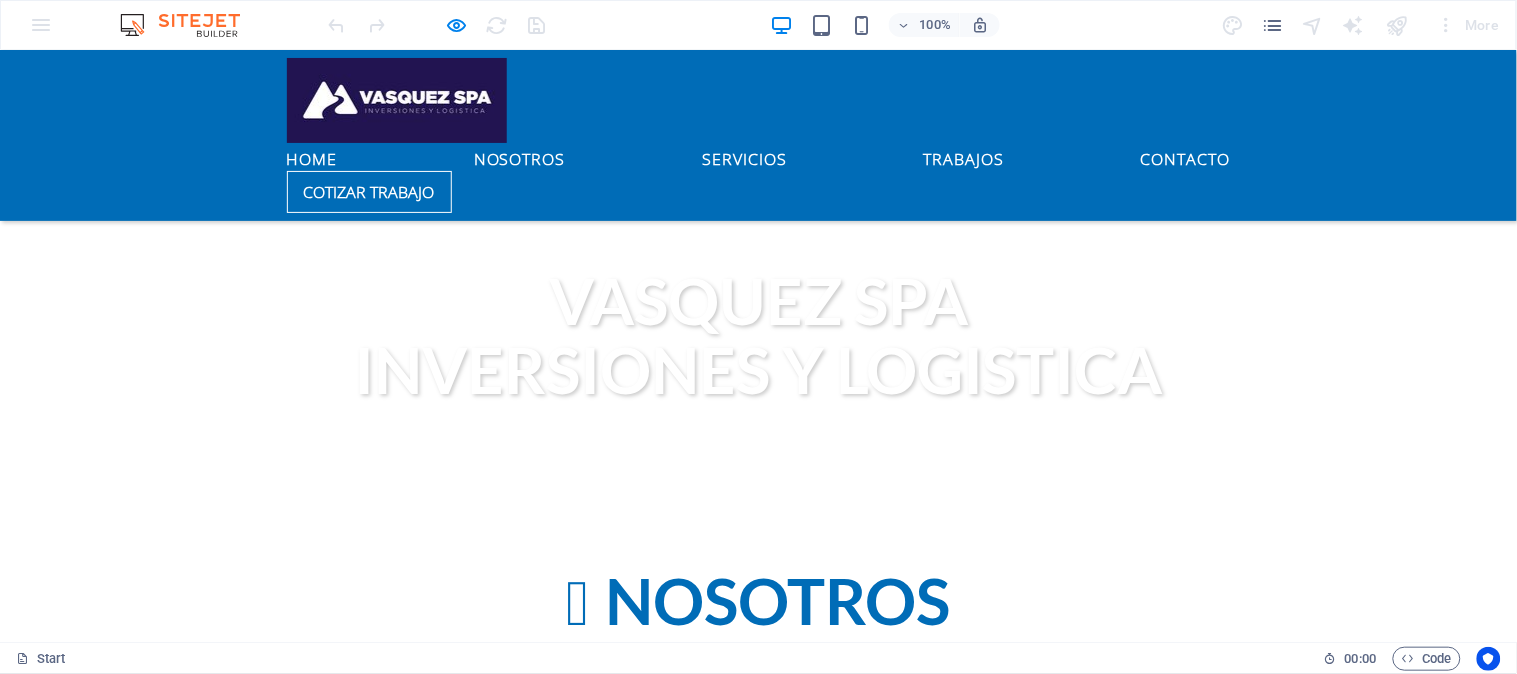 click on "Inversiones y Logística Vásquez SpA, nos dedicamos a brindar SERVICIOS INTEGRALES Y DEAPOYO a empresas del área MINERA e INDUSTRIAL. Nos destacamos por entregar un servicio oportuno, eficiente, con altos estándares en seguridad y respeto por el medio ambiente. En Vásquez SpA, creemos que maximizar la calidad de nuestro trabajo, nos permite “ser un socio estratégico” de nuestros clientes y así, ofrecer soluciones innovadoras y de alta calidad a corto y largo plazo, valor que nos guía en cada proyecto." at bounding box center [759, 719] 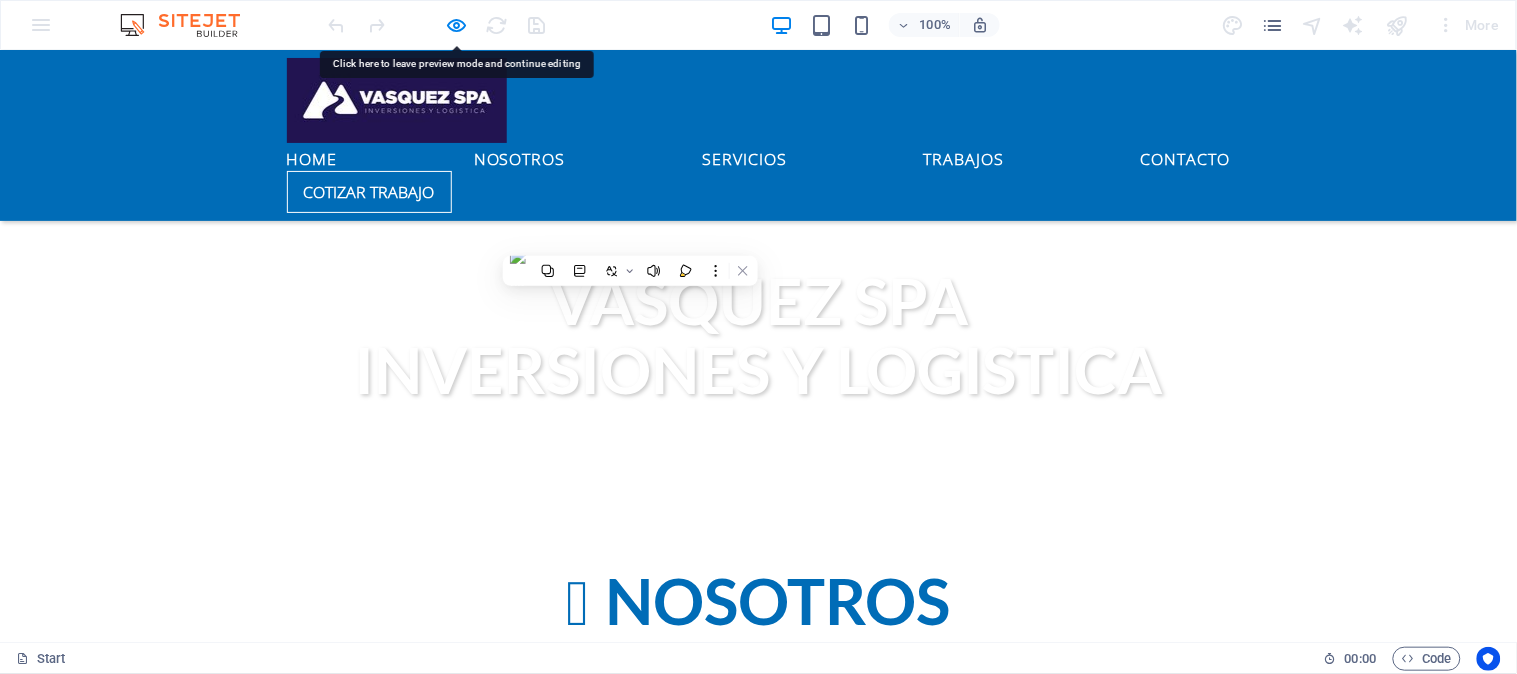 scroll, scrollTop: 444, scrollLeft: 0, axis: vertical 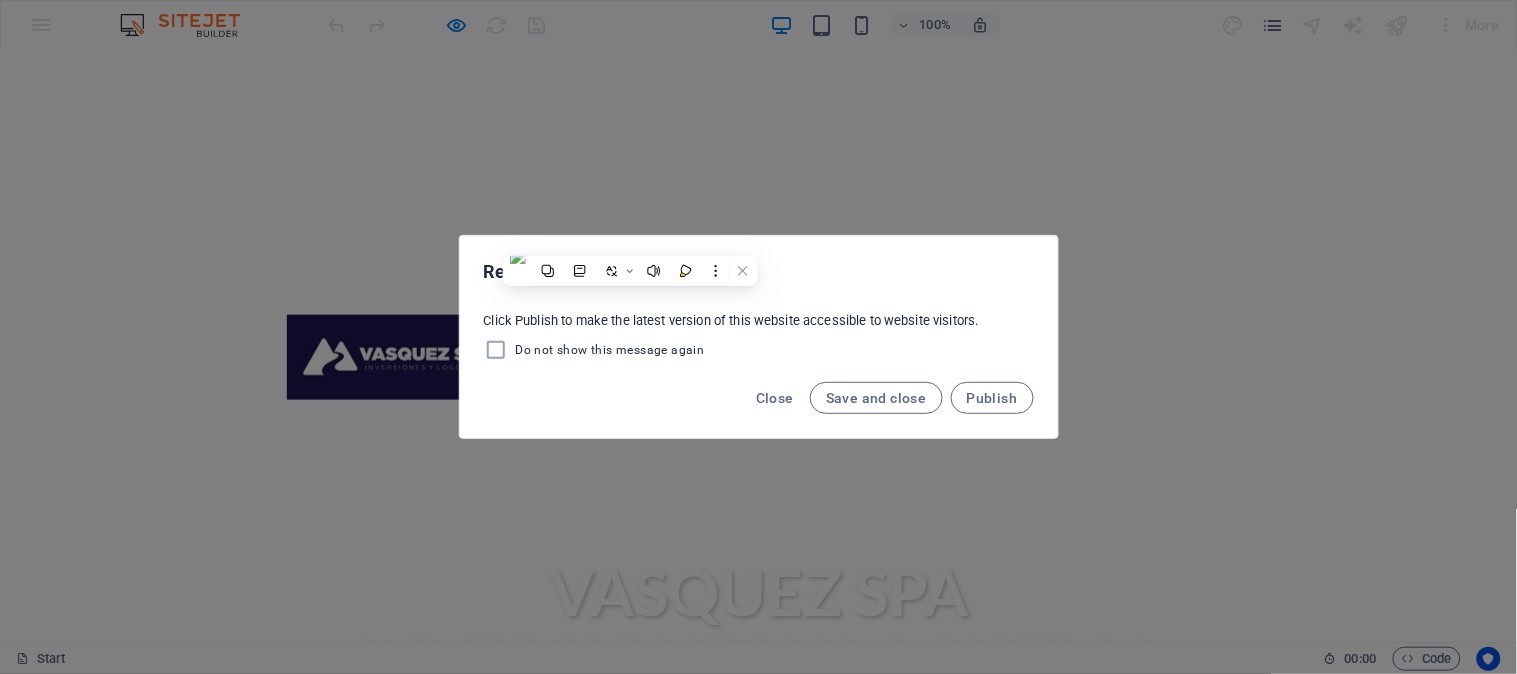click on "Ready to publish? Click Publish to make the latest version of this website accessible to website visitors. Do not show this message again Close Save and close Publish" at bounding box center [758, 337] 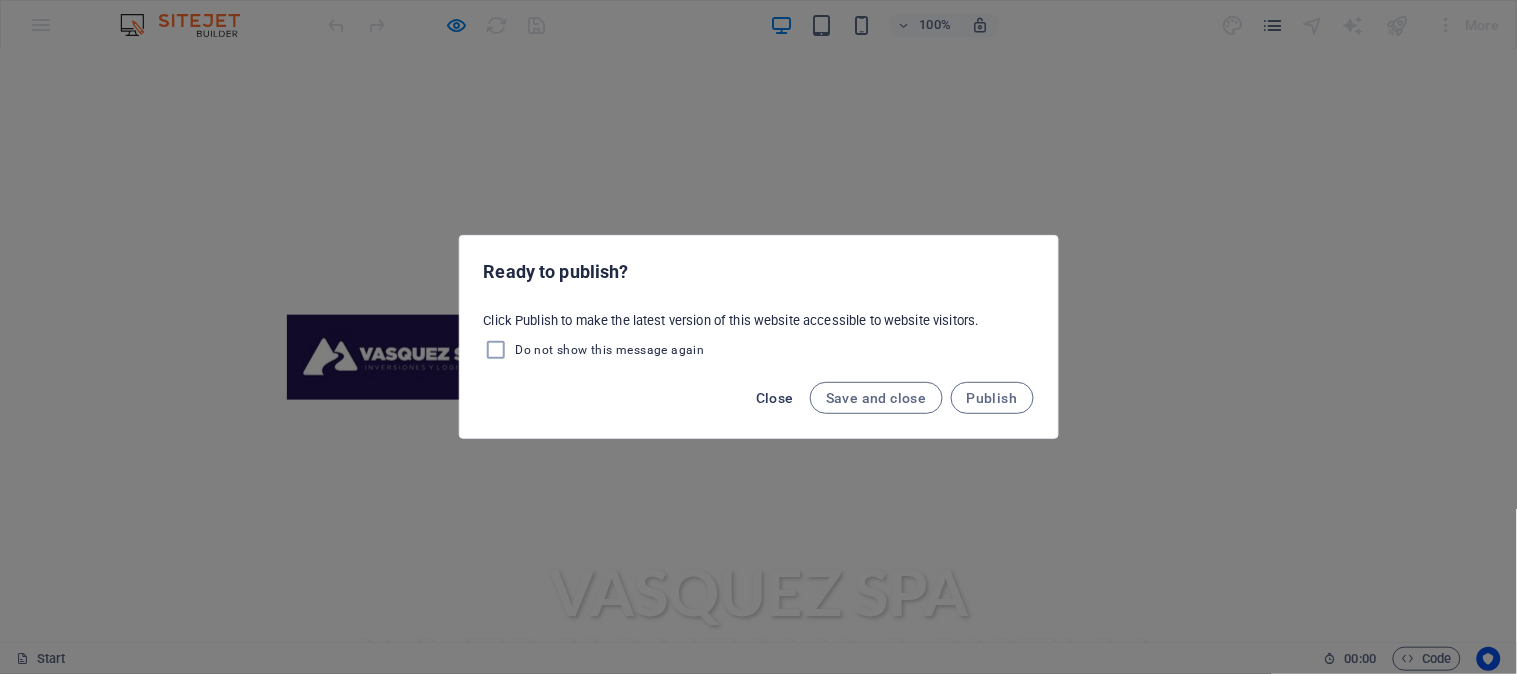 click on "Close" at bounding box center [775, 398] 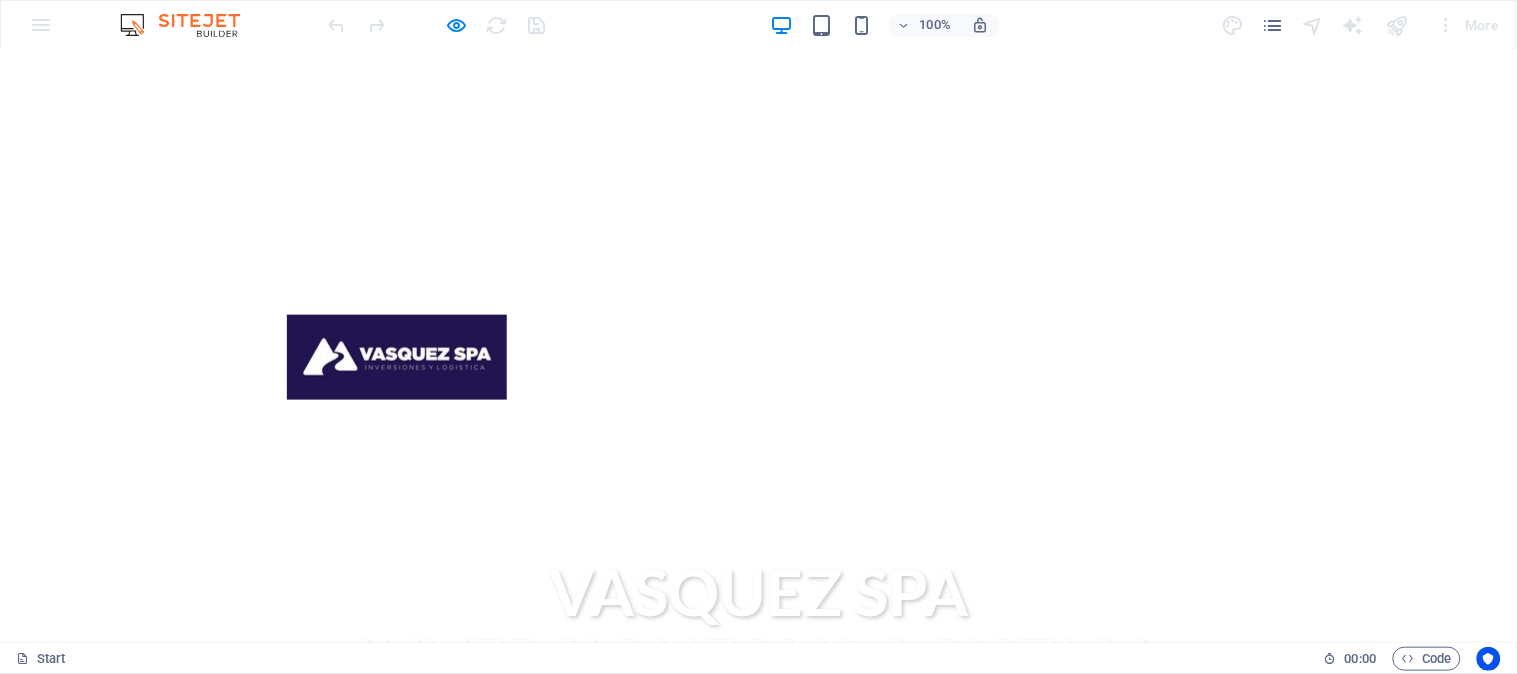 click on "Inversiones y Logística Vásquez SpA, nos dedicamos a brindar SERVICIOS INTEGRALES Y DEAPOYO a empresas del área MINERA e INDUSTRIAL. Nos destacamos por entregar un servicio oportuno, eficiente, con altos estándares en seguridad y respeto por el medio ambiente. En Vásquez SpA, creemos que maximizar la calidad de nuestro trabajo, nos permite “ser un socio estratégico” de nuestros clientes y así, ofrecer soluciones innovadoras y de alta calidad a corto y largo plazo, valor que nos guía en cada proyecto." at bounding box center [759, 1011] 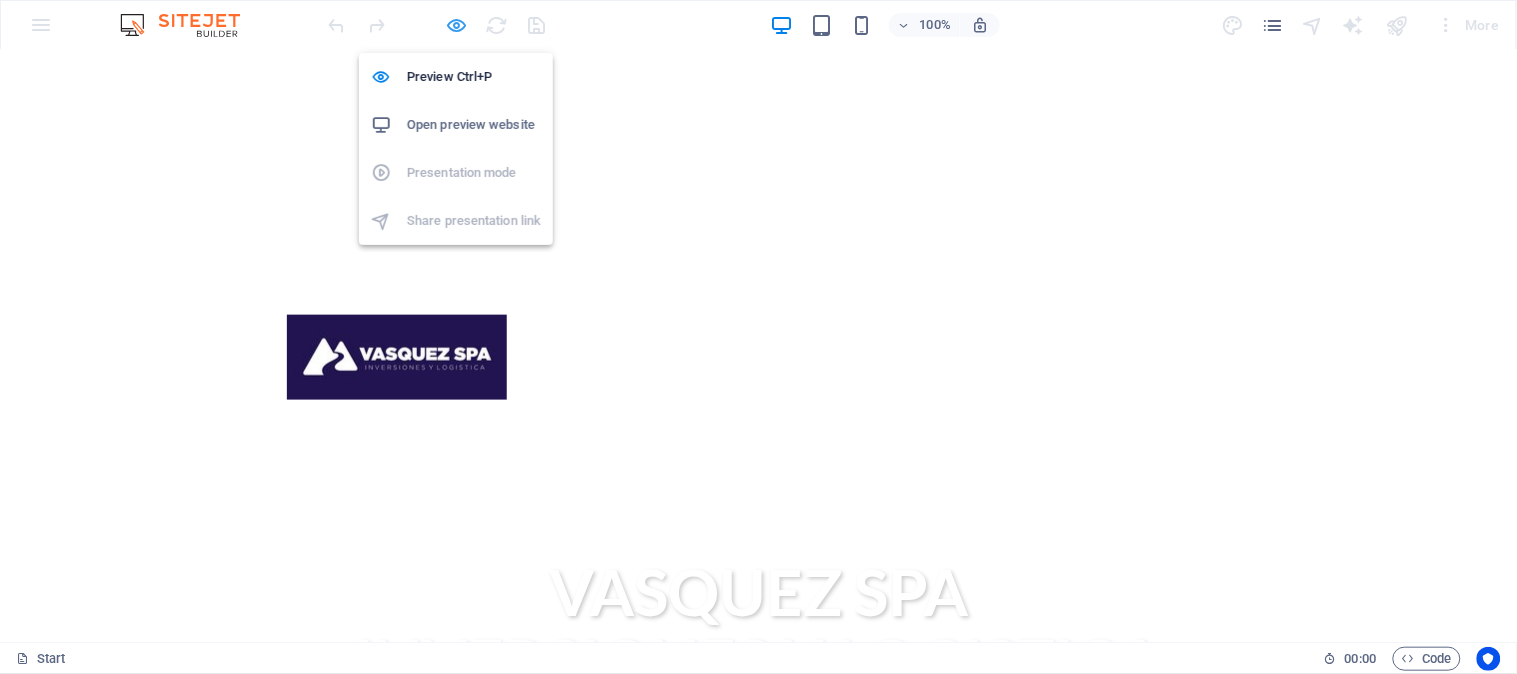 click at bounding box center [457, 25] 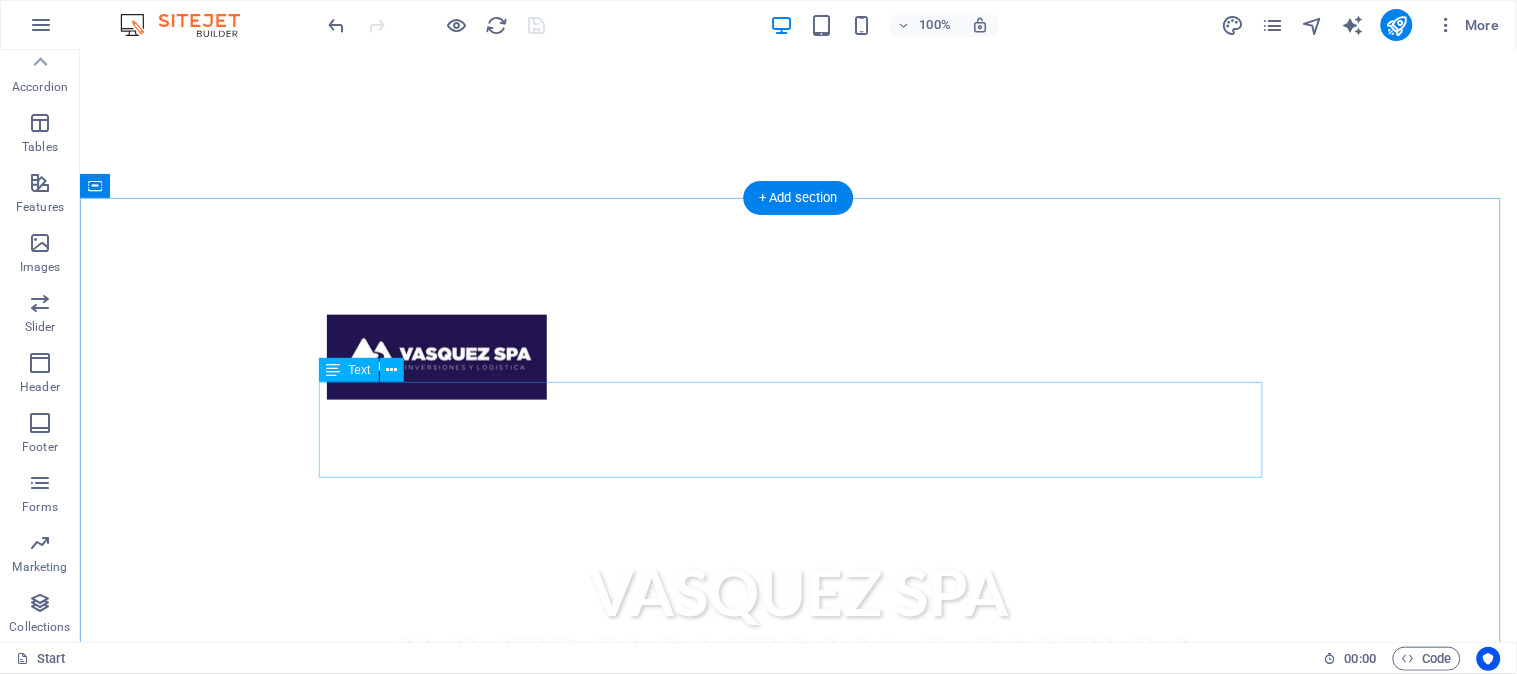 click on "Inversiones y Logística Vásquez SpA, nos dedicamos a brindar SERVICIOS INTEGRALES Y DEAPOYO a empresas del área MINERA e INDUSTRIAL. Nos destacamos por entregar un servicio oportuno, eficiente, con altos estándares en seguridad y respeto por el medio ambiente. En Vásquez SpA, creemos que maximizar la calidad de nuestro trabajo, nos permite “ser un socio estratégico” de nuestros clientes y así, ofrecer soluciones innovadoras y de alta calidad a corto y largo plazo, valor que nos guía en cada proyecto." at bounding box center [798, 1011] 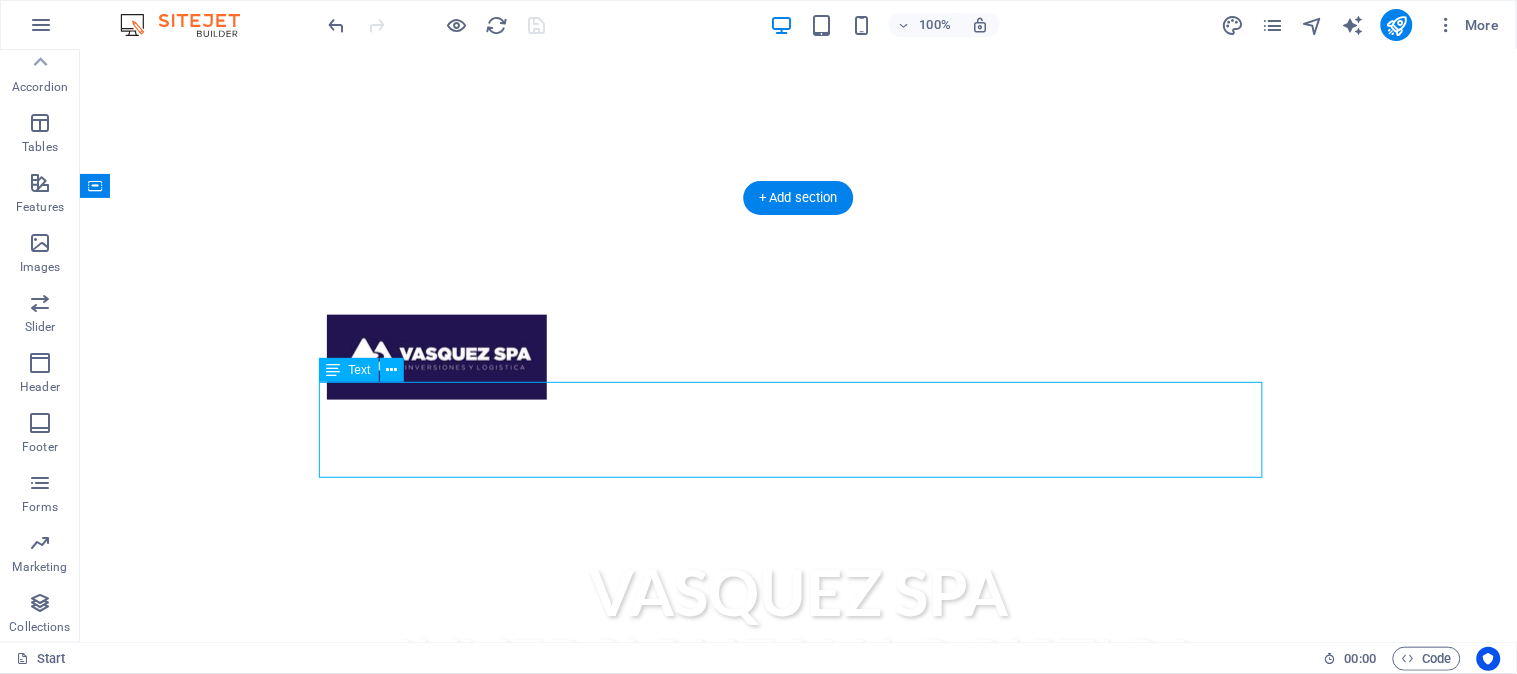 click on "Inversiones y Logística Vásquez SpA, nos dedicamos a brindar SERVICIOS INTEGRALES Y DEAPOYO a empresas del área MINERA e INDUSTRIAL. Nos destacamos por entregar un servicio oportuno, eficiente, con altos estándares en seguridad y respeto por el medio ambiente. En Vásquez SpA, creemos que maximizar la calidad de nuestro trabajo, nos permite “ser un socio estratégico” de nuestros clientes y así, ofrecer soluciones innovadoras y de alta calidad a corto y largo plazo, valor que nos guía en cada proyecto." at bounding box center [798, 1011] 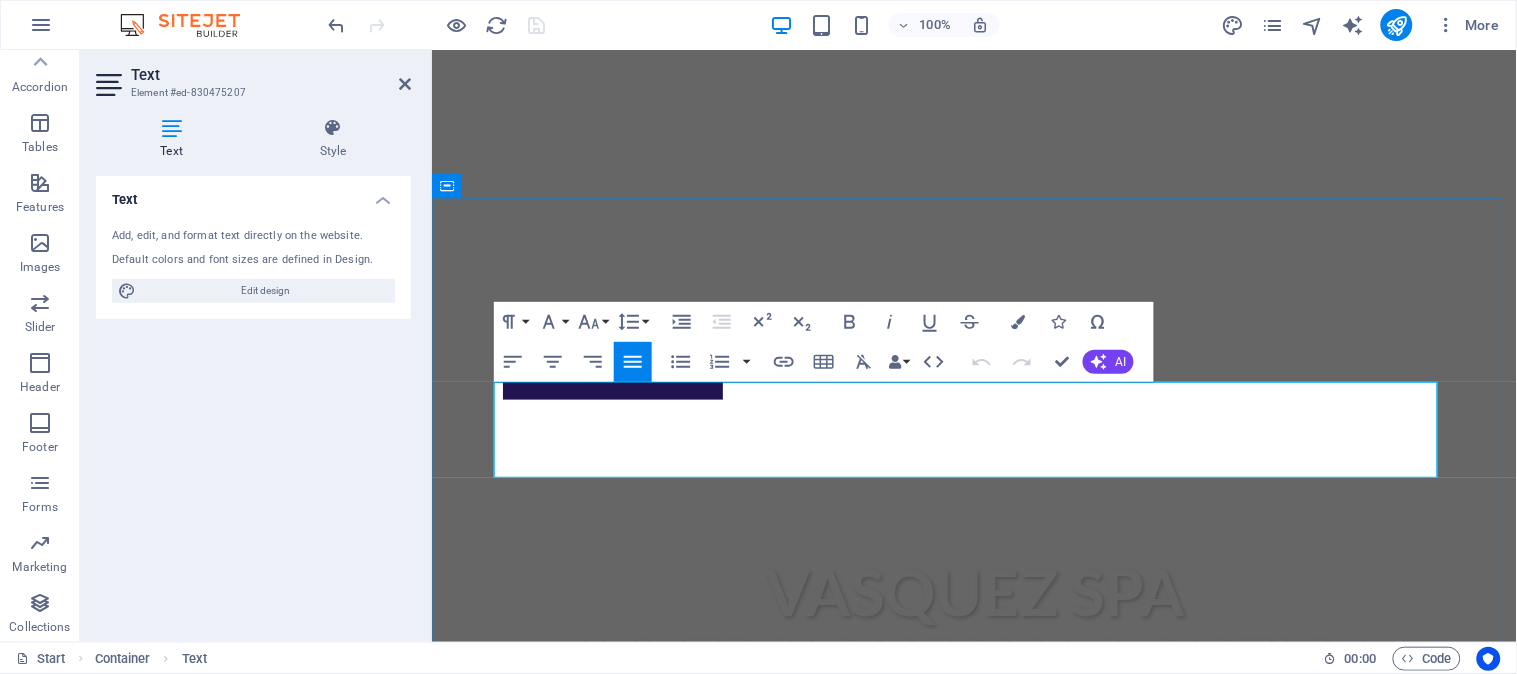 click on "Inversiones y Logística Vásquez SpA, nos dedicamos a brindar SERVICIOS INTEGRALES Y DEAPOYO a empresas del área MINERA e INDUSTRIAL. Nos destacamos por entregar un servicio oportuno, eficiente, con altos estándares en seguridad y respeto por el medio ambiente. En Vásquez SpA, creemos que maximizar la calidad de nuestro trabajo, nos permite “ser un socio estratégico” de nuestros clientes y así, ofrecer soluciones innovadoras y de alta calidad a corto y largo plazo, valor que nos guía en cada proyecto." at bounding box center [974, 1011] 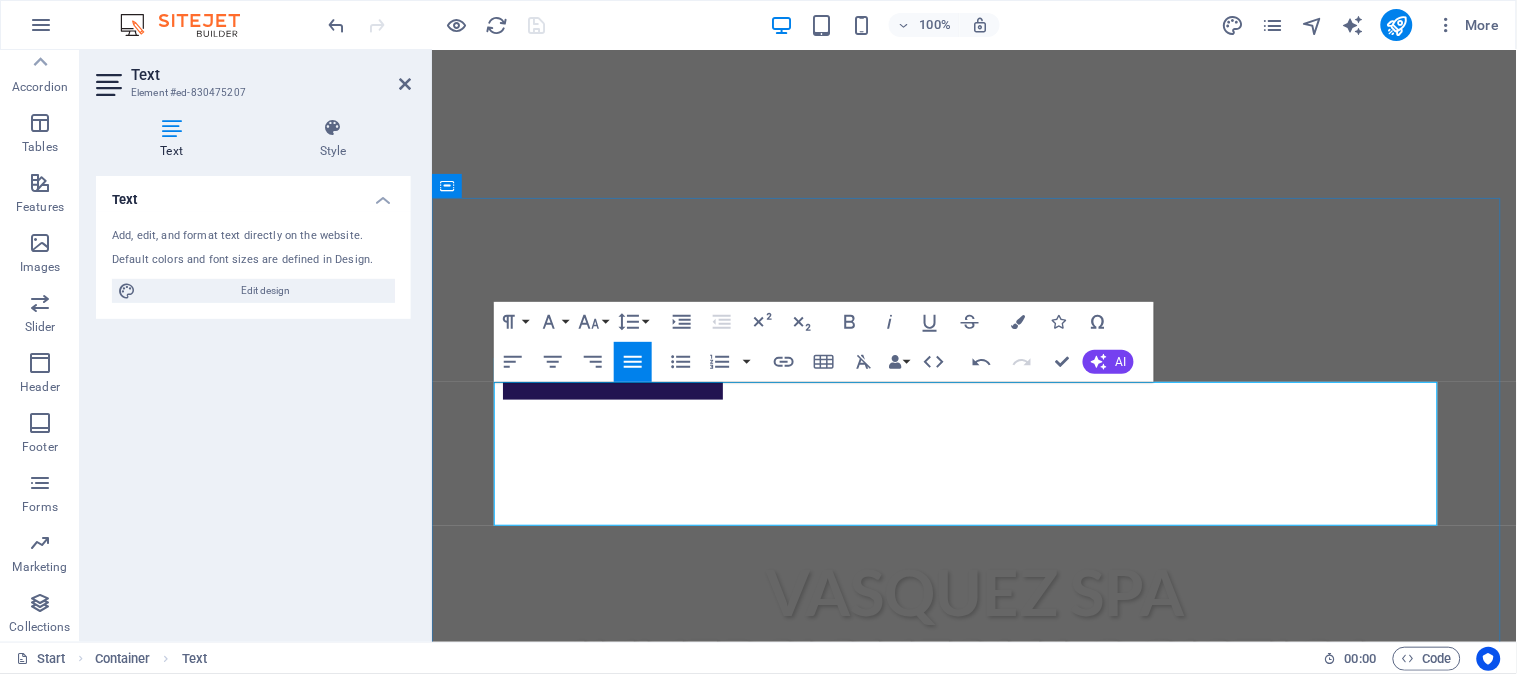 click on "Nos destacamos por entregar un servicio oportuno, eficiente, con altos estándares en seguridad y respeto por el medio ambiente. En Vásquez SpA, creemos que maximizar la calidad de nuestro trabajo, nos permite “ser un socio estratégico” de nuestros clientes y así, ofrecer soluciones innovadoras y de alta calidad a corto y largo plazo, valor que nos guía en cada proyecto." at bounding box center [974, 1071] 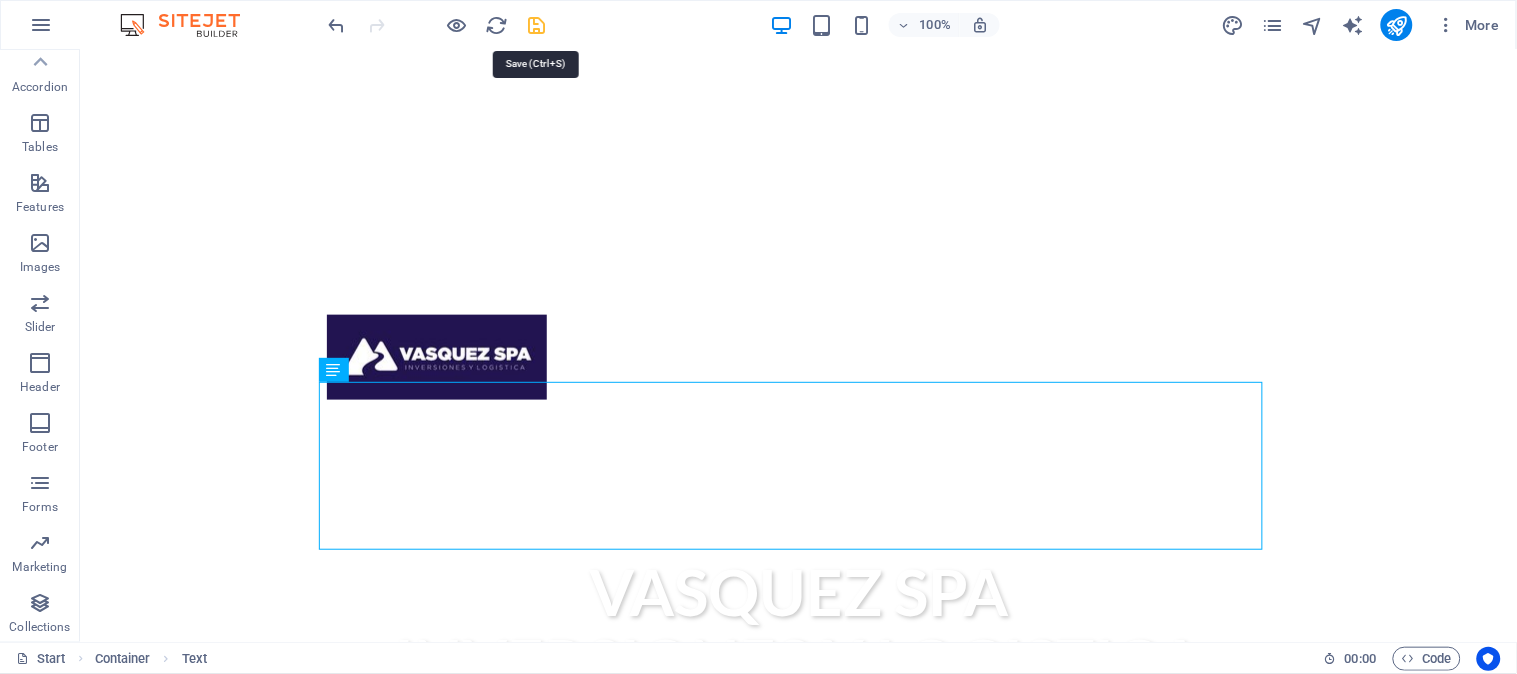 click at bounding box center [537, 25] 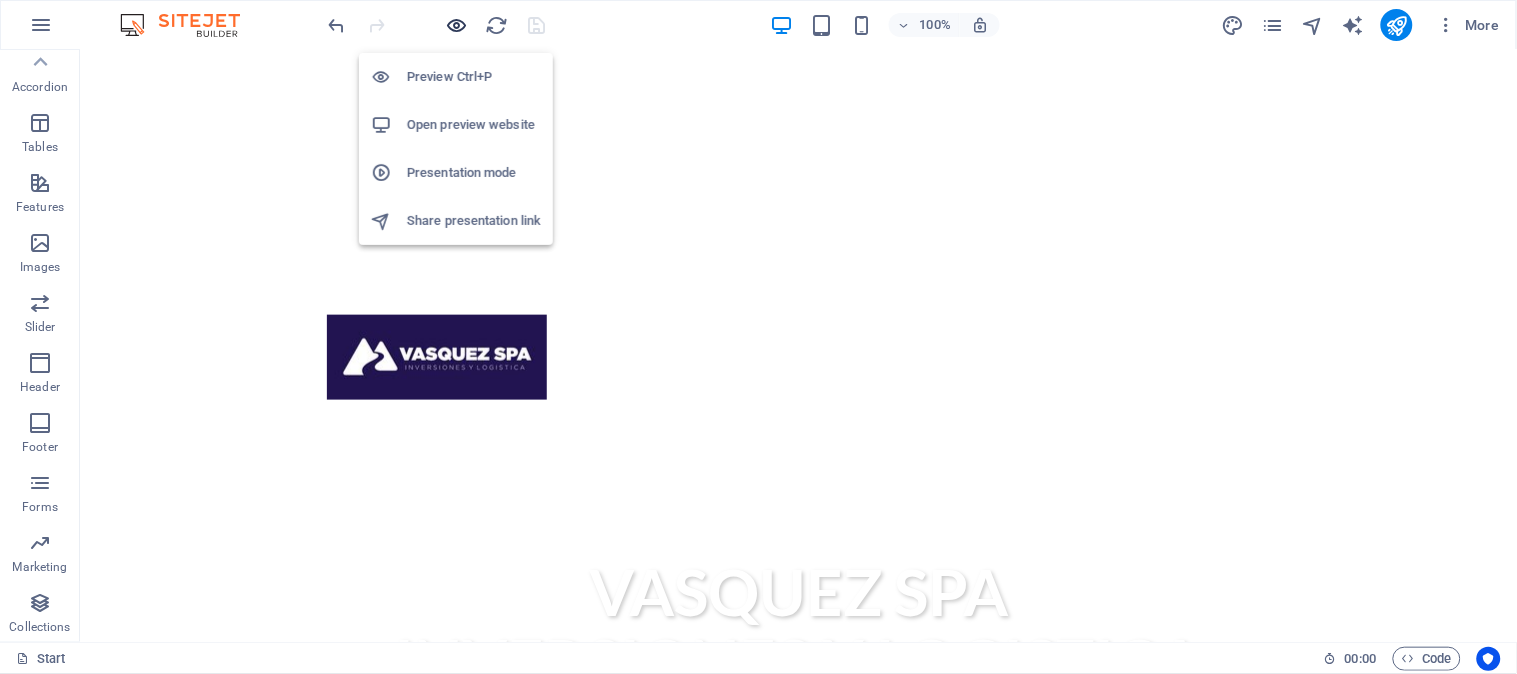 click at bounding box center (457, 25) 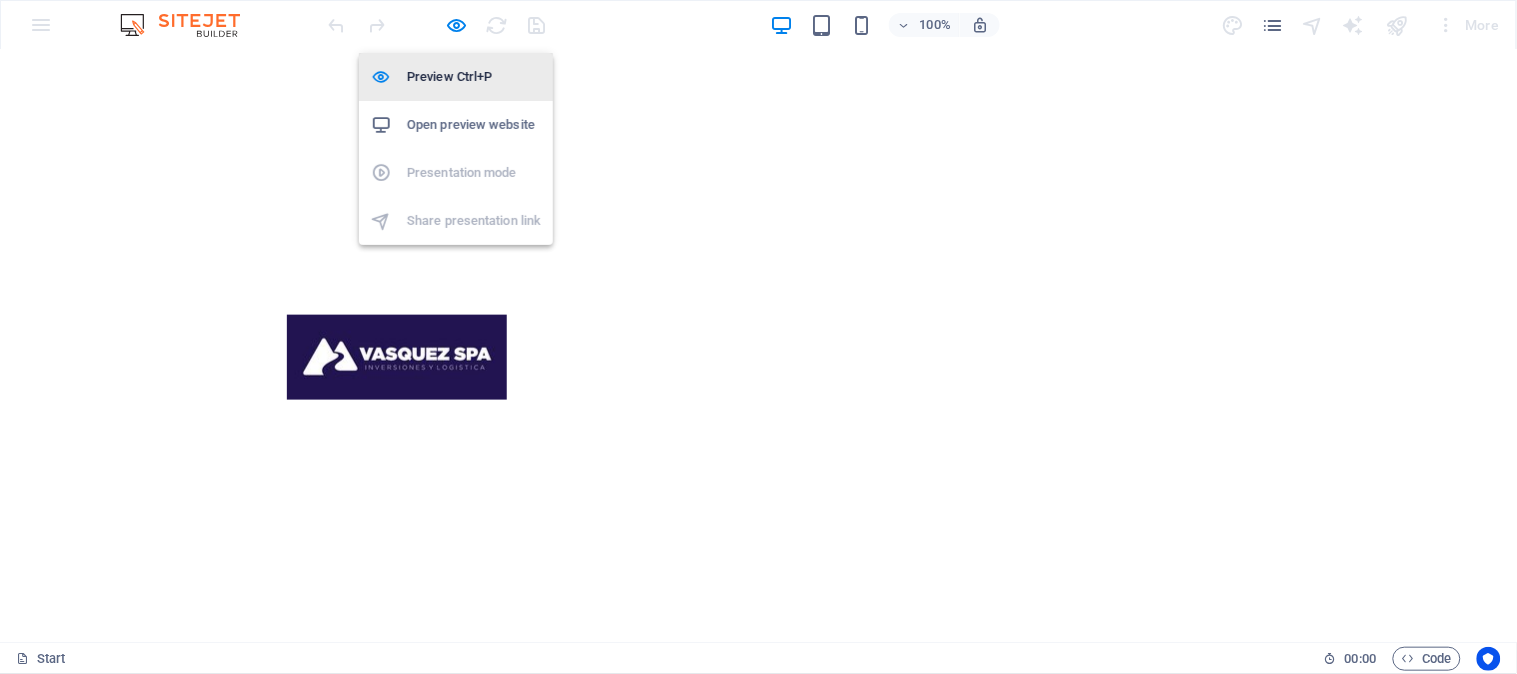 click on "Preview Ctrl+P" at bounding box center (474, 77) 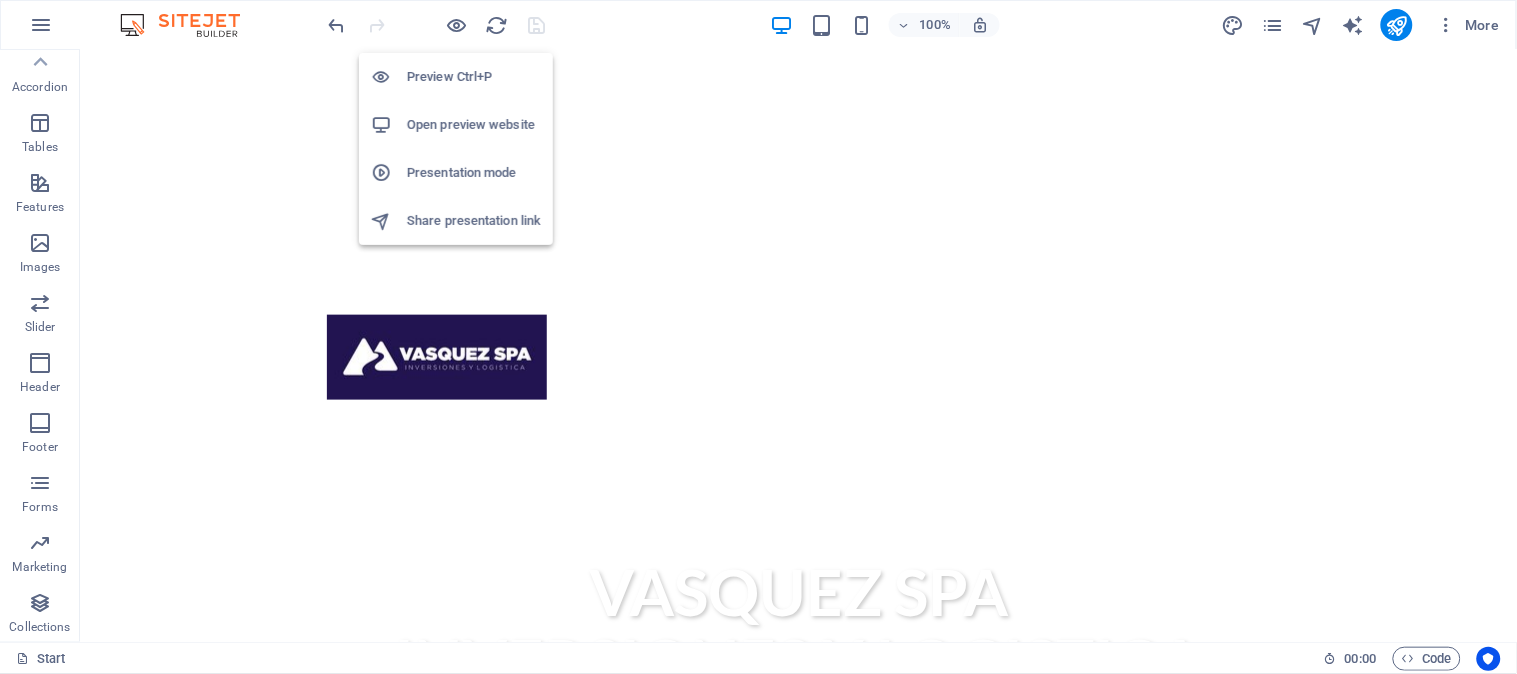 click on "Open preview website" at bounding box center (474, 125) 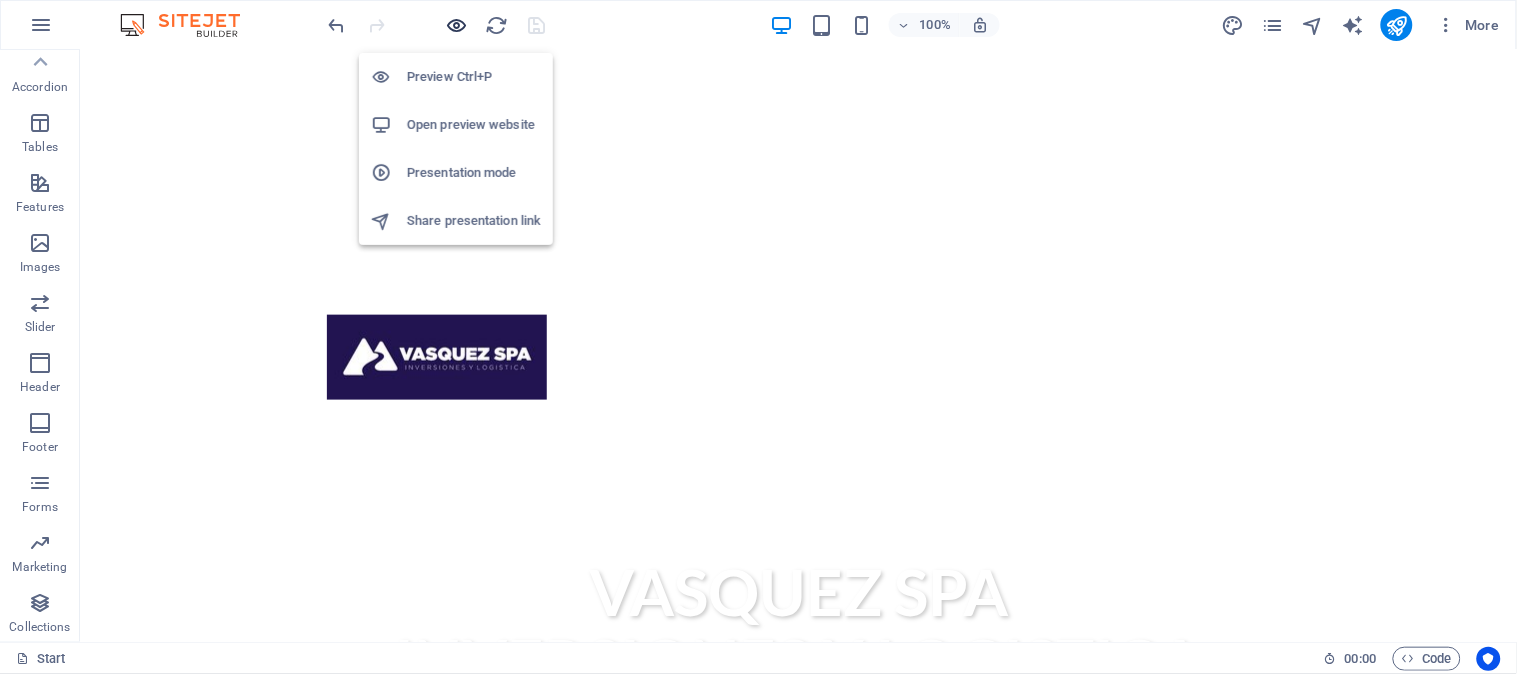 drag, startPoint x: 464, startPoint y: 26, endPoint x: 621, endPoint y: 247, distance: 271.0904 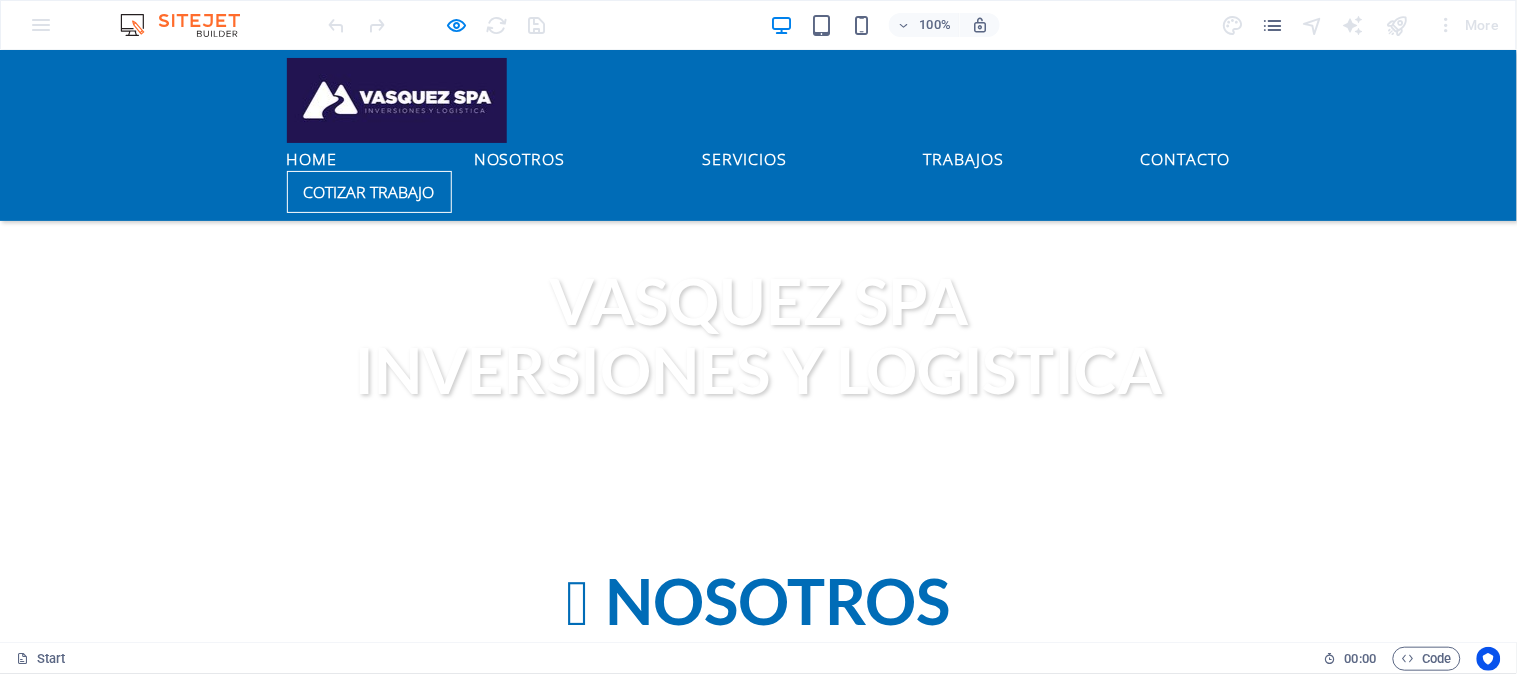 scroll, scrollTop: 777, scrollLeft: 0, axis: vertical 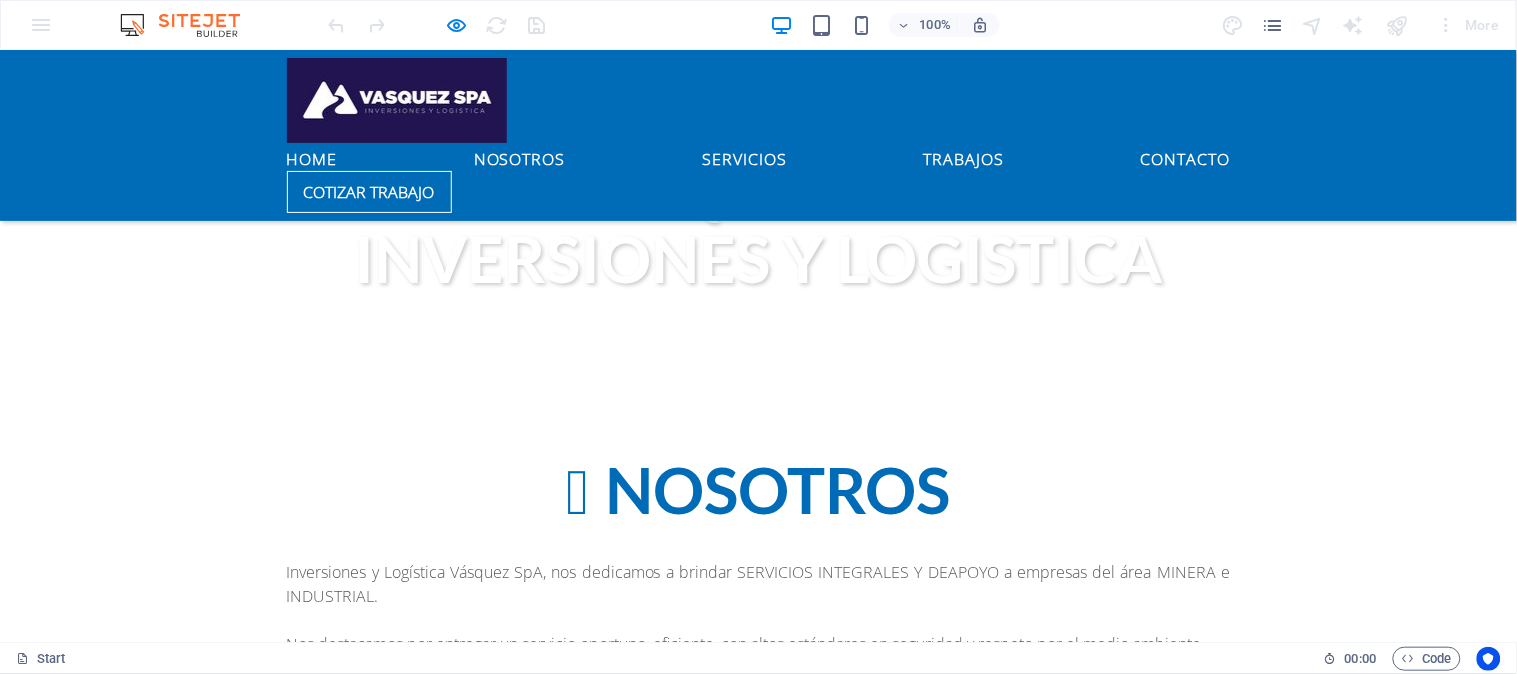 click on "Timely Delivery" at bounding box center (759, 866) 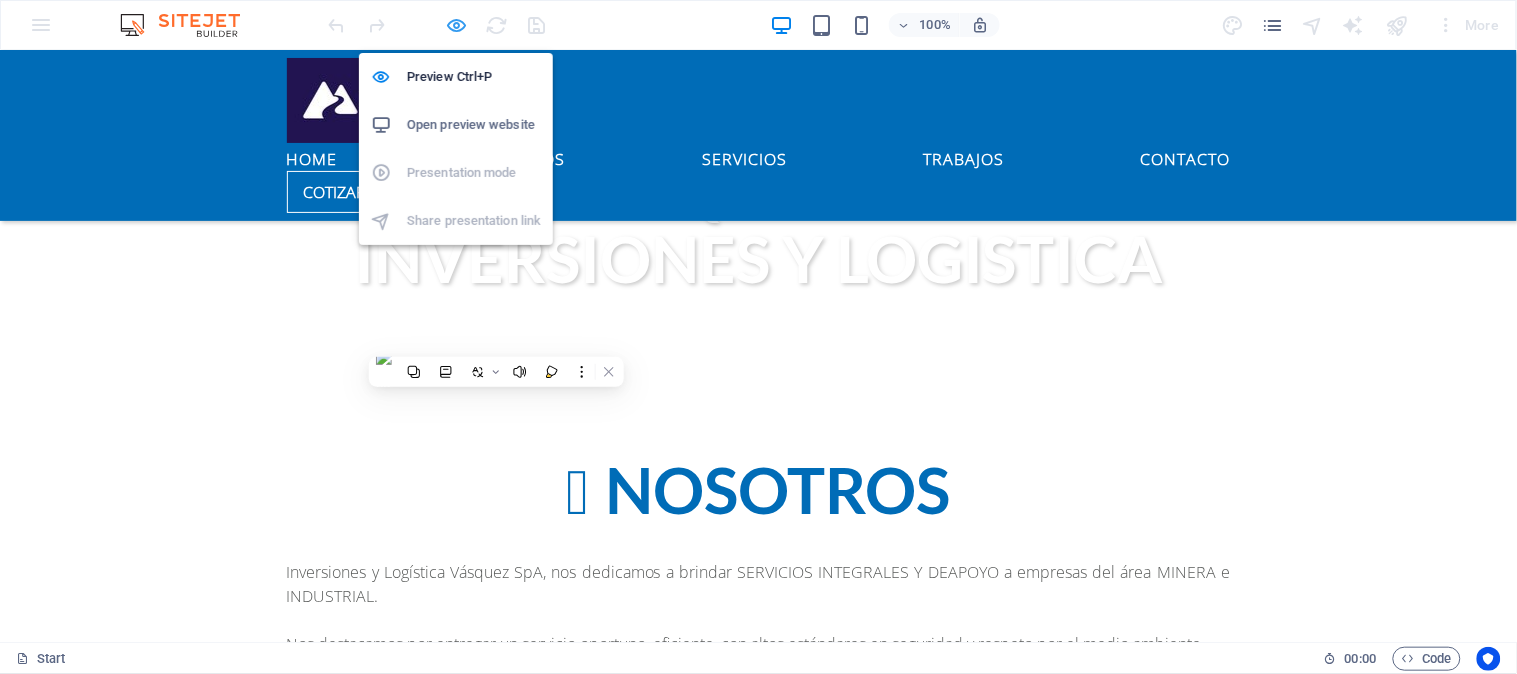 click at bounding box center [457, 25] 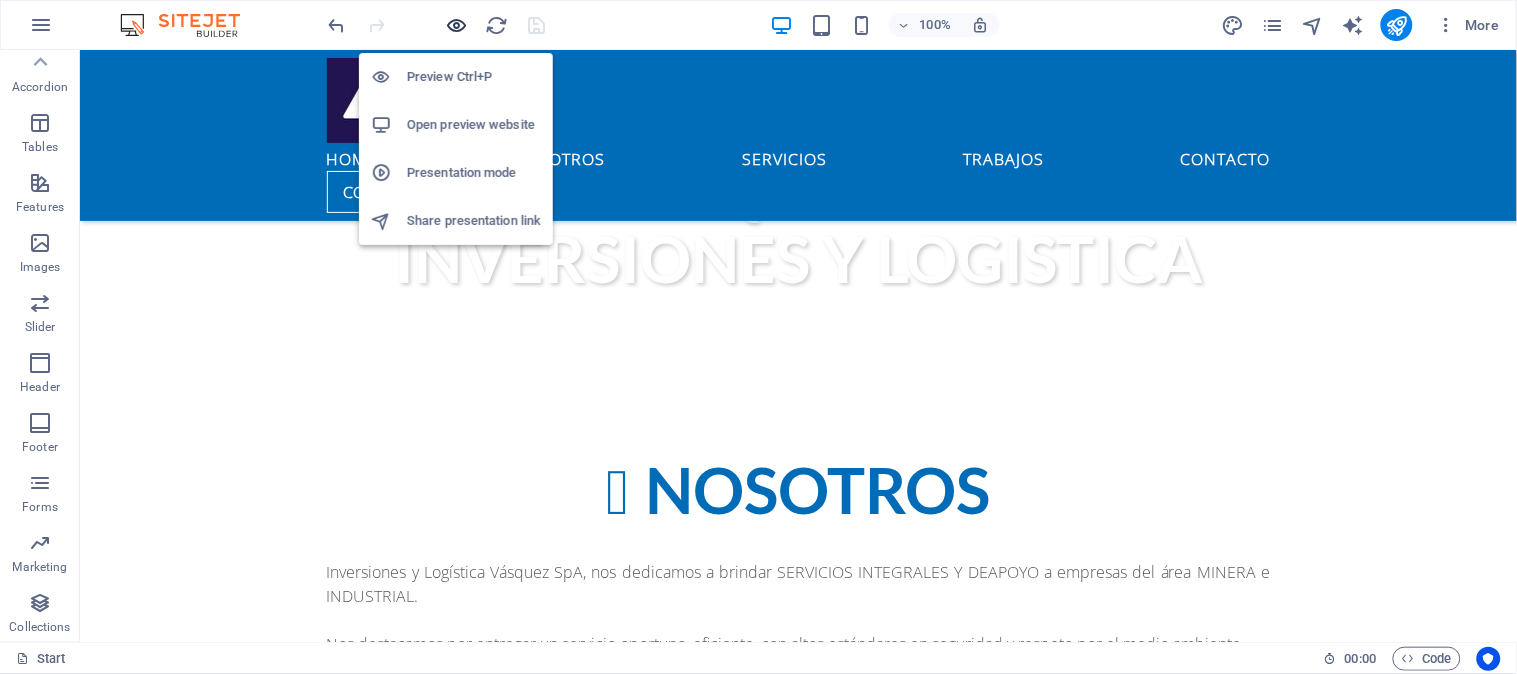 click at bounding box center [457, 25] 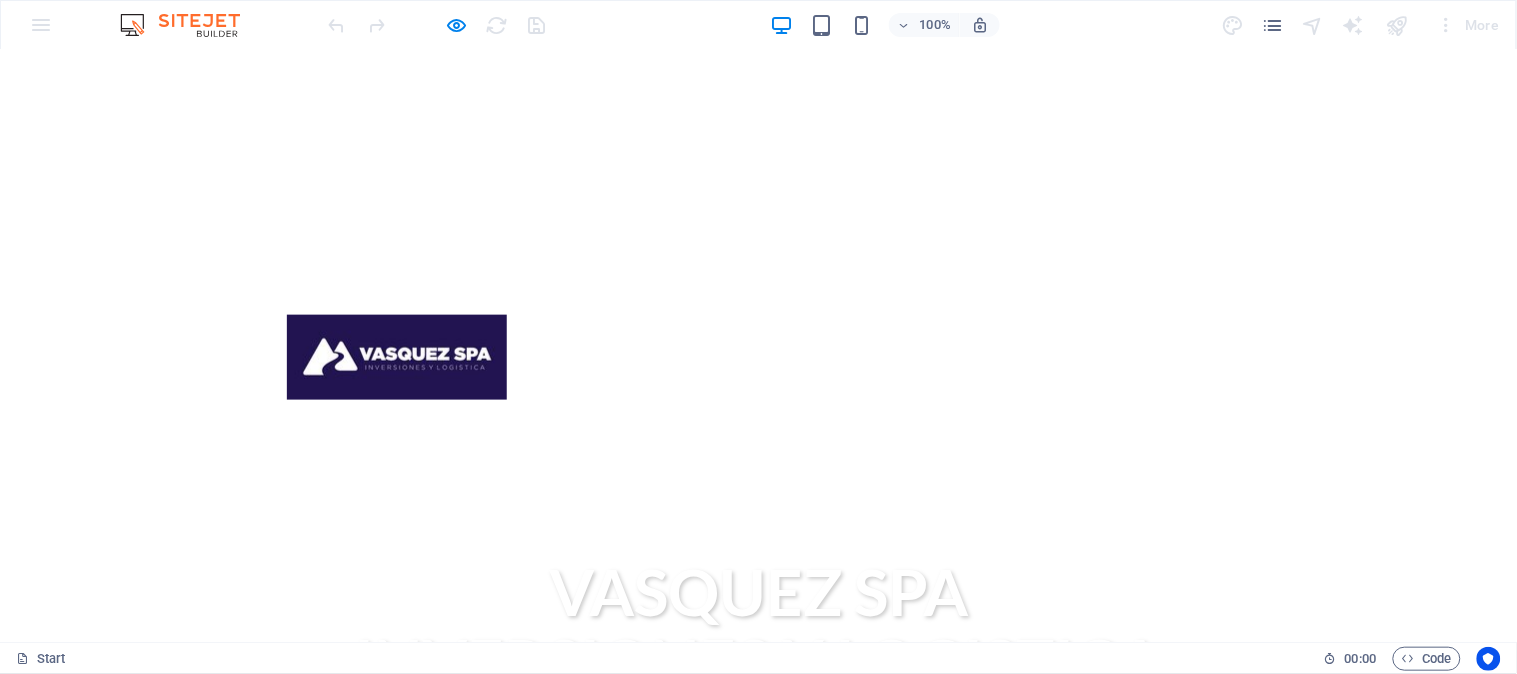 scroll, scrollTop: 888, scrollLeft: 0, axis: vertical 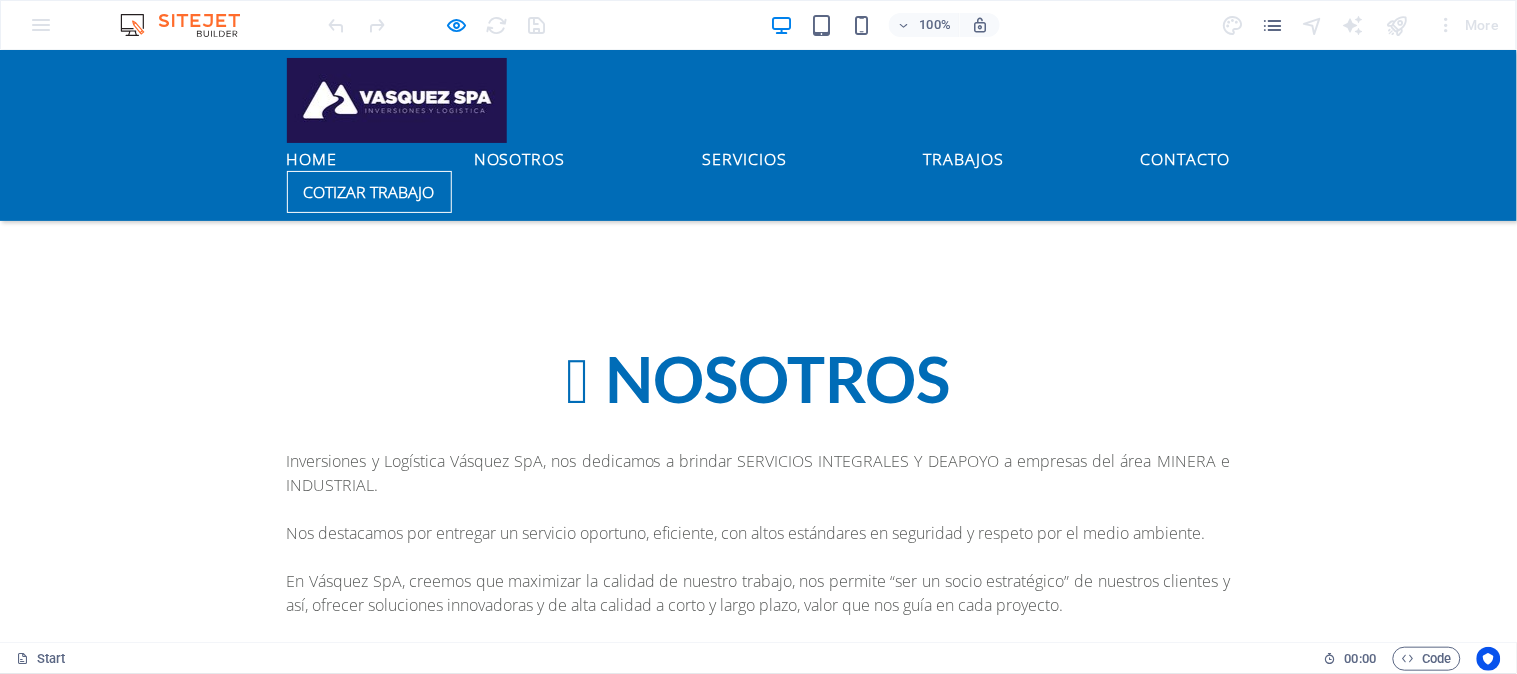 click on "Timely Delivery" at bounding box center (759, 755) 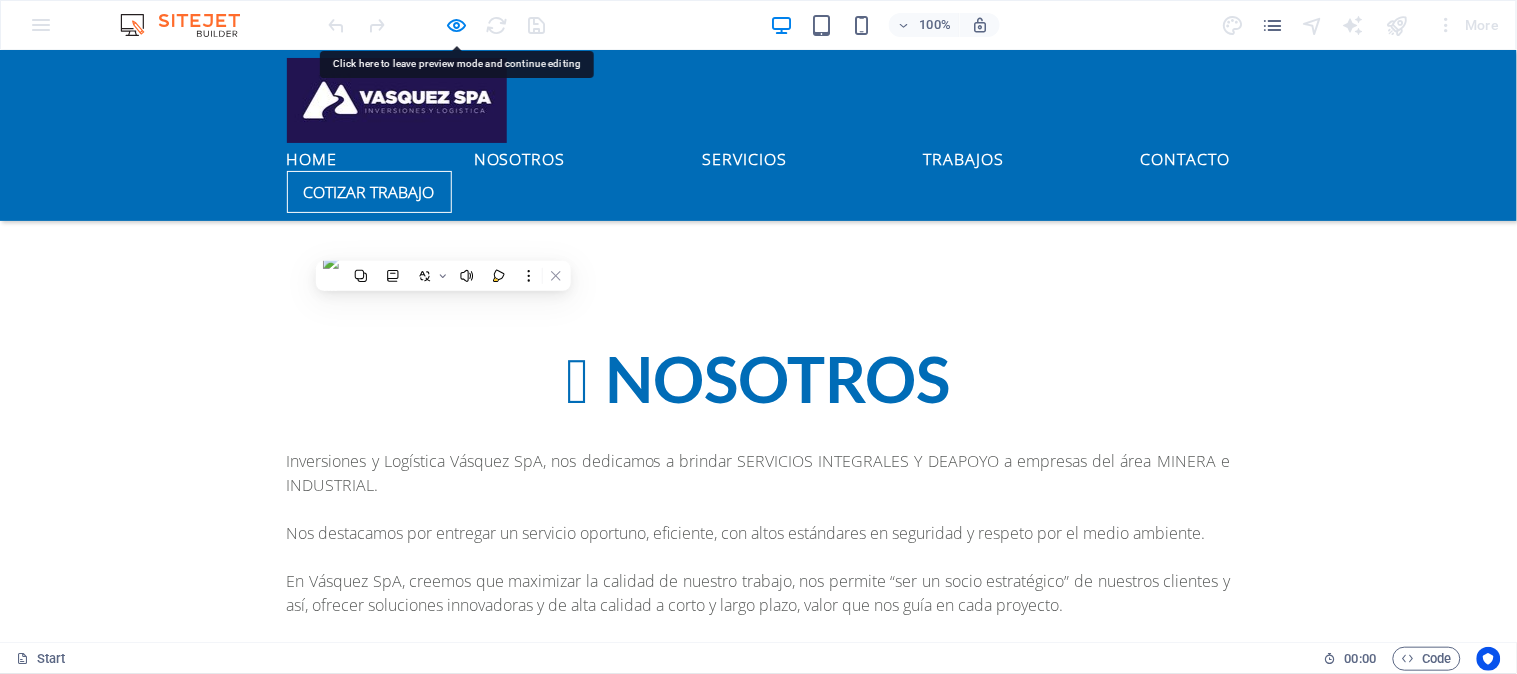 click on "Lorem ipsum dolor sit amet, consectetur adipisicing elit." at bounding box center [759, 791] 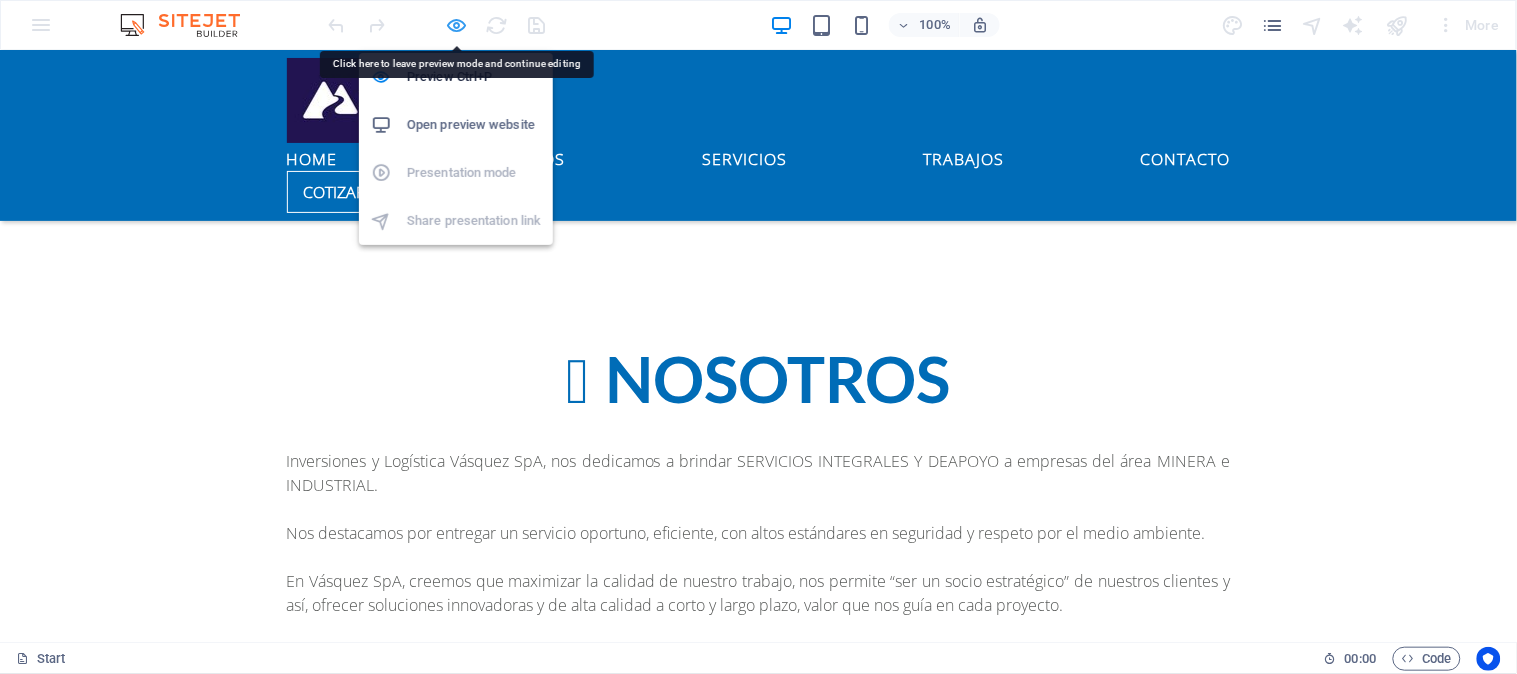 click at bounding box center (457, 25) 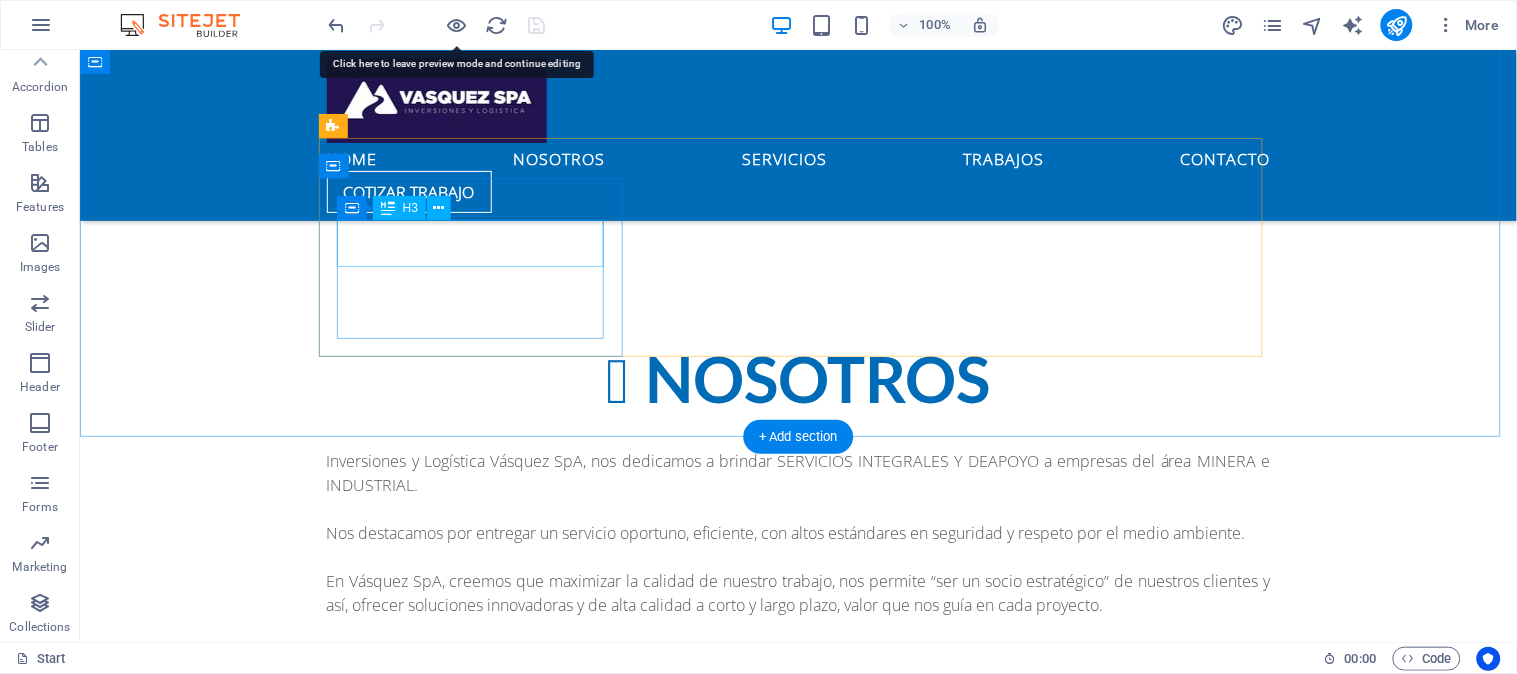 click on "Timely Delivery" at bounding box center (798, 755) 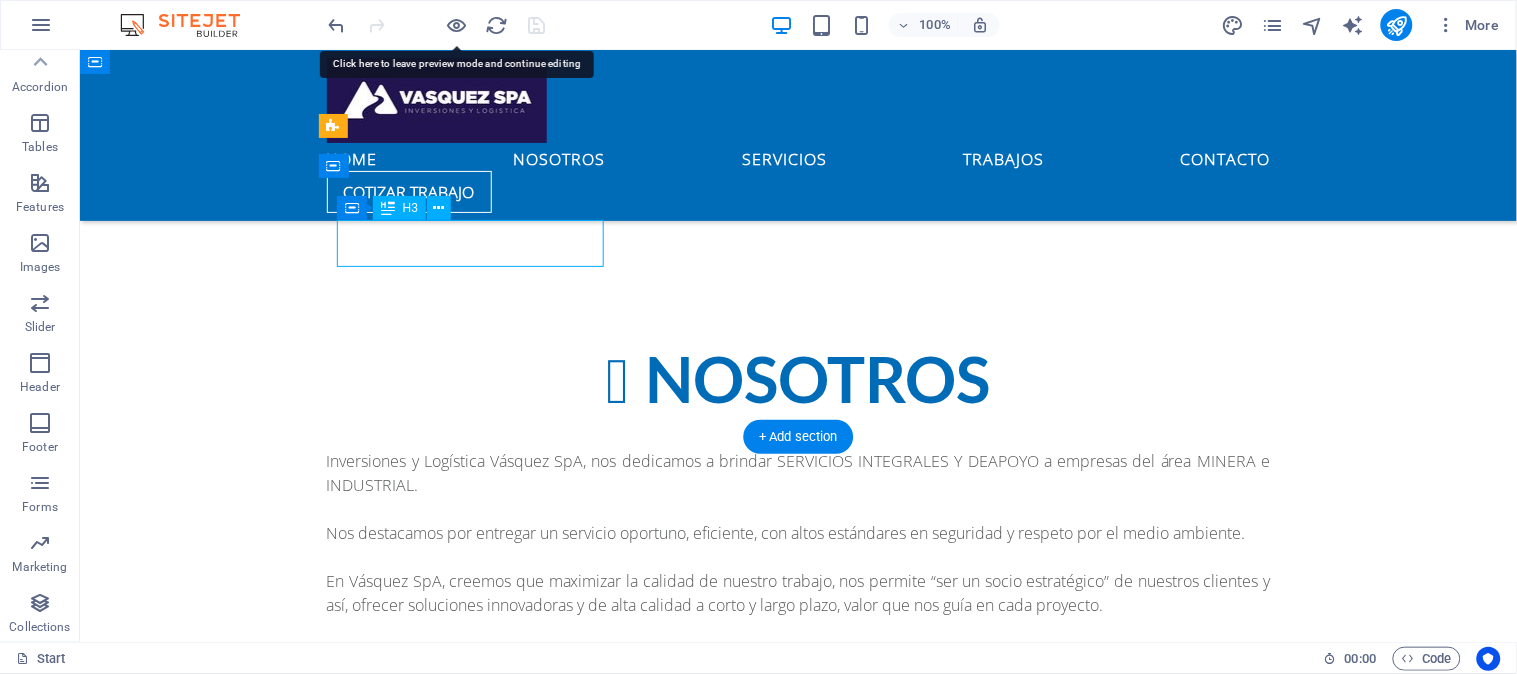 click on "Timely Delivery" at bounding box center [798, 755] 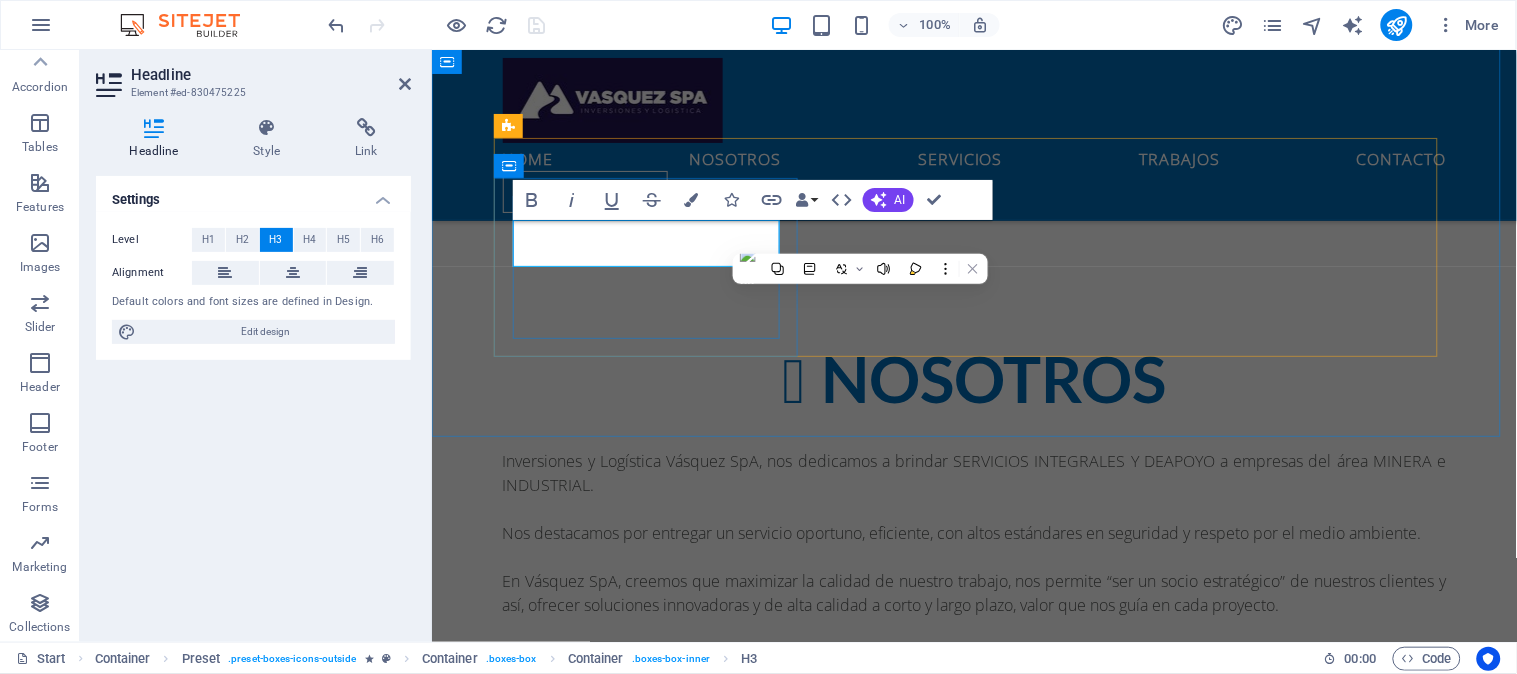 type 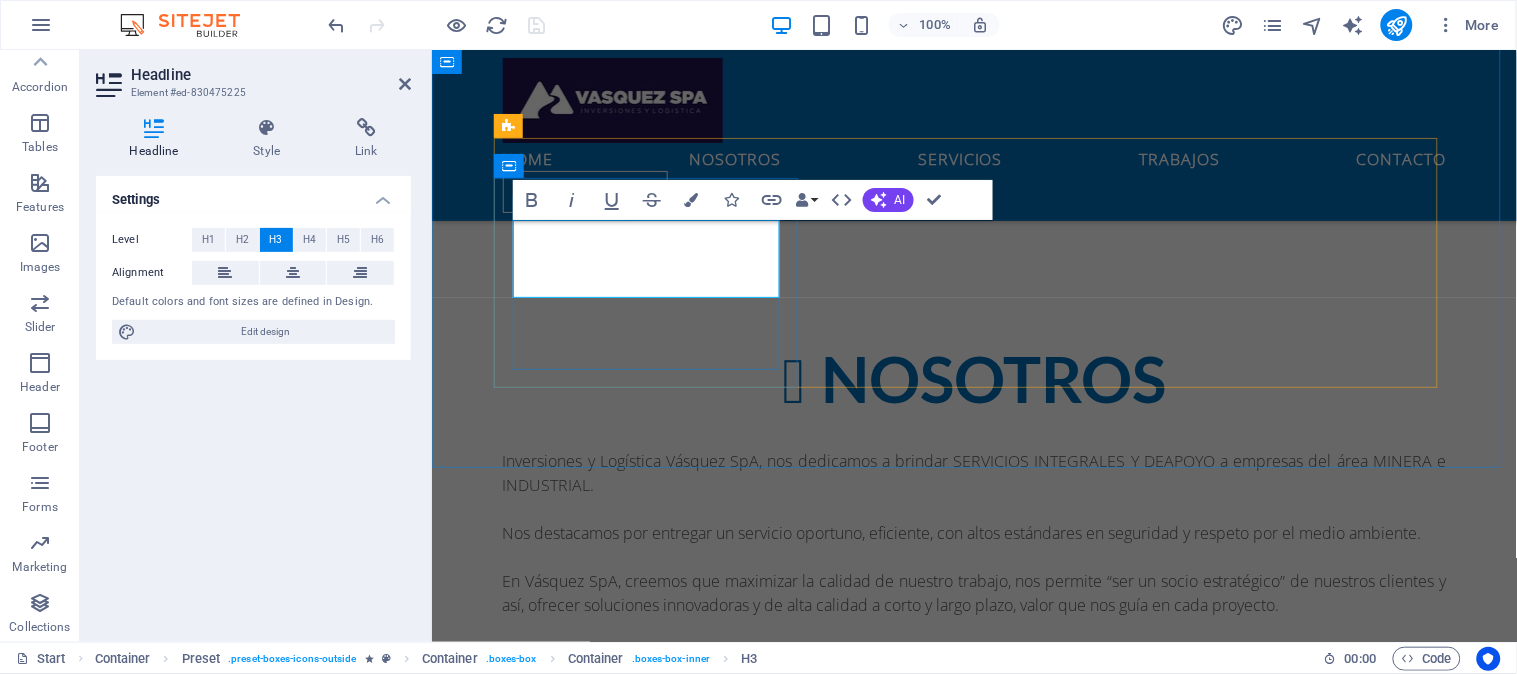 click on "MITIGACIÓN DE POLVO" at bounding box center (974, 755) 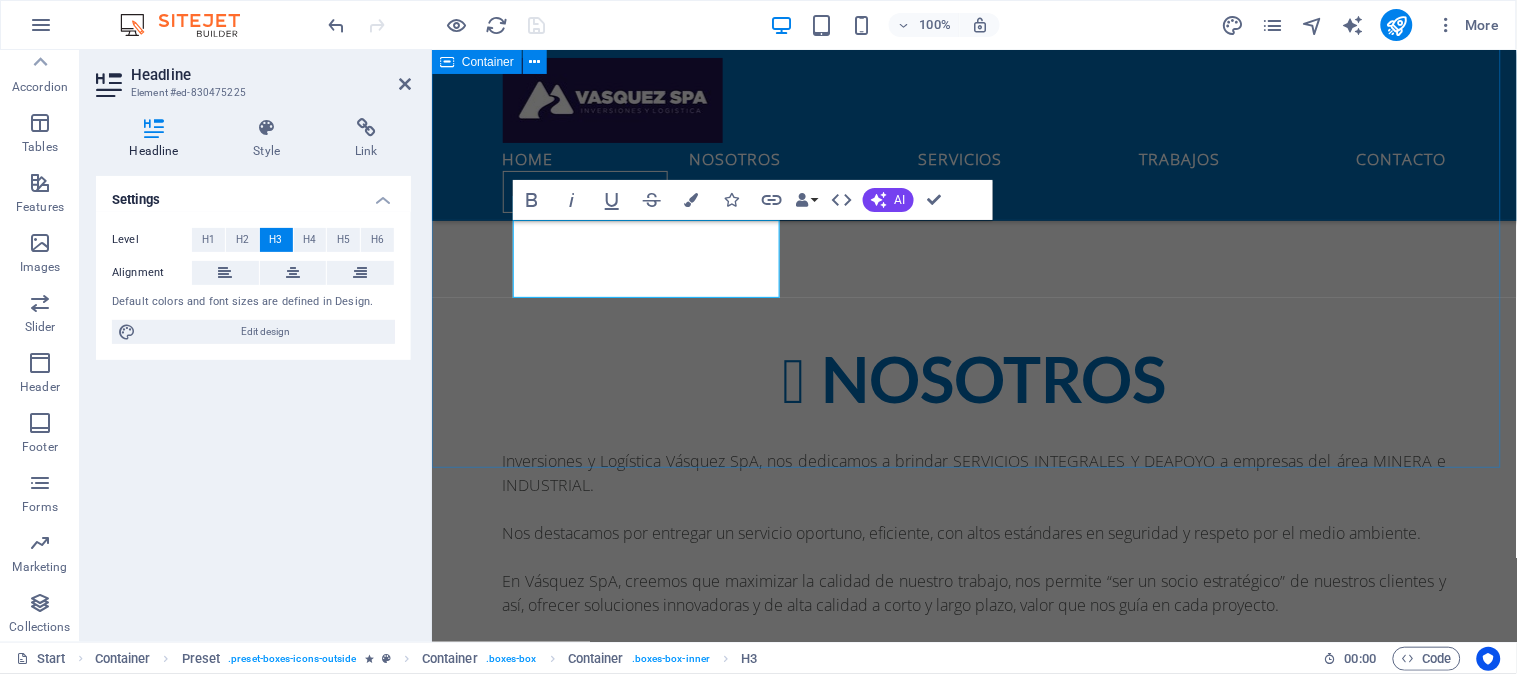 click on "NOSOTROS Inversiones y Logística Vásquez SpA, nos dedicamos a brindar SERVICIOS INTEGRALES Y DEAPOYO a empresas del área MINERA e INDUSTRIAL.  Nos destacamos por entregar un servicio oportuno, eficiente, con altos estándares en seguridad y respeto por el medio ambiente.  En Vásquez SpA, creemos que maximizar la calidad de nuestro trabajo, nos permite “ser un socio estratégico” de nuestros clientes y así, ofrecer soluciones innovadoras y de alta calidad a corto y largo plazo, valor que nos guía en cada proyecto. MITIGACIÓN ‌DE POLVO Lorem ipsum dolor sit amet, consectetur adipisicing elit. Veritatis, dolorem! Global delivery Lorem ipsum dolor sit amet, consectetur adipisicing elit. Veritatis, dolorem! 24/7  Support Lorem ipsum dolor sit amet, consectetur adipisicing elit. Veritatis, dolorem!" at bounding box center (973, 815) 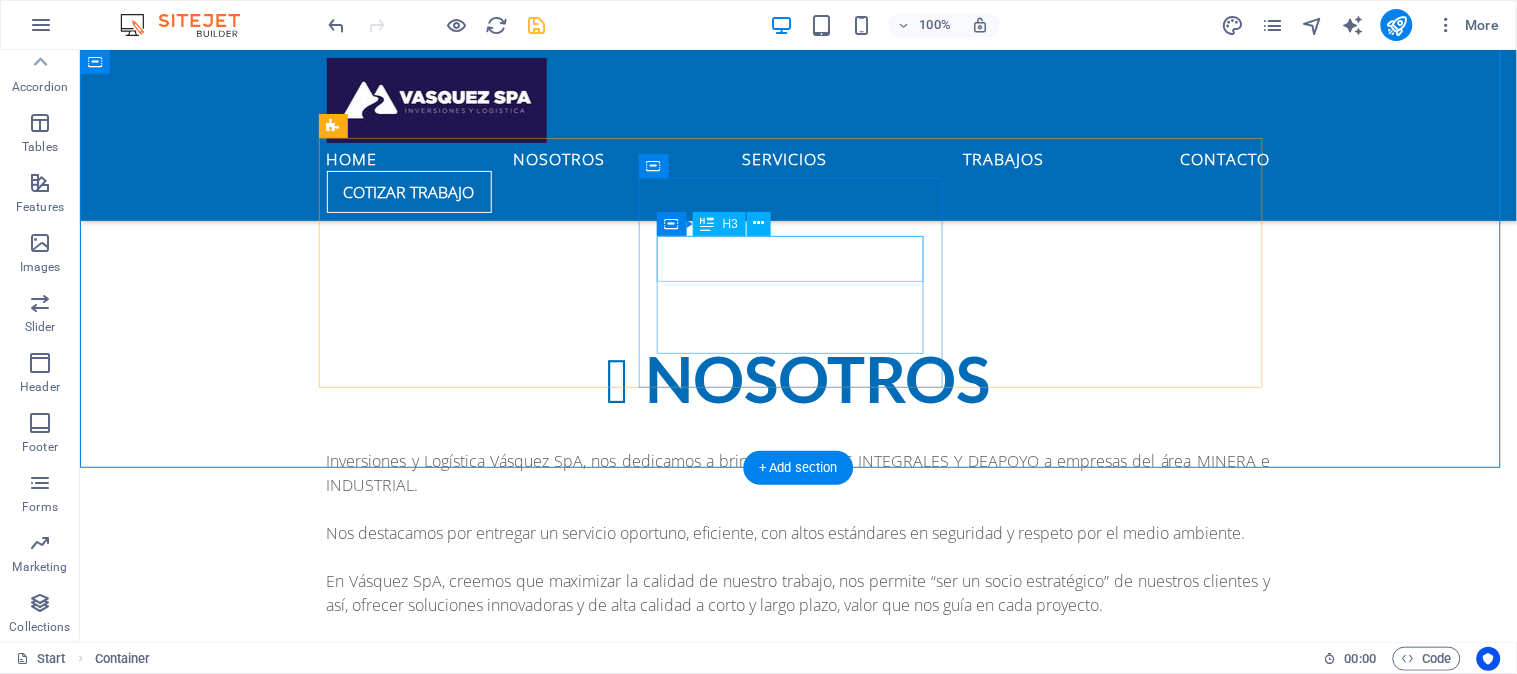 click on "Global delivery" at bounding box center [798, 991] 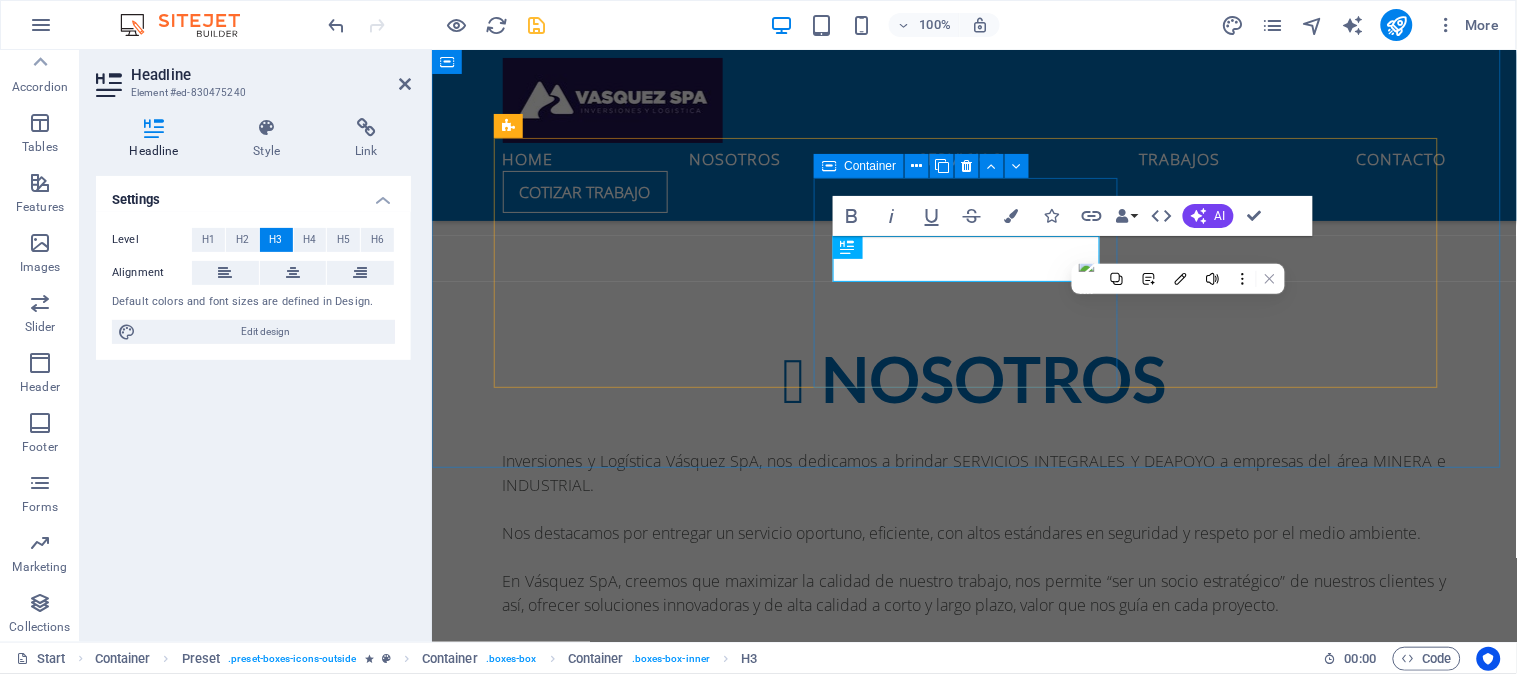 type 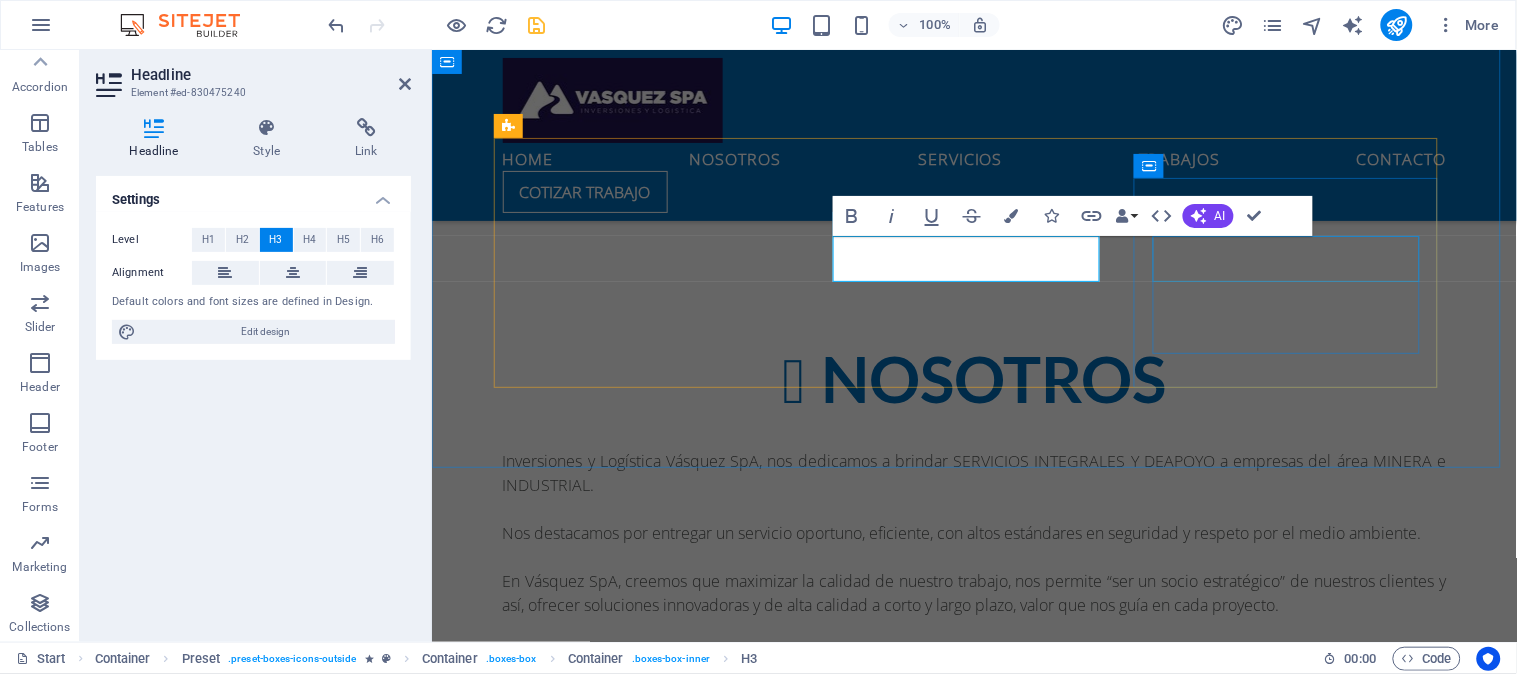click on "24/7  Support" at bounding box center [974, 1196] 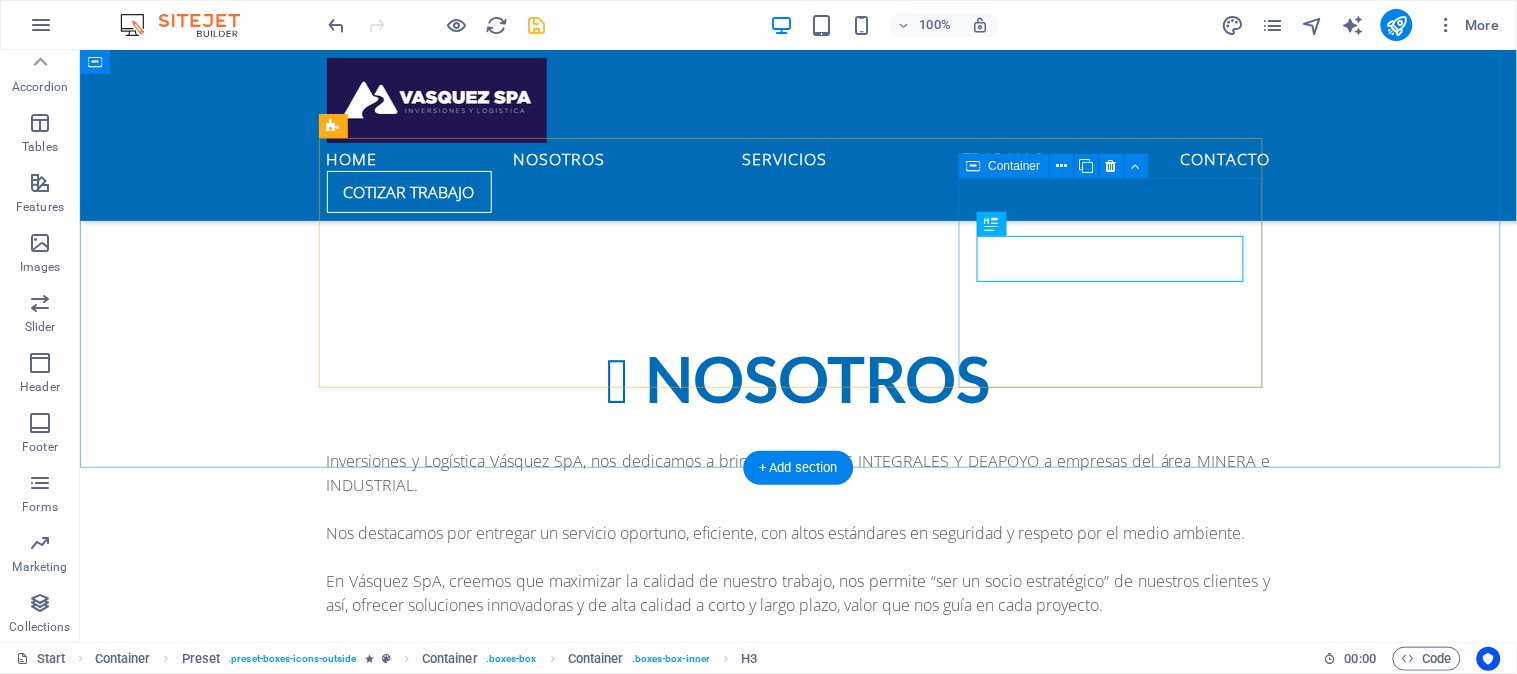 click on "24/7  Support Lorem ipsum dolor sit amet, consectetur adipisicing elit. Veritatis, dolorem!" at bounding box center [798, 1208] 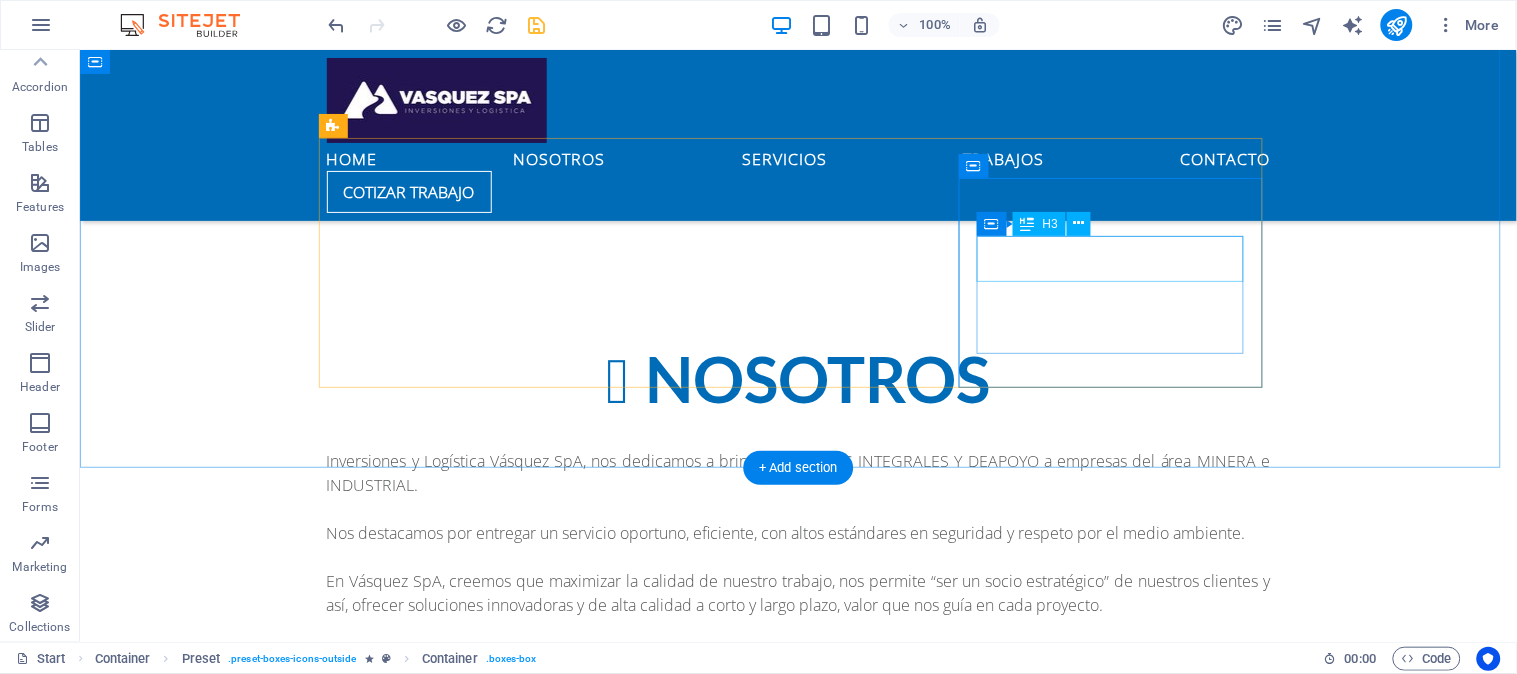 click on "24/7  Support" at bounding box center [798, 1196] 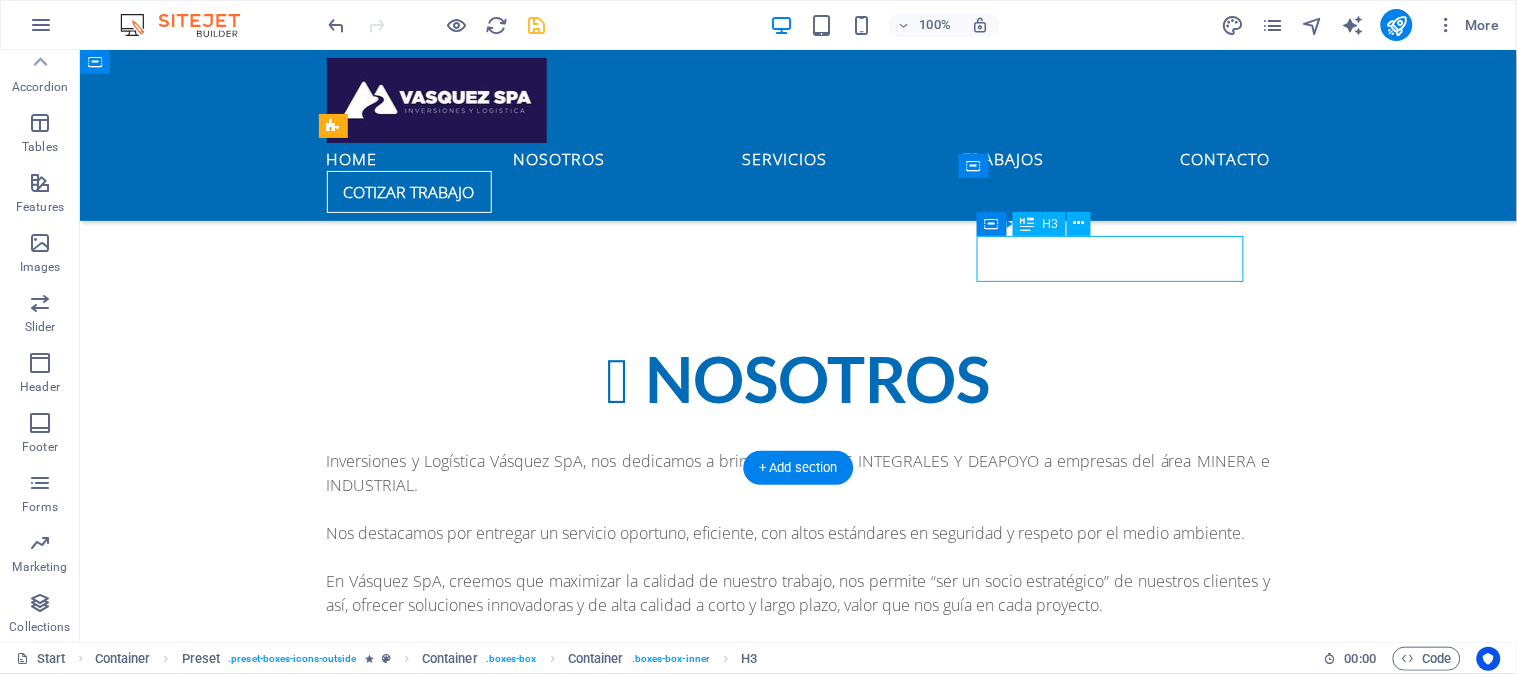 click on "24/7  Support" at bounding box center [798, 1196] 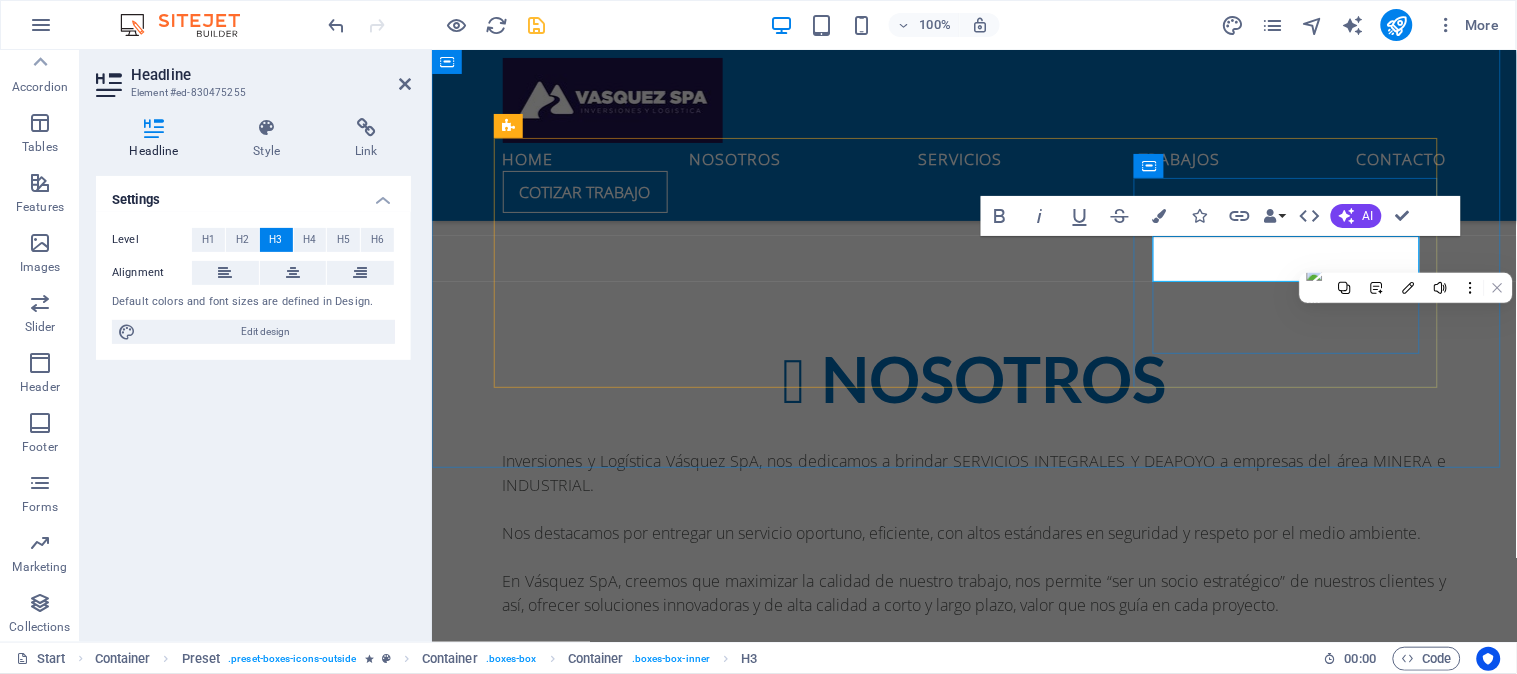 type 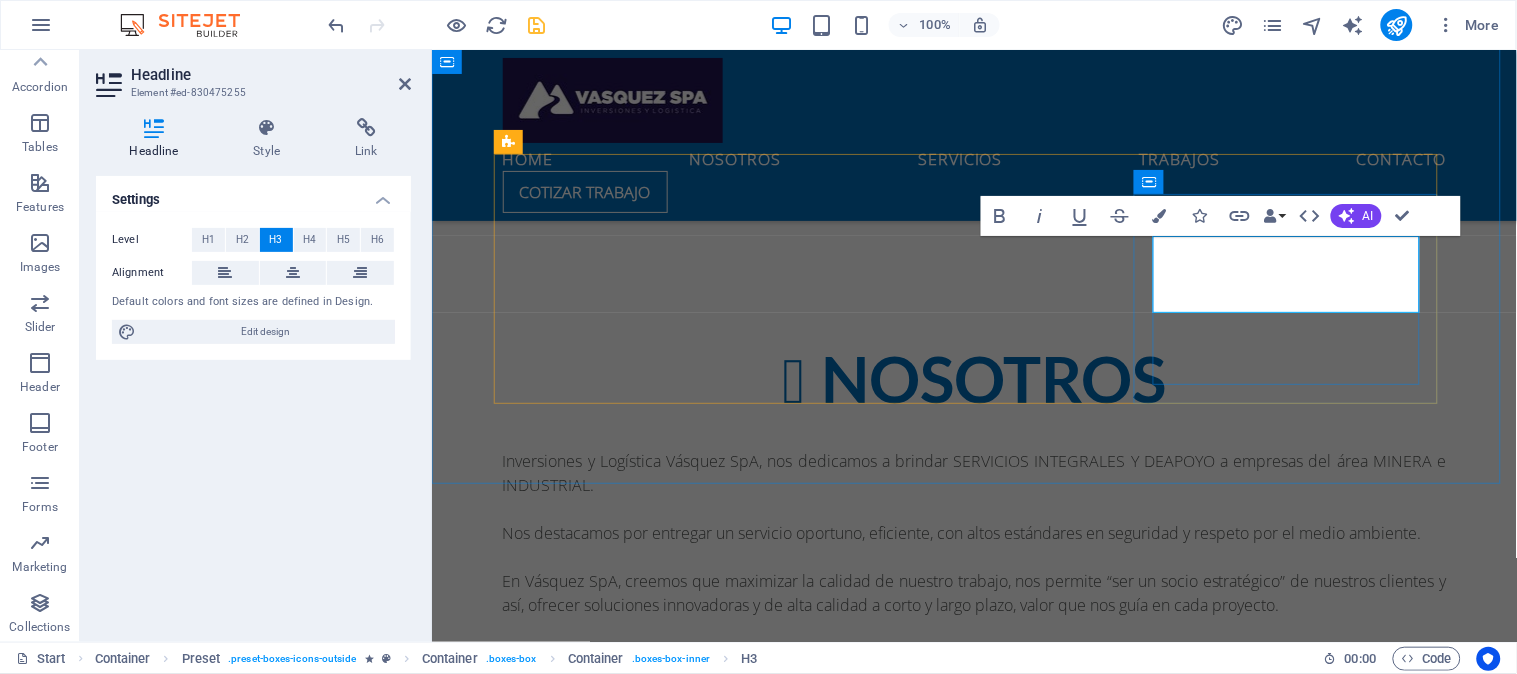 scroll, scrollTop: 873, scrollLeft: 0, axis: vertical 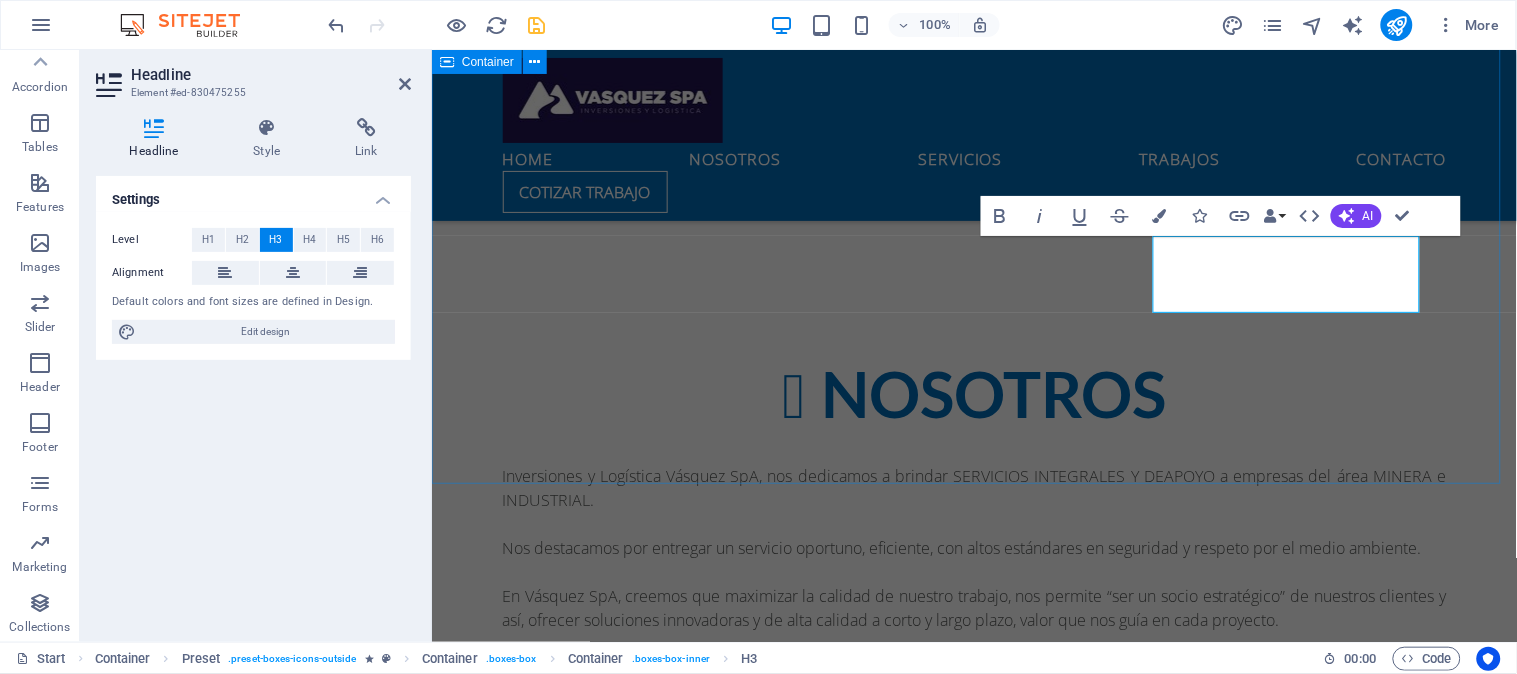click on "NOSOTROS Inversiones y Logística Vásquez SpA, nos dedicamos a brindar SERVICIOS INTEGRALES Y DEAPOYO a empresas del área MINERA e INDUSTRIAL.  Nos destacamos por entregar un servicio oportuno, eficiente, con altos estándares en seguridad y respeto por el medio ambiente.  En Vásquez SpA, creemos que maximizar la calidad de nuestro trabajo, nos permite “ser un socio estratégico” de nuestros clientes y así, ofrecer soluciones innovadoras y de alta calidad a corto y largo plazo, valor que nos guía en cada proyecto. MITIGACIÓN DE POLVO Lorem ipsum dolor sit amet, consectetur adipisicing elit. Veritatis, dolorem! OBRAS CIVILES Lorem ipsum dolor sit amet, consectetur adipisicing elit. Veritatis, dolorem! LEASING ‌OPERACIONAL Lorem ipsum dolor sit amet, consectetur adipisicing elit. Veritatis, dolorem!" at bounding box center [973, 845] 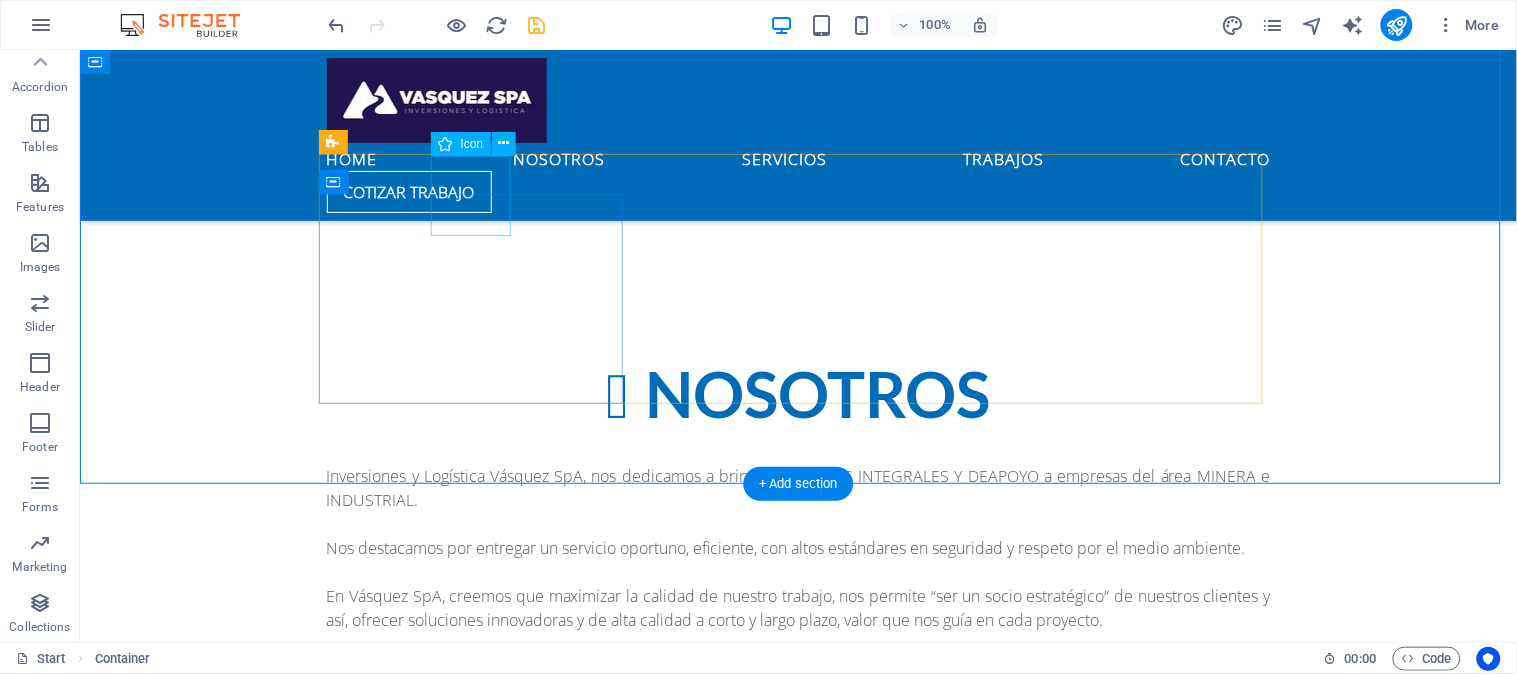 click at bounding box center [798, 707] 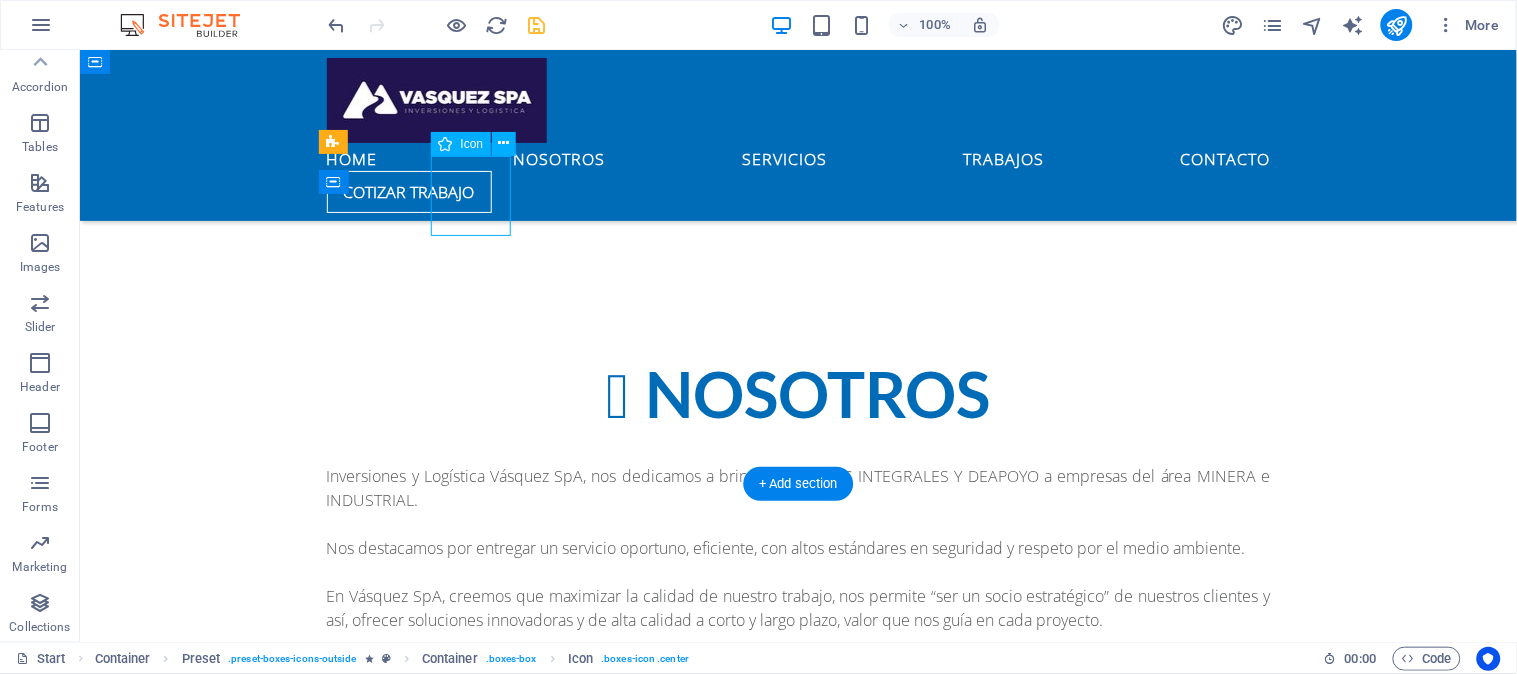click at bounding box center (798, 707) 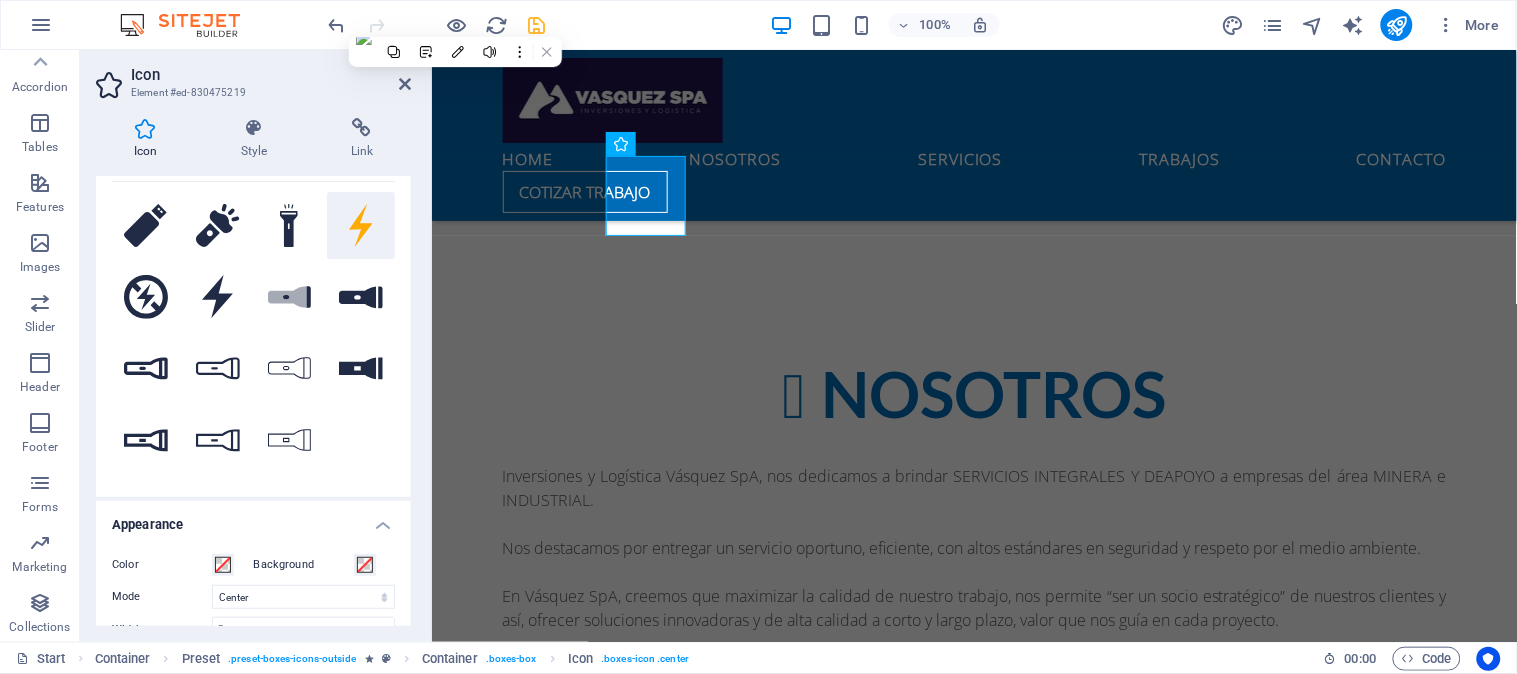 scroll, scrollTop: 0, scrollLeft: 0, axis: both 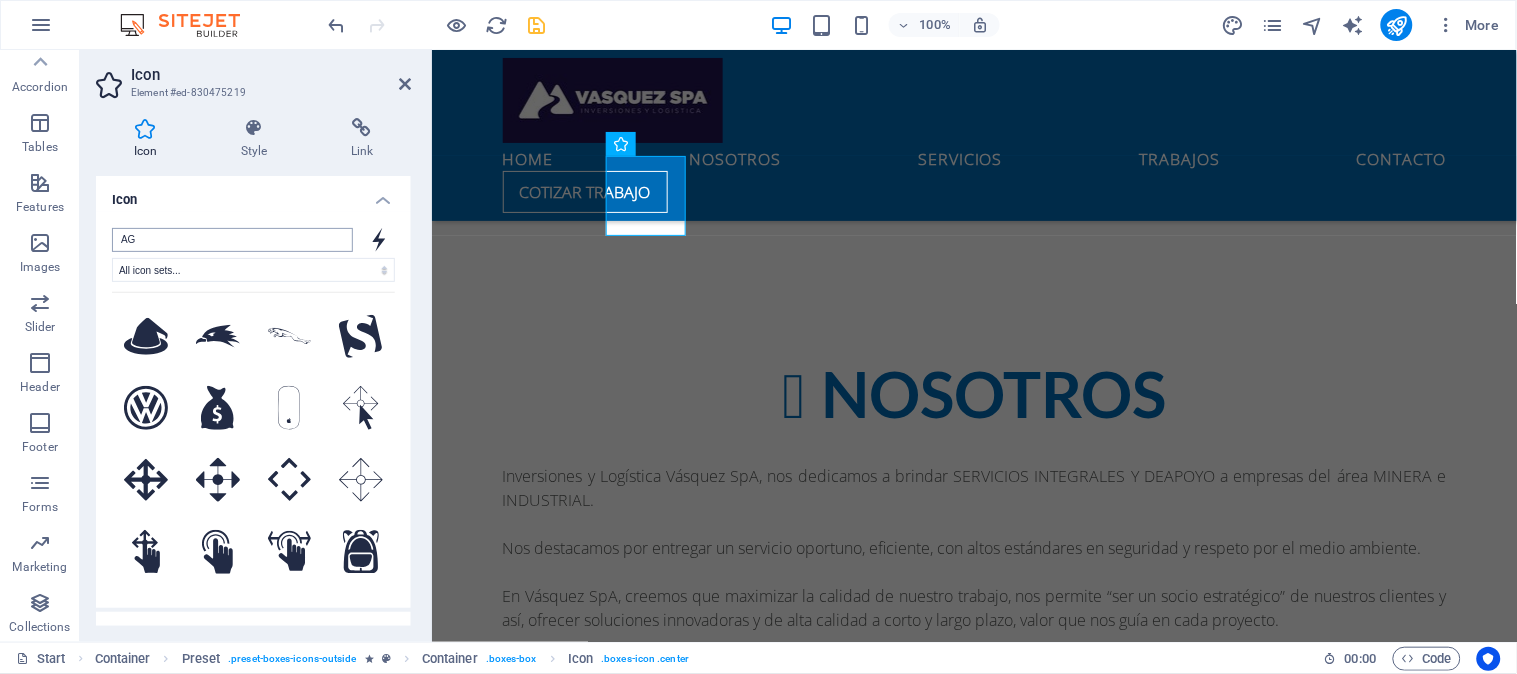 type on "A" 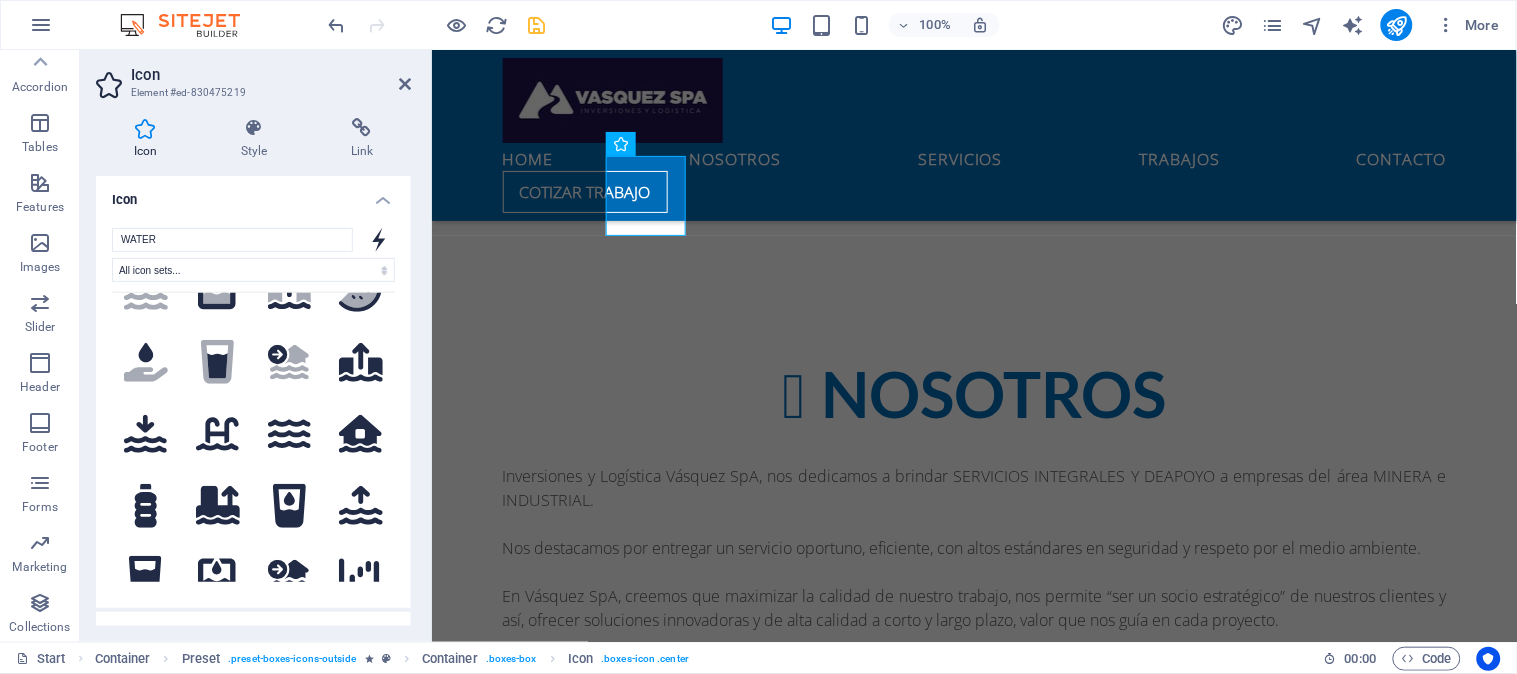 scroll, scrollTop: 0, scrollLeft: 0, axis: both 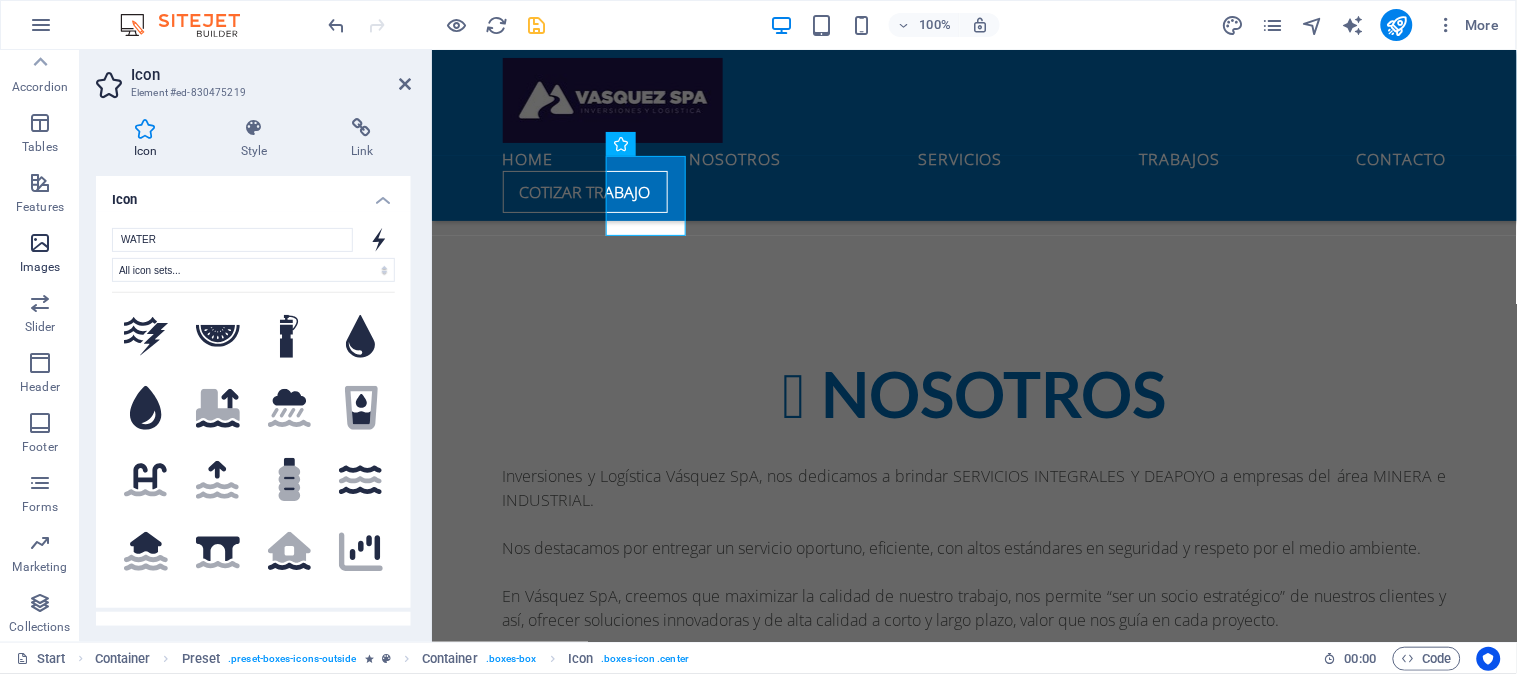 drag, startPoint x: 207, startPoint y: 242, endPoint x: 20, endPoint y: 232, distance: 187.26718 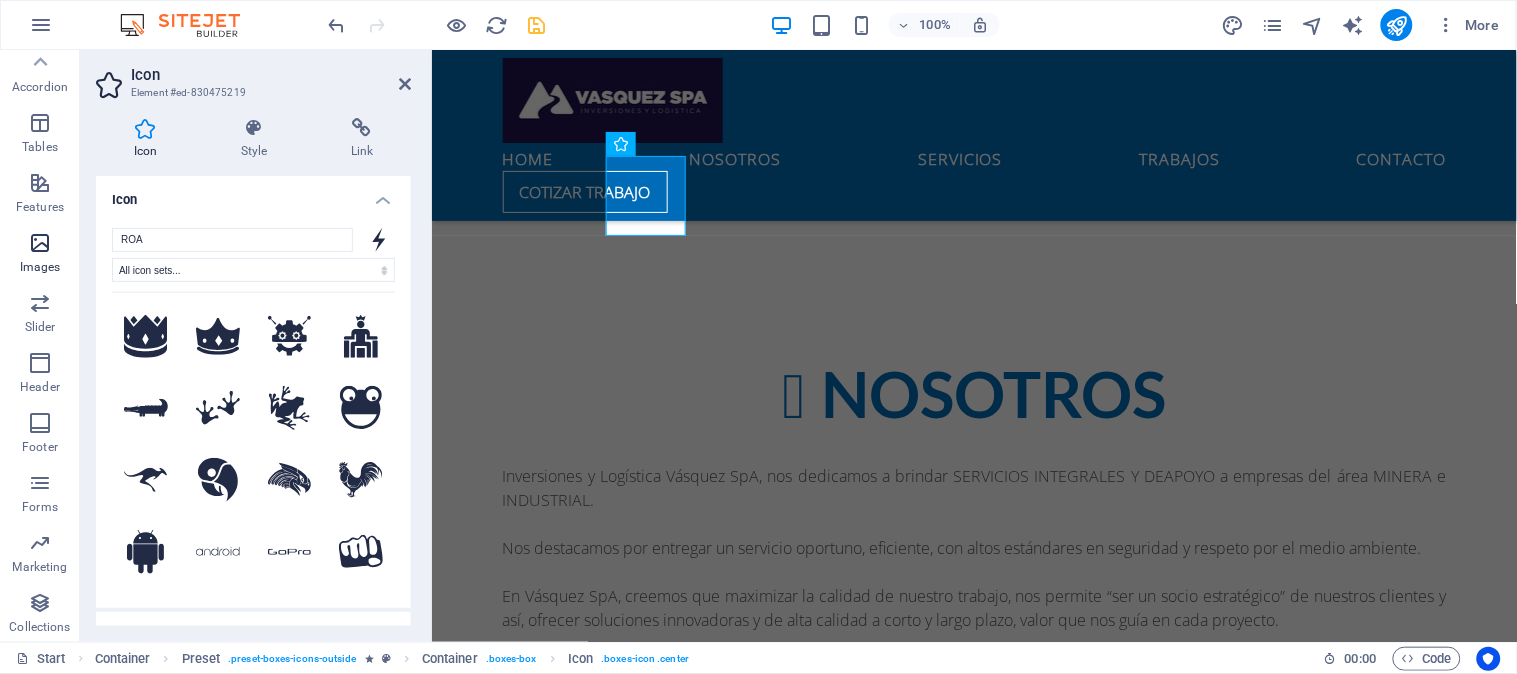 type on "ROAD" 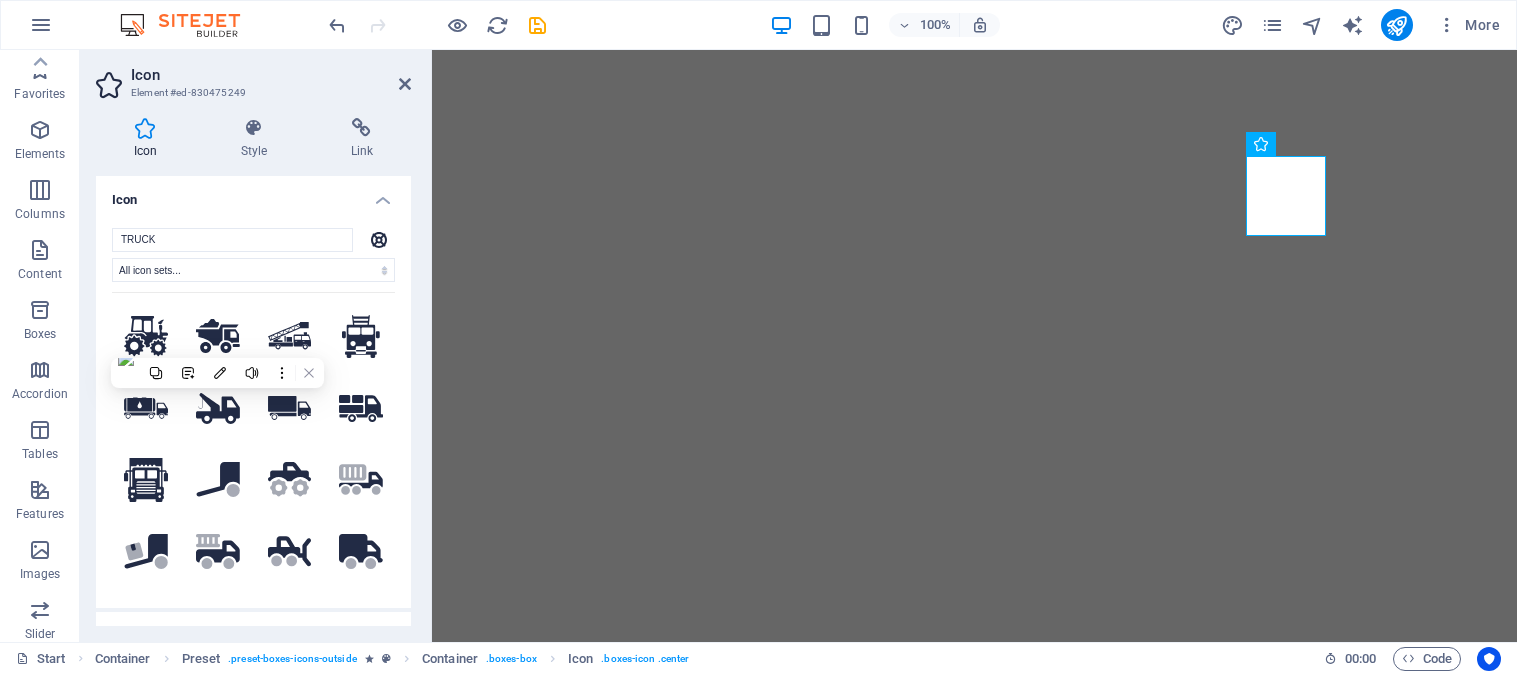 select on "xMidYMid" 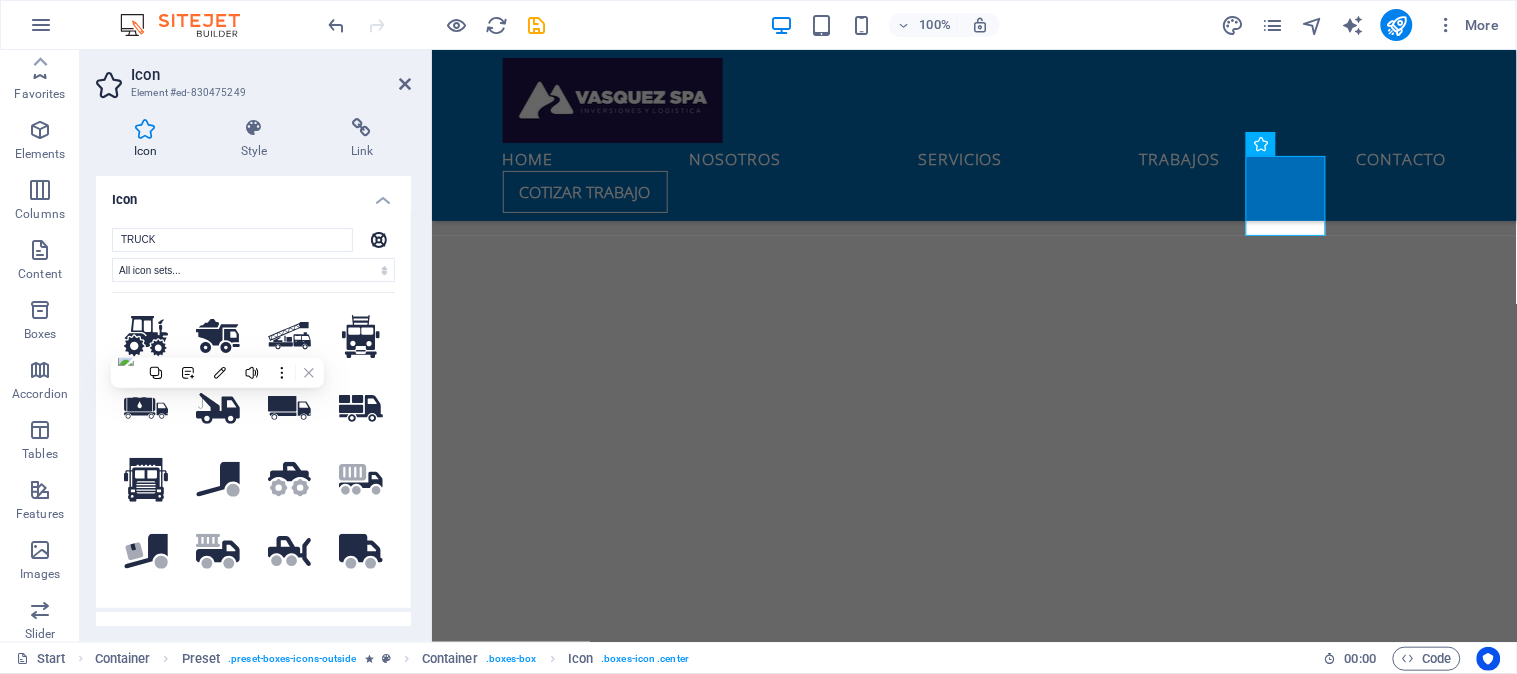 scroll, scrollTop: 0, scrollLeft: 0, axis: both 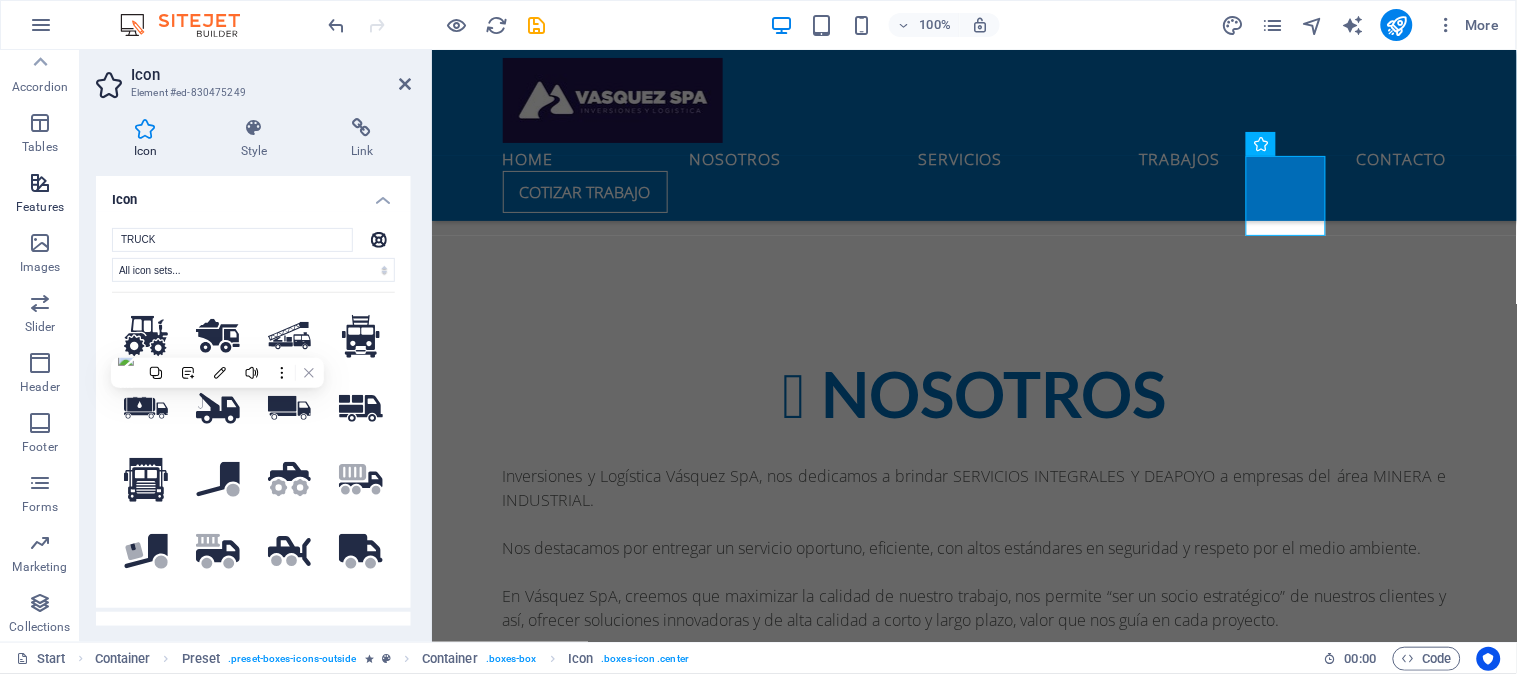drag, startPoint x: 204, startPoint y: 233, endPoint x: 48, endPoint y: 213, distance: 157.27682 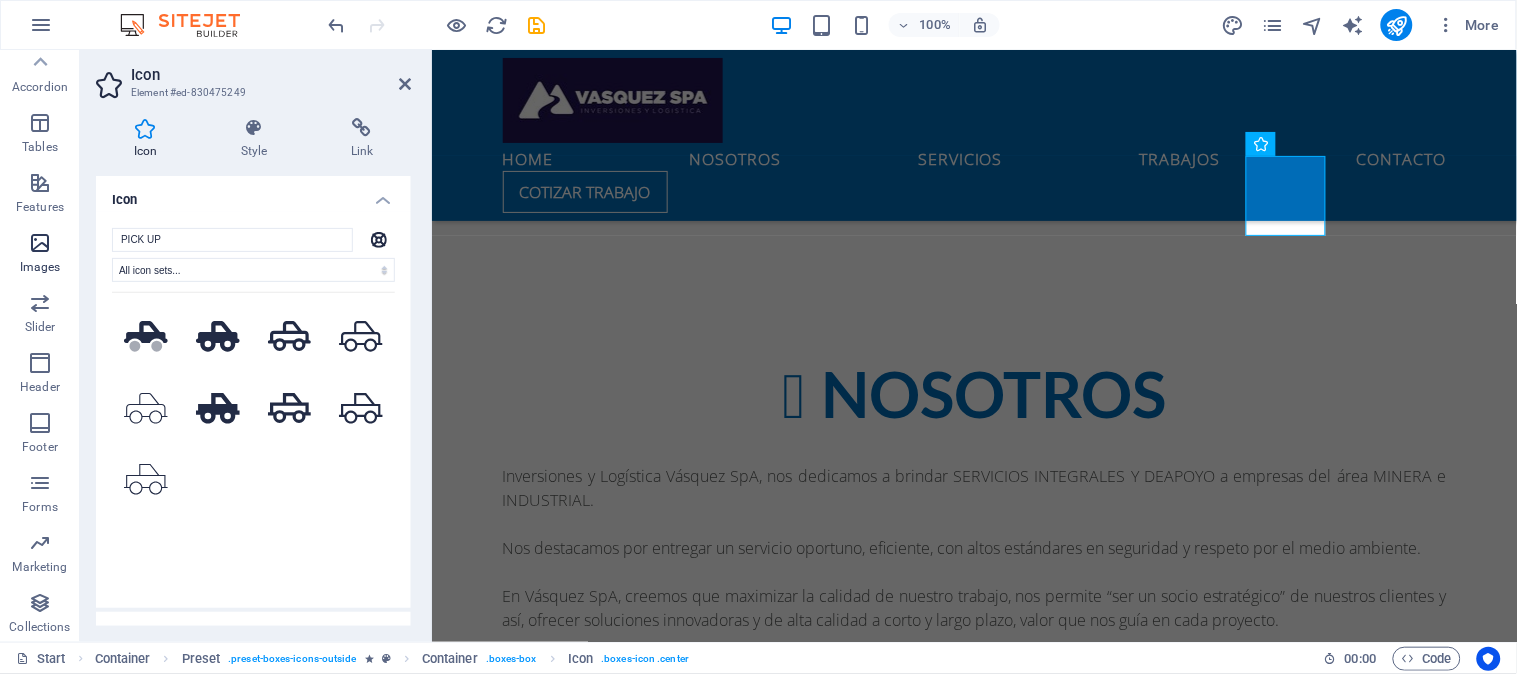 drag, startPoint x: 220, startPoint y: 240, endPoint x: 66, endPoint y: 225, distance: 154.72879 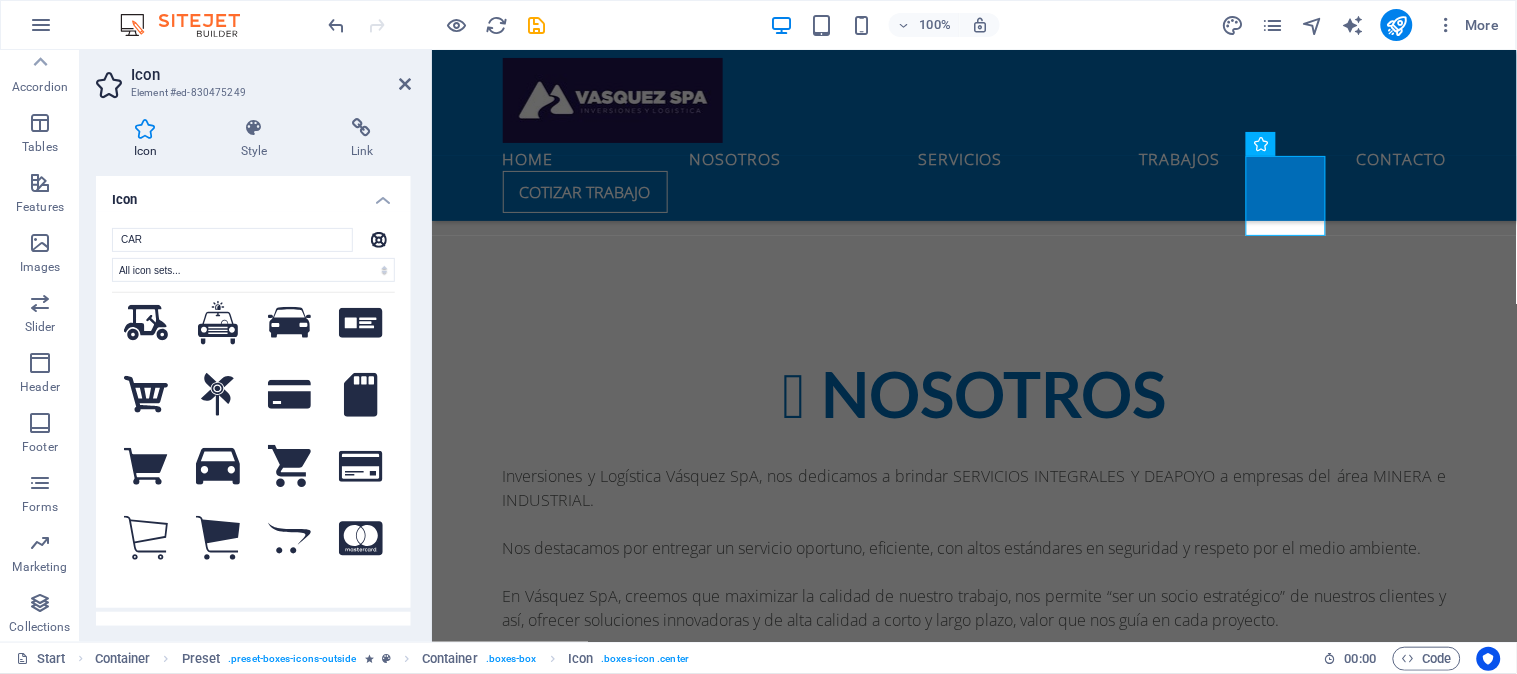 scroll, scrollTop: 111, scrollLeft: 0, axis: vertical 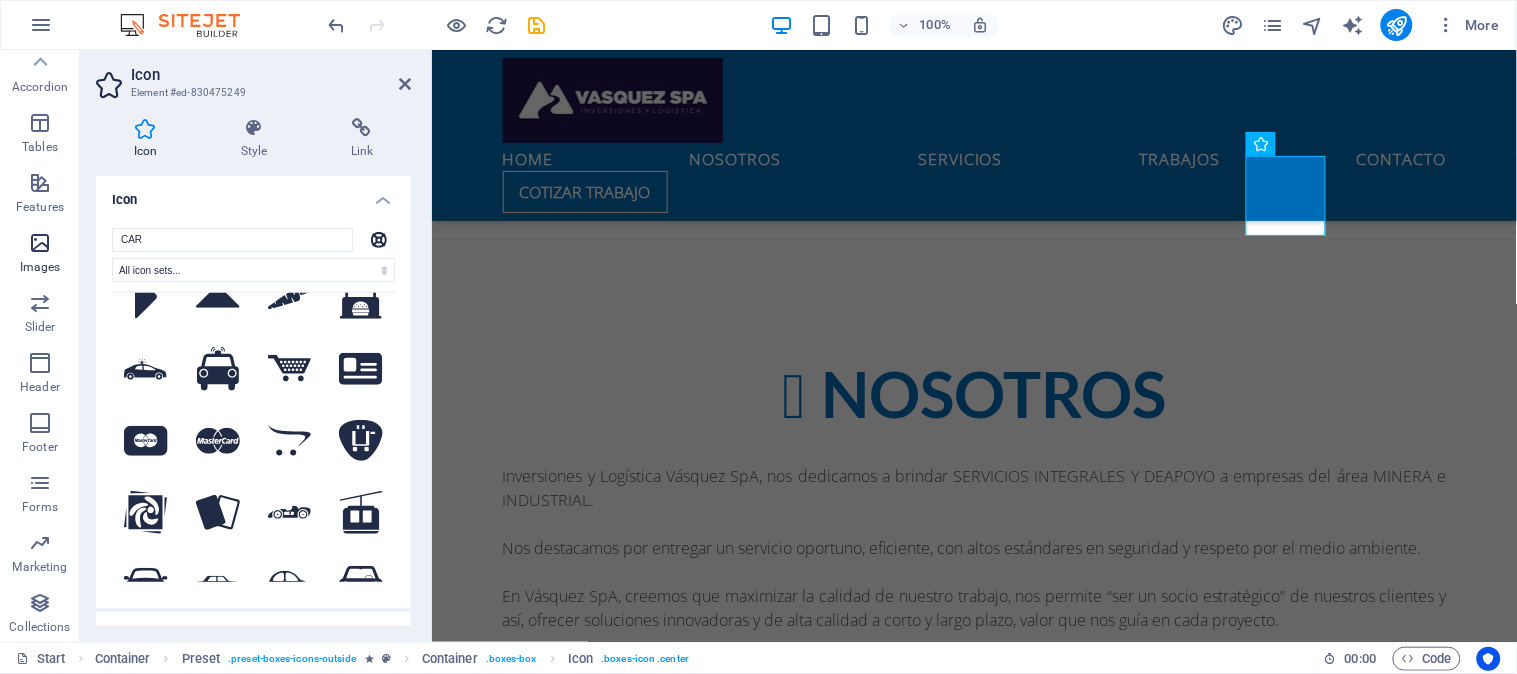 drag, startPoint x: 177, startPoint y: 234, endPoint x: 40, endPoint y: 234, distance: 137 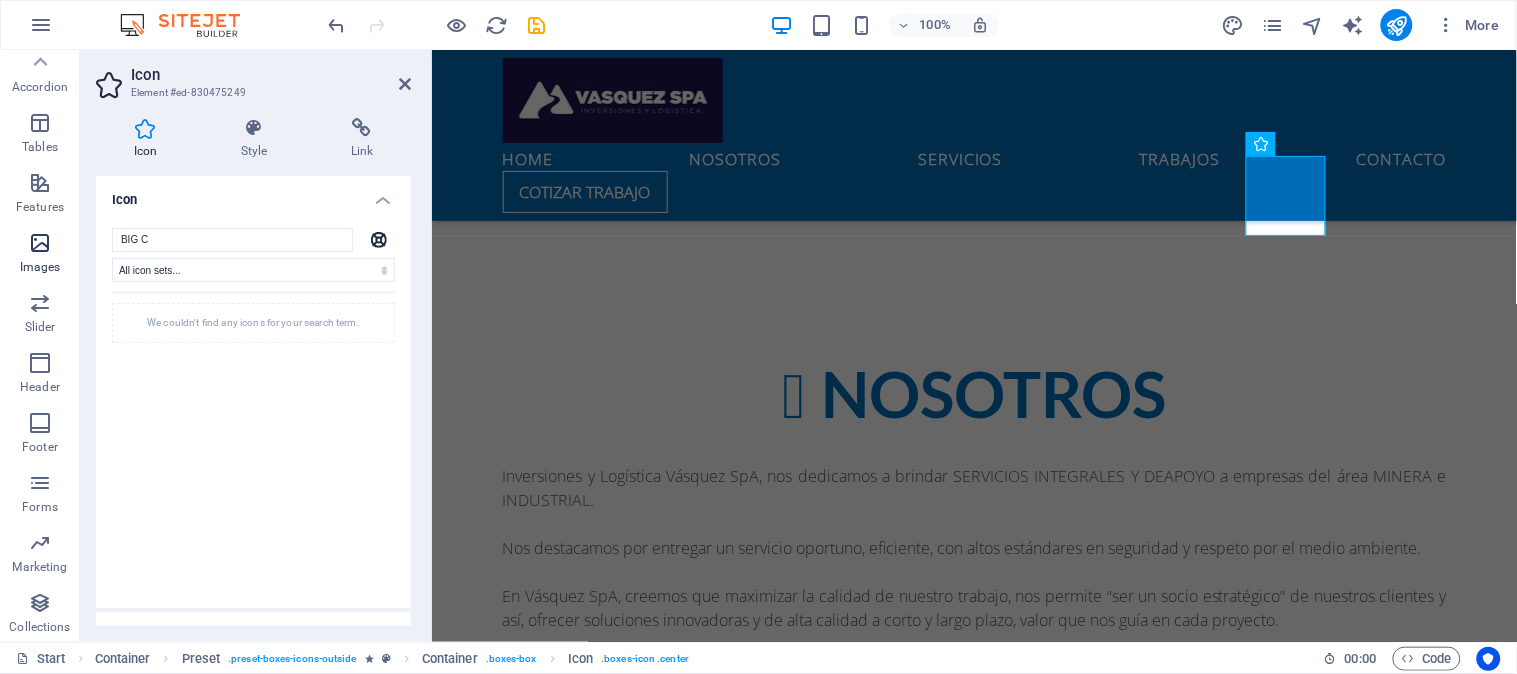 scroll, scrollTop: 0, scrollLeft: 0, axis: both 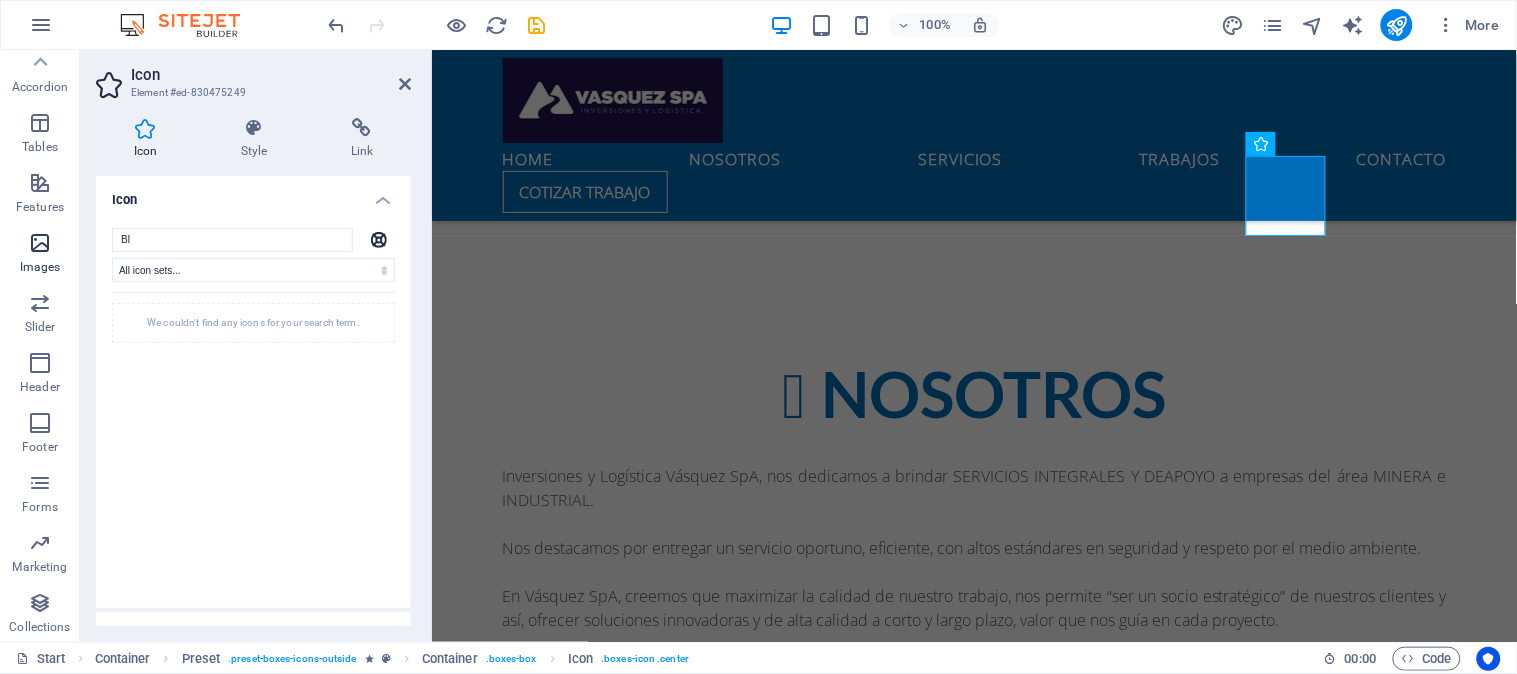 type on "B" 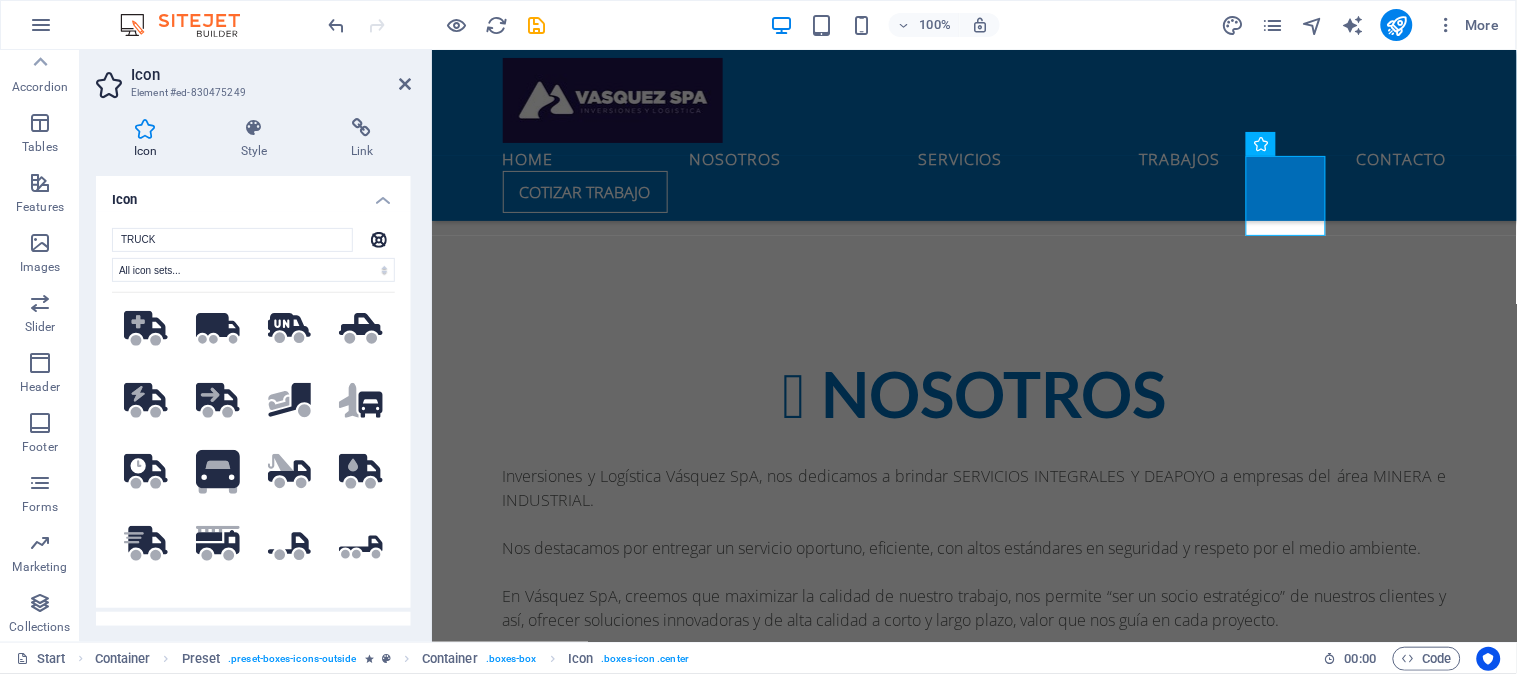 scroll, scrollTop: 0, scrollLeft: 0, axis: both 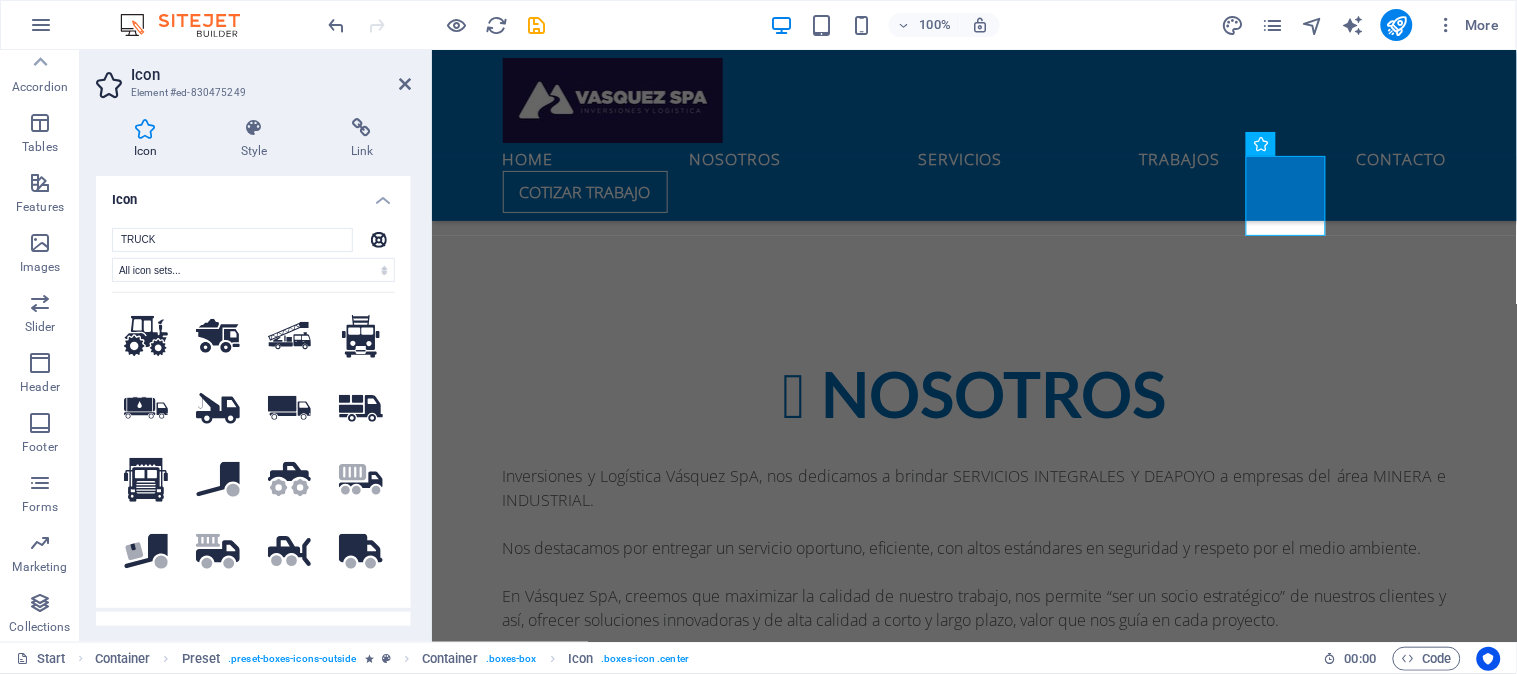drag, startPoint x: 232, startPoint y: 243, endPoint x: 82, endPoint y: 236, distance: 150.16324 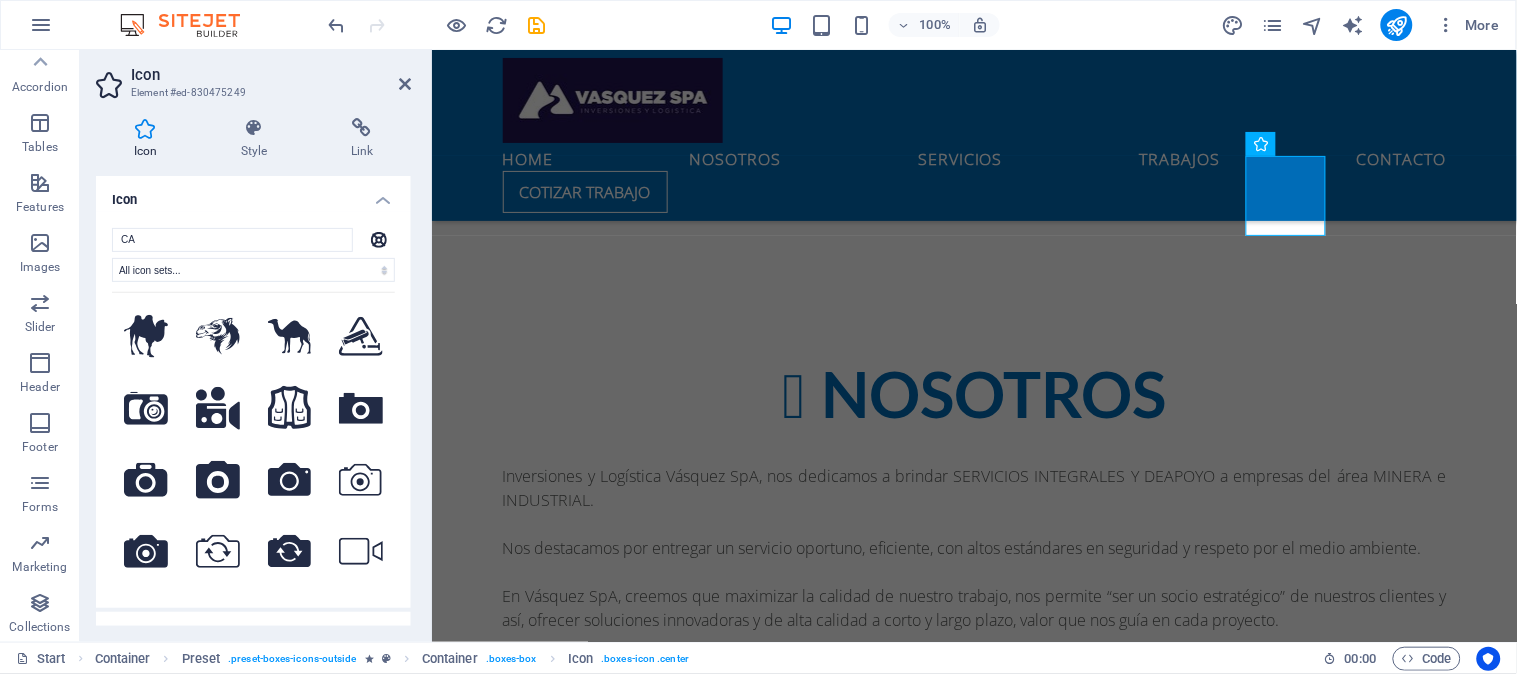 type on "C" 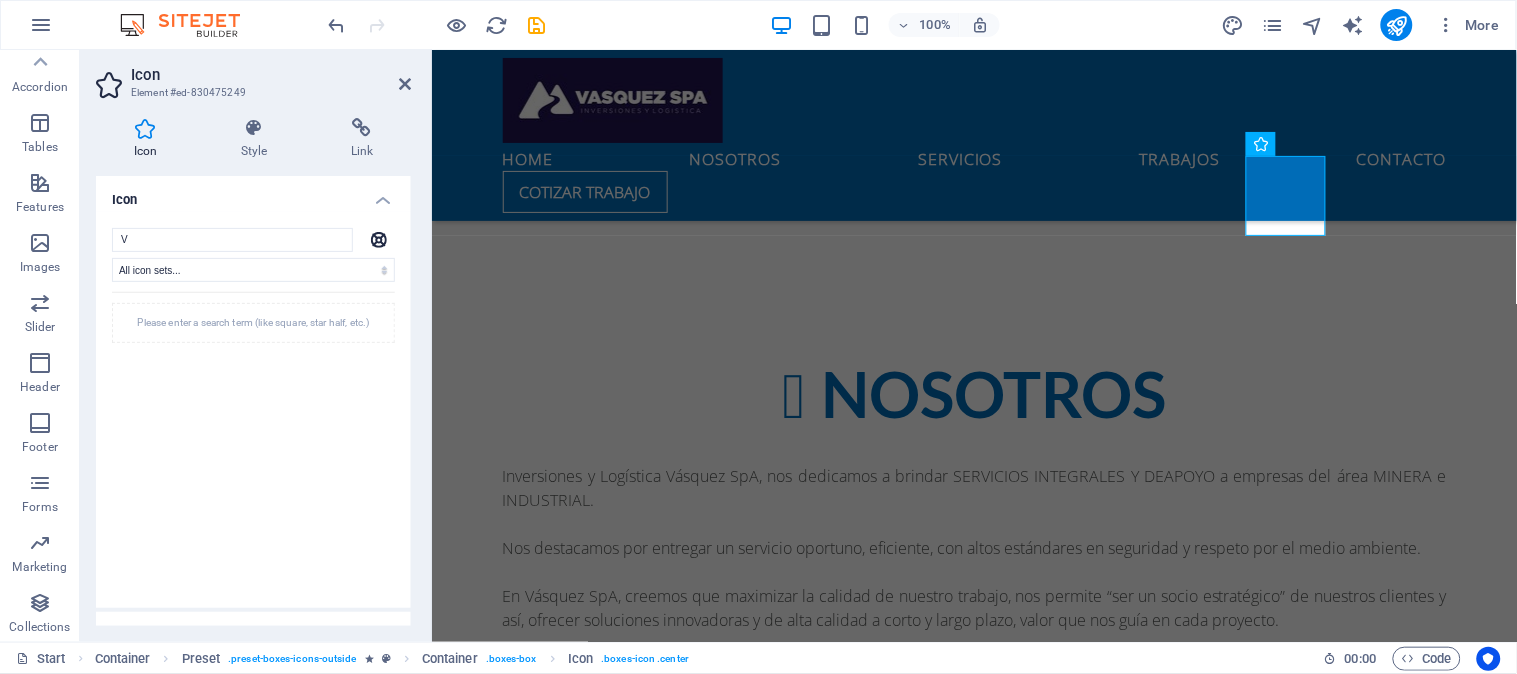 type on "VE" 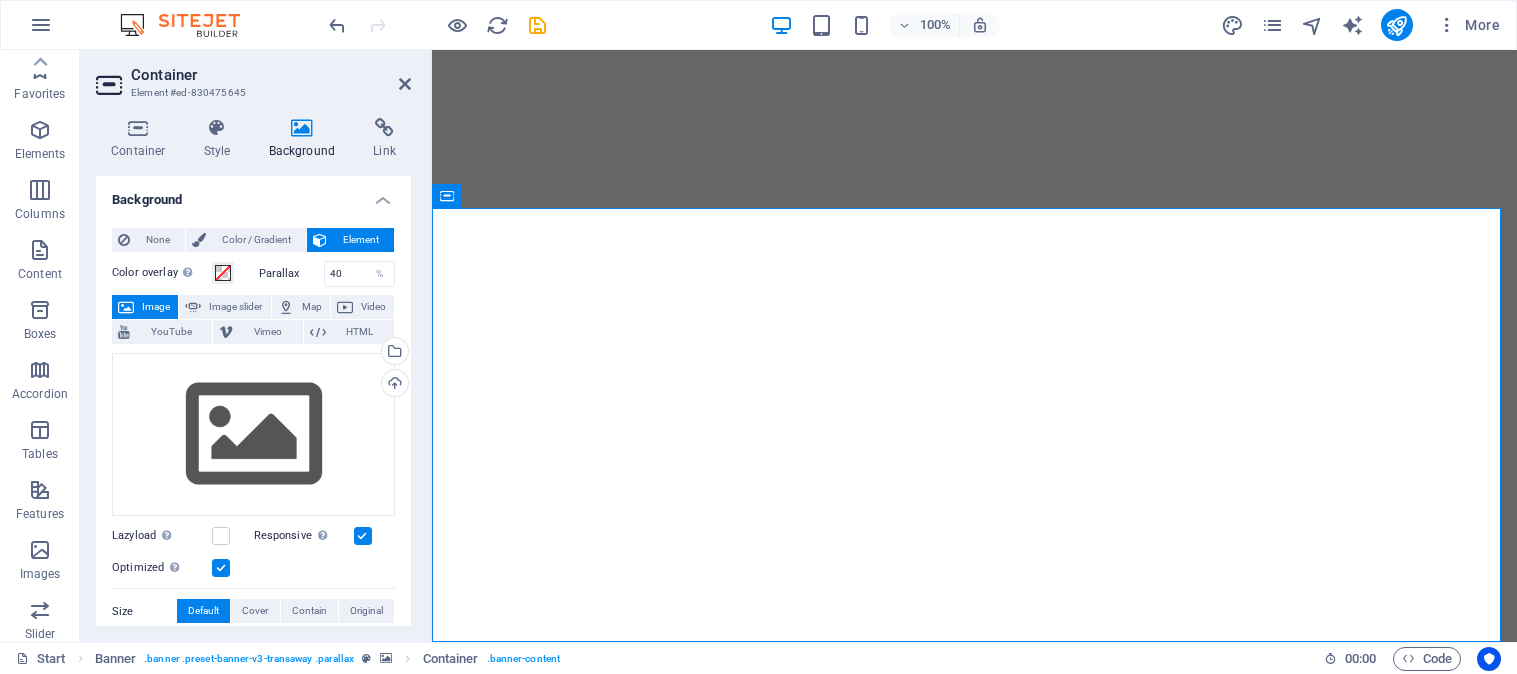 scroll, scrollTop: 0, scrollLeft: 0, axis: both 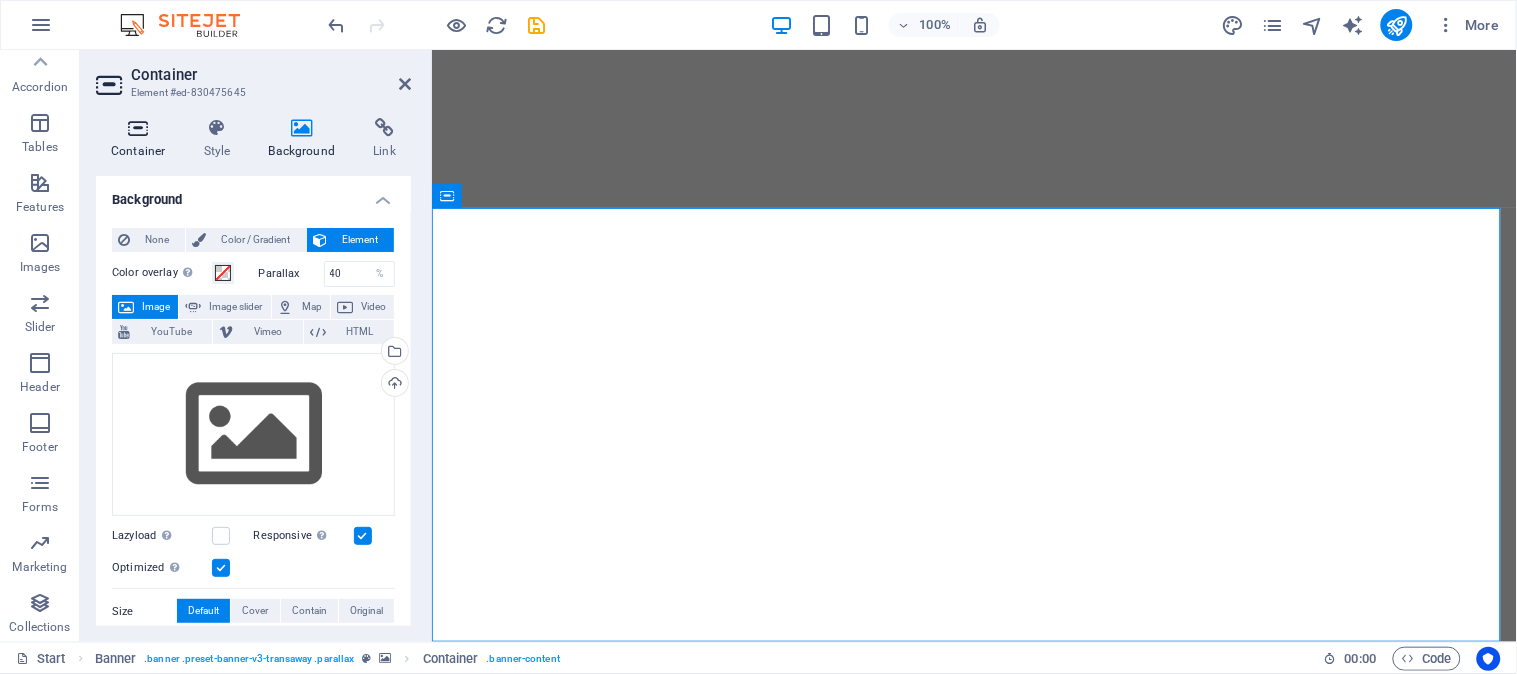 click on "Container" at bounding box center (142, 139) 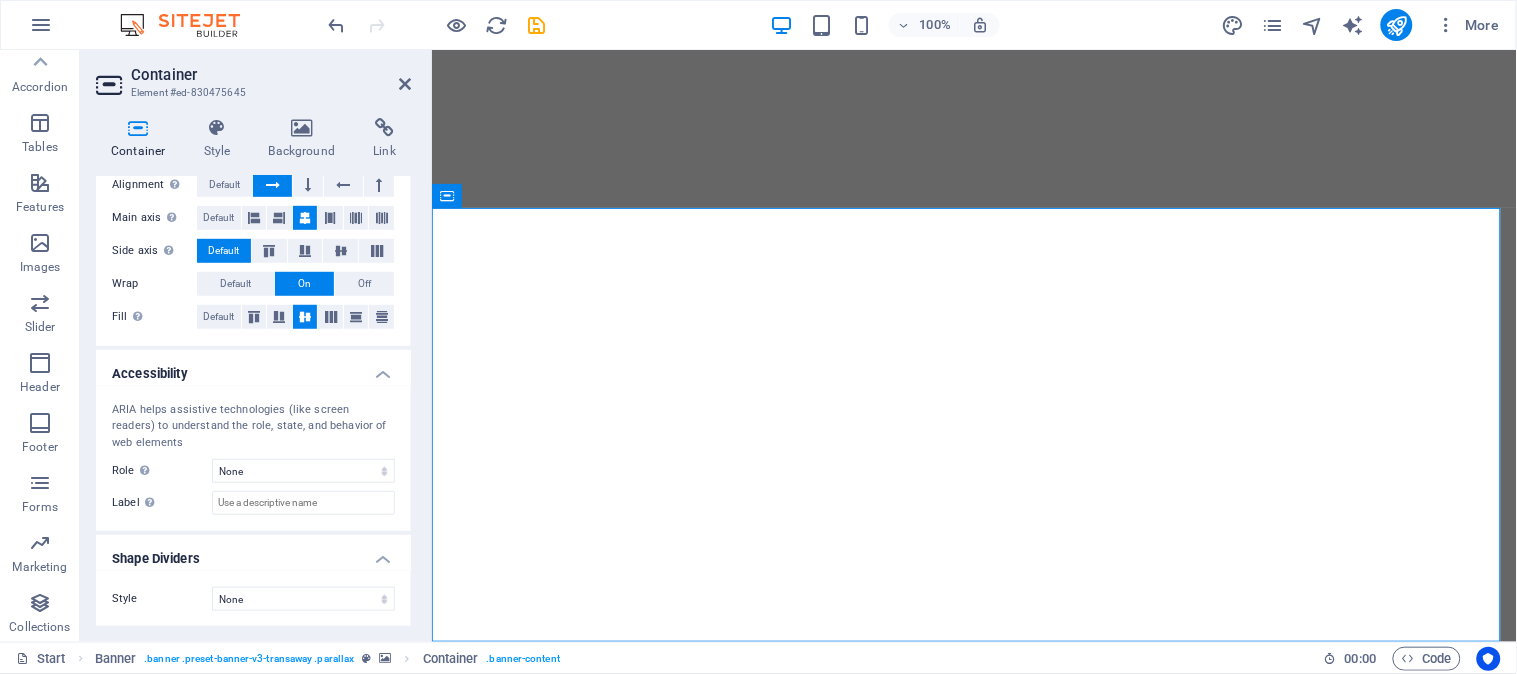 scroll, scrollTop: 0, scrollLeft: 0, axis: both 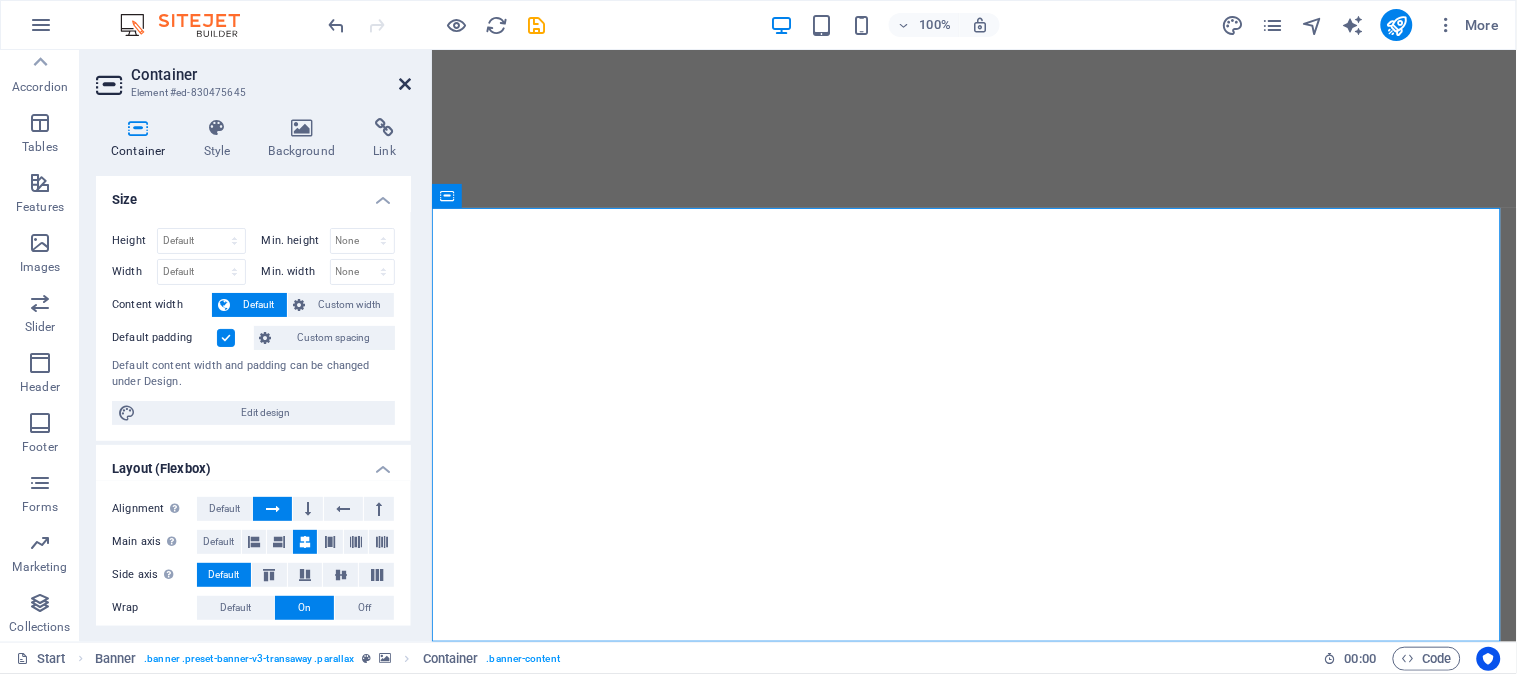 click at bounding box center (405, 84) 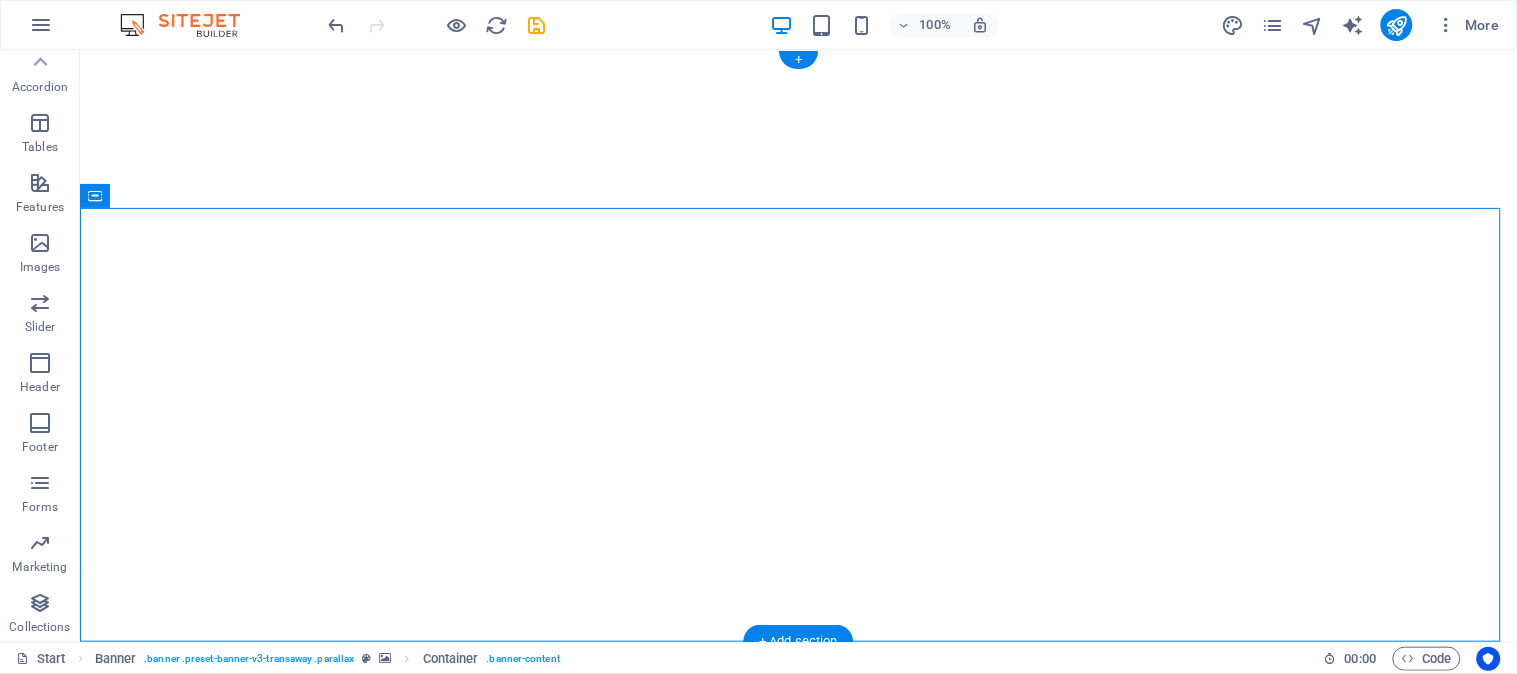 click at bounding box center [797, 1107] 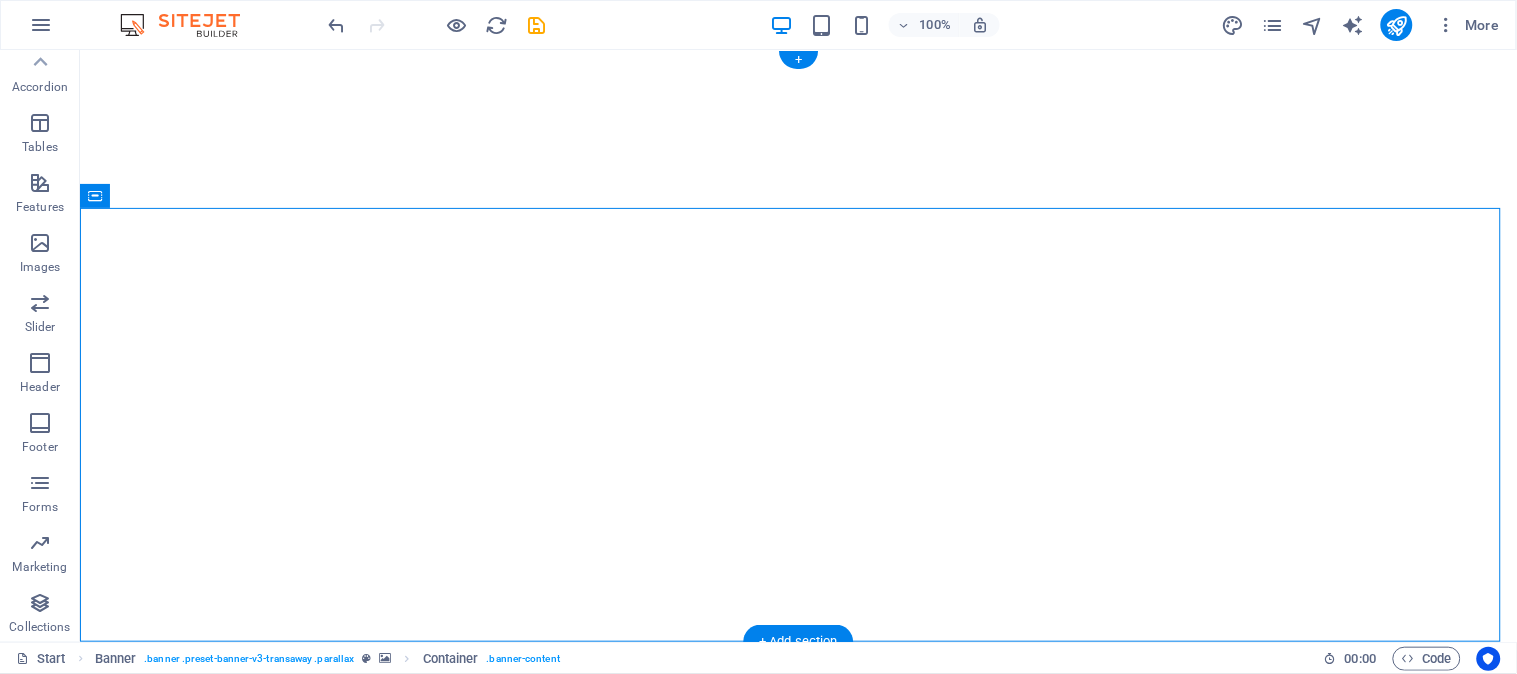 click at bounding box center (797, 1107) 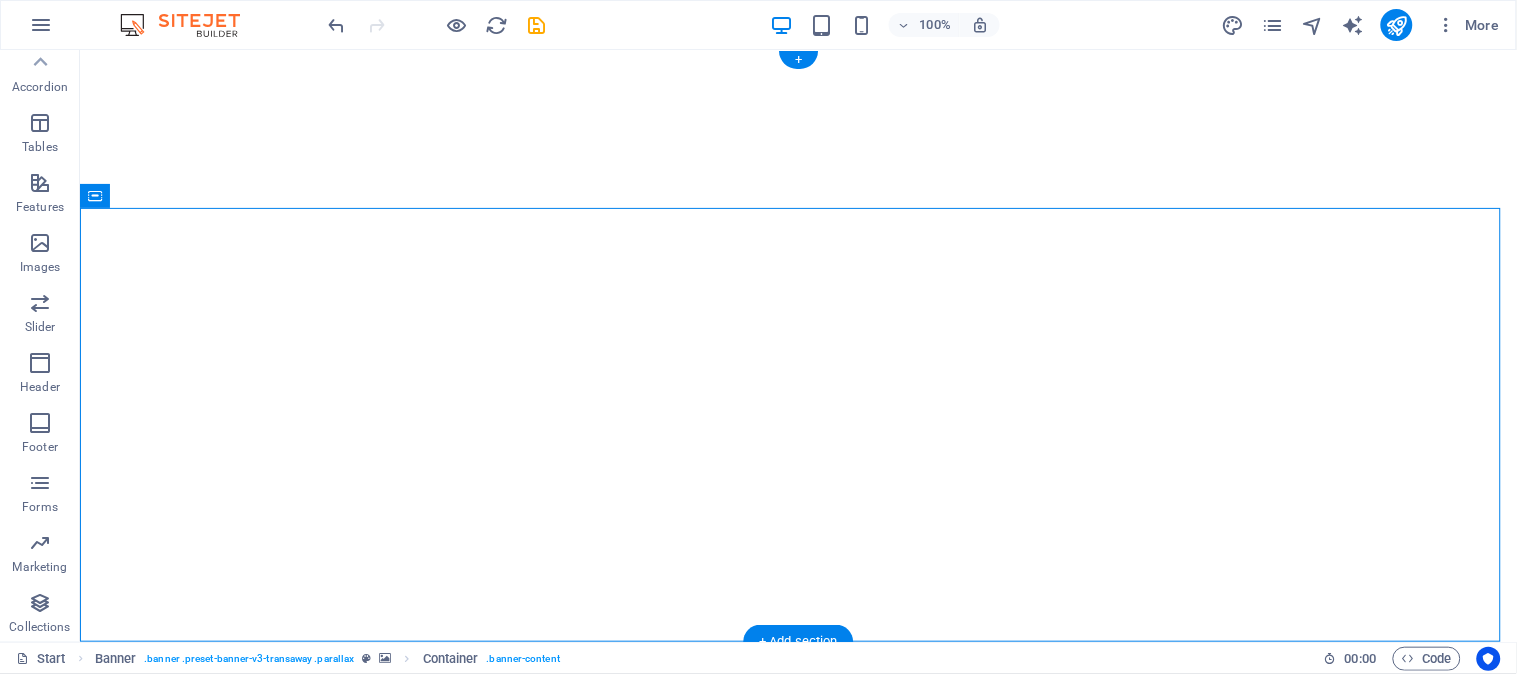click at bounding box center (797, 1107) 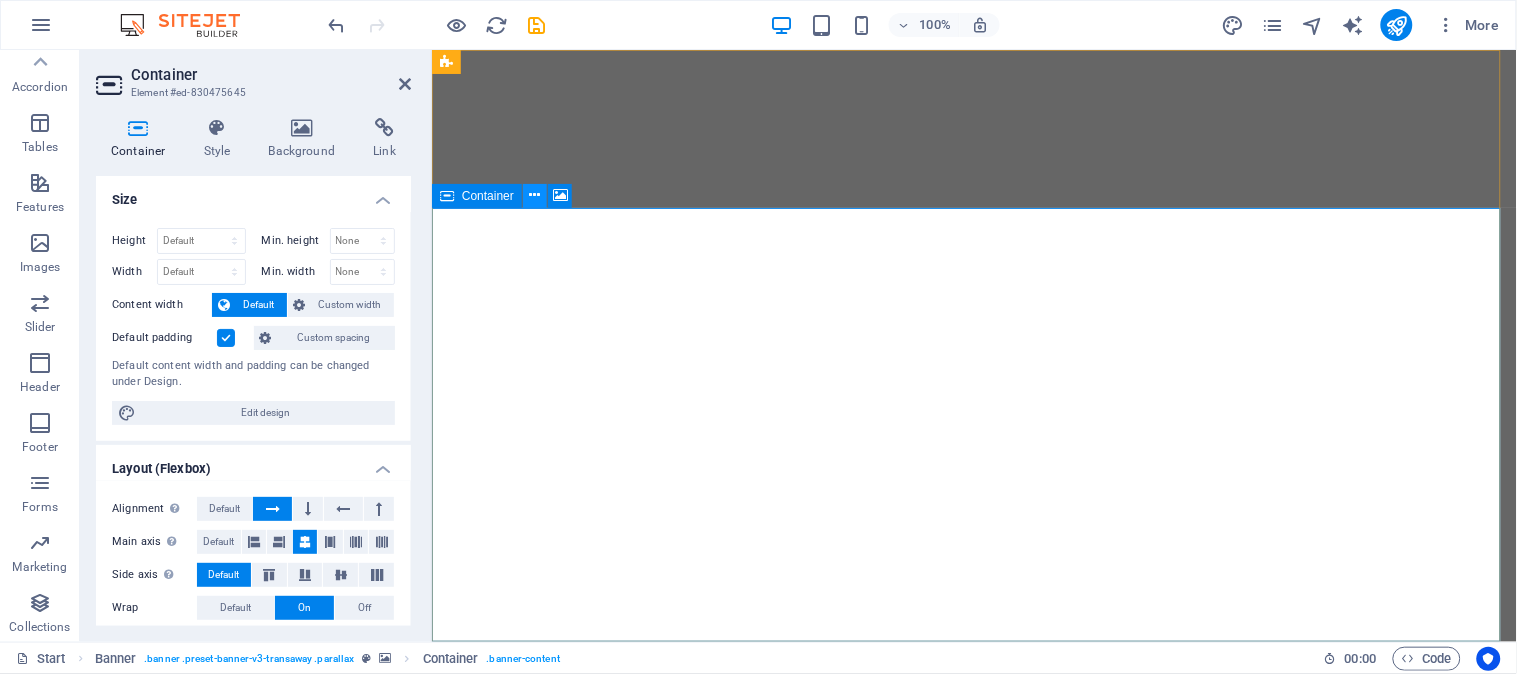 click at bounding box center (535, 195) 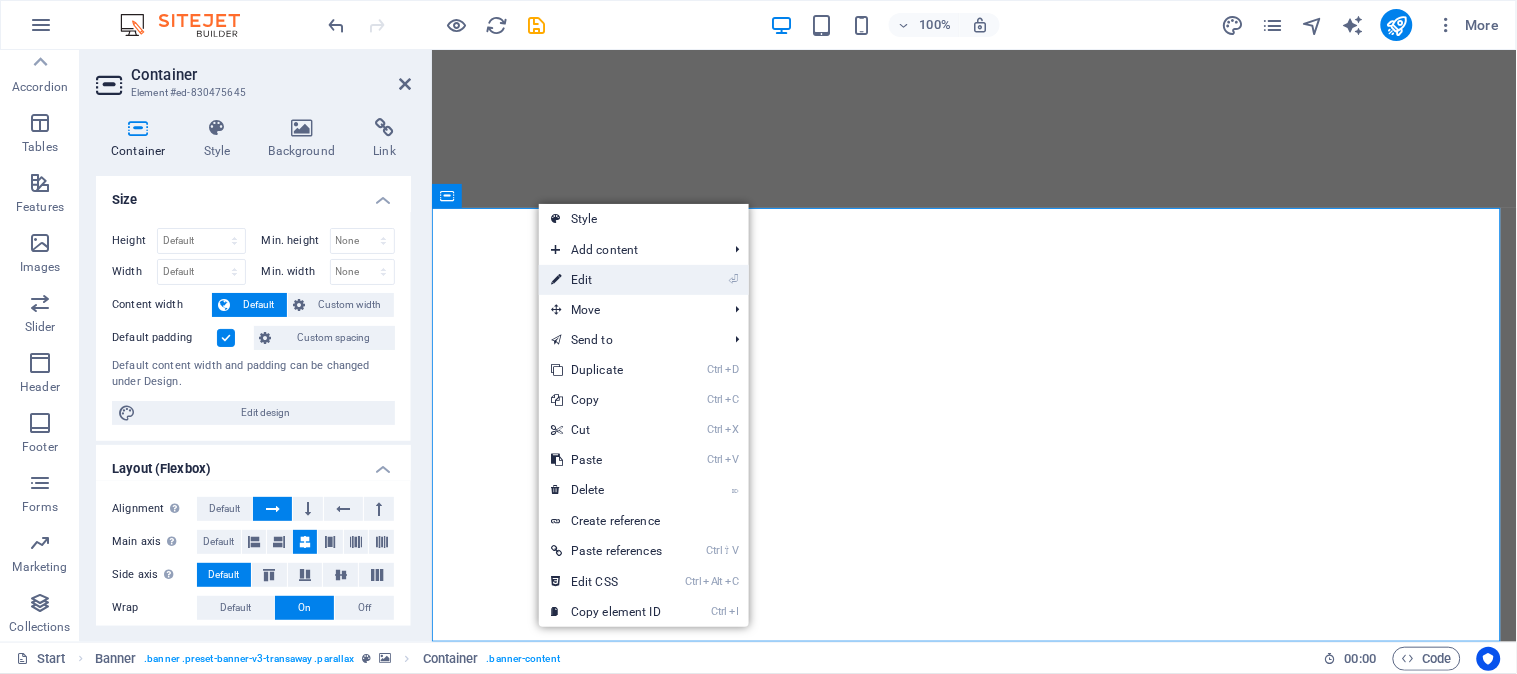 click on "⏎  Edit" at bounding box center [606, 280] 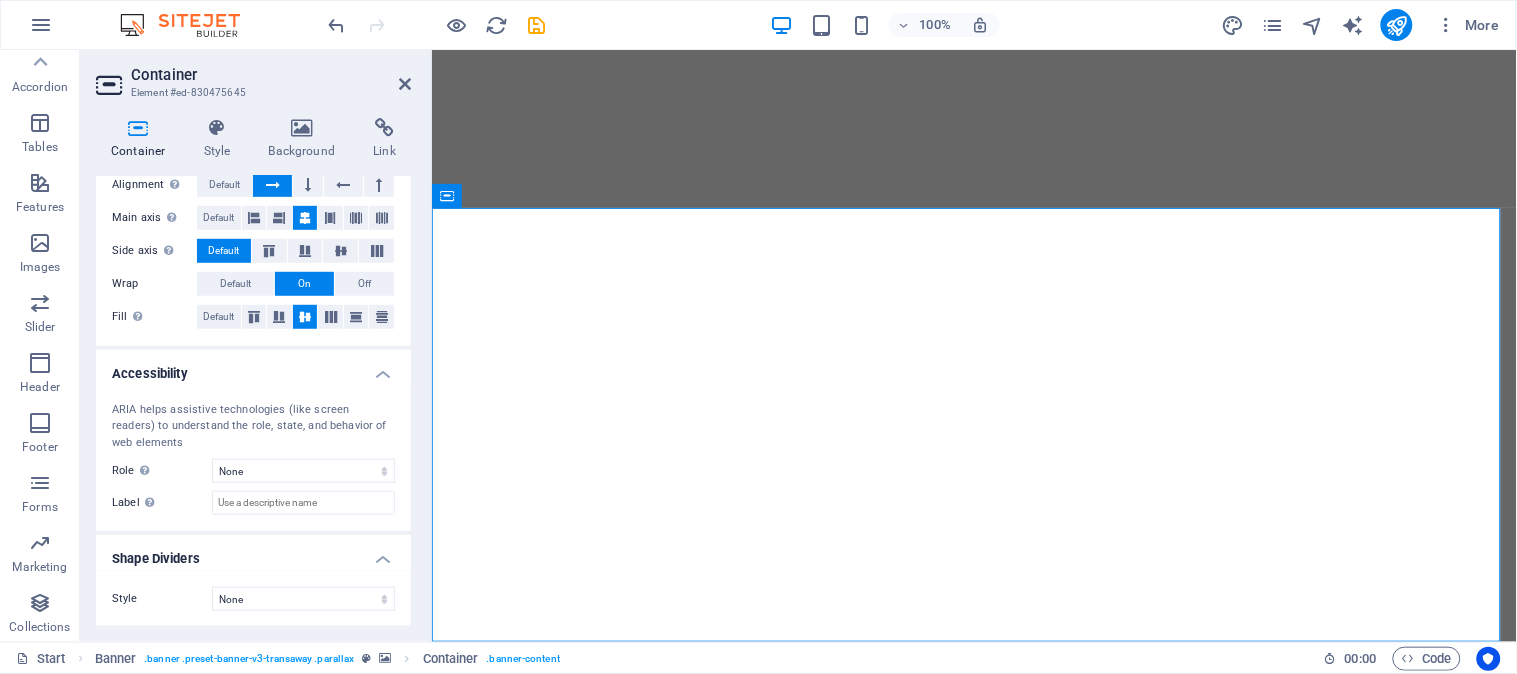 scroll, scrollTop: 0, scrollLeft: 0, axis: both 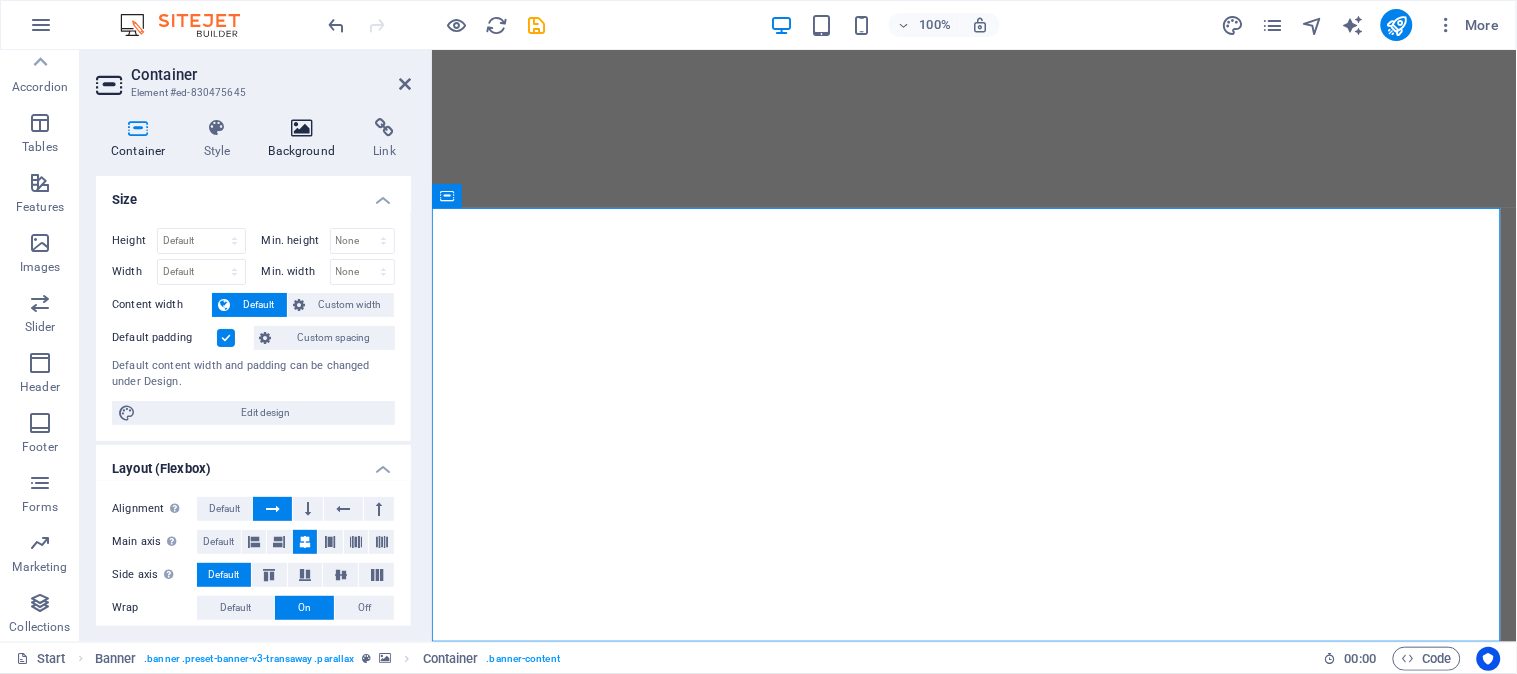 click at bounding box center [302, 128] 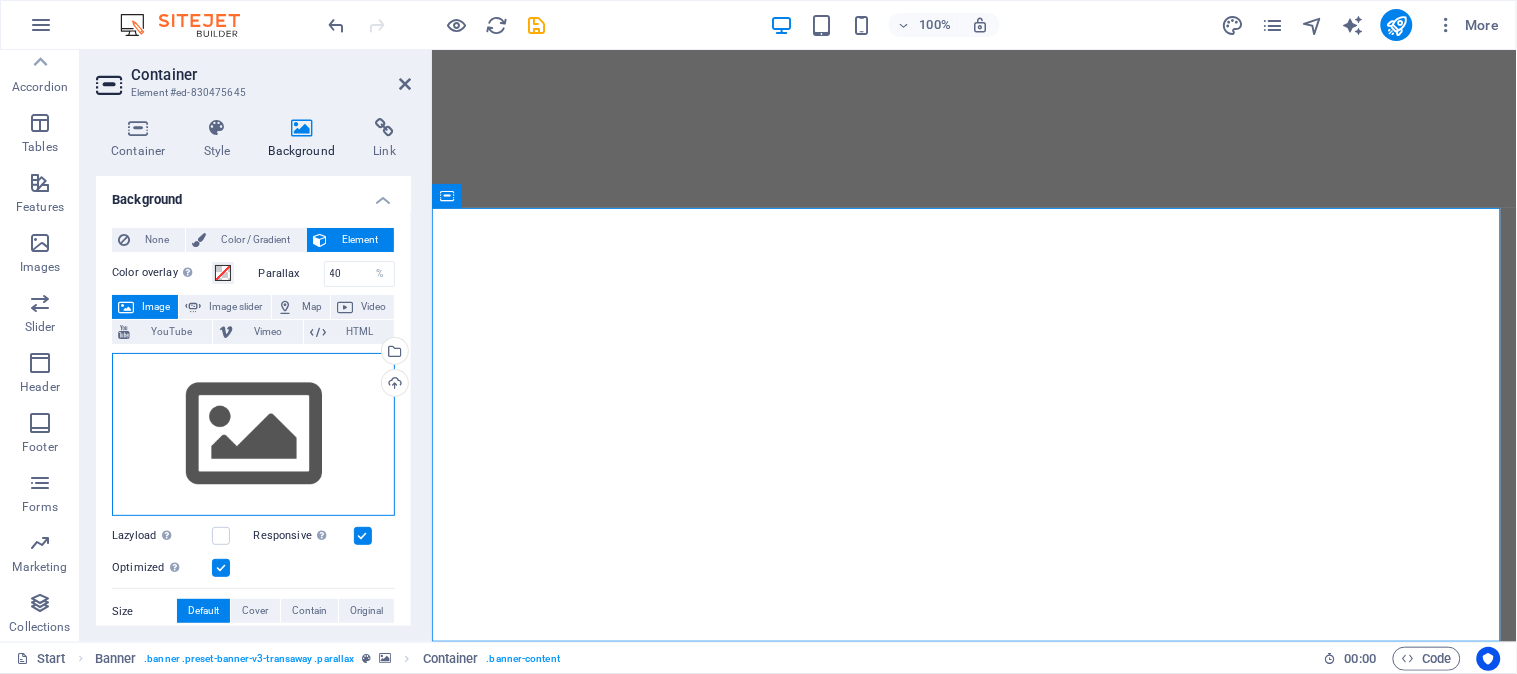 click on "Drag files here, click to choose files or select files from Files or our free stock photos & videos" at bounding box center (253, 435) 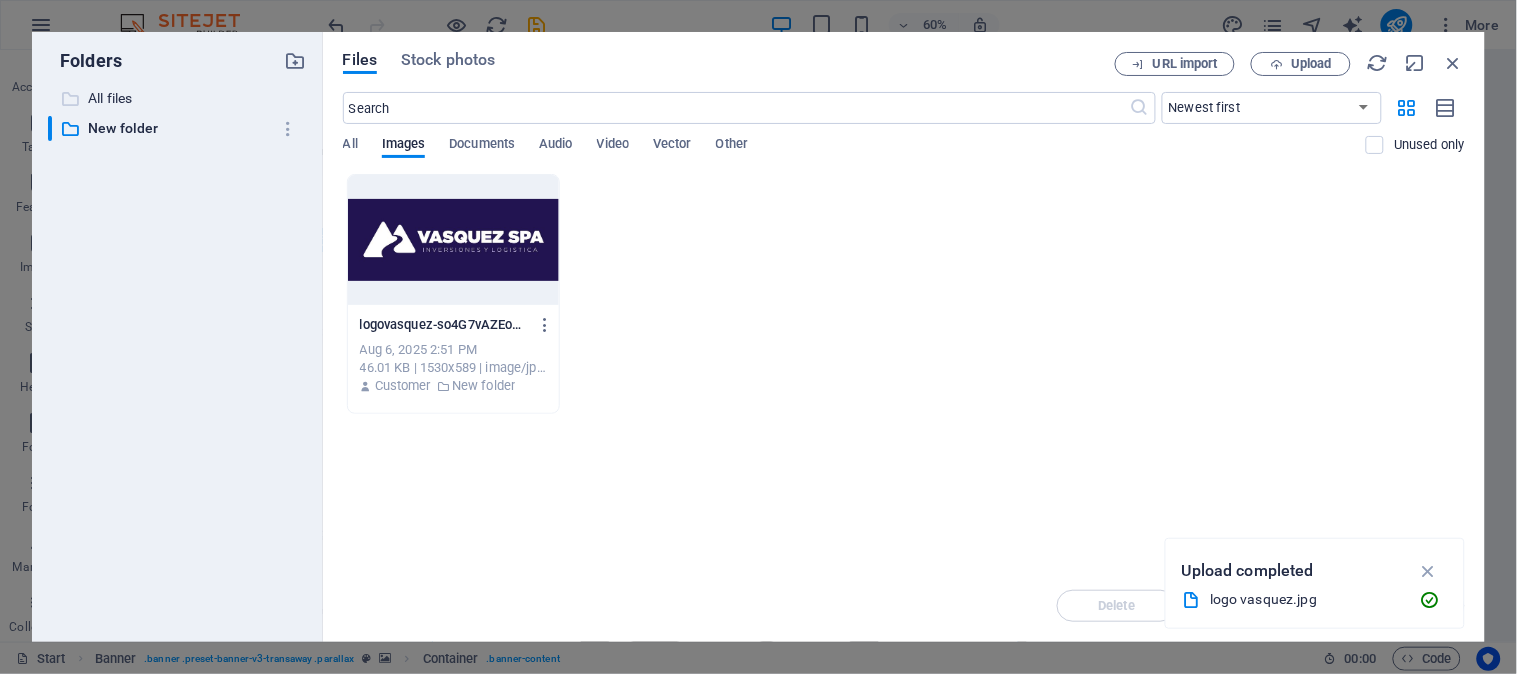 click at bounding box center [70, 99] 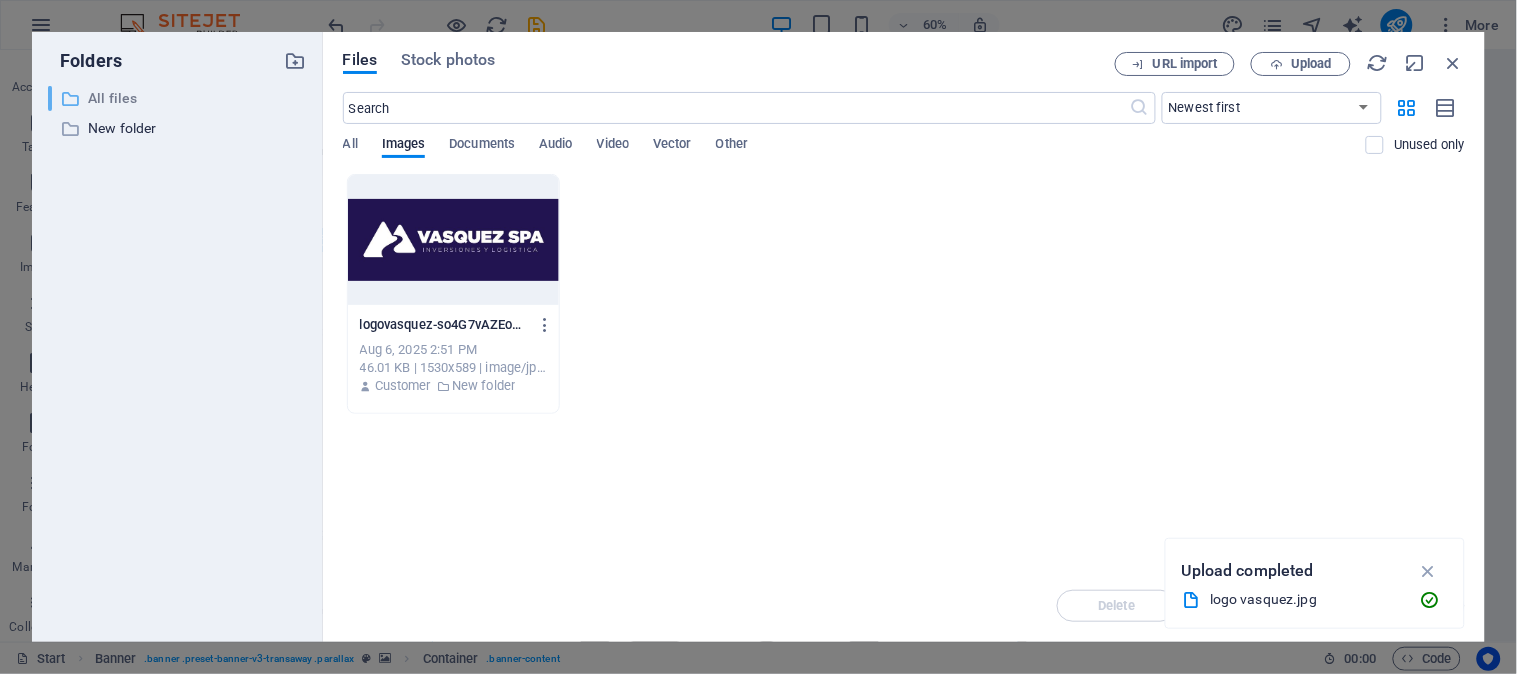 click at bounding box center [70, 99] 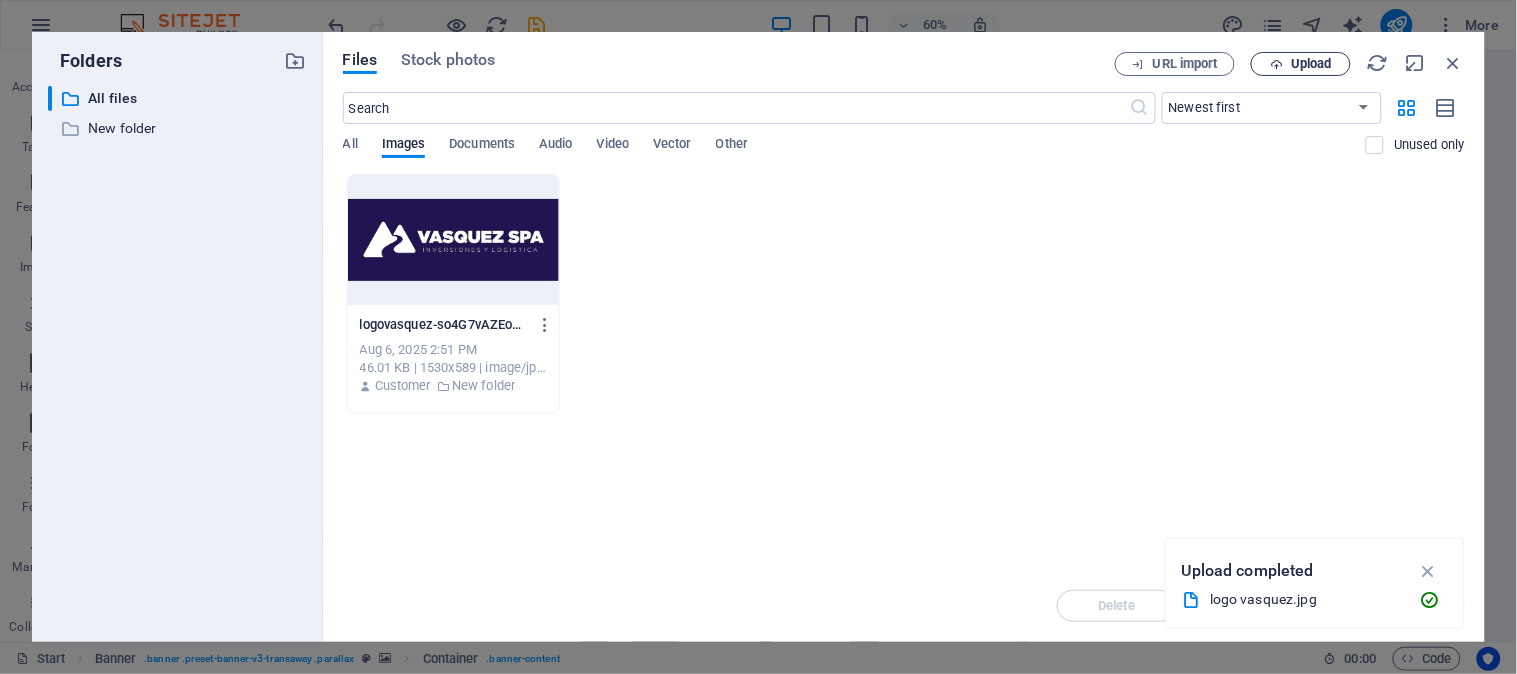 click on "Upload" at bounding box center (1311, 64) 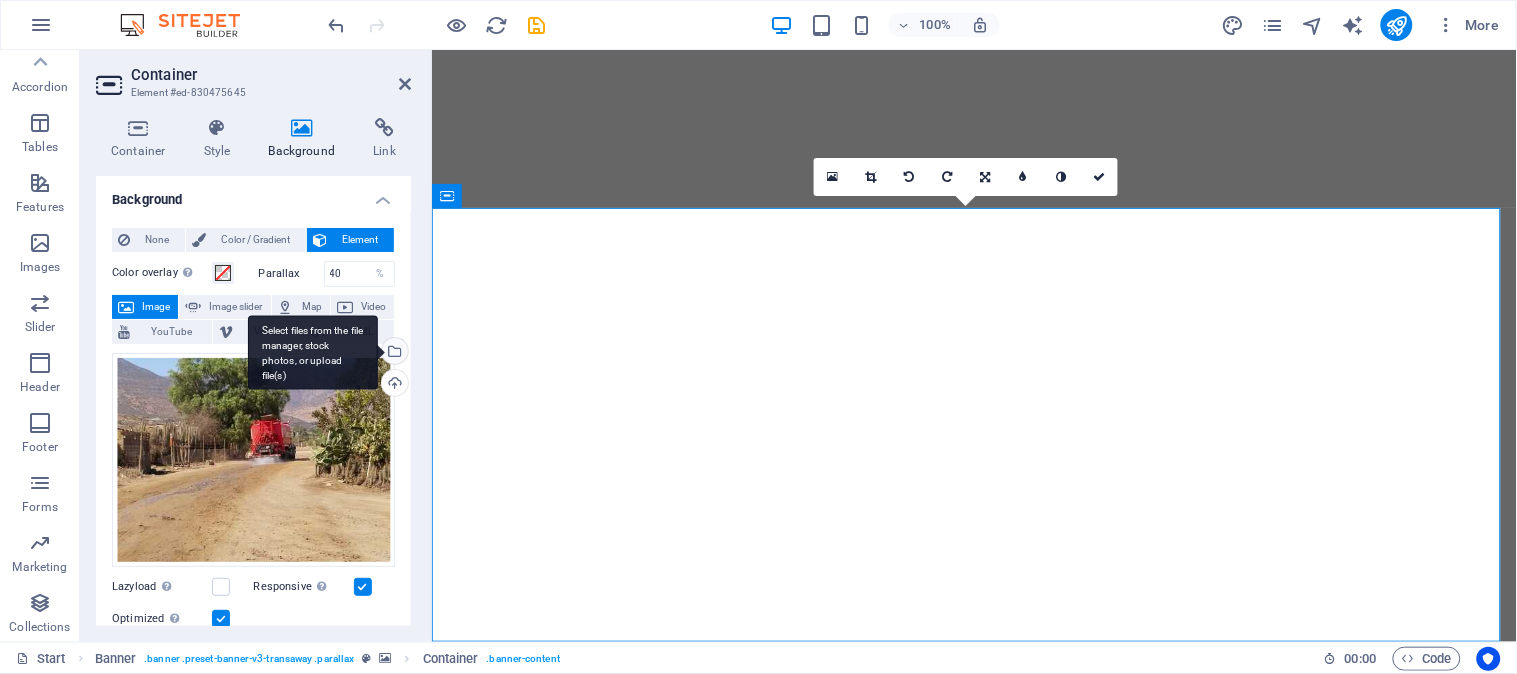 click on "Select files from the file manager, stock photos, or upload file(s)" at bounding box center (393, 353) 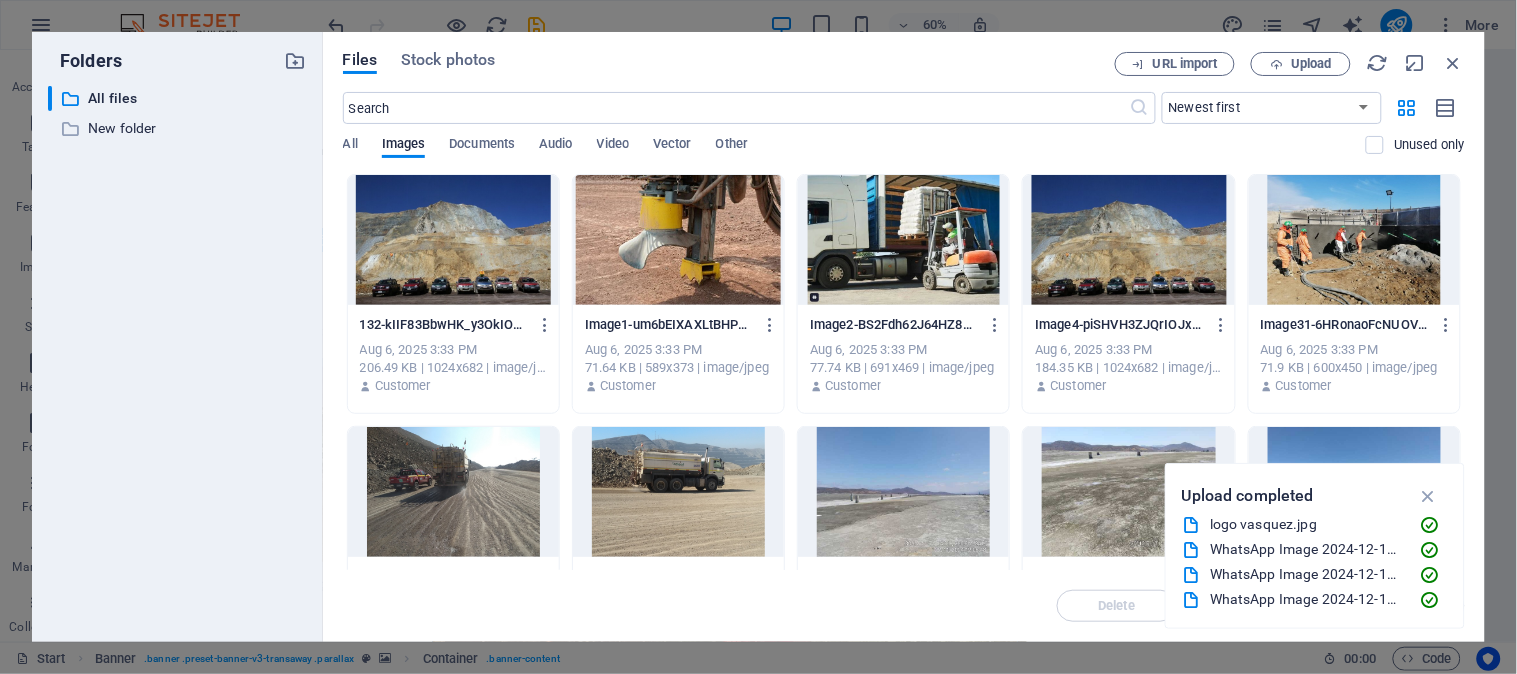 click at bounding box center [453, 240] 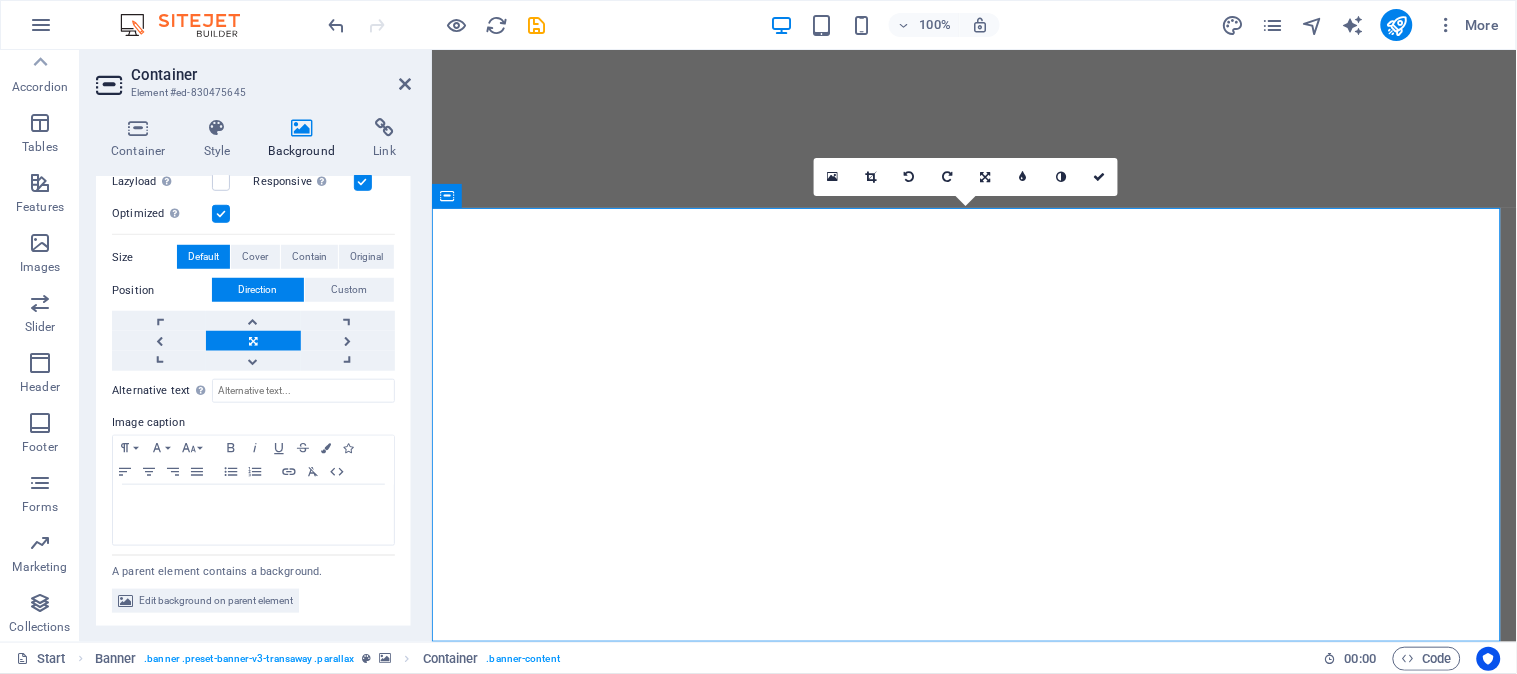 scroll, scrollTop: 0, scrollLeft: 0, axis: both 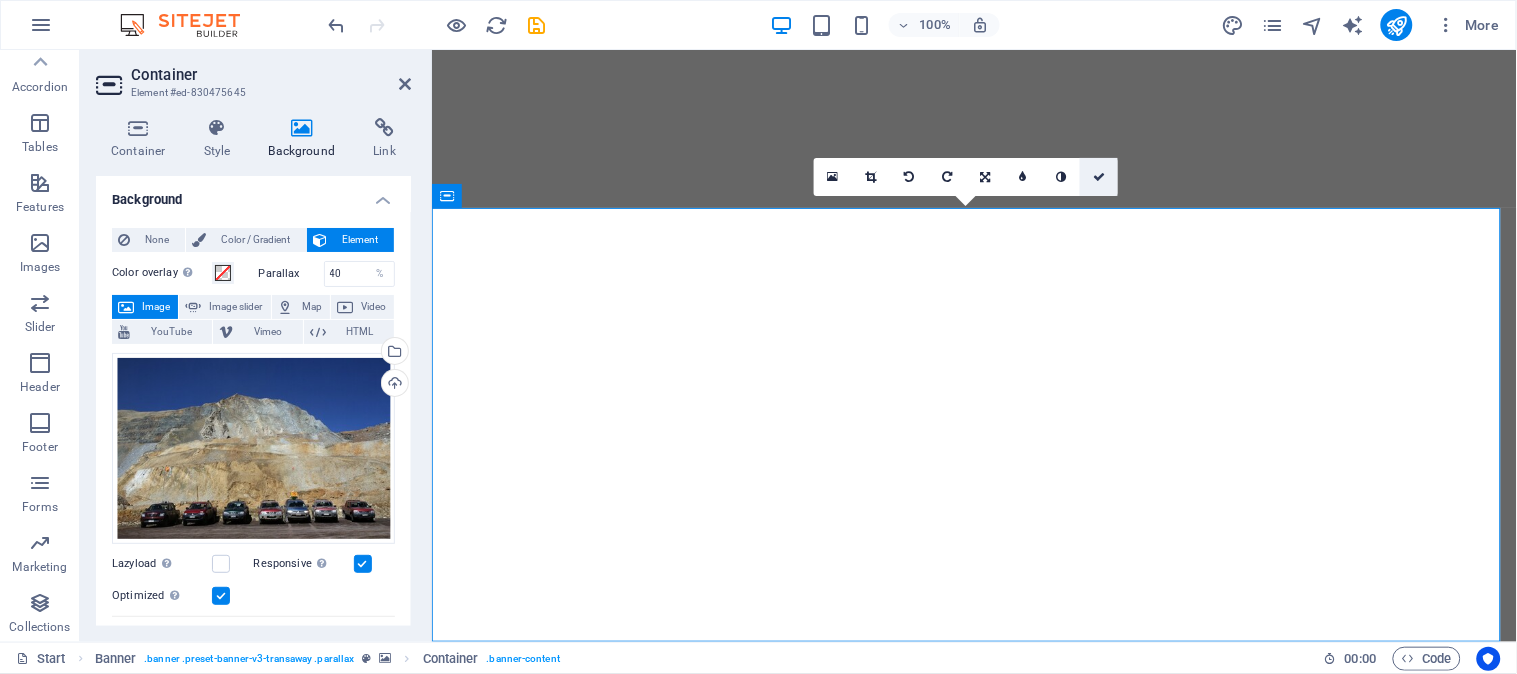 click at bounding box center [1099, 177] 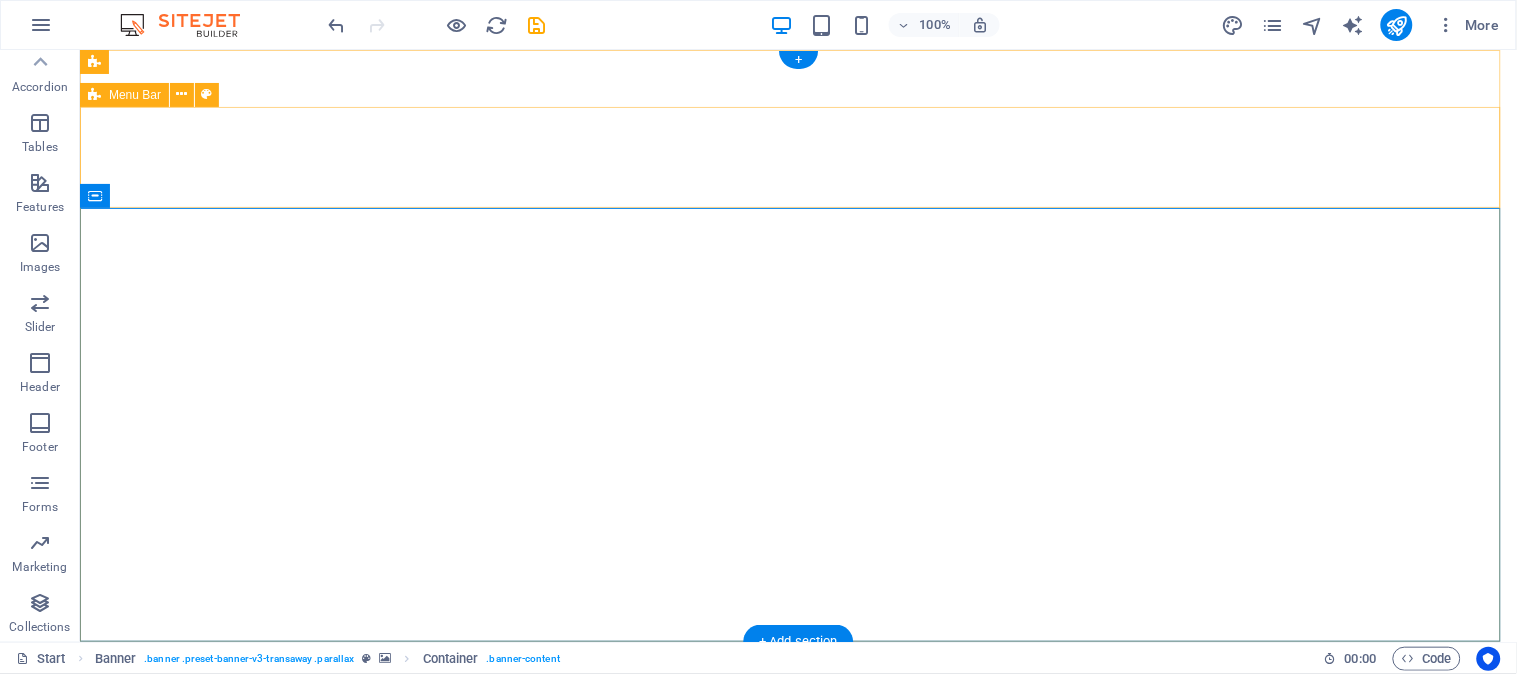 click on "Home Nosotros Servicios Trabajos Contacto COTIZAR TRABAJO" at bounding box center [797, 835] 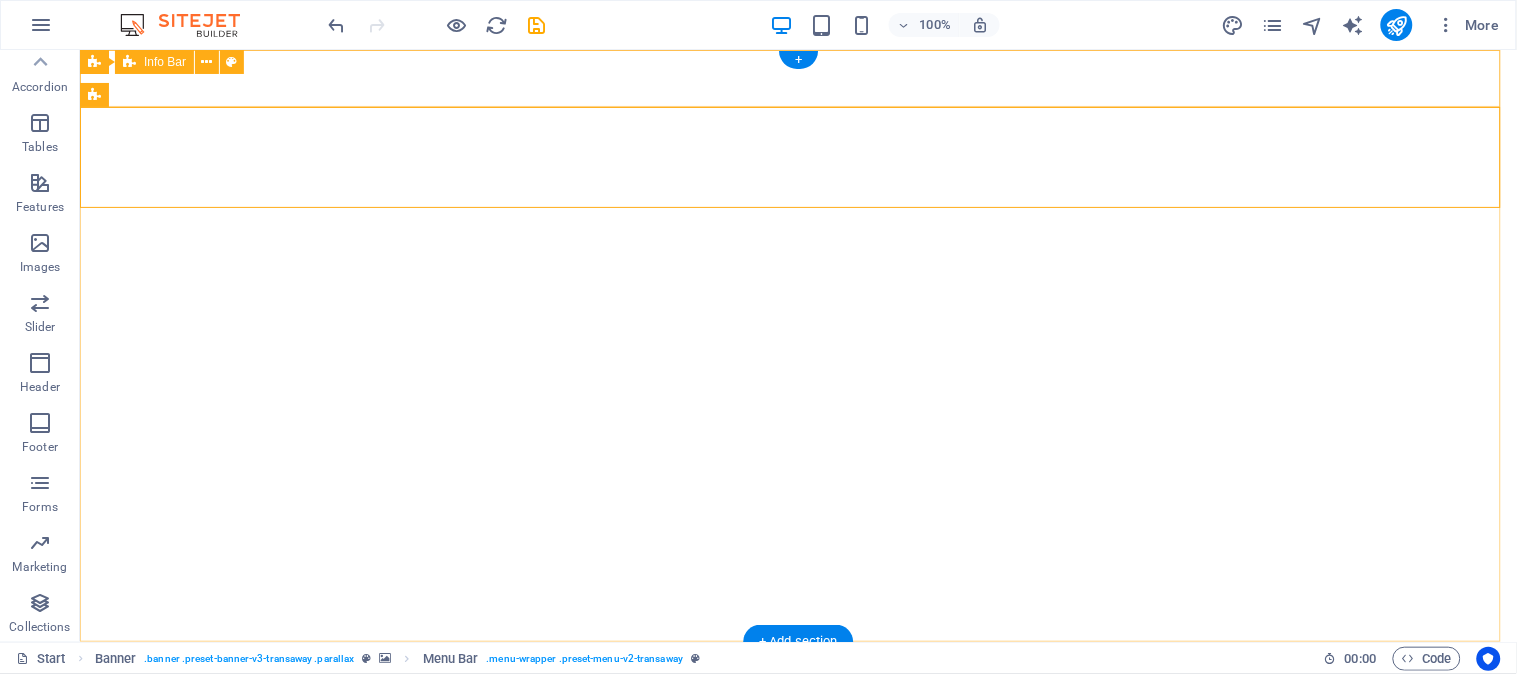 click on "+56 9  4808 2122 jromero@v asquezspa.cl" at bounding box center (797, 695) 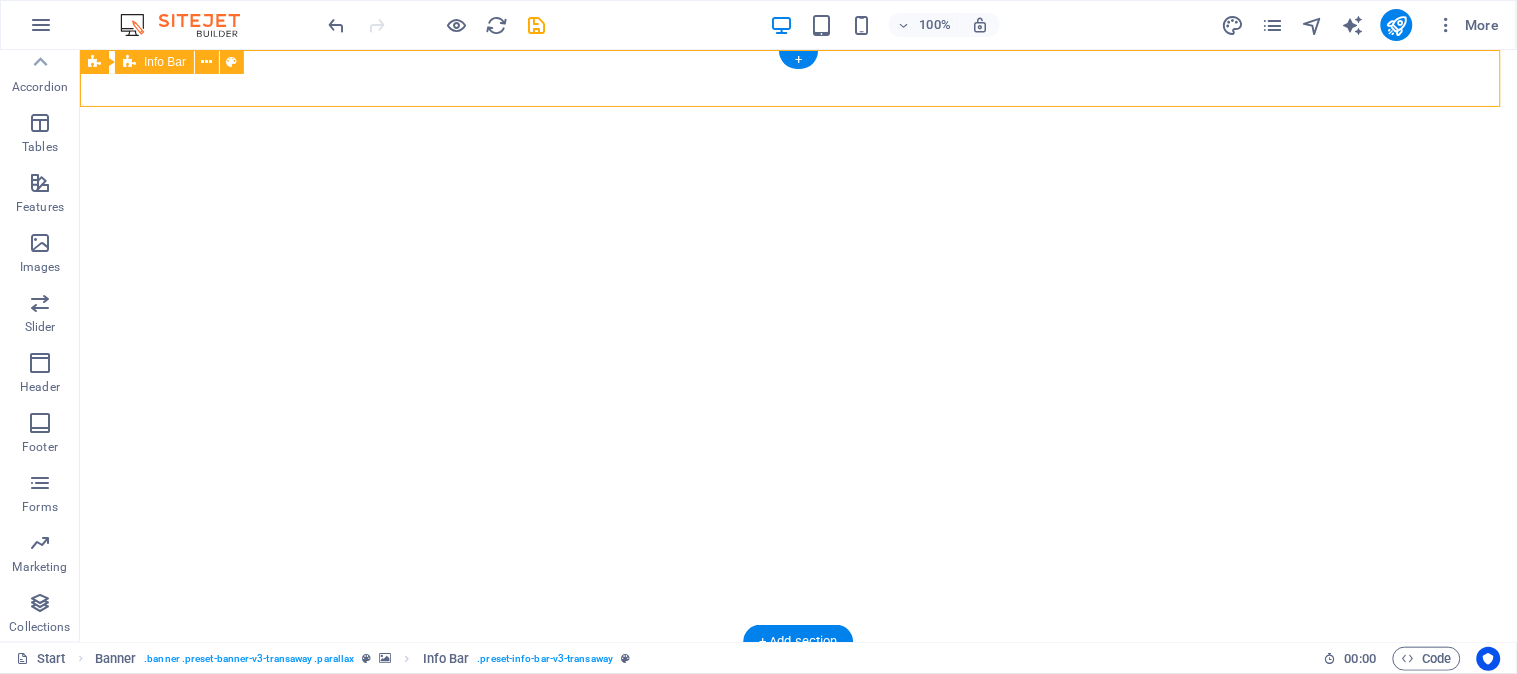click on "+56 9  4808 2122 jromero@v asquezspa.cl" at bounding box center (797, 695) 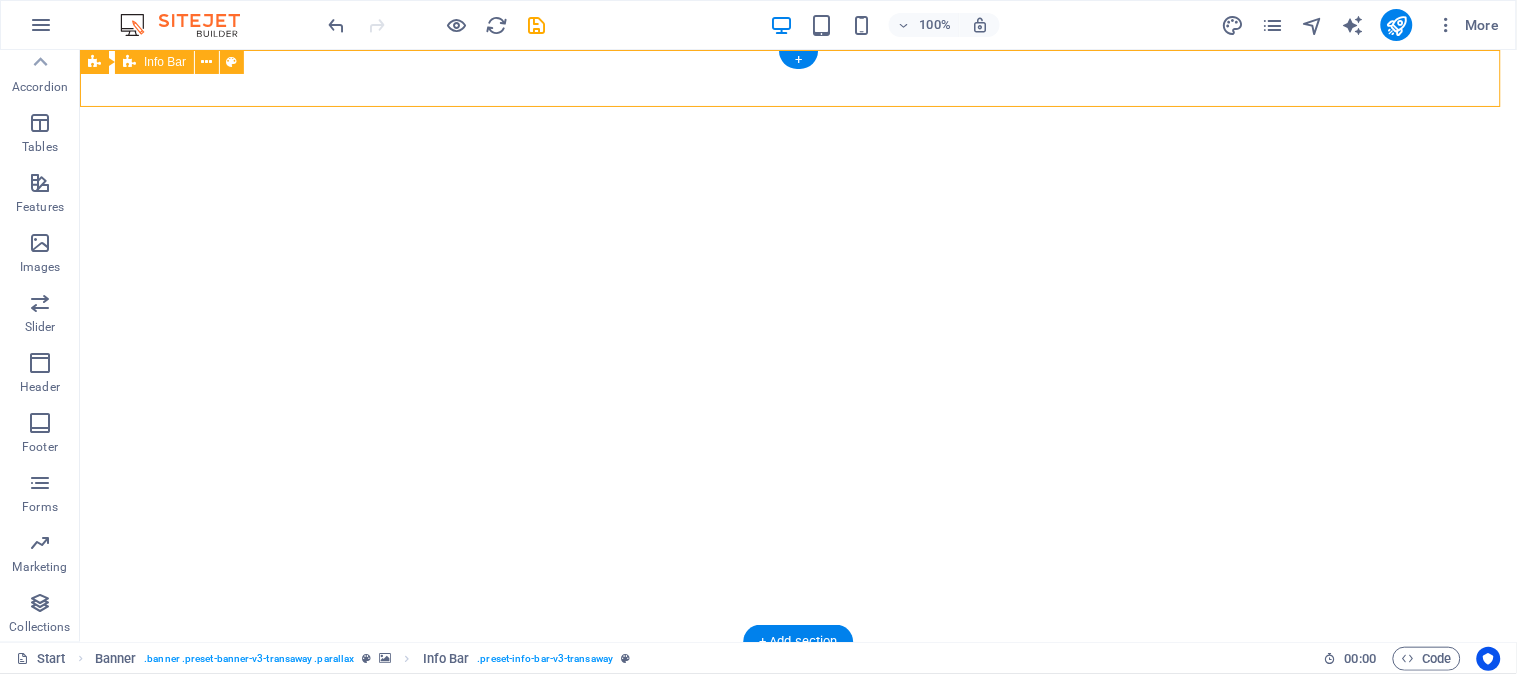 click on "+56 9  4808 2122 jromero@v asquezspa.cl" at bounding box center (797, 695) 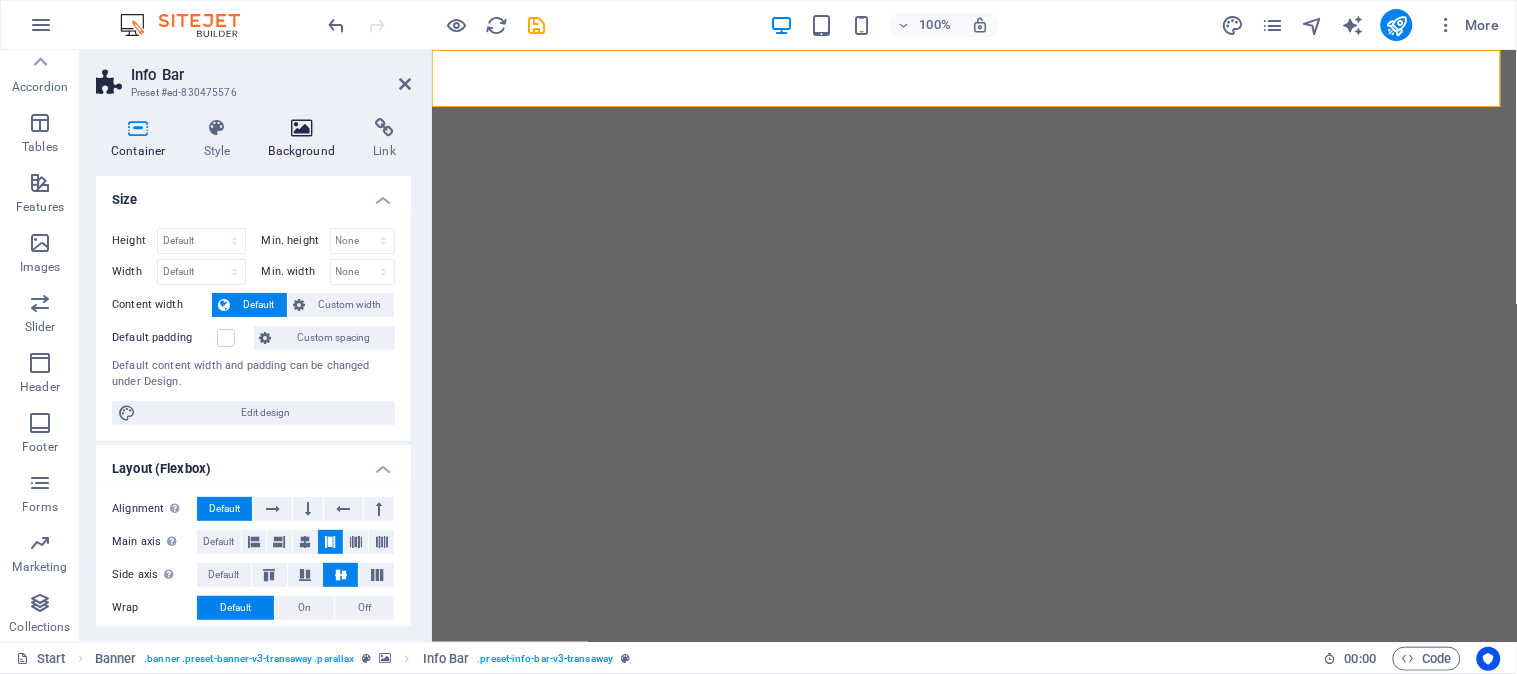 click at bounding box center [302, 128] 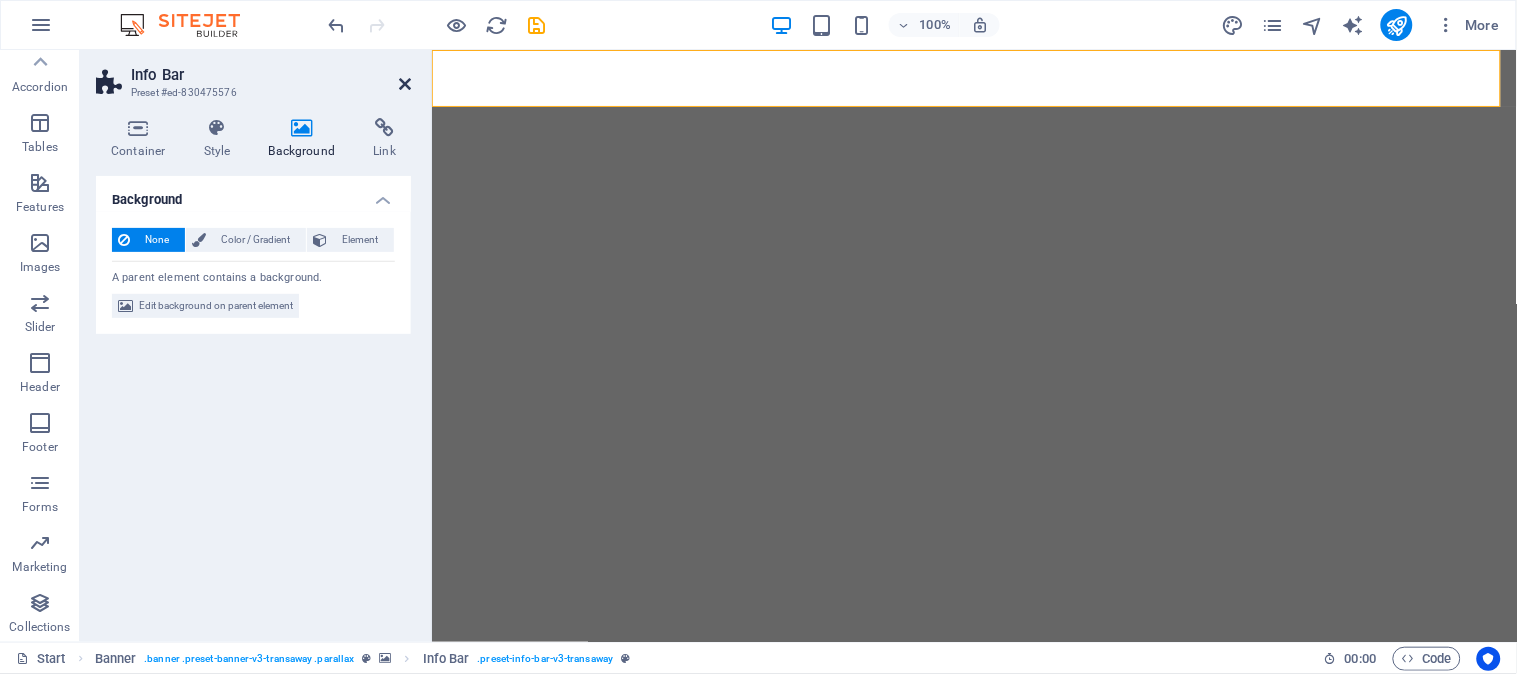 click at bounding box center (405, 84) 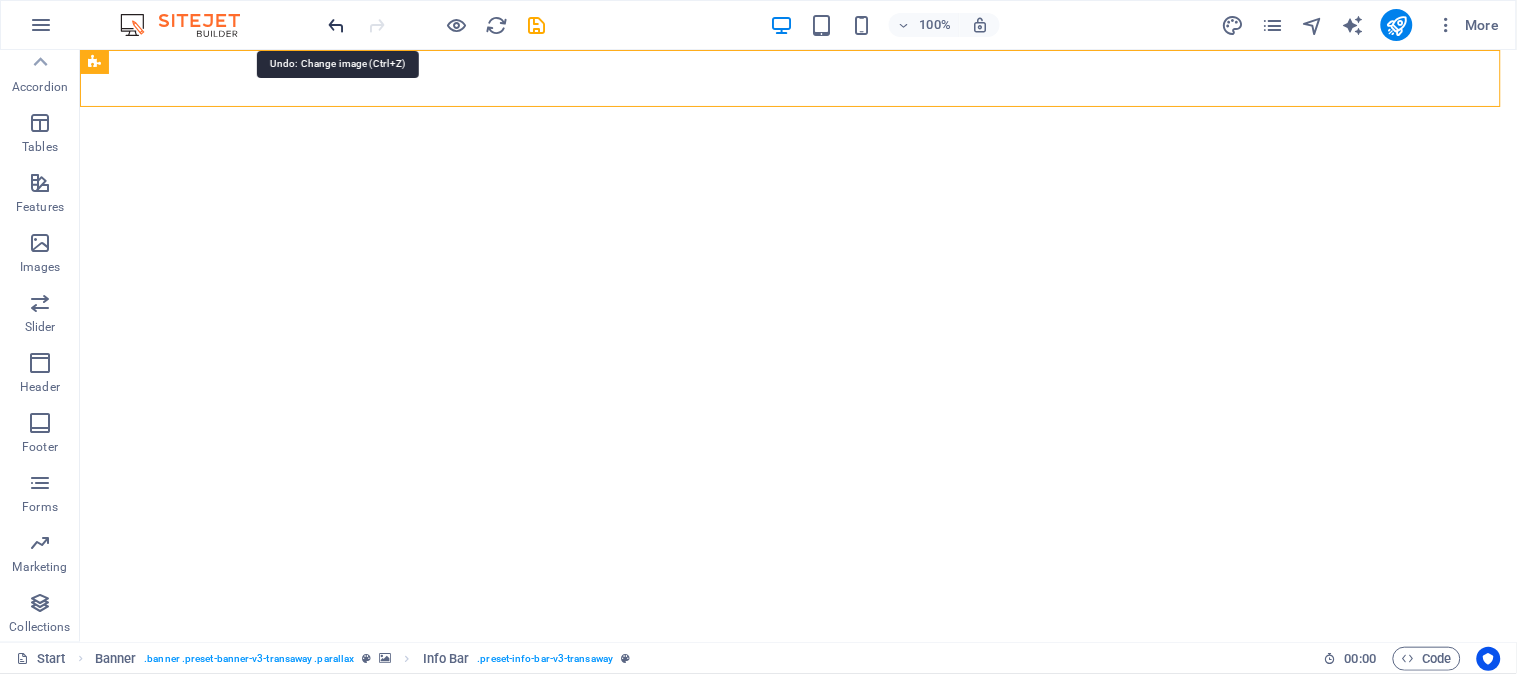 click at bounding box center (337, 25) 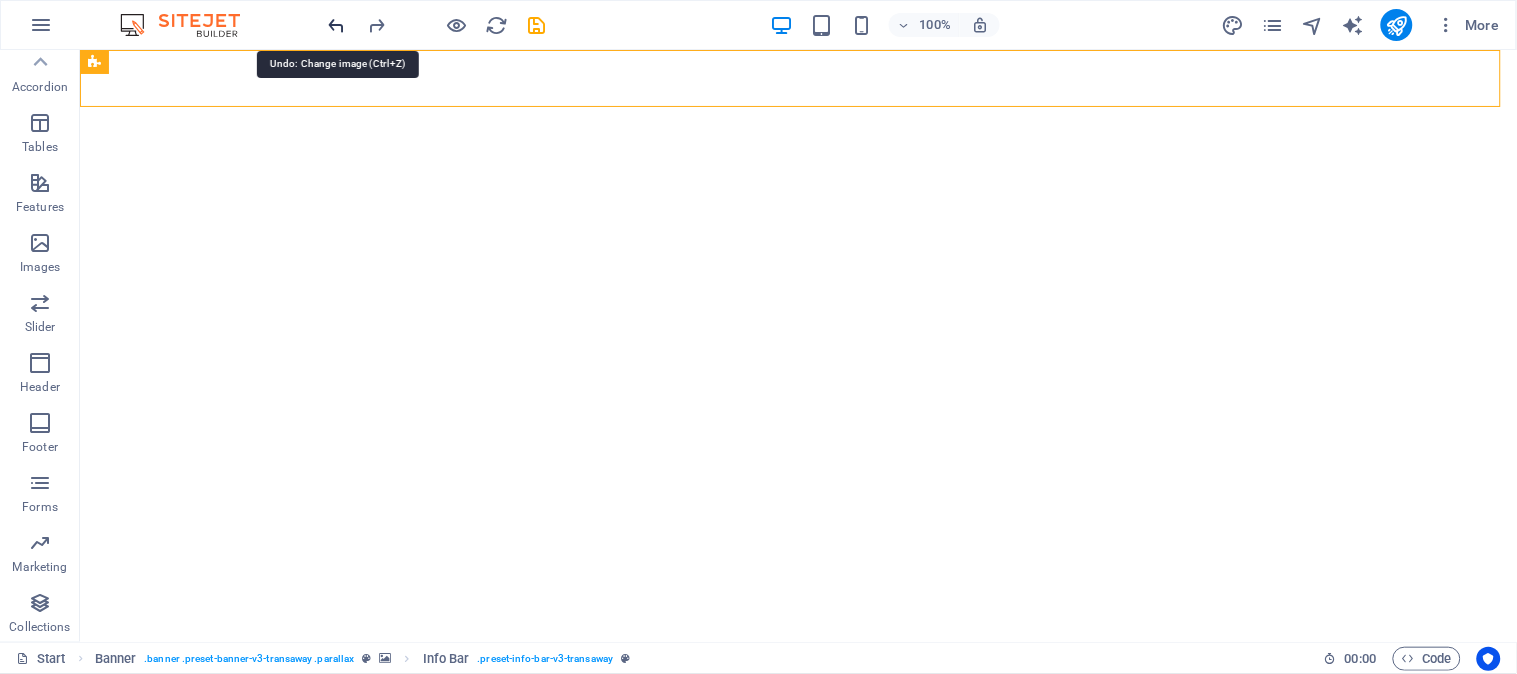 click at bounding box center (337, 25) 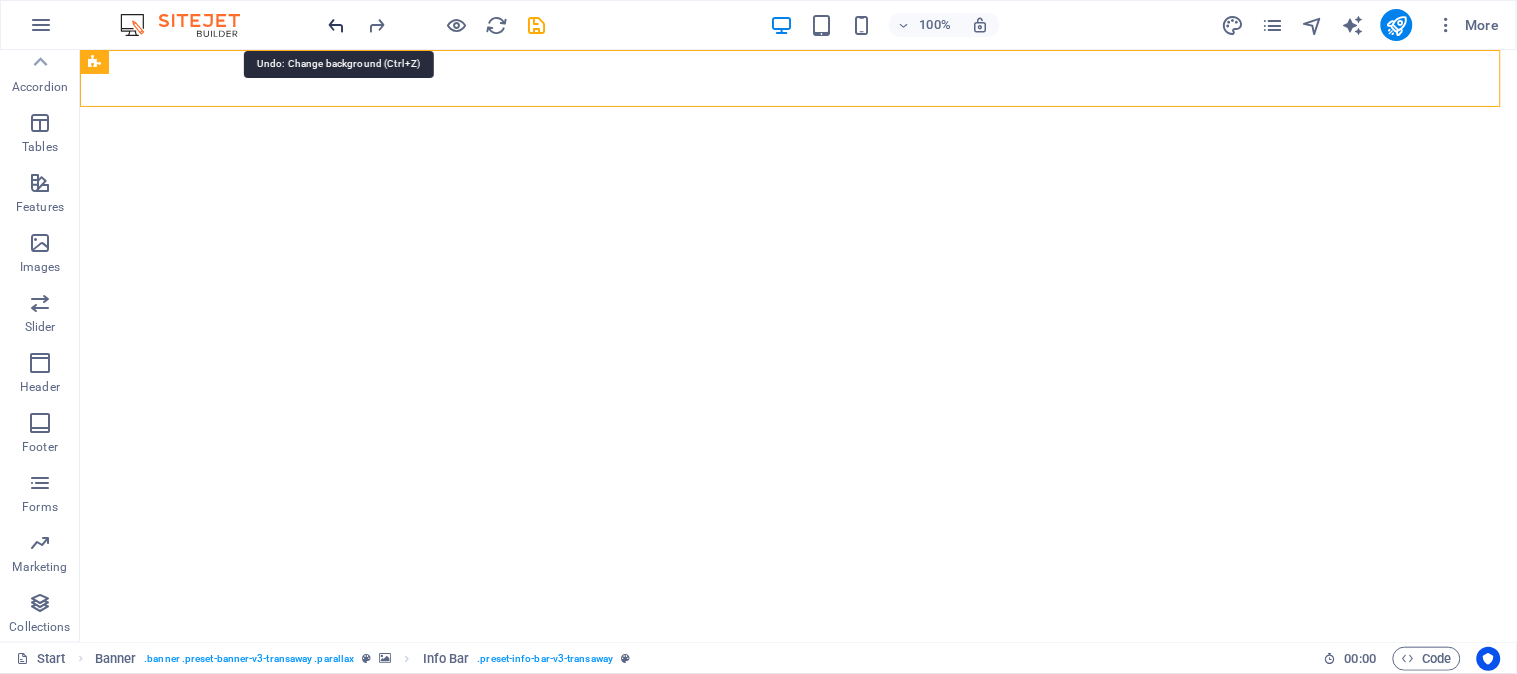 click at bounding box center (337, 25) 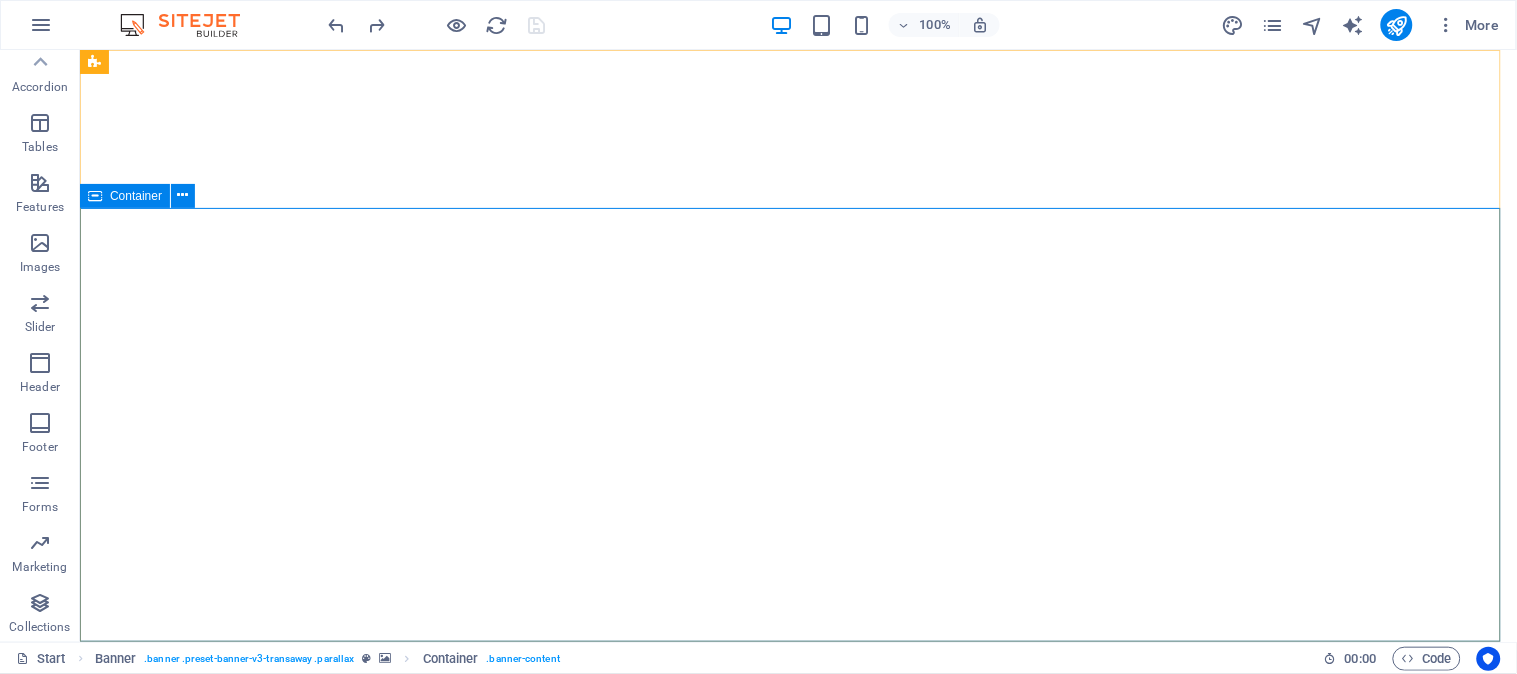 click on "Container" at bounding box center [136, 196] 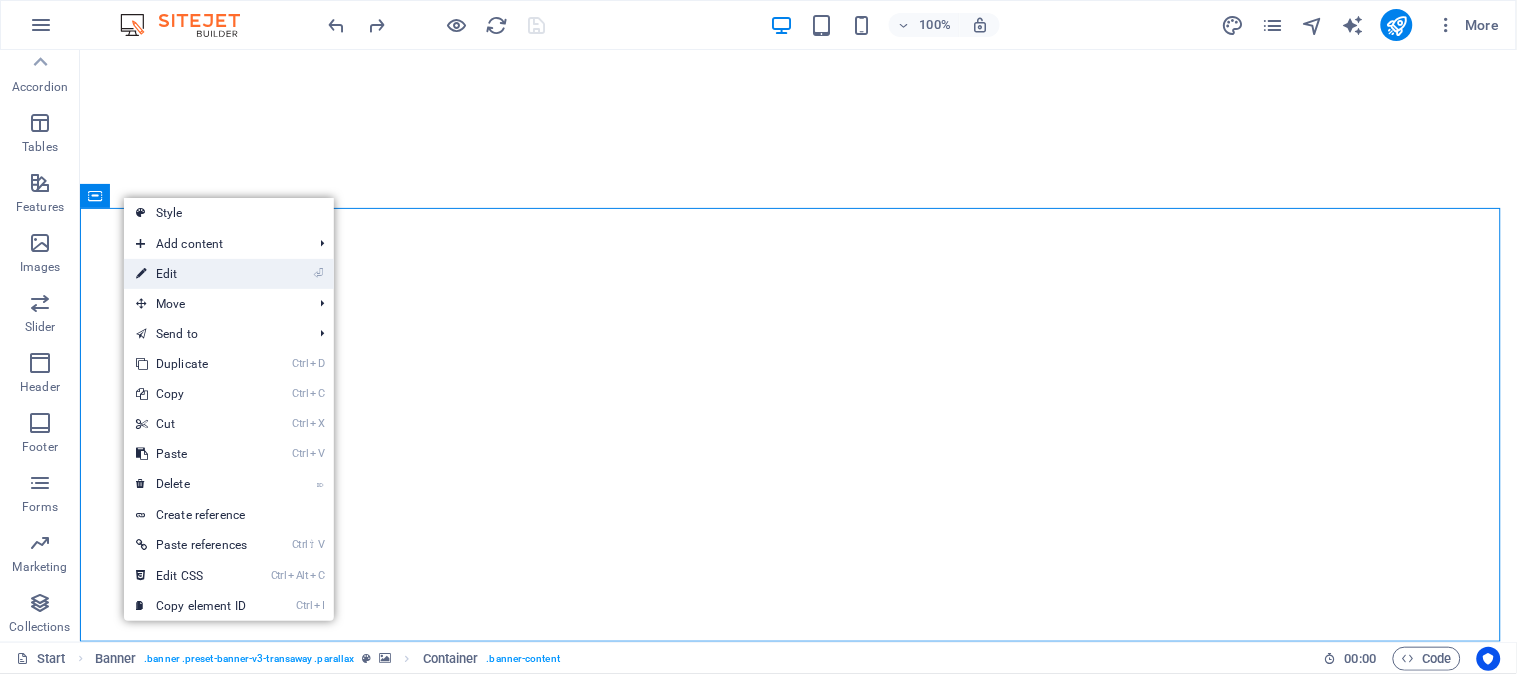 click on "⏎  Edit" at bounding box center (191, 274) 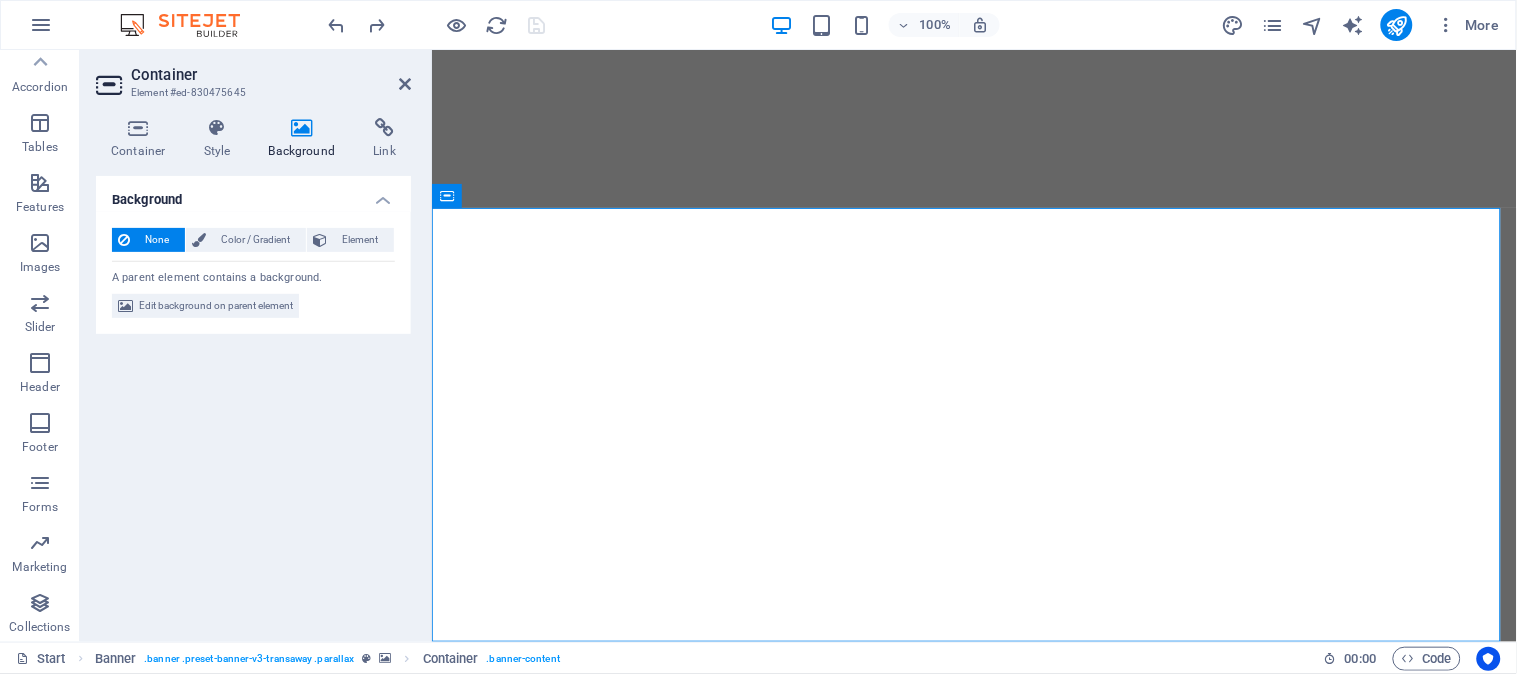 click at bounding box center (302, 128) 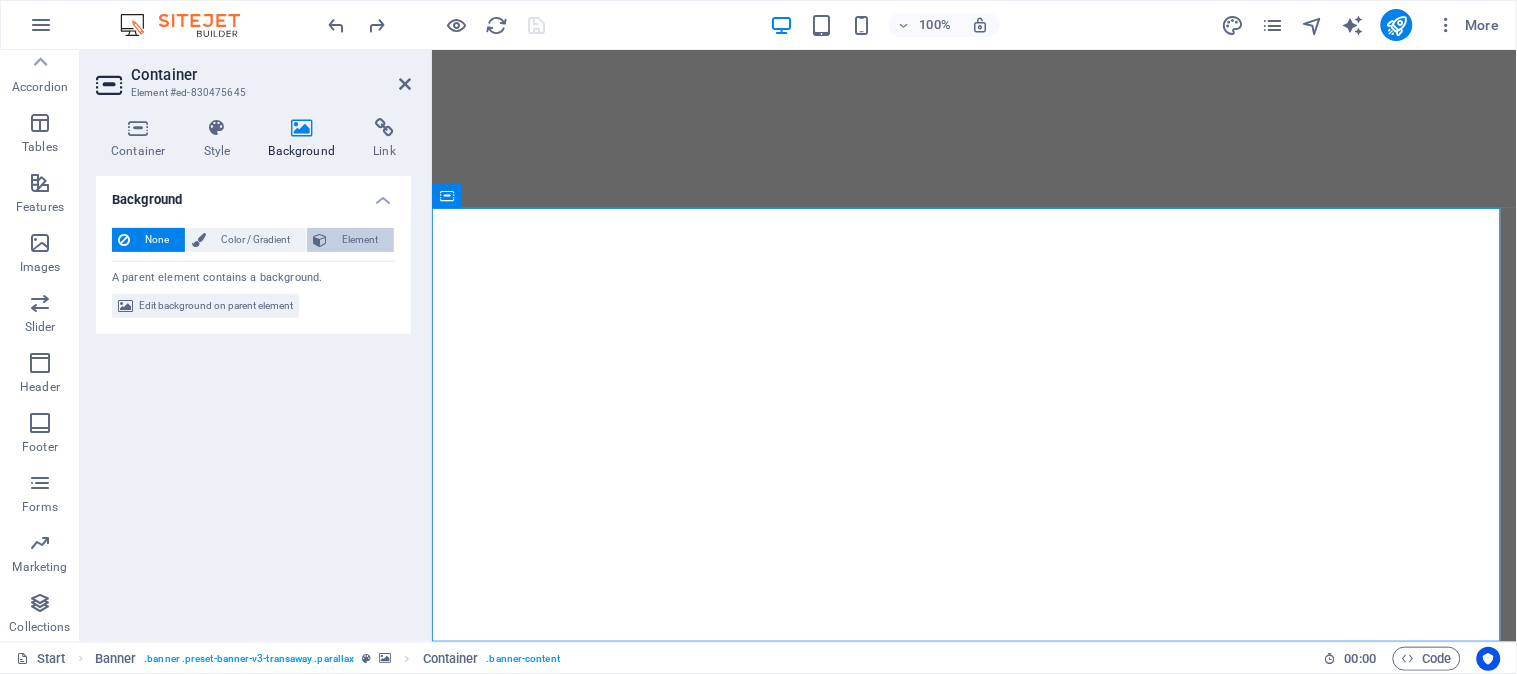 click on "Element" at bounding box center (360, 240) 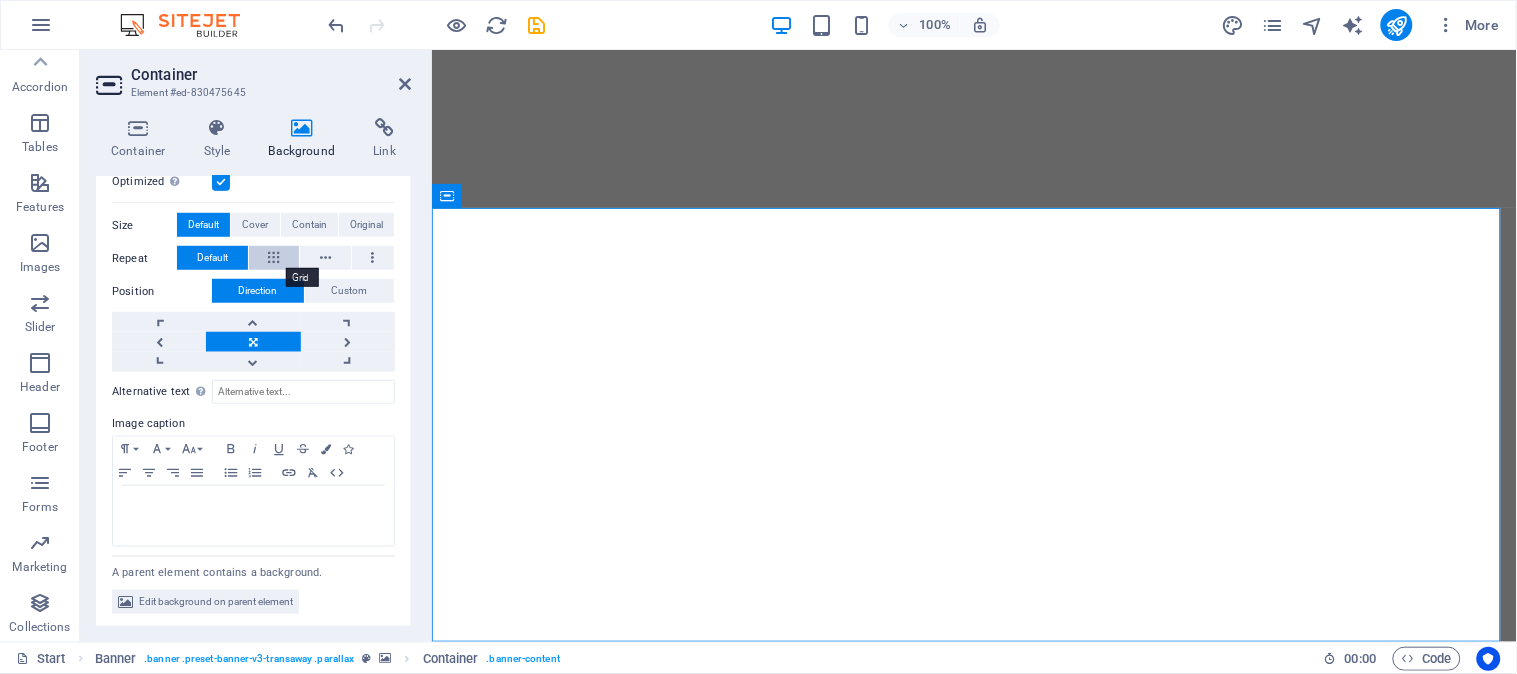 scroll, scrollTop: 0, scrollLeft: 0, axis: both 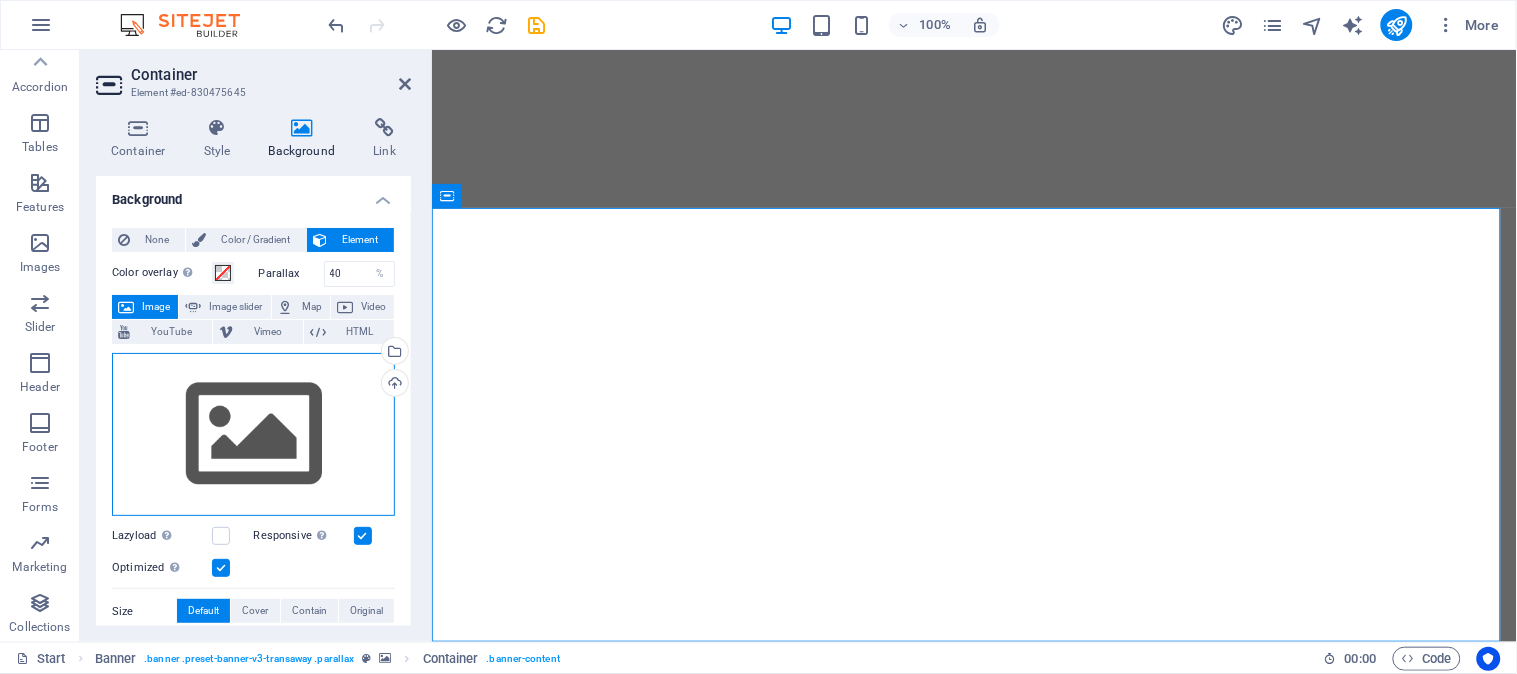drag, startPoint x: 277, startPoint y: 418, endPoint x: 228, endPoint y: 383, distance: 60.216278 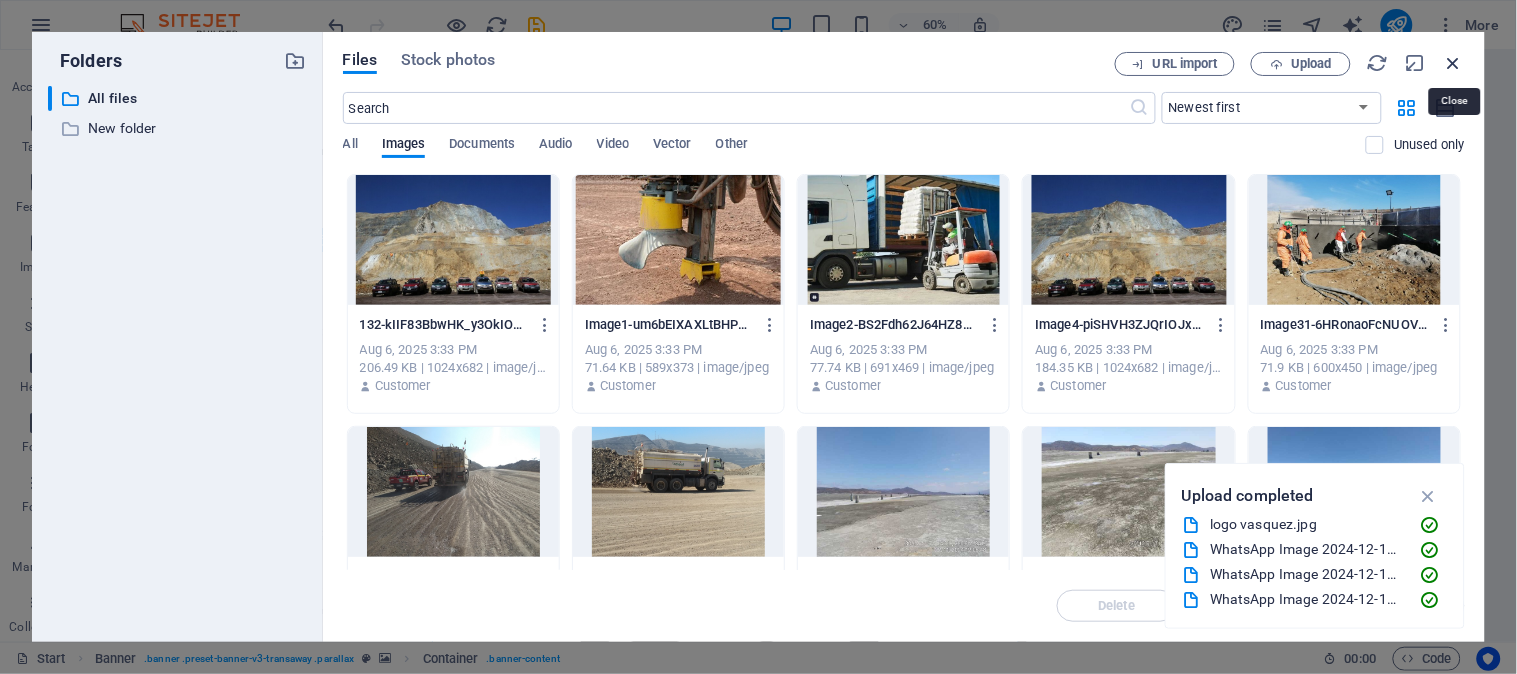 drag, startPoint x: 1457, startPoint y: 58, endPoint x: 1018, endPoint y: 17, distance: 440.91043 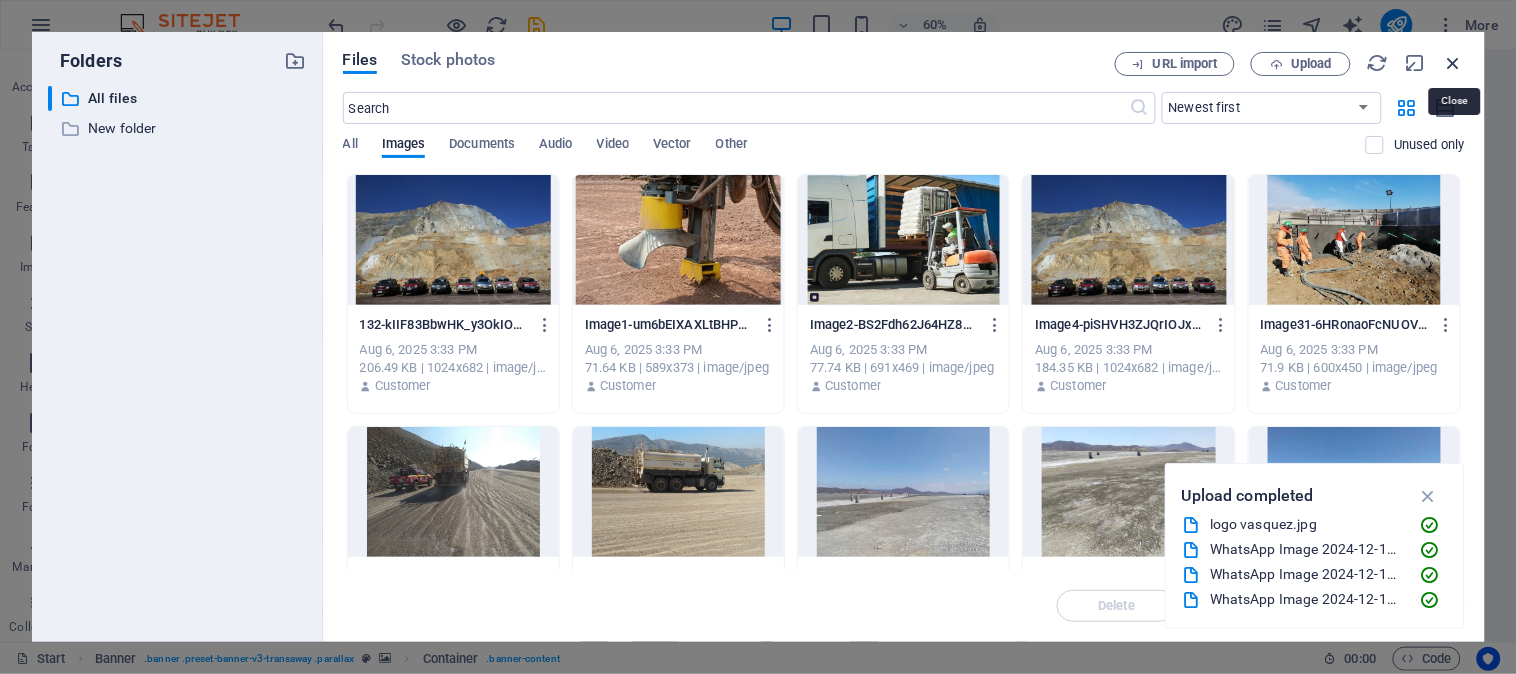 click at bounding box center [1454, 63] 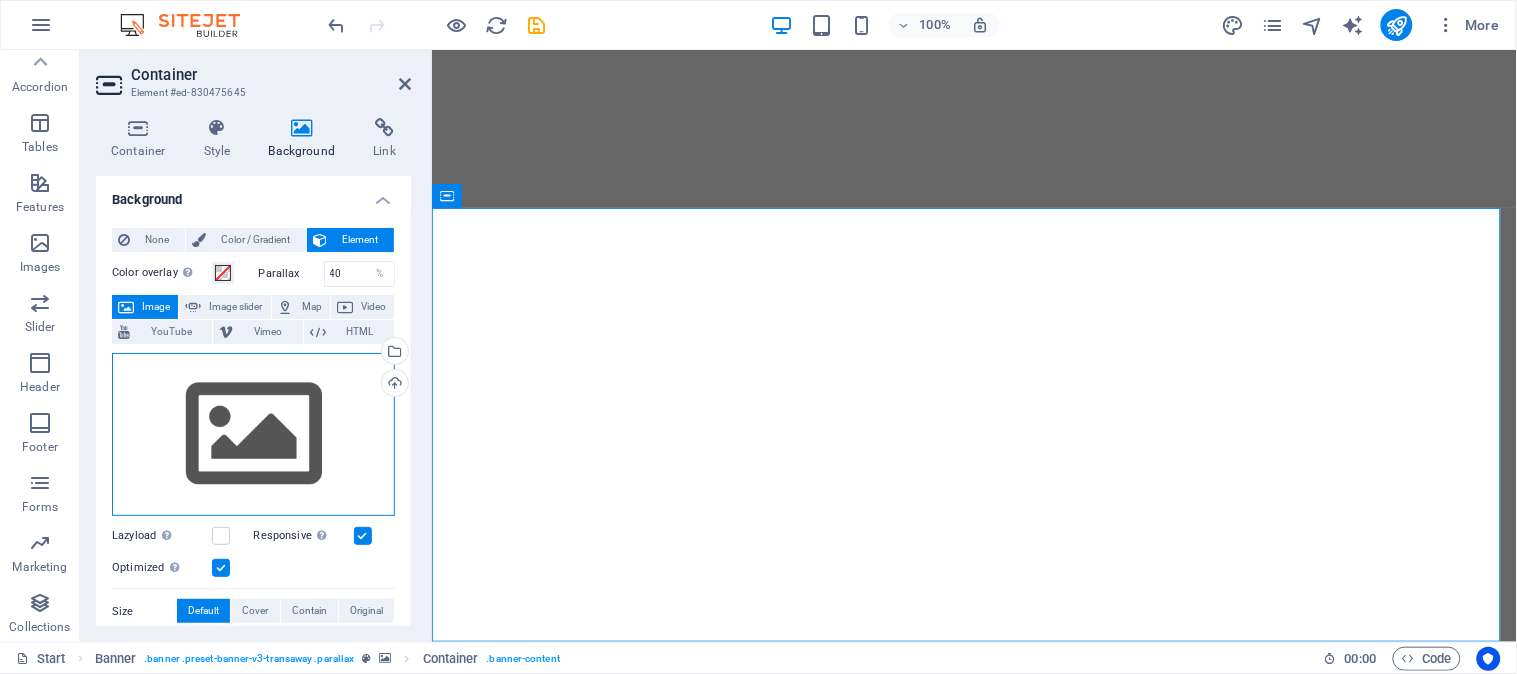 click on "Drag files here, click to choose files or select files from Files or our free stock photos & videos" at bounding box center (253, 435) 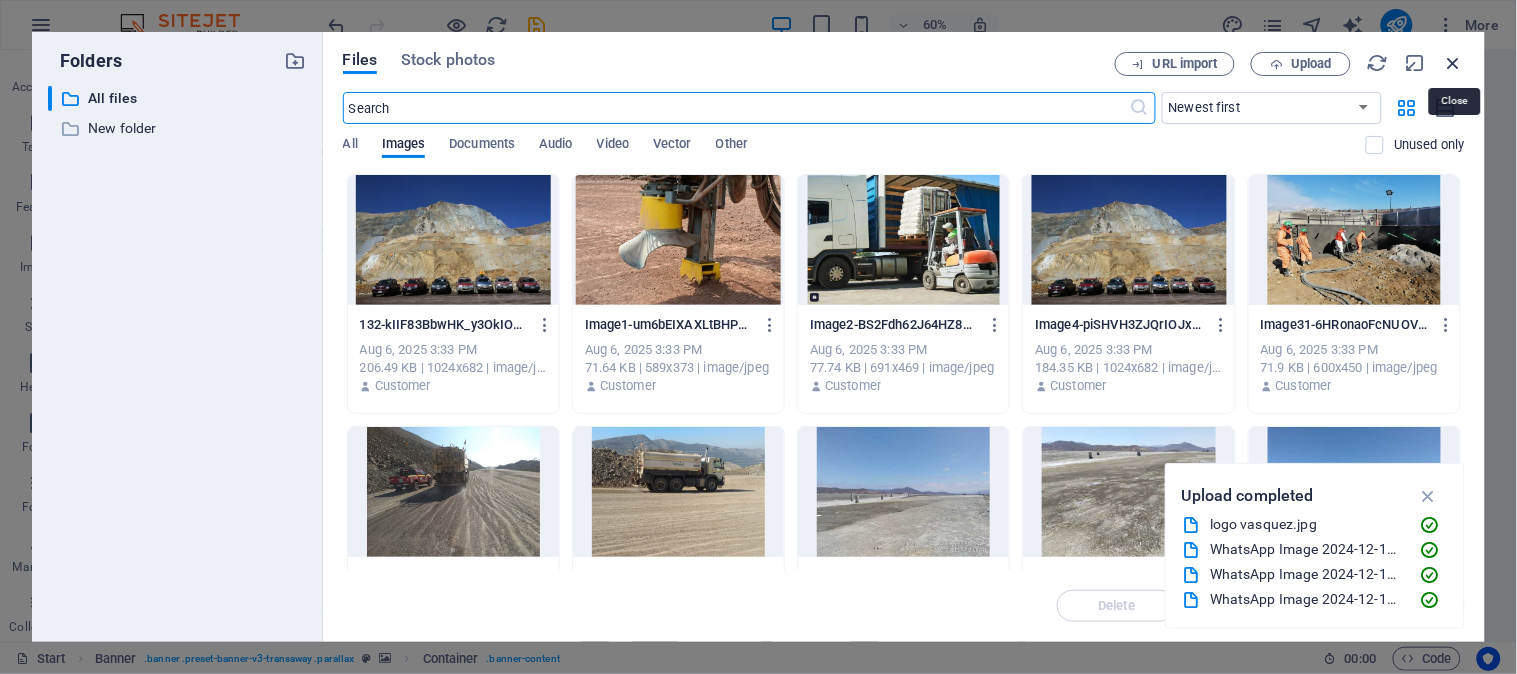 click at bounding box center [1454, 63] 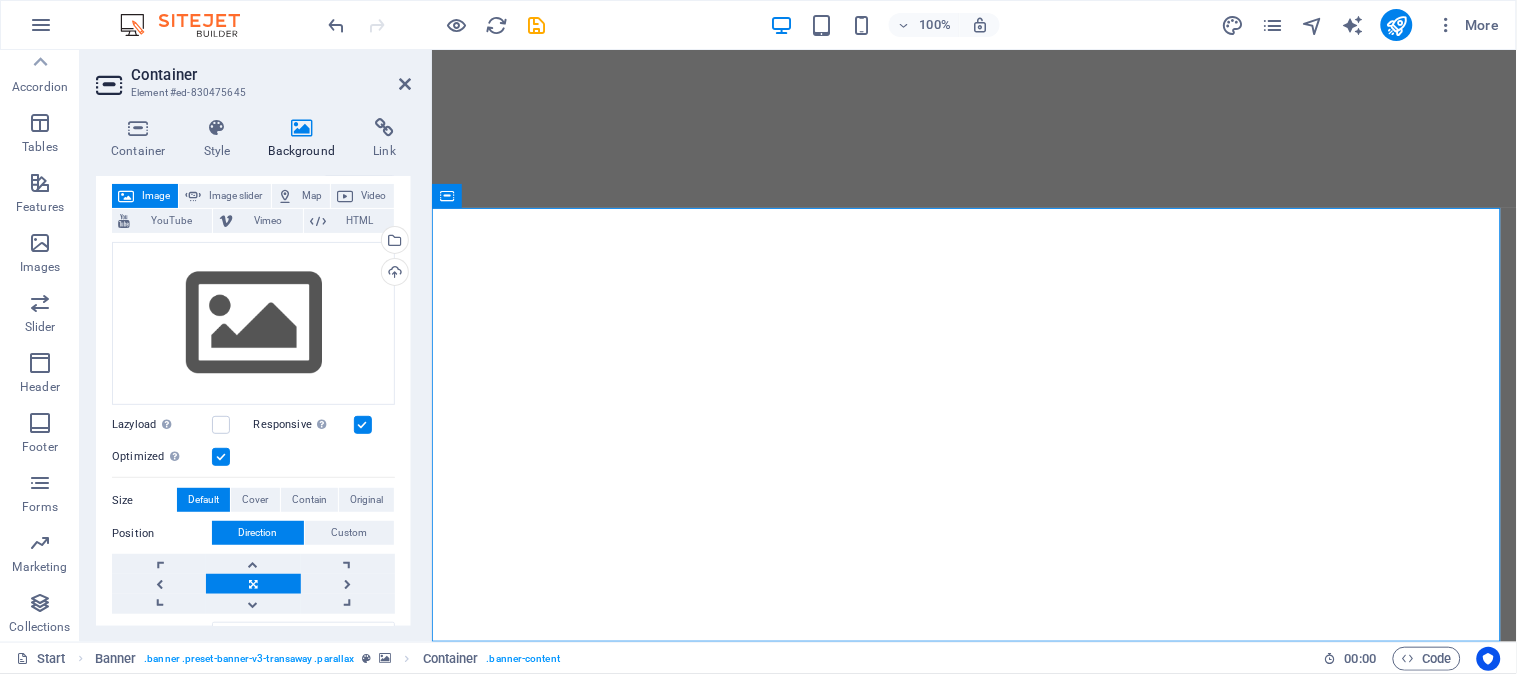 scroll, scrollTop: 222, scrollLeft: 0, axis: vertical 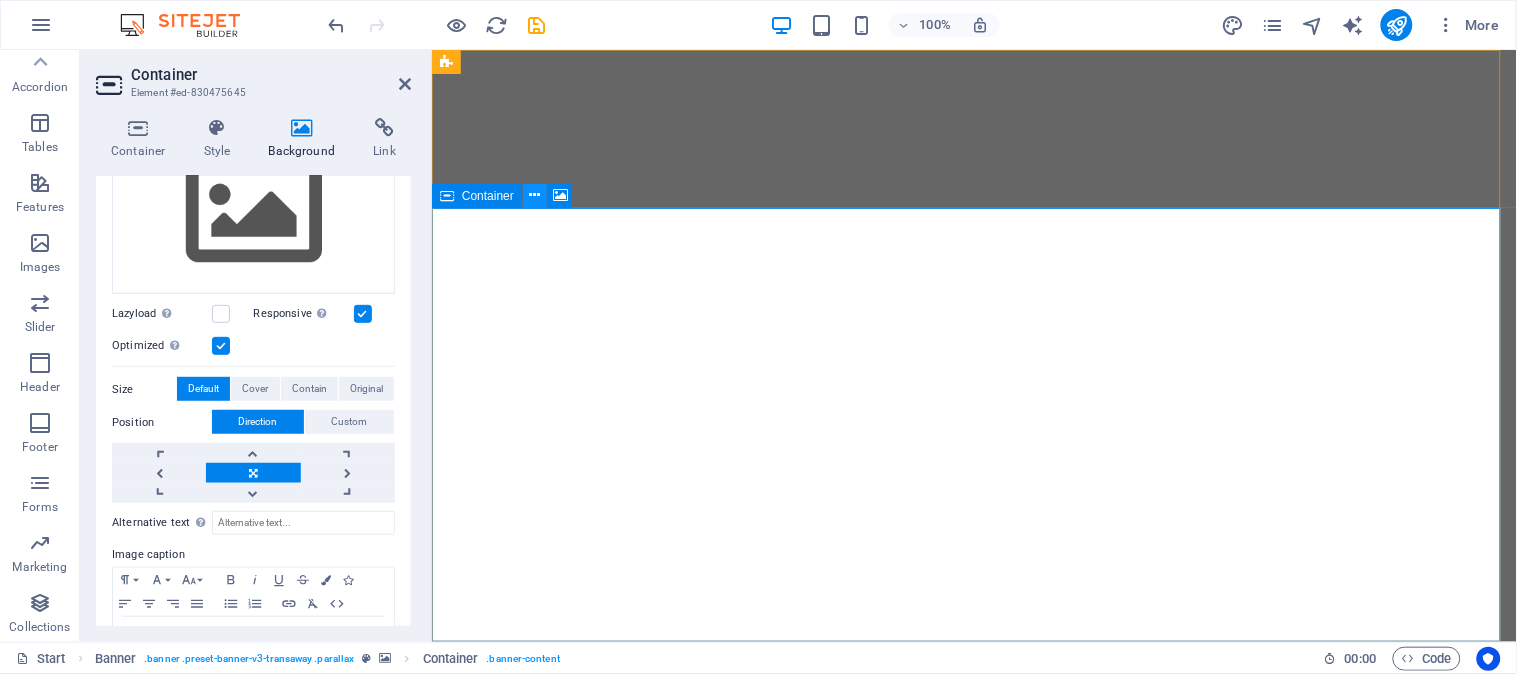 click at bounding box center [535, 196] 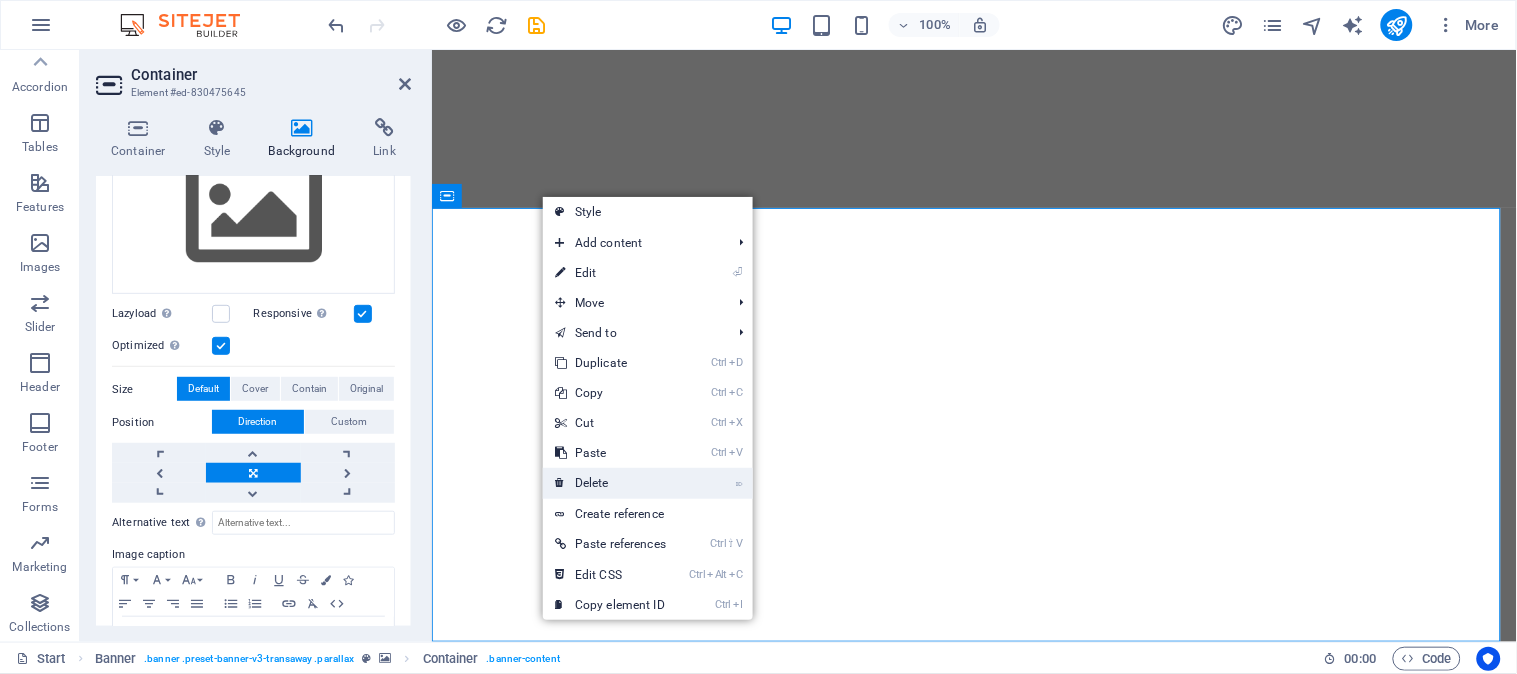 click on "⌦  Delete" at bounding box center [610, 483] 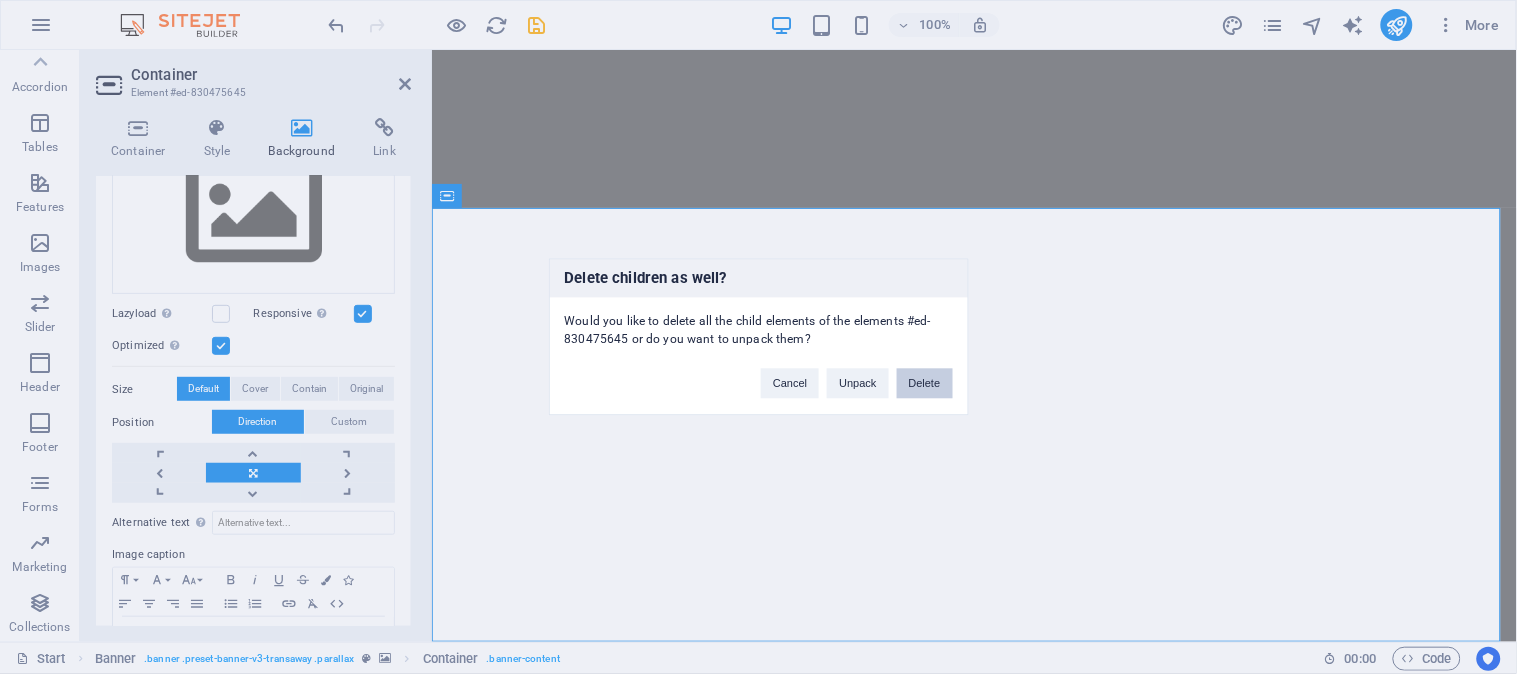 drag, startPoint x: 936, startPoint y: 381, endPoint x: 855, endPoint y: 334, distance: 93.64828 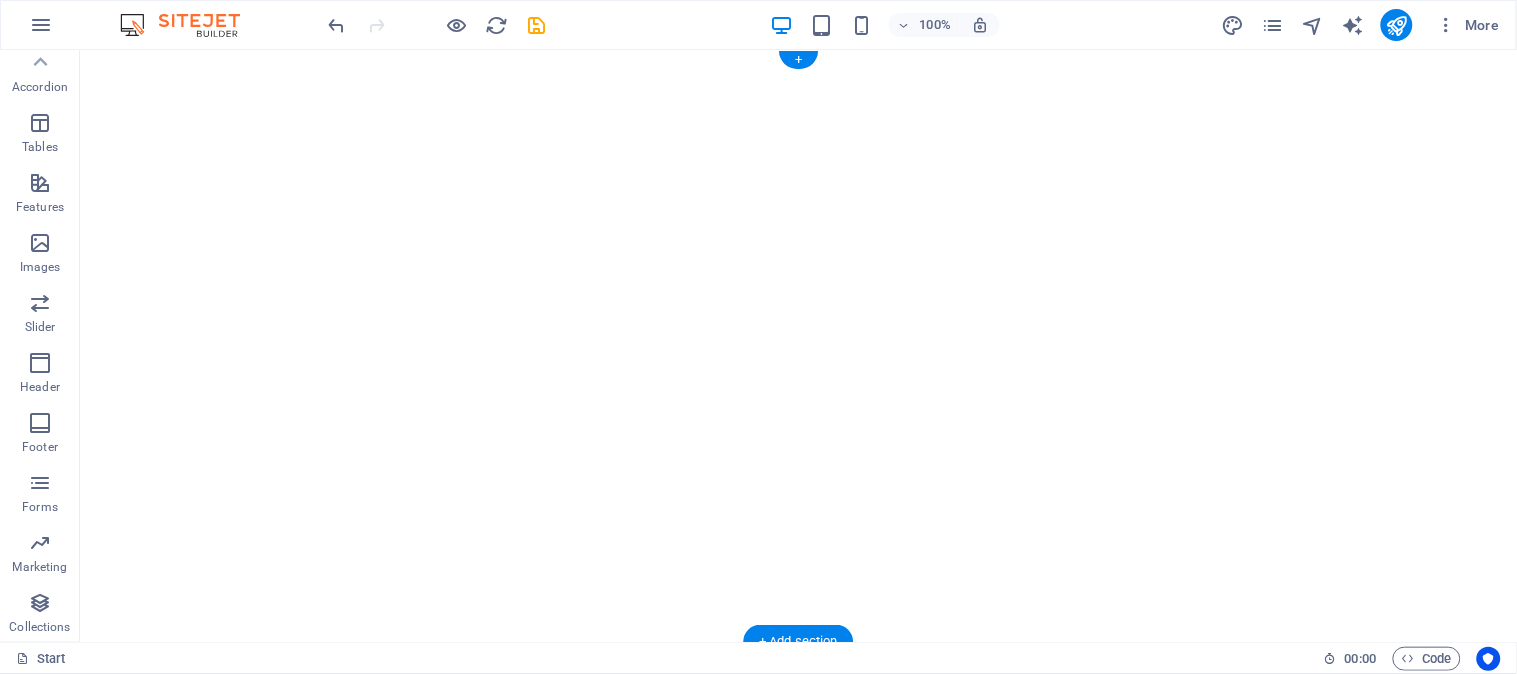 click at bounding box center [-2054, 49] 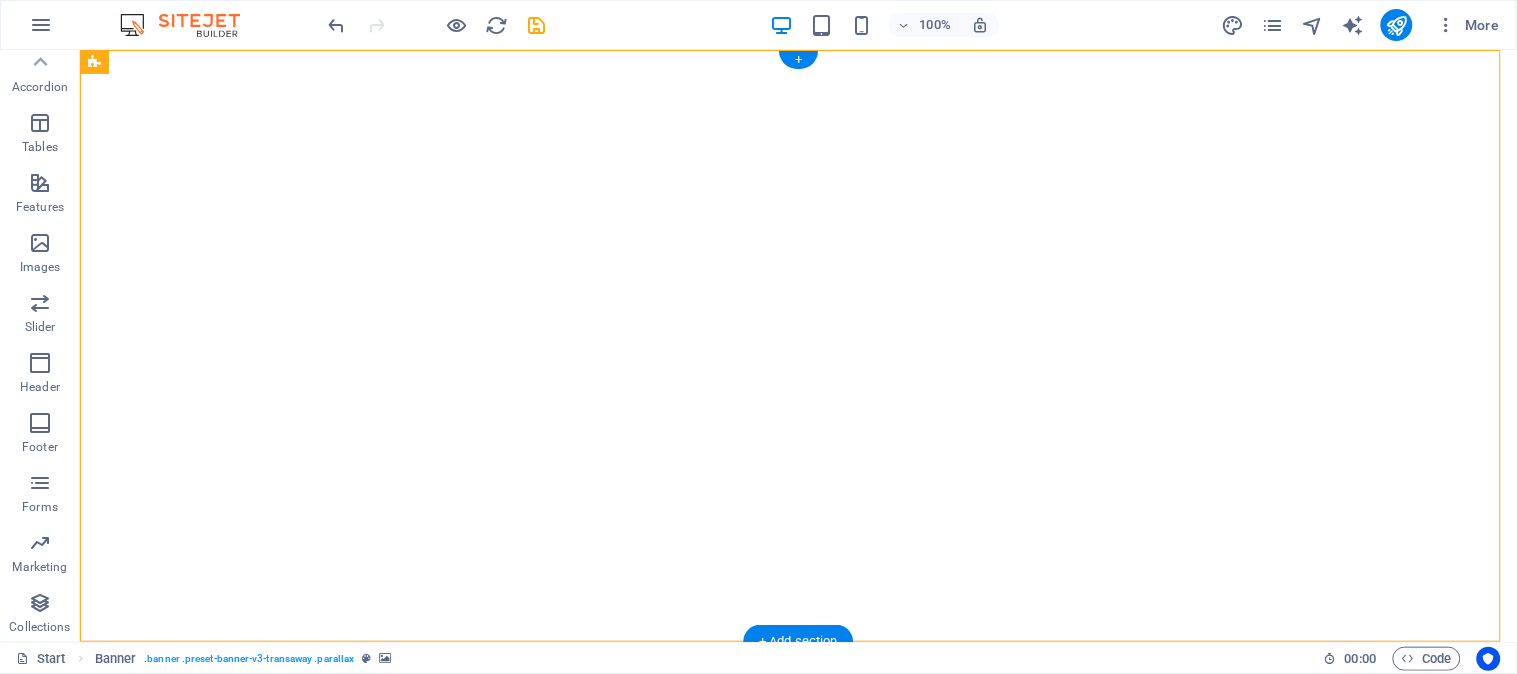 click at bounding box center [-2054, 49] 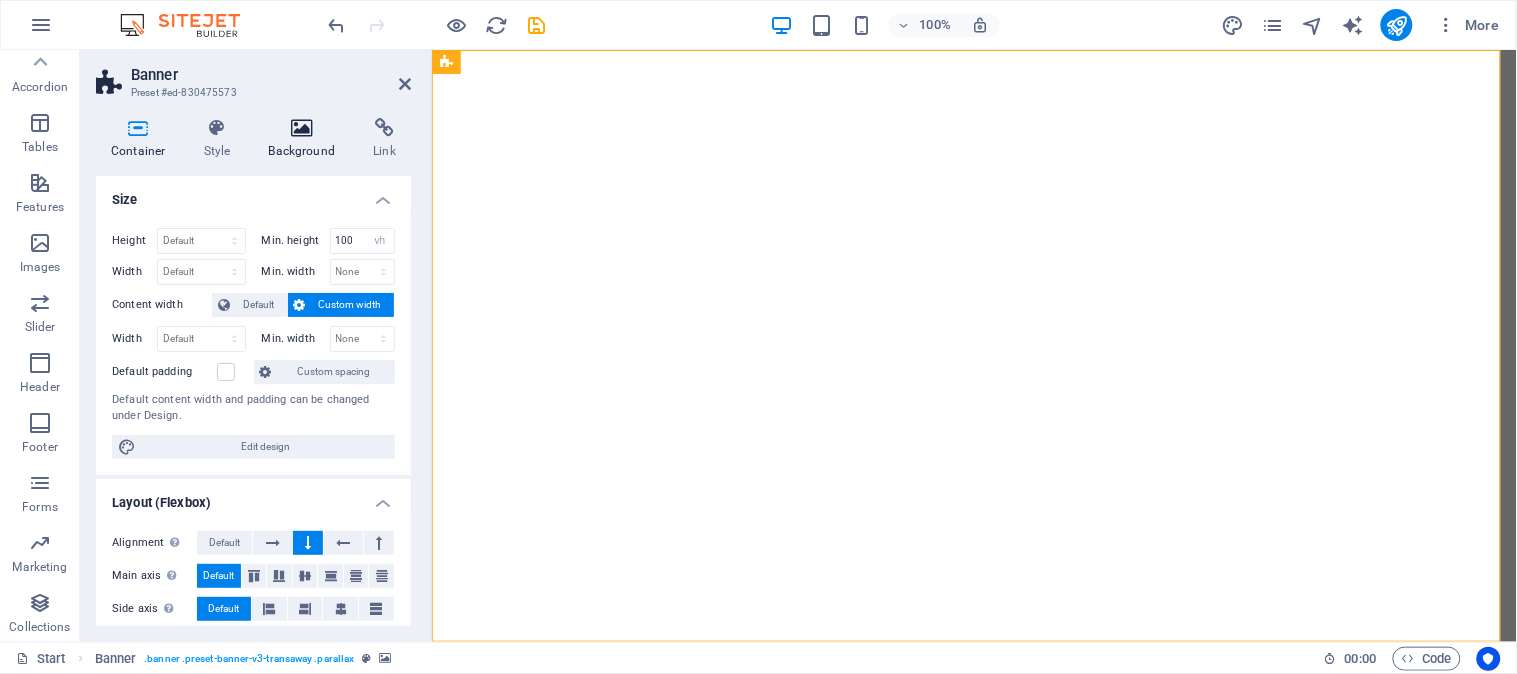 click on "Background" at bounding box center [306, 139] 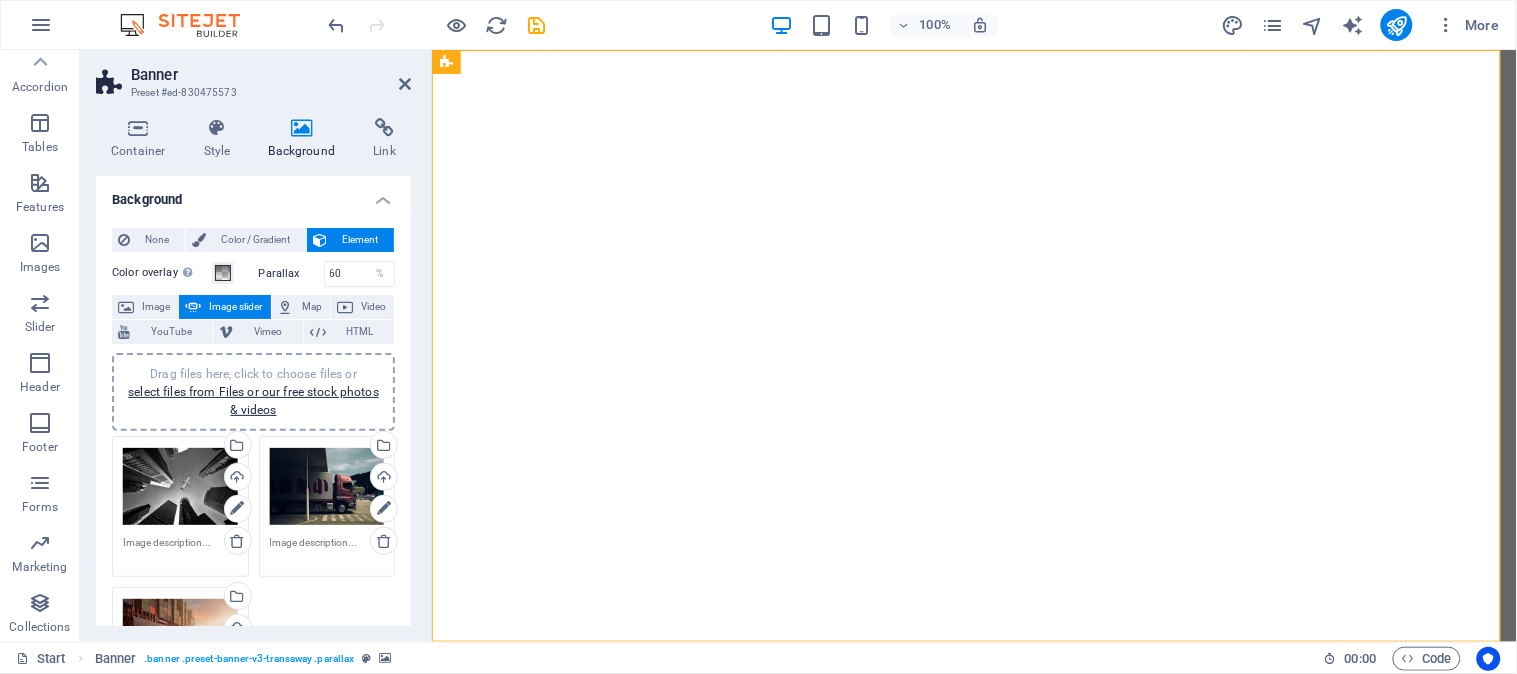 scroll, scrollTop: 111, scrollLeft: 0, axis: vertical 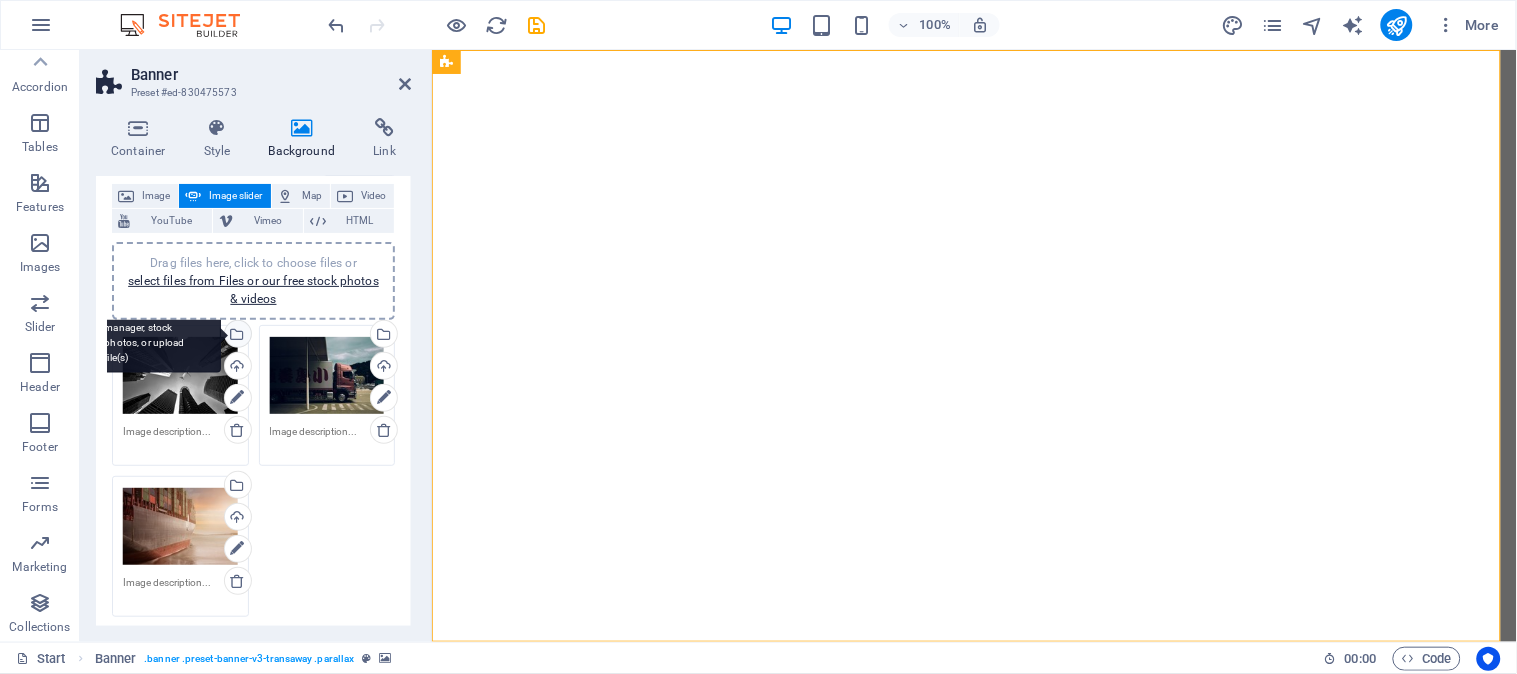click on "Select files from the file manager, stock photos, or upload file(s)" at bounding box center [236, 336] 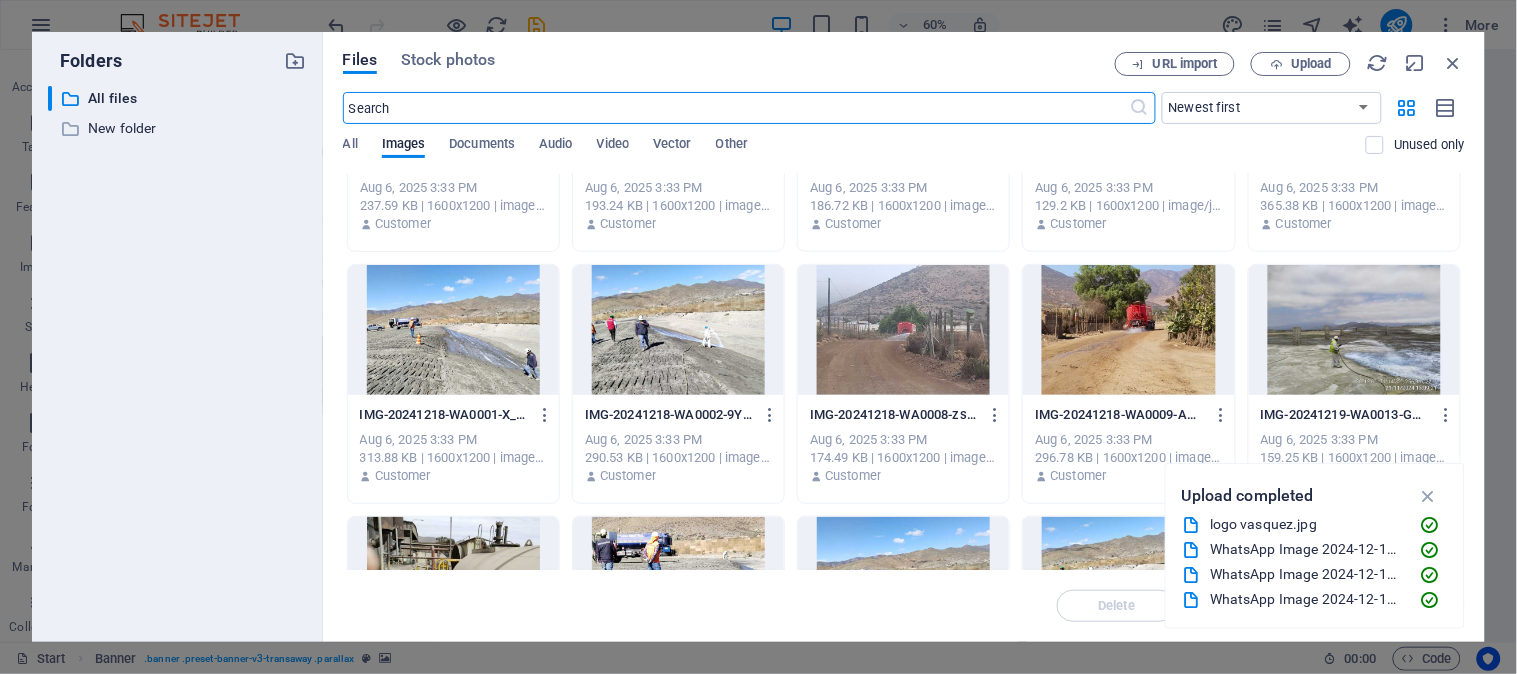 scroll, scrollTop: 777, scrollLeft: 0, axis: vertical 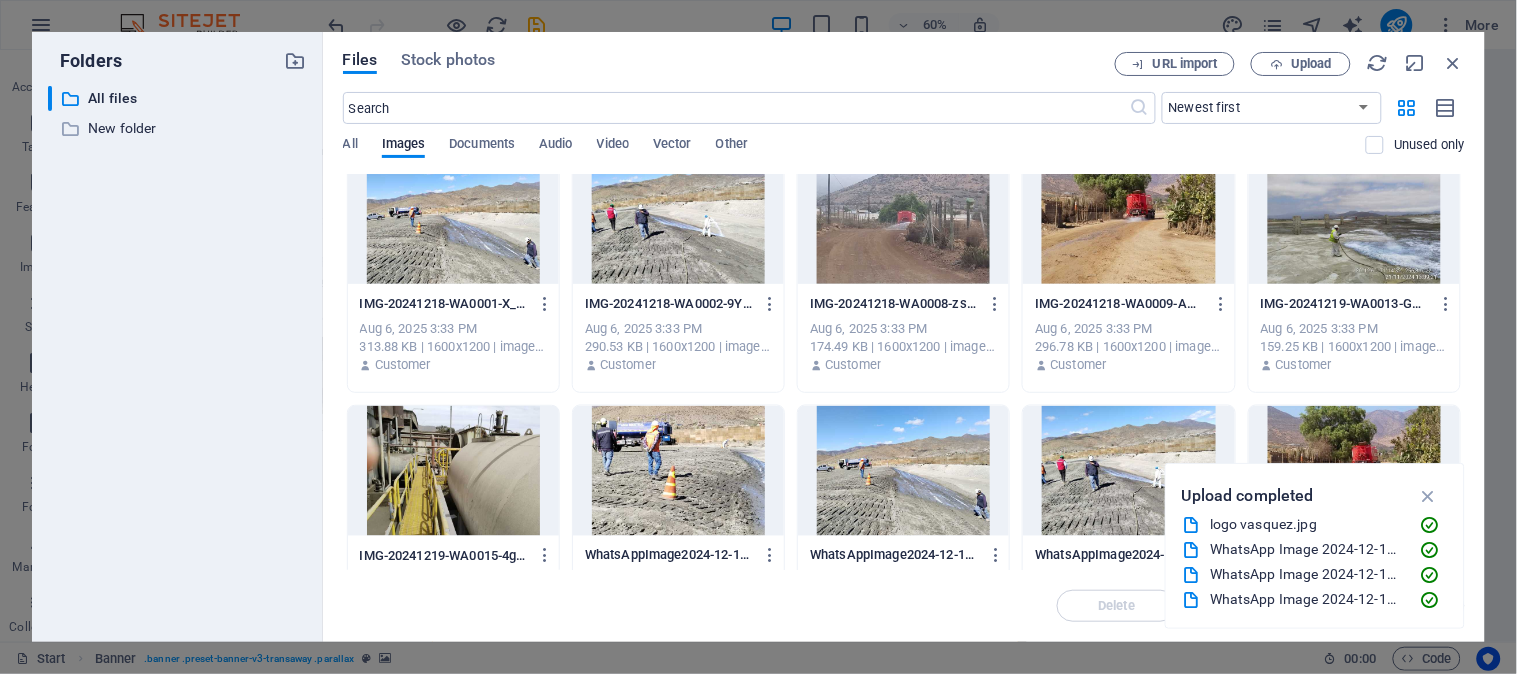click at bounding box center [1354, 219] 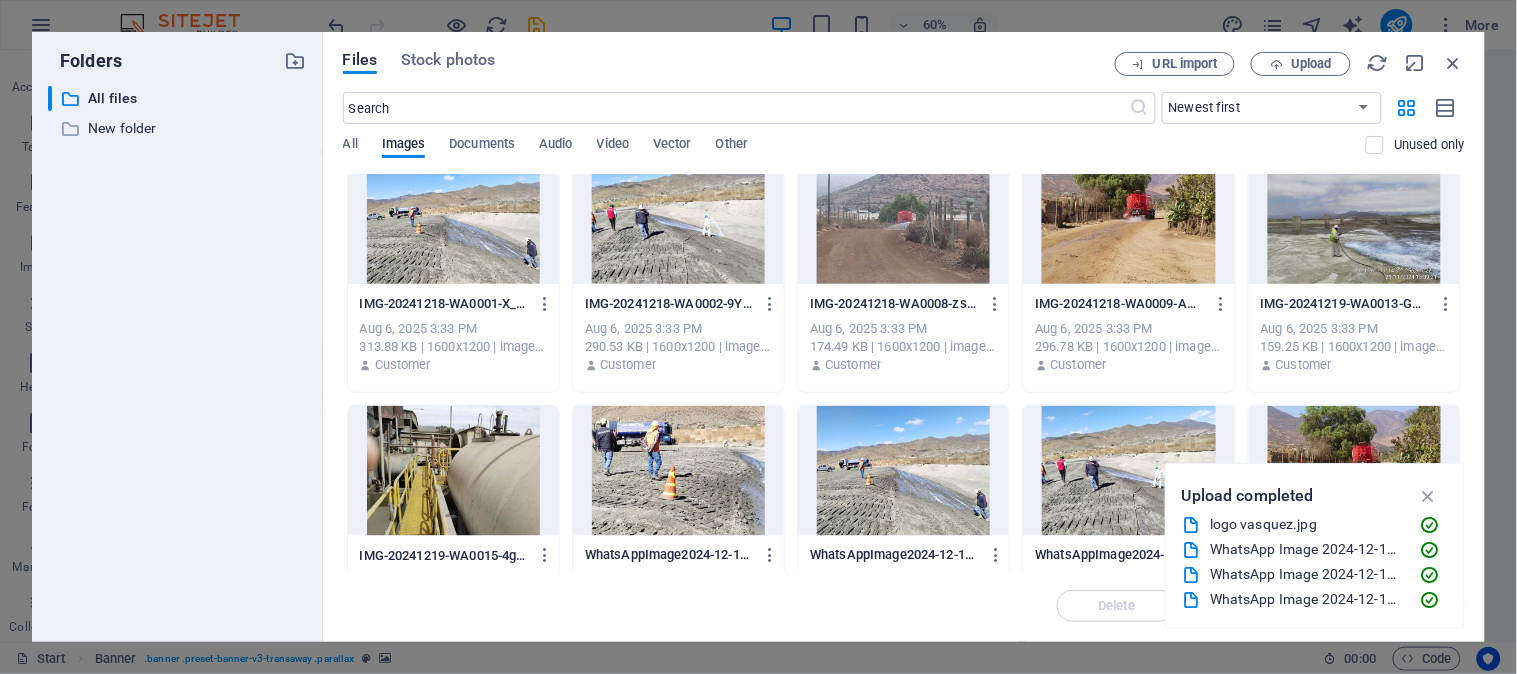 click at bounding box center [1354, 219] 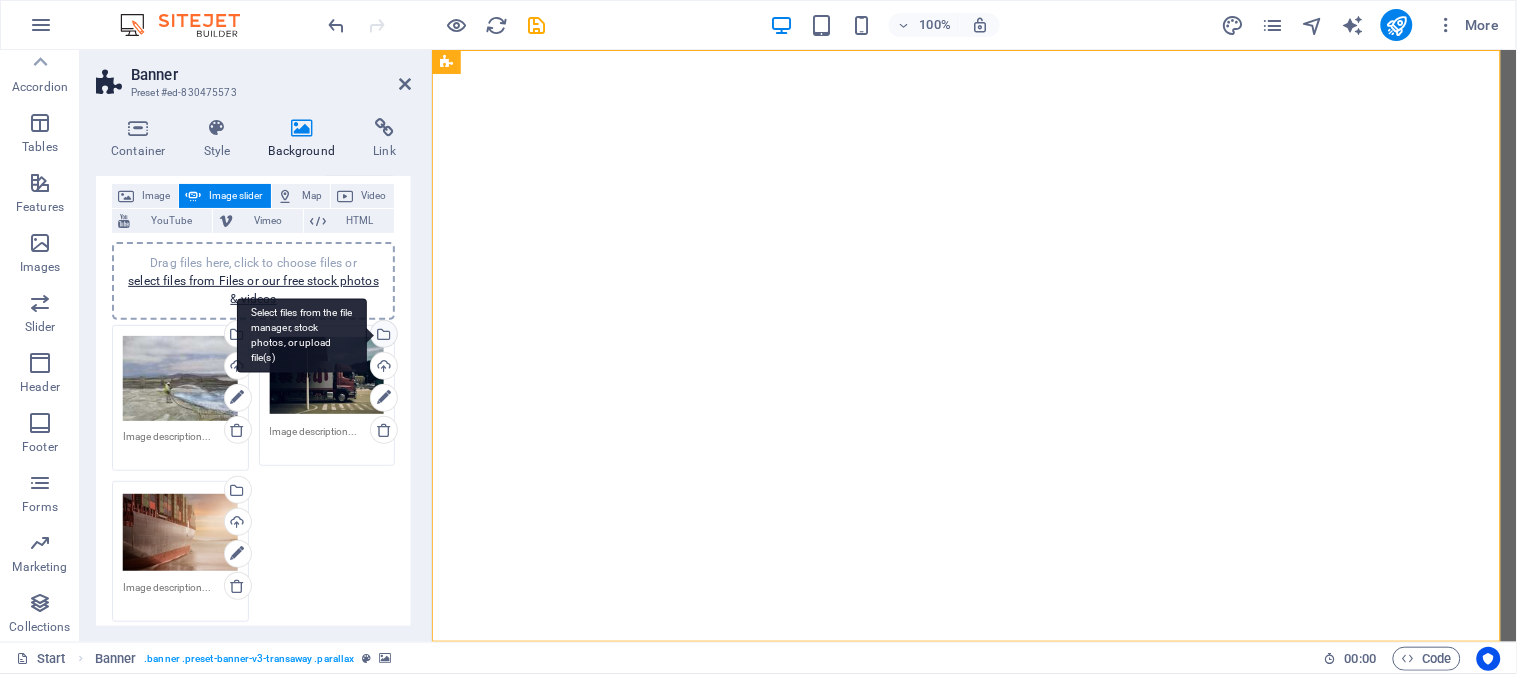 click on "Select files from the file manager, stock photos, or upload file(s)" at bounding box center (382, 336) 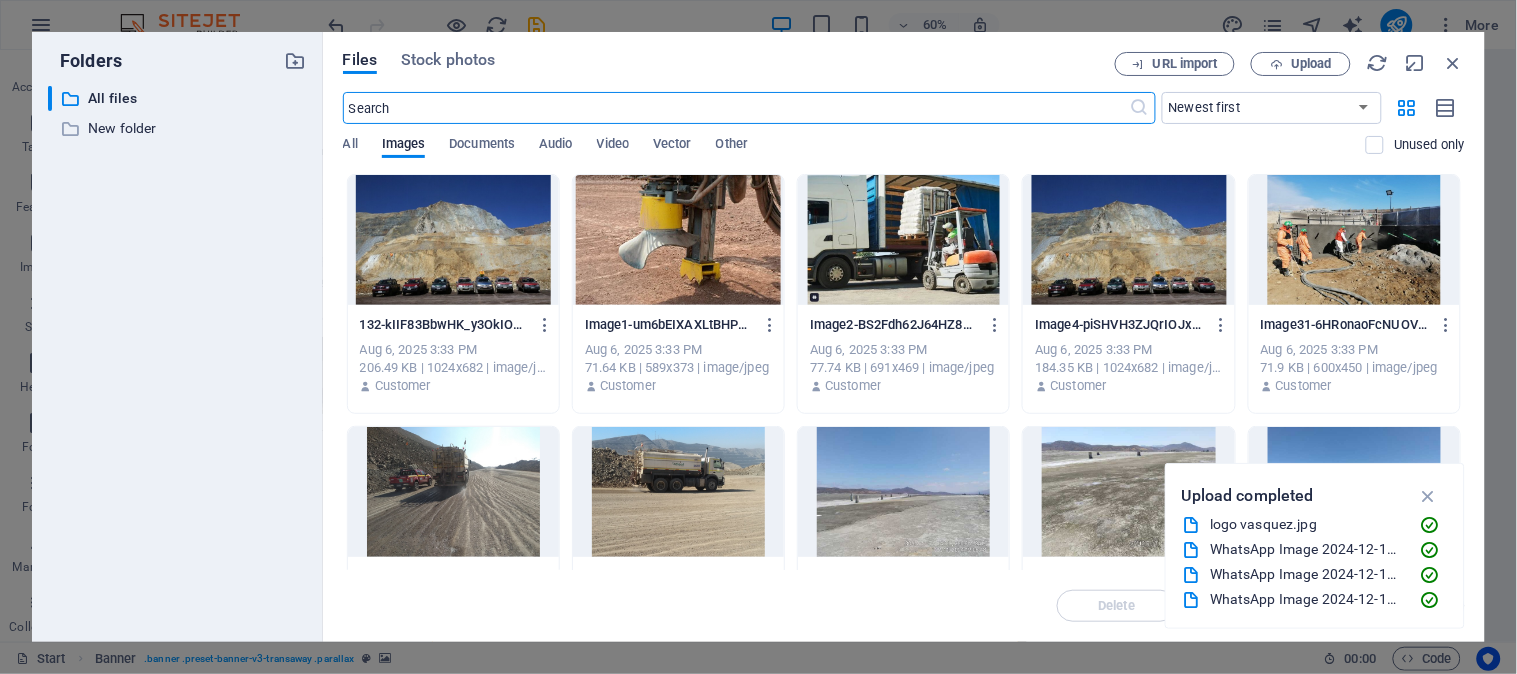click at bounding box center [453, 492] 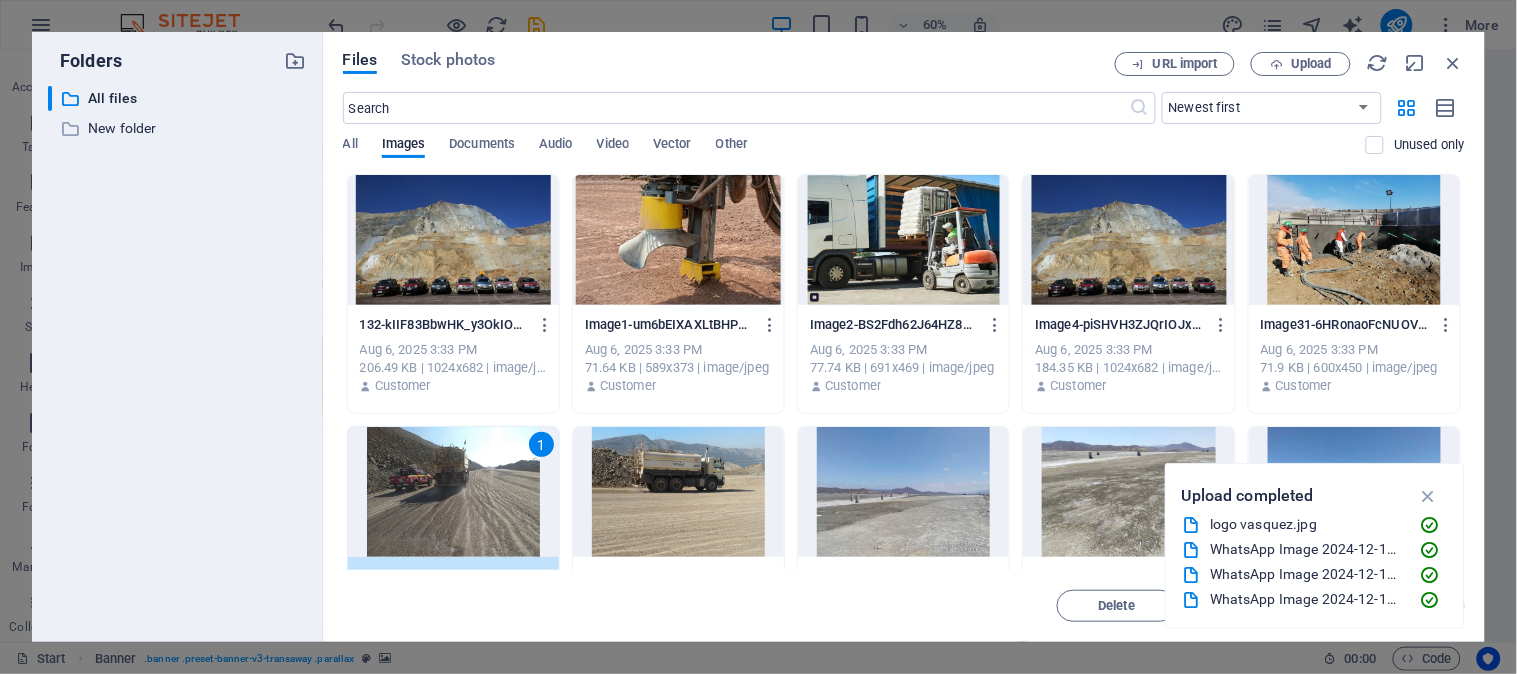 click on "1" at bounding box center (453, 492) 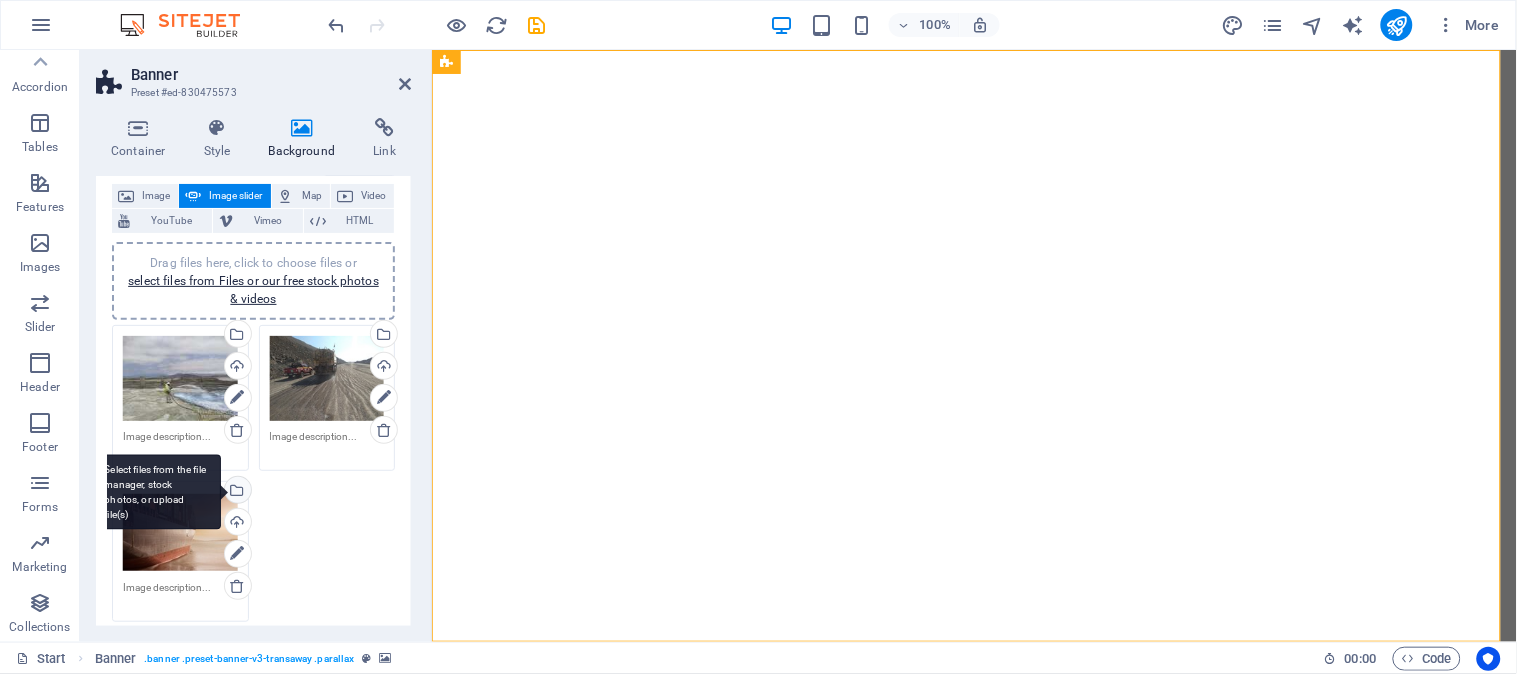 click on "Select files from the file manager, stock photos, or upload file(s)" at bounding box center [236, 492] 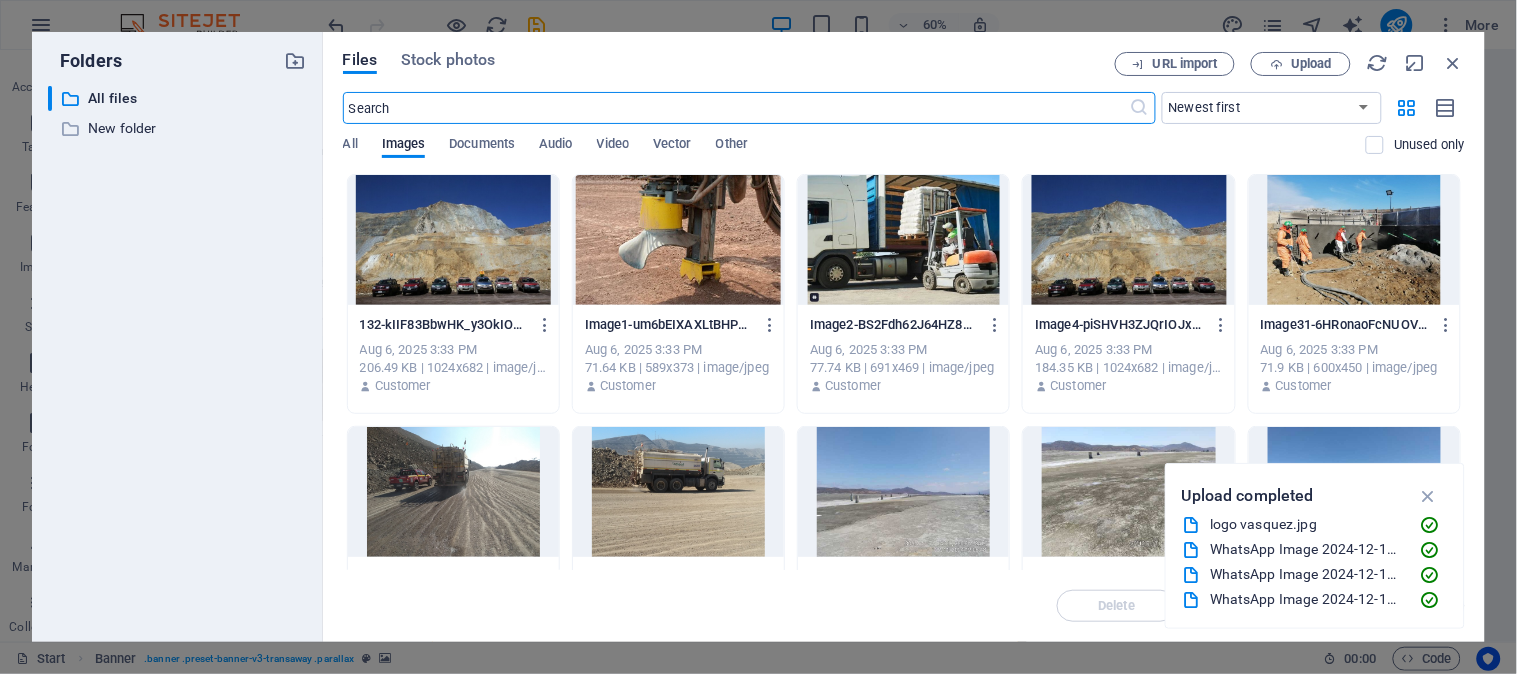 click at bounding box center [453, 240] 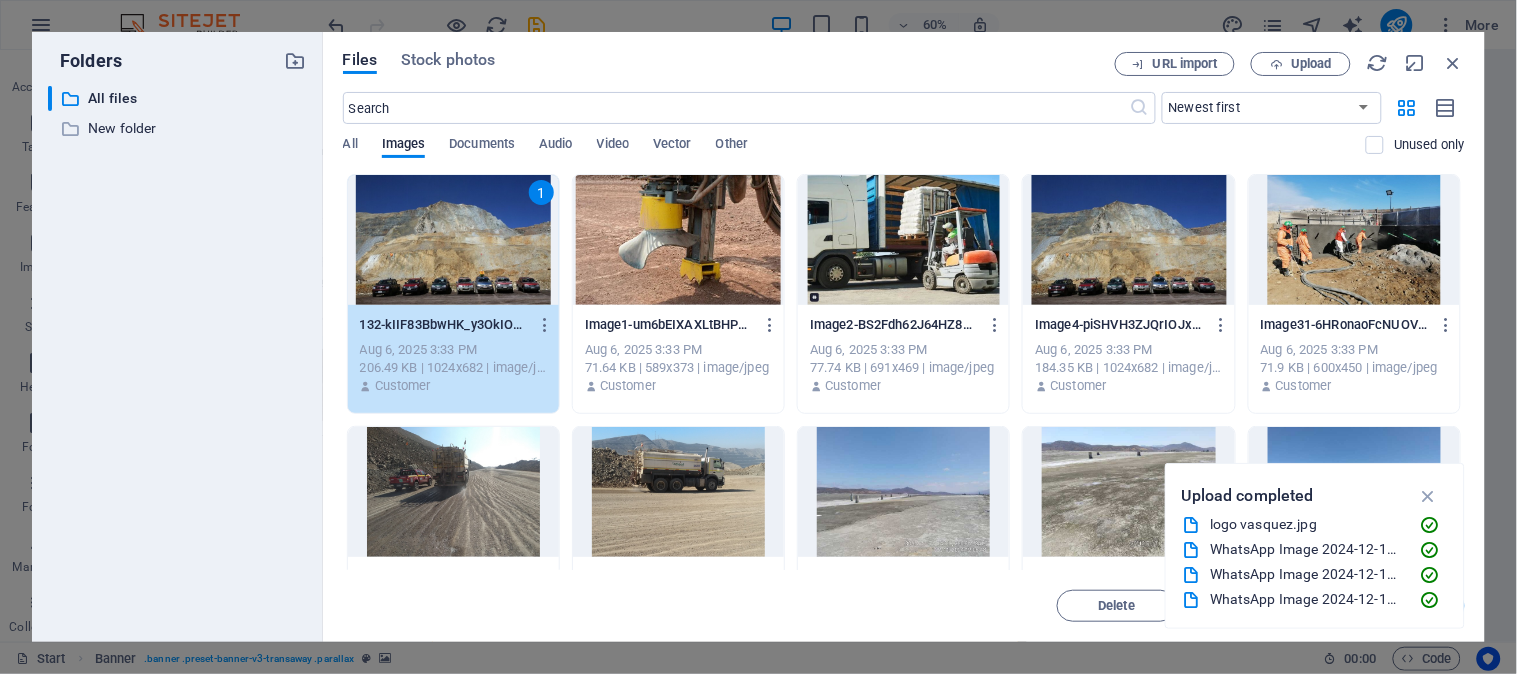 click on "1" at bounding box center (453, 240) 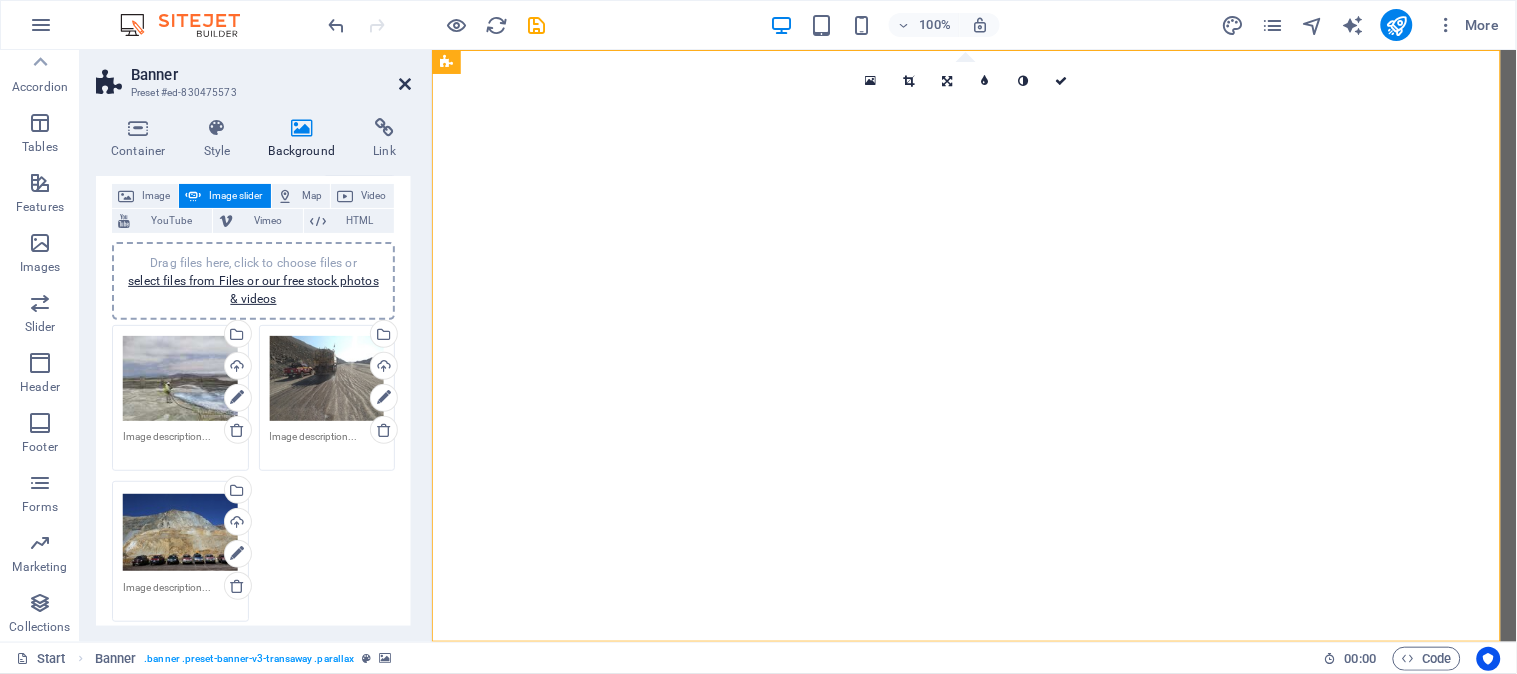 click at bounding box center (405, 84) 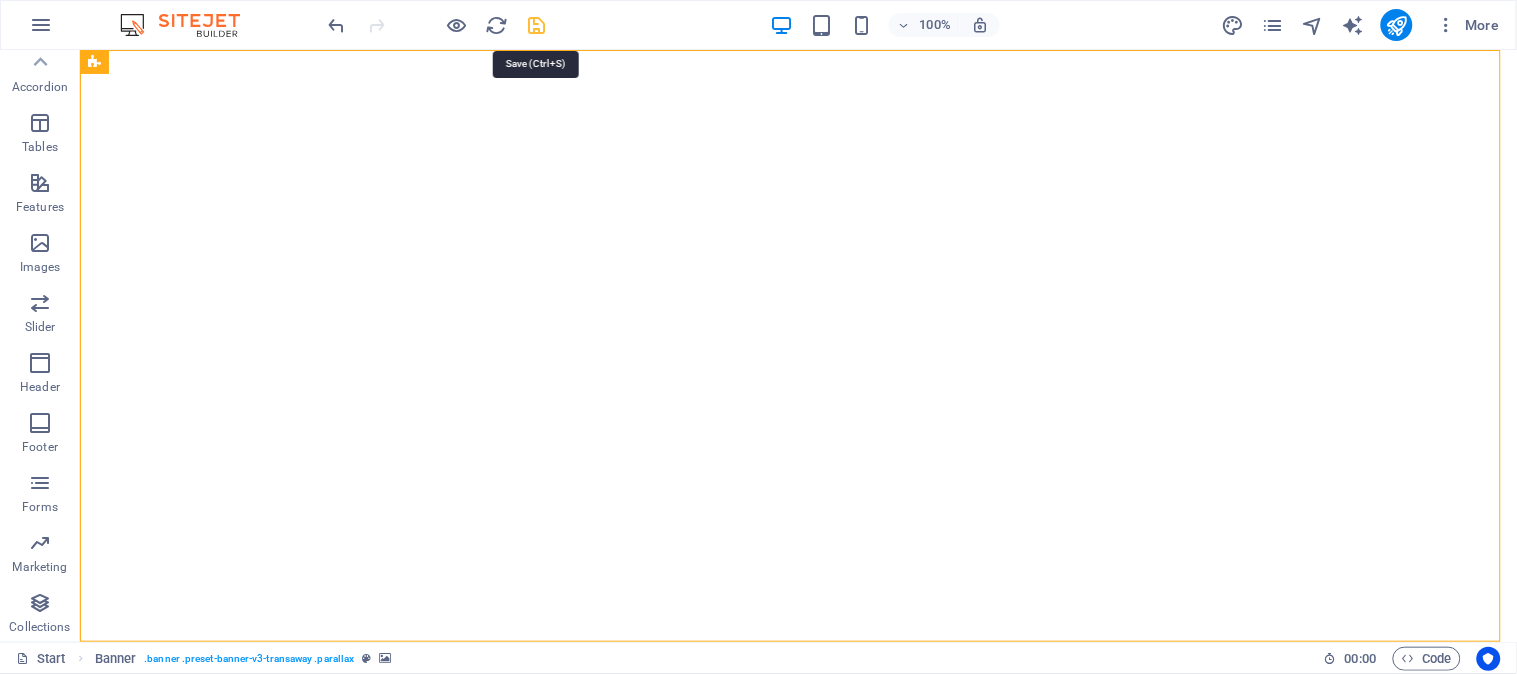 click at bounding box center [537, 25] 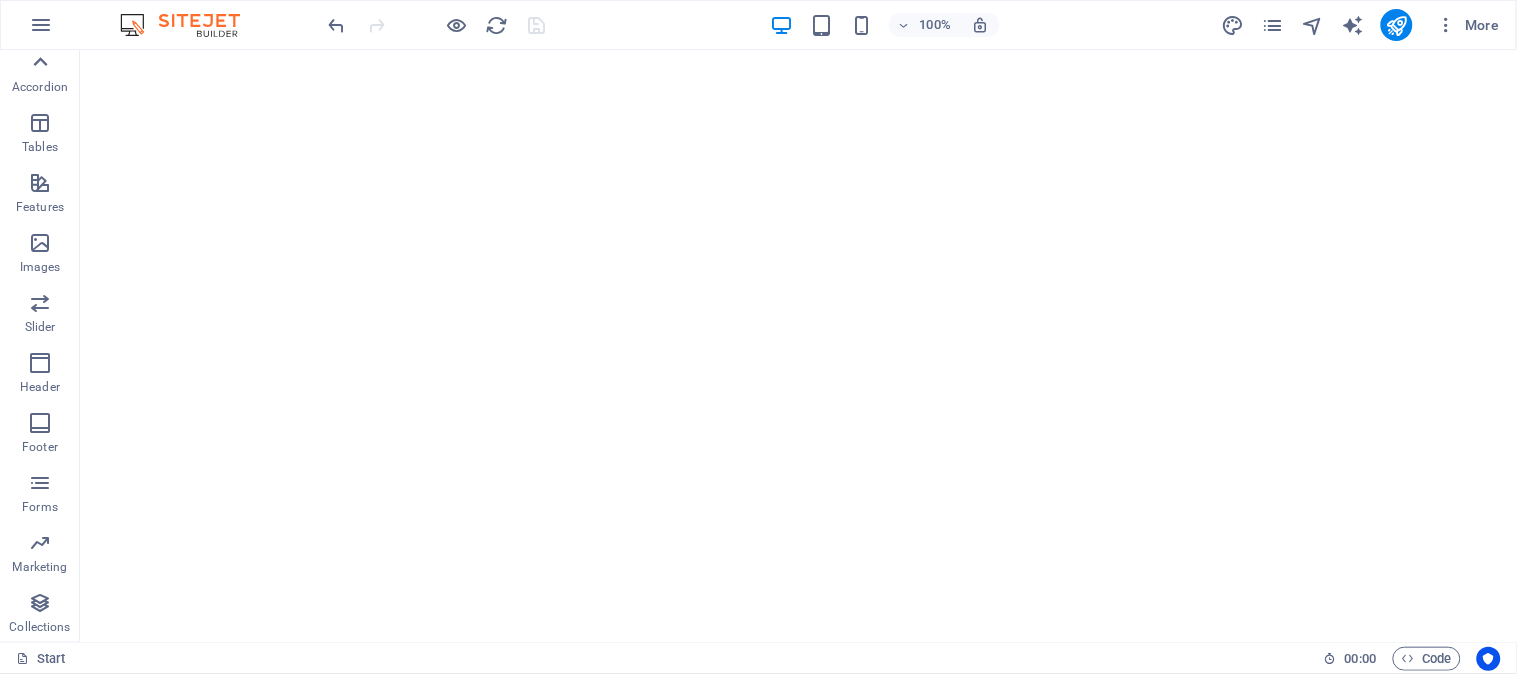 click 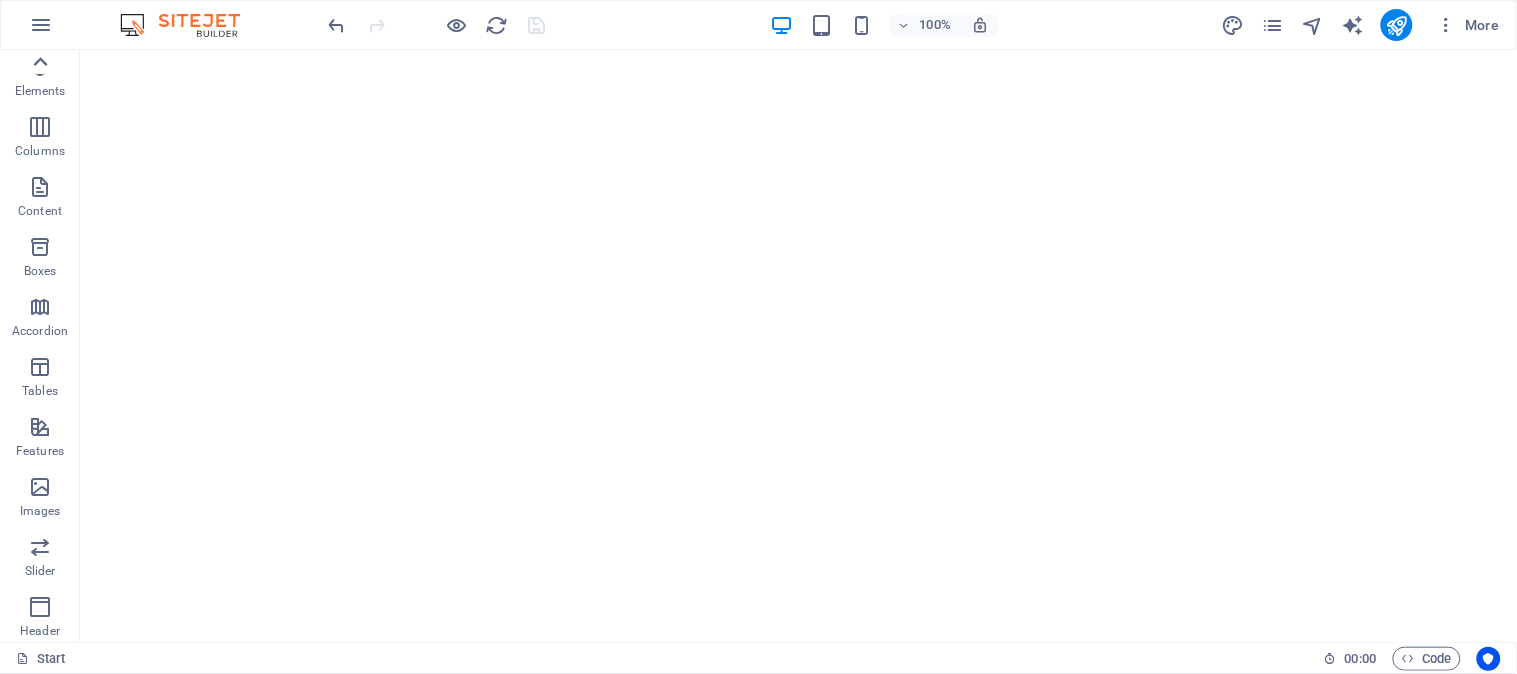 scroll, scrollTop: 0, scrollLeft: 0, axis: both 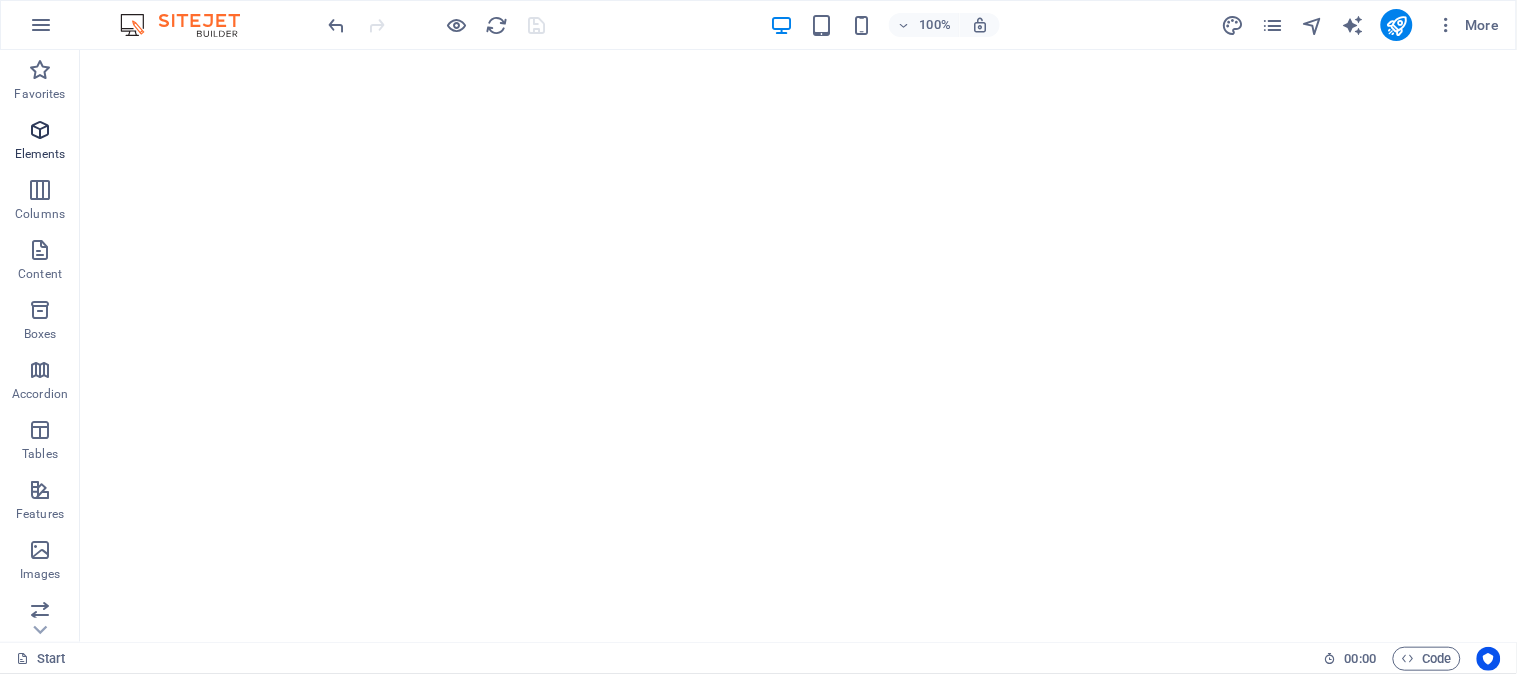 click at bounding box center [40, 130] 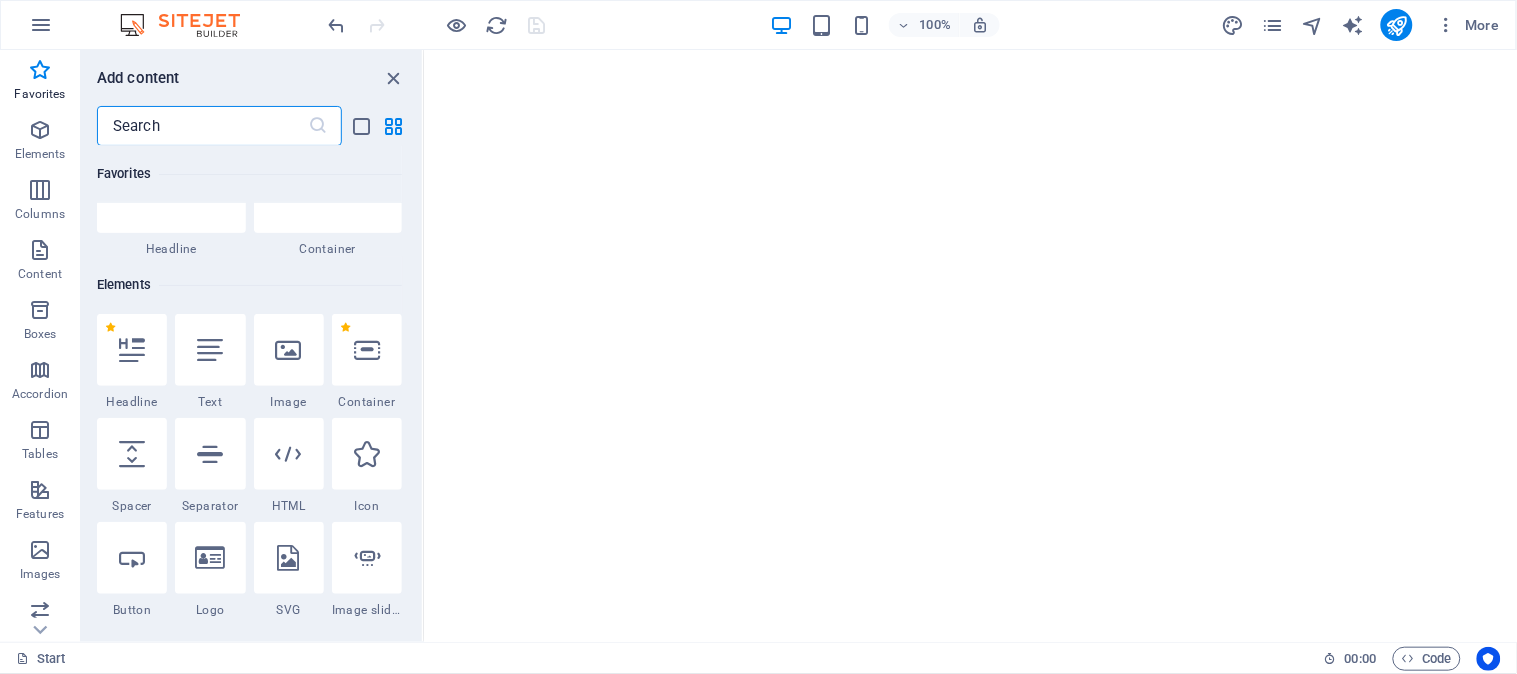 scroll, scrollTop: 0, scrollLeft: 0, axis: both 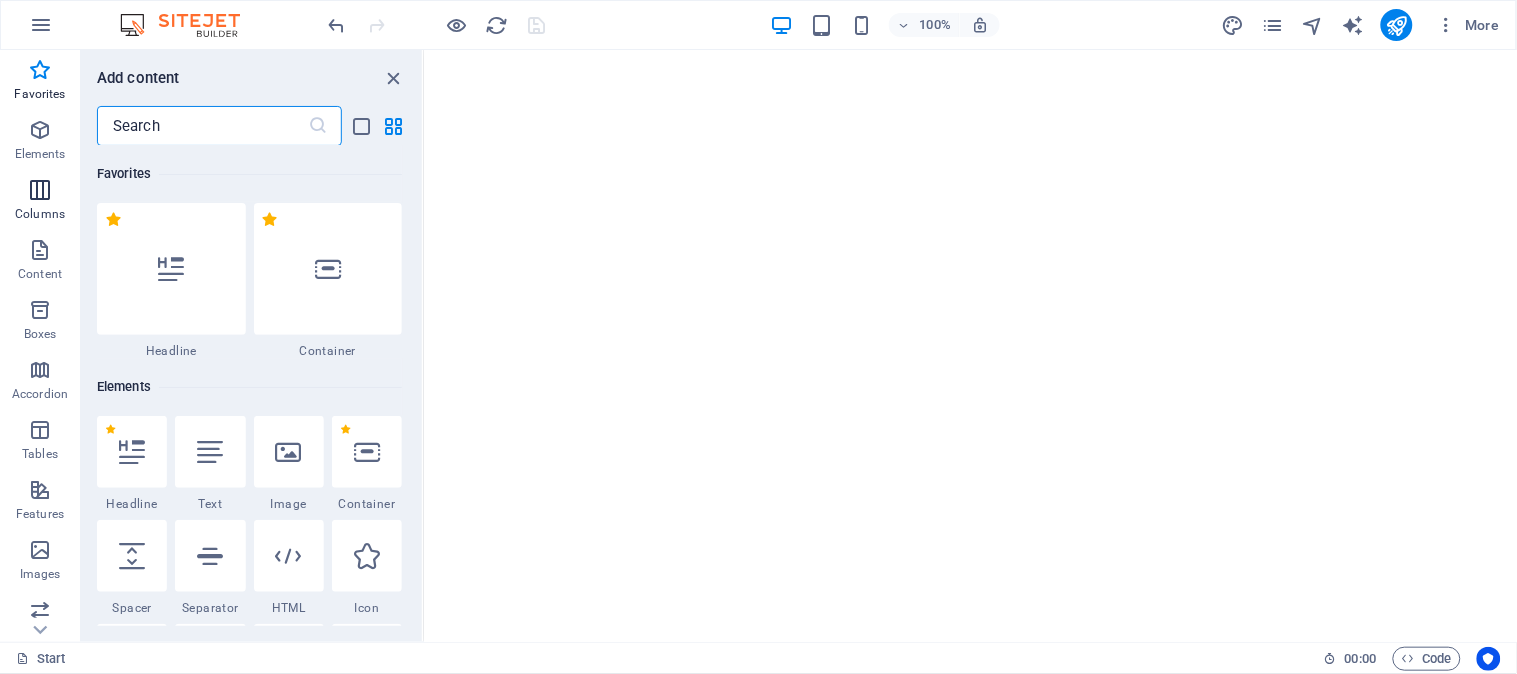 click on "Columns" at bounding box center [40, 202] 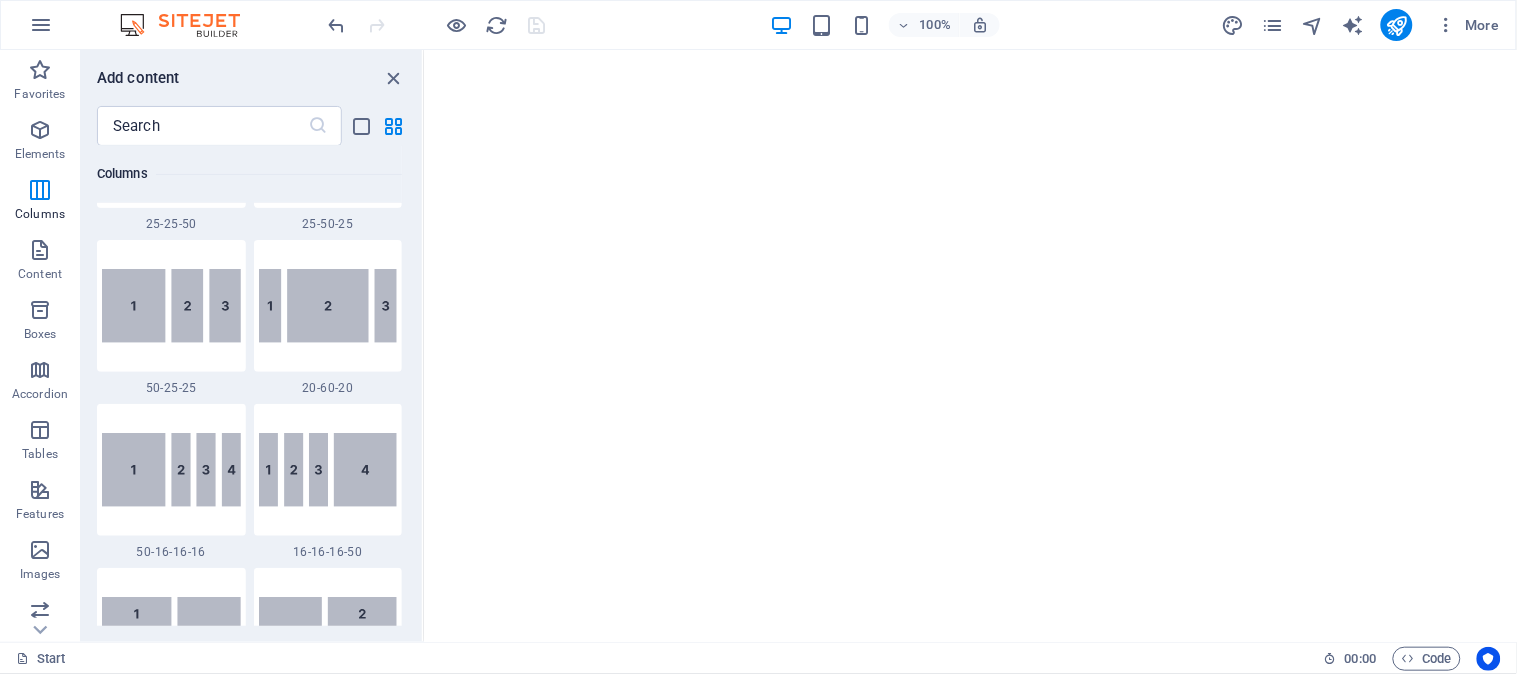 scroll, scrollTop: 2212, scrollLeft: 0, axis: vertical 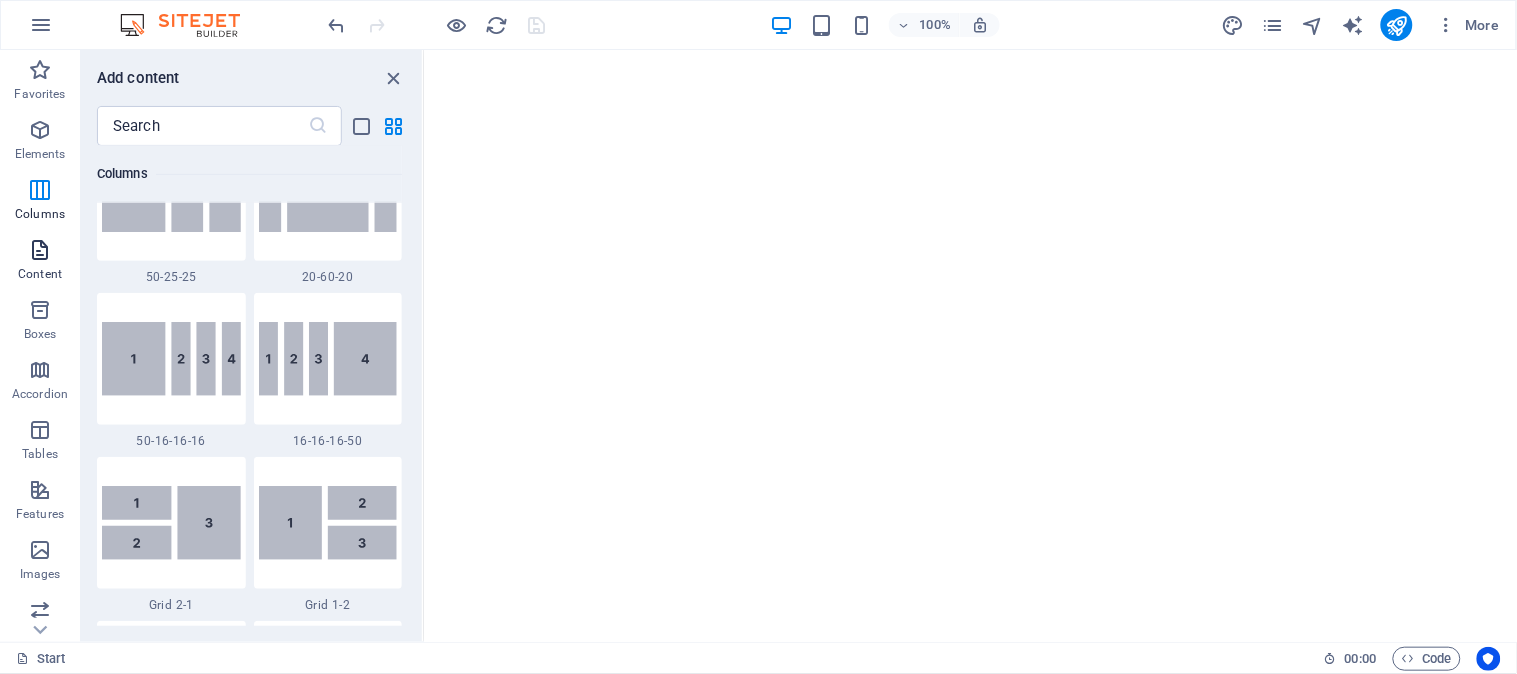 click at bounding box center (40, 250) 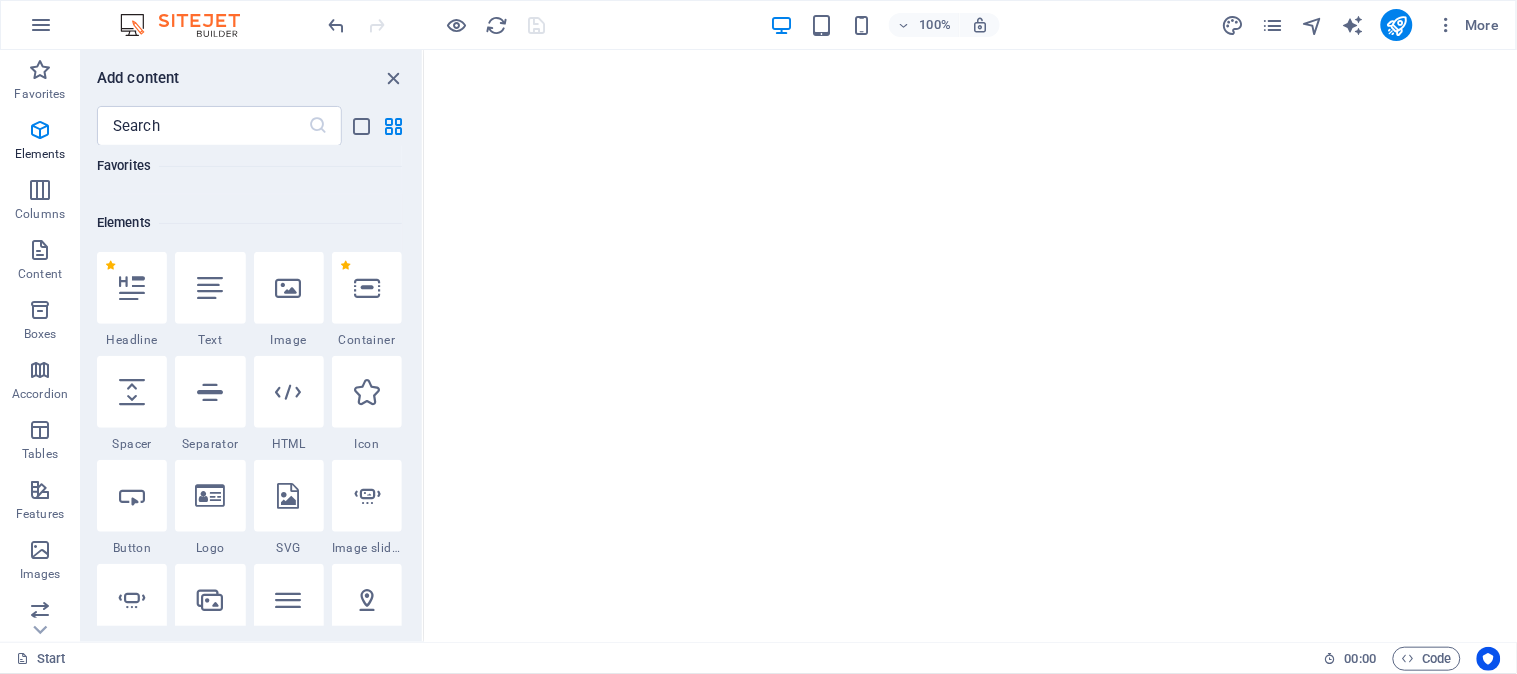 scroll, scrollTop: 0, scrollLeft: 0, axis: both 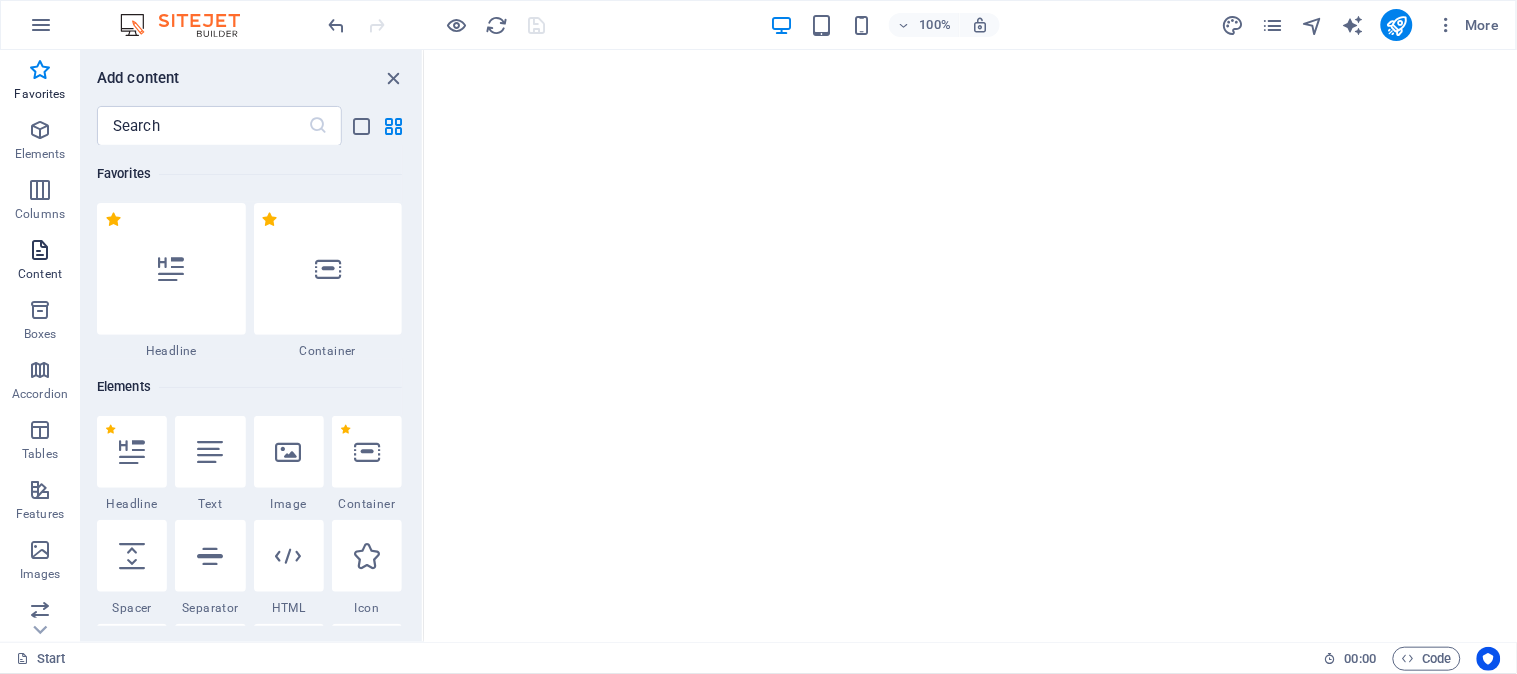 click on "Content" at bounding box center (40, 274) 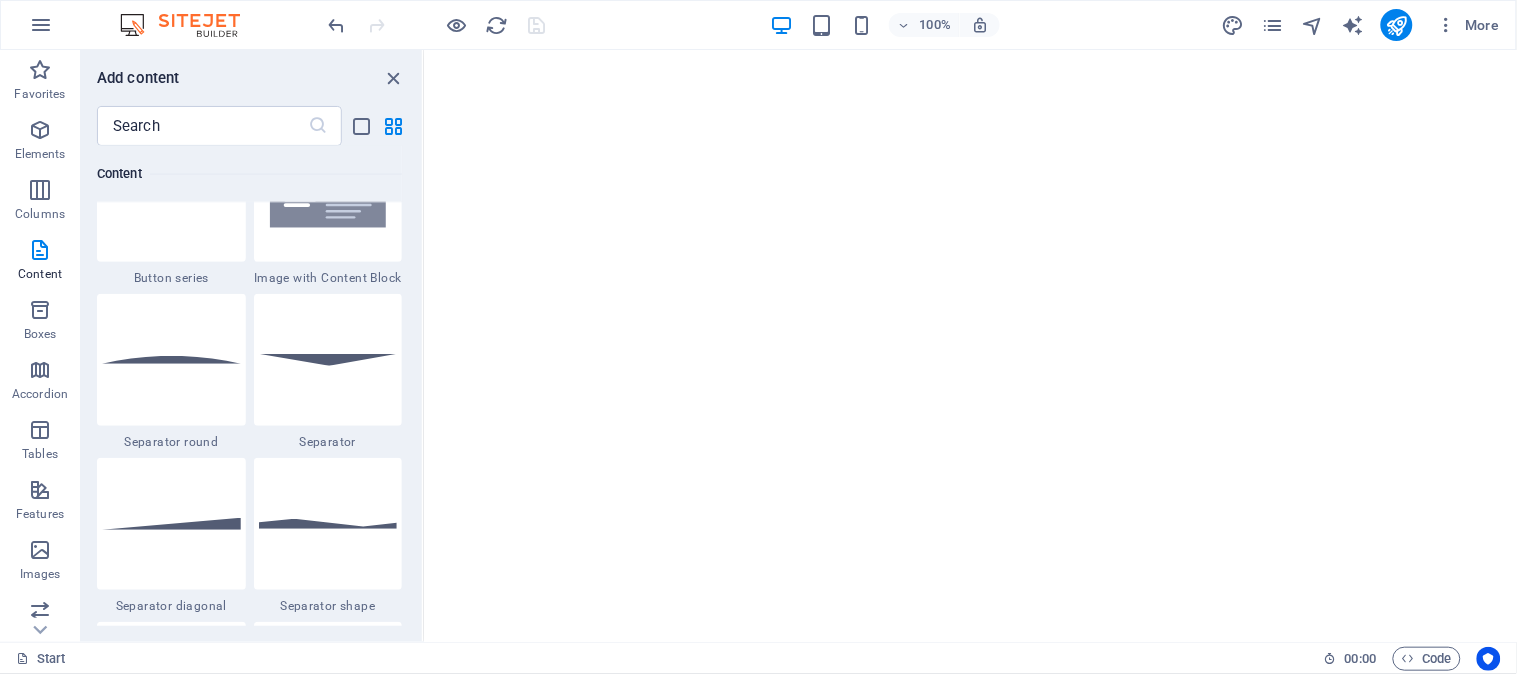 scroll, scrollTop: 4164, scrollLeft: 0, axis: vertical 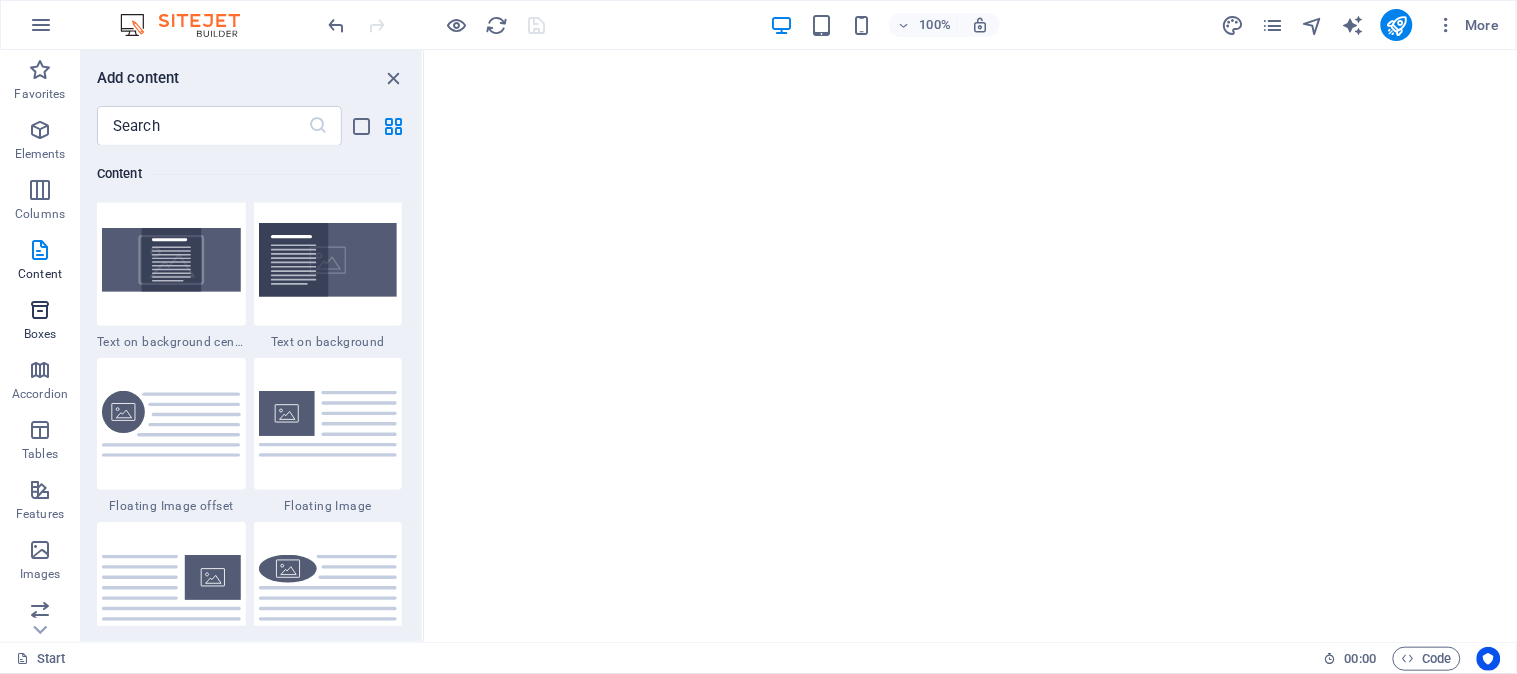 click on "Boxes" at bounding box center [40, 322] 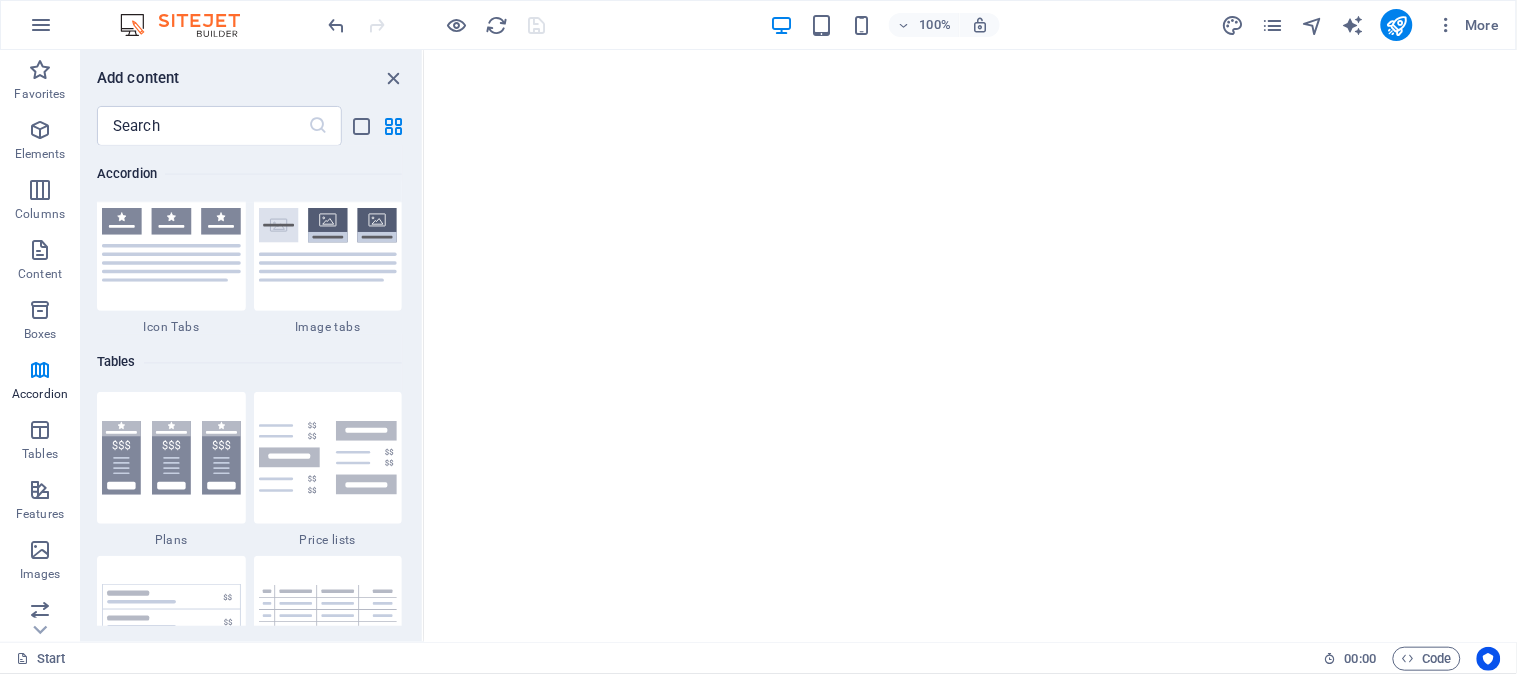 scroll, scrollTop: 7182, scrollLeft: 0, axis: vertical 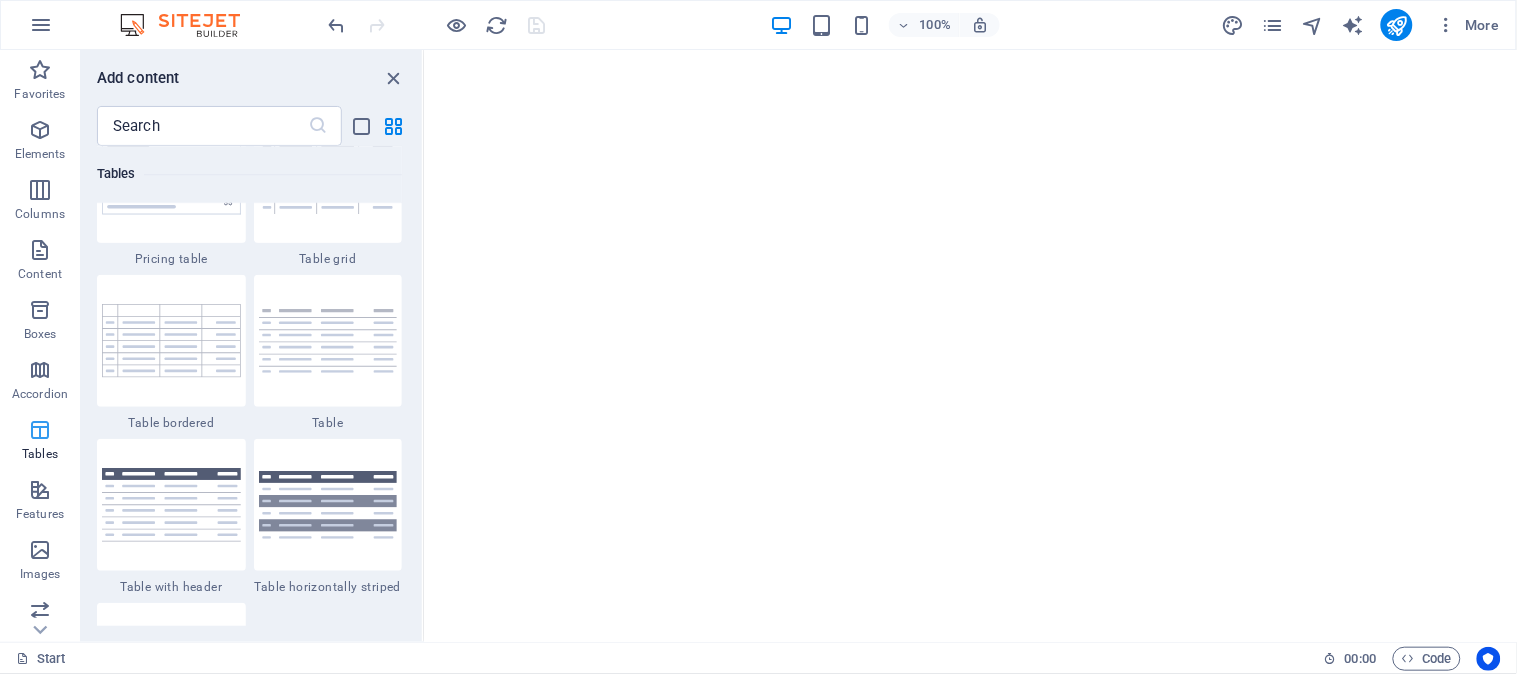 click at bounding box center [40, 430] 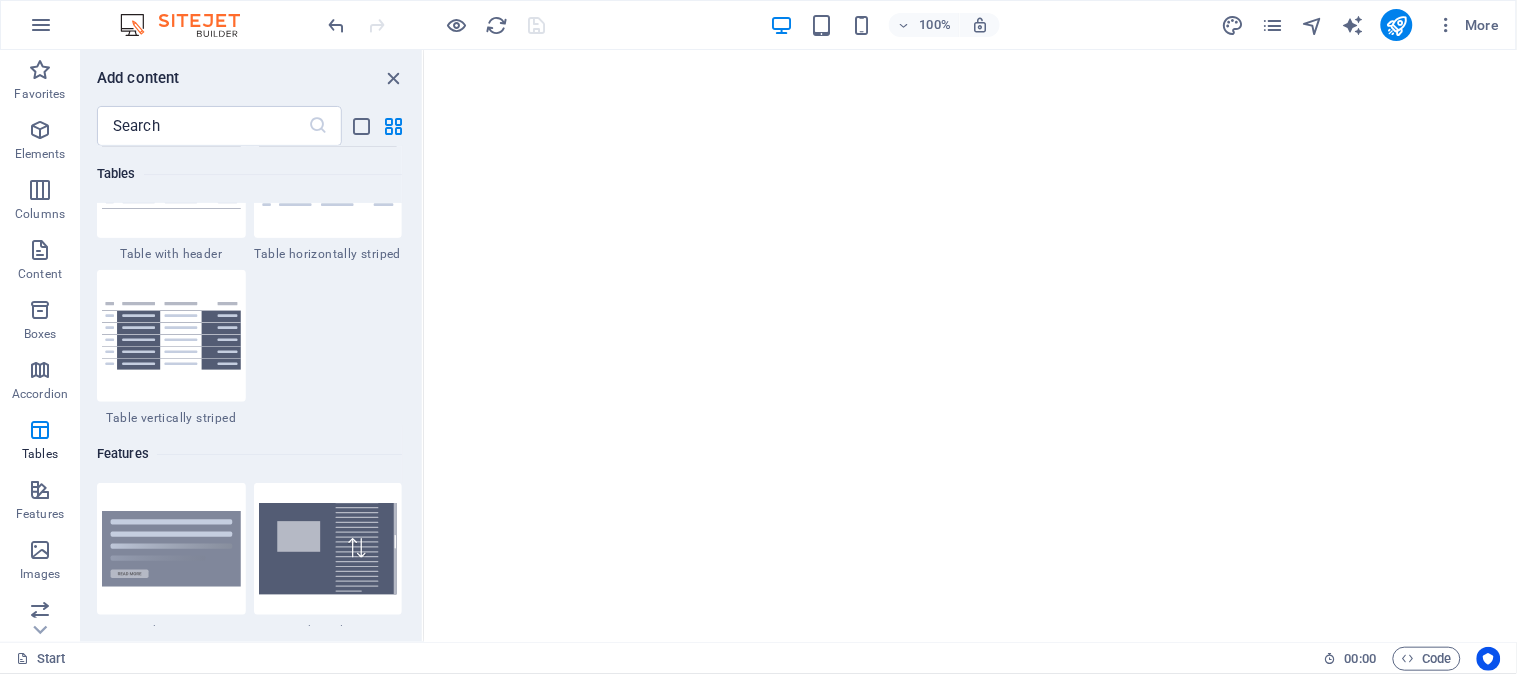 scroll, scrollTop: 7626, scrollLeft: 0, axis: vertical 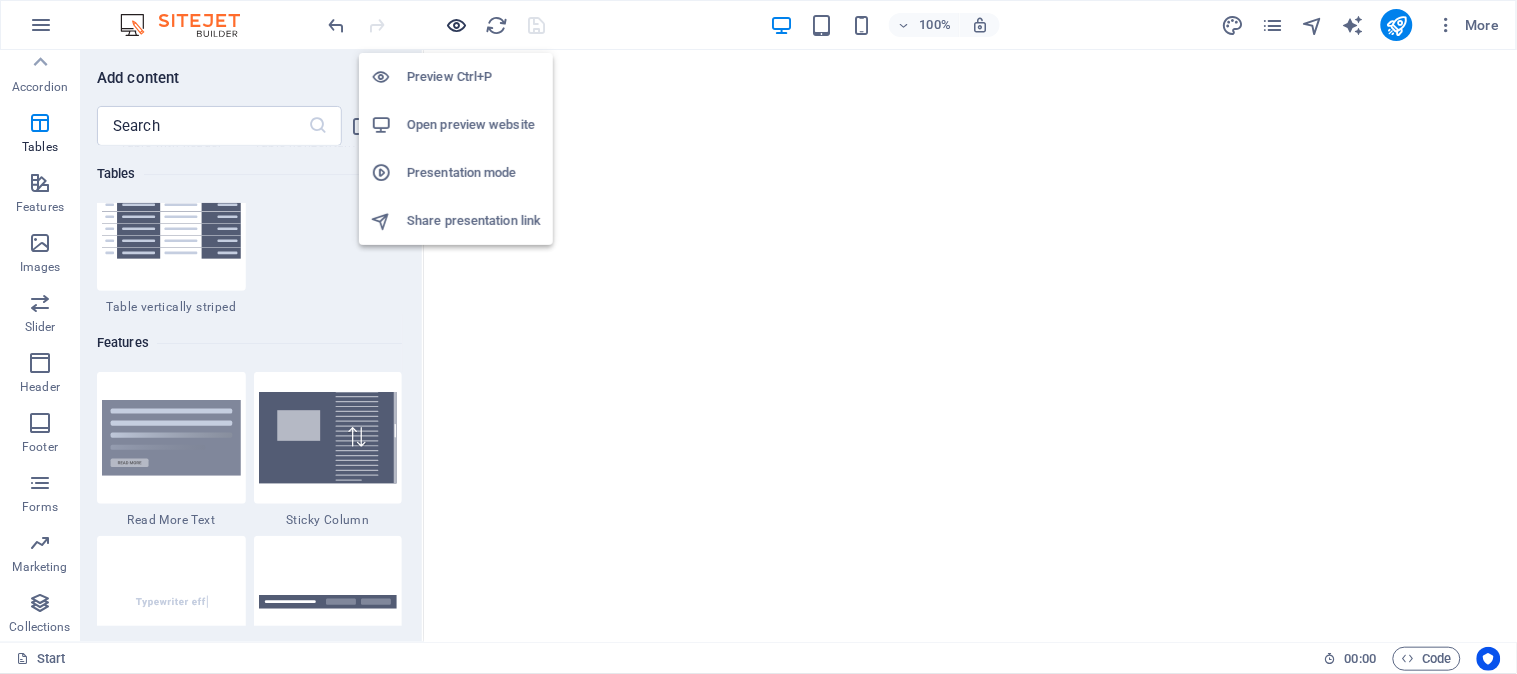 click at bounding box center [457, 25] 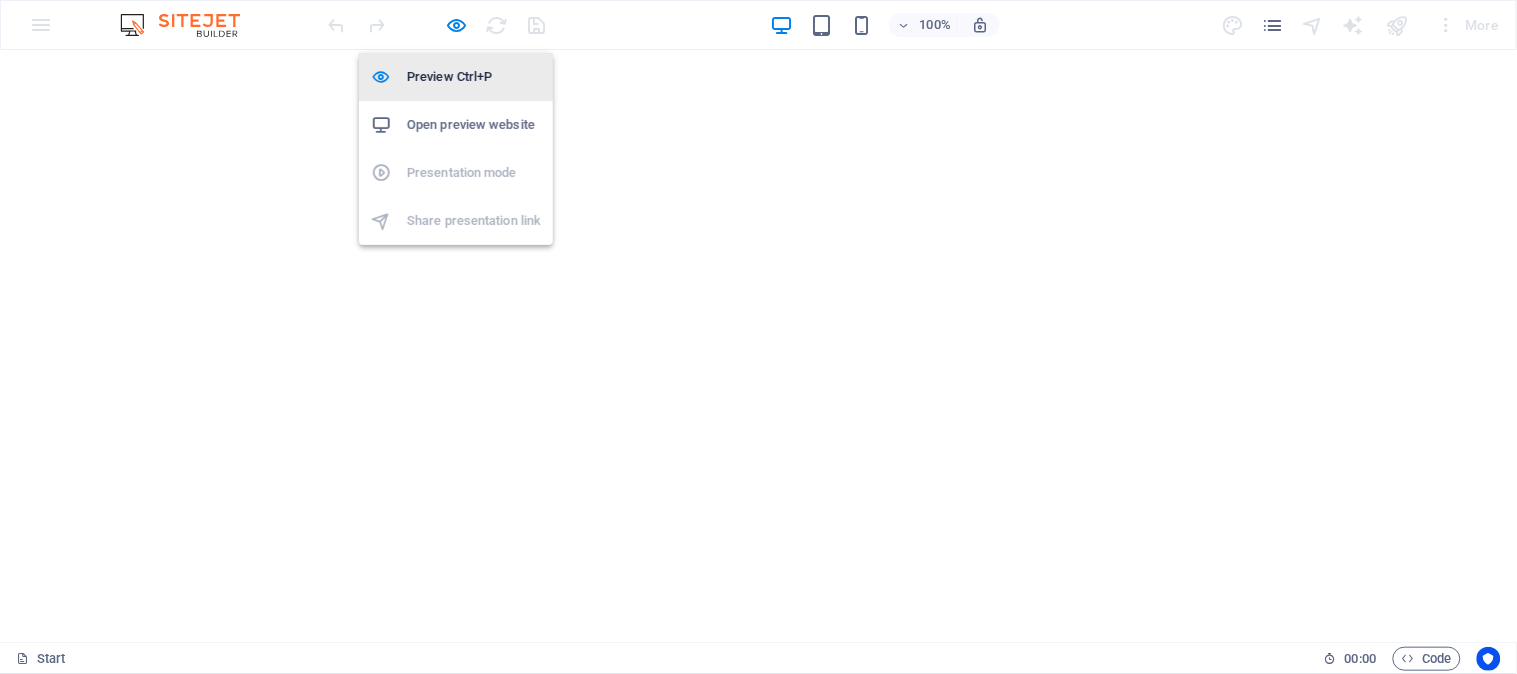 click on "Preview Ctrl+P" at bounding box center (474, 77) 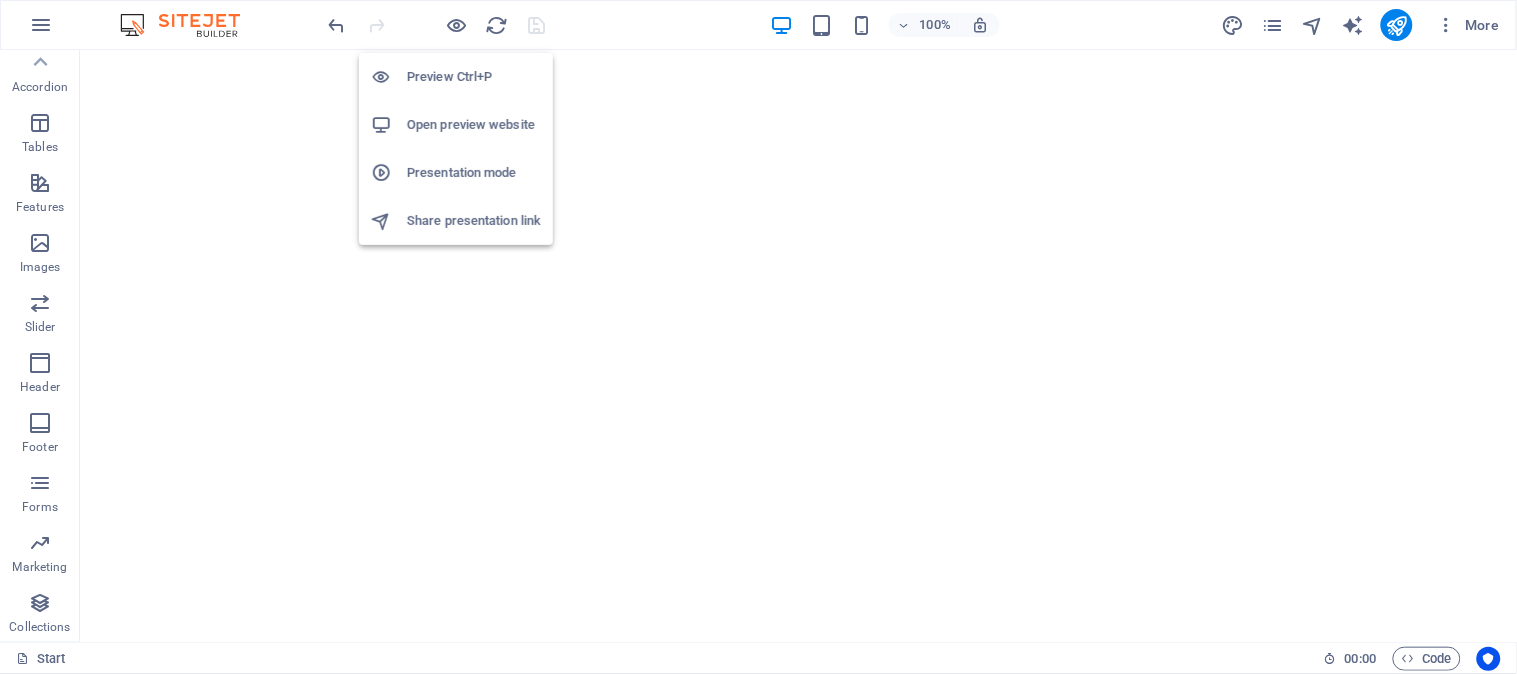 click on "Preview Ctrl+P" at bounding box center (474, 77) 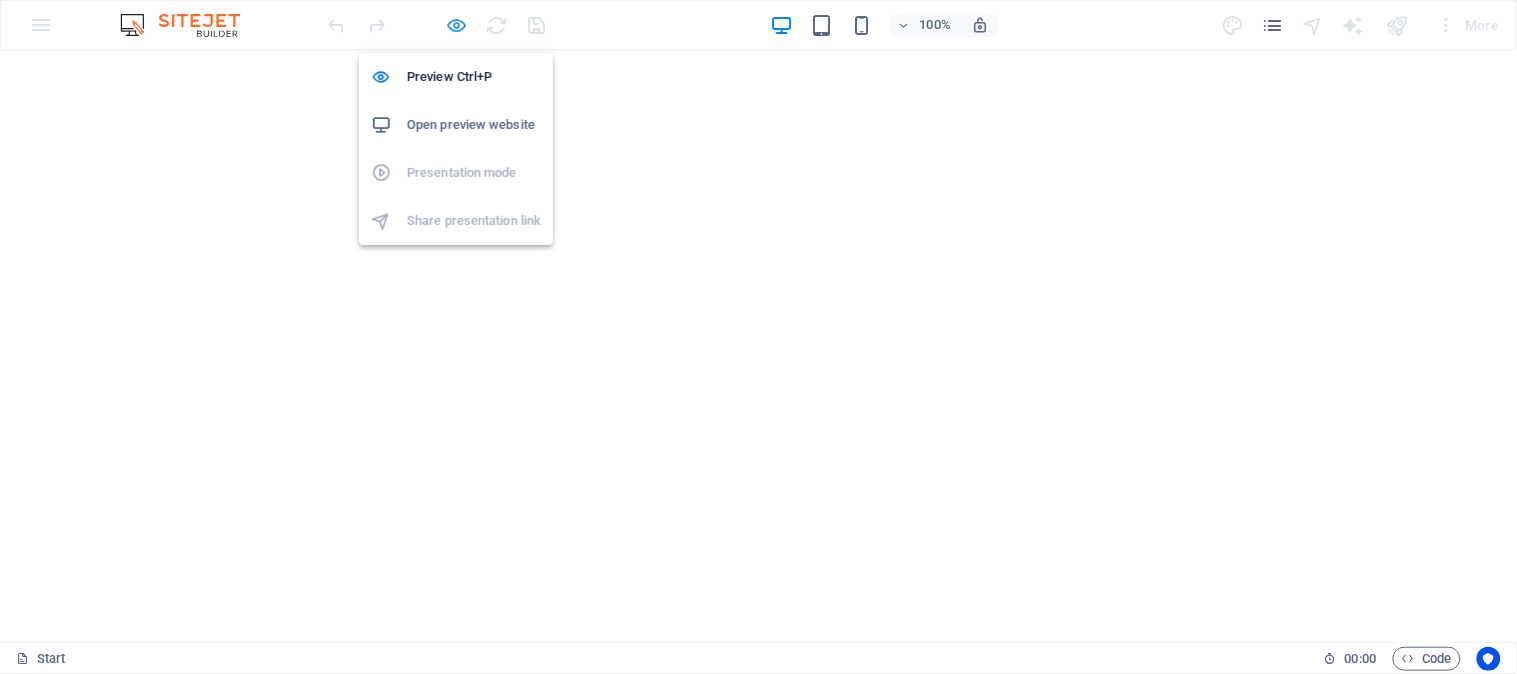 click at bounding box center (457, 25) 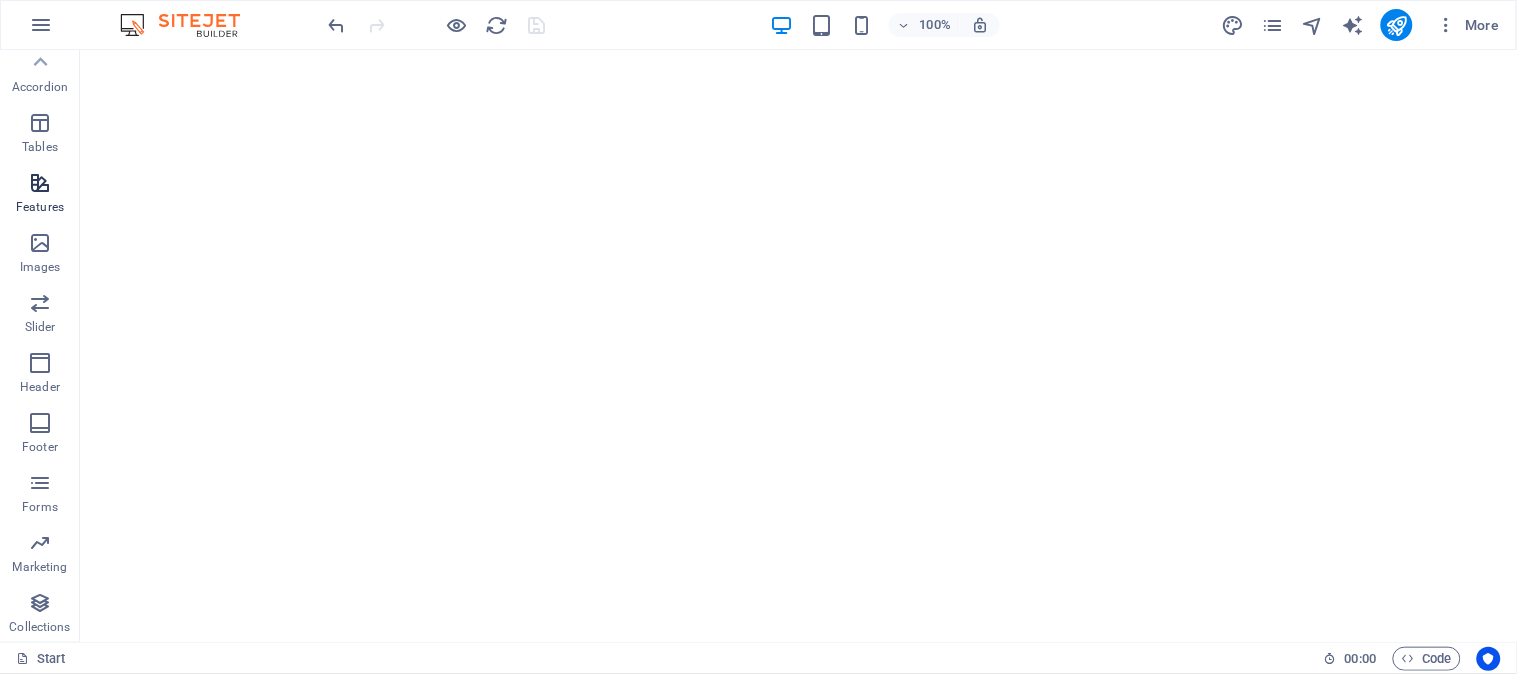 scroll, scrollTop: 0, scrollLeft: 0, axis: both 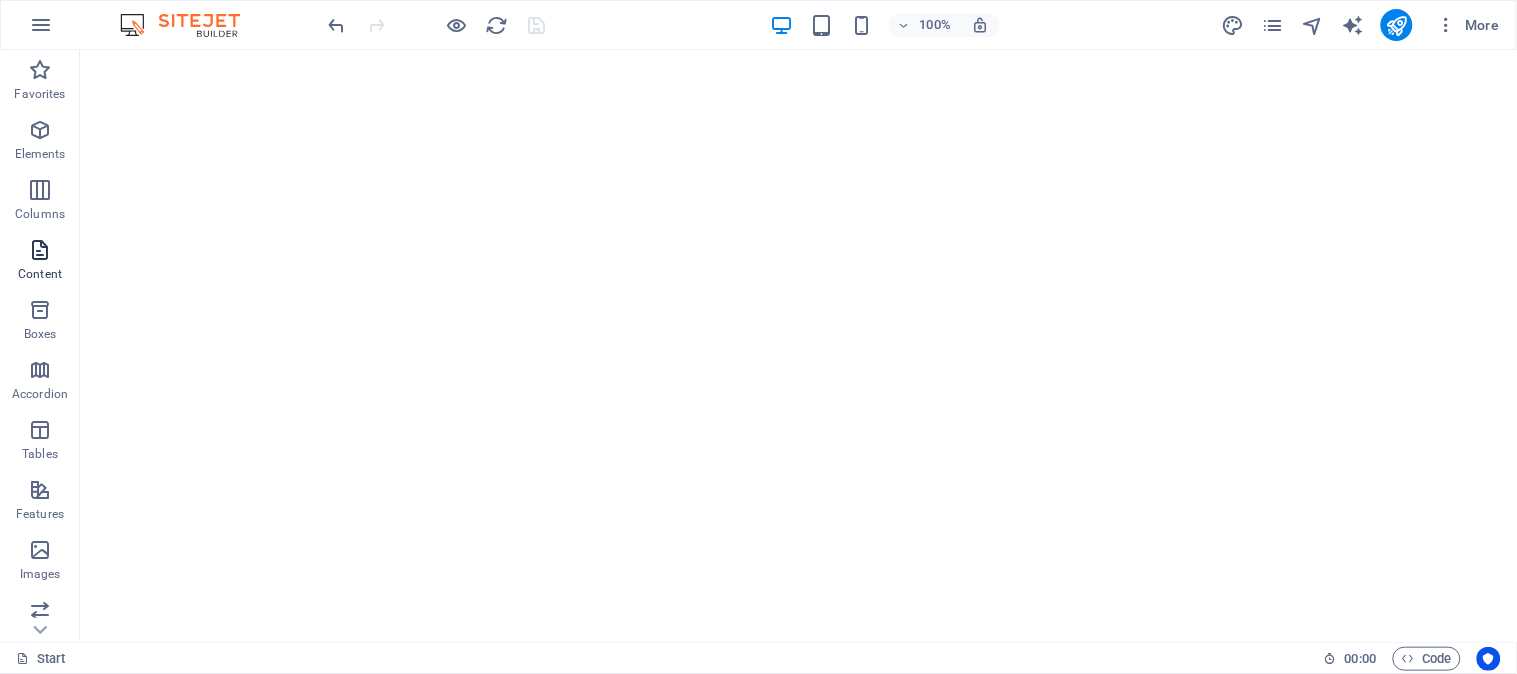 click at bounding box center (40, 250) 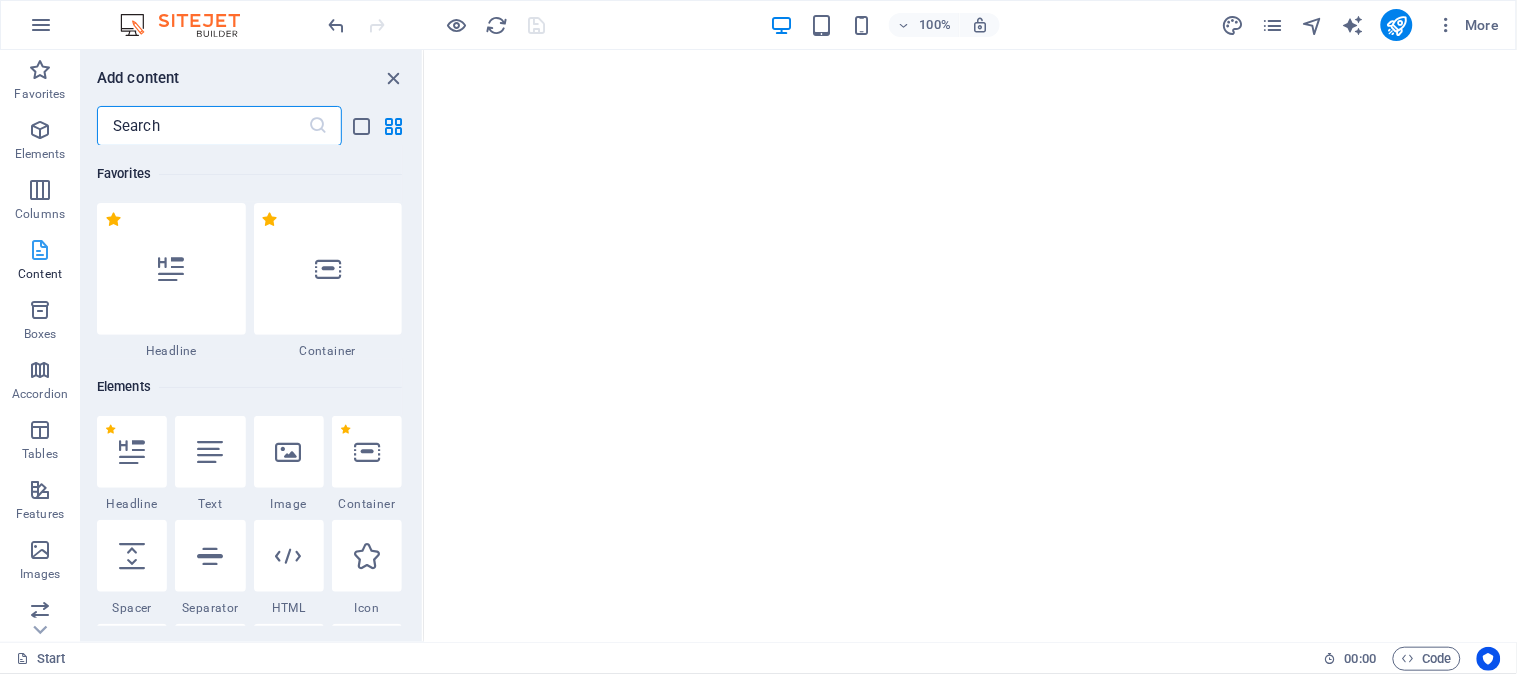 scroll, scrollTop: 3497, scrollLeft: 0, axis: vertical 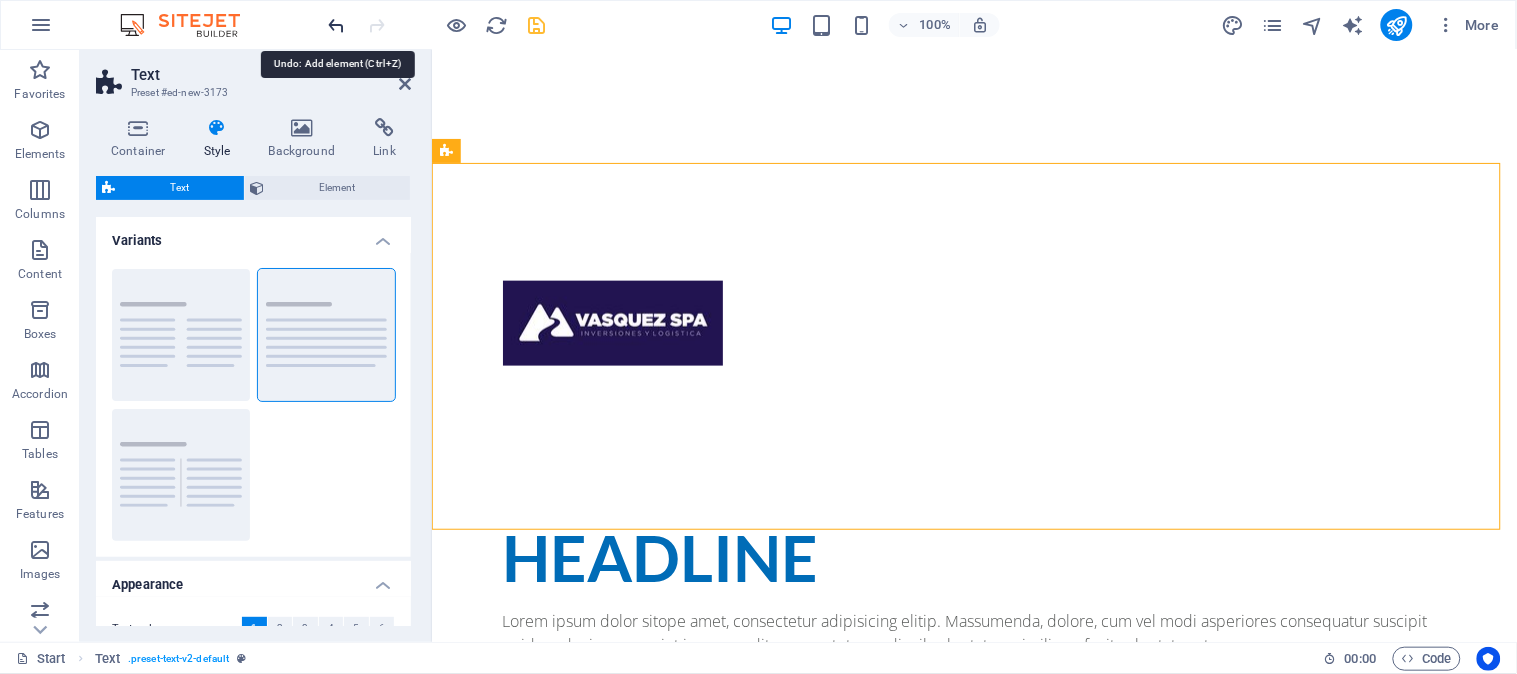 click at bounding box center (337, 25) 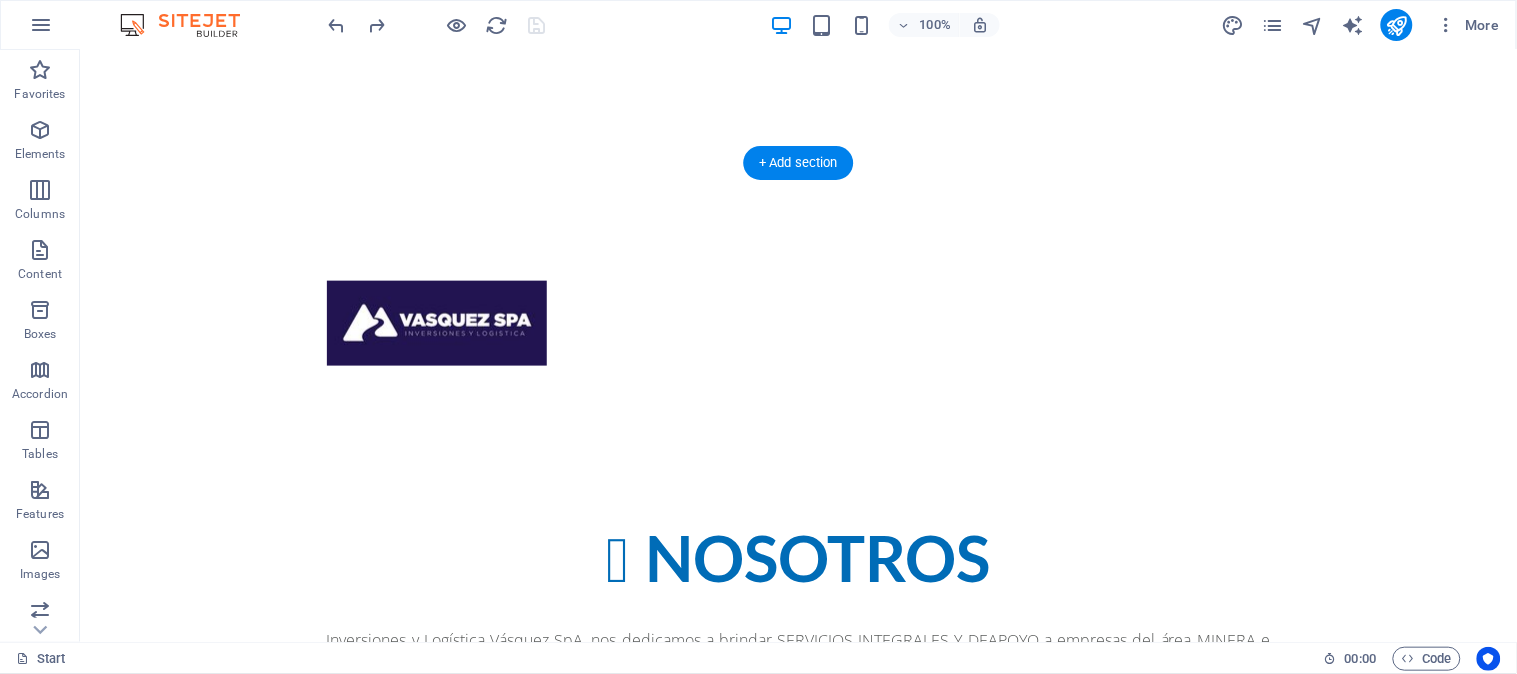 scroll, scrollTop: 0, scrollLeft: 0, axis: both 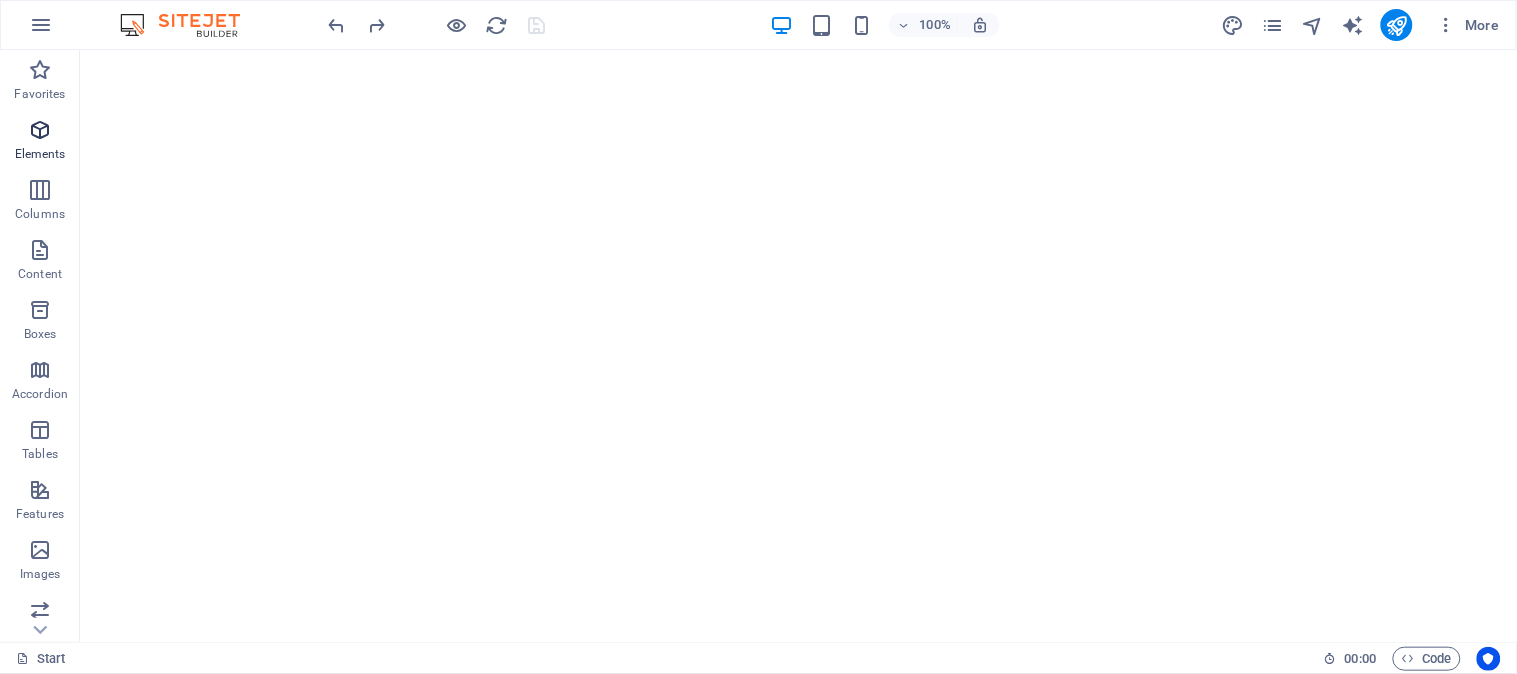click at bounding box center (40, 130) 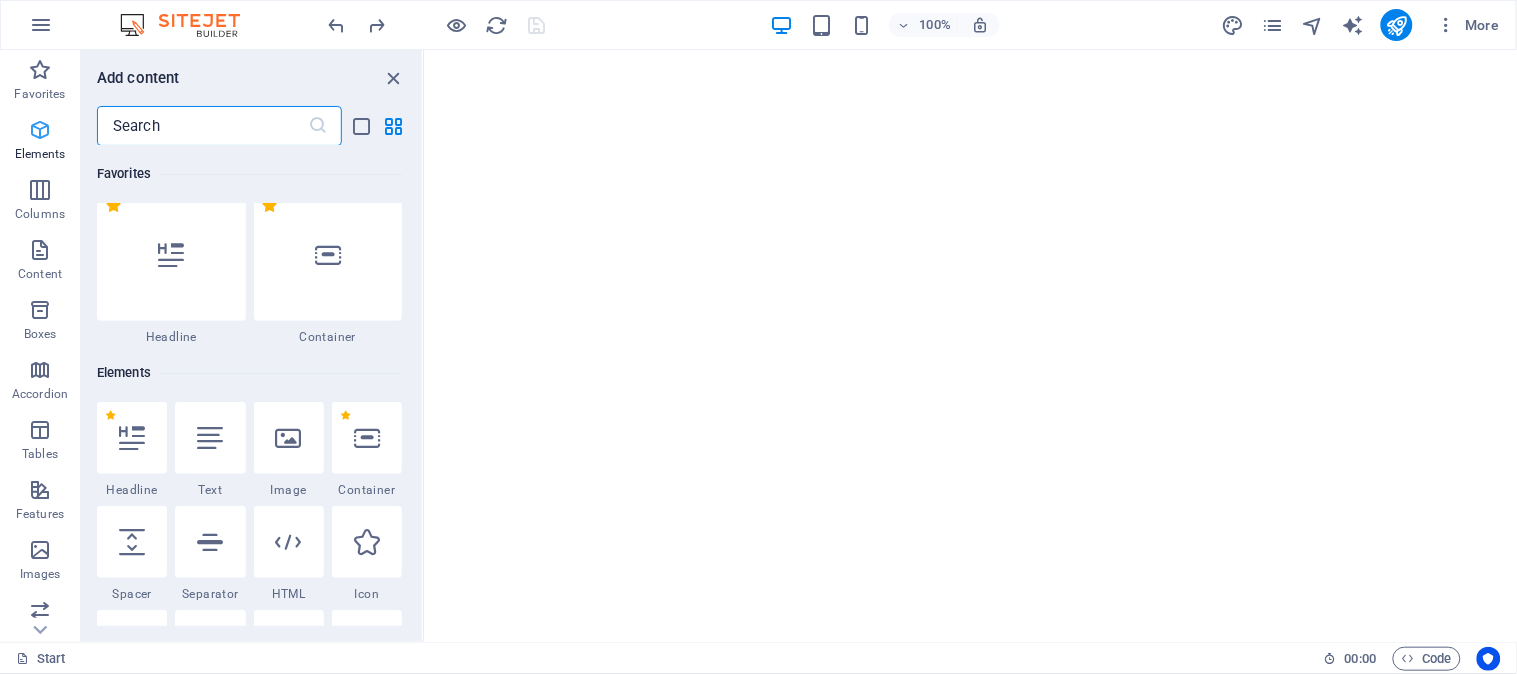 scroll, scrollTop: 213, scrollLeft: 0, axis: vertical 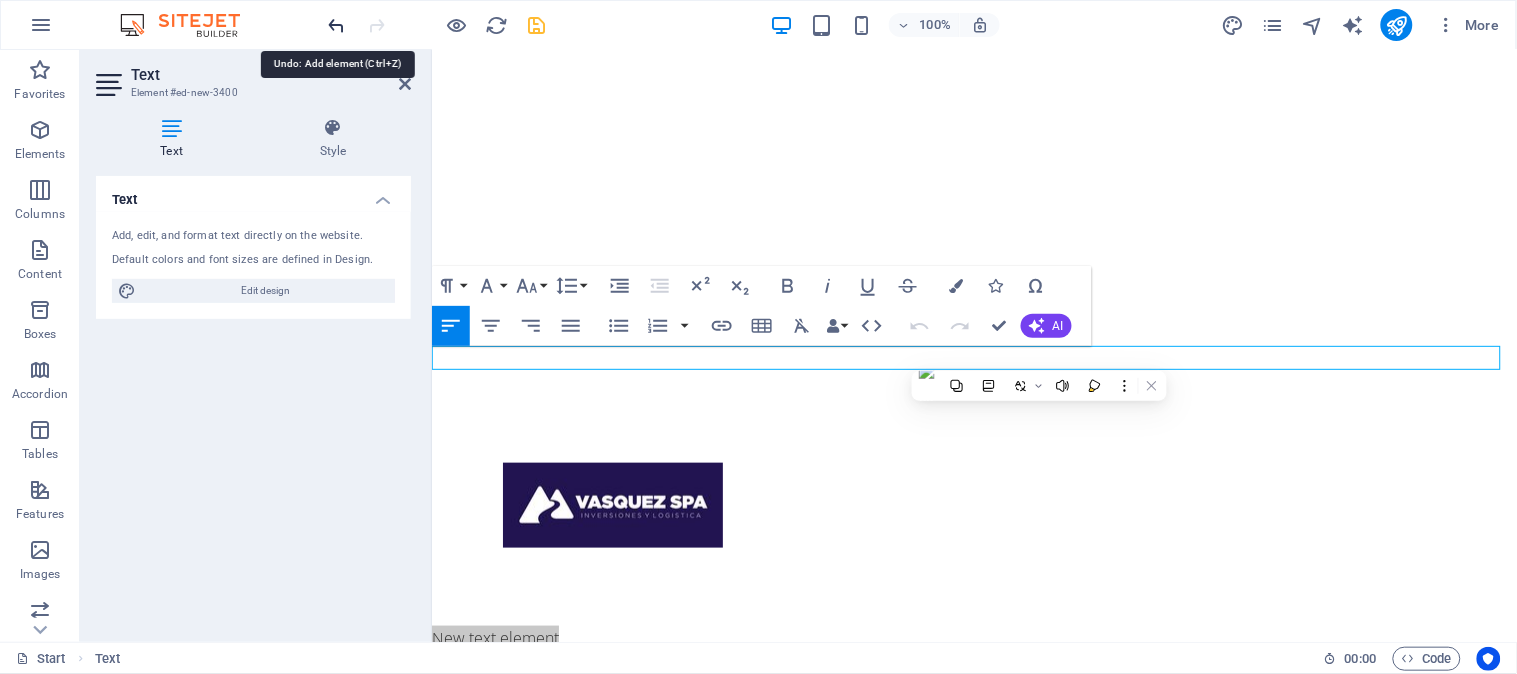click at bounding box center (337, 25) 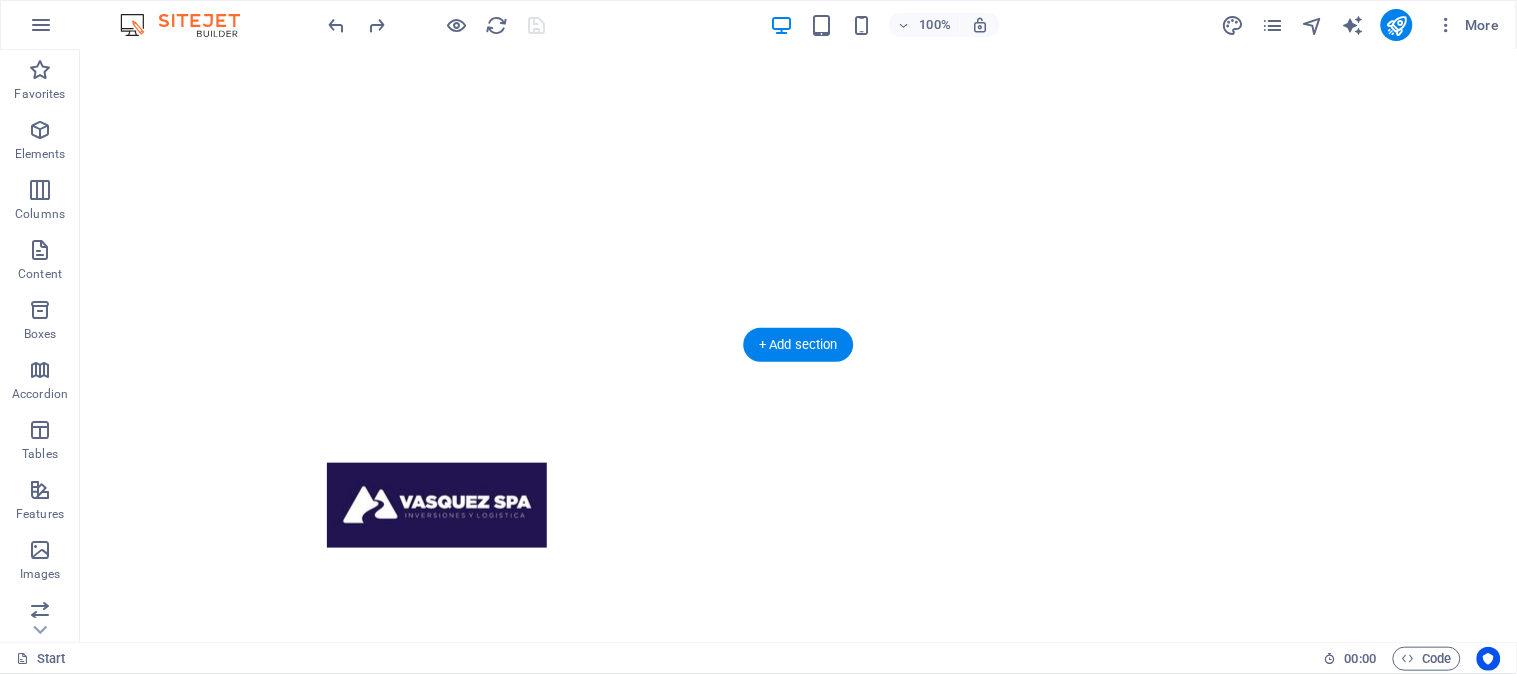 scroll, scrollTop: 0, scrollLeft: 0, axis: both 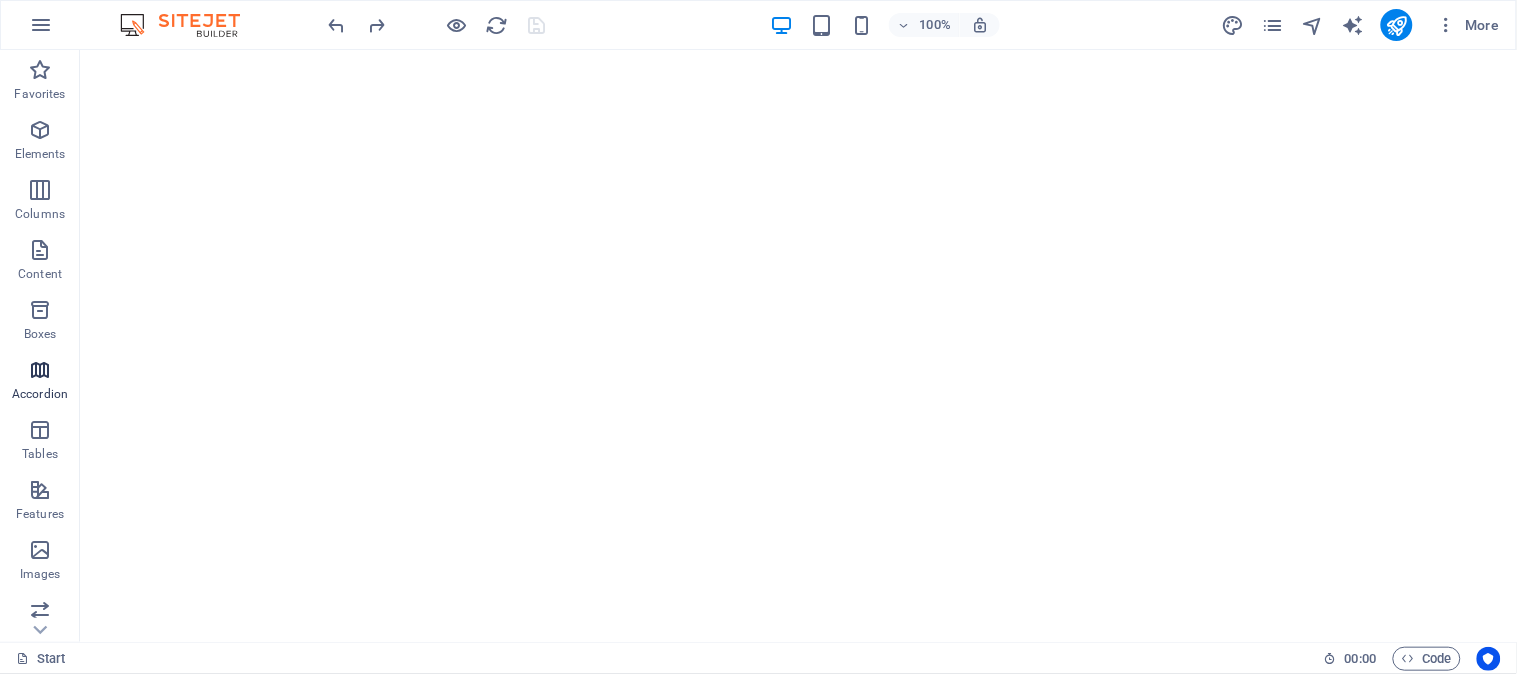 click on "Accordion" at bounding box center [40, 382] 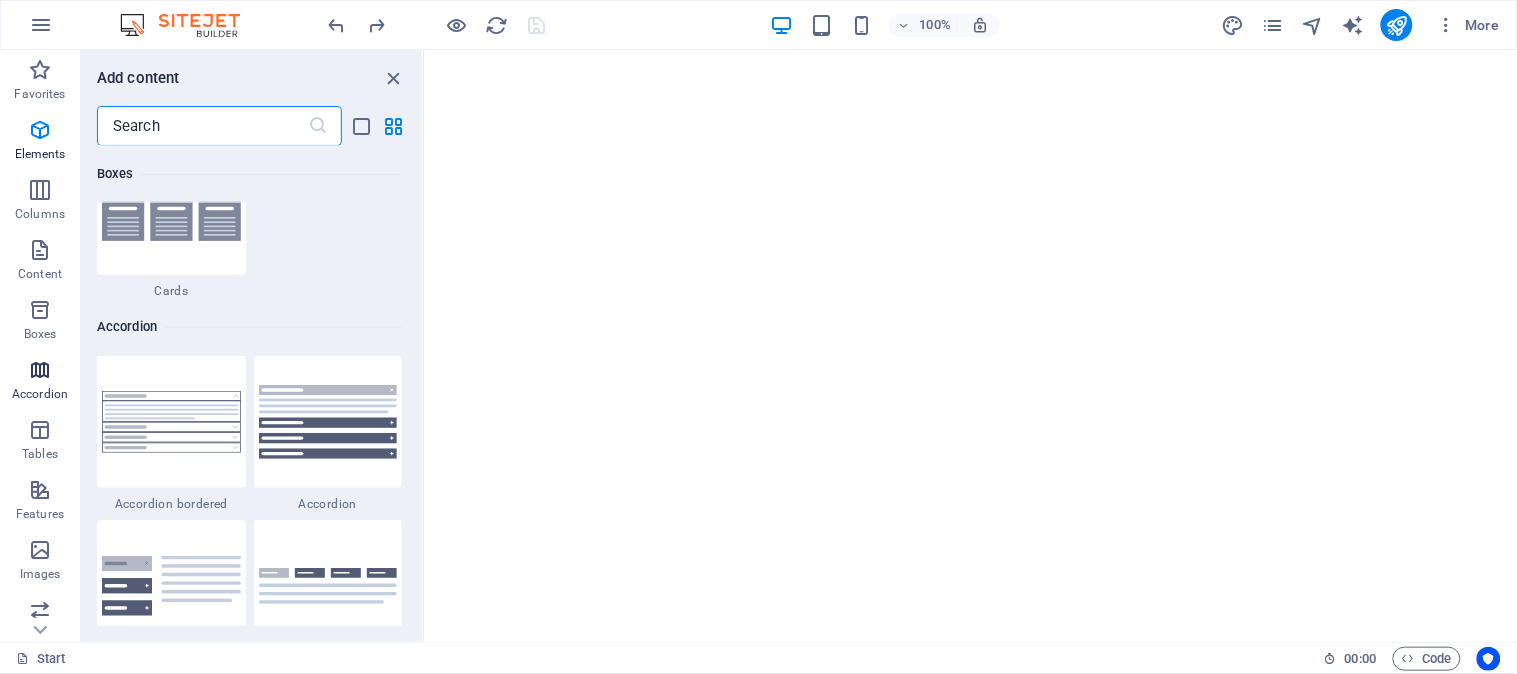 scroll, scrollTop: 6384, scrollLeft: 0, axis: vertical 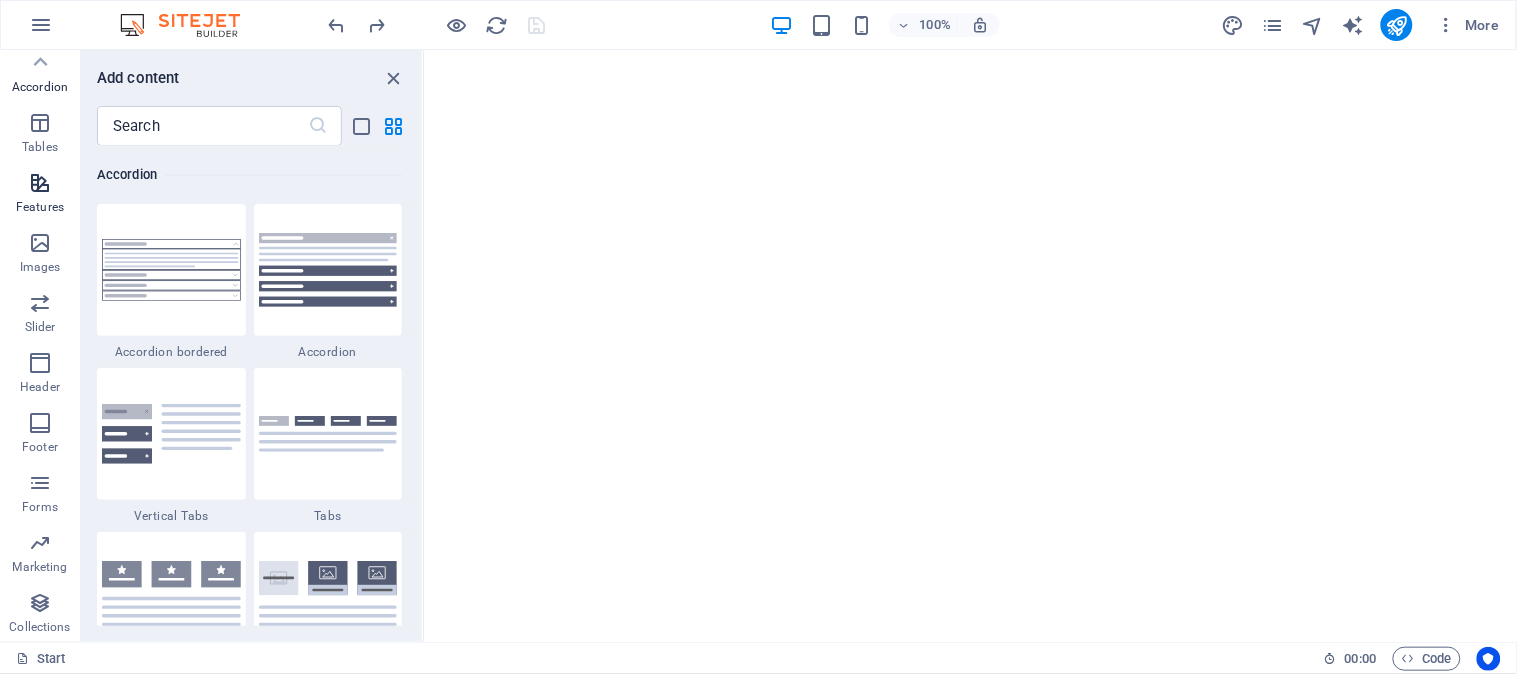 click on "Features" at bounding box center (40, 207) 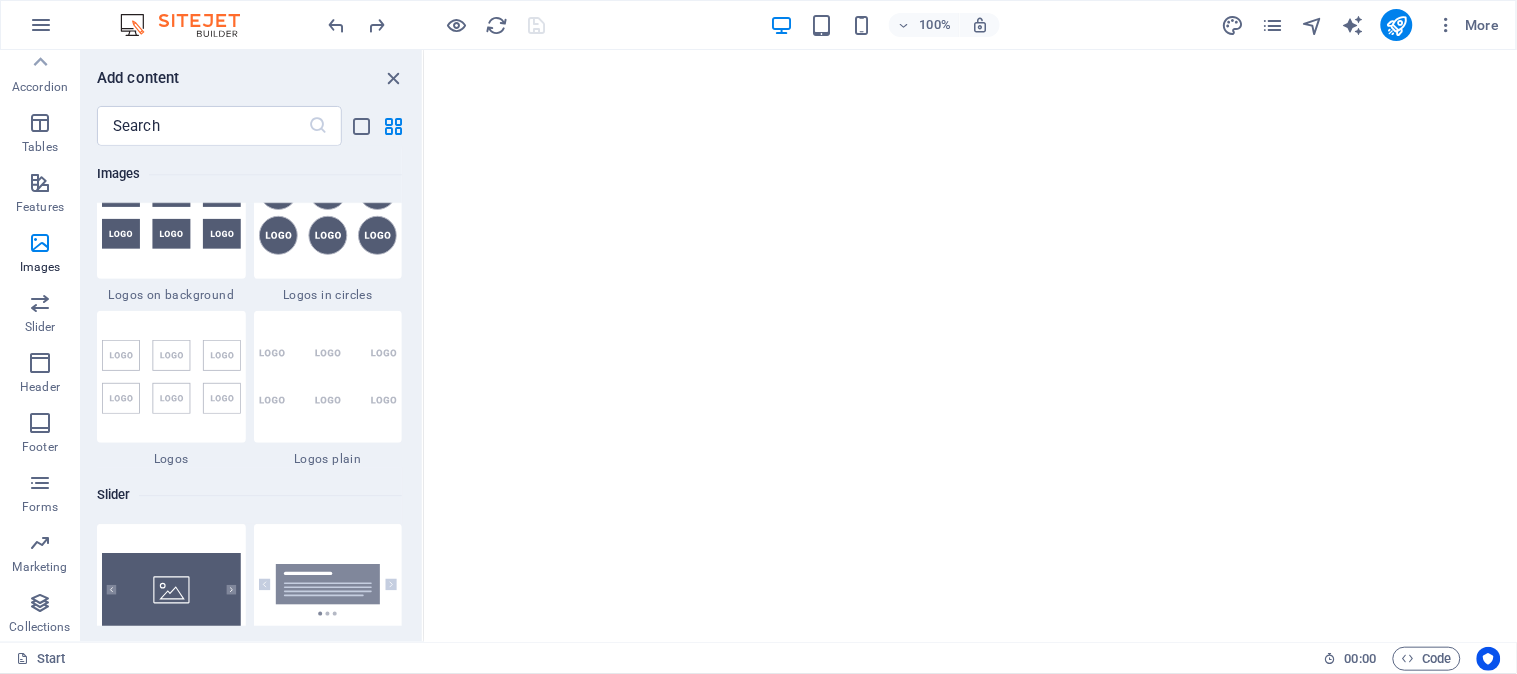 scroll, scrollTop: 11127, scrollLeft: 0, axis: vertical 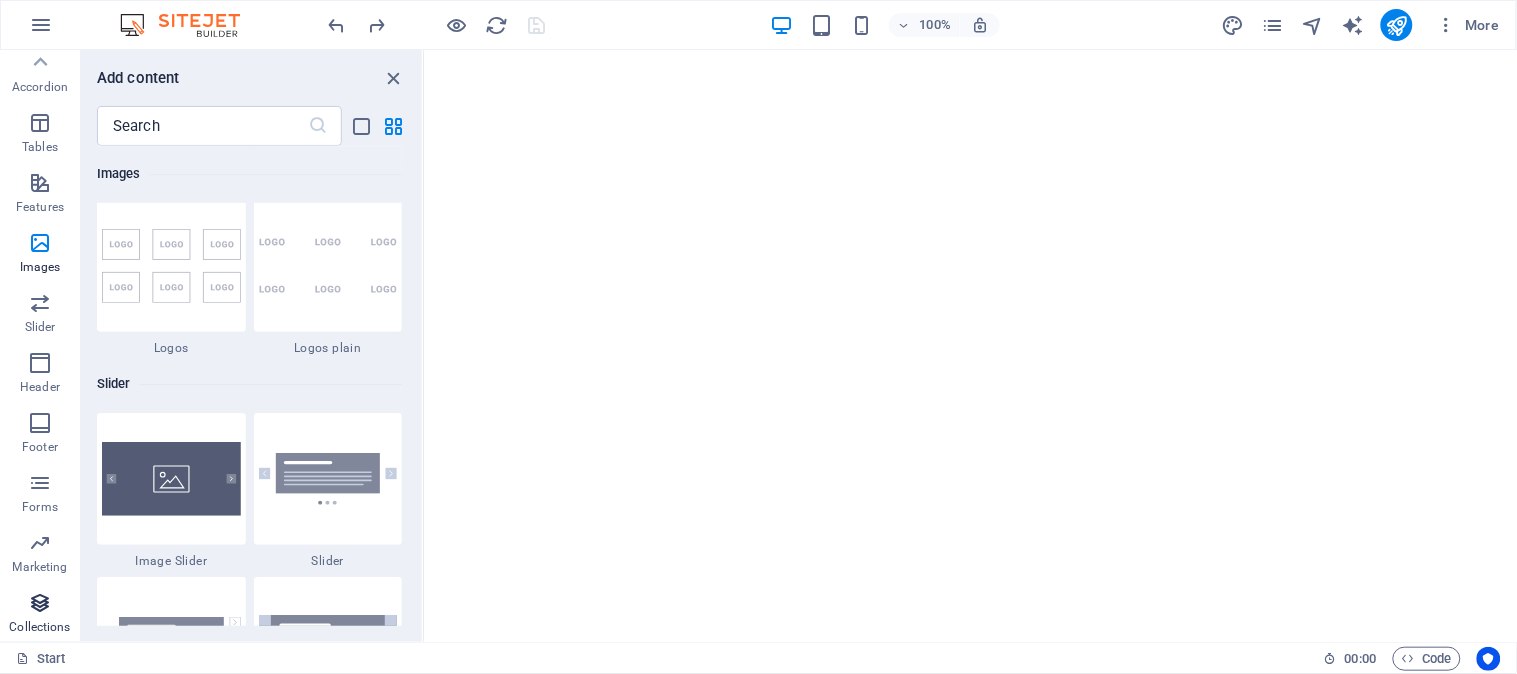 click at bounding box center [40, 603] 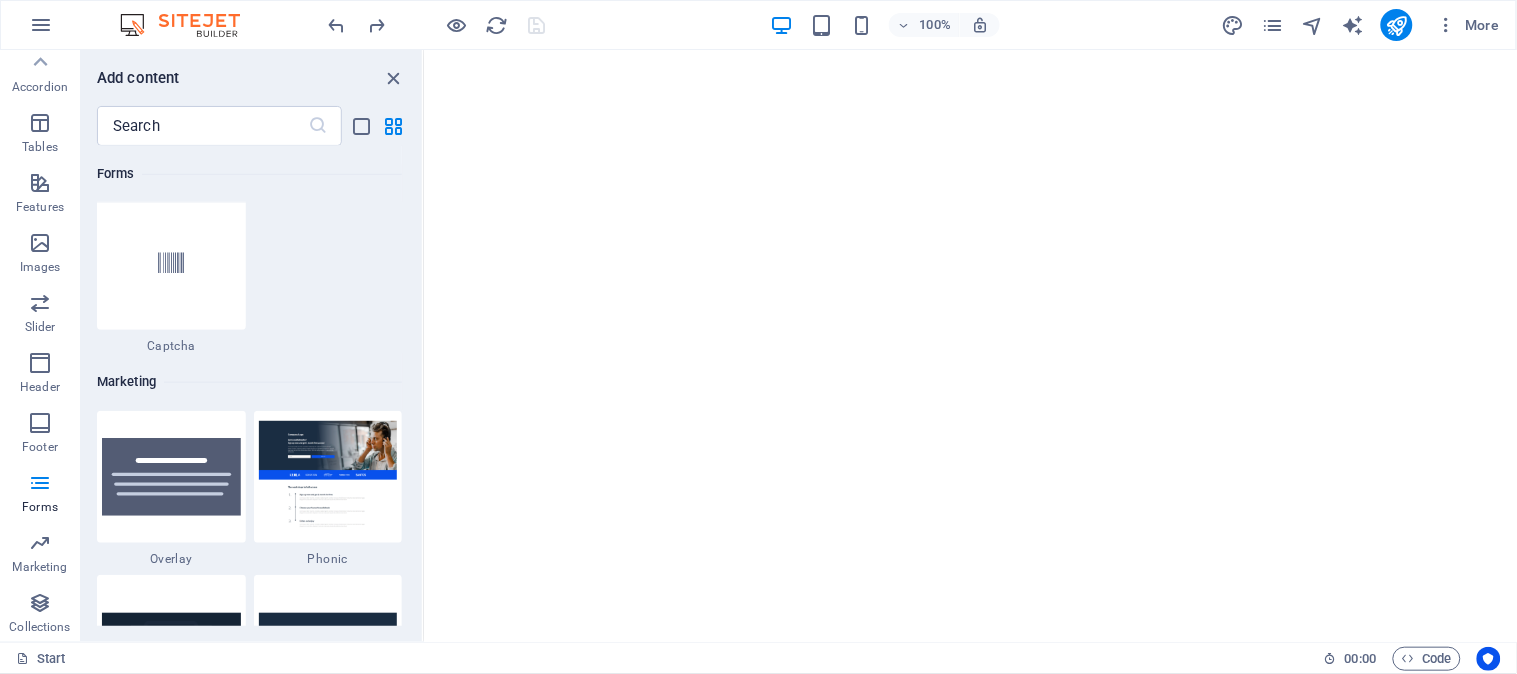 scroll, scrollTop: 16303, scrollLeft: 0, axis: vertical 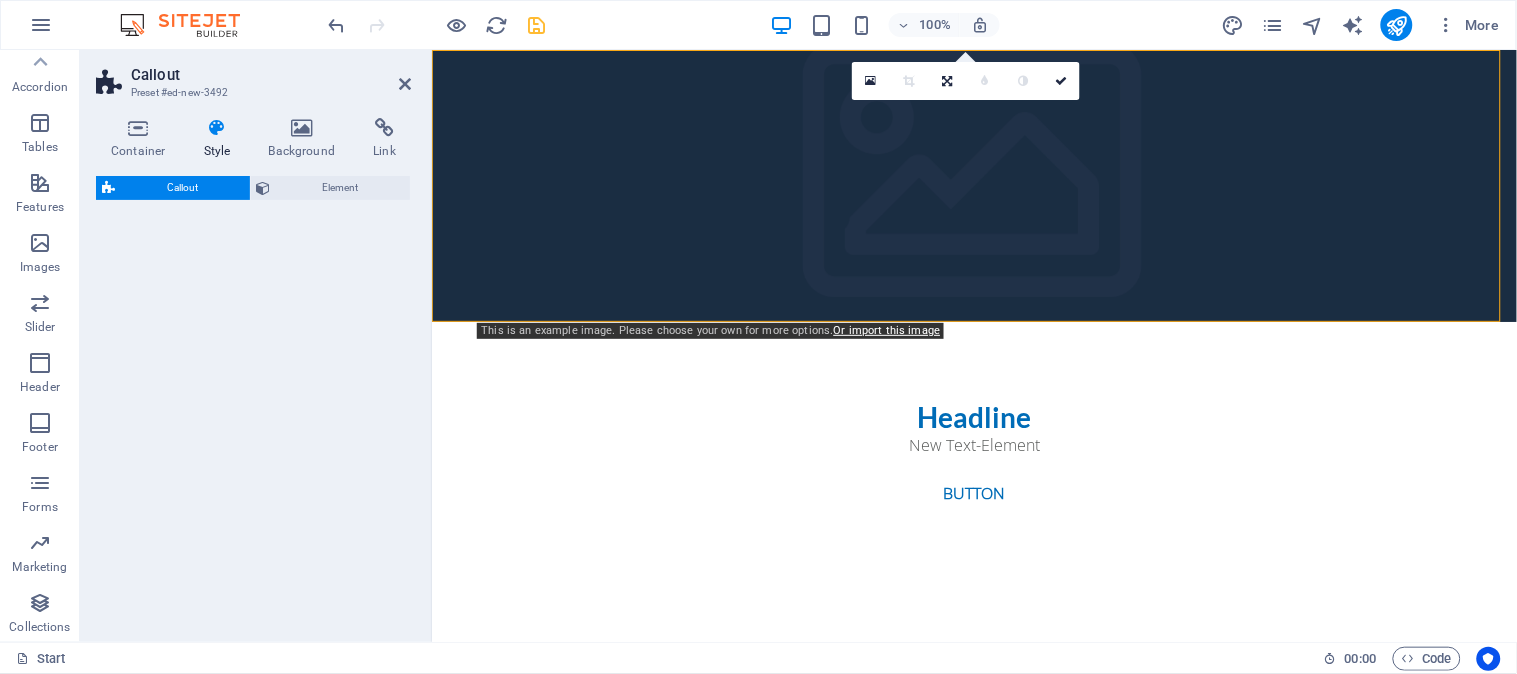 select on "rem" 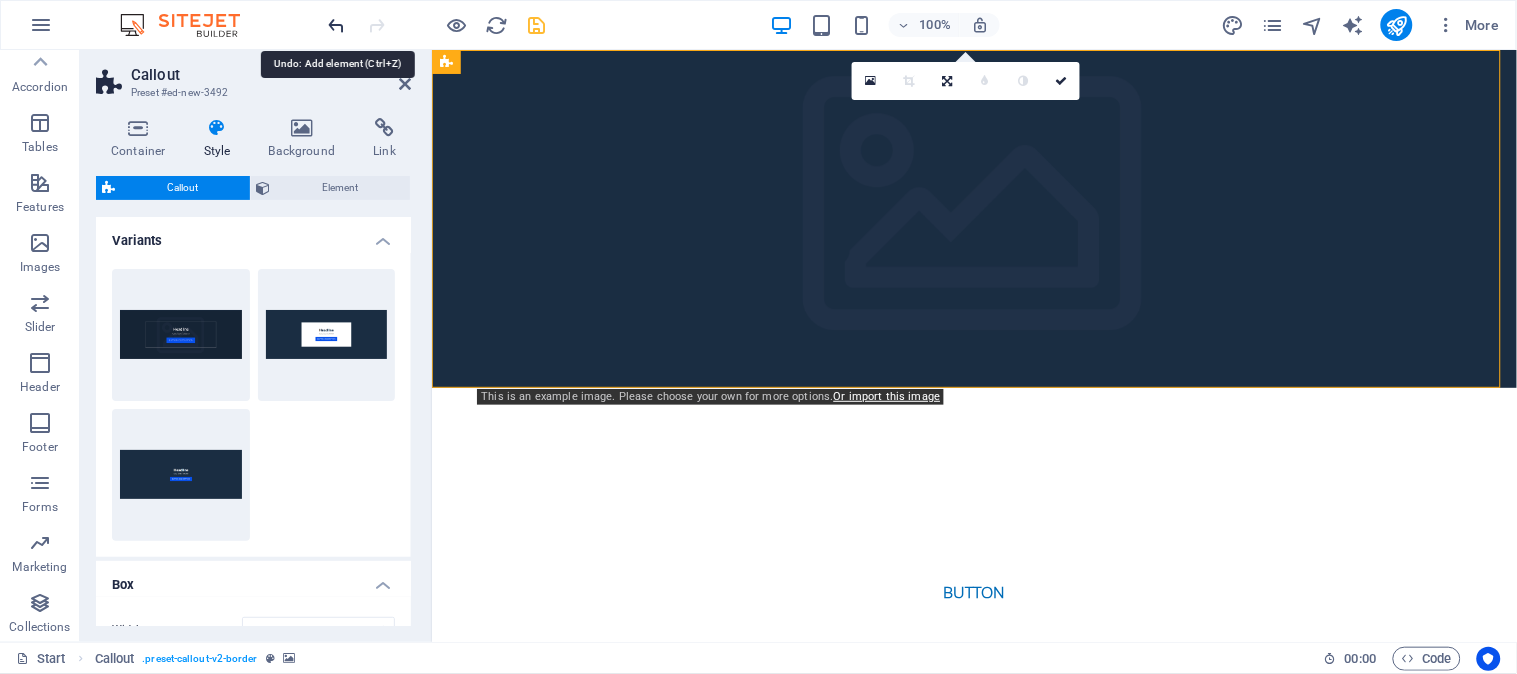 click at bounding box center [337, 25] 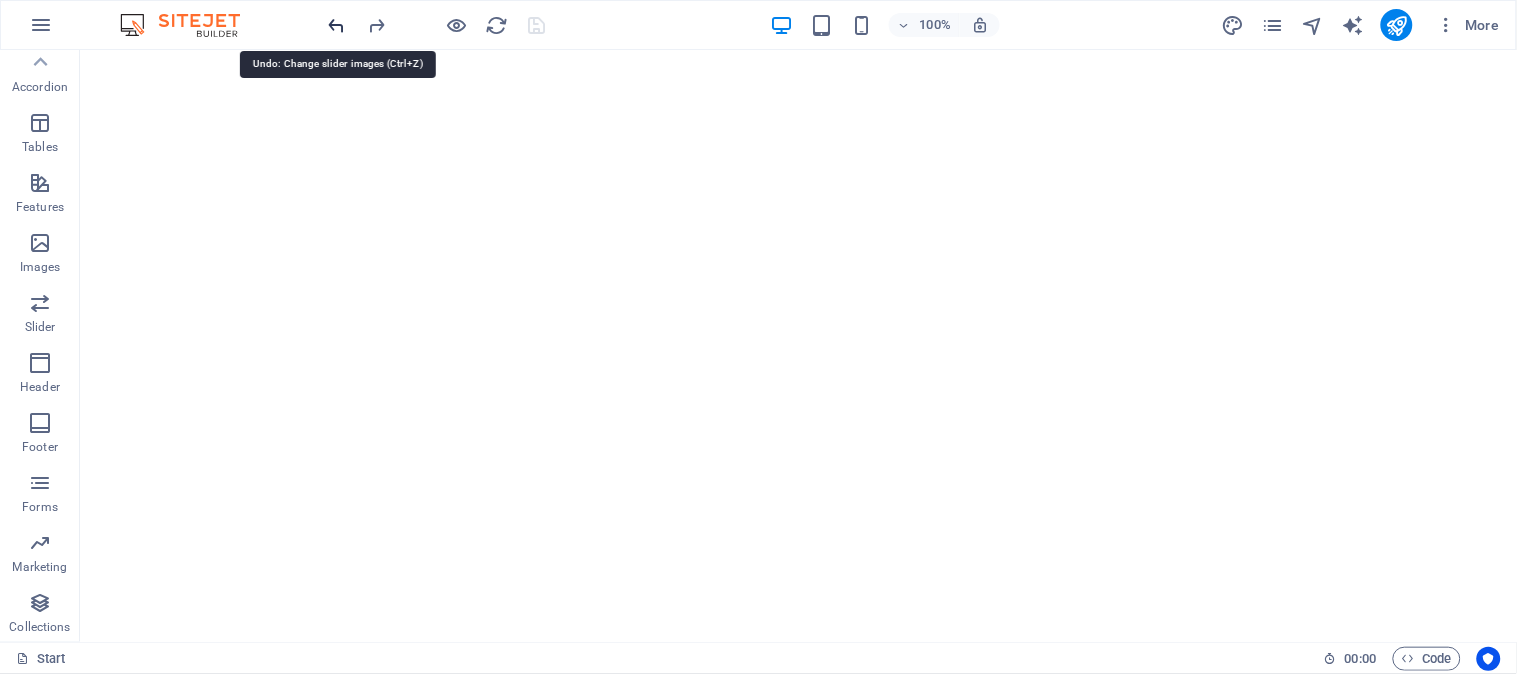 click at bounding box center [337, 25] 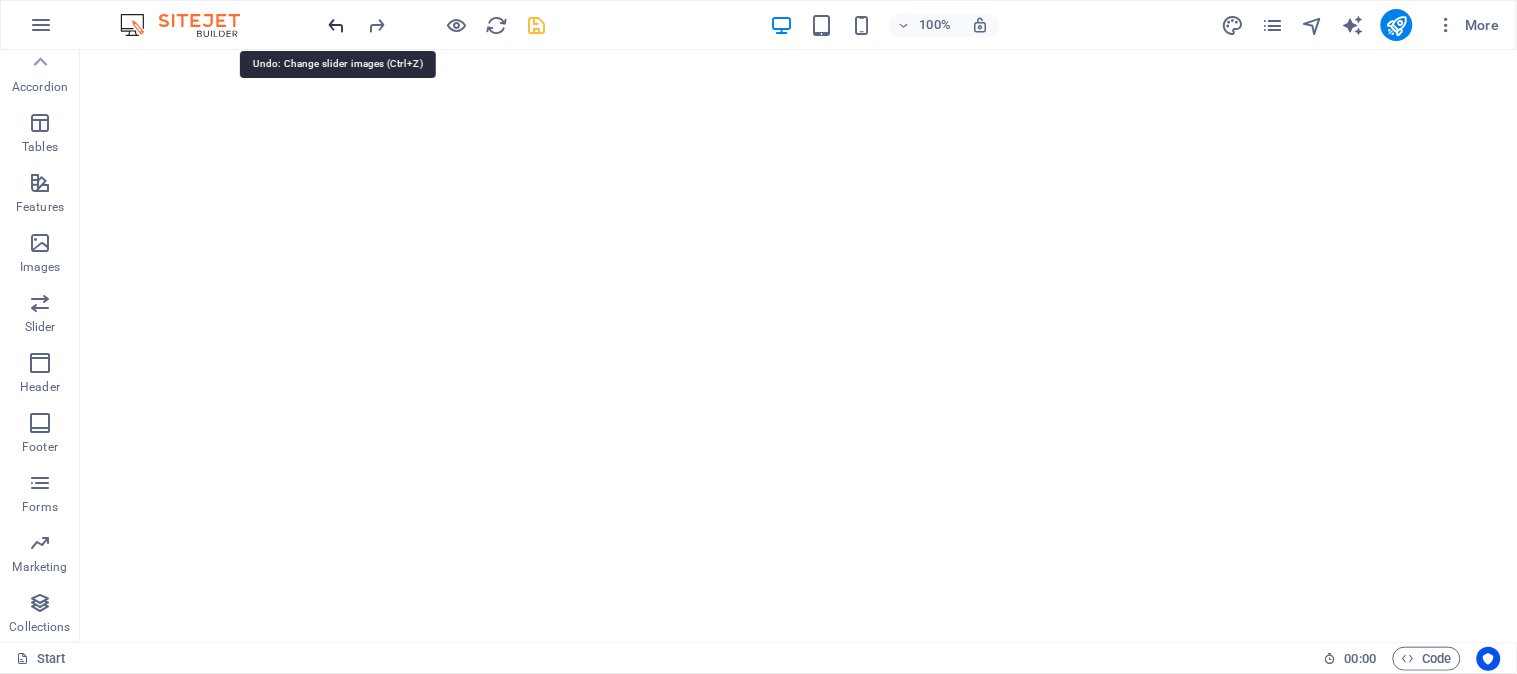 click at bounding box center [337, 25] 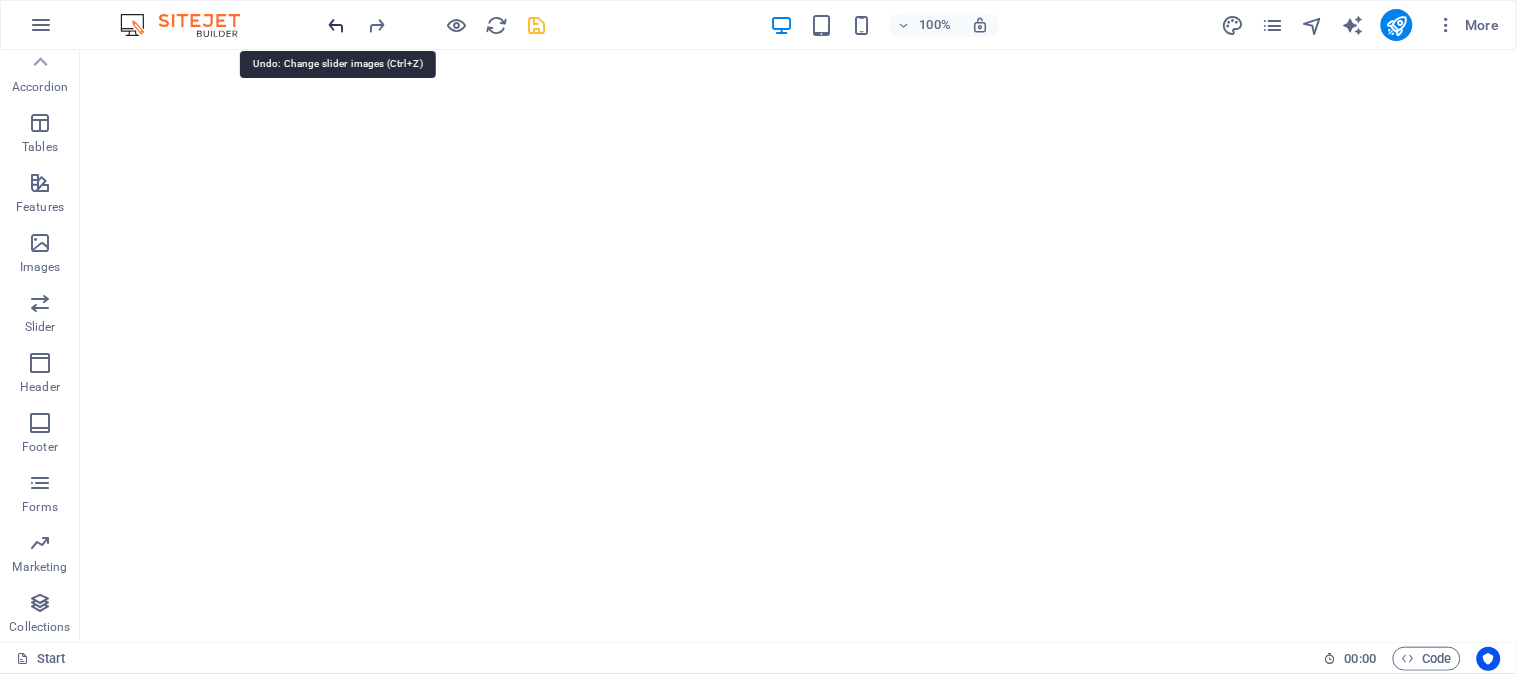 click at bounding box center (337, 25) 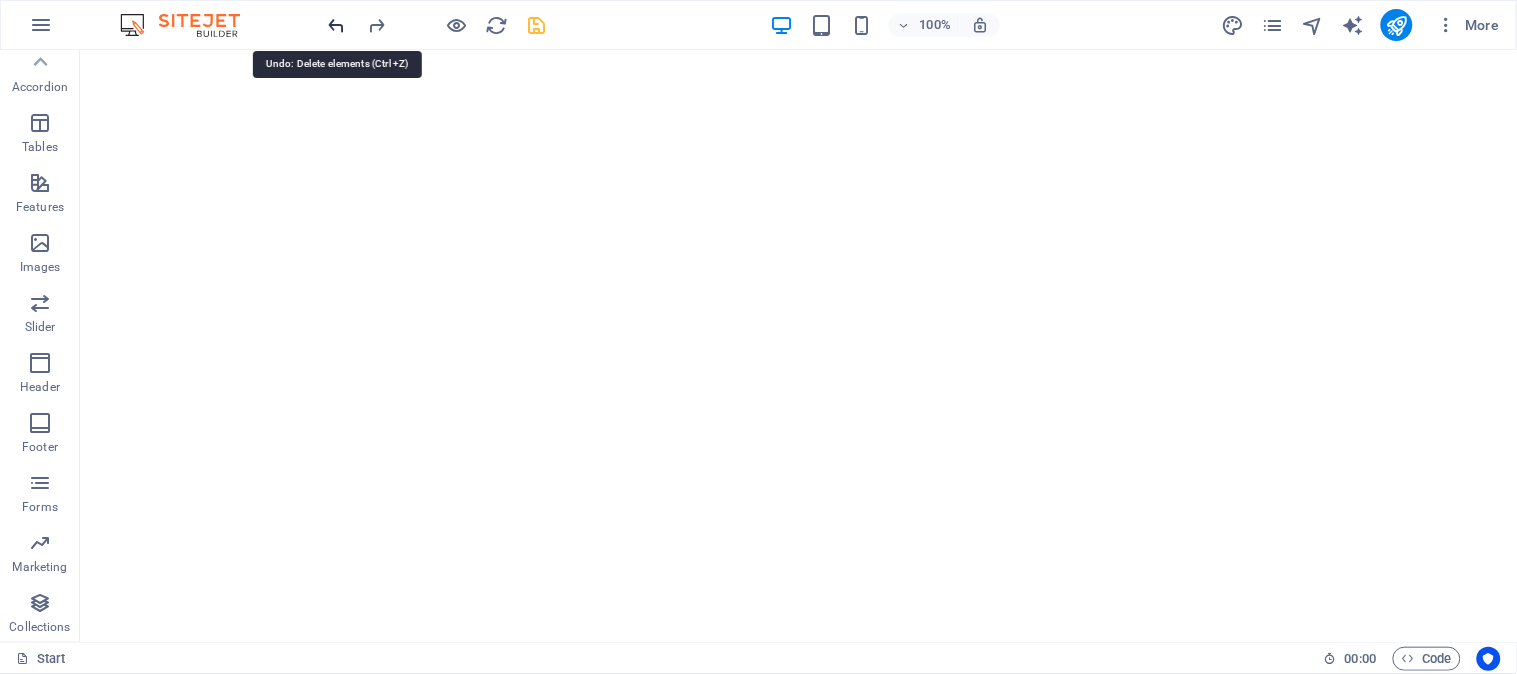 click at bounding box center (337, 25) 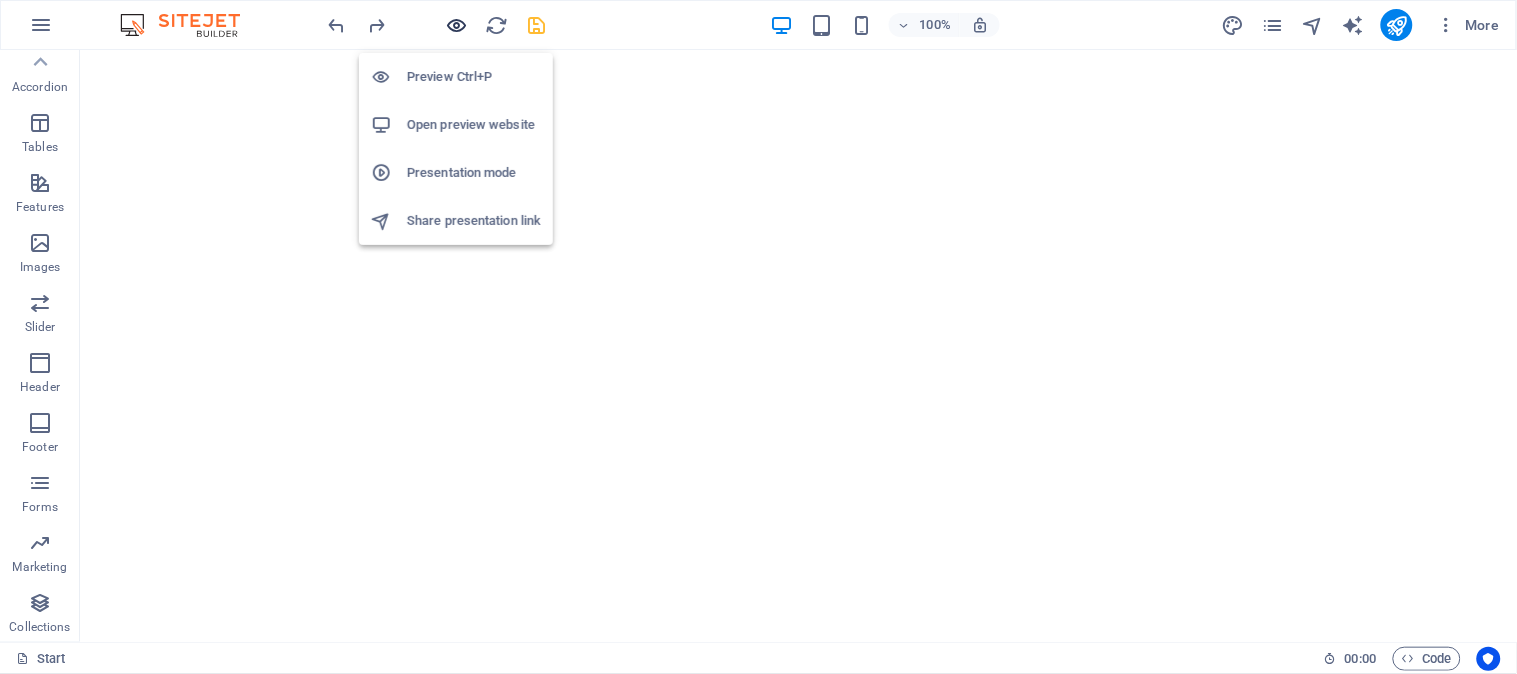 click at bounding box center (457, 25) 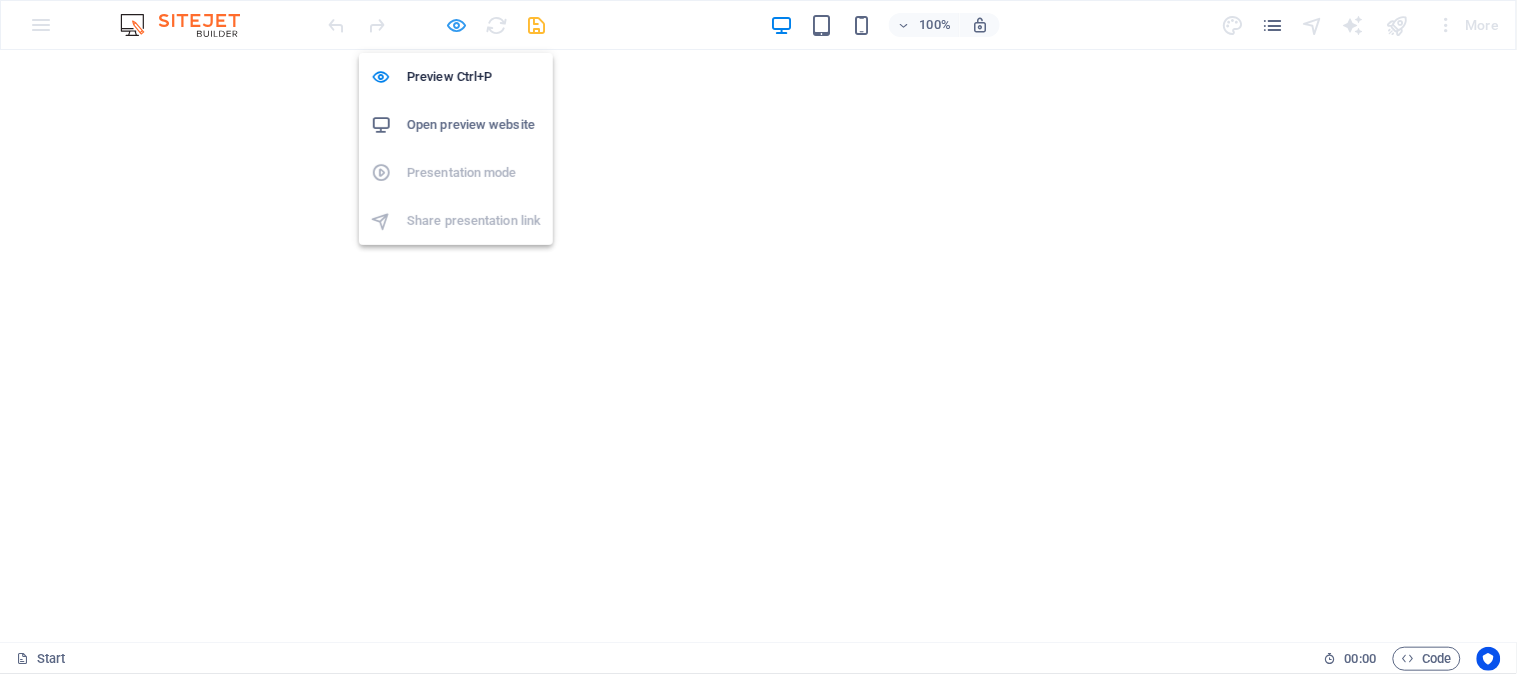 click at bounding box center [457, 25] 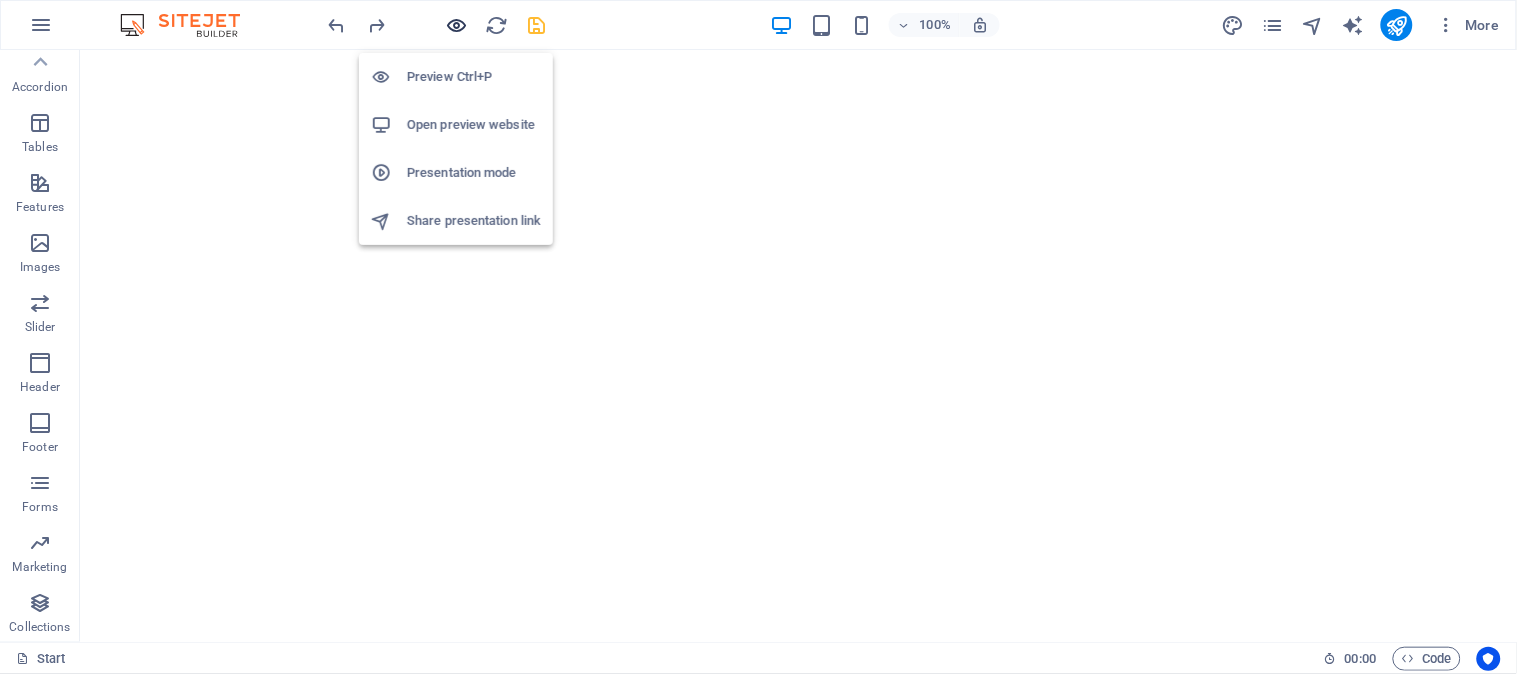 click at bounding box center (457, 25) 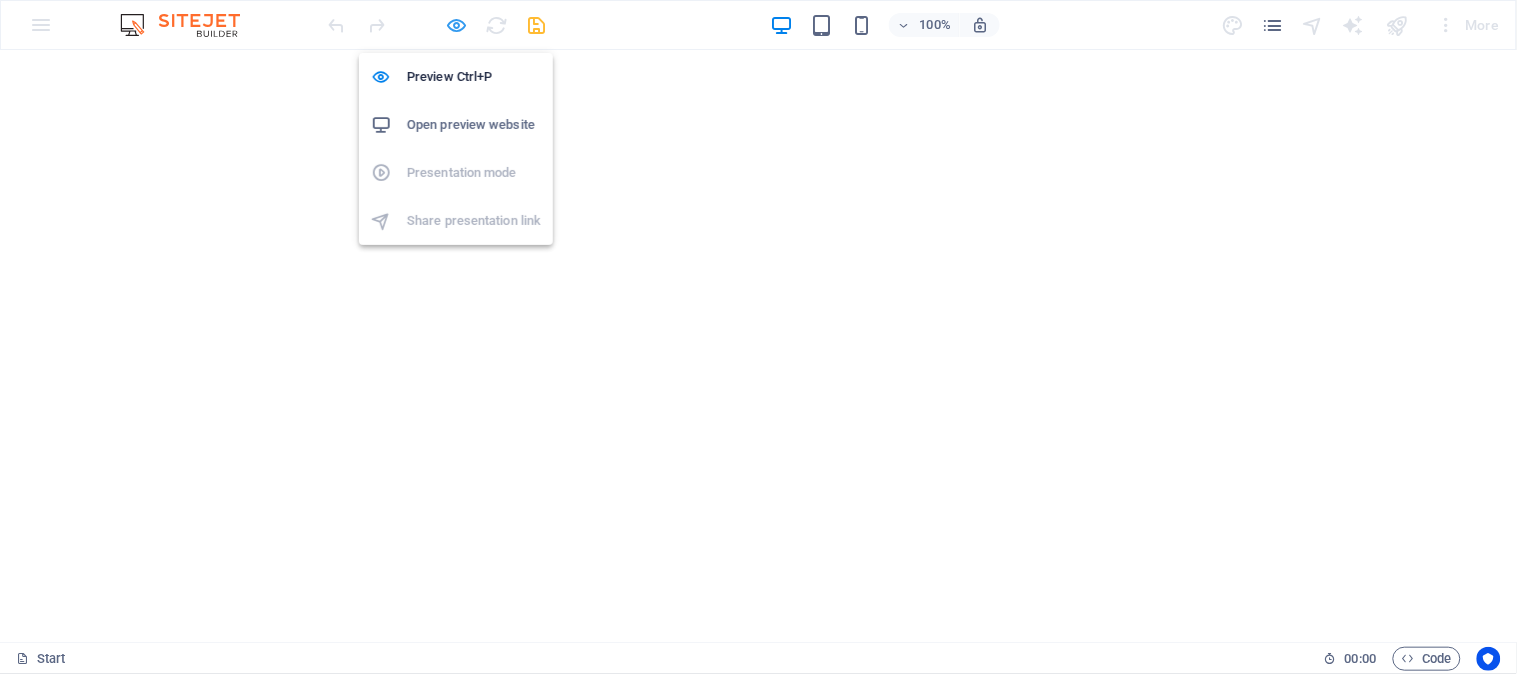 click at bounding box center (457, 25) 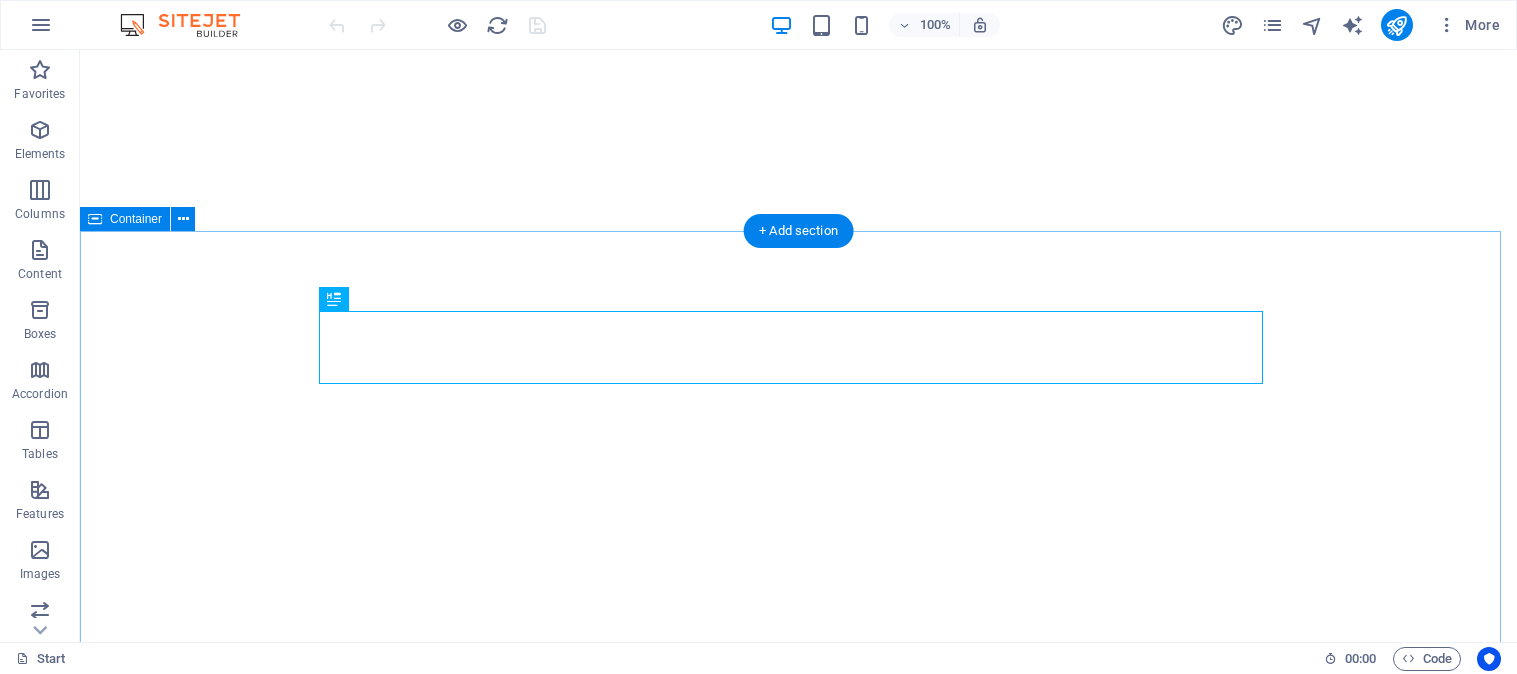 scroll, scrollTop: 0, scrollLeft: 0, axis: both 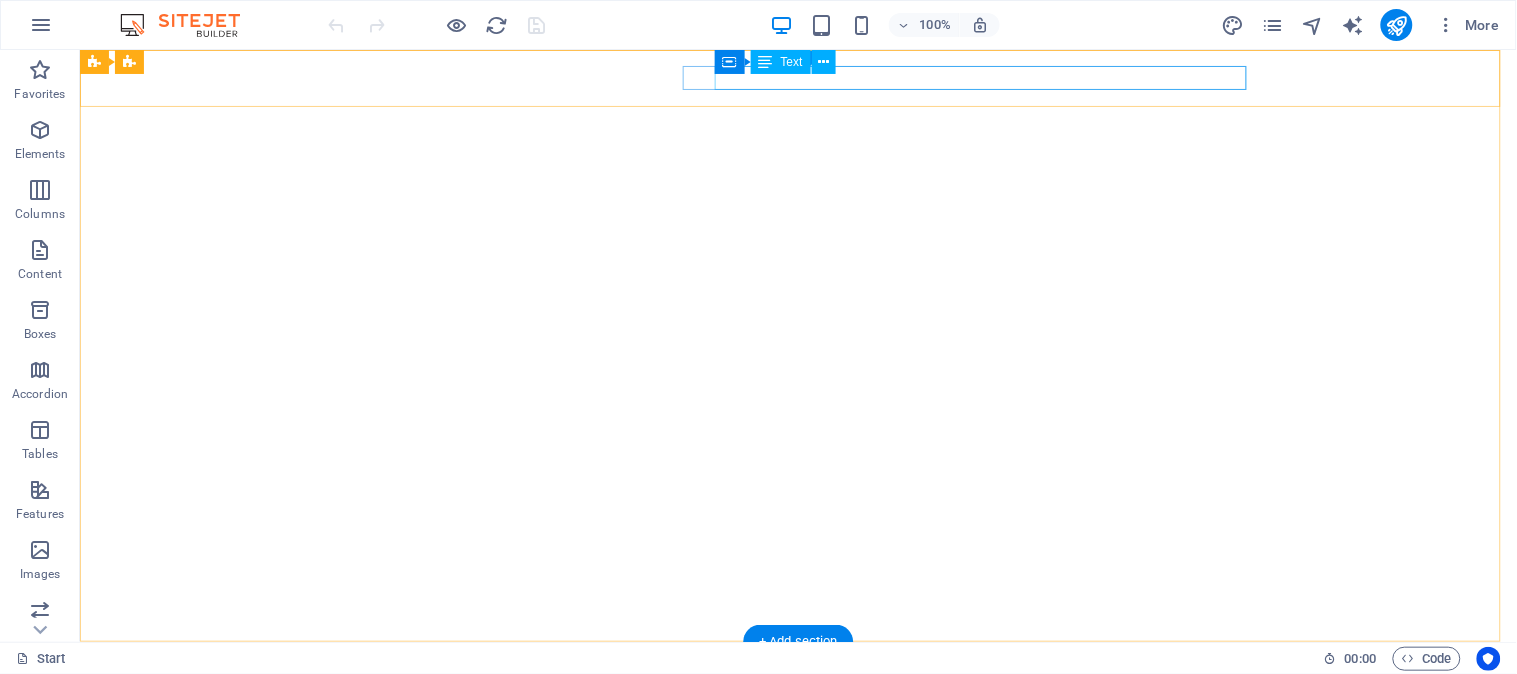 click on "jromero@v d54dc1f9254d3a27fb854730c5e786@cpanel.local asquezspa.cl" at bounding box center (793, 721) 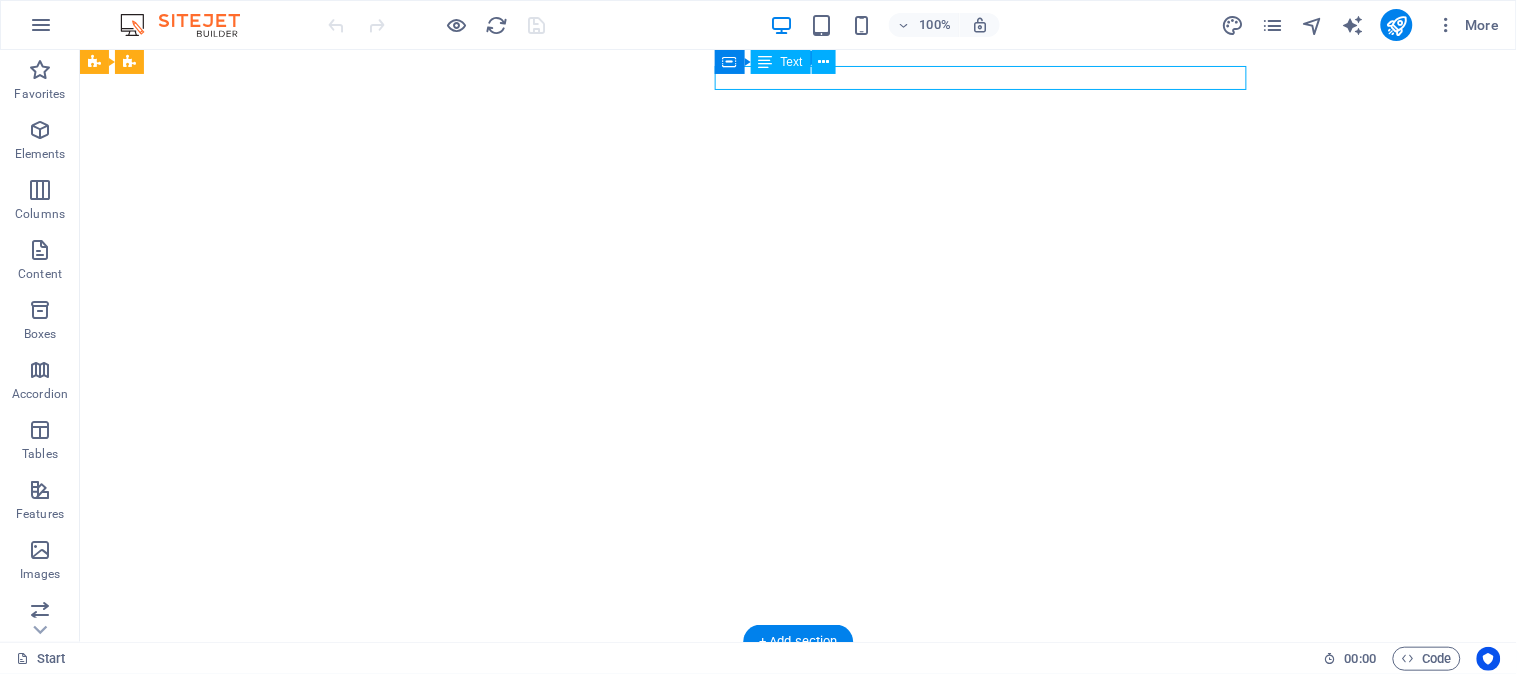 click on "jromero@v d54dc1f9254d3a27fb854730c5e786@cpanel.local asquezspa.cl" at bounding box center (793, 721) 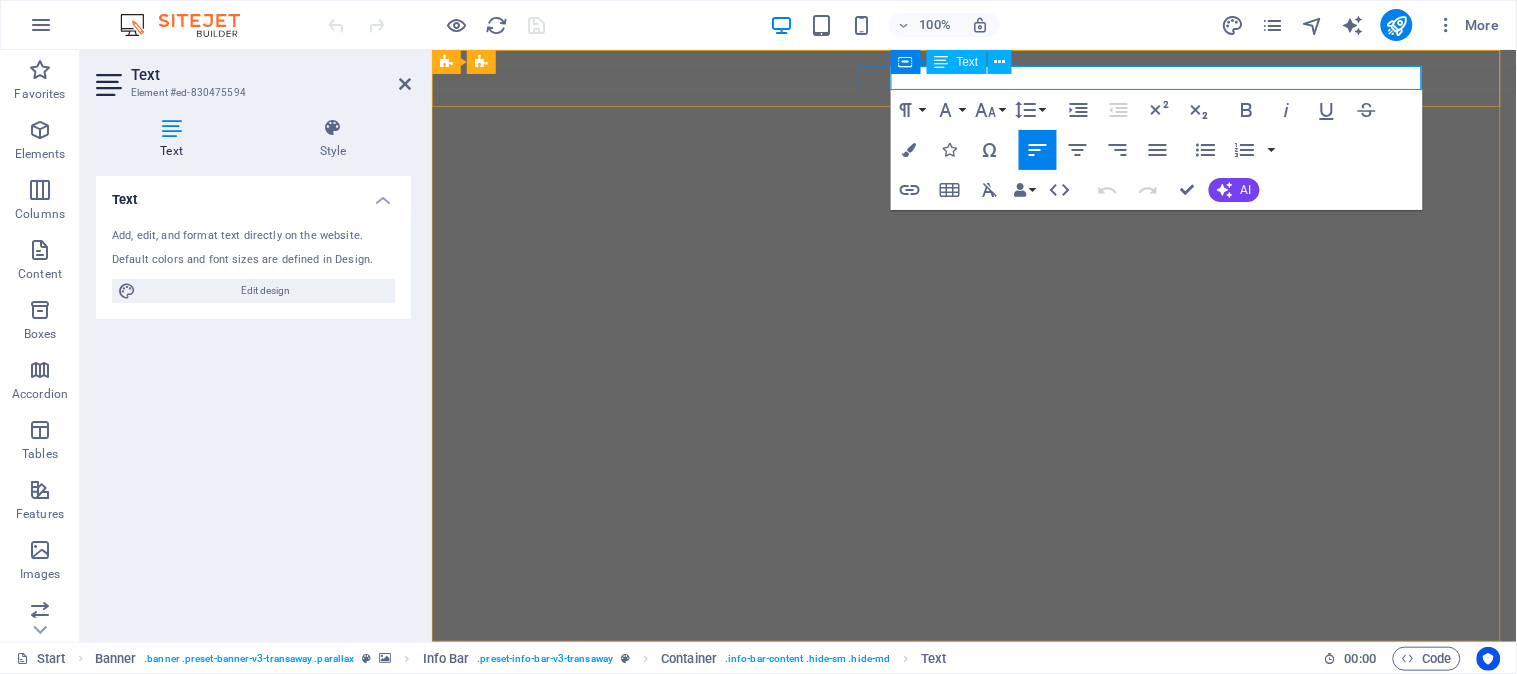 click on "d54dc1f9254d3a27fb854730c5e786@cpanel.local" 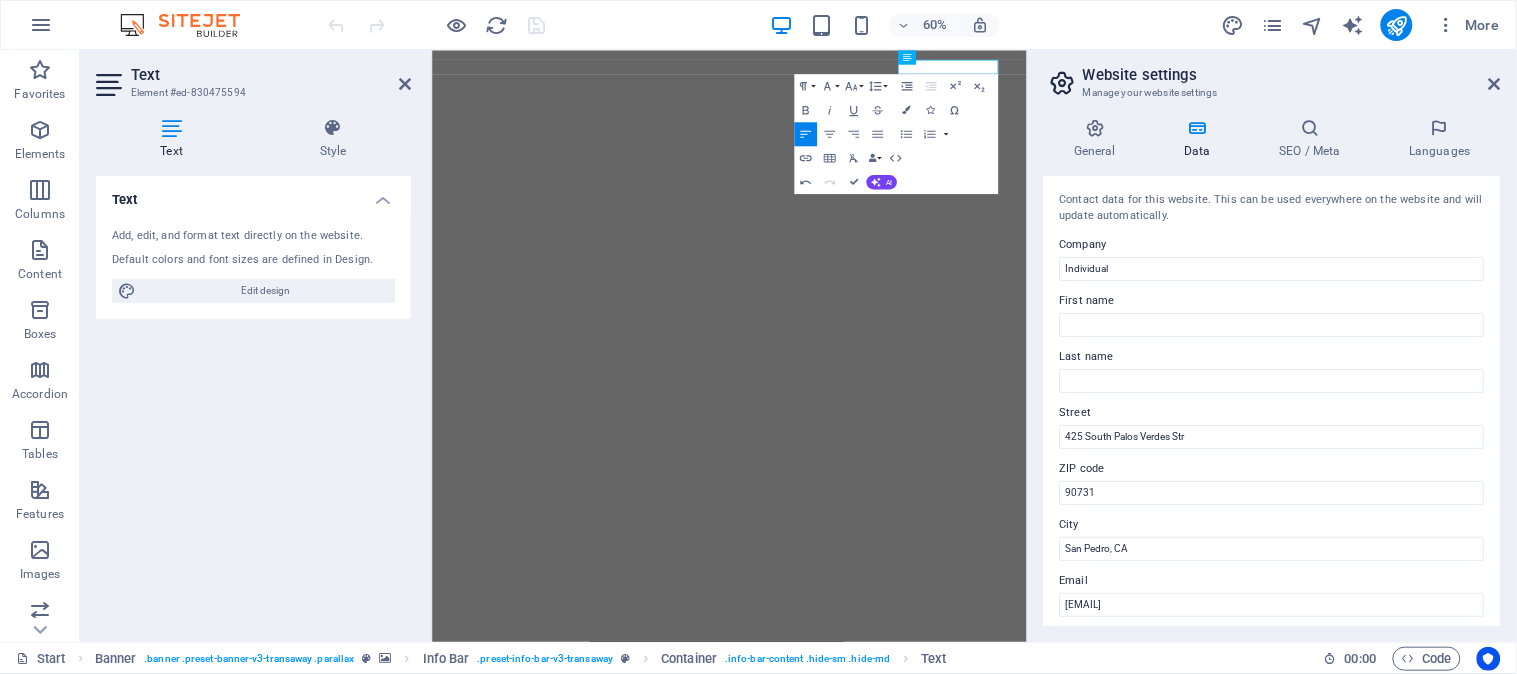 type 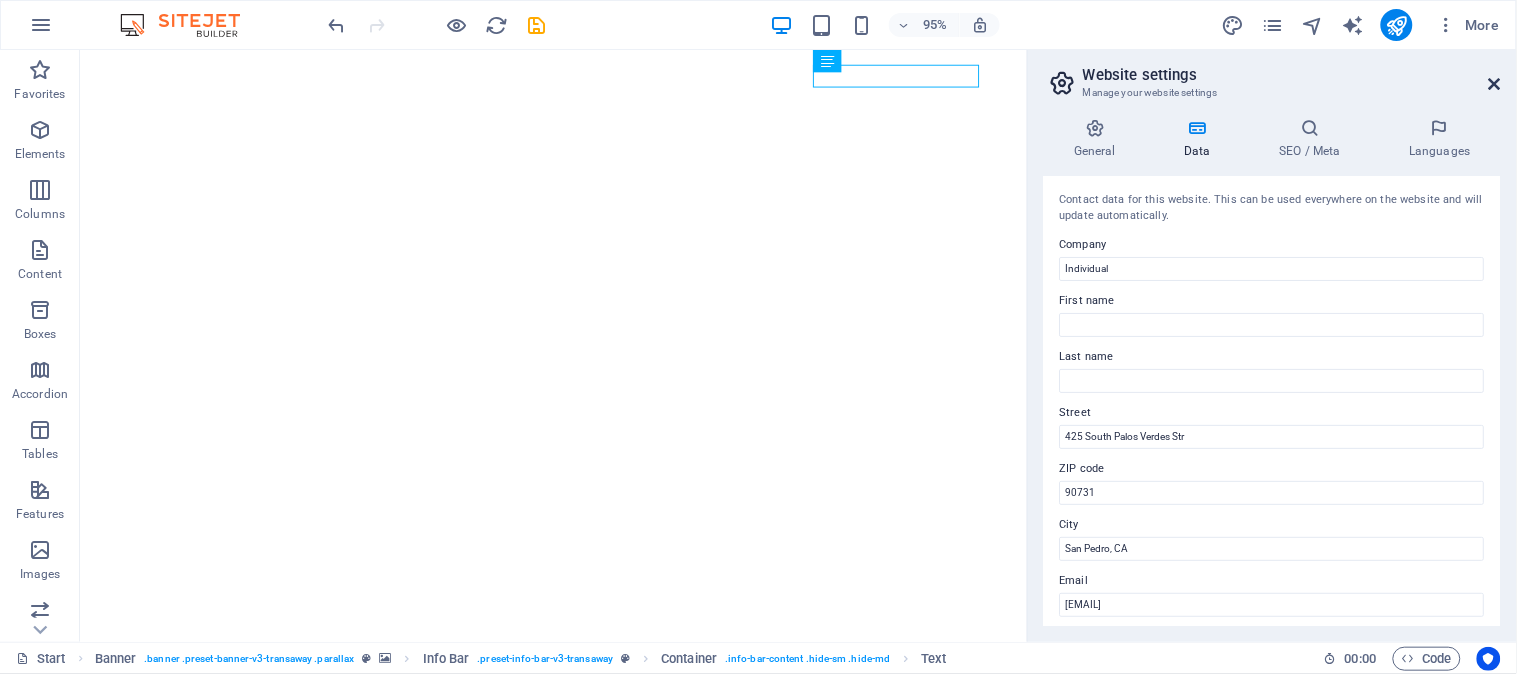 click at bounding box center [1495, 84] 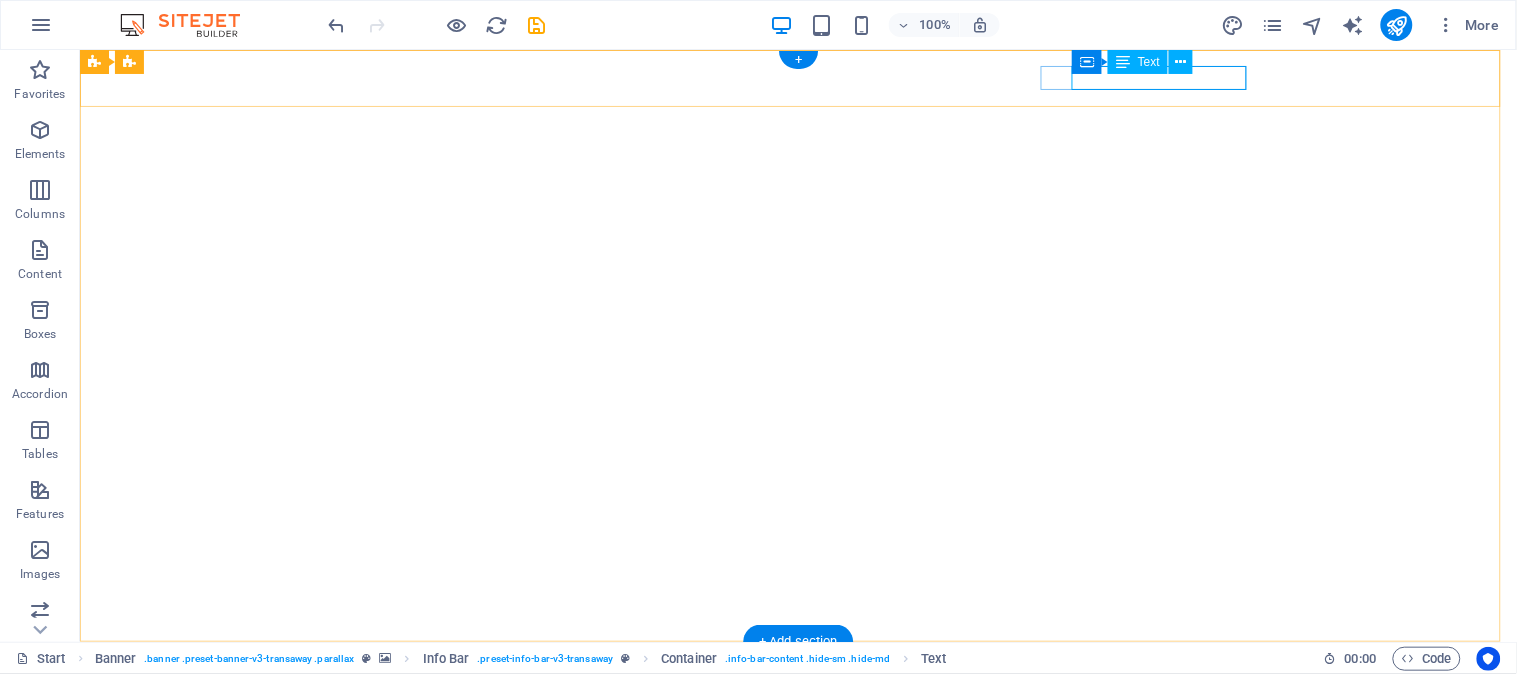 click on "jromero@v l asquezspa.cl" at bounding box center (793, 752) 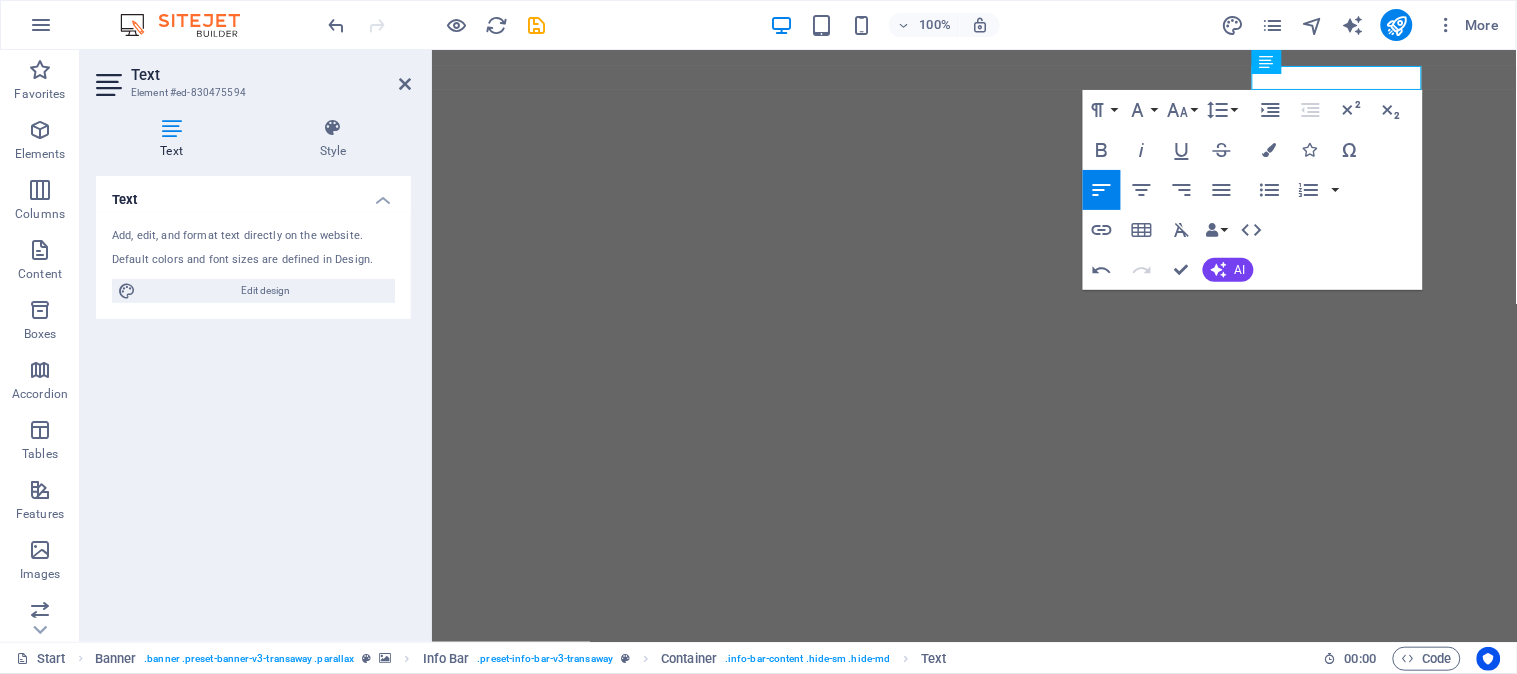 type 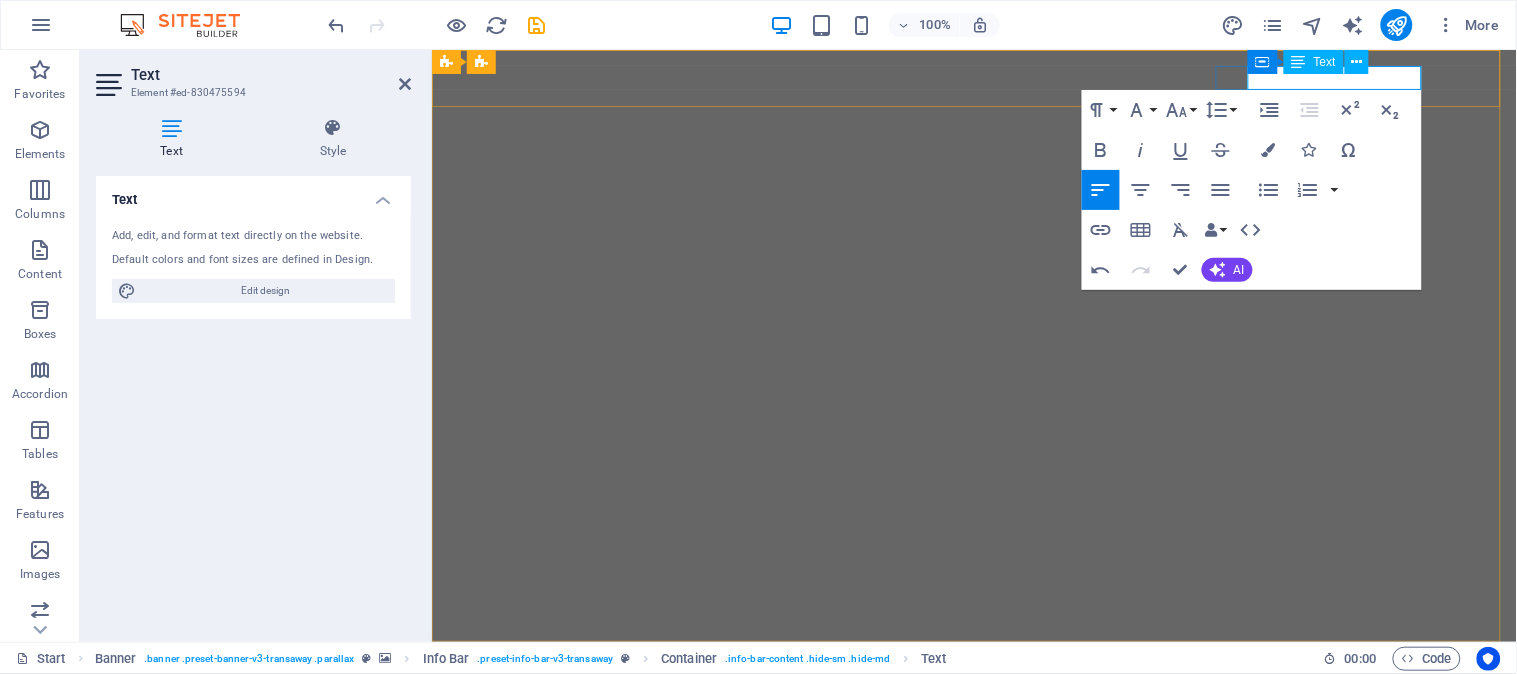 click on "jromero@v l asquezspa.cl" at bounding box center [969, 721] 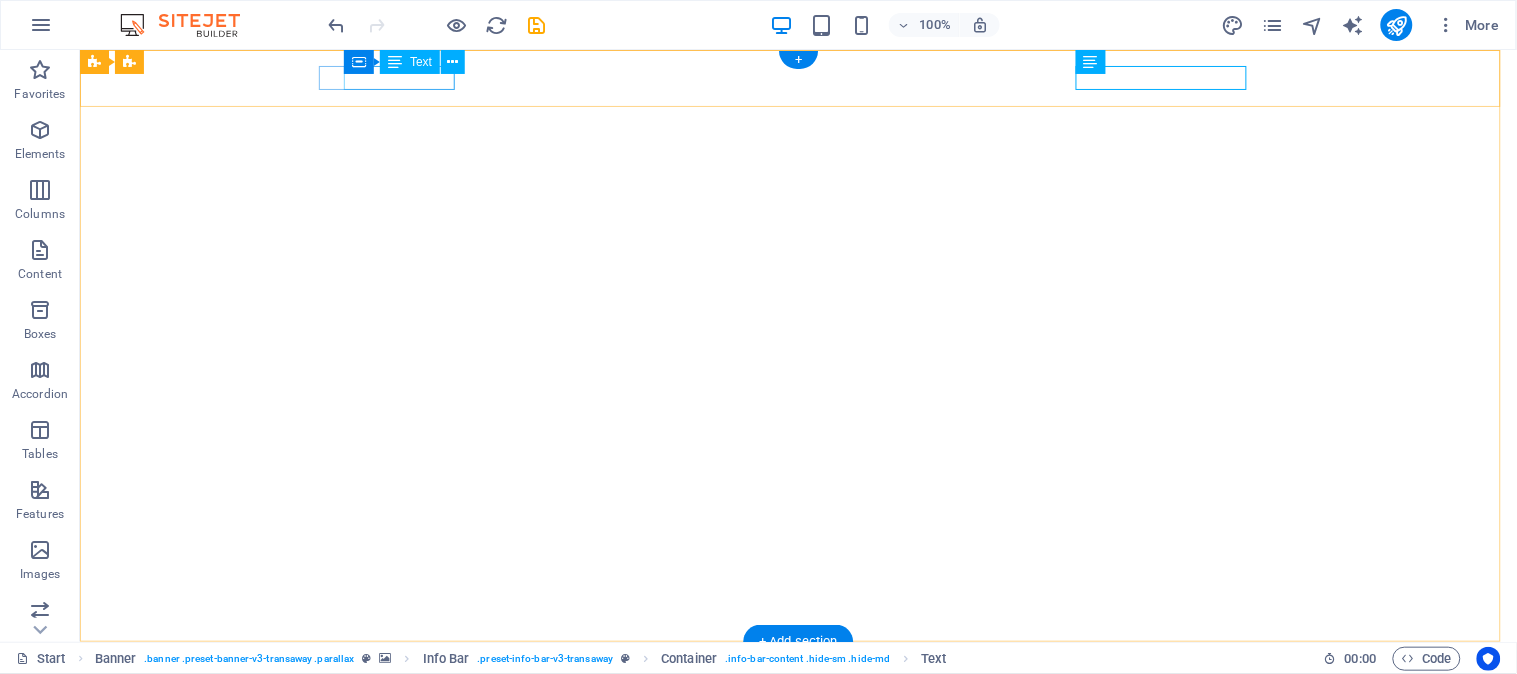 click on "+012-345-6789" at bounding box center (790, 685) 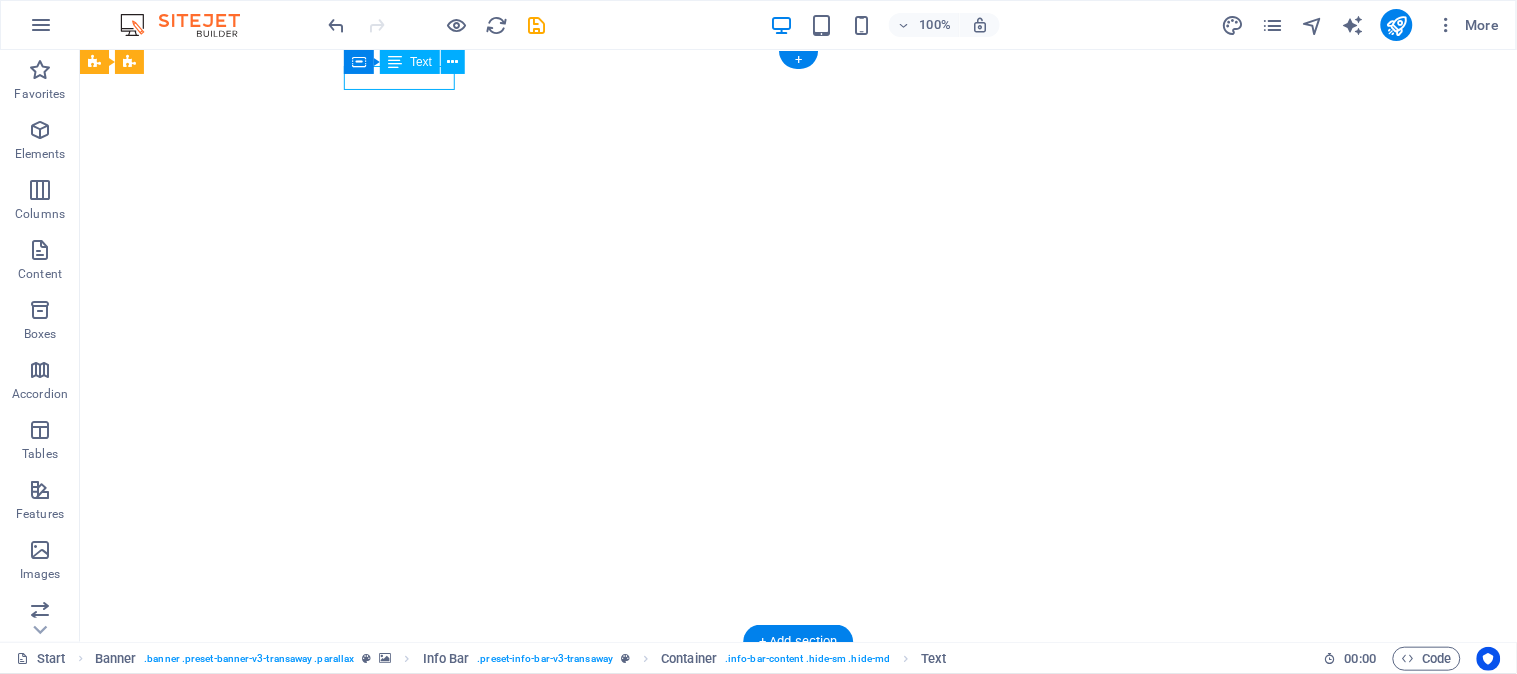 click on "+012-345-6789" at bounding box center (790, 685) 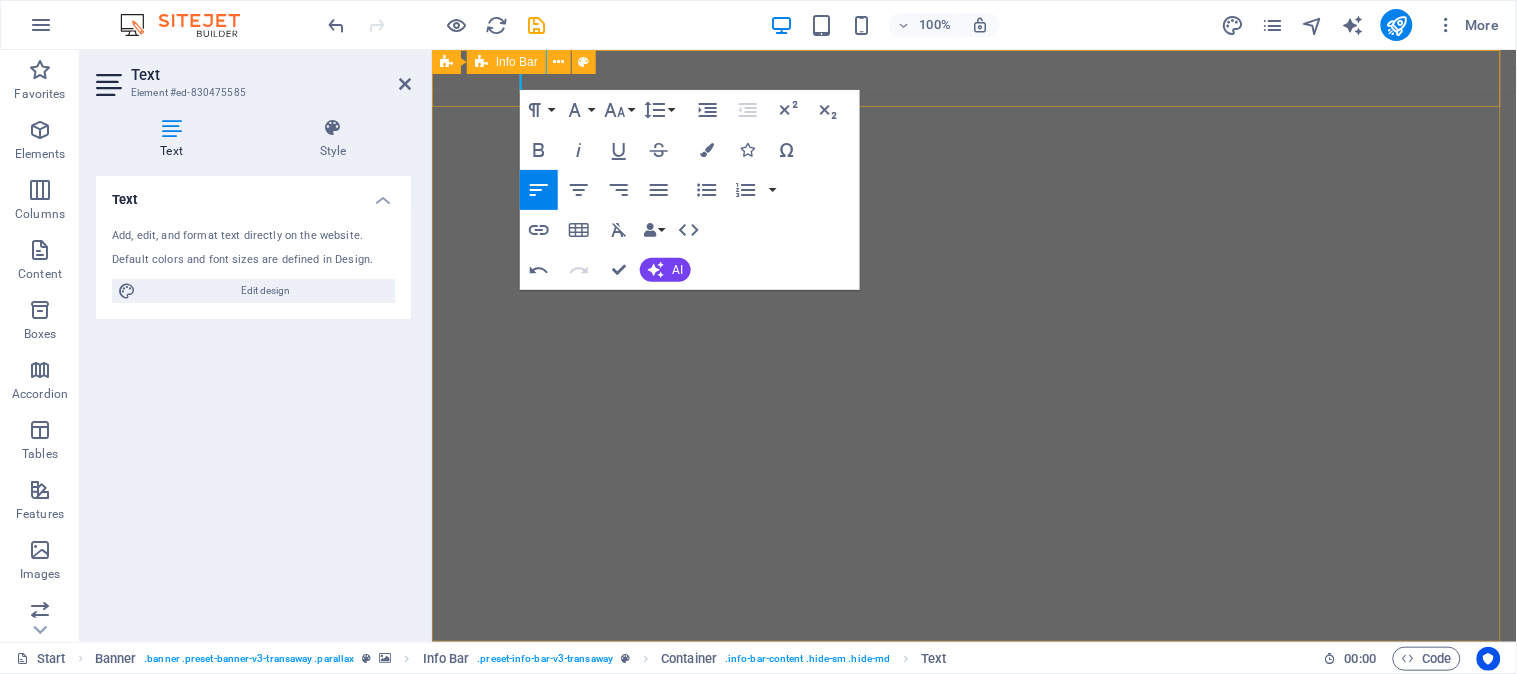 type 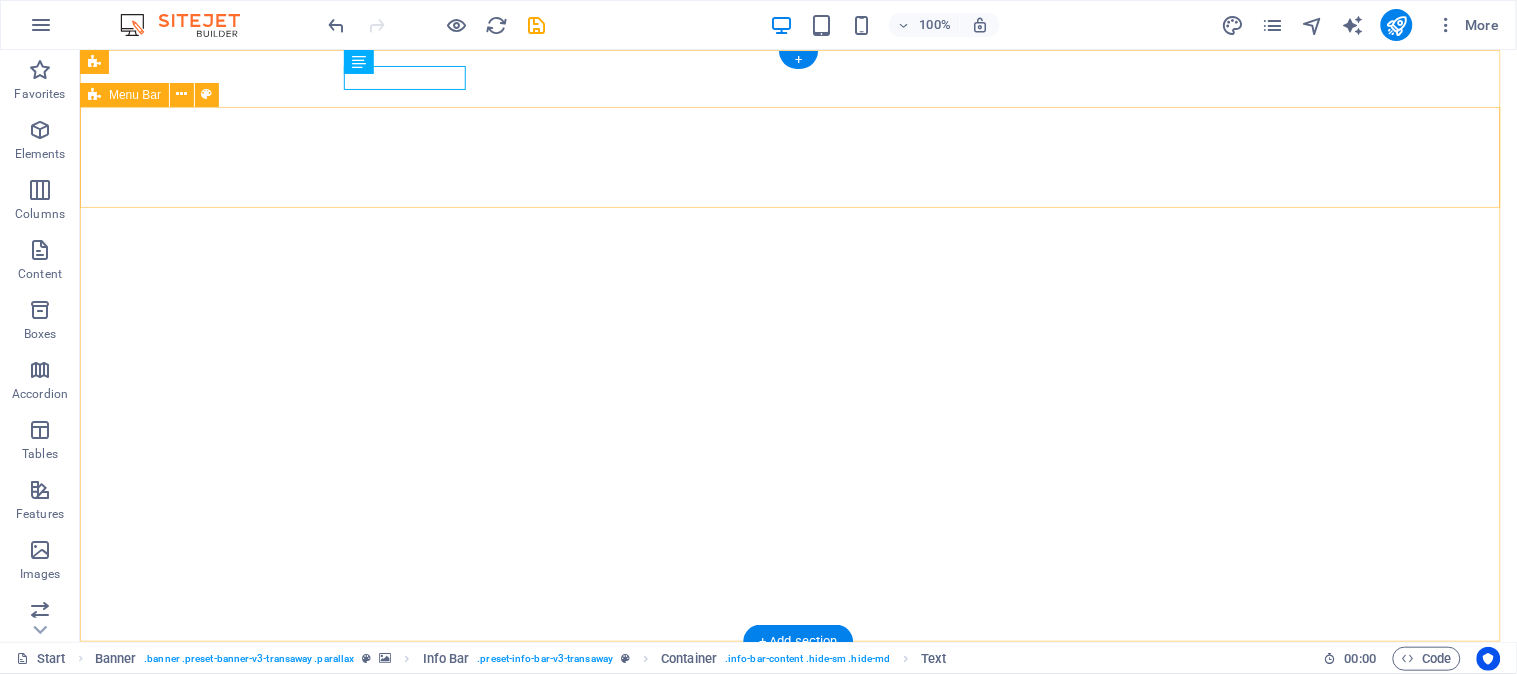 click on "Home Nosotros Servicios Trabajos Contacto COTIZAR TRABAJO" at bounding box center (797, 835) 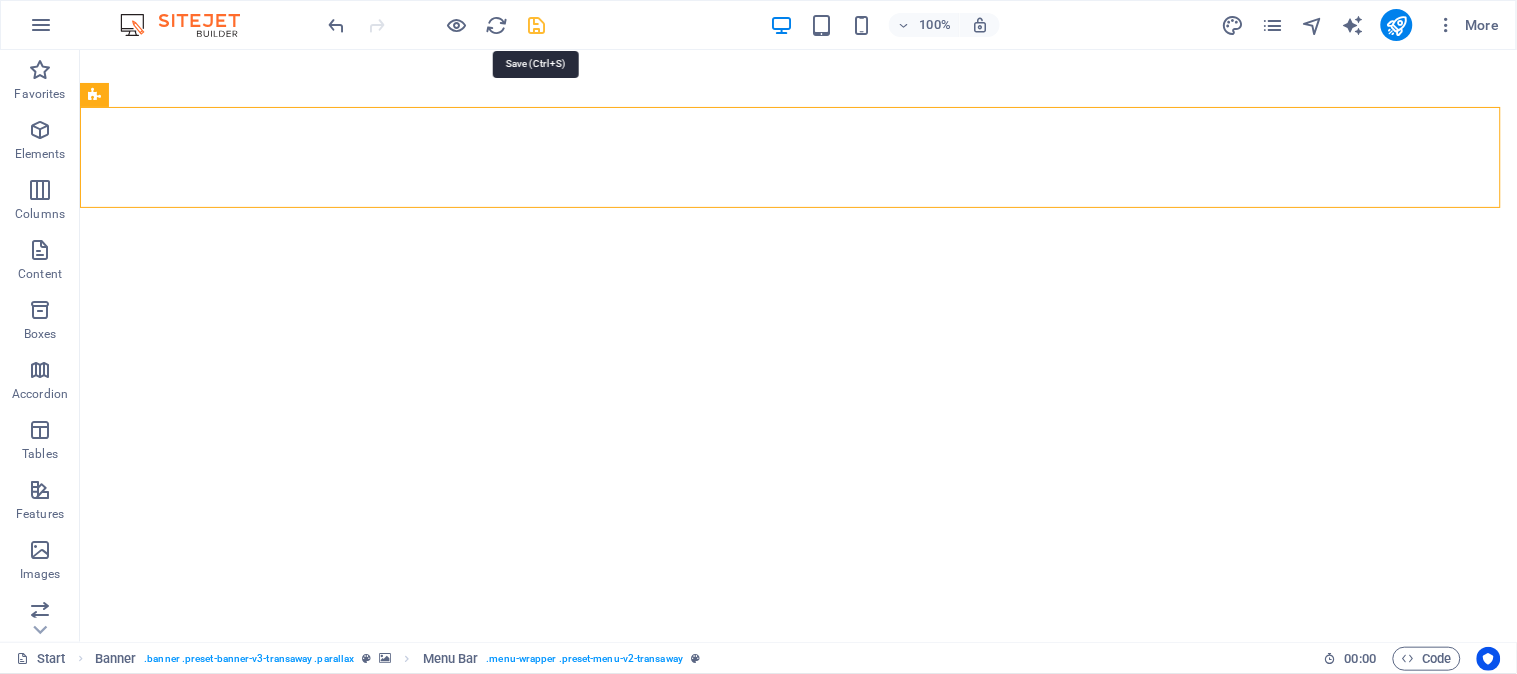 click at bounding box center [537, 25] 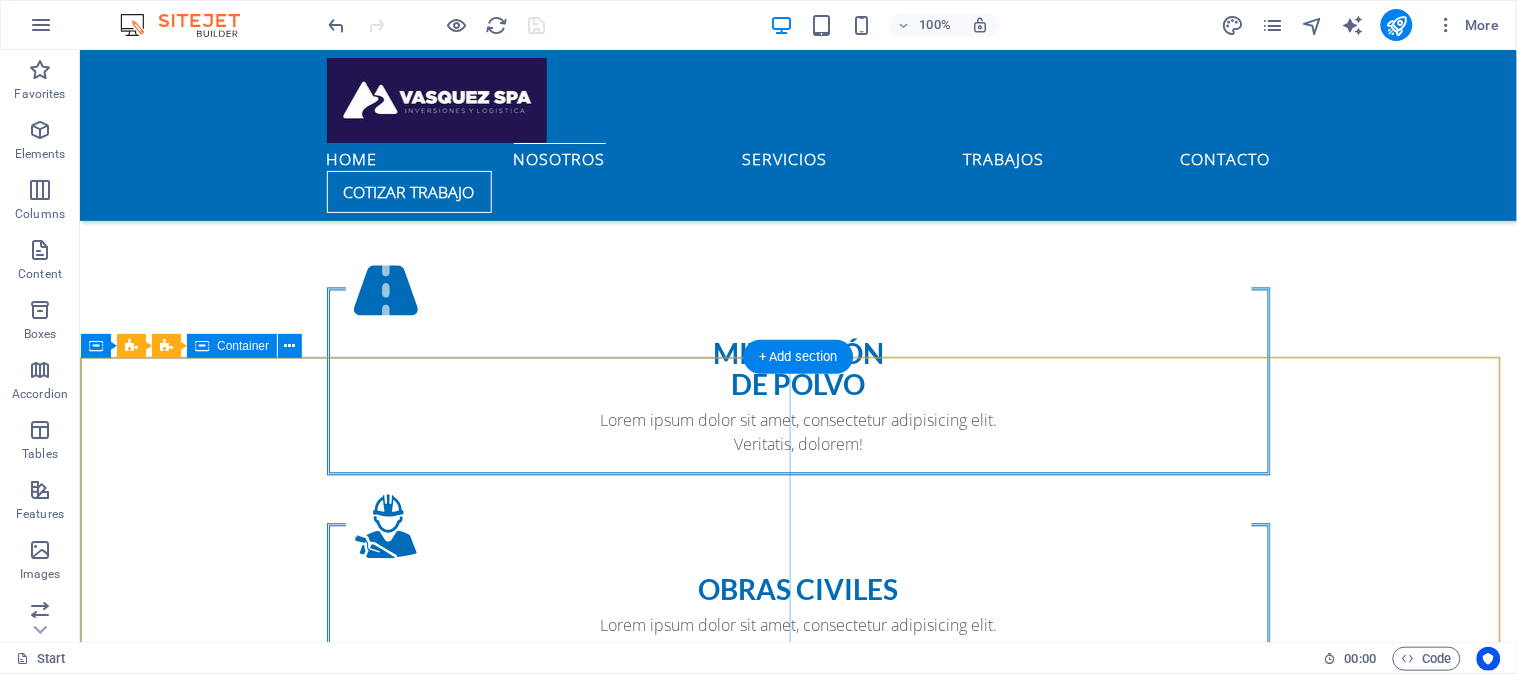 scroll, scrollTop: 777, scrollLeft: 0, axis: vertical 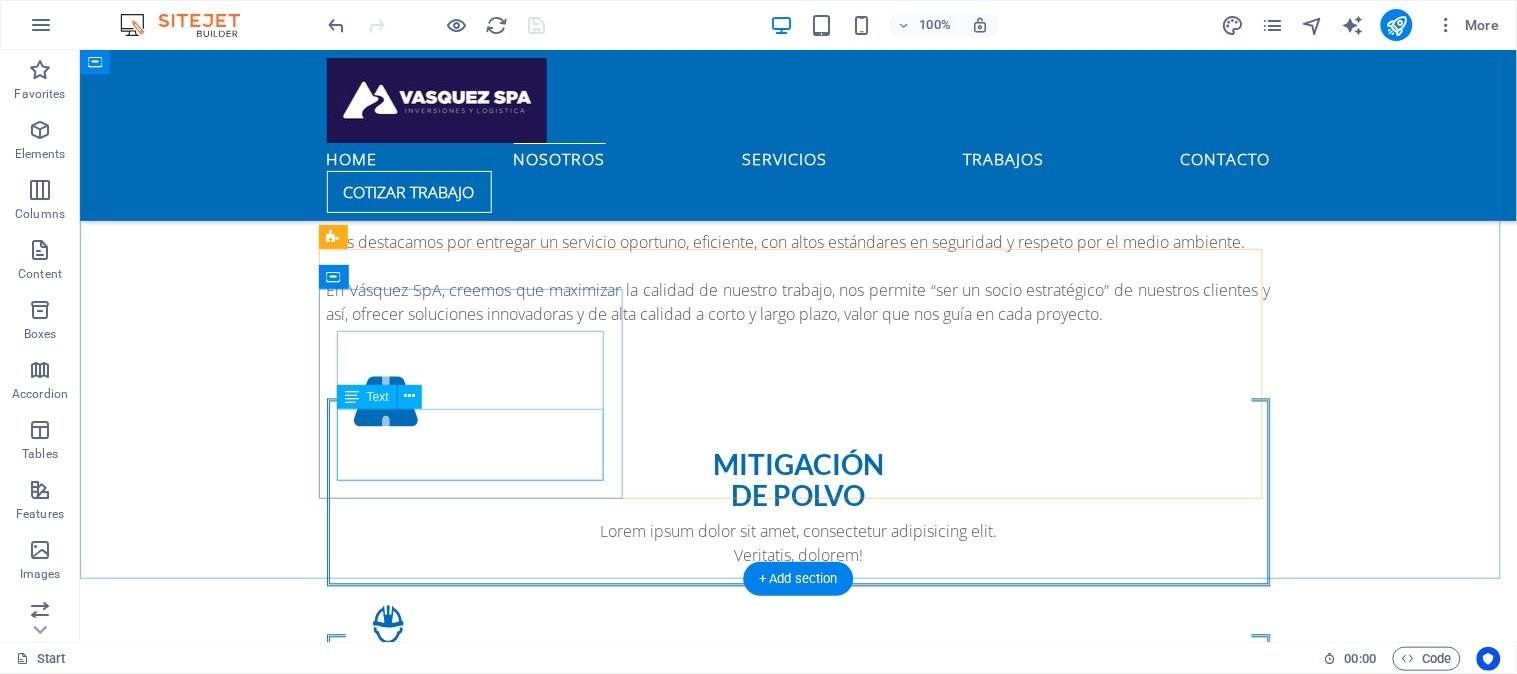 click on "Lorem ipsum dolor sit amet, consectetur adipisicing elit. Veritatis, dolorem!" at bounding box center (798, 543) 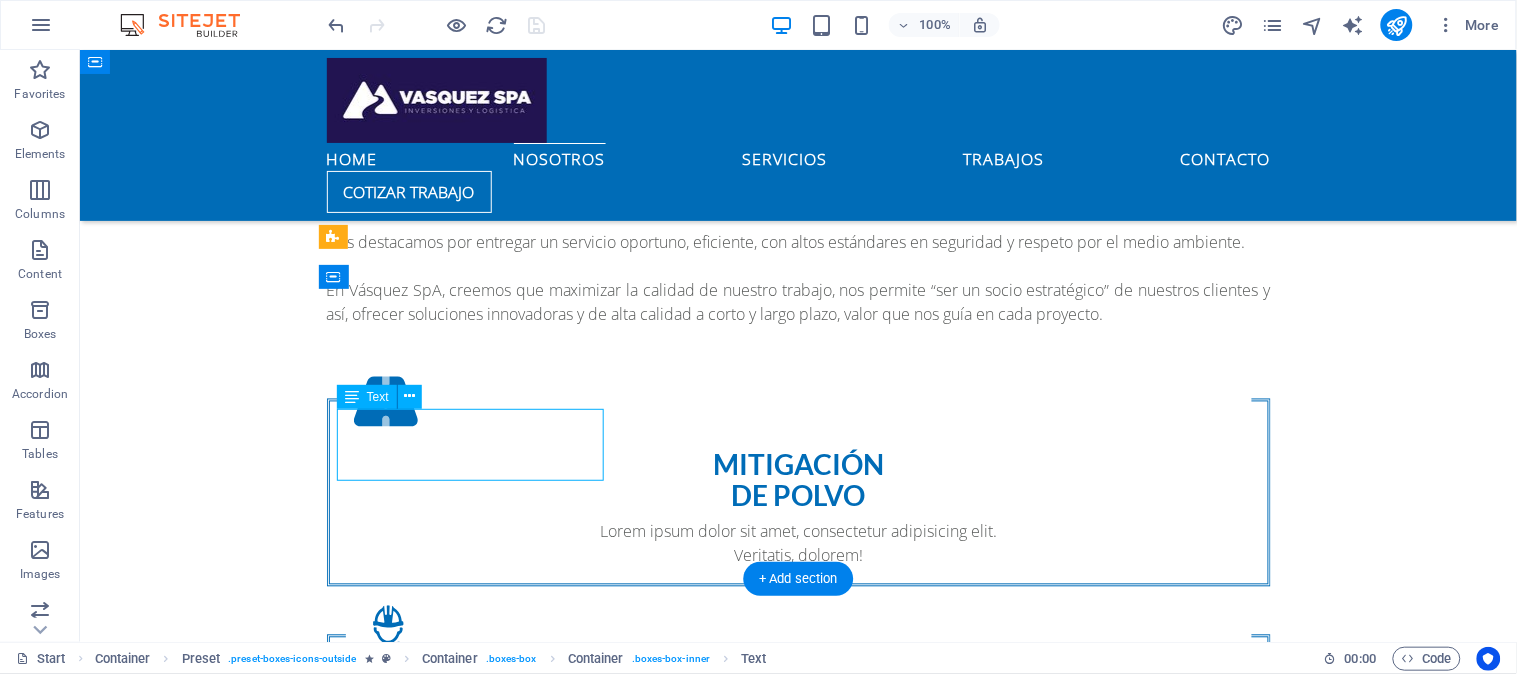 click on "Lorem ipsum dolor sit amet, consectetur adipisicing elit. Veritatis, dolorem!" at bounding box center (798, 543) 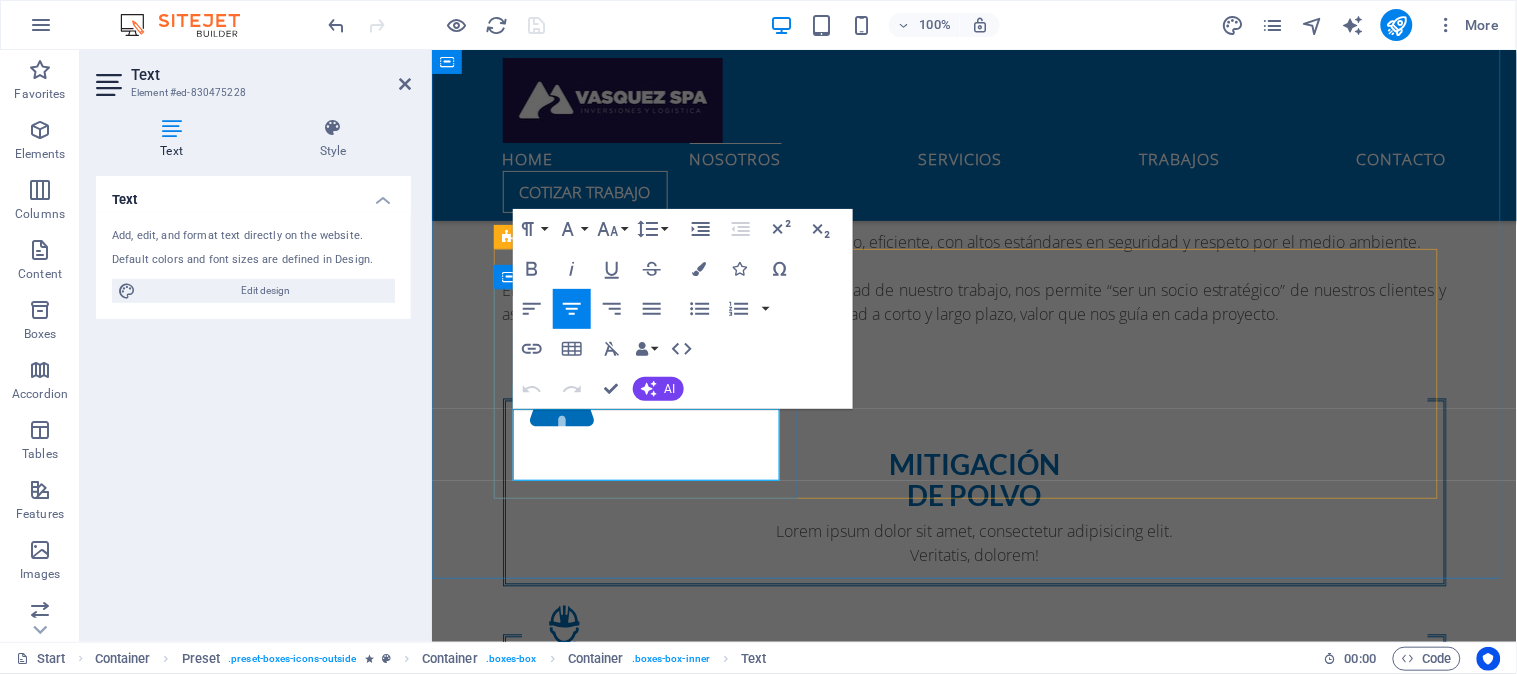 click on "Veritatis, dolorem!" at bounding box center (974, 555) 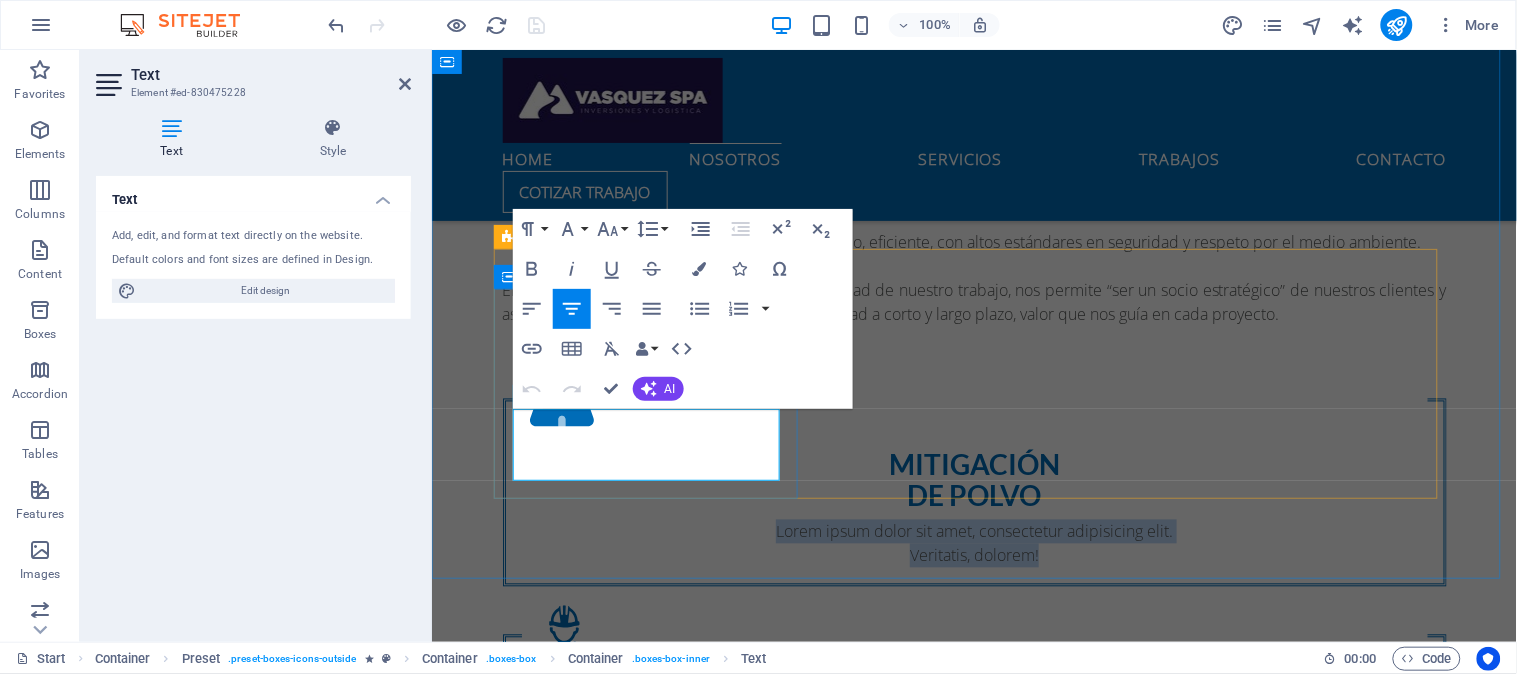 drag, startPoint x: 735, startPoint y: 466, endPoint x: 504, endPoint y: 414, distance: 236.78049 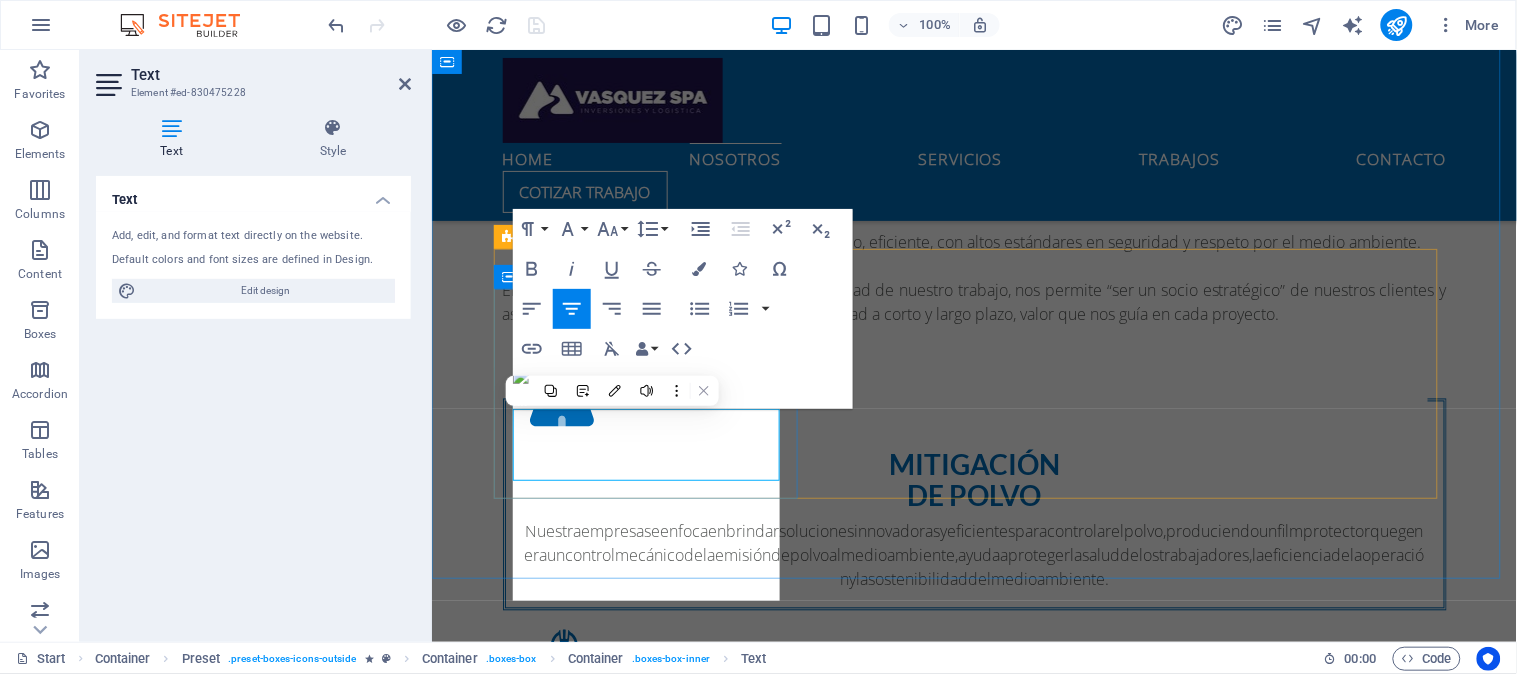 scroll, scrollTop: 5408, scrollLeft: 1, axis: both 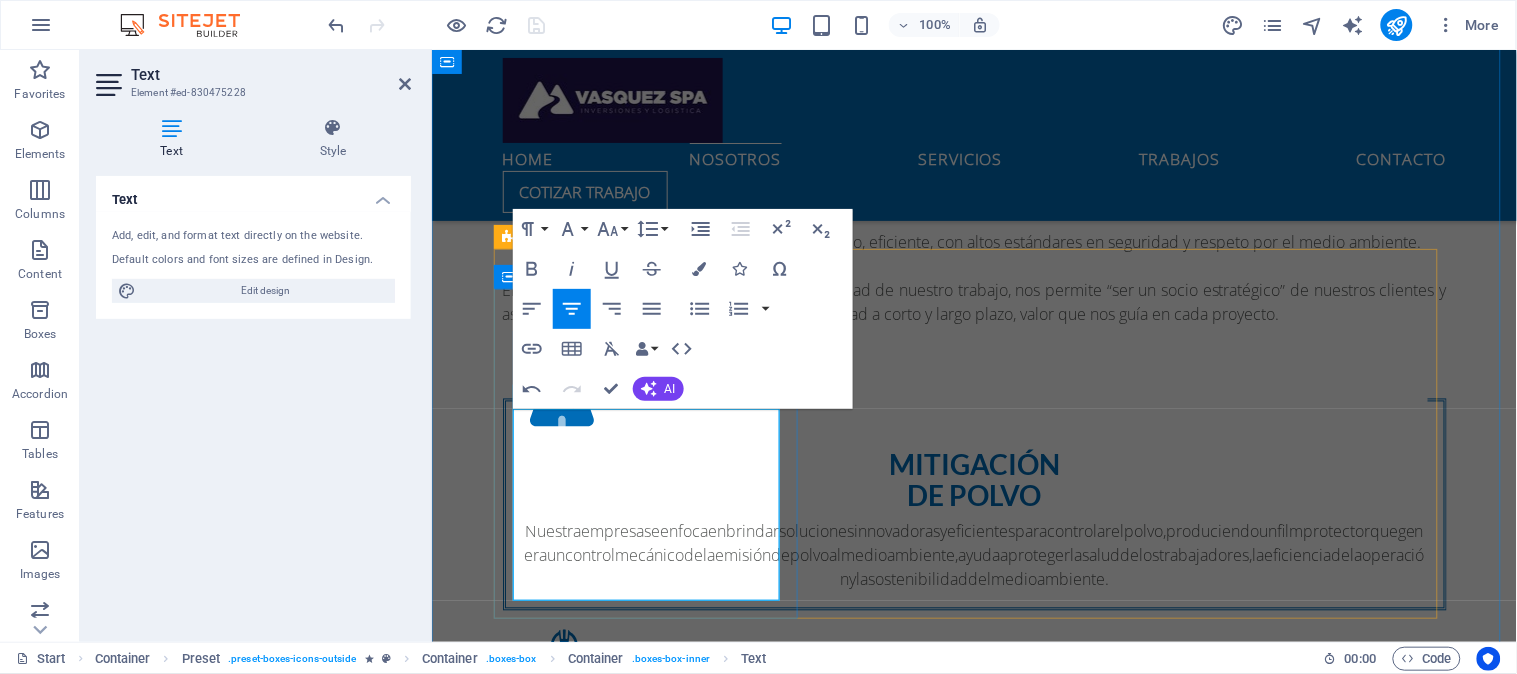 click on "Nuestraempresaseenfocaenbrindarsolucionesinnovadorasyeficientesparacontrolarelpolvo,produciendounfilmprotectorquegenerauncontrolmecánicodelaemisióndepolvoalmedioambiente,ayudaaprotegerlasaluddelostrabajadores,laeficienciadelaoperaciónylasostenibilidaddelmedioambiente." at bounding box center [974, 555] 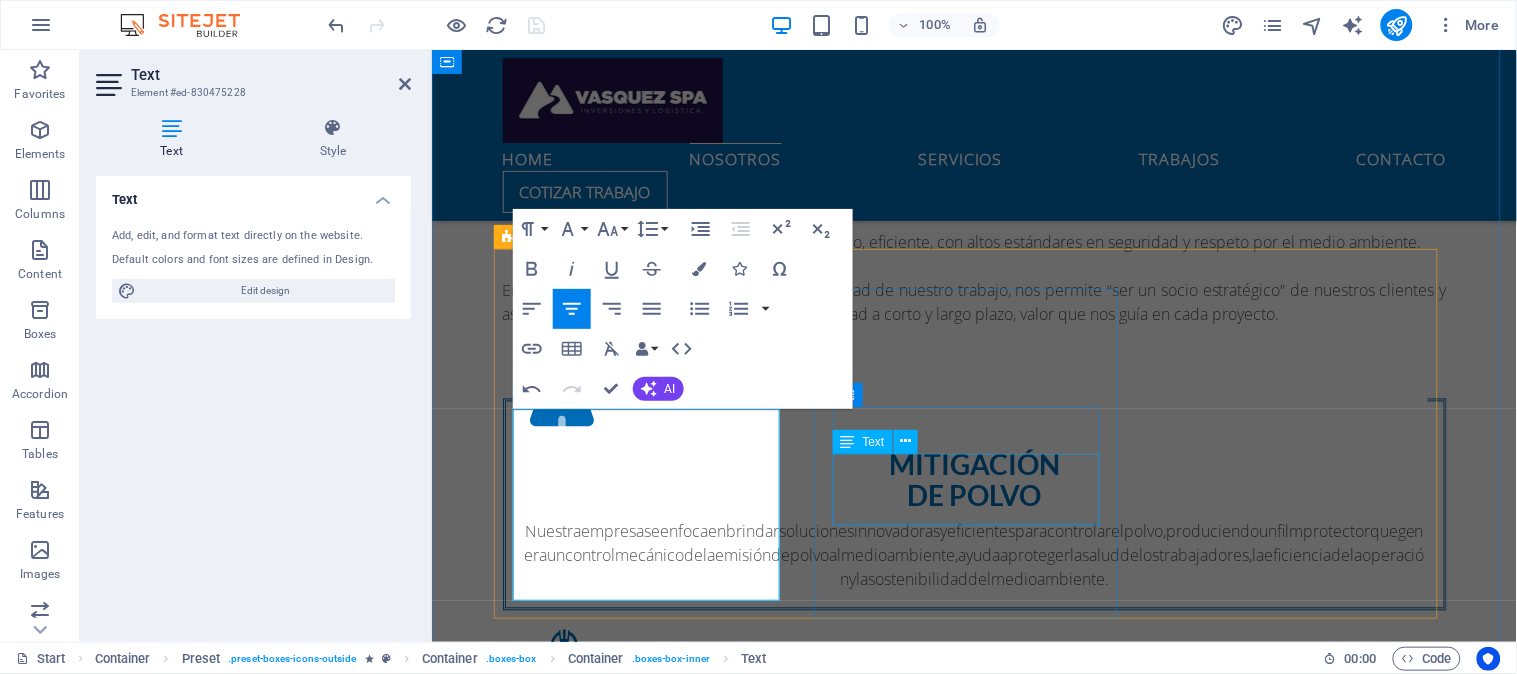 type 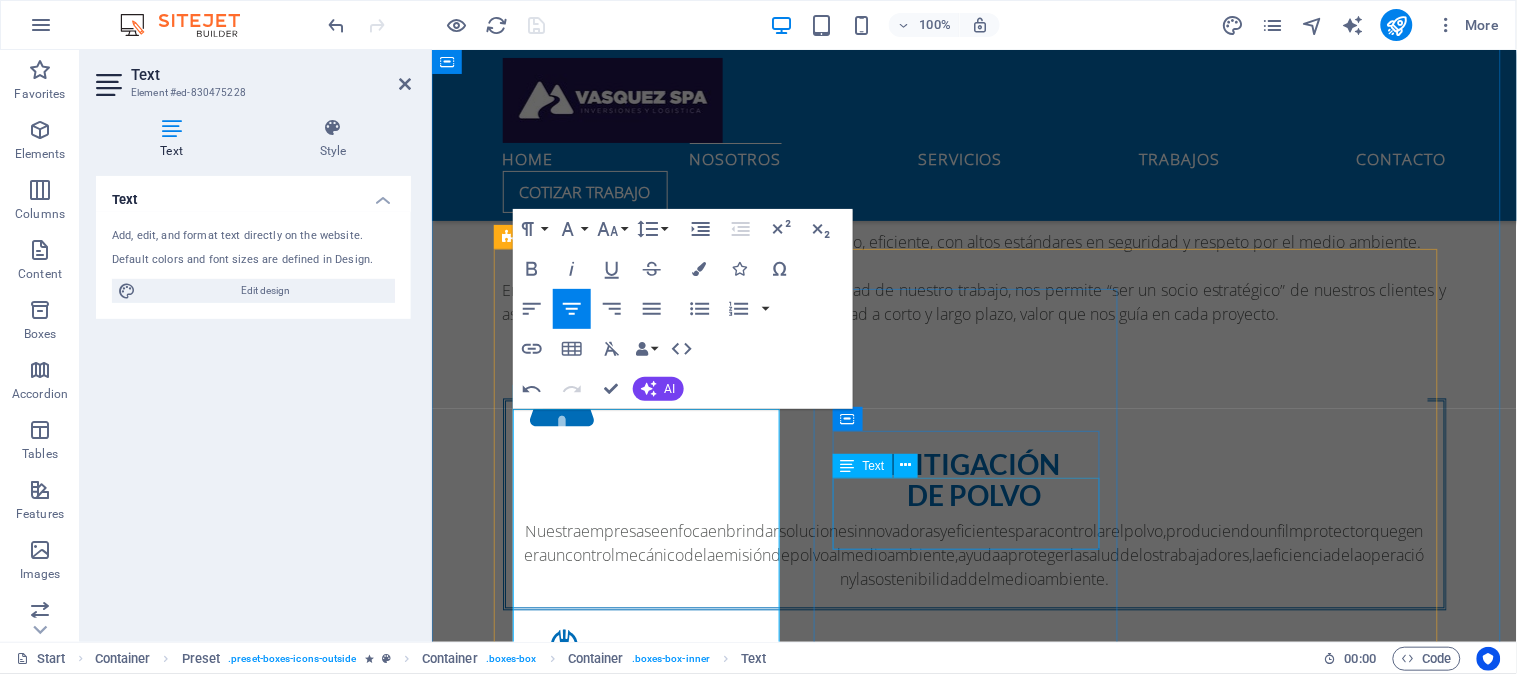scroll, scrollTop: 783, scrollLeft: 0, axis: vertical 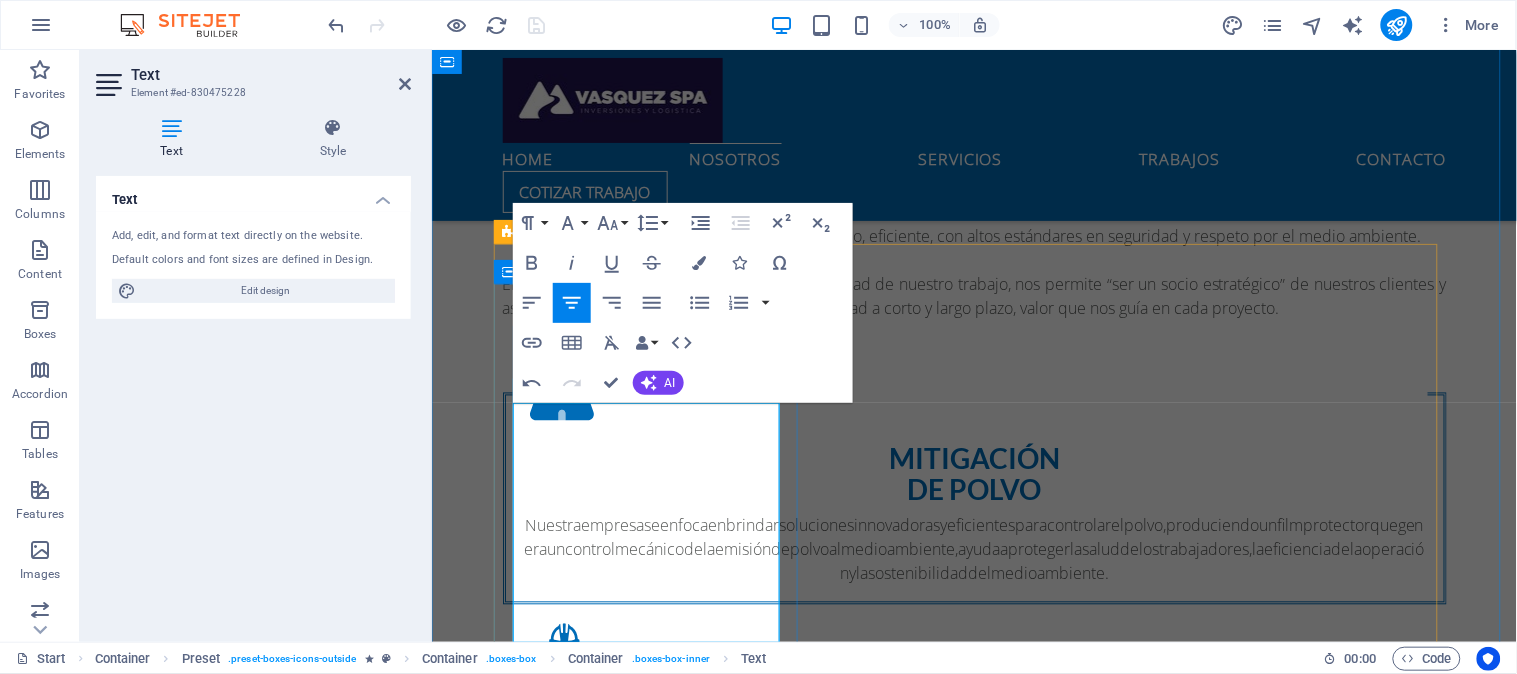 click on "Nuestra  empresa  se  enfoca  en  brindar  soluciones  innovadoras  y  eficientes  para  controlar  el  polvo,  produciendo  un  film  protector  que  genera  un  control  mecánico  de  la  emisión  de  polvo  al  medio  ambiente,  ayuda  a  proteger  la  salud  de  los  trabajadores,  la  eficiencia  de  la  operación  y  lasostenibilidad  del  medioambiente." at bounding box center [974, 549] 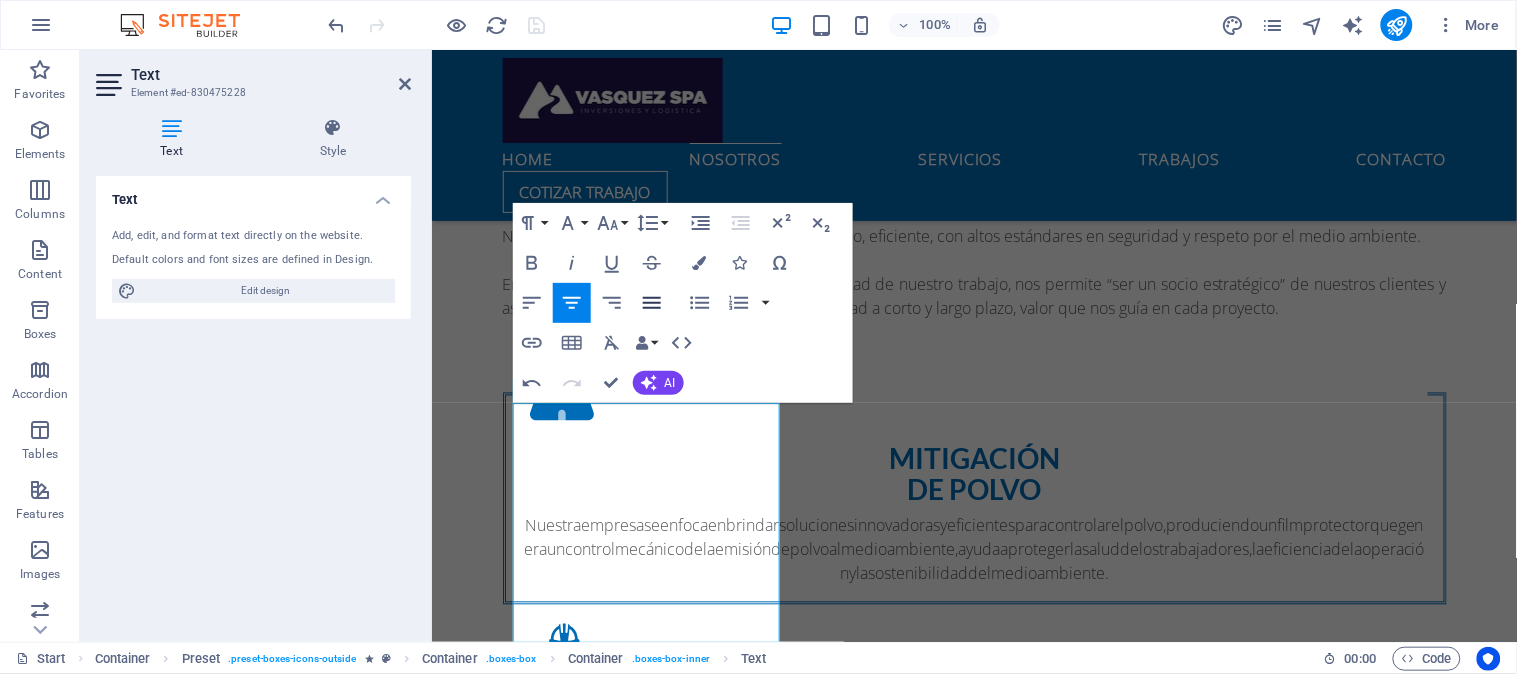 click 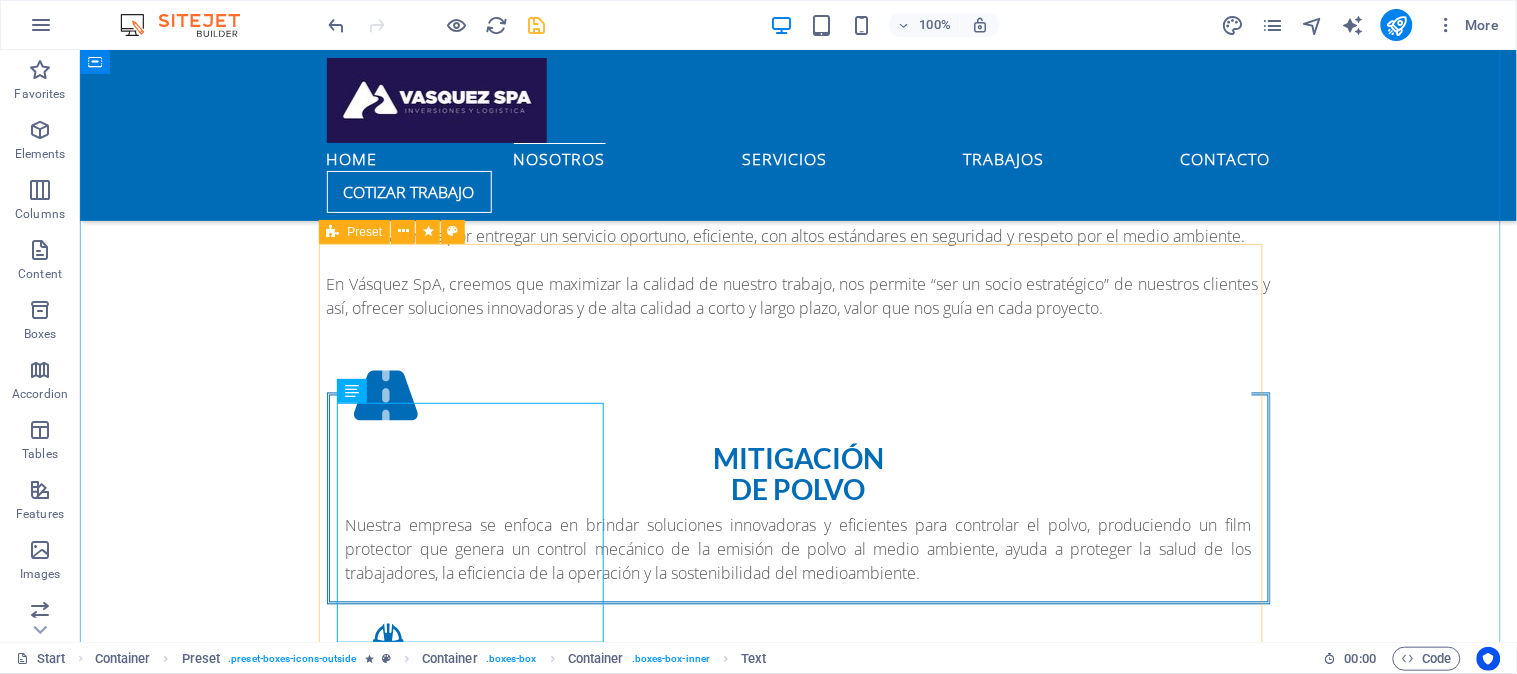click on ".fa-secondary{opacity:.4} MITIGACIÓN DE POLVO Nuestra empresa se enfoca en brindar soluciones innovadoras y eficientes para controlar el polvo, produciendo un film protector que genera un control mecánico de la emisión de polvo al medio ambiente, ayuda a proteger la salud de los trabajadores, la eficiencia de la operación y la sostenibilidad del medioambiente. OBRAS CIVILES Lorem ipsum dolor sit amet, consectetur adipisicing elit. Veritatis, dolorem! .fa-secondary{opacity:.4} LEASING OPERACIONAL Lorem ipsum dolor sit amet, consectetur adipisicing elit. Veritatis, dolorem!" at bounding box center (798, 698) 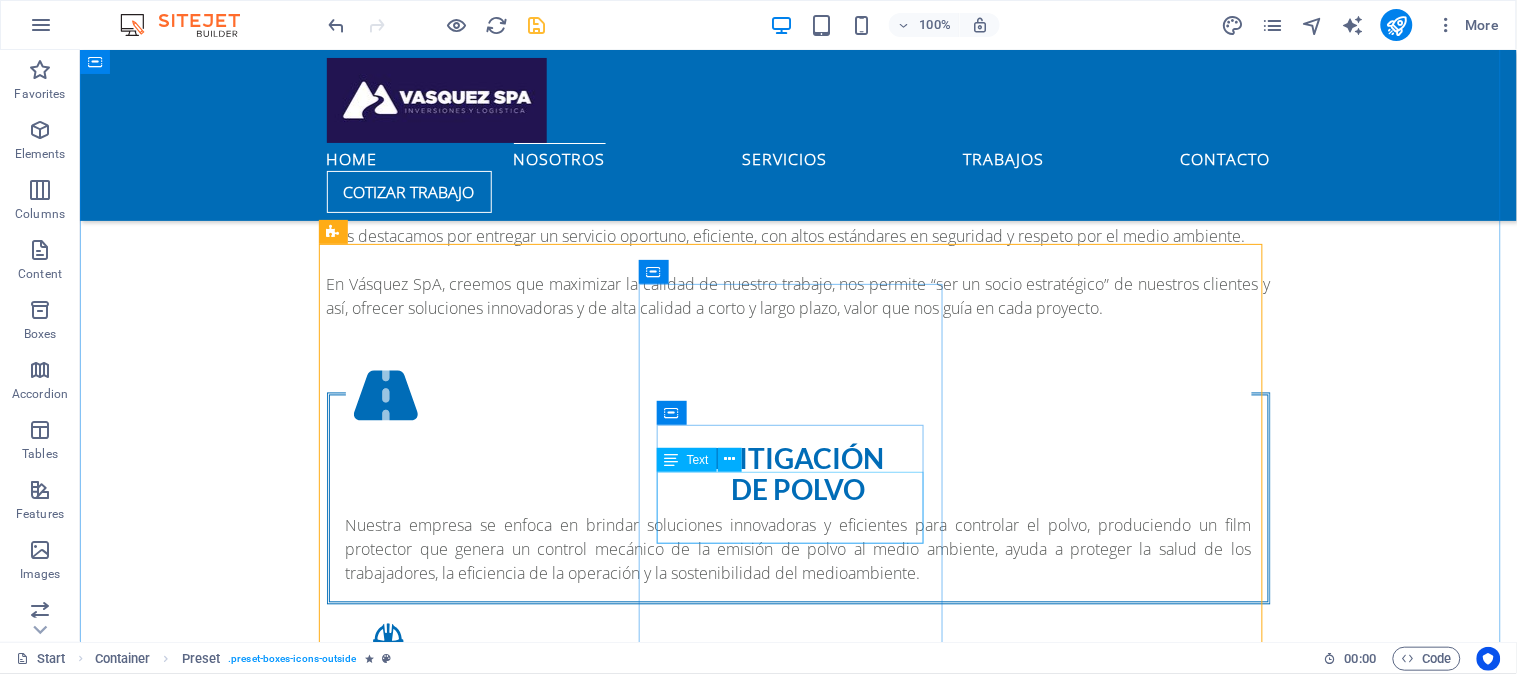 click on "Lorem ipsum dolor sit amet, consectetur adipisicing elit. Veritatis, dolorem!" at bounding box center (798, 766) 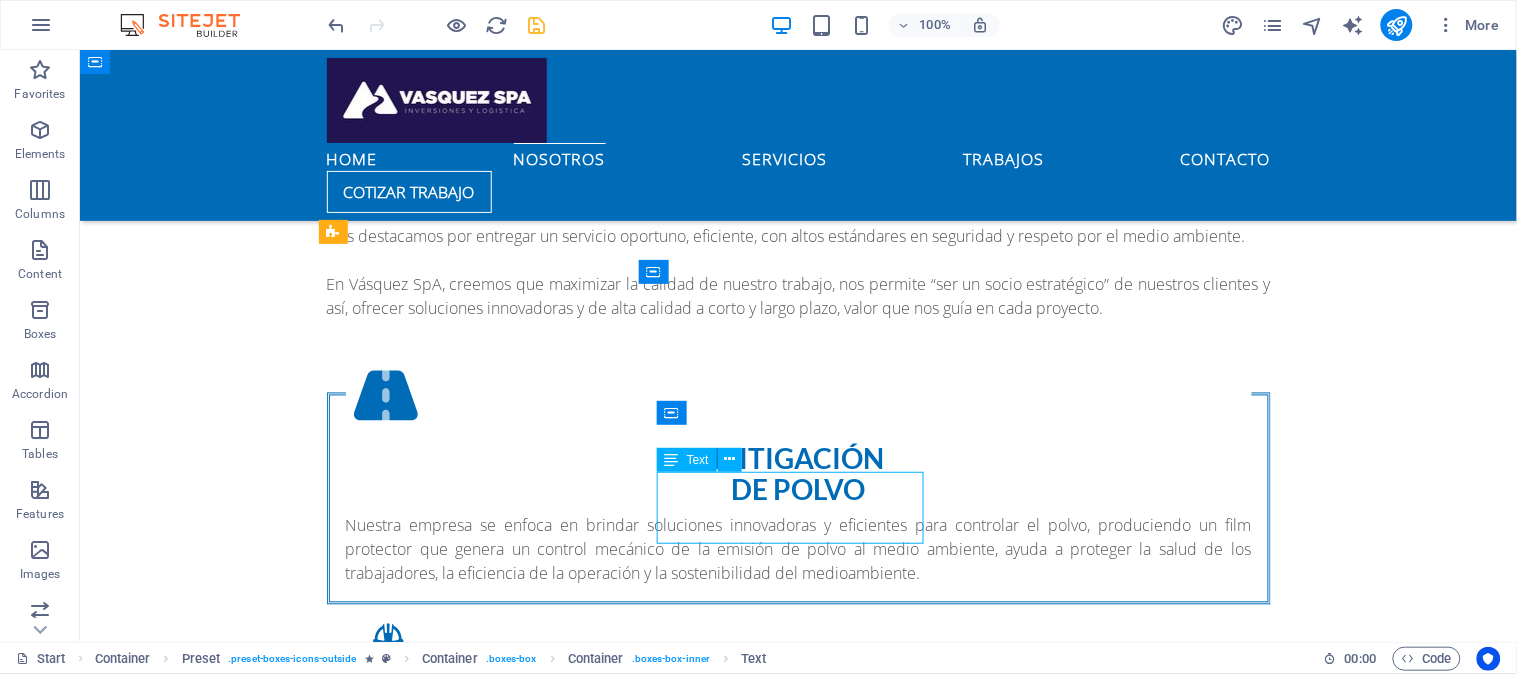 click on "Lorem ipsum dolor sit amet, consectetur adipisicing elit. Veritatis, dolorem!" at bounding box center (798, 766) 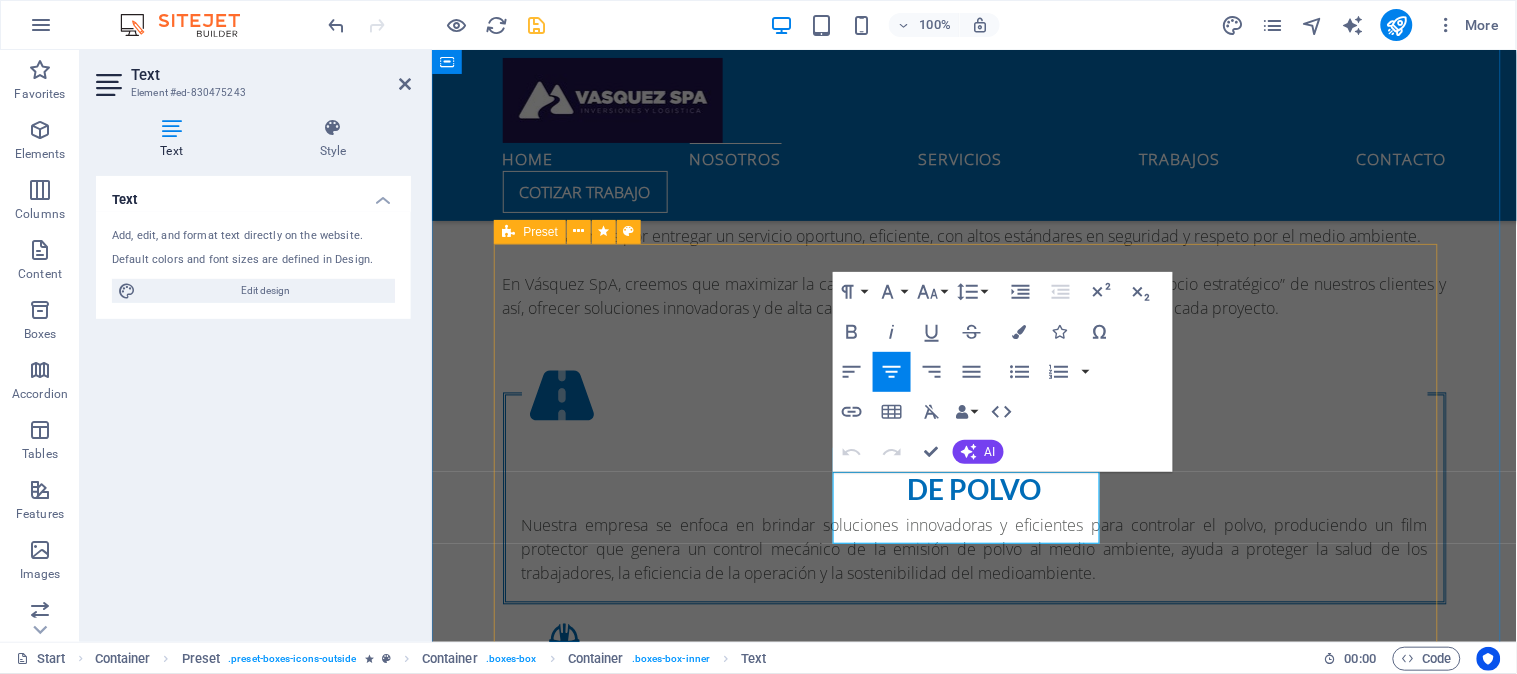 drag, startPoint x: 1066, startPoint y: 529, endPoint x: 800, endPoint y: 457, distance: 275.57214 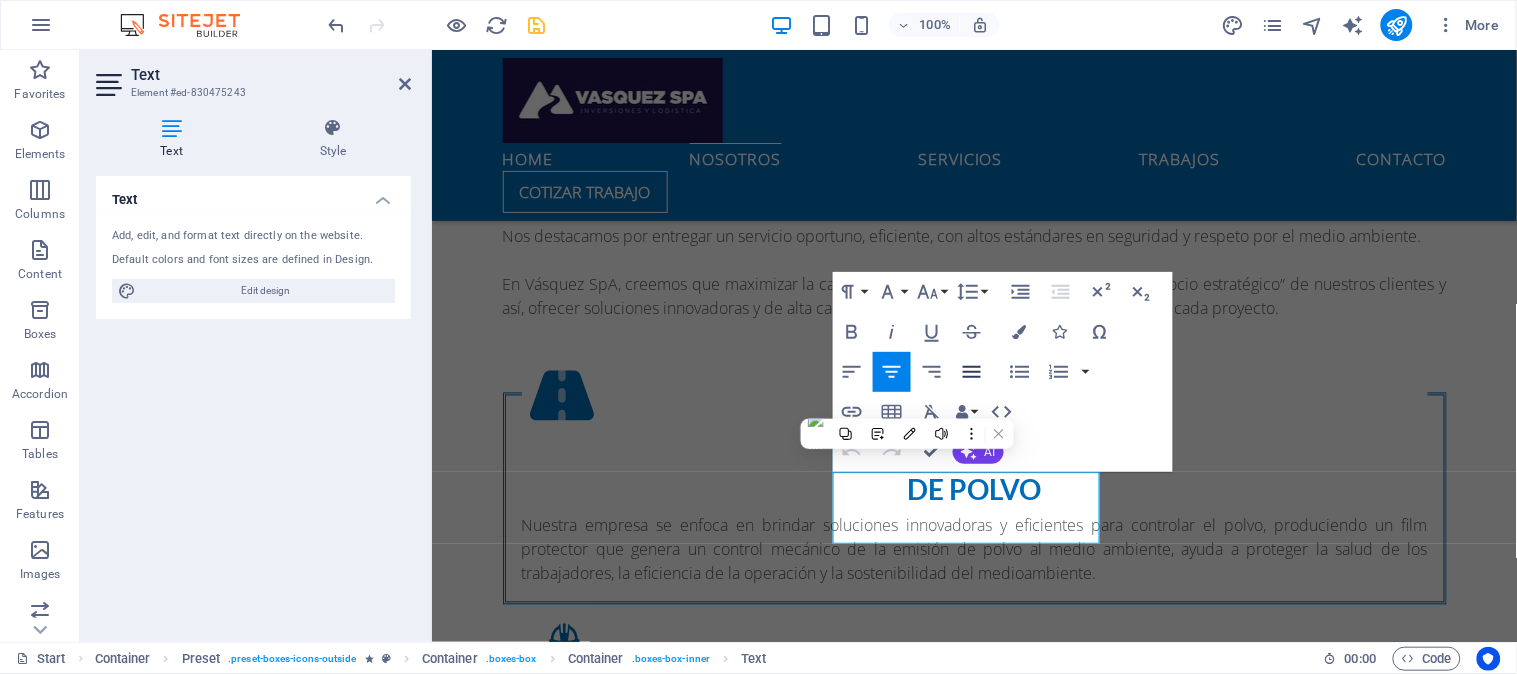 click 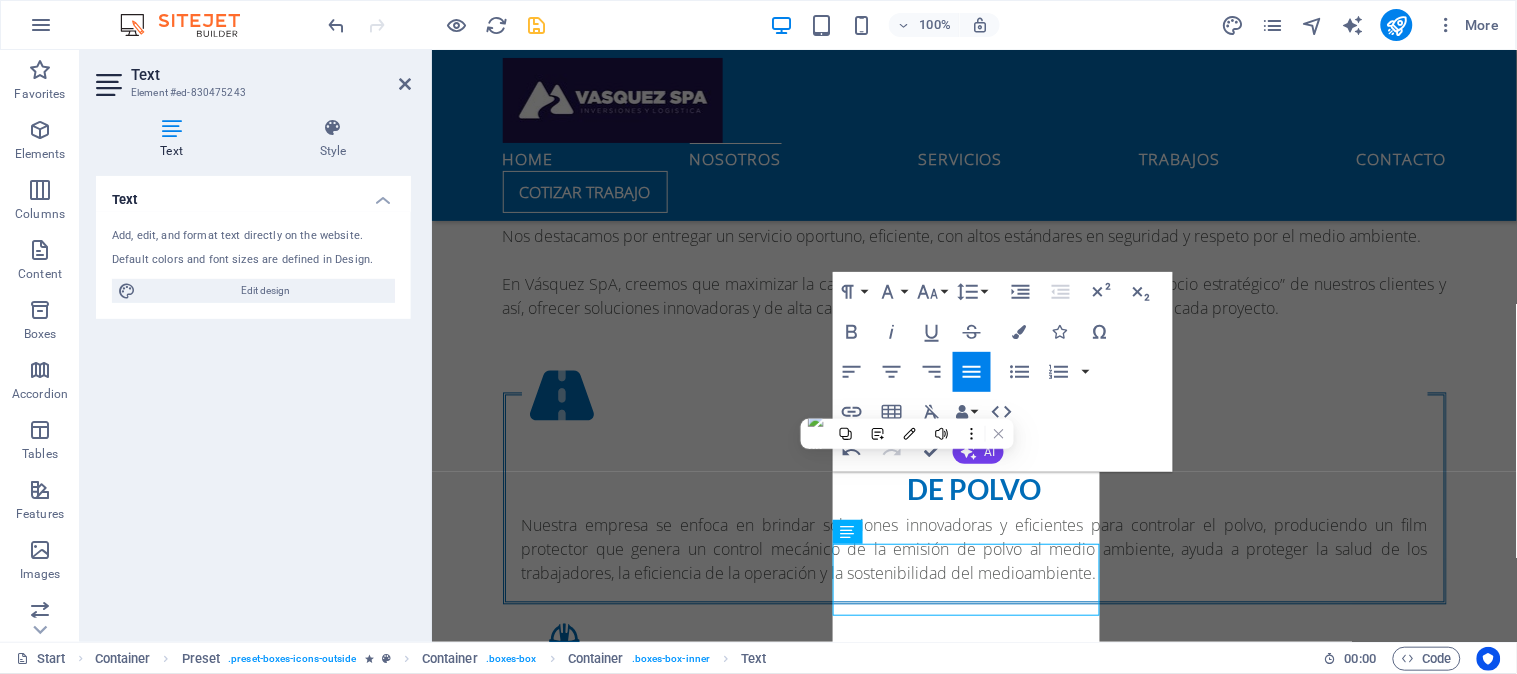 scroll, scrollTop: 711, scrollLeft: 0, axis: vertical 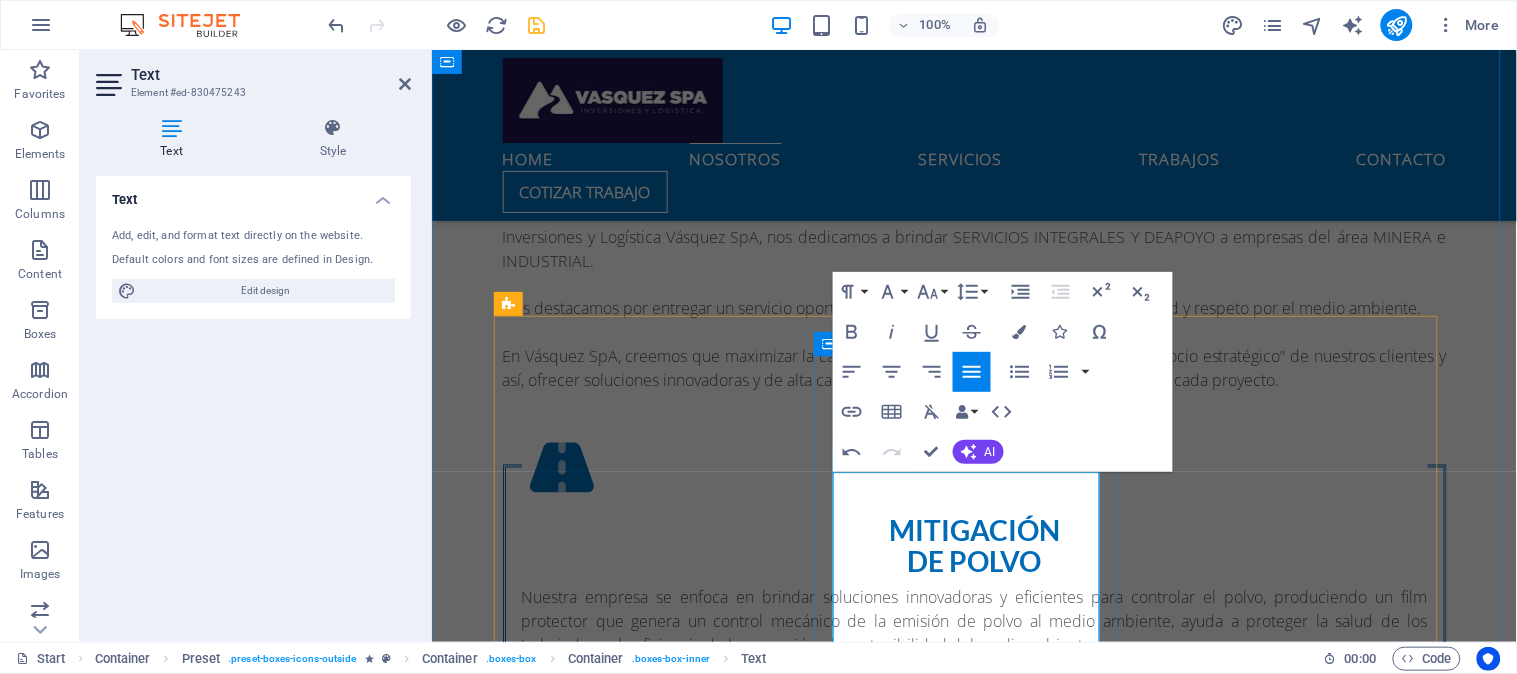 click on "Lasobrascivilesmenoressonaquellasqueserealizanenunaedificaciónexistentesinalterarsuestructuranifunción,yquesecaracterizanporsusencilleztécnicayescasaentidadconstructivayeconómicaejemplo:Mantenimientodecubiertas,fachadas,pavimentosymuros,construccióndelozasymurosdehormigón,etc." at bounding box center [974, 850] 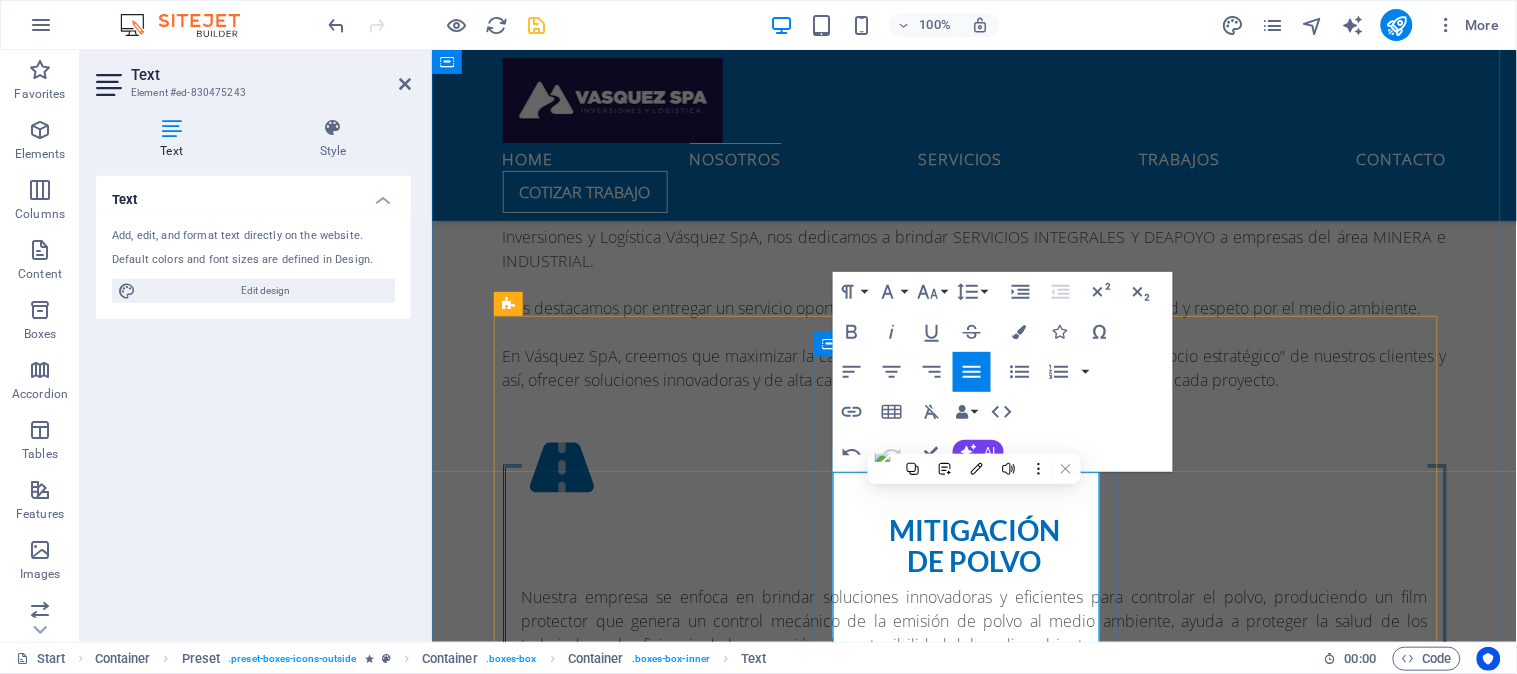 click on "Lasobrascivilesmenoressonaquellasqueserealizanenunaedificaciónexistentesinalterarsuestructuranifunción,yquesecaracterizanporsusencilleztécnicayescasaentidadconstructivayeconómicaejemplo:Mantenimientodecubiertas,fachadas,pavimentosymuros,construccióndelozasymurosdehormigón,etc." at bounding box center [974, 850] 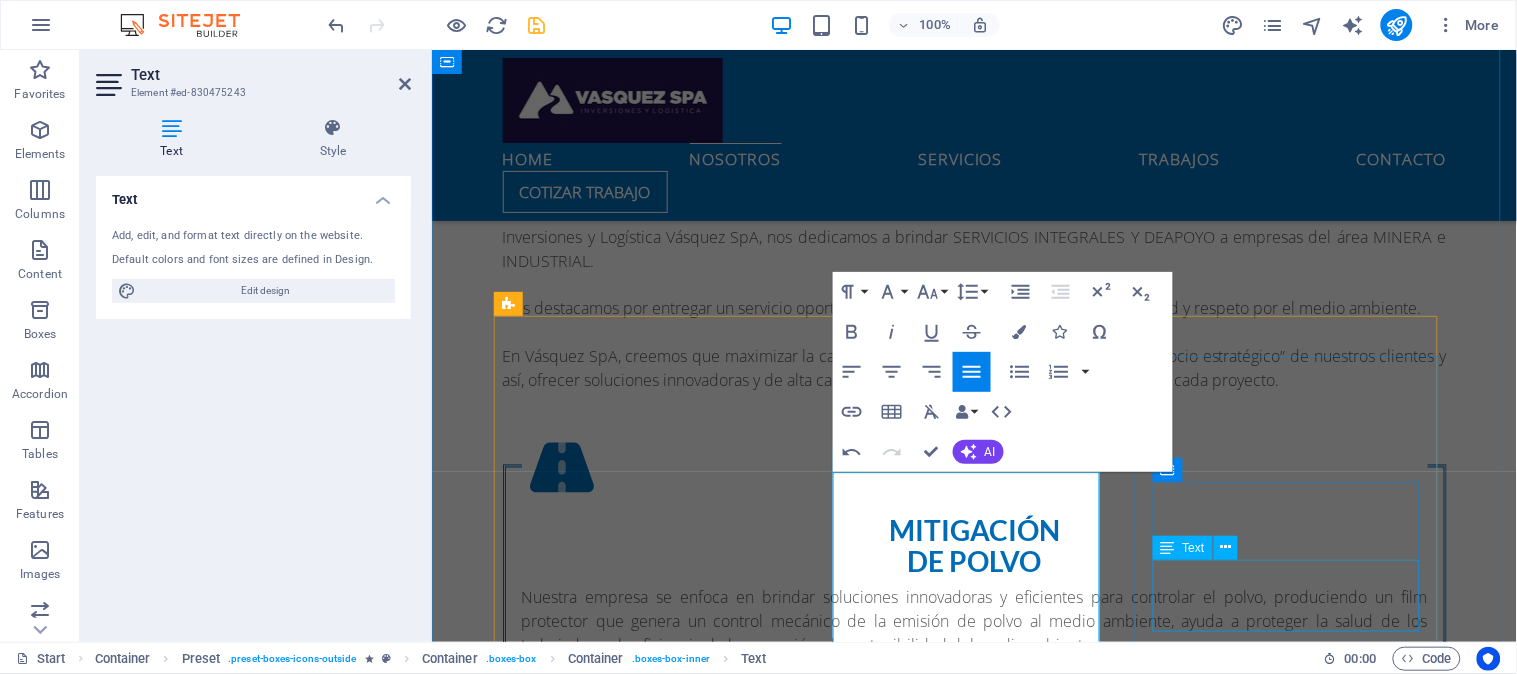 type 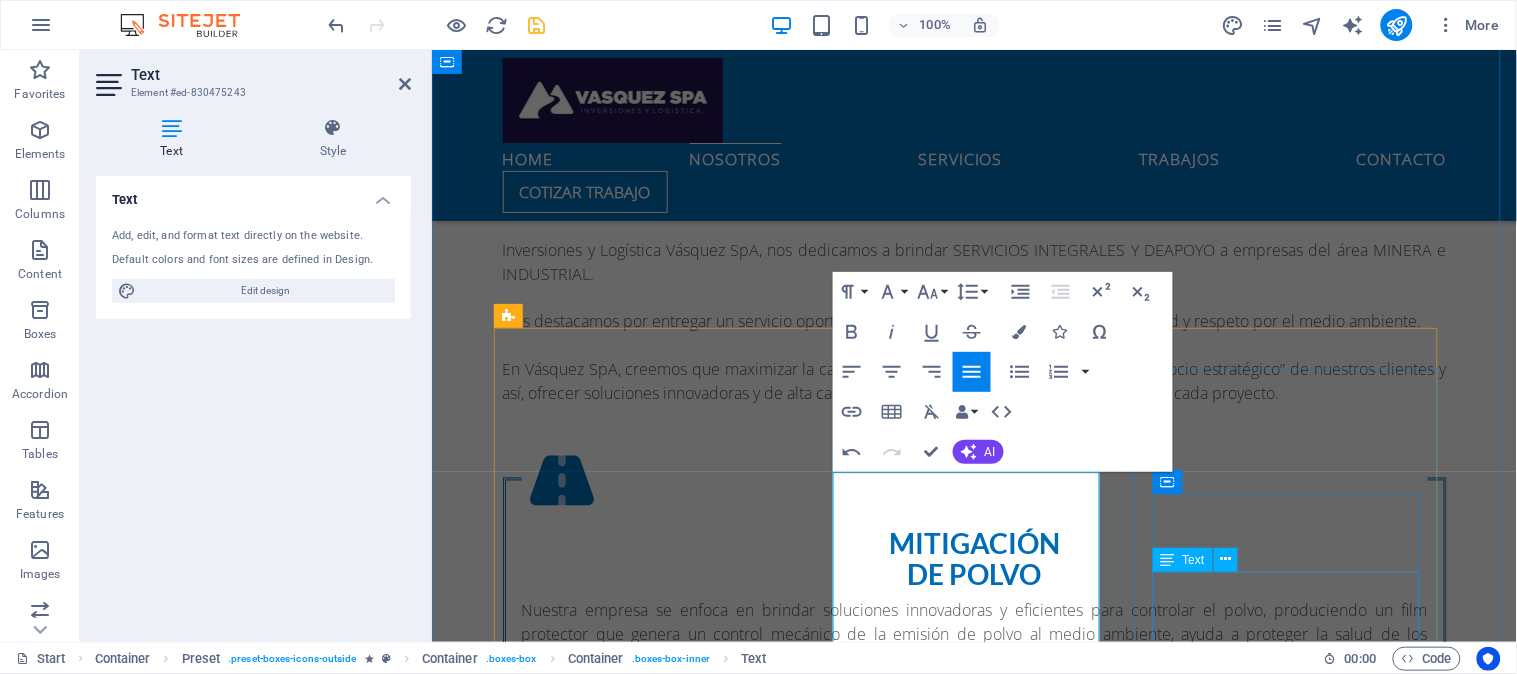scroll, scrollTop: 711, scrollLeft: 0, axis: vertical 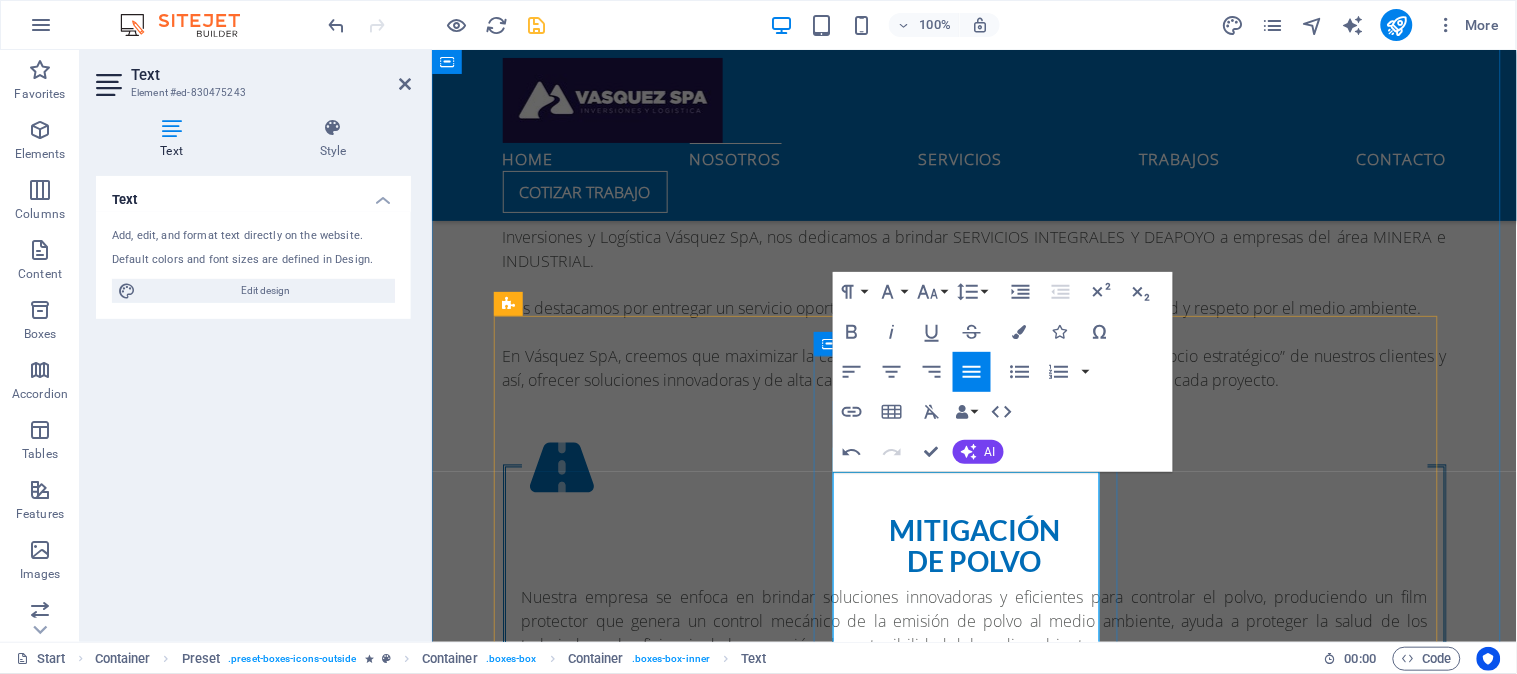 click on "Las obras civiles menores son aquellas que se realizan en una edificación existentes  inalterar  su  estructuranifunción,yquesecaracterizanporsusencilleztécnicayescasaentidadconstructivayeconómicaejemplo:Mantenimientodecubiertas,fachadas,pavimentosymuros,construccióndelozasymurosdehormigón,etc." at bounding box center (974, 850) 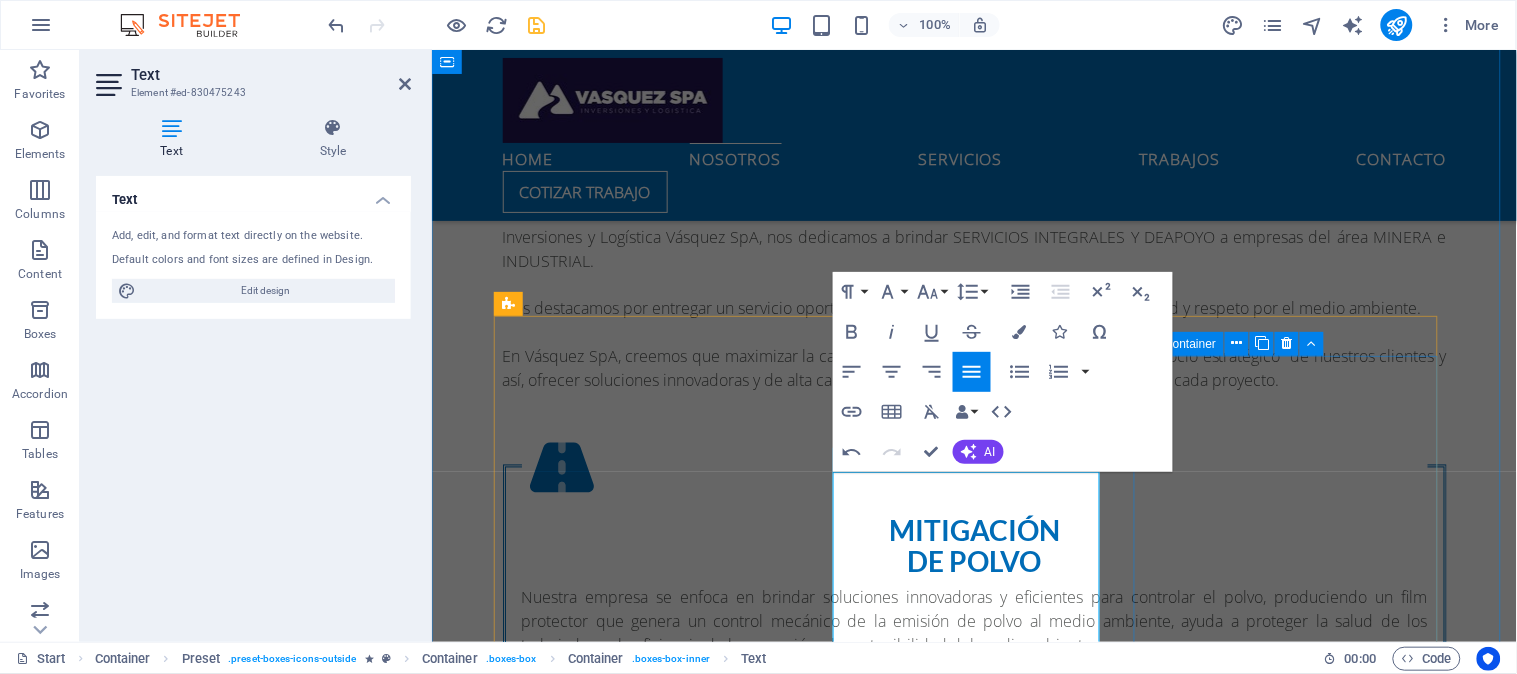 scroll, scrollTop: 698, scrollLeft: 0, axis: vertical 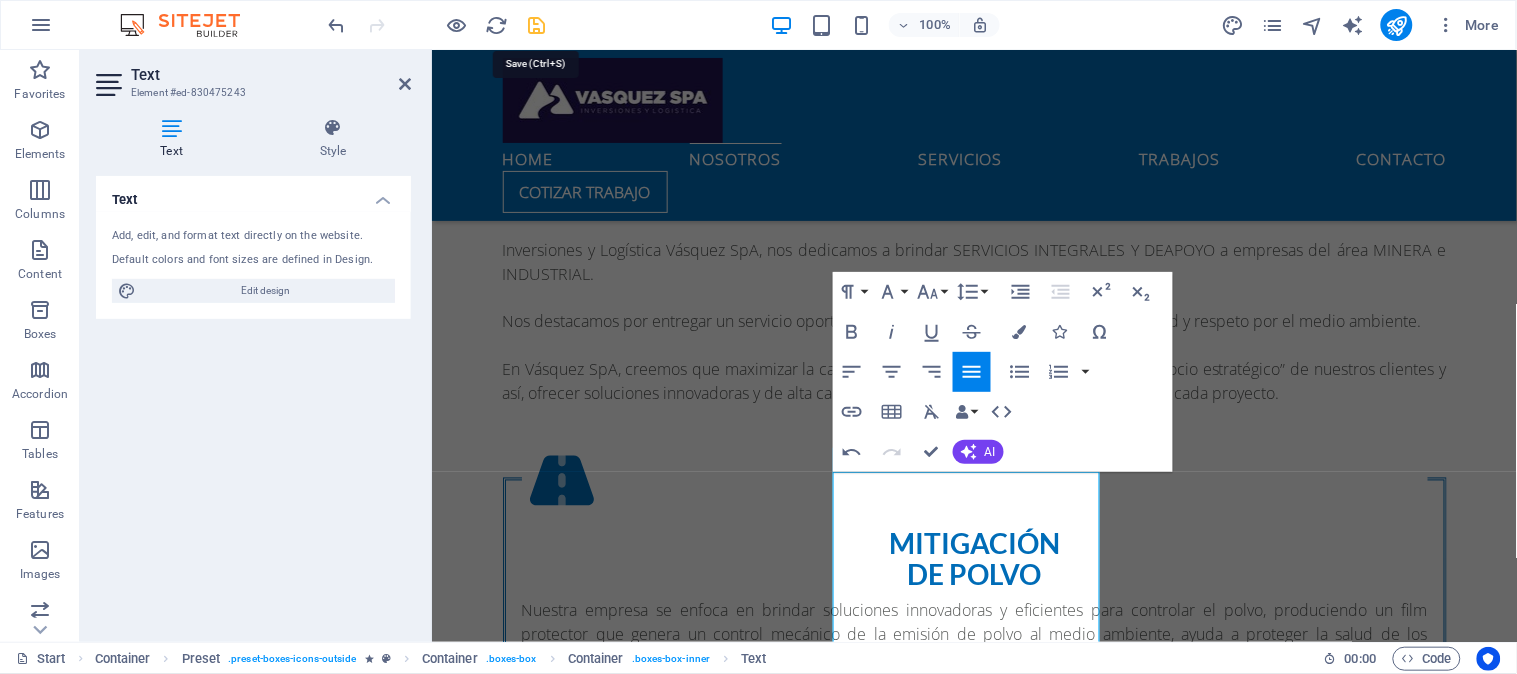 click at bounding box center [537, 25] 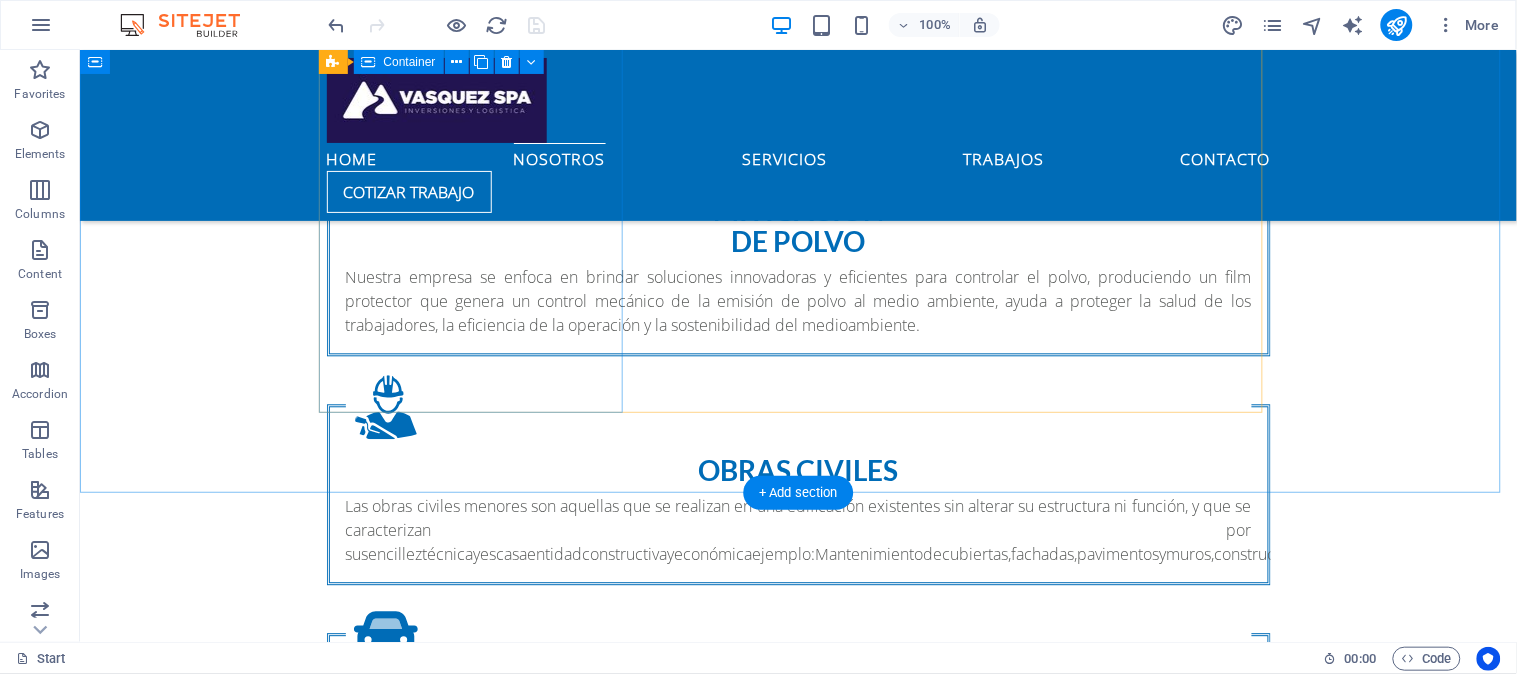 scroll, scrollTop: 810, scrollLeft: 0, axis: vertical 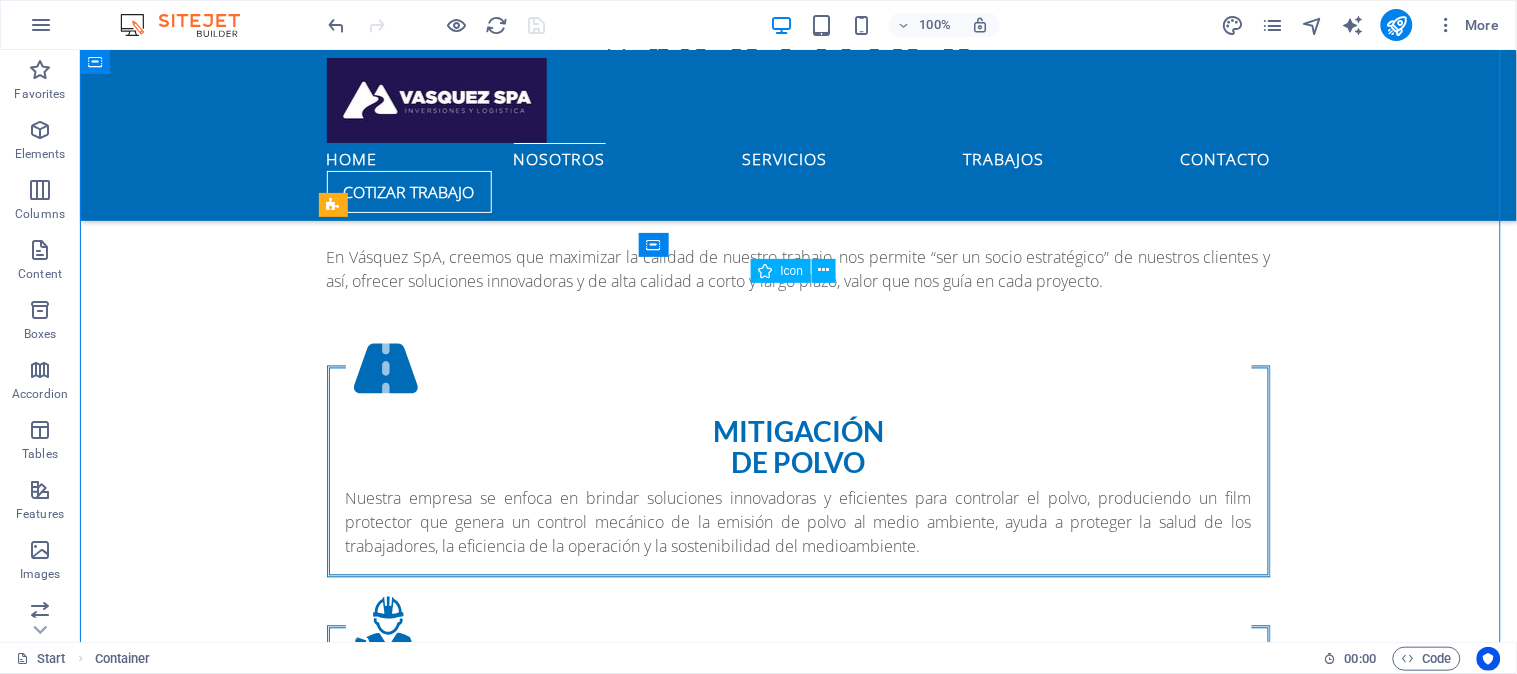 drag, startPoint x: 785, startPoint y: 332, endPoint x: 786, endPoint y: 287, distance: 45.01111 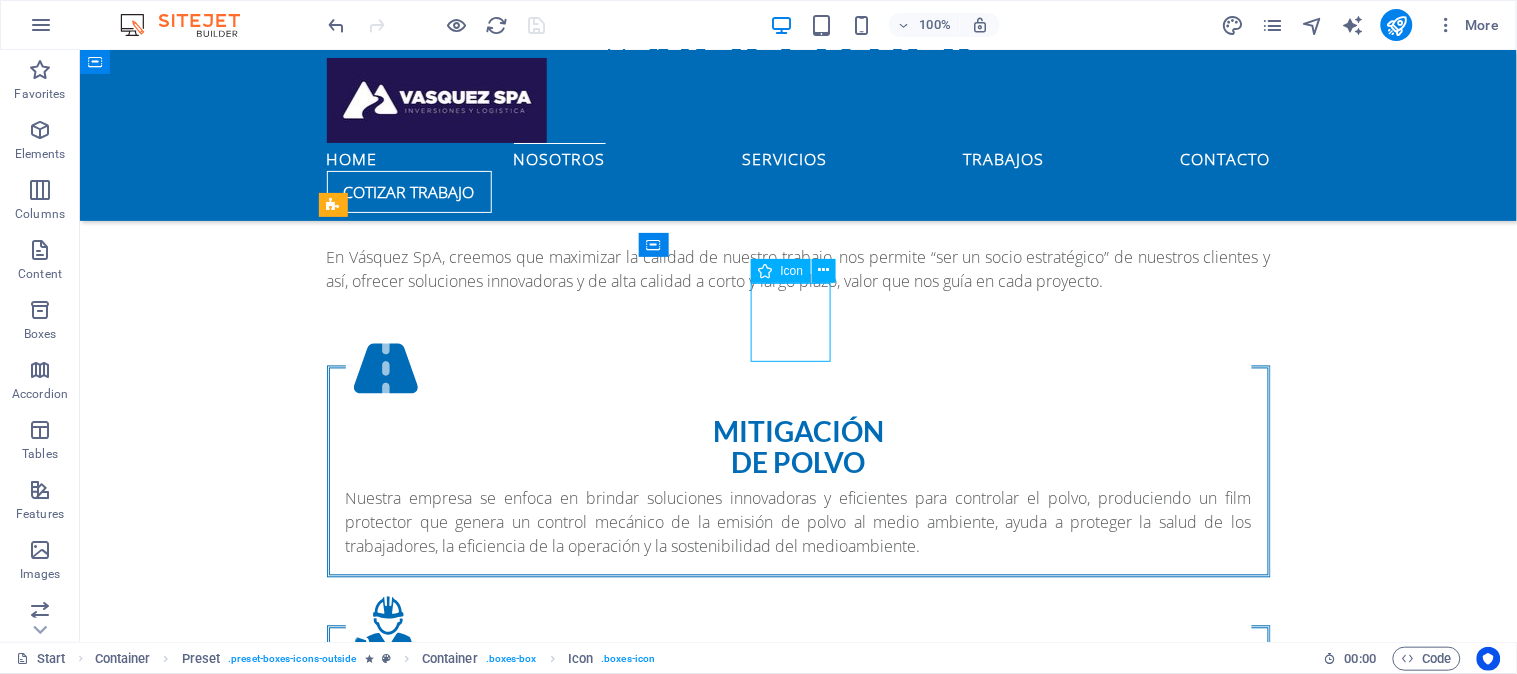 click at bounding box center [798, 628] 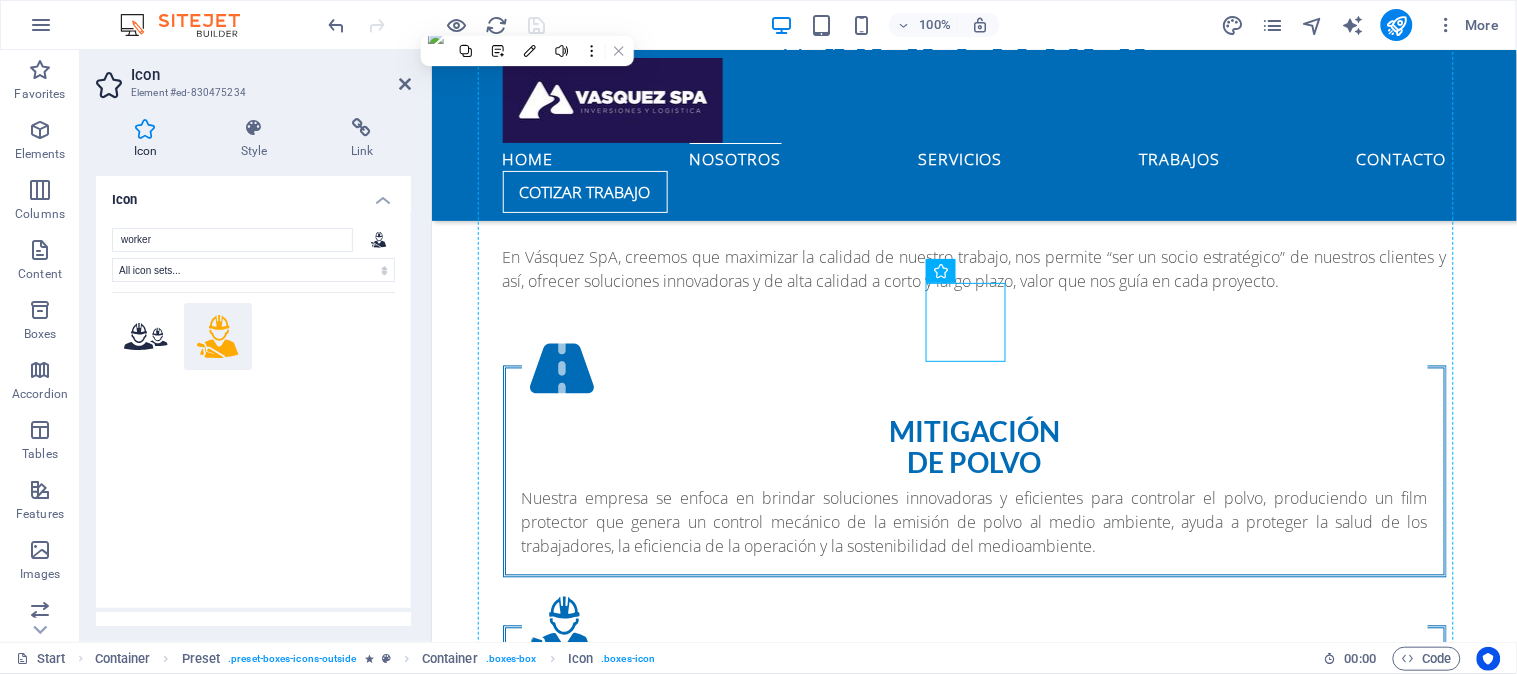 drag, startPoint x: 966, startPoint y: 317, endPoint x: 964, endPoint y: 250, distance: 67.02985 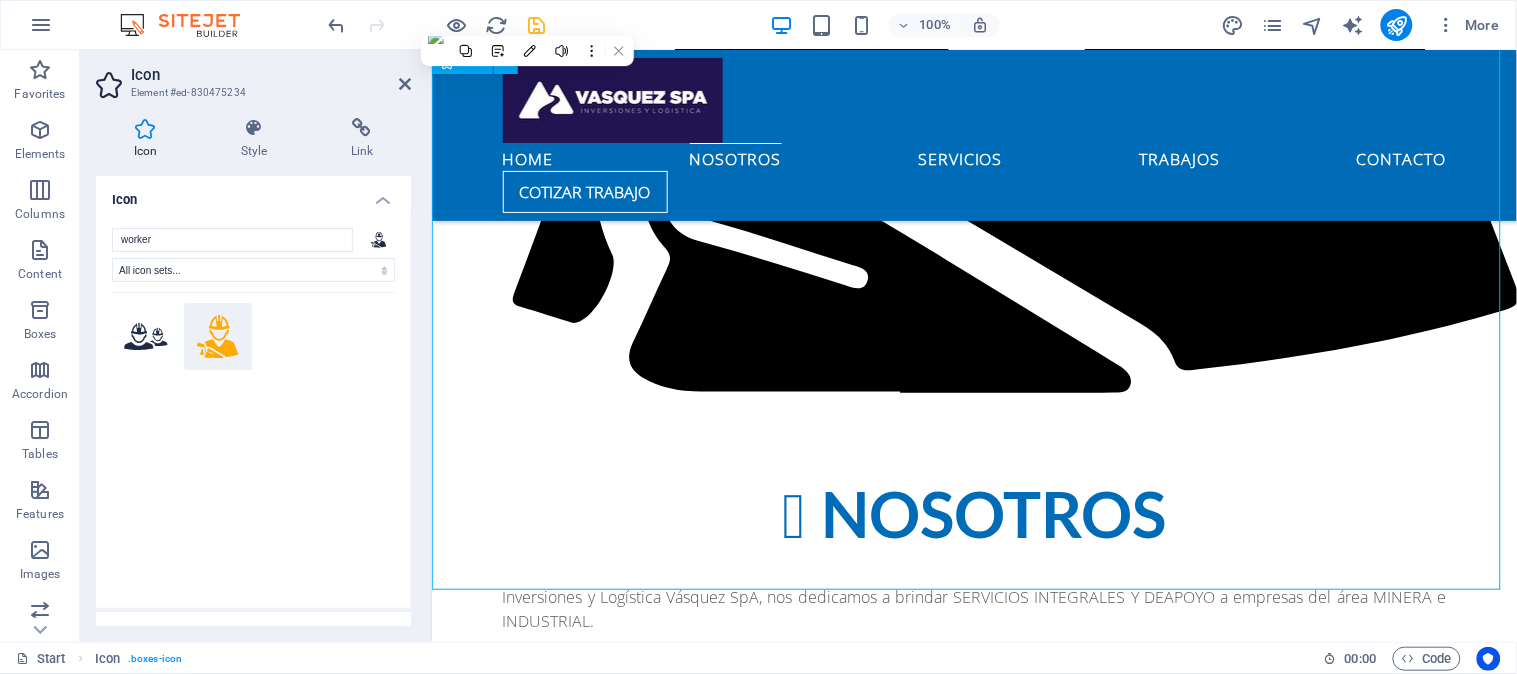 scroll, scrollTop: 852, scrollLeft: 0, axis: vertical 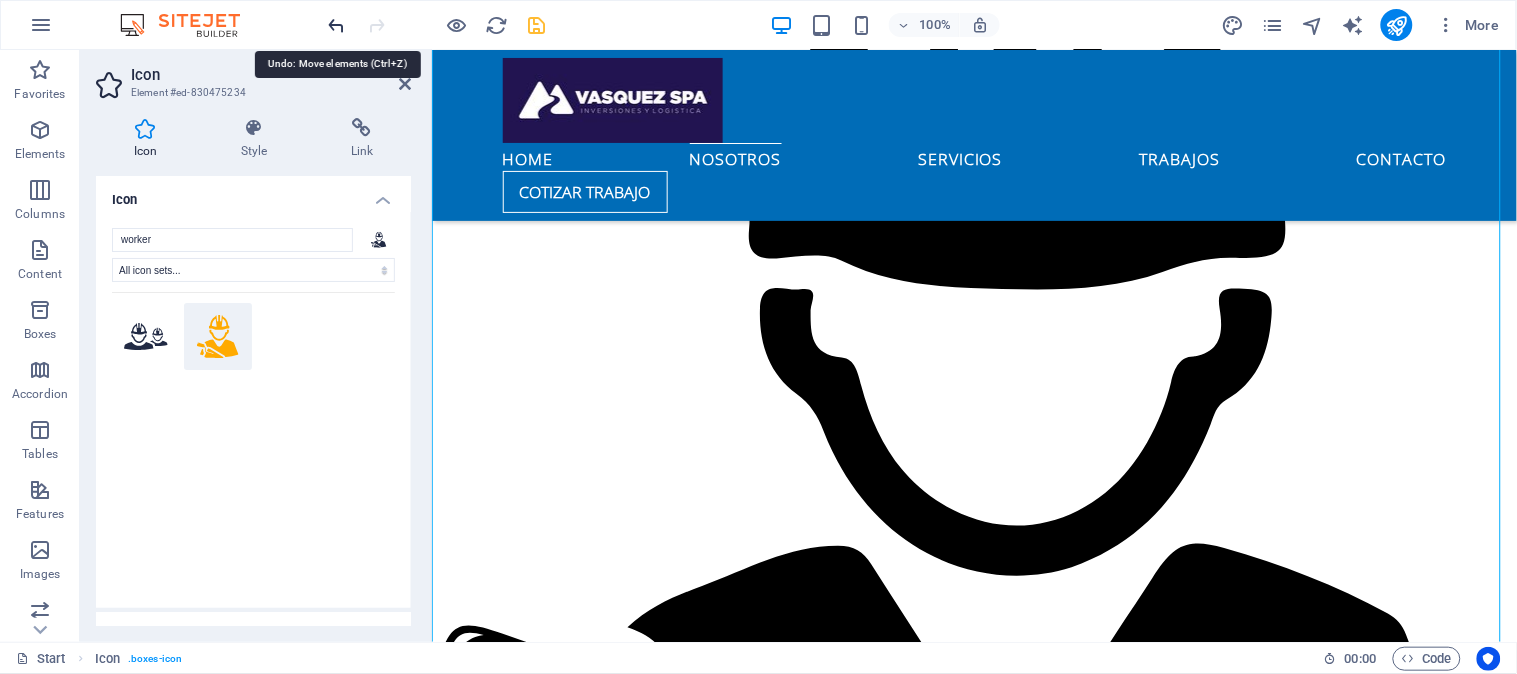 click at bounding box center [337, 25] 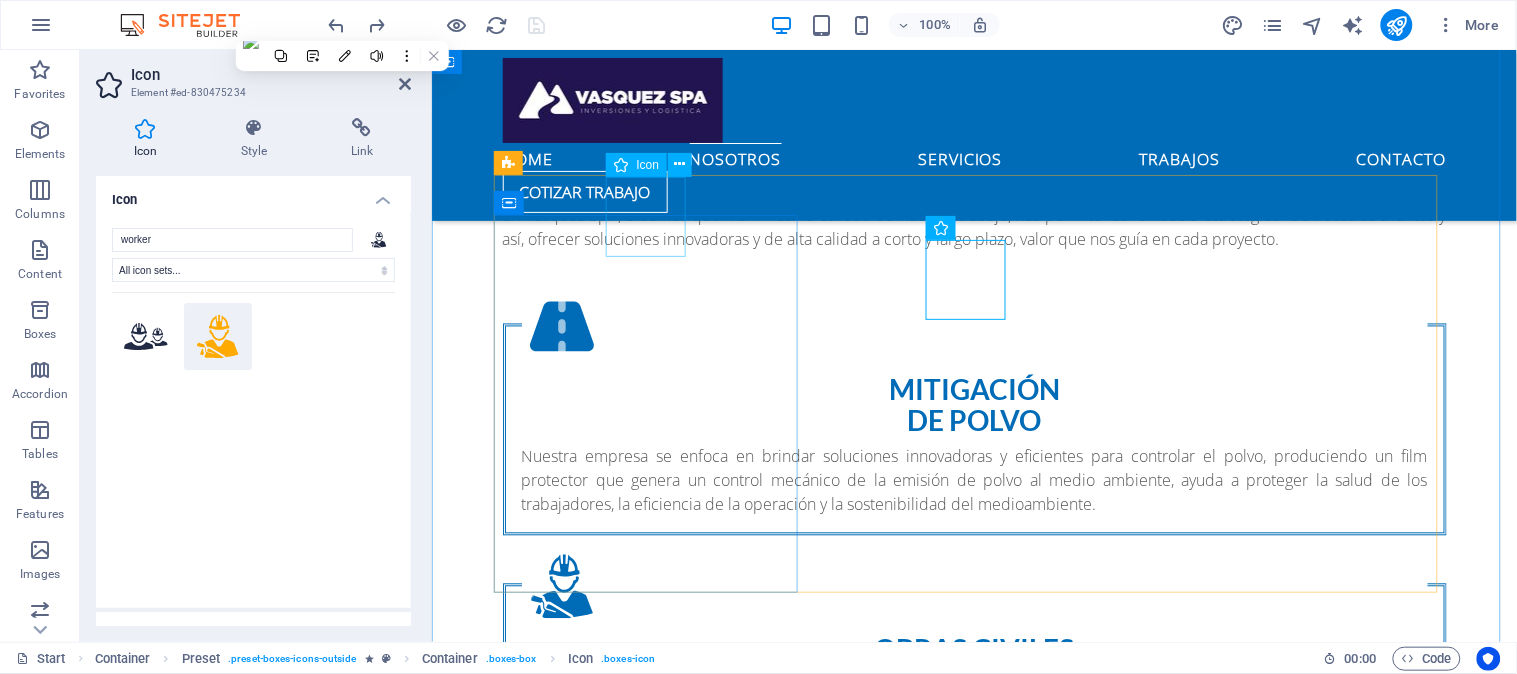 click on ".fa-secondary{opacity:.4}" at bounding box center [974, 326] 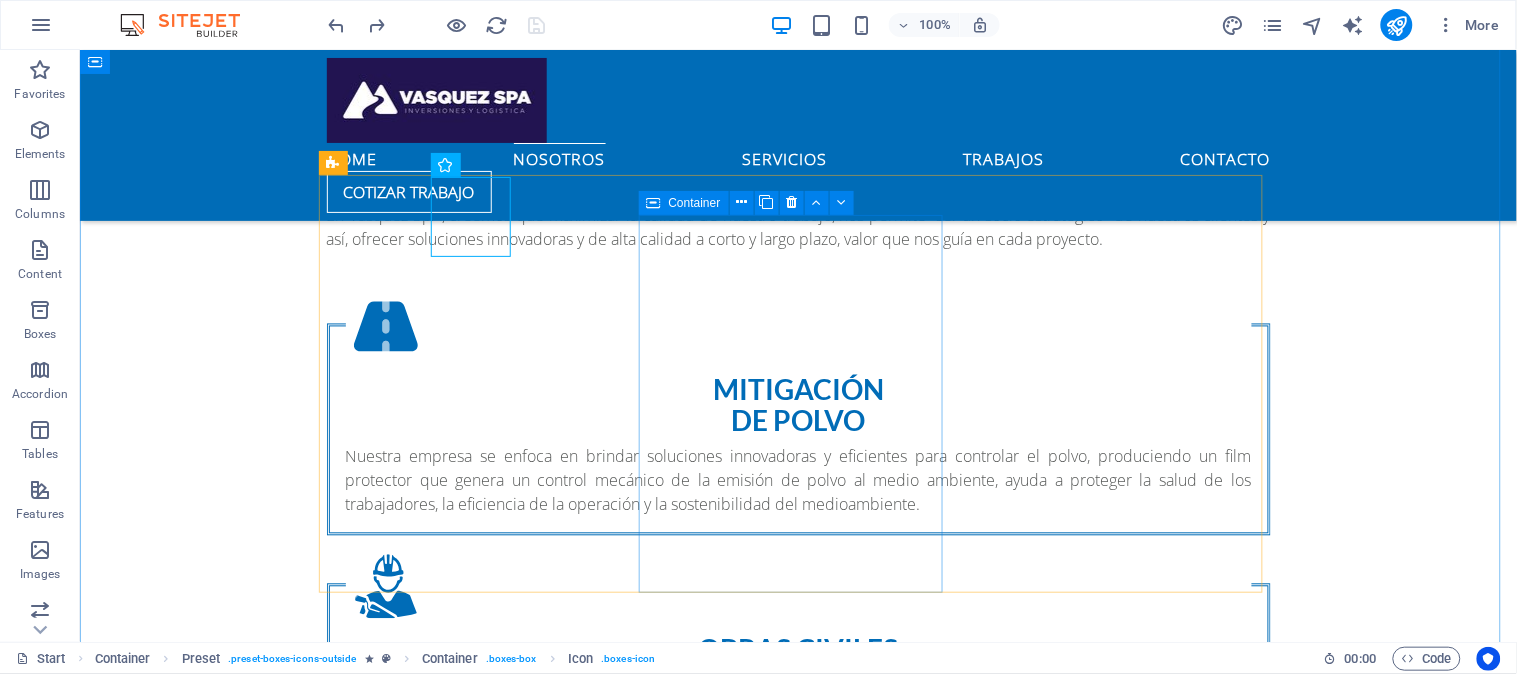 click on "OBRAS CIVILES Las obras civiles menores son aquellas que se realizan en una edificación existentes sin alterar su estructura ni función, y que se caracterizan por susencilleztécnicayescasaentidadconstructivayeconómicaejemplo:Mantenimientodecubiertas,fachadas,pavimentosymuros,construccióndelozasymurosdehormigón,etc." at bounding box center [798, 673] 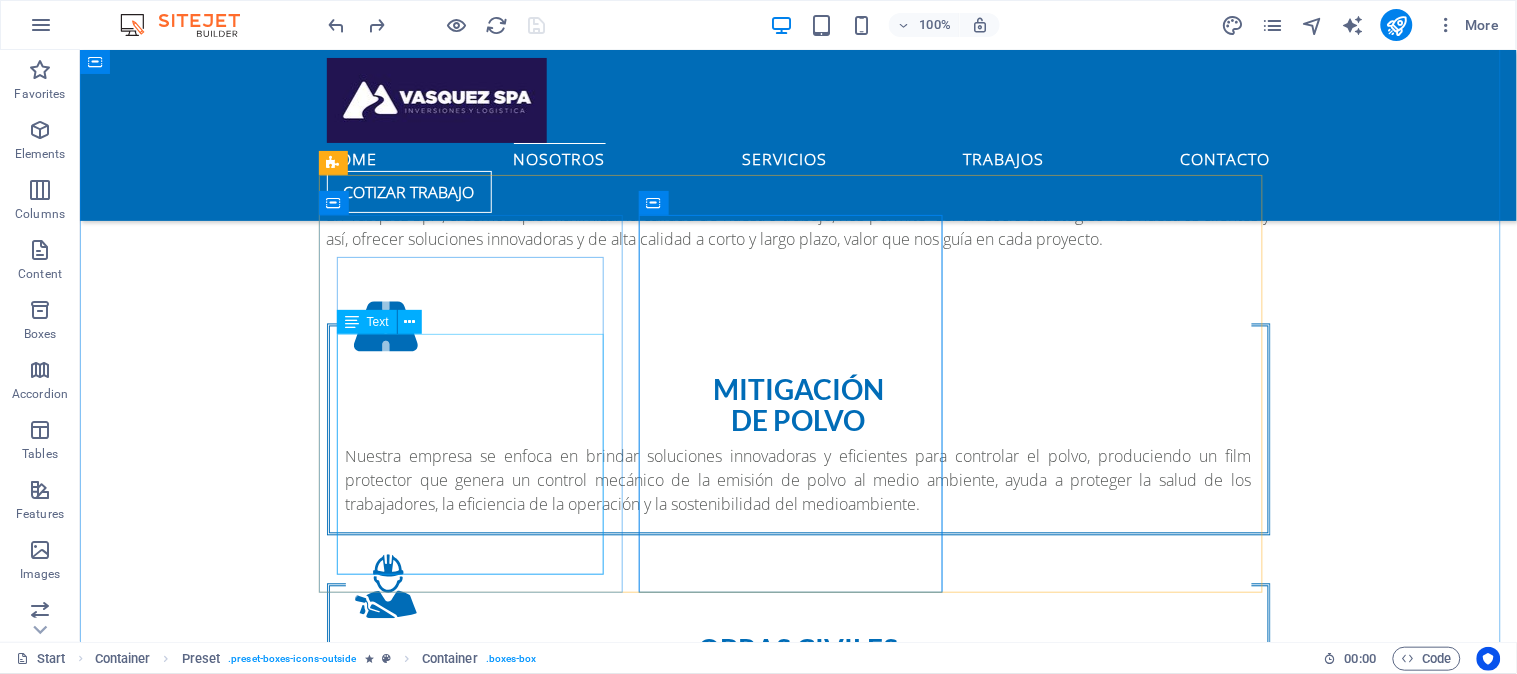 click on "Nuestra empresa se enfoca en brindar soluciones innovadoras y eficientes para controlar el polvo, produciendo un film protector que genera un control mecánico de la emisión de polvo al medio ambiente, ayuda a proteger la salud de los trabajadores, la eficiencia de la operación y la sostenibilidad del medioambiente." at bounding box center (798, 480) 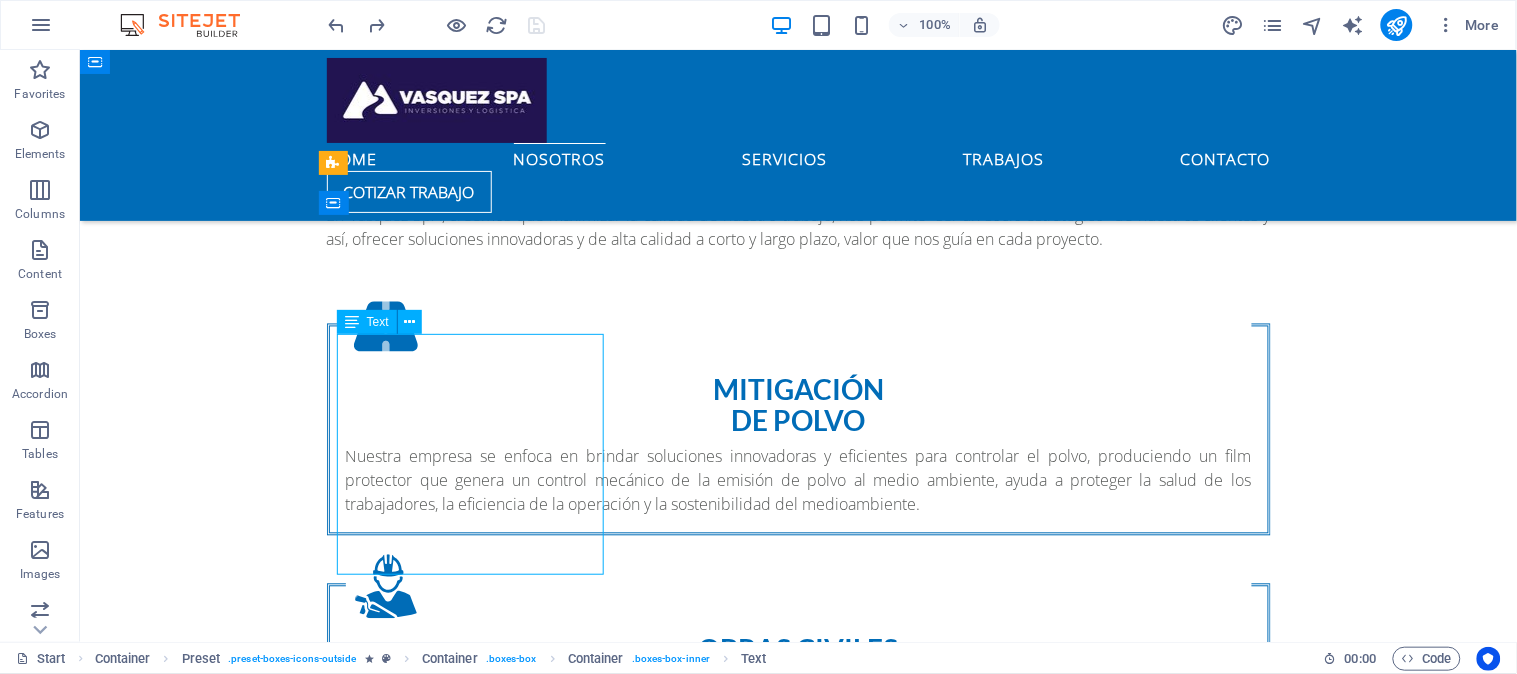 click on "Nuestra empresa se enfoca en brindar soluciones innovadoras y eficientes para controlar el polvo, produciendo un film protector que genera un control mecánico de la emisión de polvo al medio ambiente, ayuda a proteger la salud de los trabajadores, la eficiencia de la operación y la sostenibilidad del medioambiente." at bounding box center (798, 480) 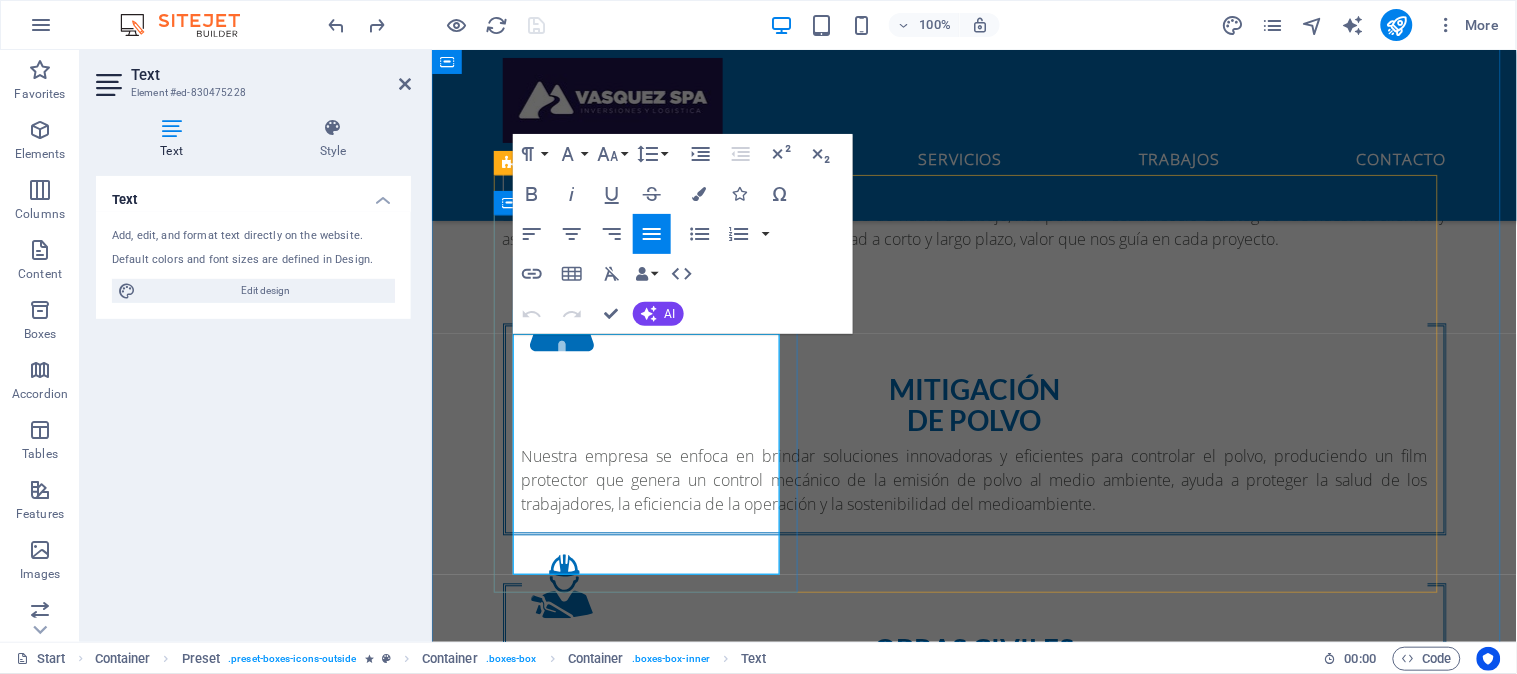 click on "Nuestra empresa se enfoca en brindar soluciones innovadoras y eficientes para controlar el polvo, produciendo un film protector que genera un control mecánico de la emisión de polvo al medio ambiente, ayuda a proteger la salud de los trabajadores, la eficiencia de la operación y la sostenibilidad del medioambiente." at bounding box center [974, 480] 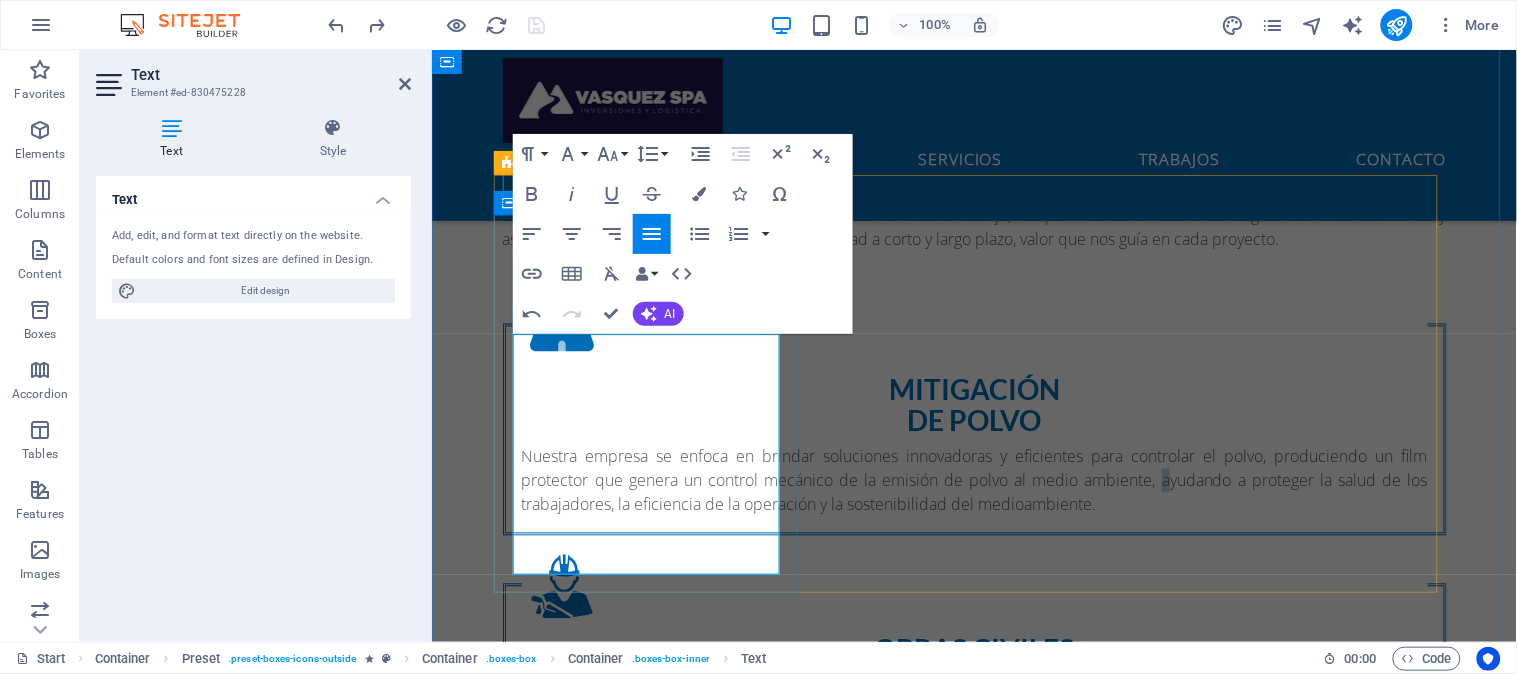 drag, startPoint x: 516, startPoint y: 495, endPoint x: 601, endPoint y: 489, distance: 85.2115 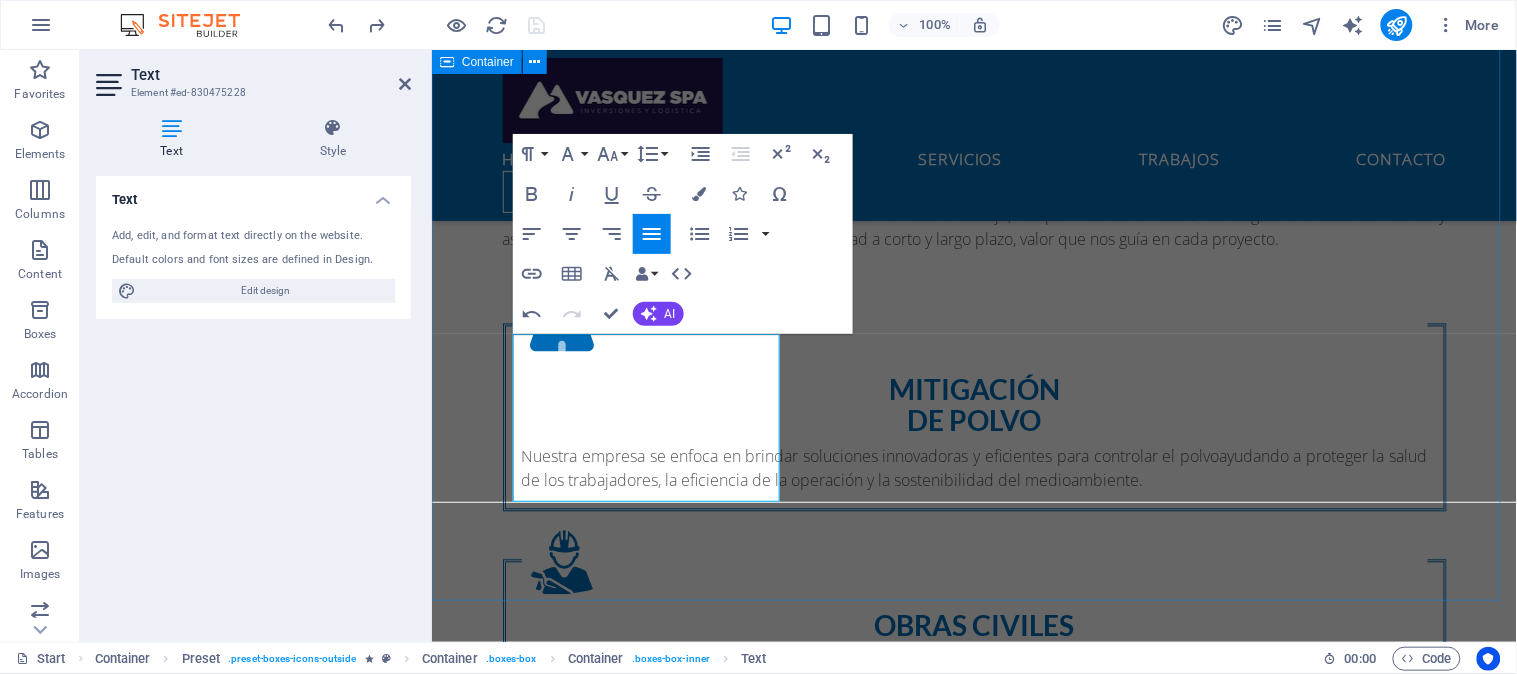 click on "NOSOTROS Inversiones y Logística Vásquez SpA, nos dedicamos a brindar SERVICIOS INTEGRALES Y DEAPOYO a empresas del área MINERA e INDUSTRIAL.  Nos destacamos por entregar un servicio oportuno, eficiente, con altos estándares en seguridad y respeto por el medio ambiente.  En Vásquez SpA, creemos que maximizar la calidad de nuestro trabajo, nos permite “ser un socio estratégico” de nuestros clientes y así, ofrecer soluciones innovadoras y de alta calidad a corto y largo plazo, valor que nos guía en cada proyecto. .fa-secondary{opacity:.4} MITIGACIÓN DE POLVO Nuestra empresa se enfoca en brindar soluciones innovadoras y eficientes para controlar el polvo  ayudando a proteger la salud de los trabajadores, la eficiencia de la operación y la sostenibilidad del medioambiente. OBRAS CIVILES .fa-secondary{opacity:.4} LEASING OPERACIONAL Lorem ipsum dolor sit amet, consectetur adipisicing elit. Veritatis, dolorem!" at bounding box center [973, 476] 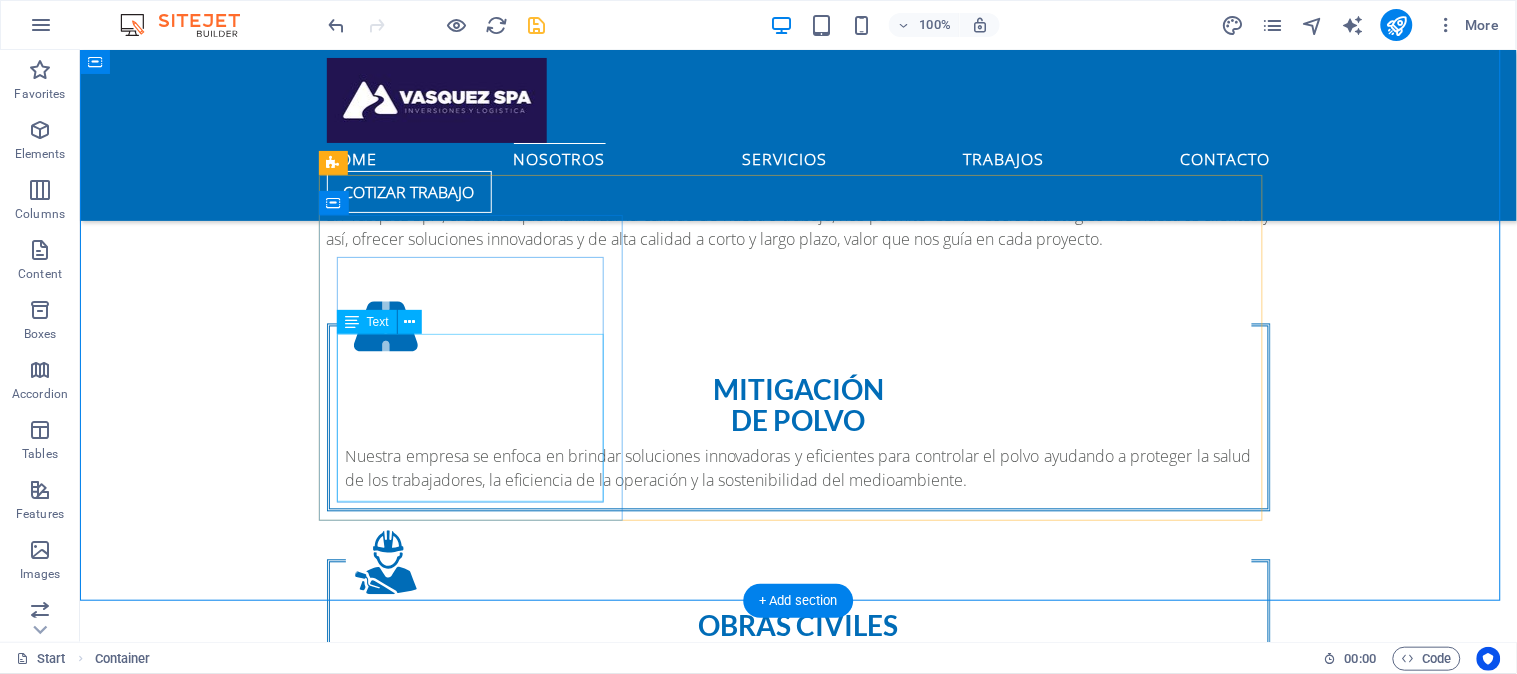 click on "Nuestra empresa se enfoca en brindar soluciones innovadoras y eficientes para controlar el polvo ayudando a proteger la salud de los trabajadores, la eficiencia de la operación y la sostenibilidad del medioambiente." at bounding box center [798, 468] 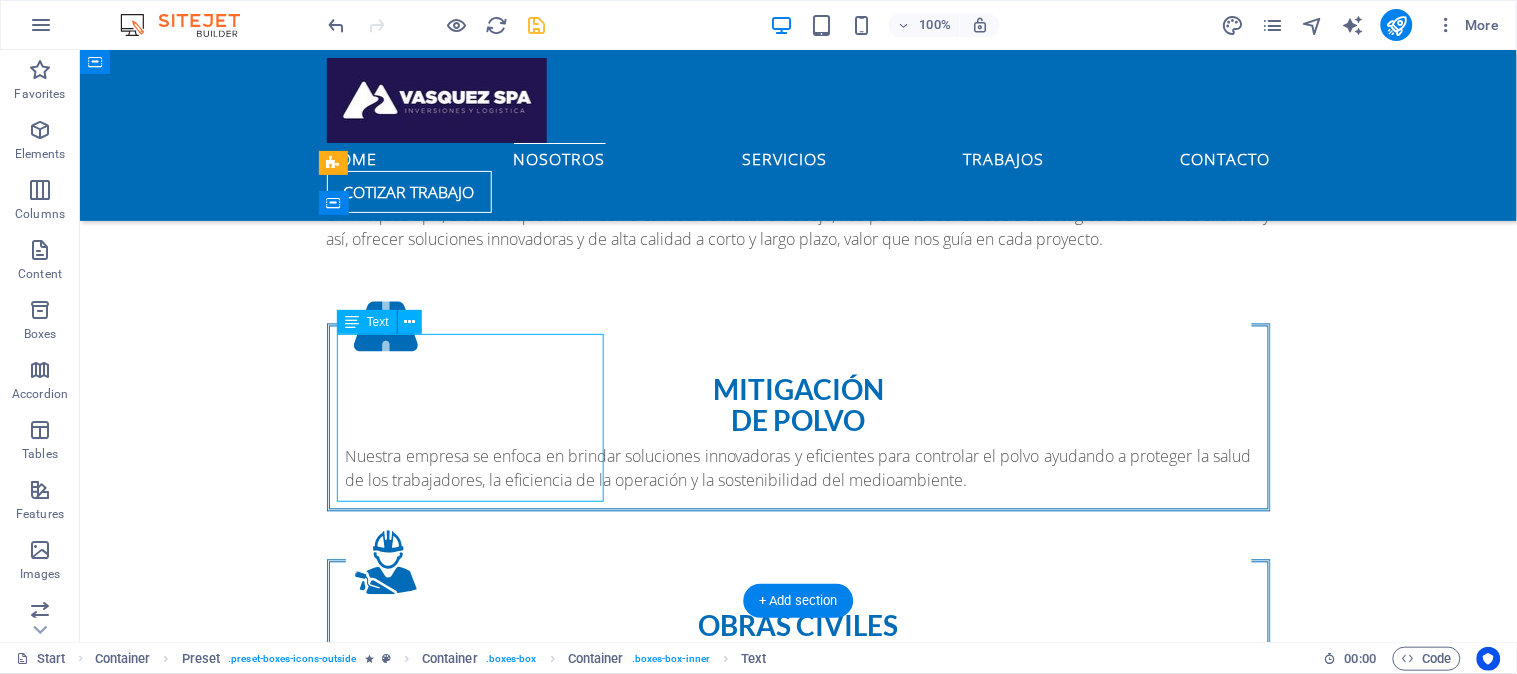 click on "Nuestra empresa se enfoca en brindar soluciones innovadoras y eficientes para controlar el polvo ayudando a proteger la salud de los trabajadores, la eficiencia de la operación y la sostenibilidad del medioambiente." at bounding box center (798, 468) 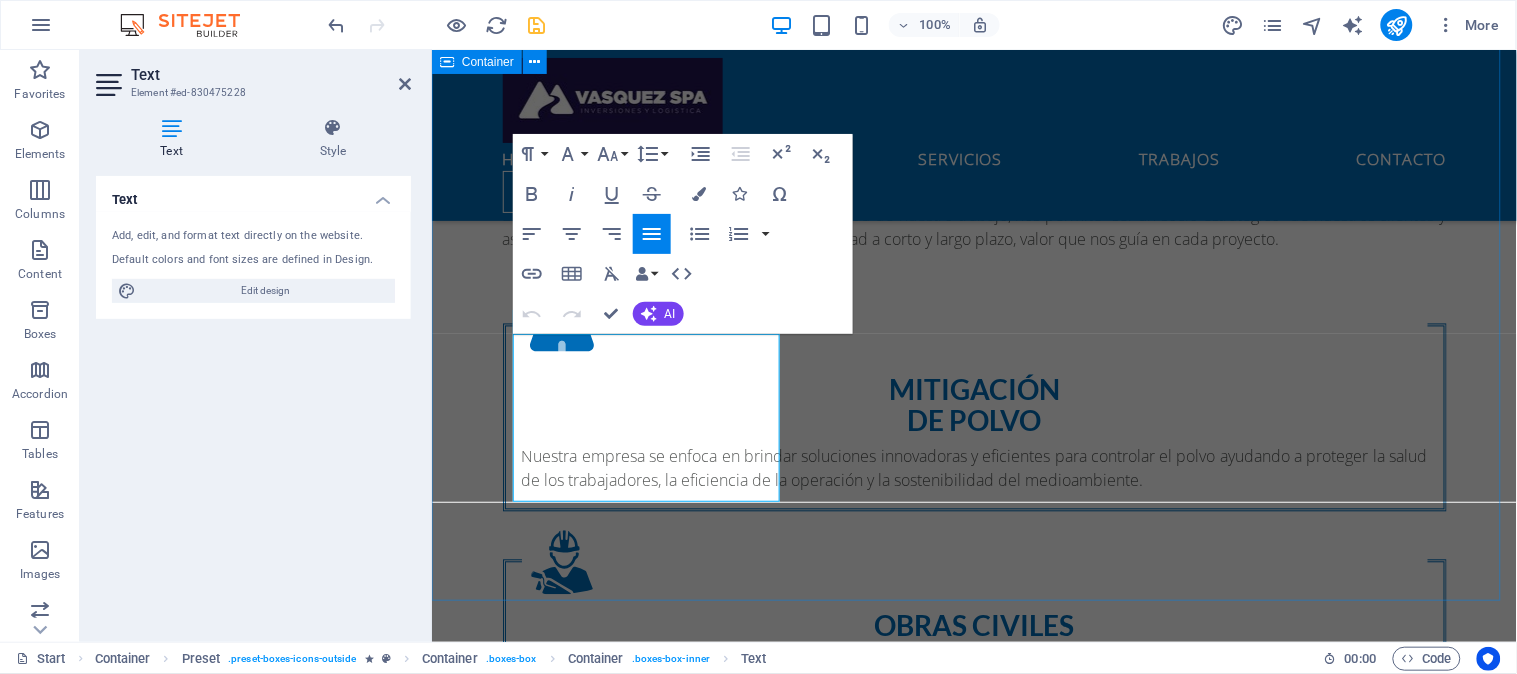 click on "NOSOTROS Inversiones y Logística Vásquez SpA, nos dedicamos a brindar SERVICIOS INTEGRALES Y DEAPOYO a empresas del área MINERA e INDUSTRIAL.  Nos destacamos por entregar un servicio oportuno, eficiente, con altos estándares en seguridad y respeto por el medio ambiente.  En Vásquez SpA, creemos que maximizar la calidad de nuestro trabajo, nos permite “ser un socio estratégico” de nuestros clientes y así, ofrecer soluciones innovadoras y de alta calidad a corto y largo plazo, valor que nos guía en cada proyecto. .fa-secondary{opacity:.4} MITIGACIÓN DE POLVO Nuestra empresa se enfoca en brindar soluciones innovadoras y eficientes para controlar el polvo ayudando a proteger la salud de los trabajadores, la eficiencia de la operación y la sostenibilidad del medioambiente. OBRAS CIVILES .fa-secondary{opacity:.4} LEASING OPERACIONAL Lorem ipsum dolor sit amet, consectetur adipisicing elit. Veritatis, dolorem!" at bounding box center (973, 476) 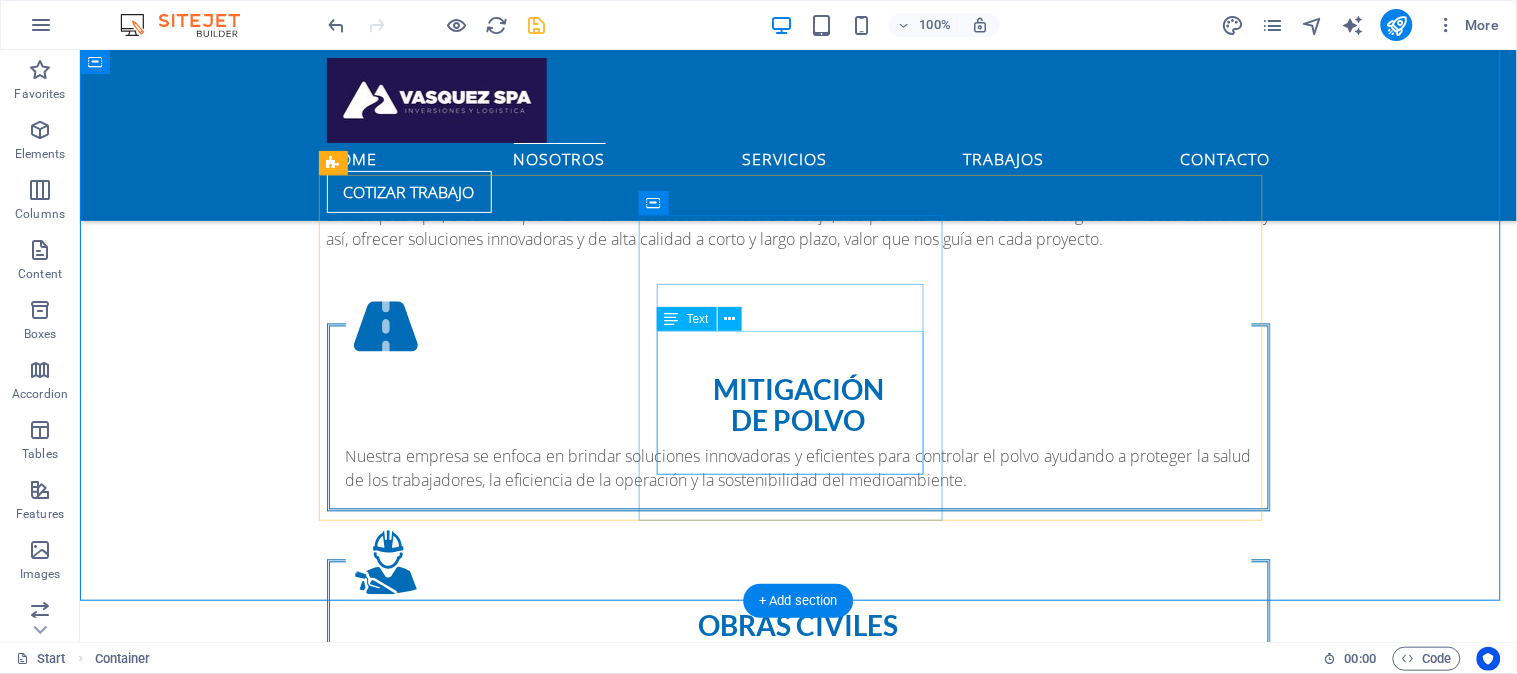 click on "Las obras civiles menores son aquellas que se realizan en una edificación existentes sin alterar su estructura ni función, y que se caracterizan por susencilleztécnicayescasaentidadconstructivayeconómicaejemplo:Mantenimientodecubiertas,fachadas,pavimentosymuros,construccióndelozasymurosdehormigón,etc." at bounding box center [798, 685] 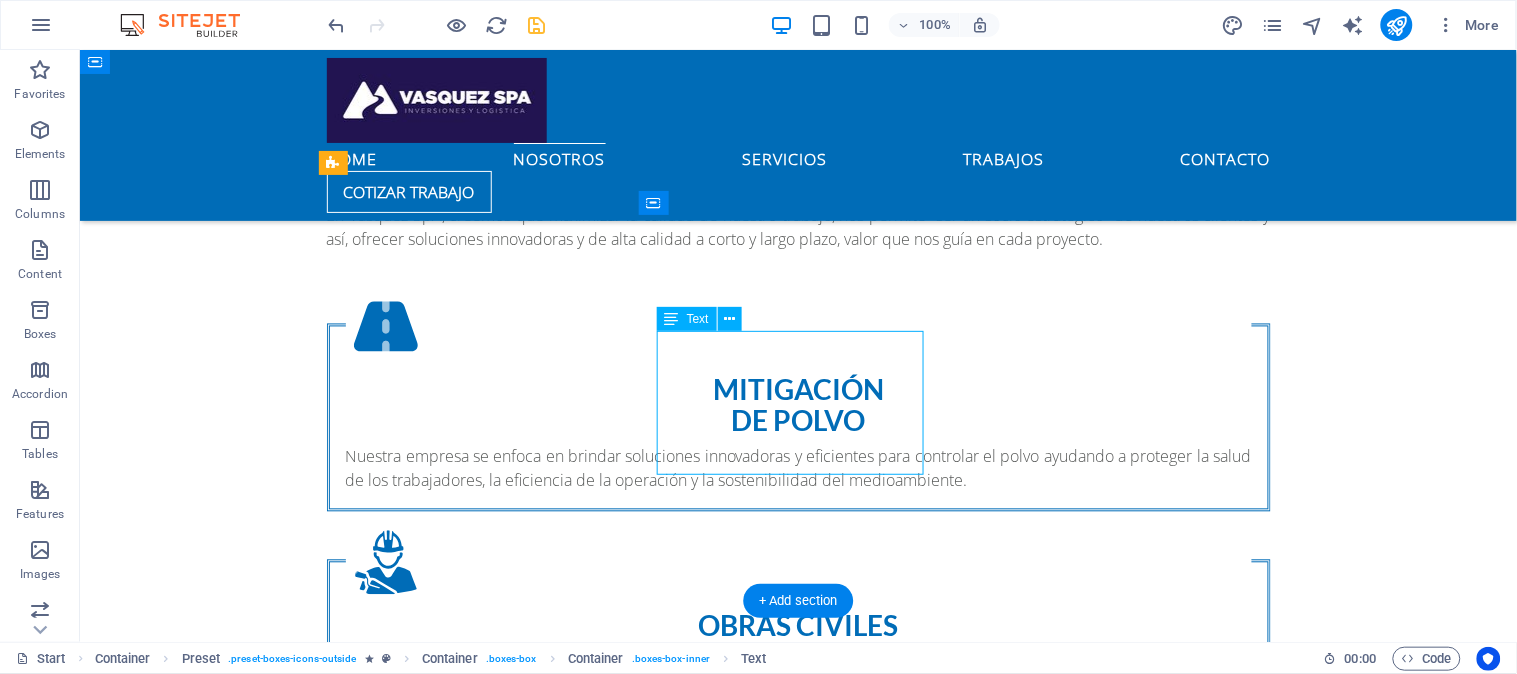 click on "Las obras civiles menores son aquellas que se realizan en una edificación existentes sin alterar su estructura ni función, y que se caracterizan por susencilleztécnicayescasaentidadconstructivayeconómicaejemplo:Mantenimientodecubiertas,fachadas,pavimentosymuros,construccióndelozasymurosdehormigón,etc." at bounding box center [798, 685] 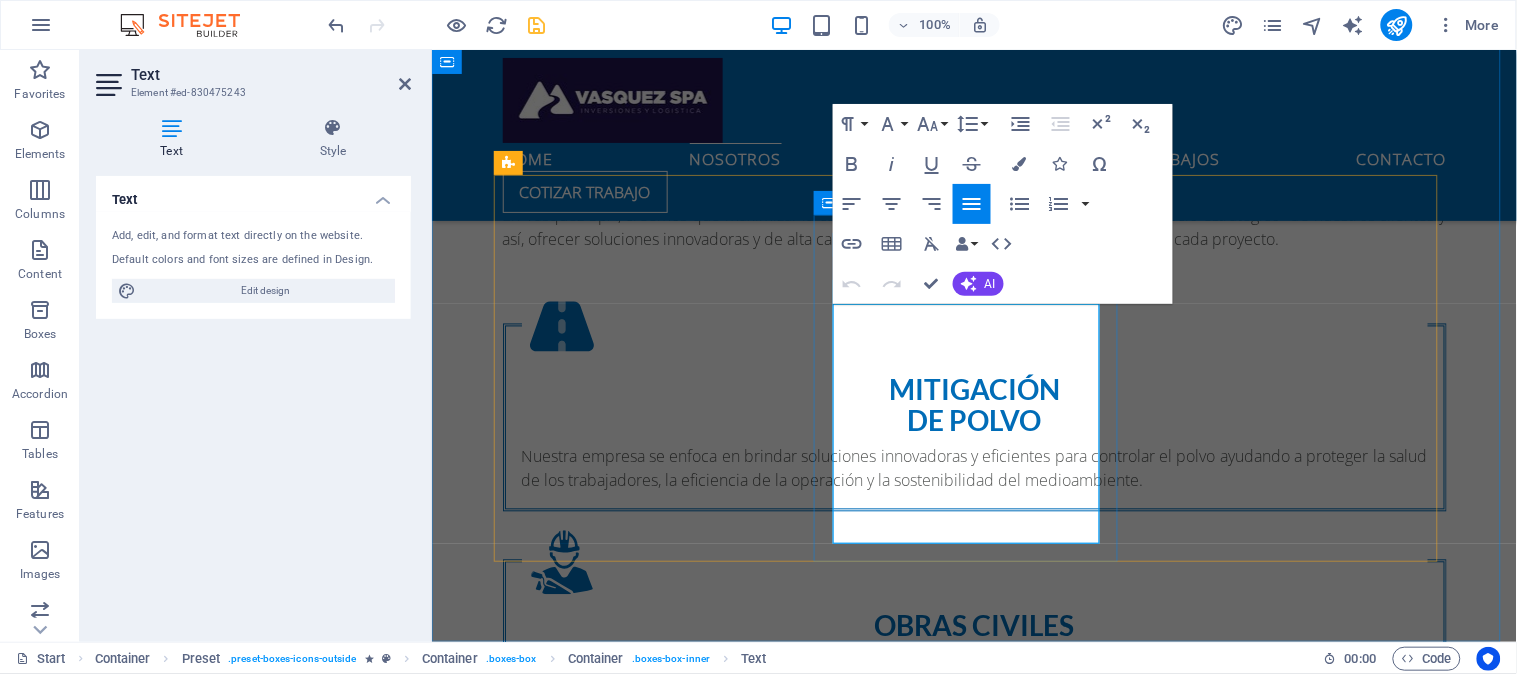 drag, startPoint x: 1009, startPoint y: 423, endPoint x: 1045, endPoint y: 415, distance: 36.878178 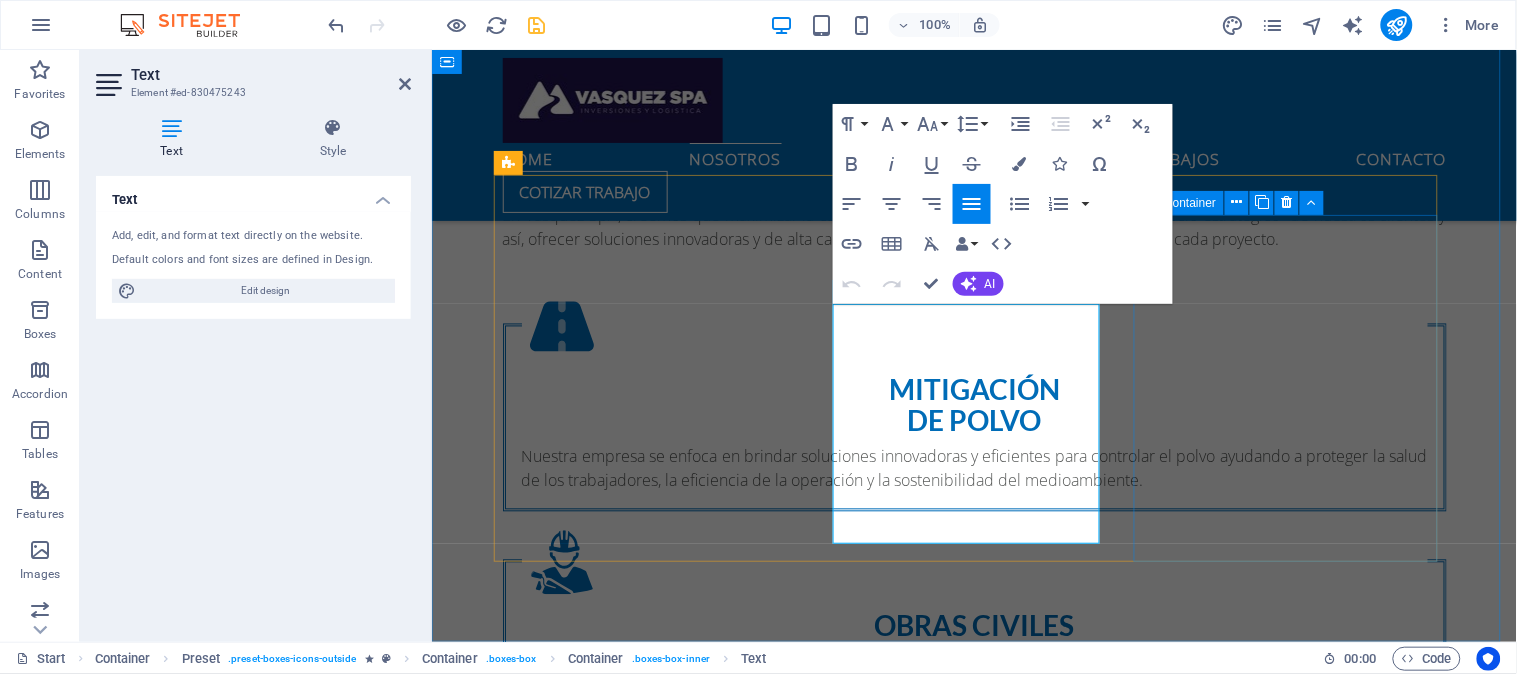 click on ".fa-secondary{opacity:.4} LEASING OPERACIONAL Lorem ipsum dolor sit amet, consectetur adipisicing elit. Veritatis, dolorem!" at bounding box center (974, 906) 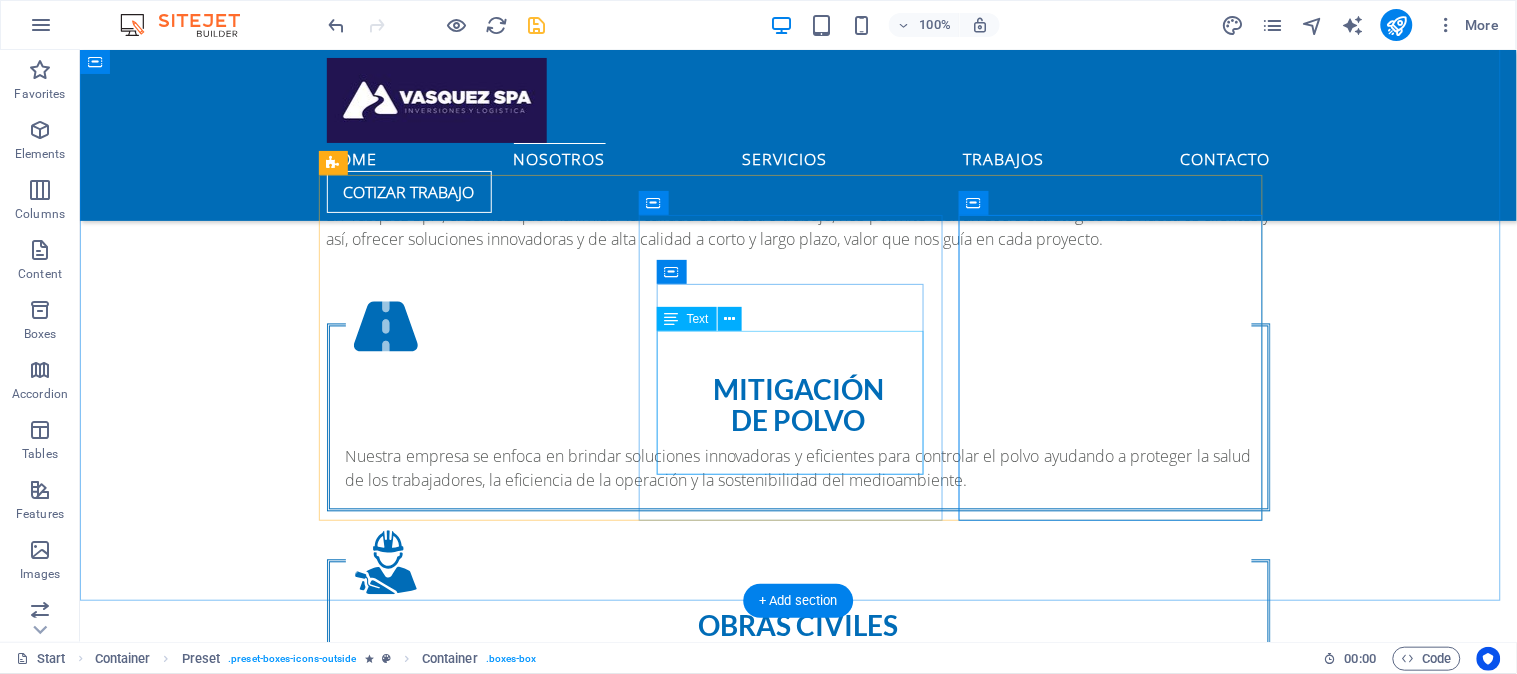 click on "Las obras civiles menores son aquellas que se realizan en una edificación existentes sin alterar su estructura ni función, y que se caracterizan por susencilleztécnicayescasaentidadconstructivayeconómicaejemplo:Mantenimientodecubiertas,fachadas,pavimentosymuros,construccióndelozasymurosdehormigón,etc." at bounding box center (798, 685) 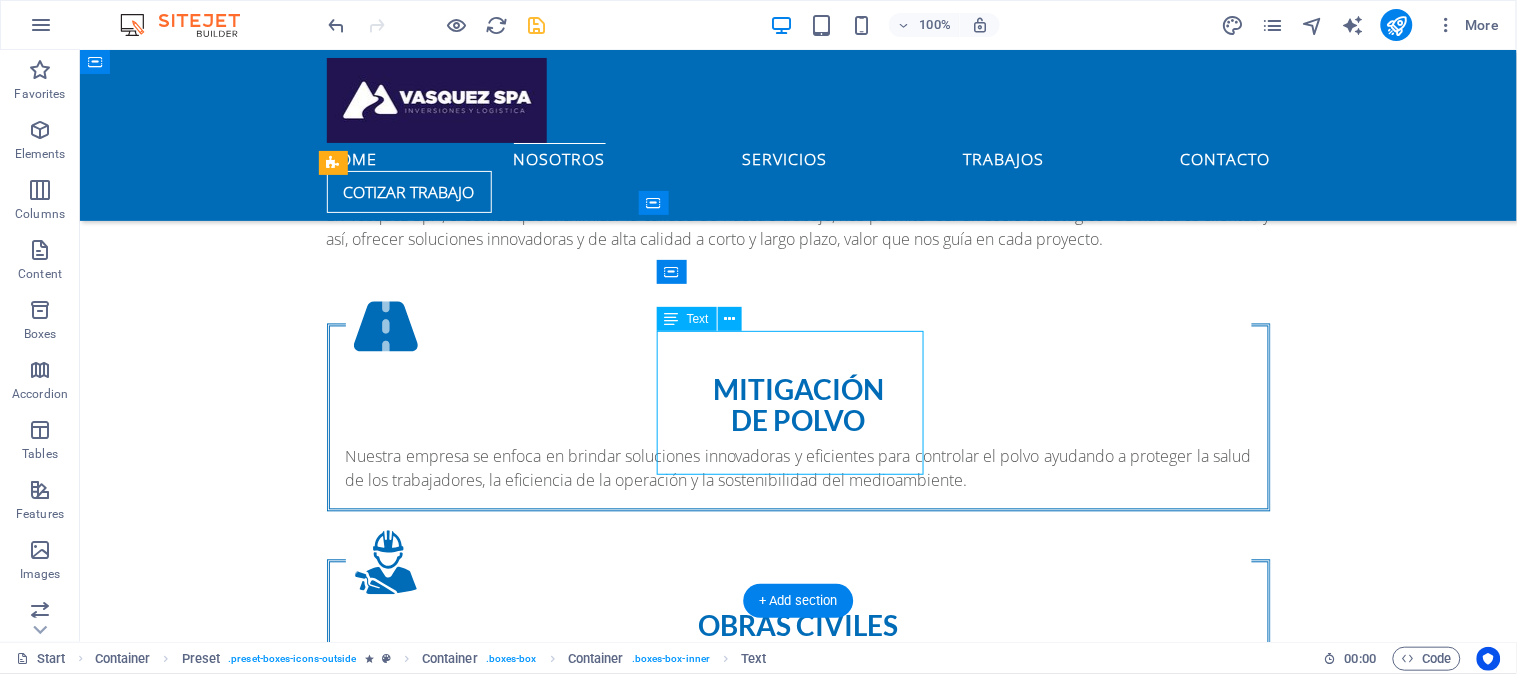 click on "Las obras civiles menores son aquellas que se realizan en una edificación existentes sin alterar su estructura ni función, y que se caracterizan por susencilleztécnicayescasaentidadconstructivayeconómicaejemplo:Mantenimientodecubiertas,fachadas,pavimentosymuros,construccióndelozasymurosdehormigón,etc." at bounding box center [798, 685] 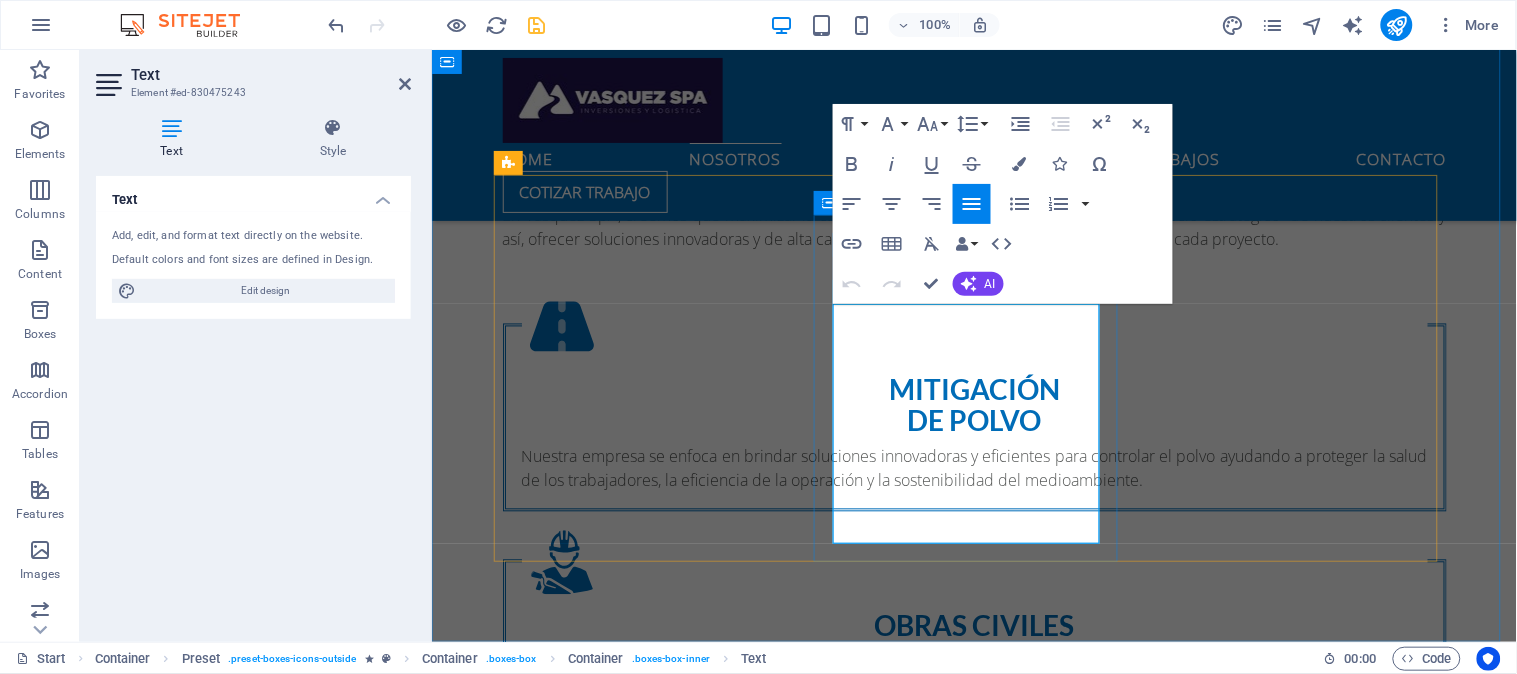 click on "Las obras civiles menores son aquellas que se realizan en una edificación existentes sin alterar su estructura ni función, y que se caracterizan por susencilleztécnicayescasaentidadconstructivayeconómicaejemplo:Mantenimientodecubiertas,fachadas,pavimentosymuros,construccióndelozasymurosdehormigón,etc." at bounding box center (974, 697) 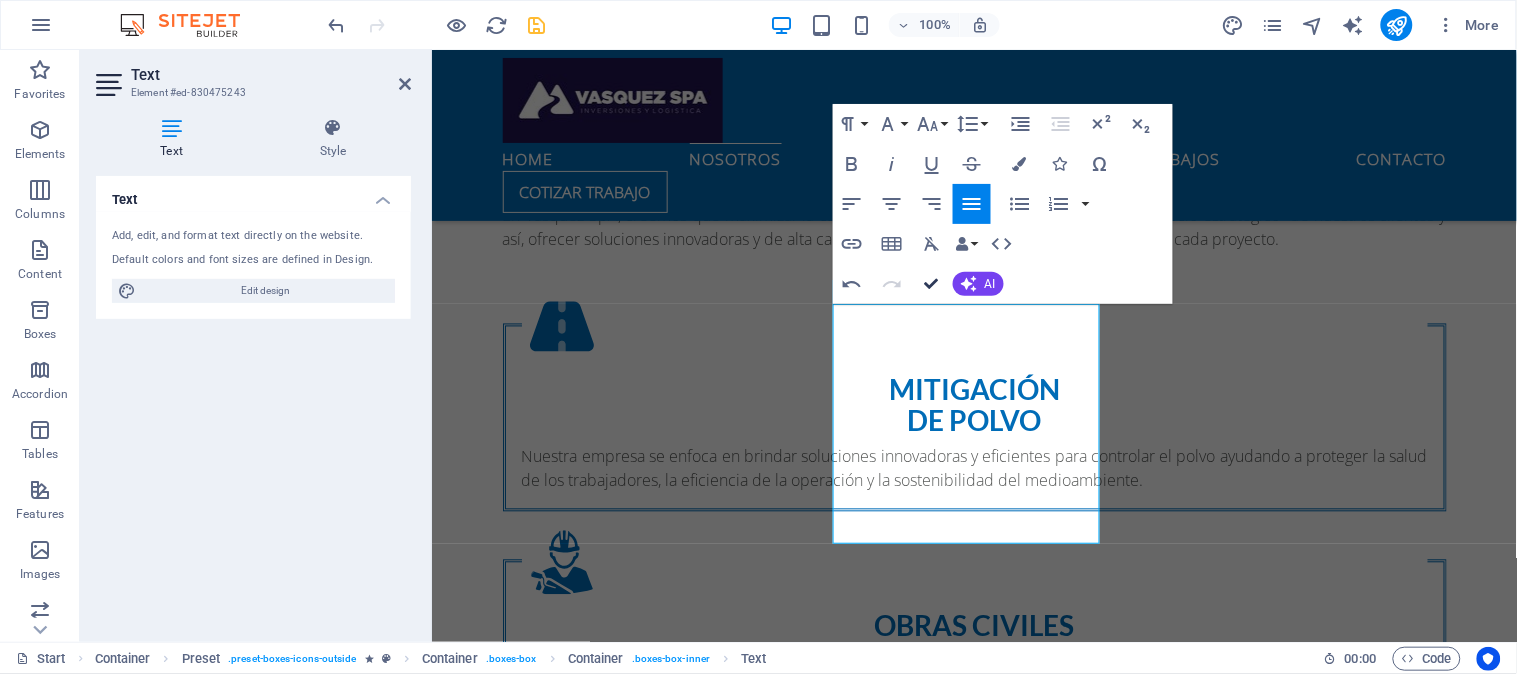 drag, startPoint x: 933, startPoint y: 278, endPoint x: 908, endPoint y: 456, distance: 179.74704 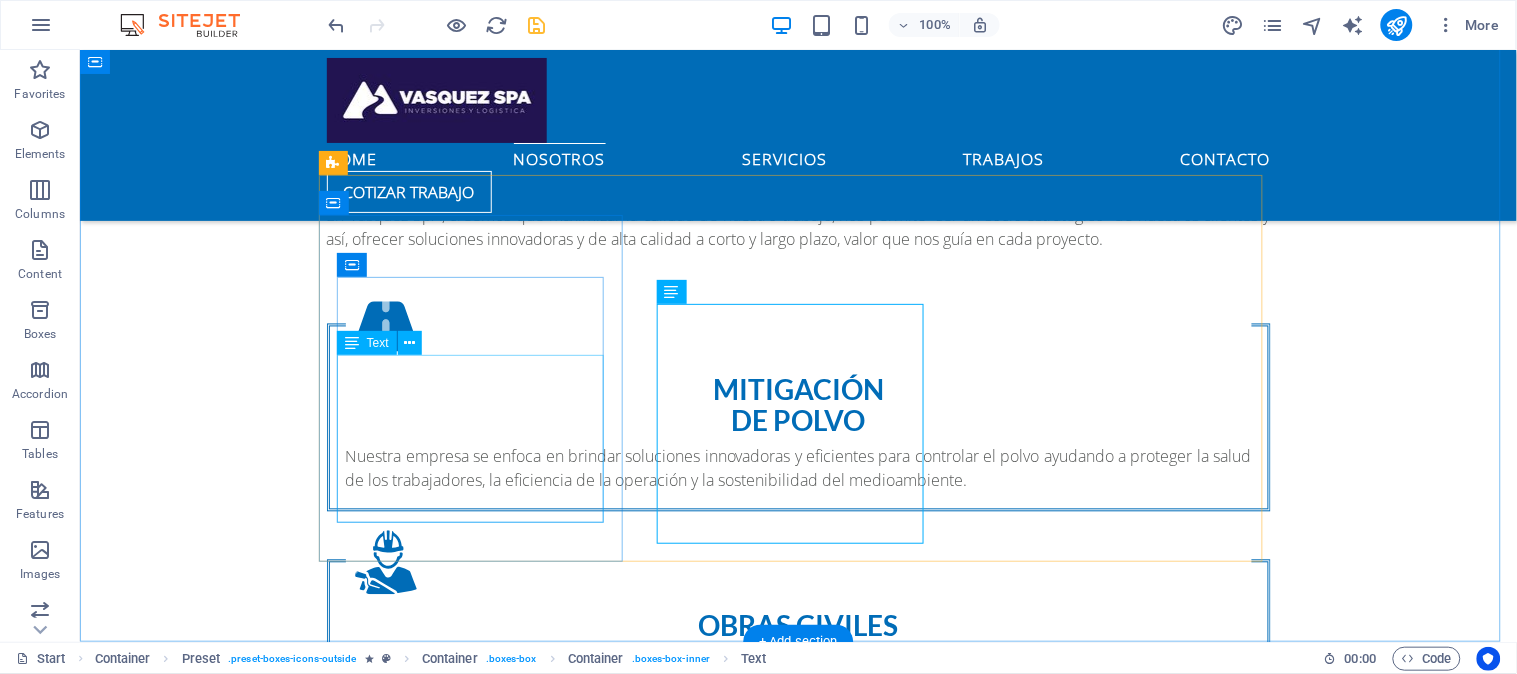 click on "Nuestra empresa se enfoca en brindar soluciones innovadoras y eficientes para controlar el polvo ayudando a proteger la salud de los trabajadores, la eficiencia de la operación y la sostenibilidad del medioambiente." at bounding box center (798, 468) 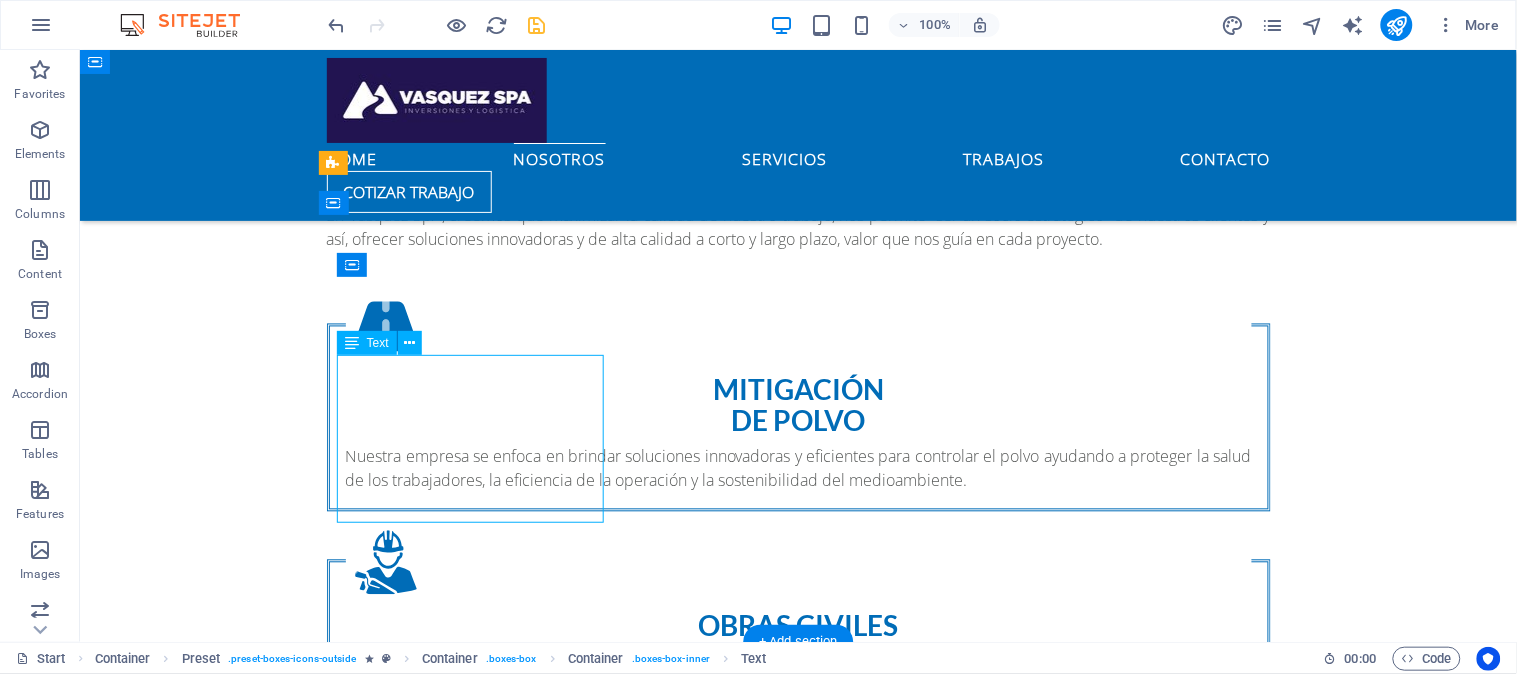 click on "Nuestra empresa se enfoca en brindar soluciones innovadoras y eficientes para controlar el polvo ayudando a proteger la salud de los trabajadores, la eficiencia de la operación y la sostenibilidad del medioambiente." at bounding box center (798, 468) 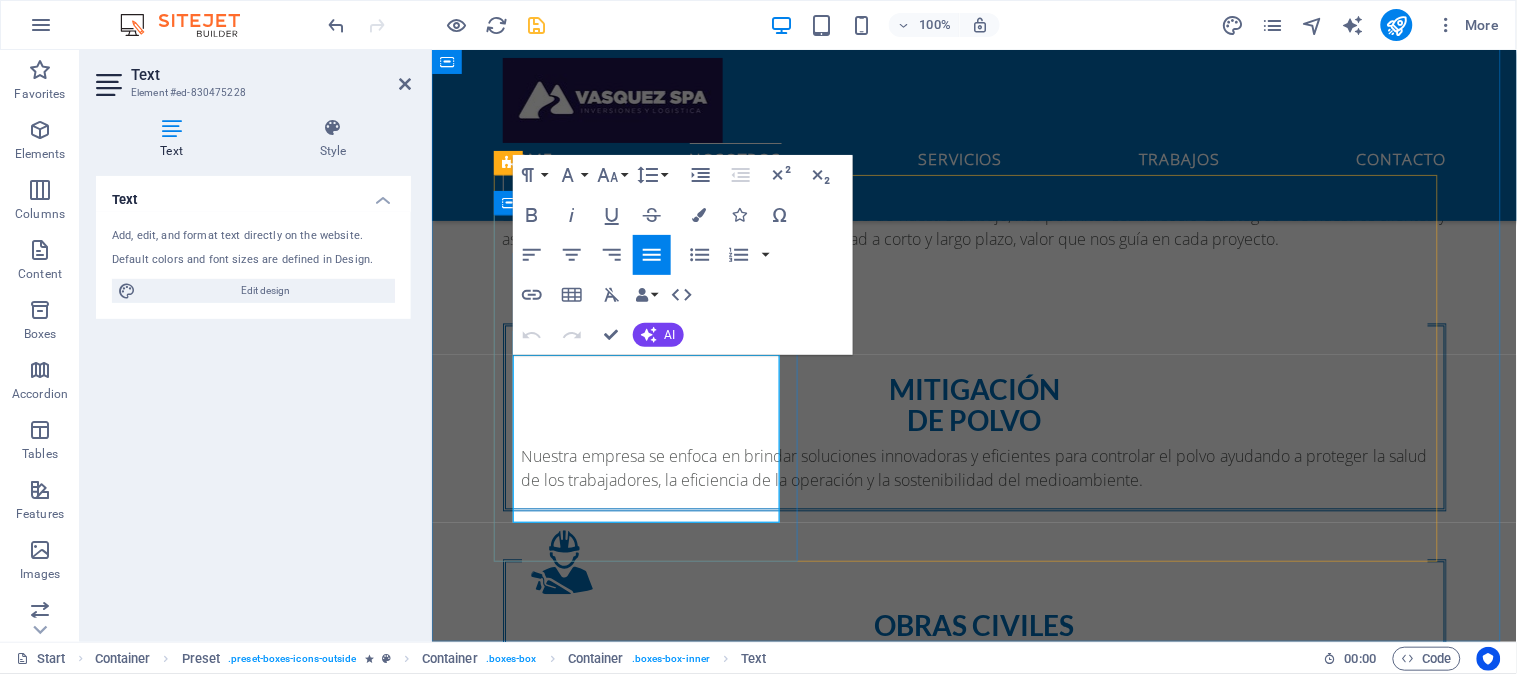 click on "Nuestra empresa se enfoca en brindar soluciones innovadoras y eficientes para controlar el polvo ayudando a proteger la salud de los trabajadores, la eficiencia de la operación y la sostenibilidad del medioambiente." at bounding box center [974, 468] 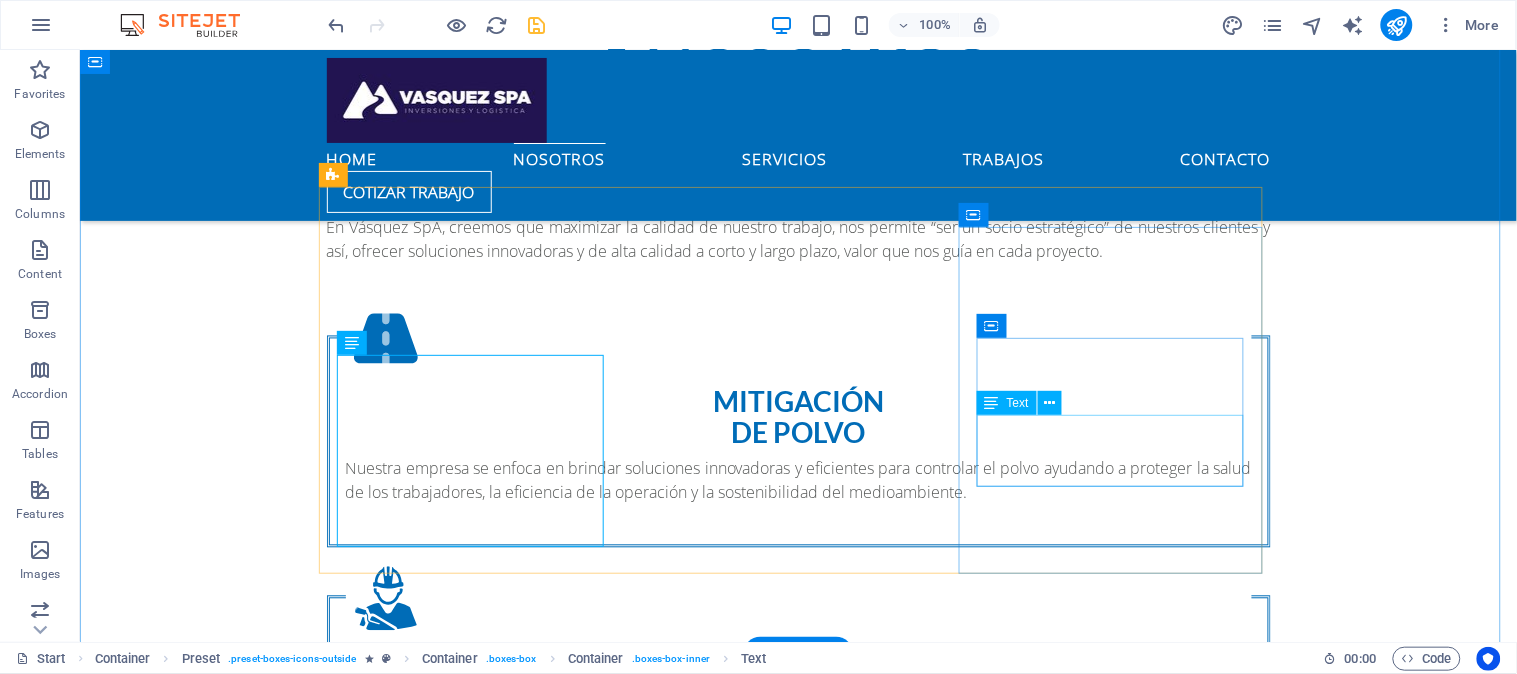 click on "Lorem ipsum dolor sit amet, consectetur adipisicing elit. Veritatis, dolorem!" at bounding box center [798, 968] 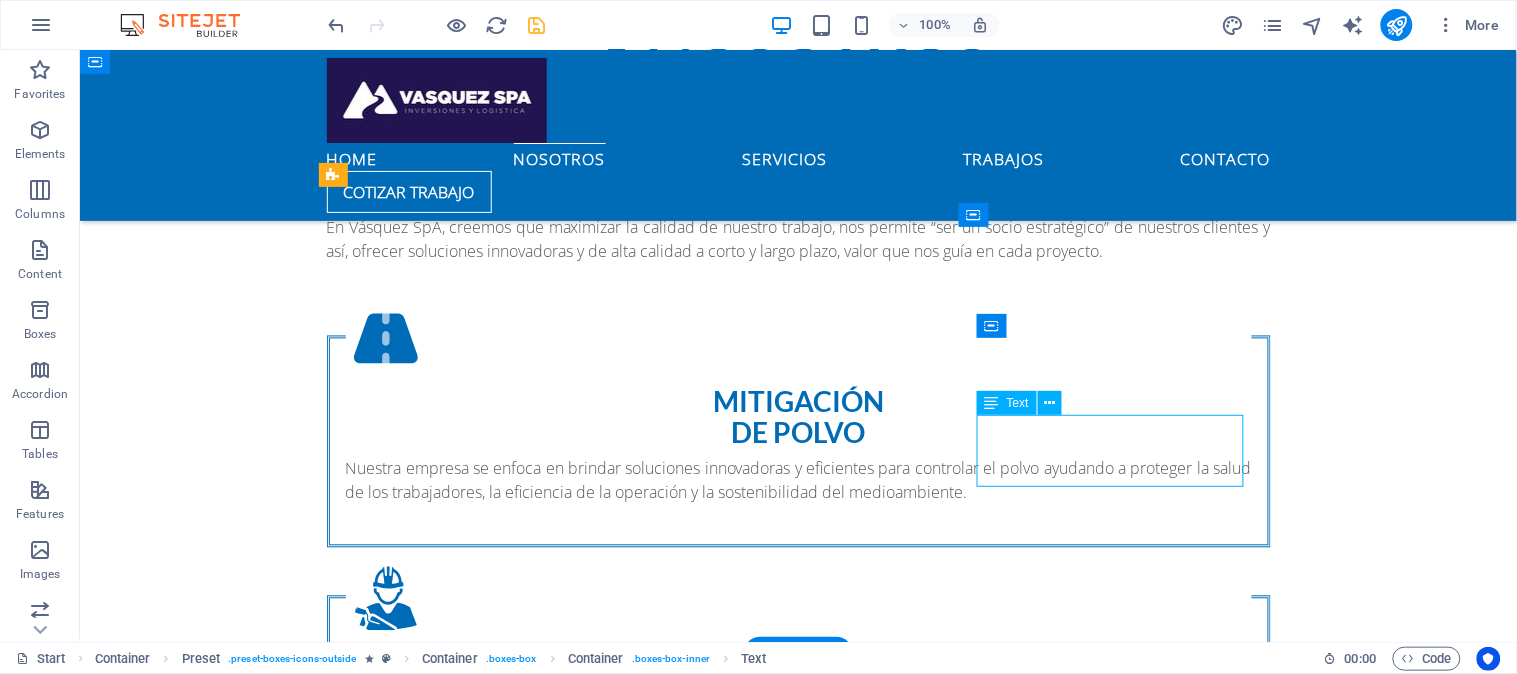 click on "Lorem ipsum dolor sit amet, consectetur adipisicing elit. Veritatis, dolorem!" at bounding box center [798, 968] 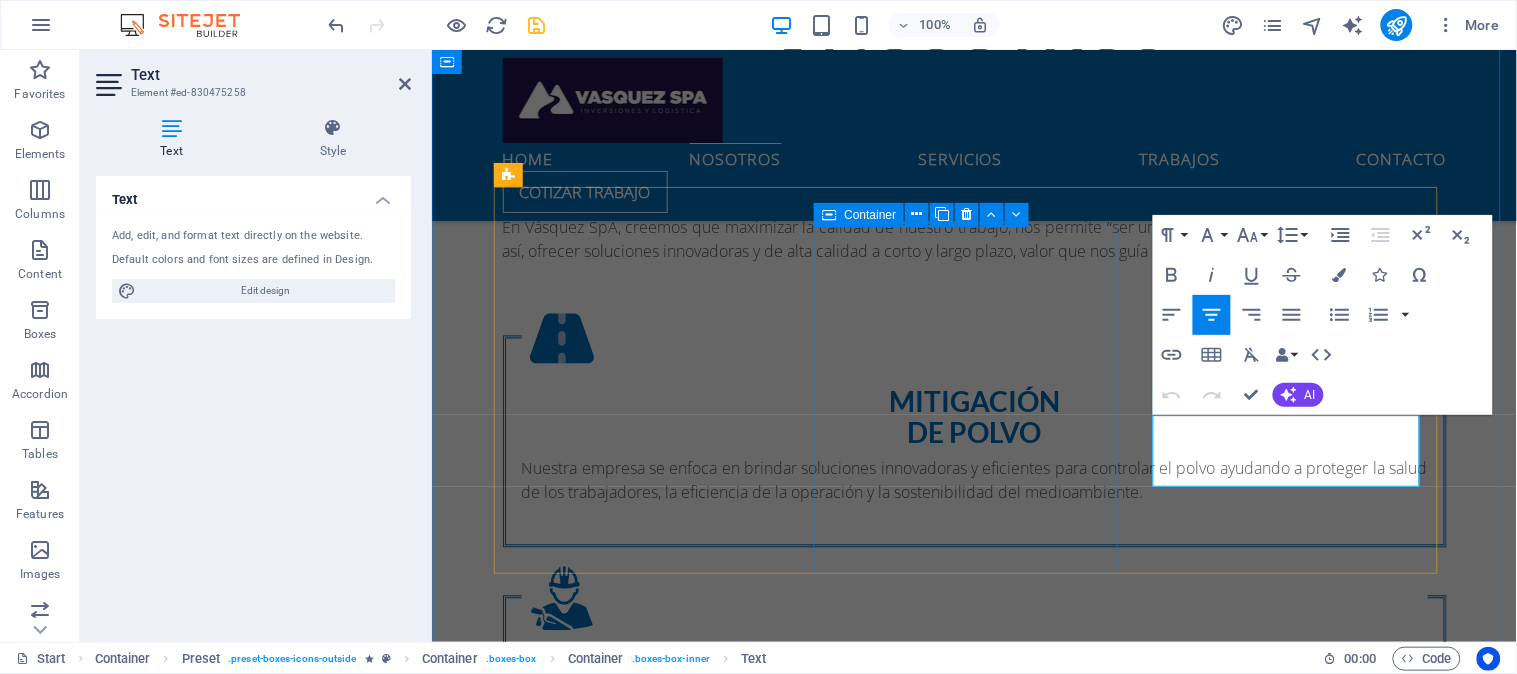 drag, startPoint x: 1382, startPoint y: 477, endPoint x: 1107, endPoint y: 412, distance: 282.57742 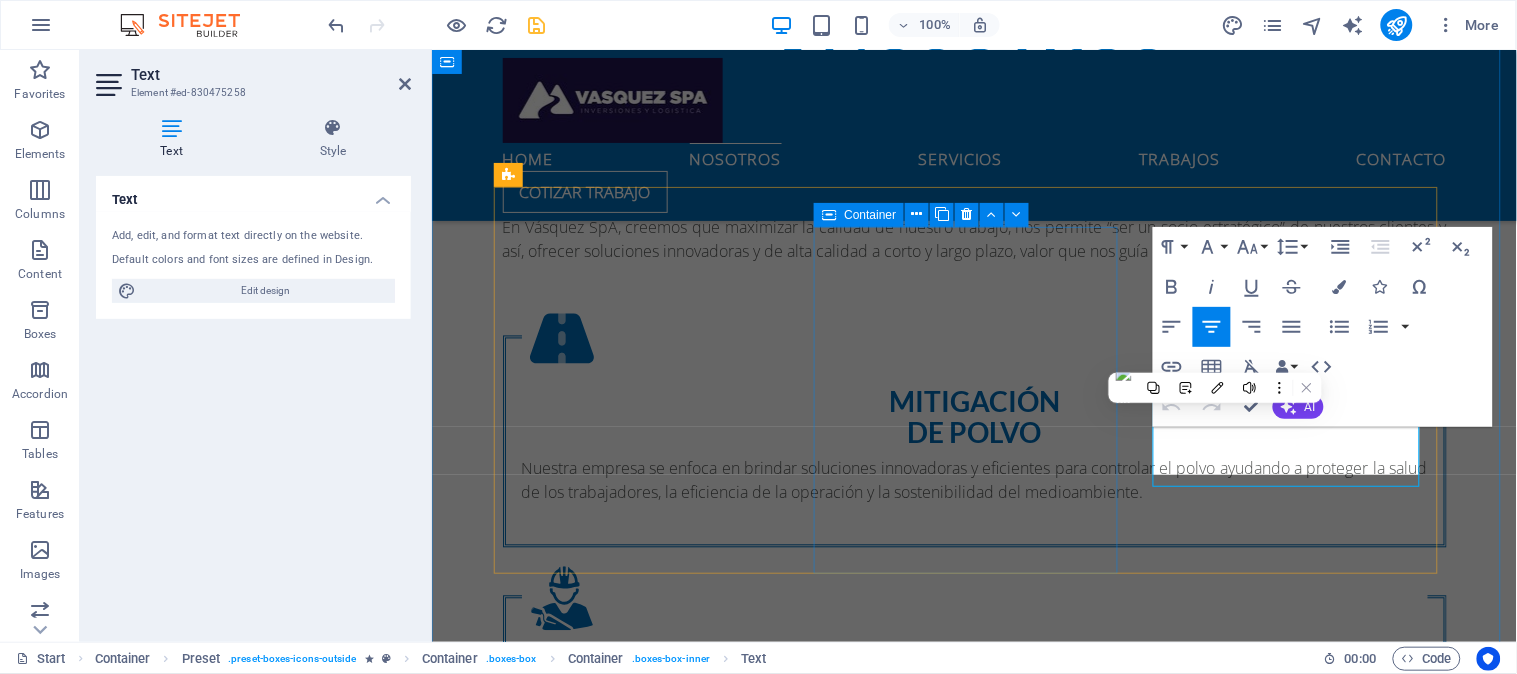 scroll, scrollTop: 852, scrollLeft: 0, axis: vertical 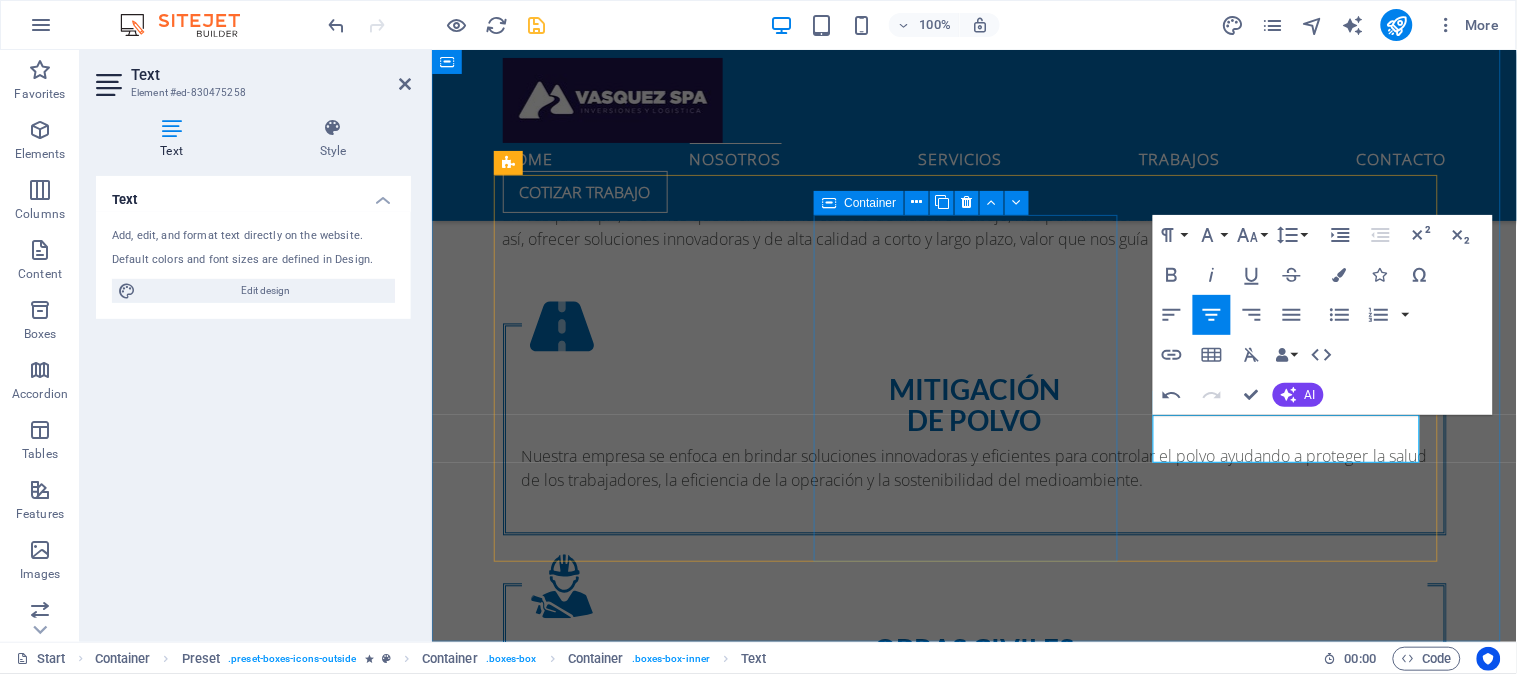 type 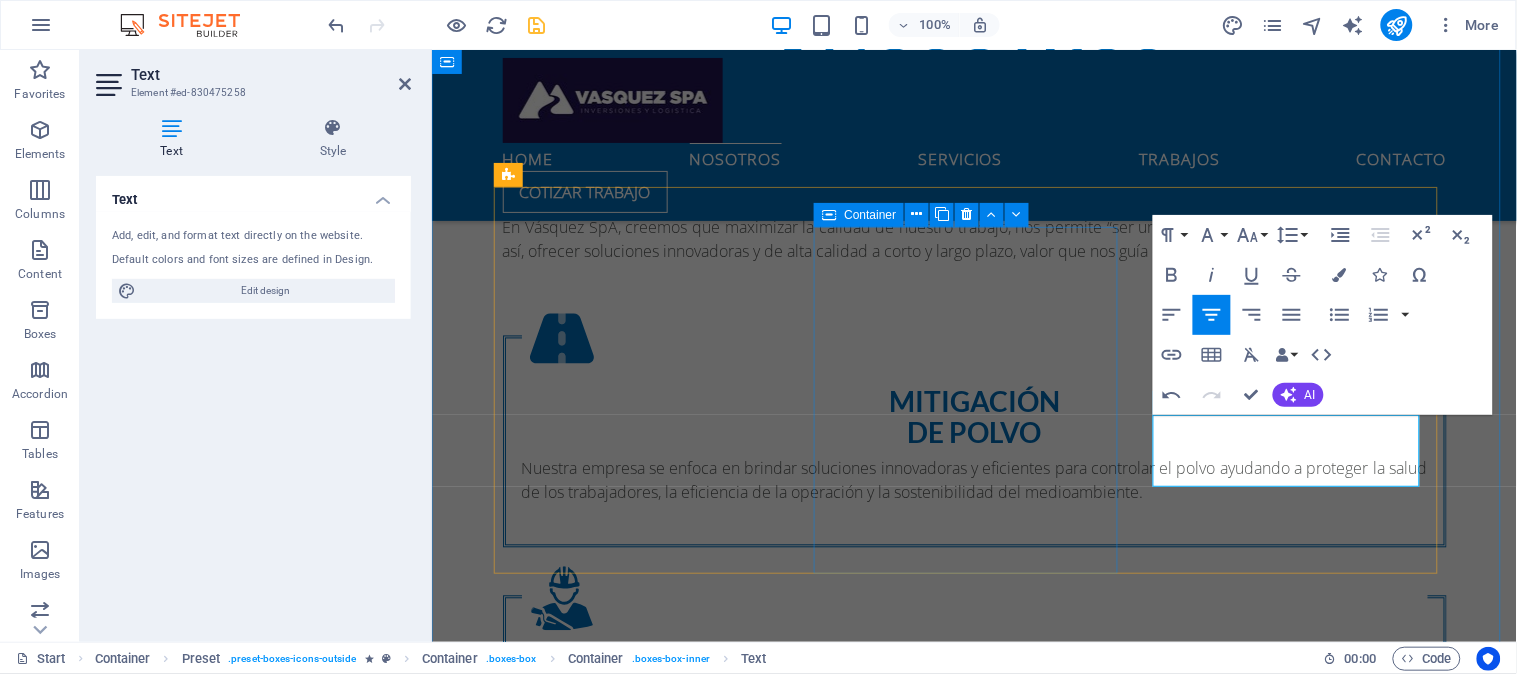 scroll, scrollTop: 852, scrollLeft: 0, axis: vertical 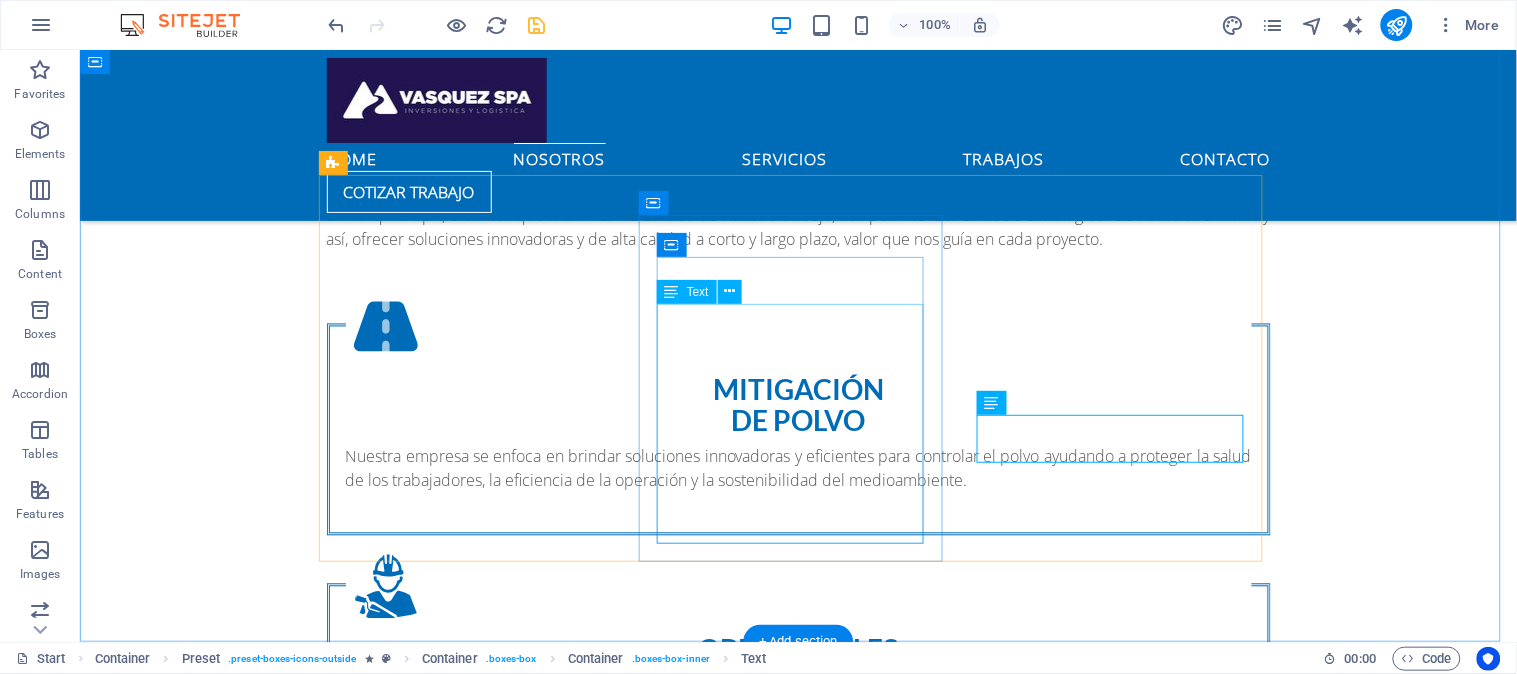 click on "Las obras civiles menores son aquellas que se realizan en una edificación existentes sin alterar su estructura ni función, y que se caracterizan por su sencillez técnica y escasa entidad constructiva y económica ejemplo: Mantenimiento de cubiertas, fachadas, pavimentos y muros, construcción de lozas y muros de hormigón, etc." at bounding box center (798, 709) 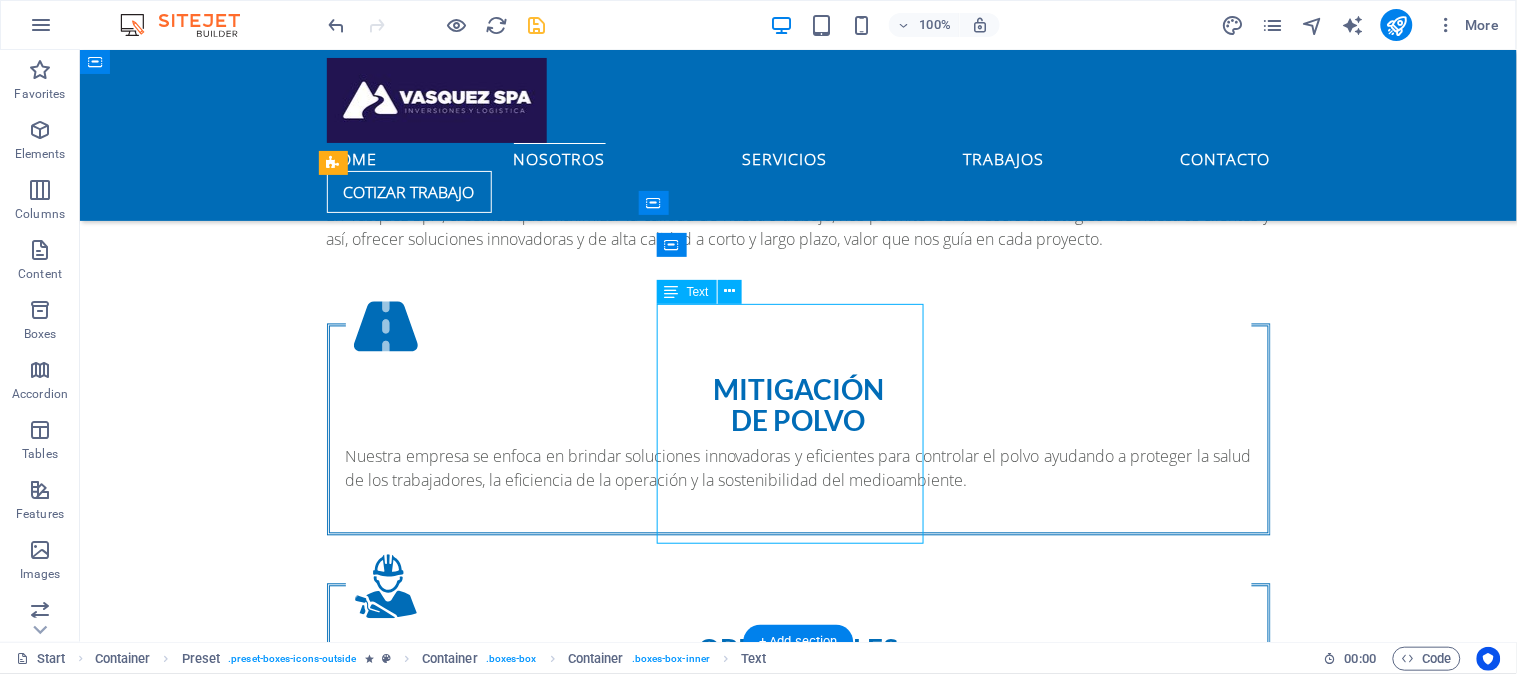click on "Las obras civiles menores son aquellas que se realizan en una edificación existentes sin alterar su estructura ni función, y que se caracterizan por su sencillez técnica y escasa entidad constructiva y económica ejemplo: Mantenimiento de cubiertas, fachadas, pavimentos y muros, construcción de lozas y muros de hormigón, etc." at bounding box center [798, 709] 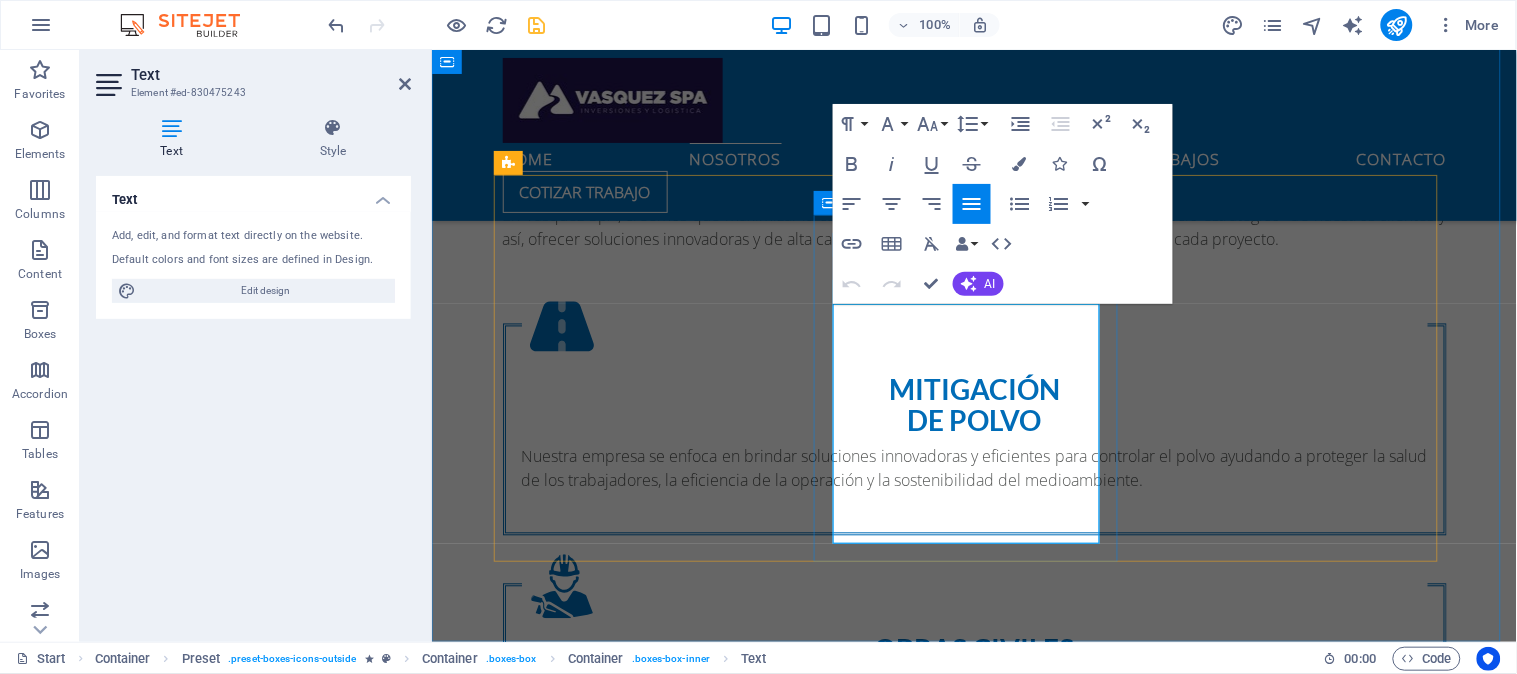 click on "Las obras civiles menores son aquellas que se realizan en una edificación existentes sin alterar su estructura ni función, y que se caracterizan por su sencillez técnica y escasa entidad constructiva y económica ejemplo: Mantenimiento de cubiertas, fachadas, pavimentos y muros, construcción de lozas y muros de hormigón, etc." at bounding box center [974, 709] 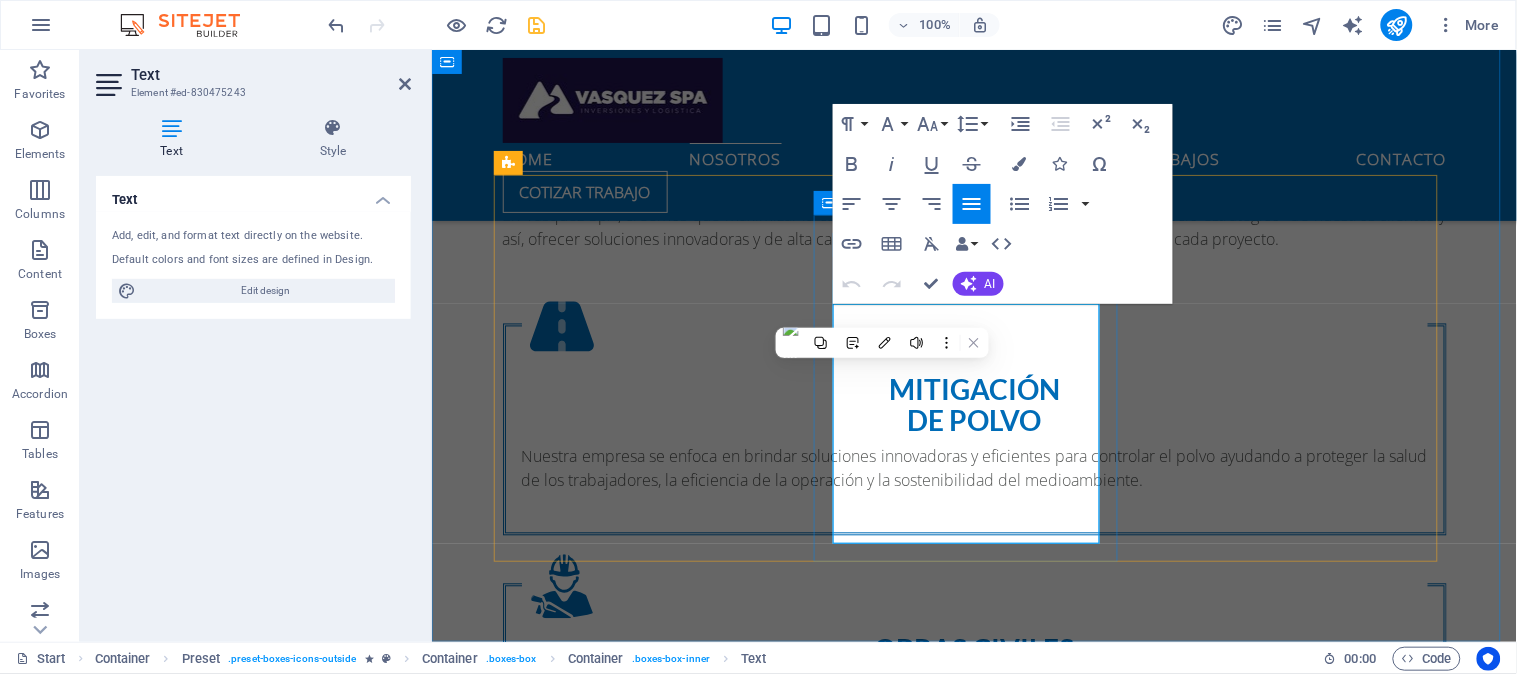 type 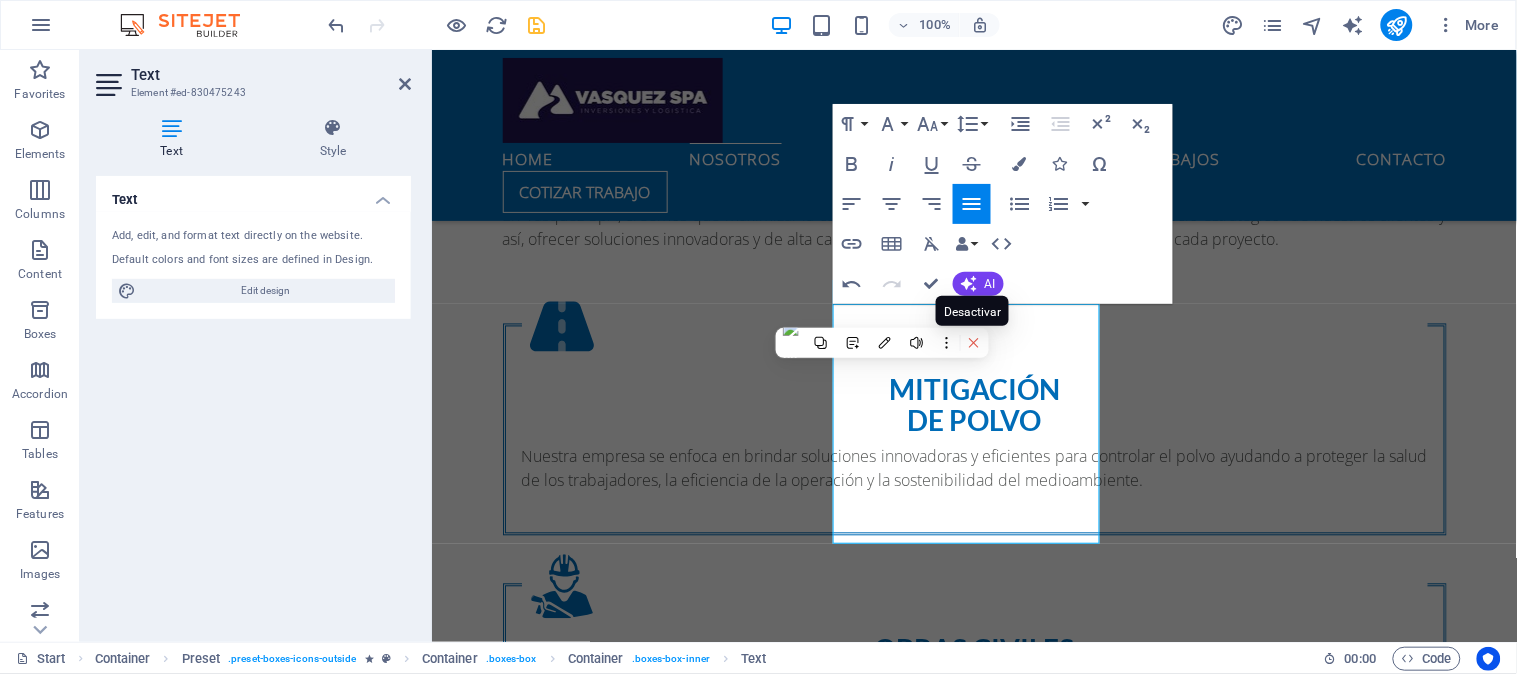 click 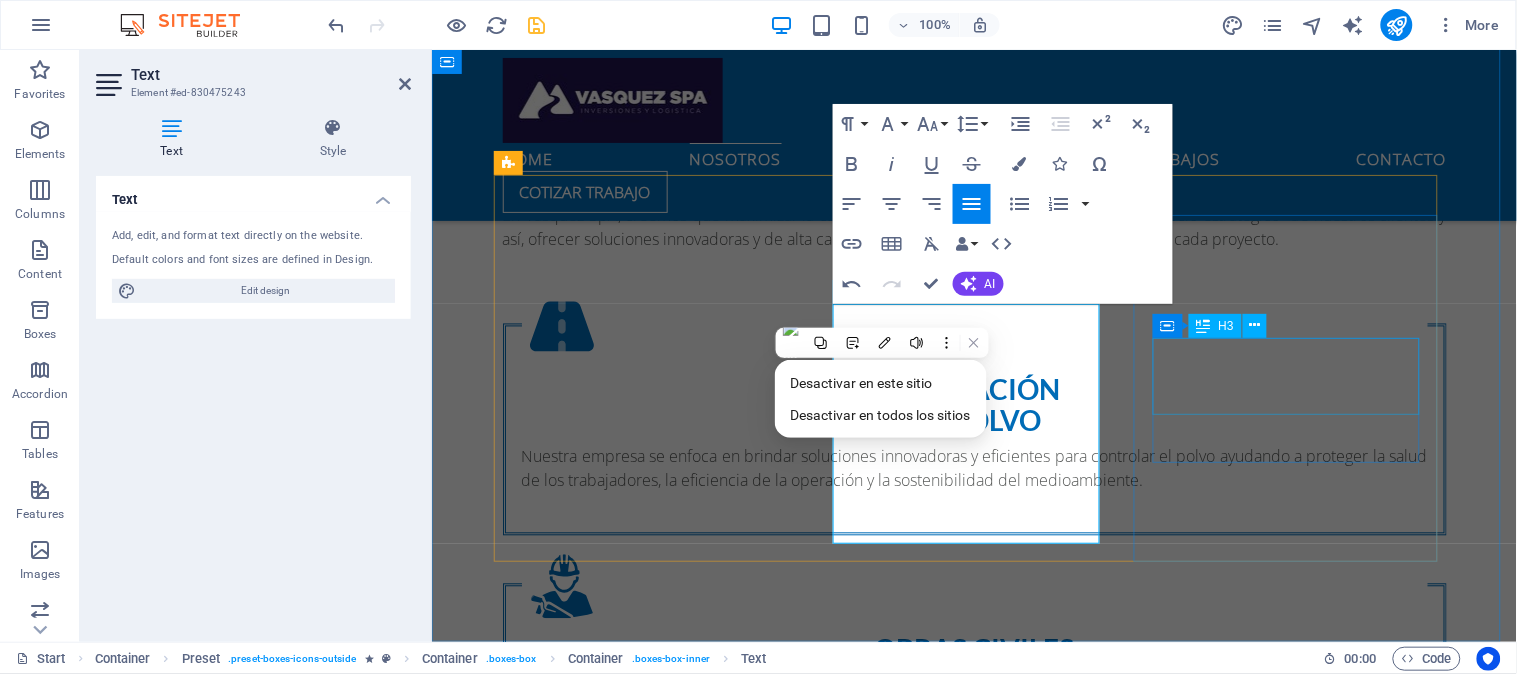 type 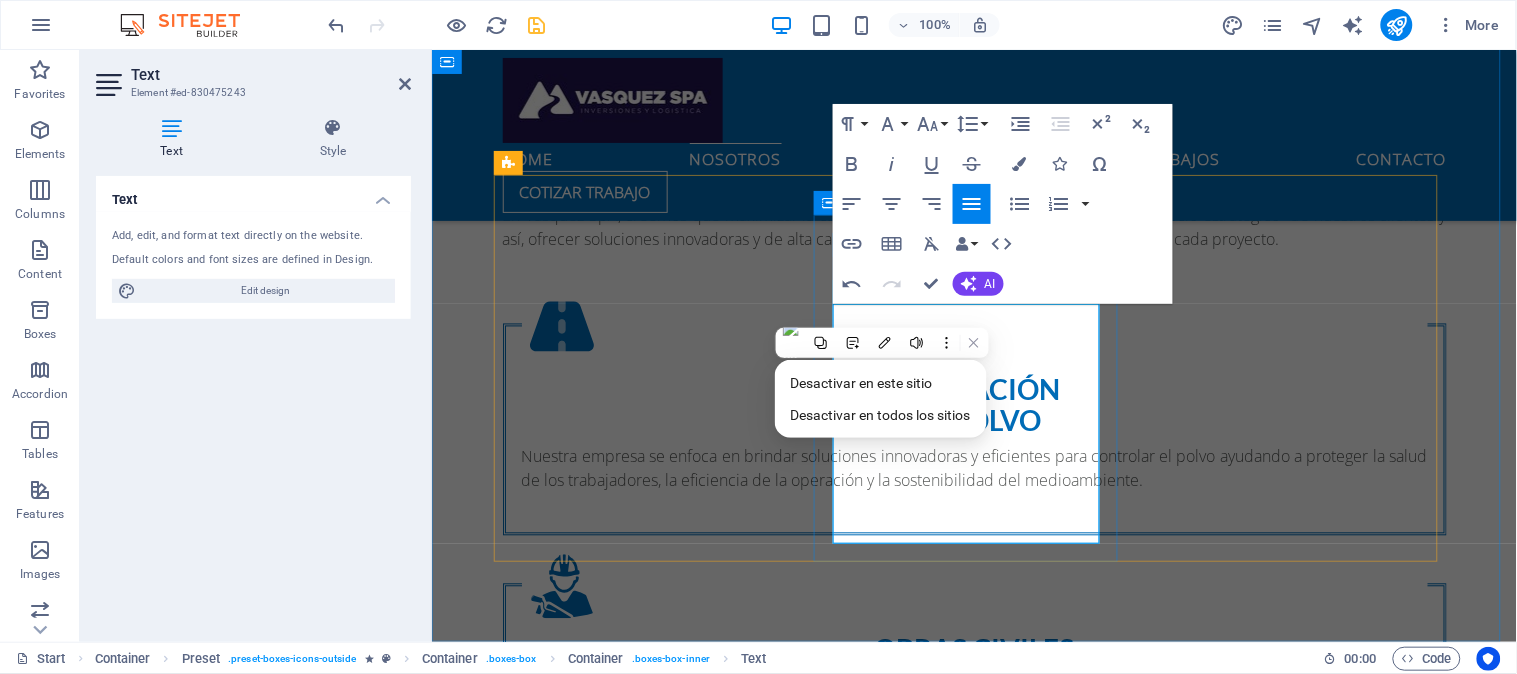 click on "Obras civiles menores son aquellas que se realizan en una edificación existentes sin alterar su estructura ni función, y que se caracterizan por su sencillez técnica y escasa entidad constructiva y económica ejemplo: Mantenimiento de cubiertas, fachadas, pavimentos y muros, construcción de lozas y muros de hormigón, etc." at bounding box center [974, 709] 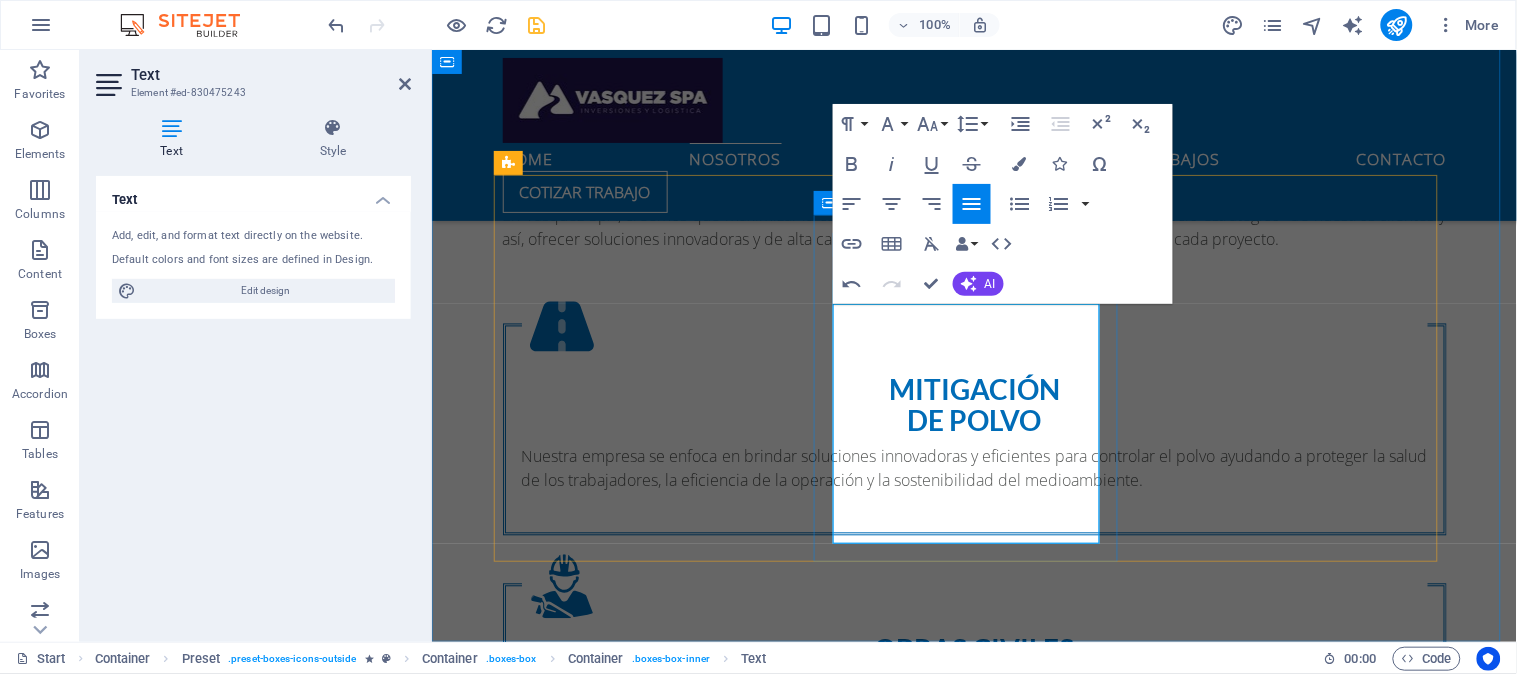 drag, startPoint x: 956, startPoint y: 340, endPoint x: 1004, endPoint y: 309, distance: 57.14018 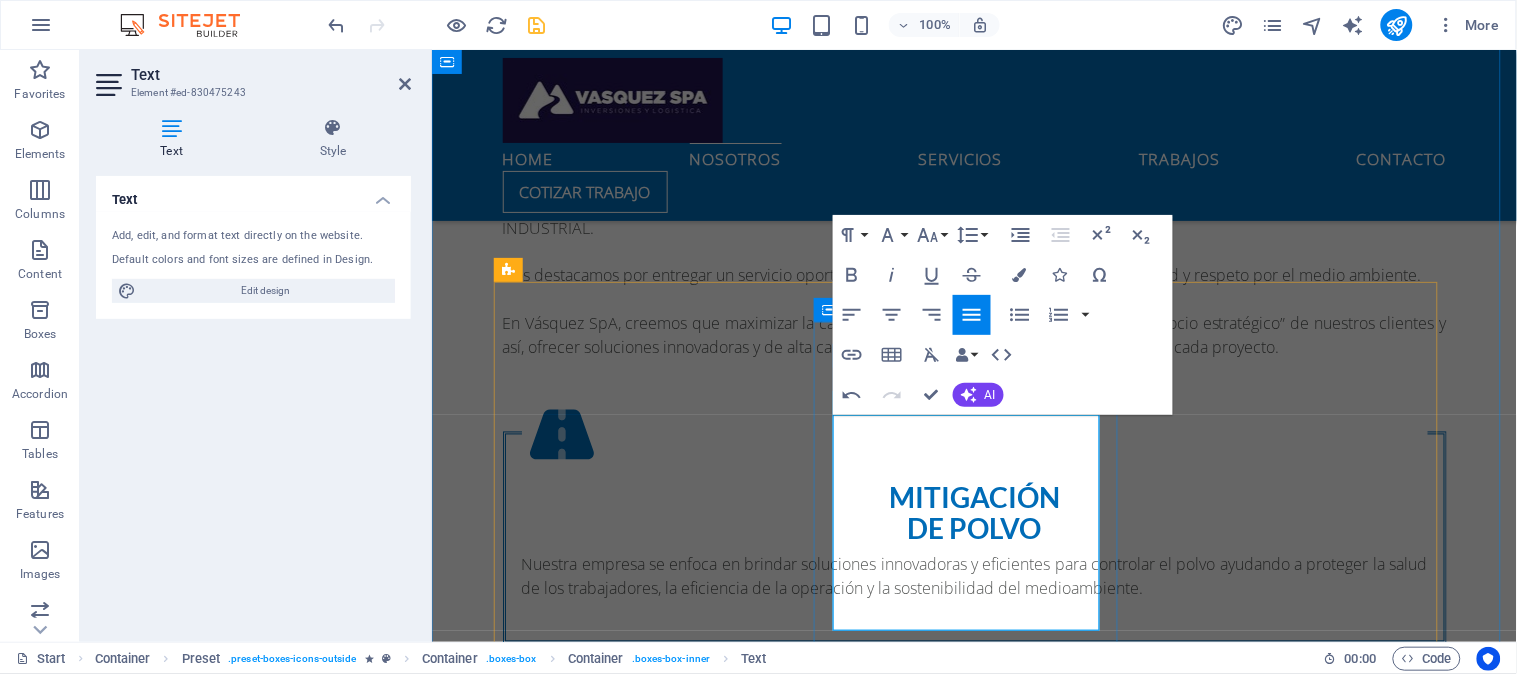 scroll, scrollTop: 855, scrollLeft: 0, axis: vertical 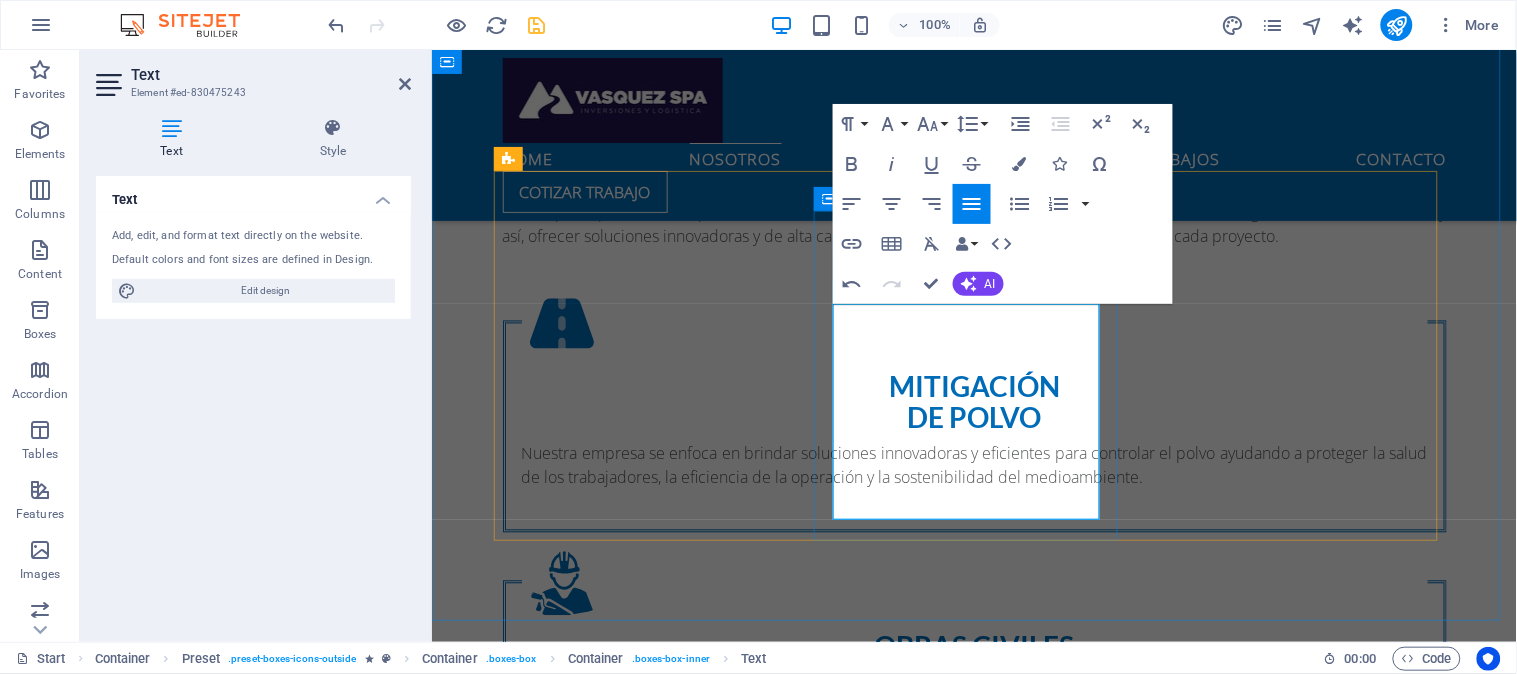 drag, startPoint x: 917, startPoint y: 437, endPoint x: 1013, endPoint y: 370, distance: 117.06836 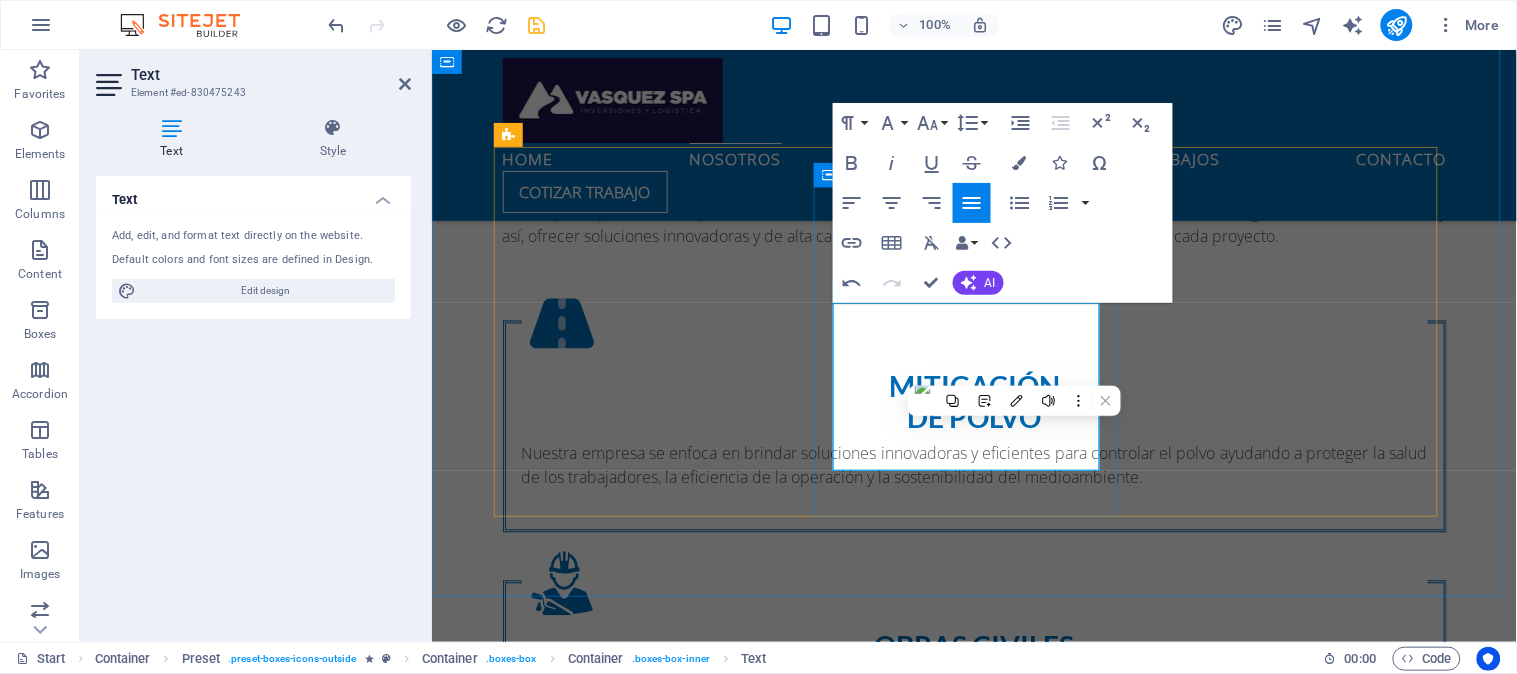 scroll, scrollTop: 880, scrollLeft: 0, axis: vertical 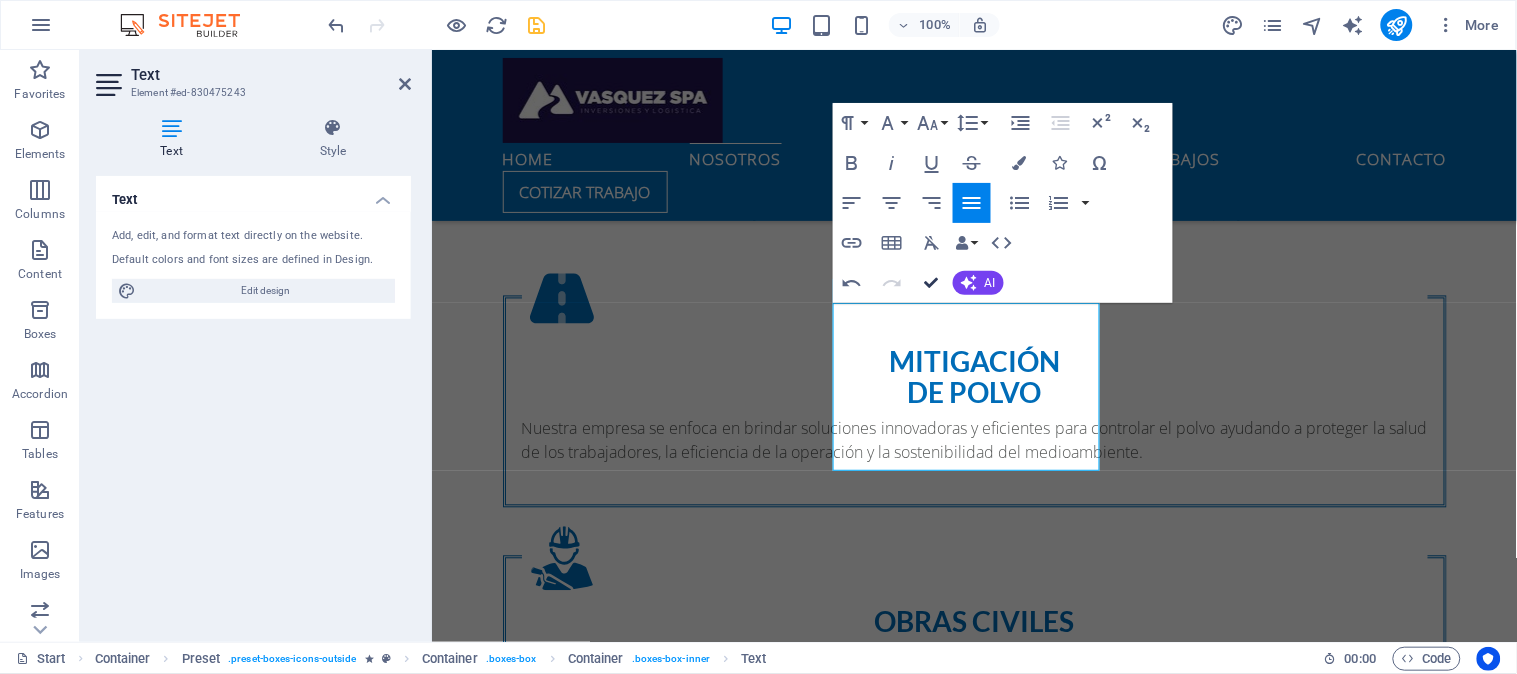 drag, startPoint x: 897, startPoint y: 526, endPoint x: 927, endPoint y: 285, distance: 242.86005 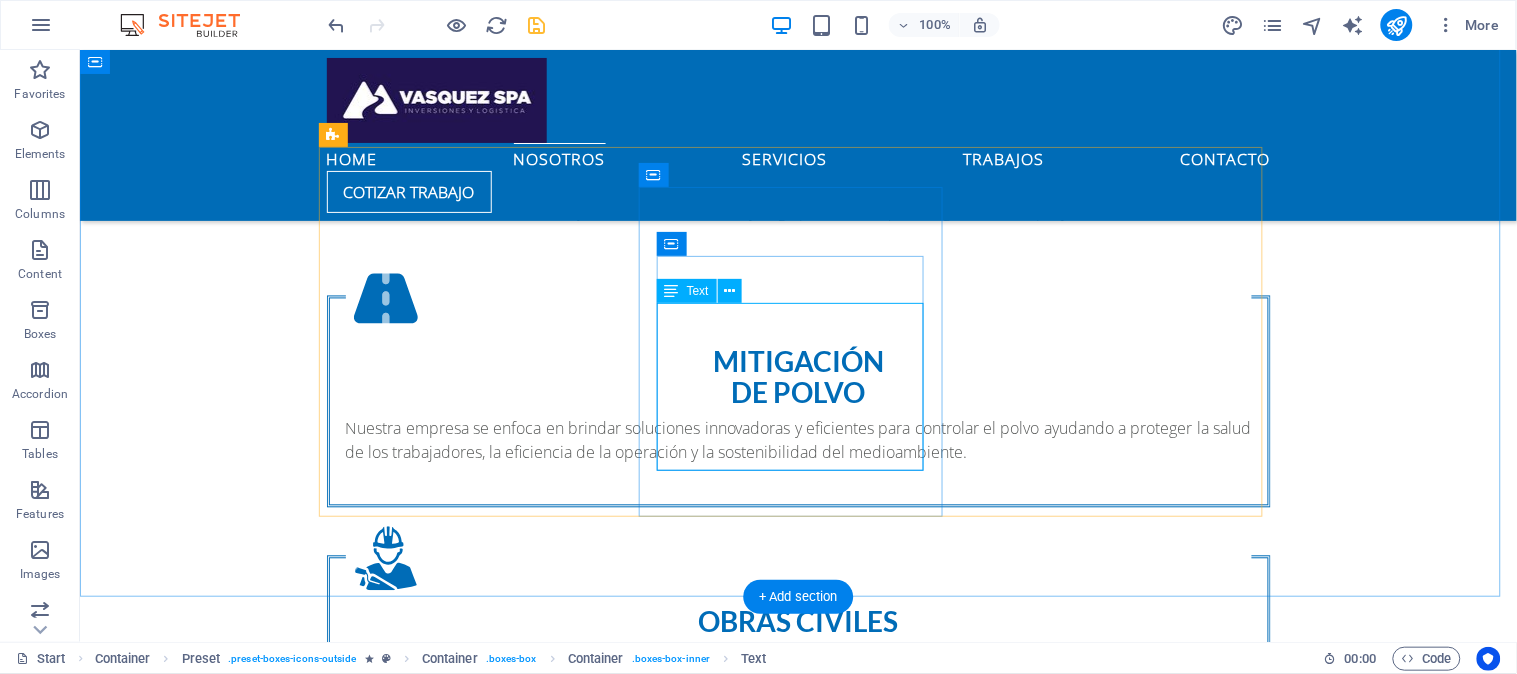 click on "Obras civiles menores en edificaciones existentes sin alterar su estructura ni función ejemplo: Mantenimiento de cubiertas, fachadas, pavimentos y muros, construcción de lozas y muros de hormigón, etc." at bounding box center [798, 669] 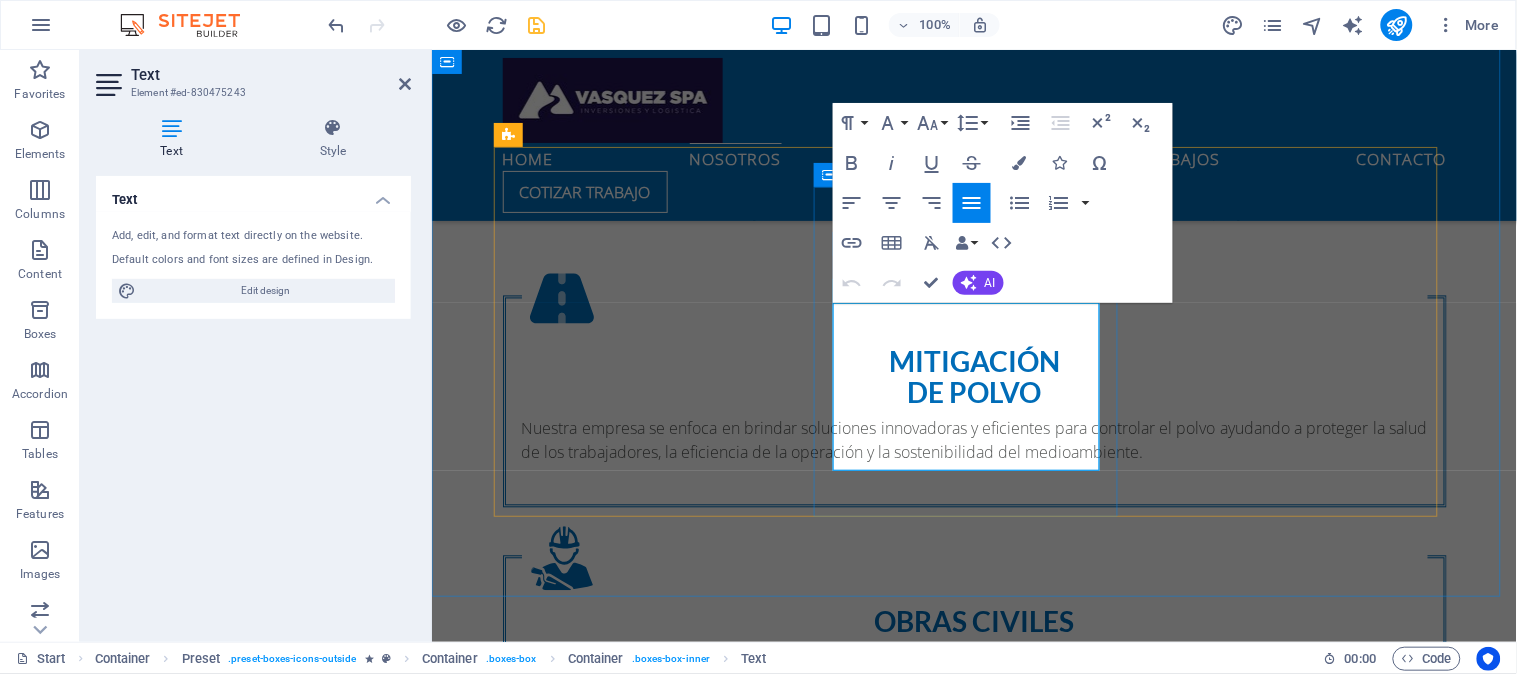 click on "Obras civiles menores en edificaciones existentes sin alterar su estructura ni función ejemplo: Mantenimiento de cubiertas, fachadas, pavimentos y muros, construcción de lozas y muros de hormigón, etc." at bounding box center (974, 669) 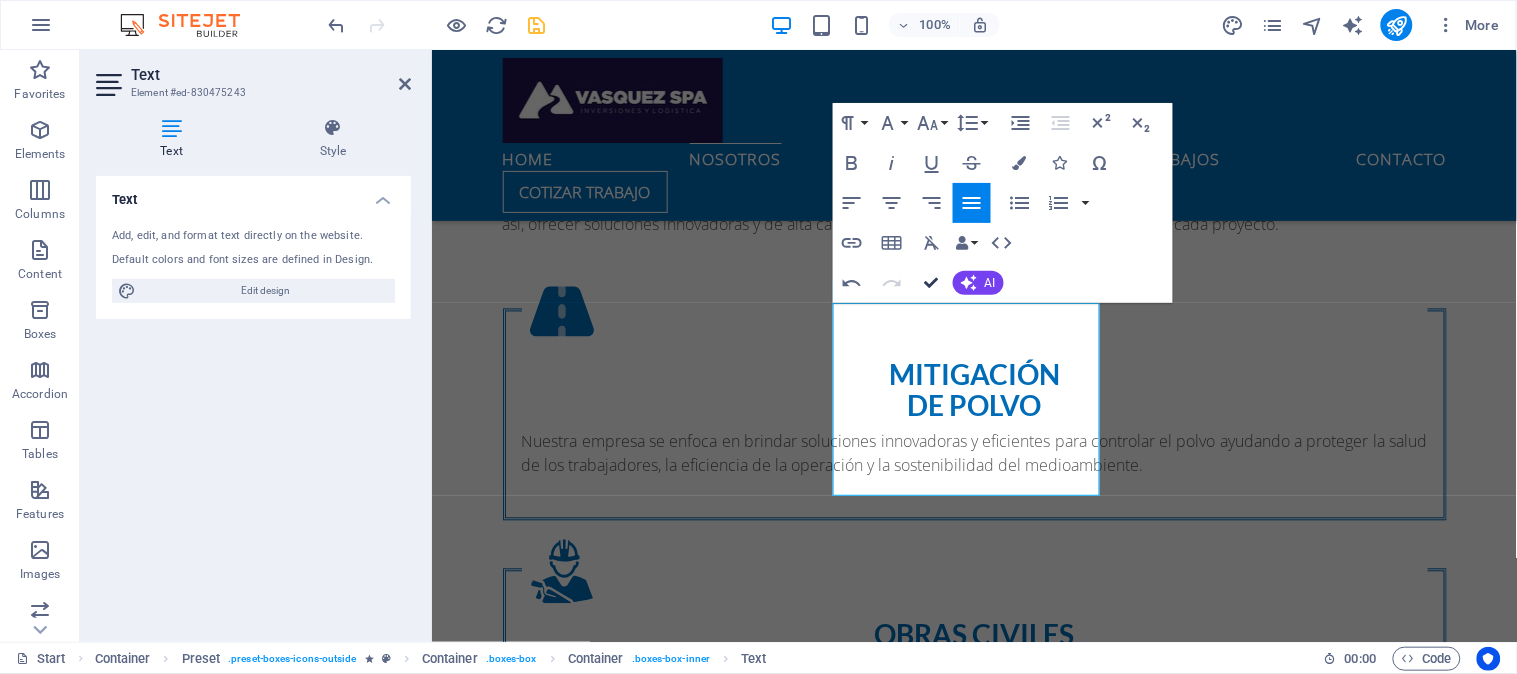 drag, startPoint x: 931, startPoint y: 281, endPoint x: 888, endPoint y: 418, distance: 143.58969 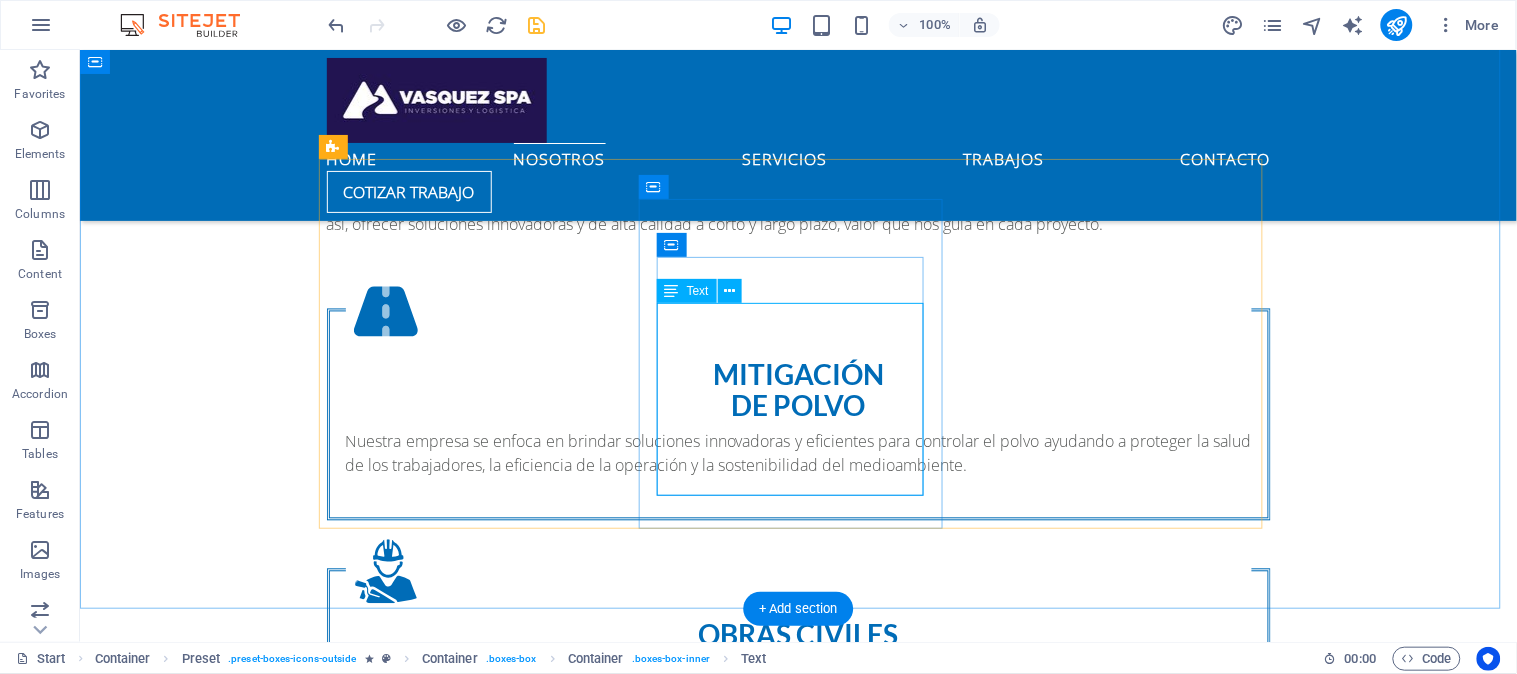 click on "Obras civiles menores en edificaciones existentes sin alterar su estructura ni función ejemplo: Mantenimiento de cubiertas, fachadas, pavimentos y muros, construcción de lozas y muros de hormigón, etc." at bounding box center [798, 694] 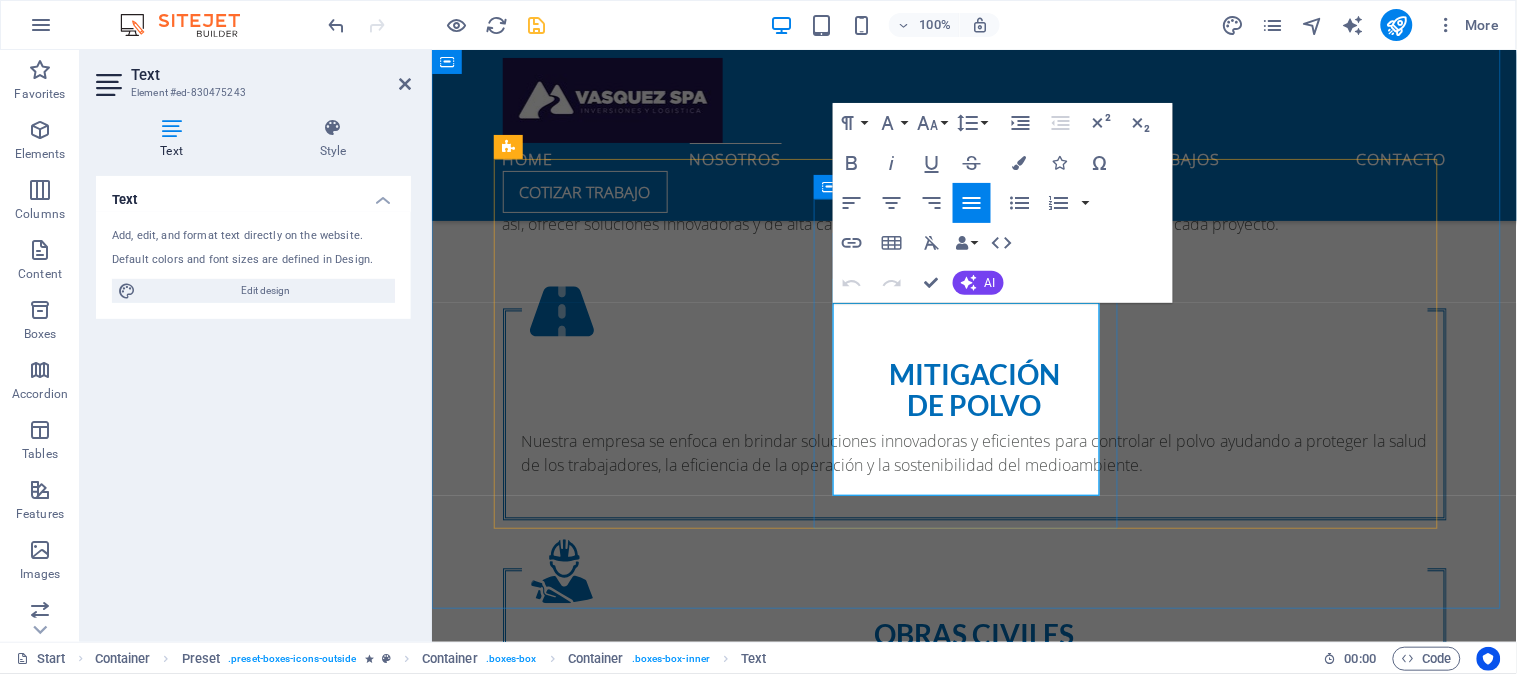 click at bounding box center [974, 718] 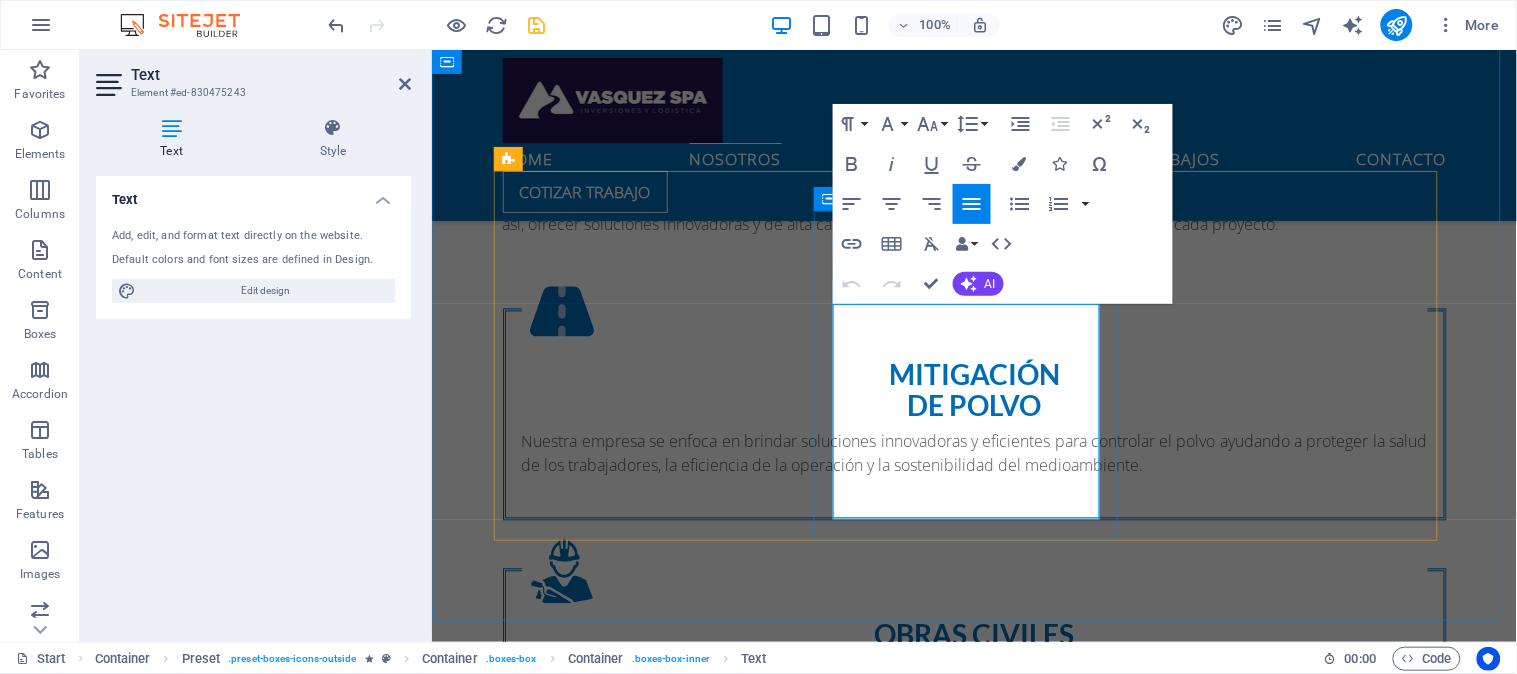scroll, scrollTop: 855, scrollLeft: 0, axis: vertical 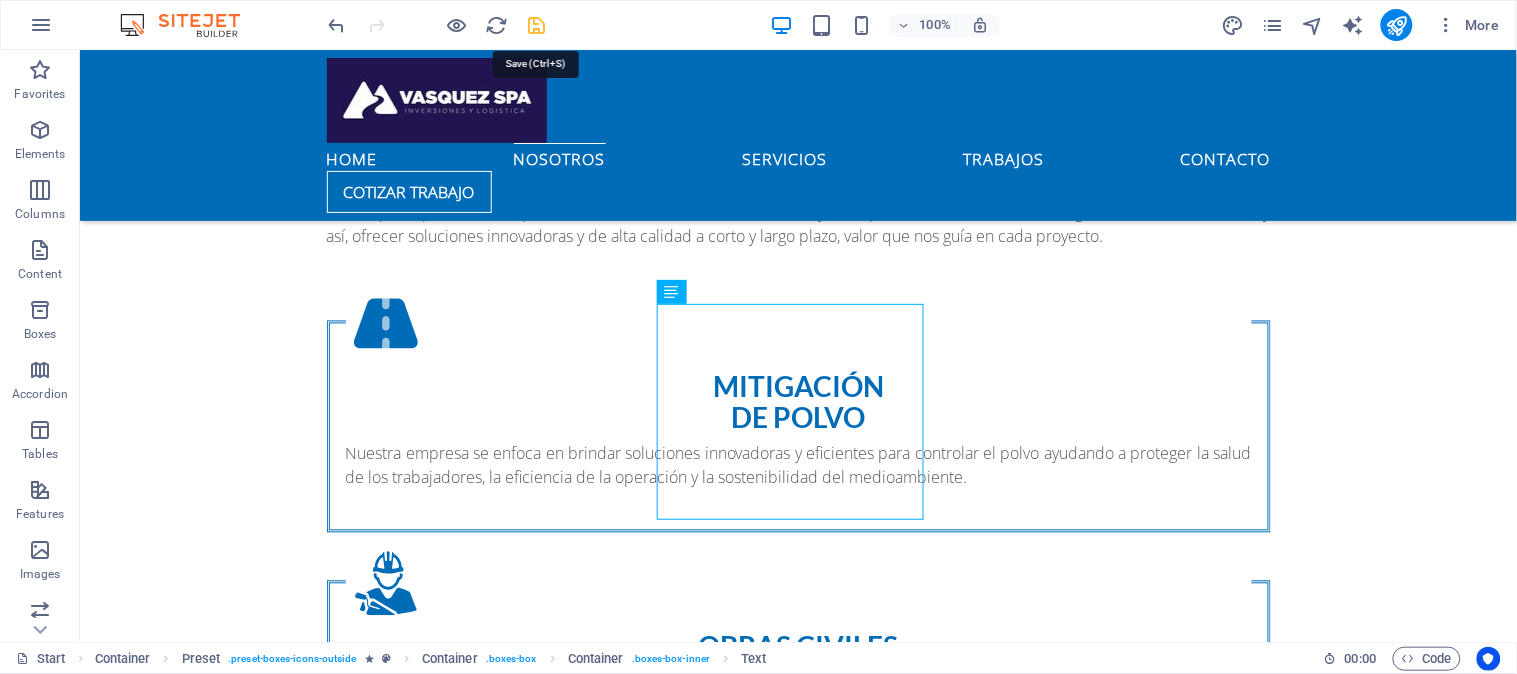 click at bounding box center (537, 25) 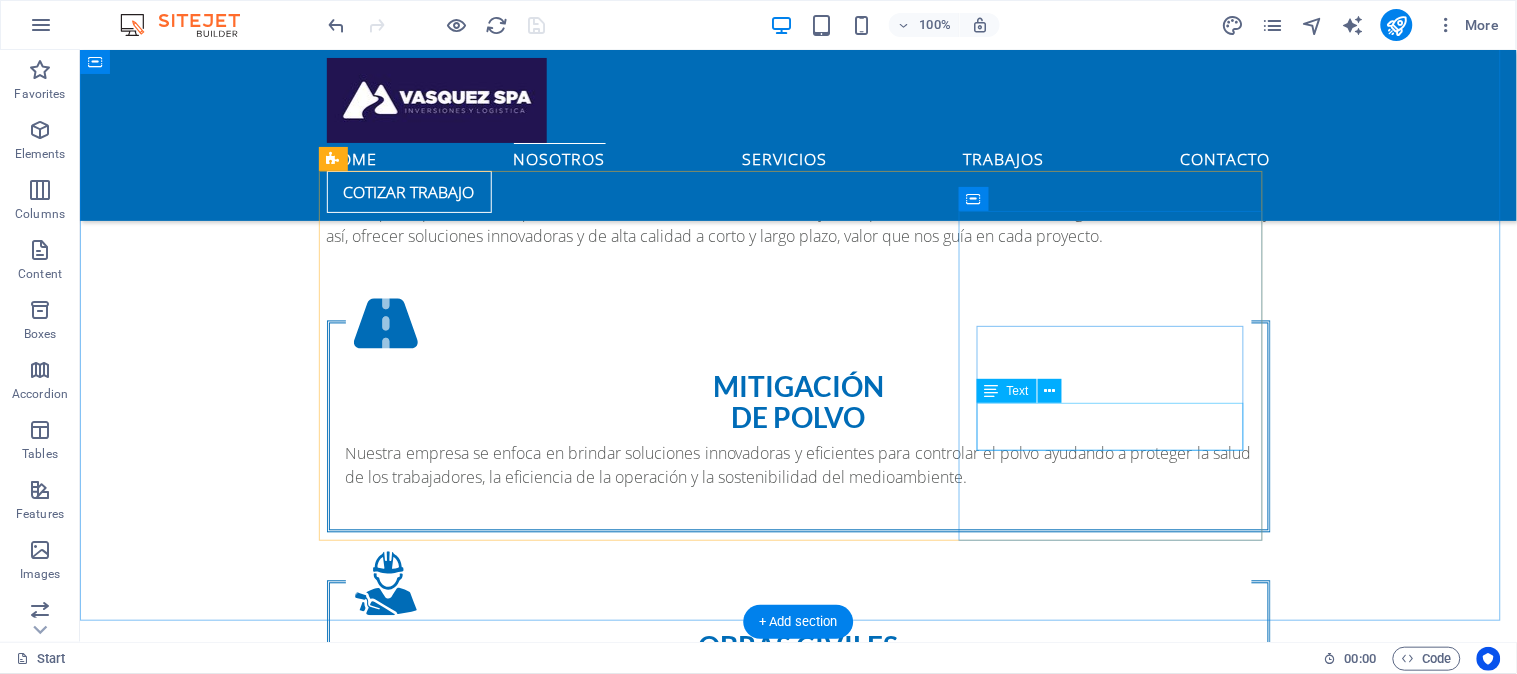 click on "Leasing operacional en arriendo de vehículos y equipos diversos." at bounding box center (798, 965) 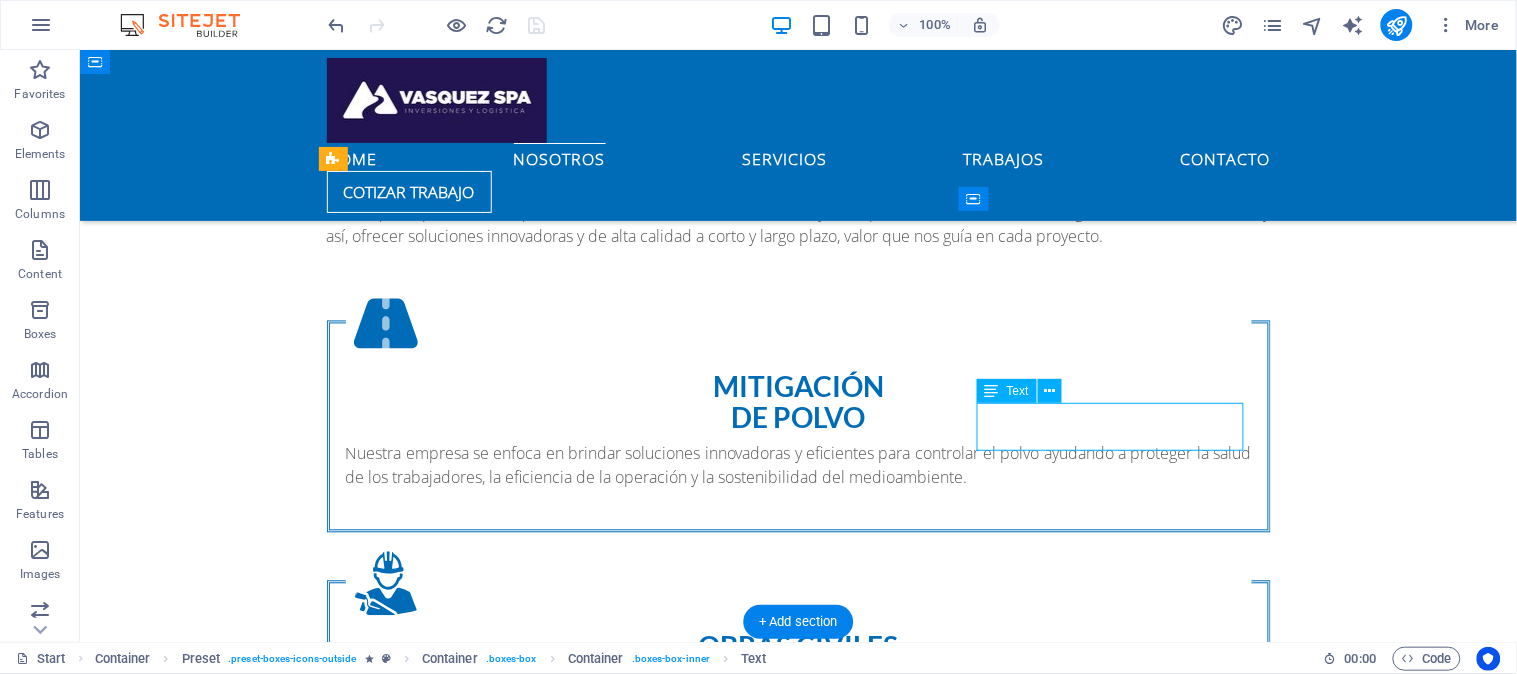 click on "Leasing operacional en arriendo de vehículos y equipos diversos." at bounding box center (798, 965) 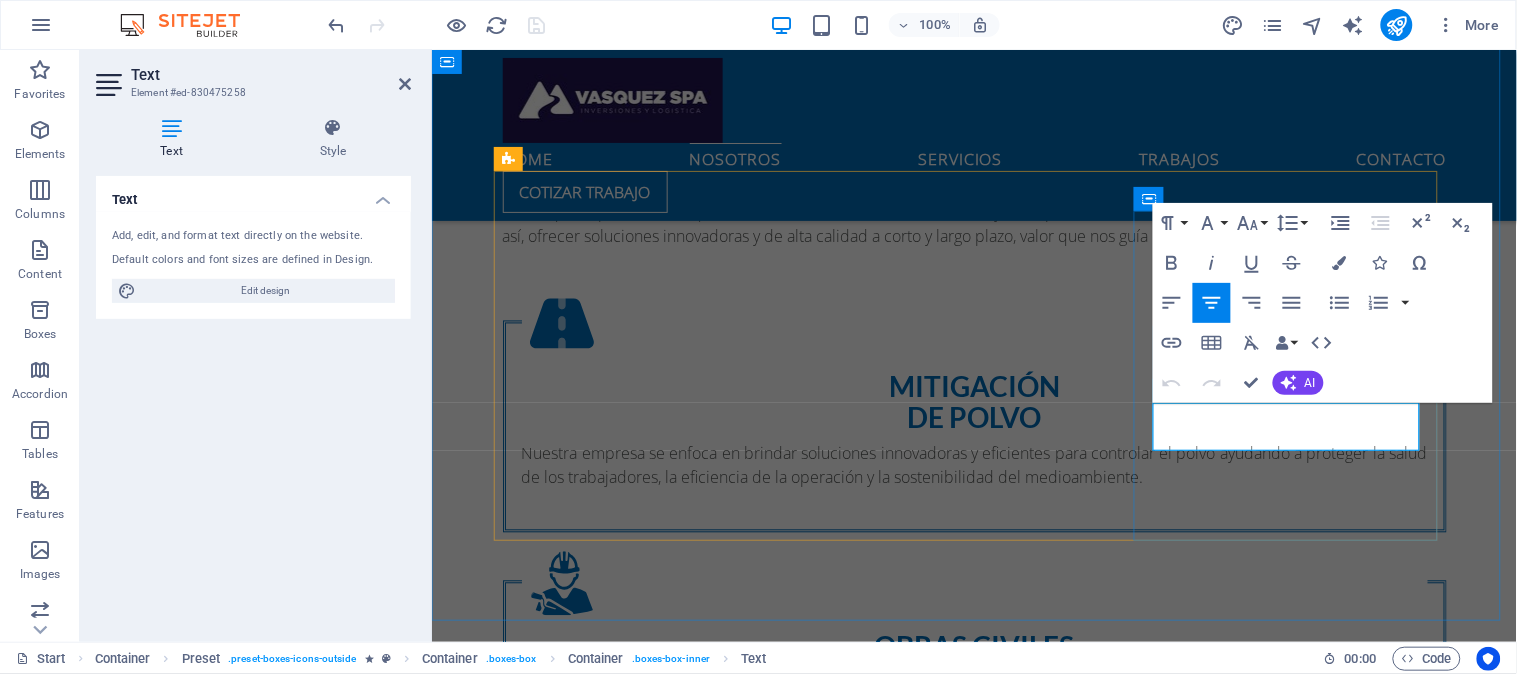 click on "Leasing operacional en arriendo de vehículos y equipos diversos." at bounding box center (974, 965) 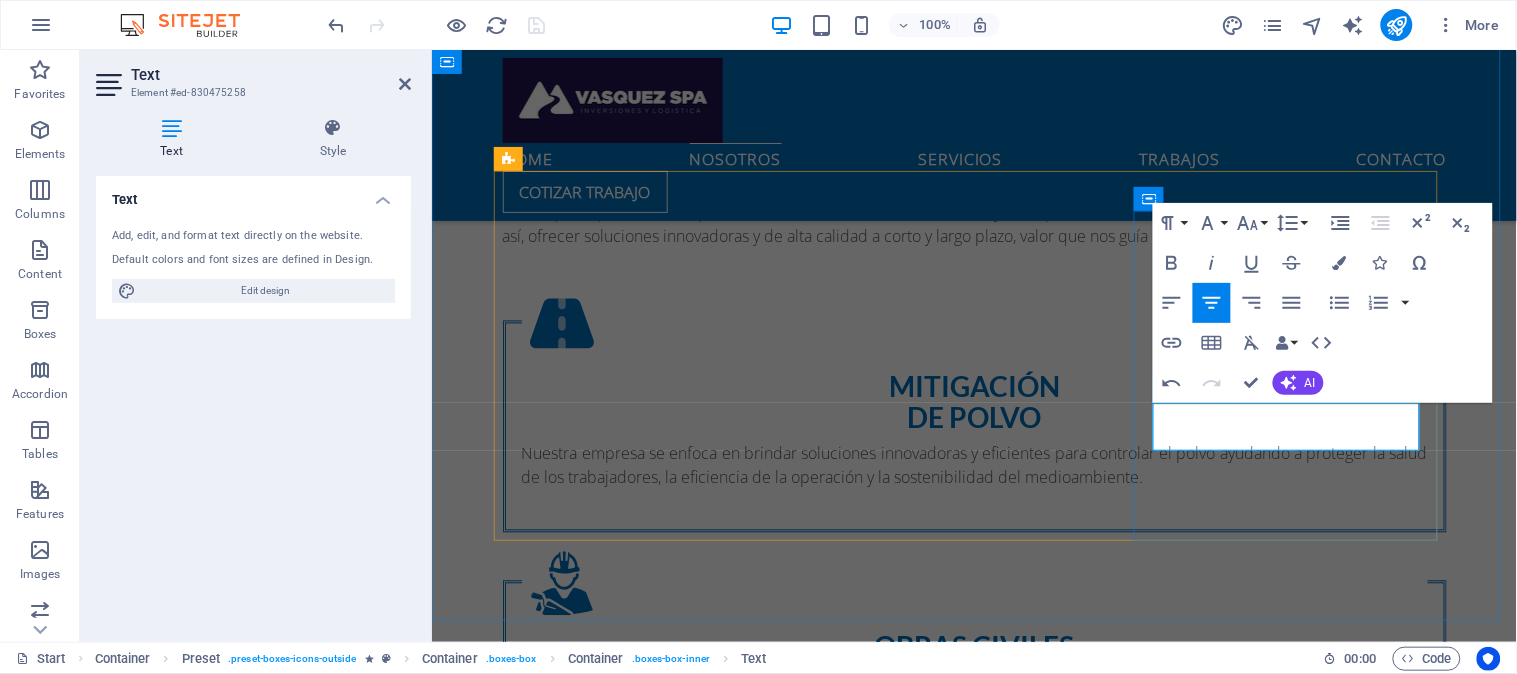 type 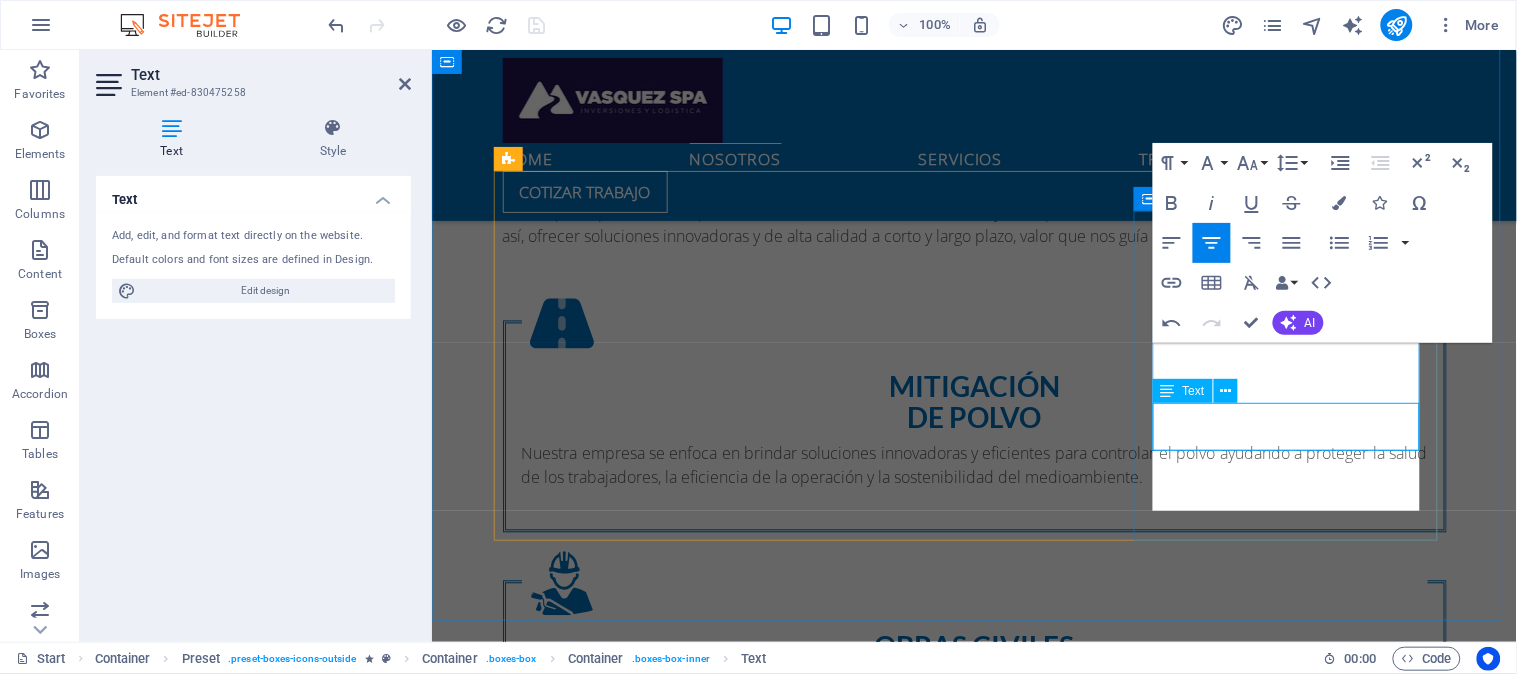 scroll, scrollTop: 795, scrollLeft: 0, axis: vertical 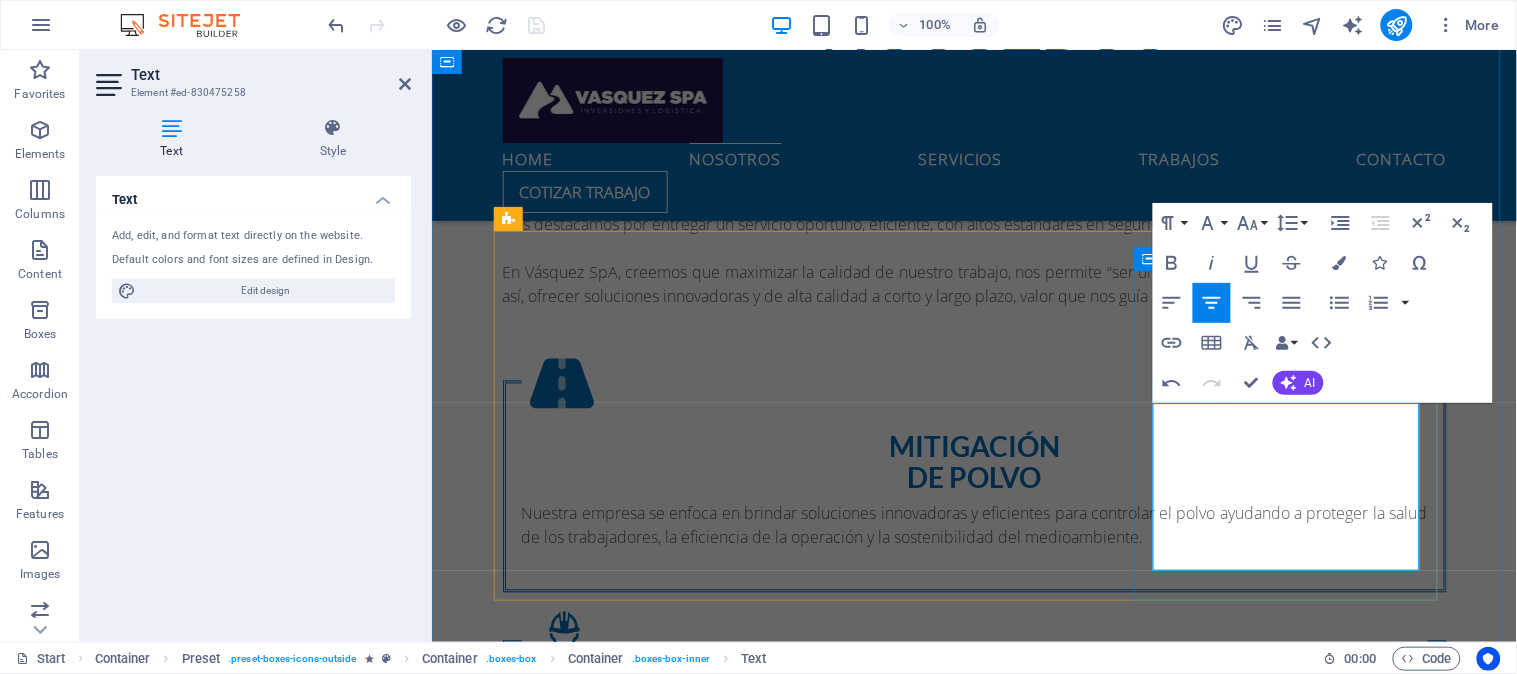 click on "Leasing operacional en arriendo de vehículos y equipos diversos, serviciopermitealasempresasoptimizarsusoperacionesyenfocarseensuproyecto,sinlanecesidadderealizarunainversióninicialelevadaenlacompradeestosactivos." at bounding box center (974, 1049) 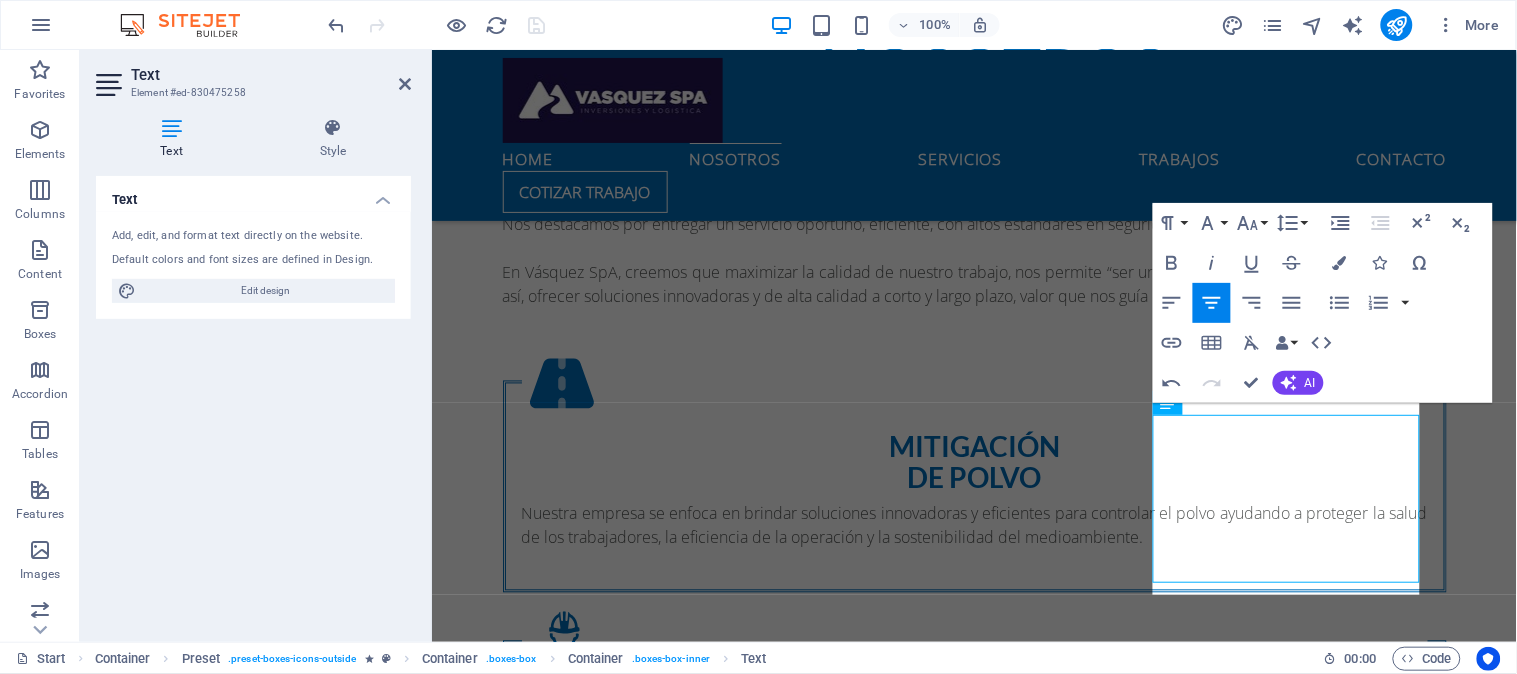 scroll, scrollTop: 783, scrollLeft: 0, axis: vertical 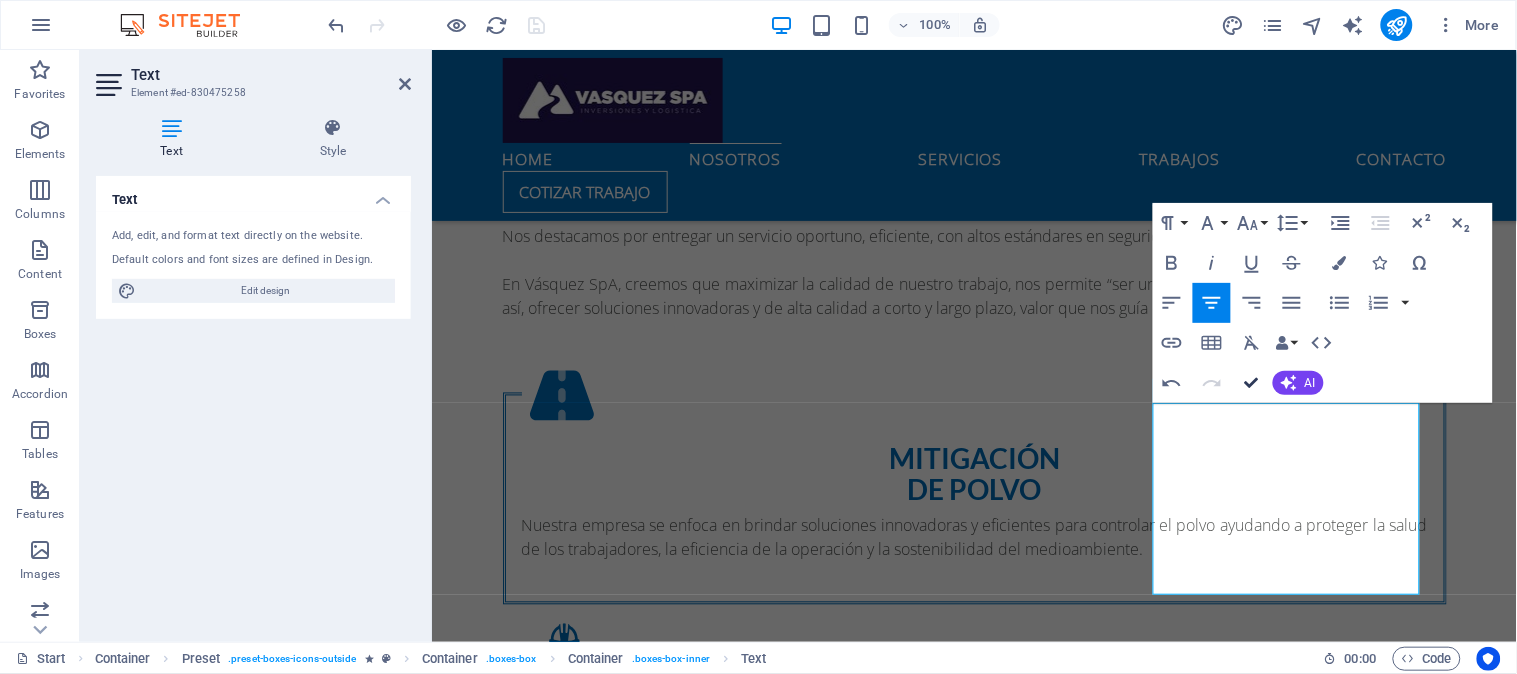 drag, startPoint x: 1257, startPoint y: 386, endPoint x: 1176, endPoint y: 336, distance: 95.189285 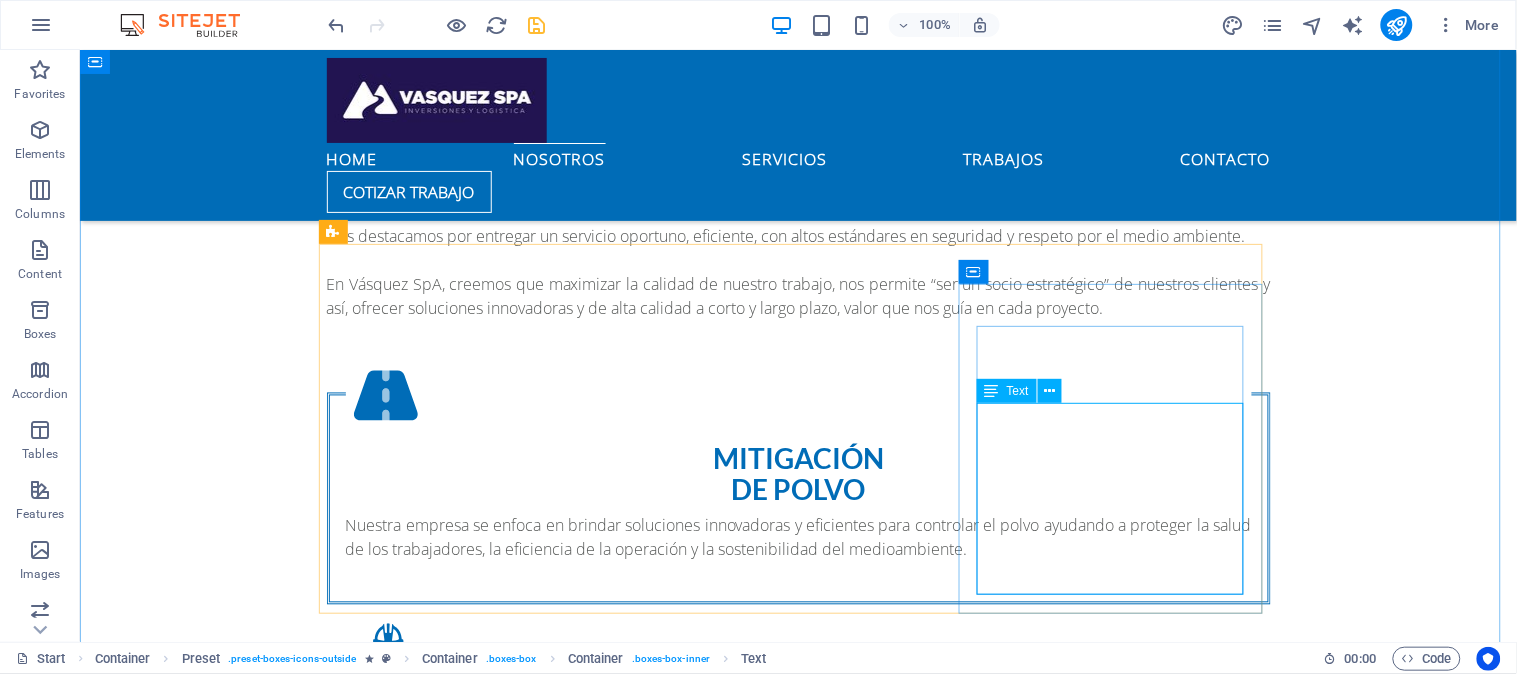 click on "Leasing operacional en arriendo de vehículos y equipos diversos, servicio que permite a las empresas optimizar sus operaciones y enfocarse en su proyecto sin la necesidad de realizar una inversión inicial elevada en la compra de estos activos." at bounding box center (798, 1049) 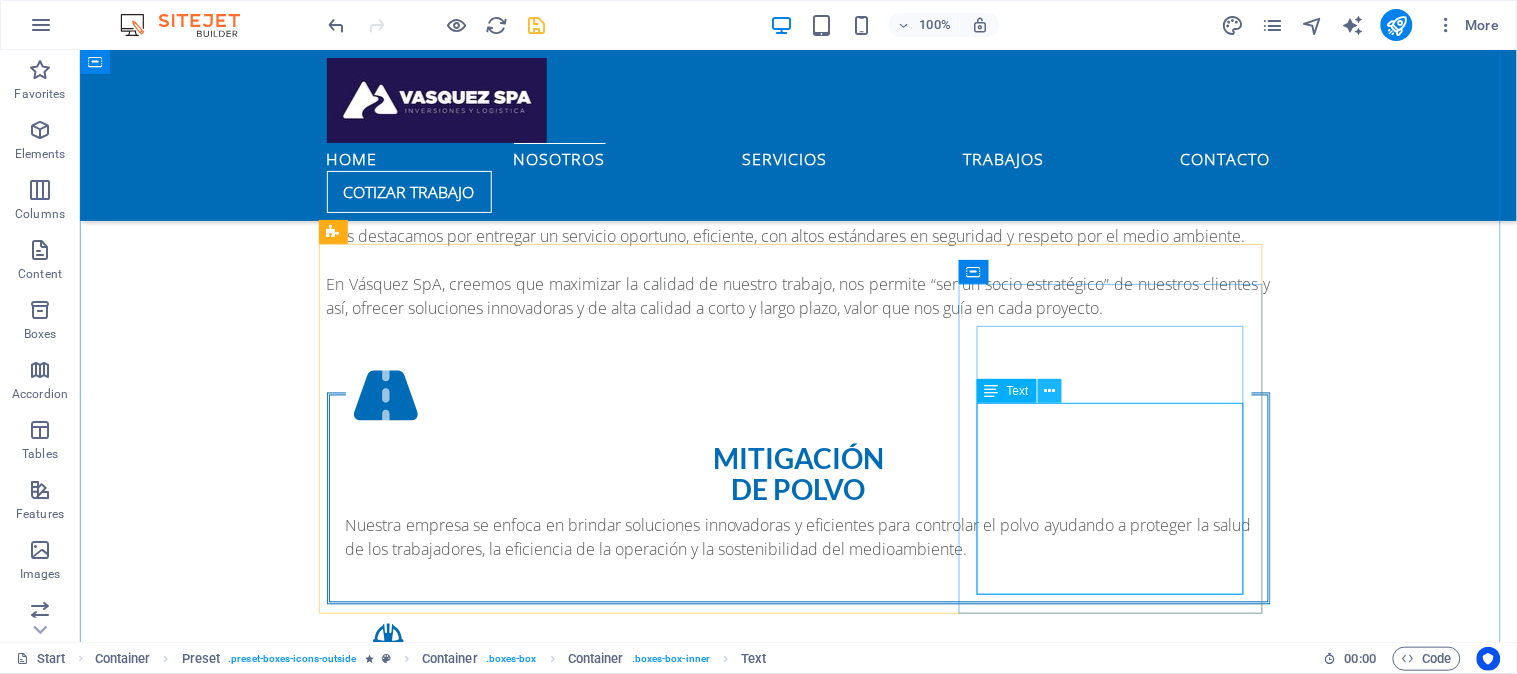 click at bounding box center (1049, 391) 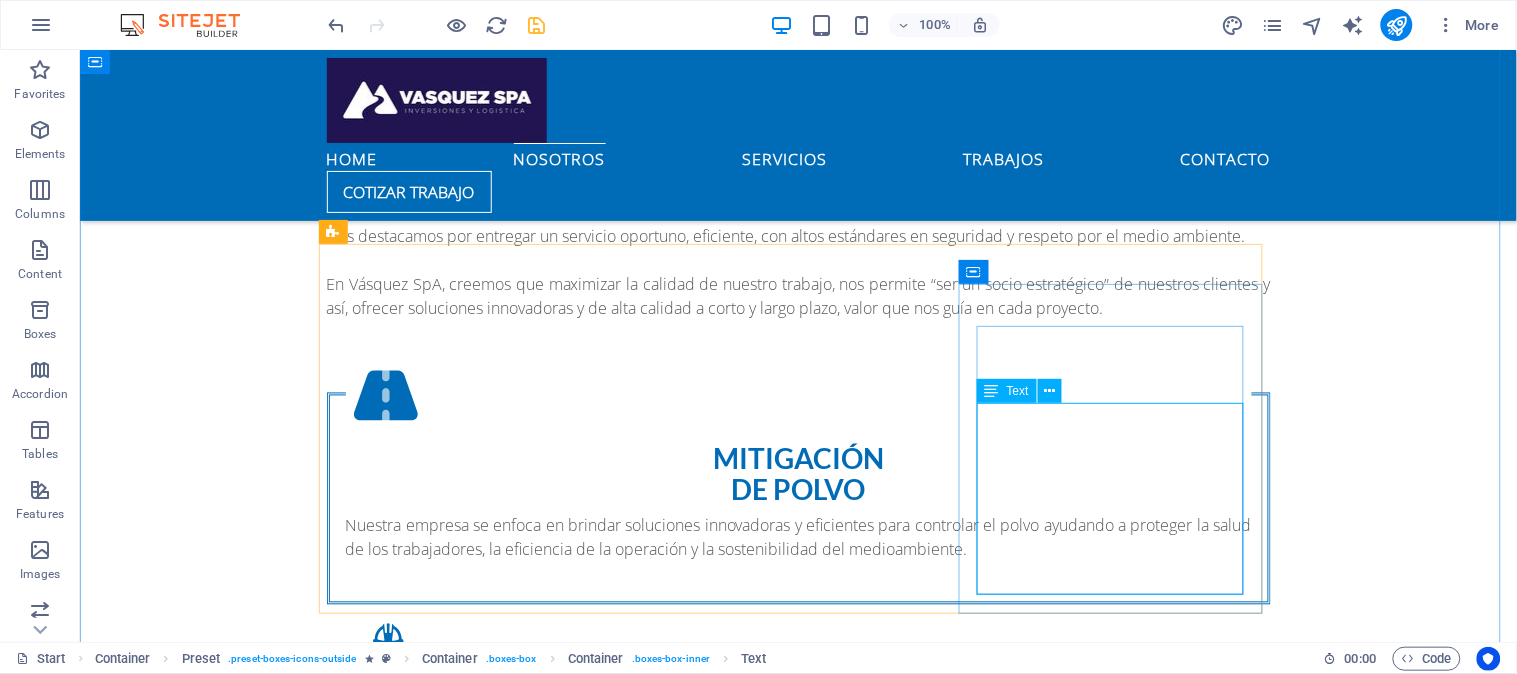 click on "Leasing operacional en arriendo de vehículos y equipos diversos, servicio que permite a las empresas optimizar sus operaciones y enfocarse en su proyecto sin la necesidad de realizar una inversión inicial elevada en la compra de estos activos." at bounding box center (798, 1049) 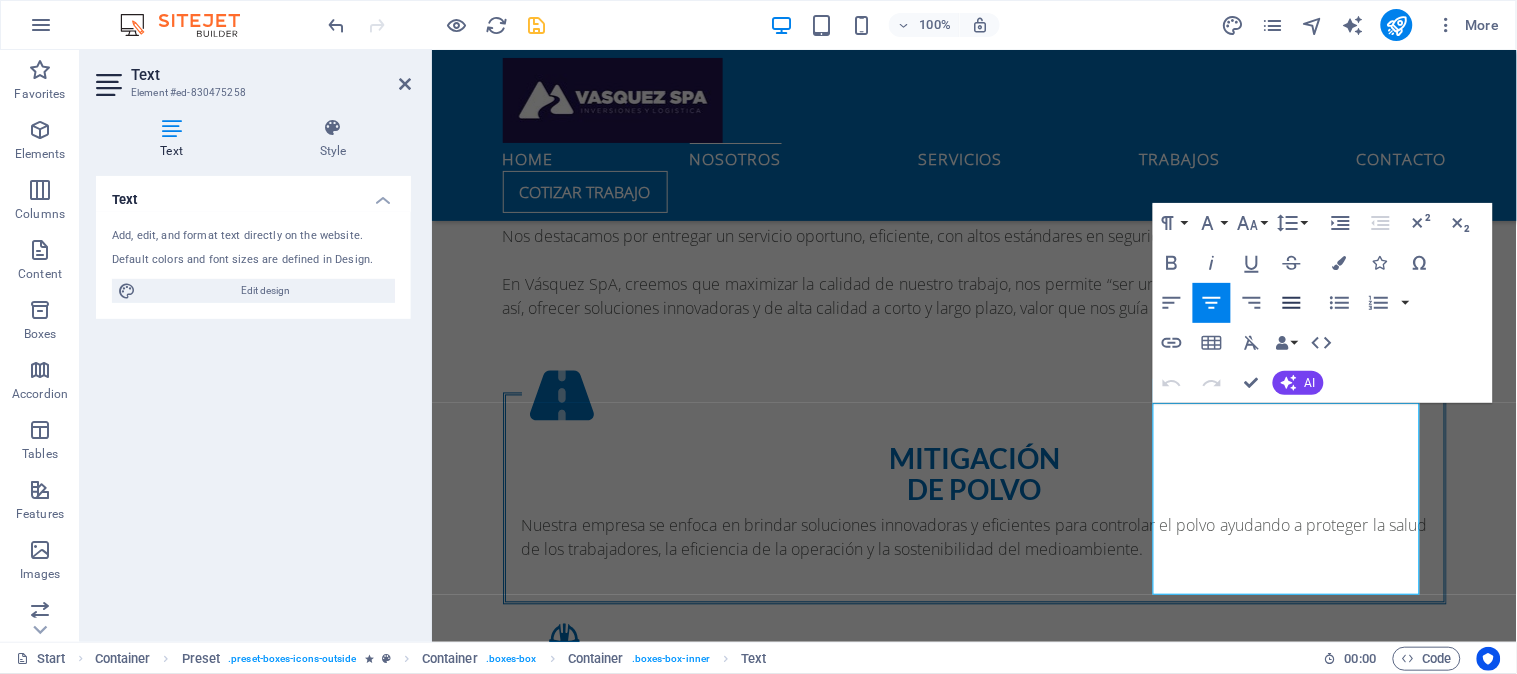 click 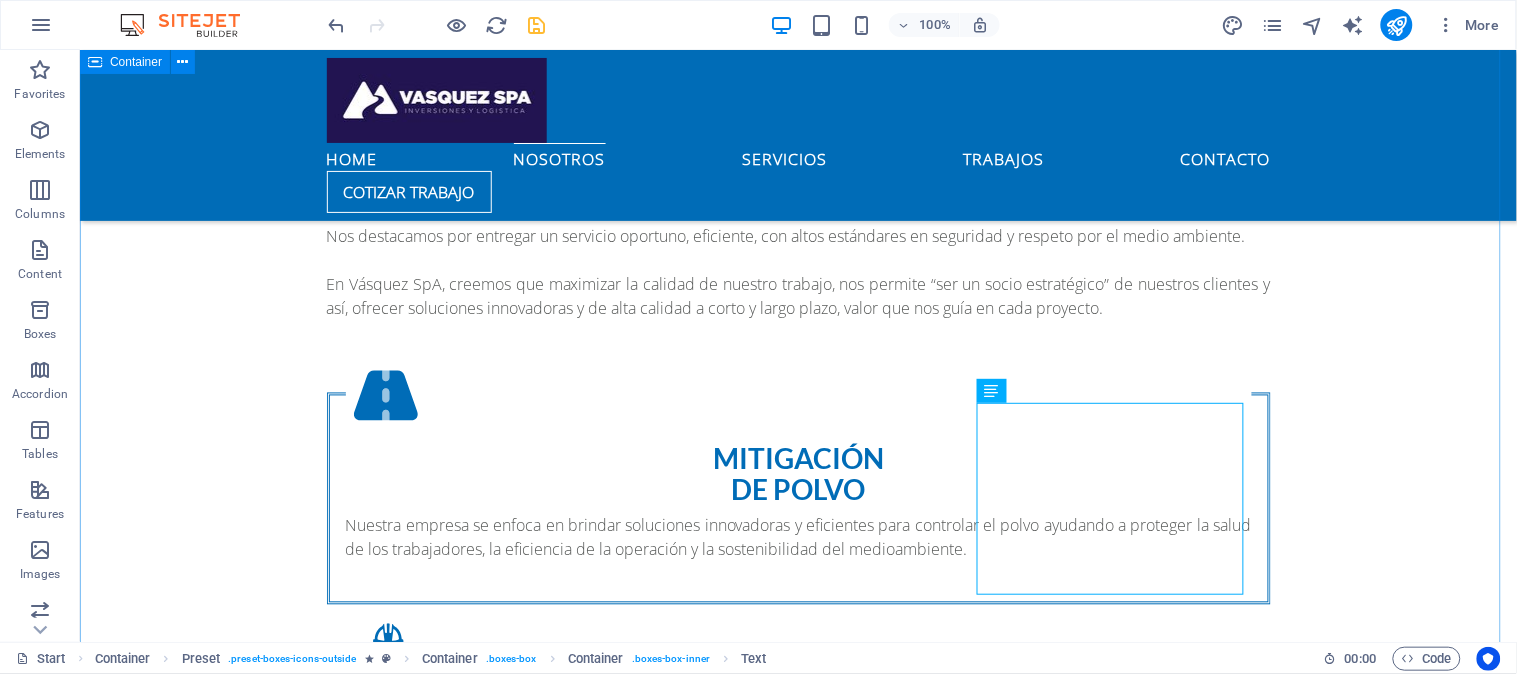click on "NOSOTROS Inversiones y Logística Vásquez SpA, nos dedicamos a brindar SERVICIOS INTEGRALES Y DEAPOYO a empresas del área MINERA e INDUSTRIAL.  Nos destacamos por entregar un servicio oportuno, eficiente, con altos estándares en seguridad y respeto por el medio ambiente.  En Vásquez SpA, creemos que maximizar la calidad de nuestro trabajo, nos permite “ser un socio estratégico” de nuestros clientes y así, ofrecer soluciones innovadoras y de alta calidad a corto y largo plazo, valor que nos guía en cada proyecto. .fa-secondary{opacity:.4} MITIGACIÓN DE POLVO Nuestra empresa se enfoca en brindar soluciones innovadoras y eficientes para controlar el polvo ayudando a proteger la salud de los trabajadores, la eficiencia de la operación y la sostenibilidad del medioambiente. OBRAS CIVILES Obras civiles menores en edificaciones existentes sin alterar su estructura ni función ejemplo: Mantenimiento de cubiertas, fachadas, pavimentos y muros, construcción de lozas y muros de hormigón, etc. LEASING" at bounding box center (797, 569) 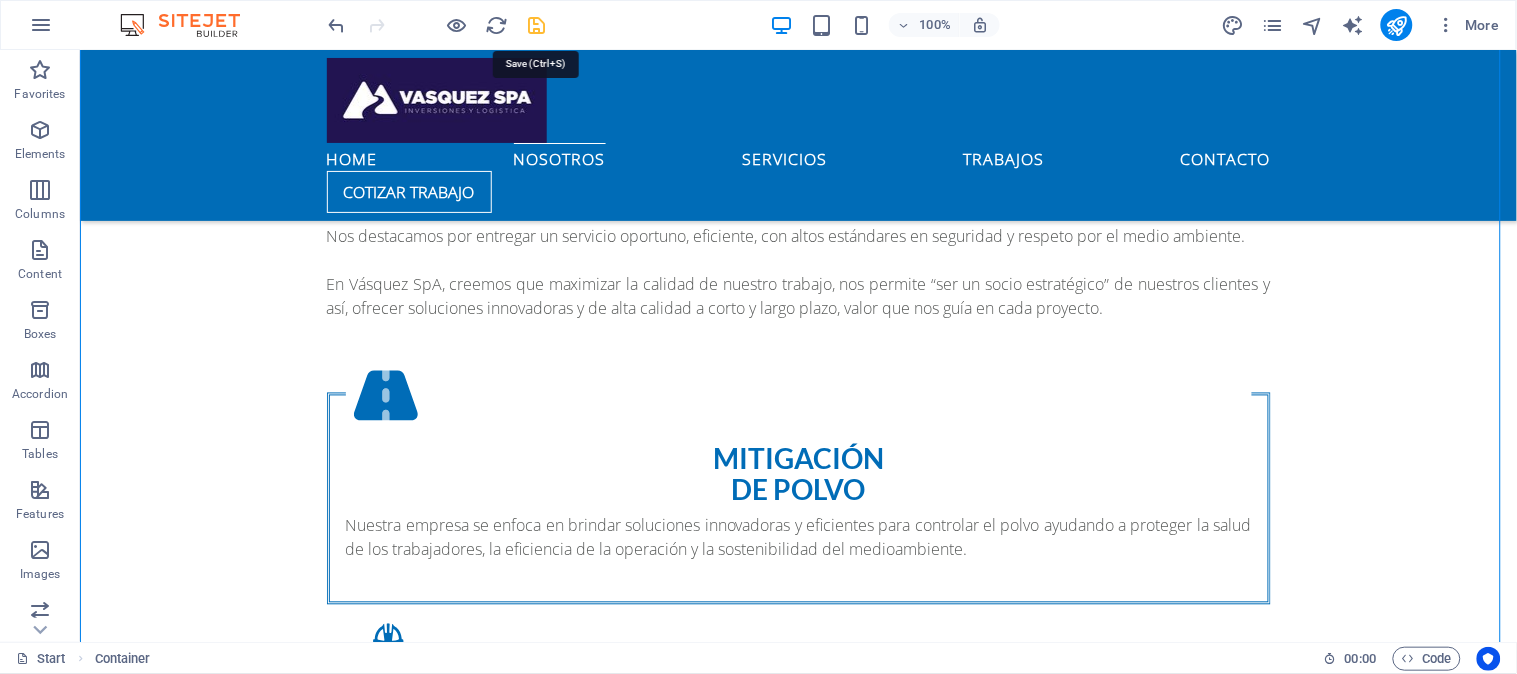 click at bounding box center [537, 25] 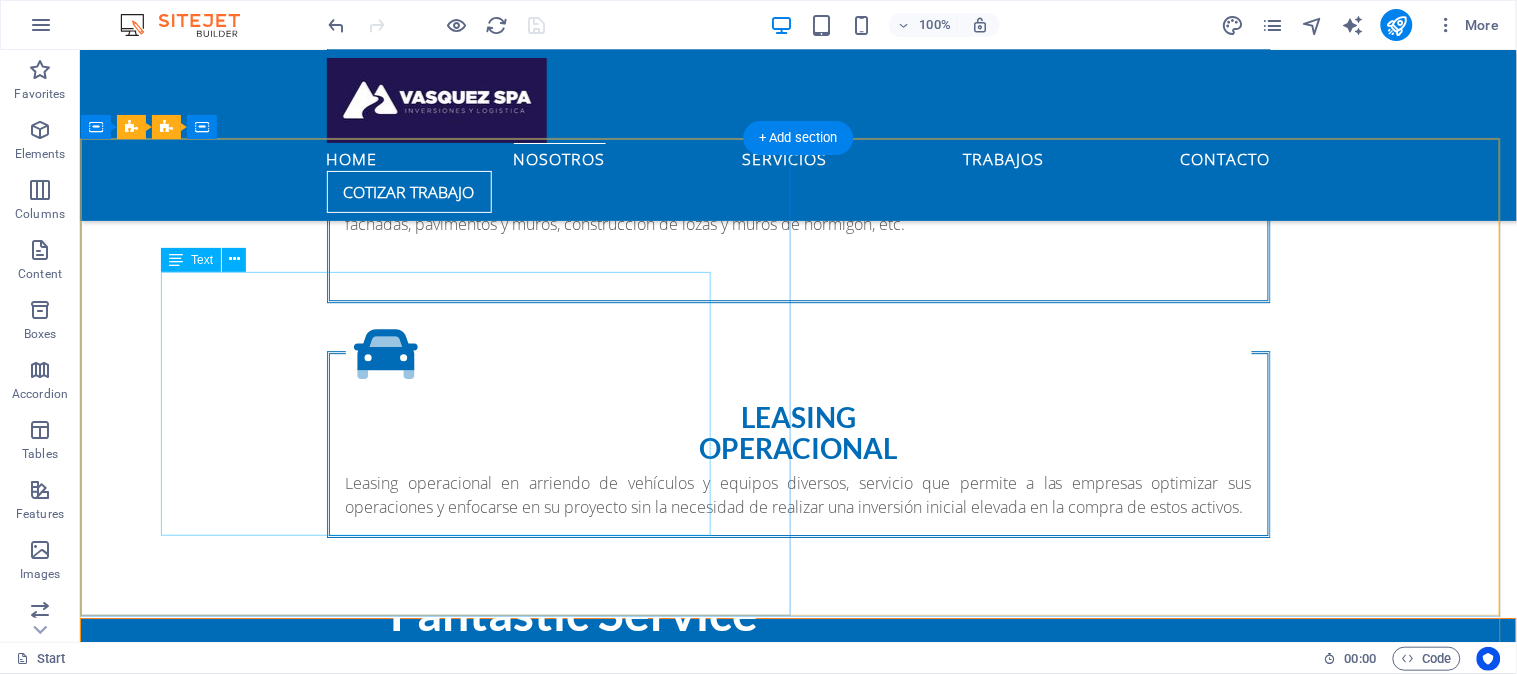 scroll, scrollTop: 1227, scrollLeft: 0, axis: vertical 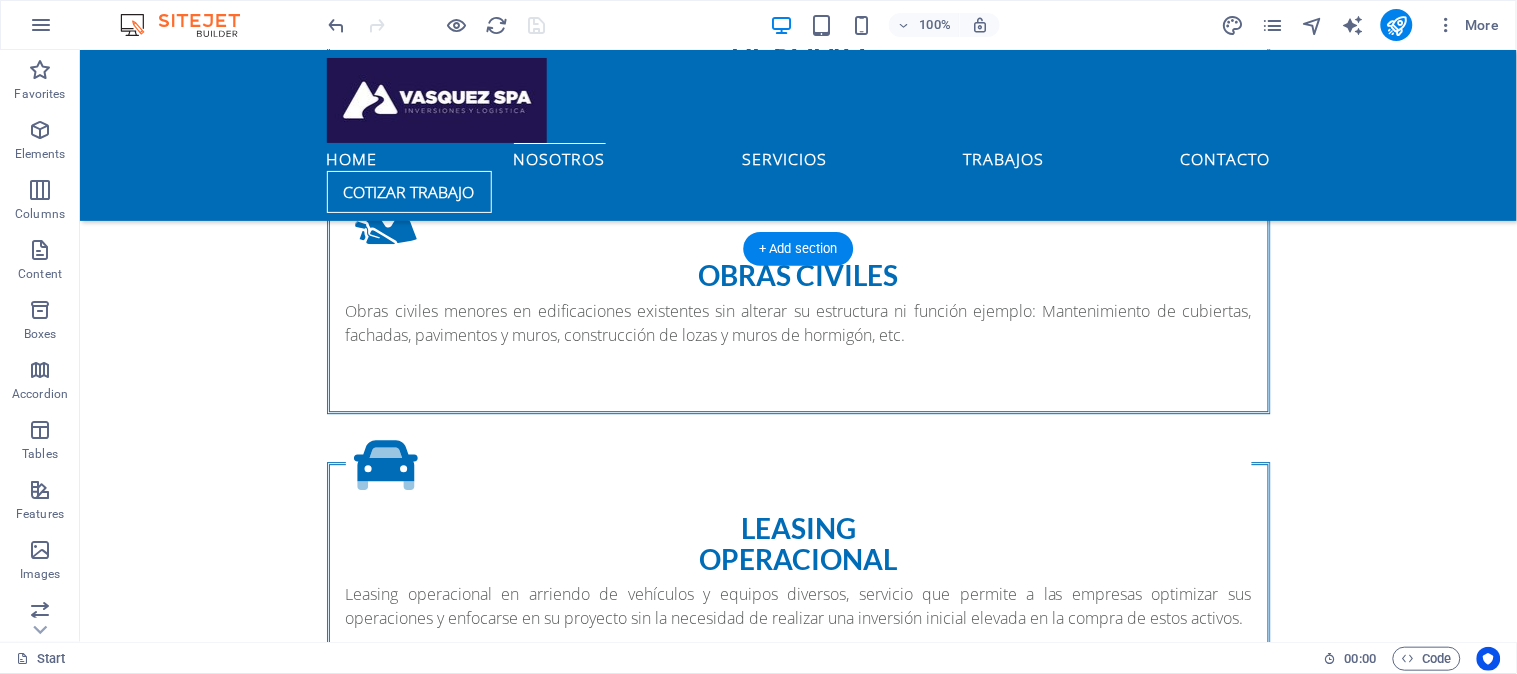 click at bounding box center (797, 1284) 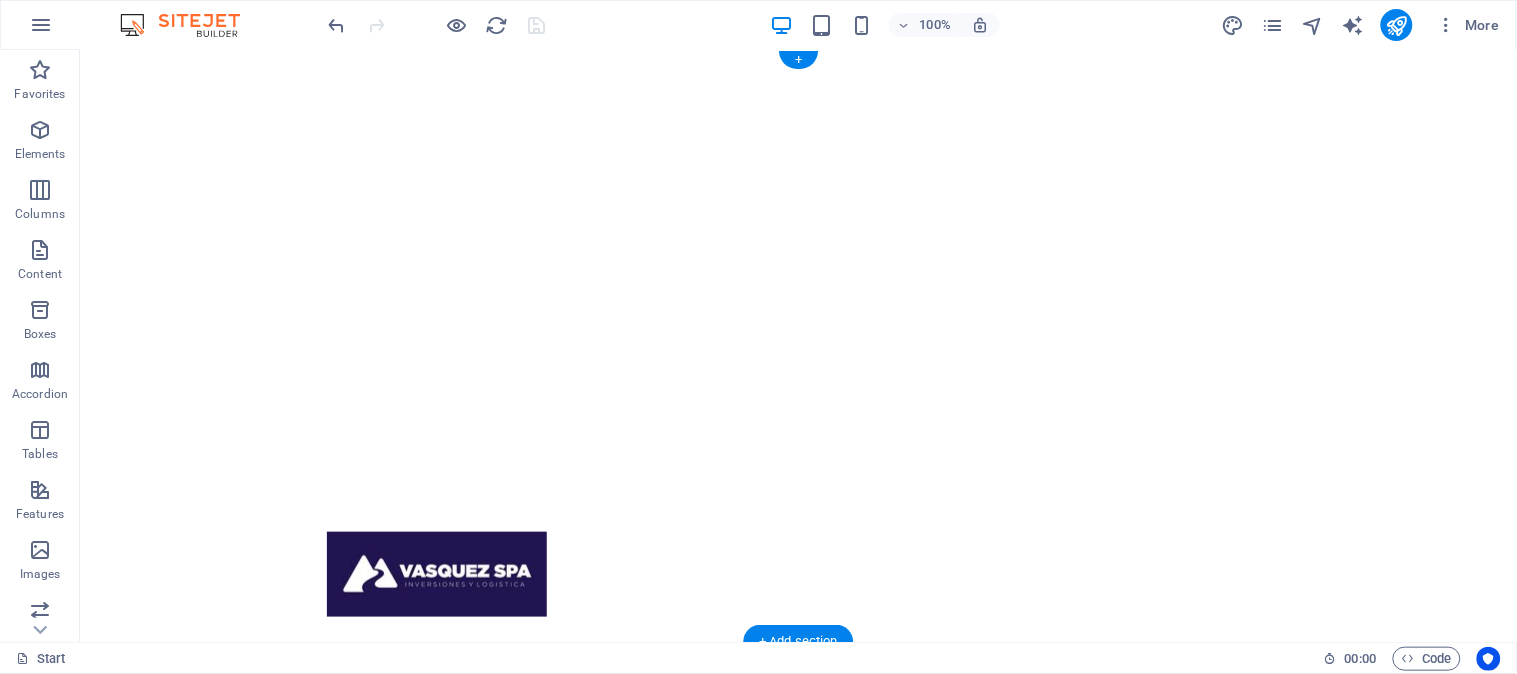 scroll, scrollTop: 0, scrollLeft: 0, axis: both 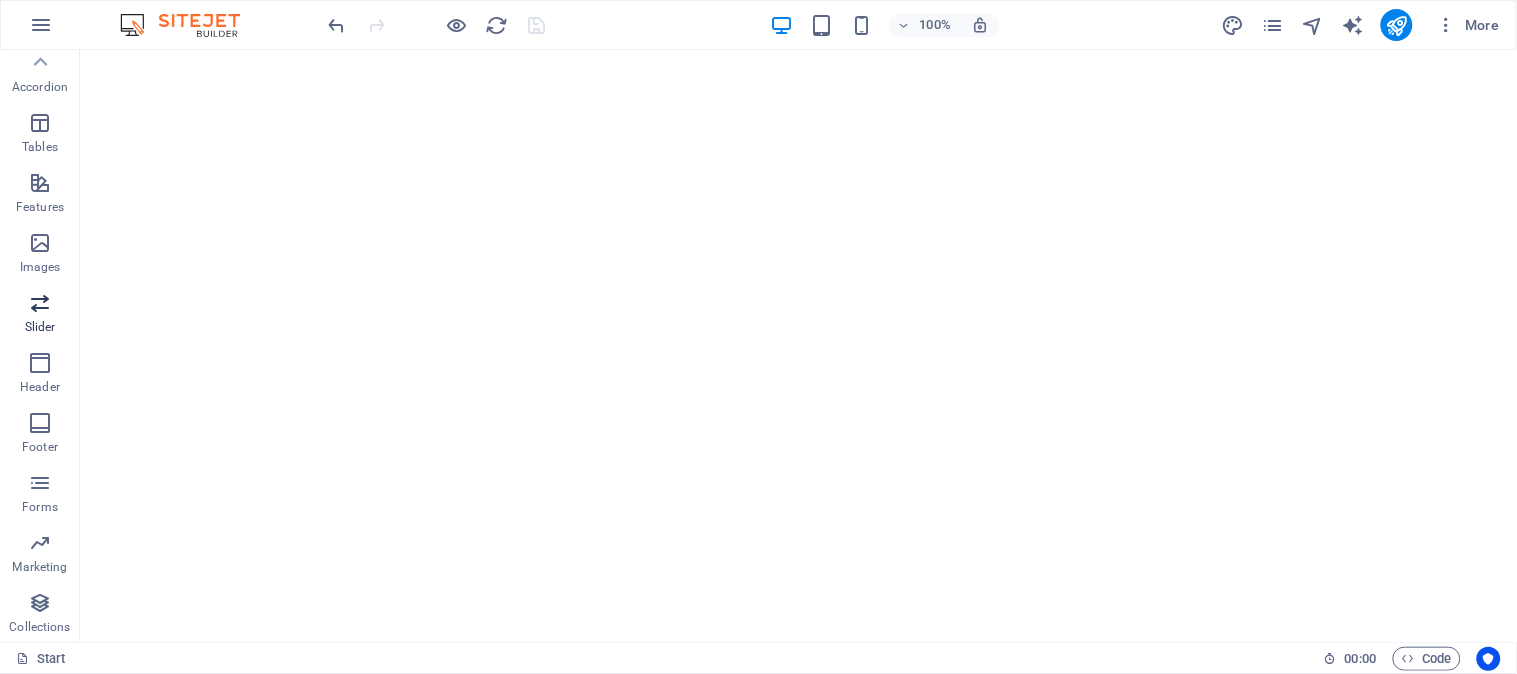 click at bounding box center (40, 303) 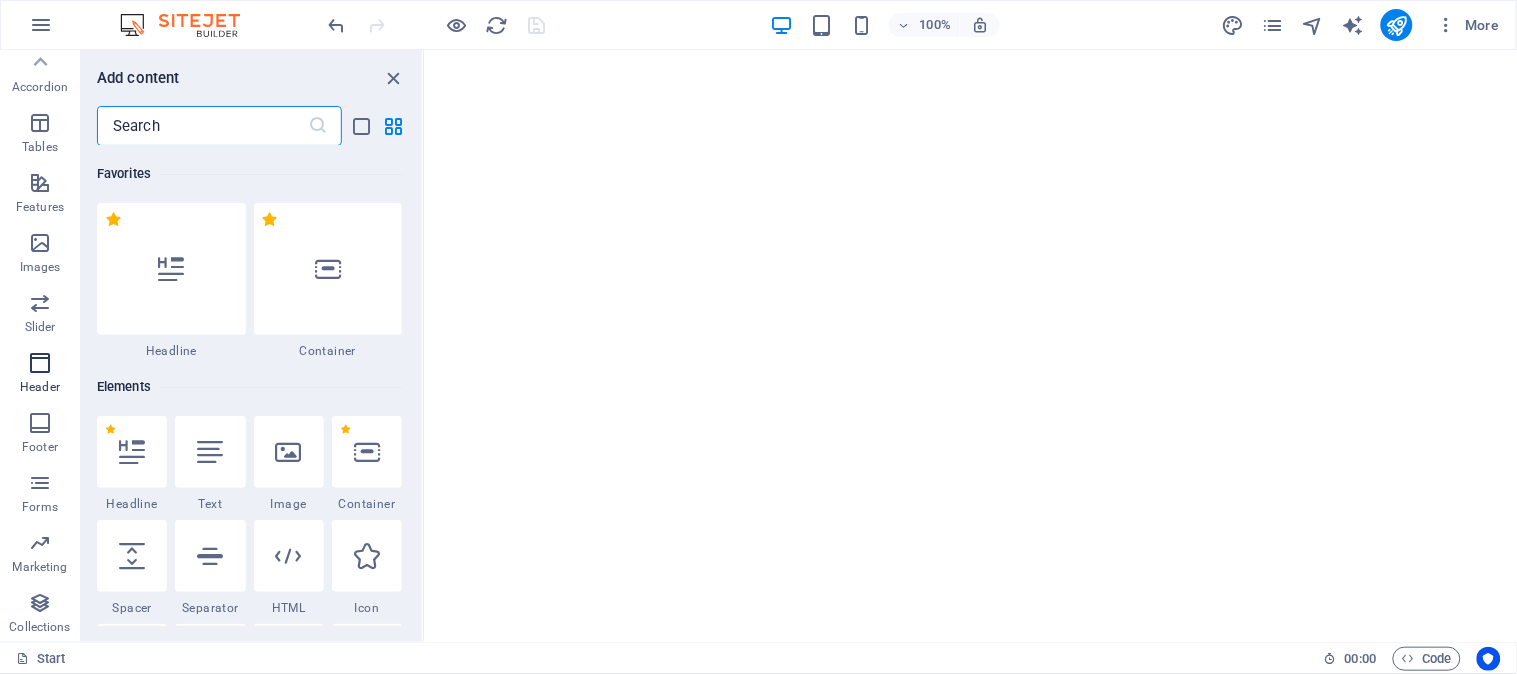 scroll, scrollTop: 11335, scrollLeft: 0, axis: vertical 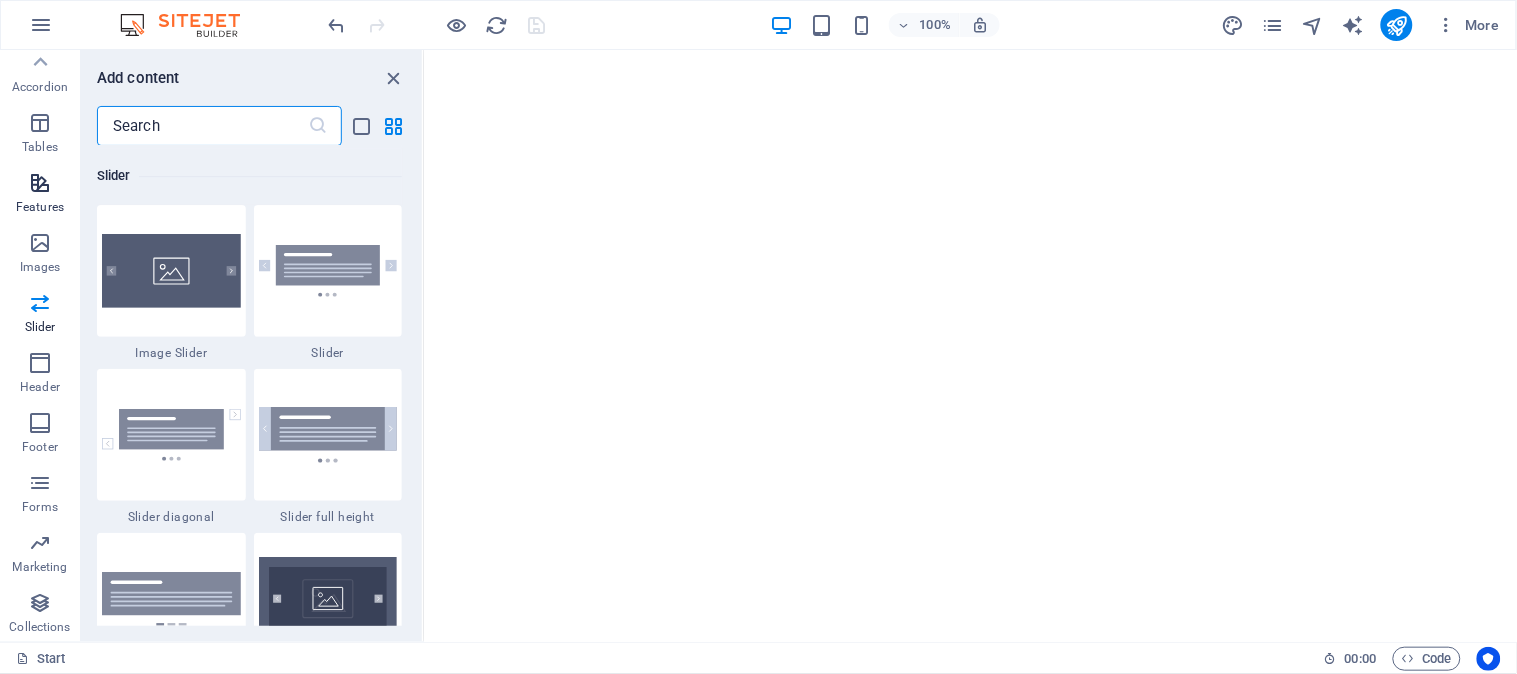 click at bounding box center (40, 183) 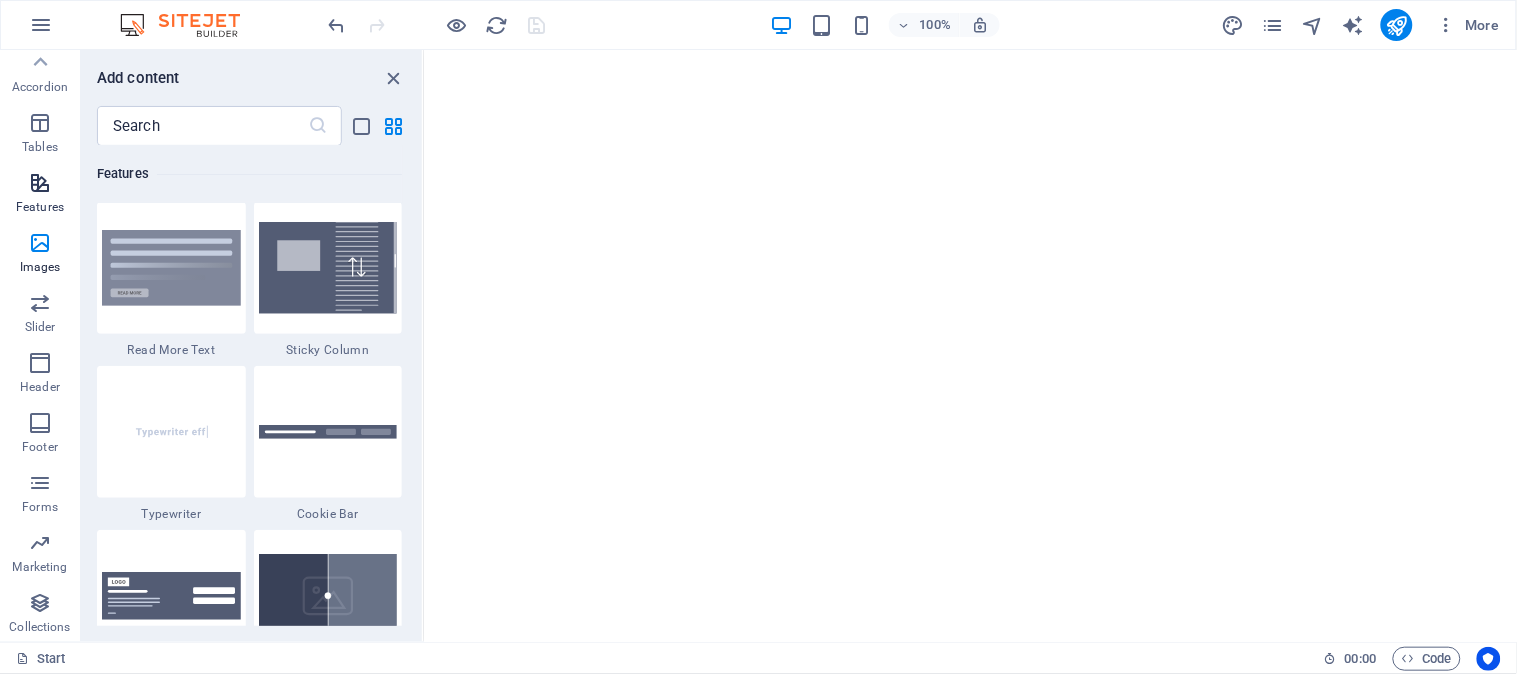 scroll, scrollTop: 7793, scrollLeft: 0, axis: vertical 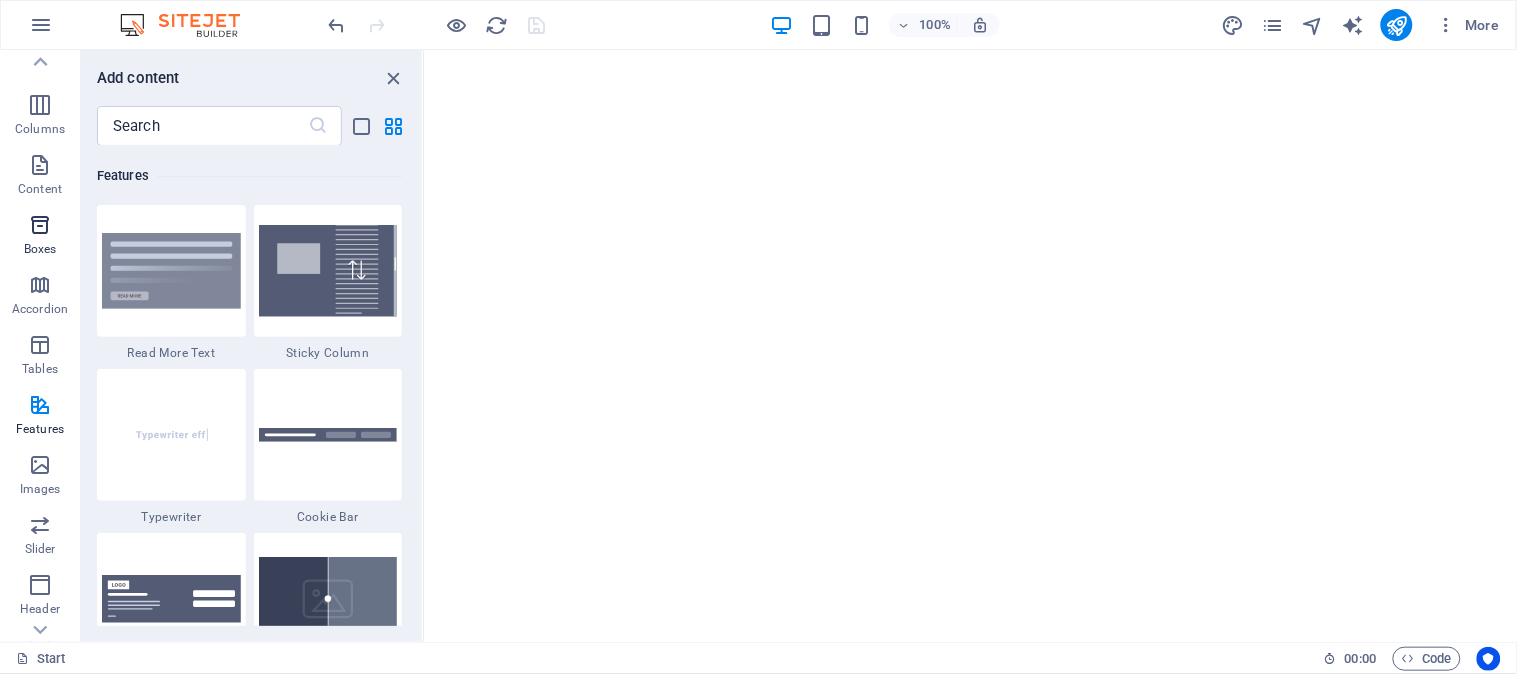 click at bounding box center (40, 225) 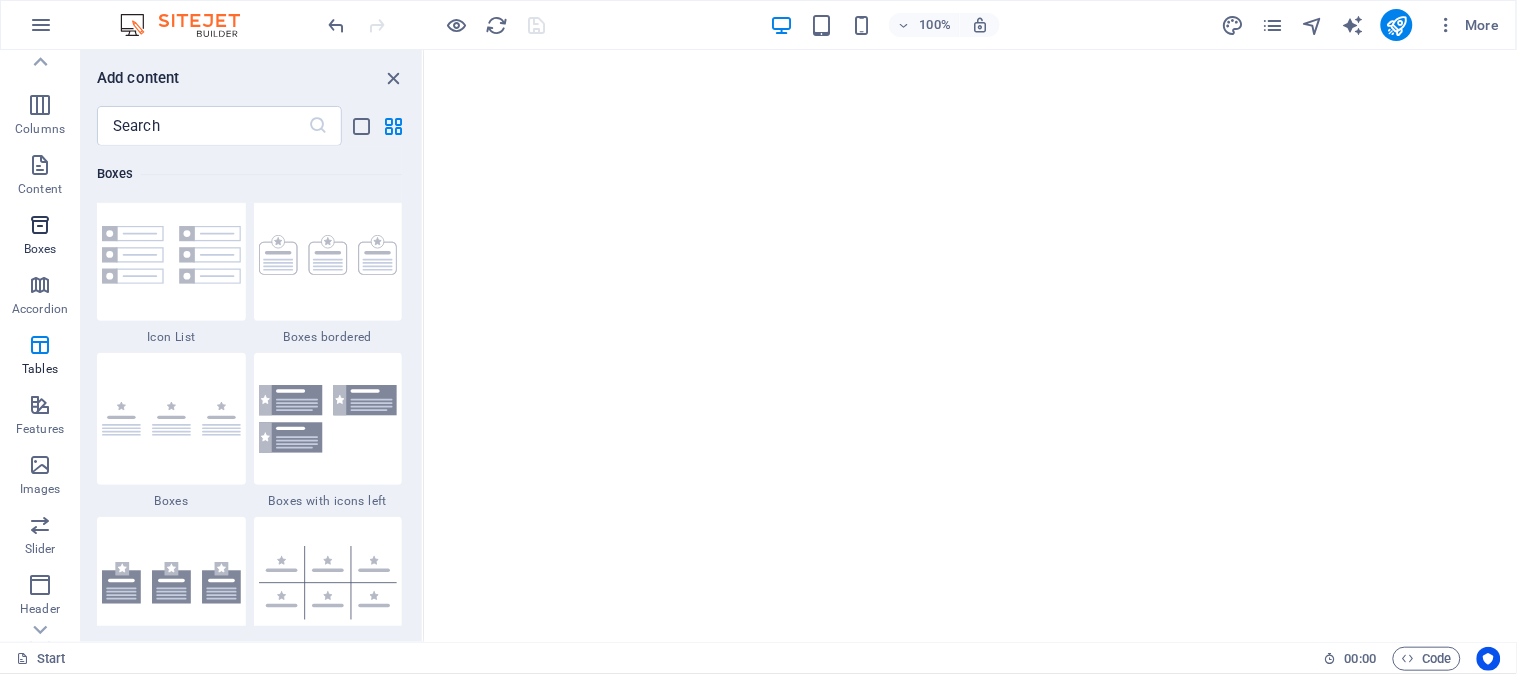 scroll, scrollTop: 5515, scrollLeft: 0, axis: vertical 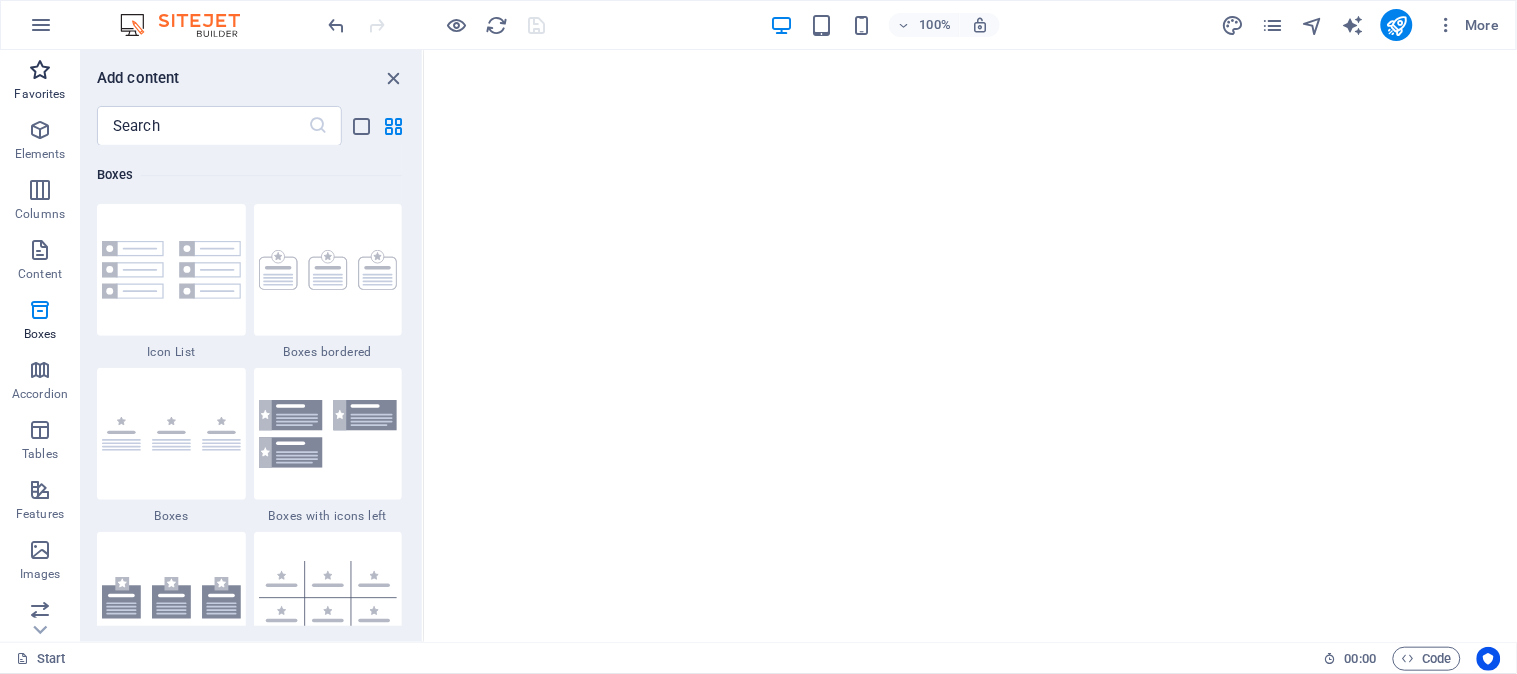 click at bounding box center (40, 70) 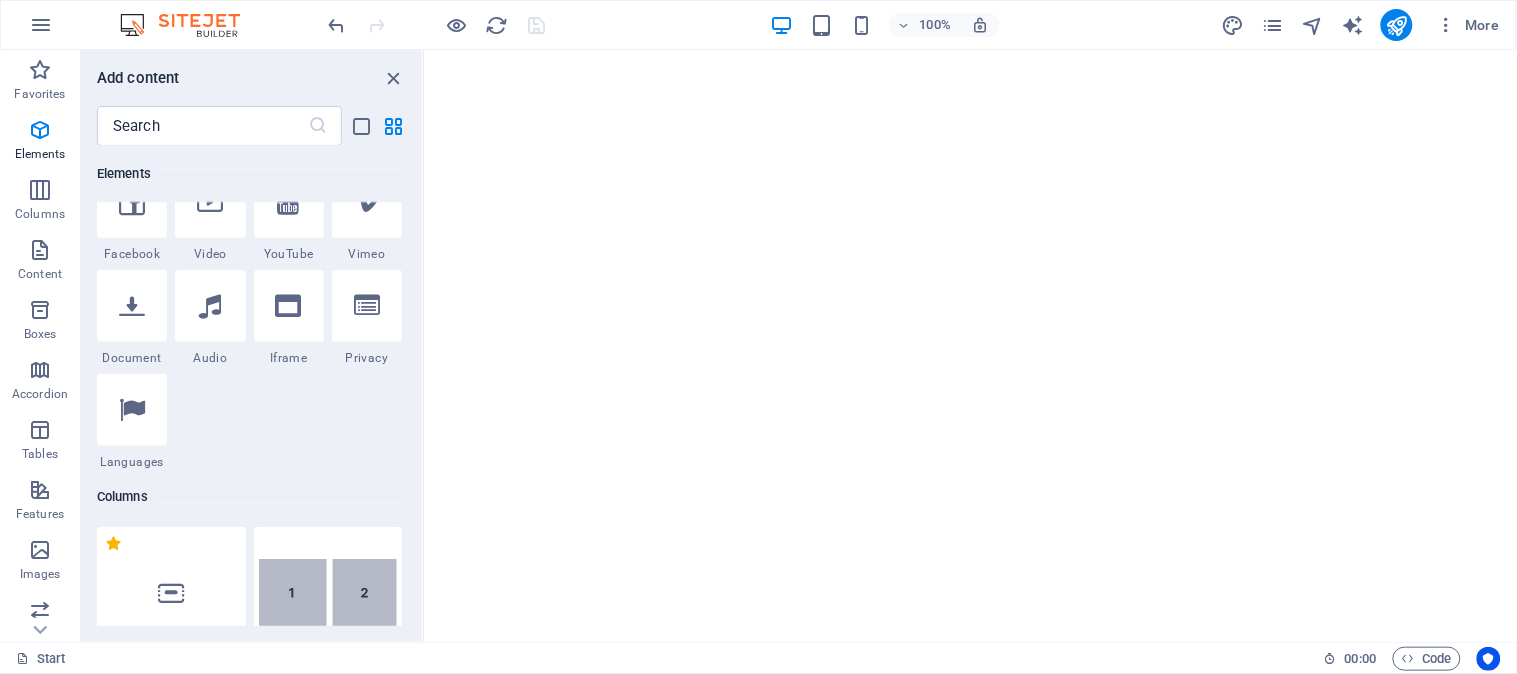 scroll, scrollTop: 888, scrollLeft: 0, axis: vertical 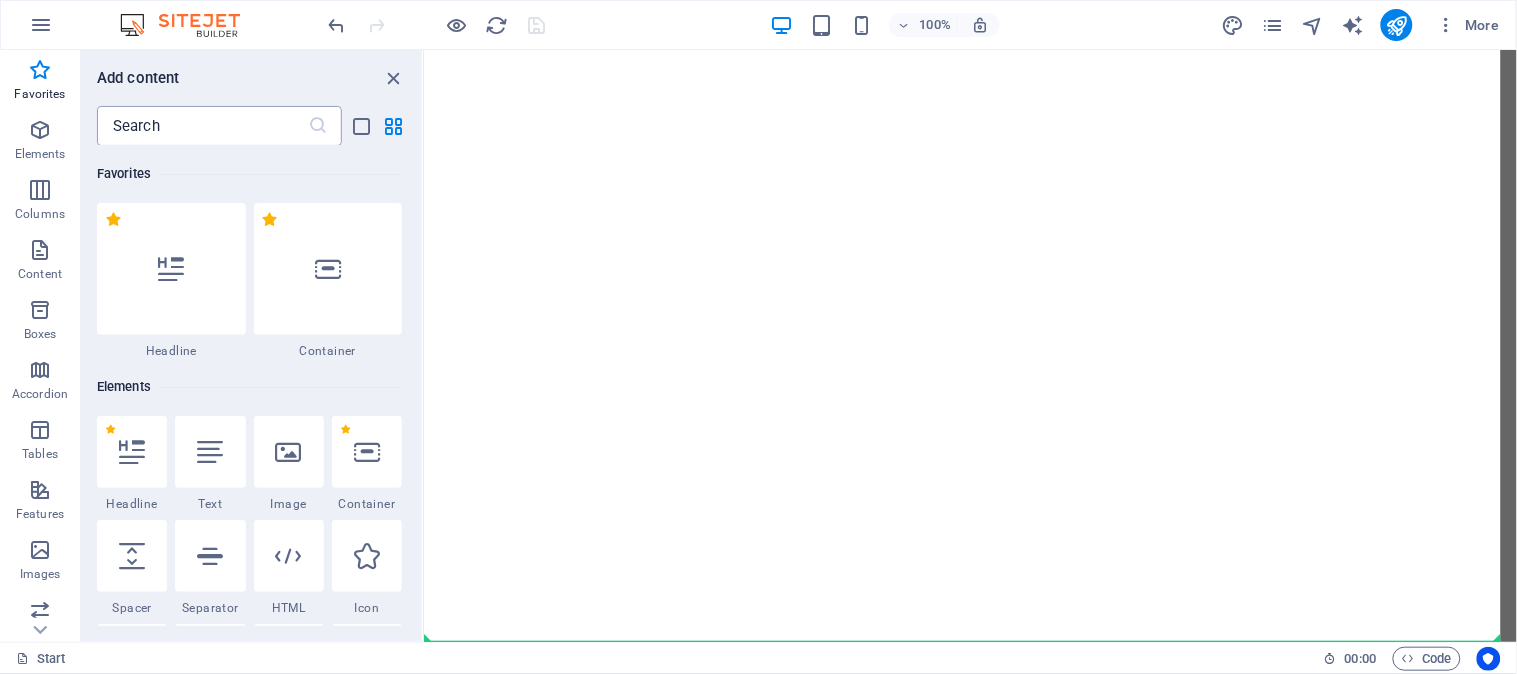 click at bounding box center (202, 126) 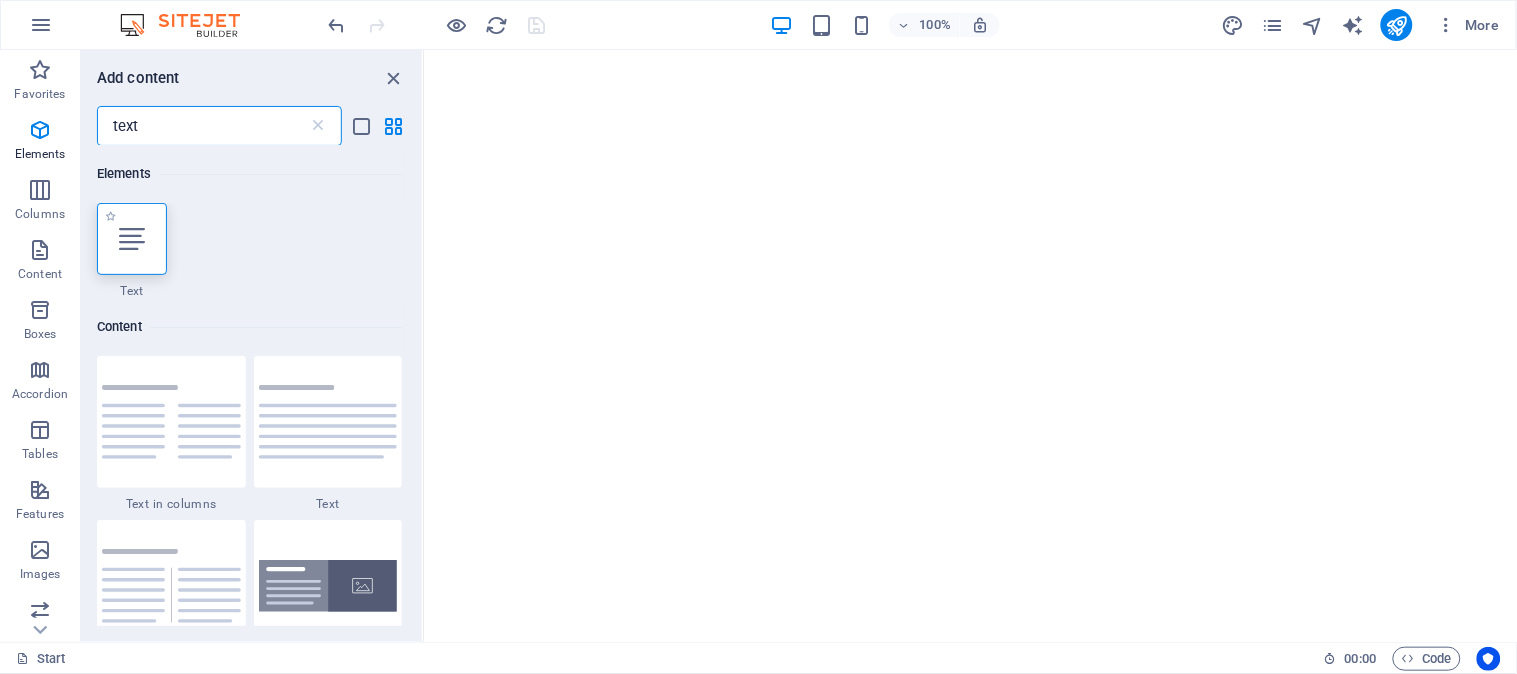 type on "text" 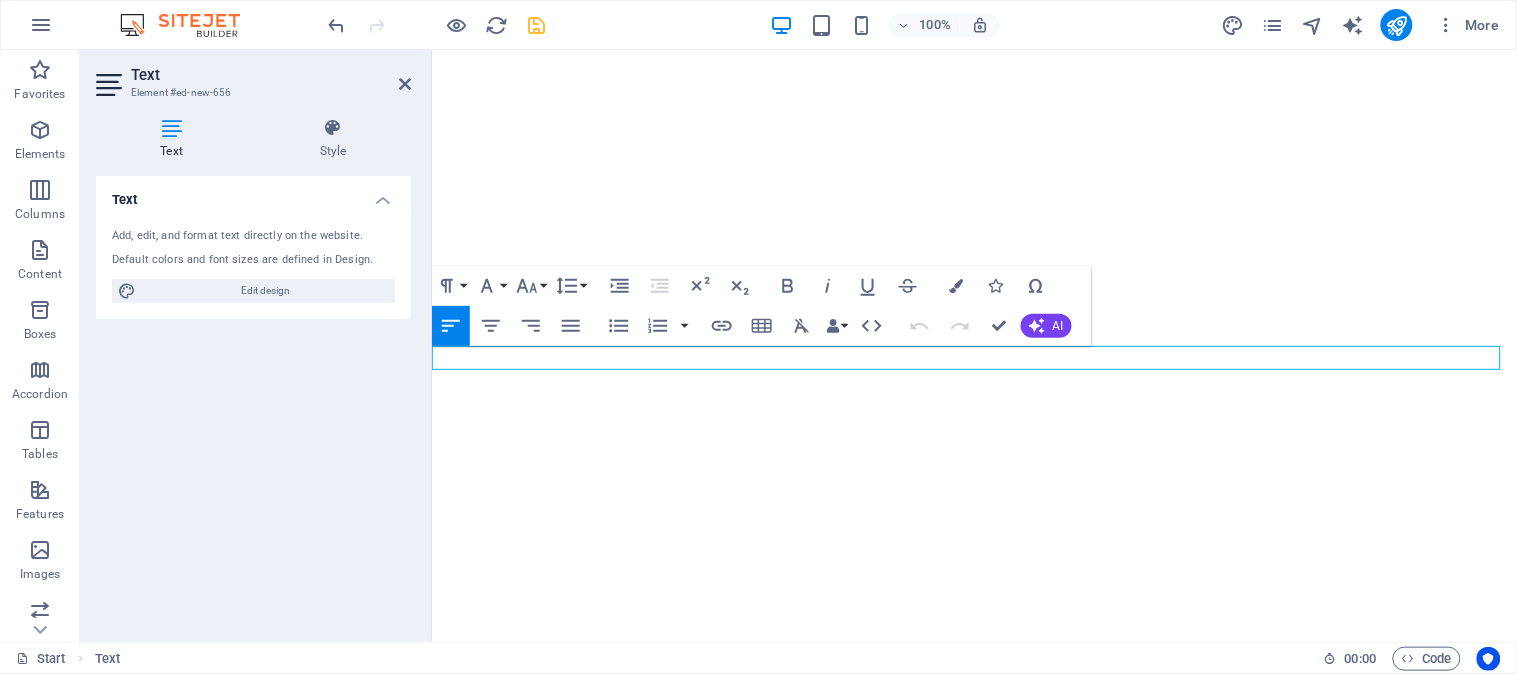 scroll, scrollTop: 296, scrollLeft: 0, axis: vertical 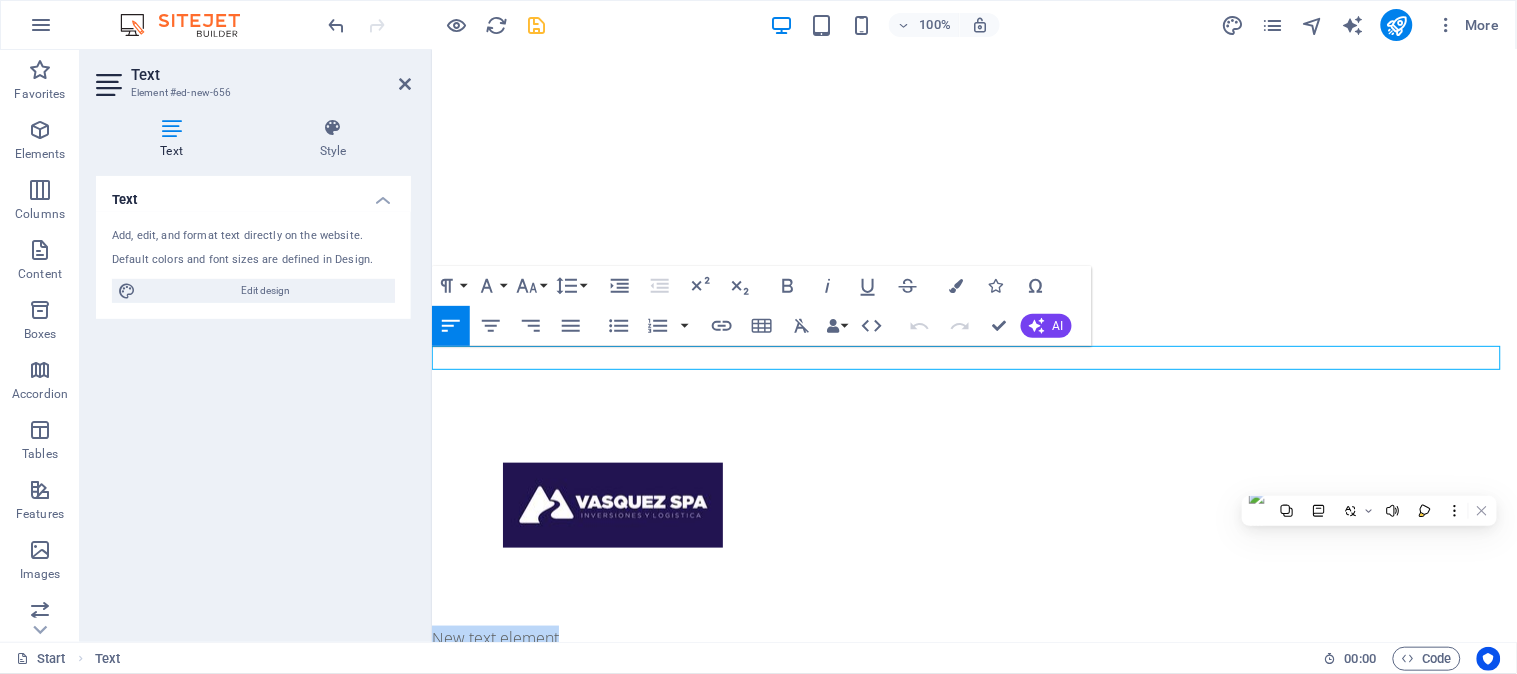 type 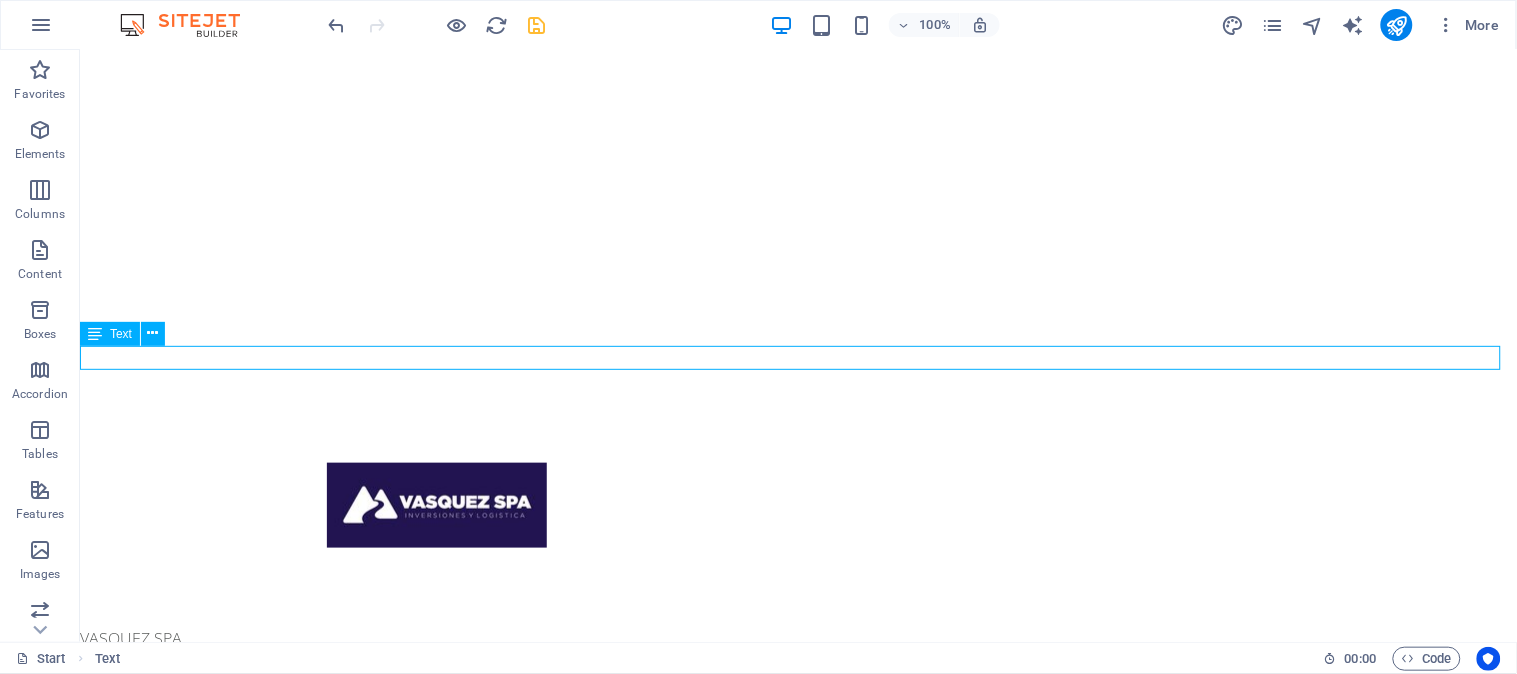 click on "VASQUEZ SPA" at bounding box center [797, 637] 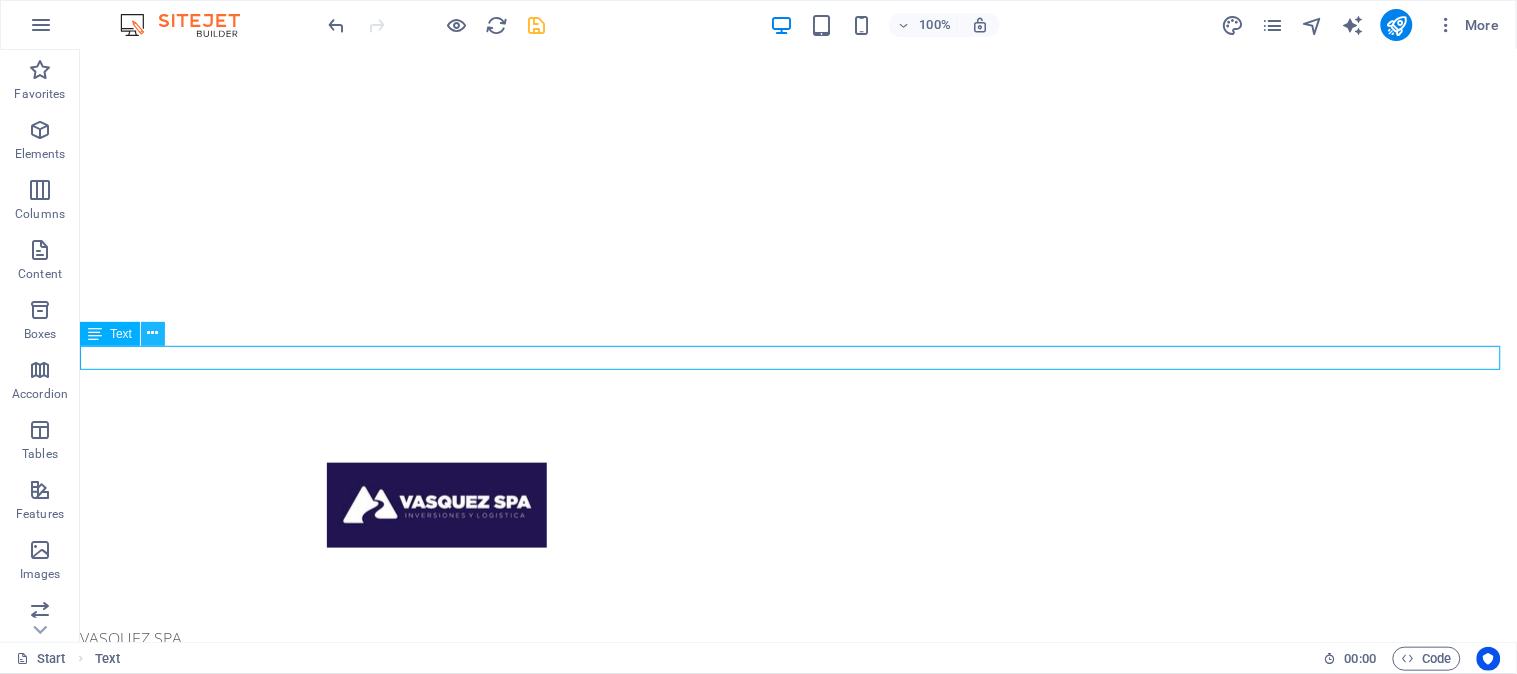 click at bounding box center [153, 333] 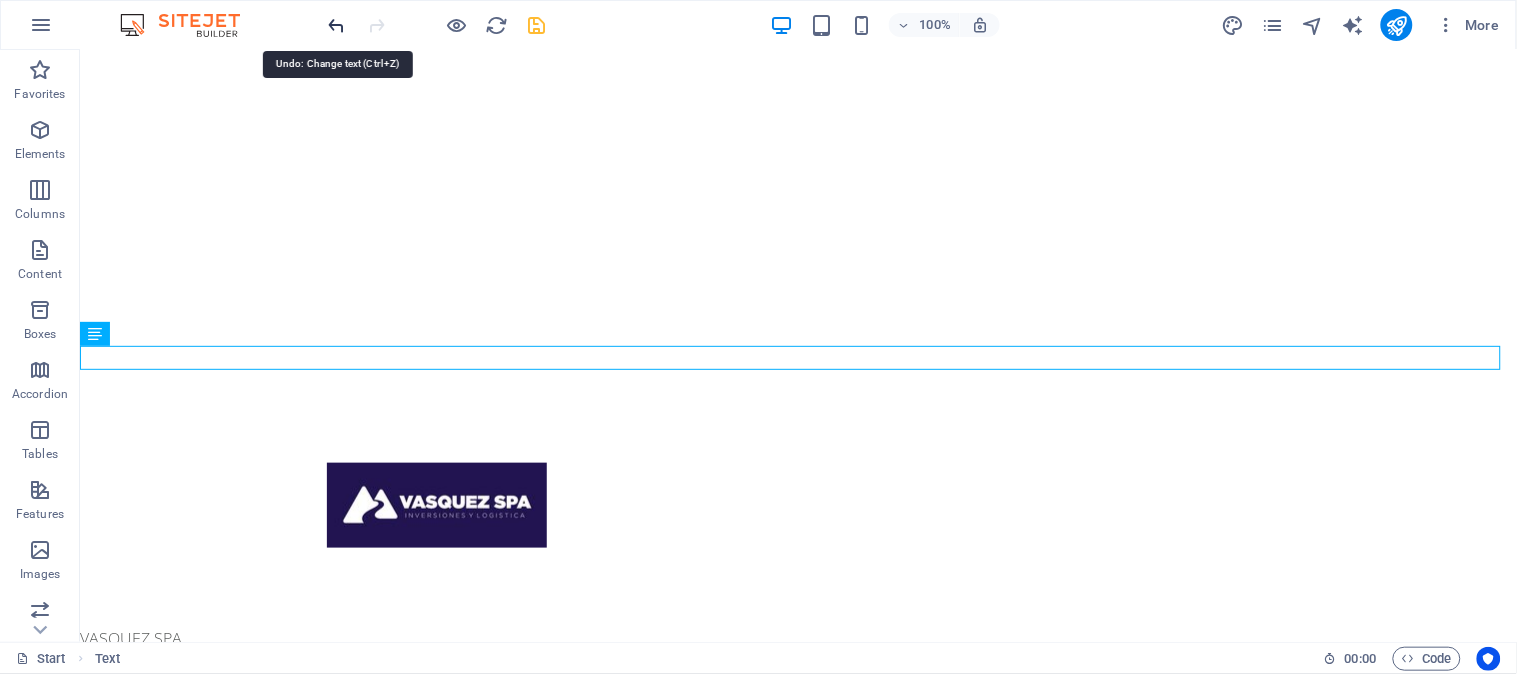 click at bounding box center [337, 25] 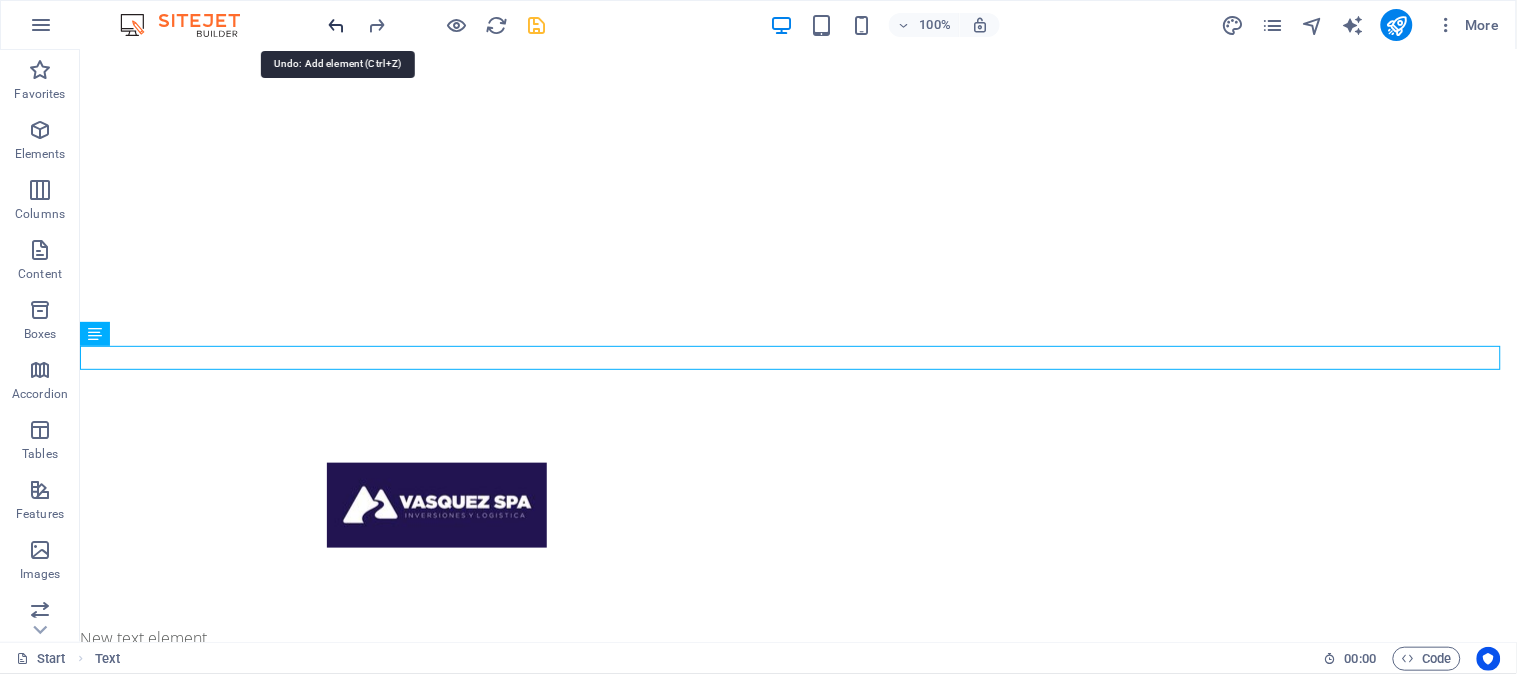 click at bounding box center [337, 25] 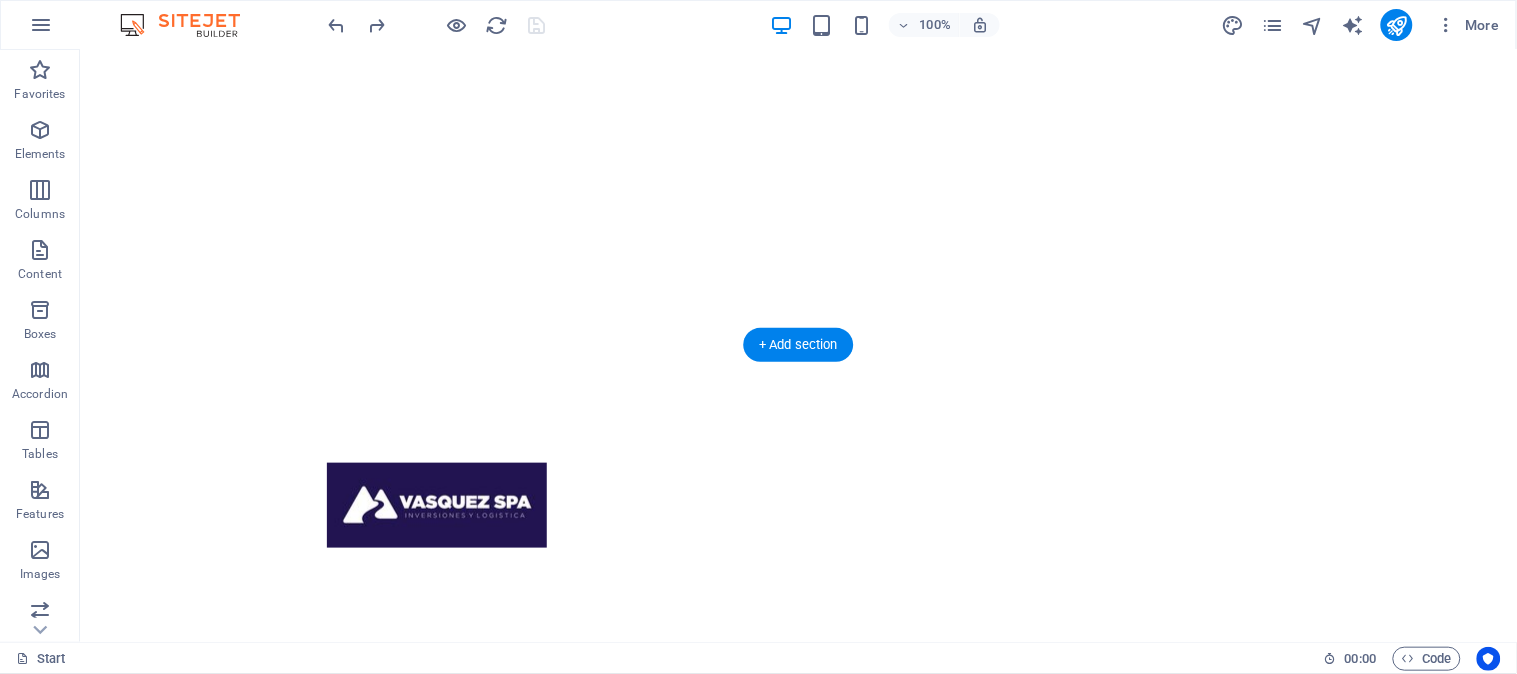 scroll, scrollTop: 0, scrollLeft: 0, axis: both 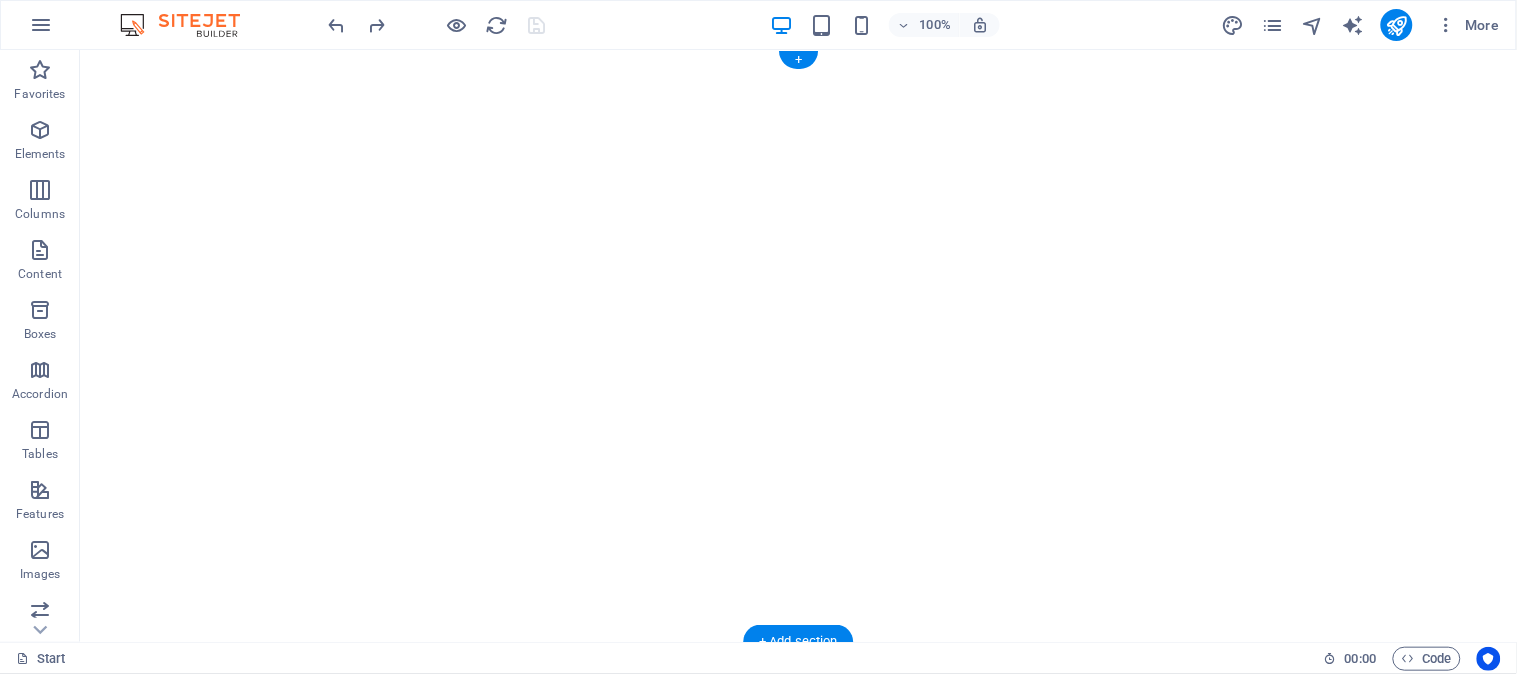 click at bounding box center [-3476, 49] 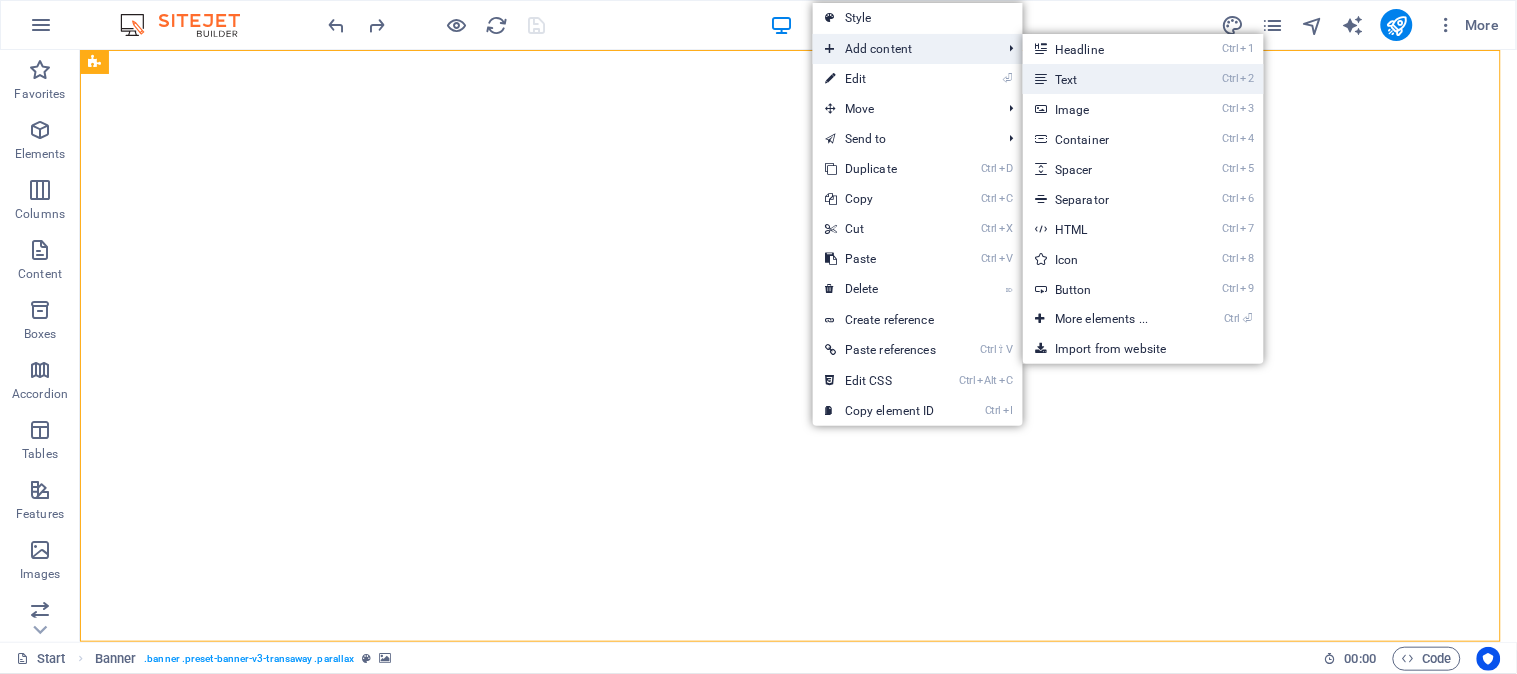 click on "Ctrl 2  Text" at bounding box center [1105, 79] 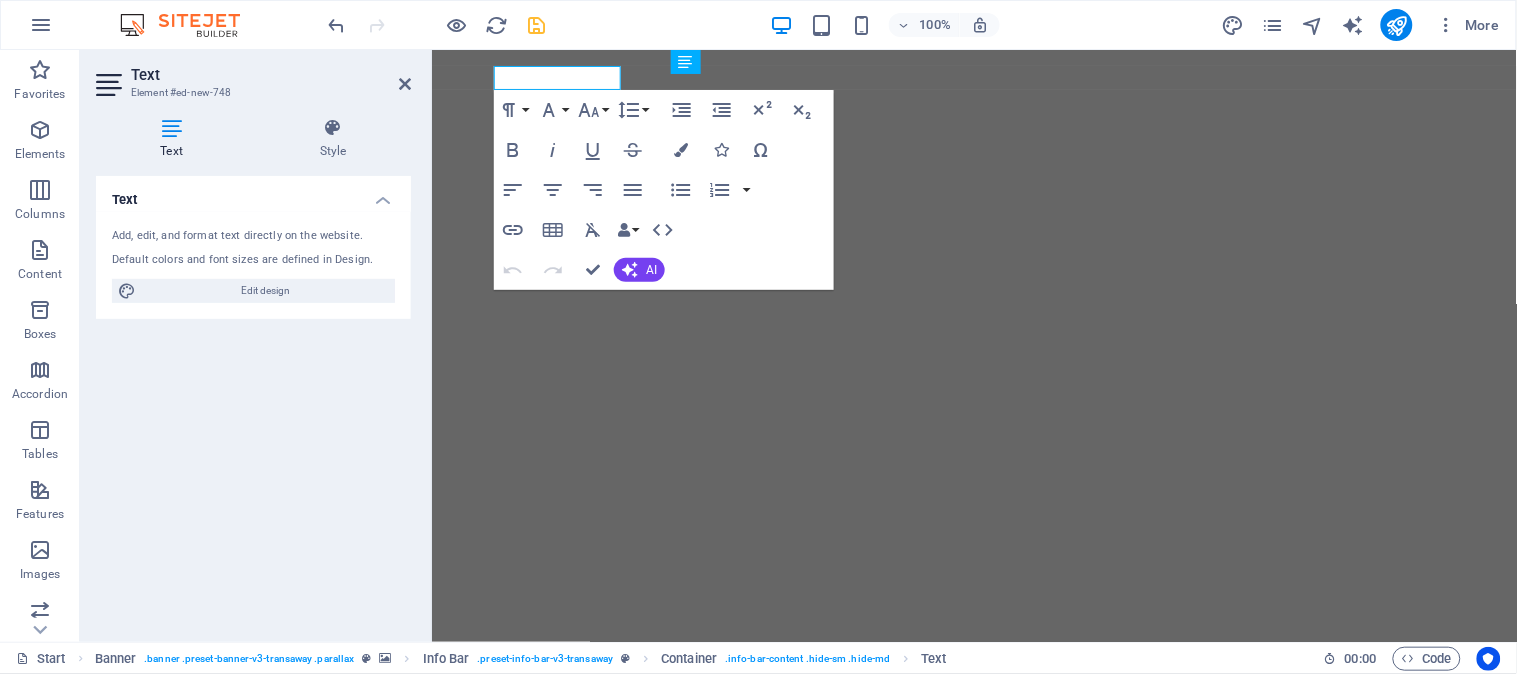 click on "Add, edit, and format text directly on the website." at bounding box center [253, 236] 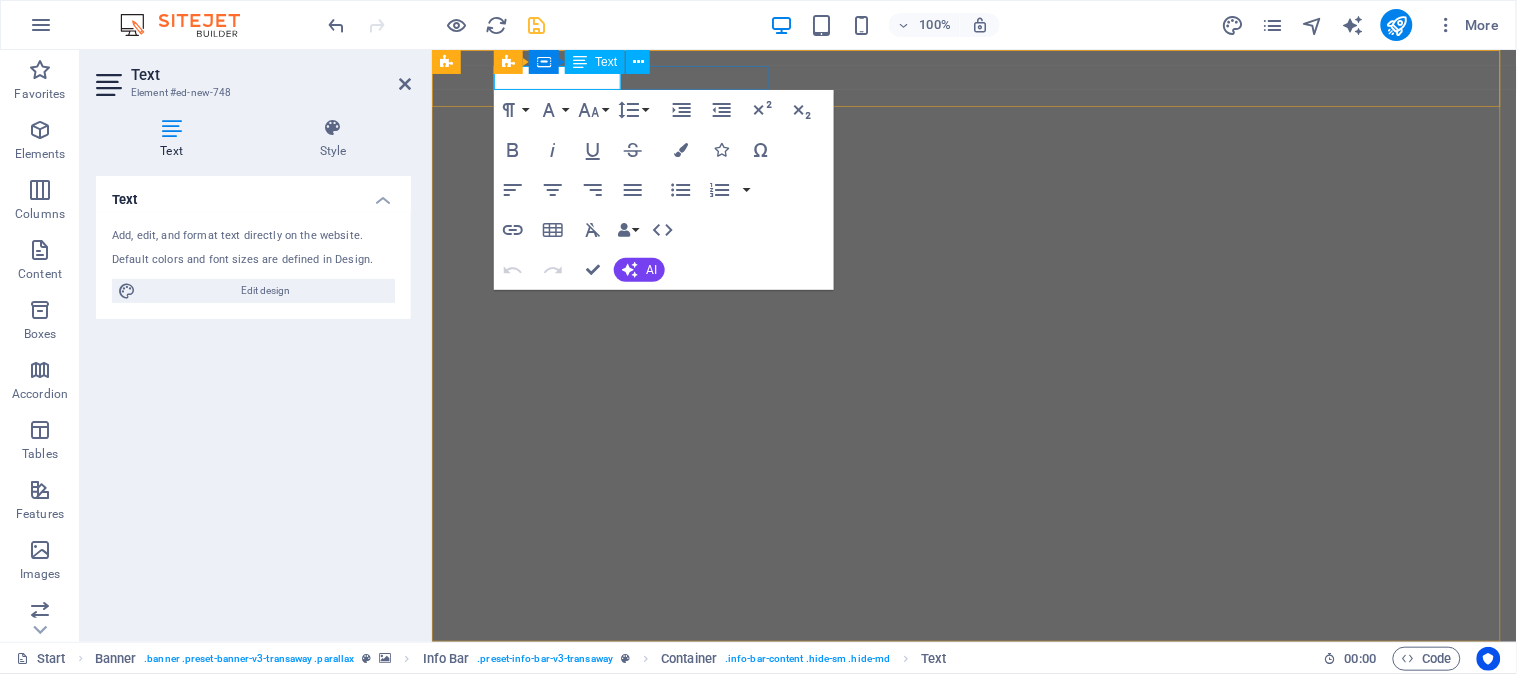 click on "New text element" at bounding box center (966, 669) 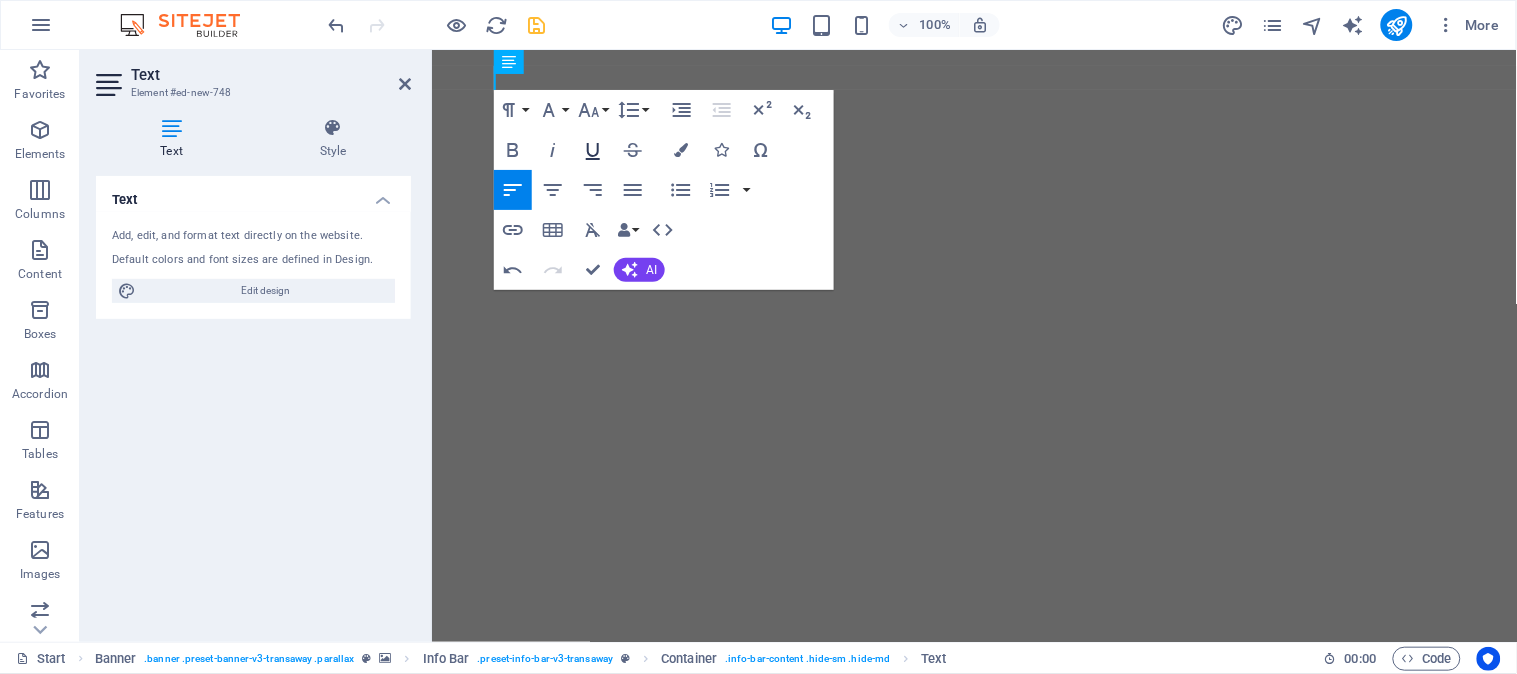 type 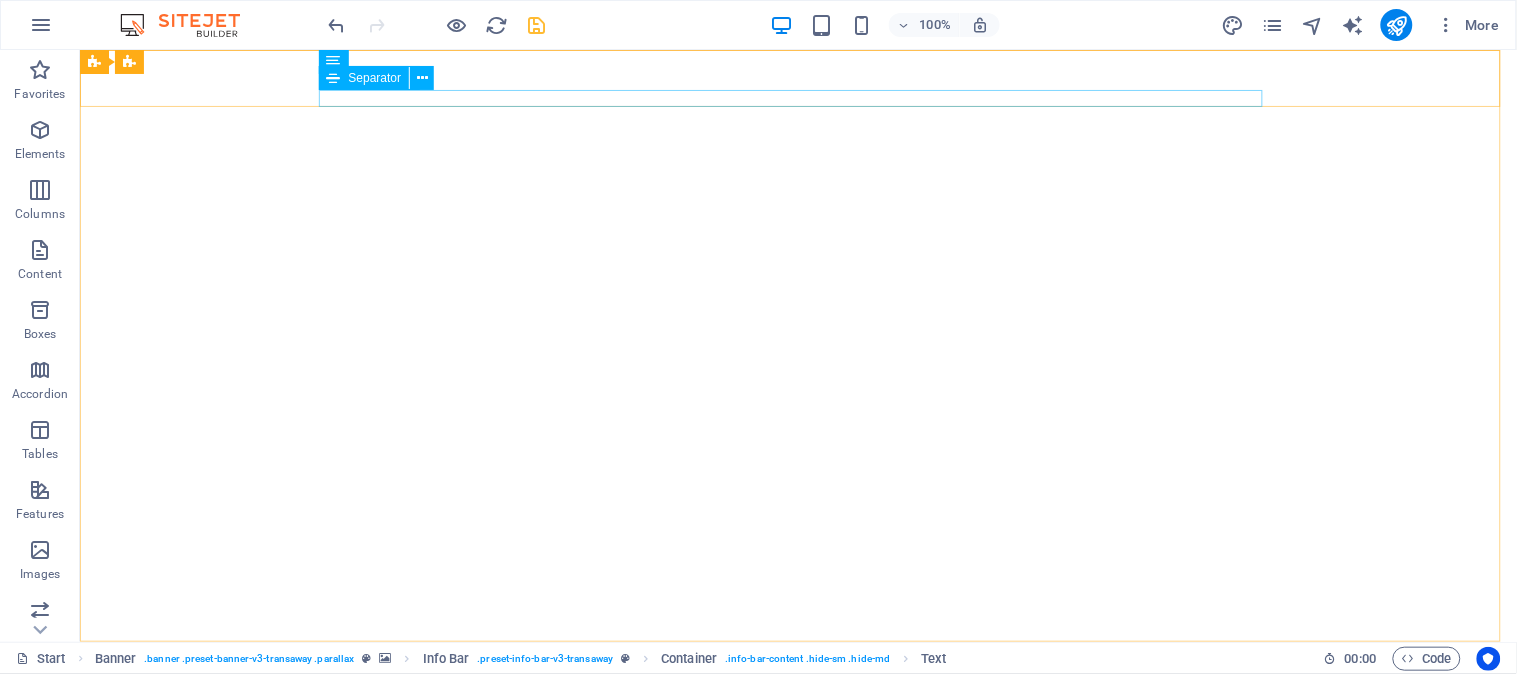 click on "Separator" at bounding box center (375, 78) 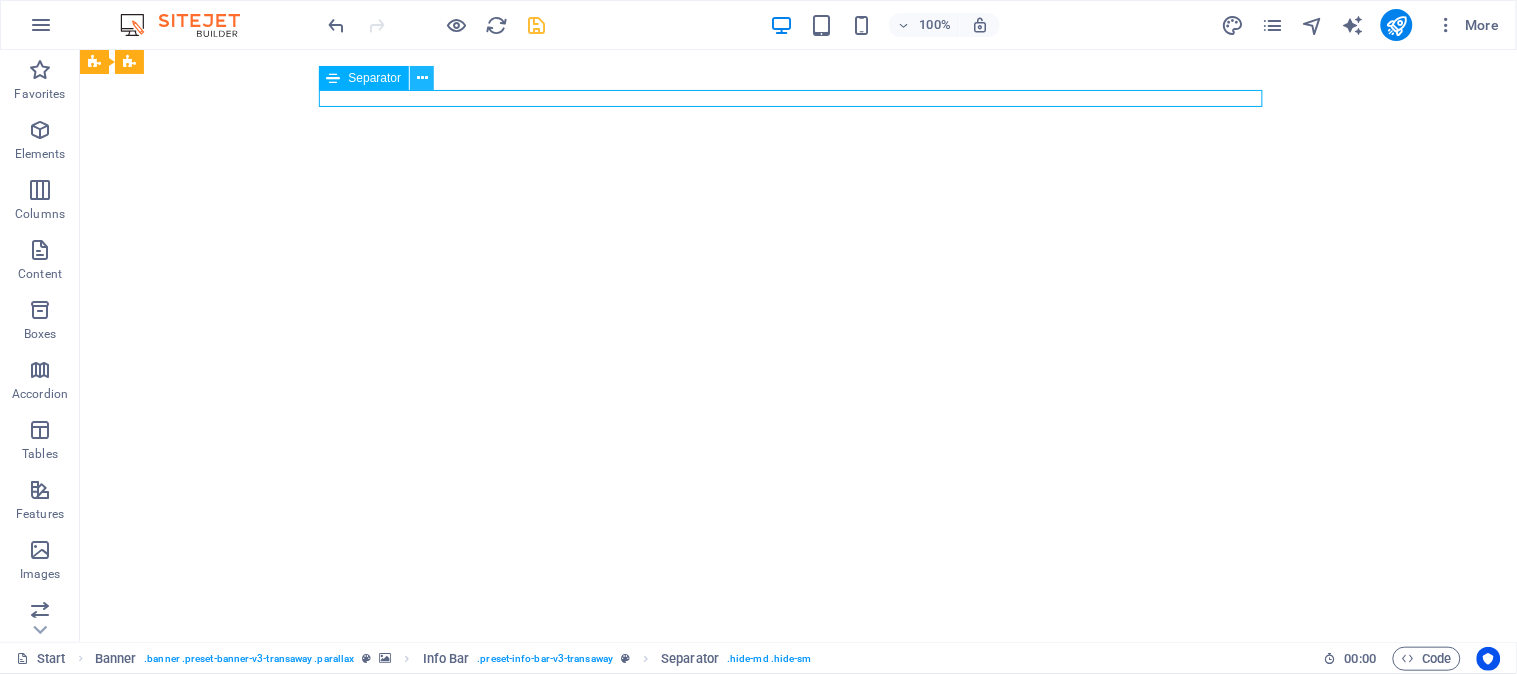 click at bounding box center [422, 78] 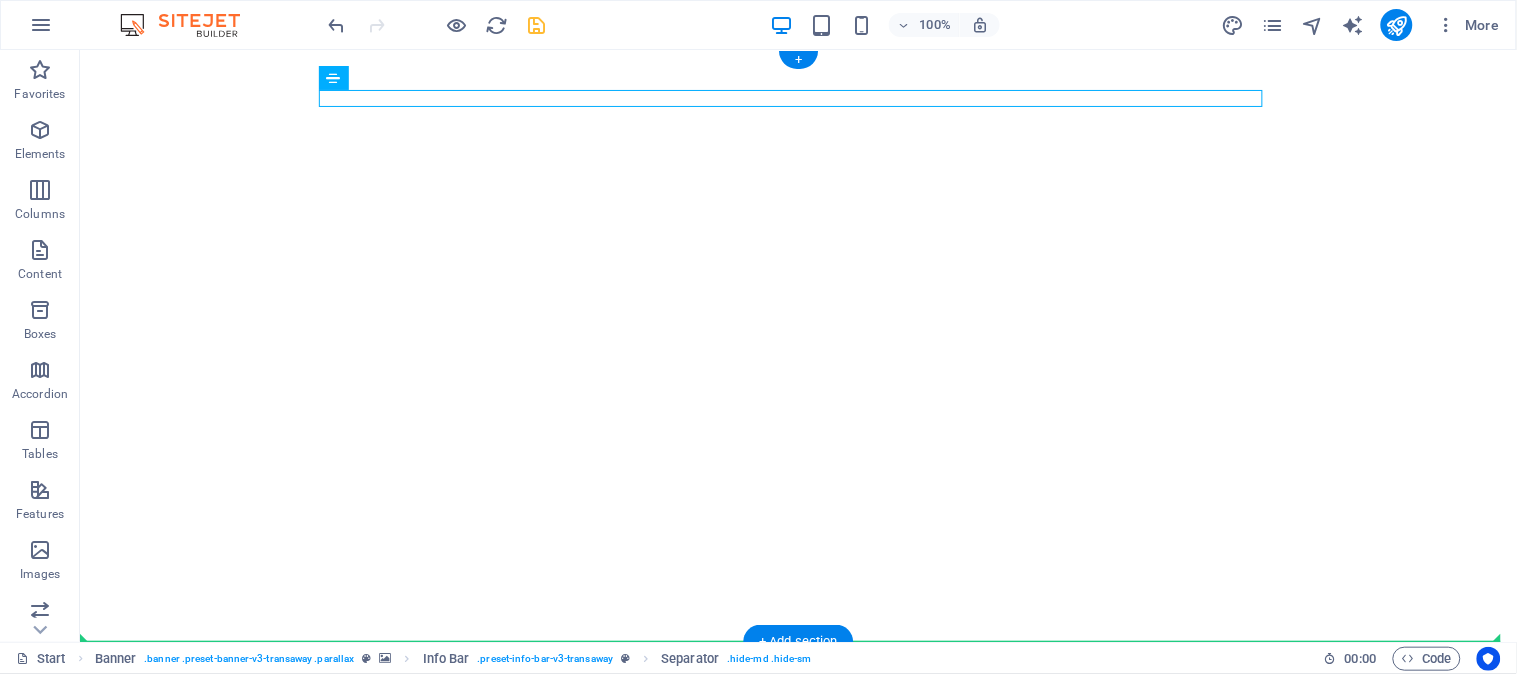 drag, startPoint x: 443, startPoint y: 124, endPoint x: 776, endPoint y: 434, distance: 454.96045 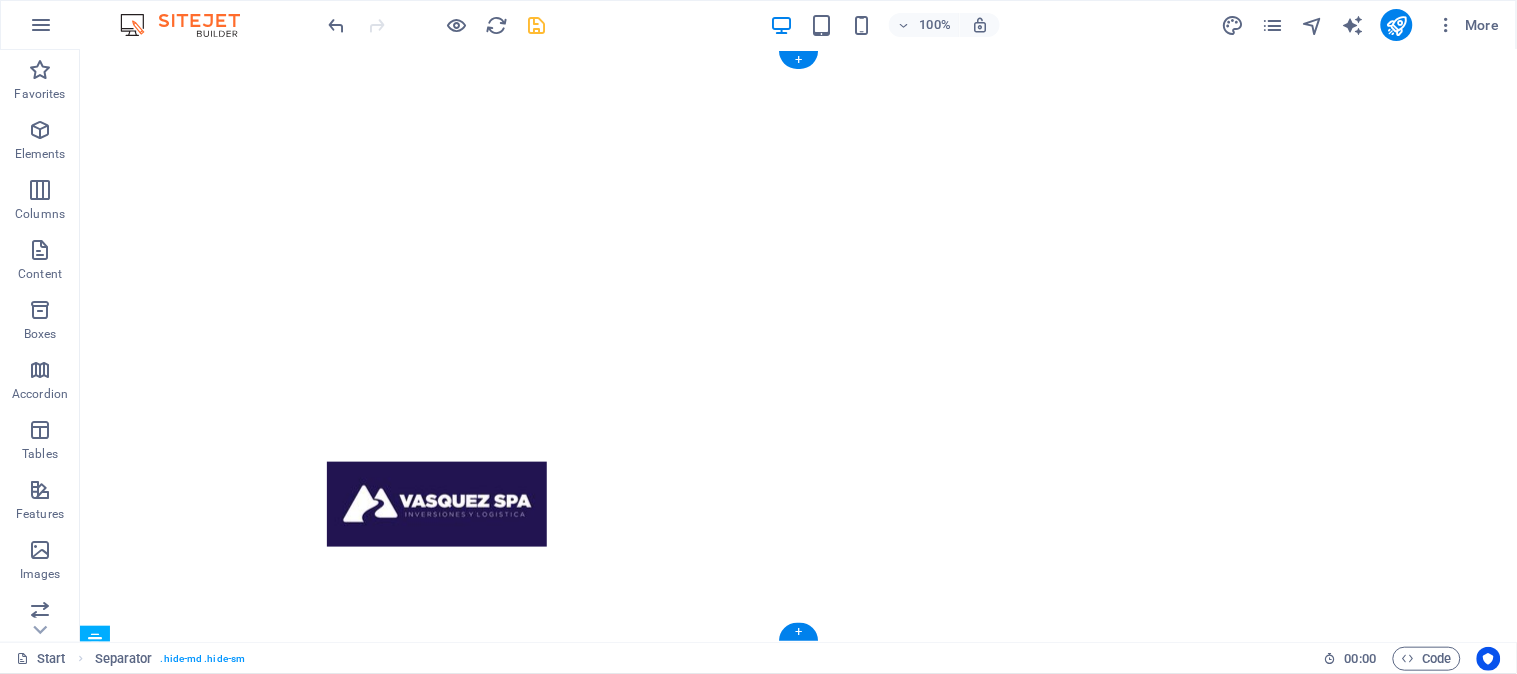 scroll, scrollTop: 0, scrollLeft: 0, axis: both 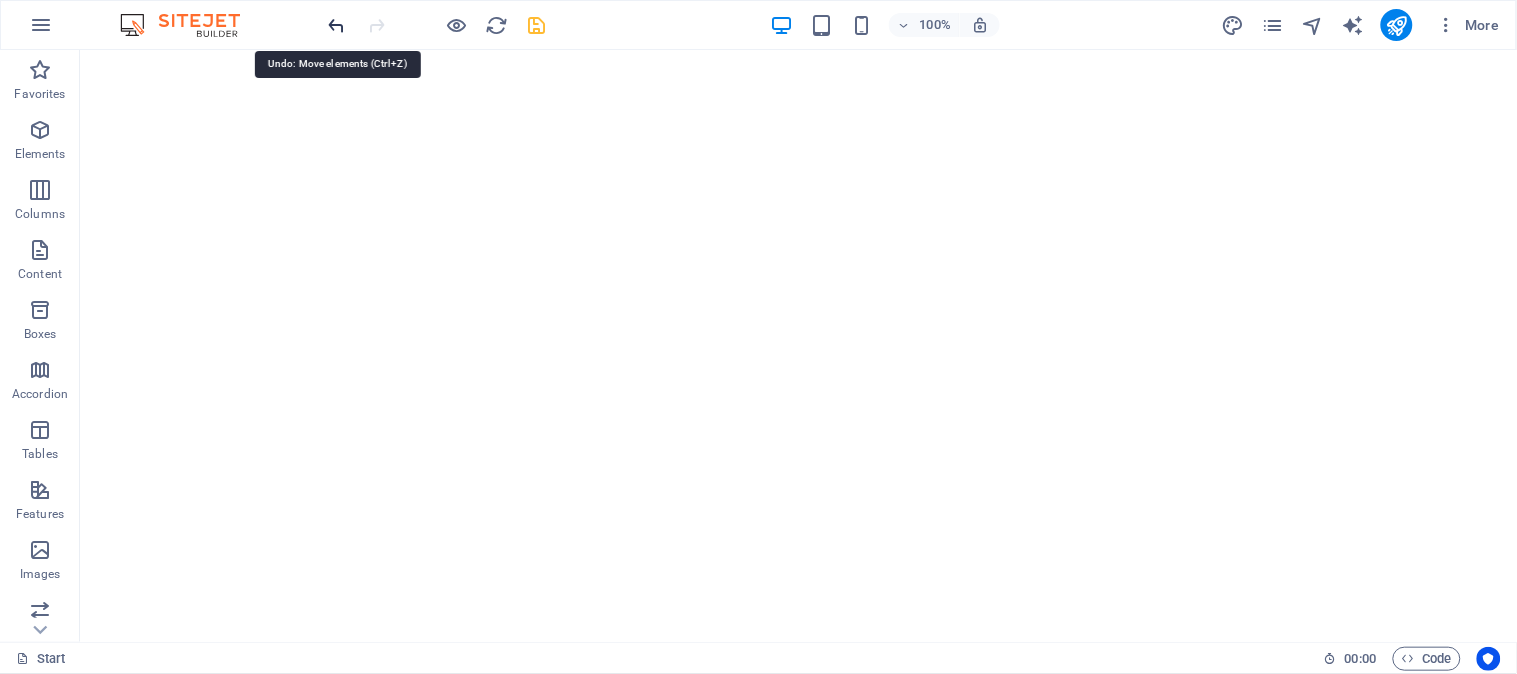 click at bounding box center [337, 25] 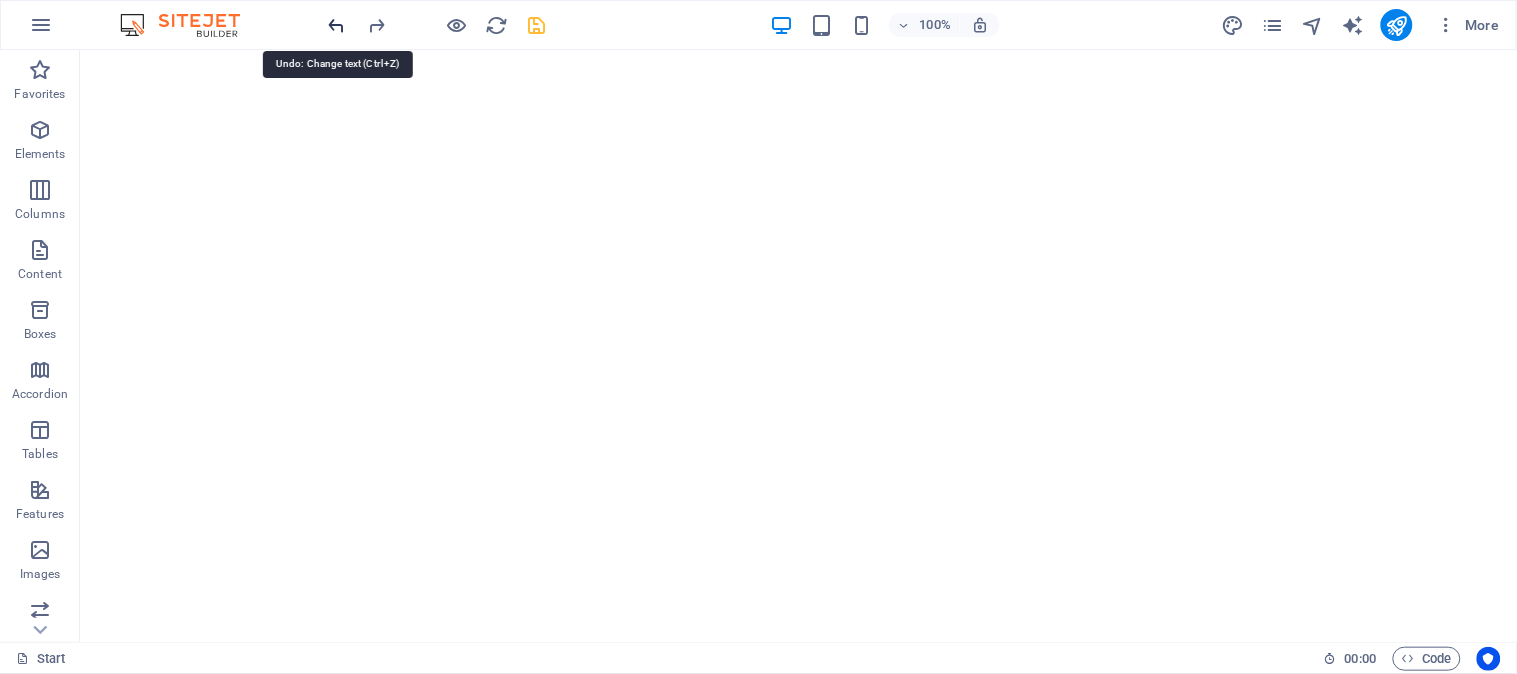 click at bounding box center (337, 25) 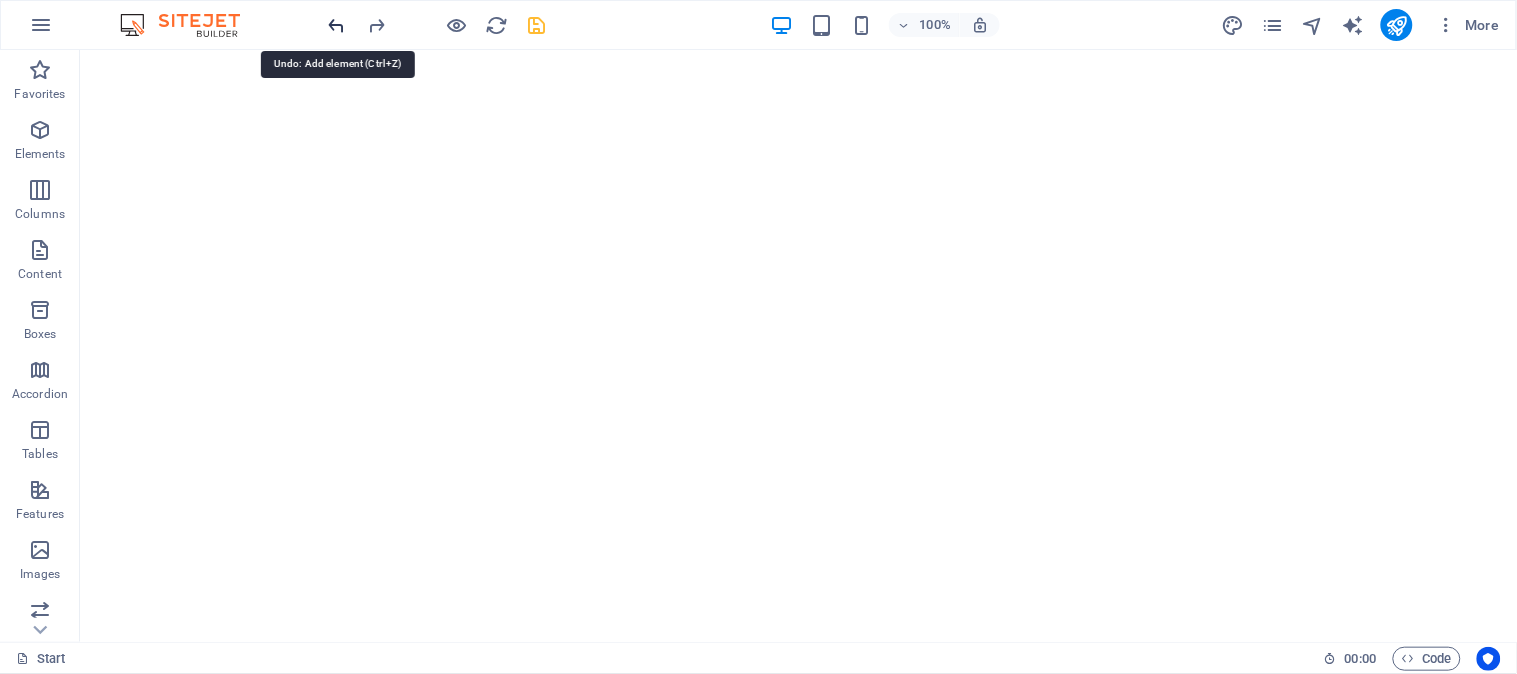 click at bounding box center [337, 25] 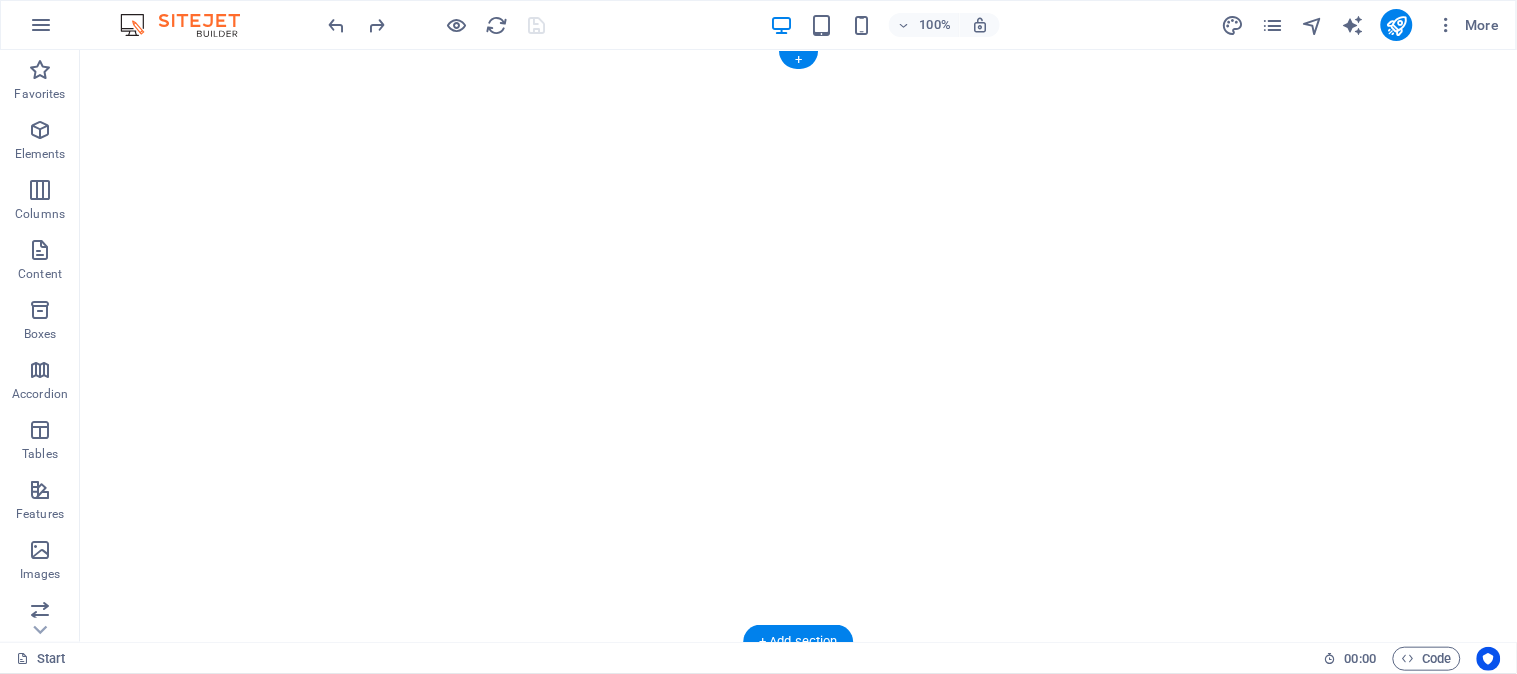 click at bounding box center [-2054, 49] 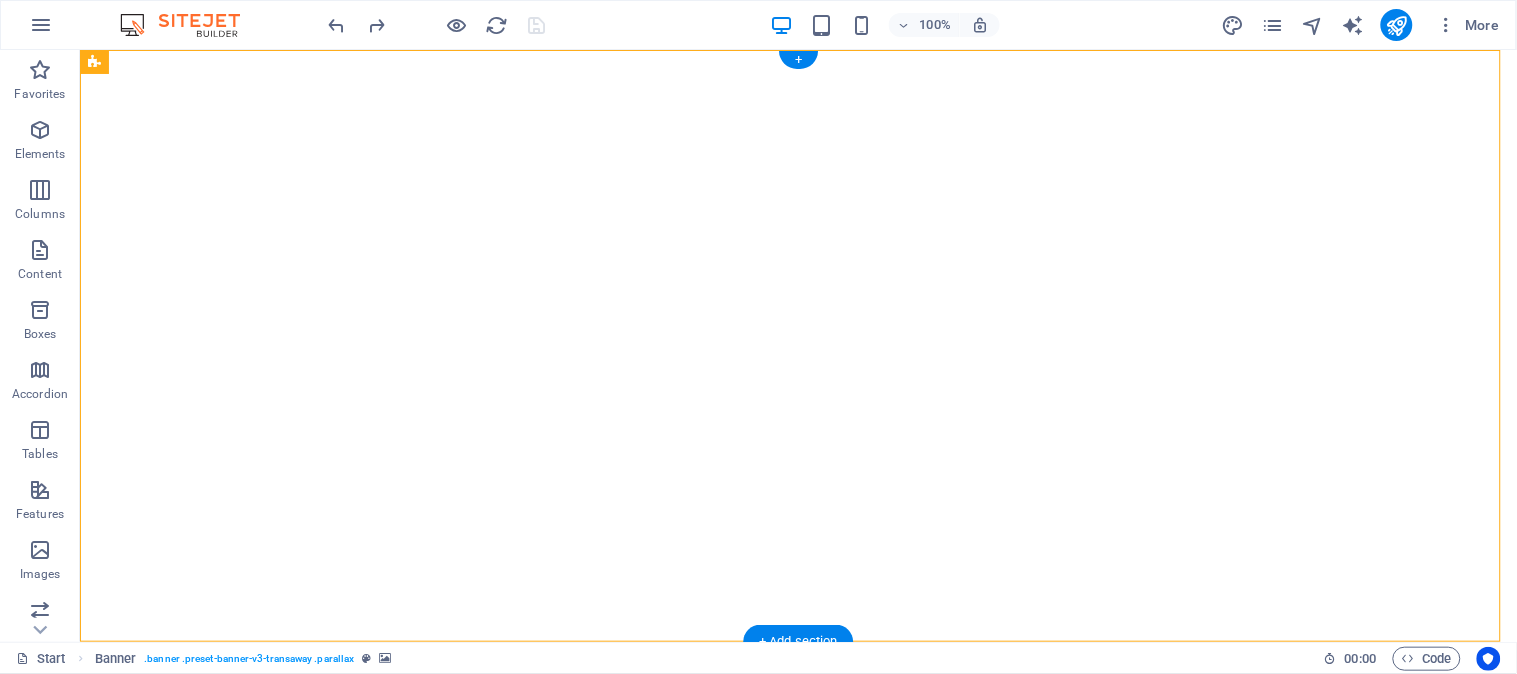 click at bounding box center (-3476, 49) 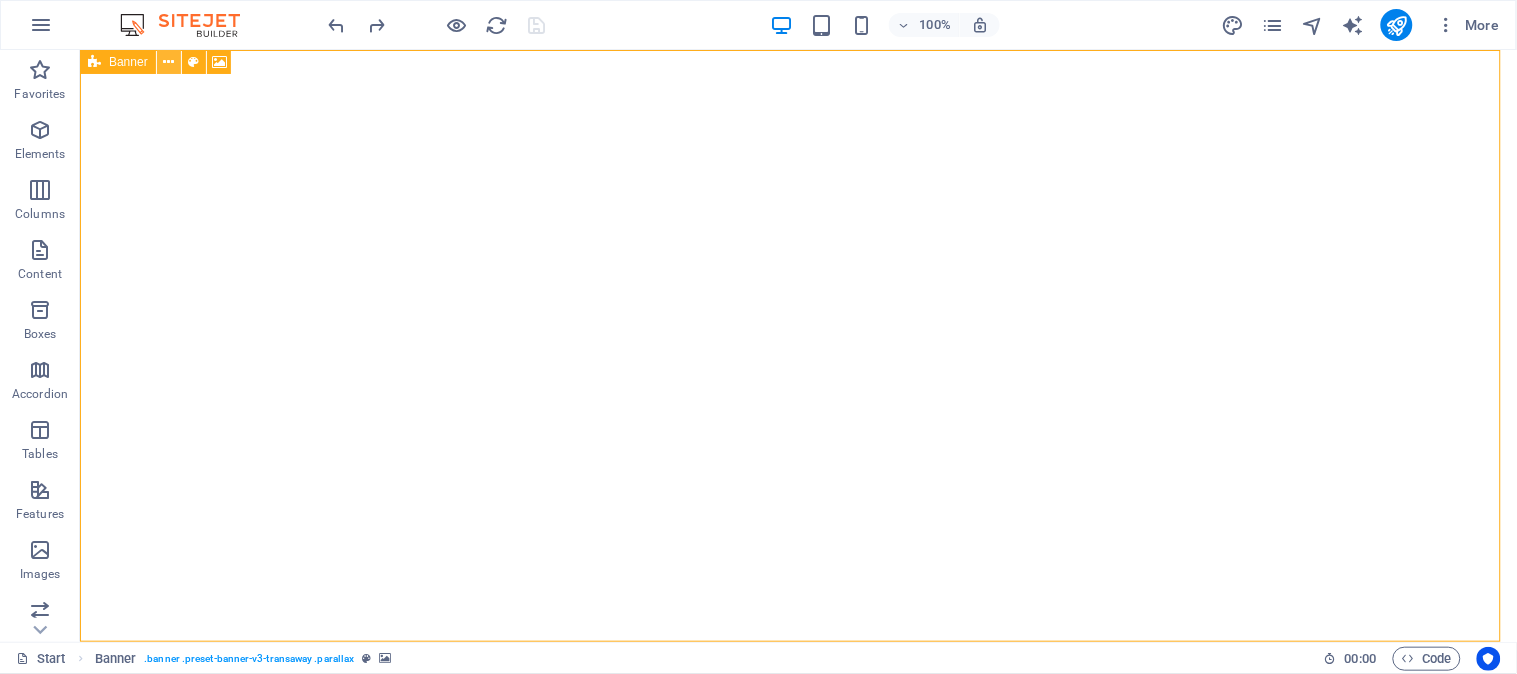 click at bounding box center [168, 62] 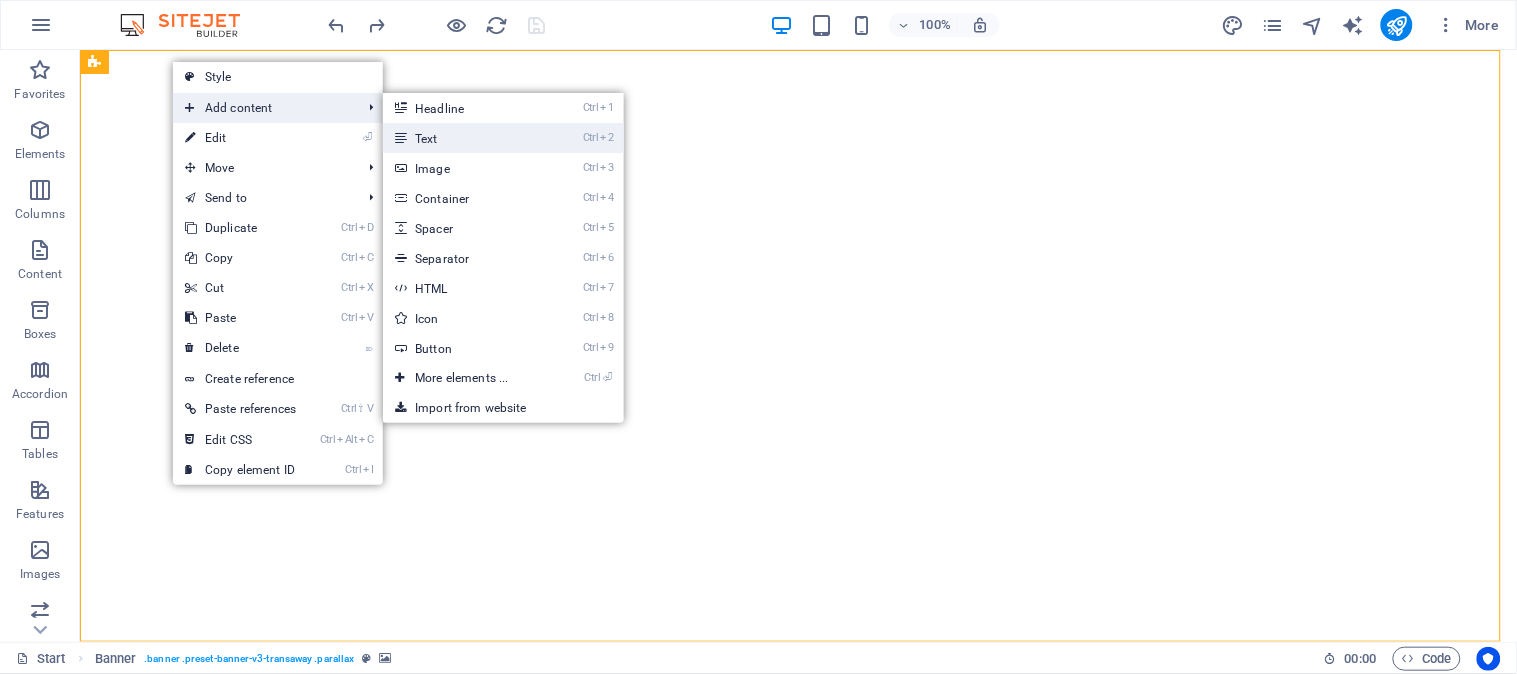 click on "Ctrl 2  Text" at bounding box center [465, 138] 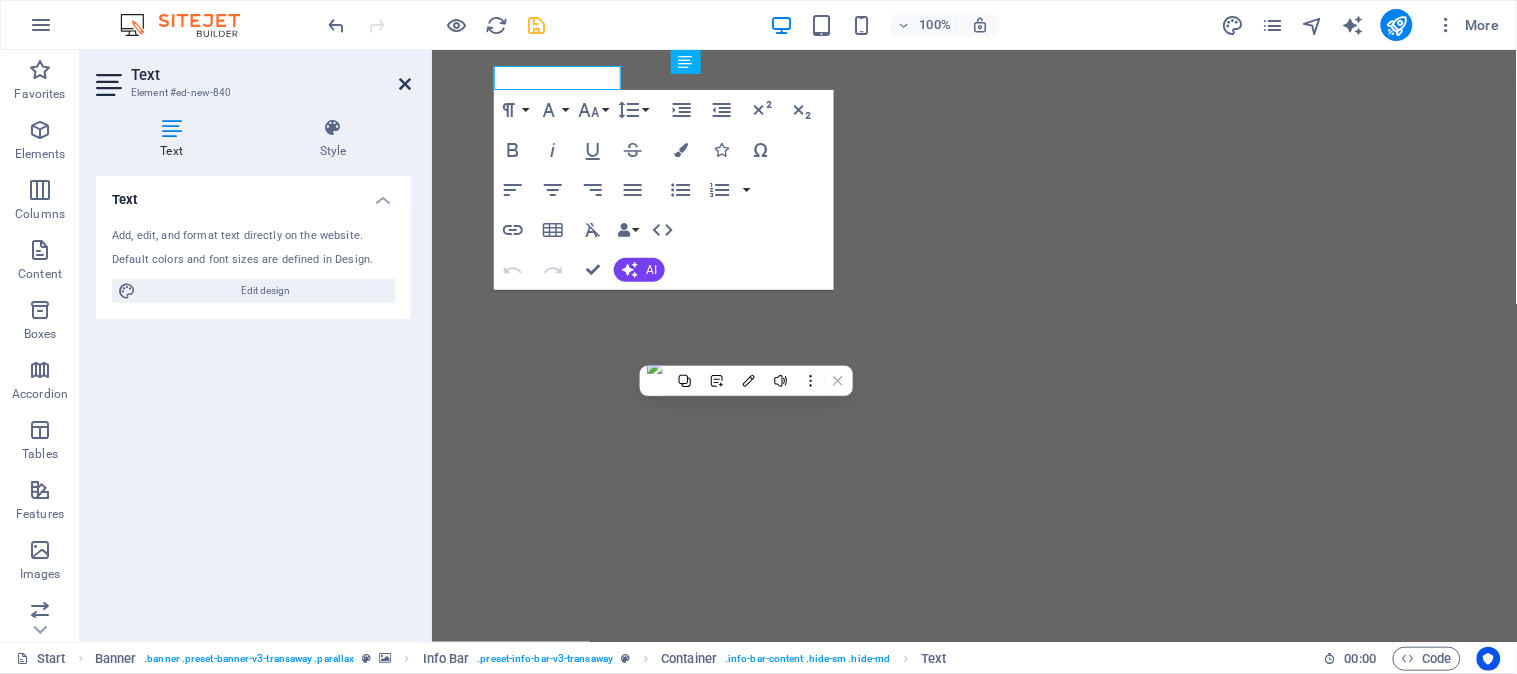 click at bounding box center (405, 84) 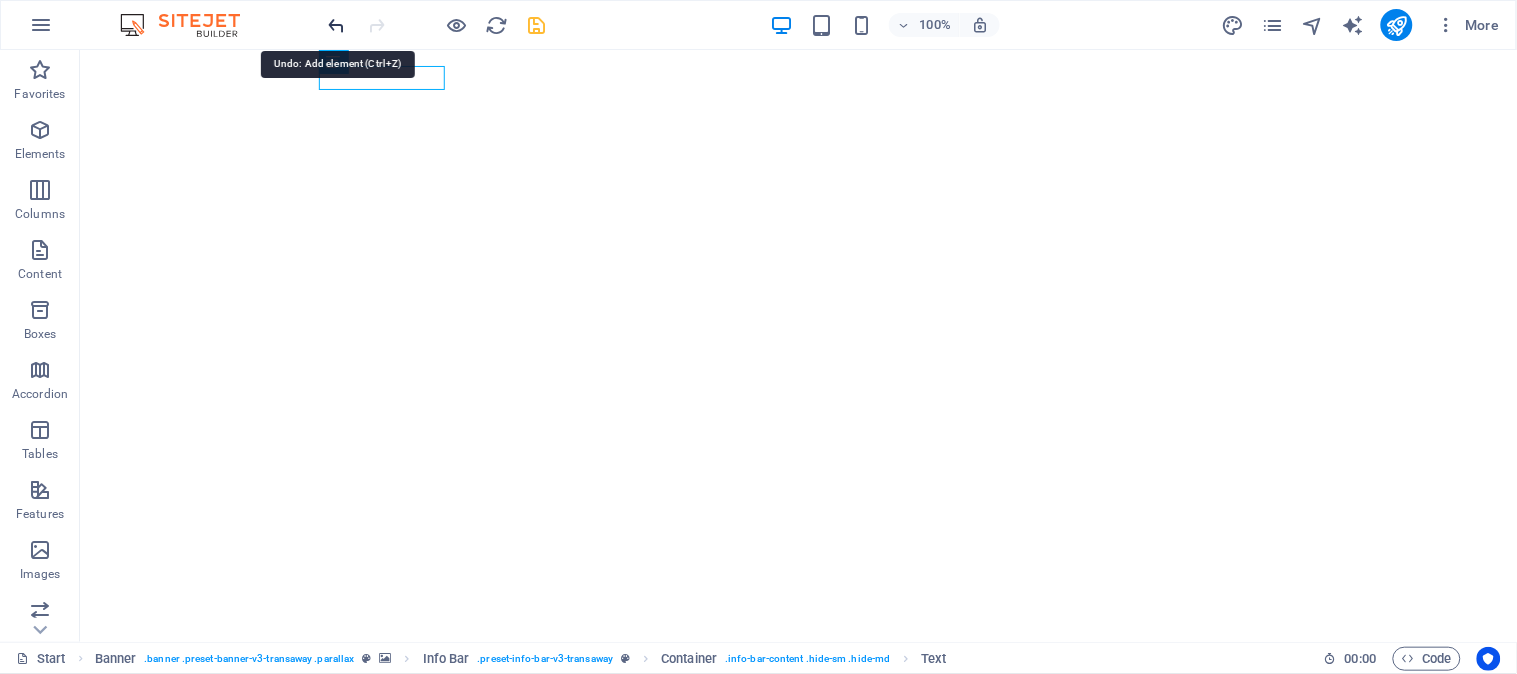 click at bounding box center (337, 25) 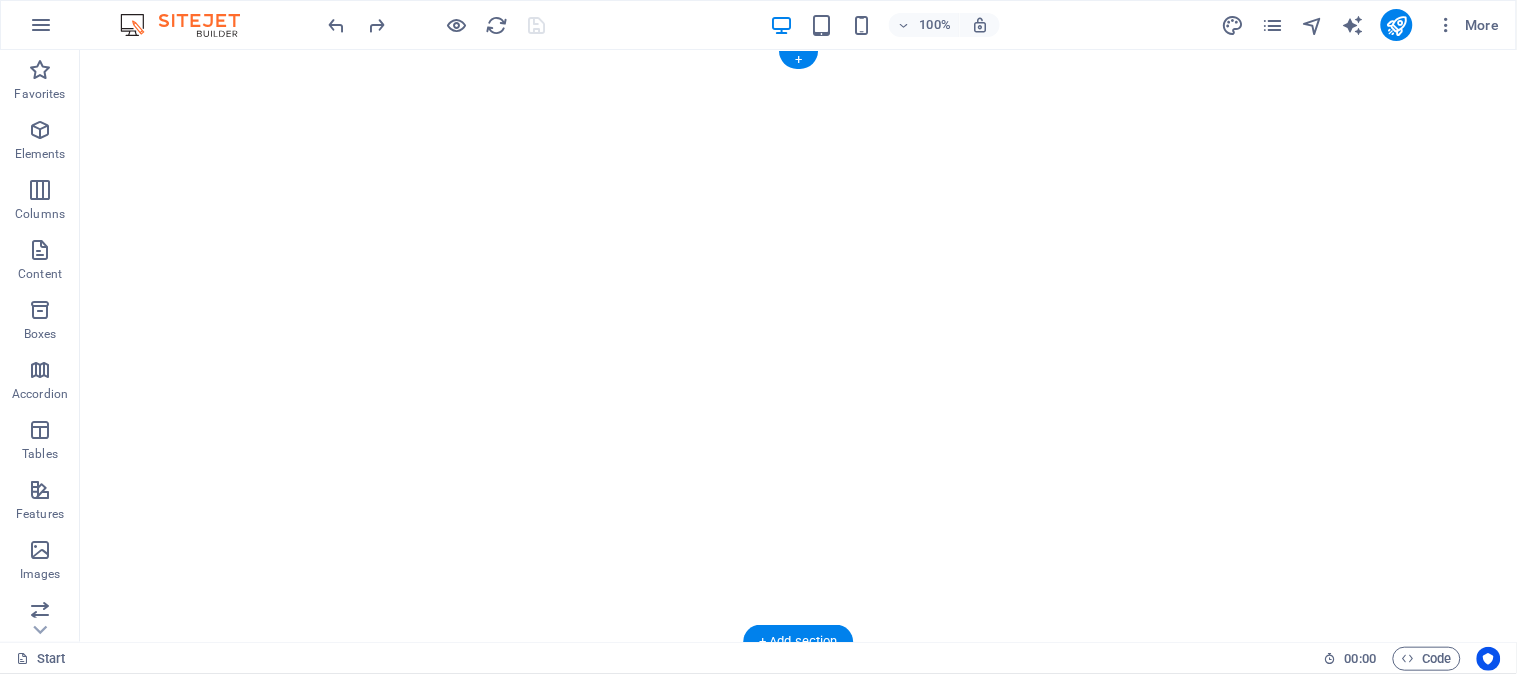 click at bounding box center [-3476, 49] 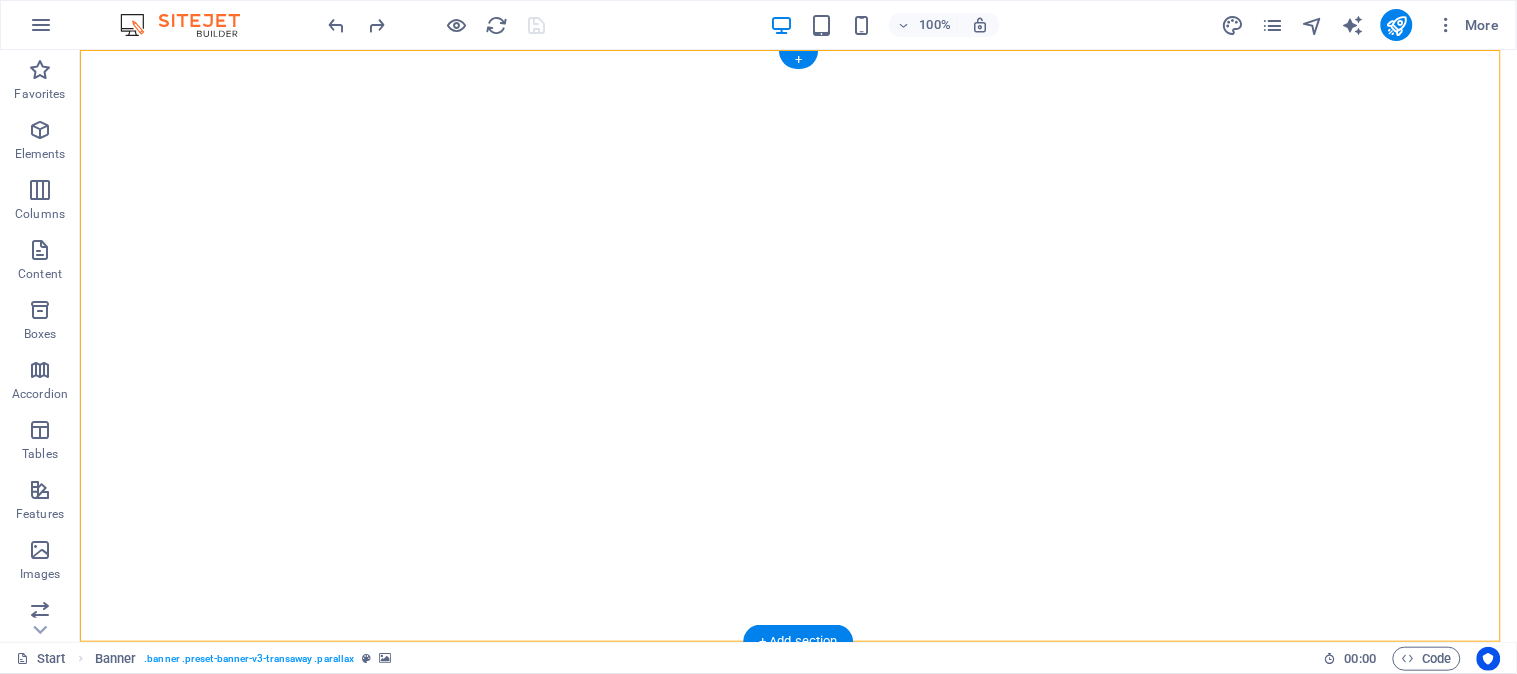 click at bounding box center (-3476, 49) 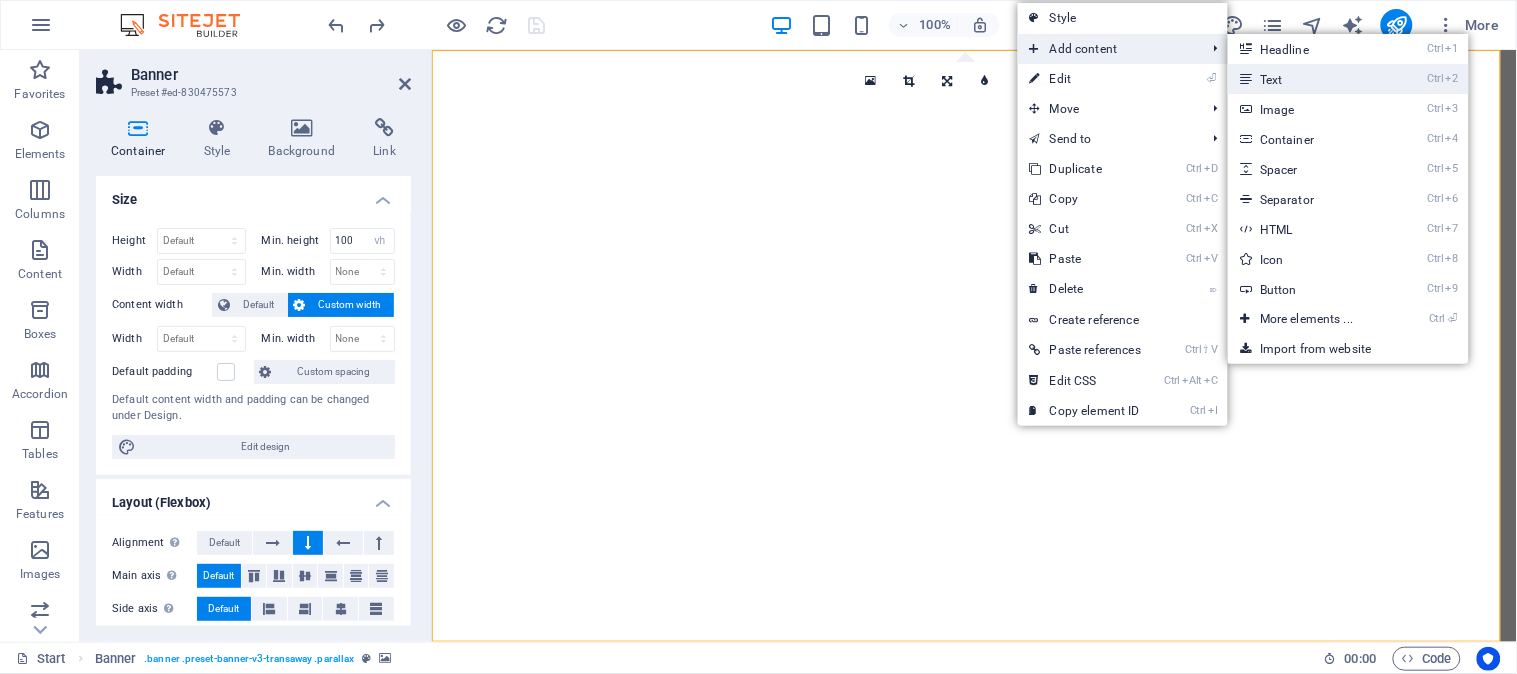 click on "Ctrl 2  Text" at bounding box center [1310, 79] 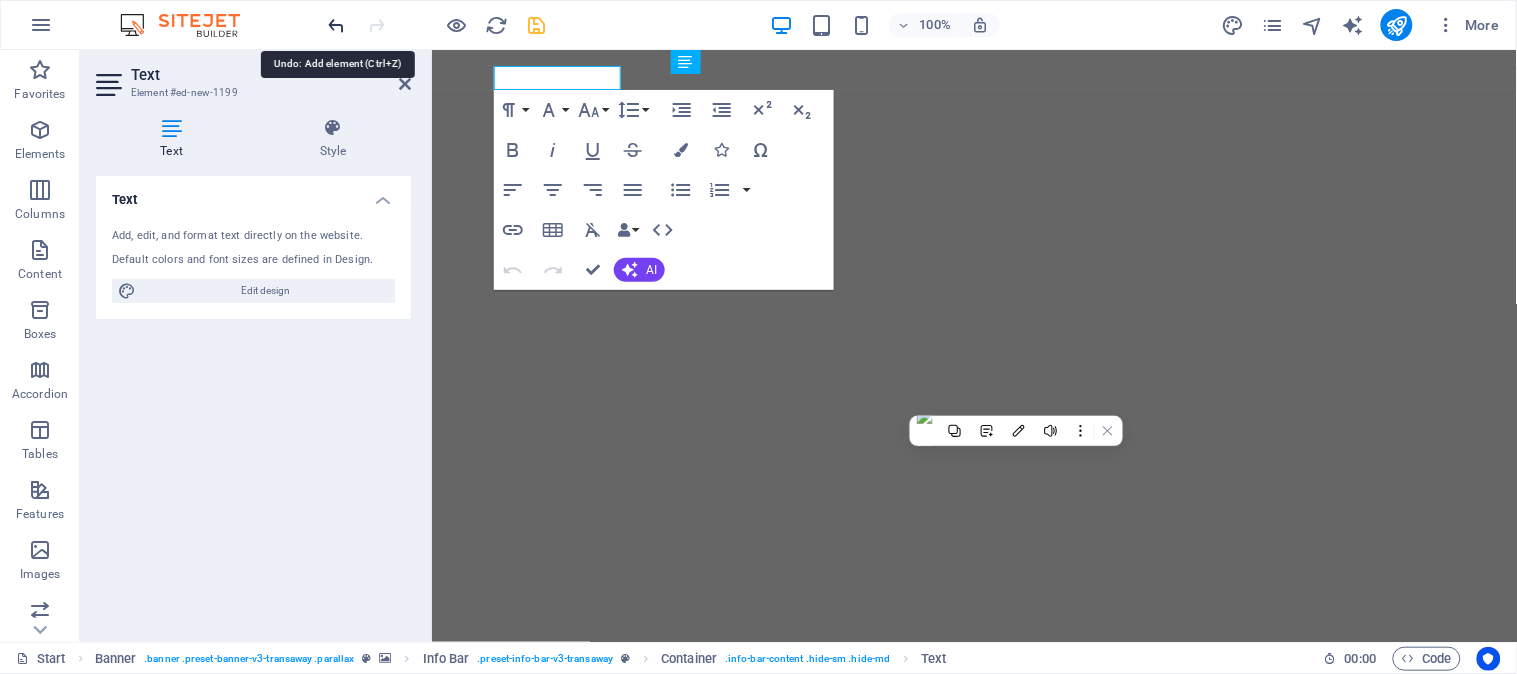 click at bounding box center [337, 25] 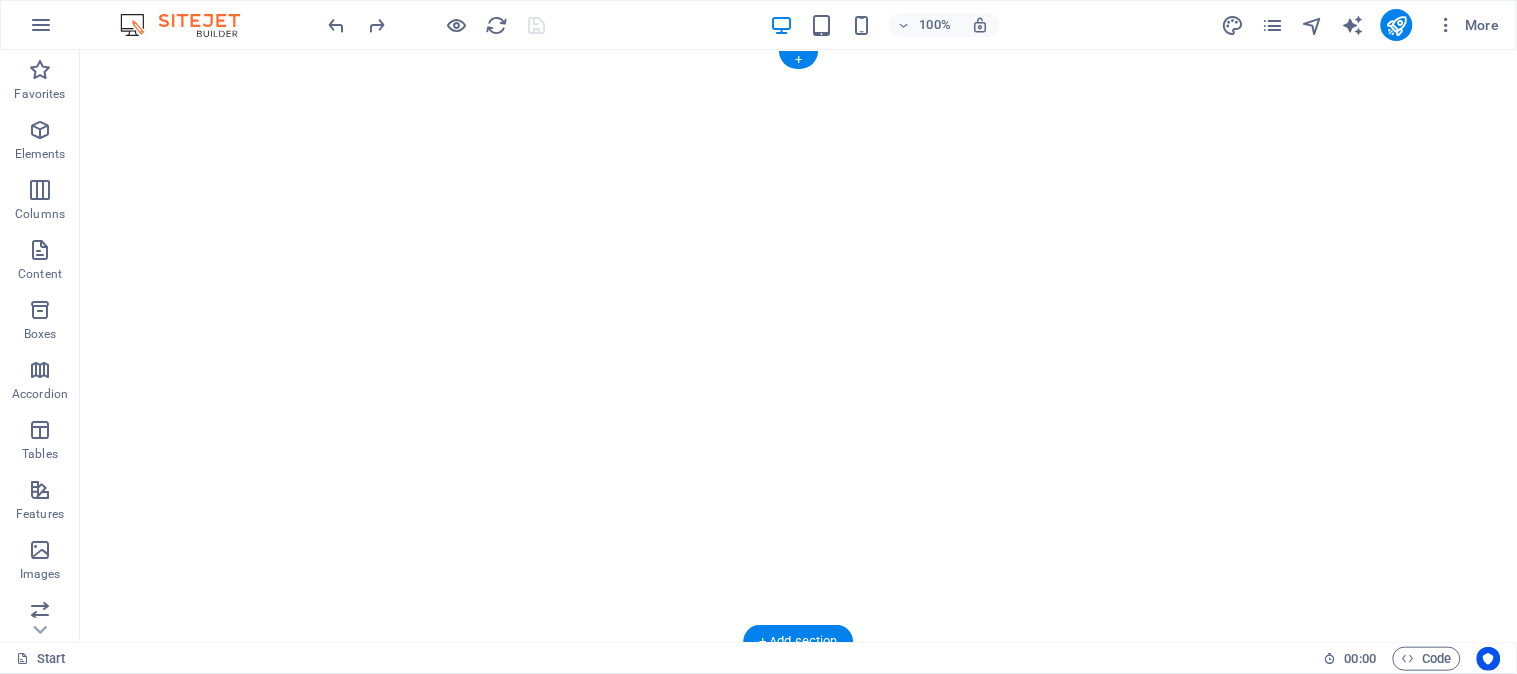 click at bounding box center (-3476, 49) 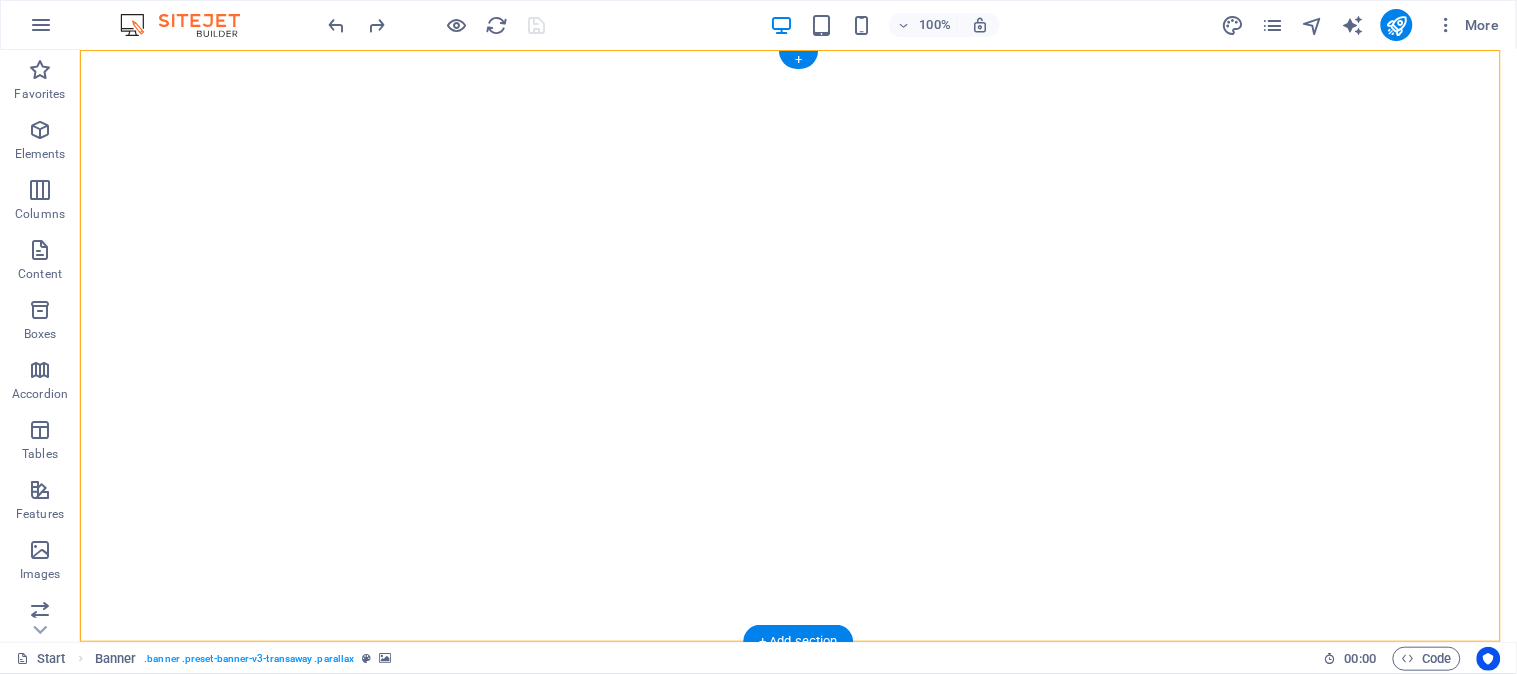 scroll, scrollTop: 0, scrollLeft: 0, axis: both 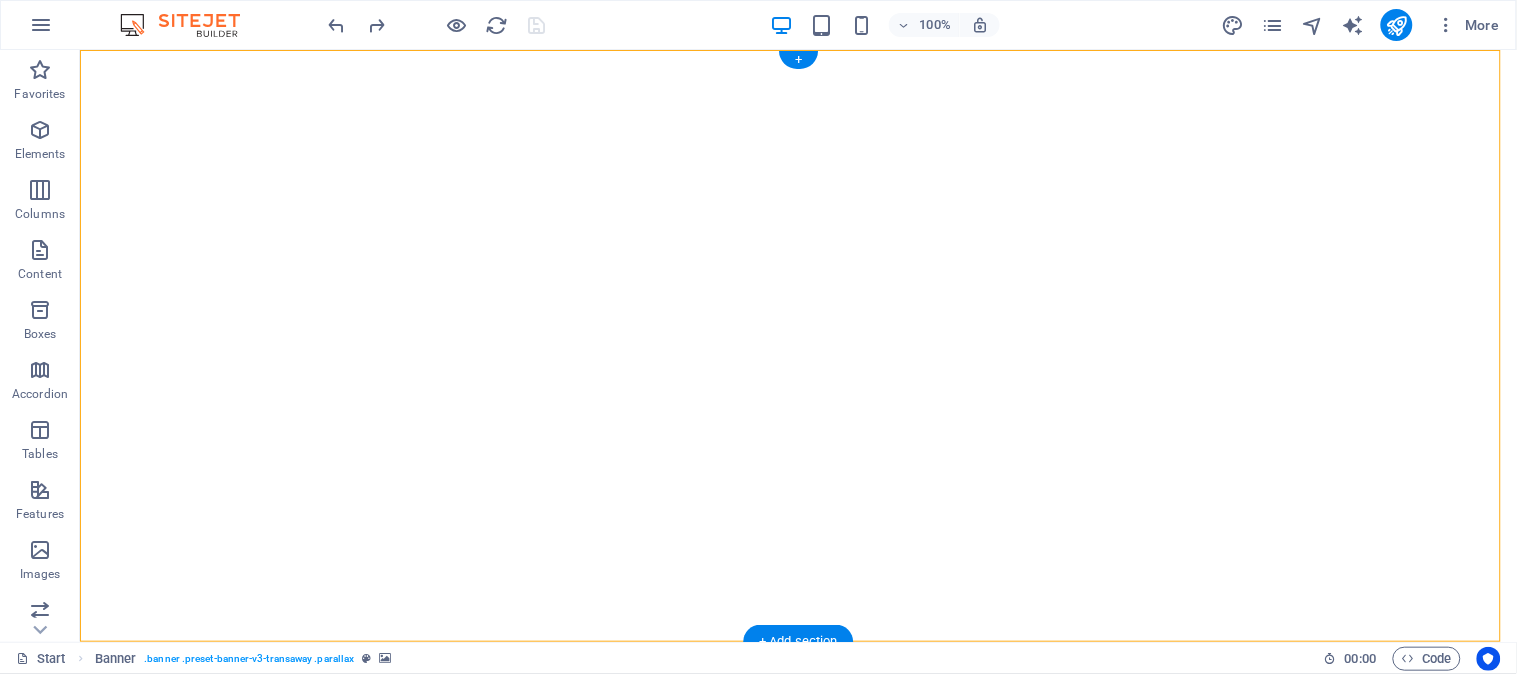 click at bounding box center (-2054, 49) 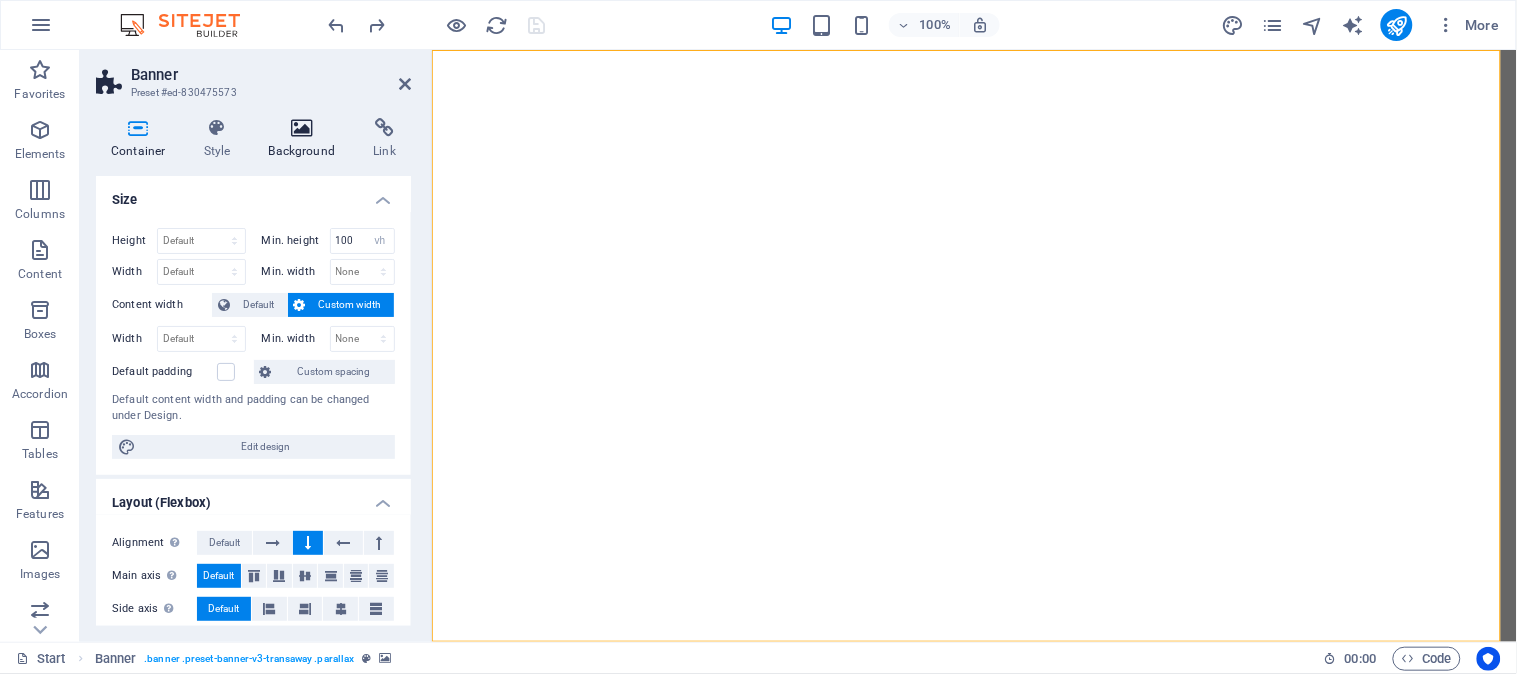 click on "Background" at bounding box center [306, 139] 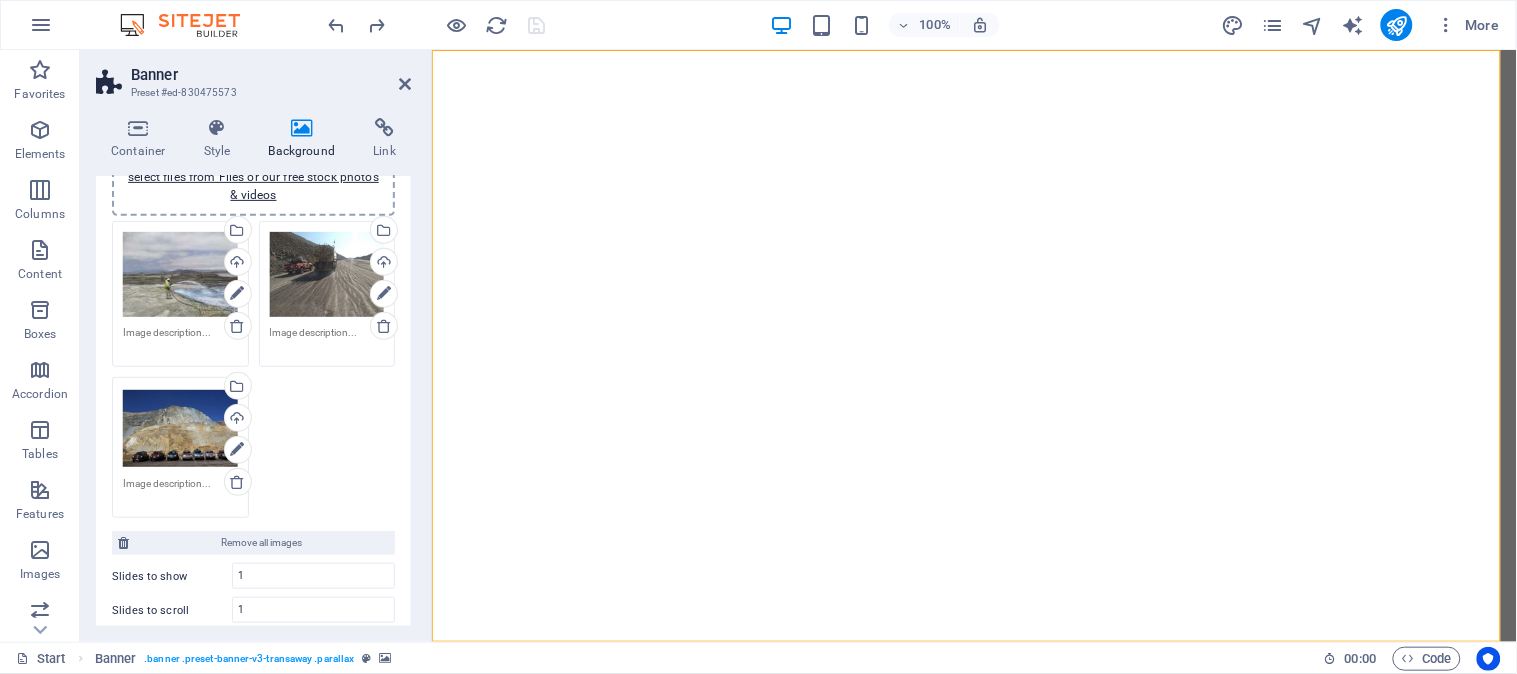 scroll, scrollTop: 0, scrollLeft: 0, axis: both 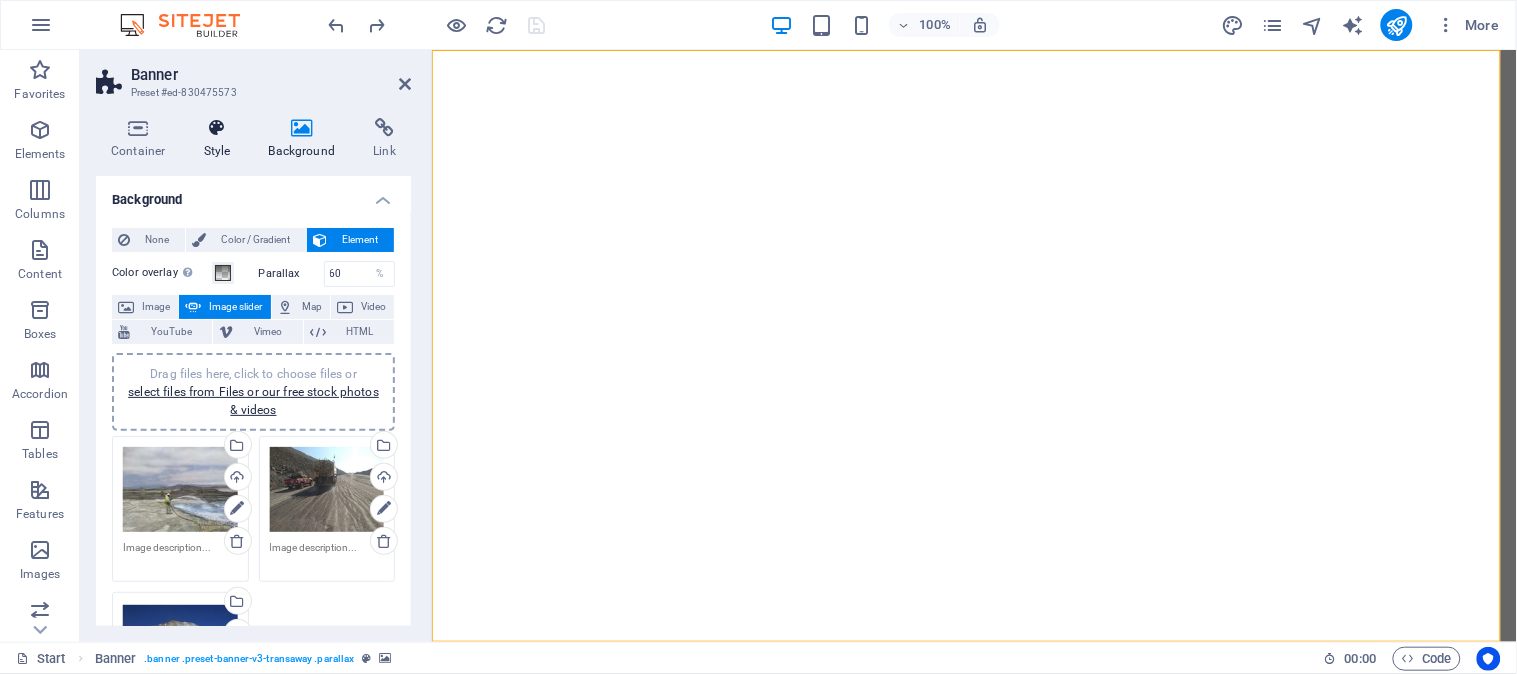 click on "Style" at bounding box center (221, 139) 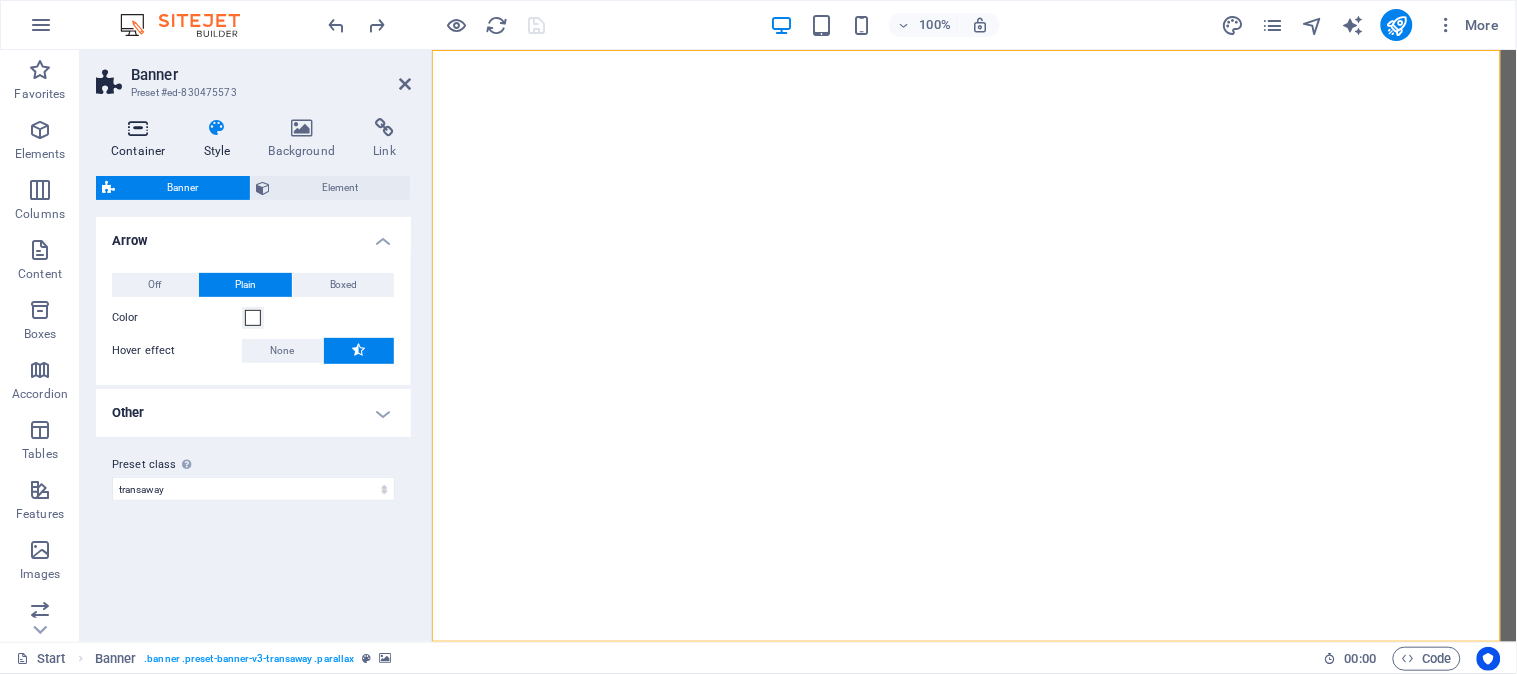 click on "Container" at bounding box center [142, 139] 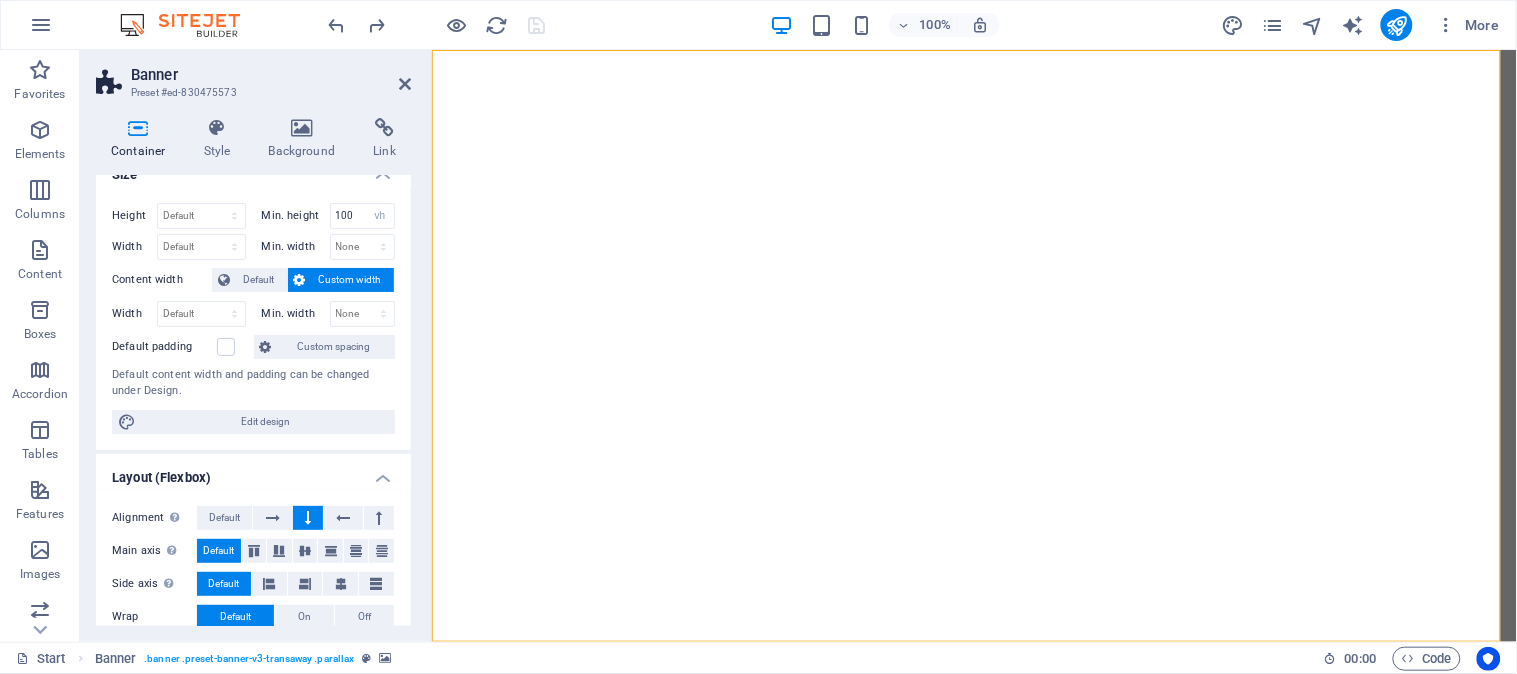 scroll, scrollTop: 0, scrollLeft: 0, axis: both 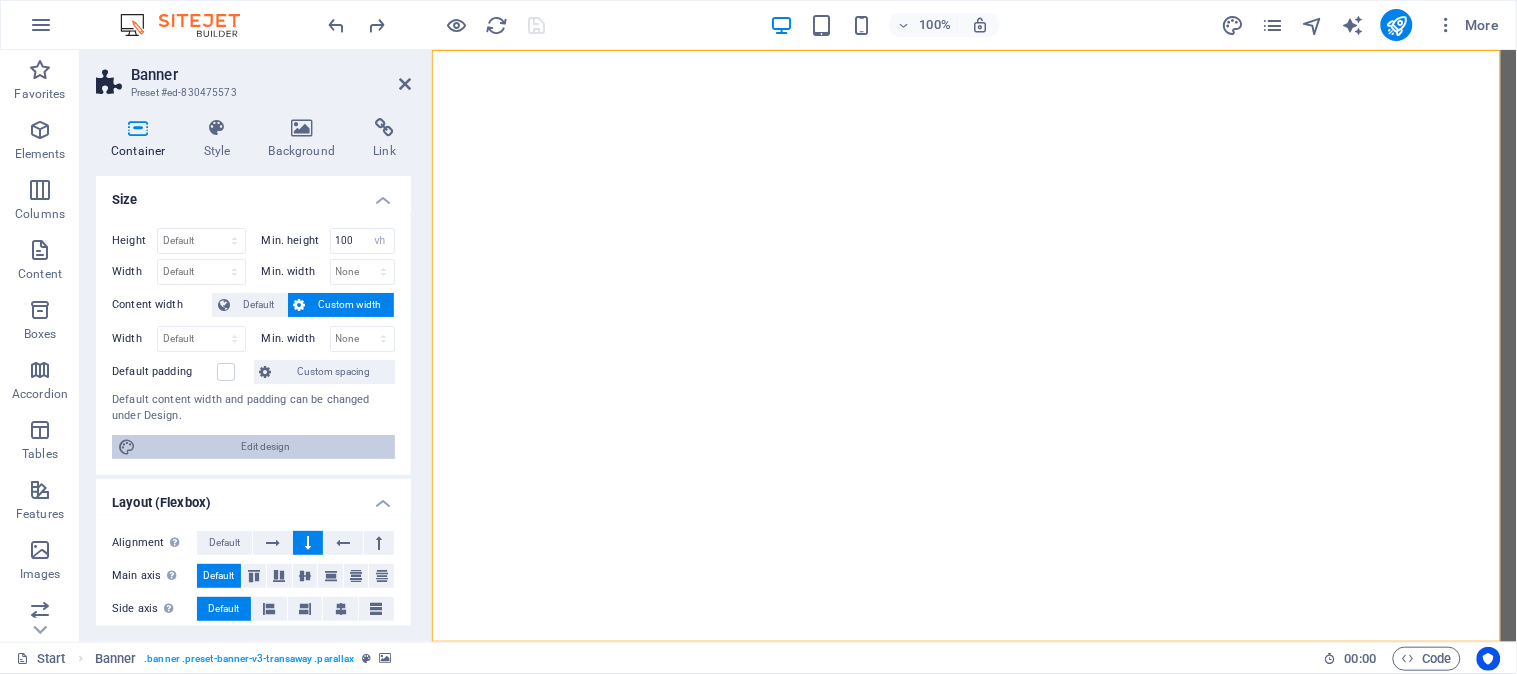 drag, startPoint x: 313, startPoint y: 442, endPoint x: 472, endPoint y: 242, distance: 255.50146 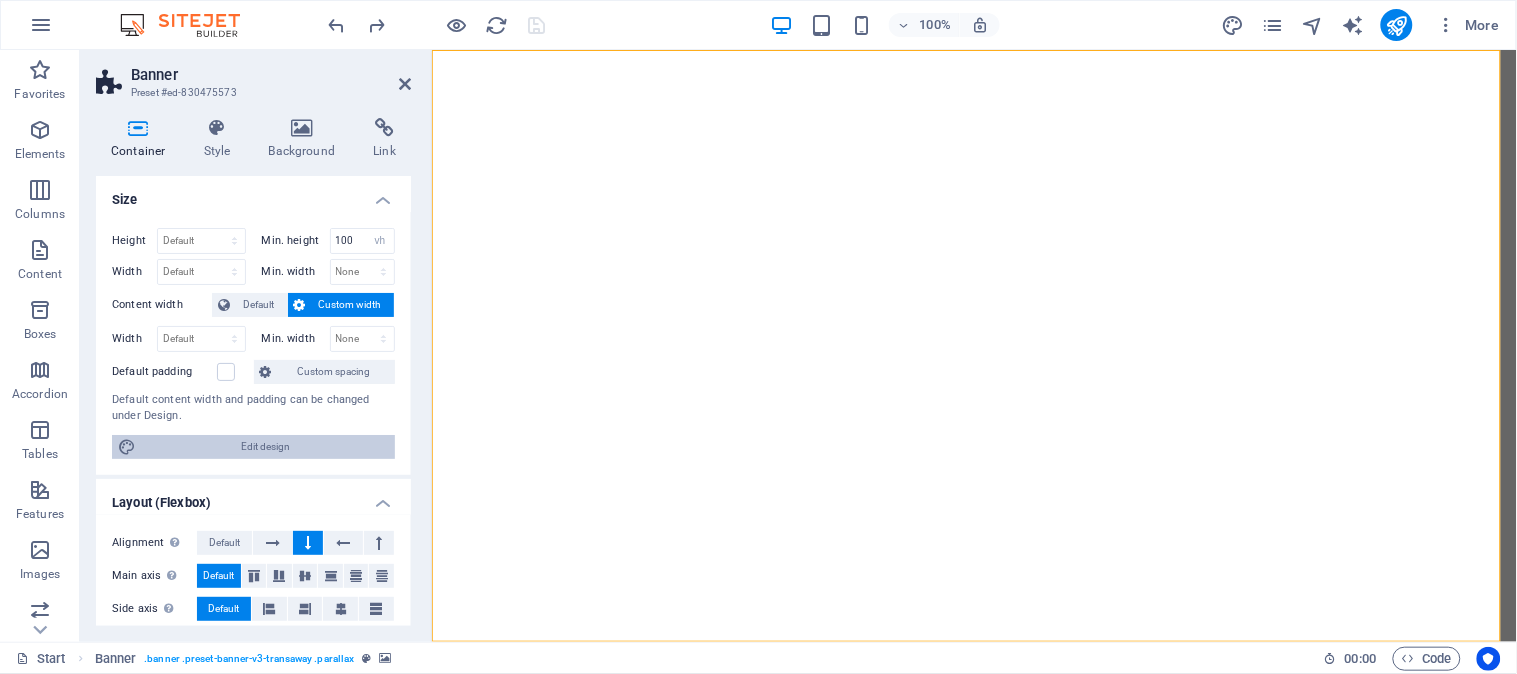 click on "Edit design" at bounding box center (265, 447) 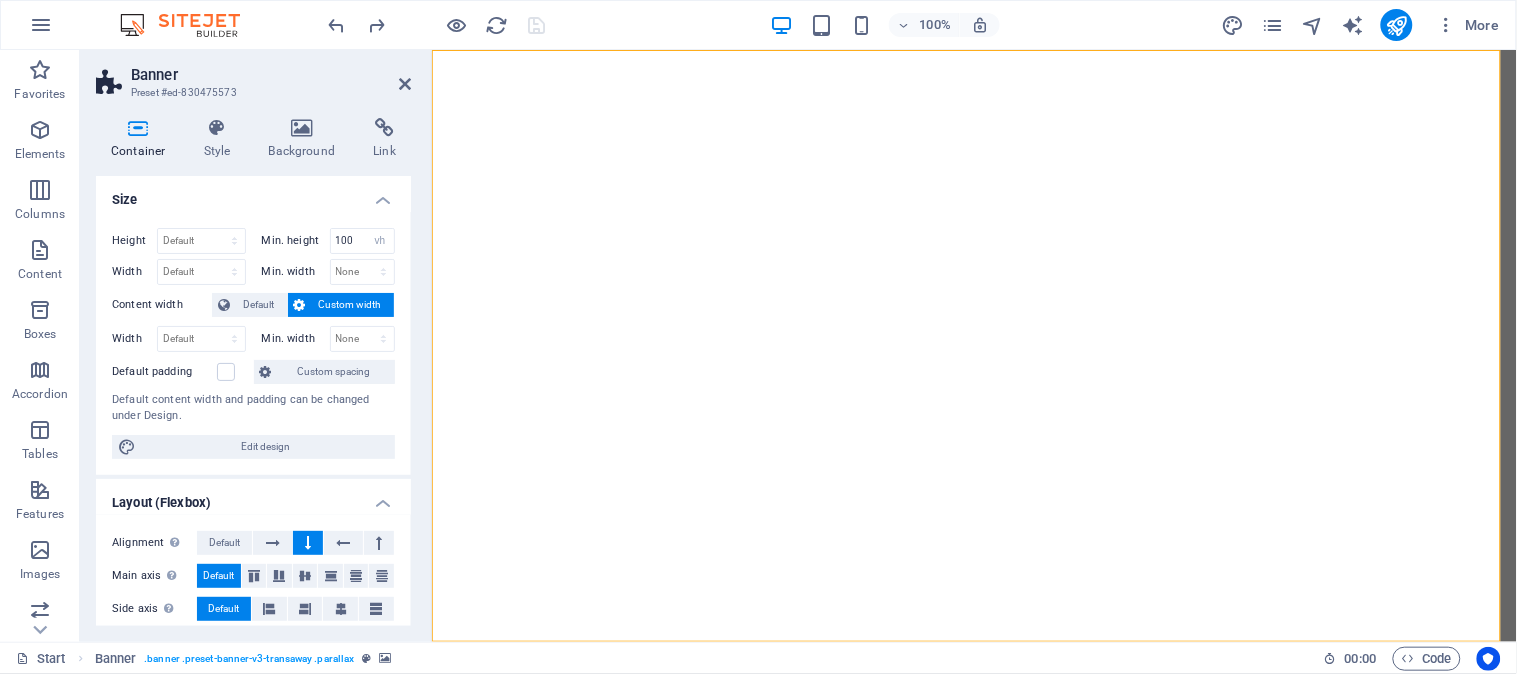 select on "rem" 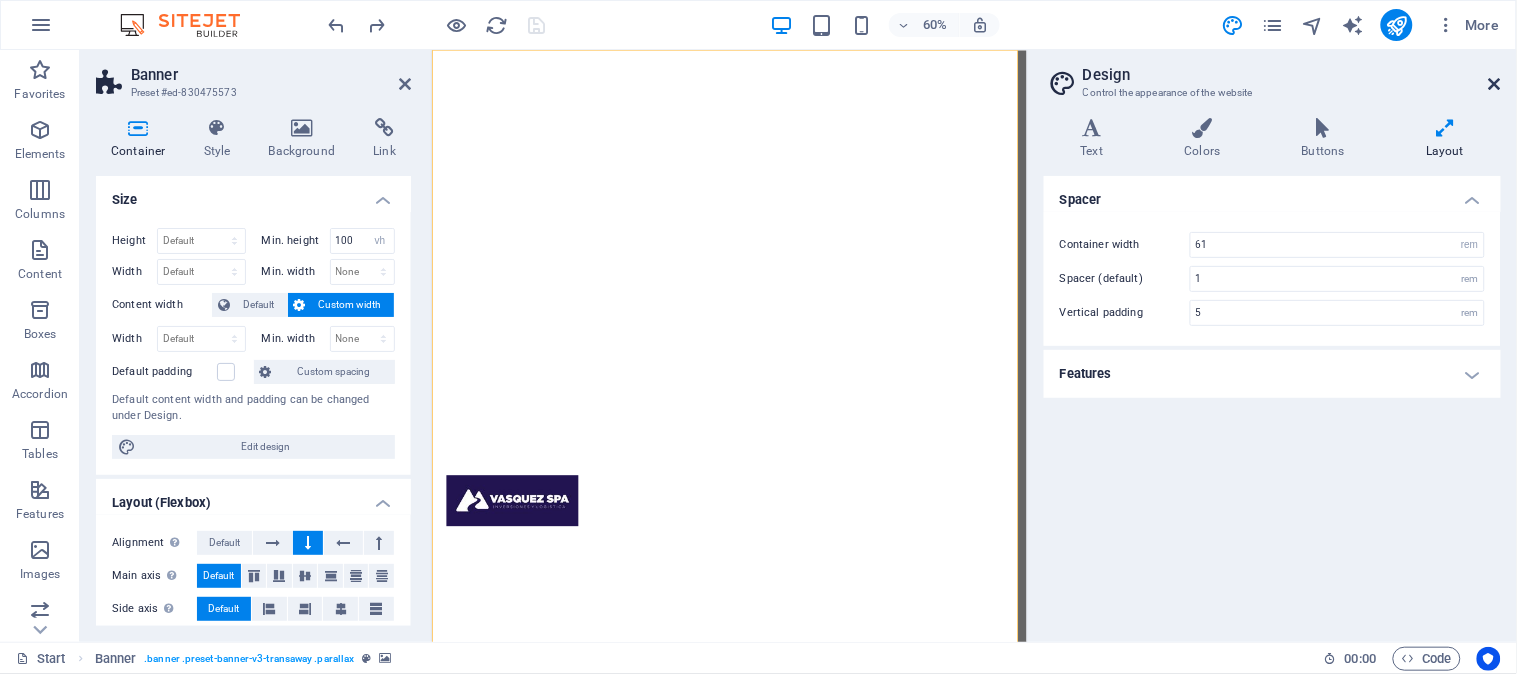 click at bounding box center [1495, 84] 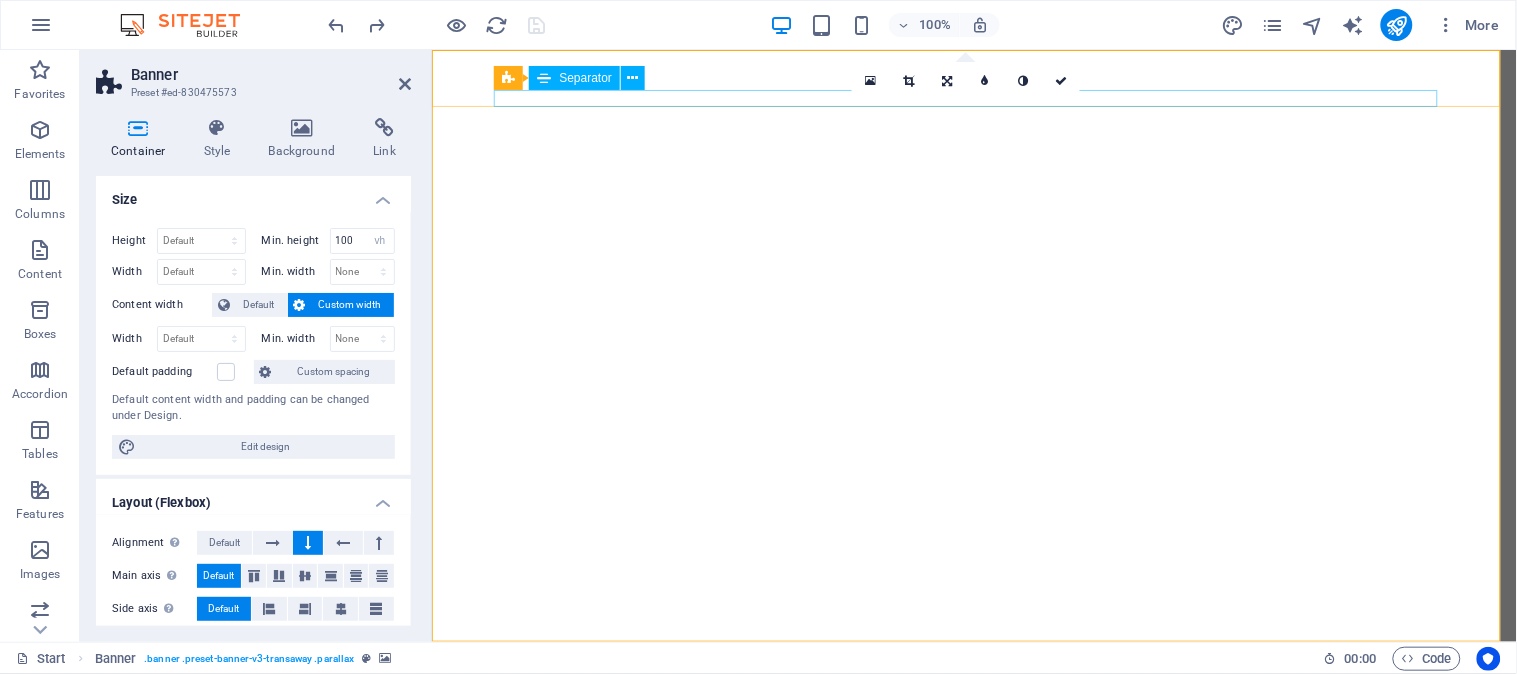 click on "Separator" at bounding box center [585, 78] 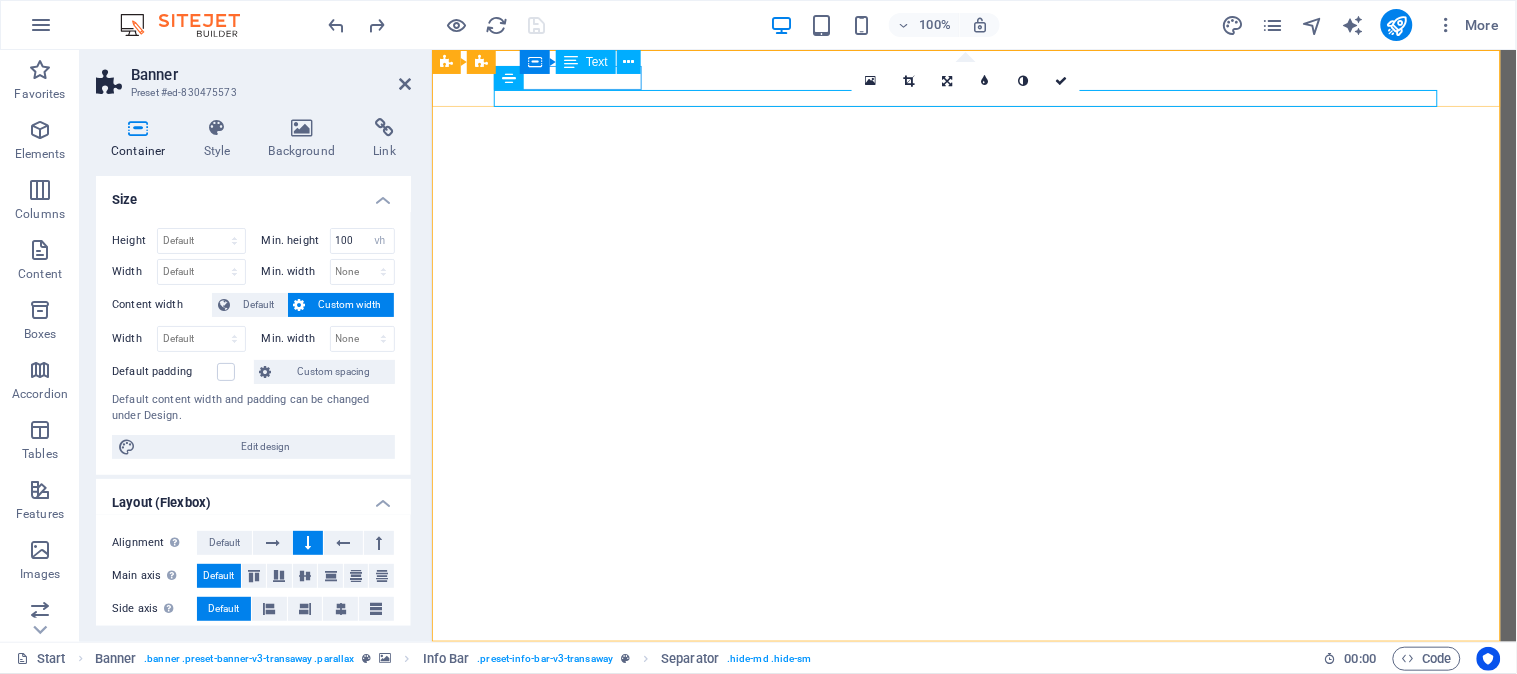 click on "Text" at bounding box center (597, 62) 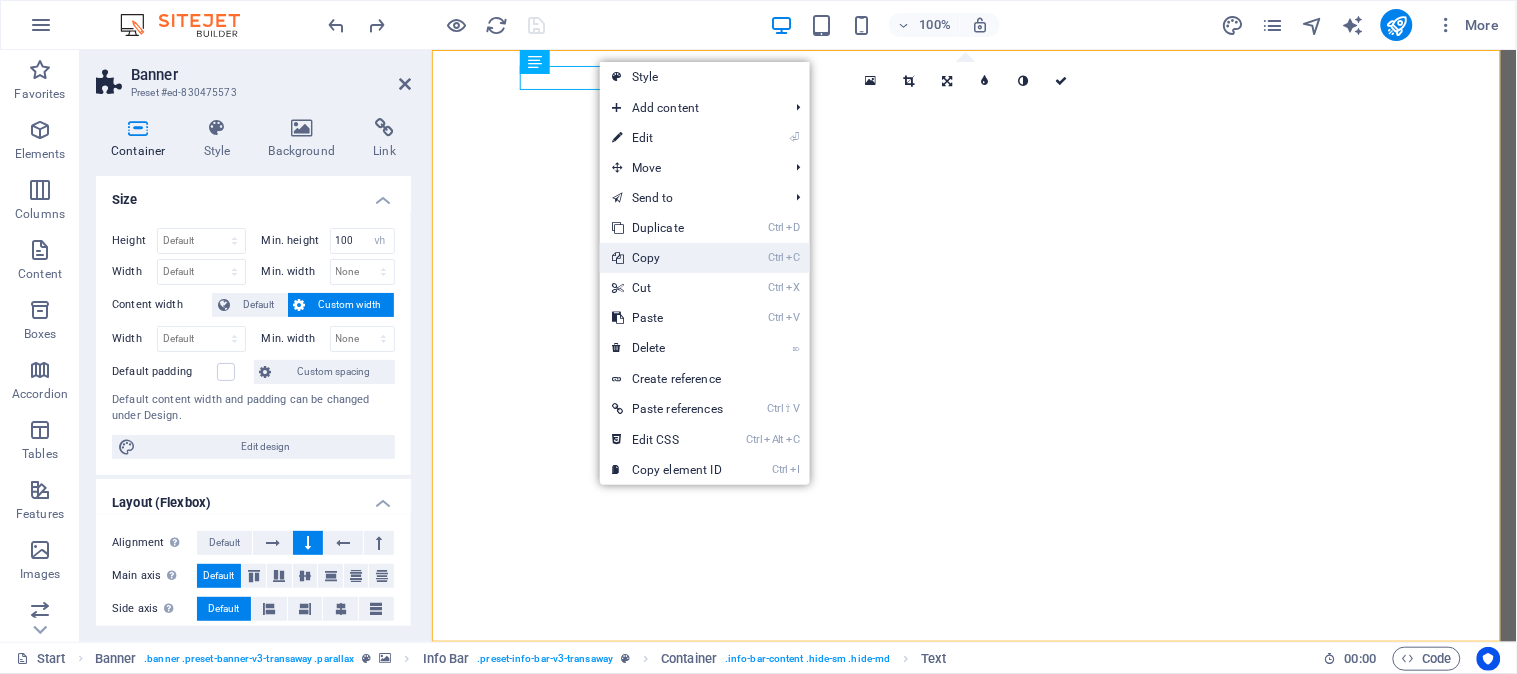 click on "Ctrl C  Copy" at bounding box center (667, 258) 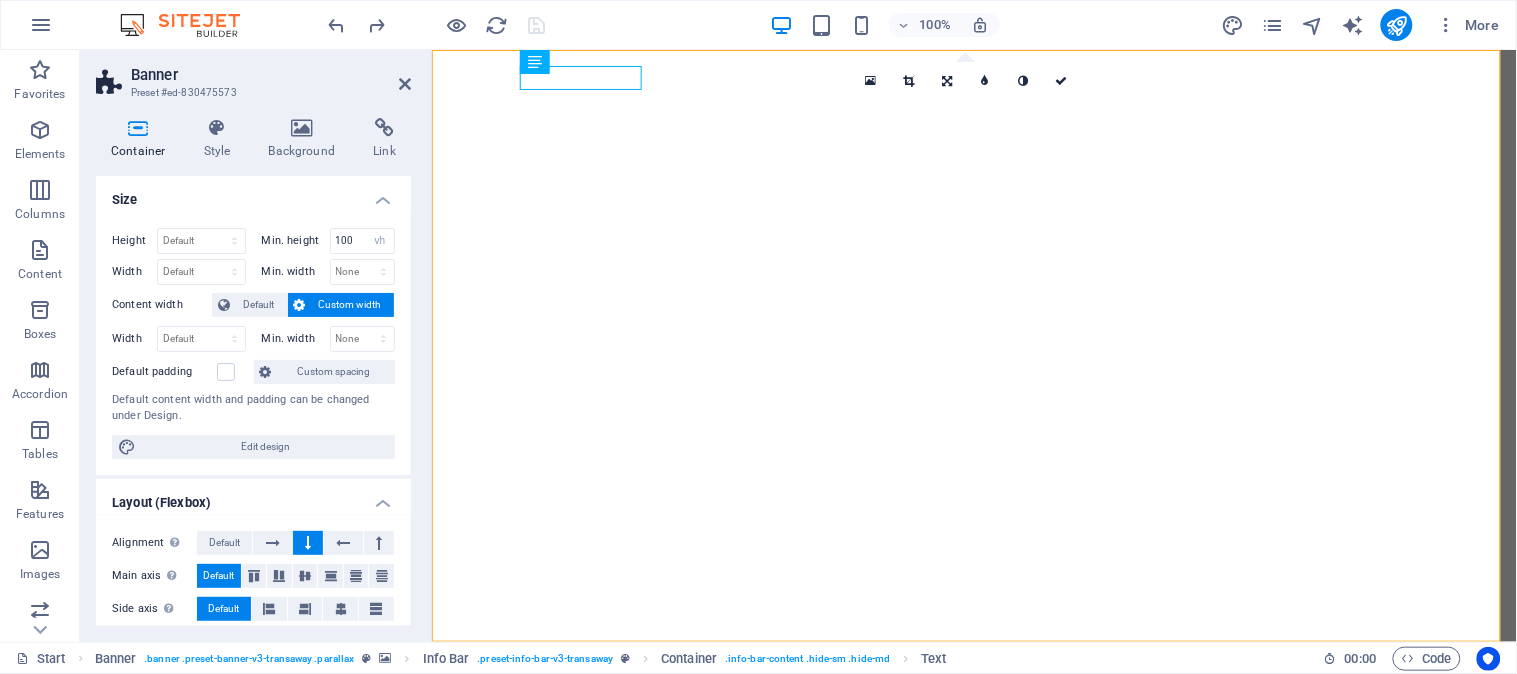 click at bounding box center (-1173, 49) 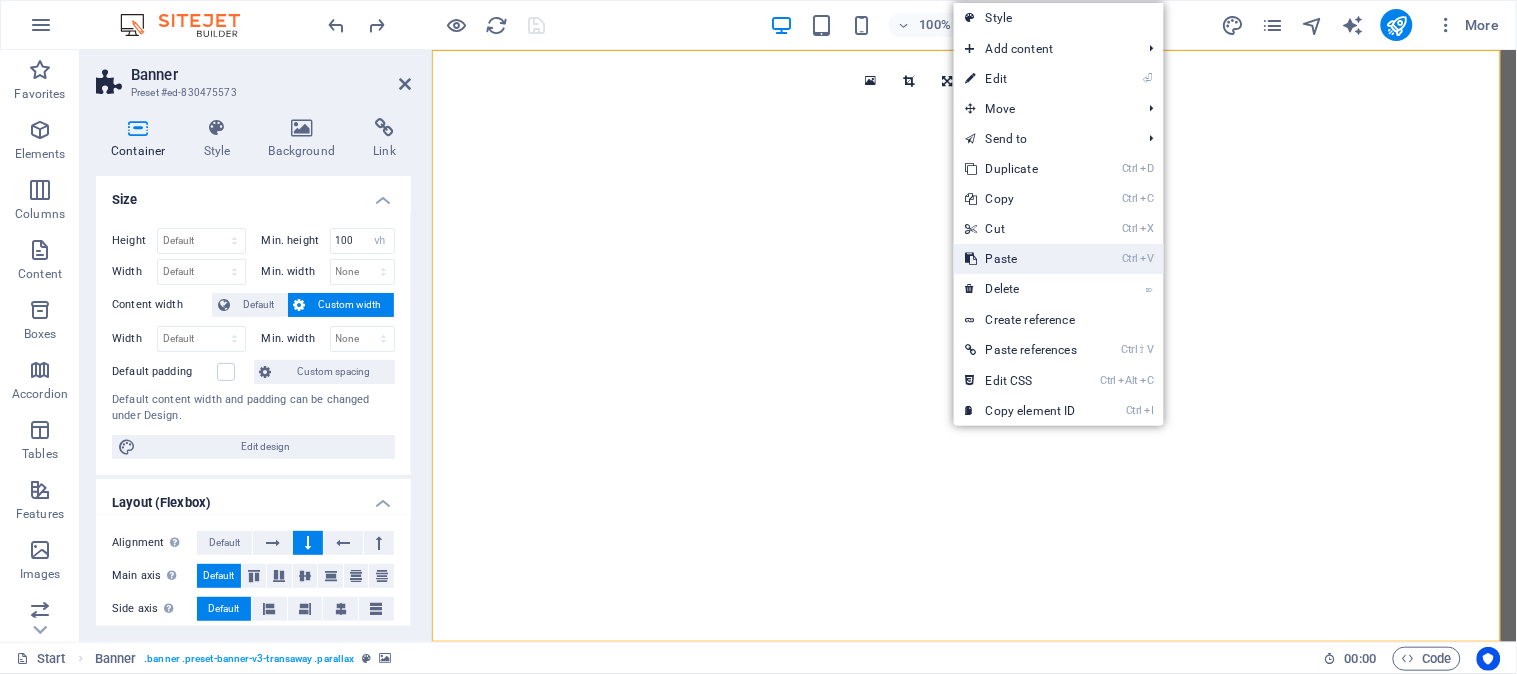 click on "Ctrl V  Paste" at bounding box center [1021, 259] 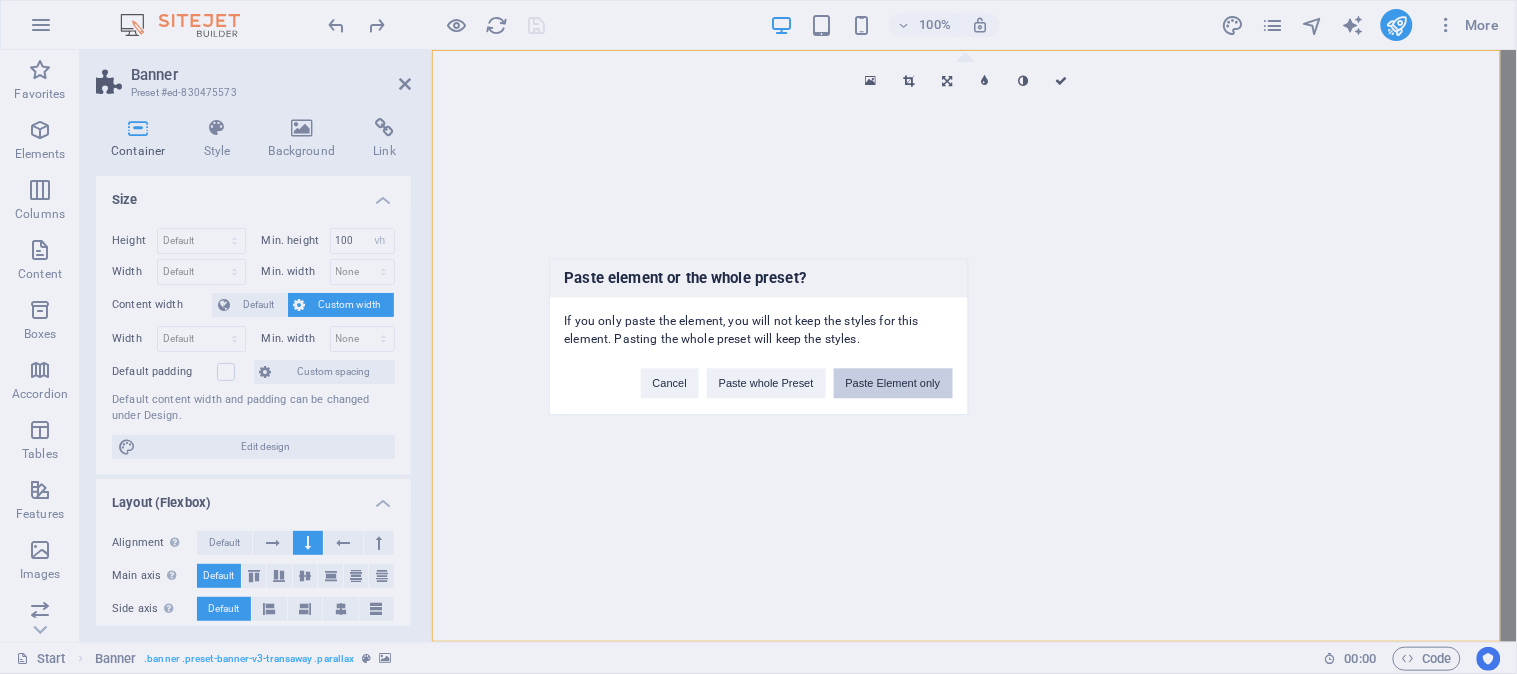 click on "Paste Element only" at bounding box center [893, 384] 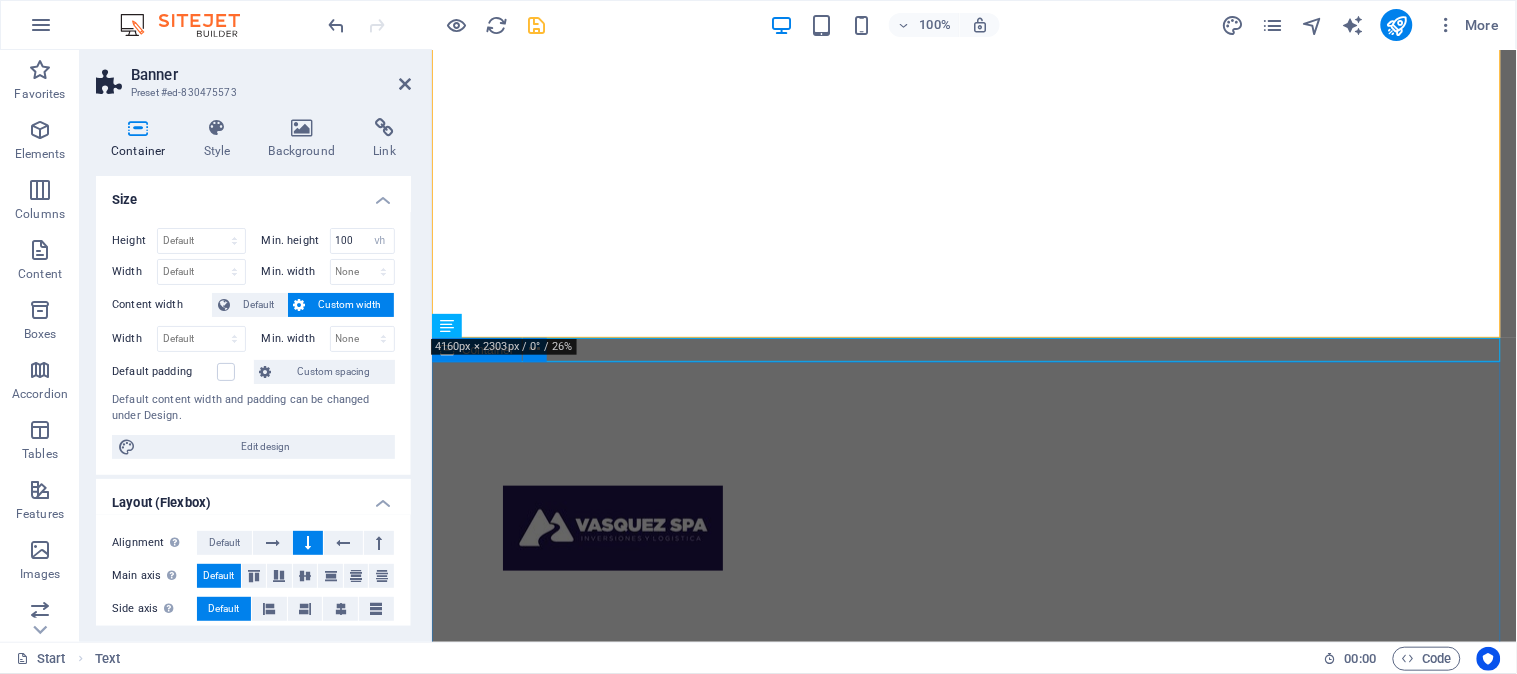 scroll, scrollTop: 307, scrollLeft: 0, axis: vertical 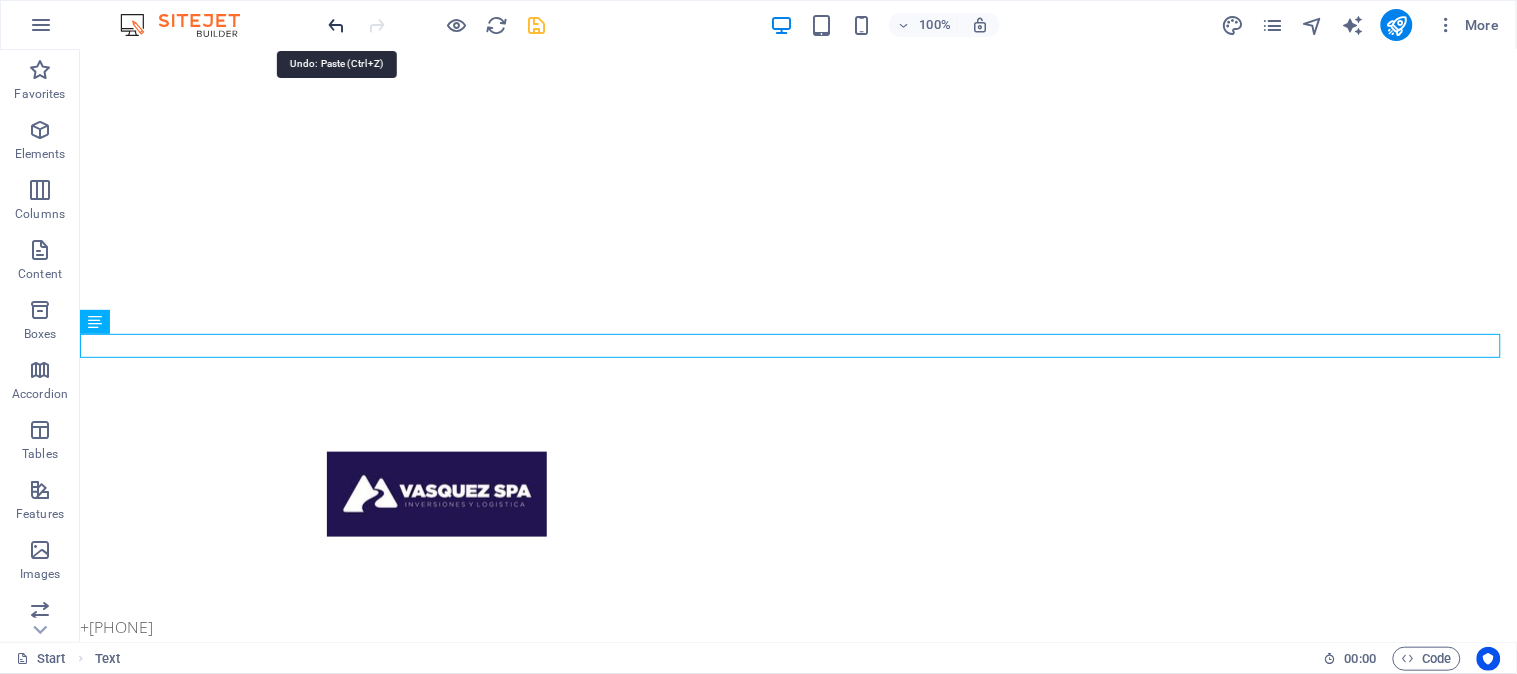 click at bounding box center [337, 25] 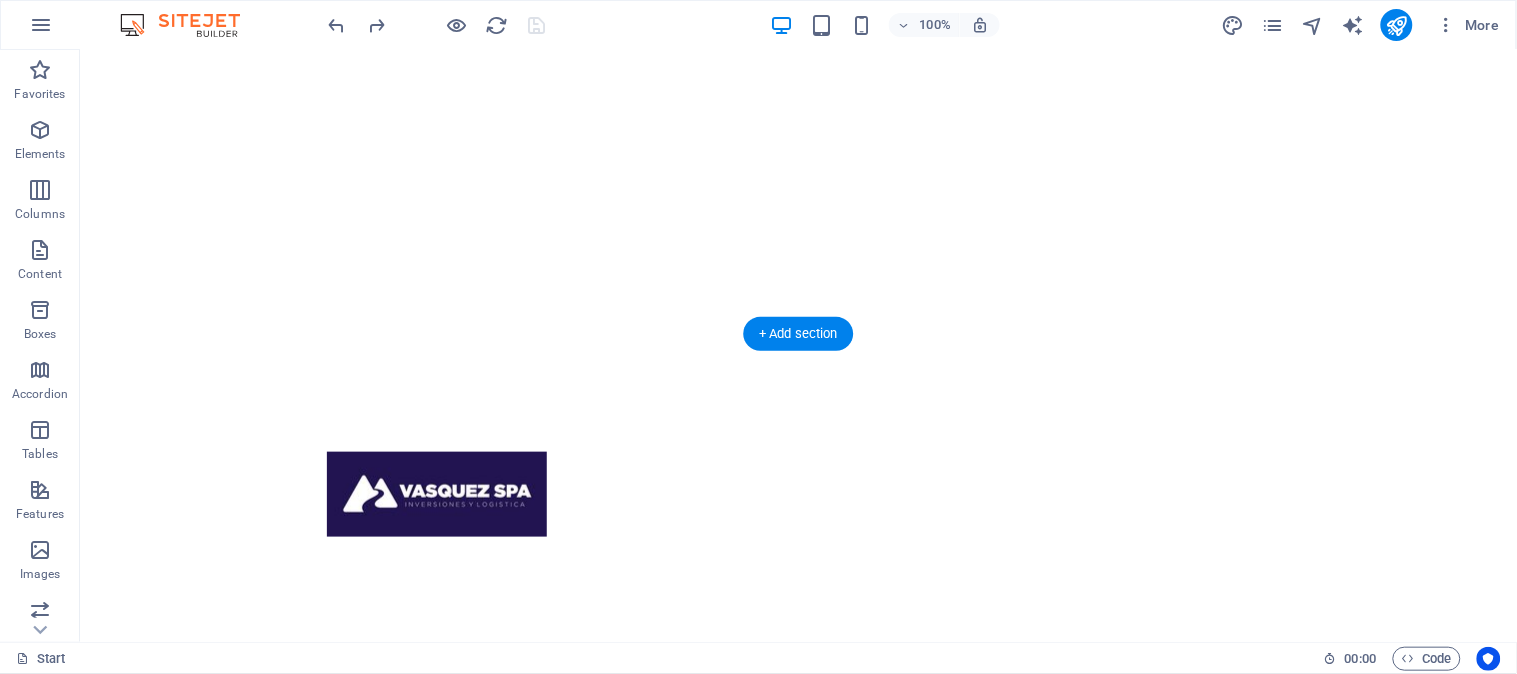 scroll, scrollTop: 0, scrollLeft: 0, axis: both 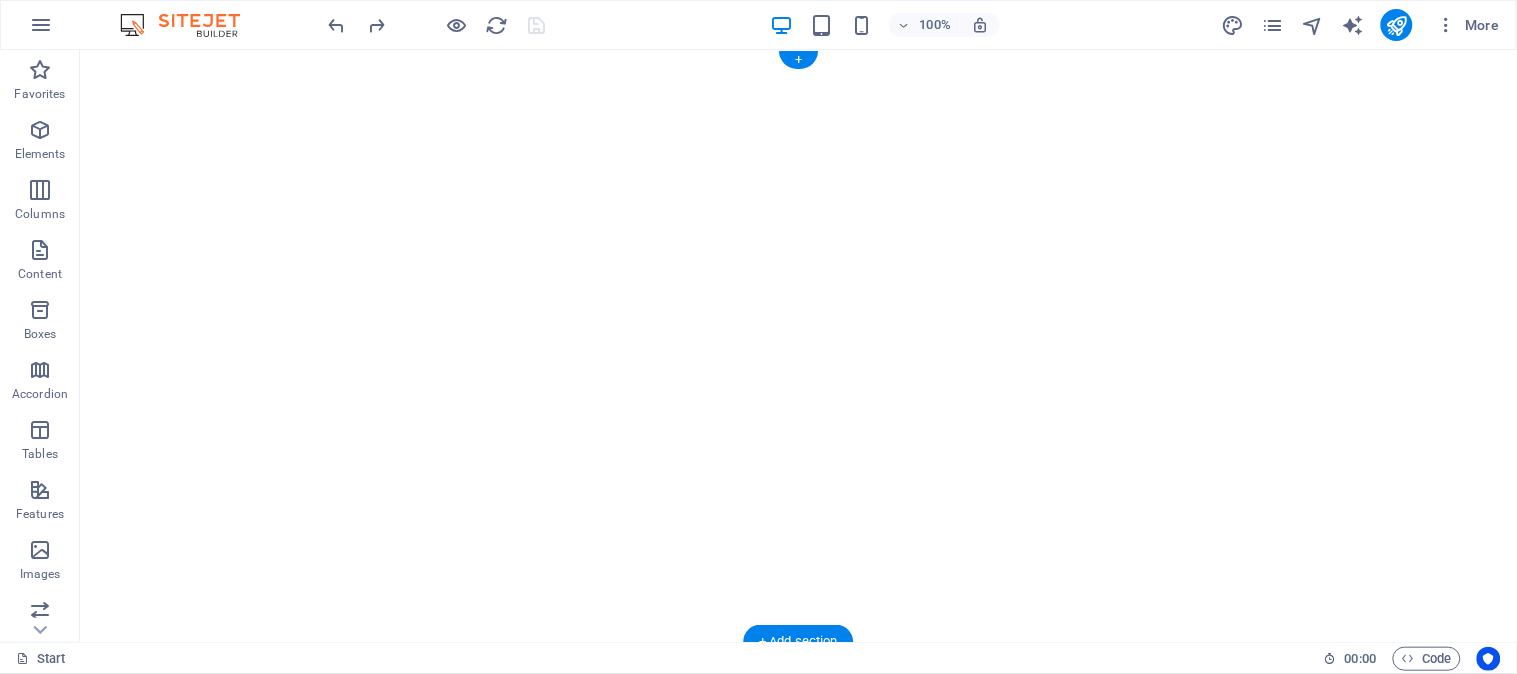 click at bounding box center (-3476, 49) 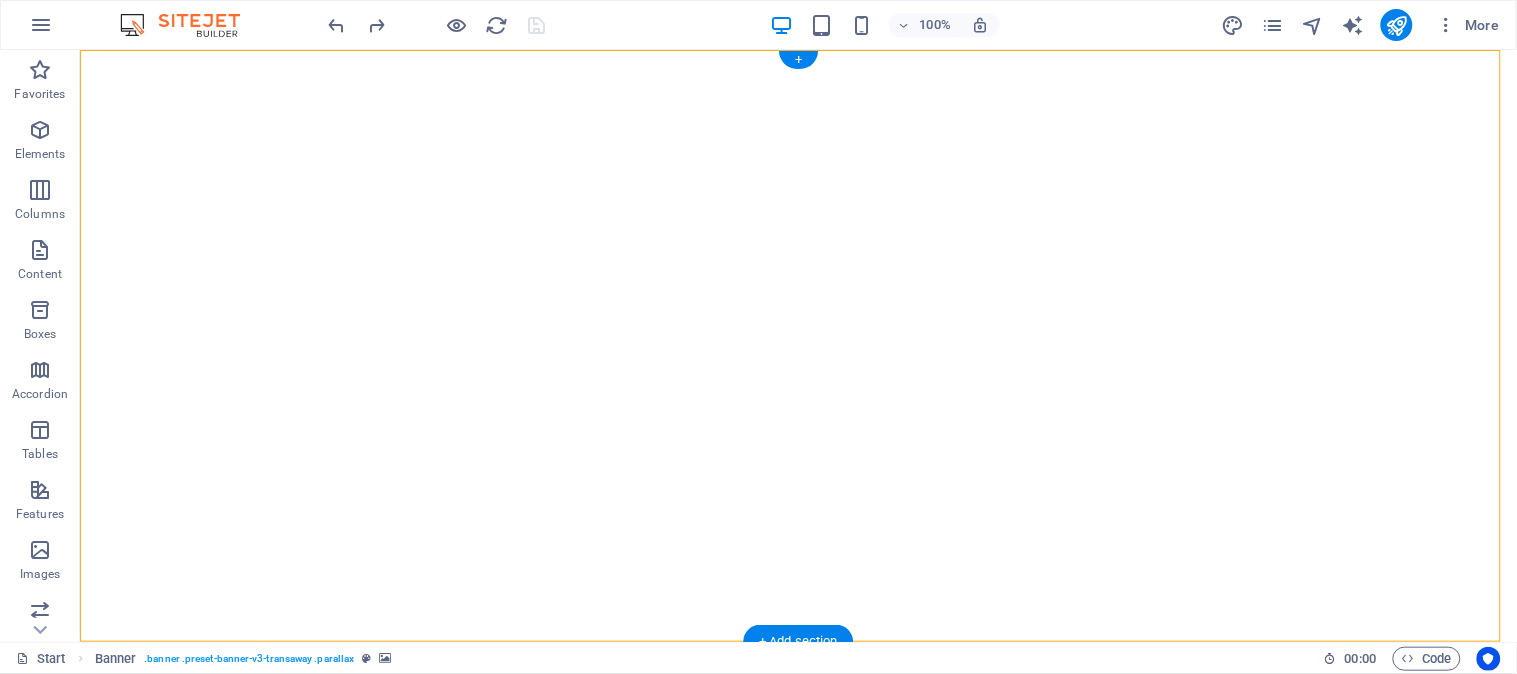 click at bounding box center [-3476, 49] 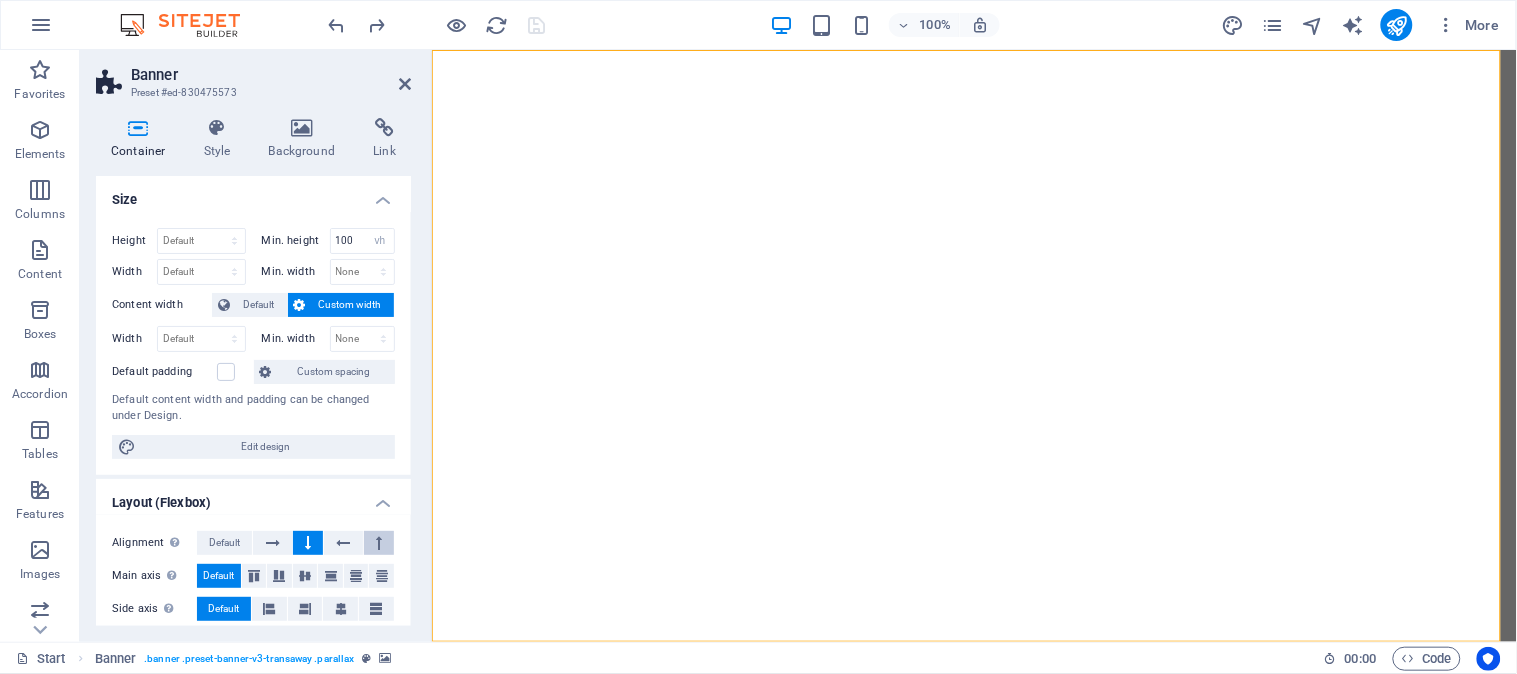 click at bounding box center (379, 543) 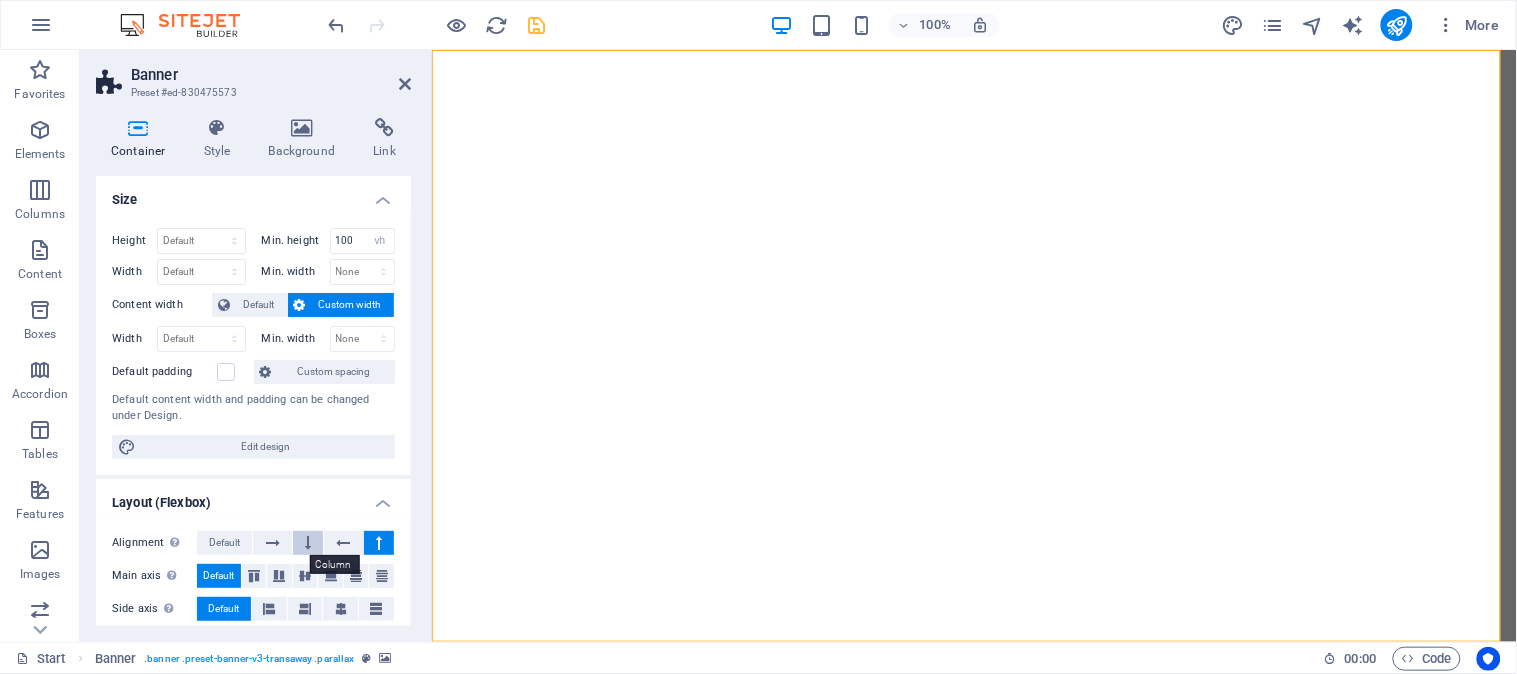 click at bounding box center (308, 543) 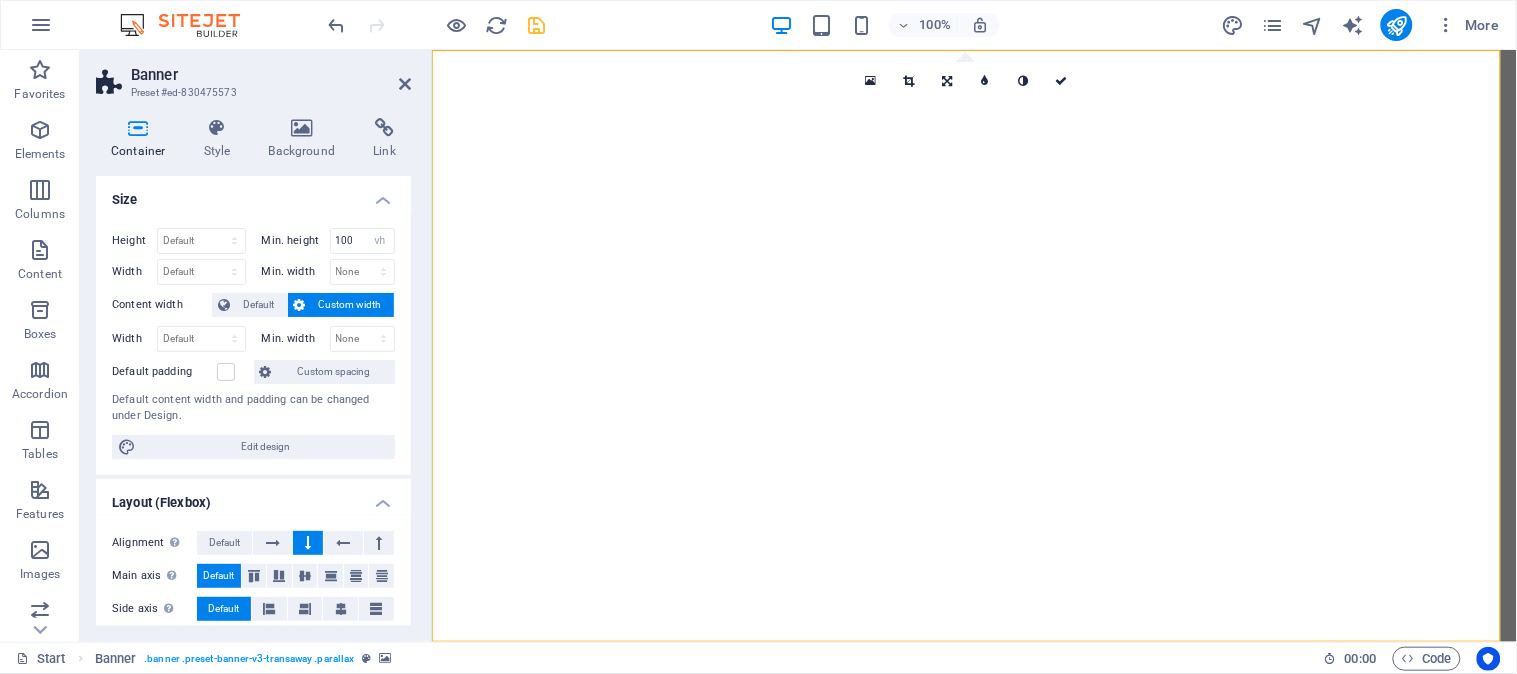 click at bounding box center (-2242, 49) 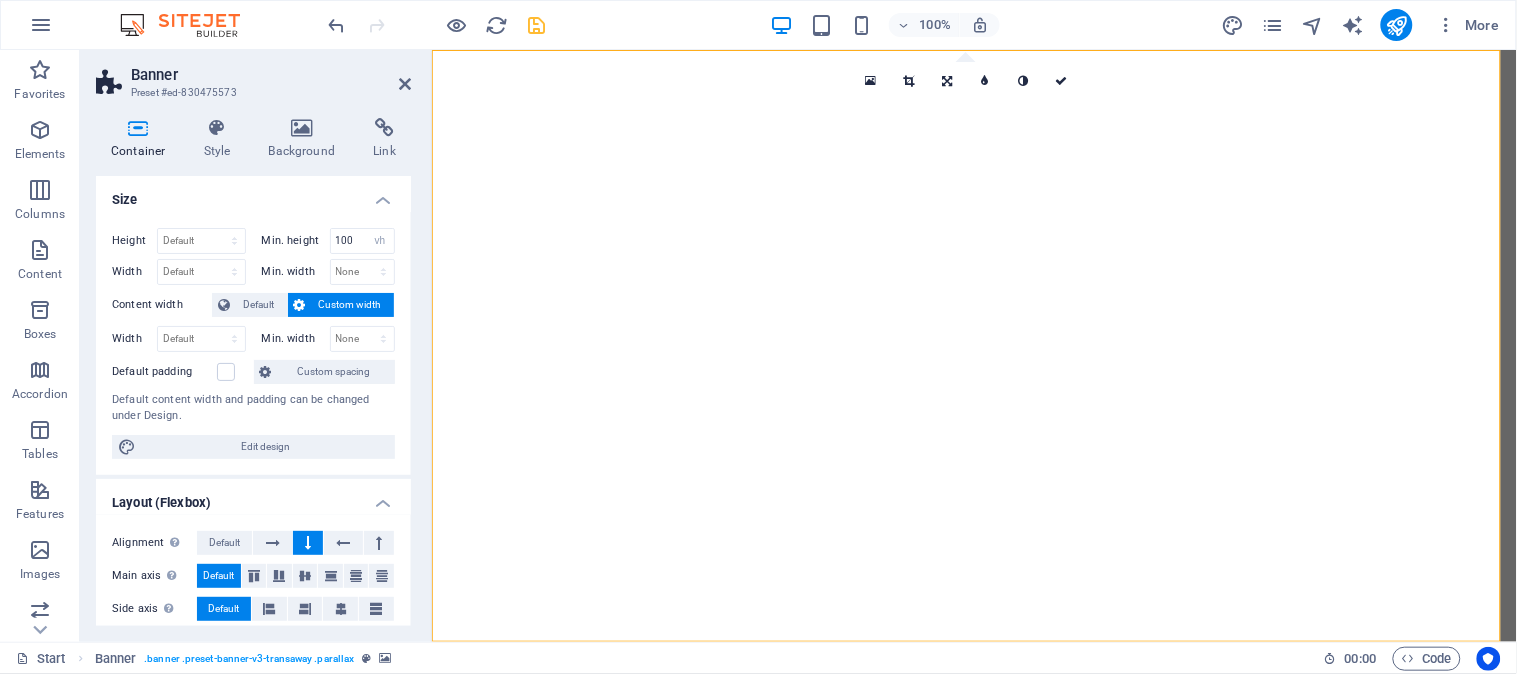 click at bounding box center (-2242, 49) 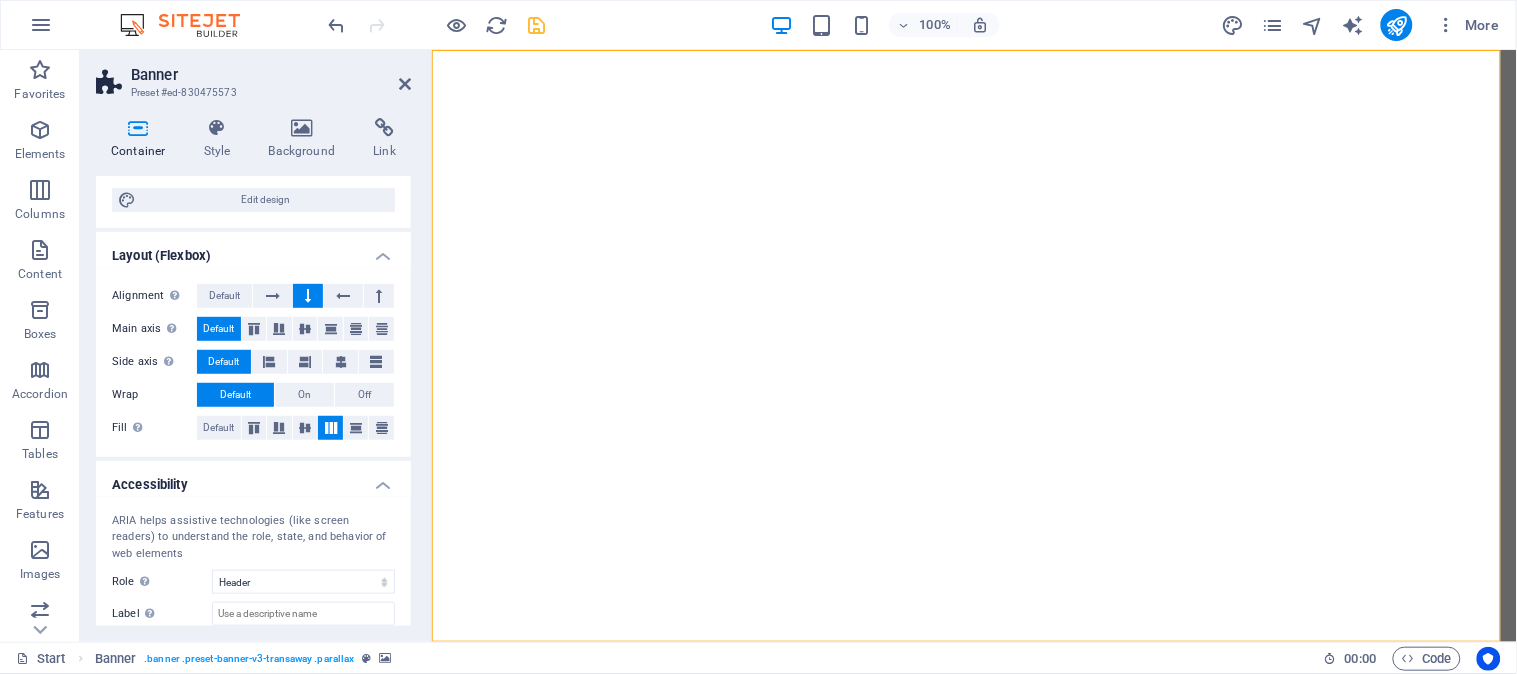 scroll, scrollTop: 0, scrollLeft: 0, axis: both 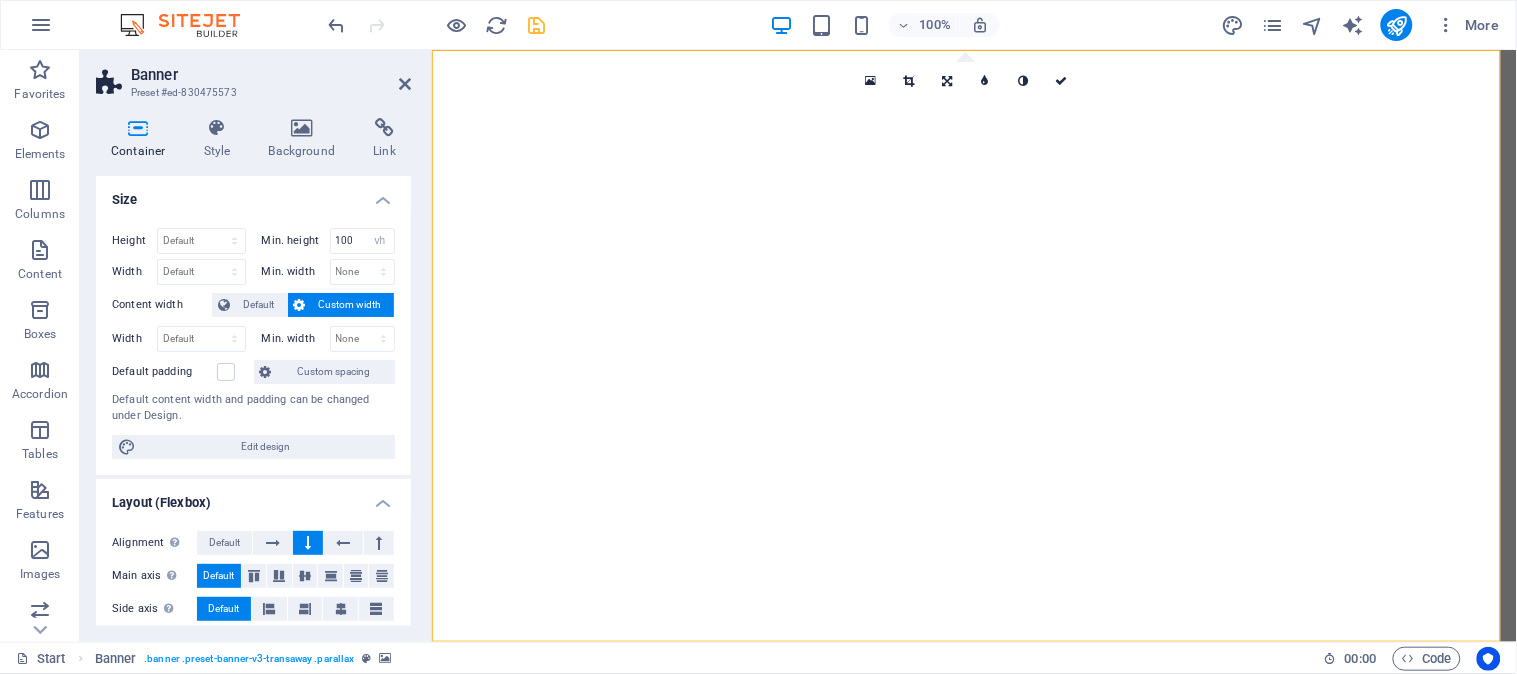 click at bounding box center [-2242, 49] 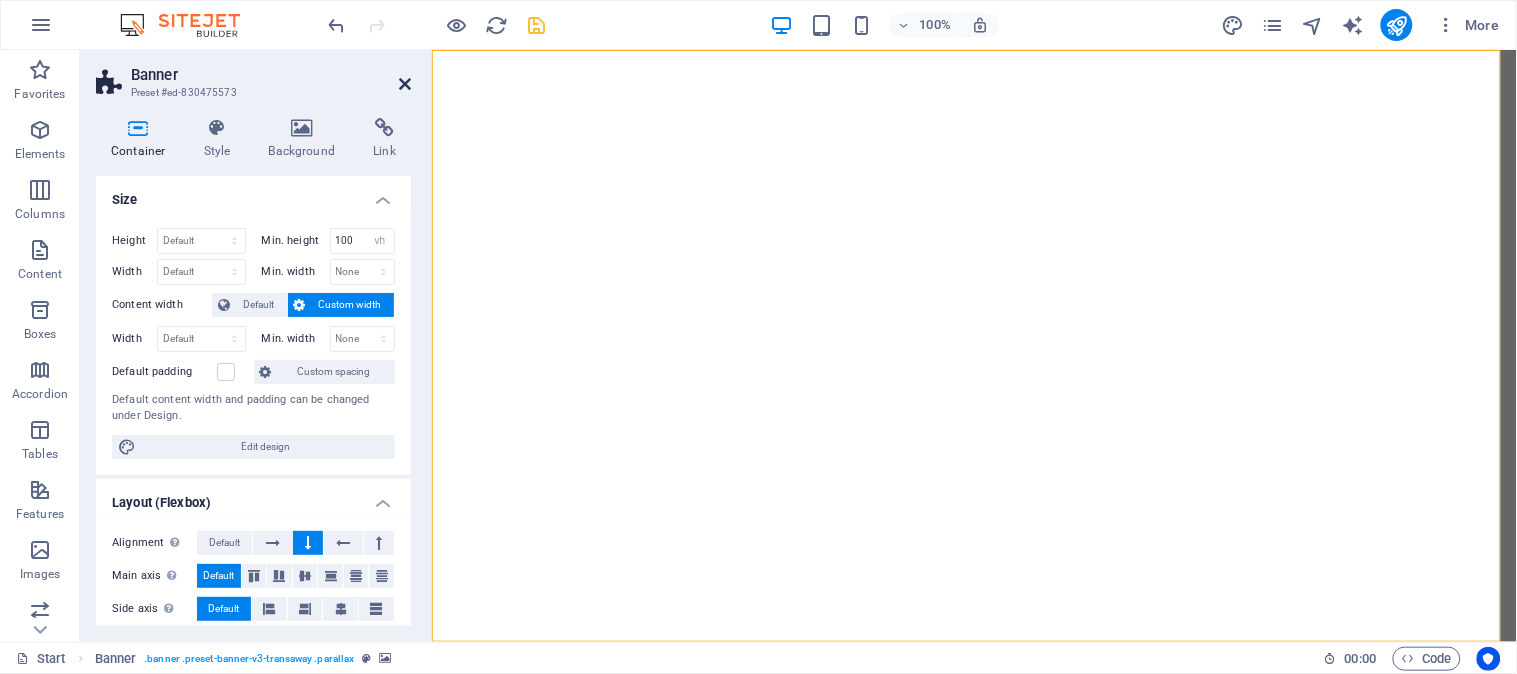 click at bounding box center (405, 84) 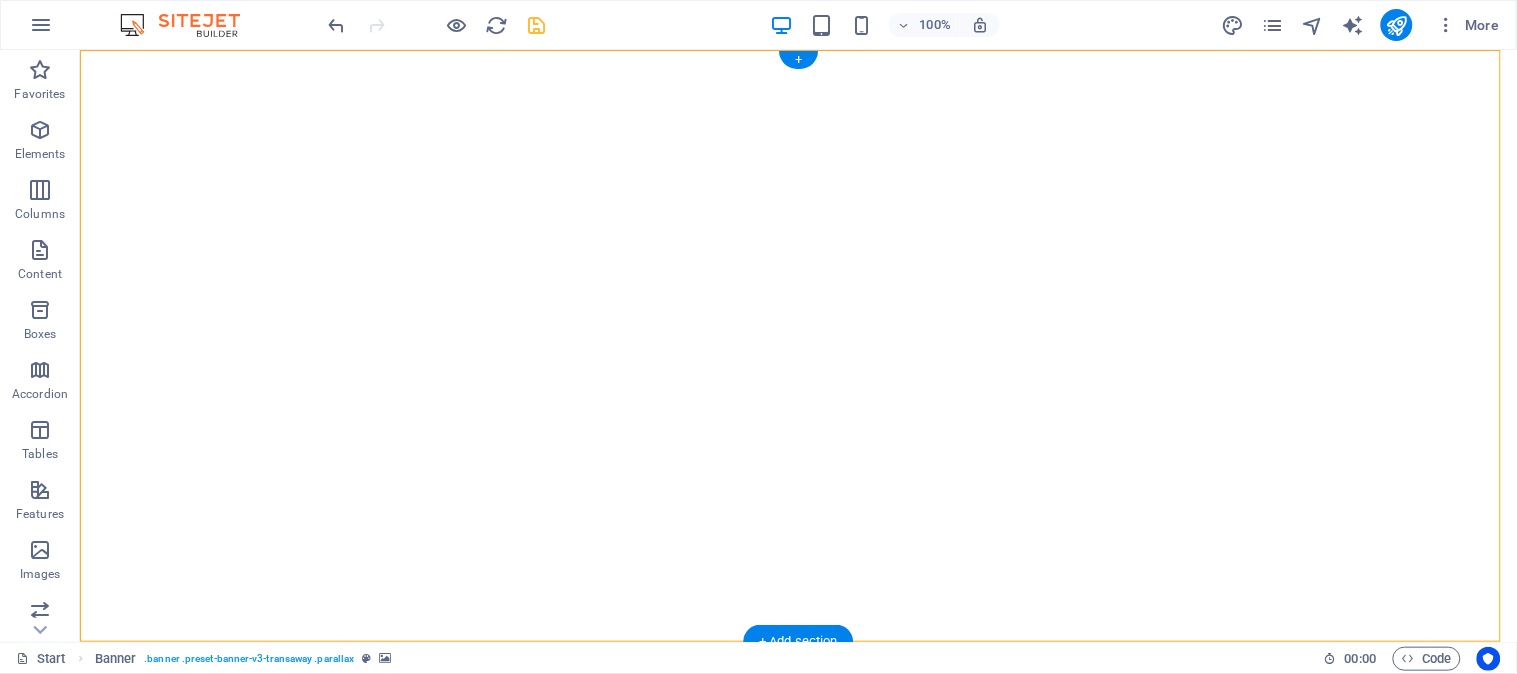 click at bounding box center (-3476, 49) 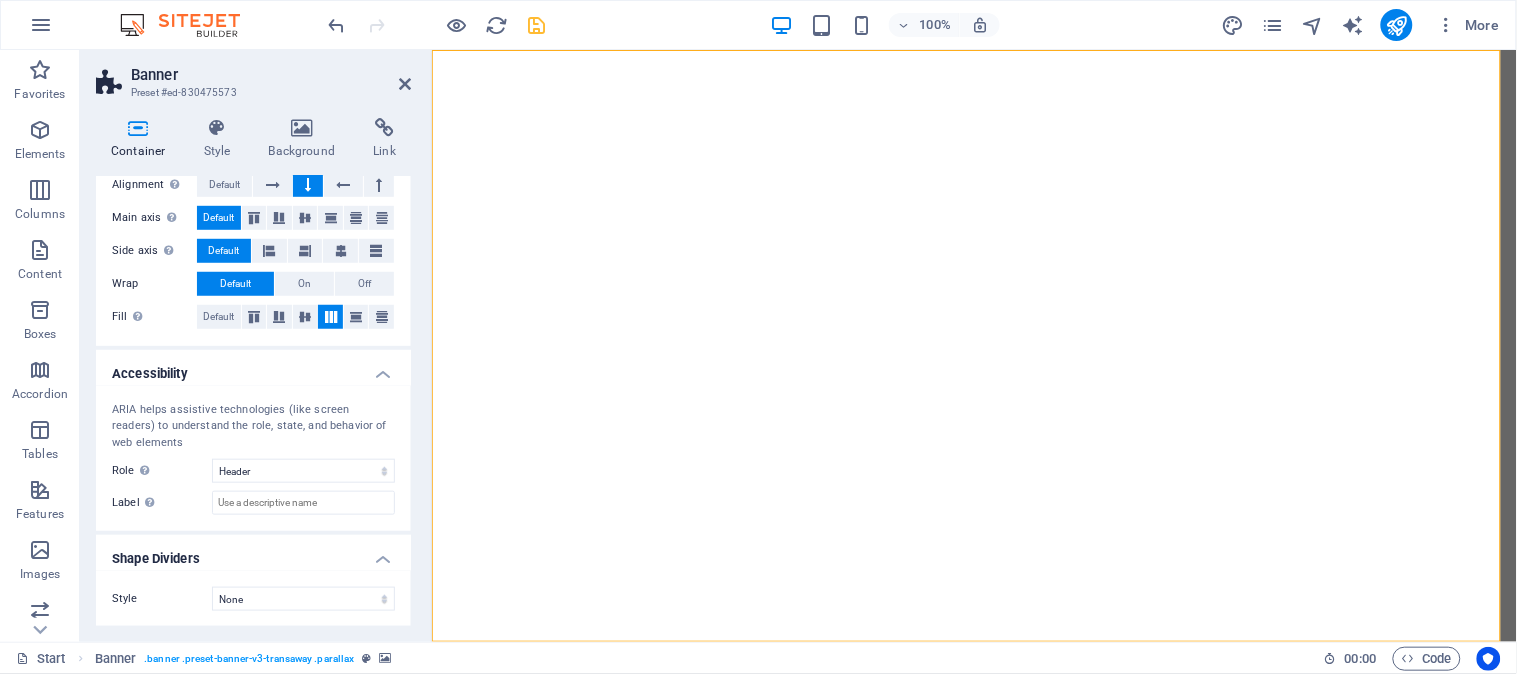 scroll, scrollTop: 0, scrollLeft: 0, axis: both 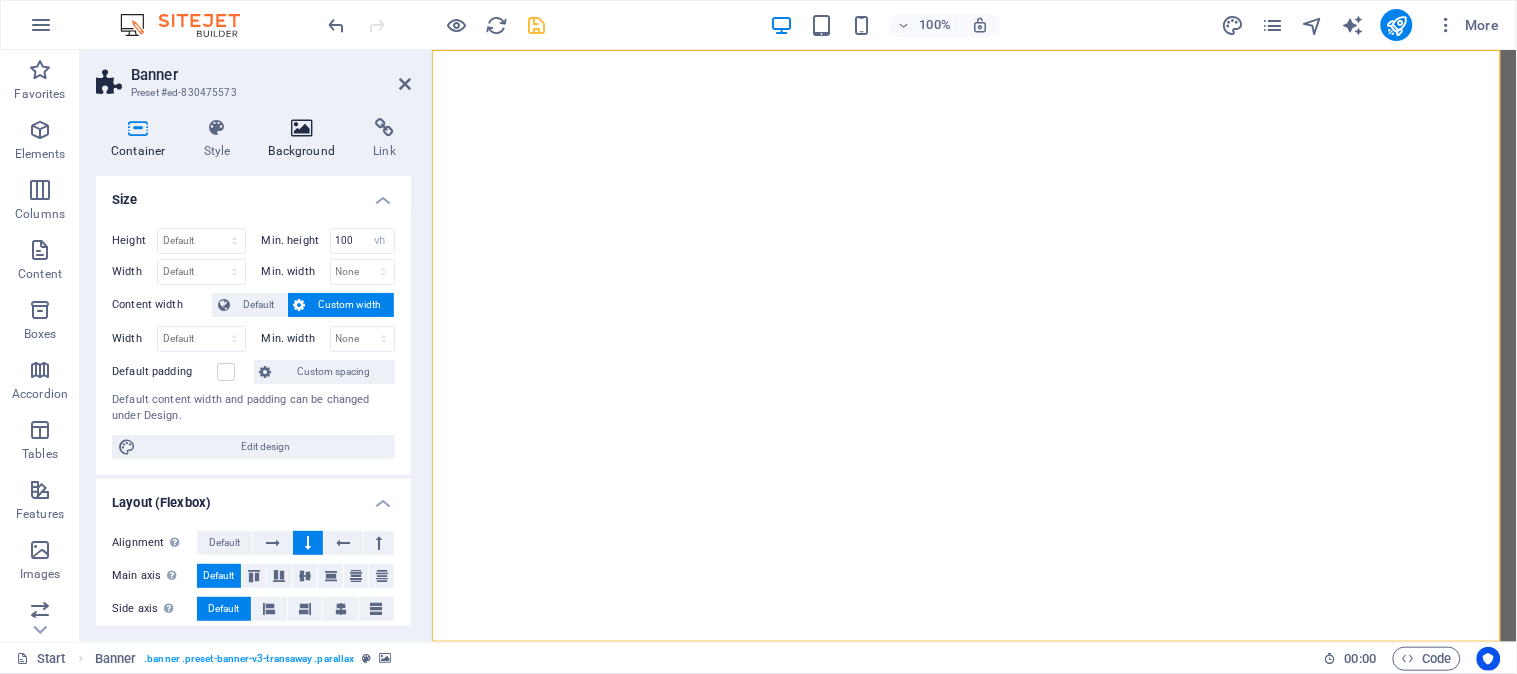 click on "Background" at bounding box center (306, 139) 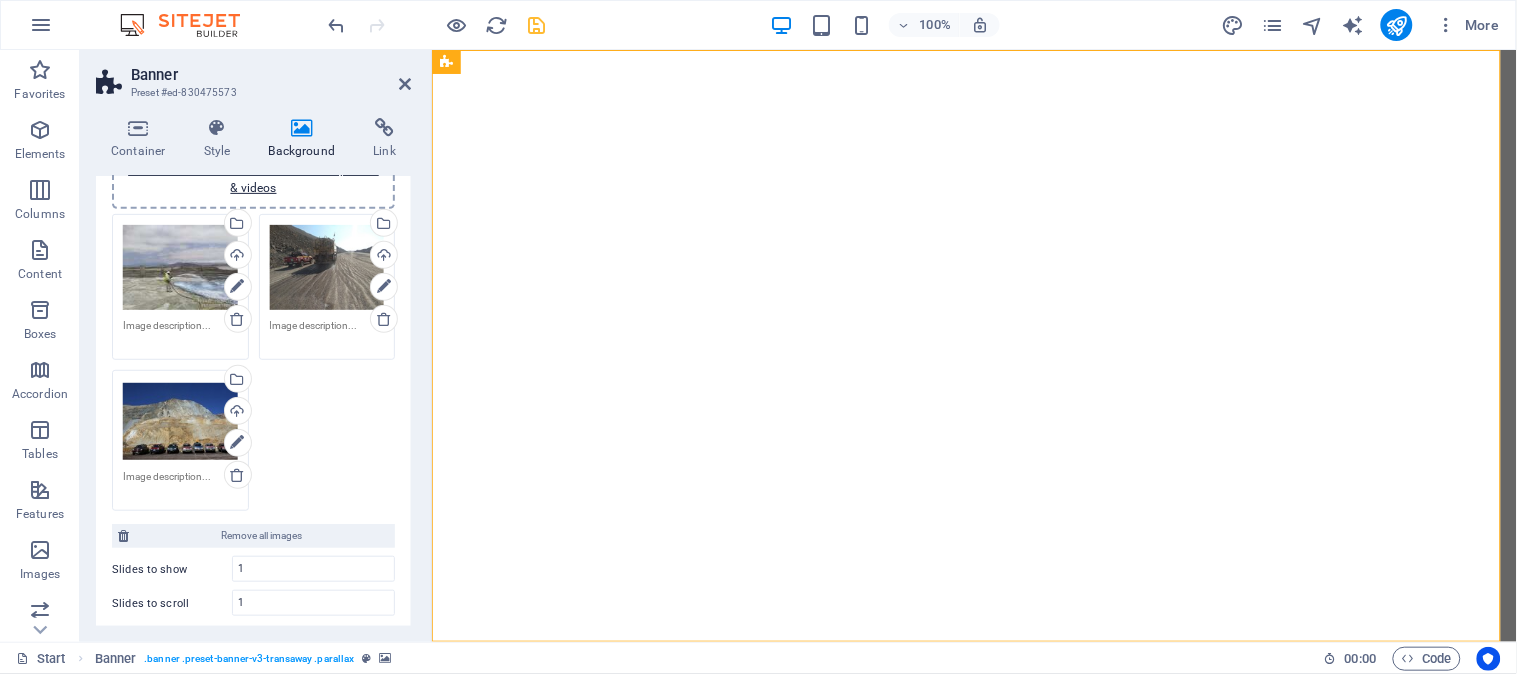 scroll, scrollTop: 333, scrollLeft: 0, axis: vertical 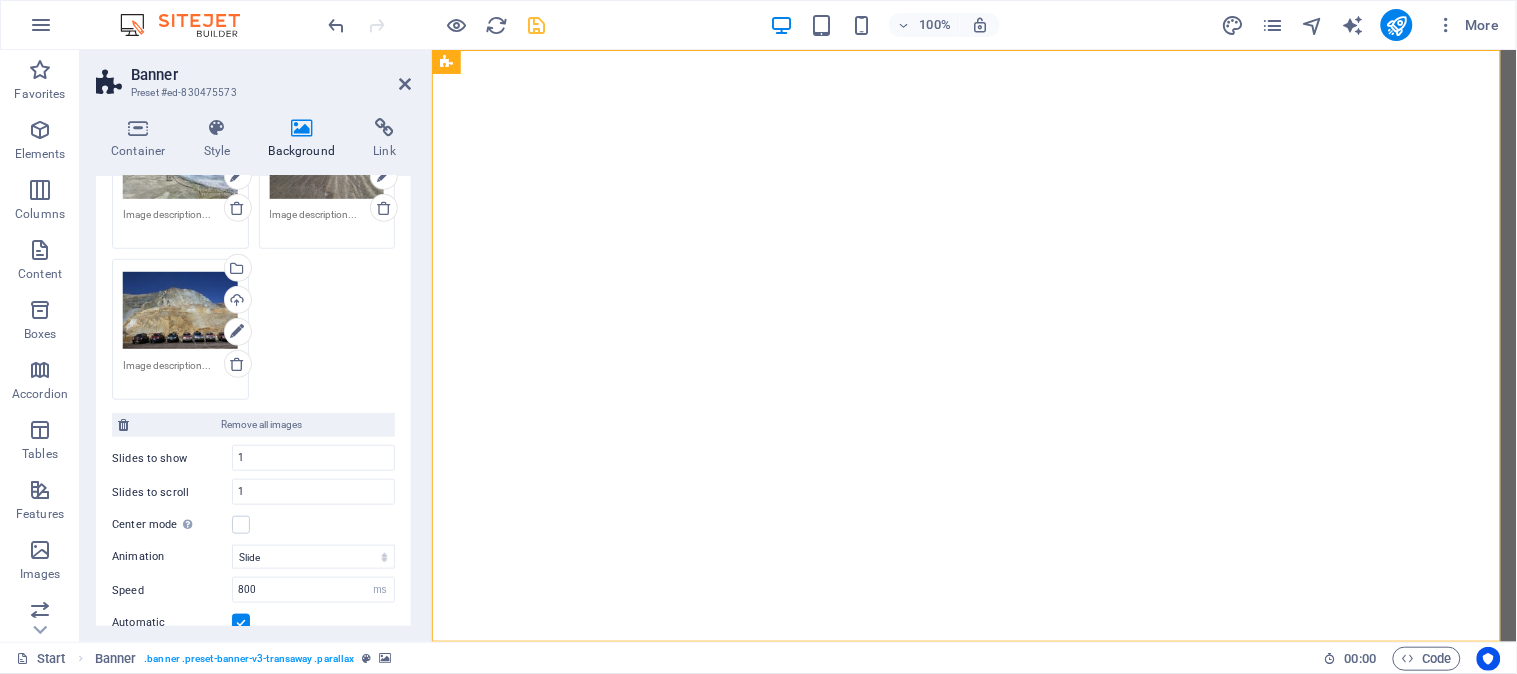 click on "Drag files here, click to choose files or select files from Files or our free stock photos & videos Select files from the file manager, stock photos, or upload file(s) Upload Drag files here, click to choose files or select files from Files or our free stock photos & videos Select files from the file manager, stock photos, or upload file(s) Upload Drag files here, click to choose files or select files from Files or our free stock photos & videos Select files from the file manager, stock photos, or upload file(s) Upload" at bounding box center (253, 252) 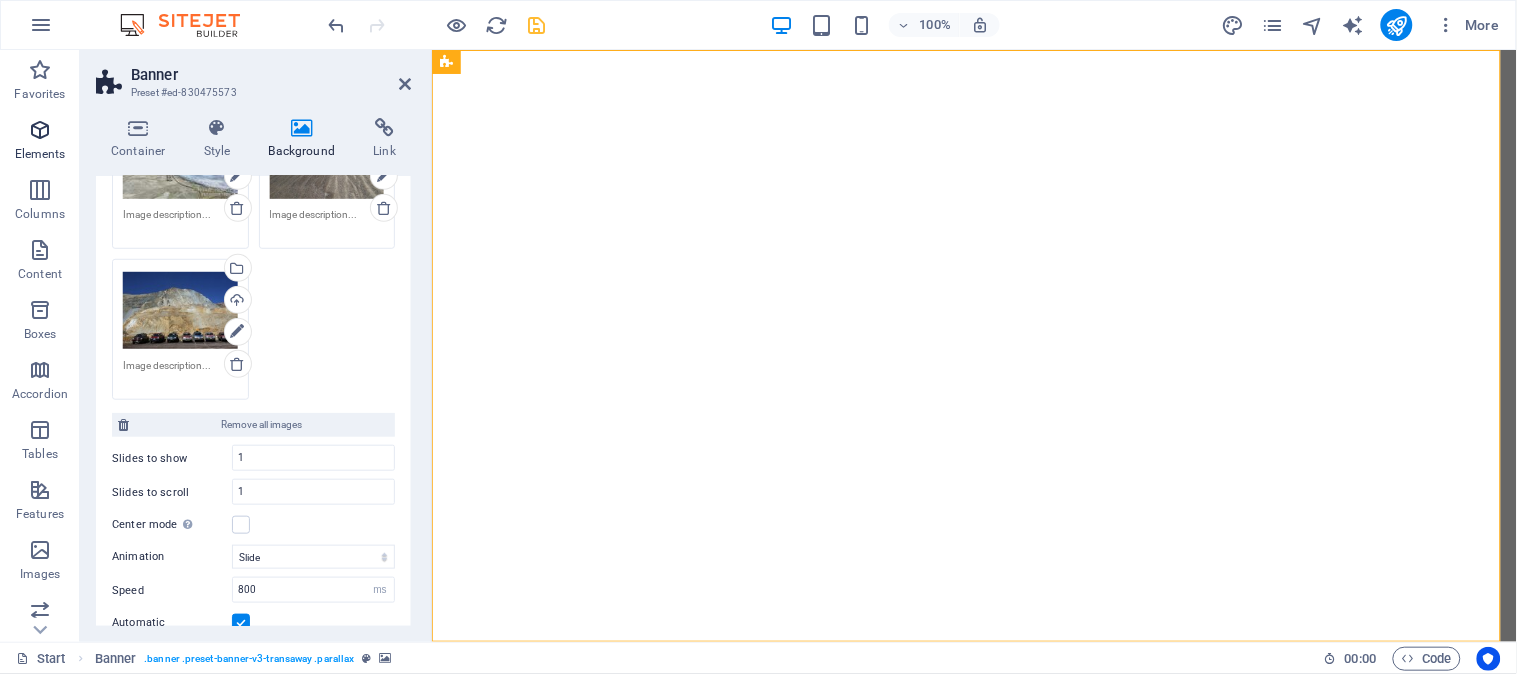 click at bounding box center [40, 130] 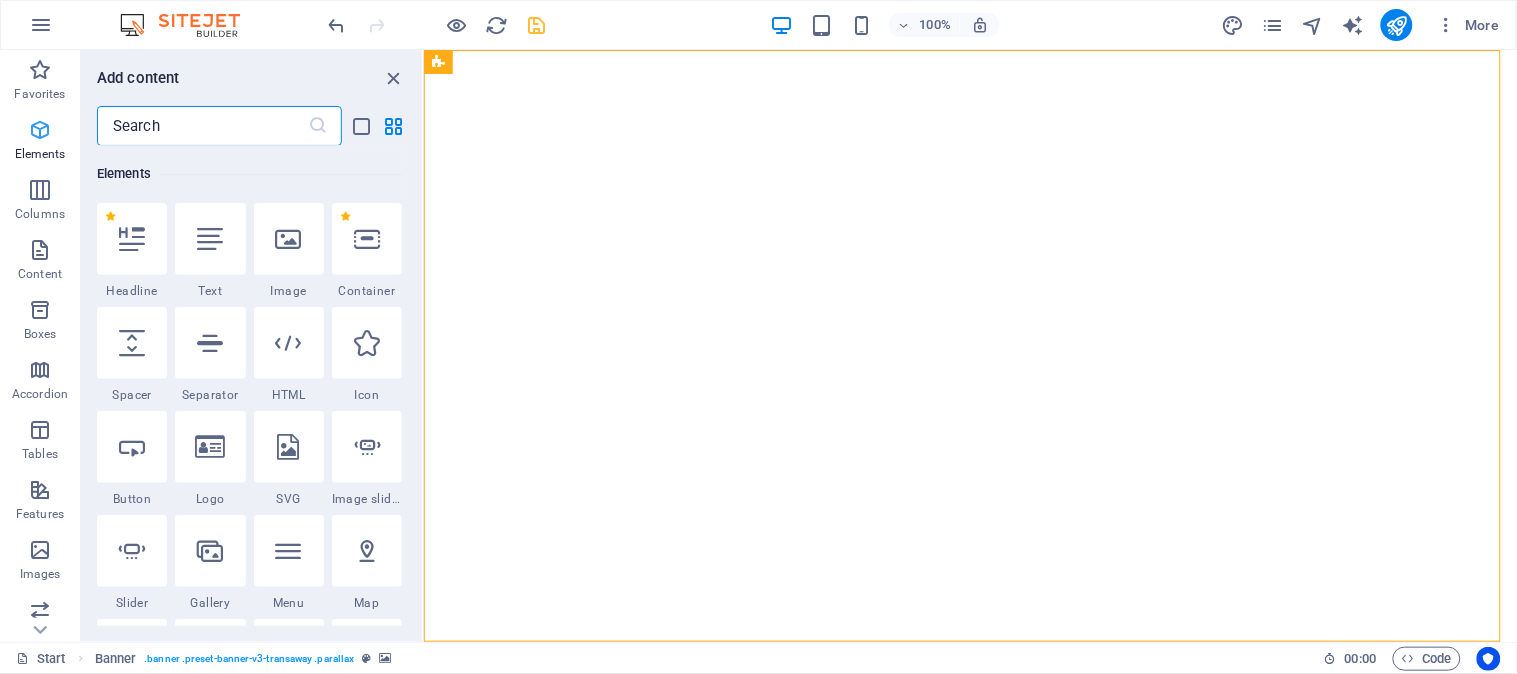 scroll, scrollTop: 213, scrollLeft: 0, axis: vertical 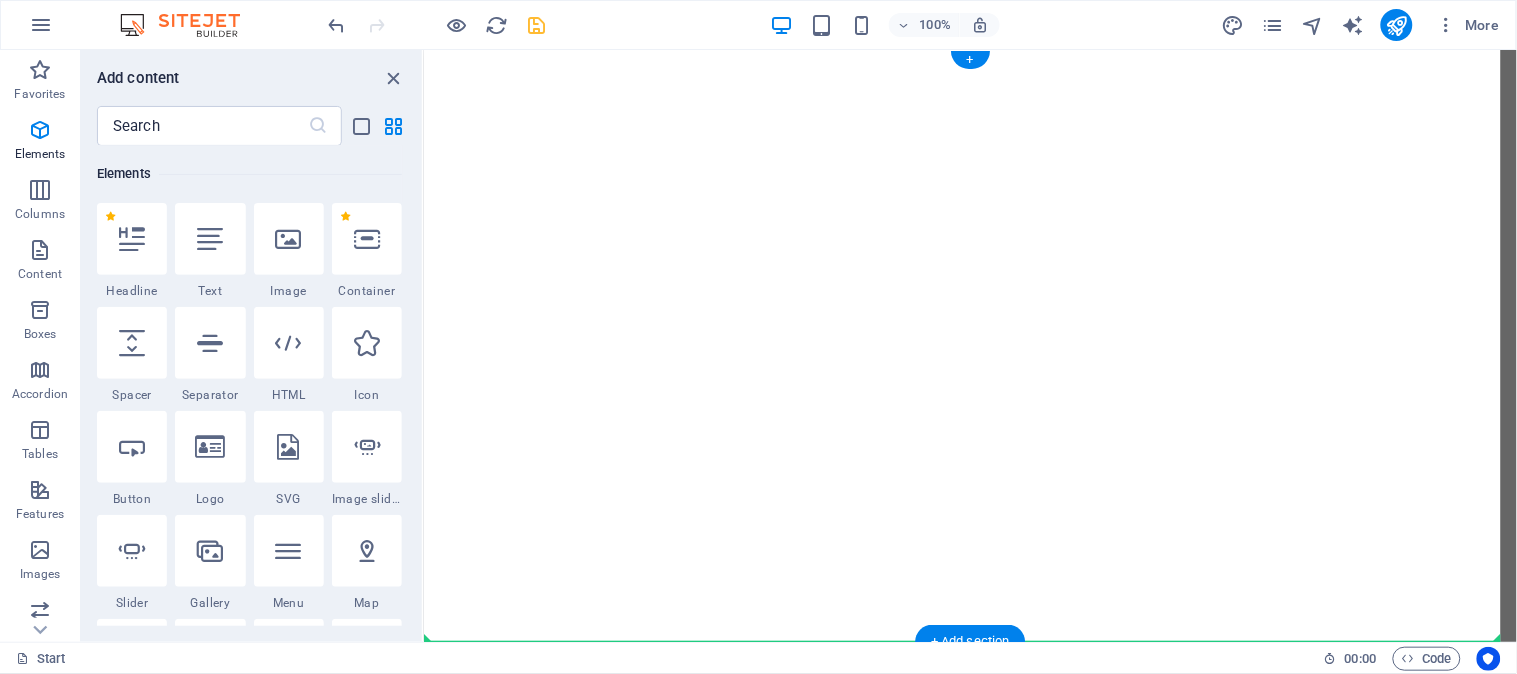 click at bounding box center (-1193, 49) 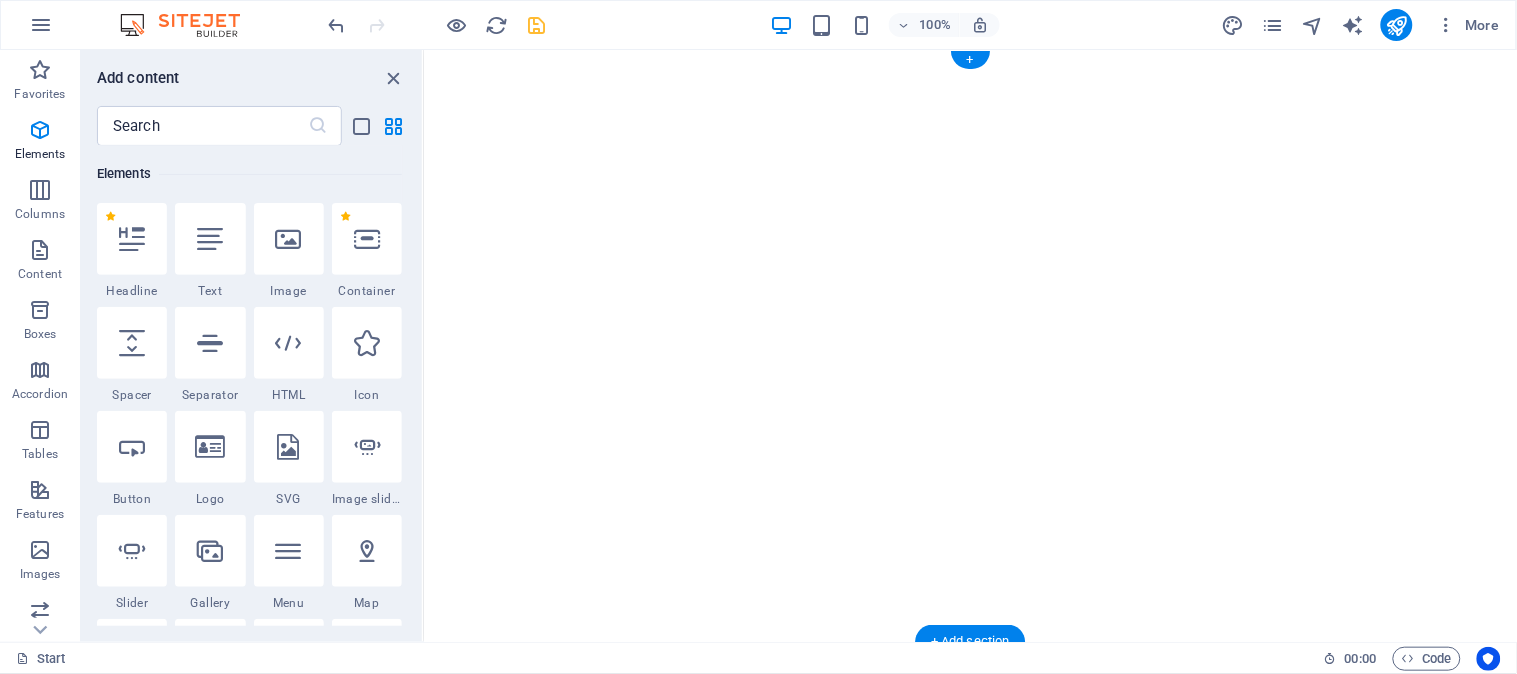 click at bounding box center (-1193, 49) 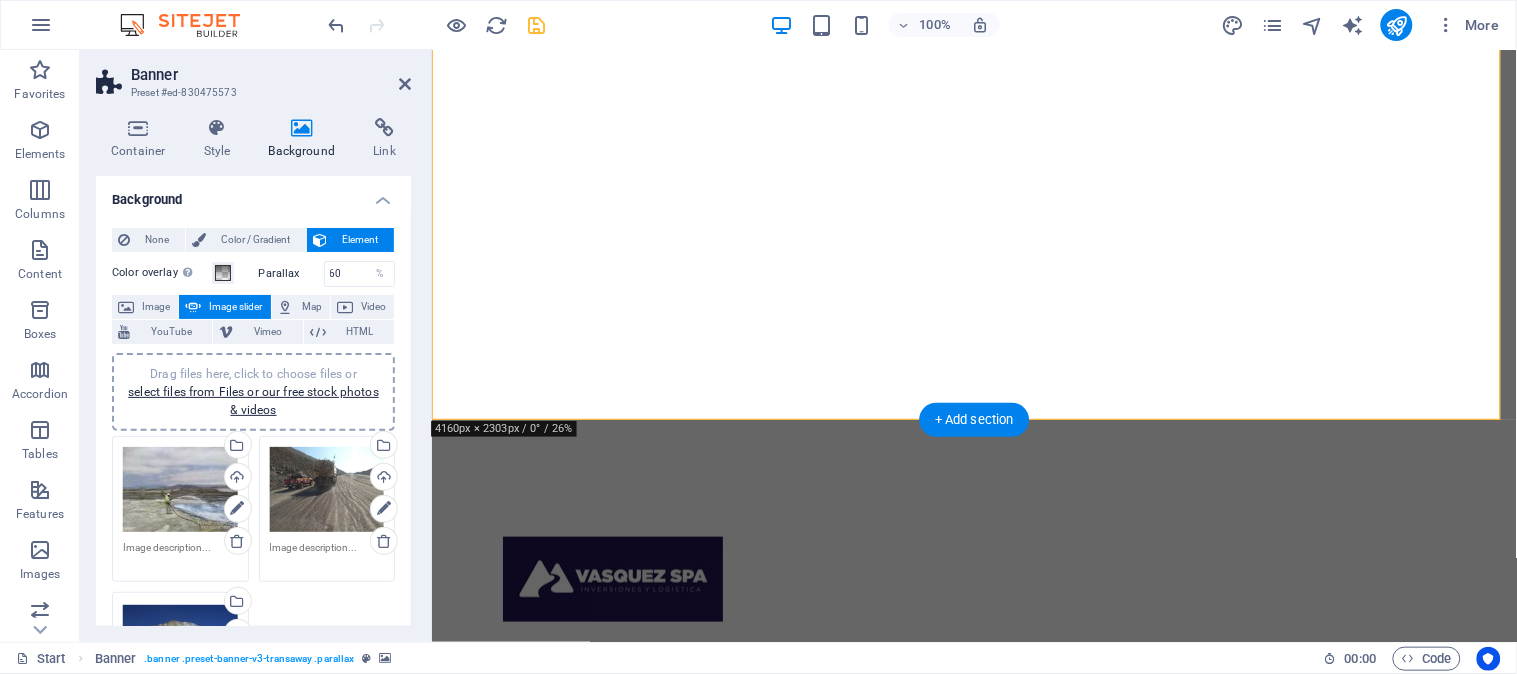 scroll, scrollTop: 333, scrollLeft: 0, axis: vertical 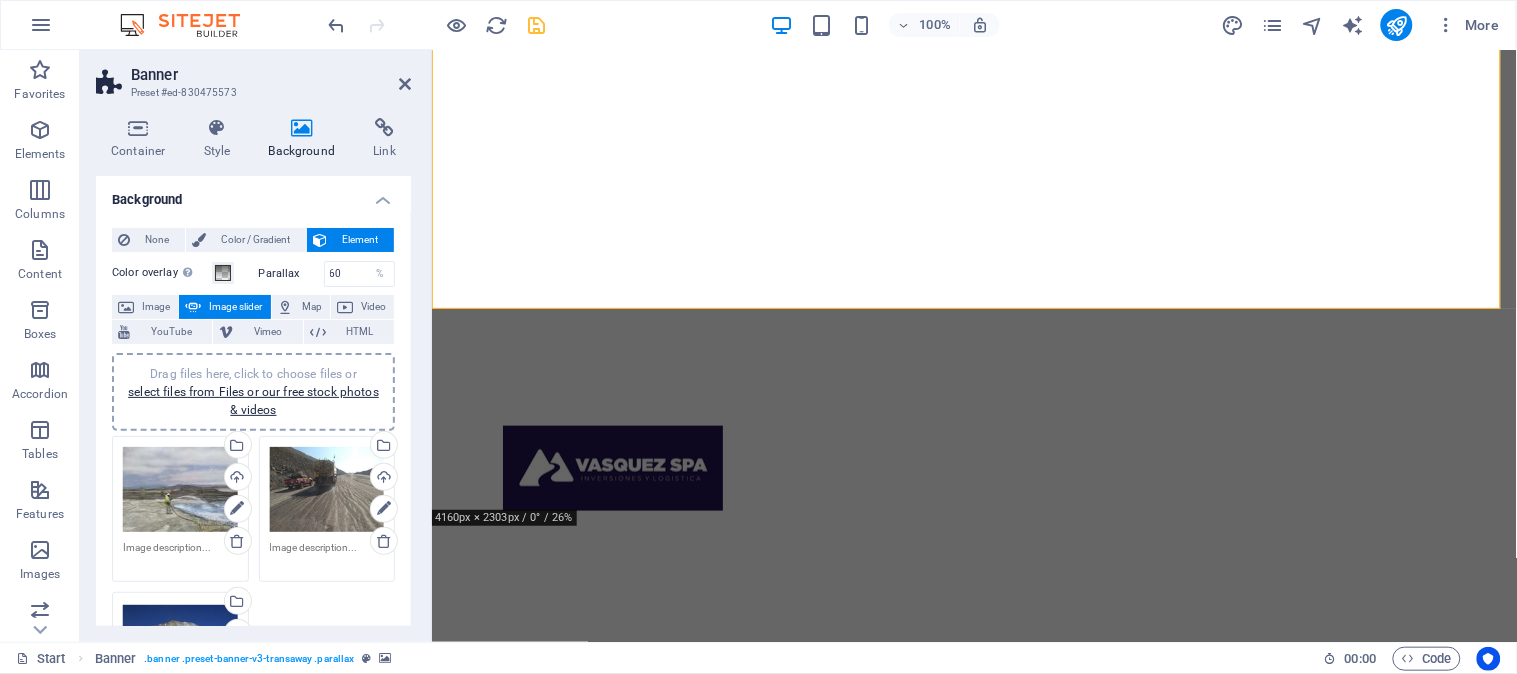 click on "NOSOTROS" at bounding box center (974, 704) 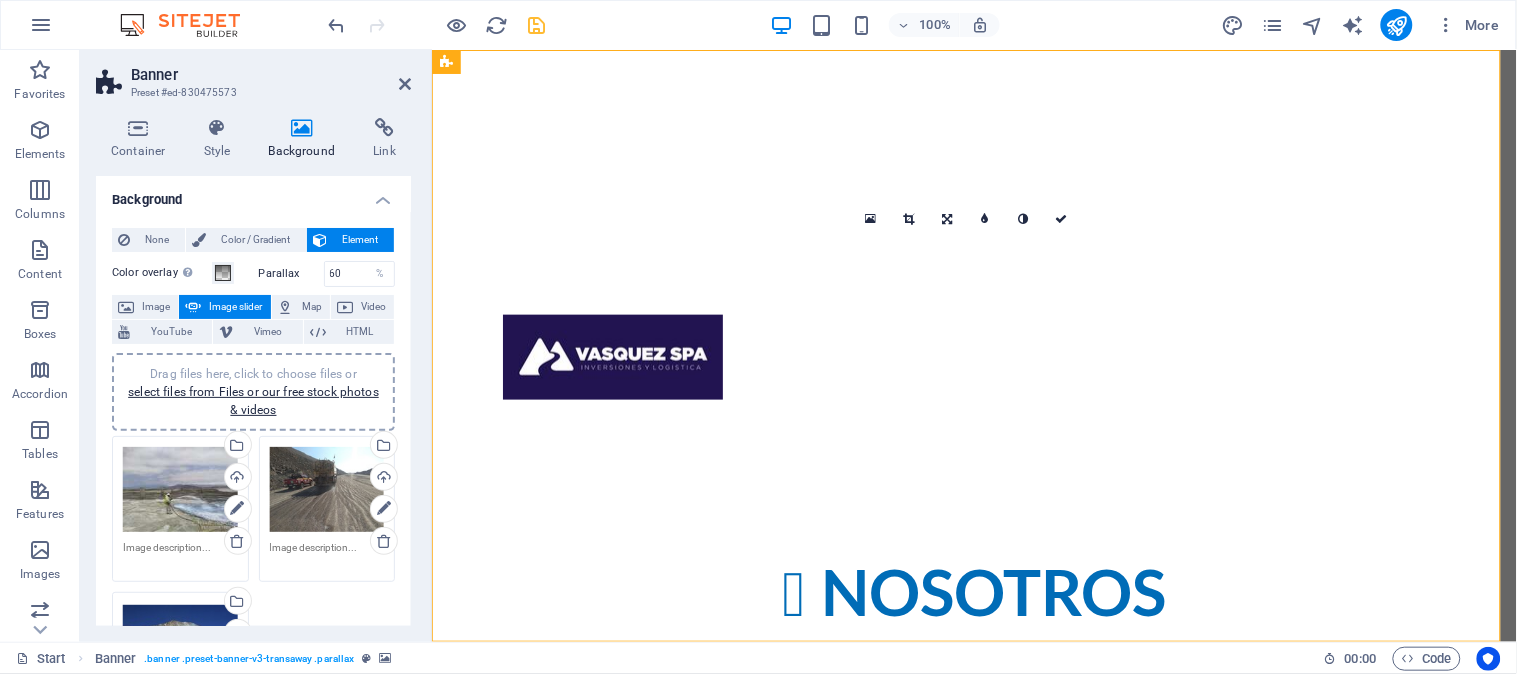 scroll, scrollTop: 0, scrollLeft: 0, axis: both 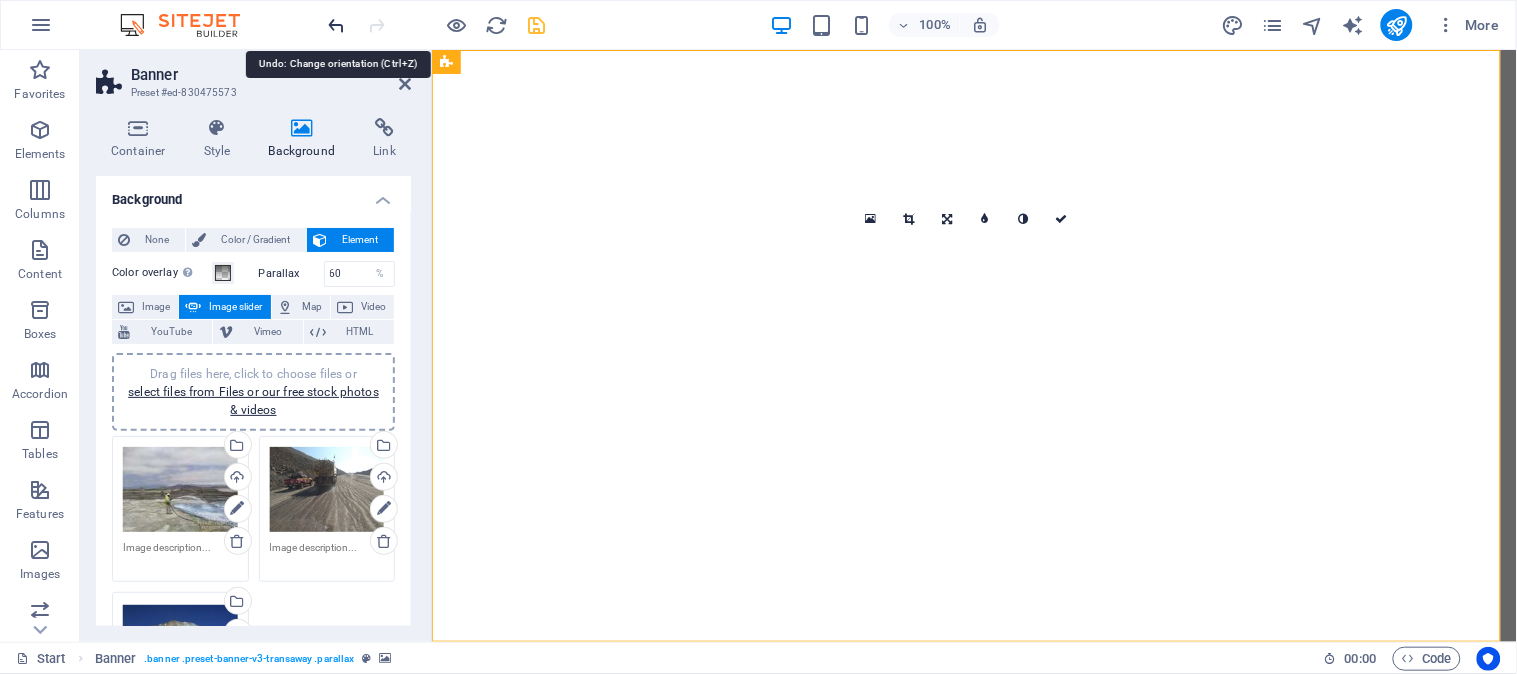 click at bounding box center [337, 25] 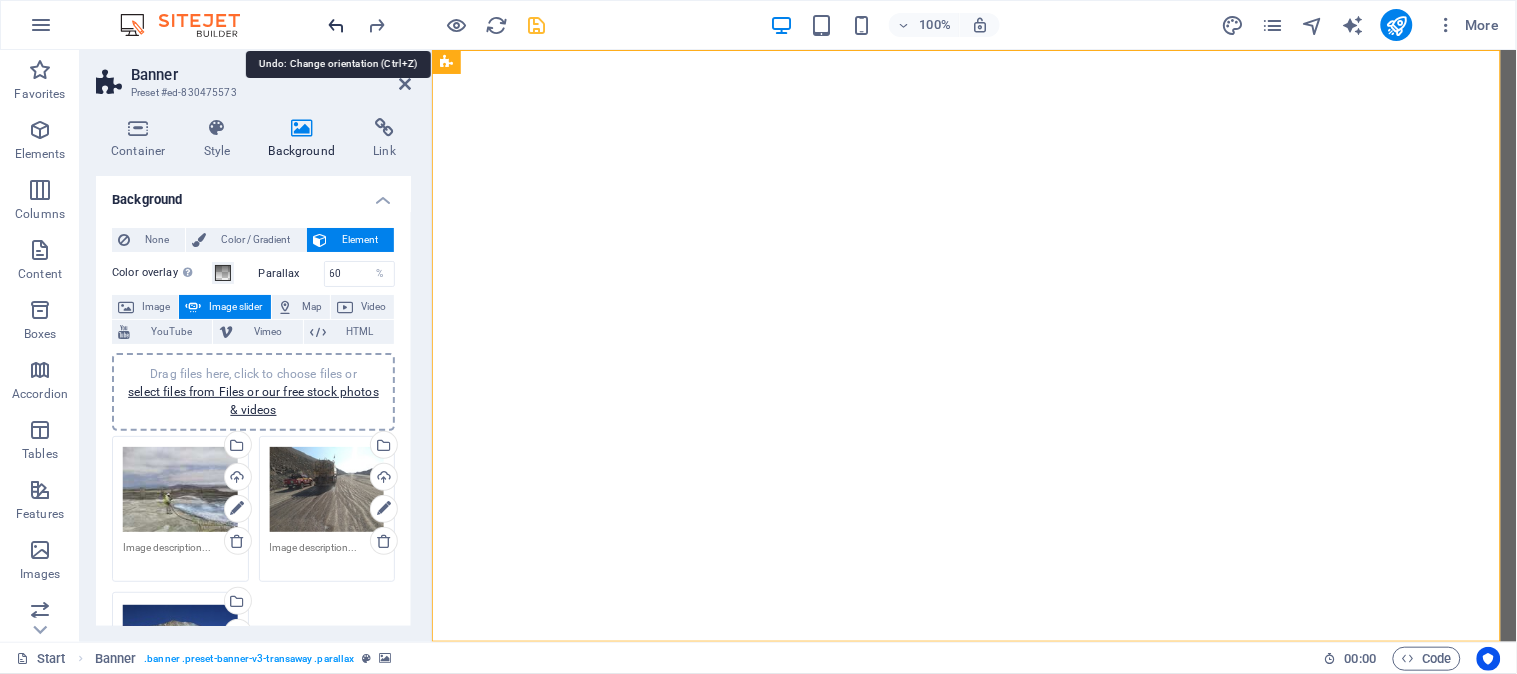 click at bounding box center [337, 25] 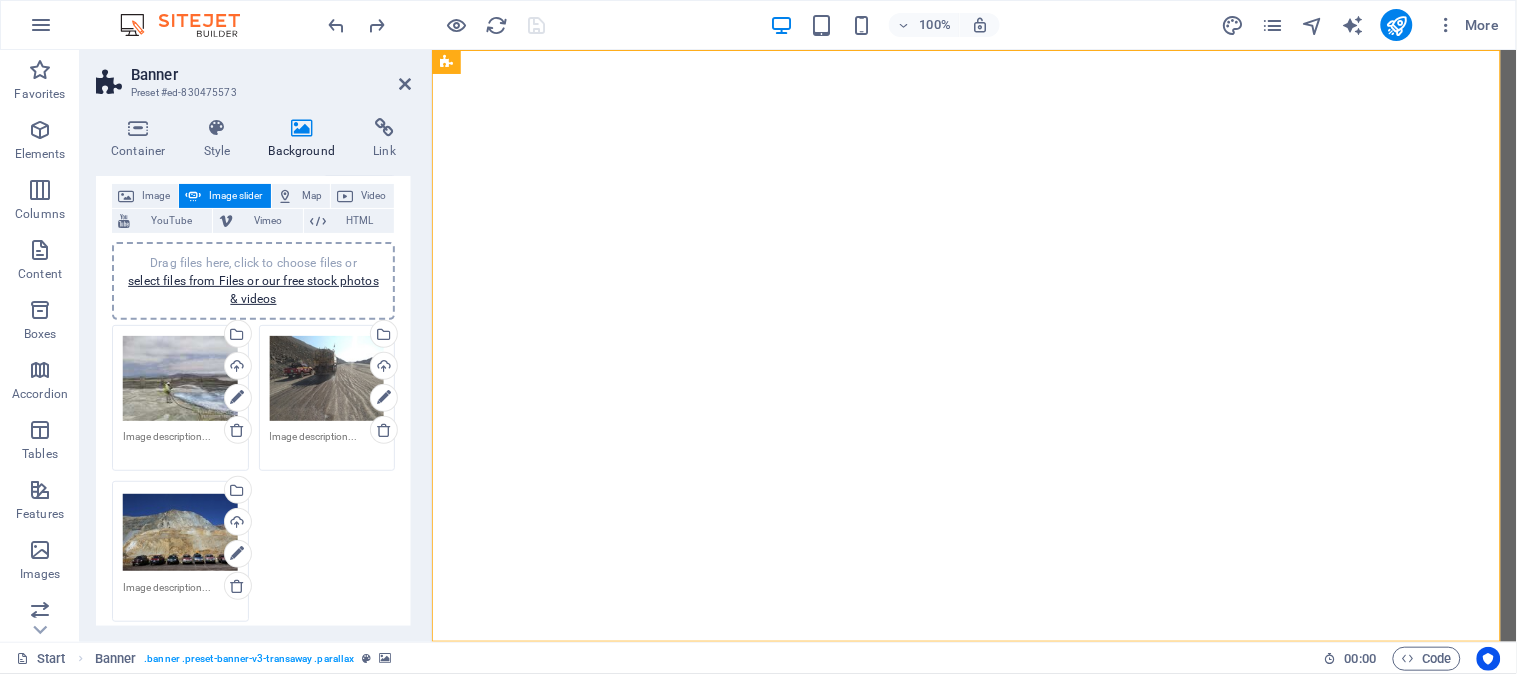 scroll, scrollTop: 222, scrollLeft: 0, axis: vertical 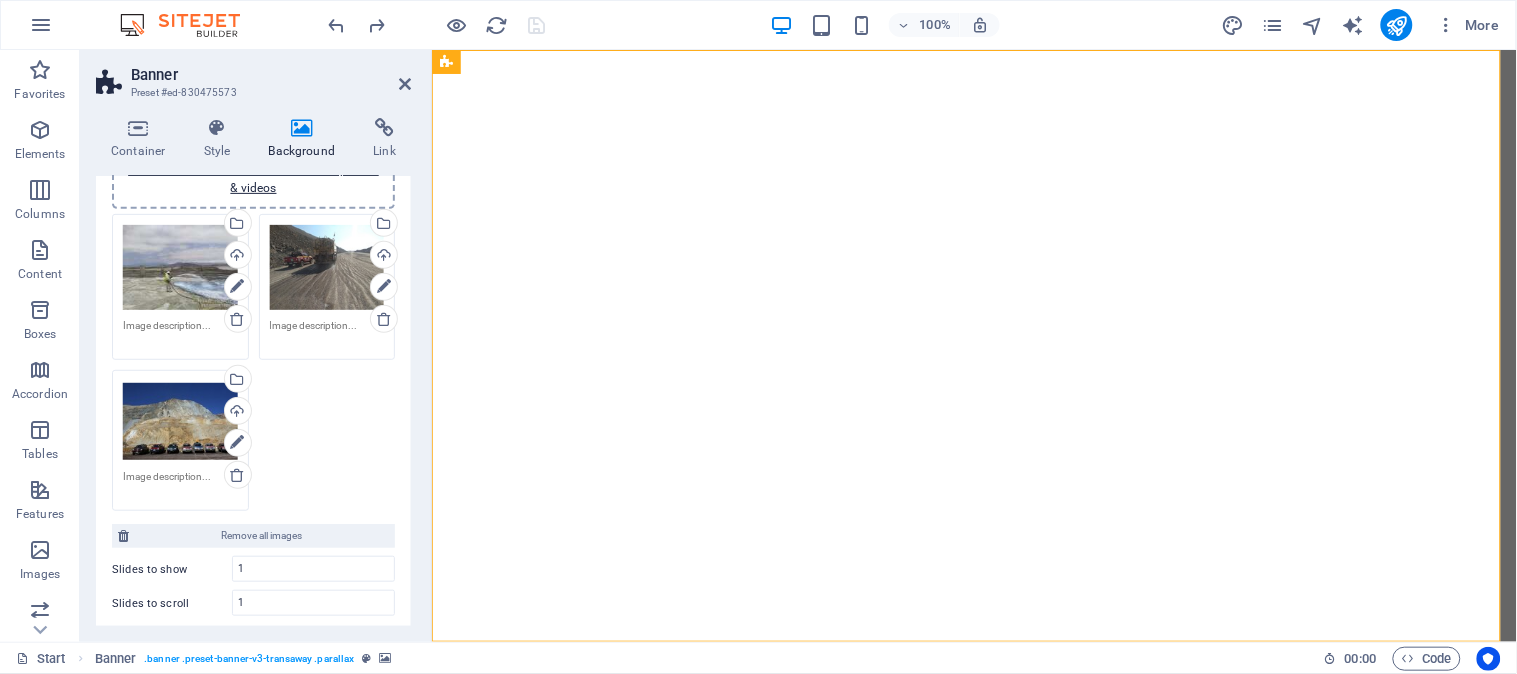 click on "Drag files here, click to choose files or select files from Files or our free stock photos & videos Select files from the file manager, stock photos, or upload file(s) Upload Drag files here, click to choose files or select files from Files or our free stock photos & videos Select files from the file manager, stock photos, or upload file(s) Upload Drag files here, click to choose files or select files from Files or our free stock photos & videos Select files from the file manager, stock photos, or upload file(s) Upload" at bounding box center [253, 363] 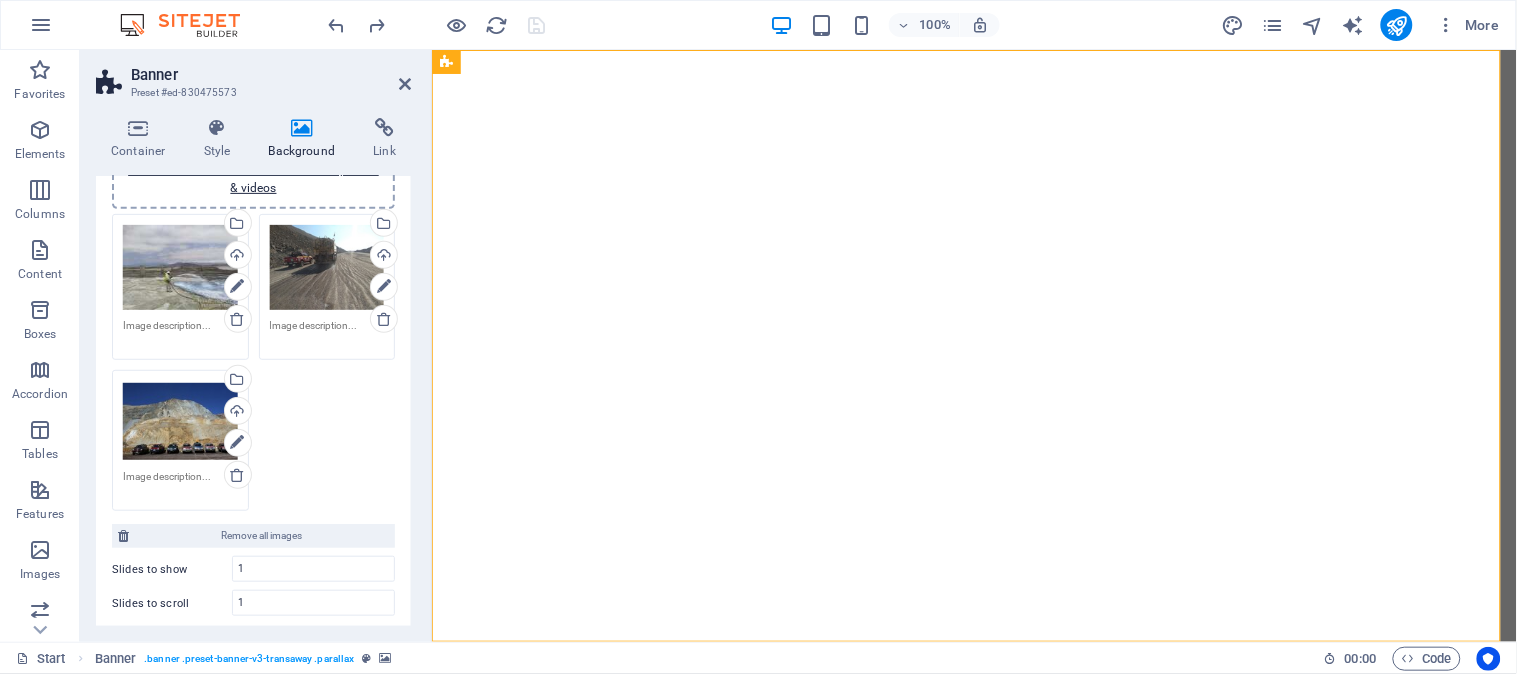 click on "Drag files here, click to choose files or select files from Files or our free stock photos & videos Select files from the file manager, stock photos, or upload file(s) Upload Drag files here, click to choose files or select files from Files or our free stock photos & videos Select files from the file manager, stock photos, or upload file(s) Upload Drag files here, click to choose files or select files from Files or our free stock photos & videos Select files from the file manager, stock photos, or upload file(s) Upload" at bounding box center [253, 363] 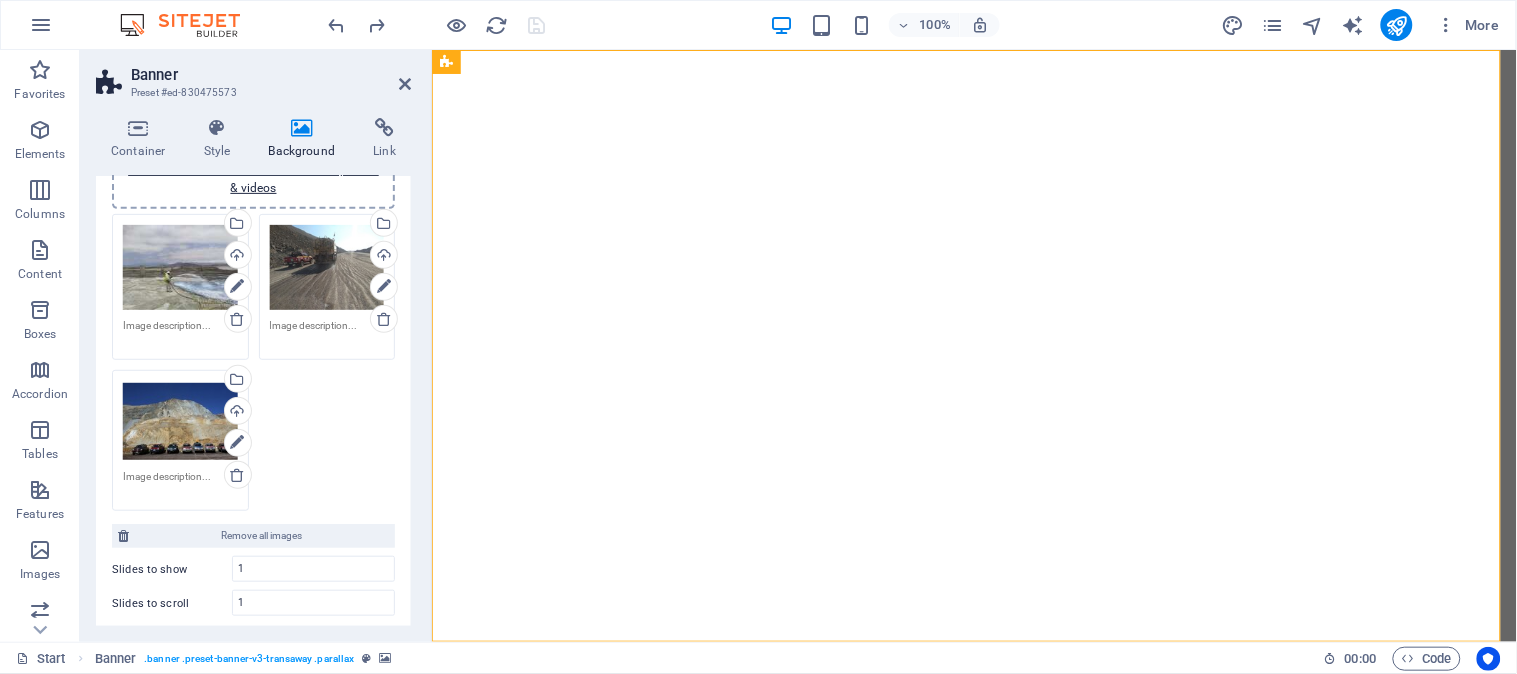 click on "Drag files here, click to choose files or select files from Files or our free stock photos & videos Select files from the file manager, stock photos, or upload file(s) Upload Drag files here, click to choose files or select files from Files or our free stock photos & videos Select files from the file manager, stock photos, or upload file(s) Upload Drag files here, click to choose files or select files from Files or our free stock photos & videos Select files from the file manager, stock photos, or upload file(s) Upload" at bounding box center [253, 363] 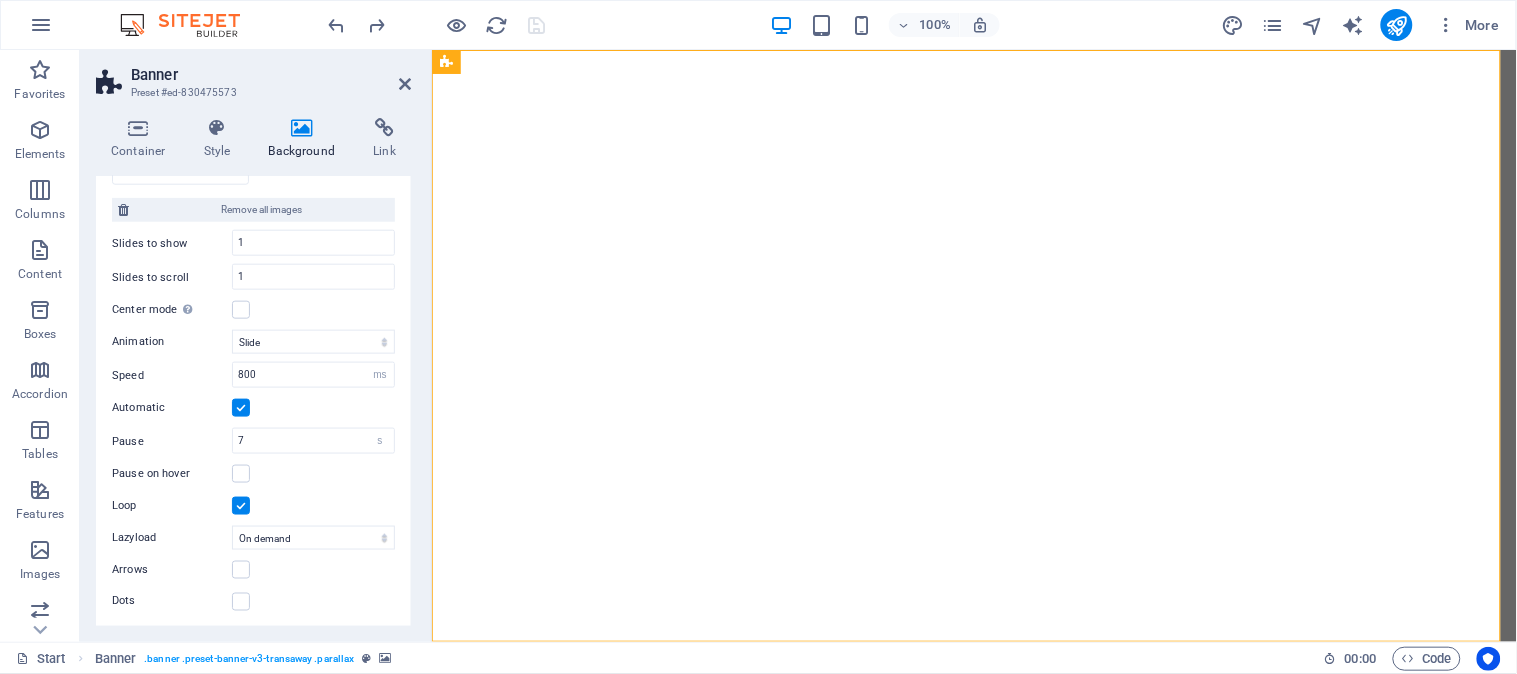 scroll, scrollTop: 0, scrollLeft: 0, axis: both 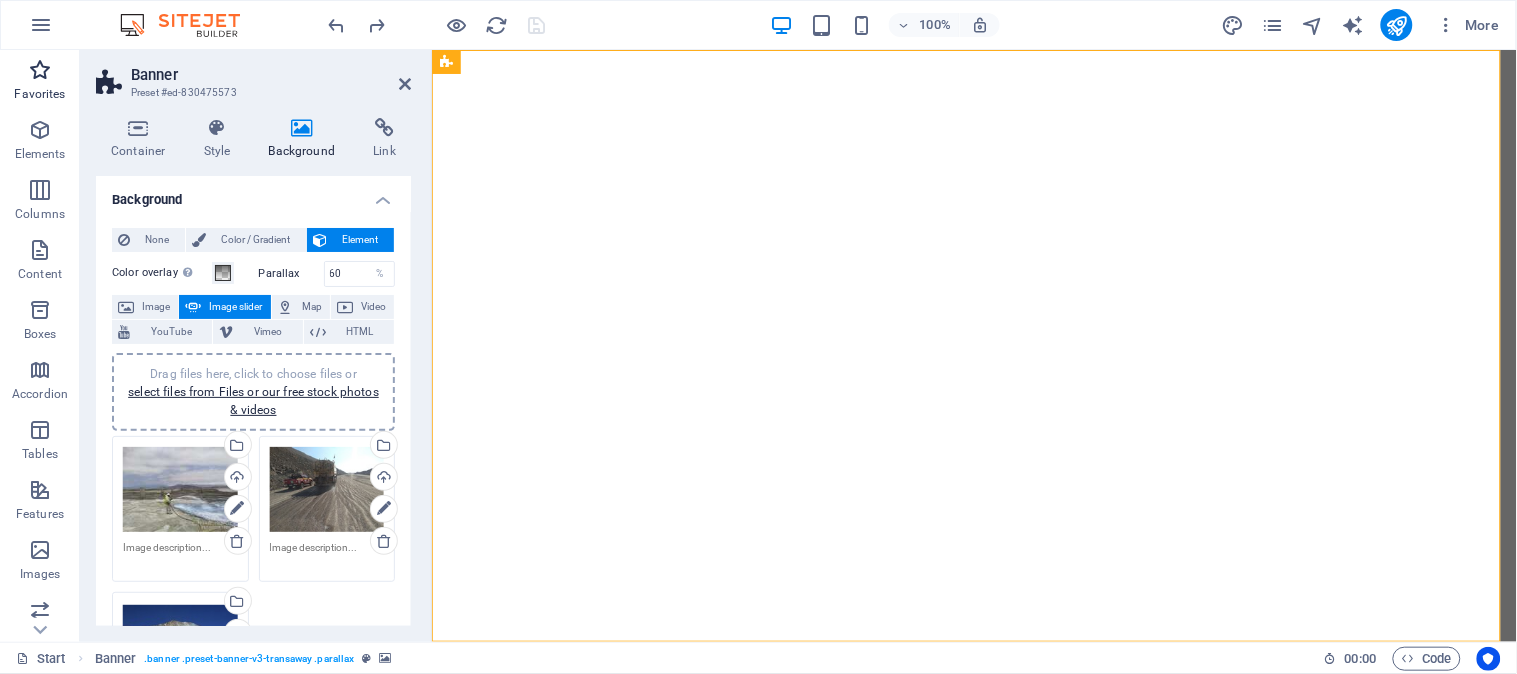 click on "Favorites" at bounding box center [40, 82] 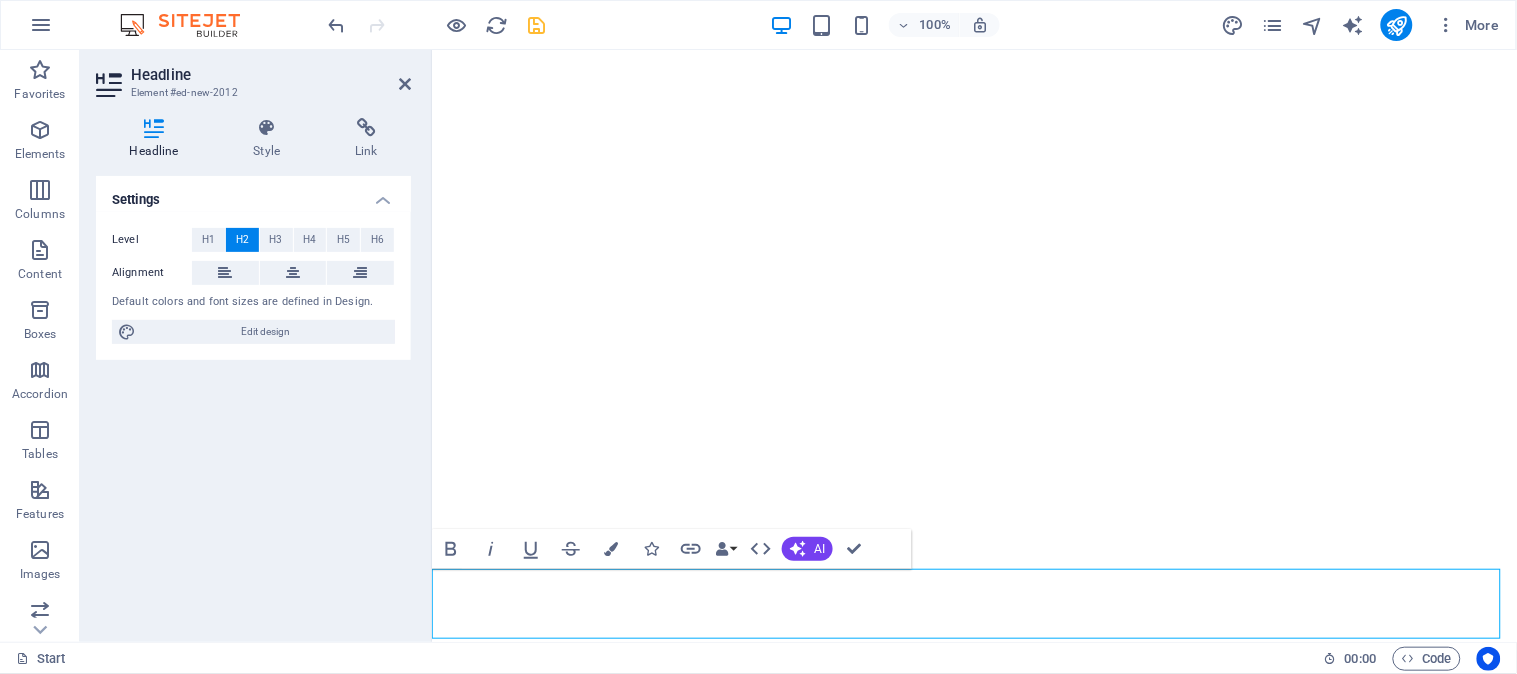 scroll, scrollTop: 331, scrollLeft: 0, axis: vertical 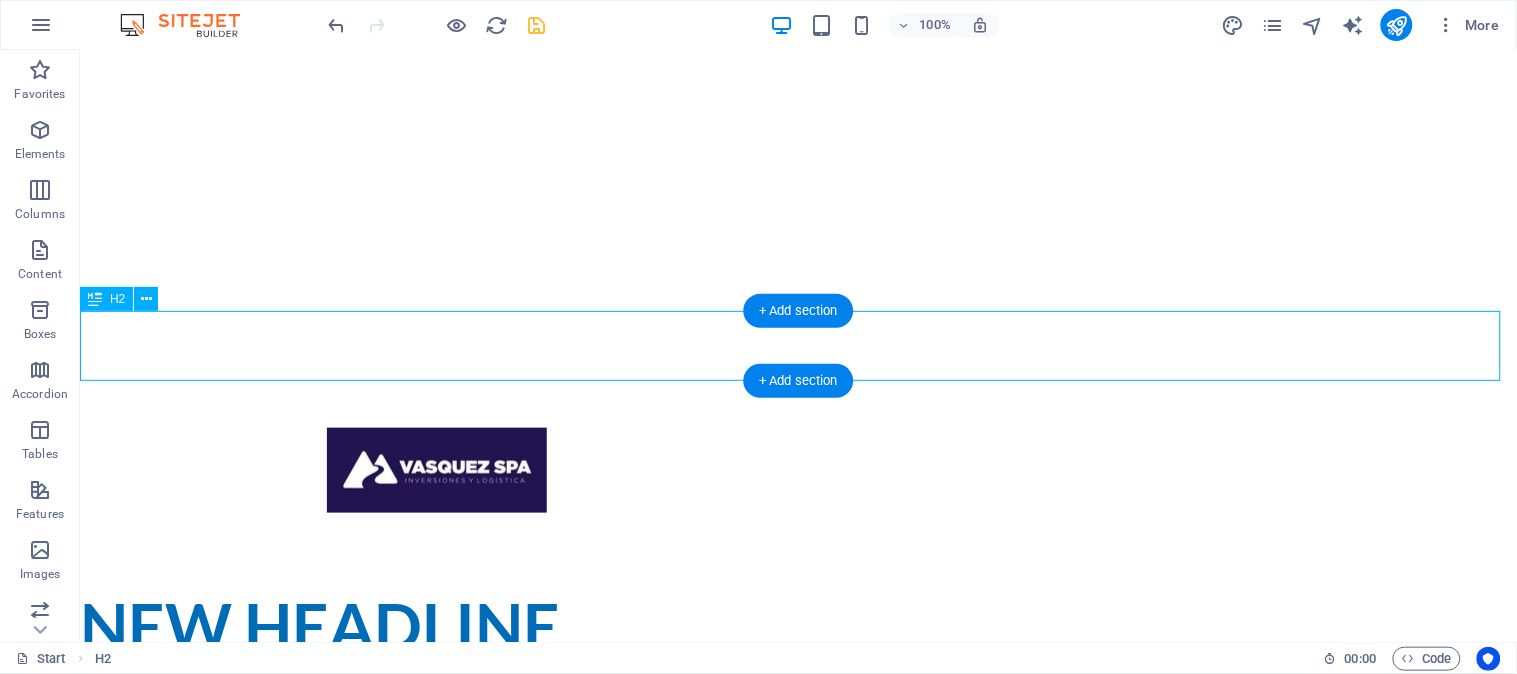 click on "New headline" at bounding box center (797, 625) 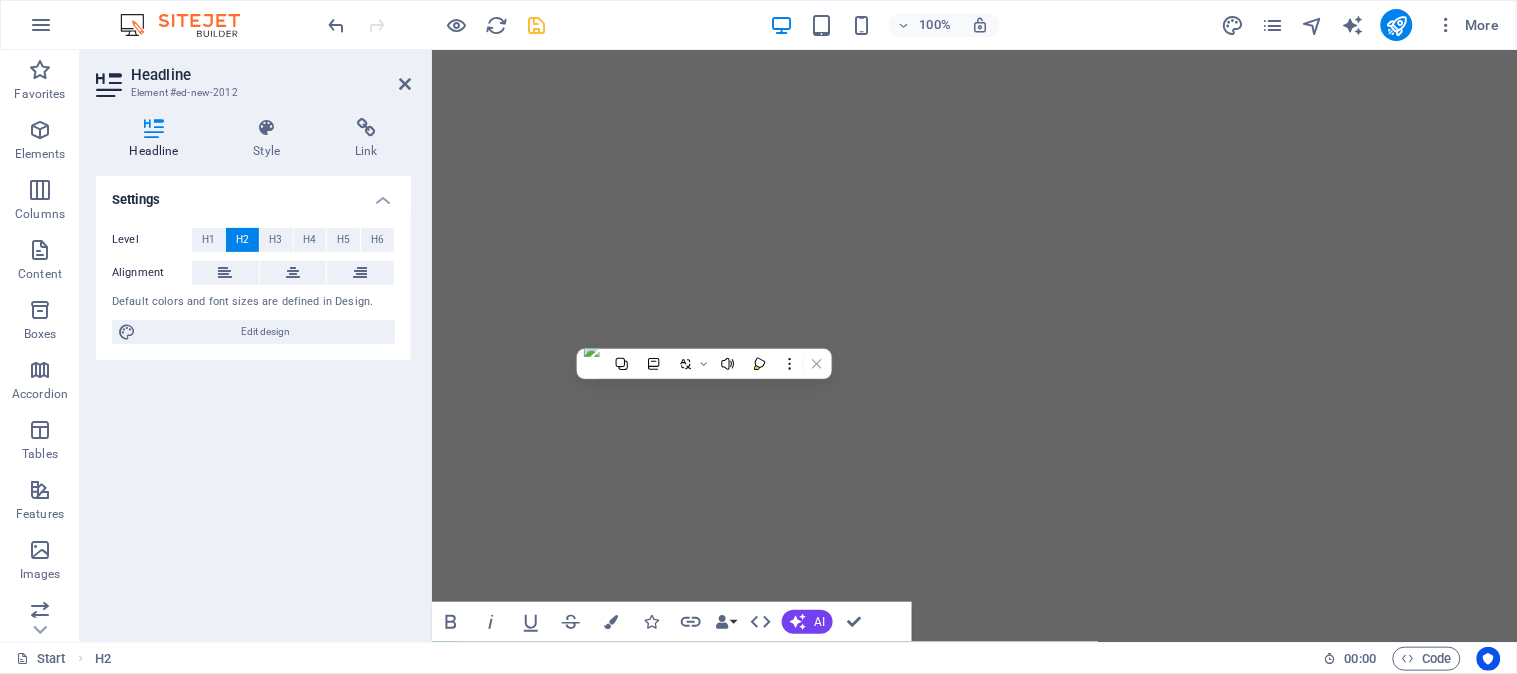 scroll, scrollTop: 111, scrollLeft: 0, axis: vertical 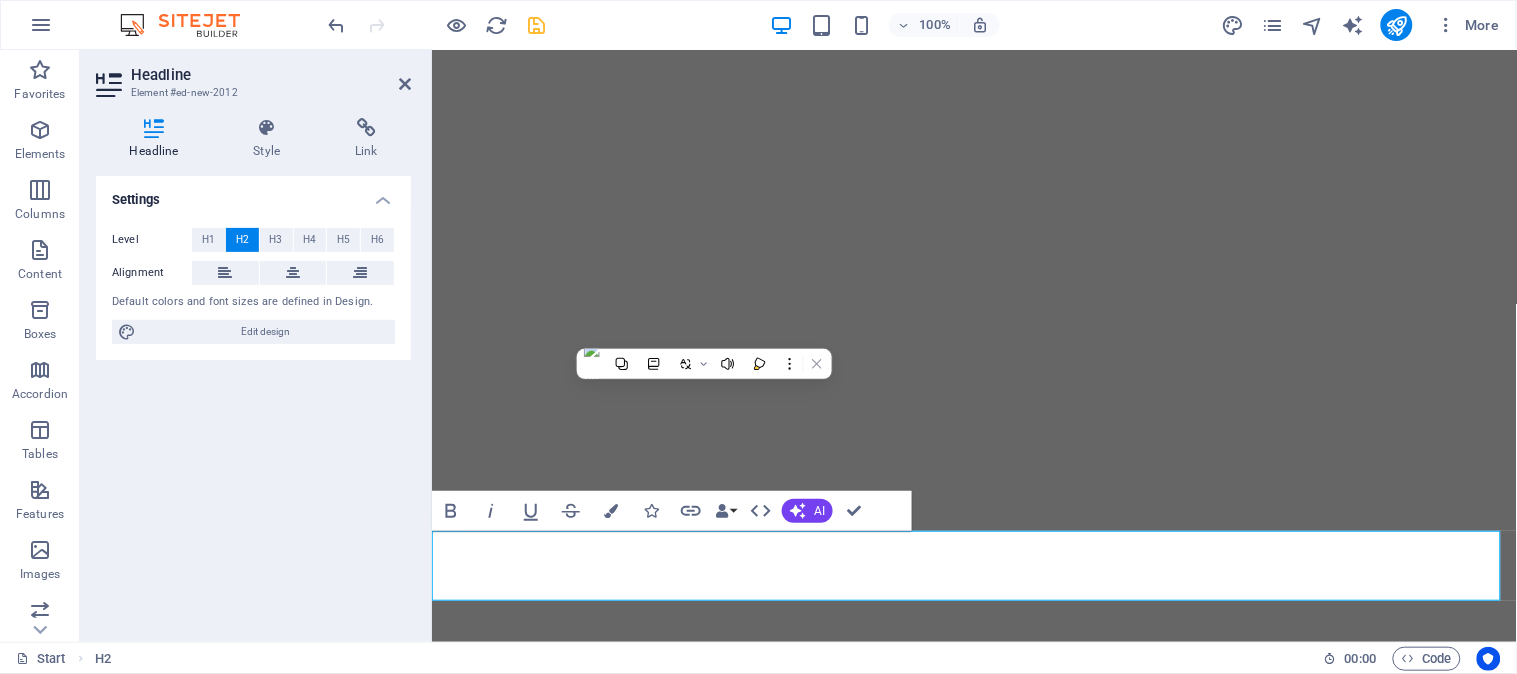 click at bounding box center (-1173, 5) 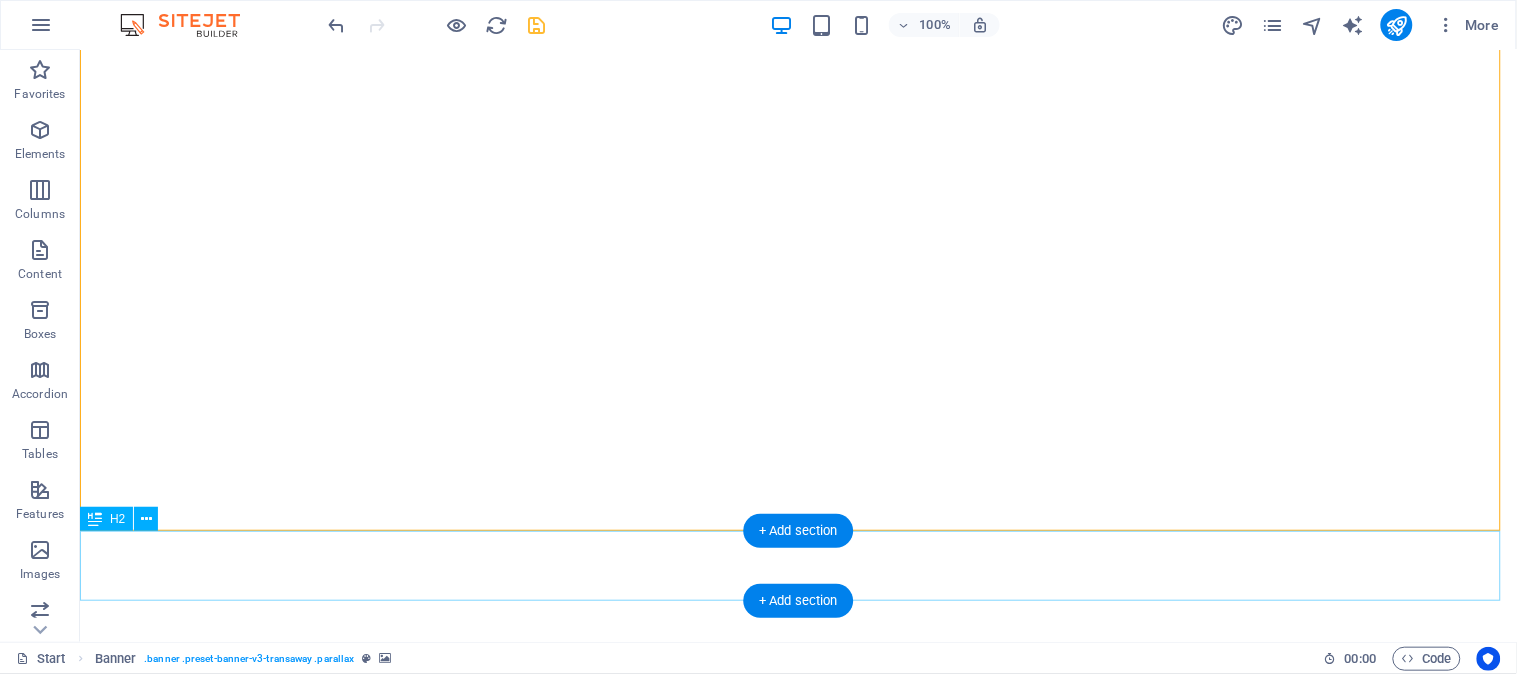 click on "New headline" at bounding box center (797, 845) 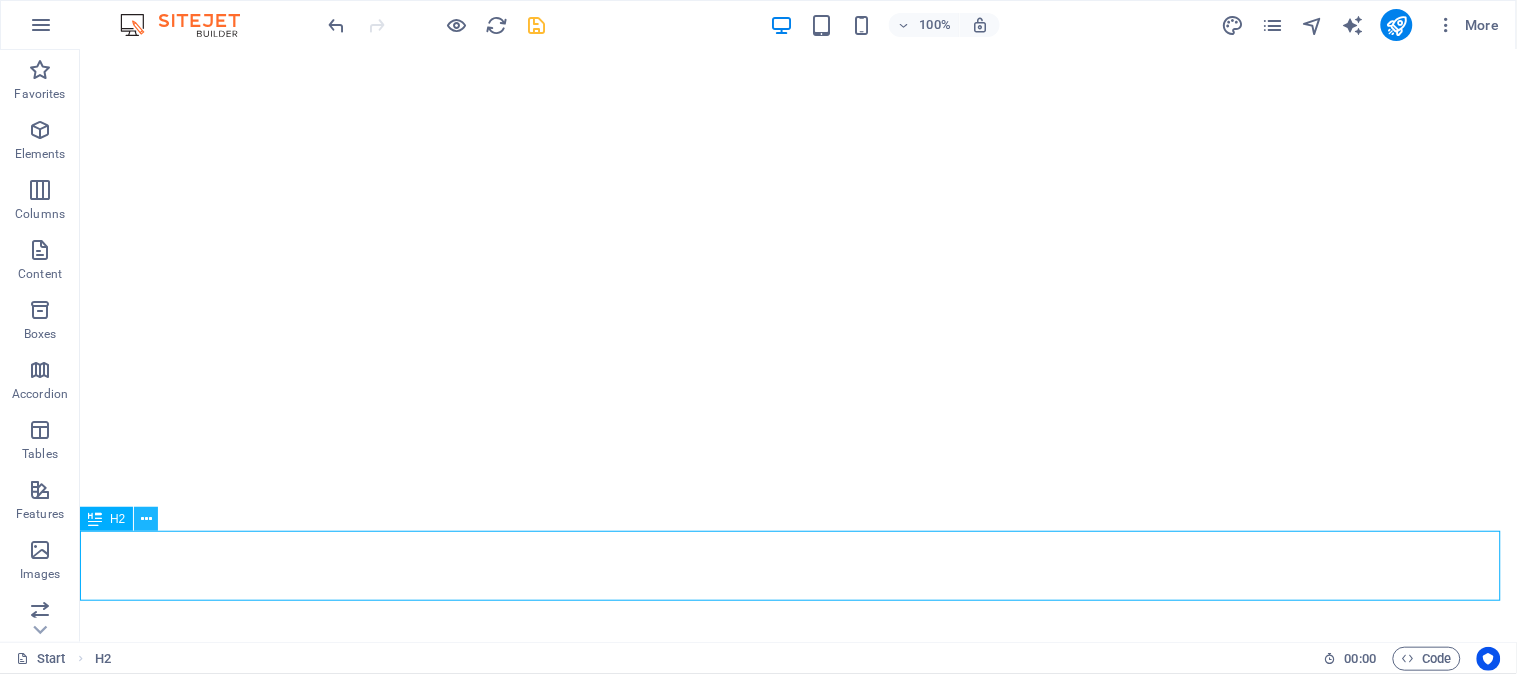 click at bounding box center (146, 519) 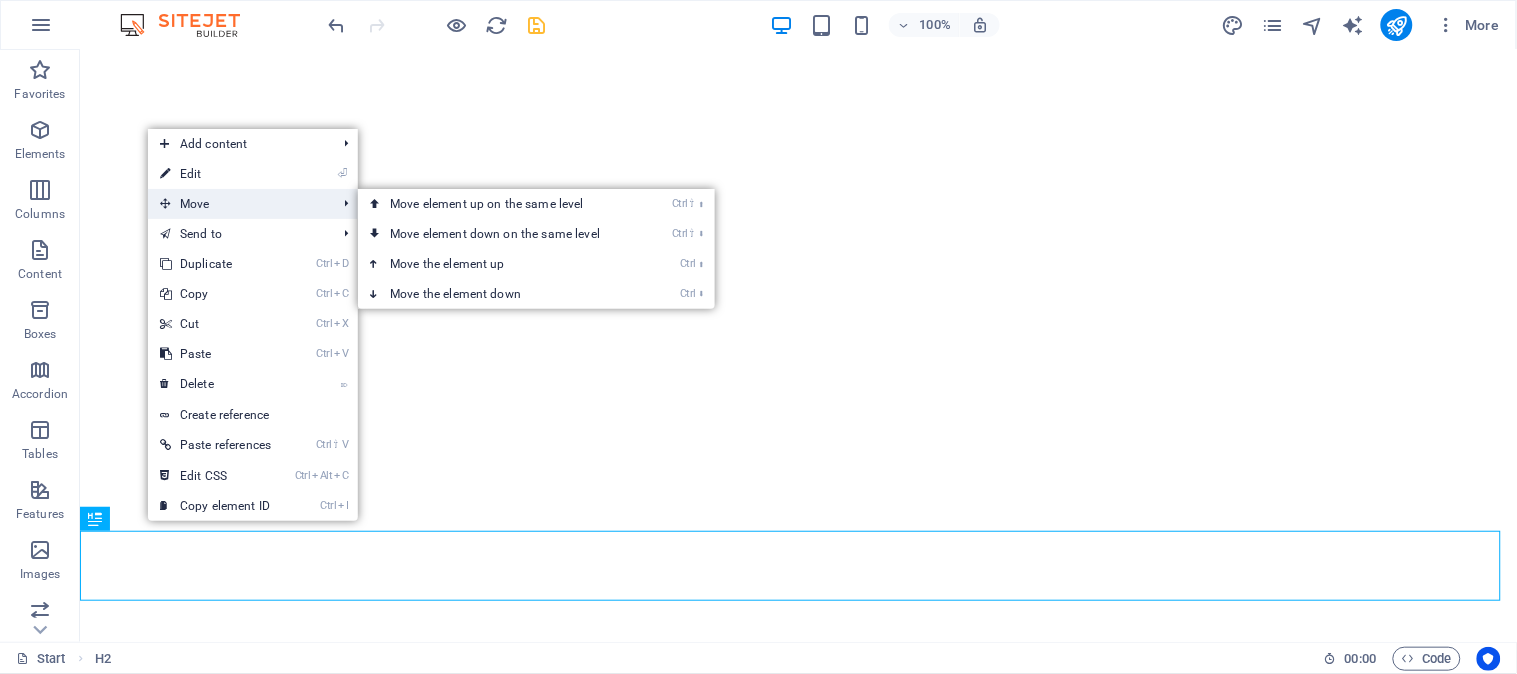 click on "Move" at bounding box center (238, 204) 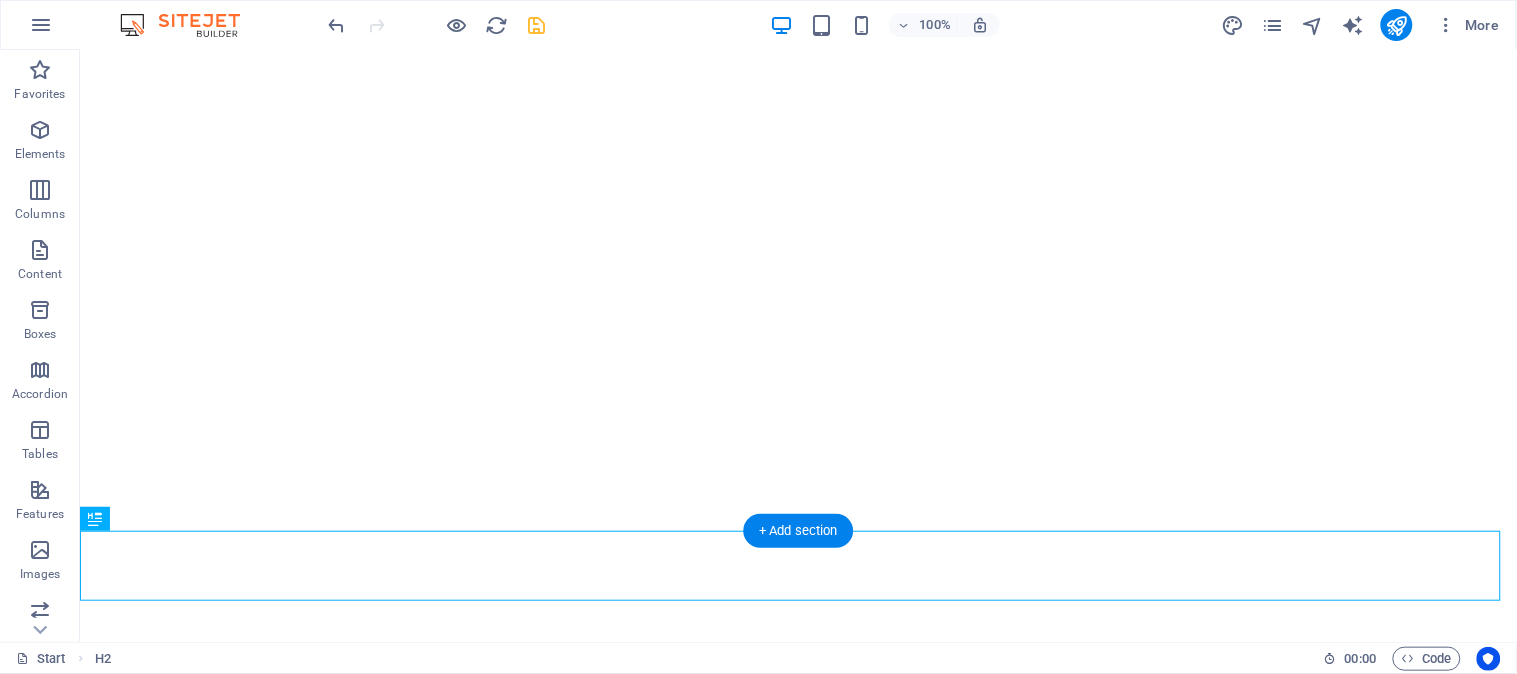 drag, startPoint x: 399, startPoint y: 565, endPoint x: 853, endPoint y: 230, distance: 564.21716 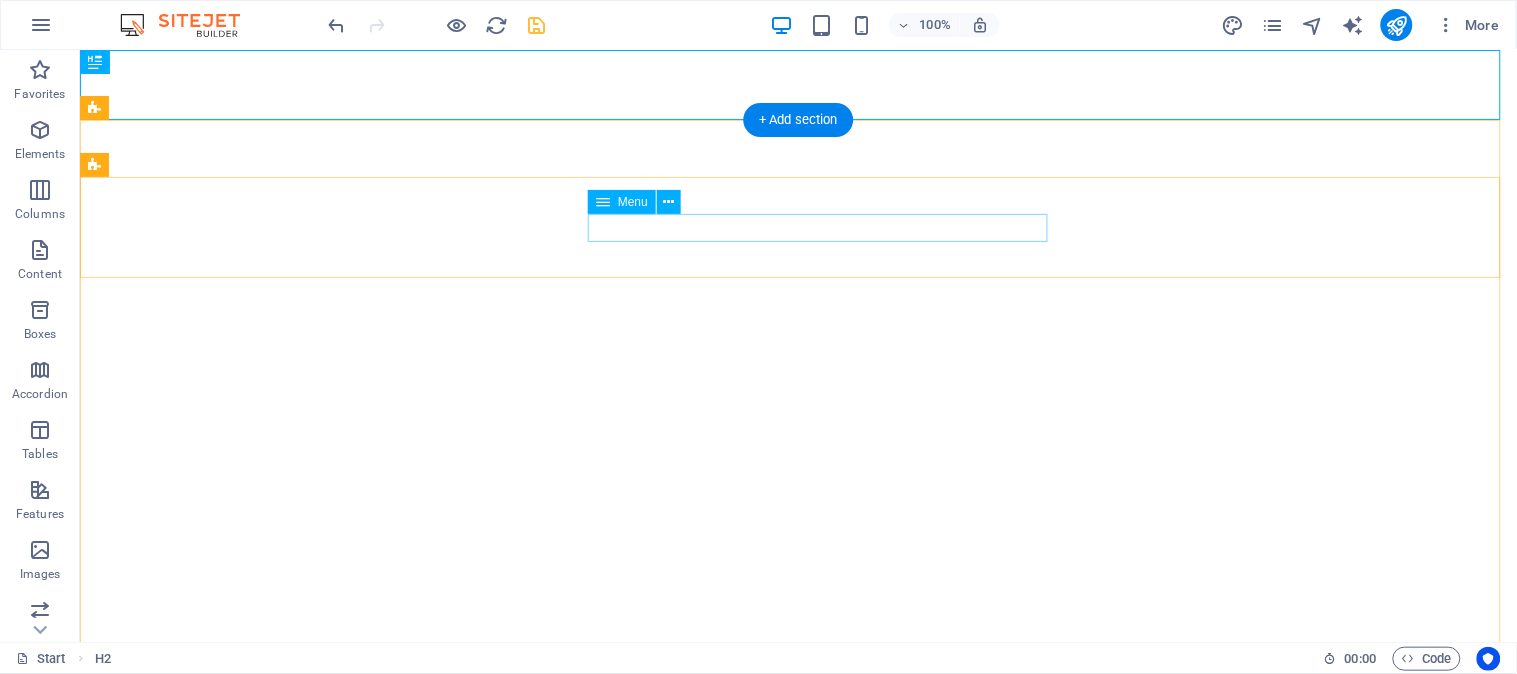 scroll, scrollTop: 0, scrollLeft: 0, axis: both 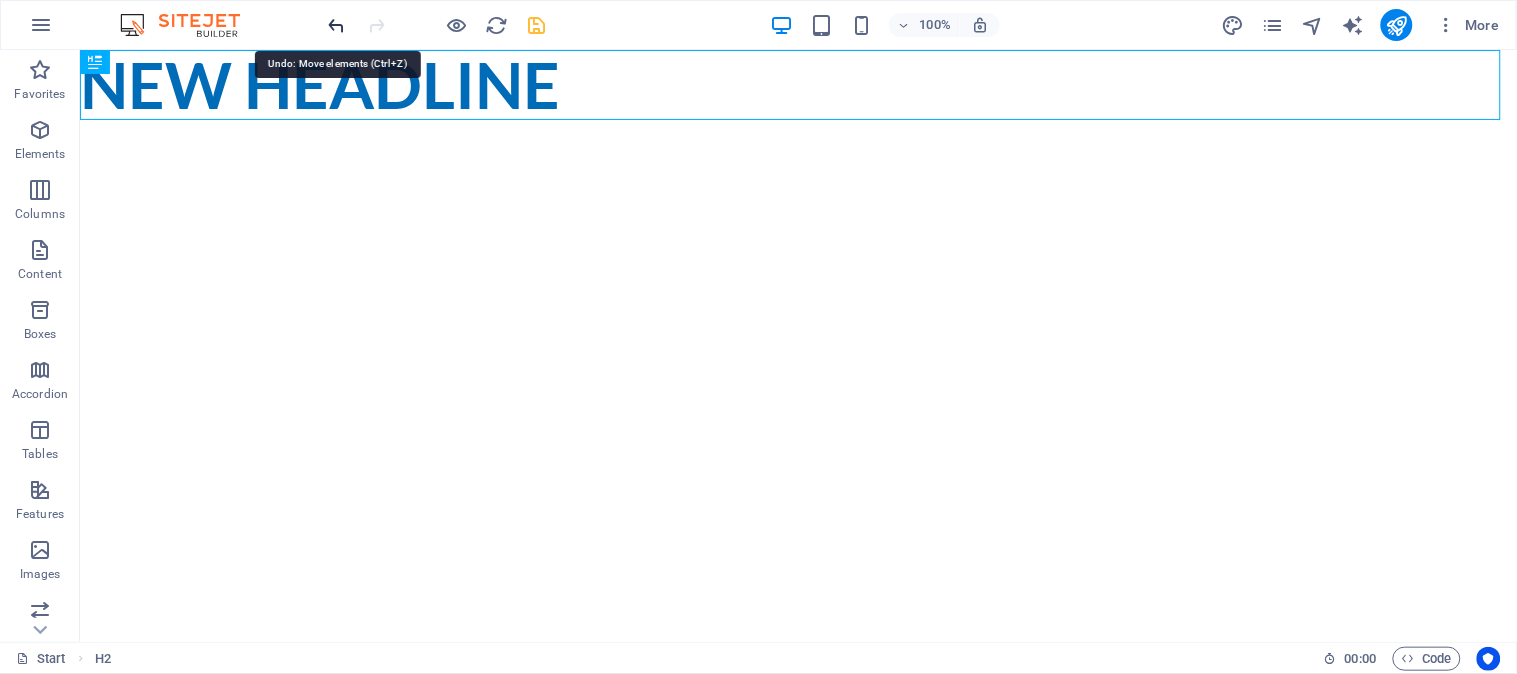 click at bounding box center [337, 25] 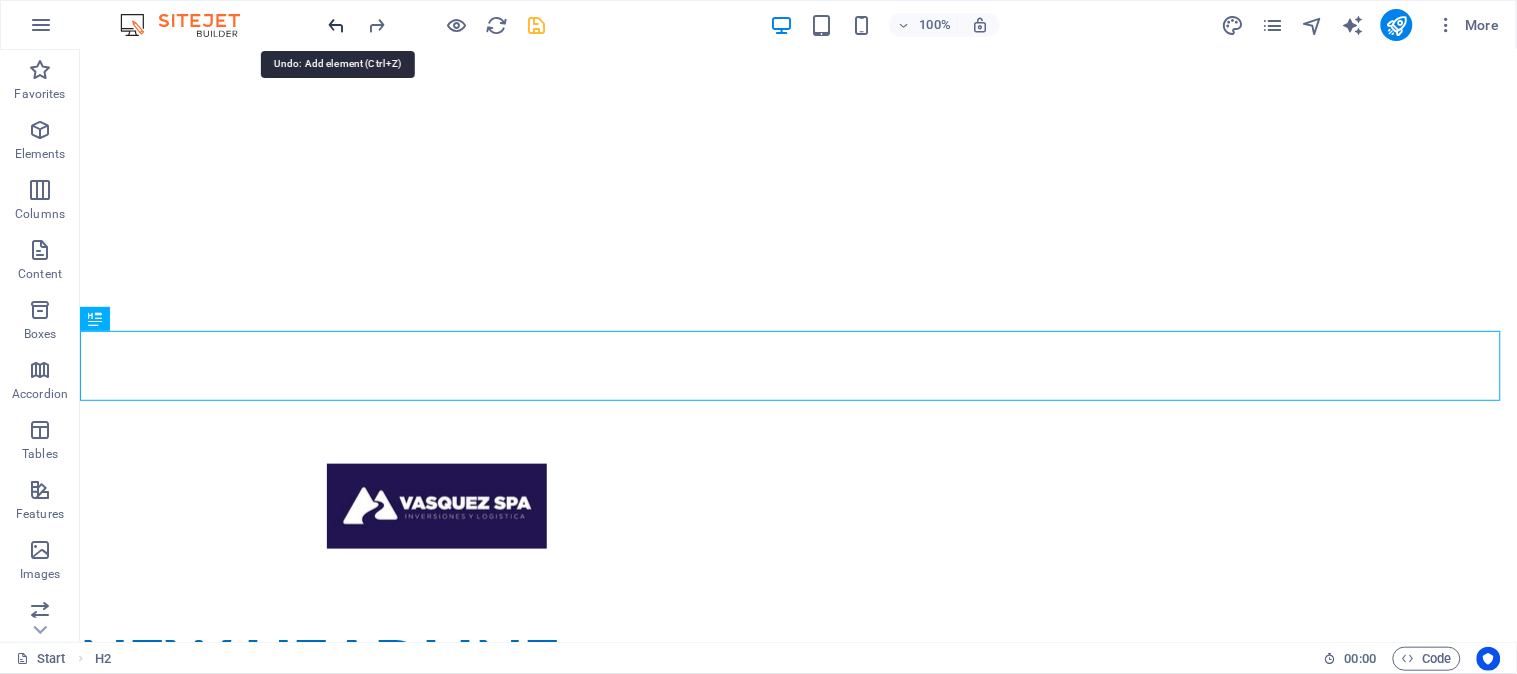 scroll, scrollTop: 331, scrollLeft: 0, axis: vertical 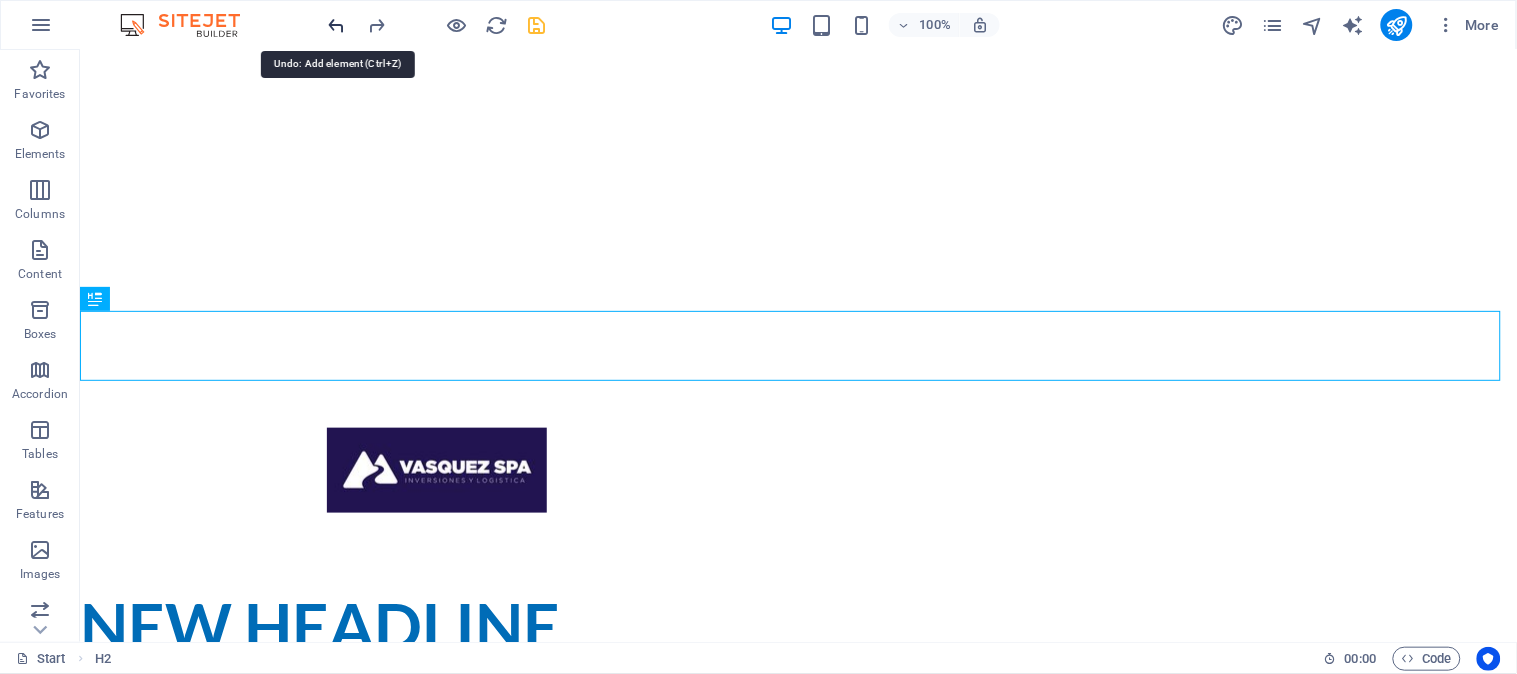 click at bounding box center [337, 25] 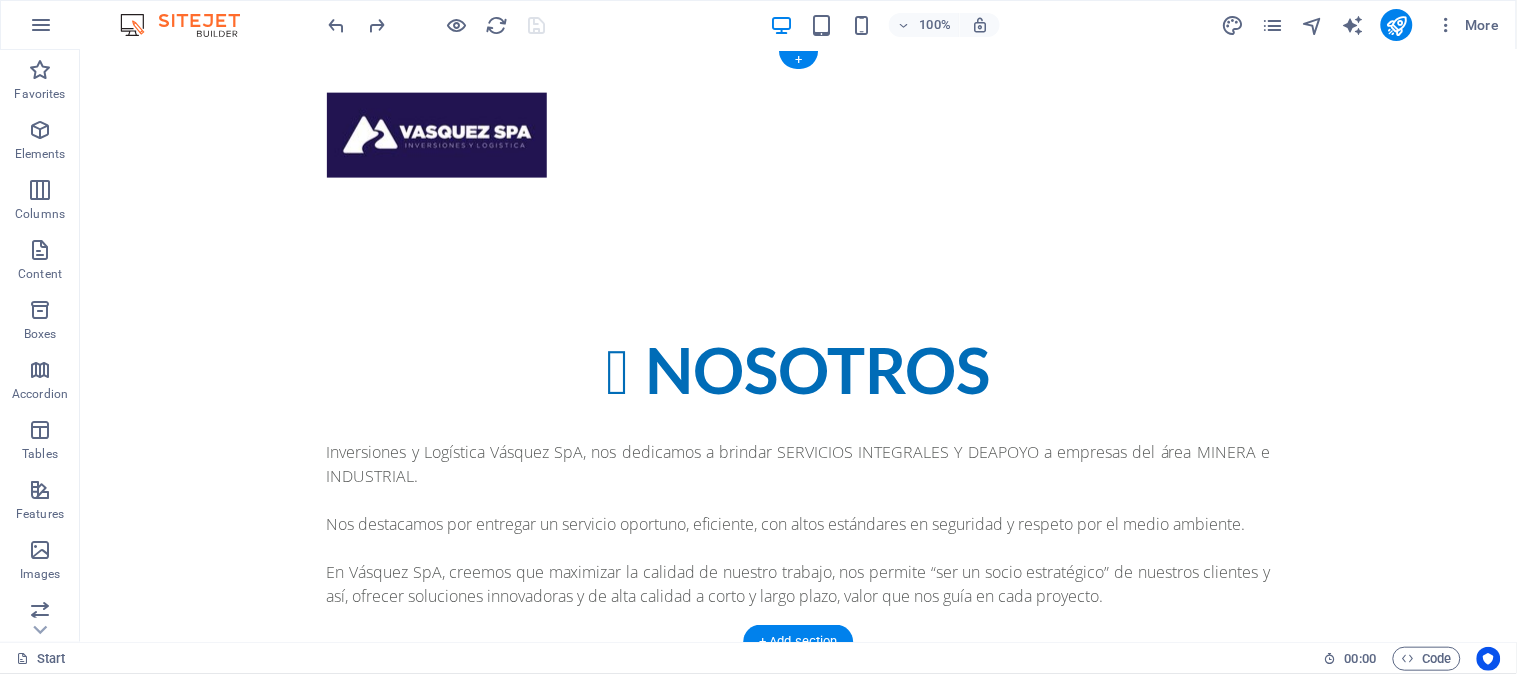 scroll, scrollTop: 0, scrollLeft: 0, axis: both 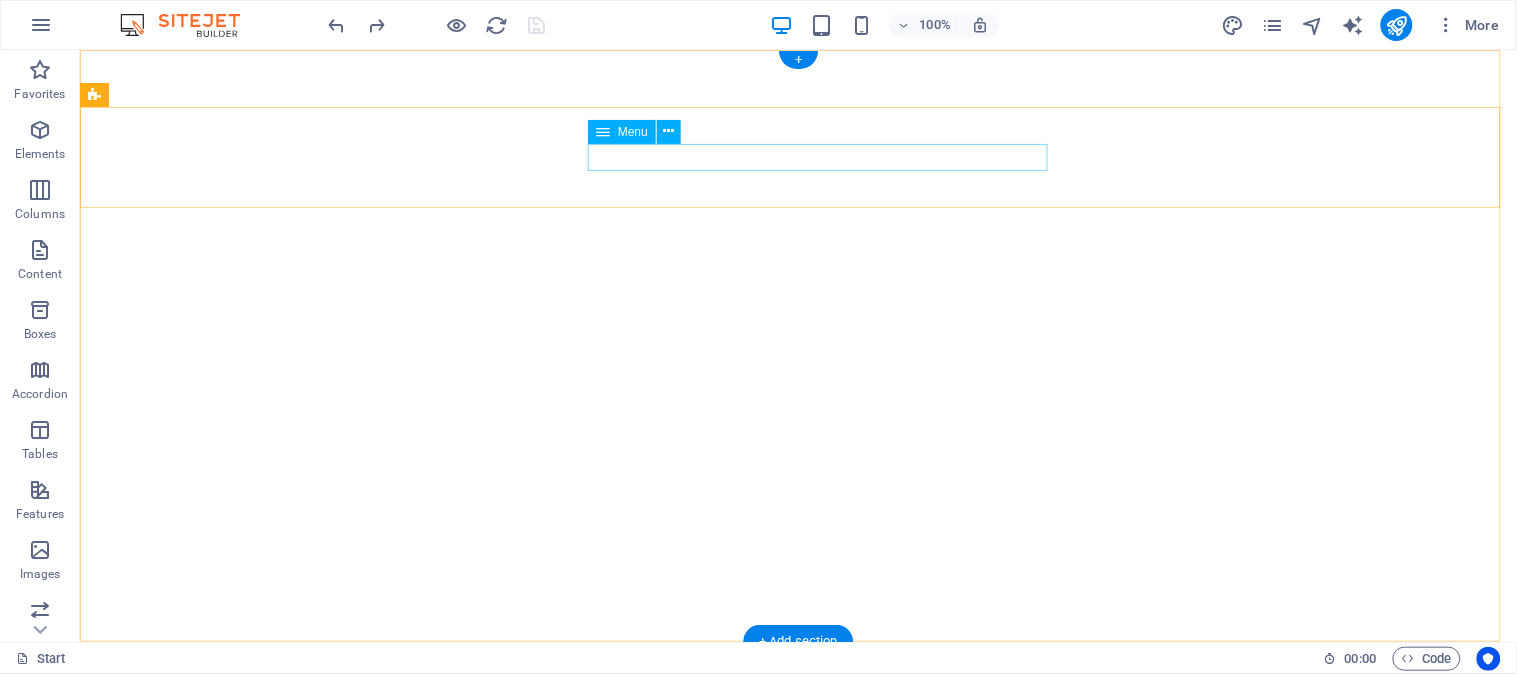click on "Home Nosotros Servicios Trabajos Contacto" at bounding box center (798, 857) 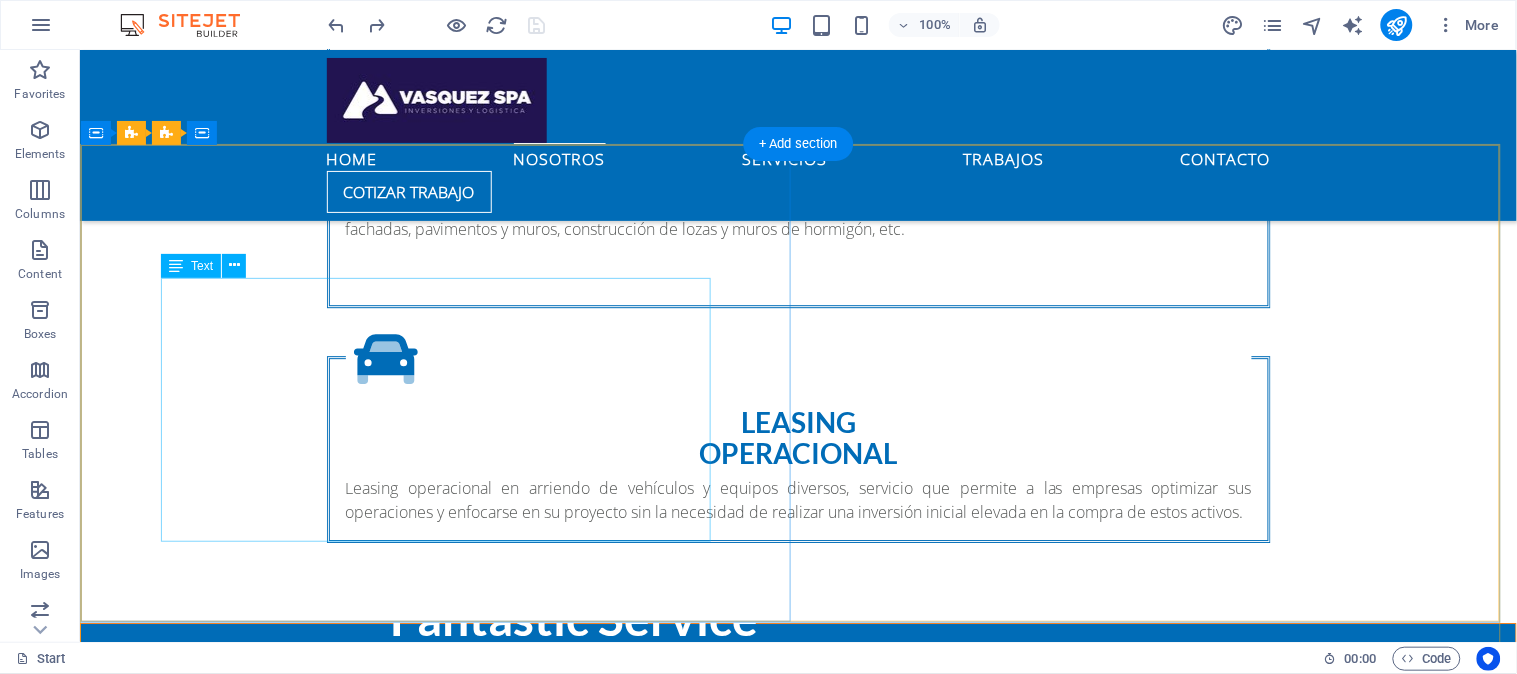 scroll, scrollTop: 1222, scrollLeft: 0, axis: vertical 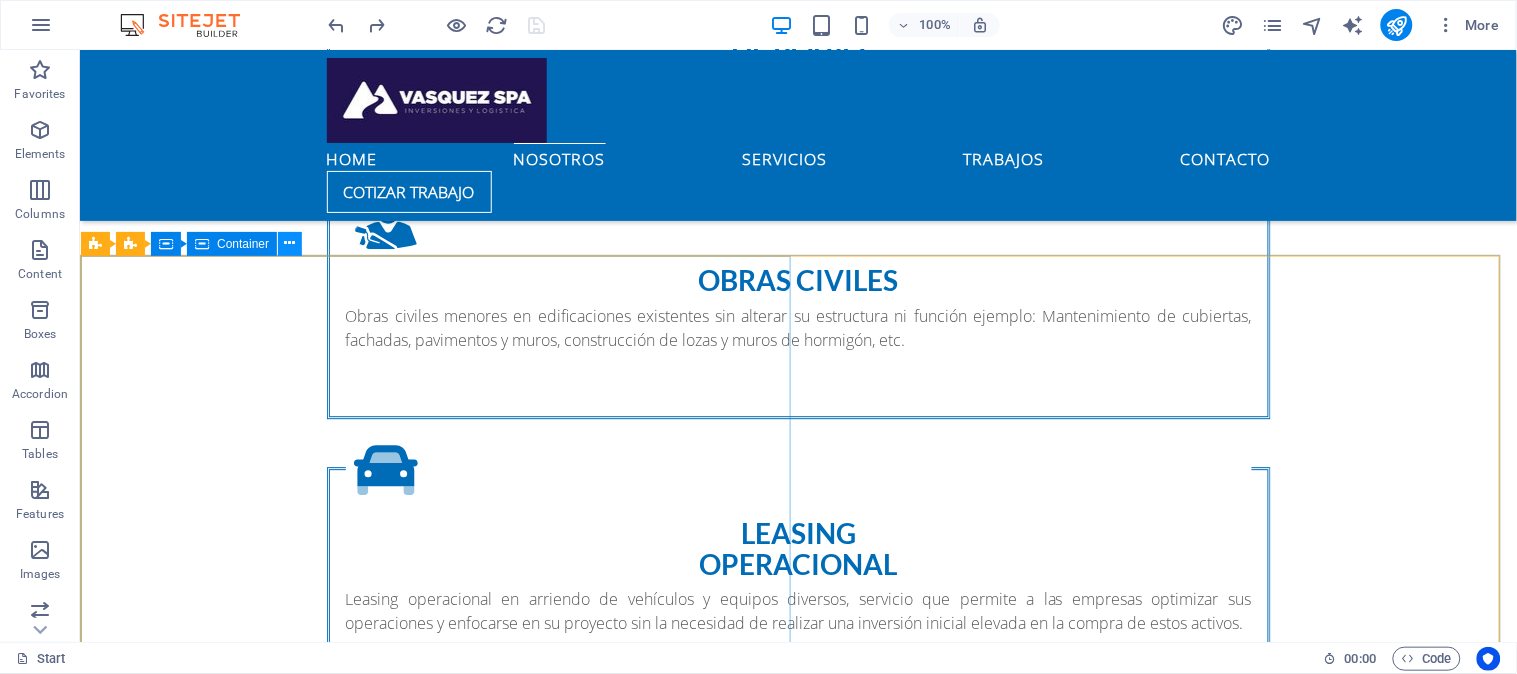 click at bounding box center [290, 243] 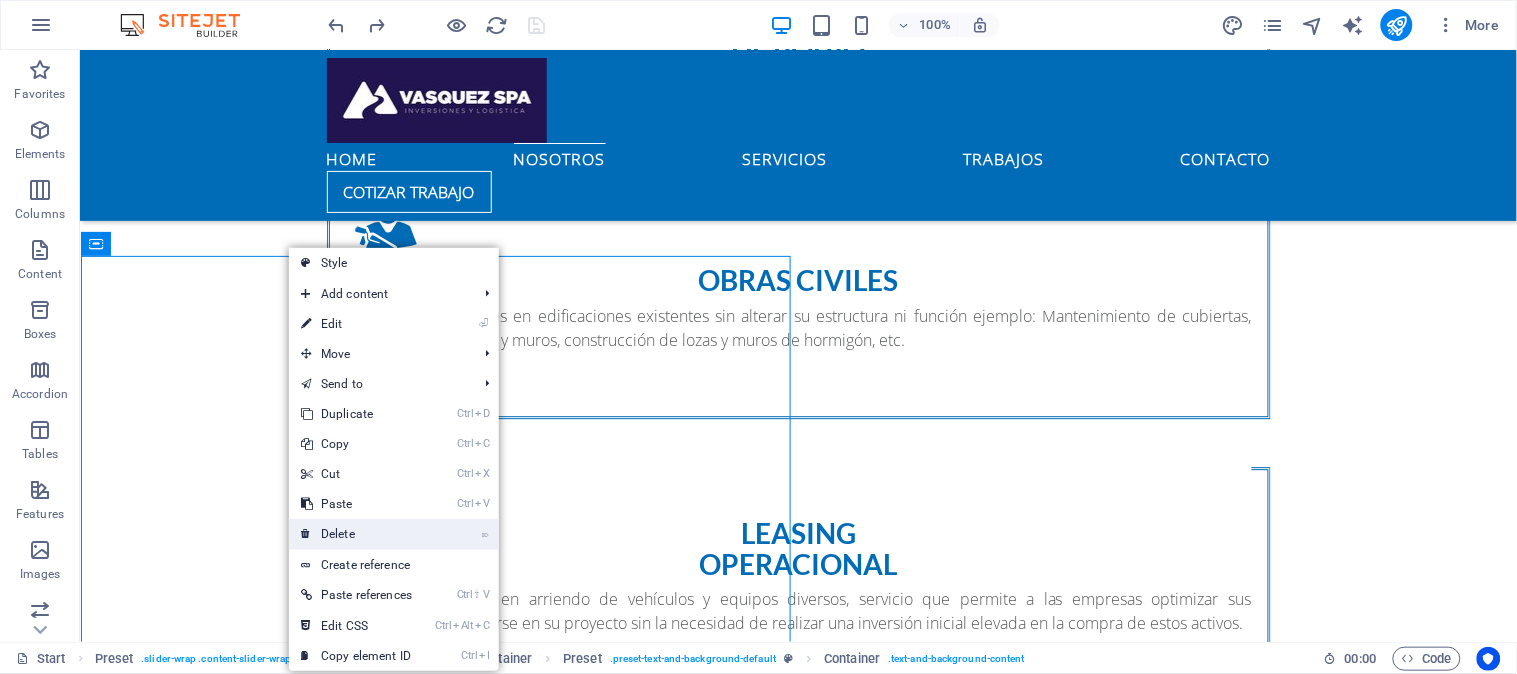 click on "⌦  Delete" at bounding box center [356, 534] 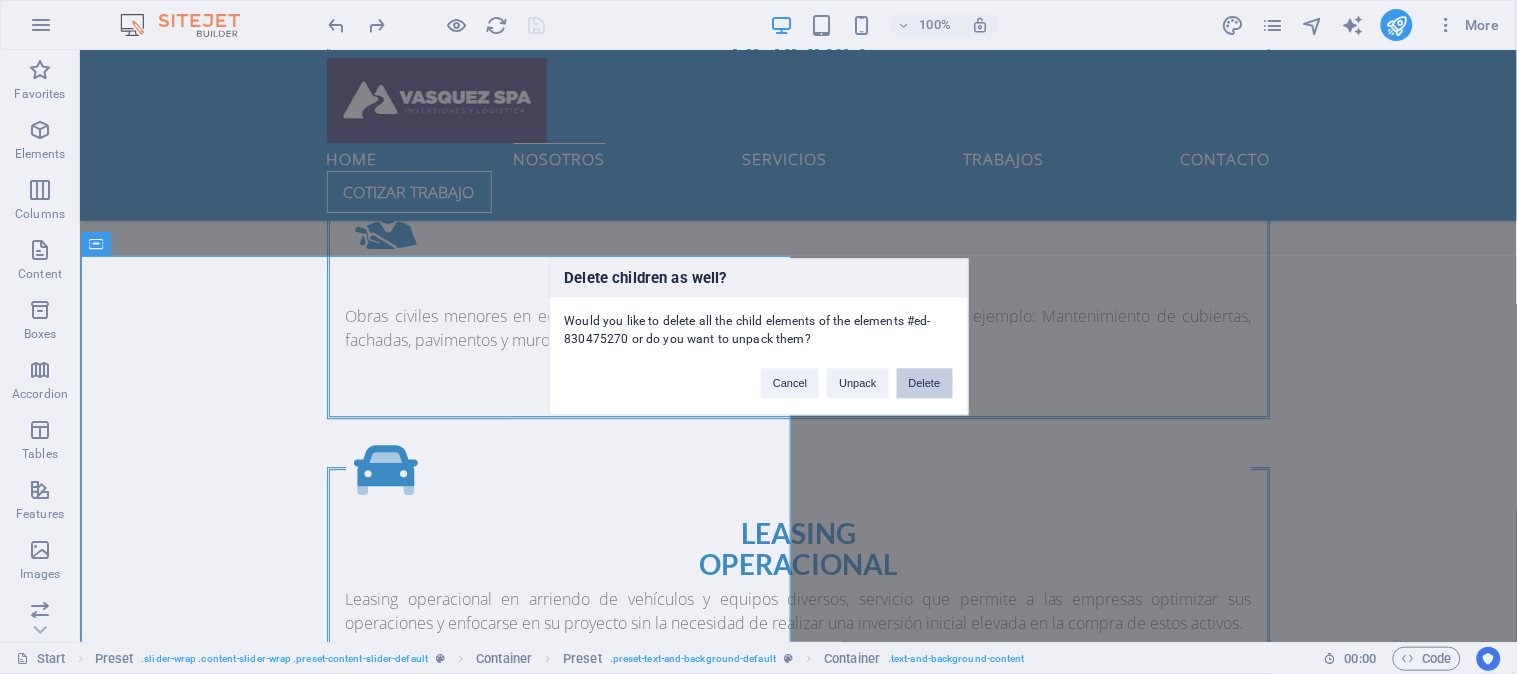 click on "Delete" at bounding box center (925, 384) 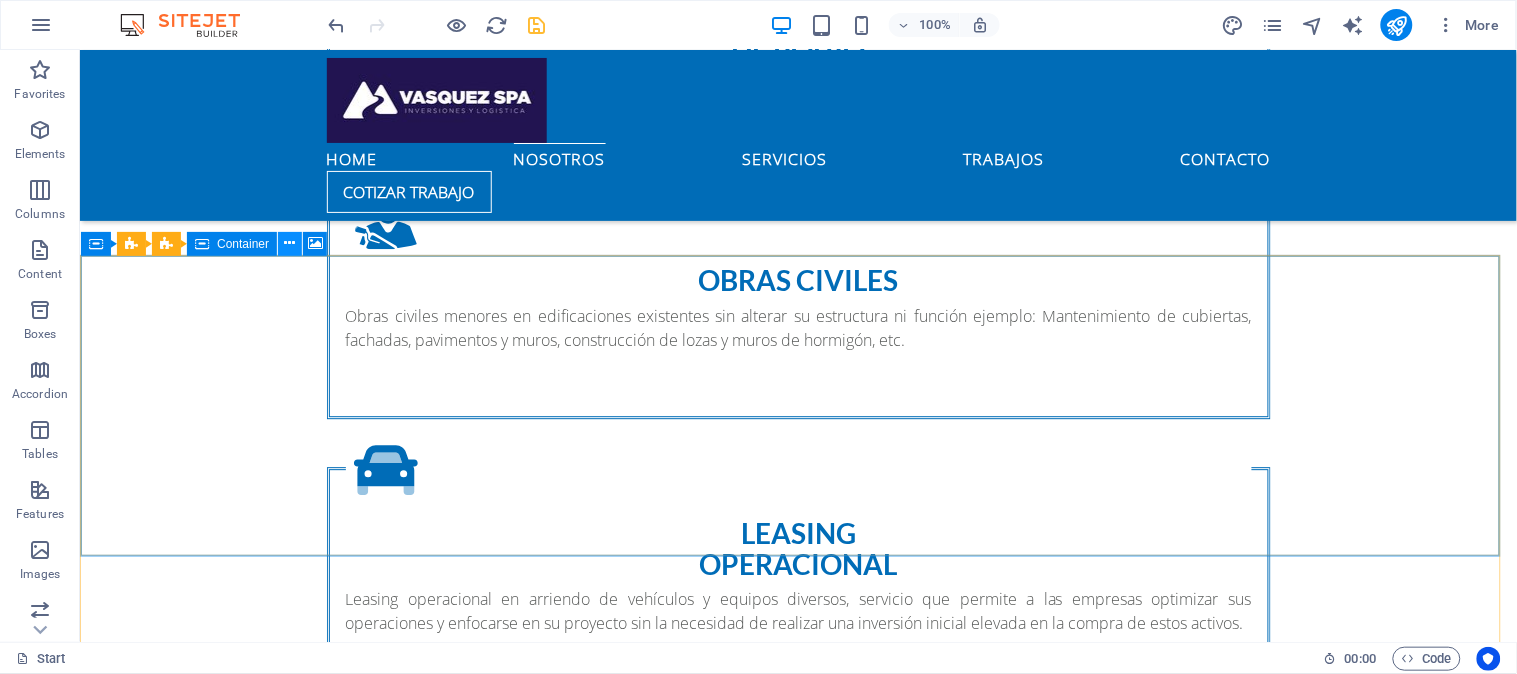click at bounding box center (290, 244) 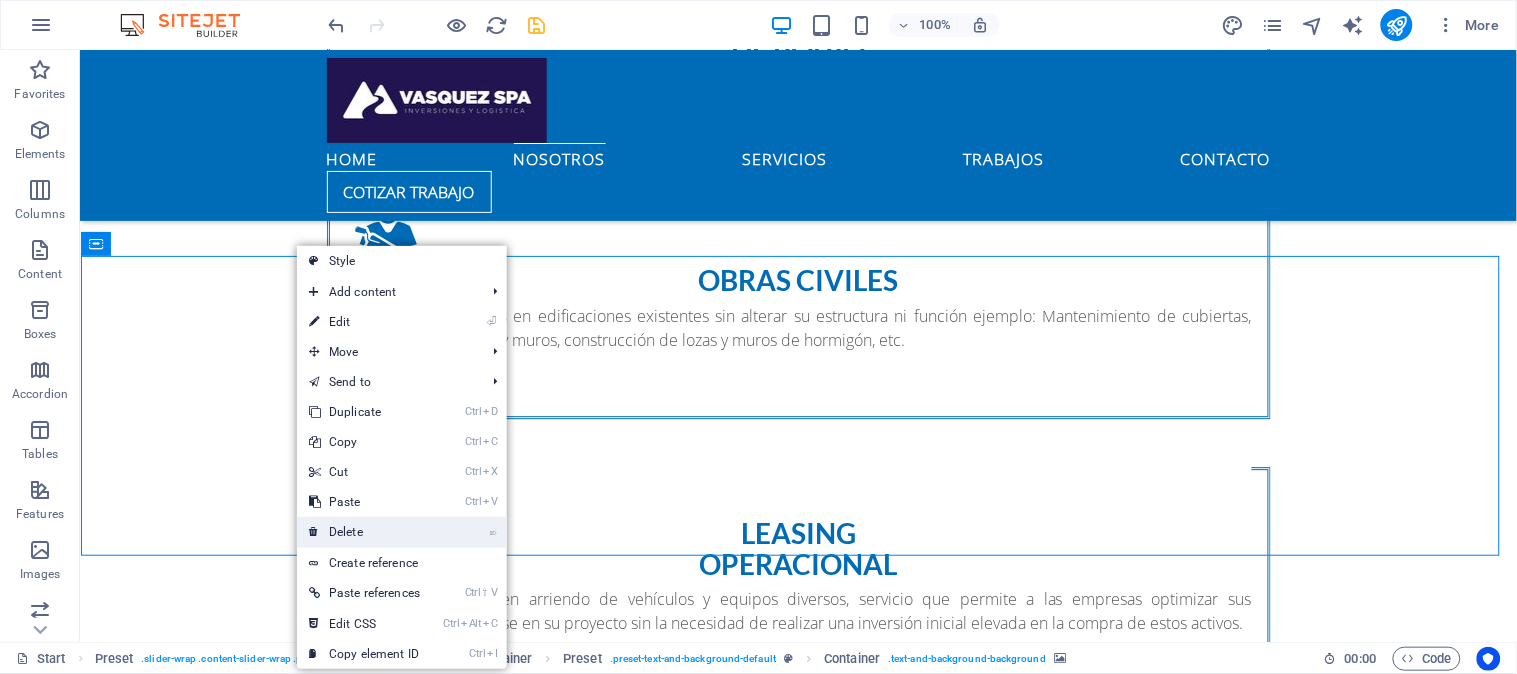 click on "⌦  Delete" at bounding box center [364, 532] 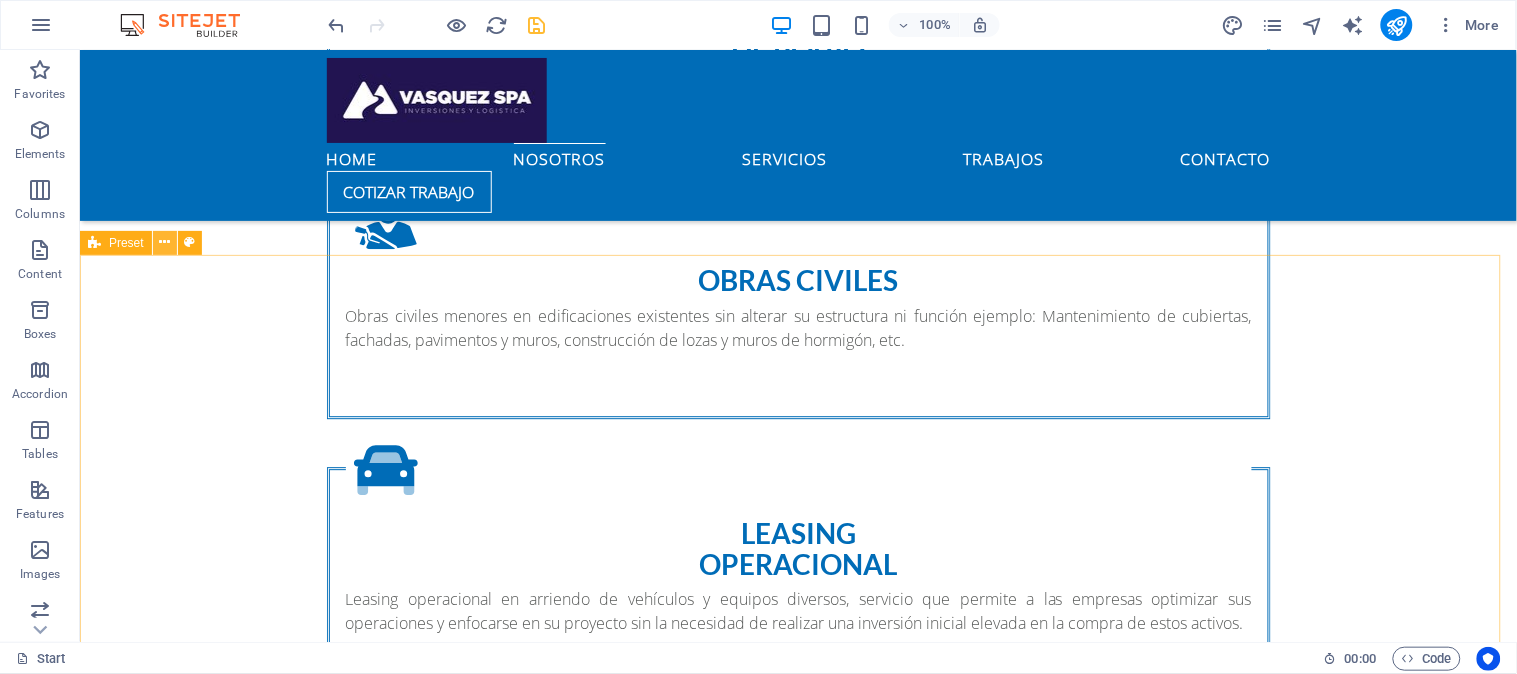 click at bounding box center (164, 242) 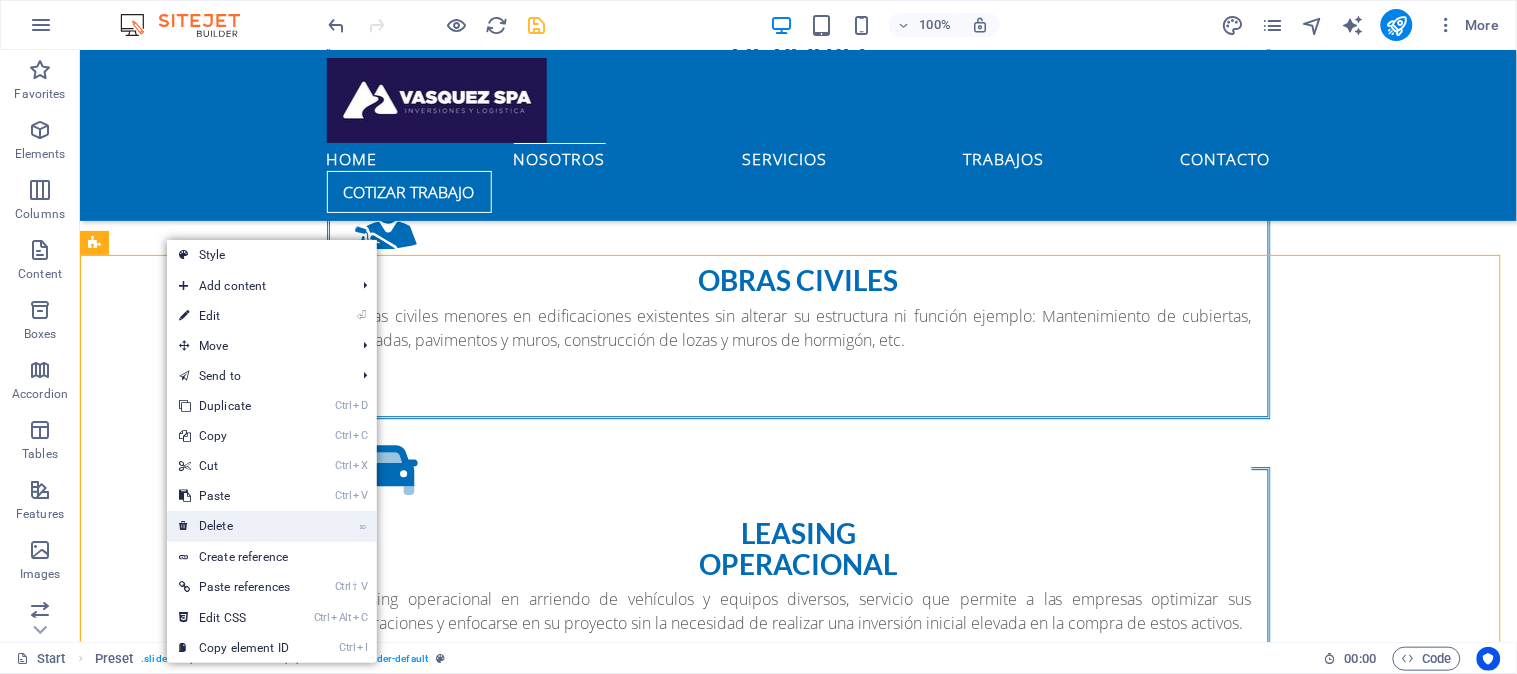 click on "⌦  Delete" at bounding box center (234, 526) 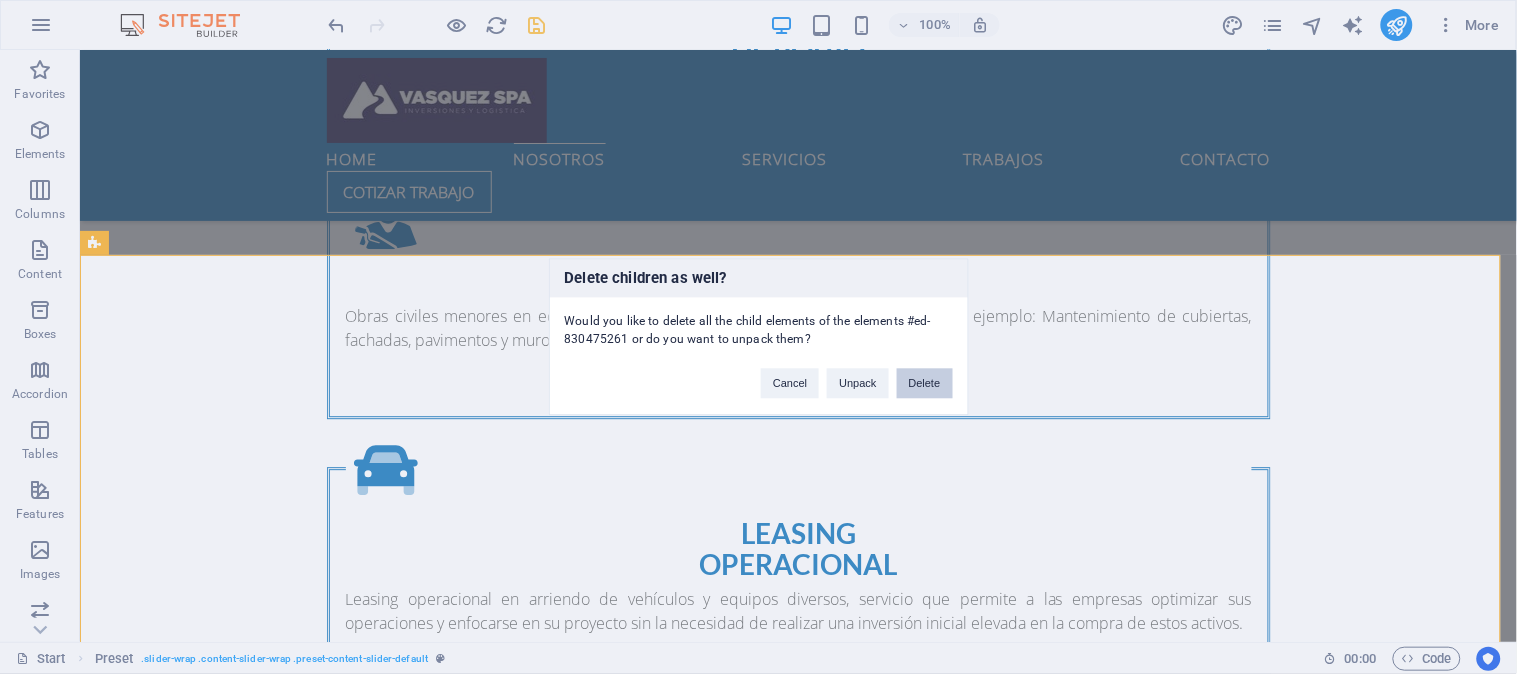 click on "Delete" at bounding box center [925, 384] 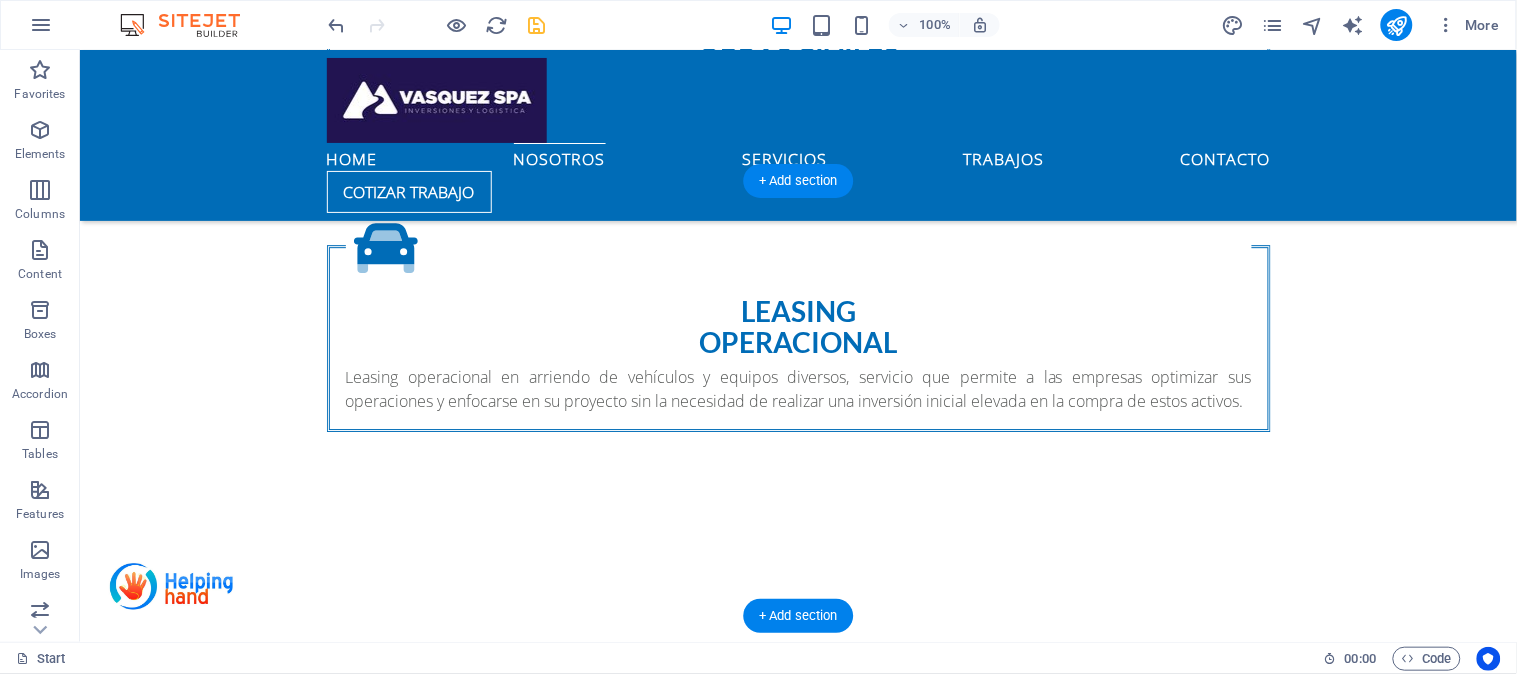 scroll, scrollTop: 1222, scrollLeft: 0, axis: vertical 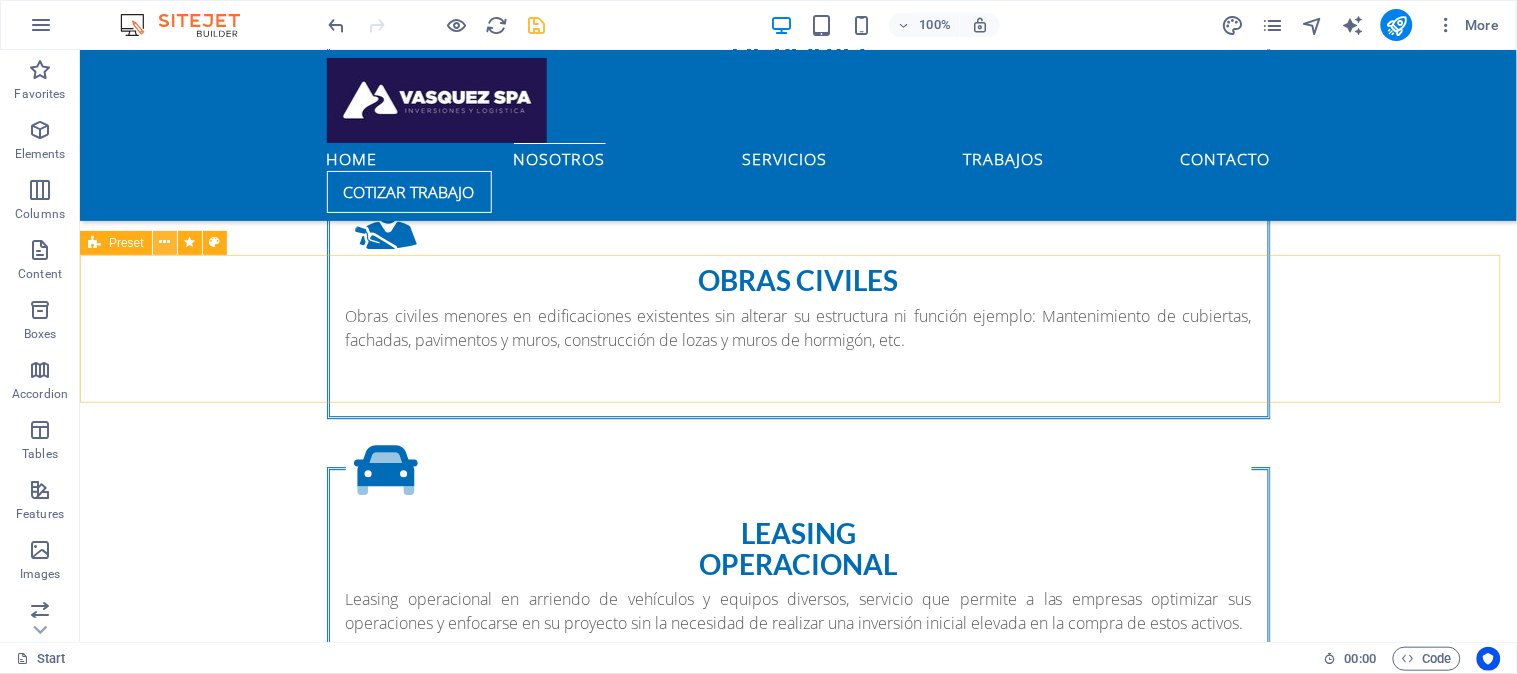 click at bounding box center (164, 242) 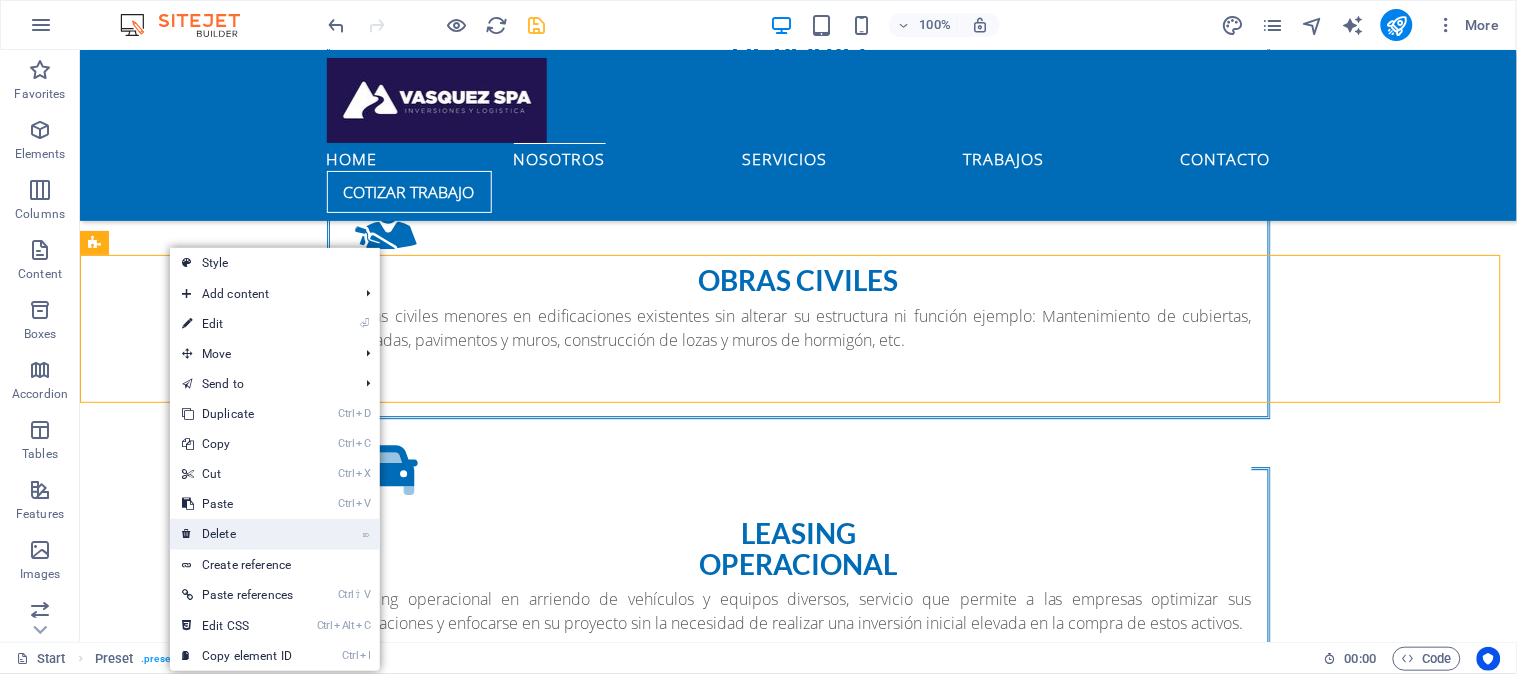 click on "⌦  Delete" at bounding box center [237, 534] 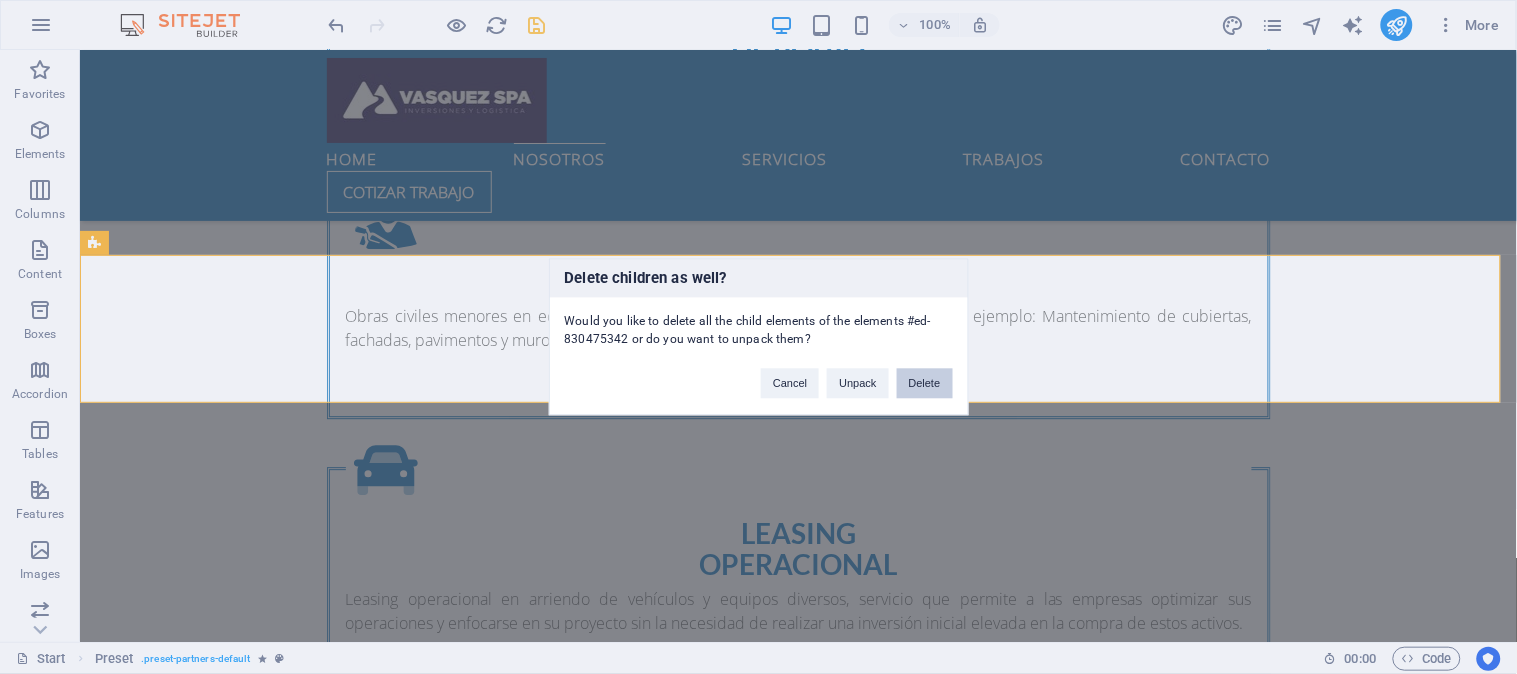 drag, startPoint x: 922, startPoint y: 386, endPoint x: 680, endPoint y: 373, distance: 242.34892 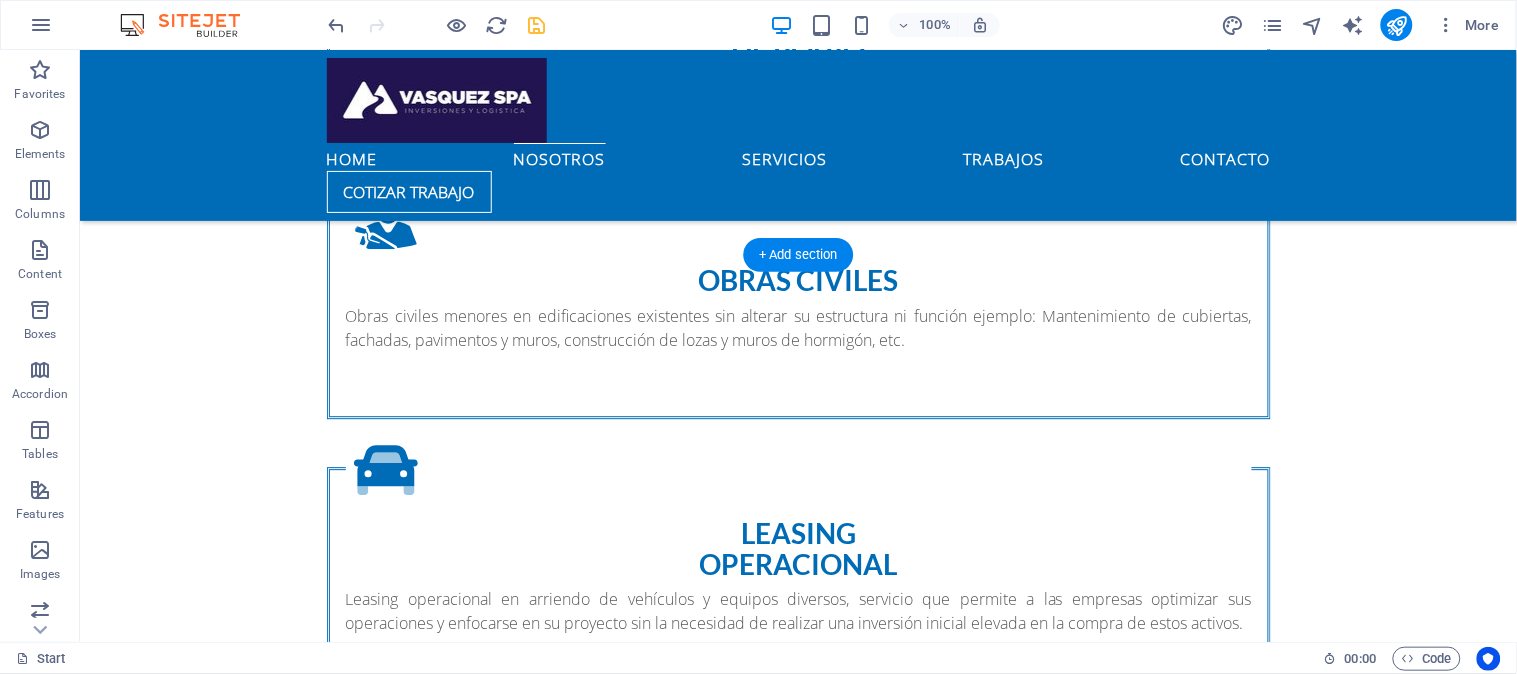 click at bounding box center [797, 950] 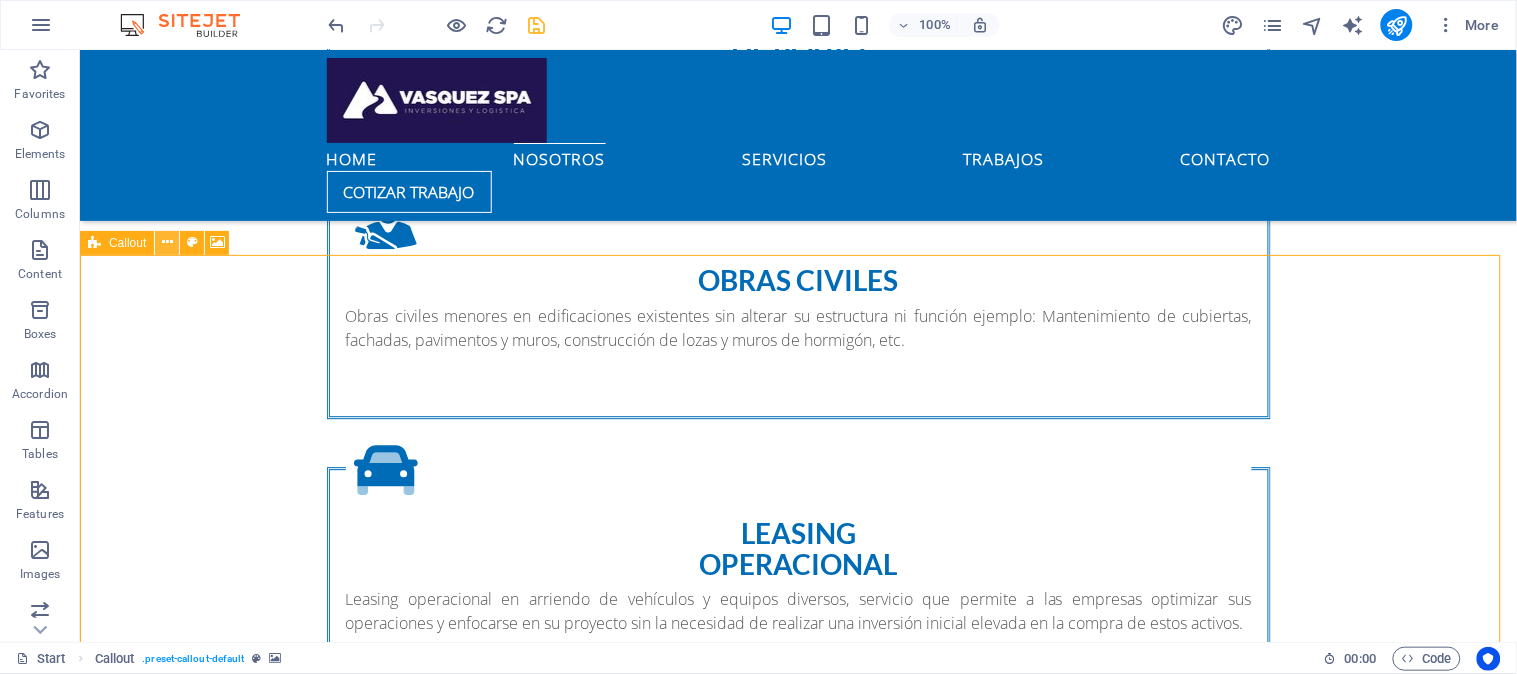 click at bounding box center [167, 242] 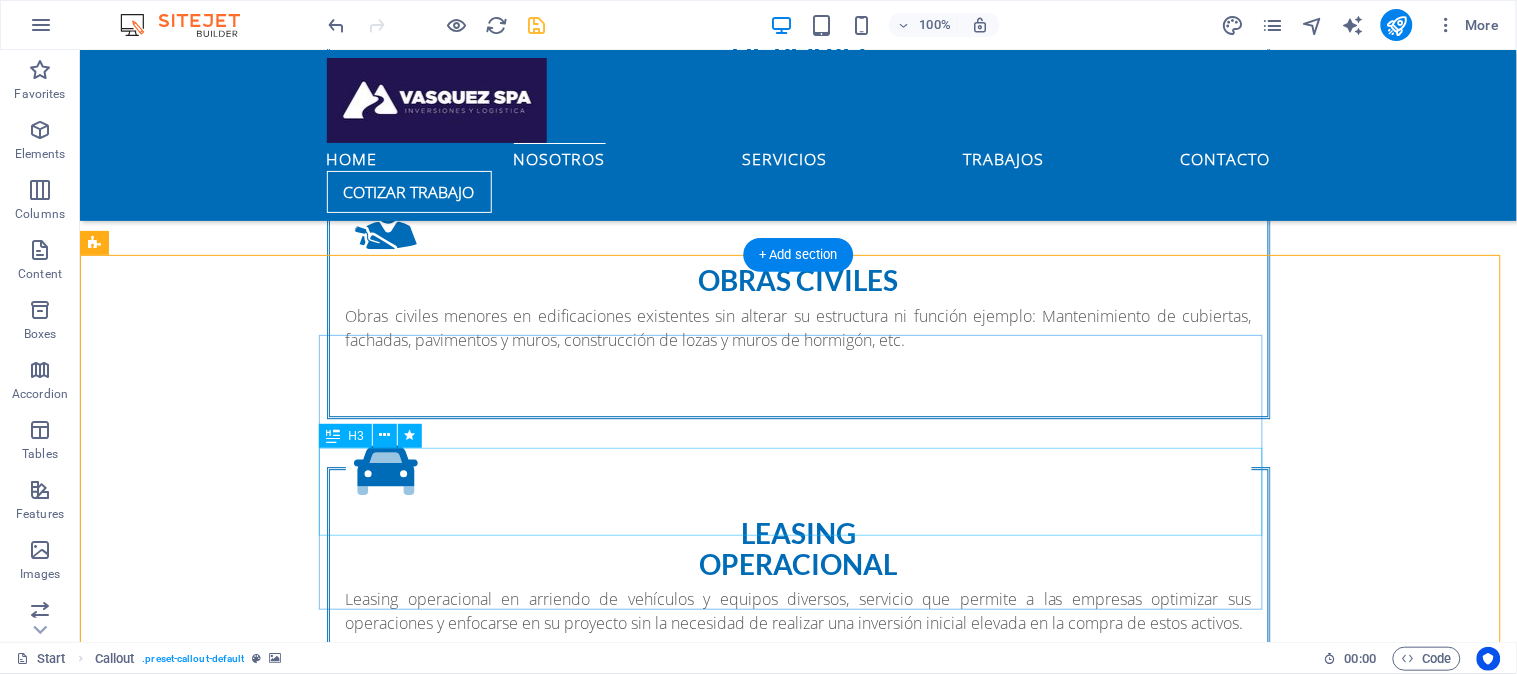 click on "World wide Delivery" at bounding box center [798, 1405] 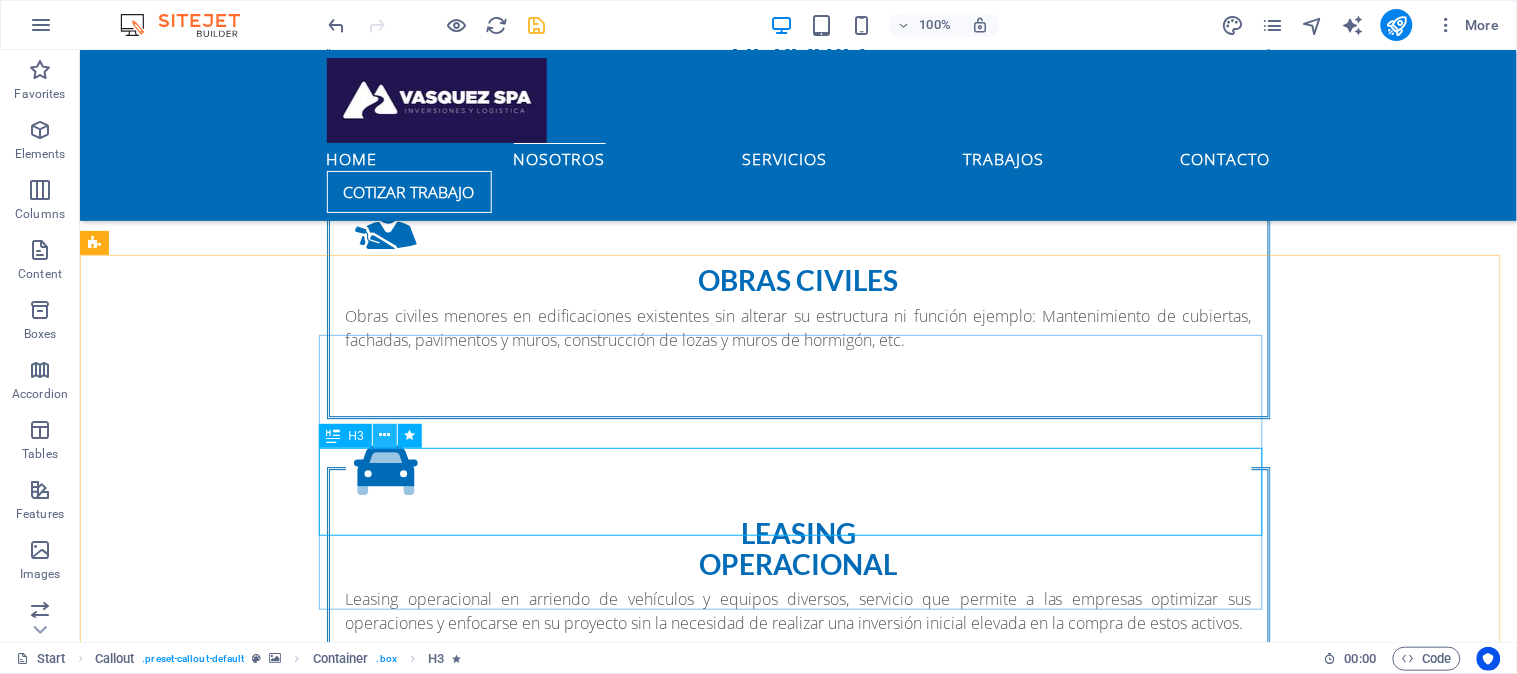 click at bounding box center [384, 435] 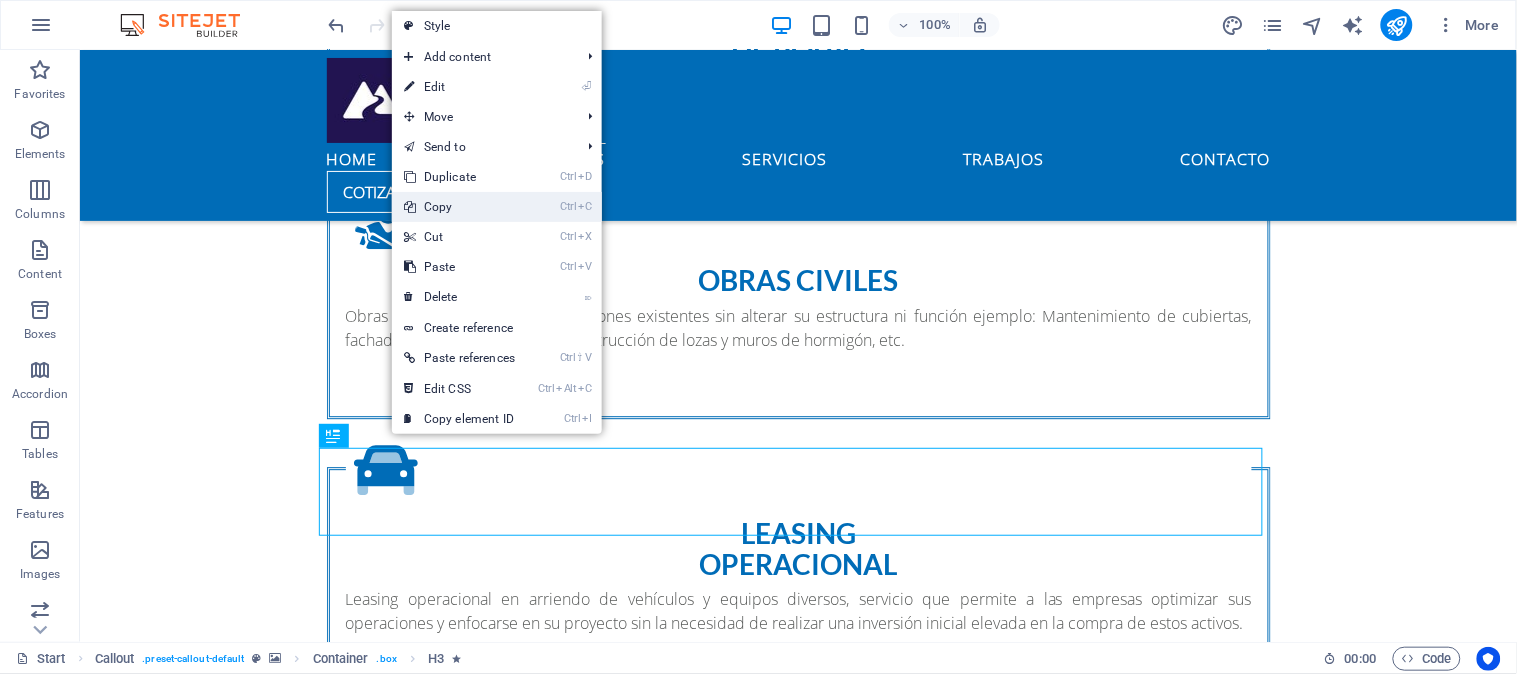click on "Ctrl C  Copy" at bounding box center [459, 207] 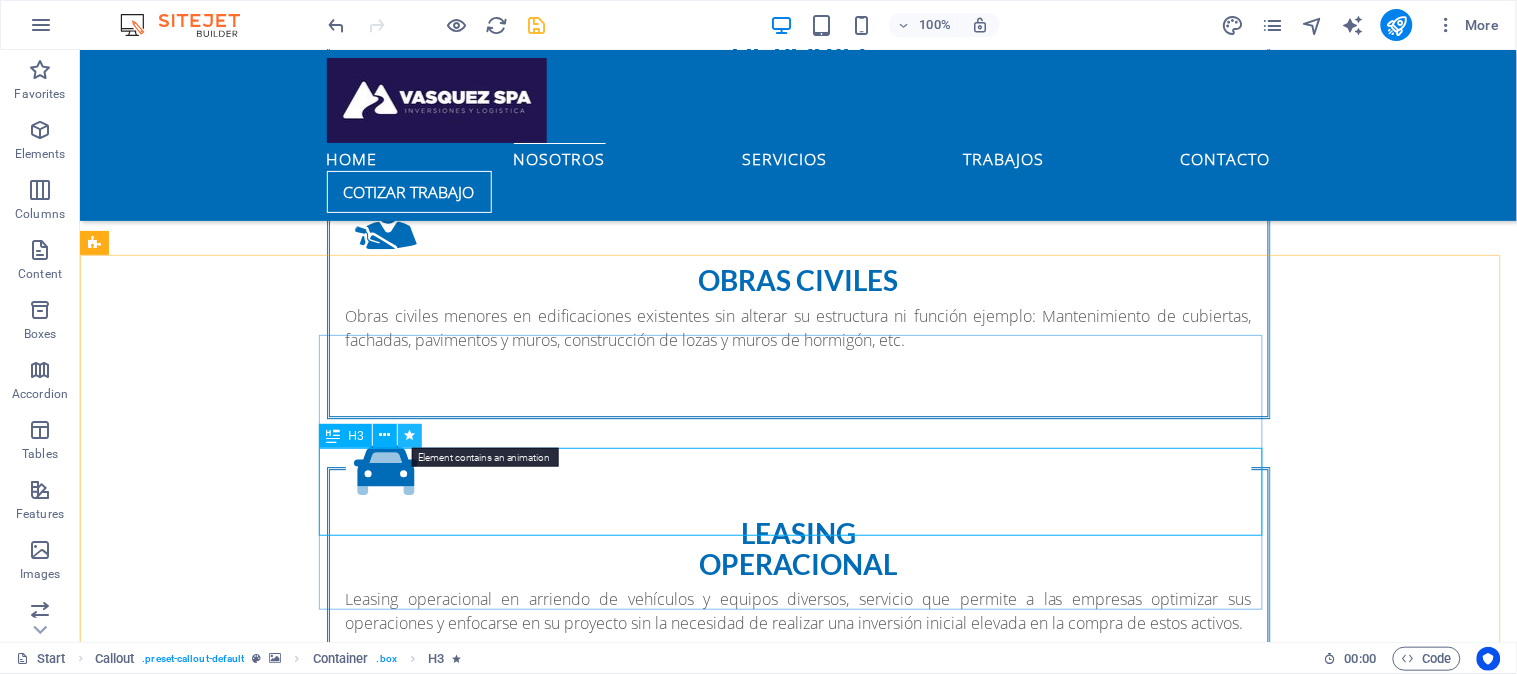 click at bounding box center (409, 435) 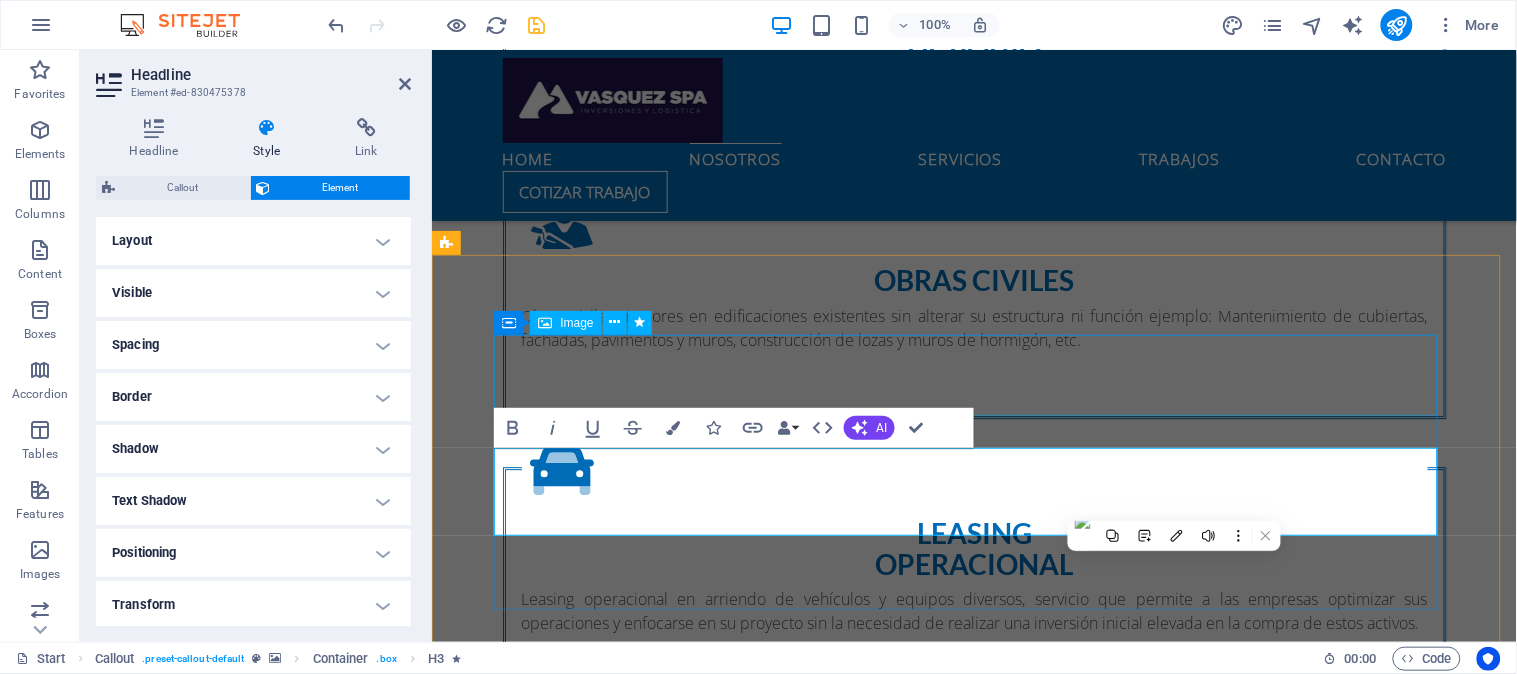 scroll, scrollTop: 1111, scrollLeft: 0, axis: vertical 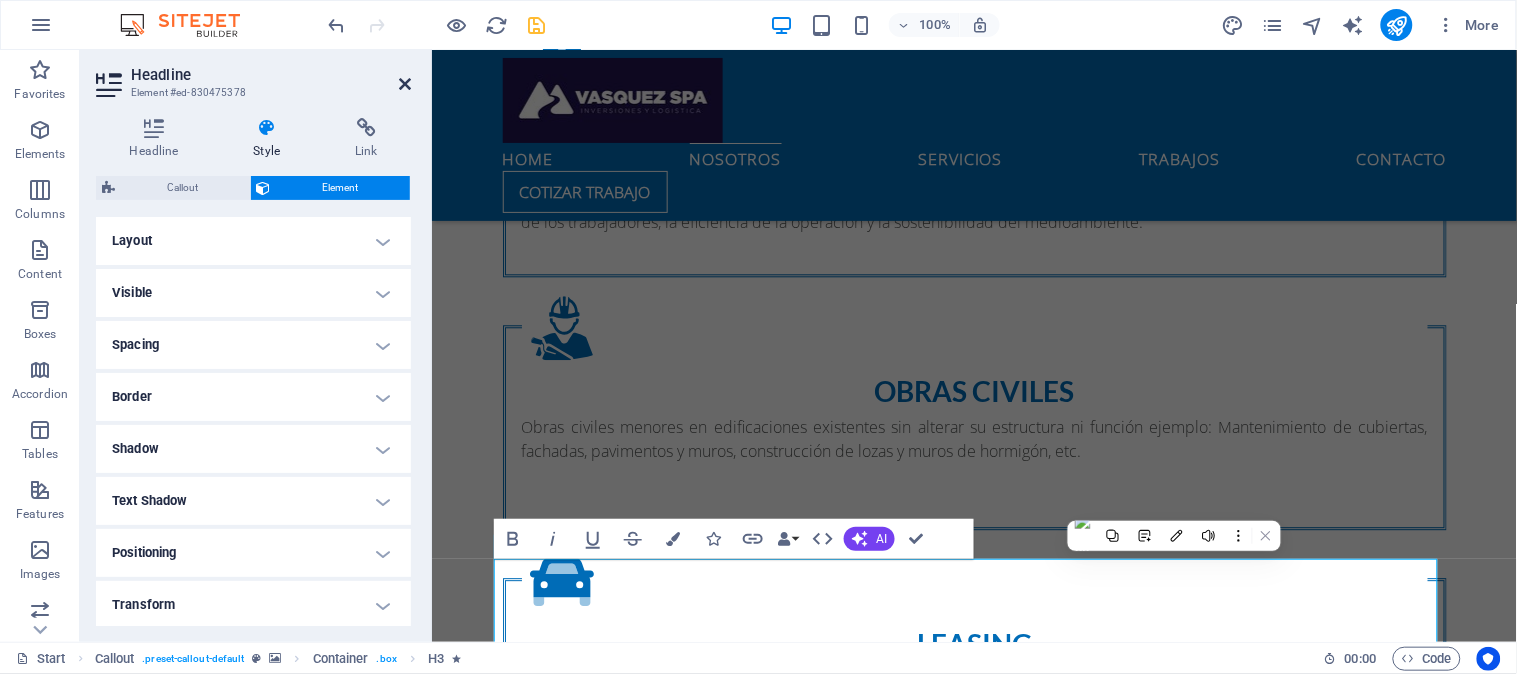 click at bounding box center [405, 84] 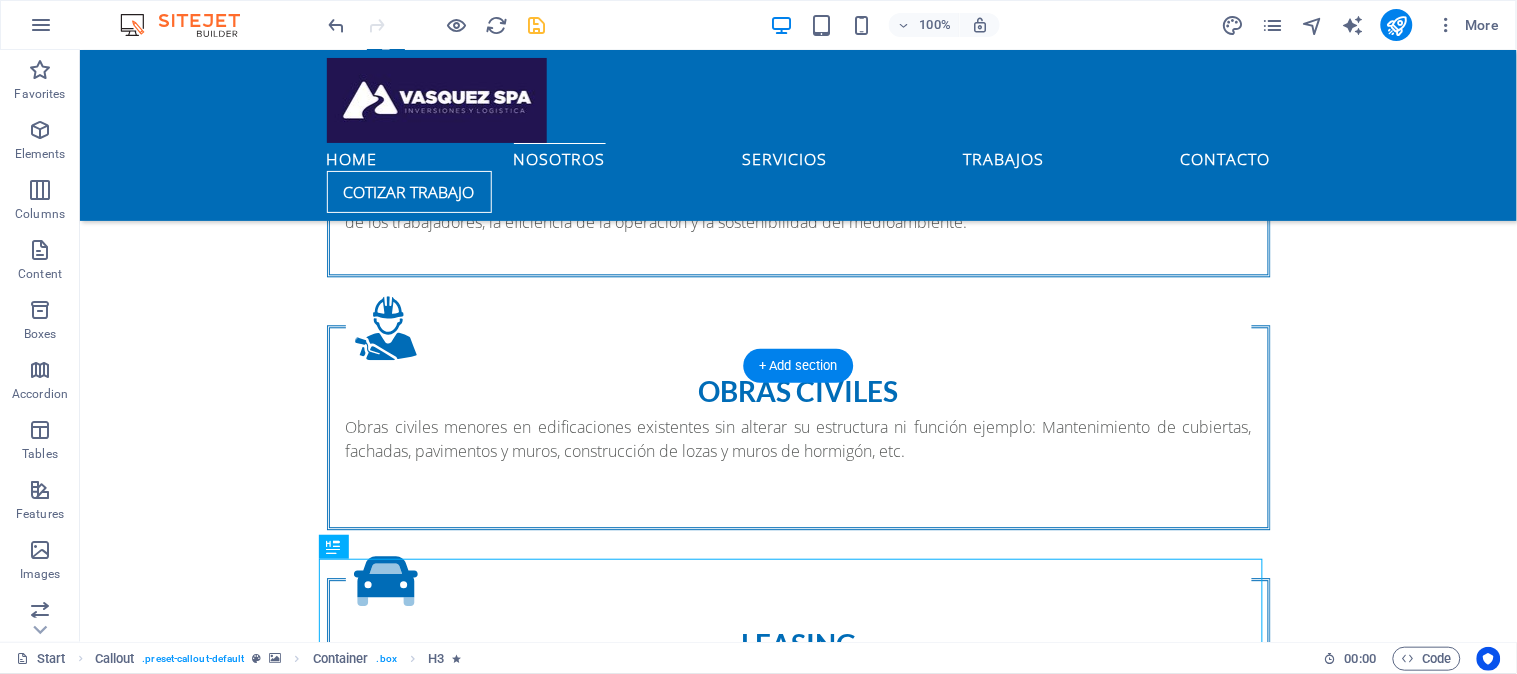 click at bounding box center [797, 1061] 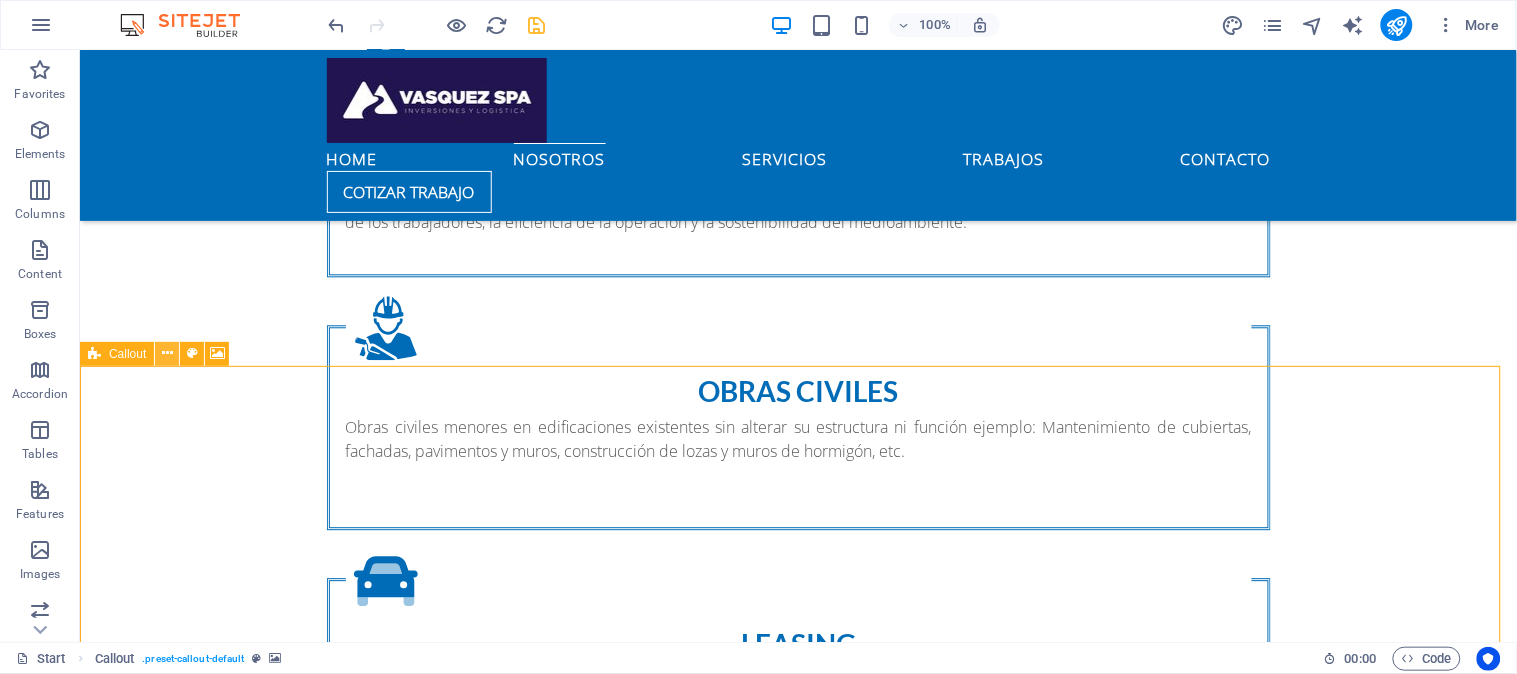 click at bounding box center (167, 353) 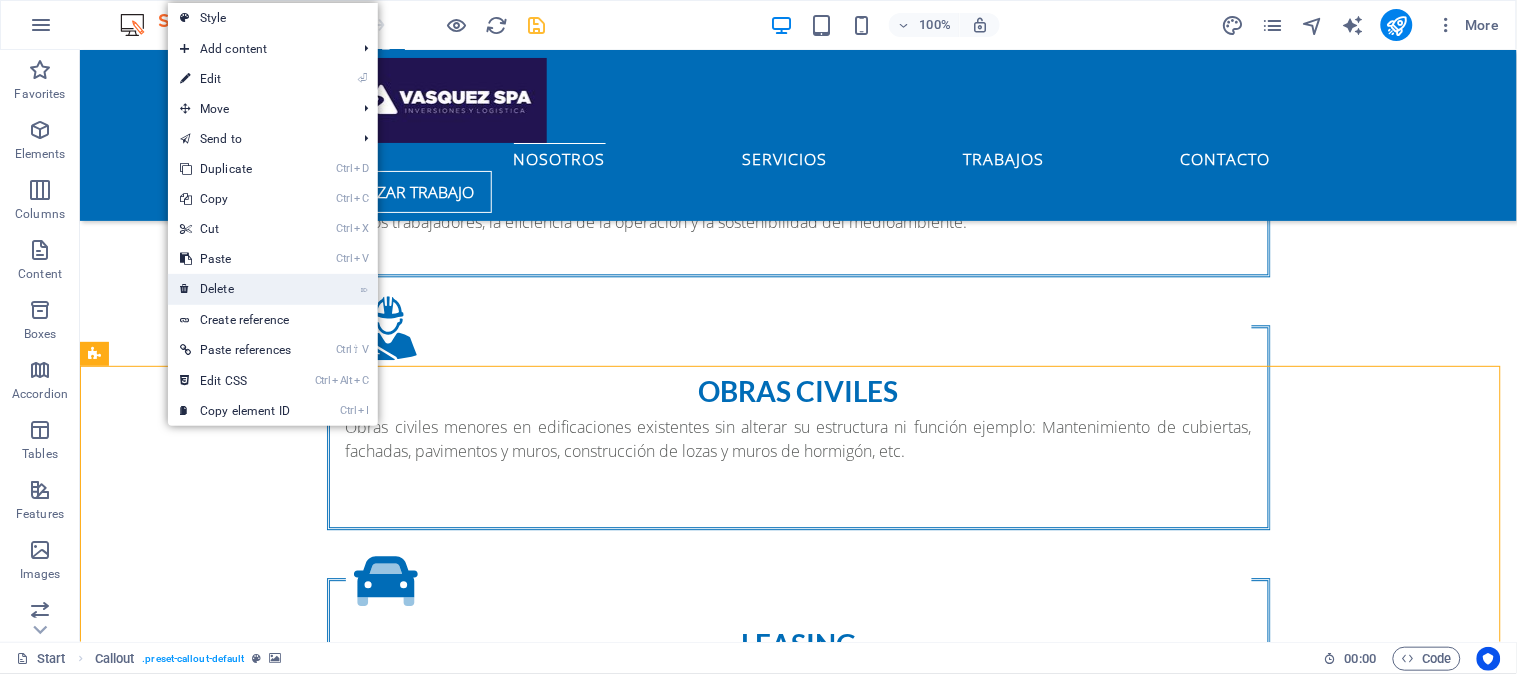 click on "⌦  Delete" at bounding box center (235, 289) 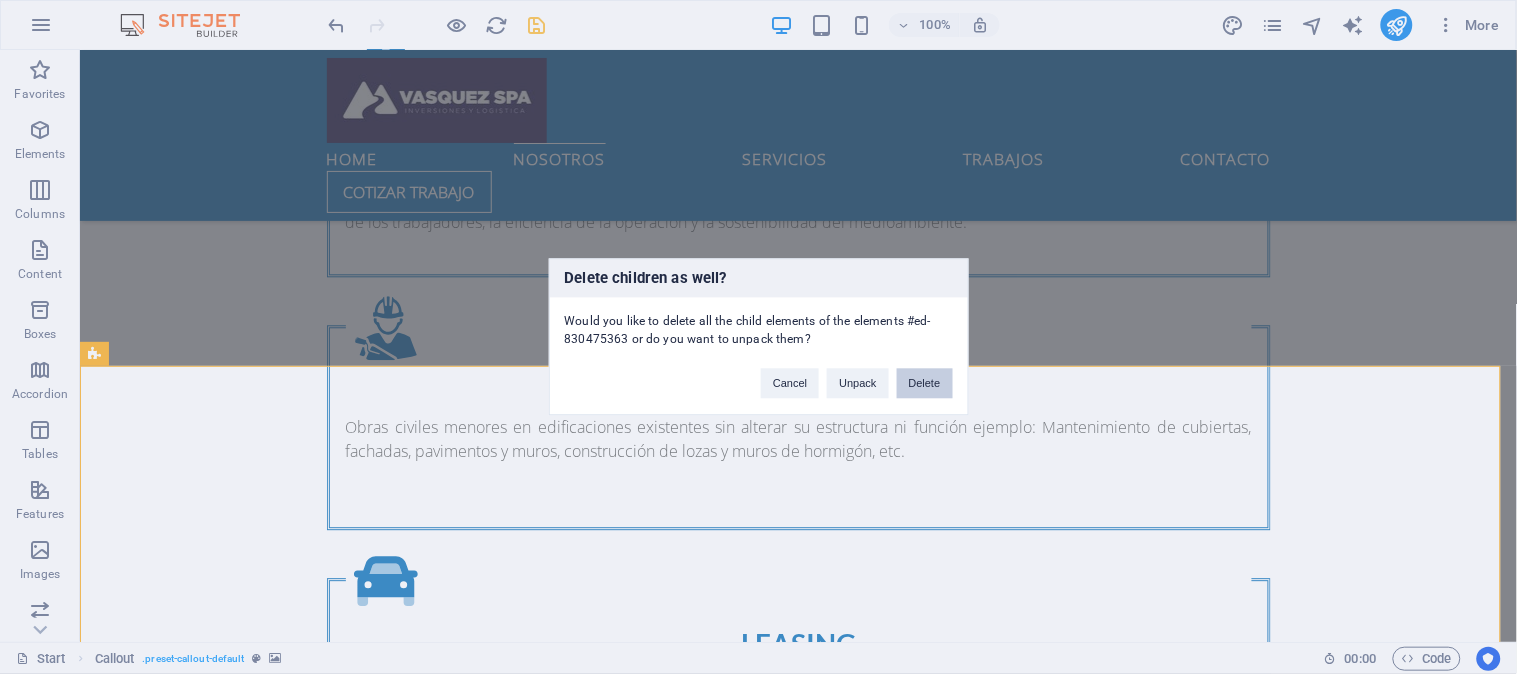 click on "Delete" at bounding box center [925, 384] 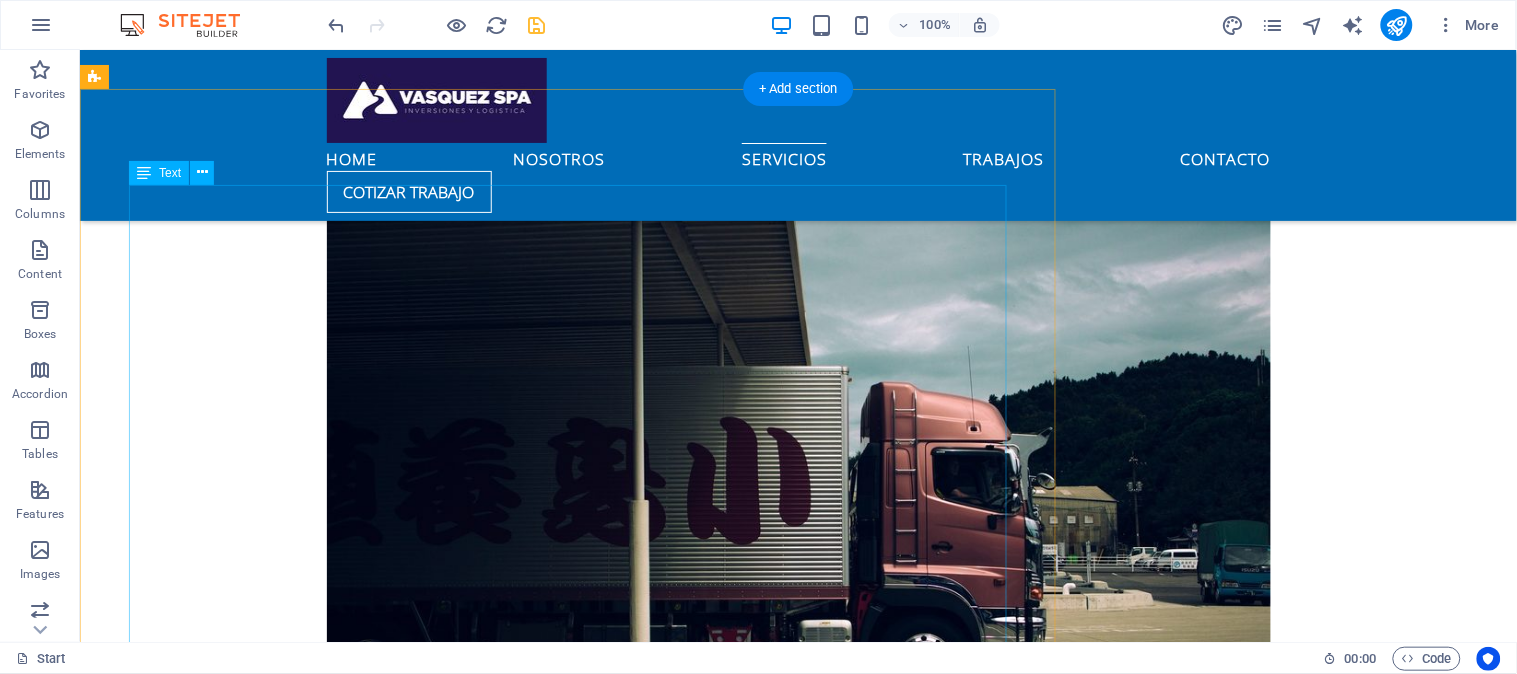 scroll, scrollTop: 2000, scrollLeft: 0, axis: vertical 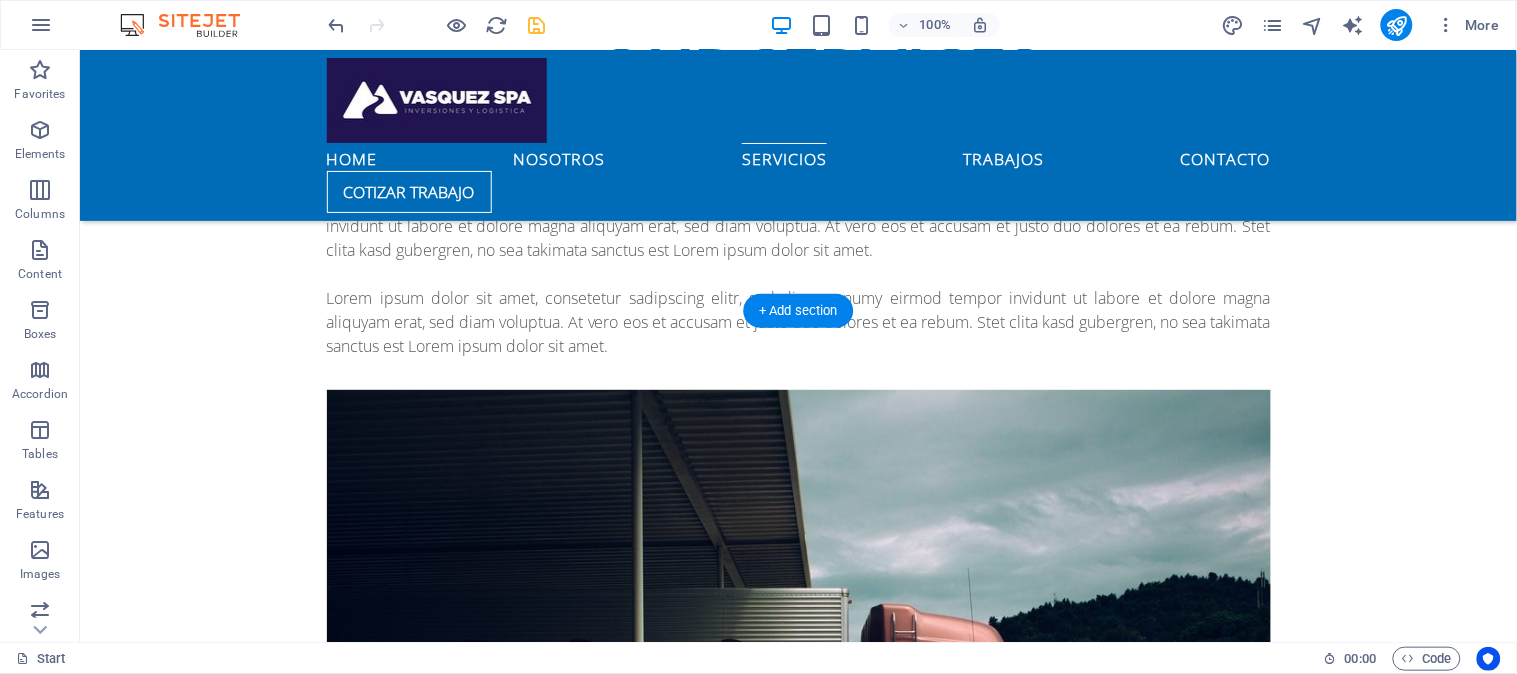 click at bounding box center [567, 3067] 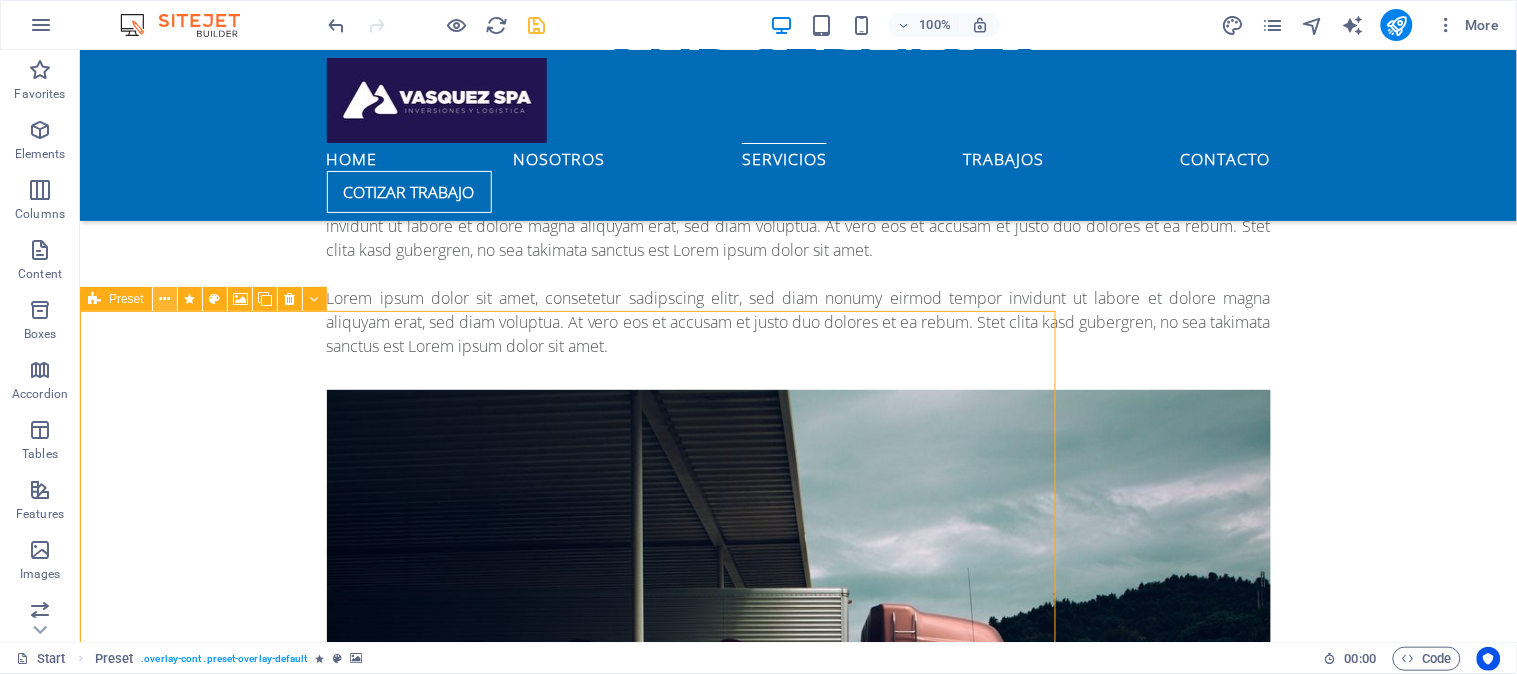 click at bounding box center (164, 299) 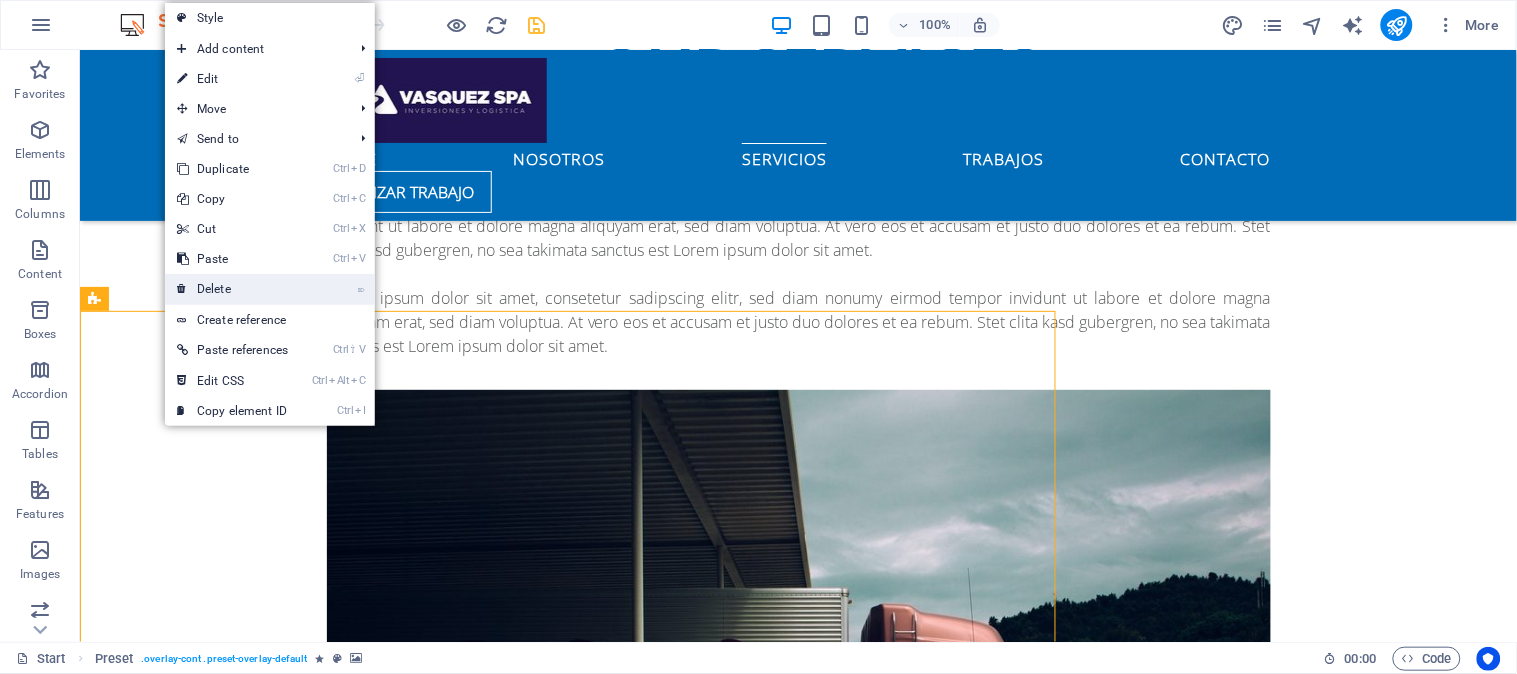 click on "⌦  Delete" at bounding box center [232, 289] 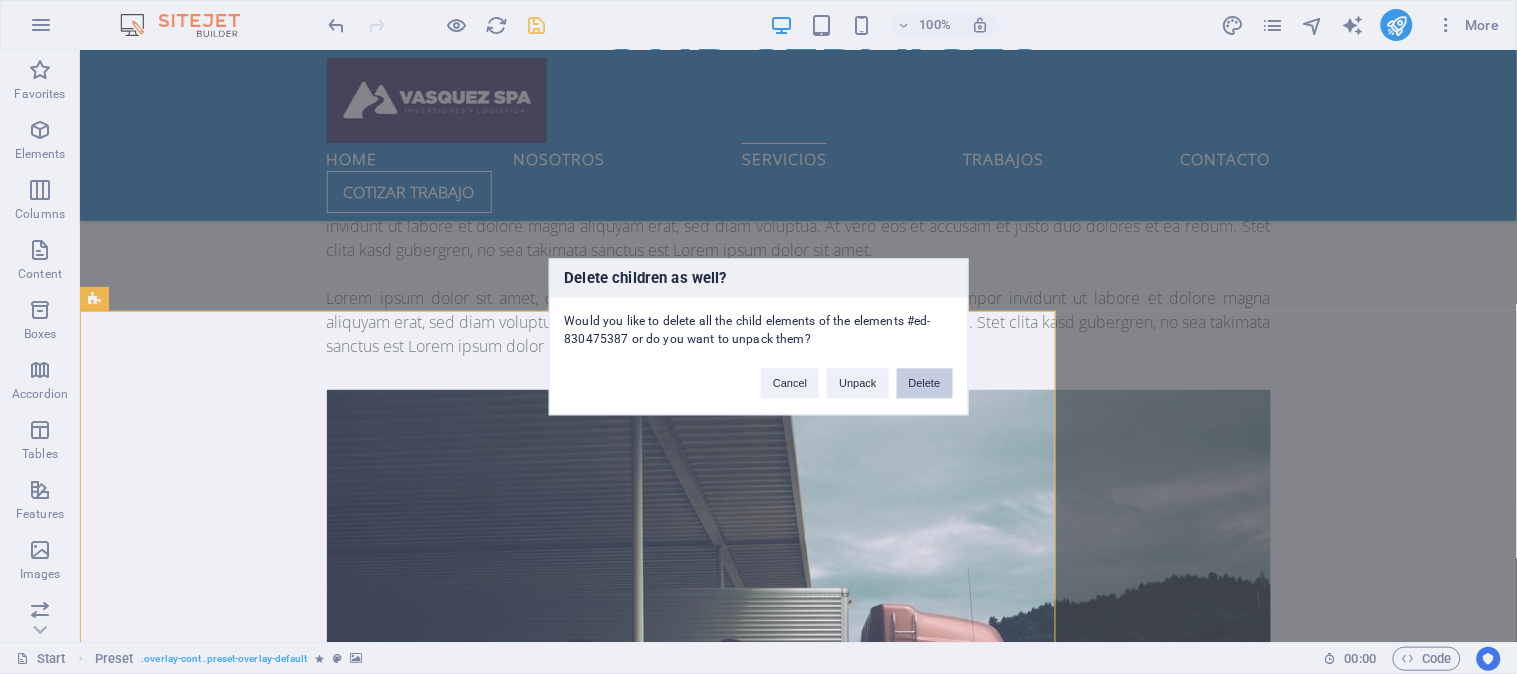 drag, startPoint x: 915, startPoint y: 382, endPoint x: 696, endPoint y: 396, distance: 219.44704 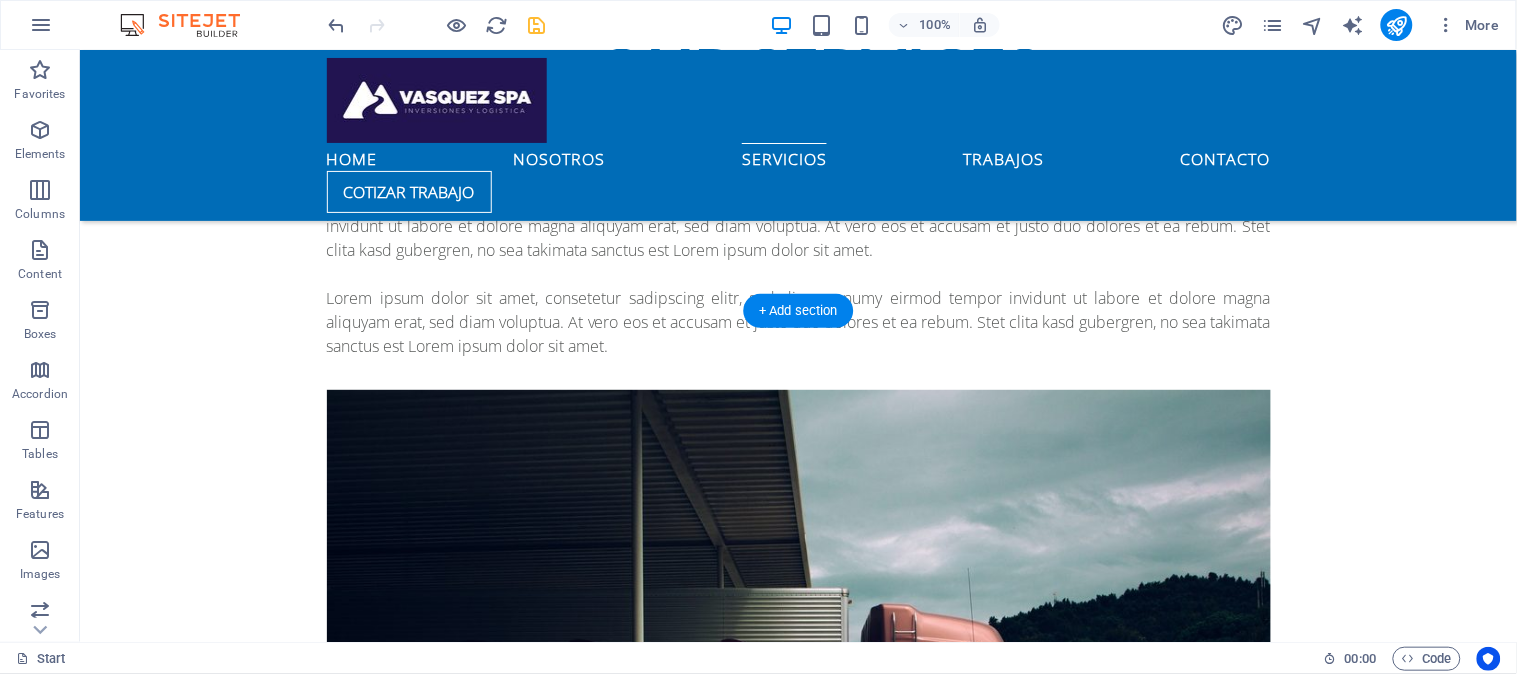 click at bounding box center [567, 3067] 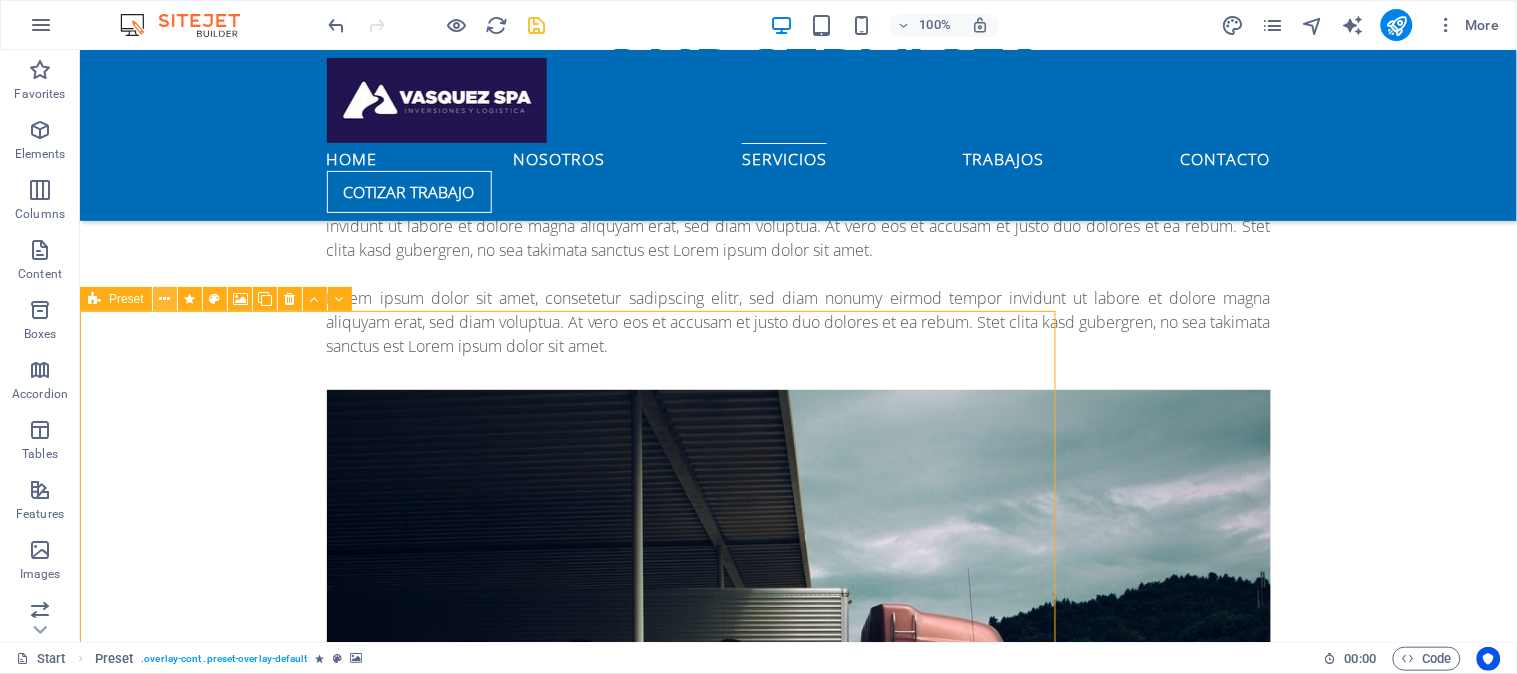 click at bounding box center (164, 299) 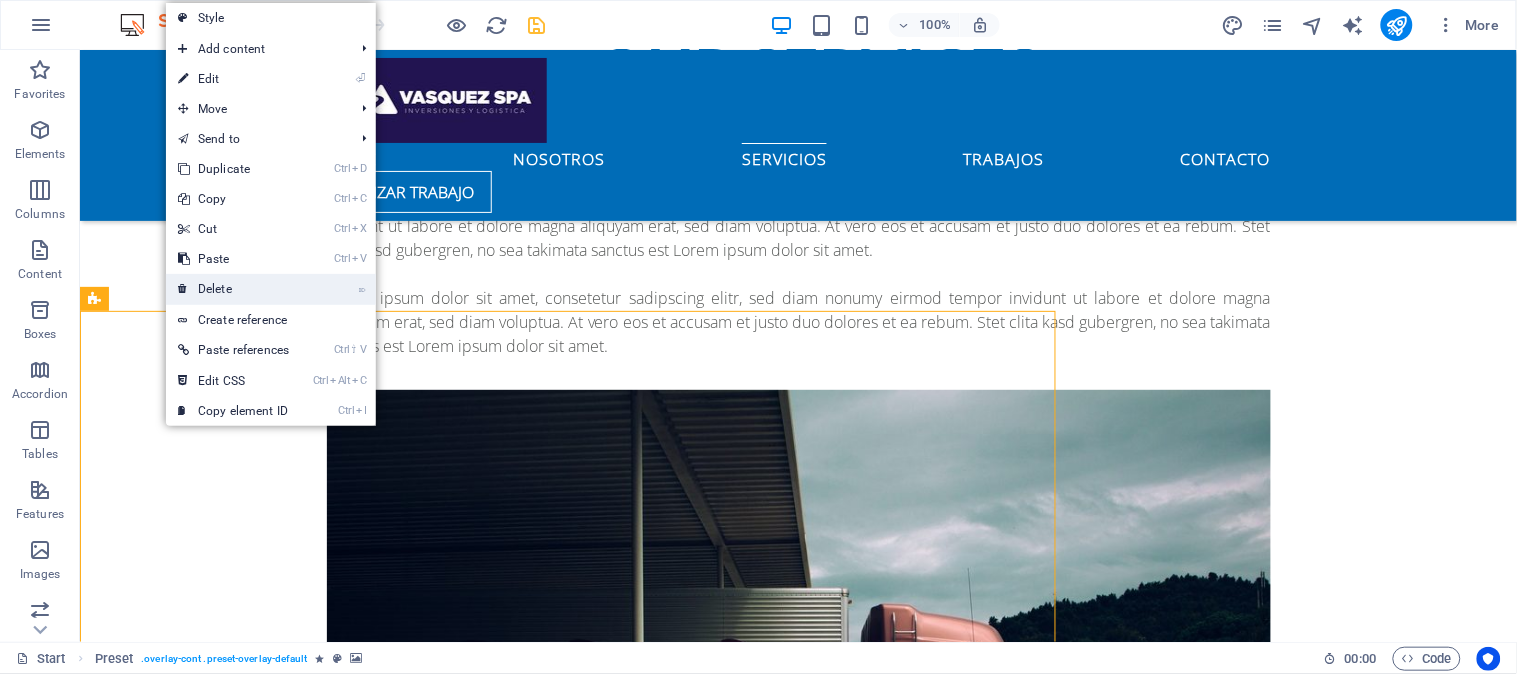 click on "⌦  Delete" at bounding box center (233, 289) 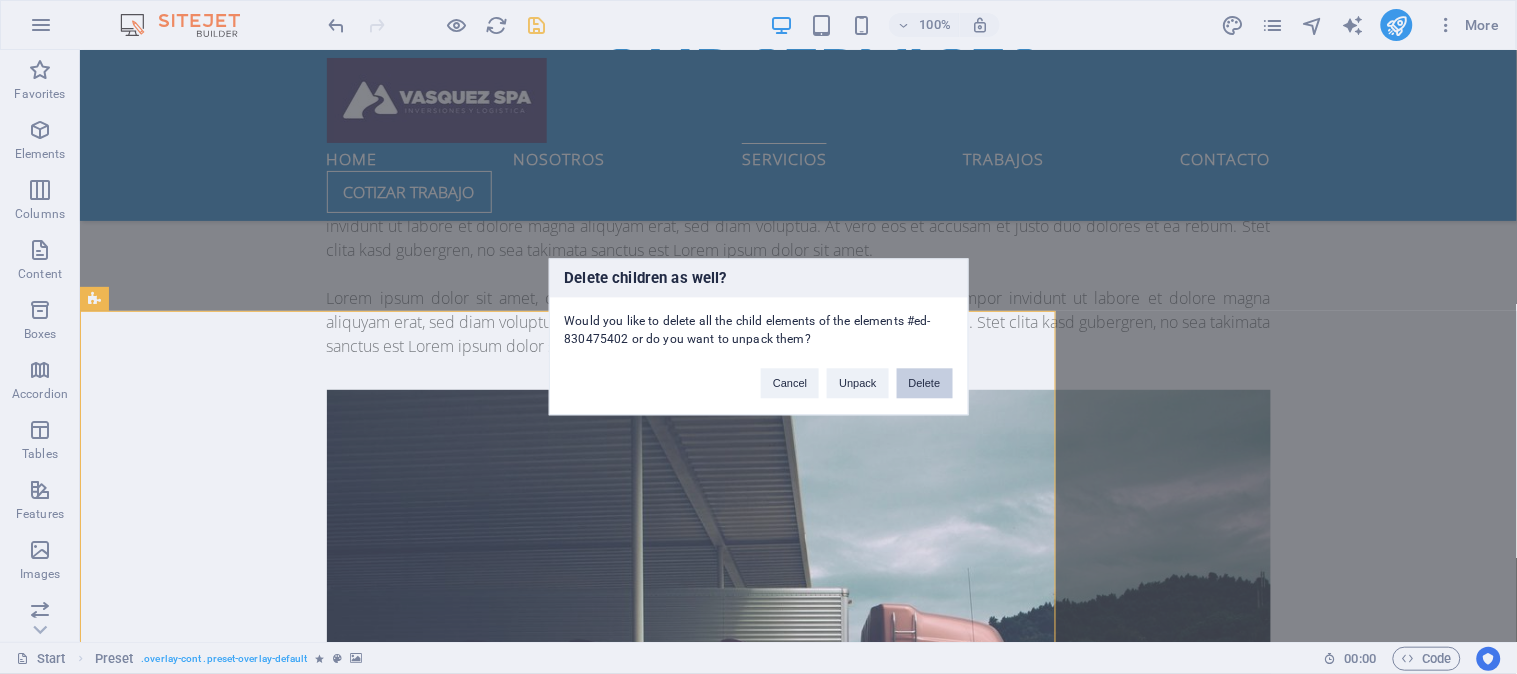 click on "Delete" at bounding box center (925, 384) 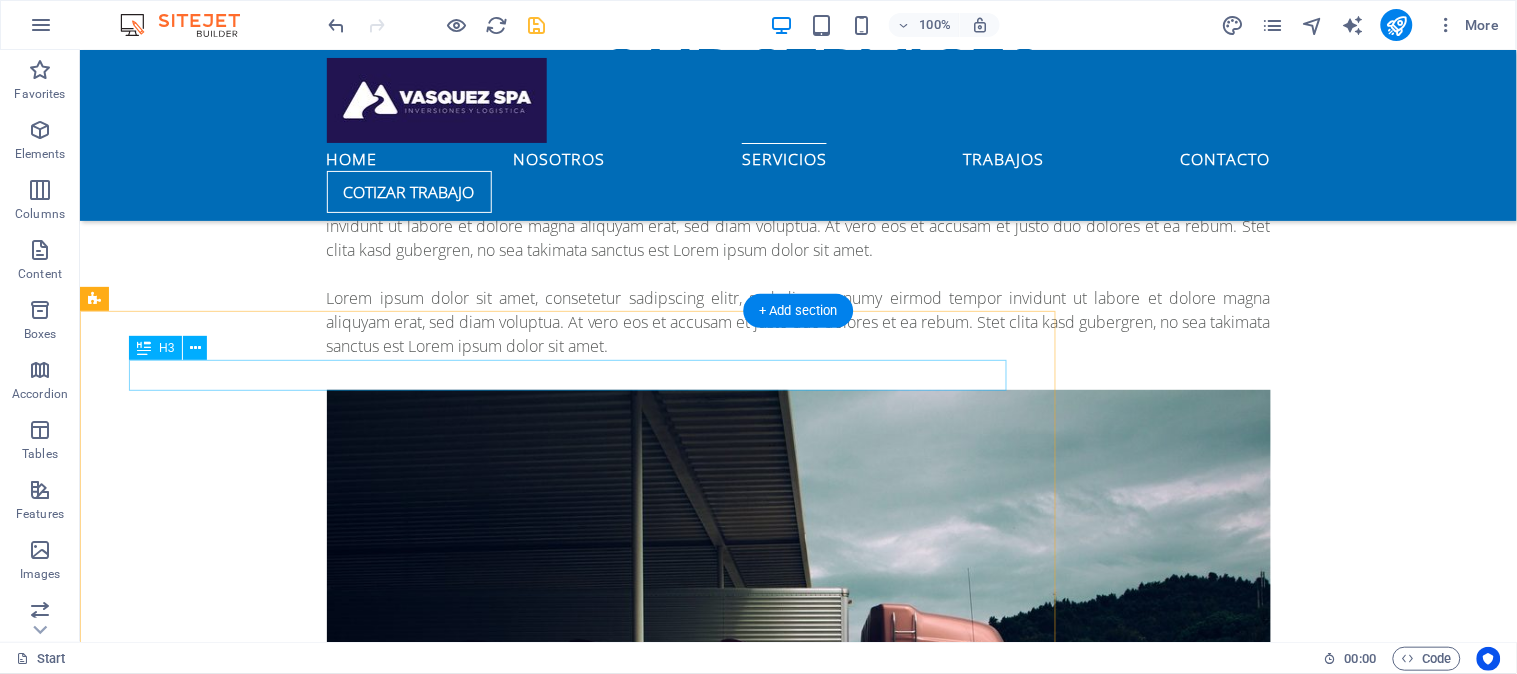 click on "Sea delivery" at bounding box center [567, 3611] 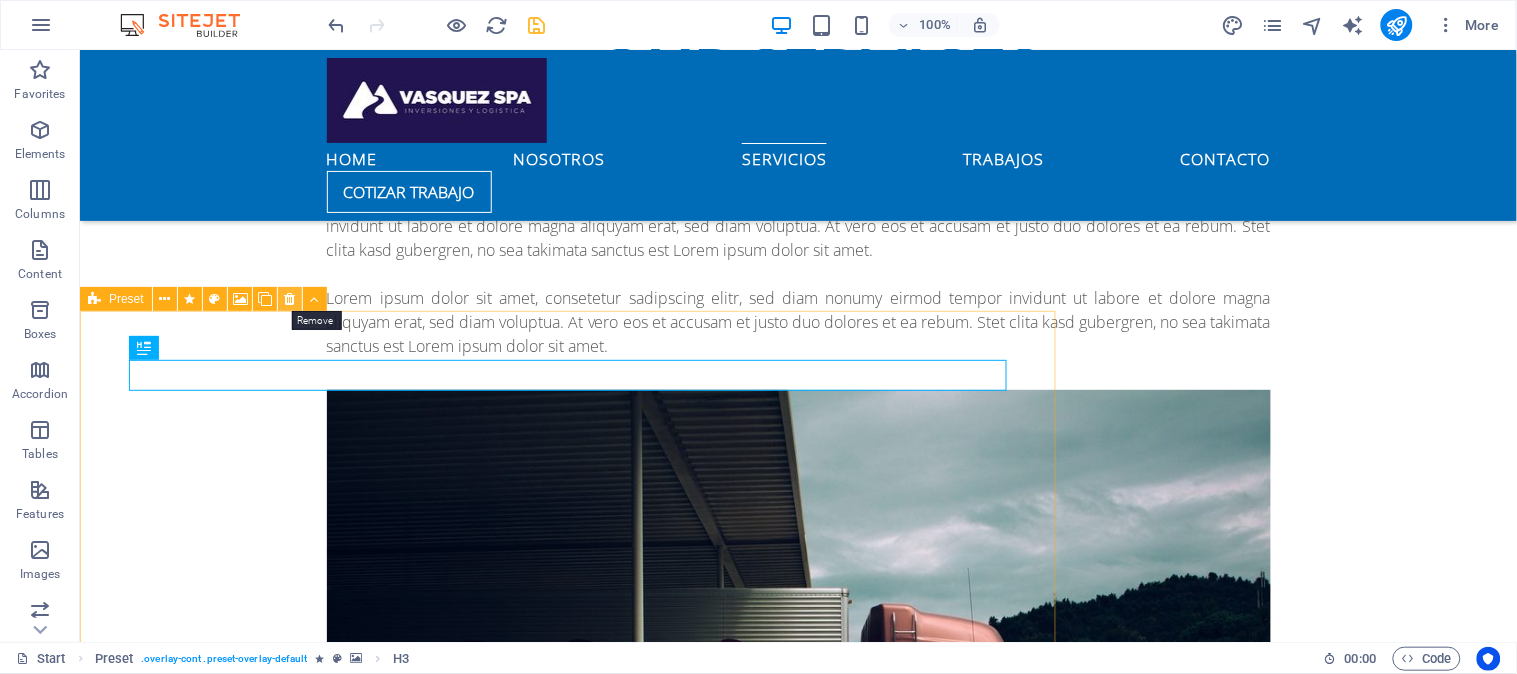 click at bounding box center (289, 299) 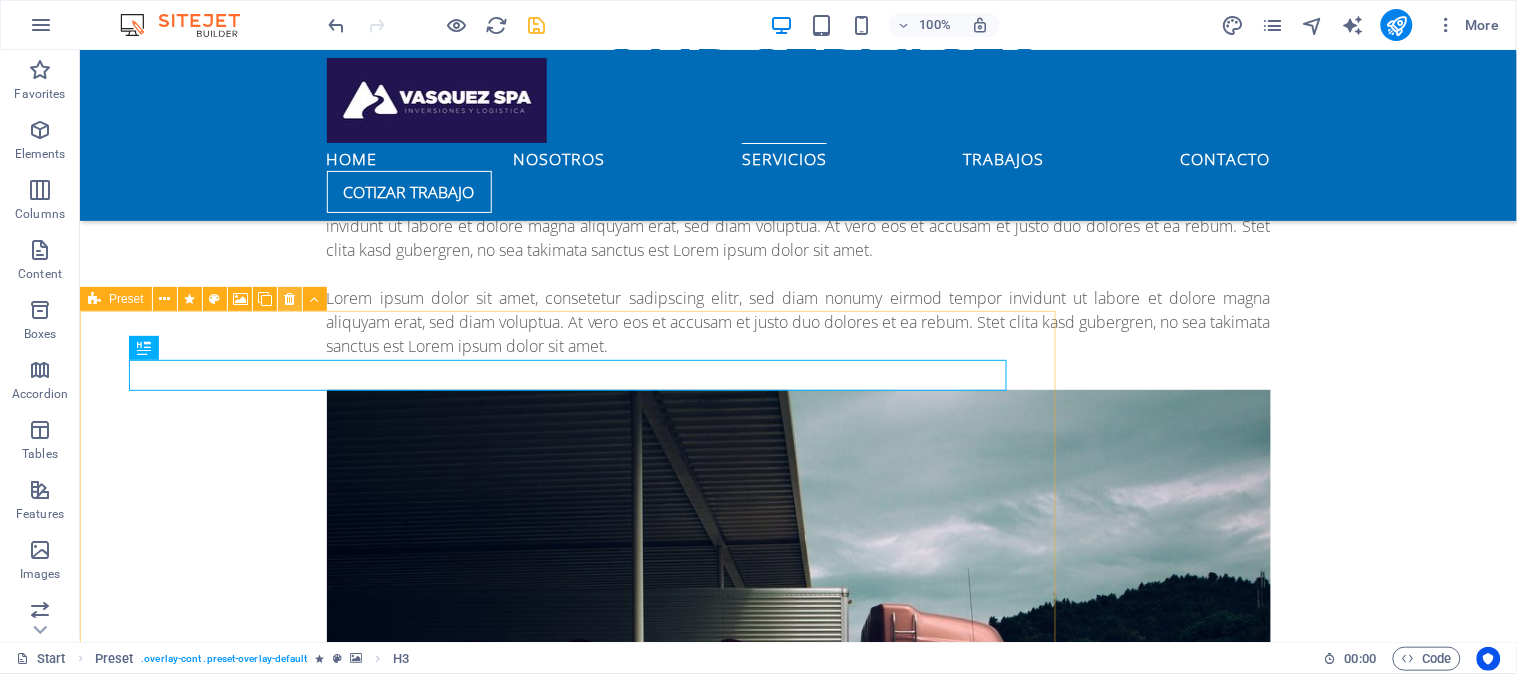 click at bounding box center [289, 299] 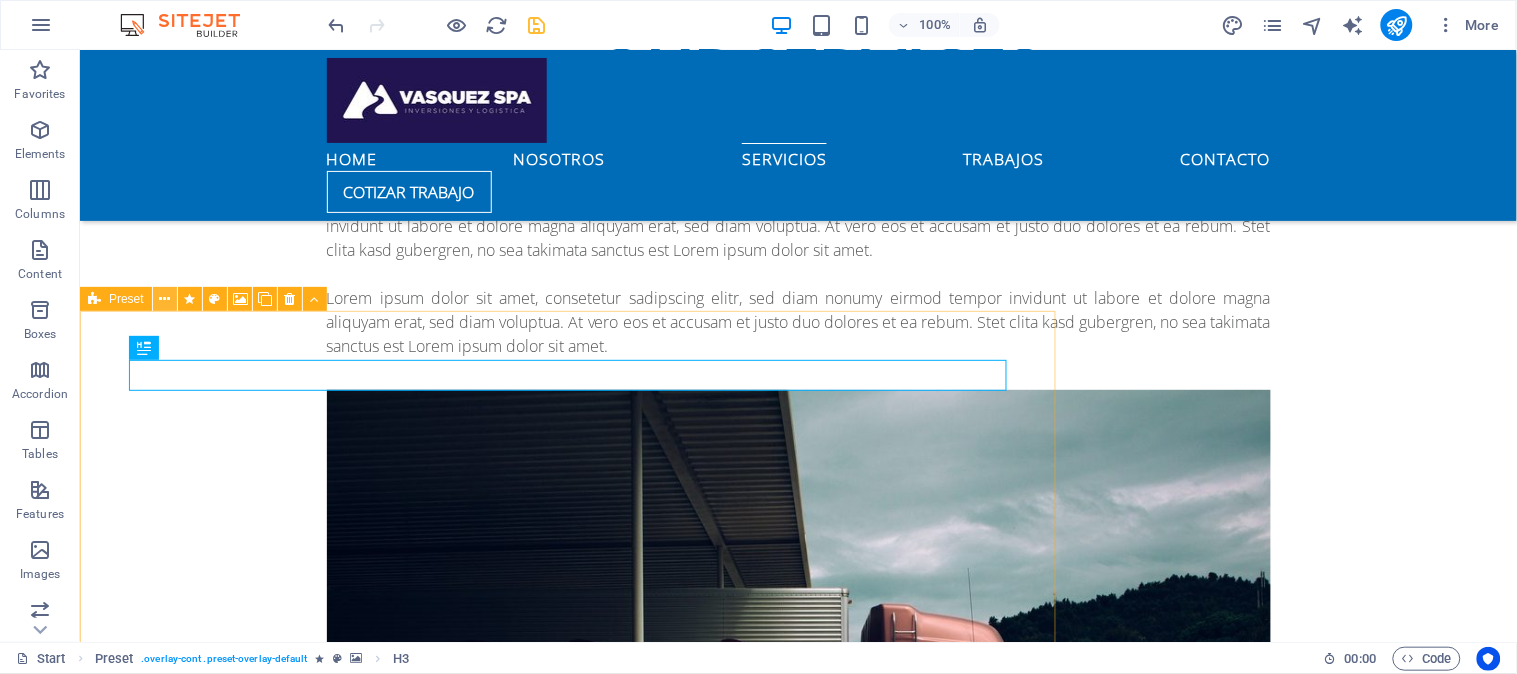 click at bounding box center [164, 299] 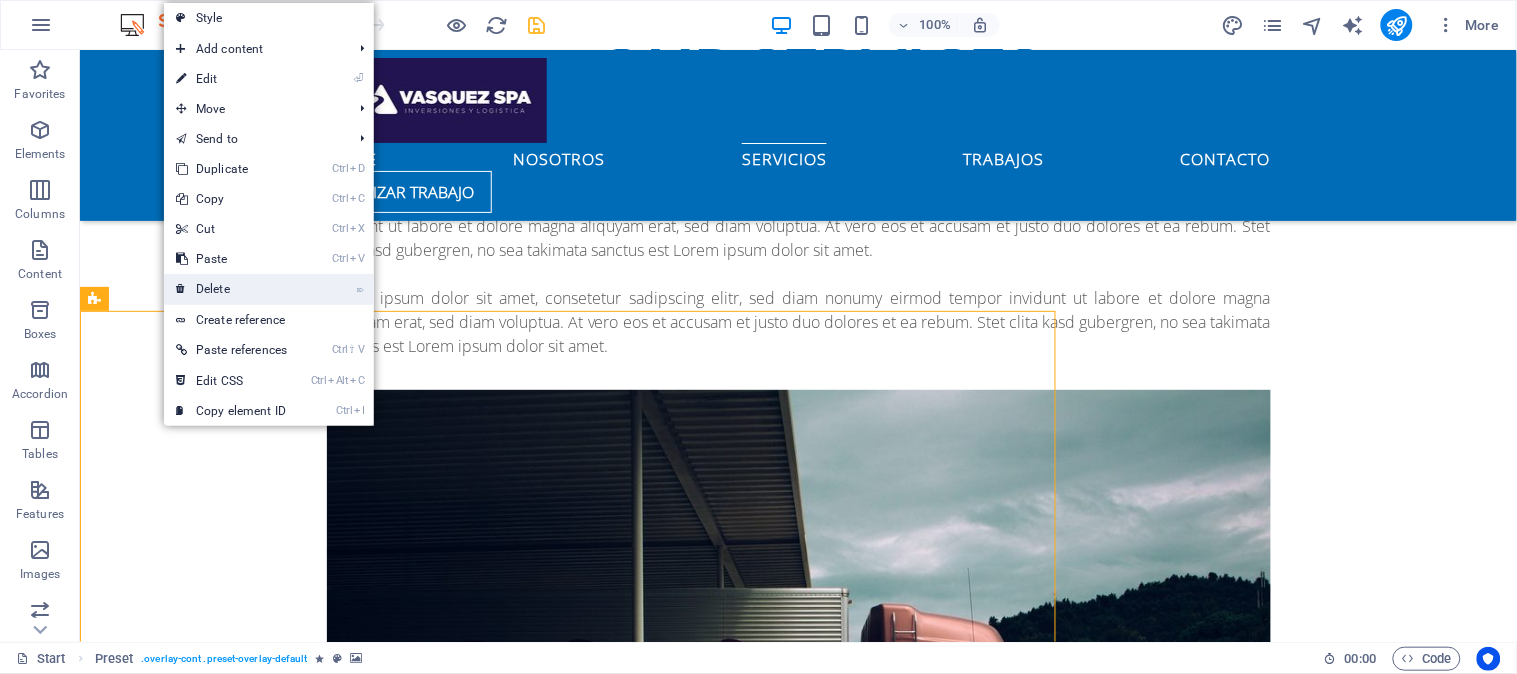 click on "⌦  Delete" at bounding box center [231, 289] 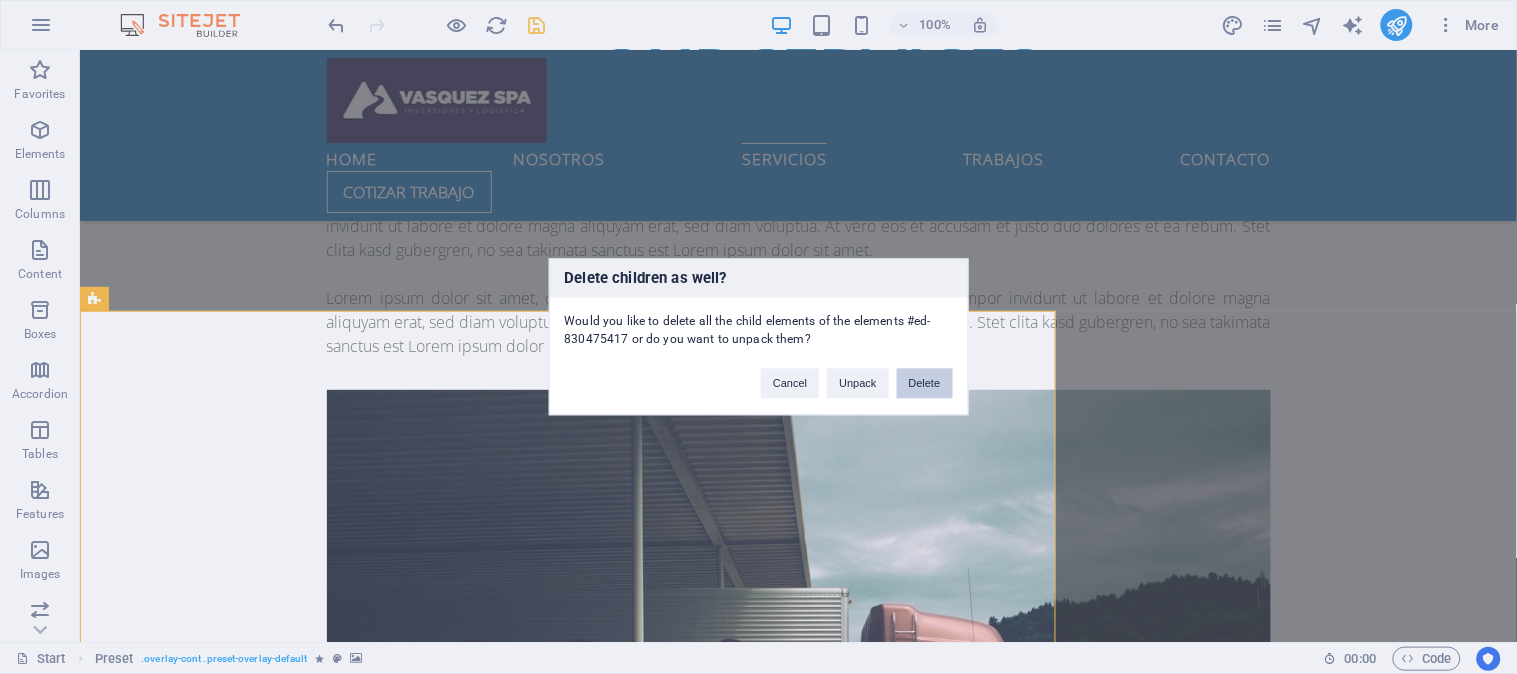 click on "Delete" at bounding box center [925, 384] 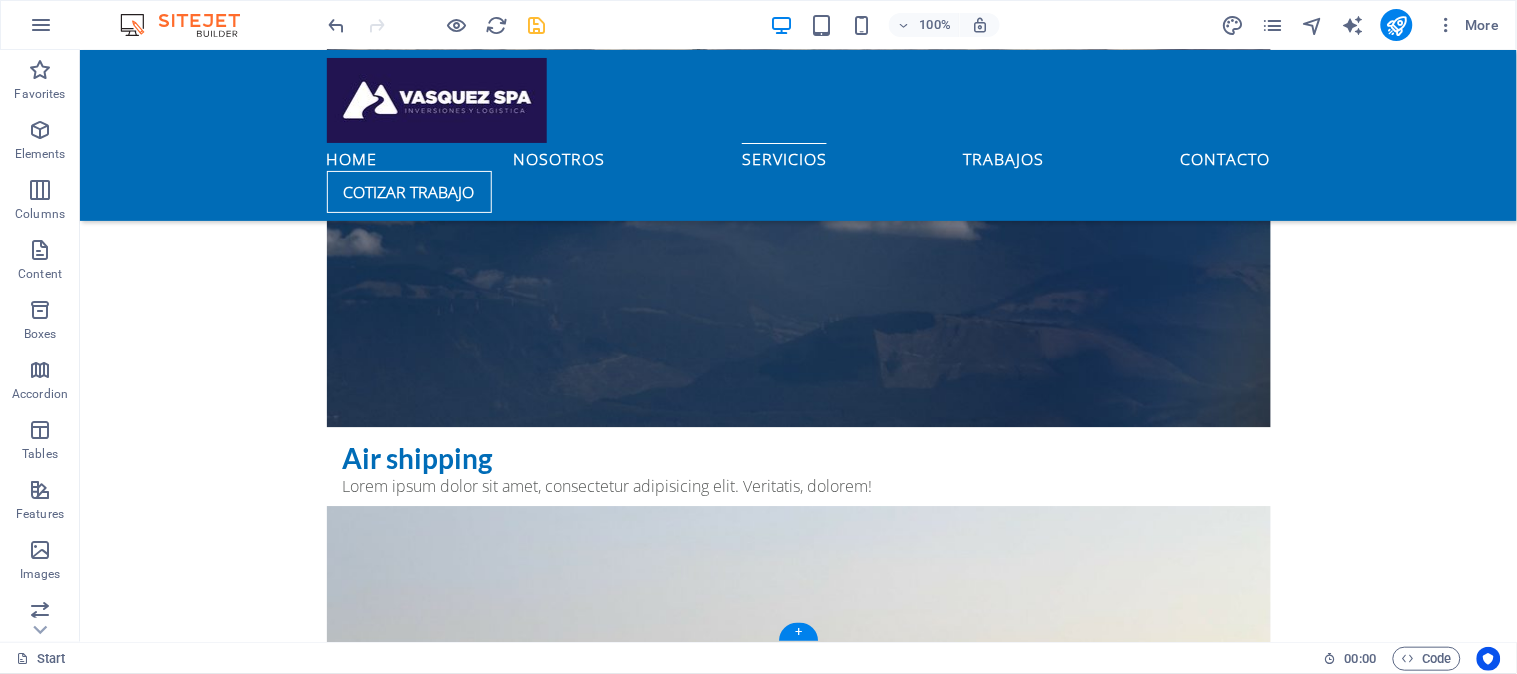 scroll, scrollTop: 3190, scrollLeft: 0, axis: vertical 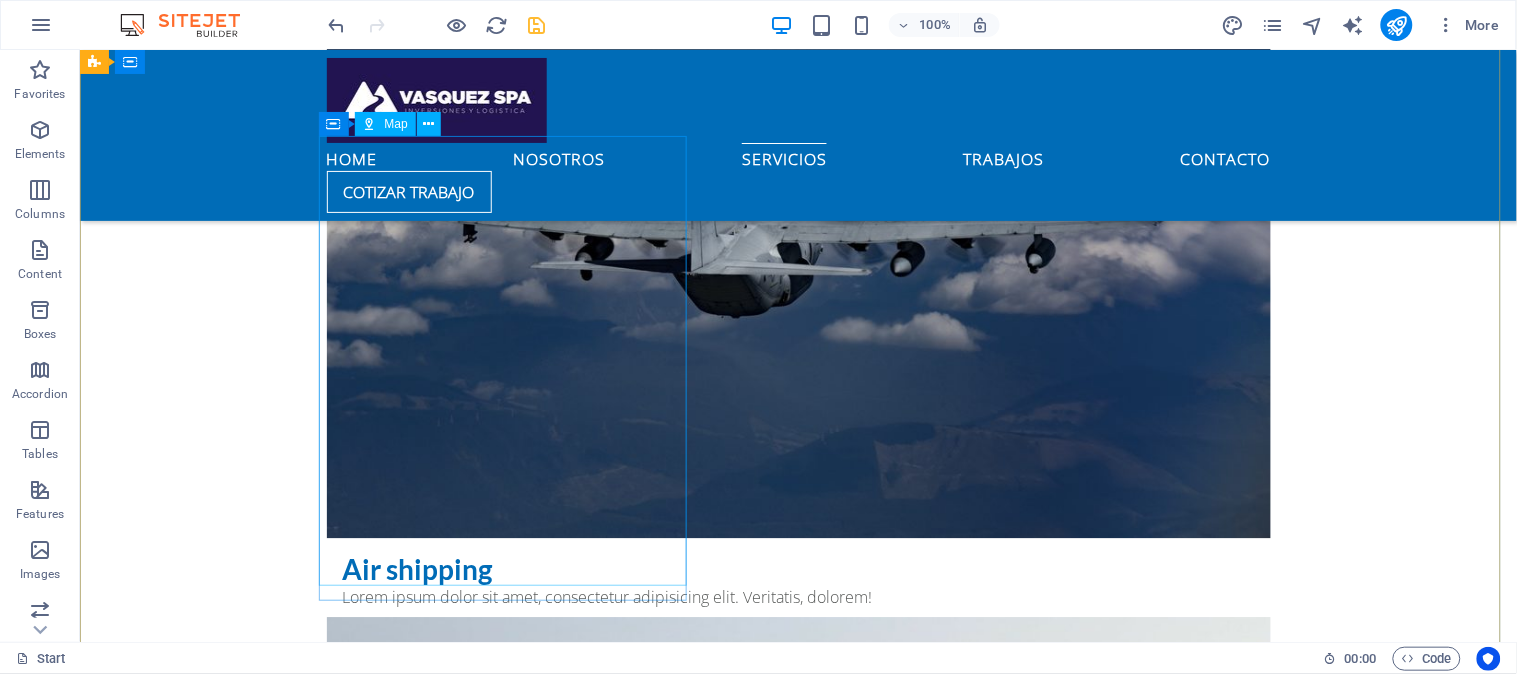 click at bounding box center (567, 5287) 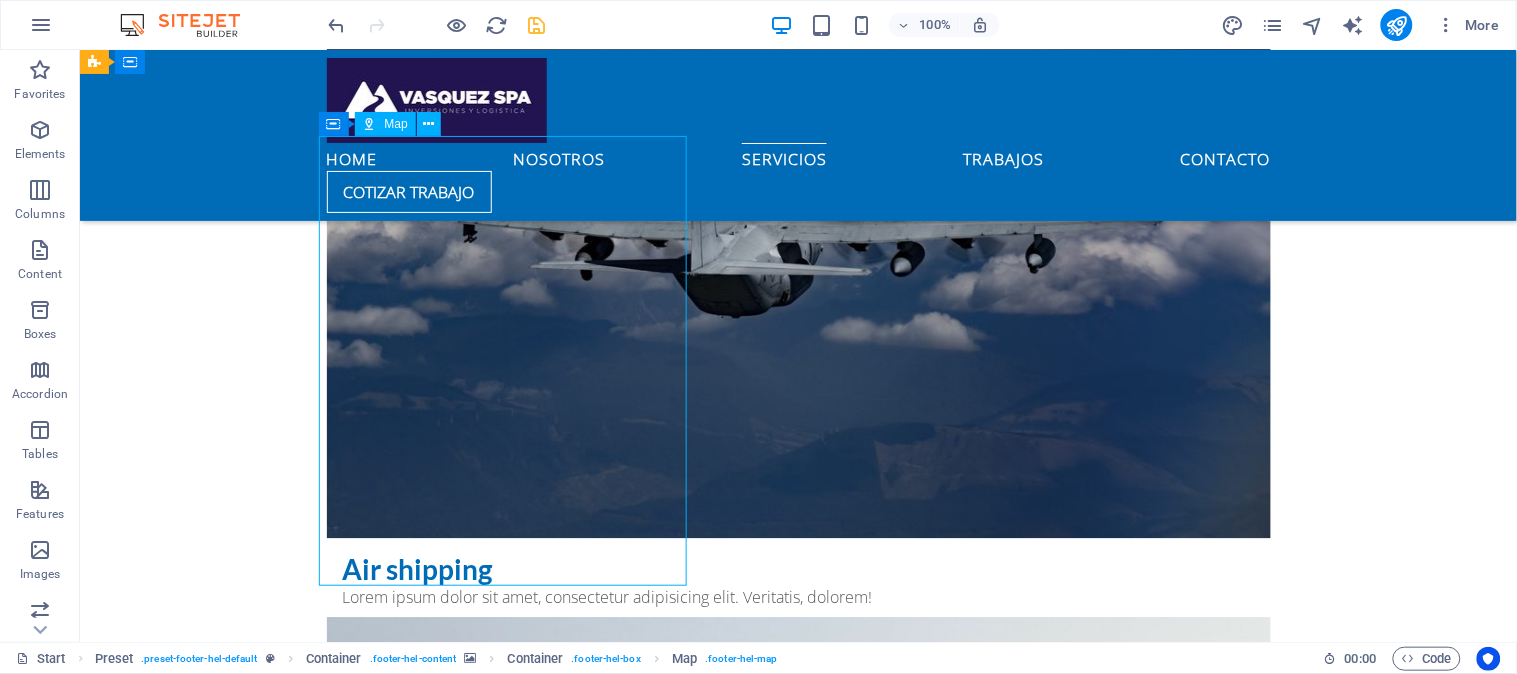 click at bounding box center [567, 5287] 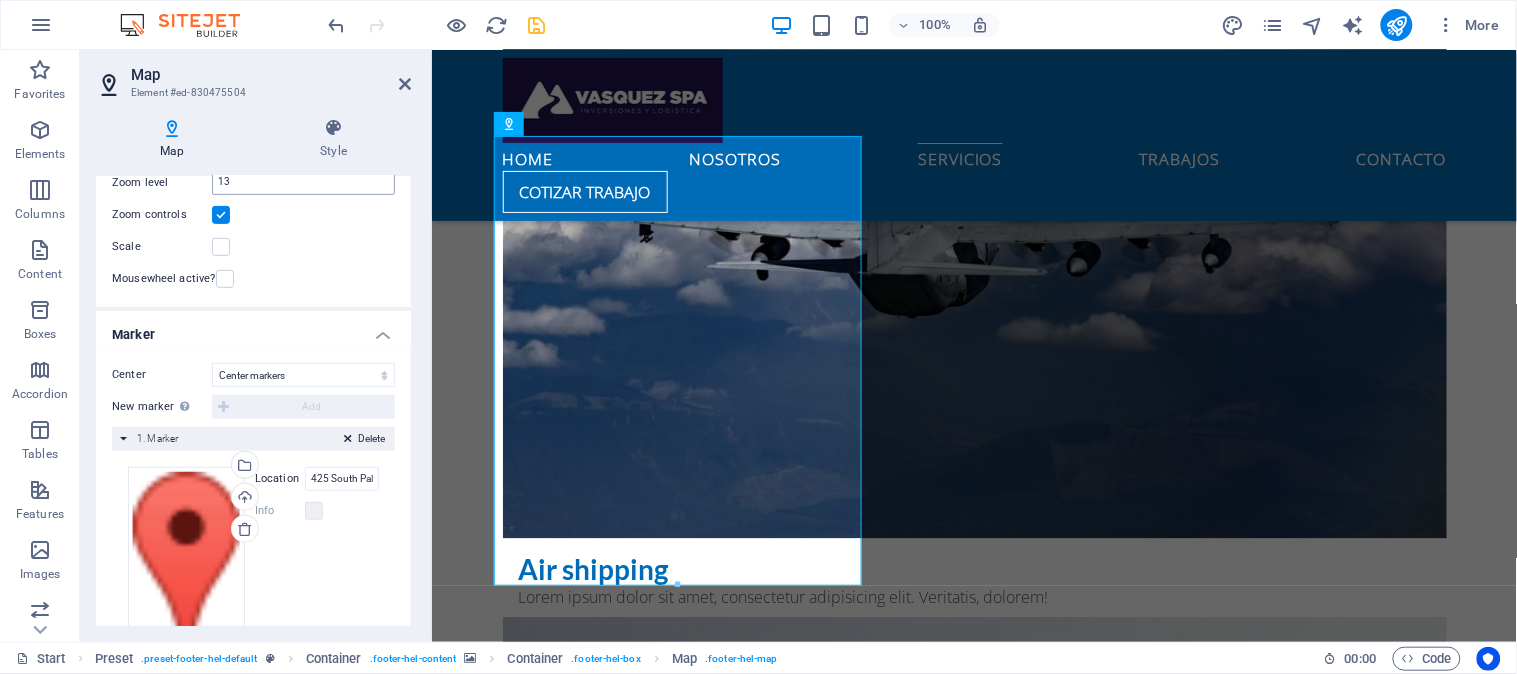 scroll, scrollTop: 295, scrollLeft: 0, axis: vertical 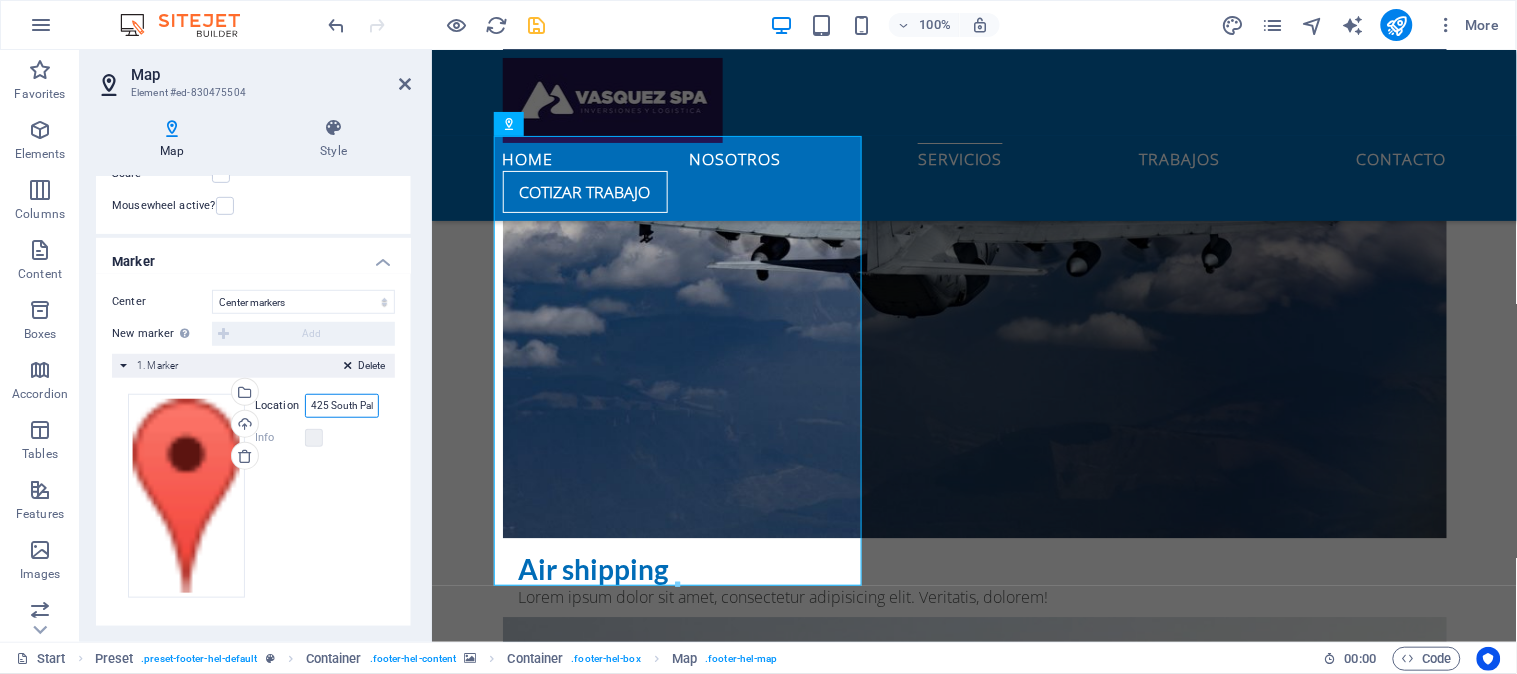 click on "425 South Palos Verdes Str, 90731 San Pedro, CA" at bounding box center [342, 406] 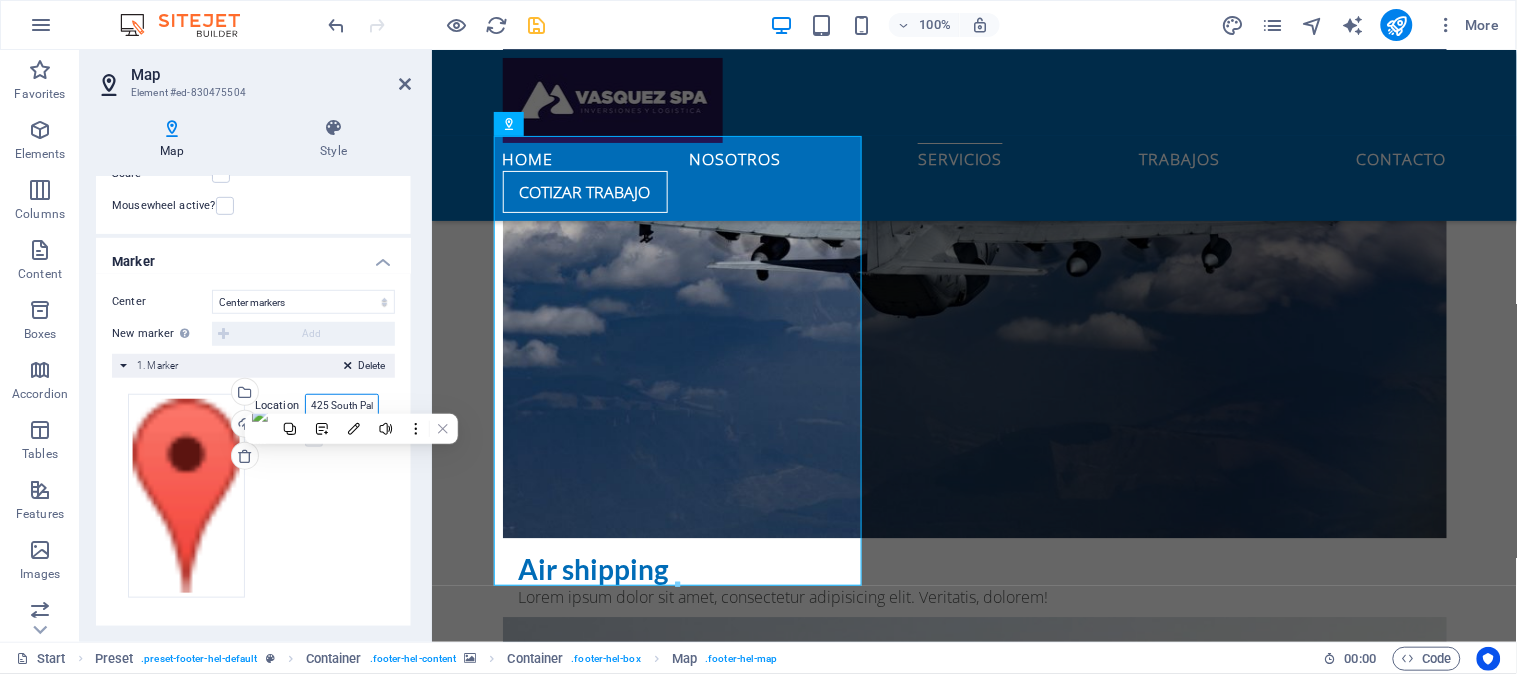 click on "425 South Palos Verdes Str, 90731 San Pedro, CA" at bounding box center [342, 406] 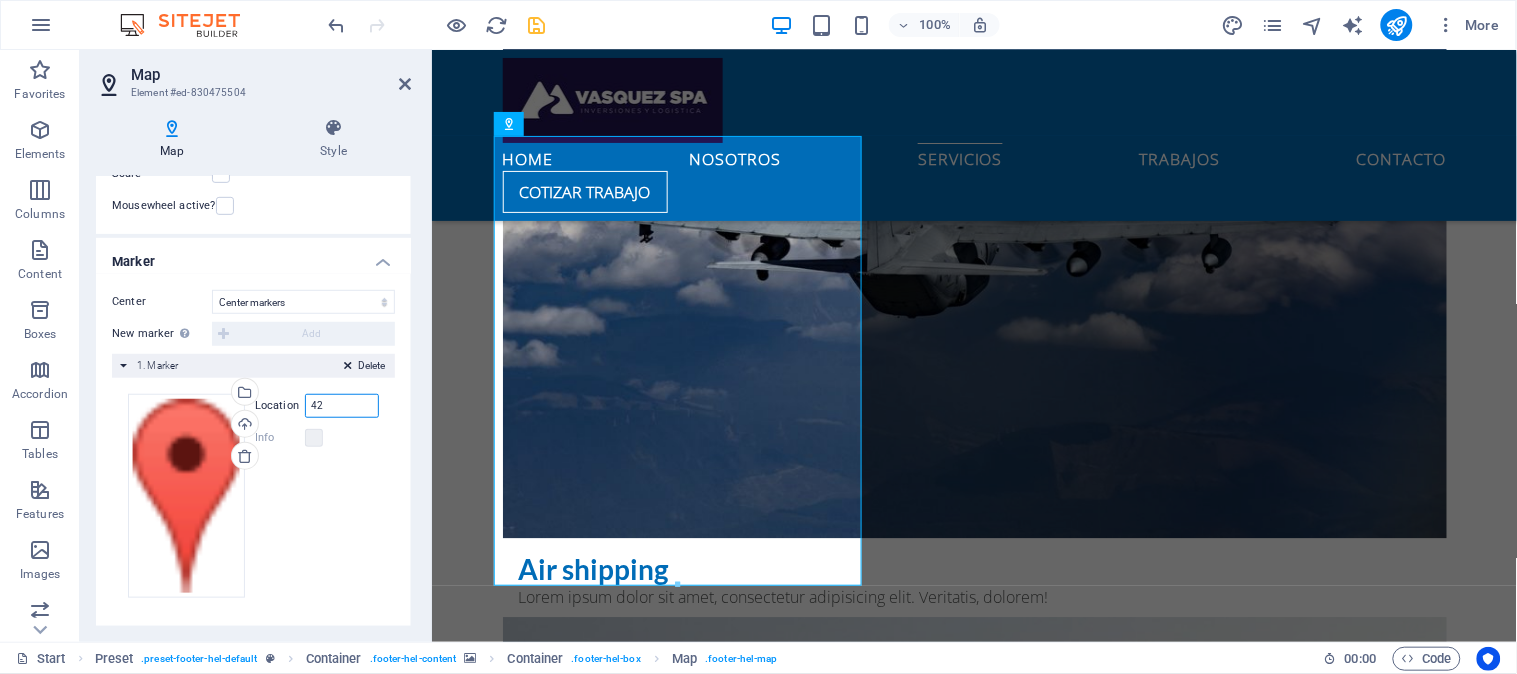 type on "4" 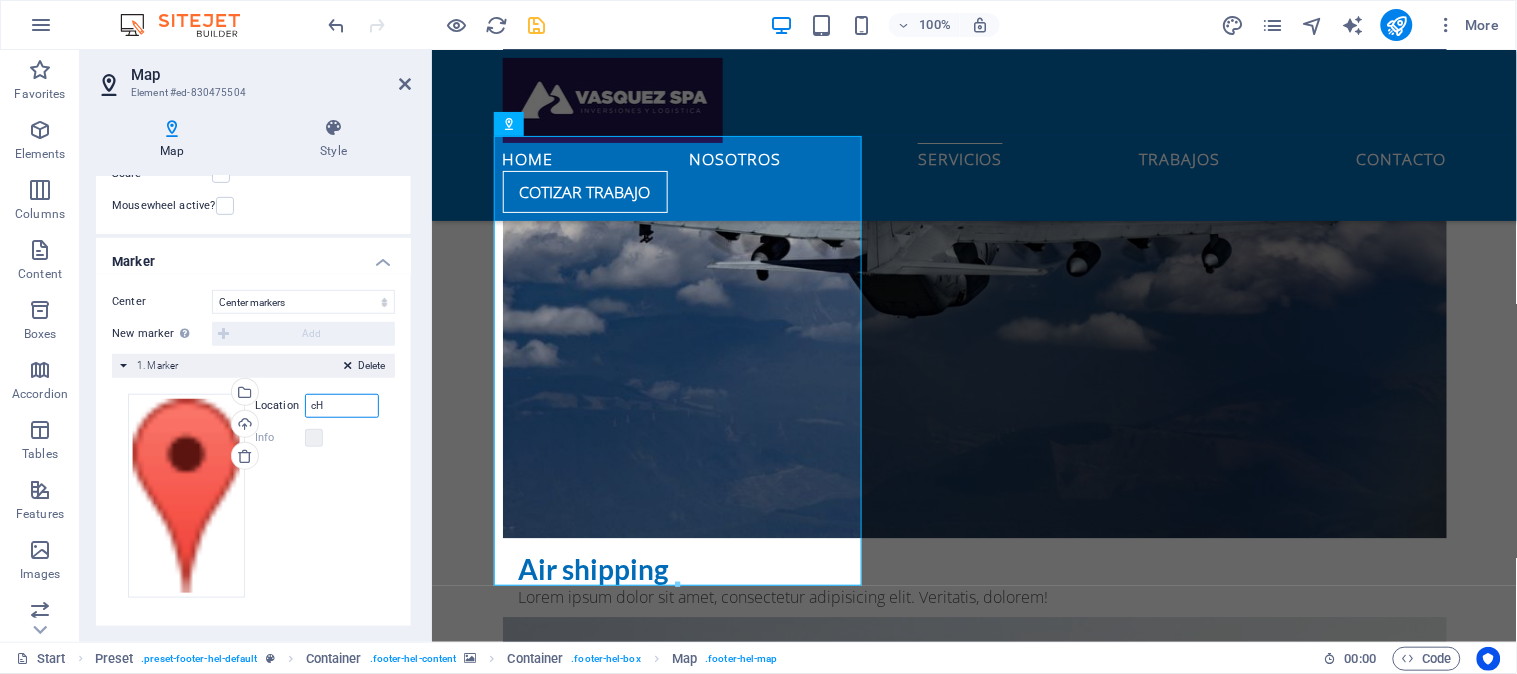 type on "c" 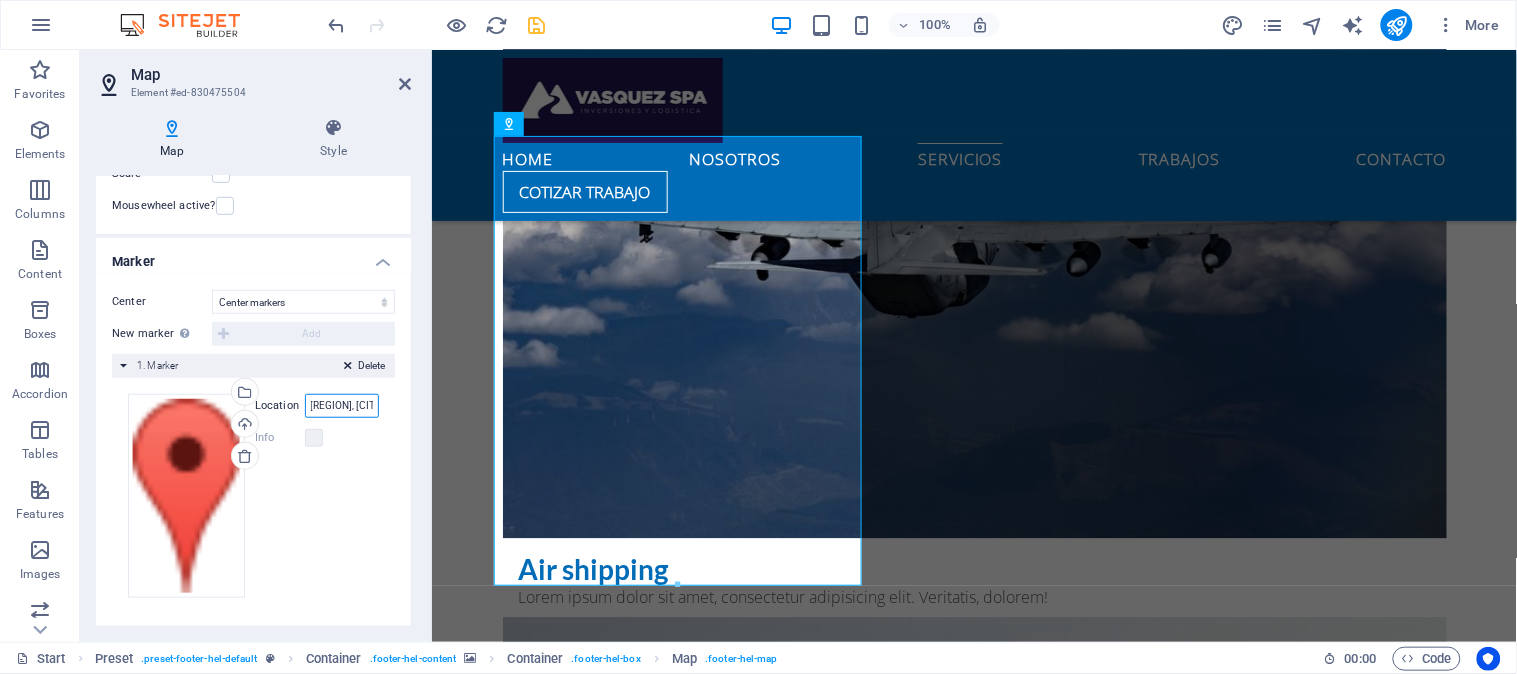 scroll, scrollTop: 0, scrollLeft: 67, axis: horizontal 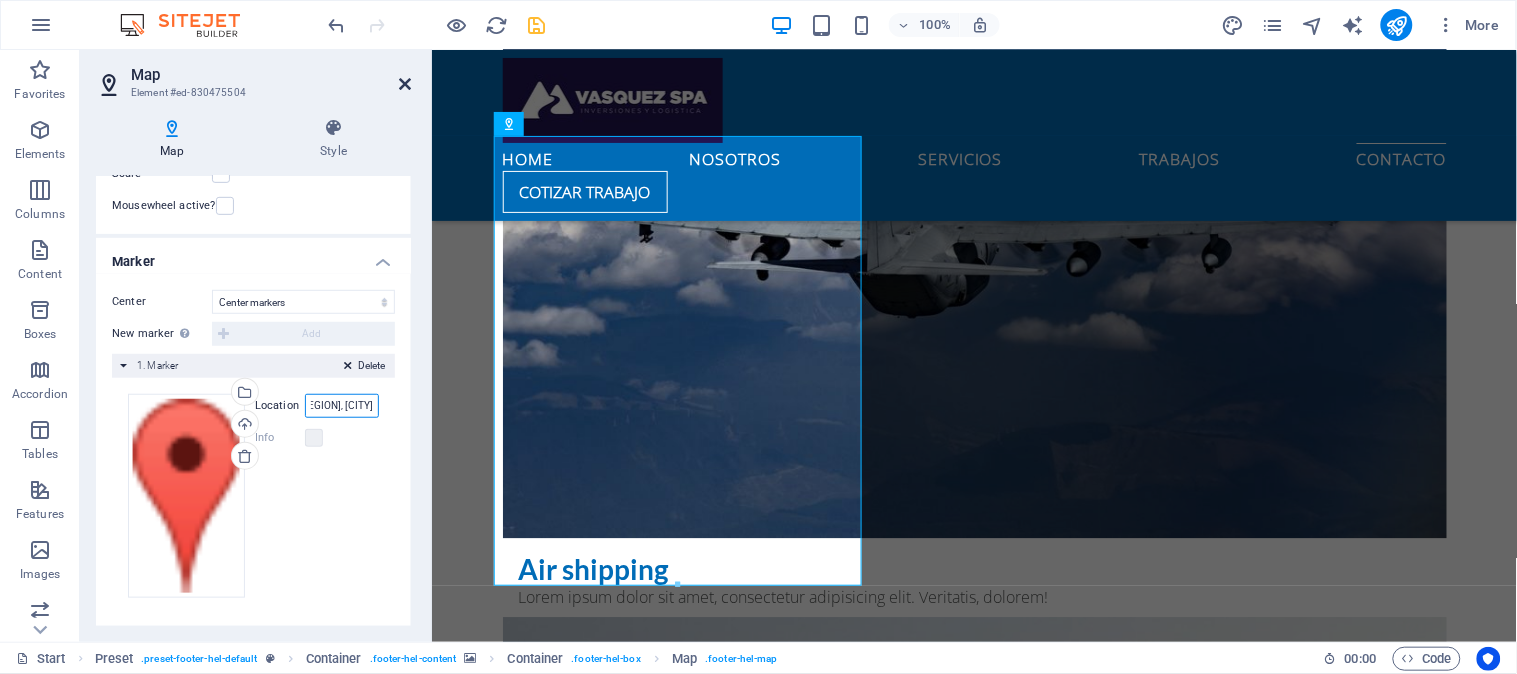 type on "Chile, Coquimbo, Talca # 101" 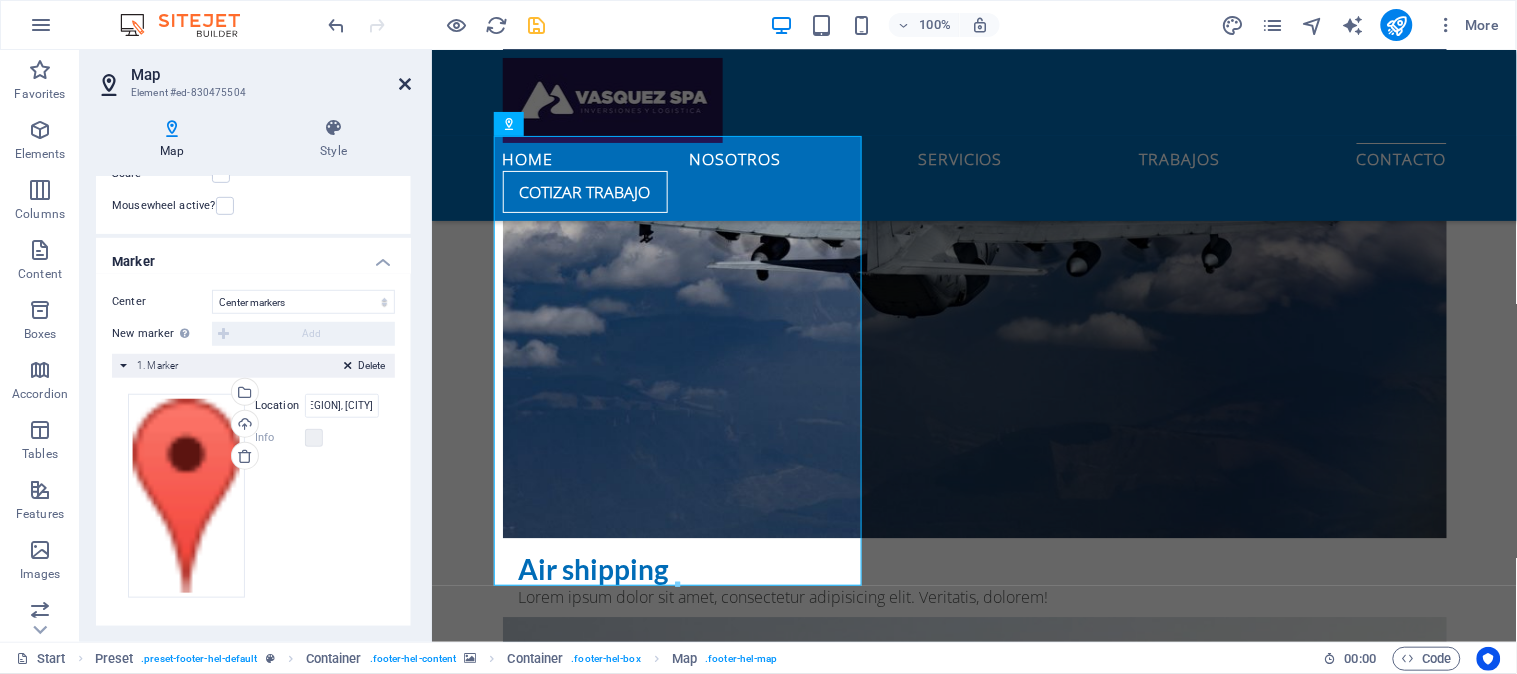 scroll, scrollTop: 0, scrollLeft: 0, axis: both 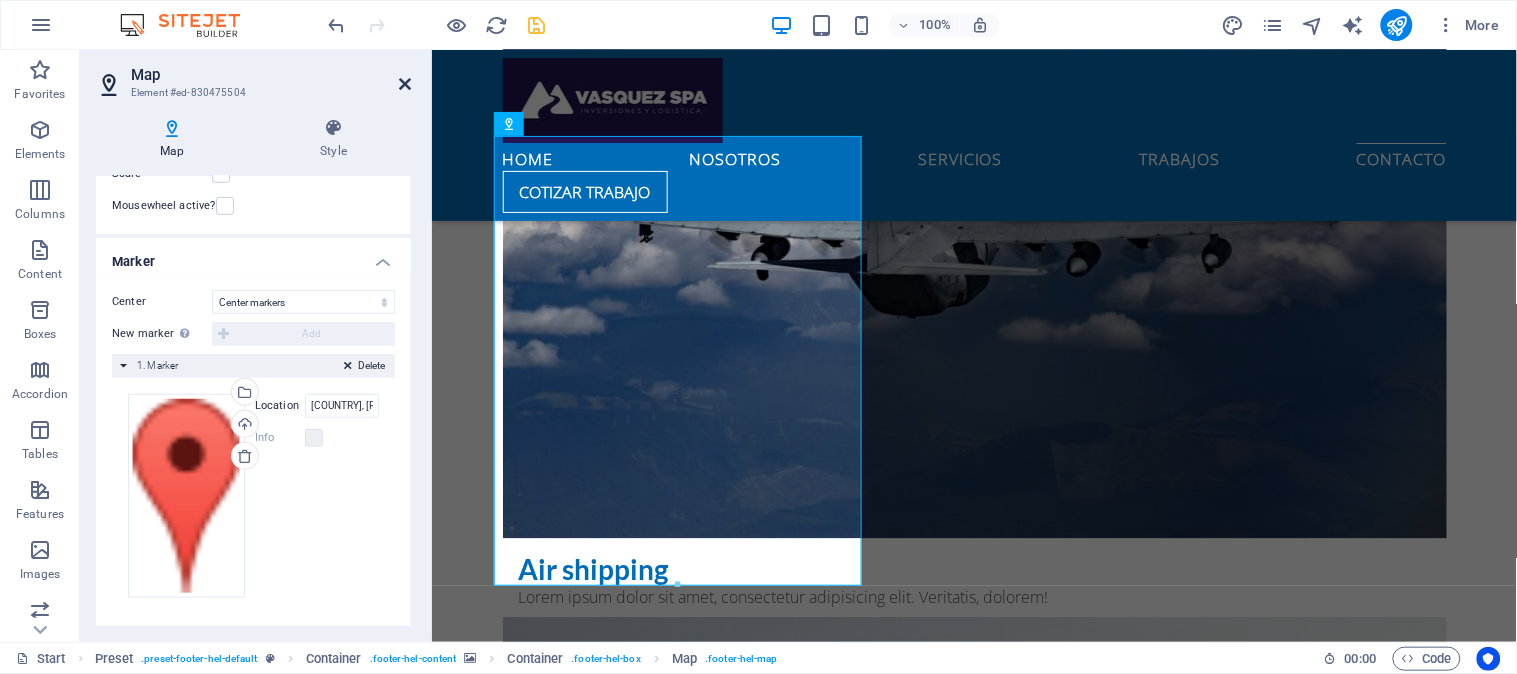 click at bounding box center [405, 84] 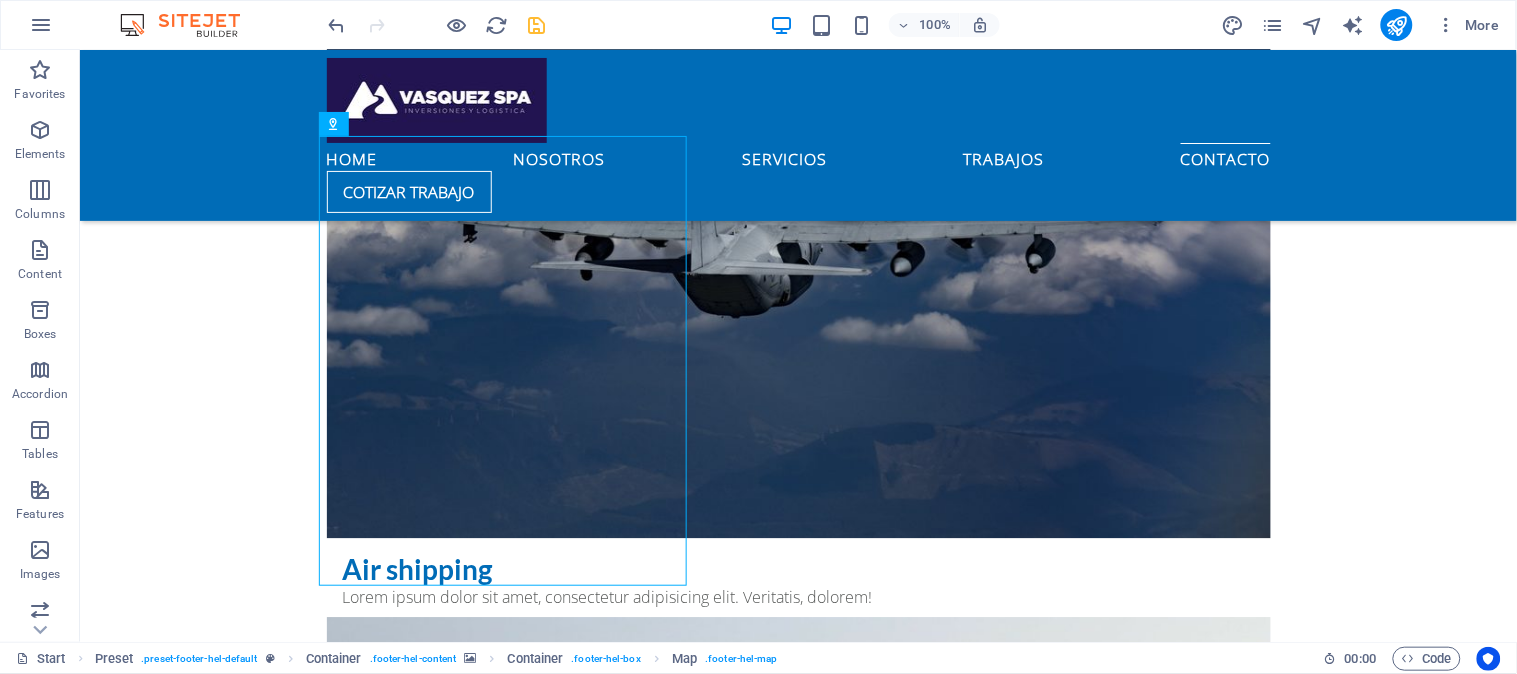 click at bounding box center (797, 3905) 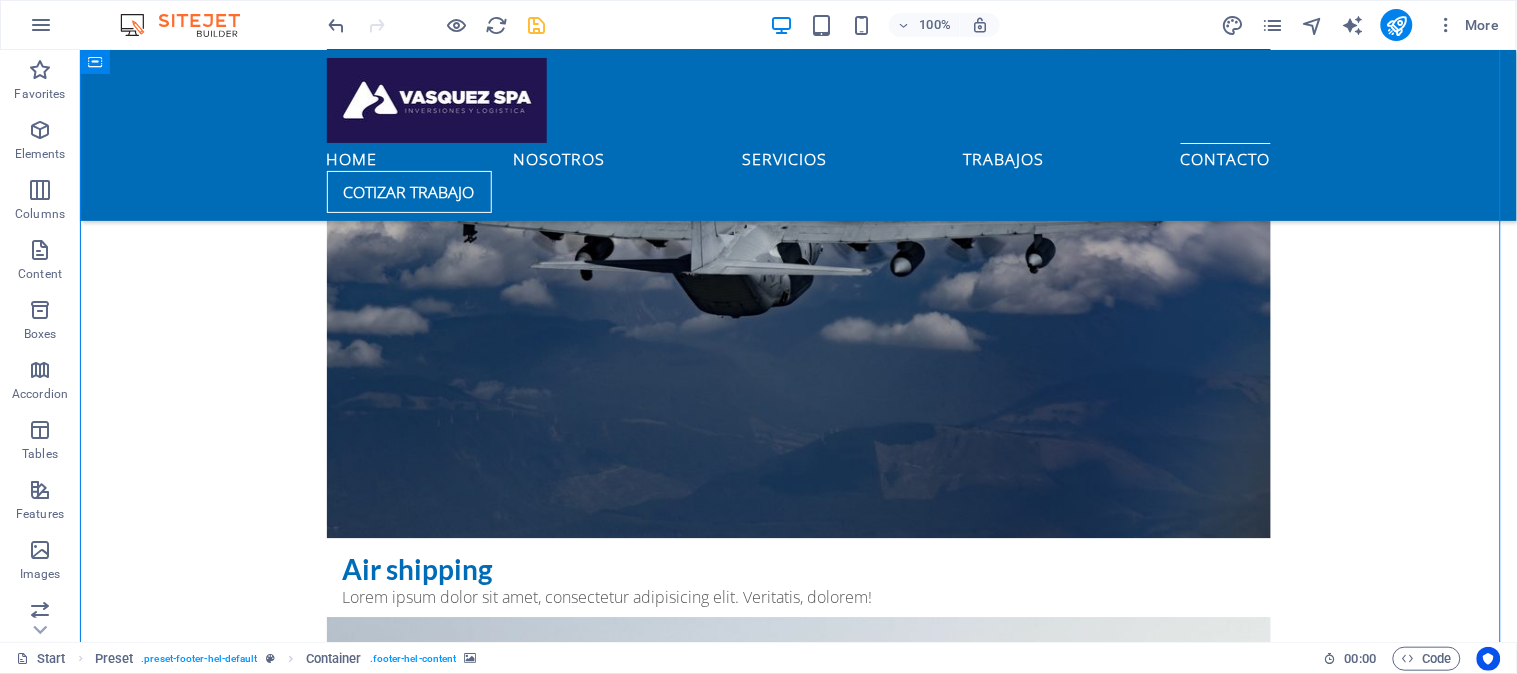scroll, scrollTop: 2967, scrollLeft: 0, axis: vertical 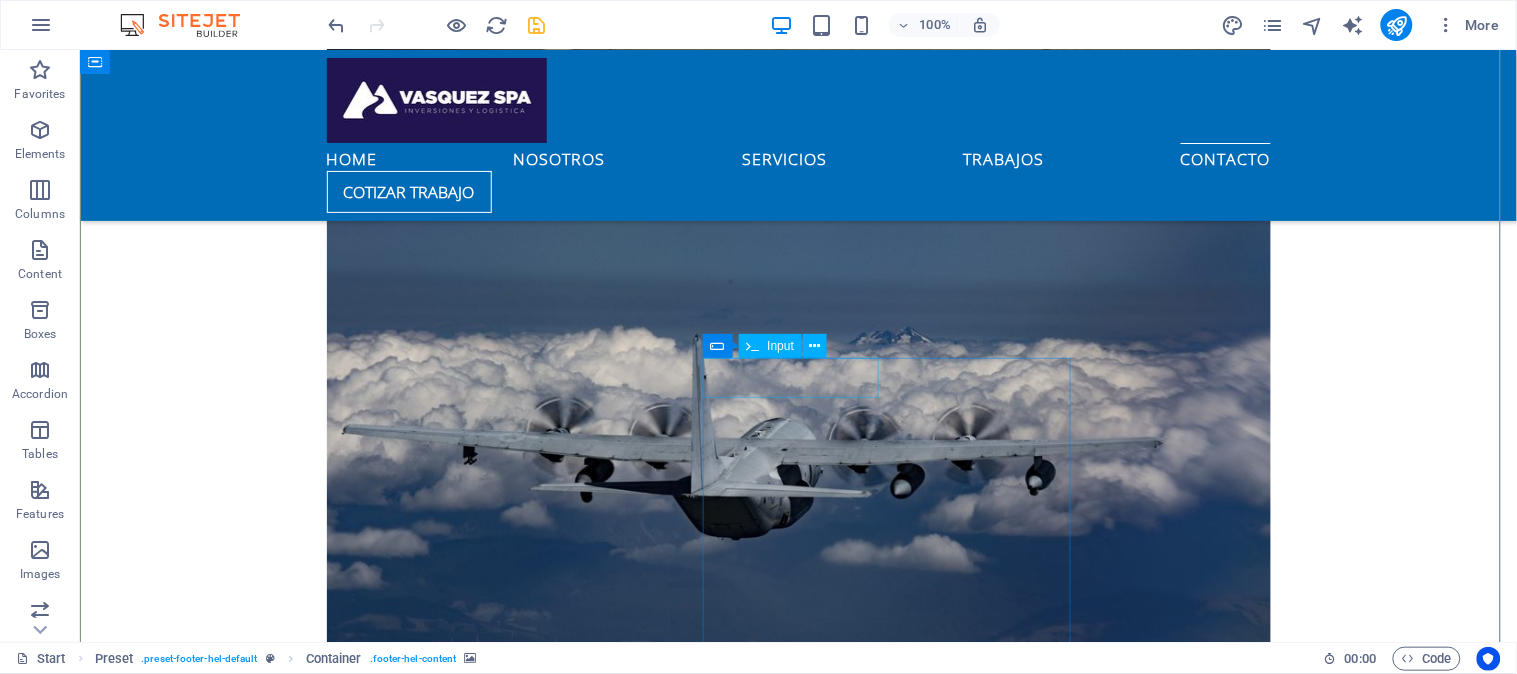 click 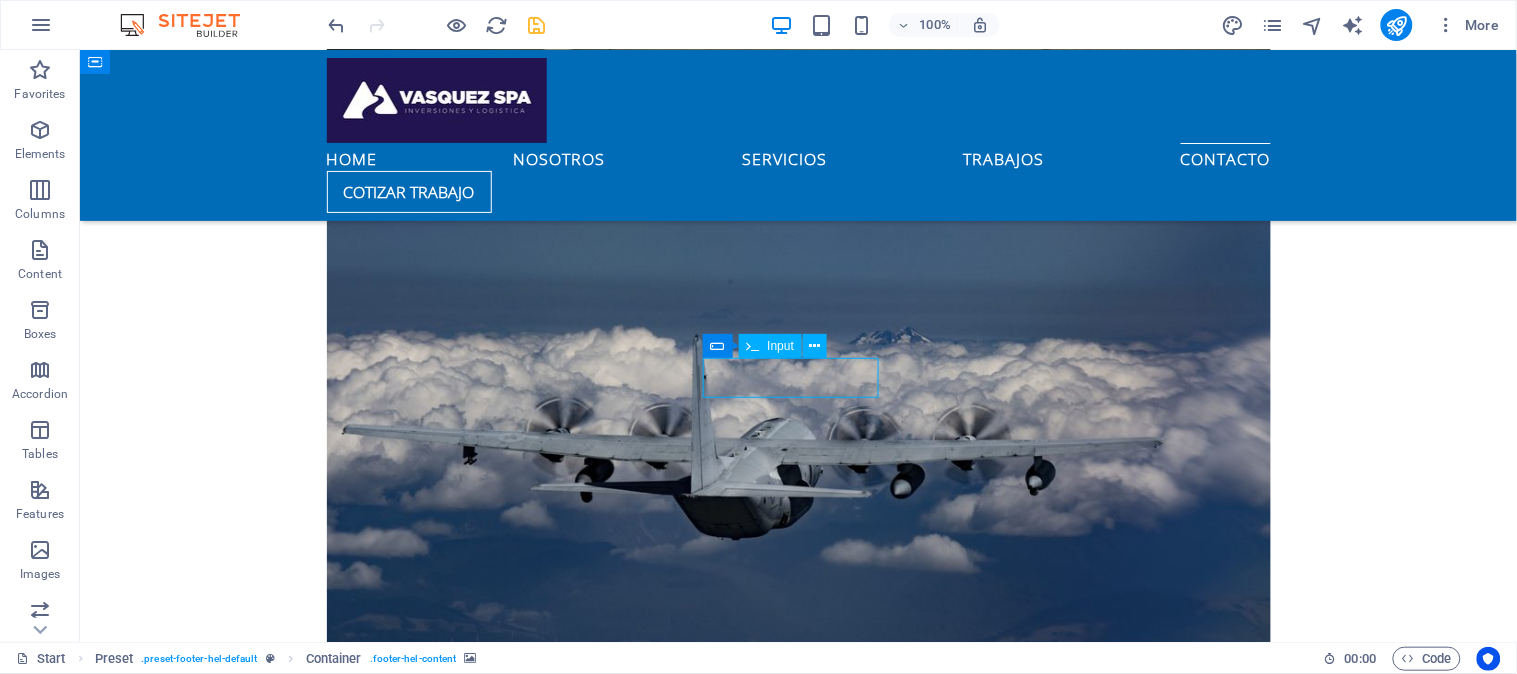 click 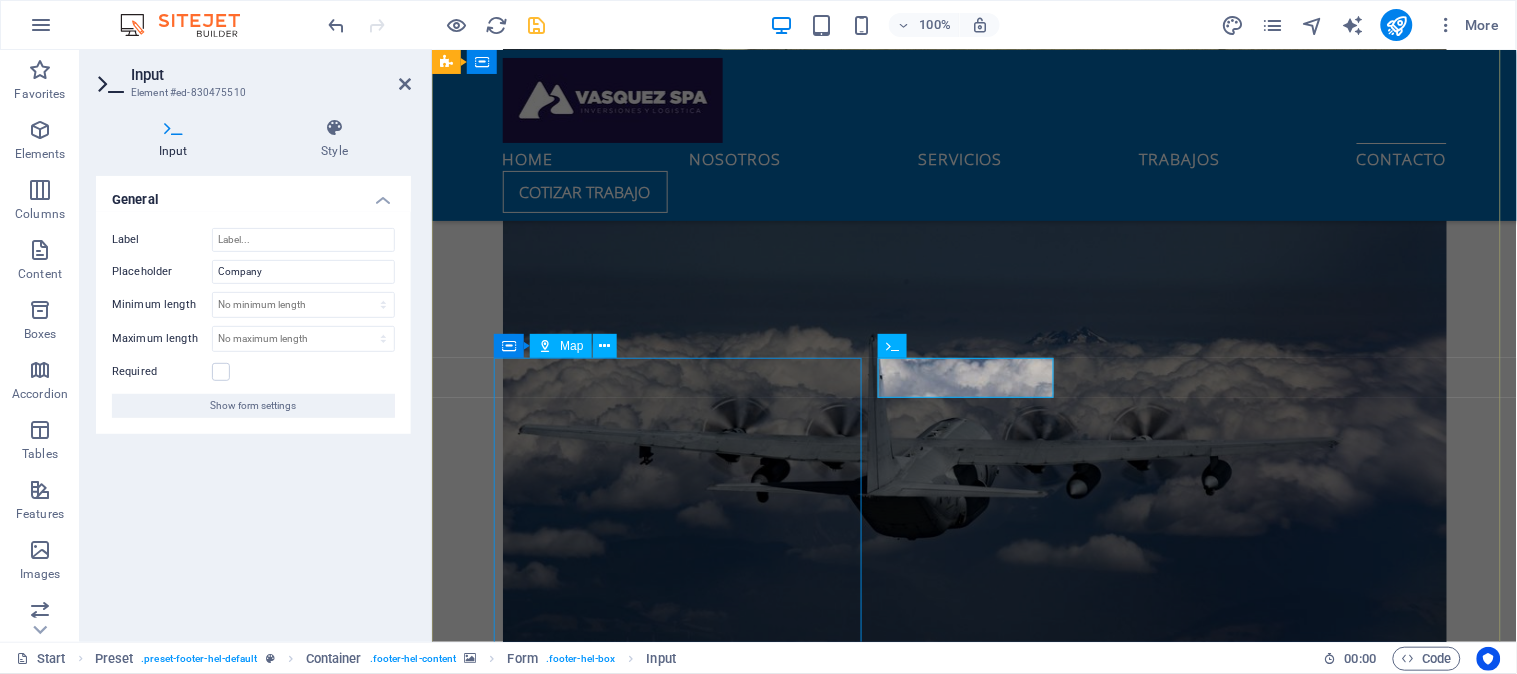 drag, startPoint x: 975, startPoint y: 377, endPoint x: 847, endPoint y: 379, distance: 128.01562 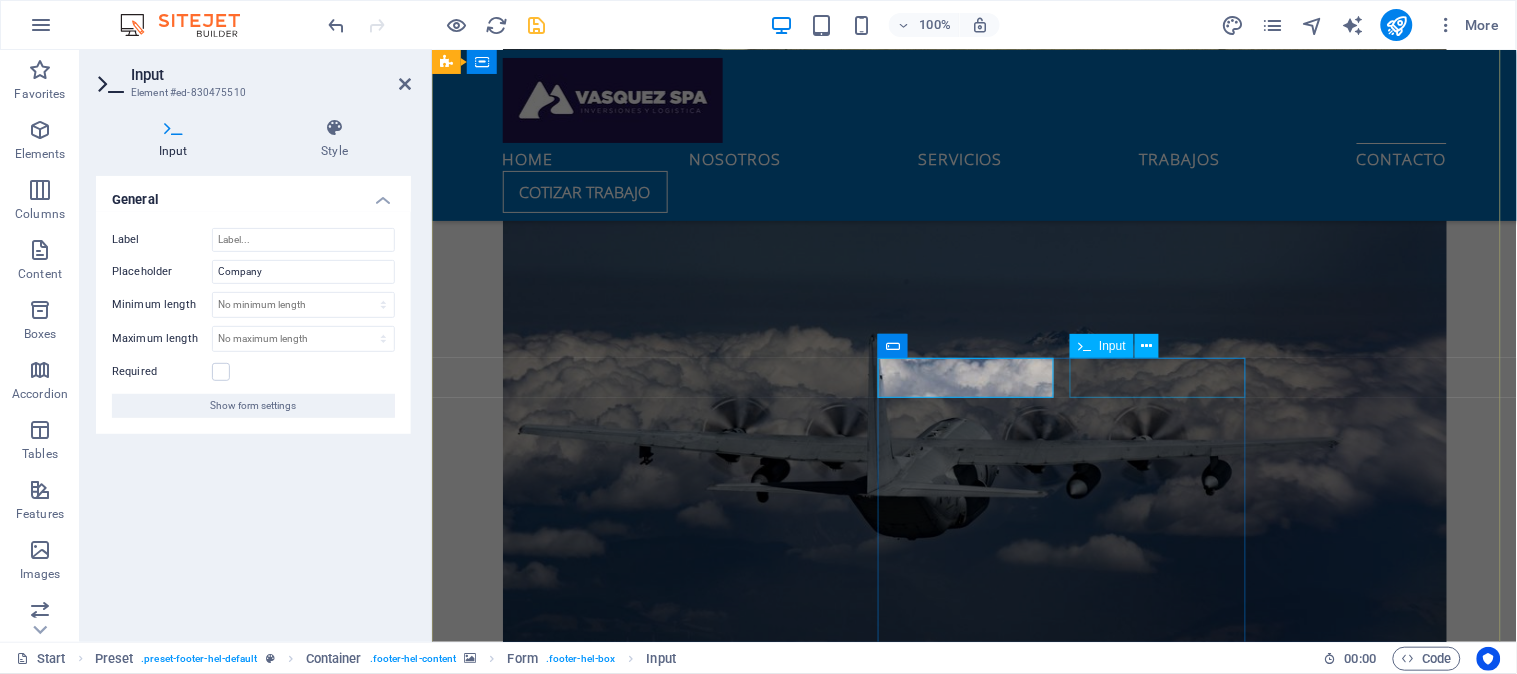 click 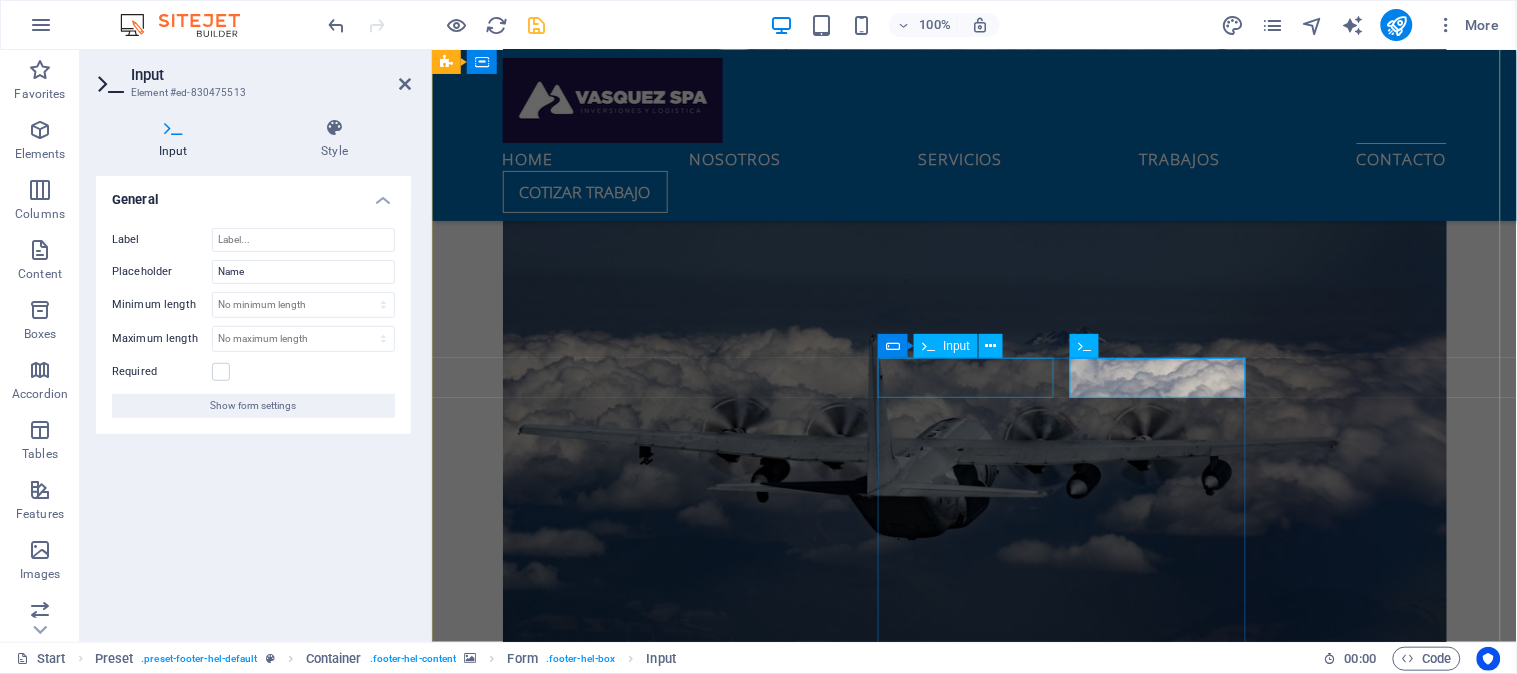 drag, startPoint x: 1136, startPoint y: 372, endPoint x: 1030, endPoint y: 372, distance: 106 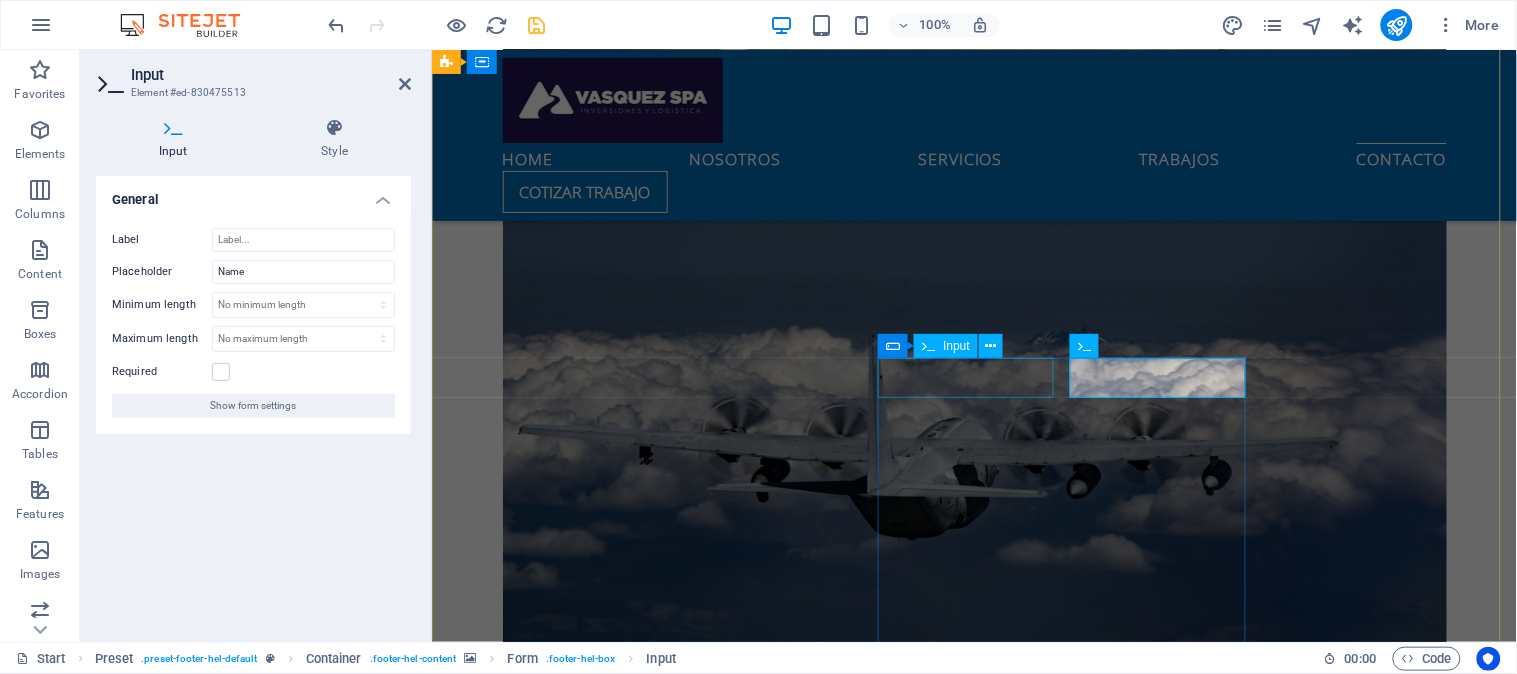 click on "EMPRESA
Select a service
Basic
Premium
Pro
I have read and understand the privacy policy. Unreadable? Load new Submit" 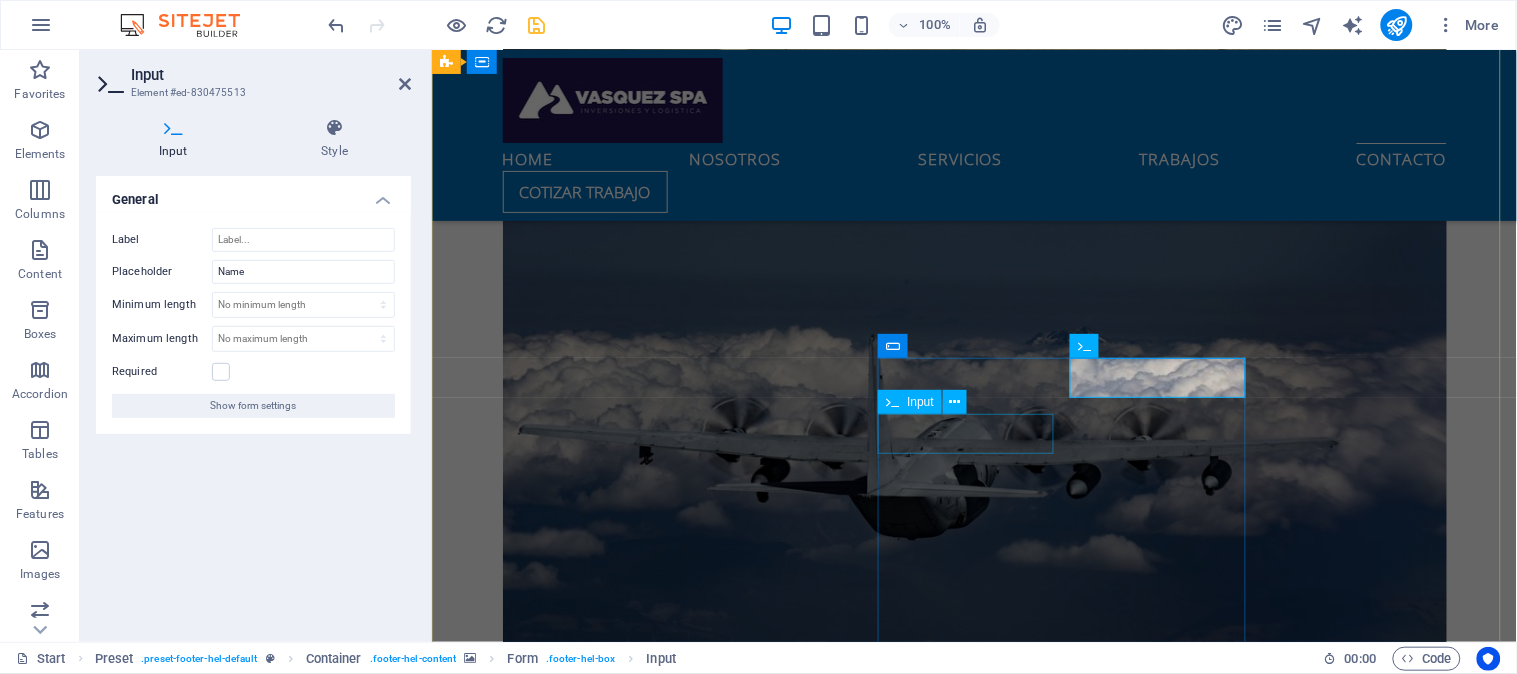 click 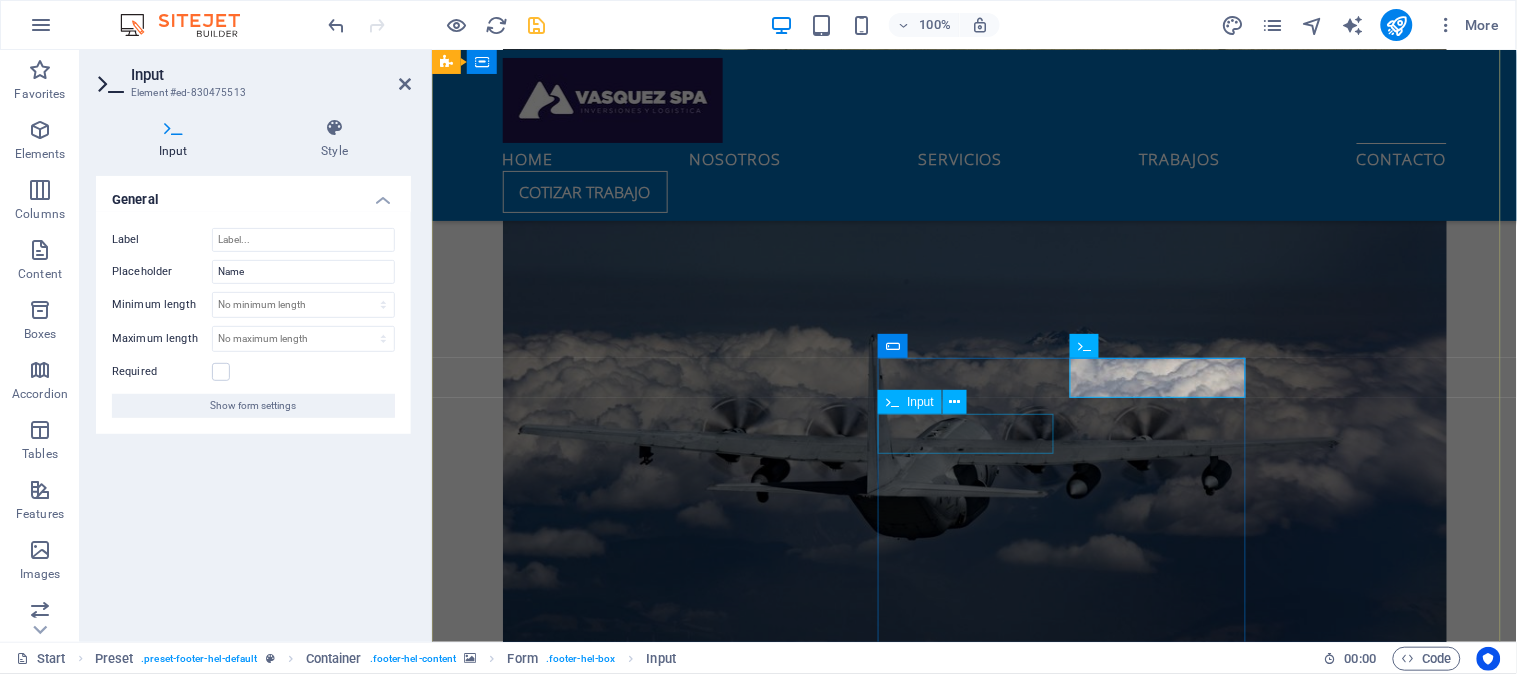 type on "NOMBRE" 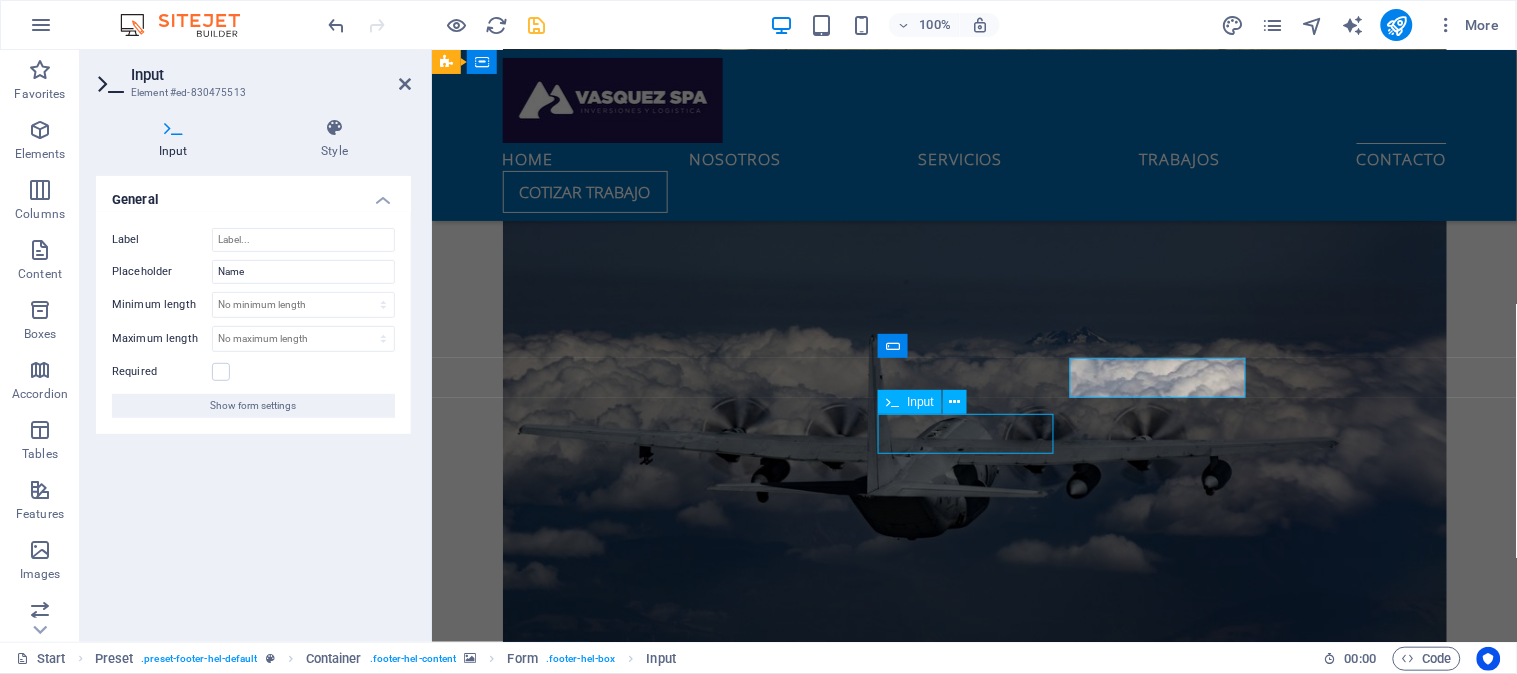 click 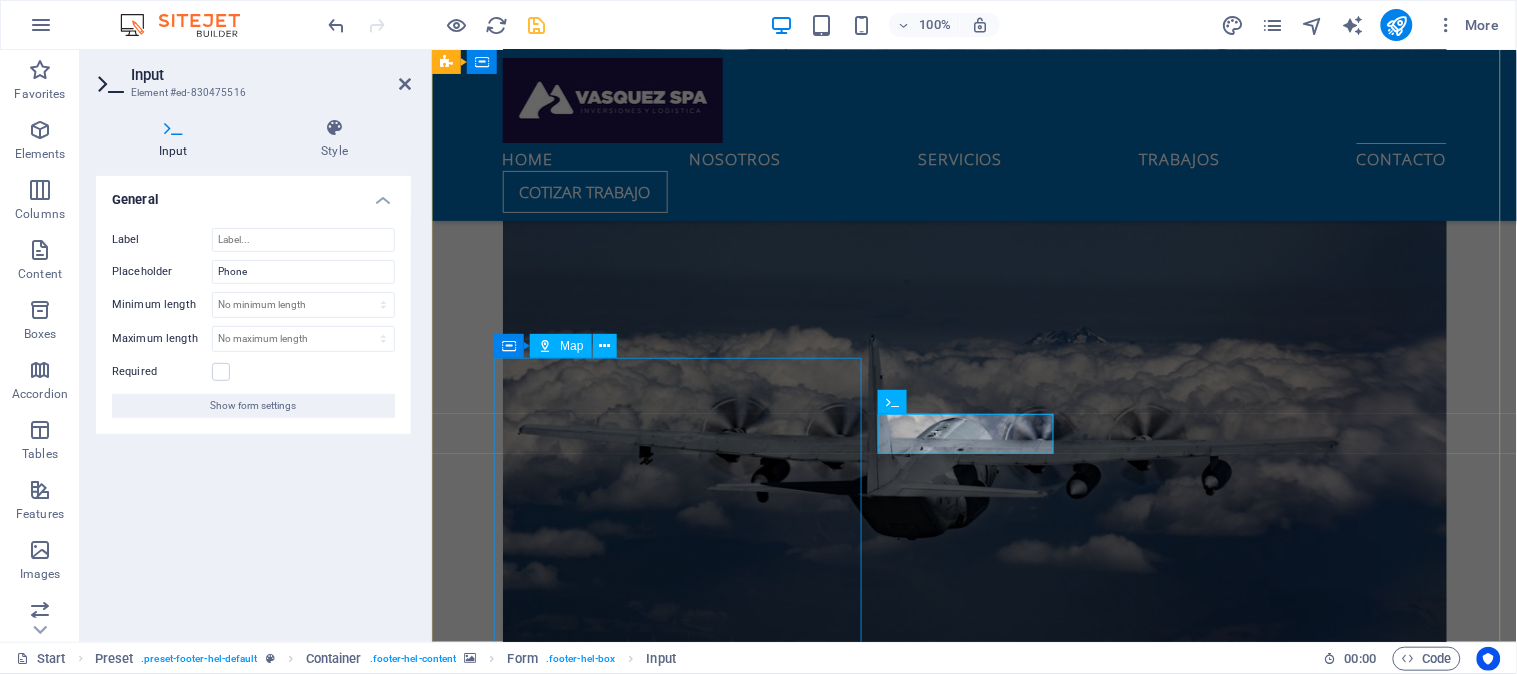 drag, startPoint x: 966, startPoint y: 429, endPoint x: 821, endPoint y: 429, distance: 145 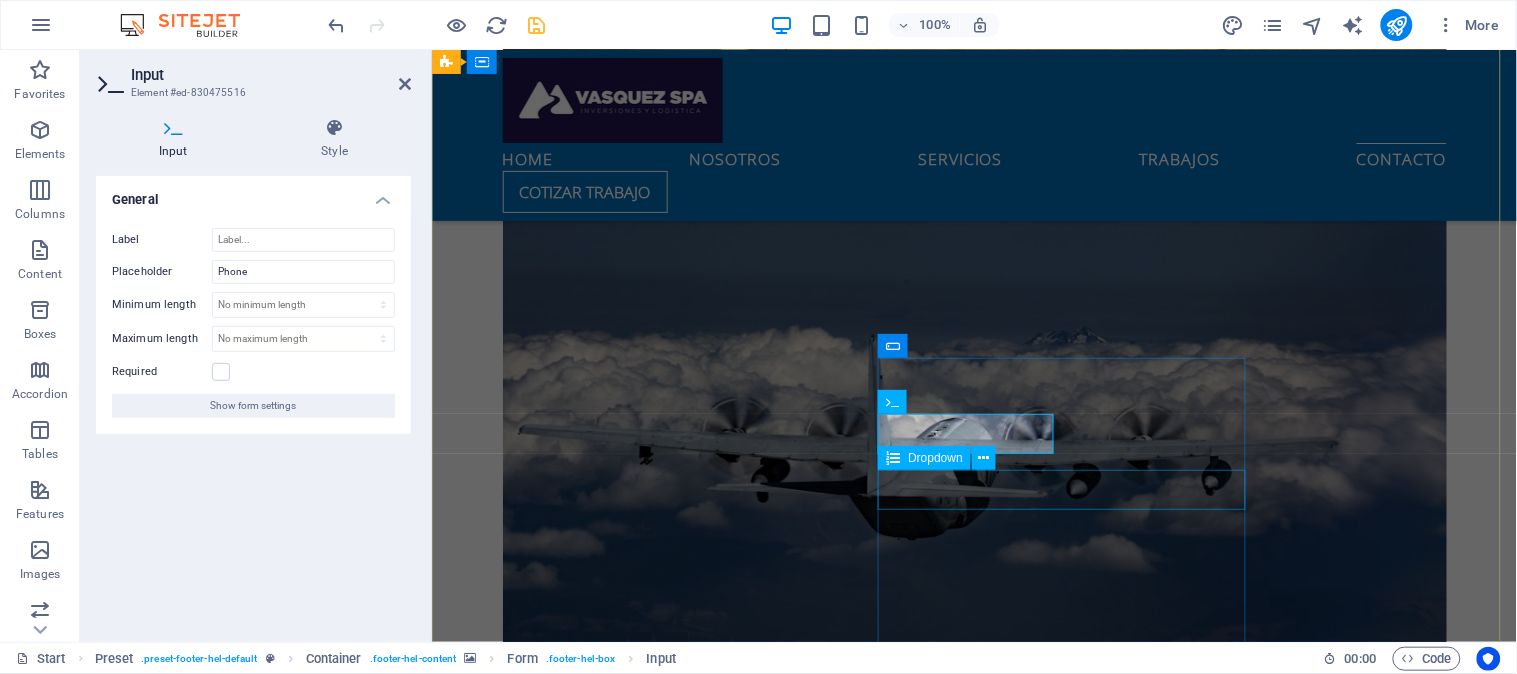 click on "Select a service
Basic
Premium
Pro" 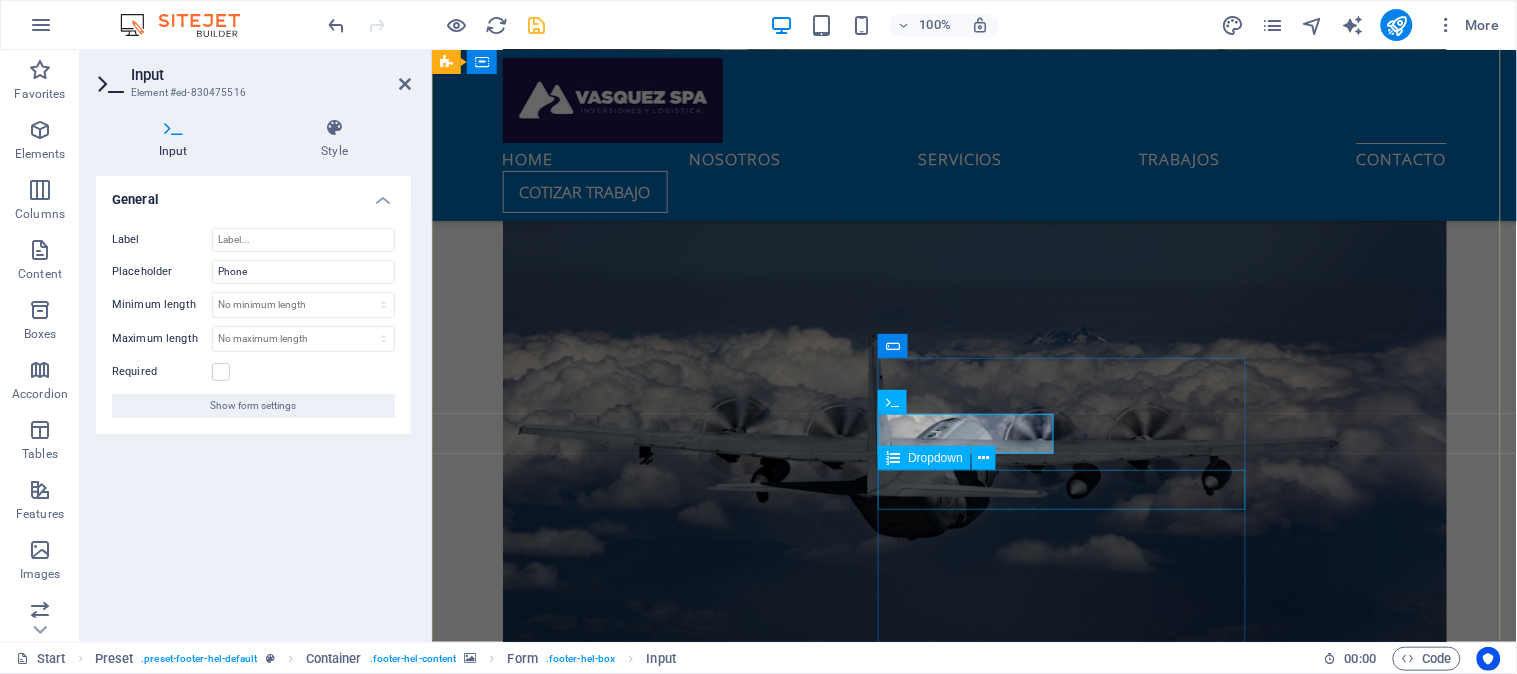 type on "TELÉFONO" 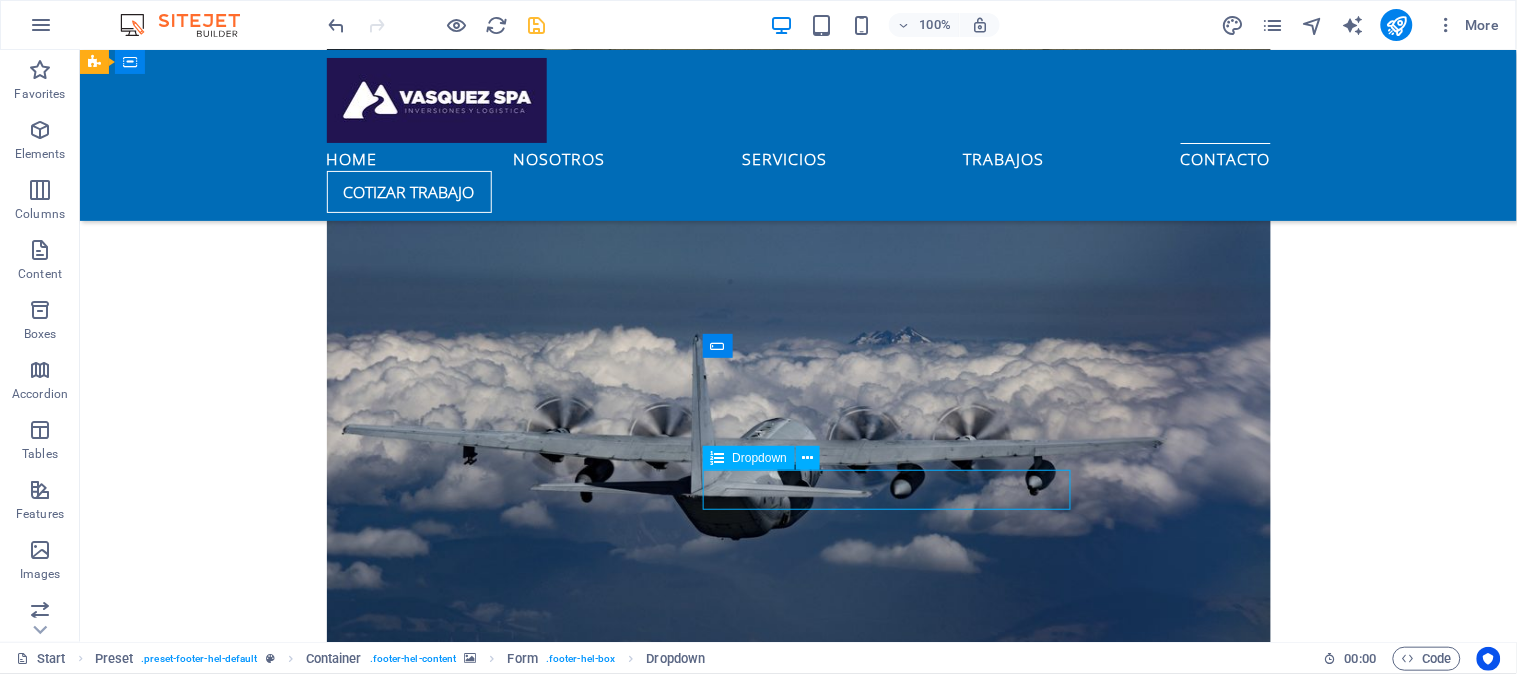click on "Select a service
Basic
Premium
Pro" 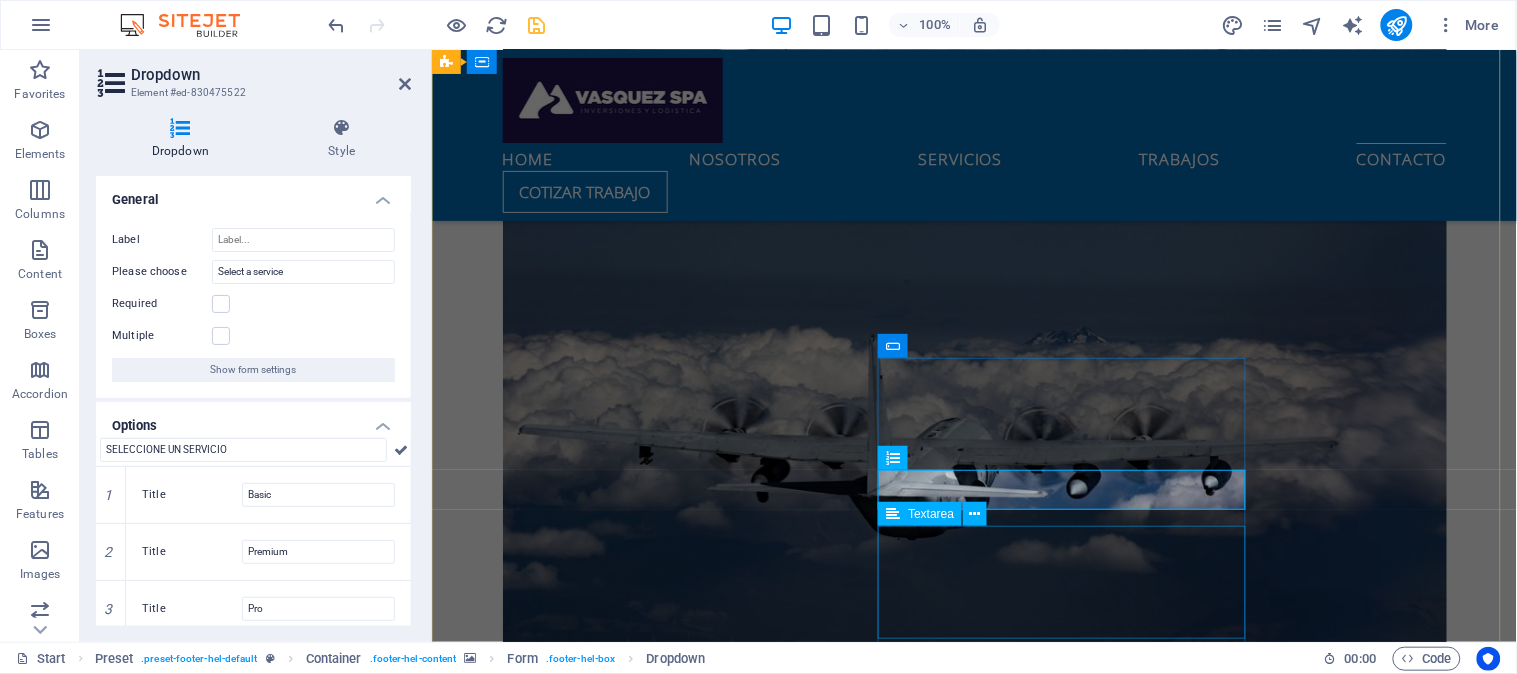 type on "SELECCIONE UN SERVICIO" 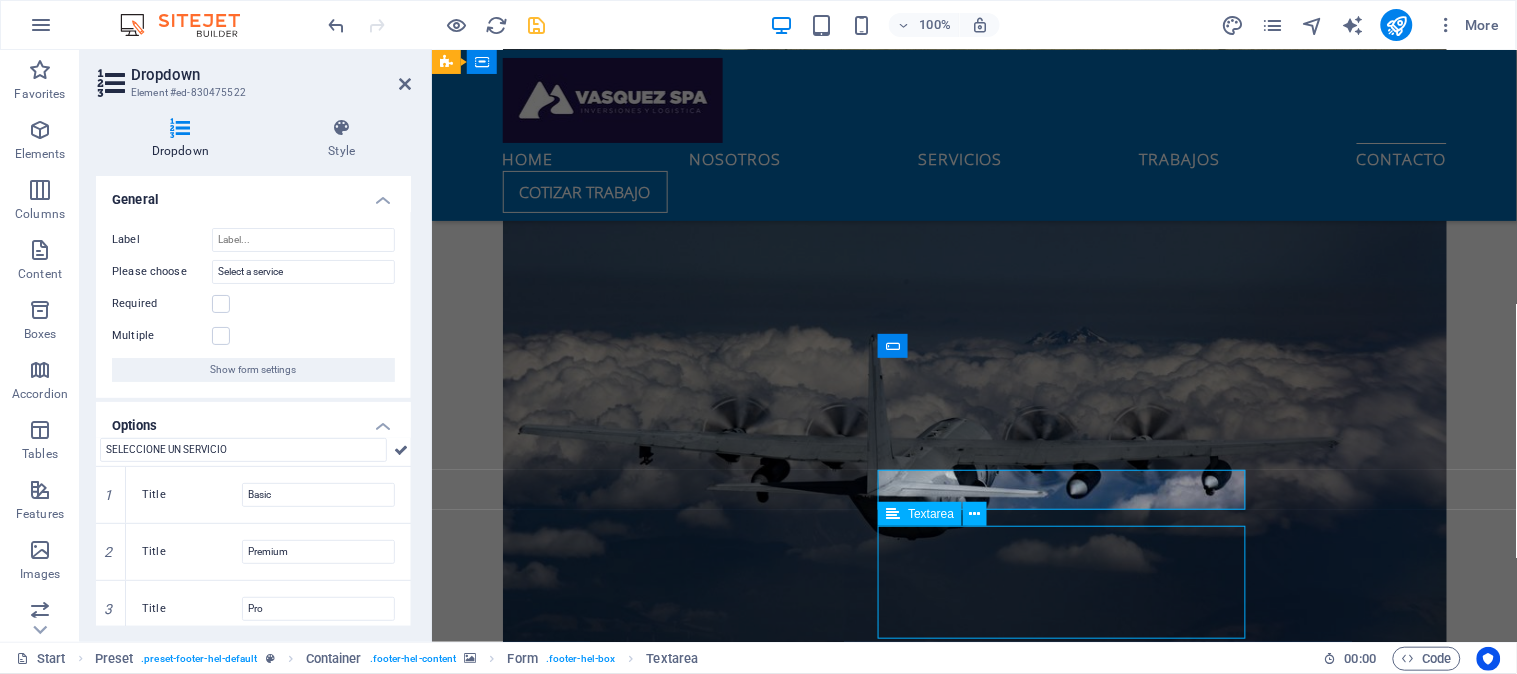 click 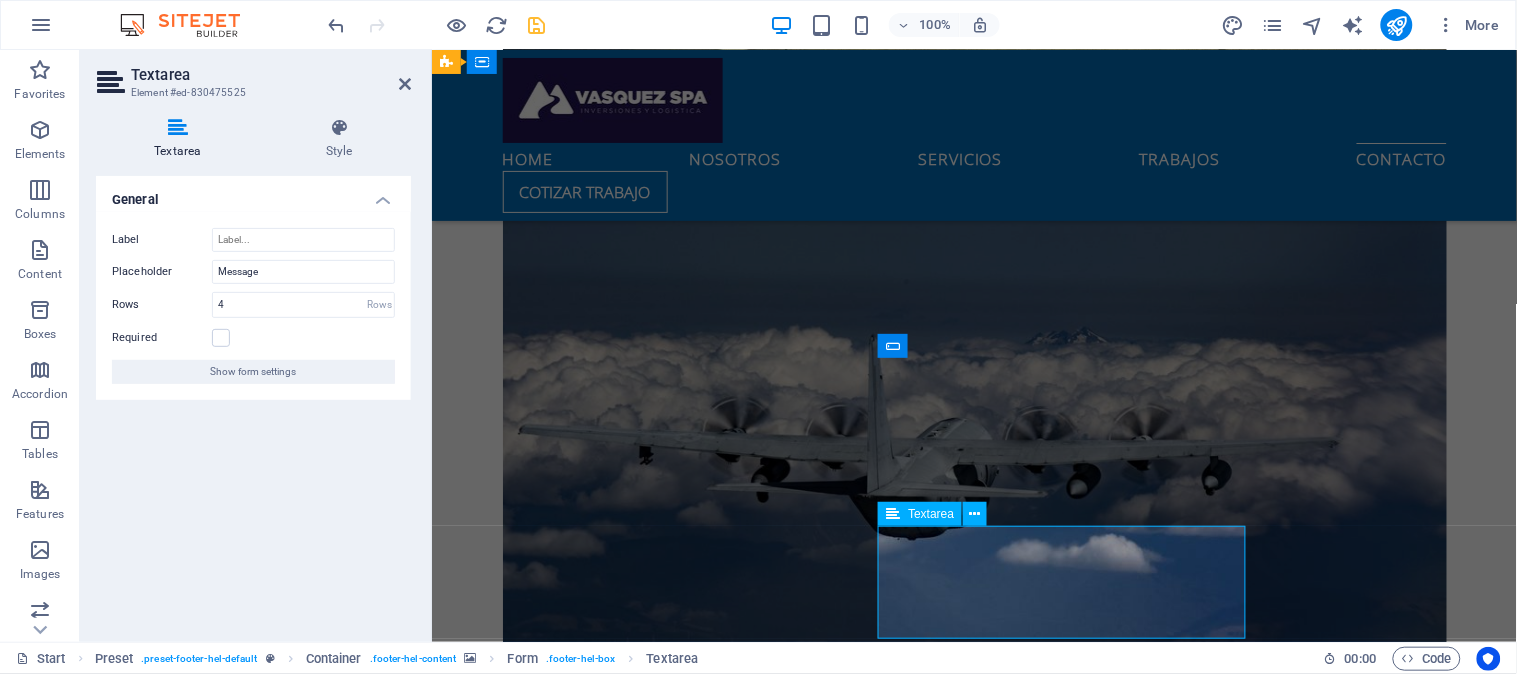 drag, startPoint x: 982, startPoint y: 539, endPoint x: 957, endPoint y: 540, distance: 25.019993 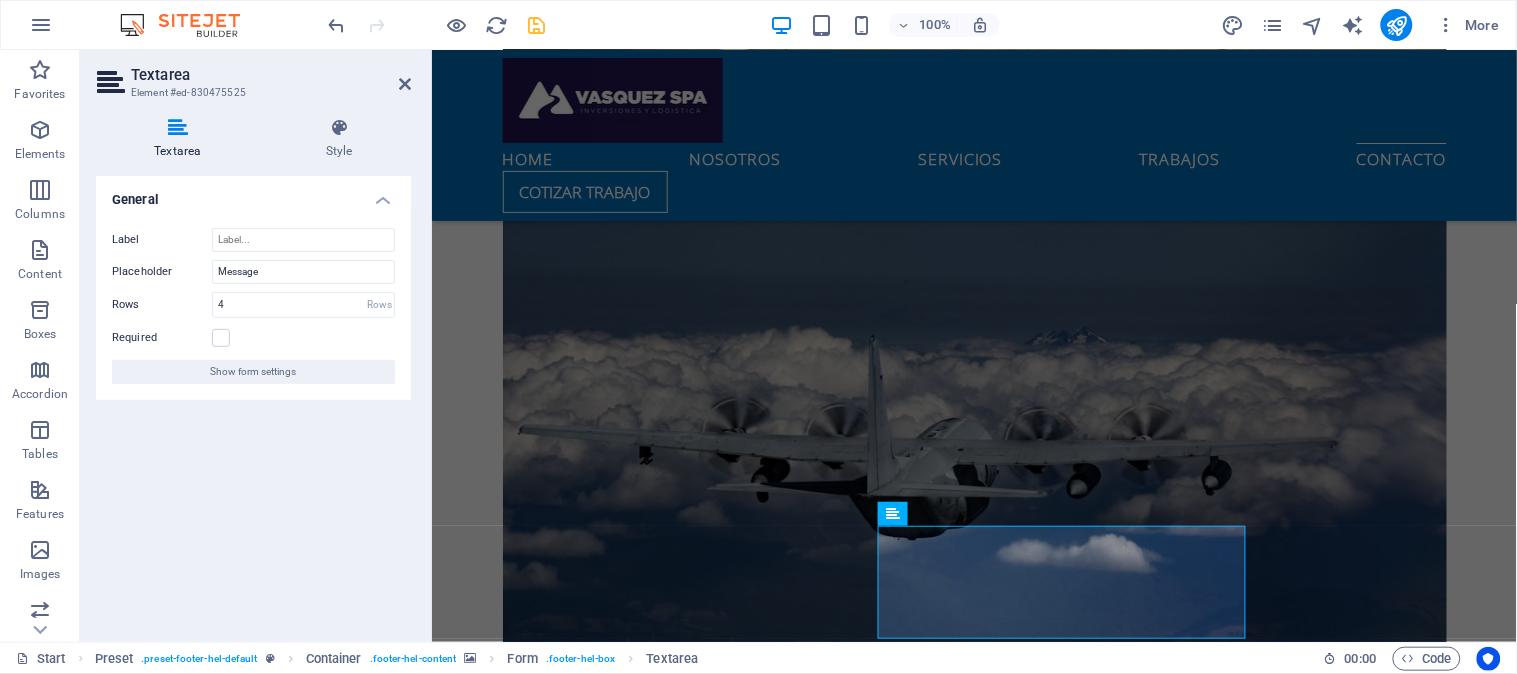 type on "MENSAJE:" 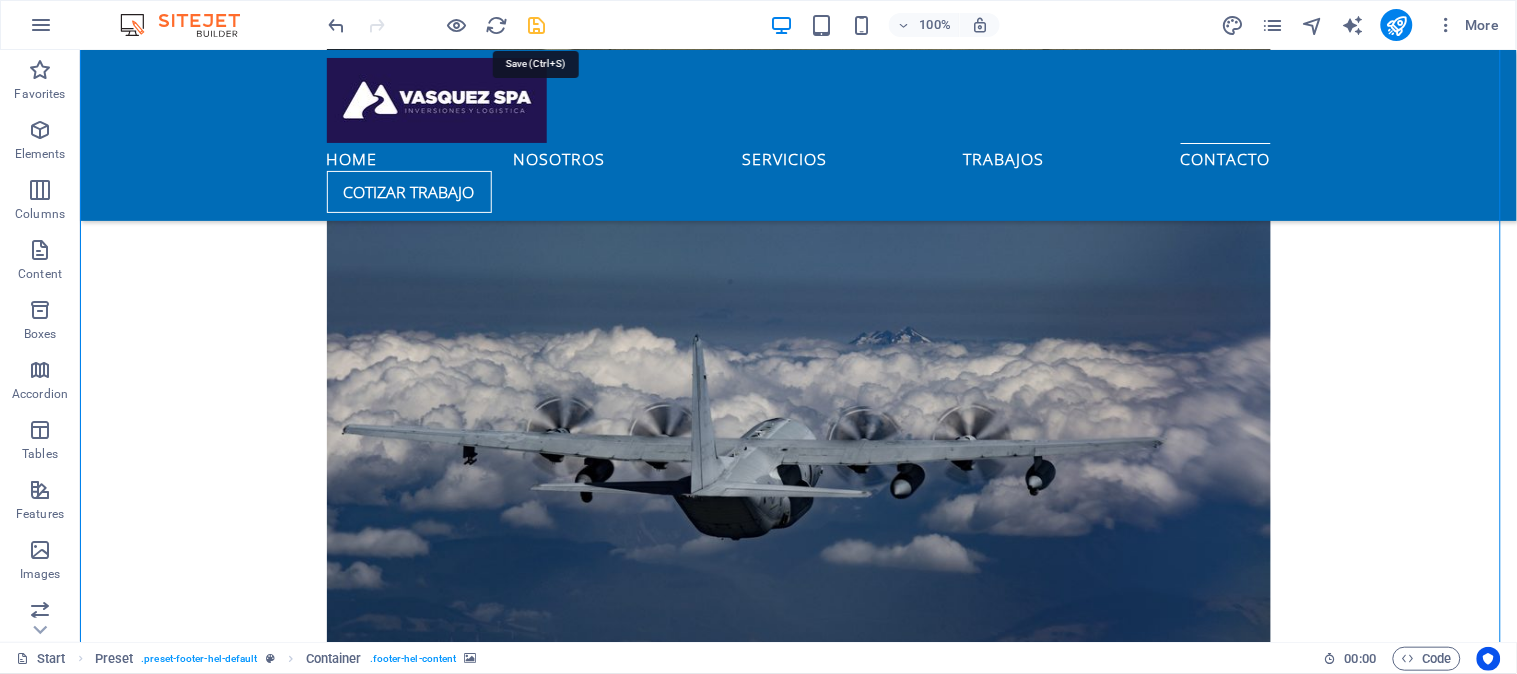 click at bounding box center (537, 25) 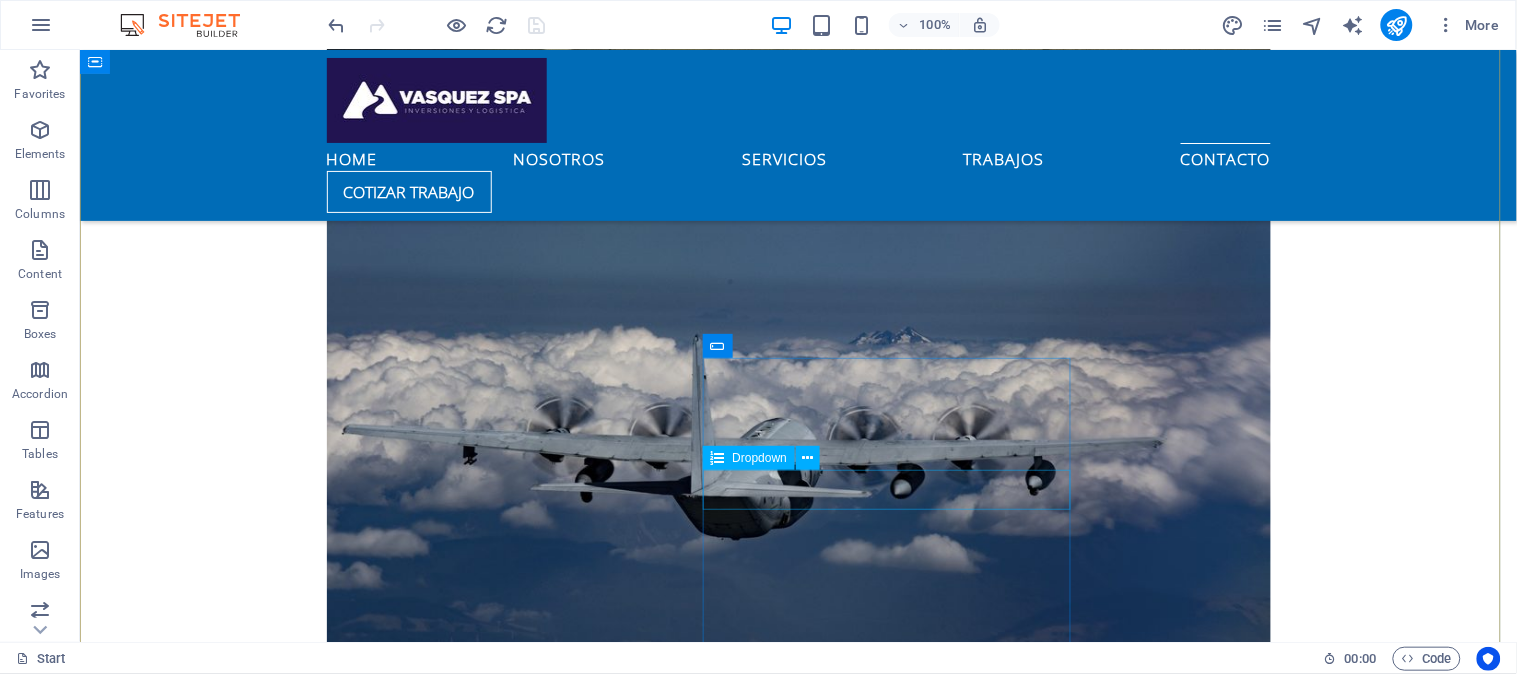 click on "Select a service
Basic
Premium
Pro" 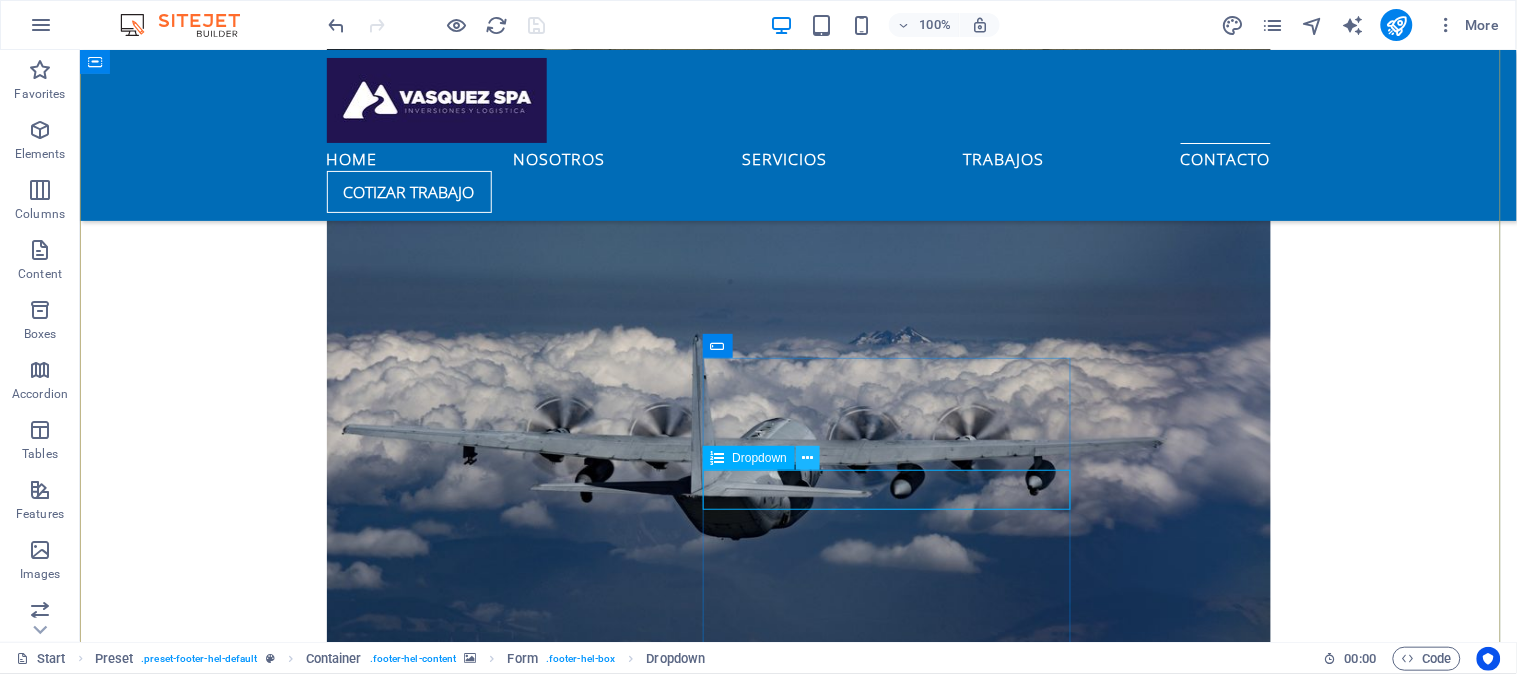 click at bounding box center (808, 458) 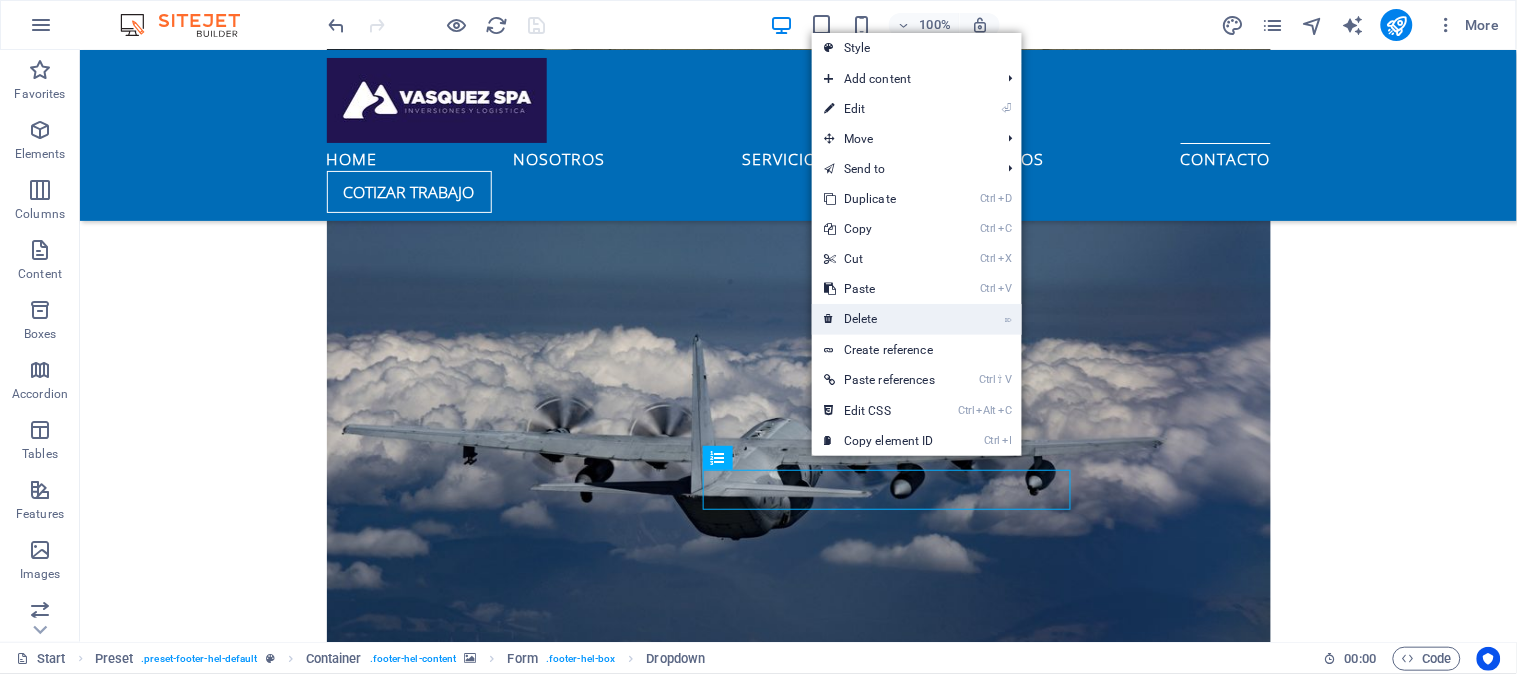 click on "⌦  Delete" at bounding box center (879, 319) 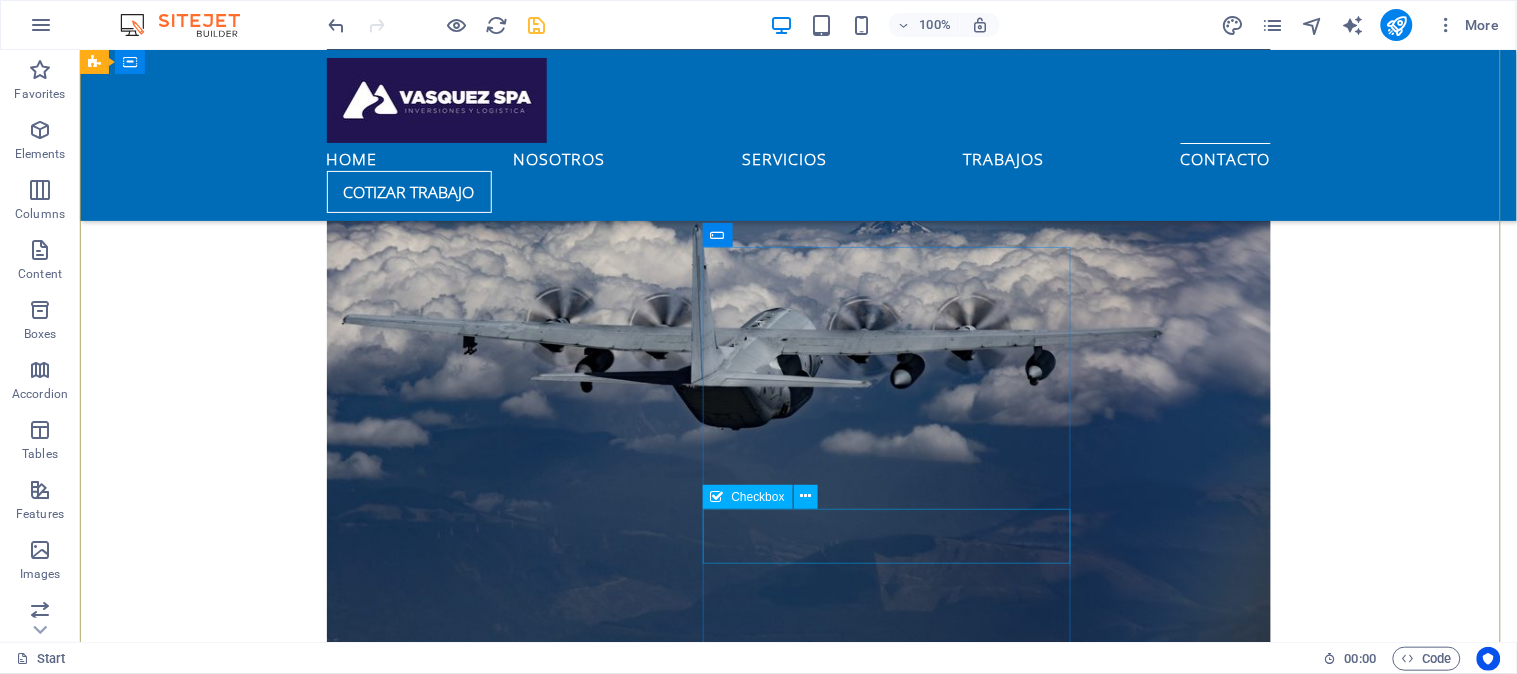 scroll, scrollTop: 3190, scrollLeft: 0, axis: vertical 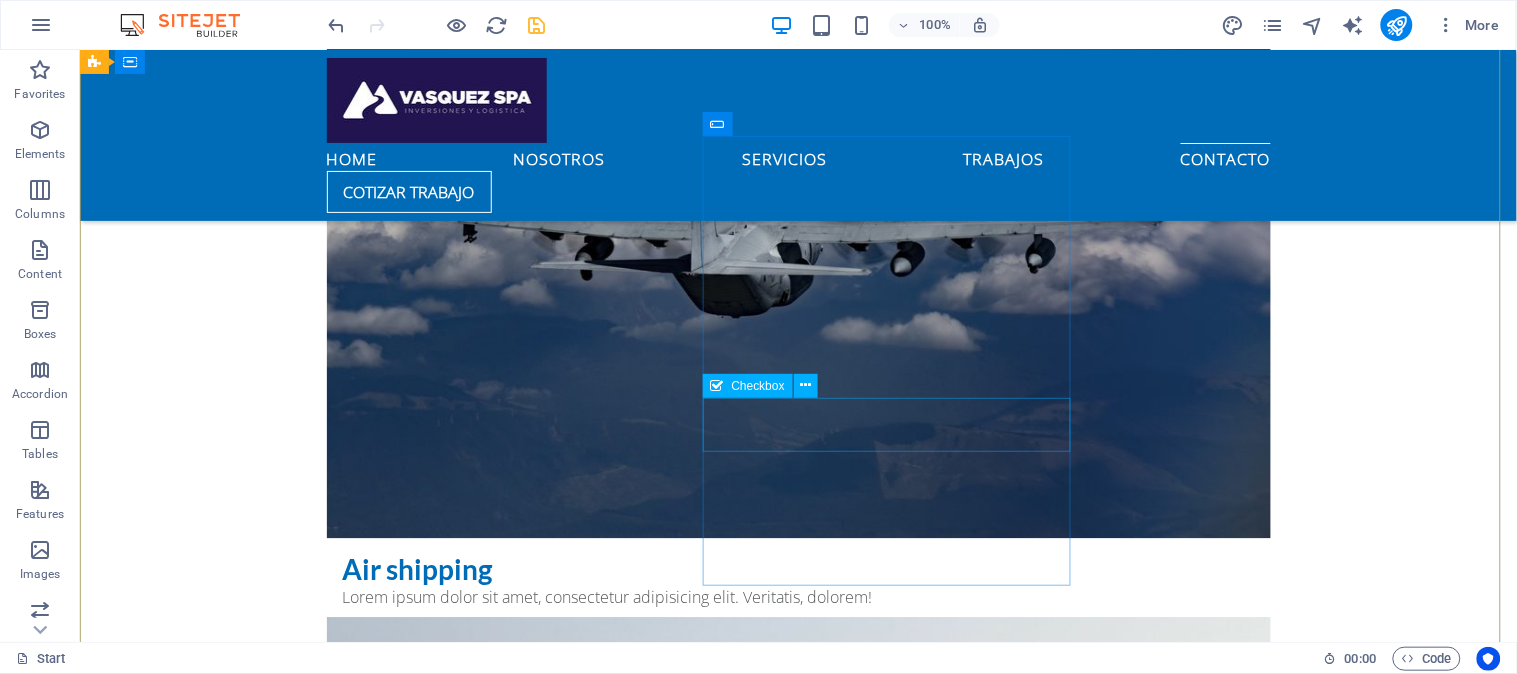click on "I have read and understand the privacy policy." 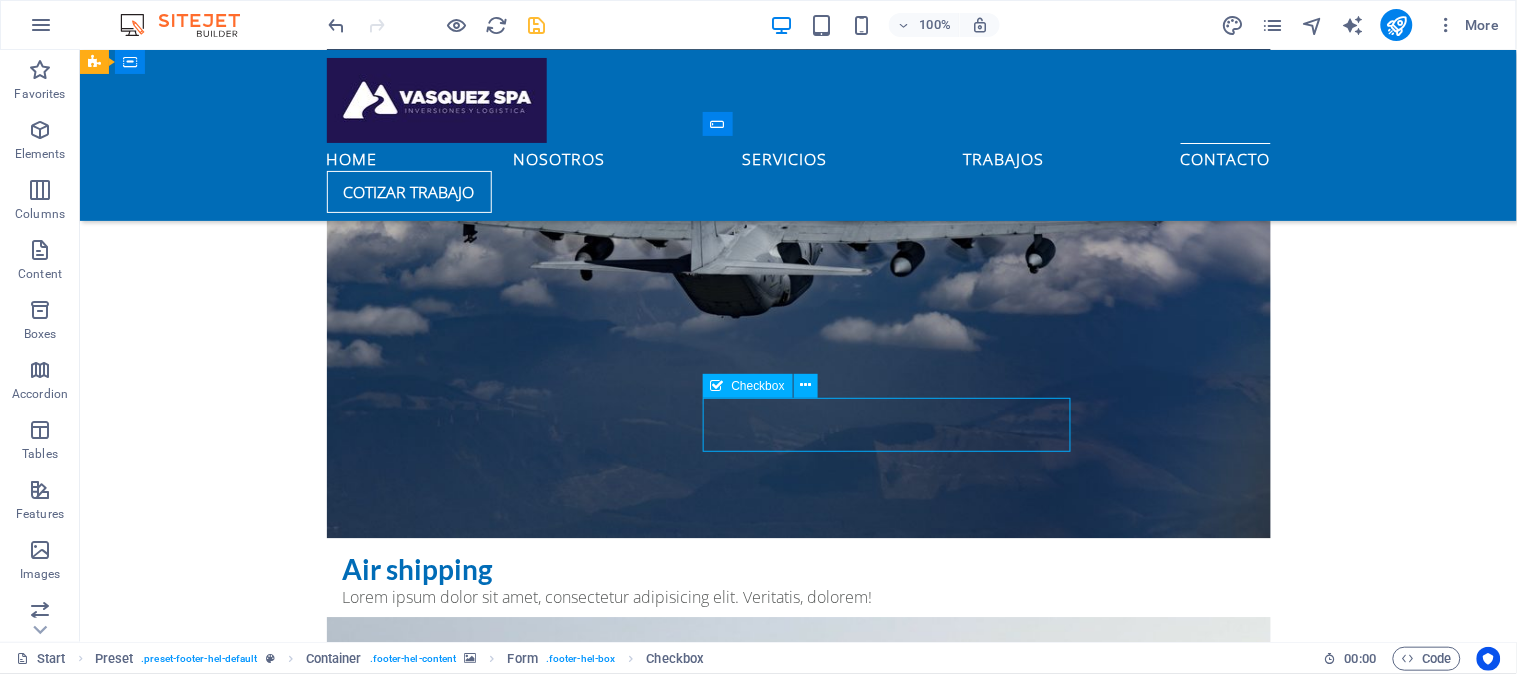 click on "I have read and understand the privacy policy." 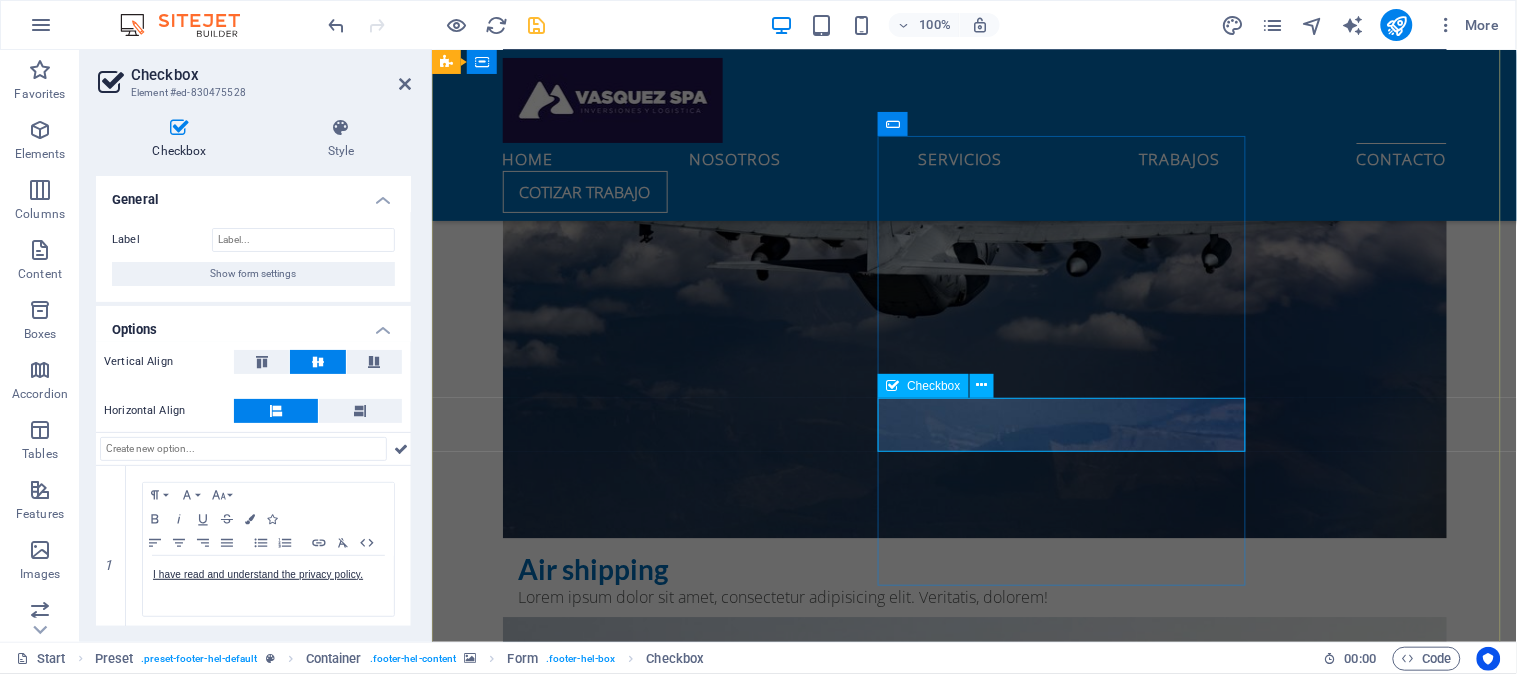 click on "I have read and understand the privacy policy." 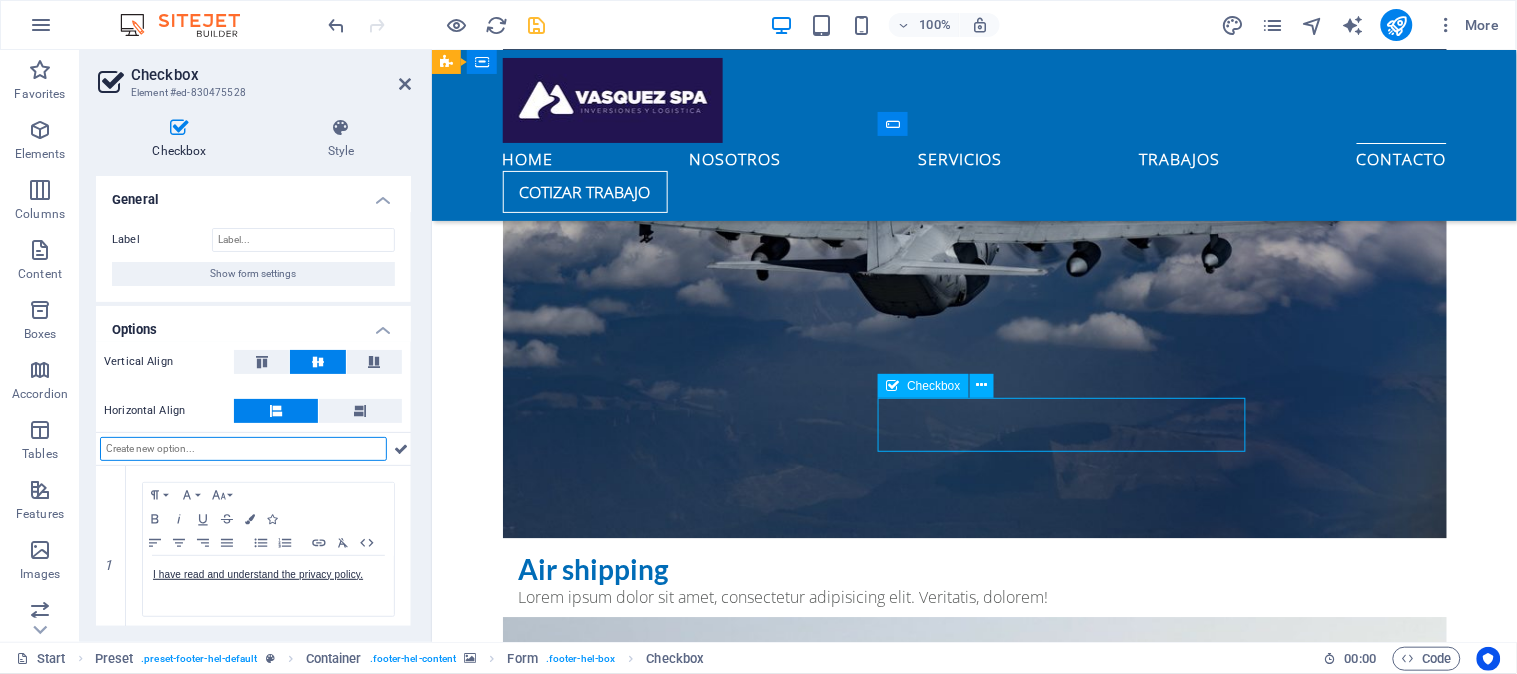 drag, startPoint x: 965, startPoint y: 433, endPoint x: 943, endPoint y: 411, distance: 31.112698 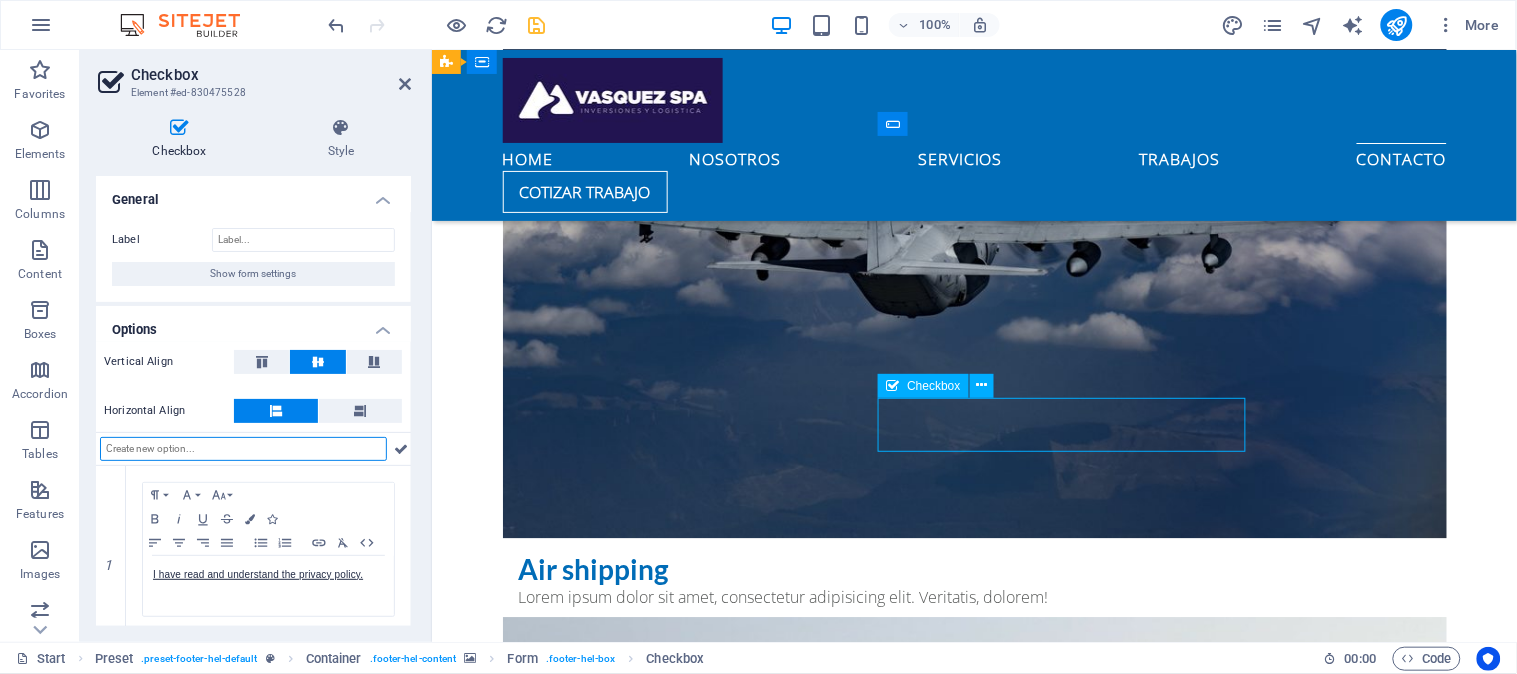 click on "I have read and understand the privacy policy." 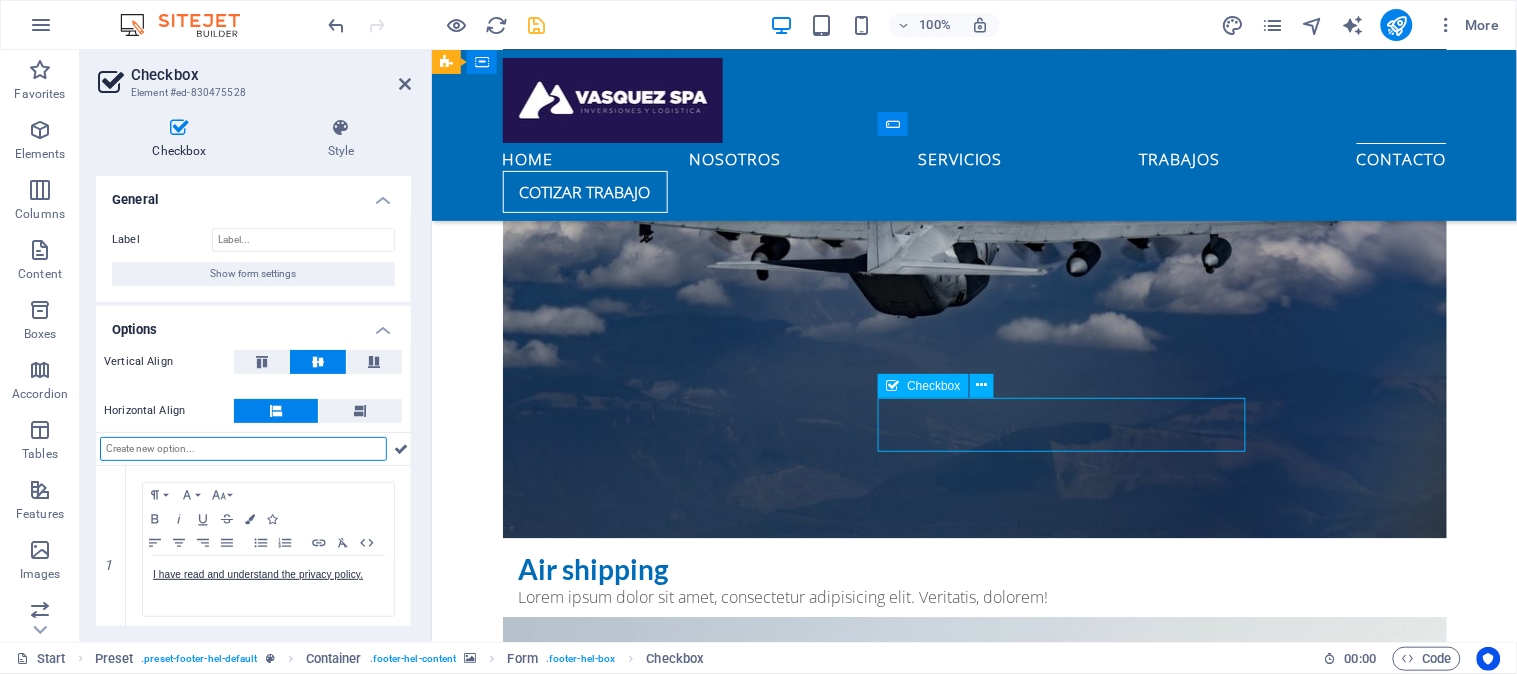 click on "I have read and understand the privacy policy." 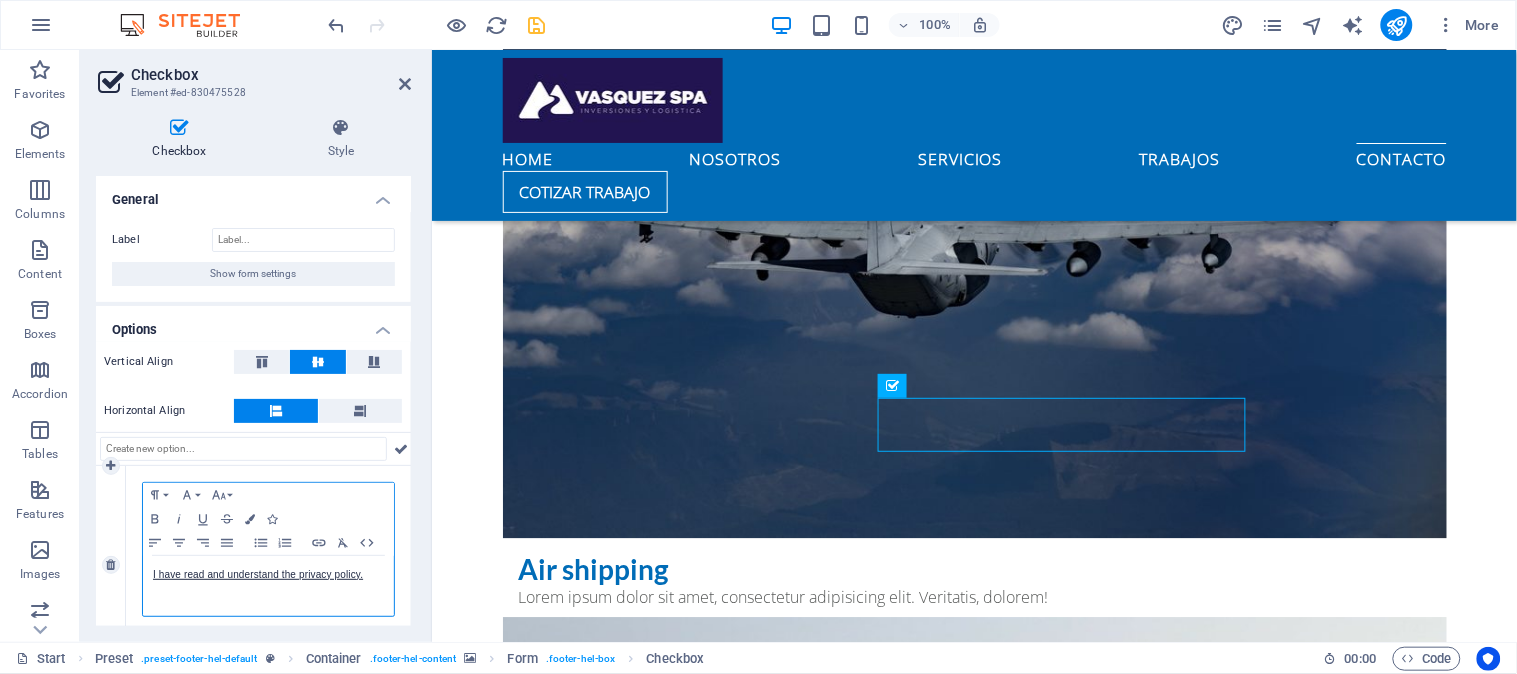 click on "I have read and understand the privacy policy." at bounding box center (268, 575) 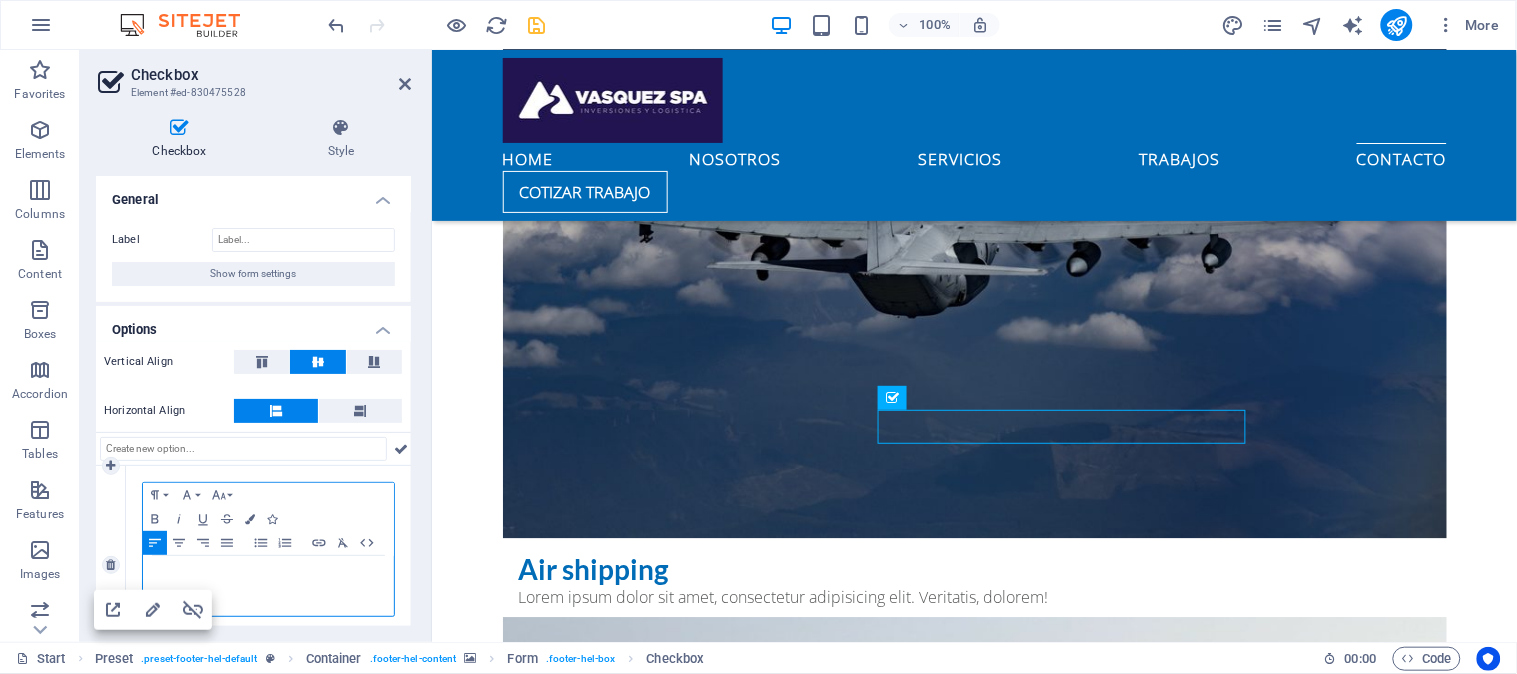 type 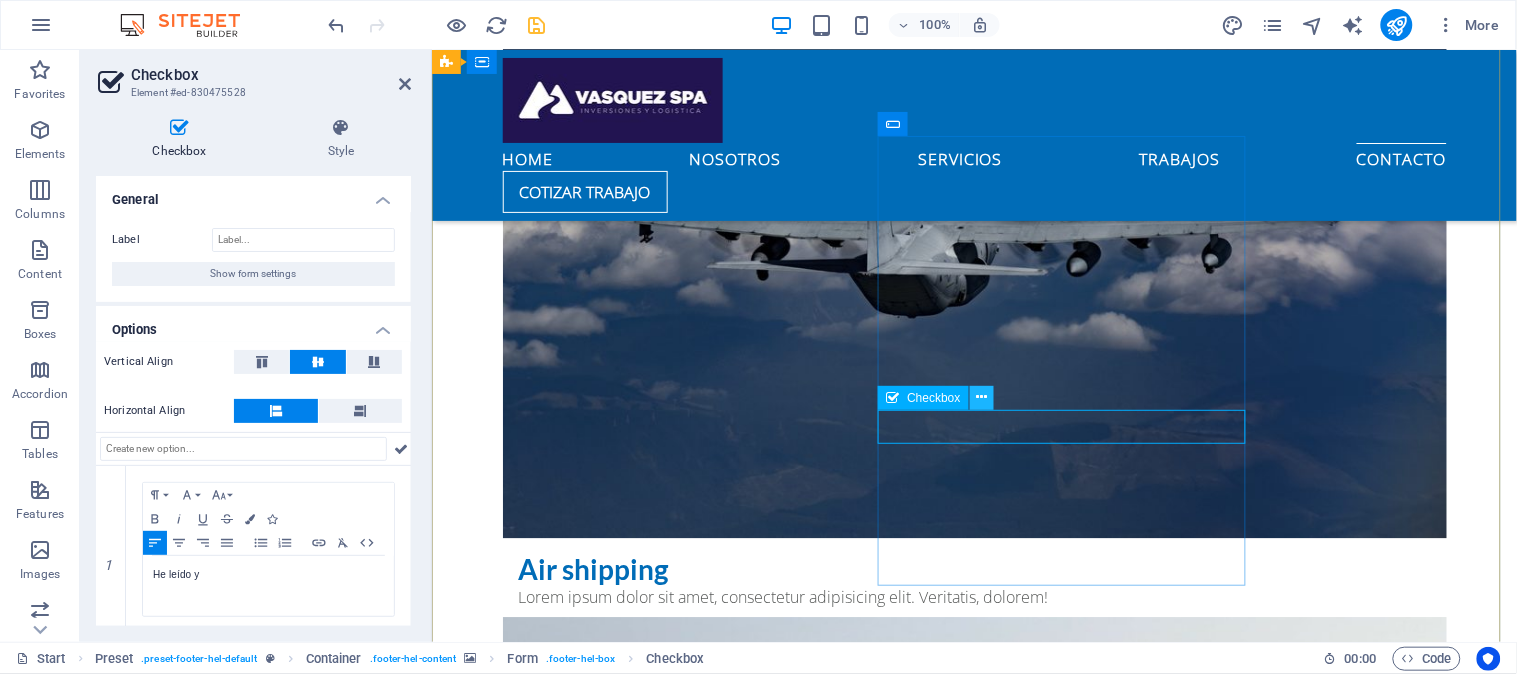 click at bounding box center (982, 398) 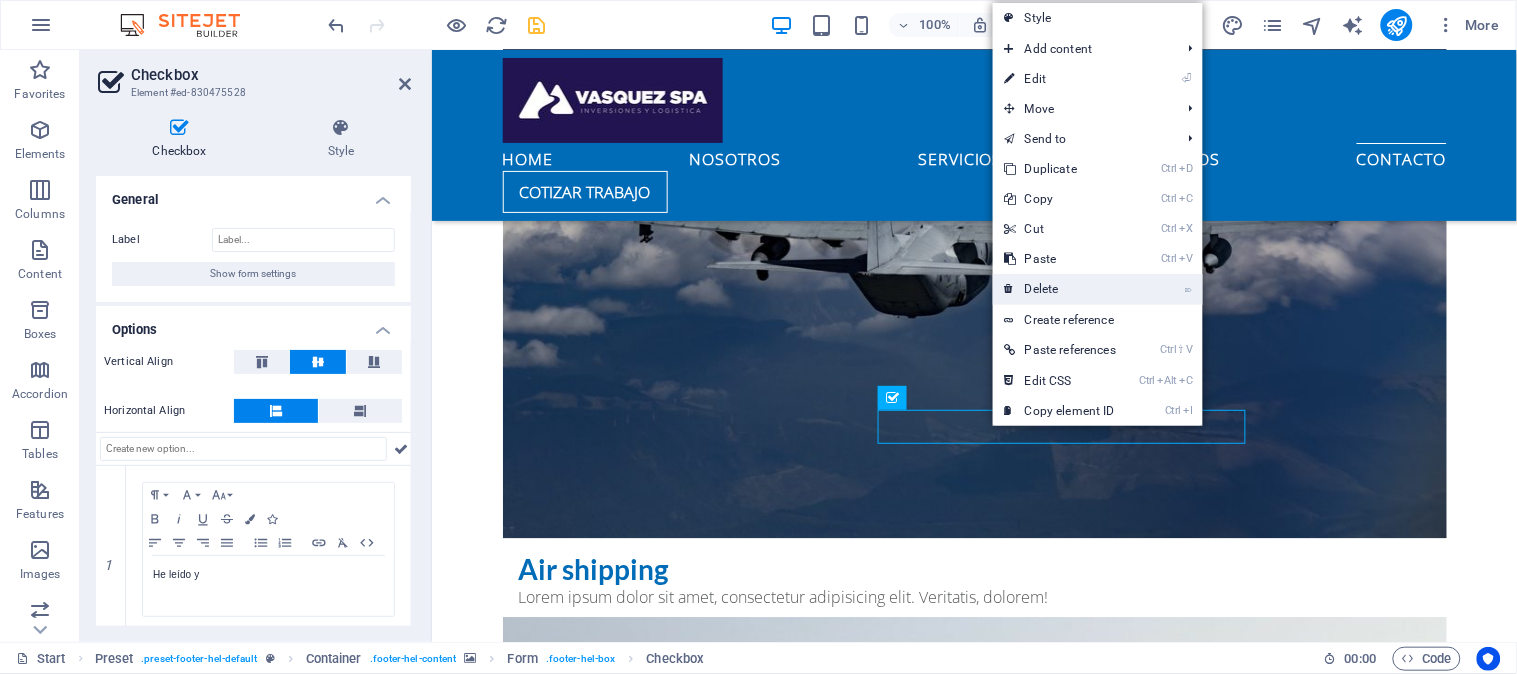 drag, startPoint x: 1065, startPoint y: 290, endPoint x: 984, endPoint y: 262, distance: 85.70297 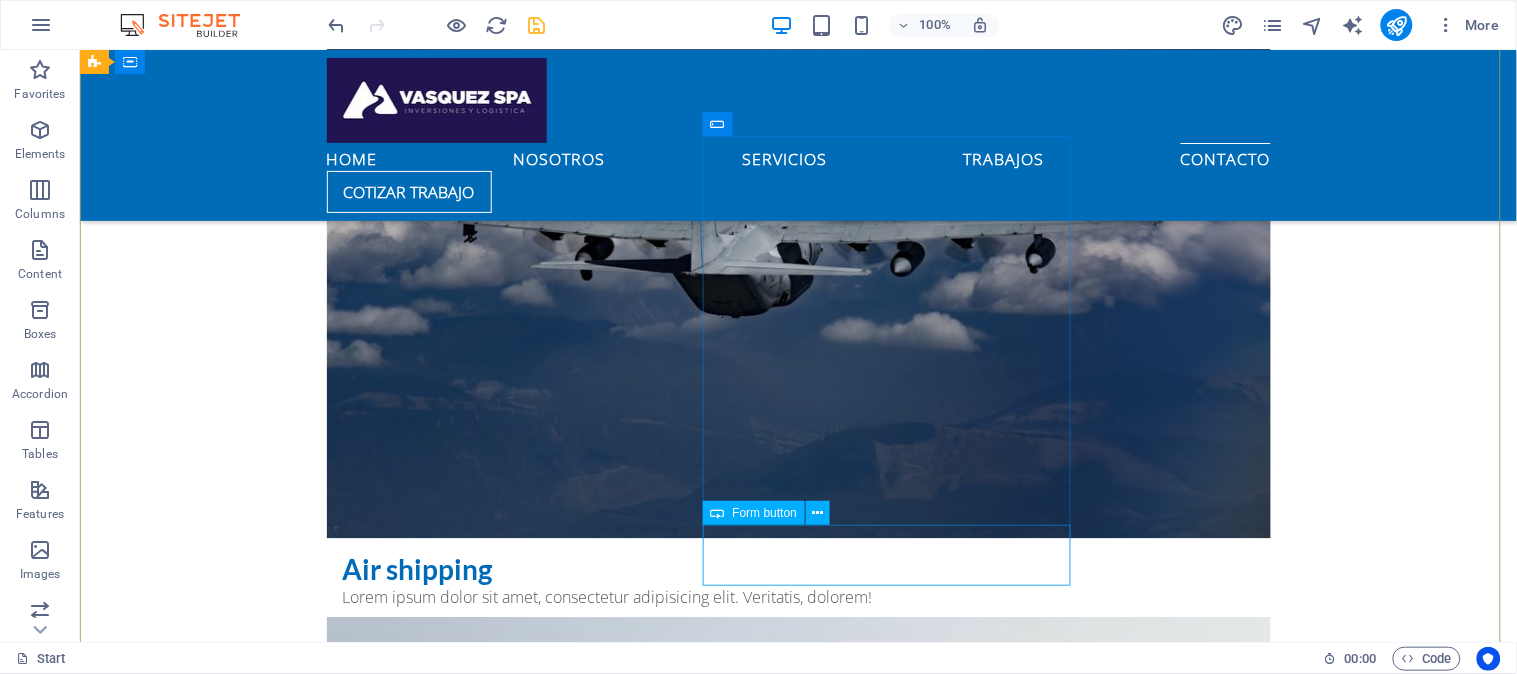 click on "Submit" 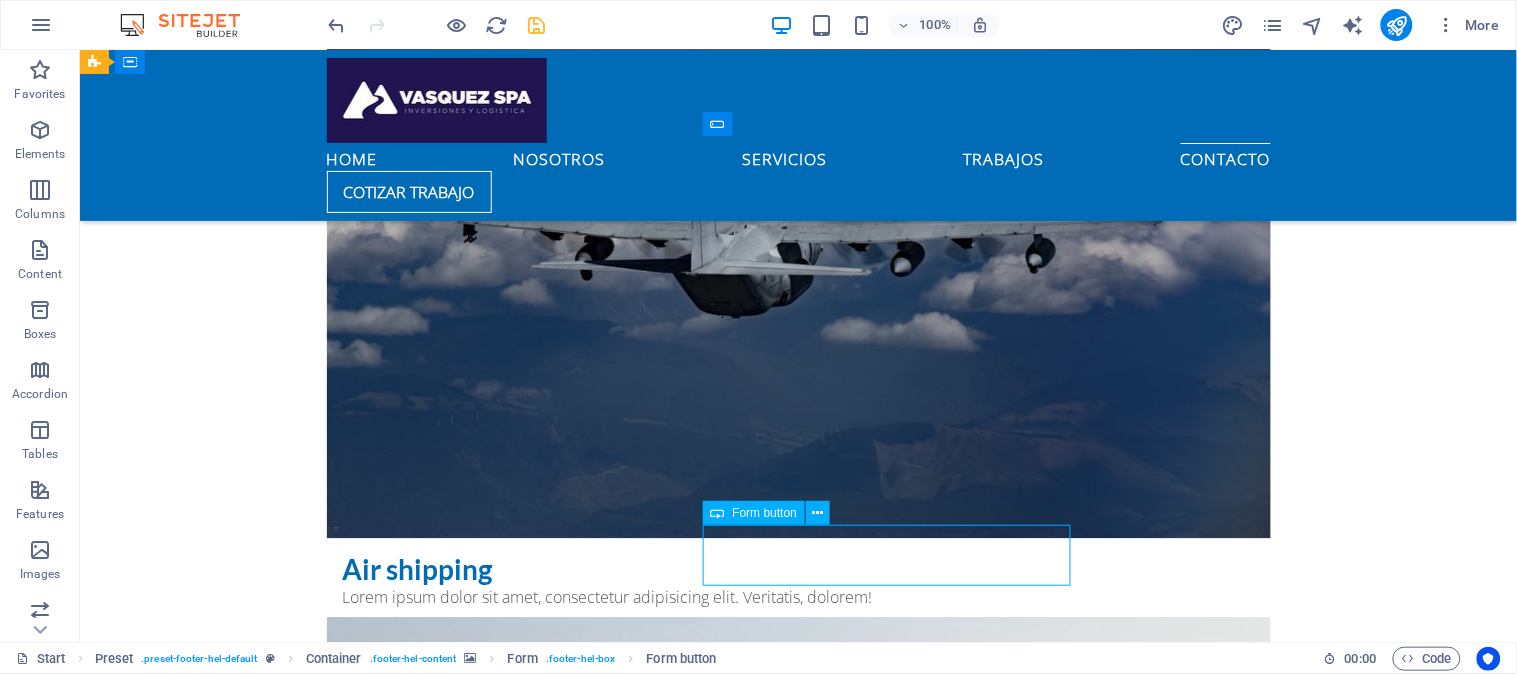 click on "Submit" 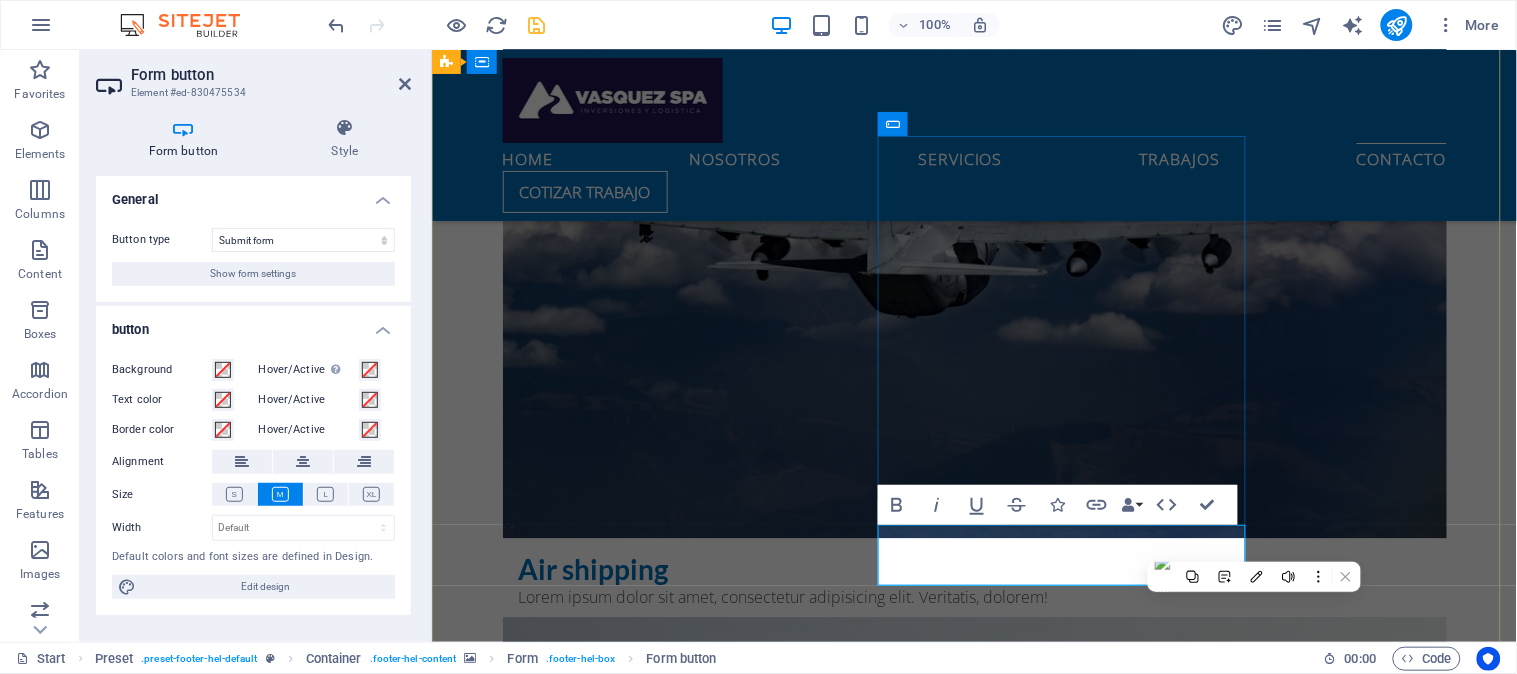 type on "Submit" 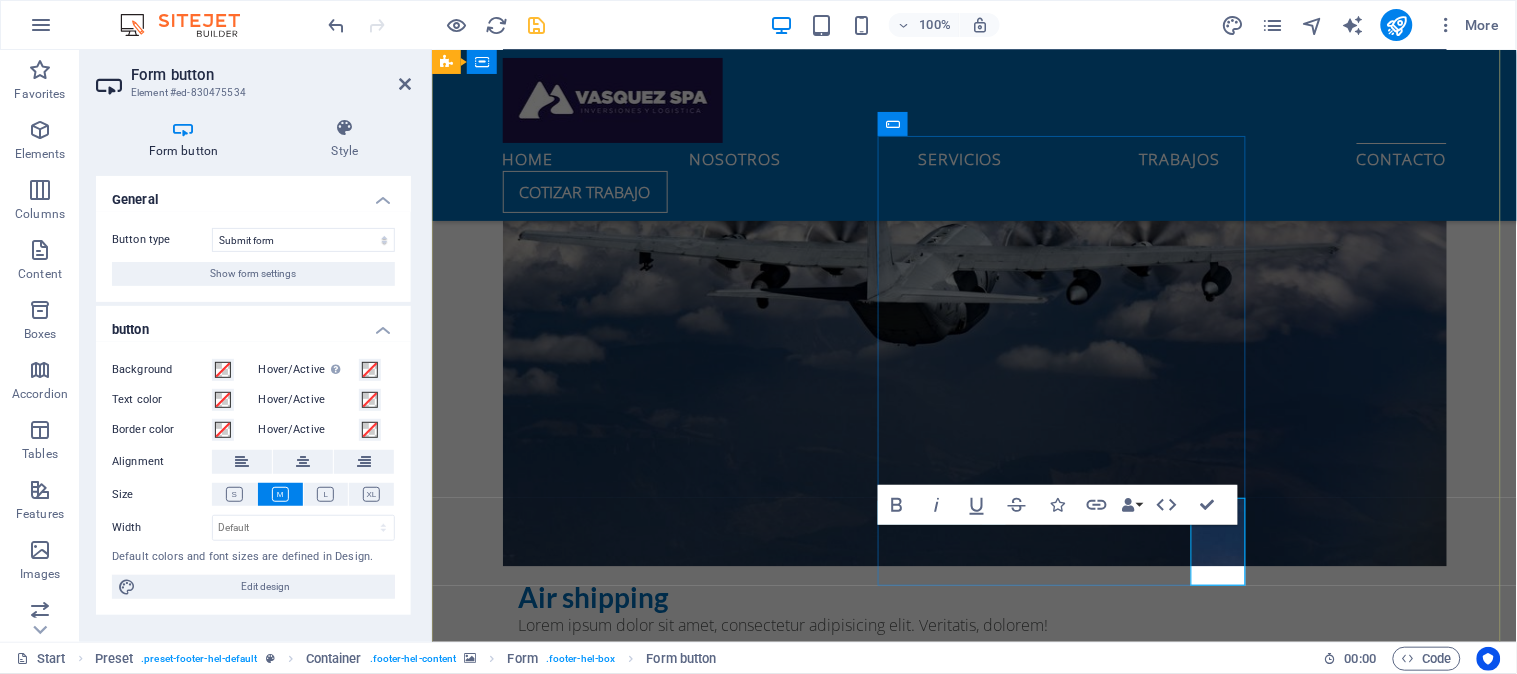 scroll, scrollTop: 3190, scrollLeft: 0, axis: vertical 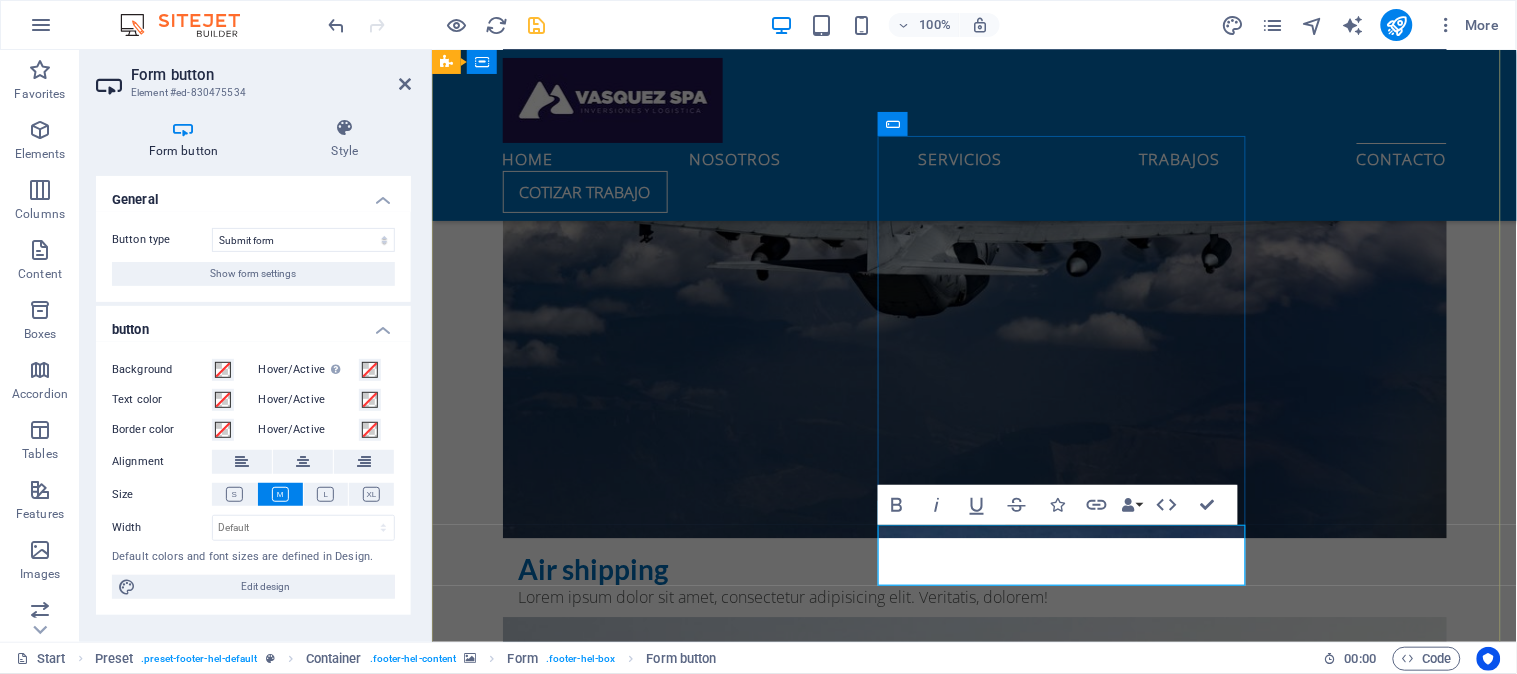 click on "Enviar" 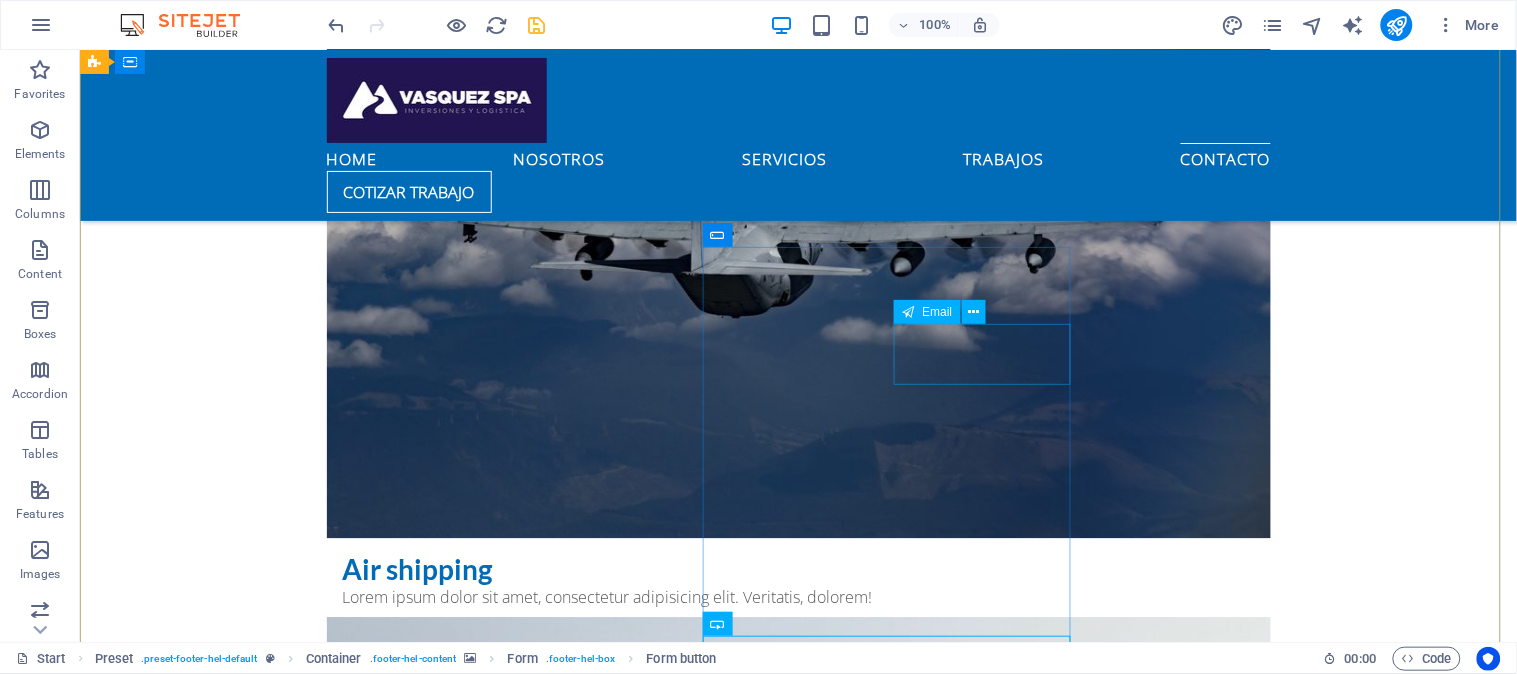 scroll, scrollTop: 3078, scrollLeft: 0, axis: vertical 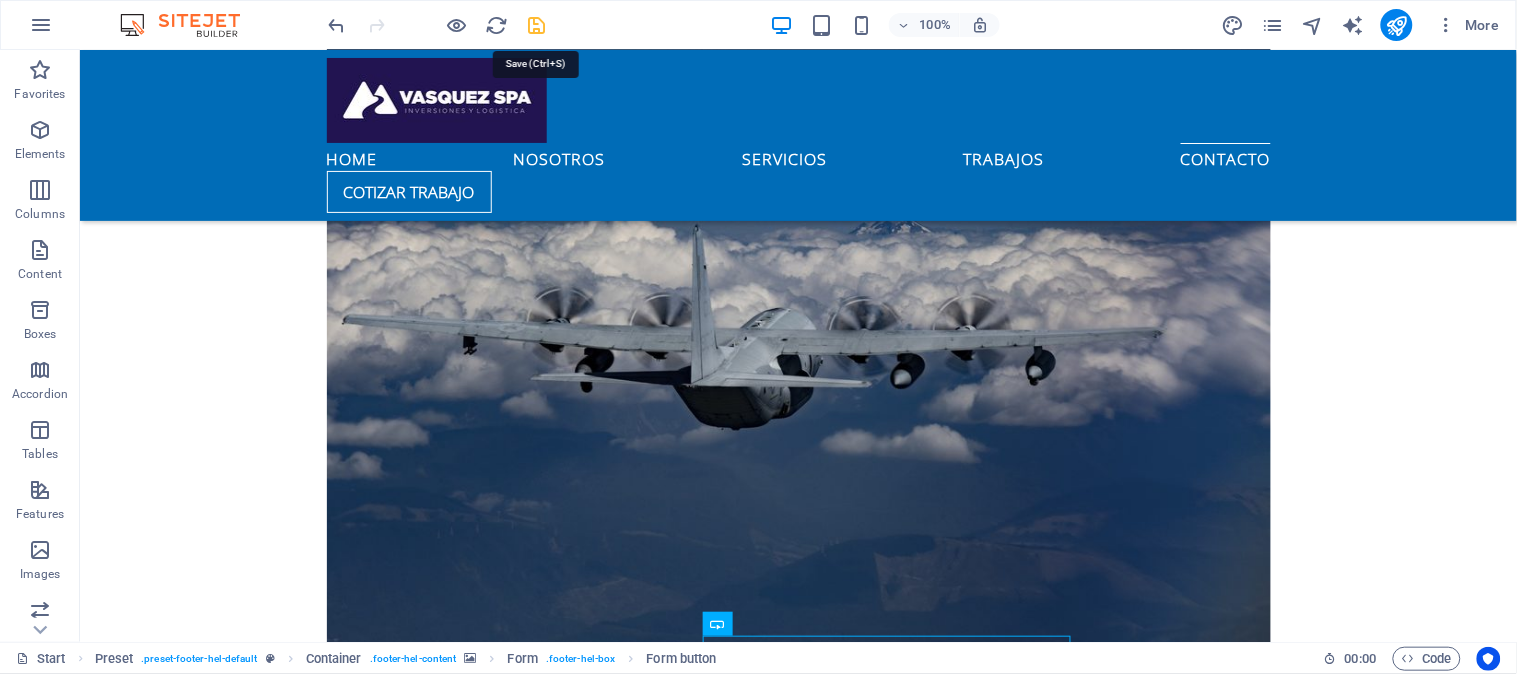 click at bounding box center (537, 25) 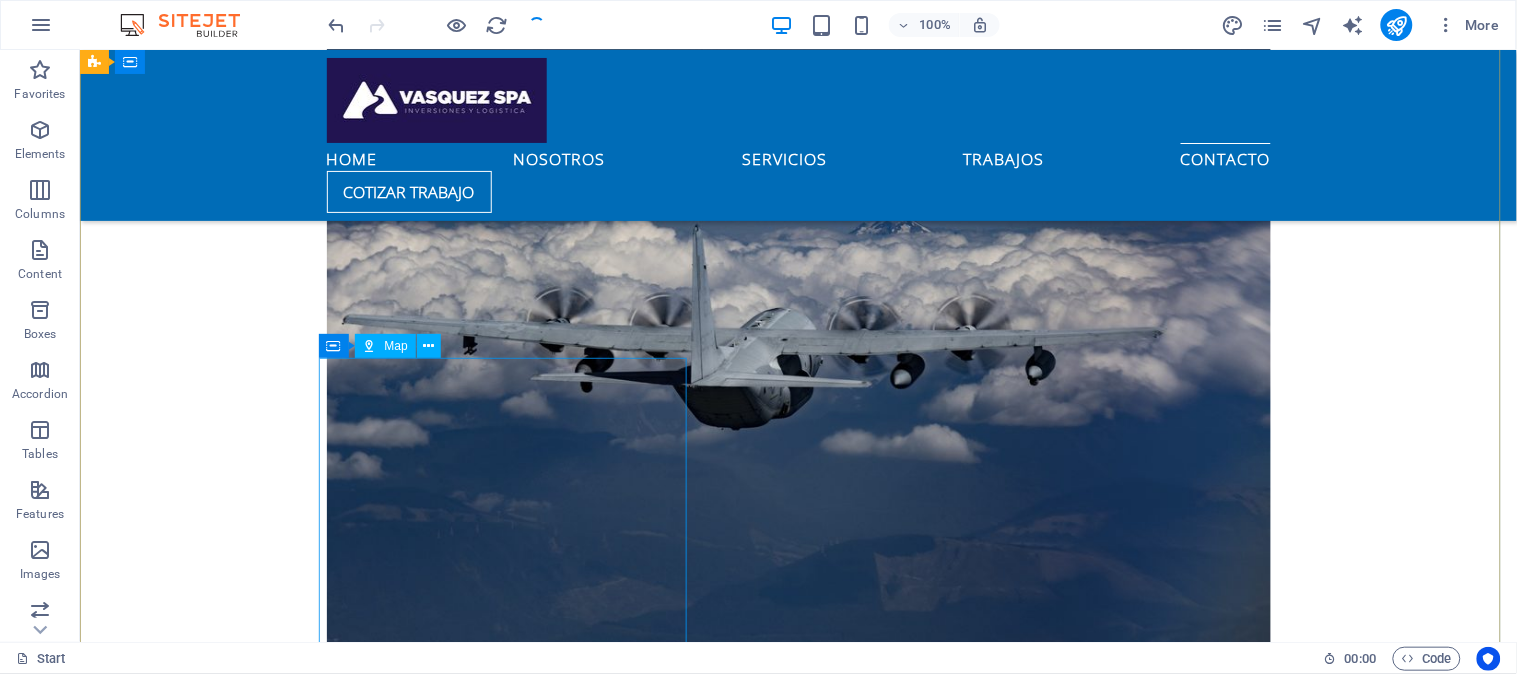 scroll, scrollTop: 2856, scrollLeft: 0, axis: vertical 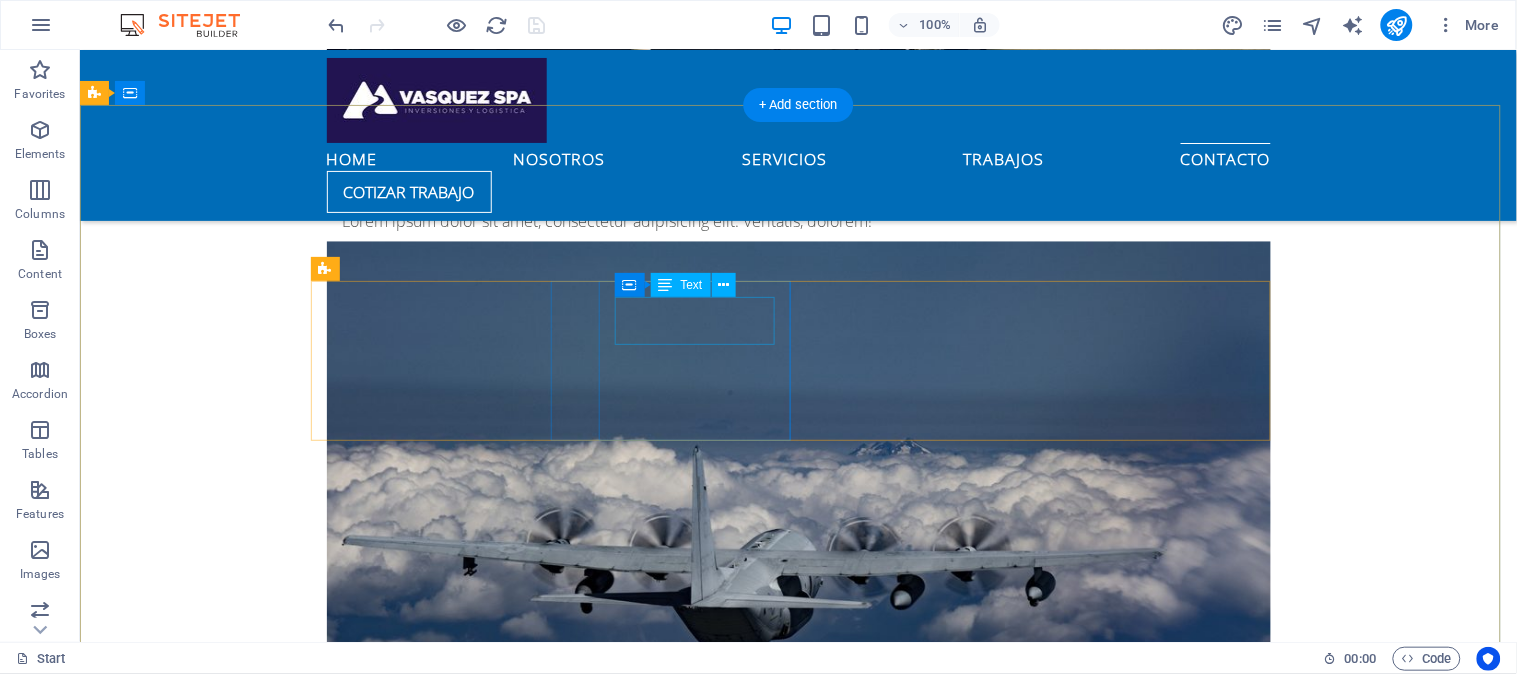 click on "Email: d54dc1f9254d3a27fb854730c5e786@cpanel.local" at bounding box center [567, 5057] 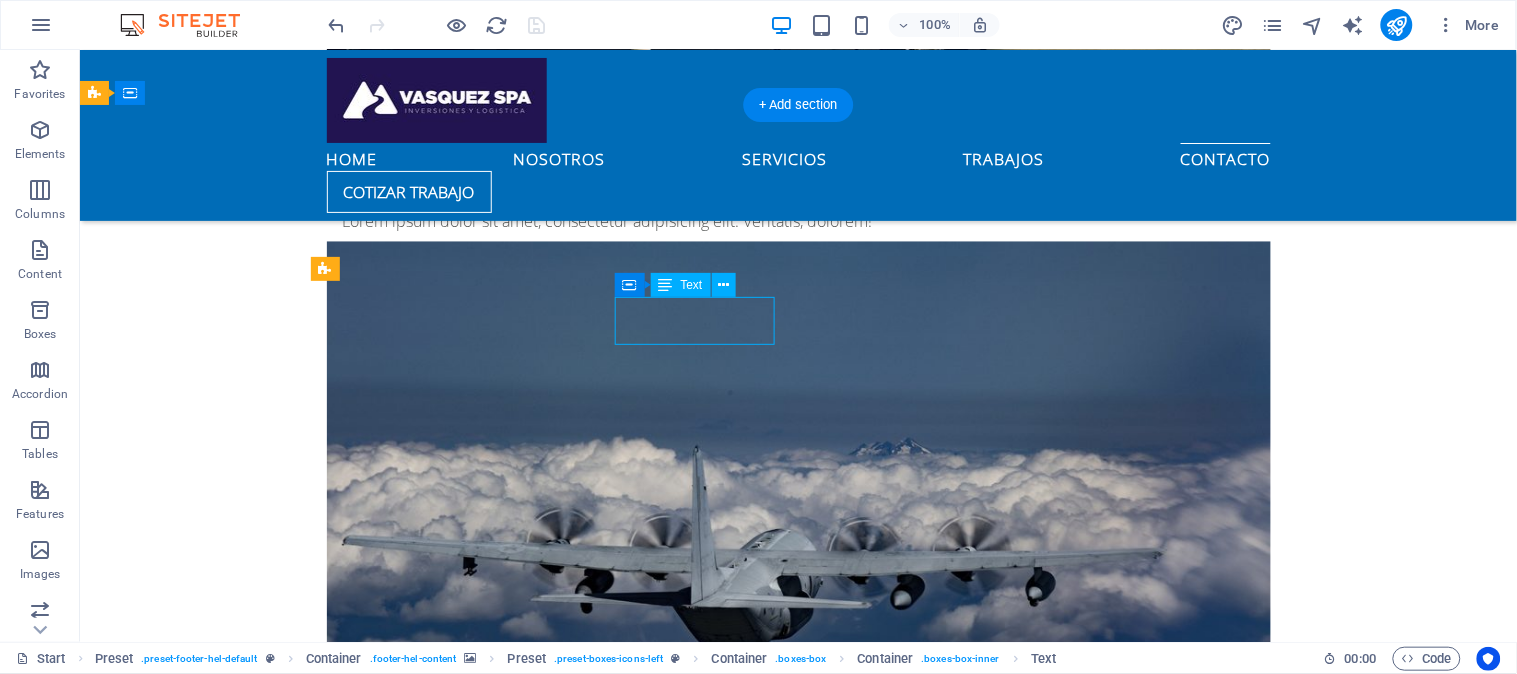 click on "Email: d54dc1f9254d3a27fb854730c5e786@cpanel.local" at bounding box center [567, 5057] 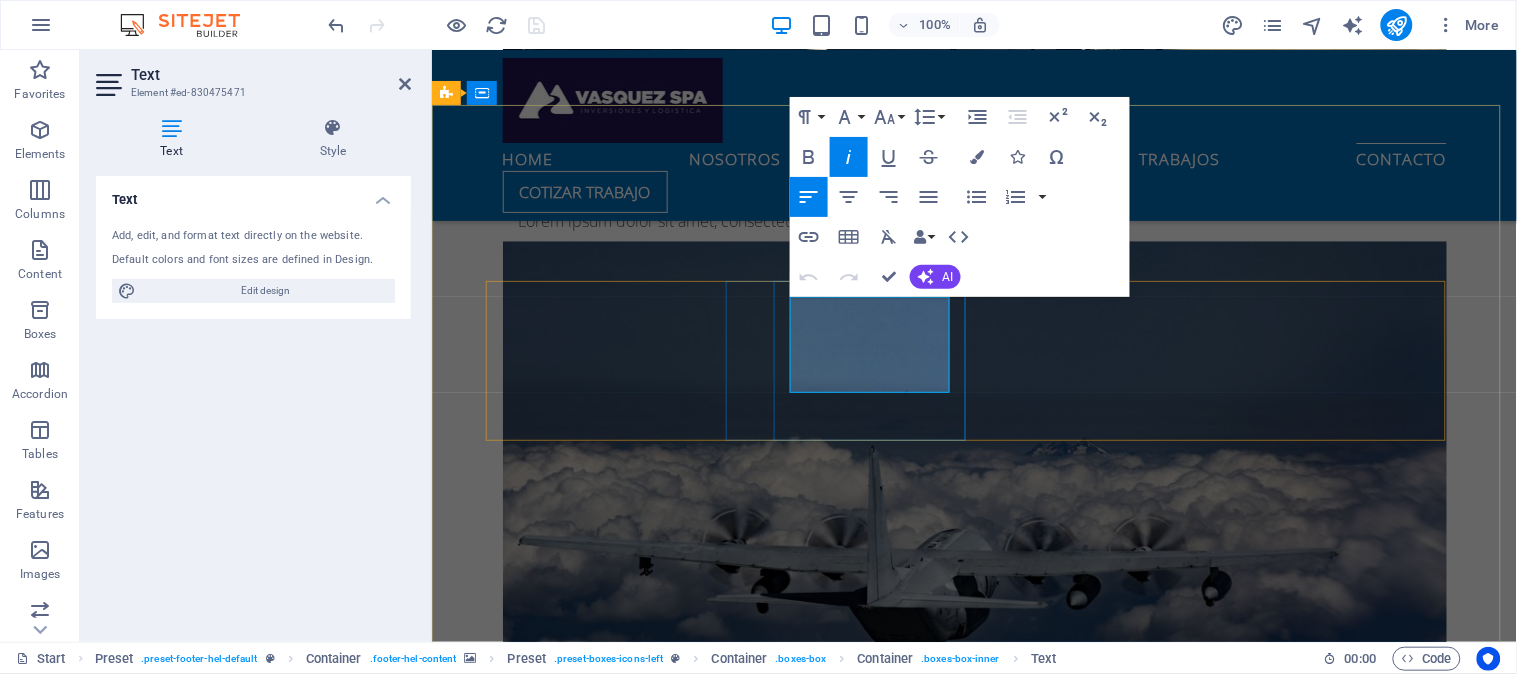 drag, startPoint x: 851, startPoint y: 381, endPoint x: 795, endPoint y: 339, distance: 70 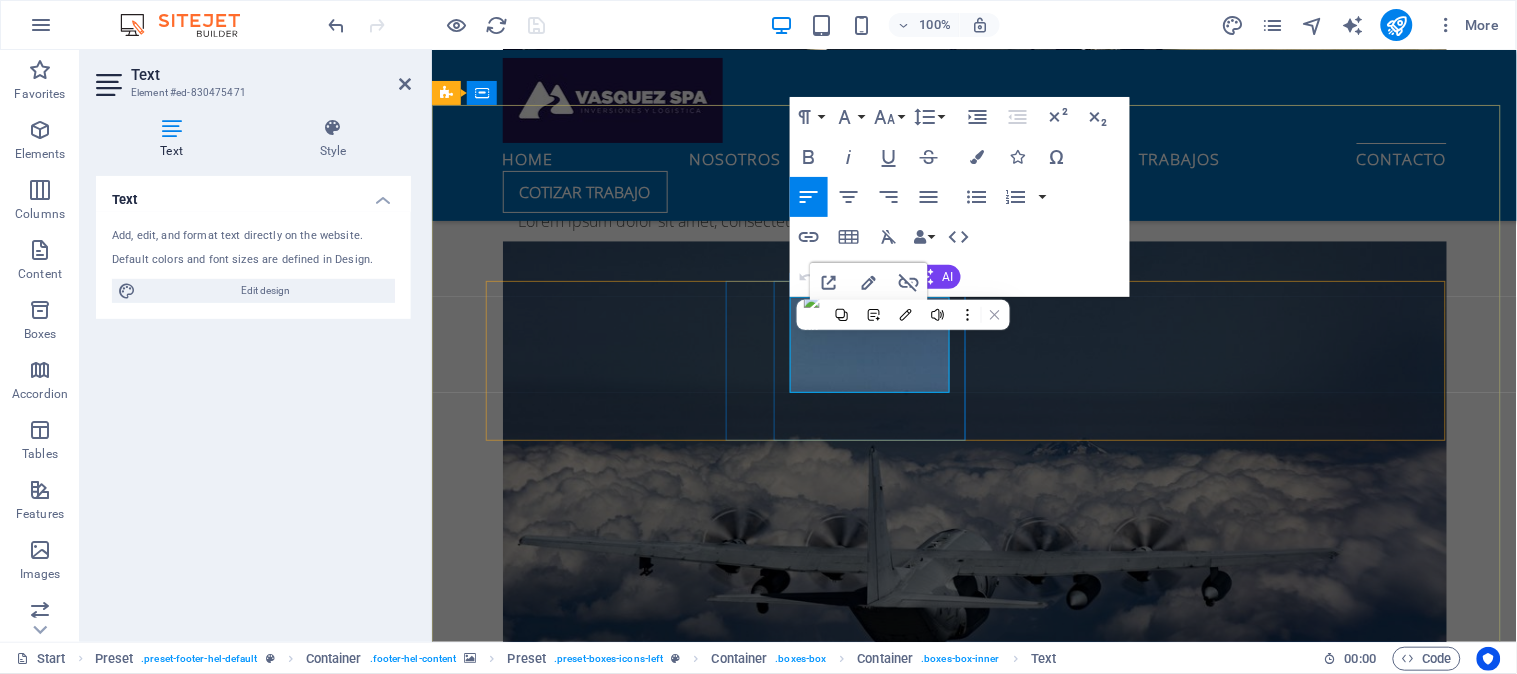type 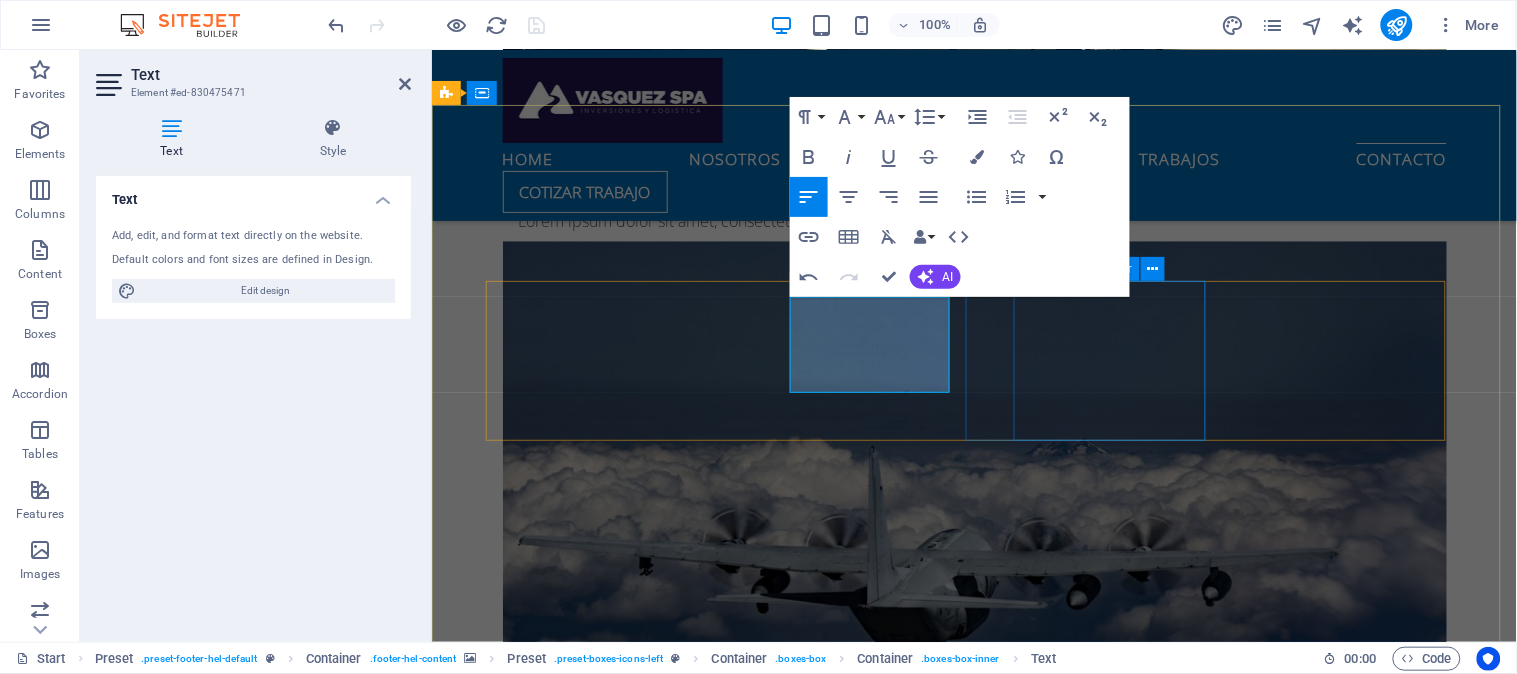 click on "Phone: +012-345-6789" at bounding box center [919, 5185] 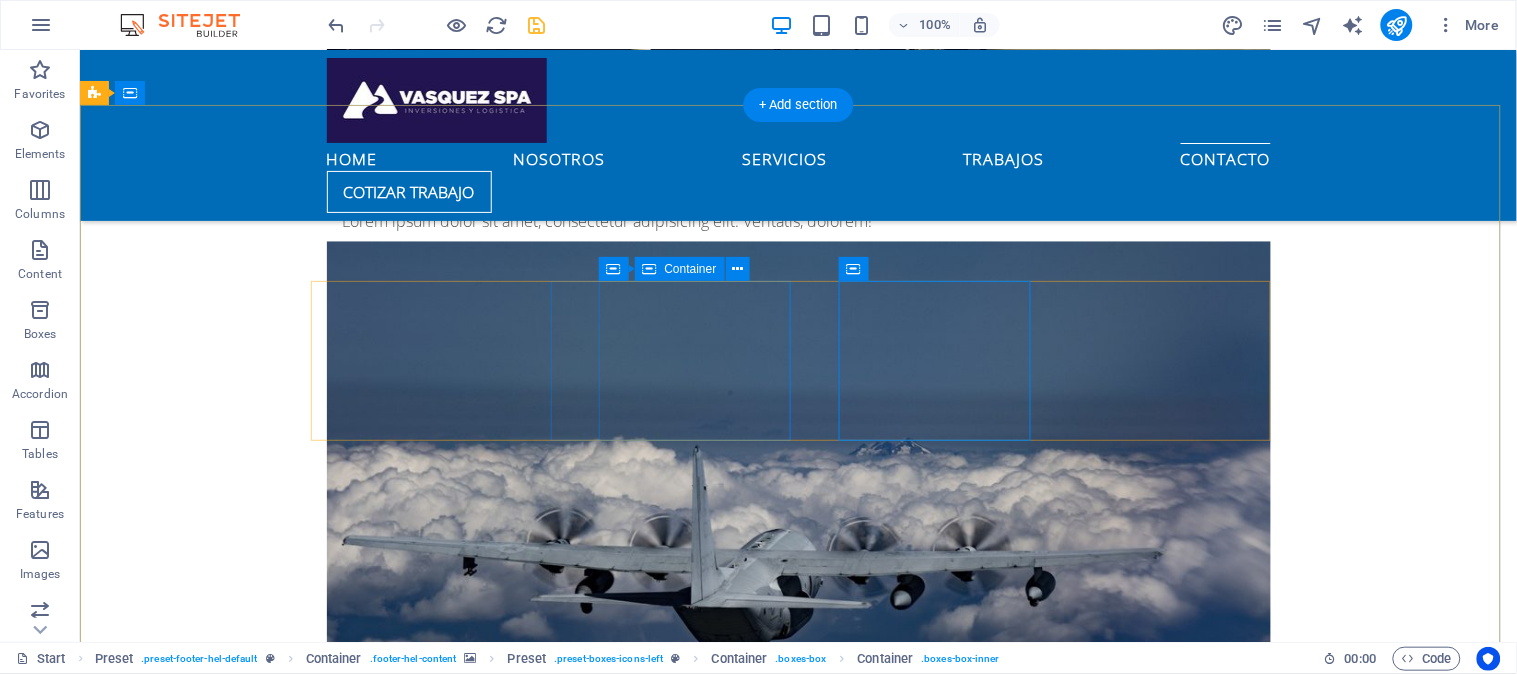 click on "Email: d jromero@vasquezspa.cl" at bounding box center (567, 5057) 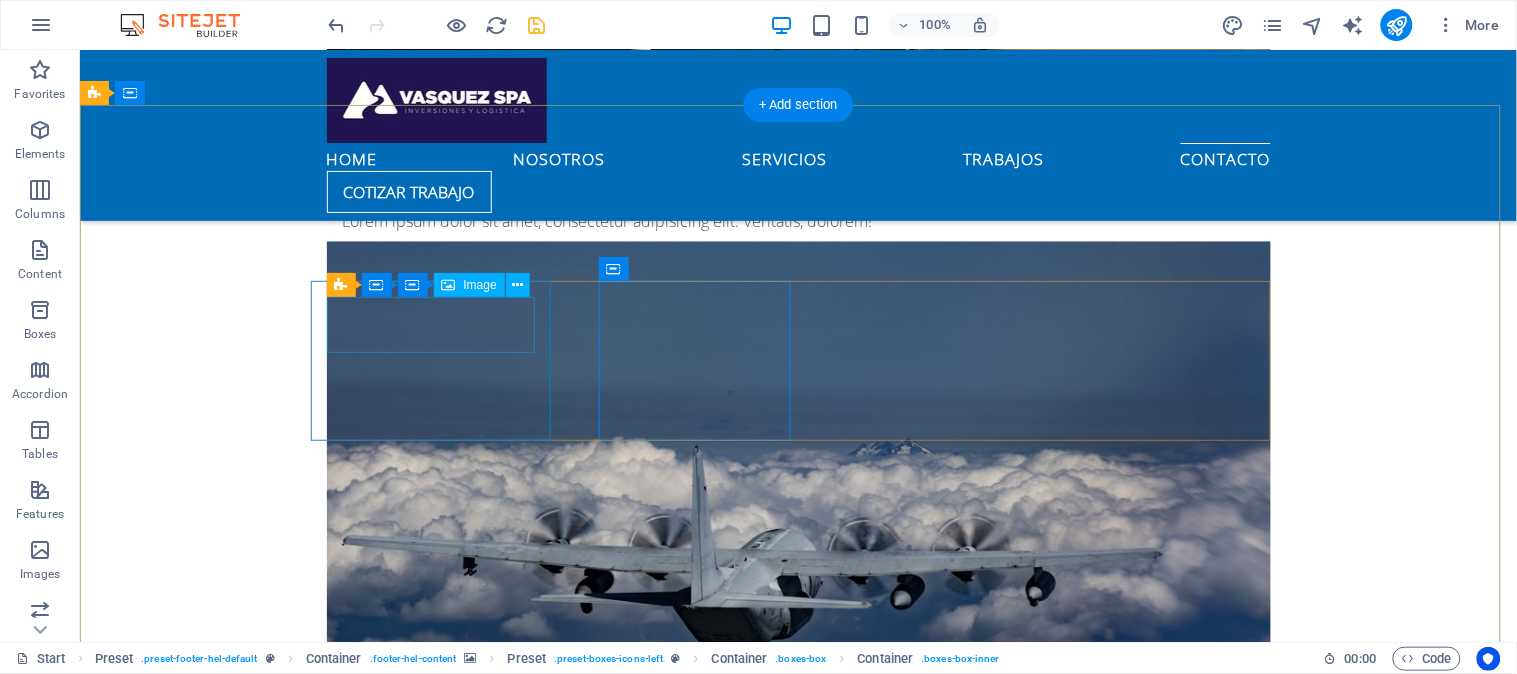 click at bounding box center [567, 4901] 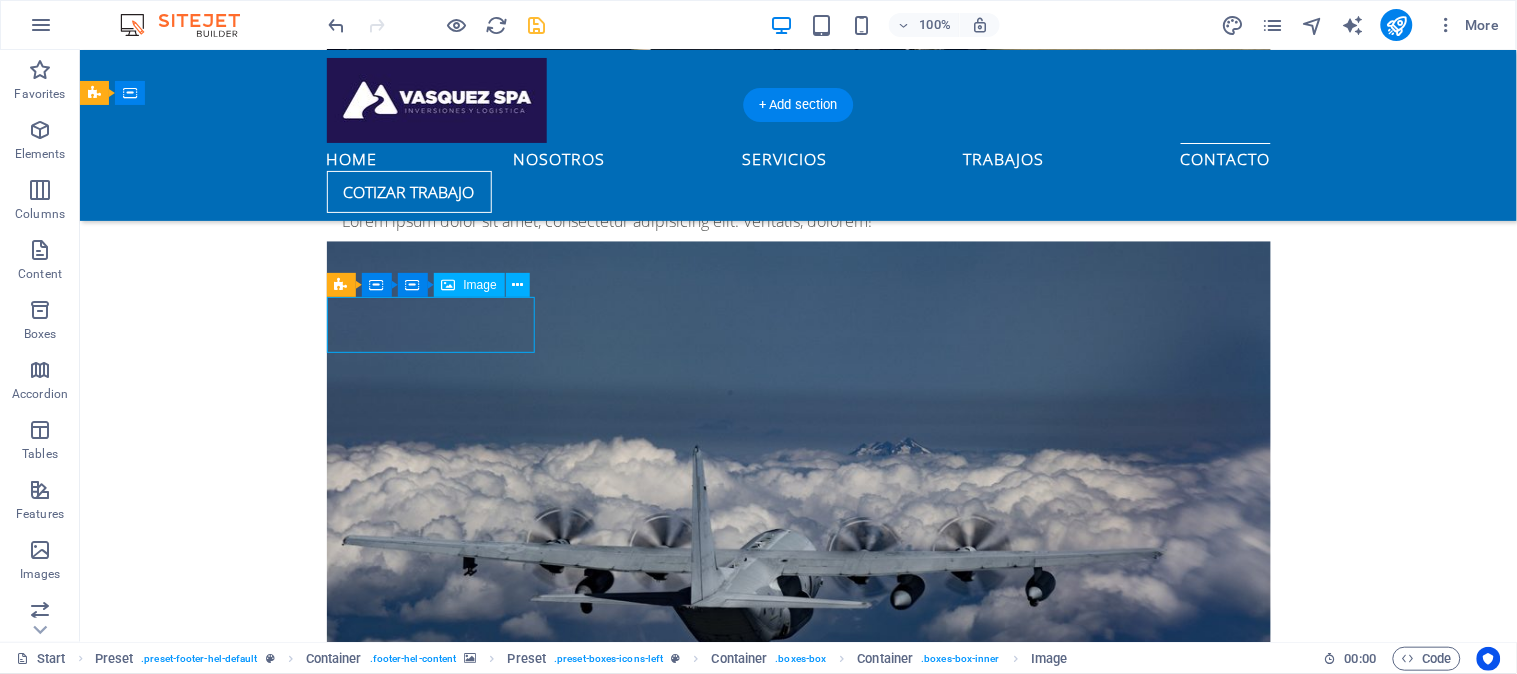 click at bounding box center [567, 4901] 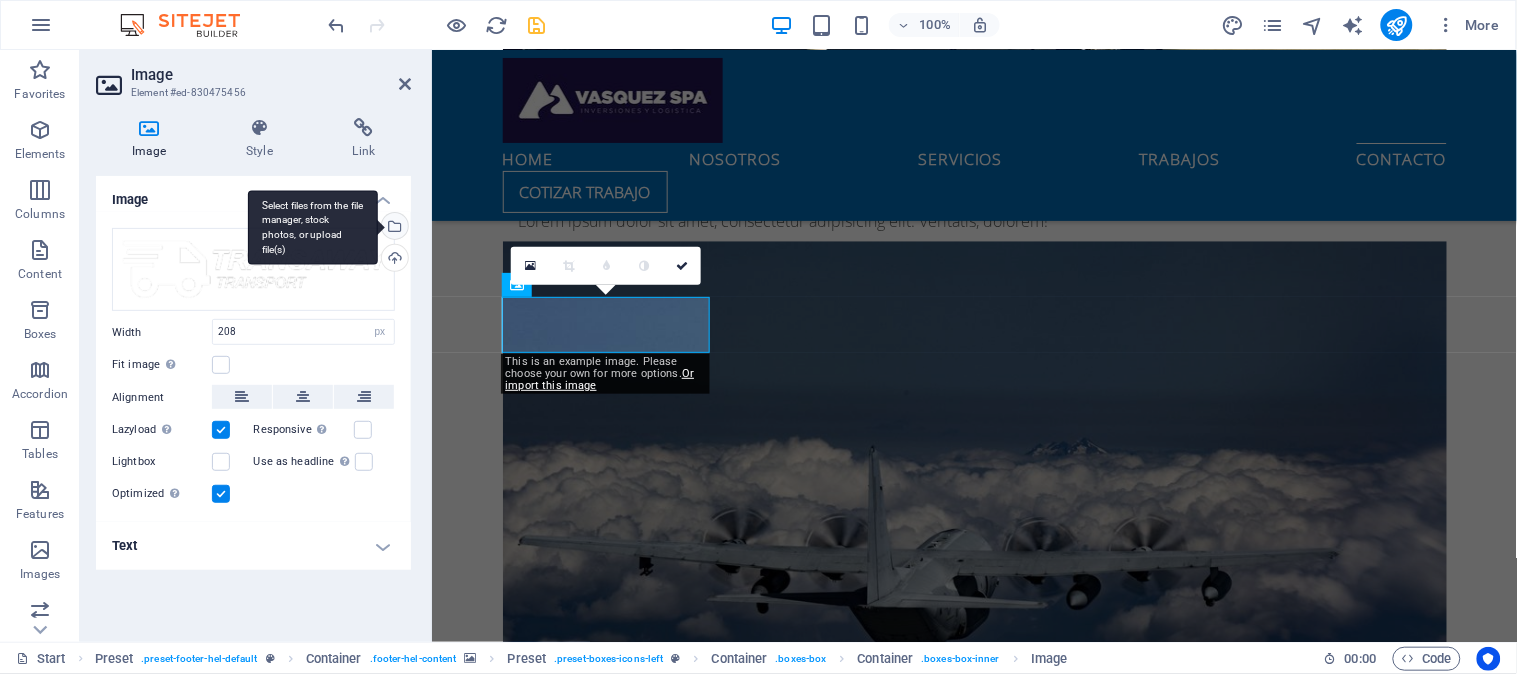 click on "Select files from the file manager, stock photos, or upload file(s)" at bounding box center (393, 228) 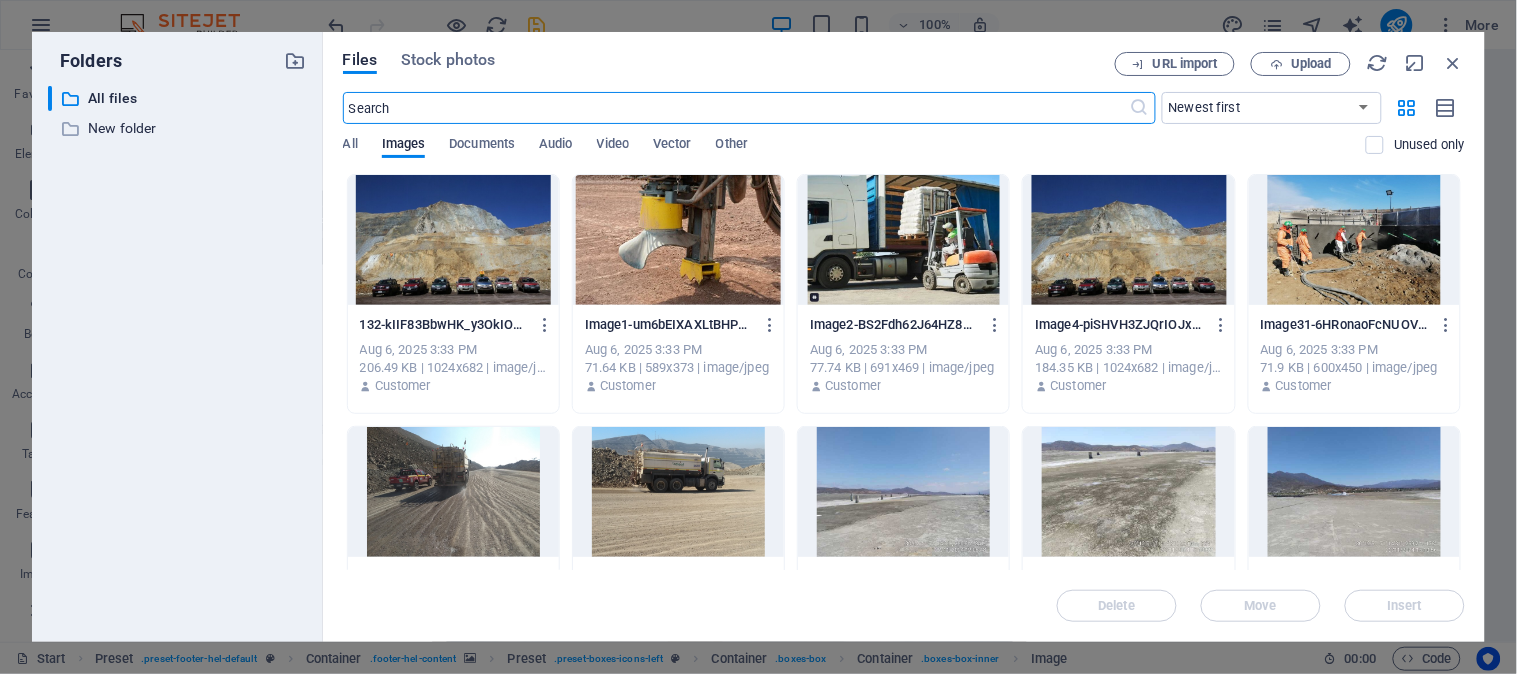 scroll, scrollTop: 3252, scrollLeft: 0, axis: vertical 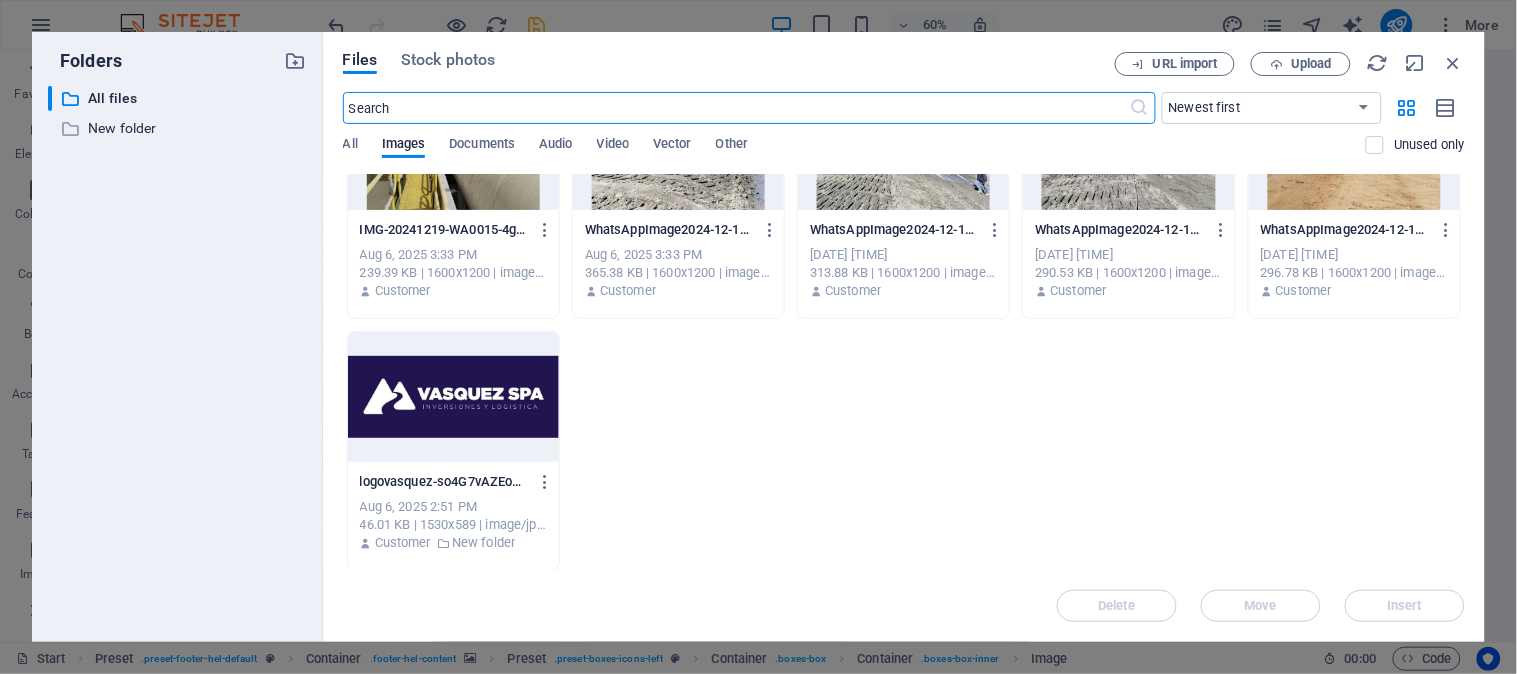 click at bounding box center [453, 397] 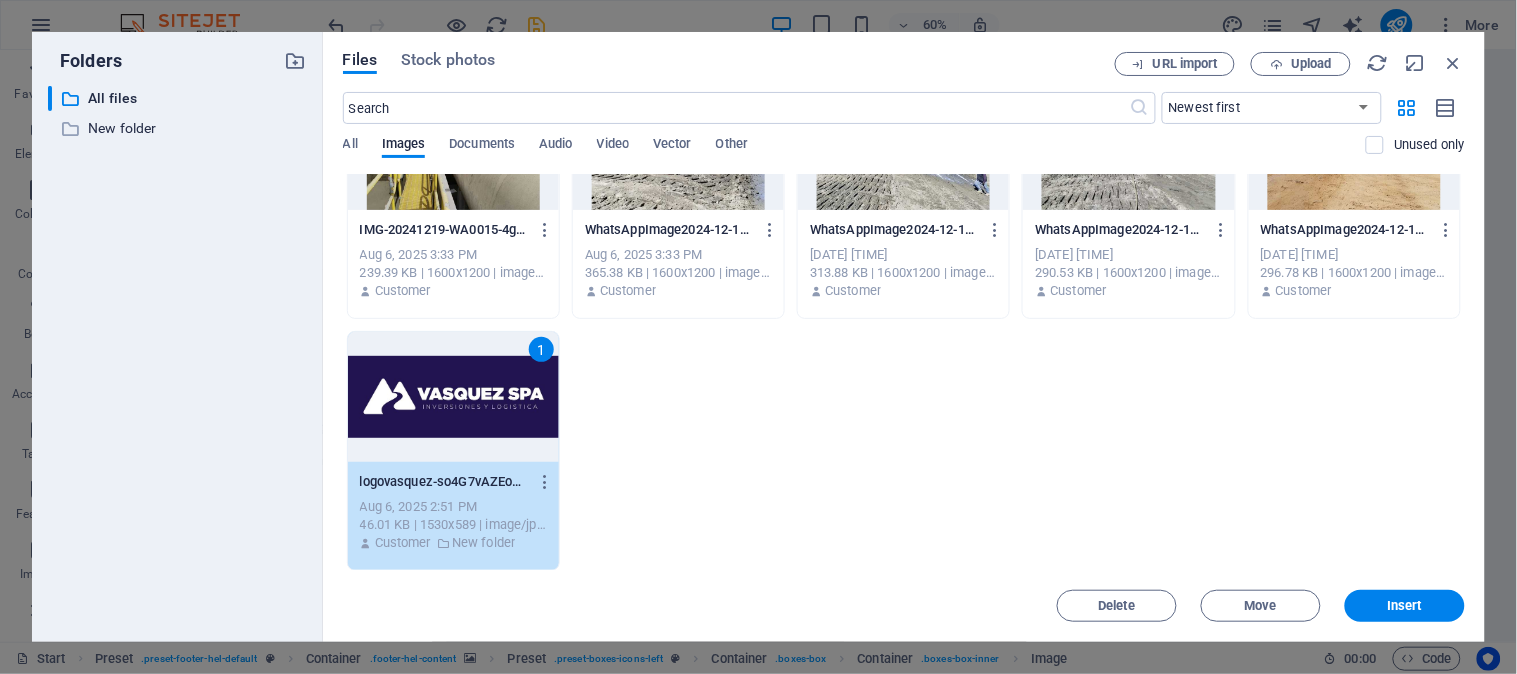 click on "1" at bounding box center [453, 397] 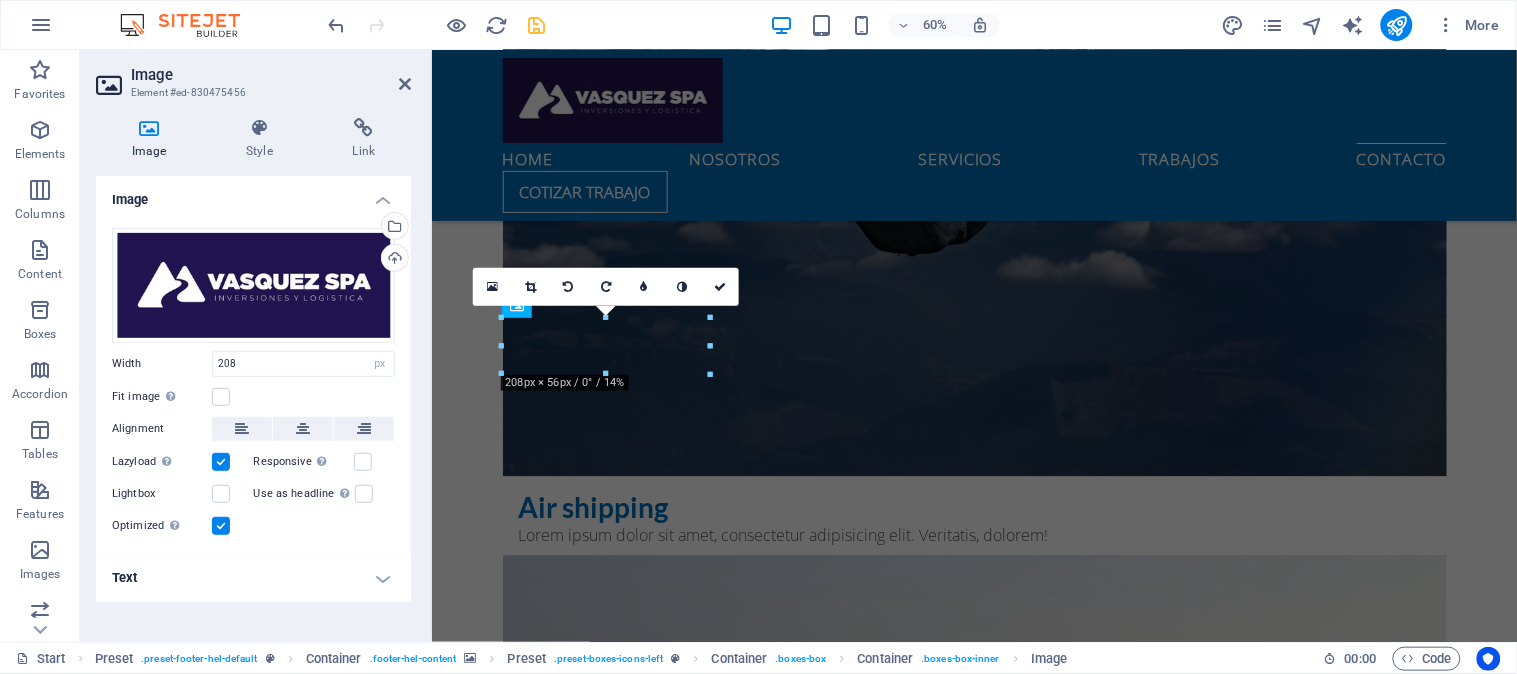 scroll, scrollTop: 2835, scrollLeft: 0, axis: vertical 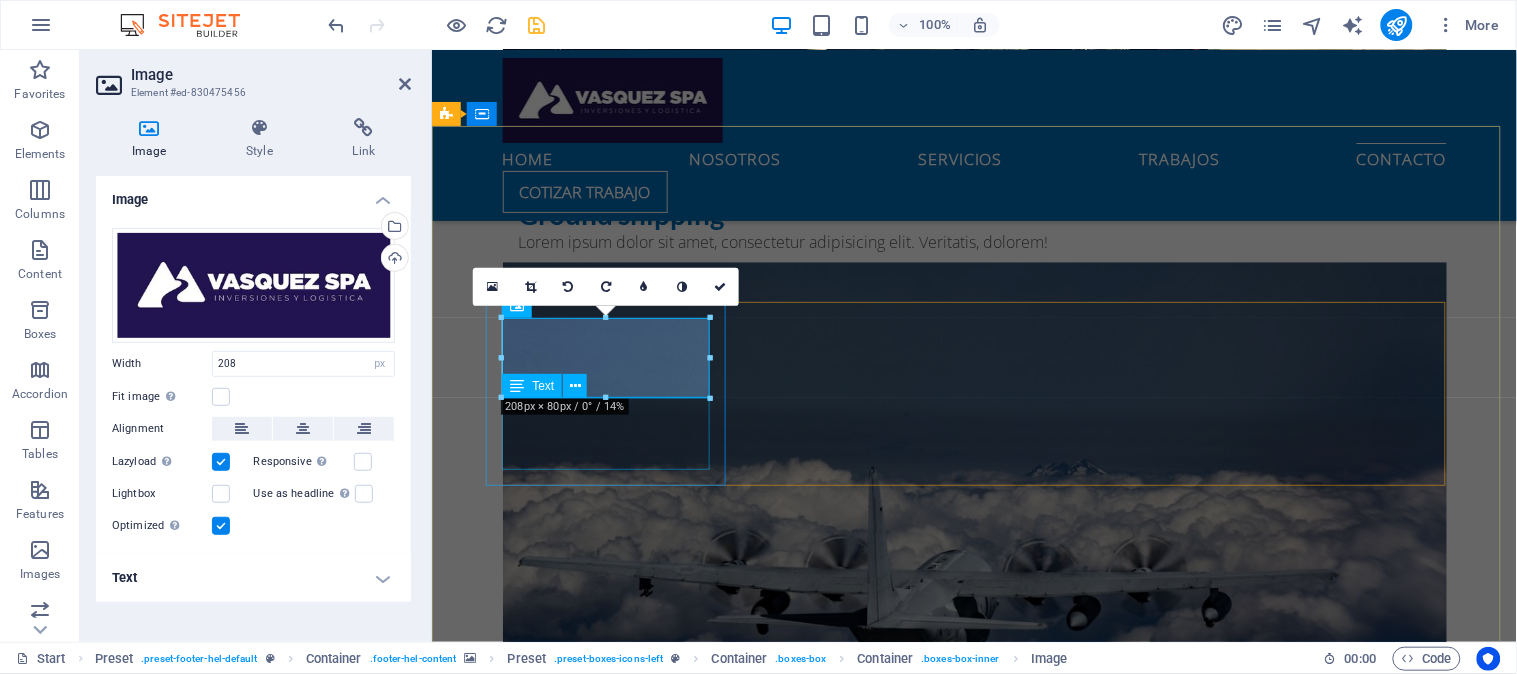 click on "Lorem ipsum dolor sit amet, consectetur adipisicing elit. Veritatis, dolorem!" at bounding box center (919, 5010) 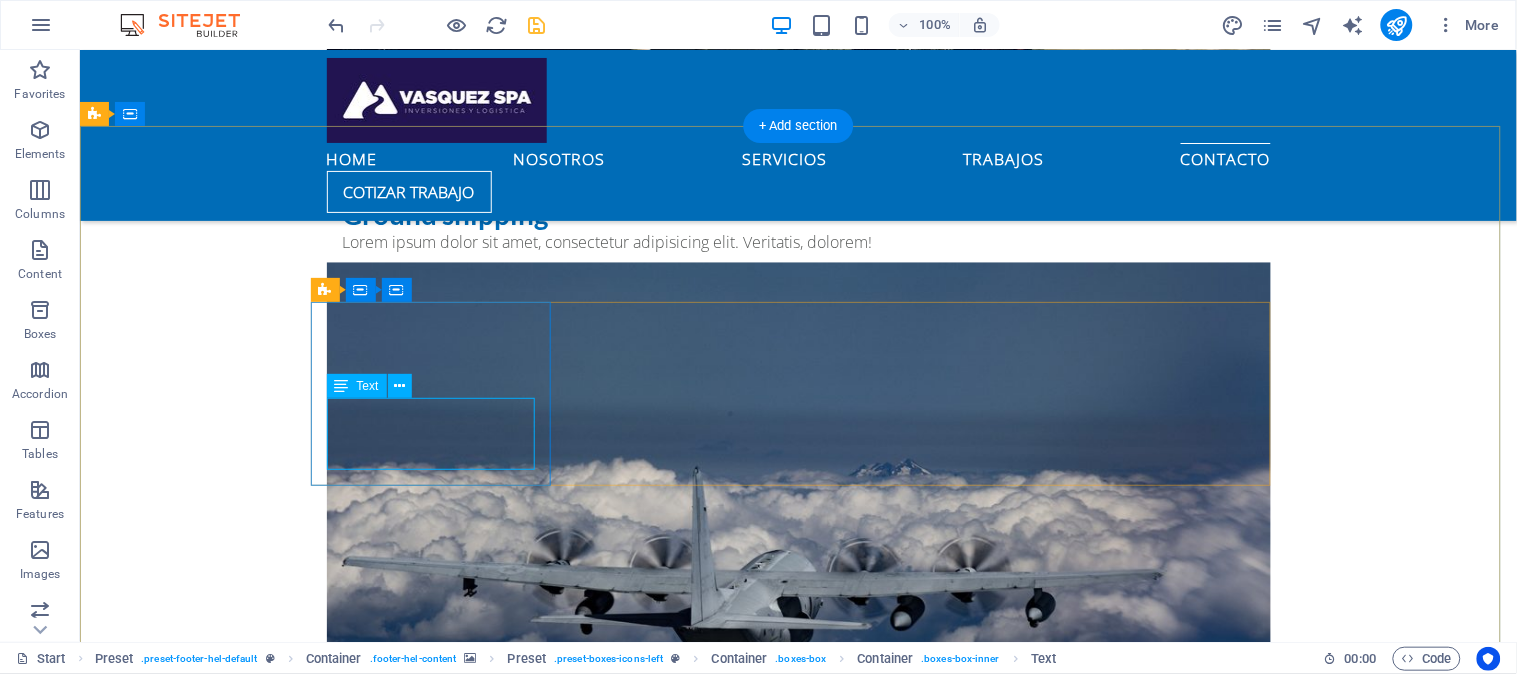 click on "Lorem ipsum dolor sit amet, consectetur adipisicing elit. Veritatis, dolorem!" at bounding box center [567, 5010] 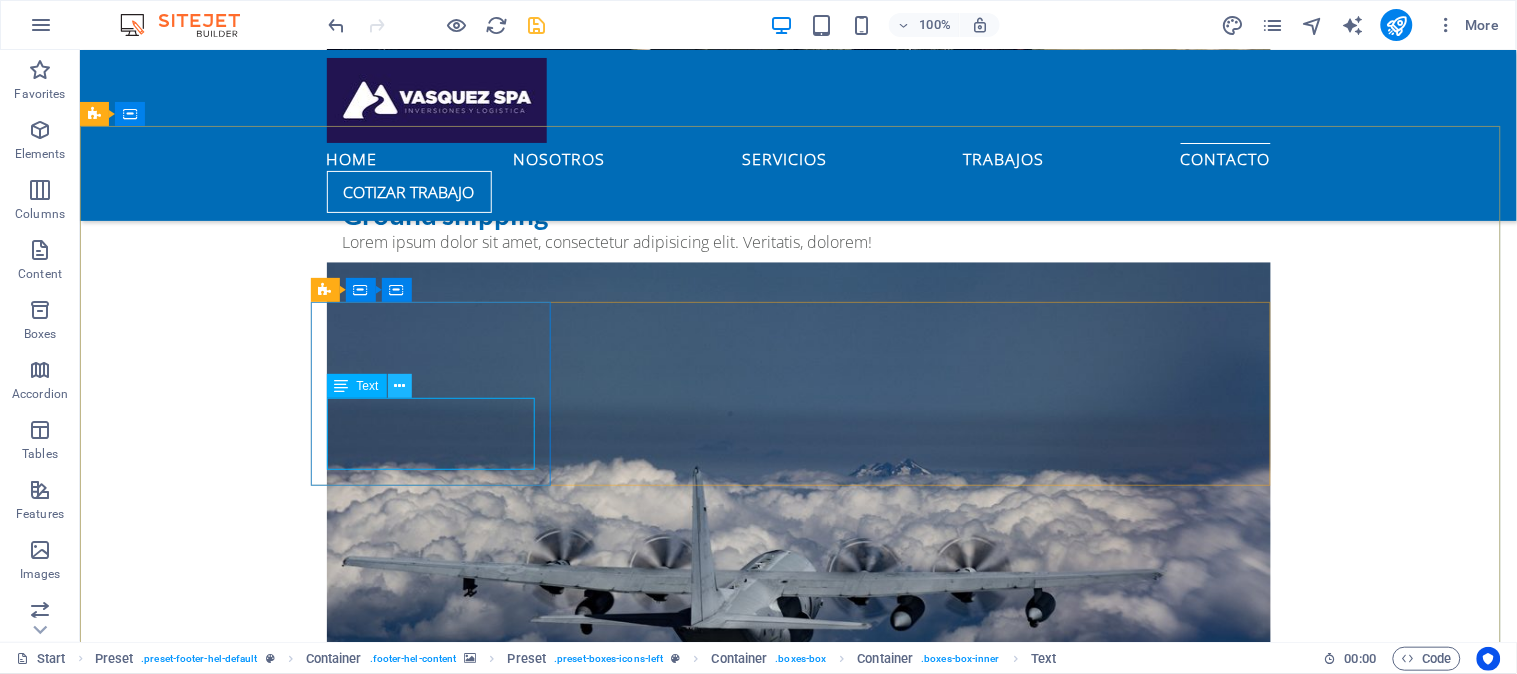click at bounding box center (399, 386) 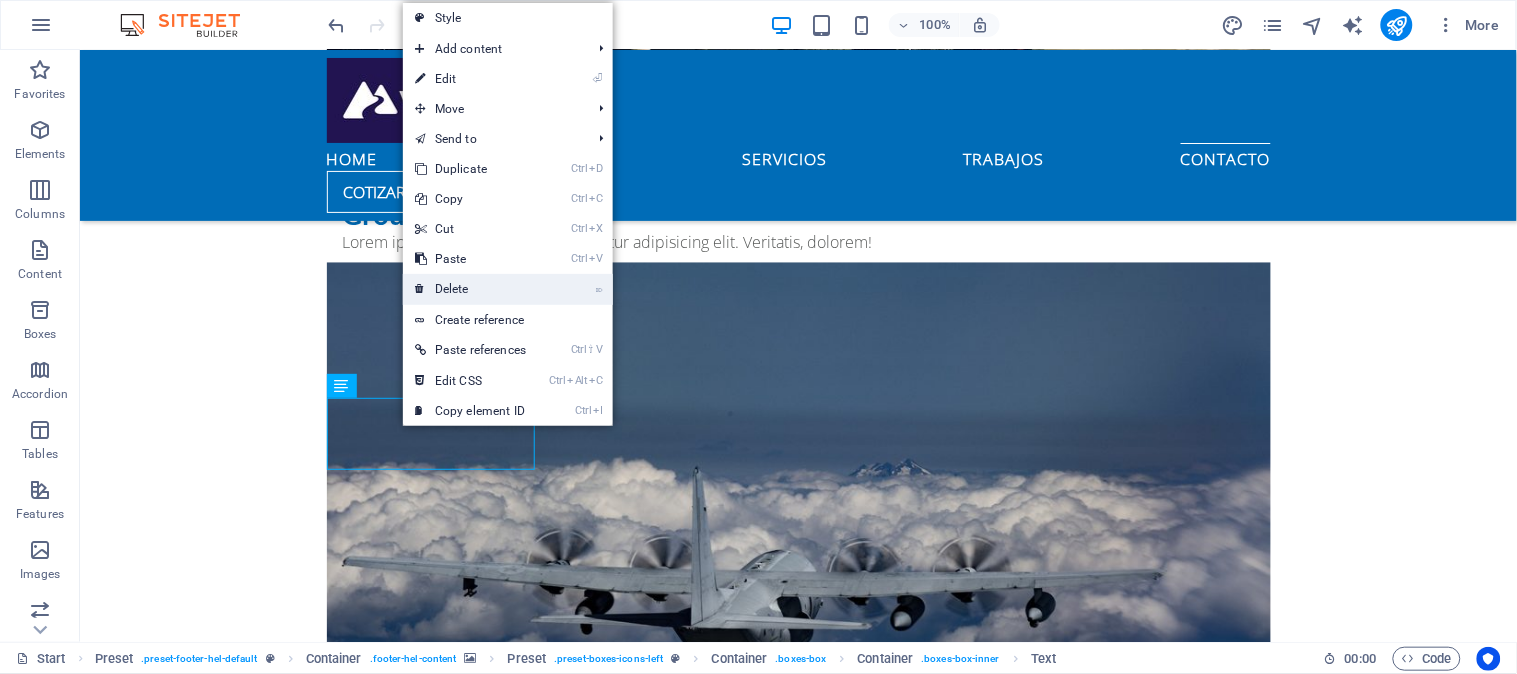 click on "⌦  Delete" at bounding box center [470, 289] 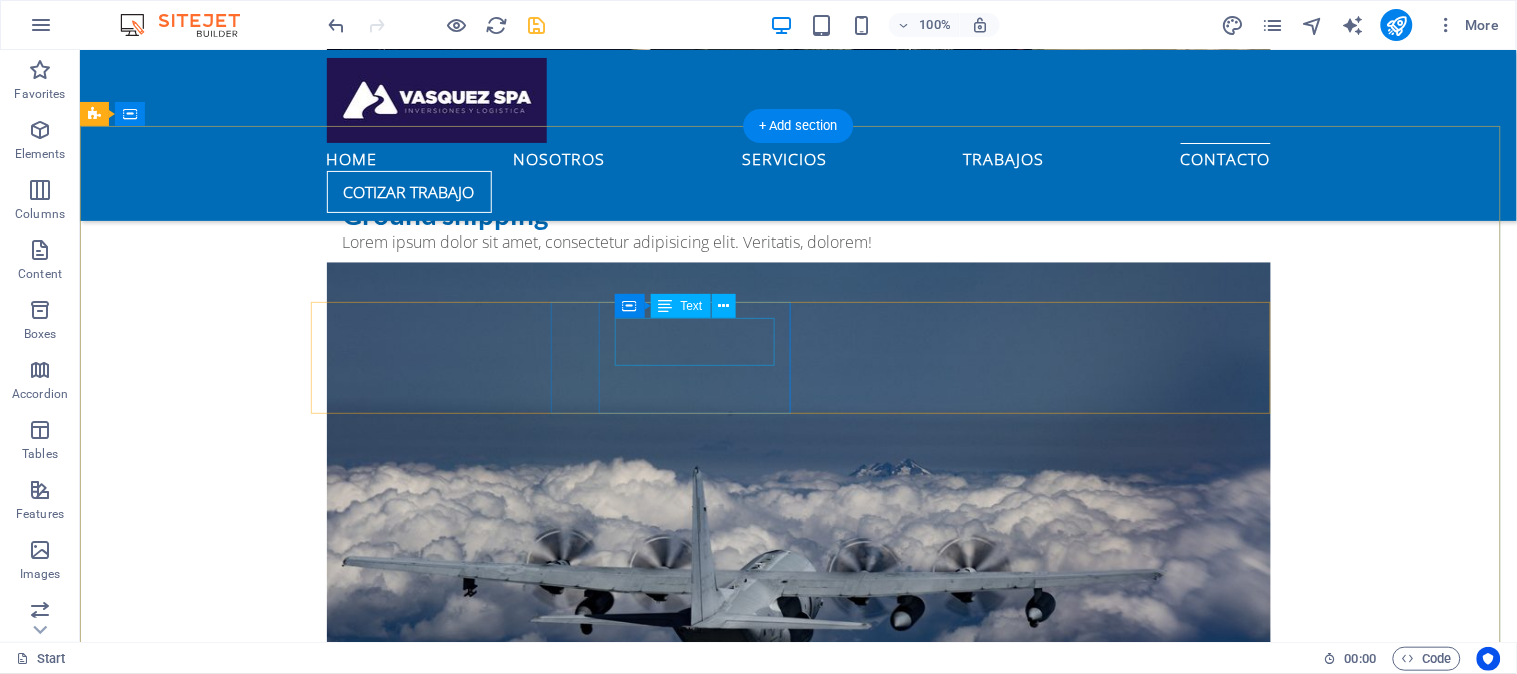 click on "Email: d jromero@vasquezspa.cl" at bounding box center (567, 5030) 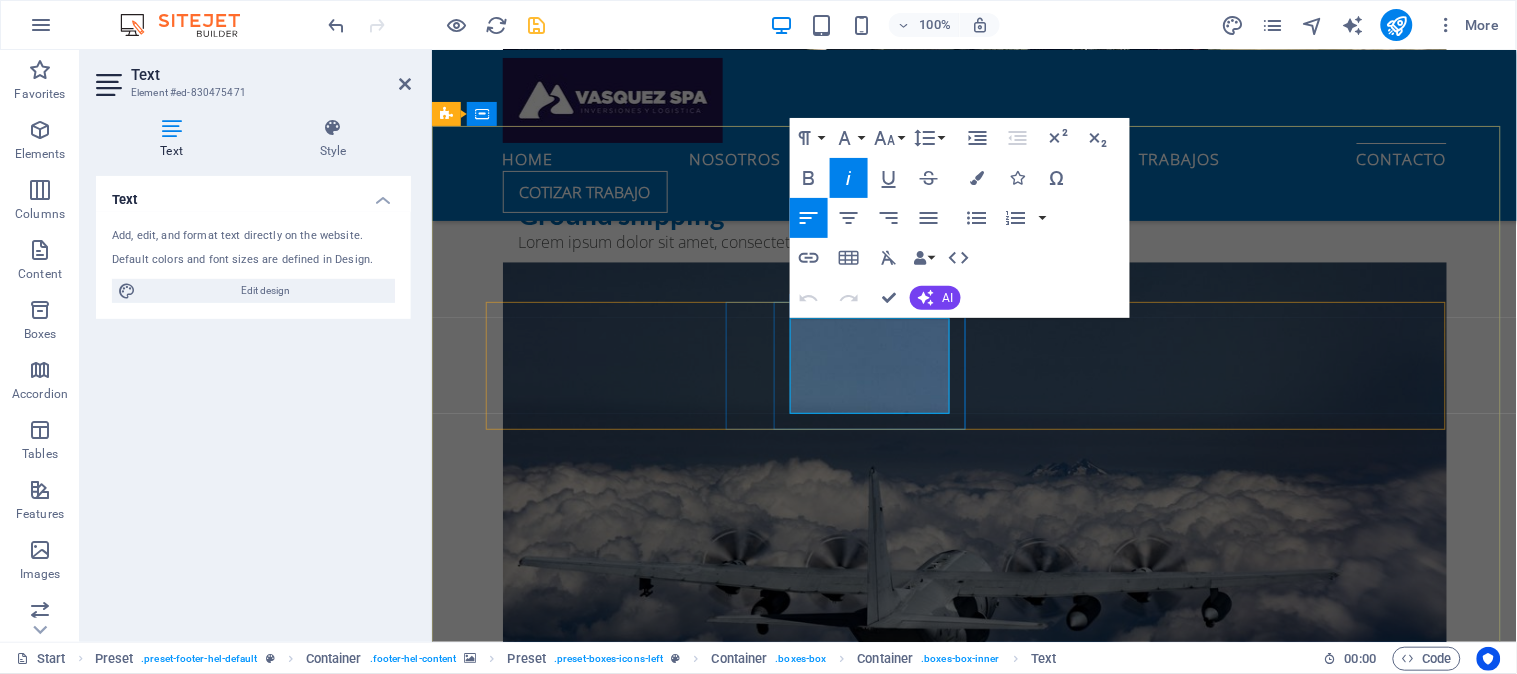 click on "d jromero@vasquezspa.cl" at bounding box center [919, 5042] 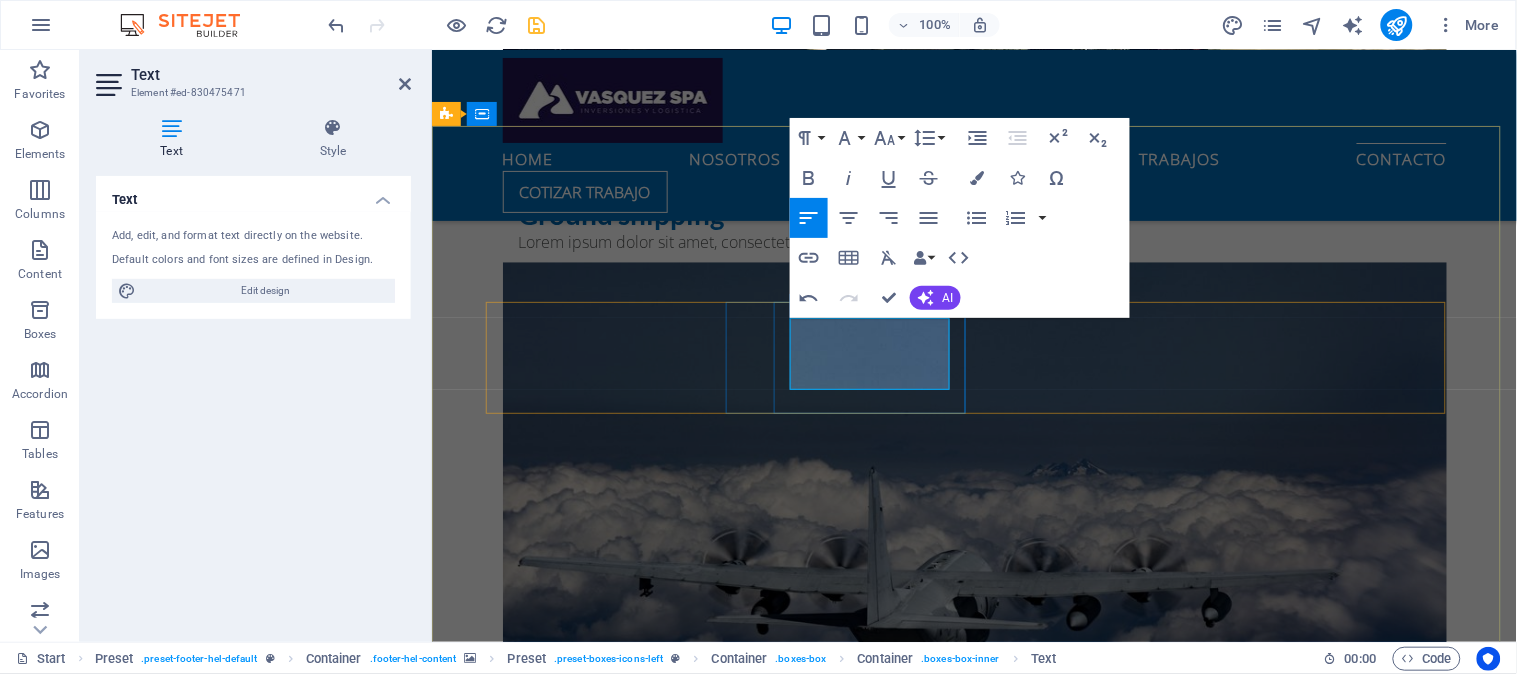 click on "[USERNAME]@[DOMAIN]" at bounding box center (919, 5042) 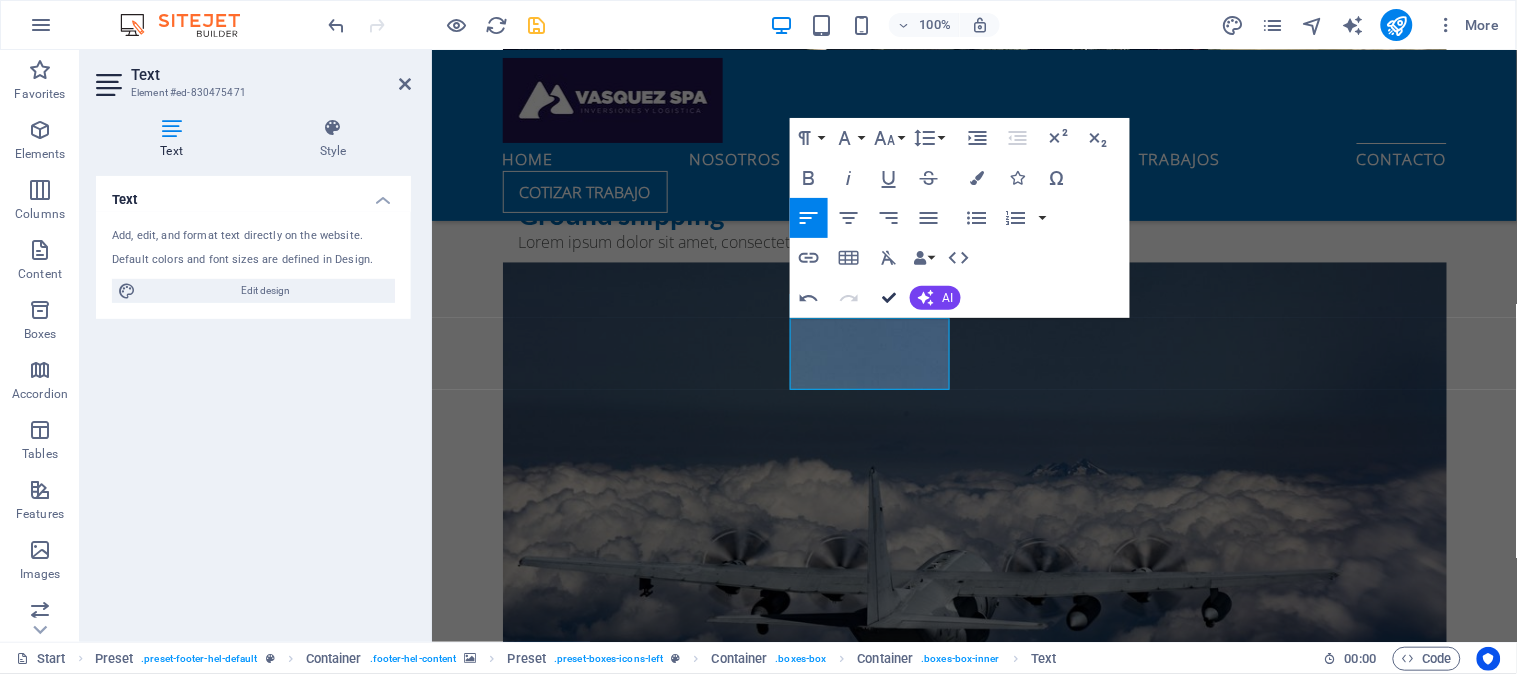 drag, startPoint x: 884, startPoint y: 295, endPoint x: 818, endPoint y: 346, distance: 83.40863 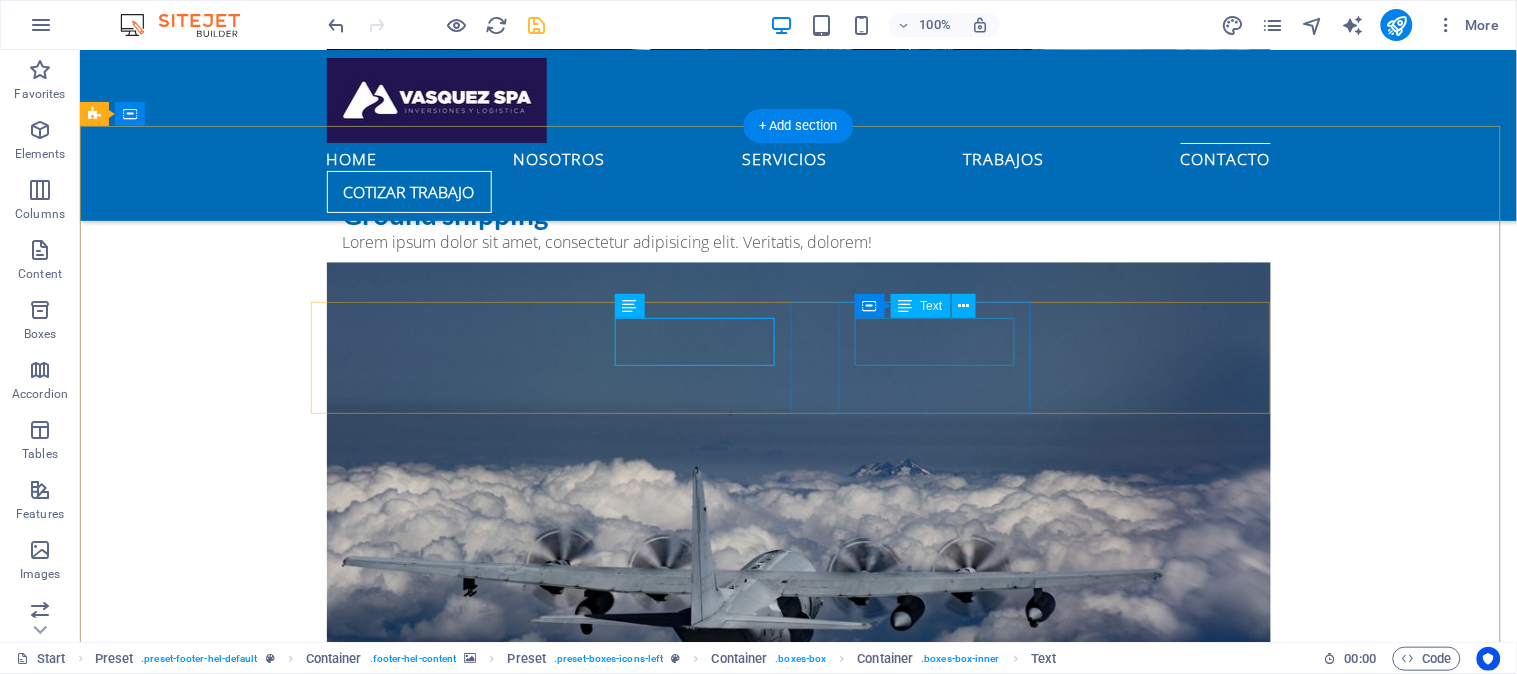 click on "Phone: +012-345-6789" at bounding box center (567, 5158) 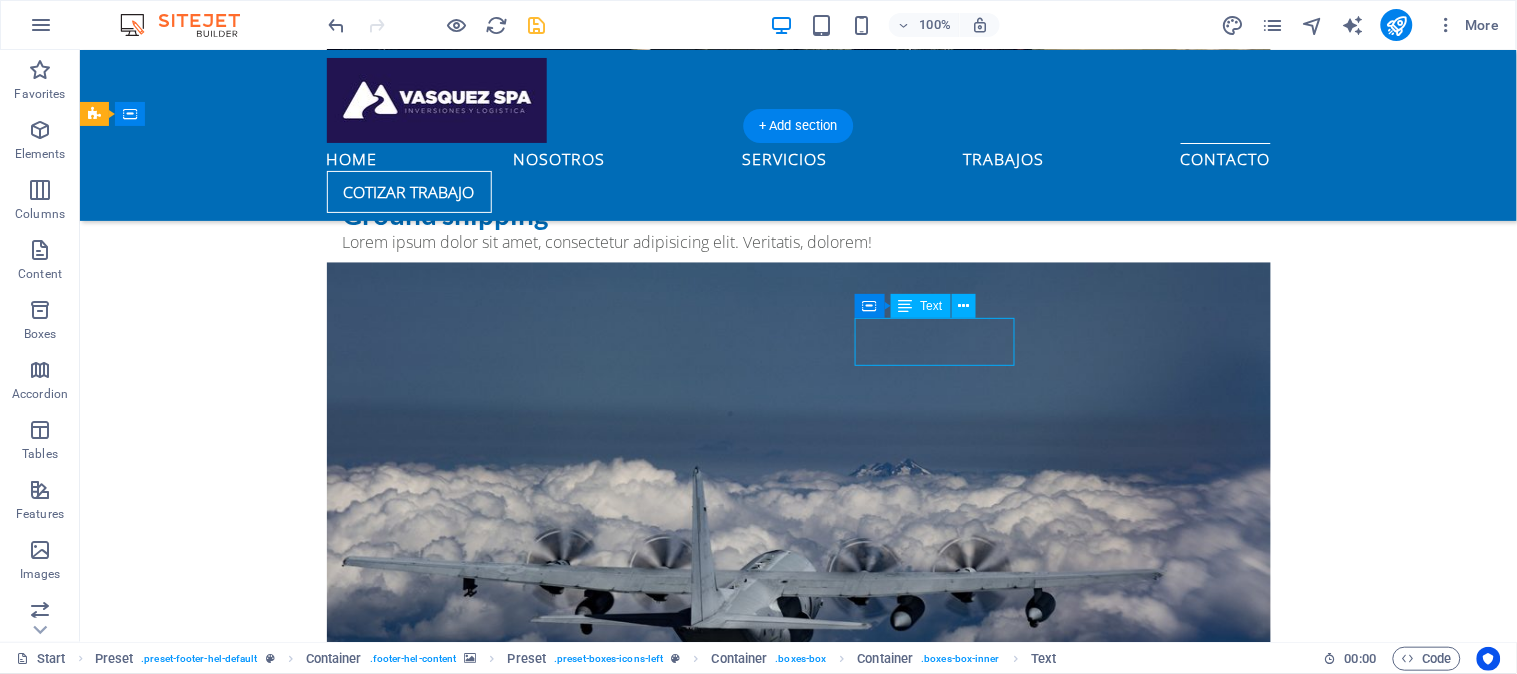 click on "Phone: +012-345-6789" at bounding box center (567, 5158) 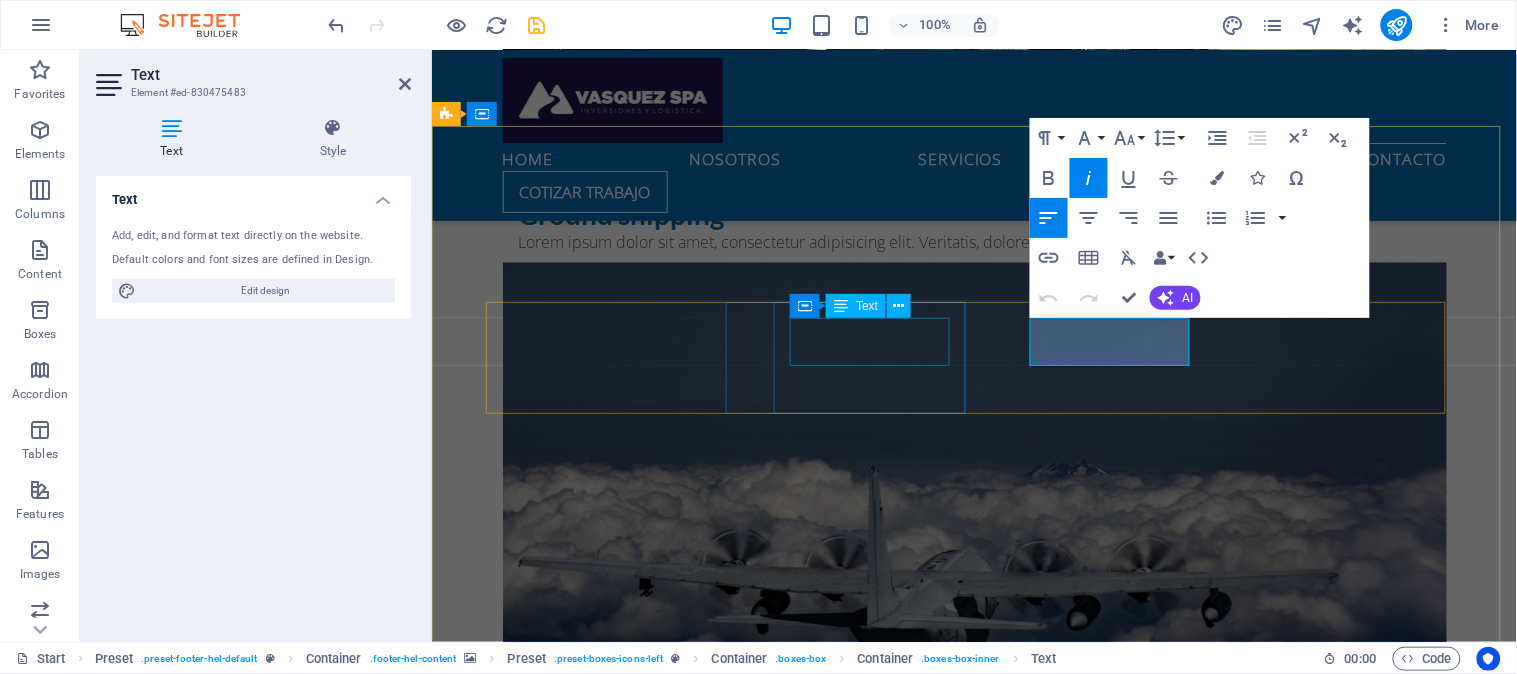 click on "Email: jromero@vasquezspa.cl" at bounding box center [919, 5030] 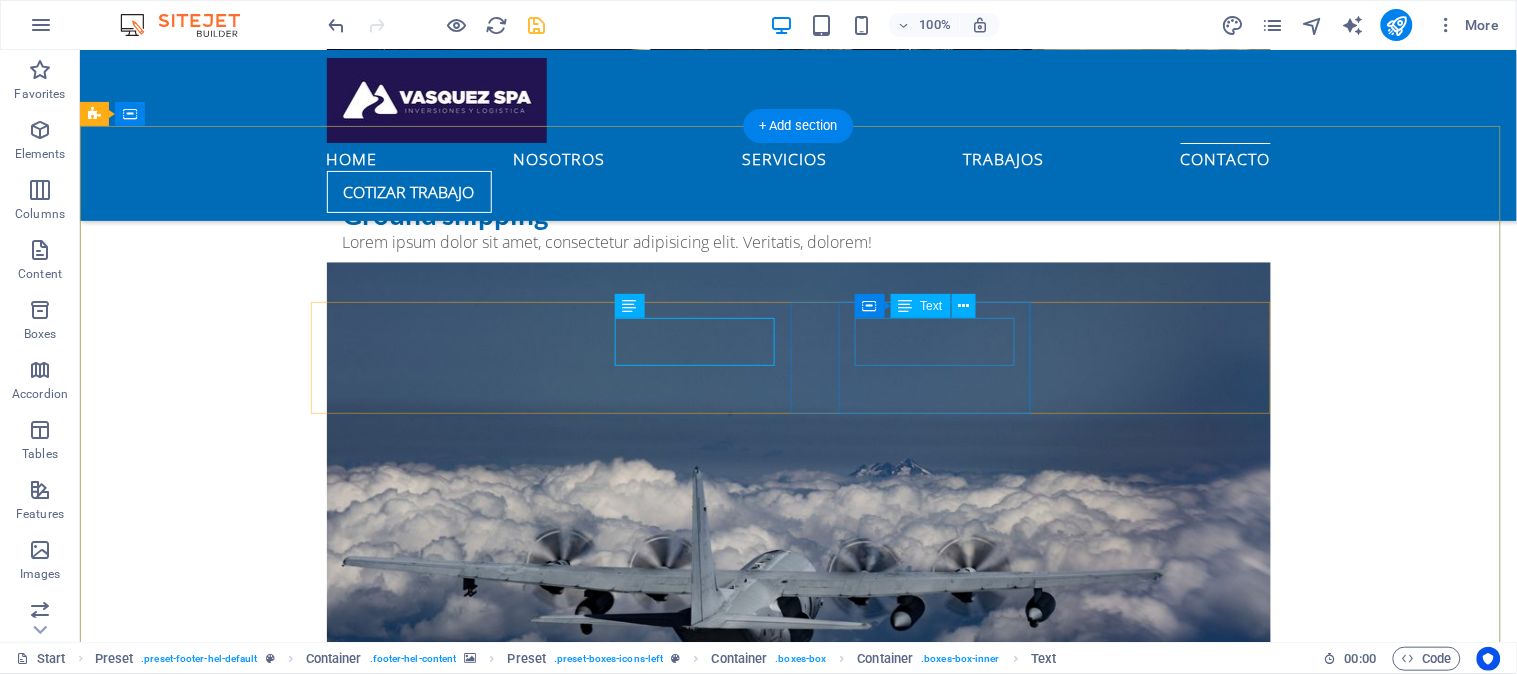 click on "Phone: +012-345-6789" at bounding box center (567, 5158) 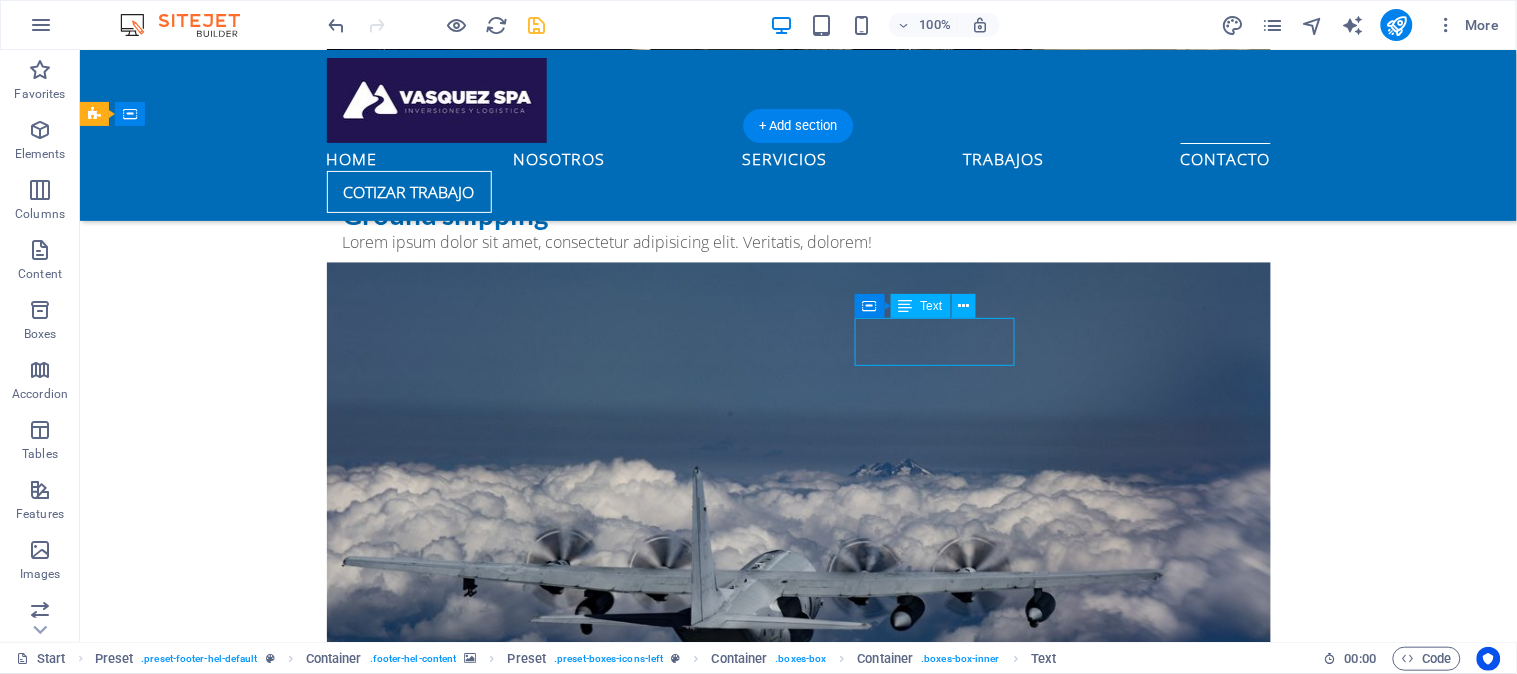 click on "Phone: +012-345-6789" at bounding box center (567, 5158) 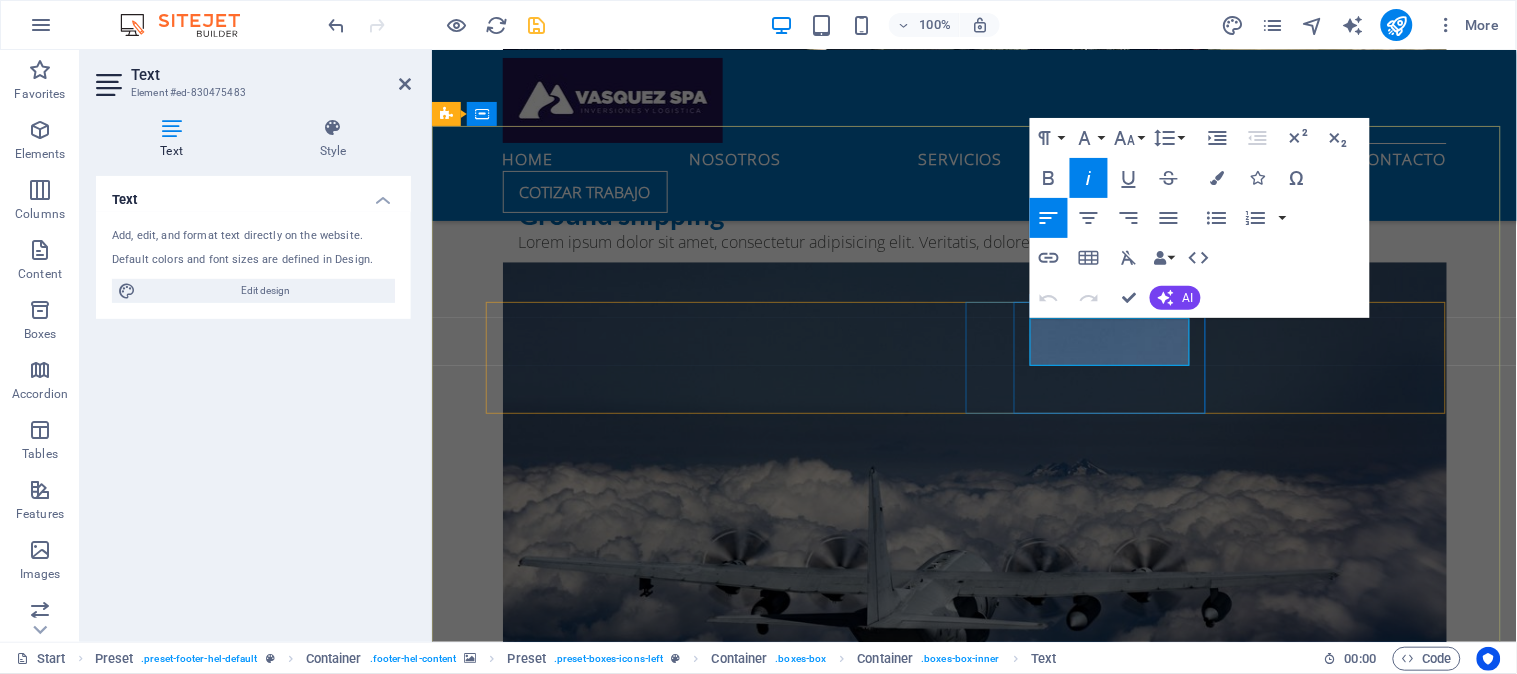 click on "Phone:" at bounding box center (476, 5147) 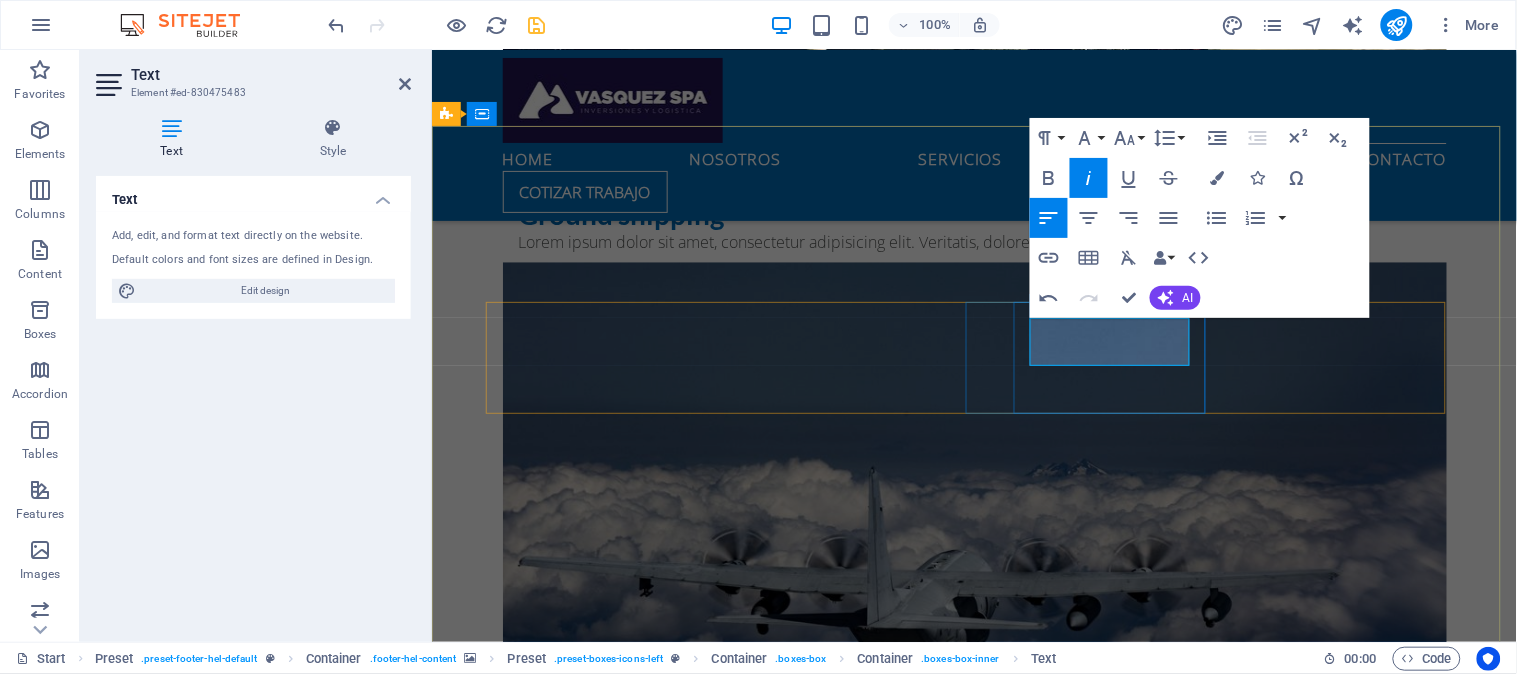 type 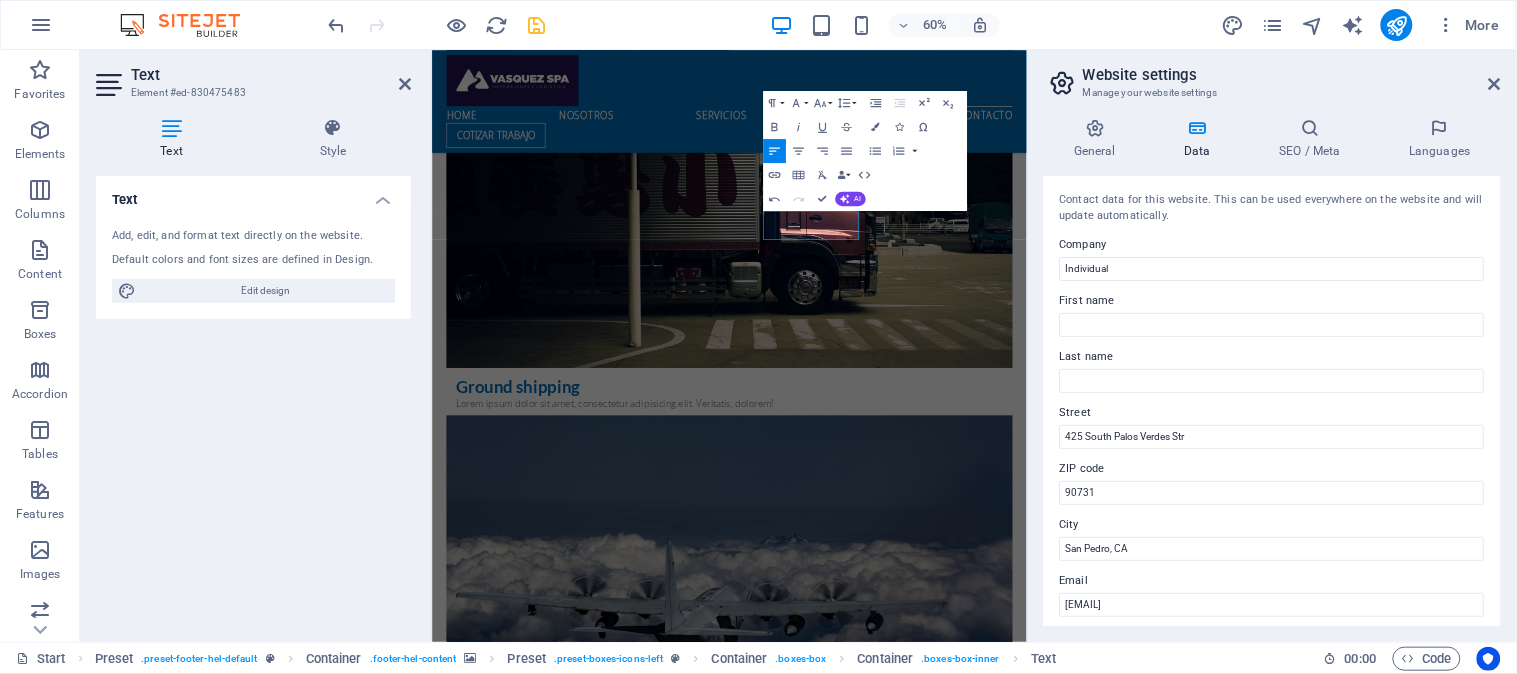 scroll, scrollTop: 3231, scrollLeft: 0, axis: vertical 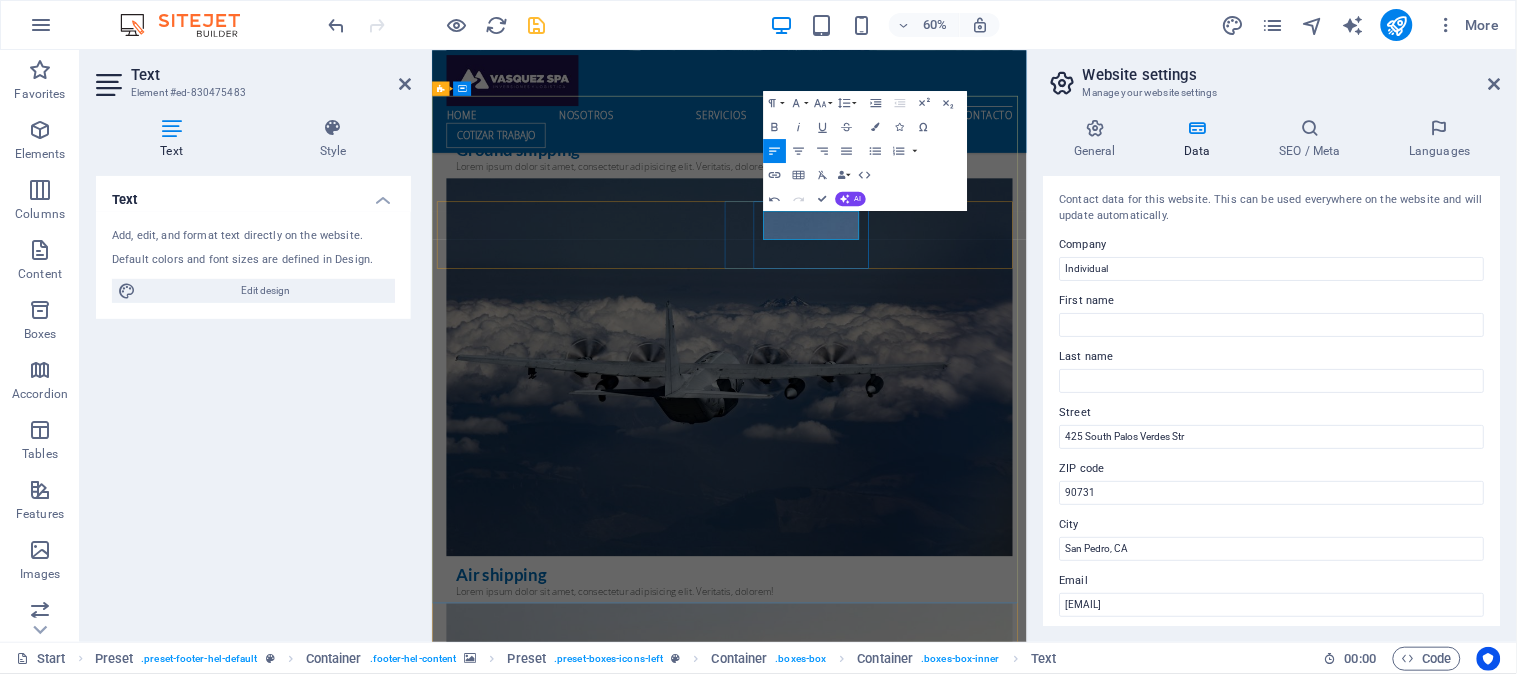 click on "+012-345-6789" at bounding box center [509, 5170] 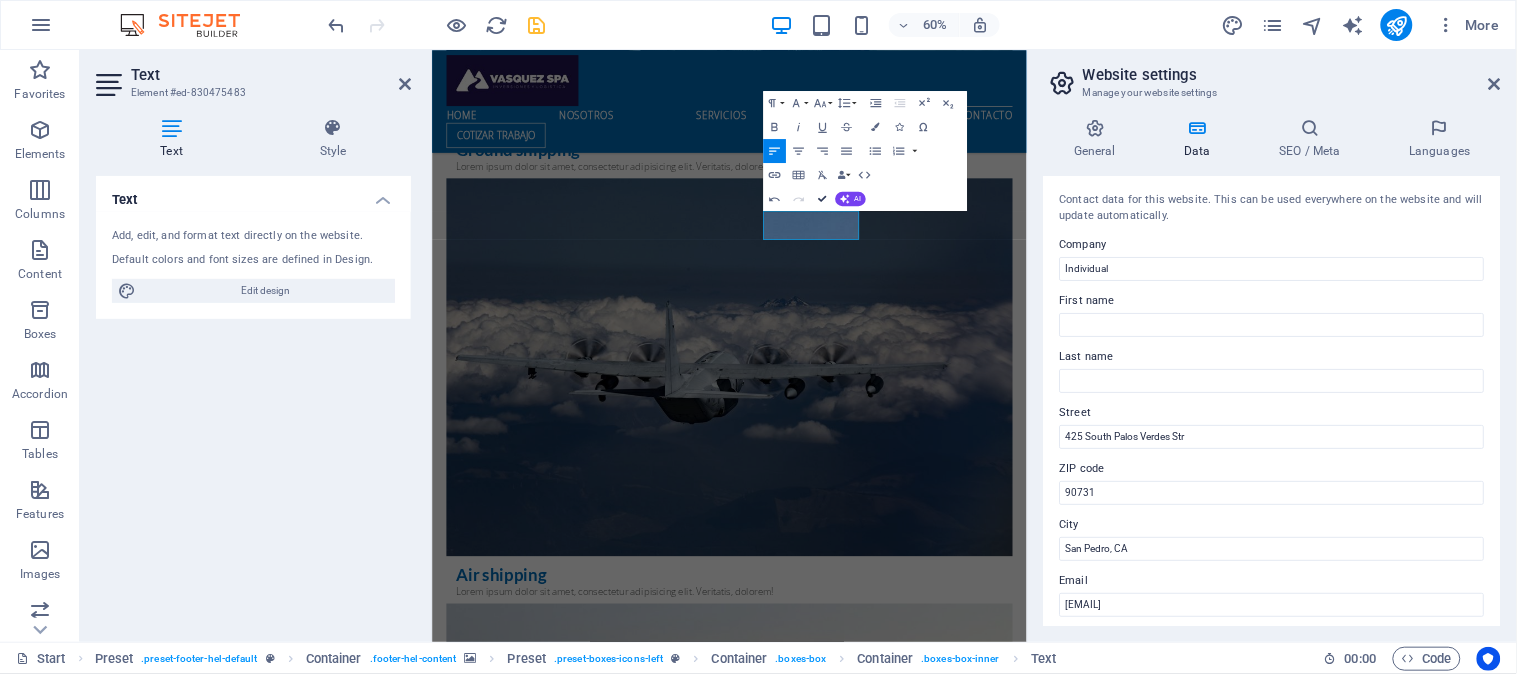 drag, startPoint x: 778, startPoint y: 155, endPoint x: 820, endPoint y: 197, distance: 59.39697 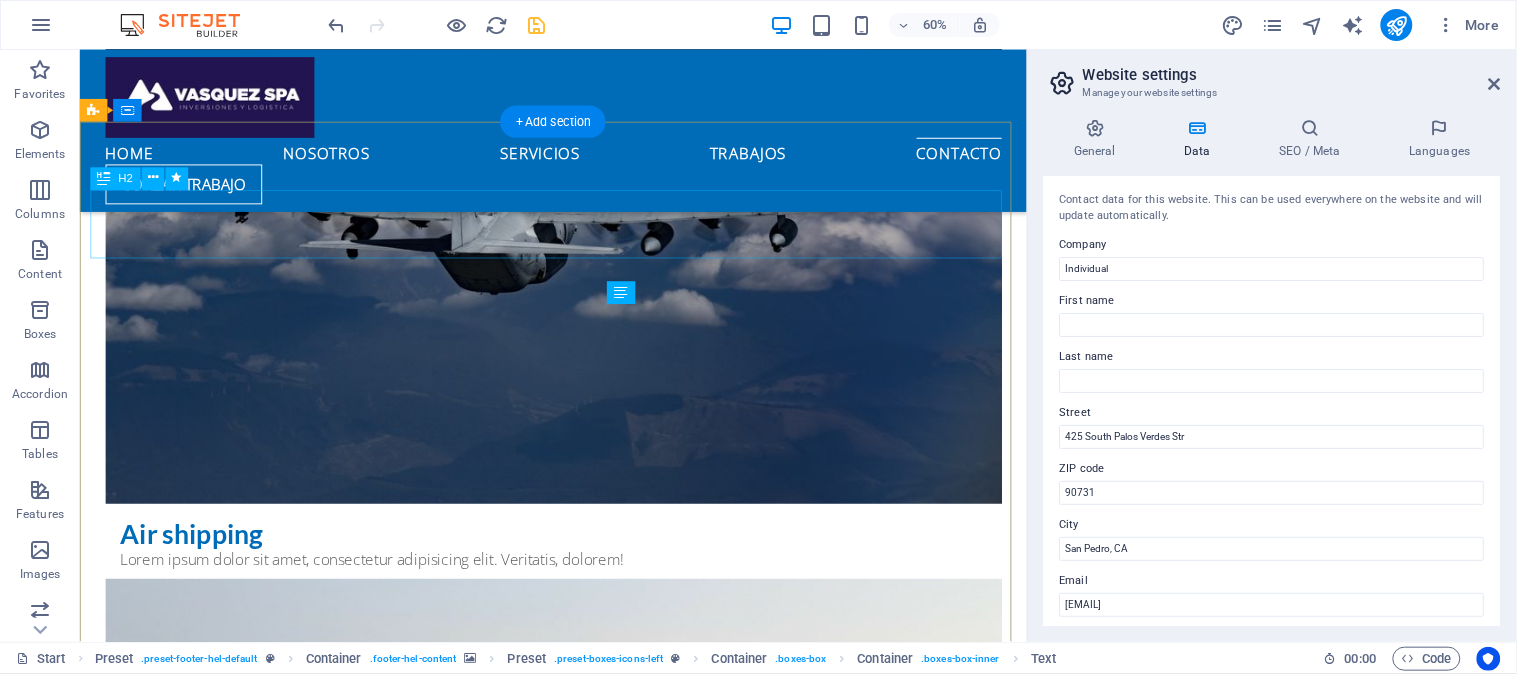 scroll, scrollTop: 2866, scrollLeft: 0, axis: vertical 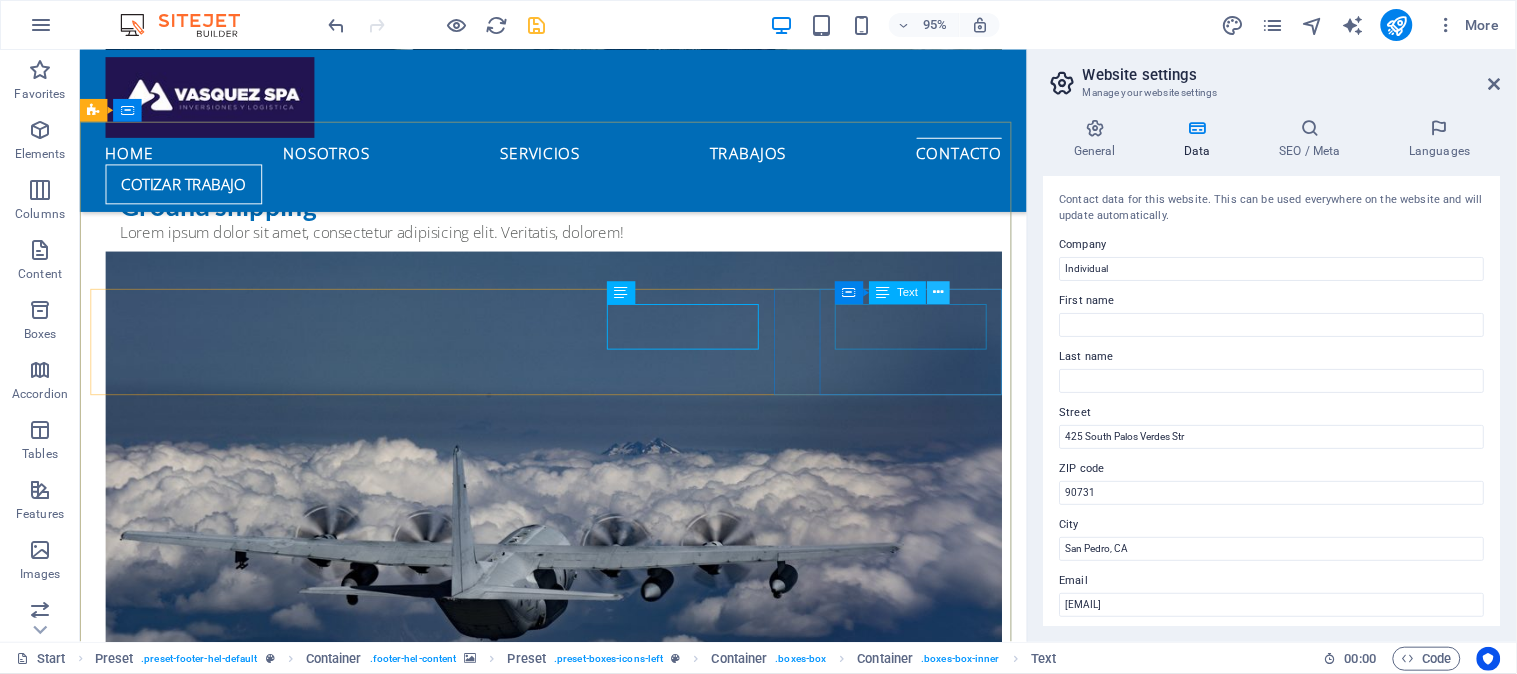 click at bounding box center (938, 294) 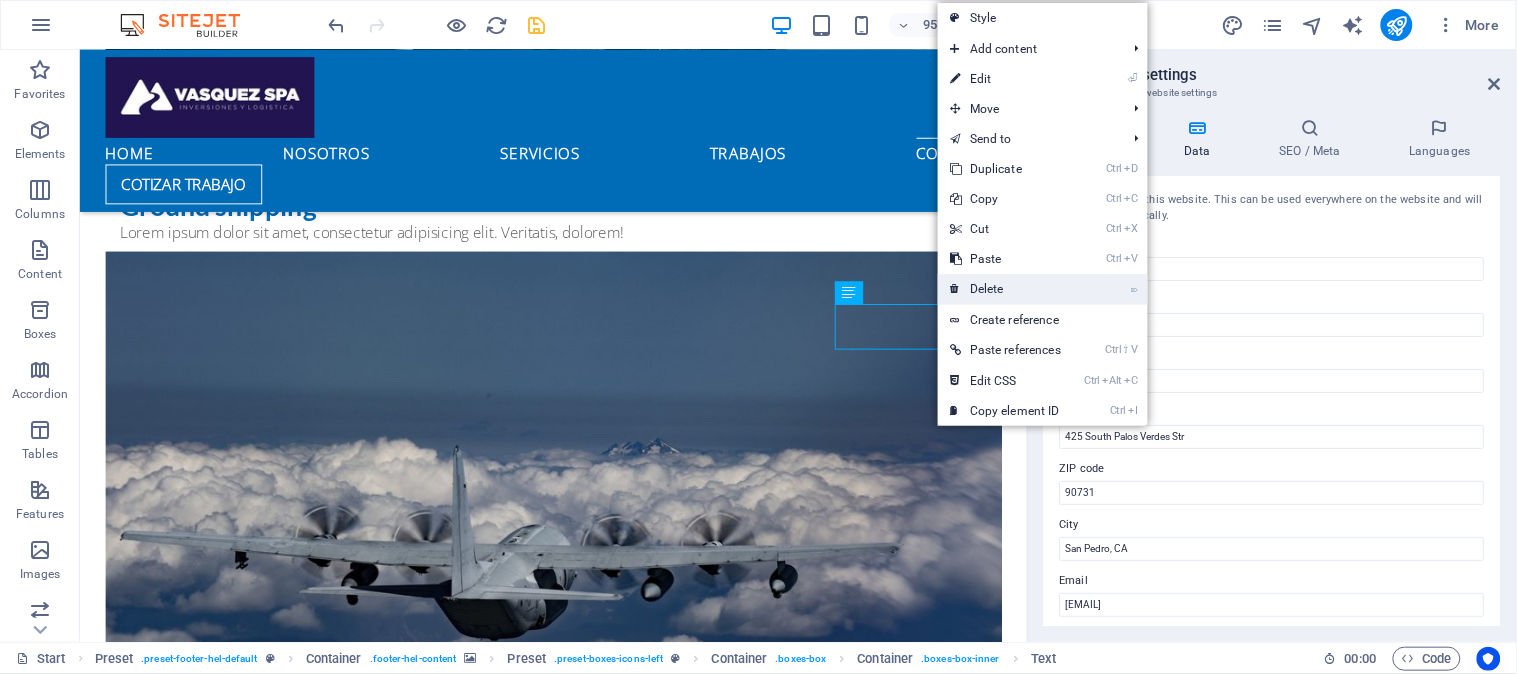 click on "⌦  Delete" at bounding box center (1005, 289) 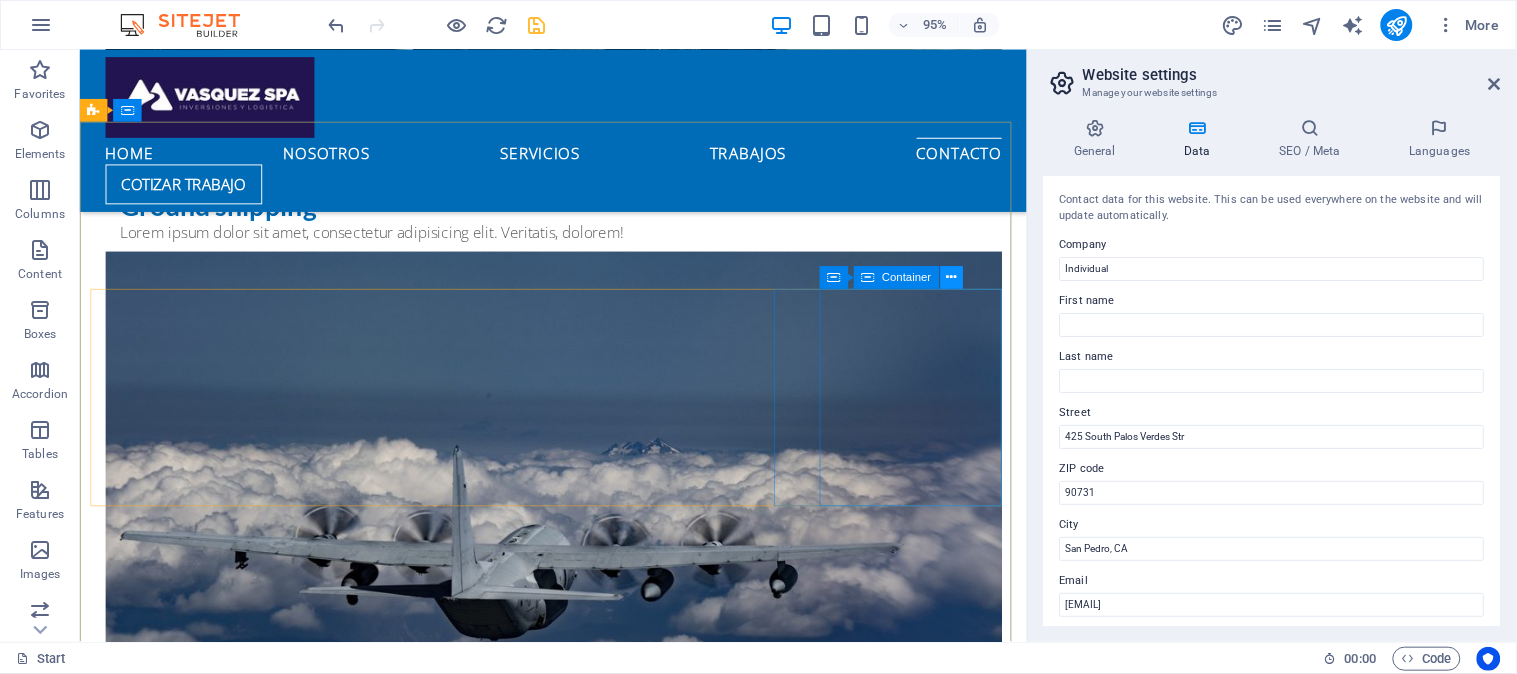 click at bounding box center (951, 278) 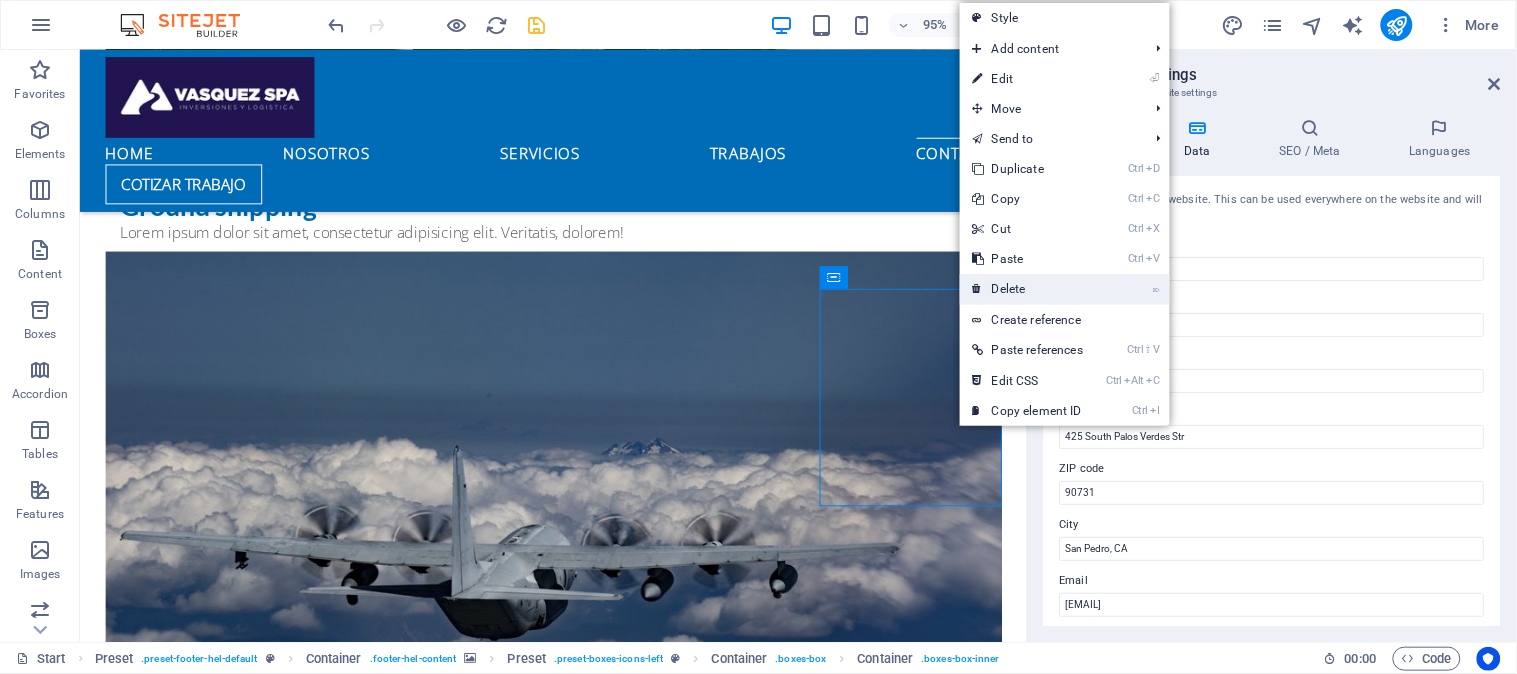 click on "⌦  Delete" at bounding box center [1027, 289] 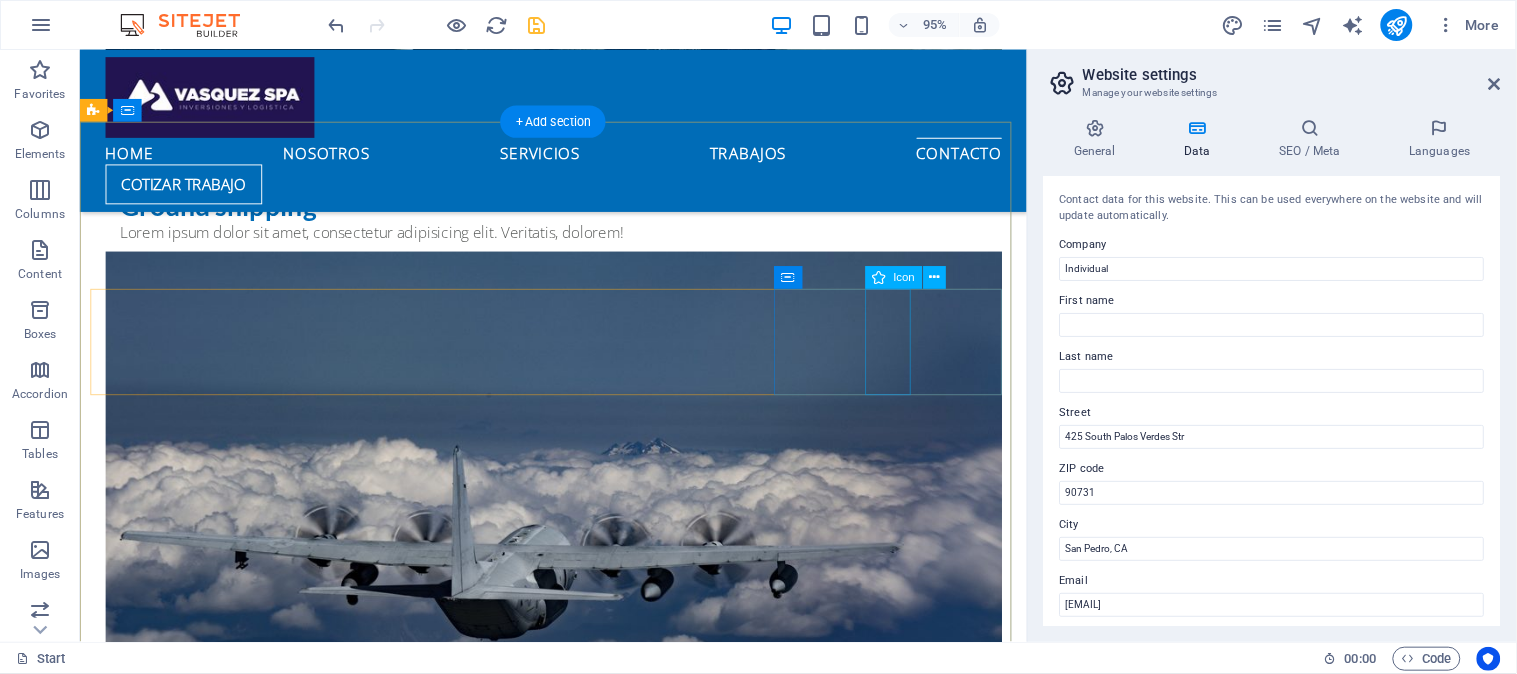 click at bounding box center (567, 5222) 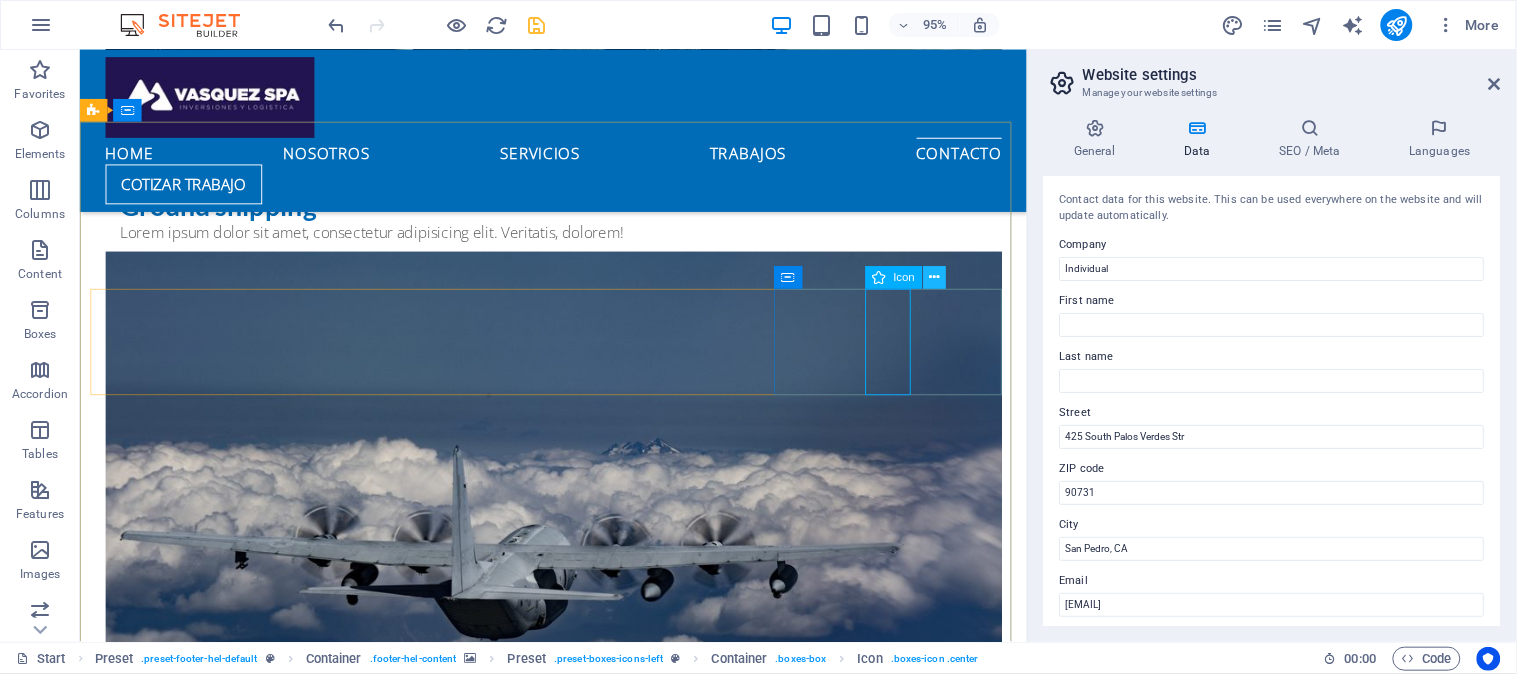 click at bounding box center (935, 278) 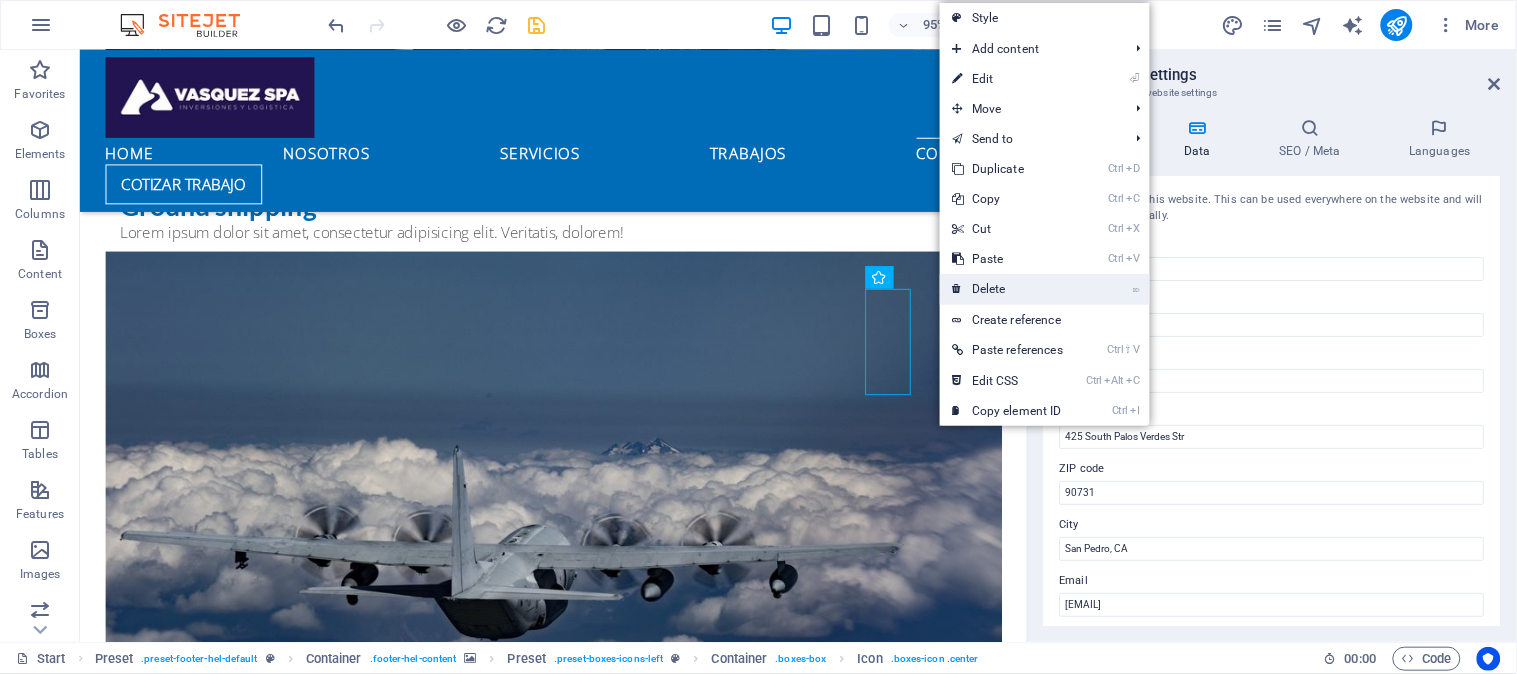 click on "⌦  Delete" at bounding box center [1007, 289] 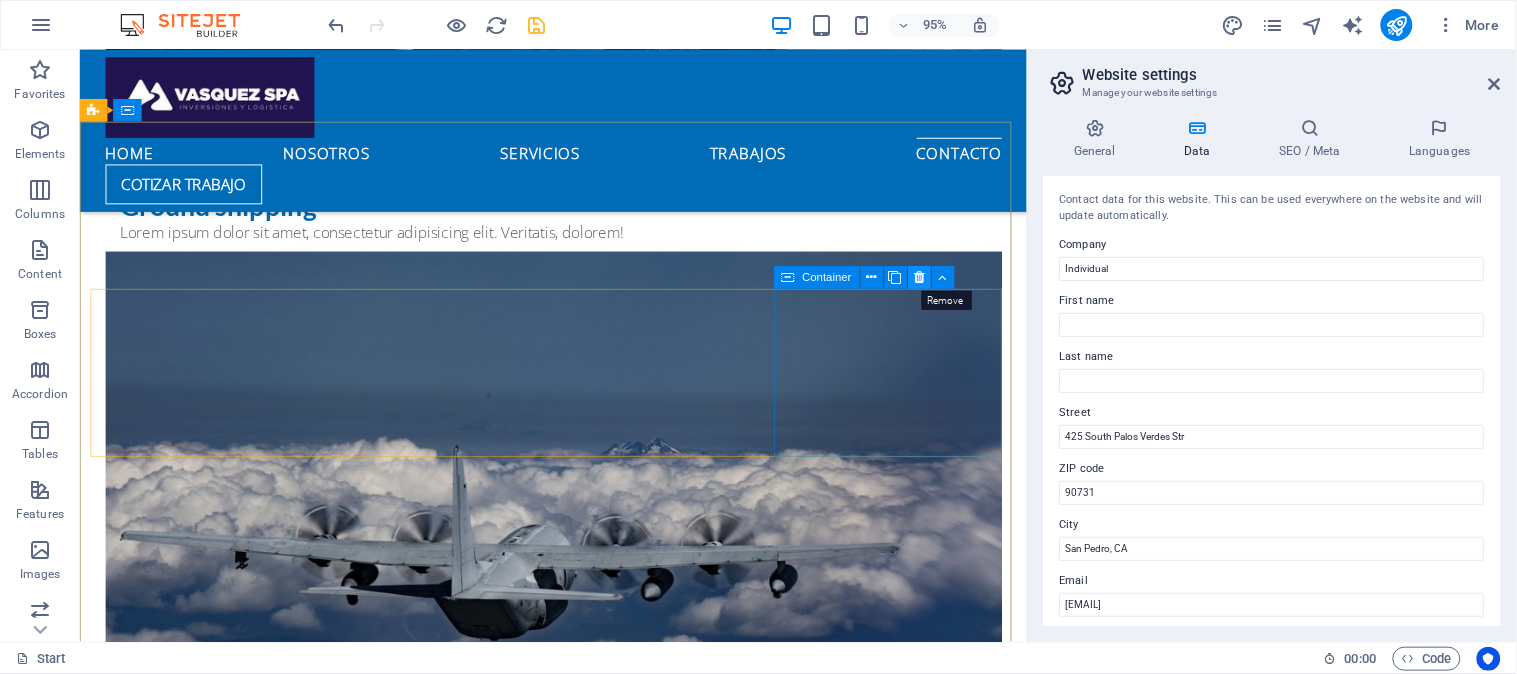 click at bounding box center (919, 278) 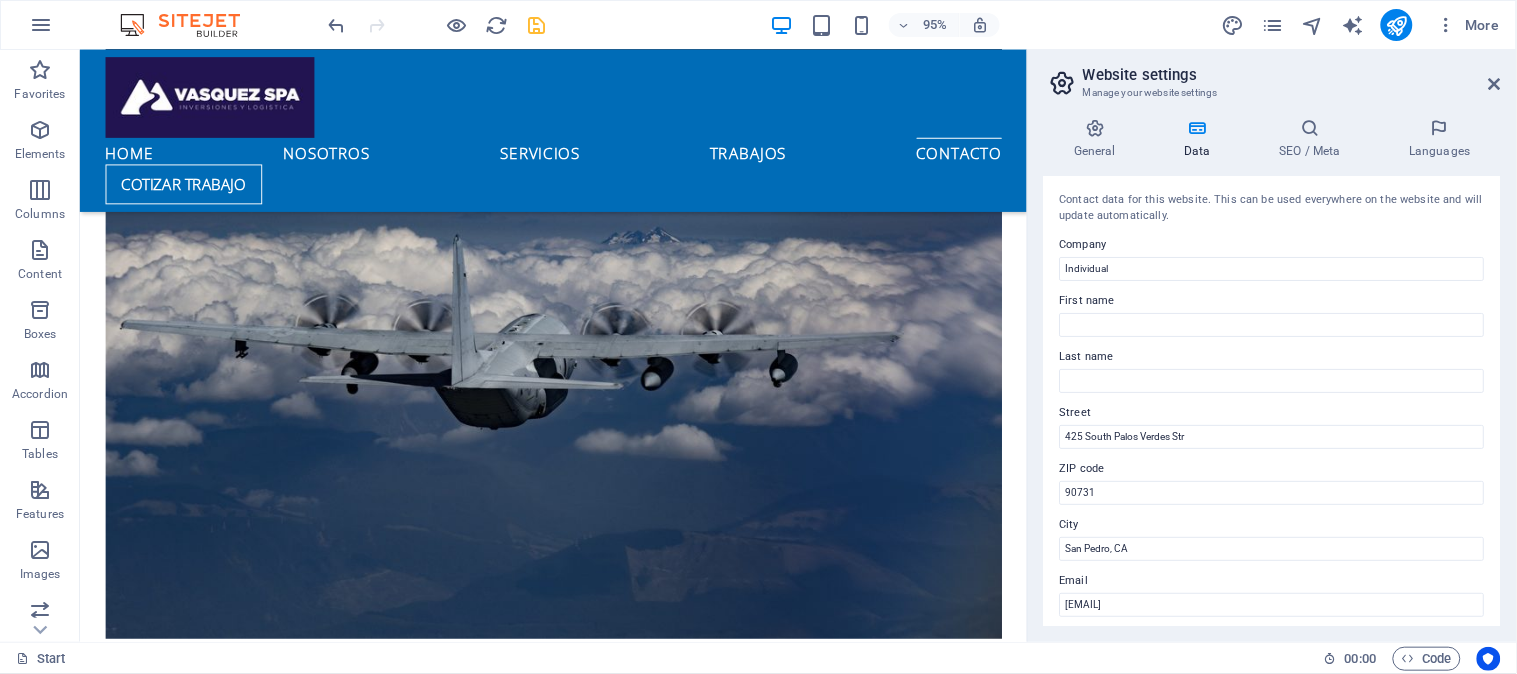 scroll, scrollTop: 2866, scrollLeft: 0, axis: vertical 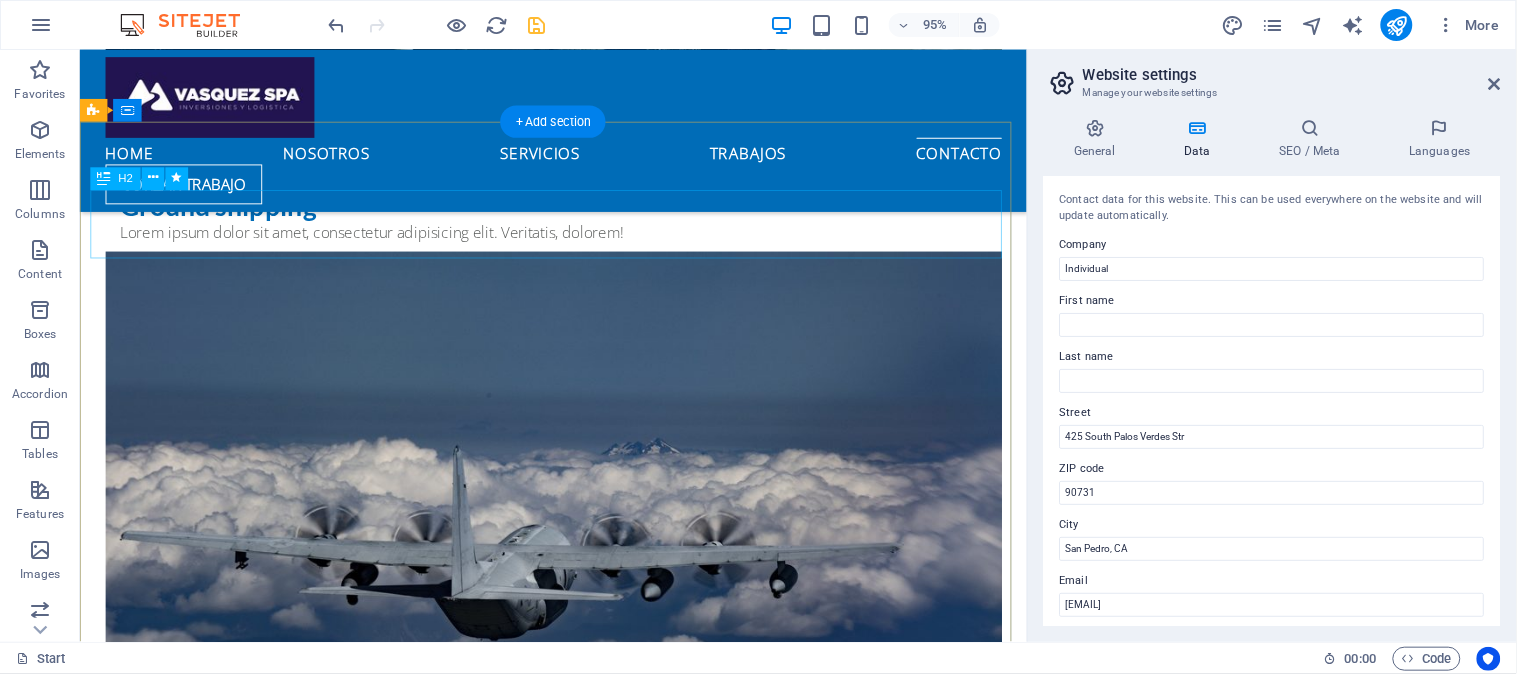 click on "Get in Touch" at bounding box center [567, 4760] 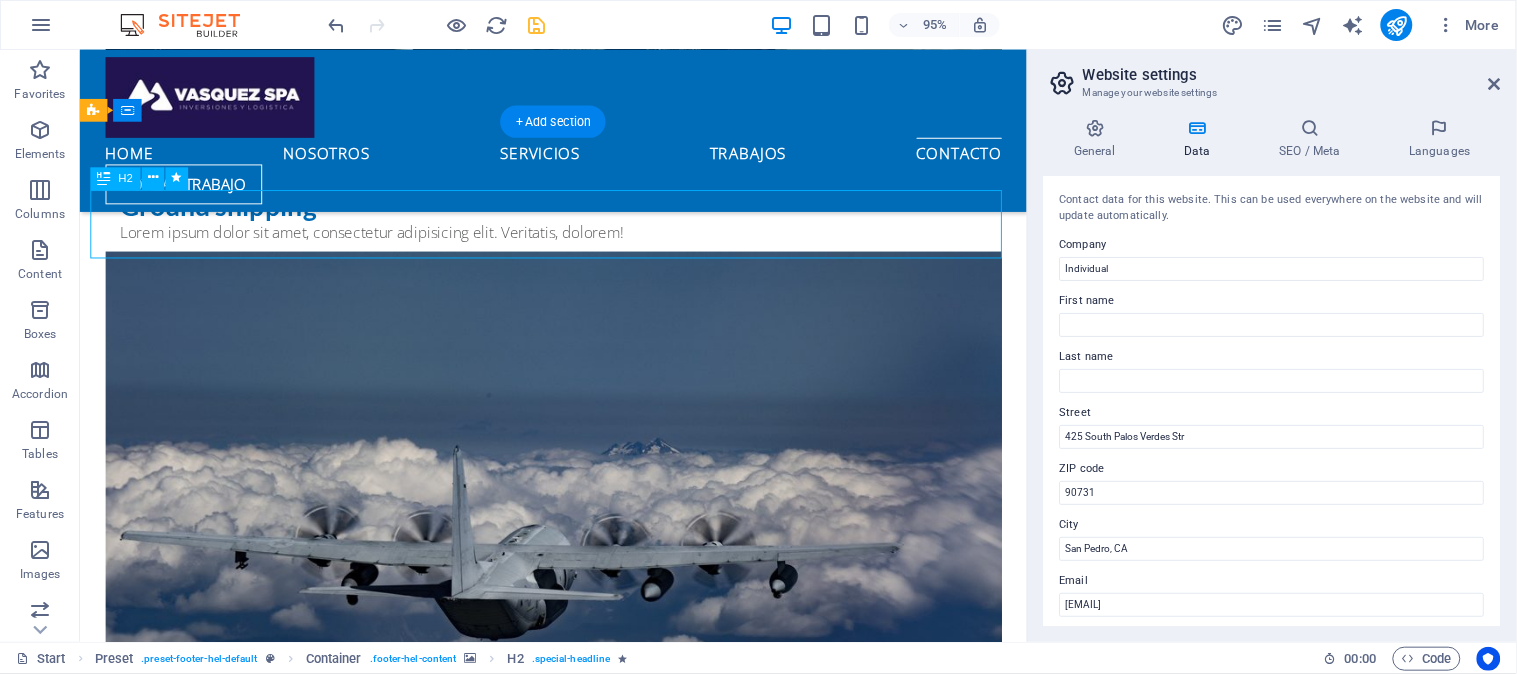 click on "Get in Touch" at bounding box center [567, 4760] 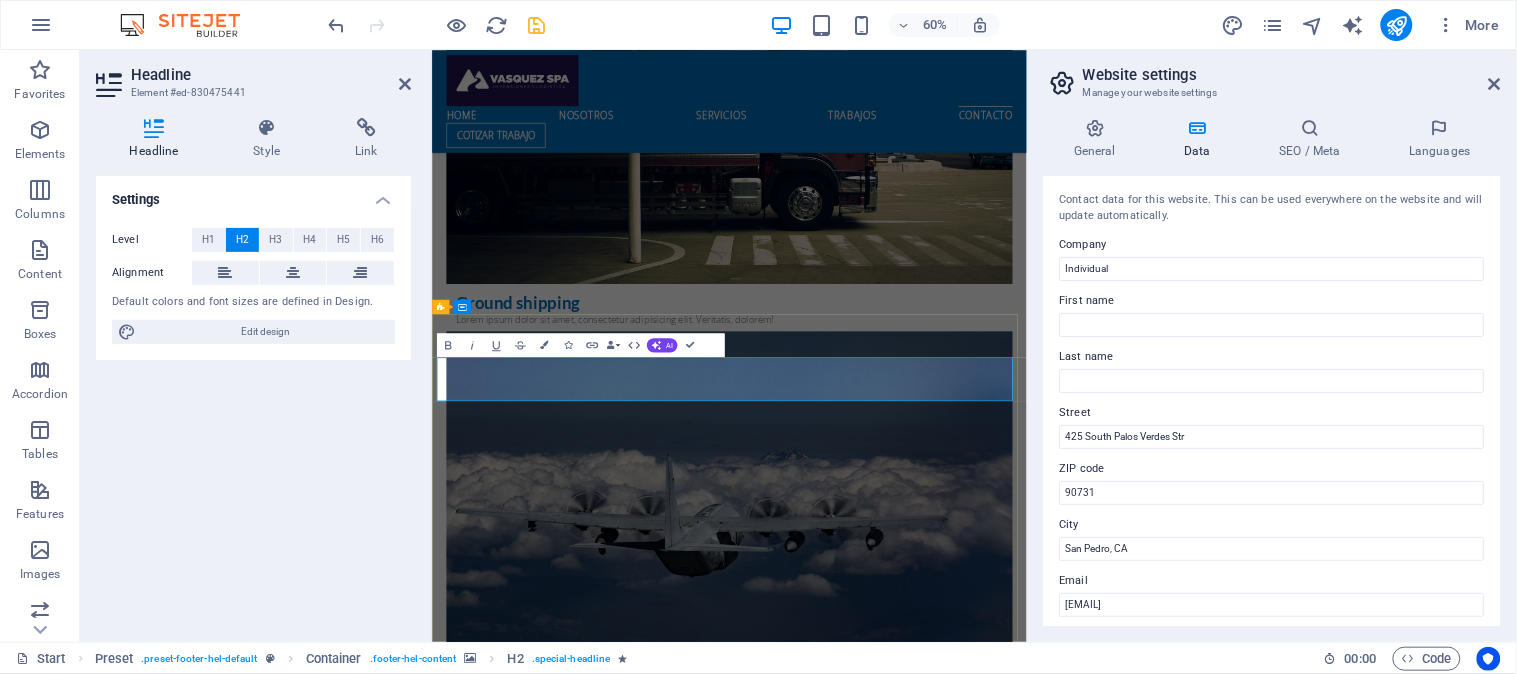 click on "Get in Touch" at bounding box center (919, 5015) 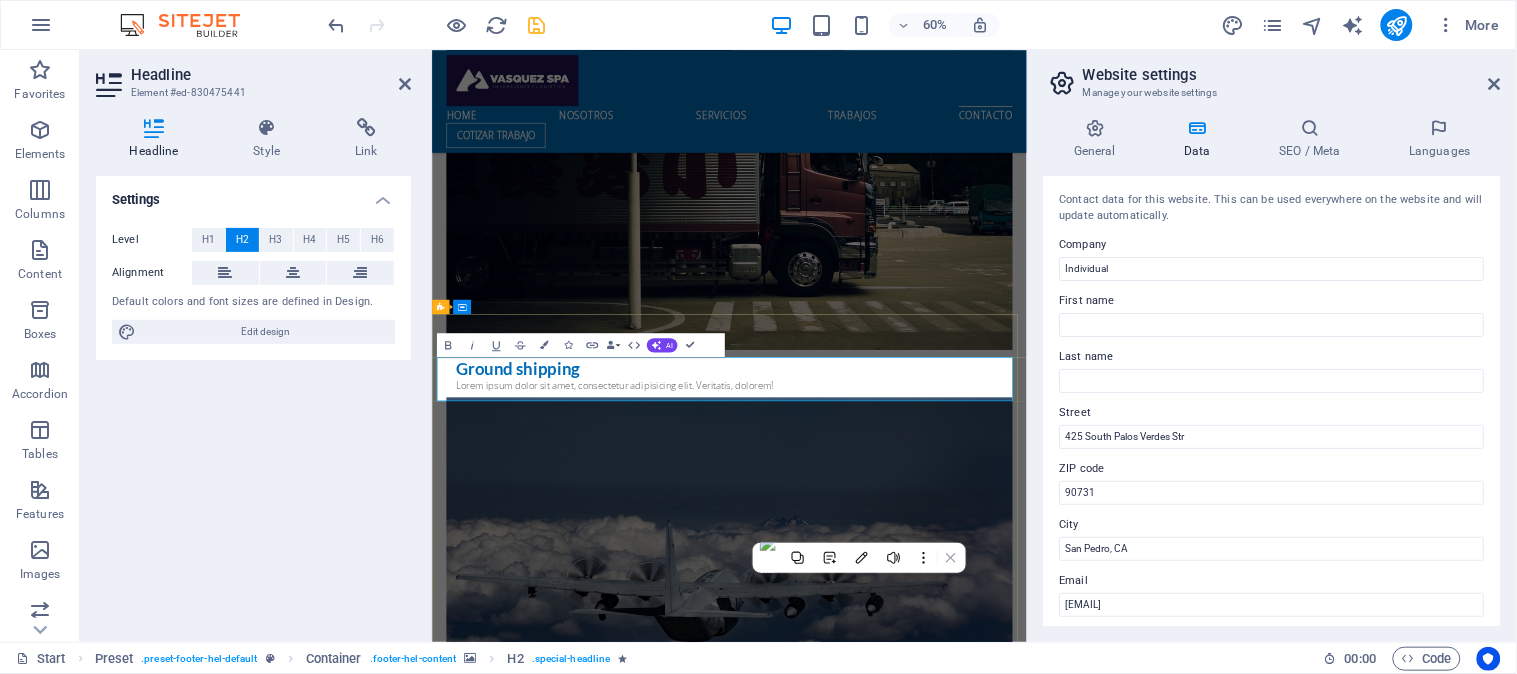 type 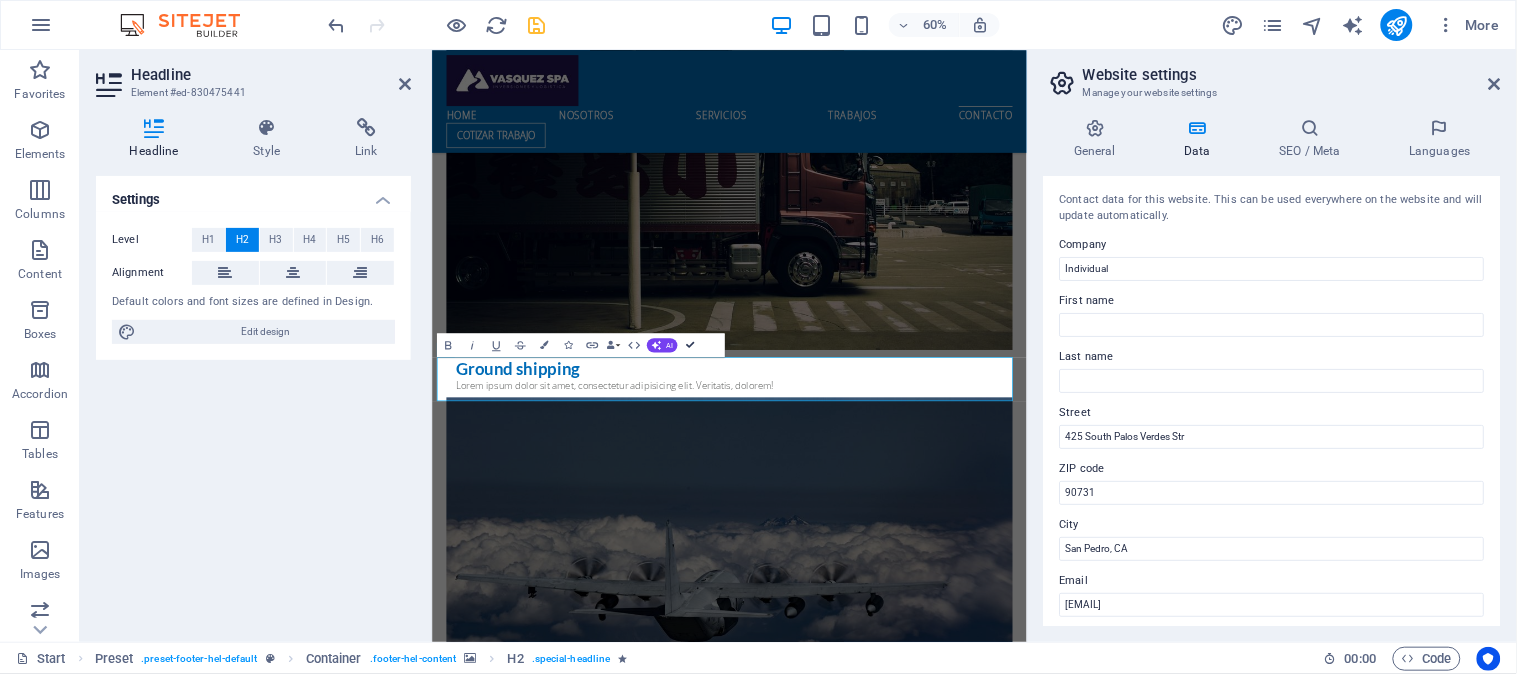 drag, startPoint x: 692, startPoint y: 347, endPoint x: 831, endPoint y: 488, distance: 197.99495 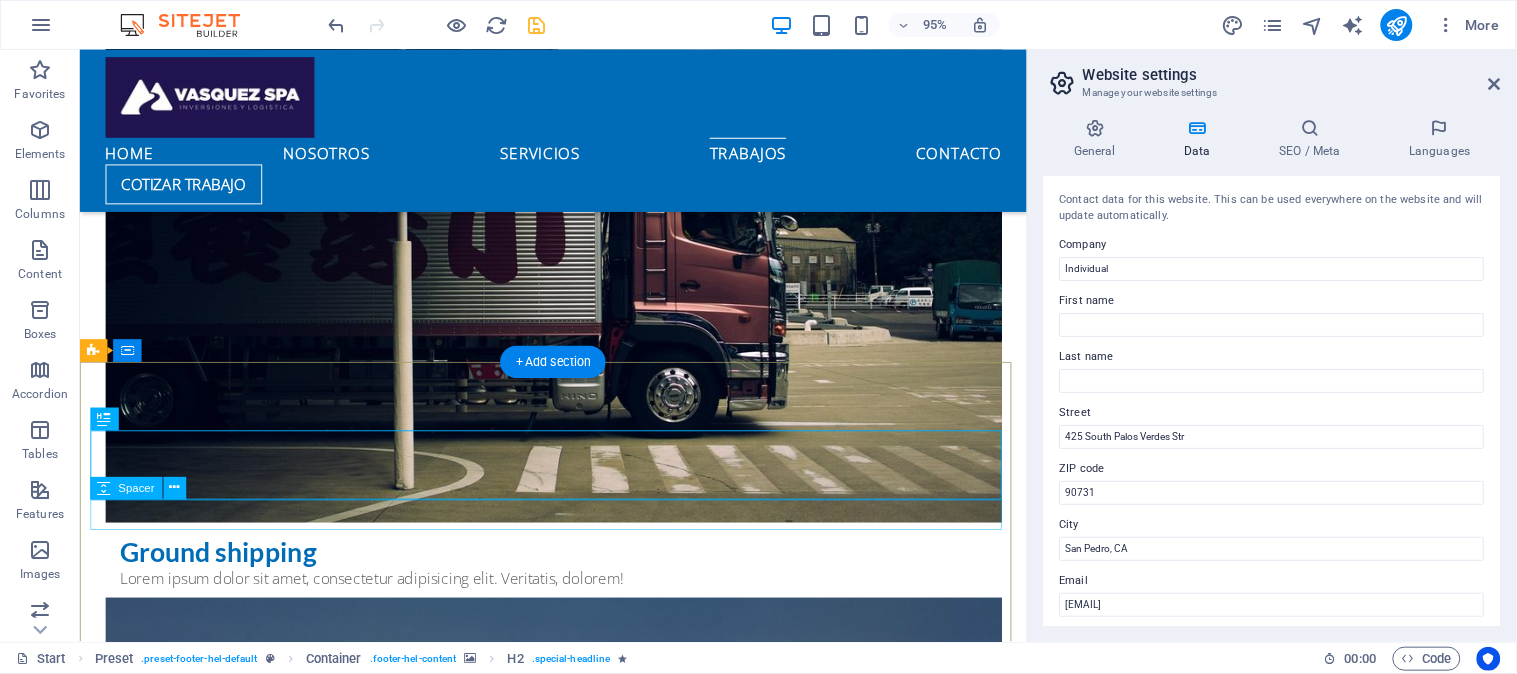 scroll, scrollTop: 2835, scrollLeft: 0, axis: vertical 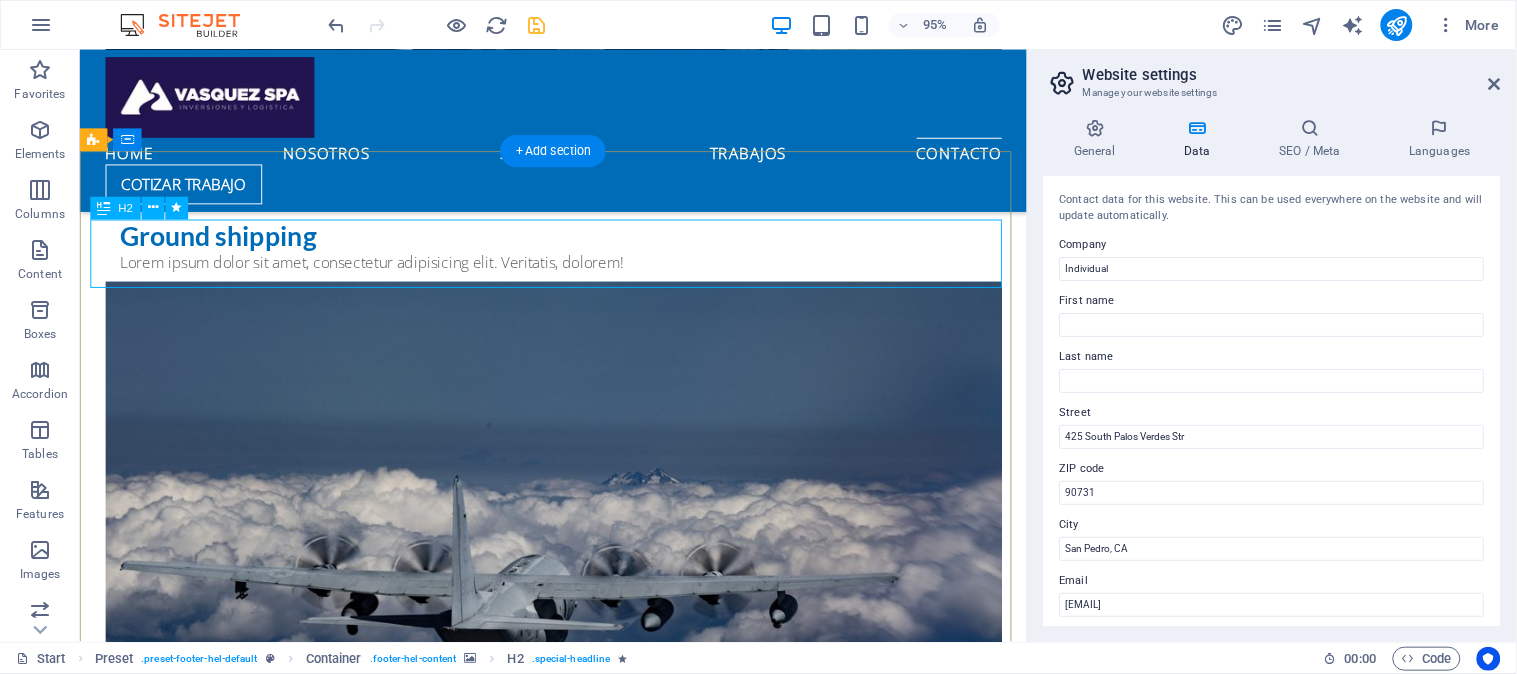 click on "CONTACTENOS A:" at bounding box center (567, 4791) 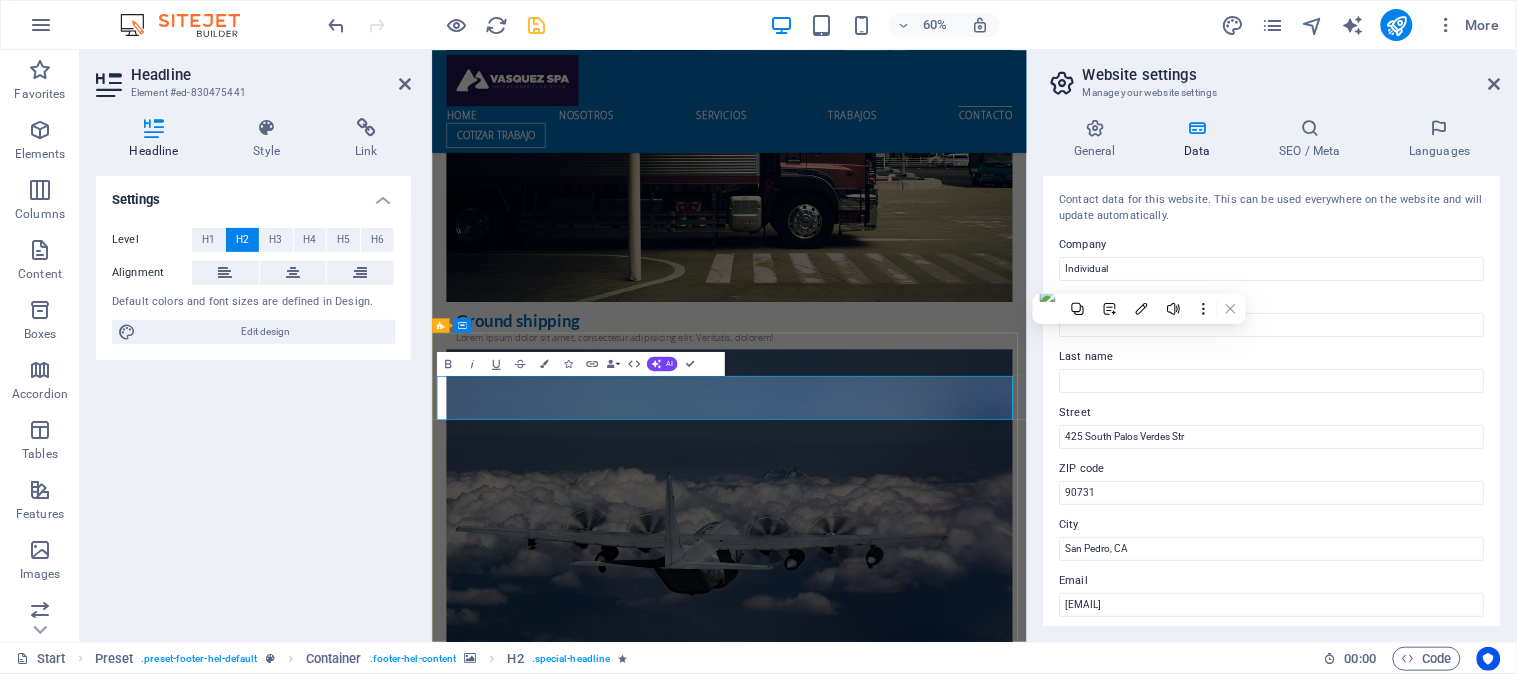 click on "CONTACTENOS A:" at bounding box center [919, 5046] 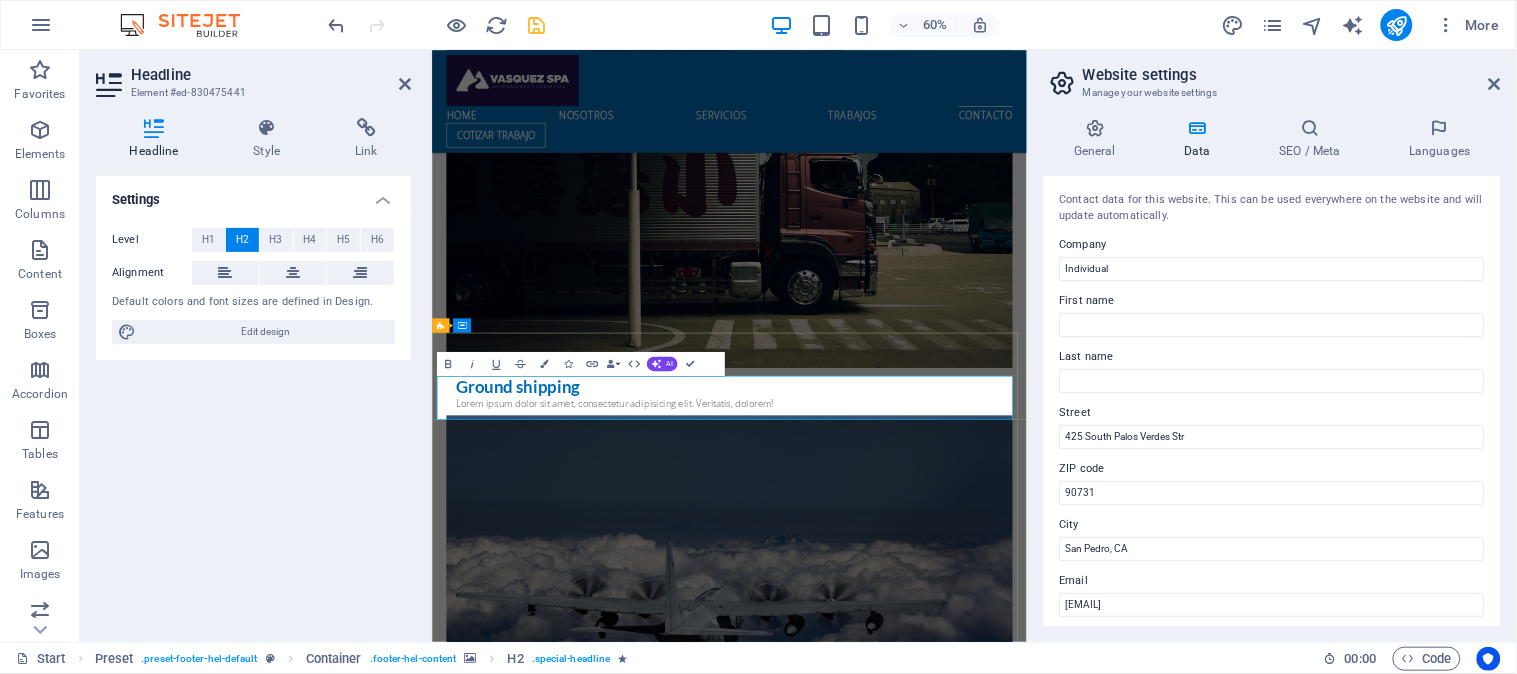 type 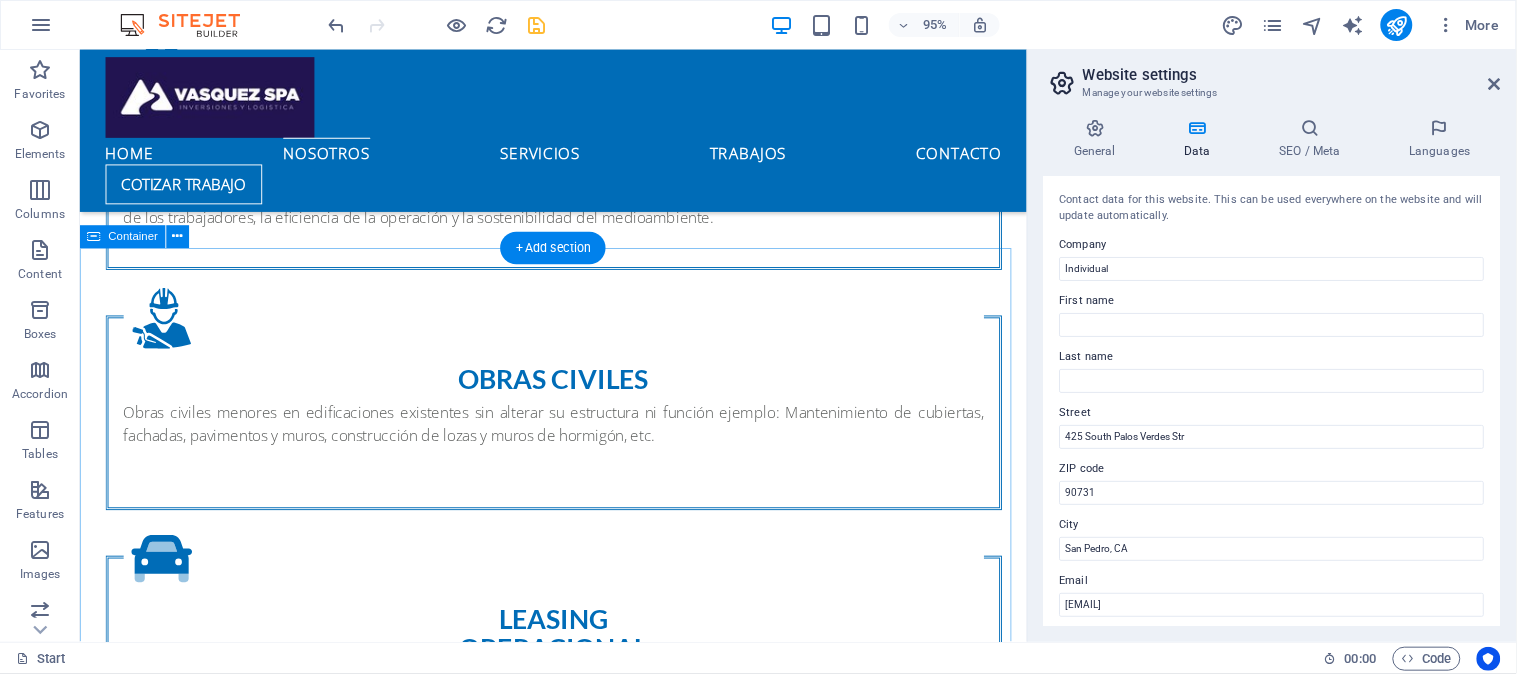 scroll, scrollTop: 1248, scrollLeft: 0, axis: vertical 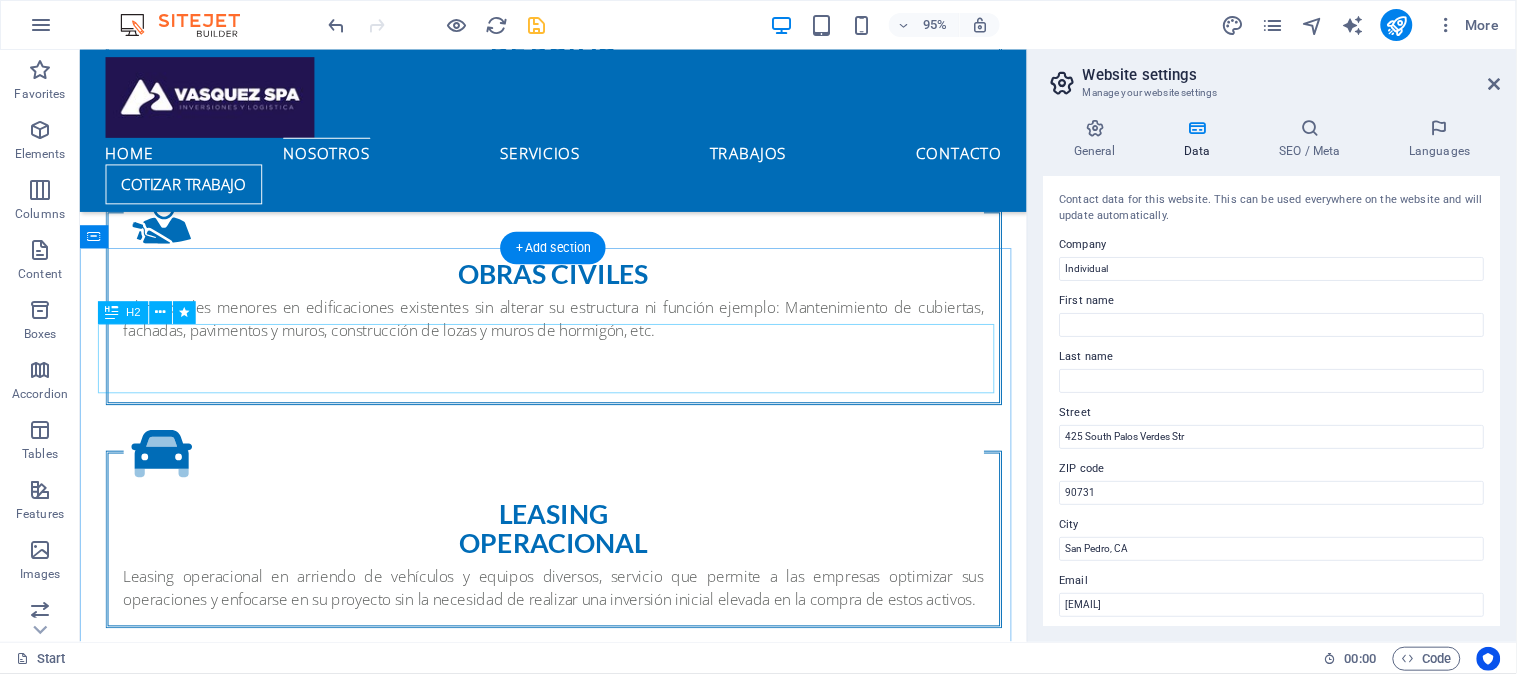 click on "Our Services" at bounding box center (578, 854) 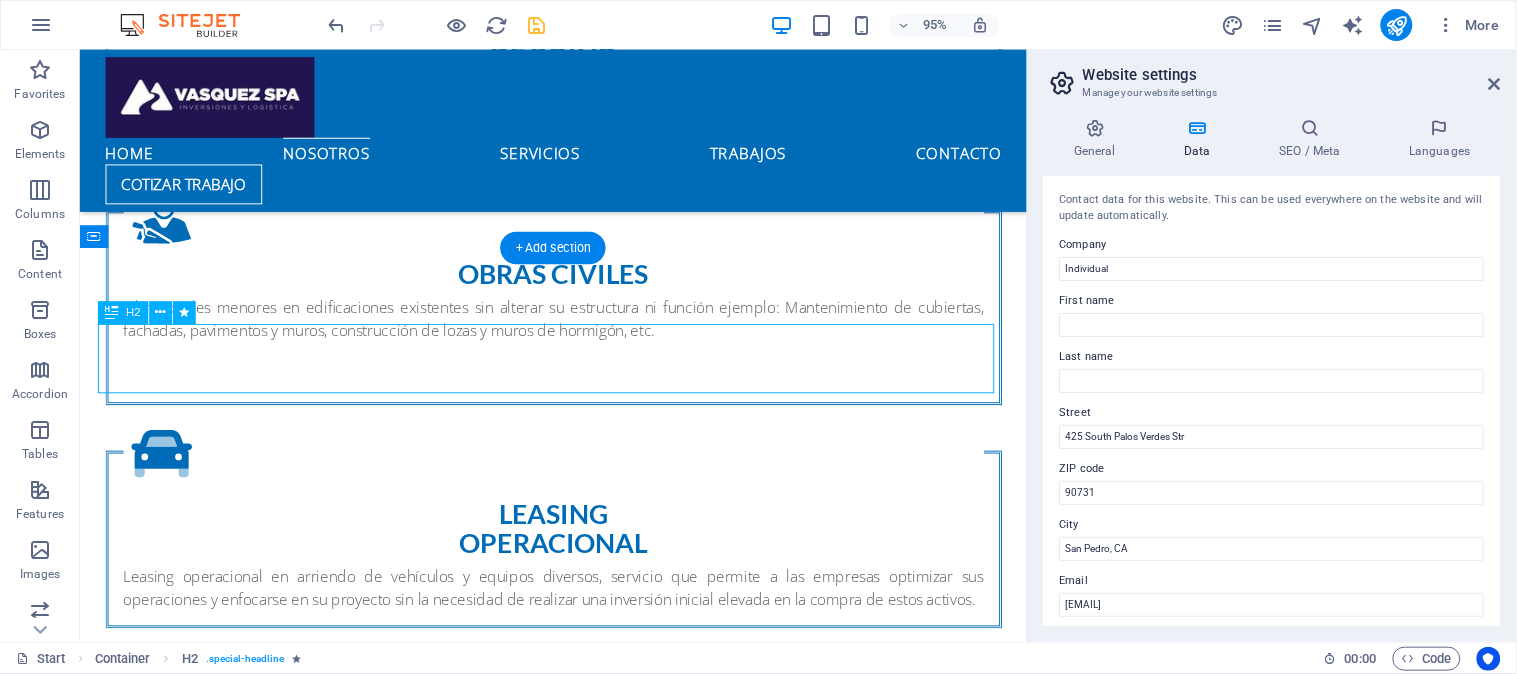 click on "Our Services" at bounding box center [578, 854] 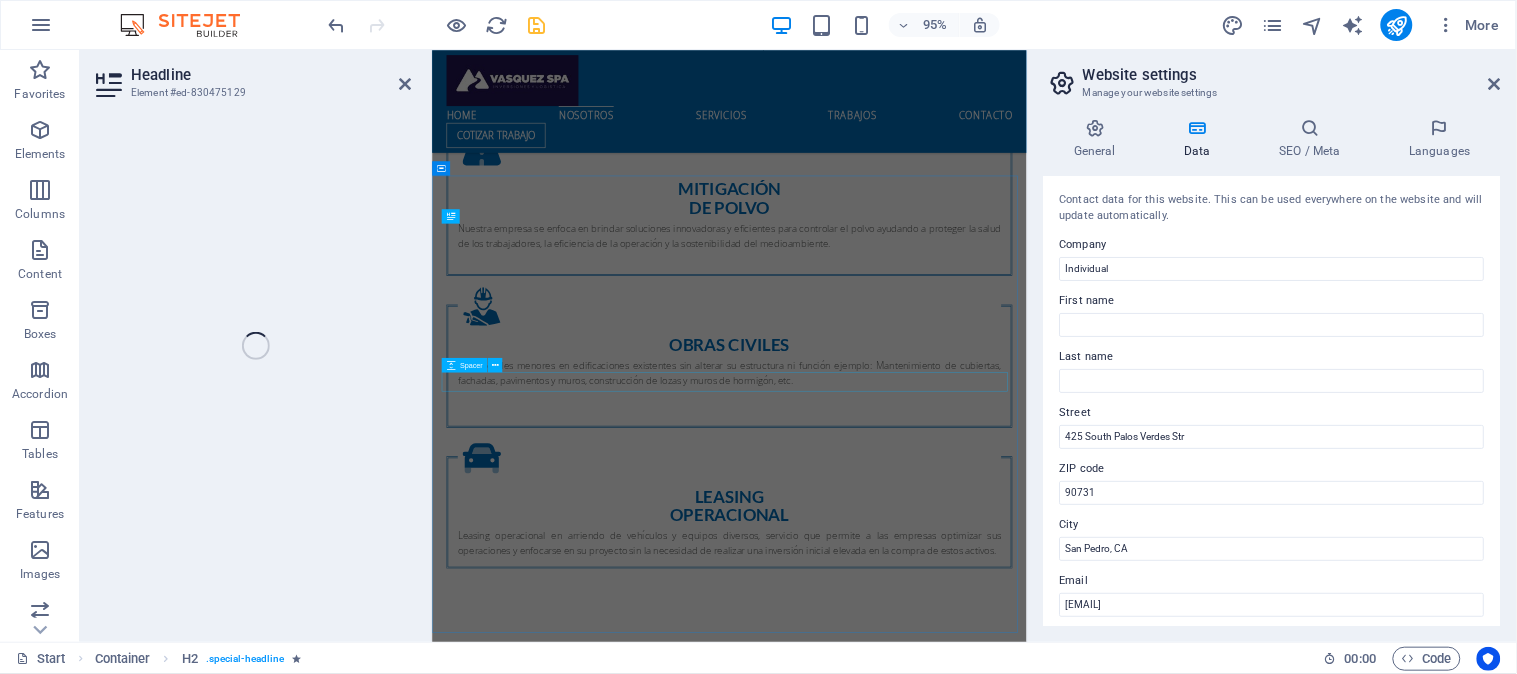 scroll, scrollTop: 1613, scrollLeft: 0, axis: vertical 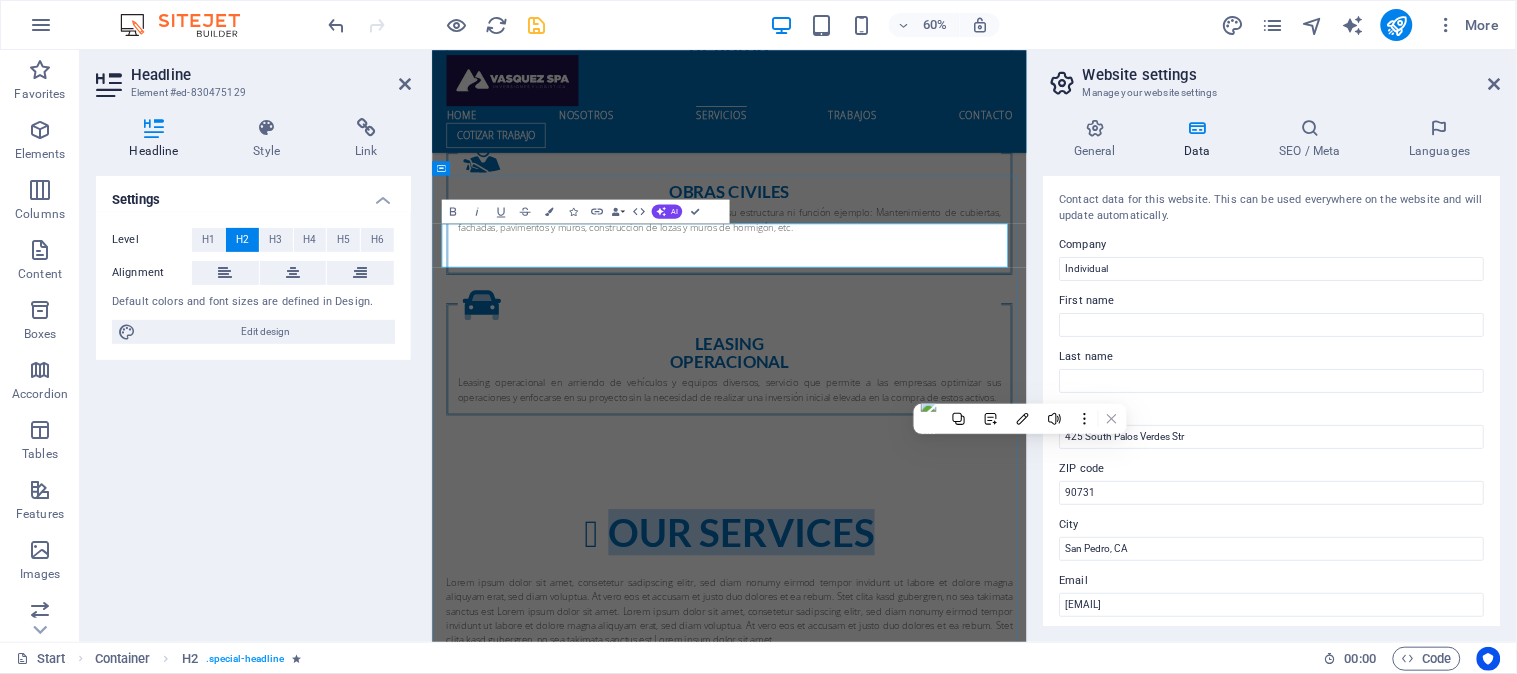 click on "Our Services" at bounding box center (927, 854) 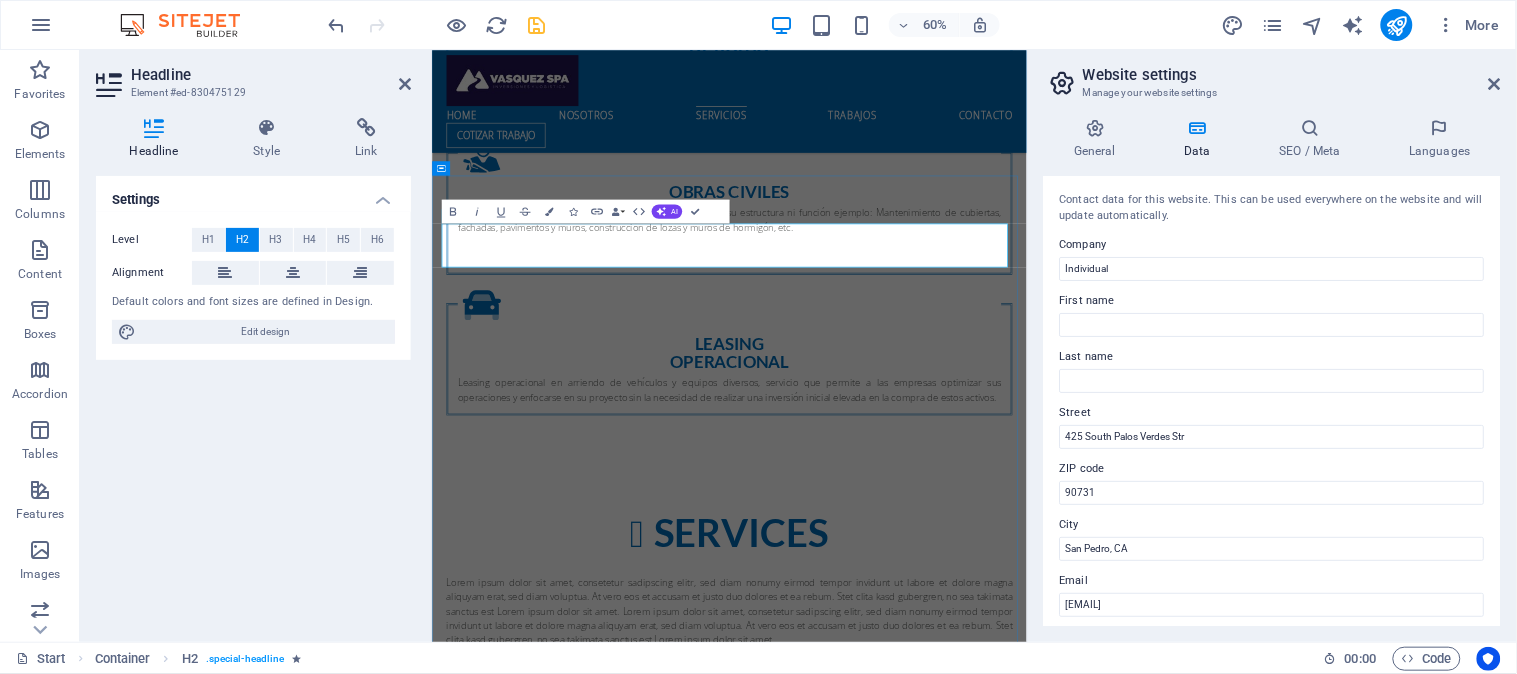 click on "Services" at bounding box center [927, 854] 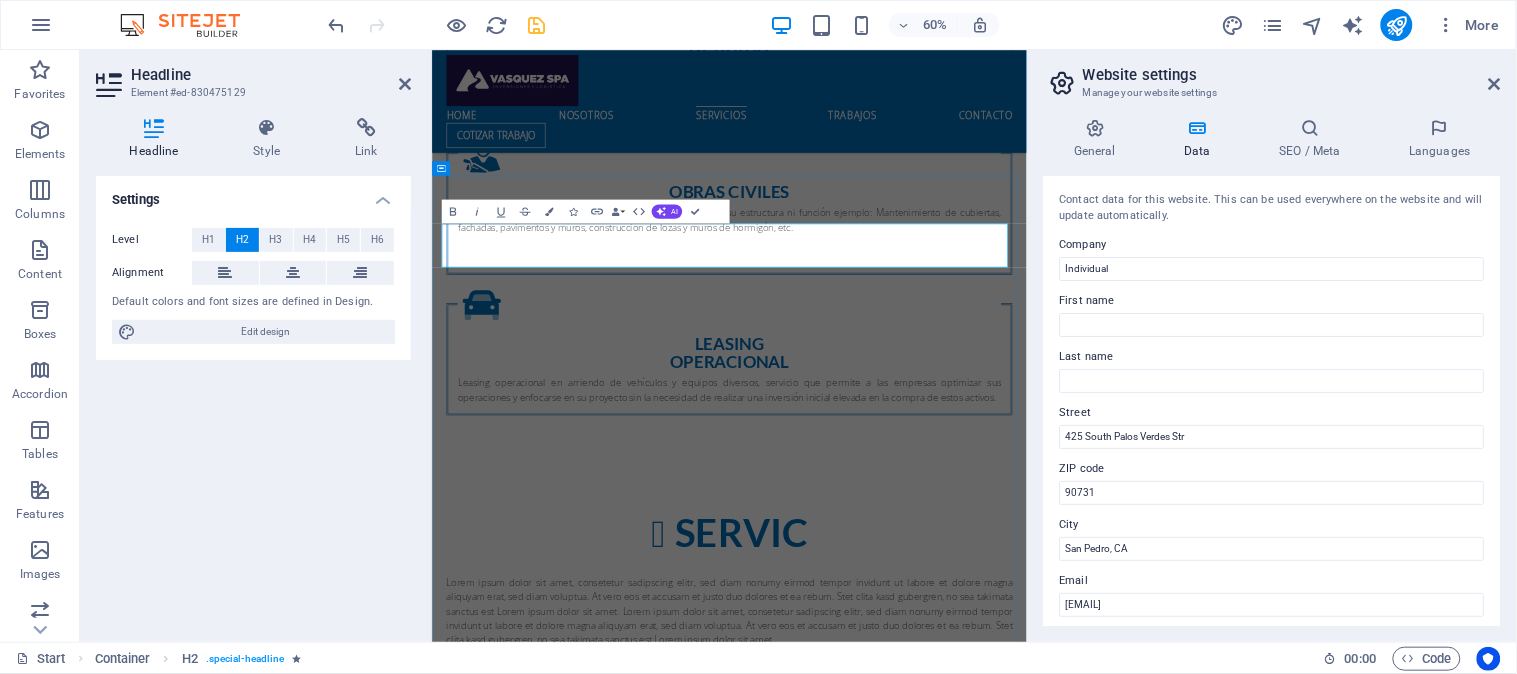 type 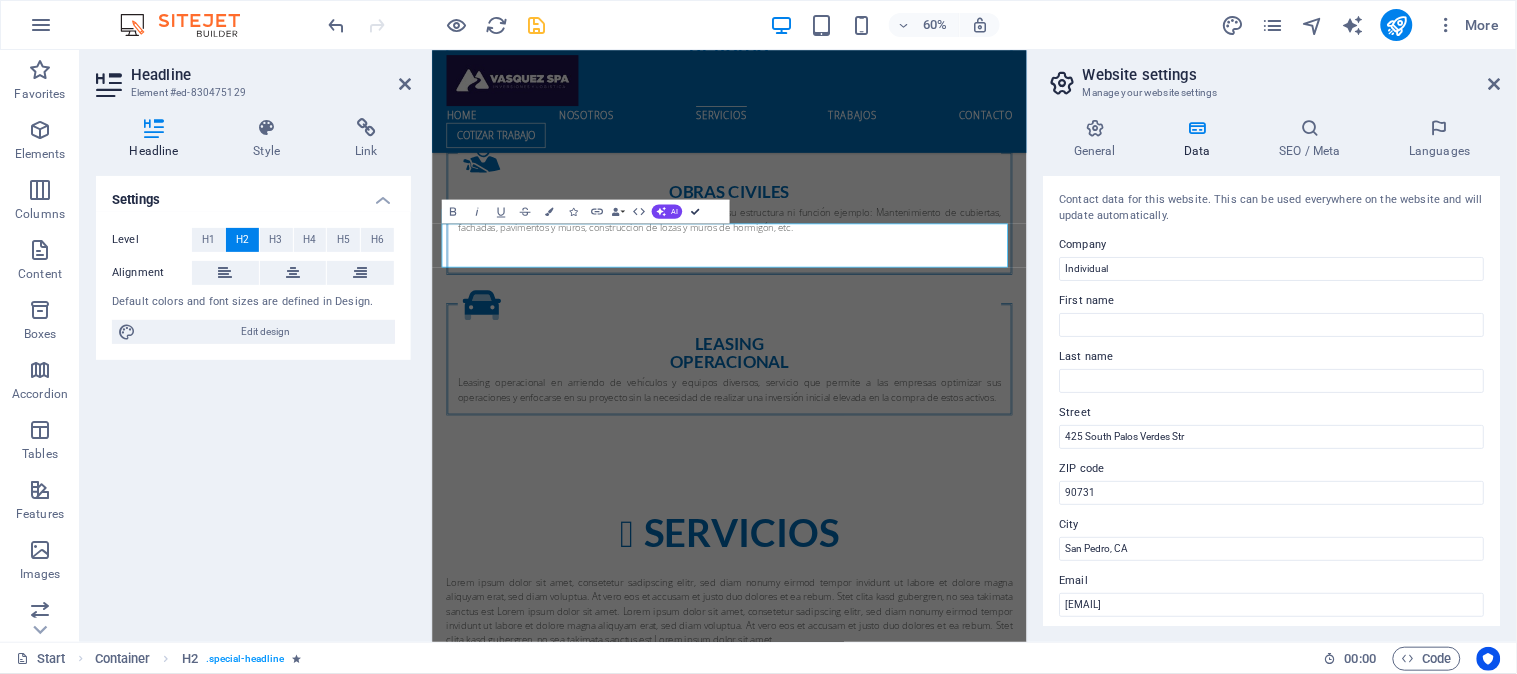 drag, startPoint x: 693, startPoint y: 212, endPoint x: 645, endPoint y: 173, distance: 61.846584 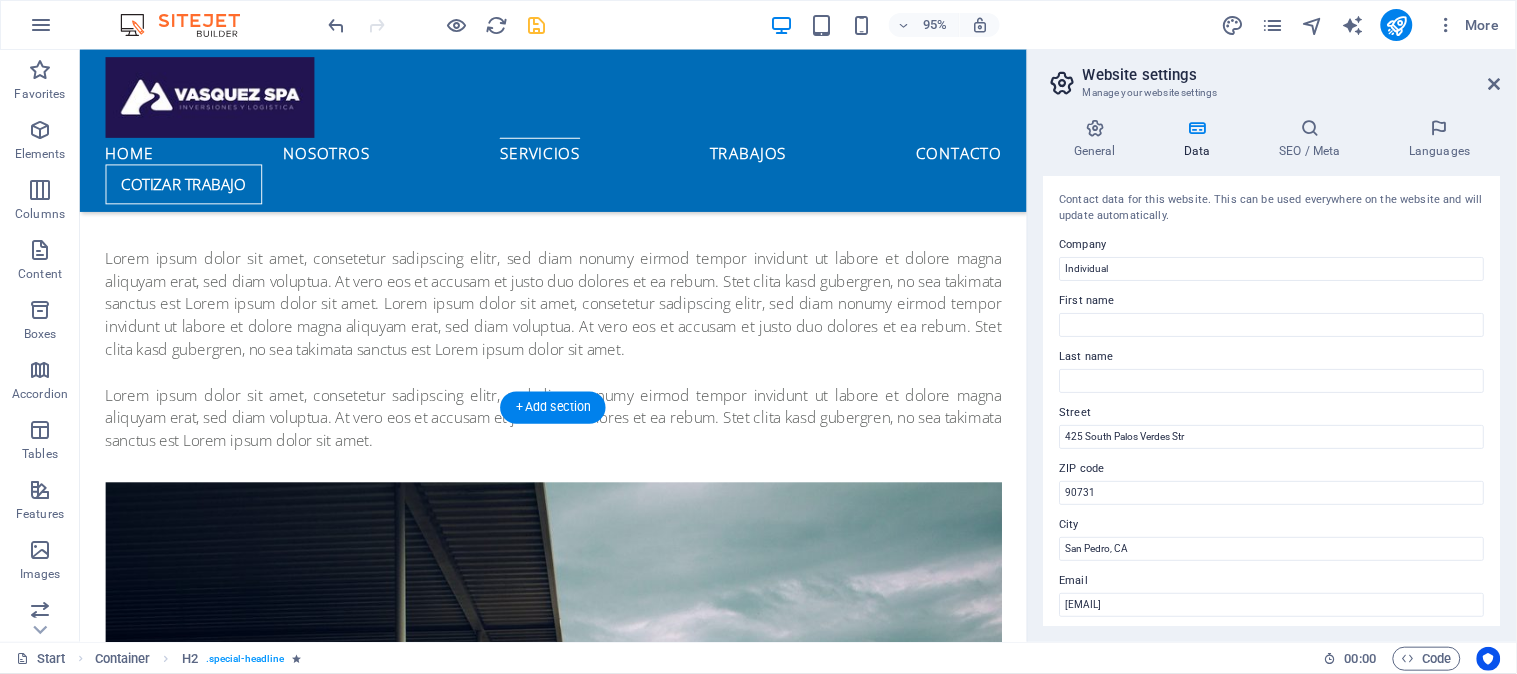 scroll, scrollTop: 2026, scrollLeft: 0, axis: vertical 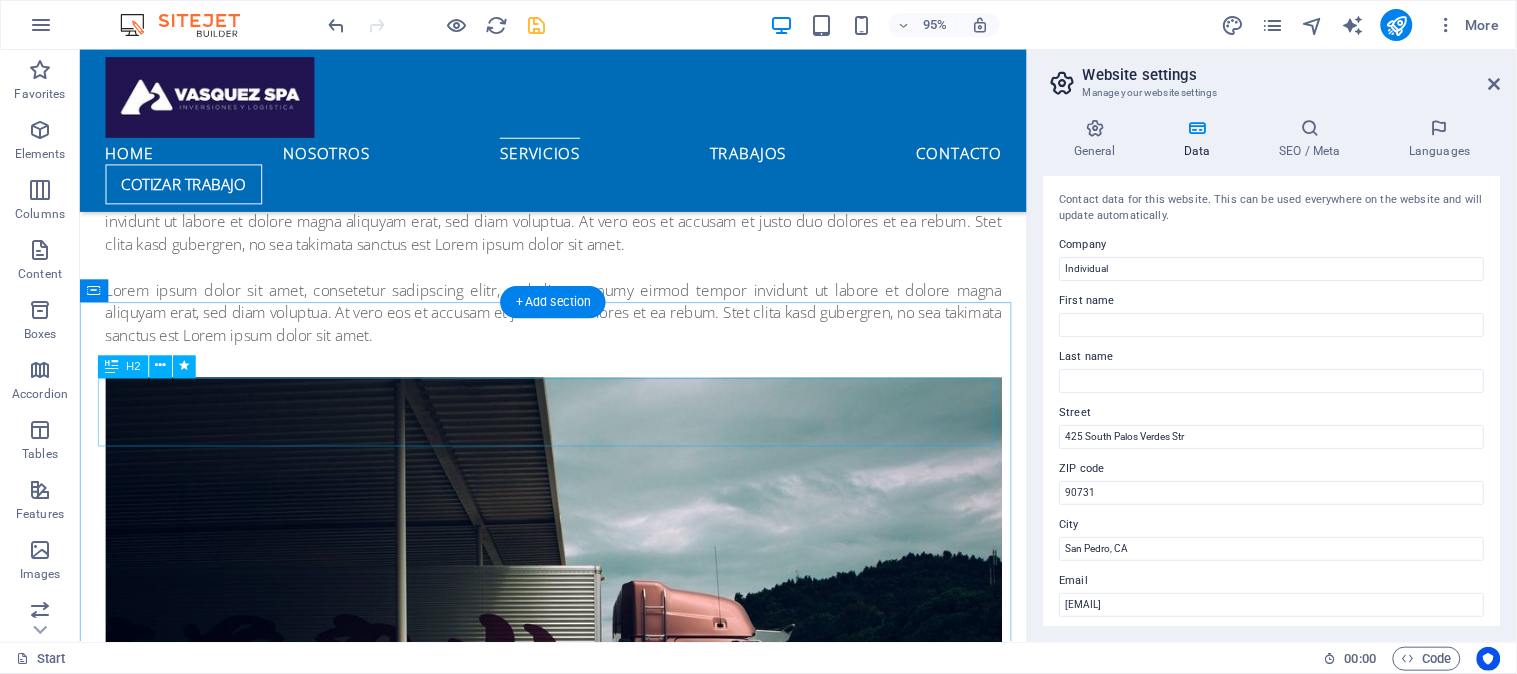 click on "Our Pricing" at bounding box center (578, 3357) 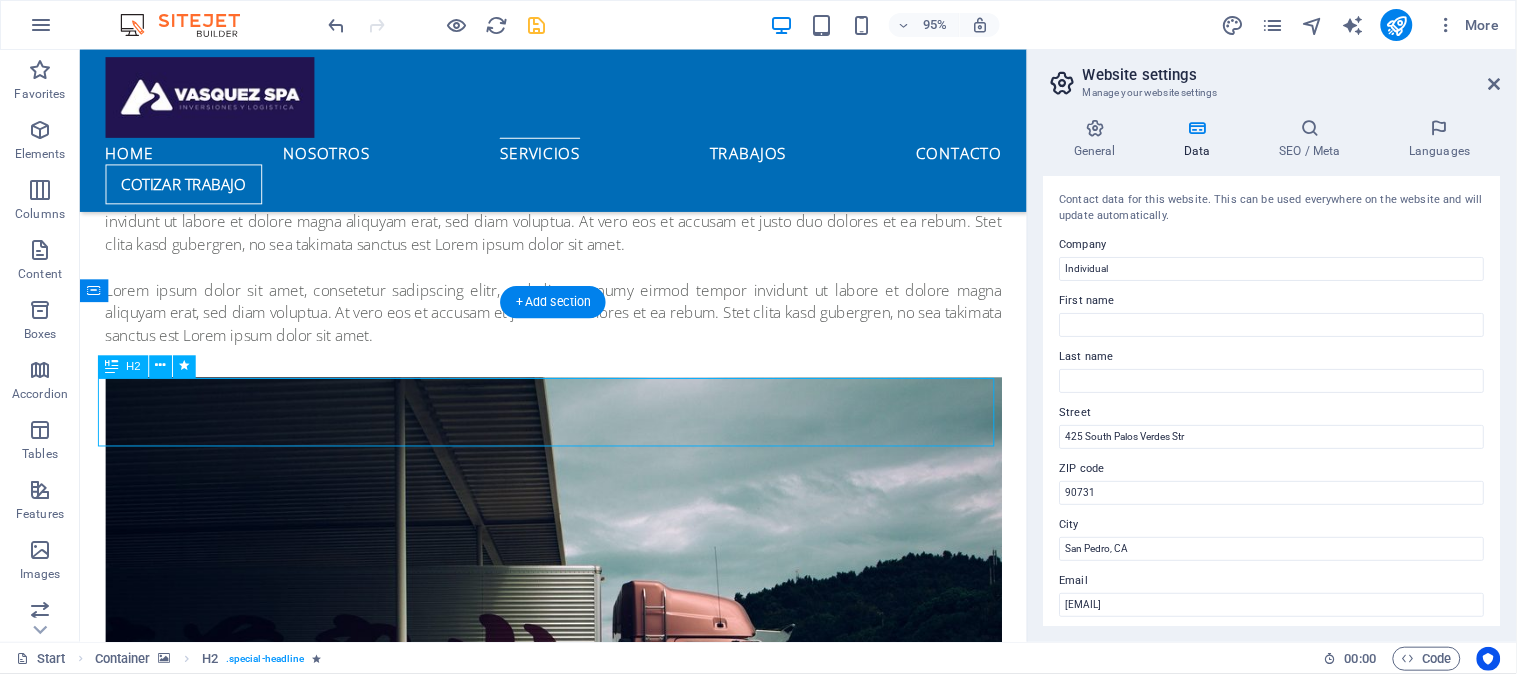 click on "Our Pricing" at bounding box center (578, 3357) 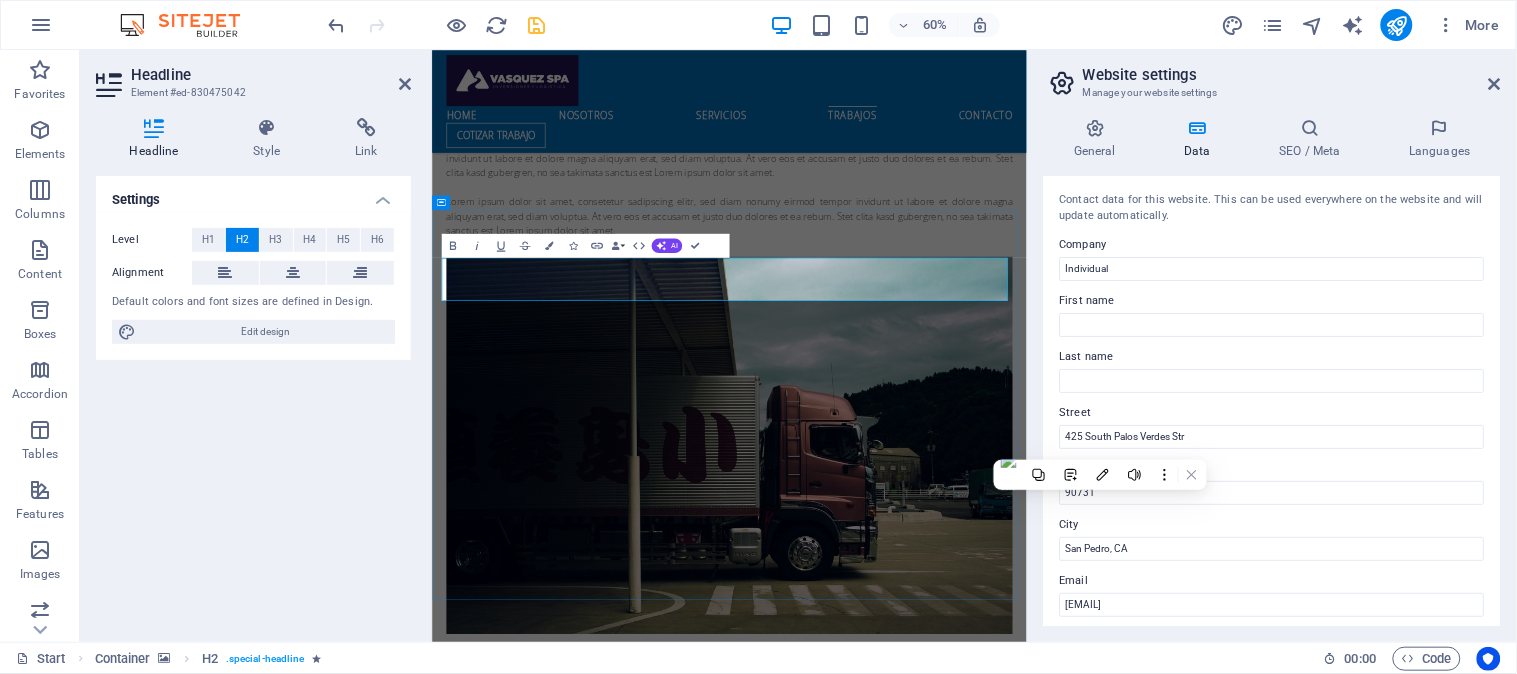 click on "Our Pricing" at bounding box center [927, 3284] 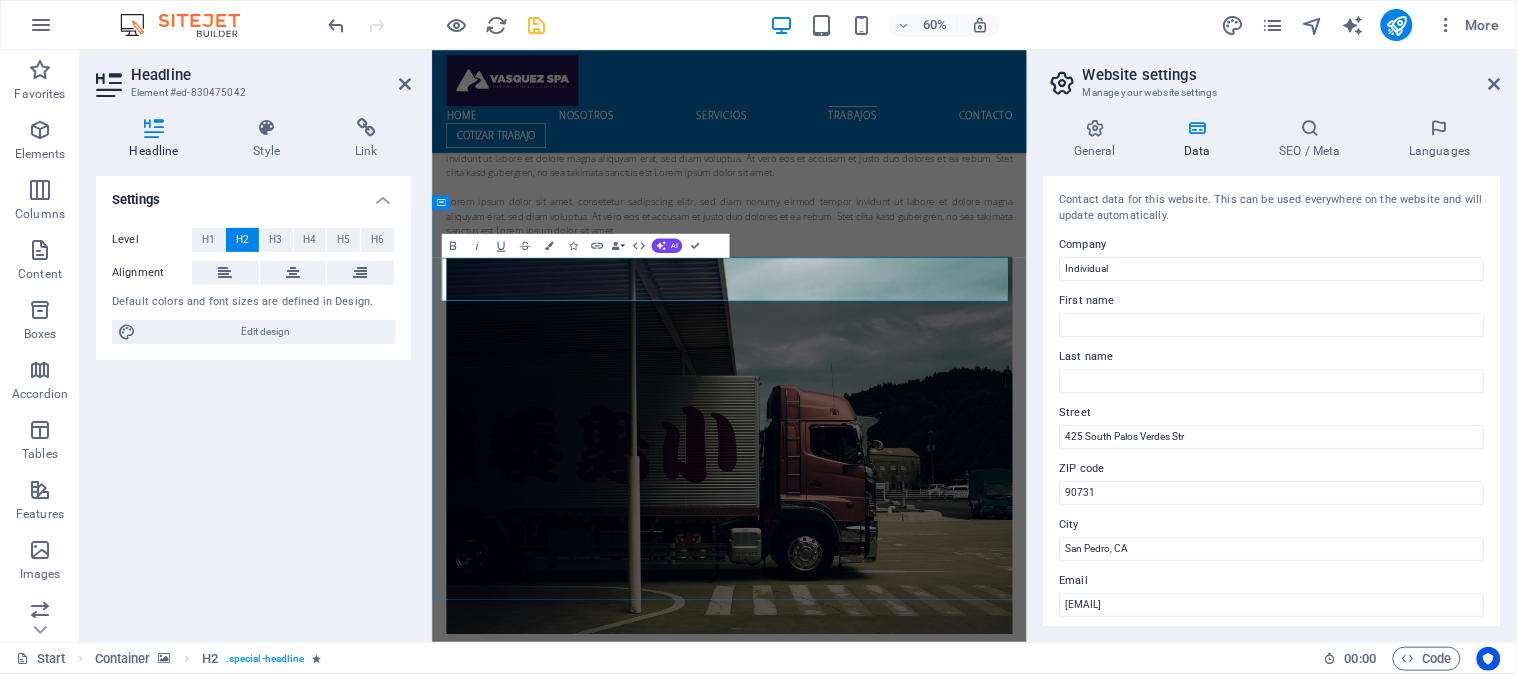 drag, startPoint x: 1186, startPoint y: 426, endPoint x: 770, endPoint y: 432, distance: 416.04327 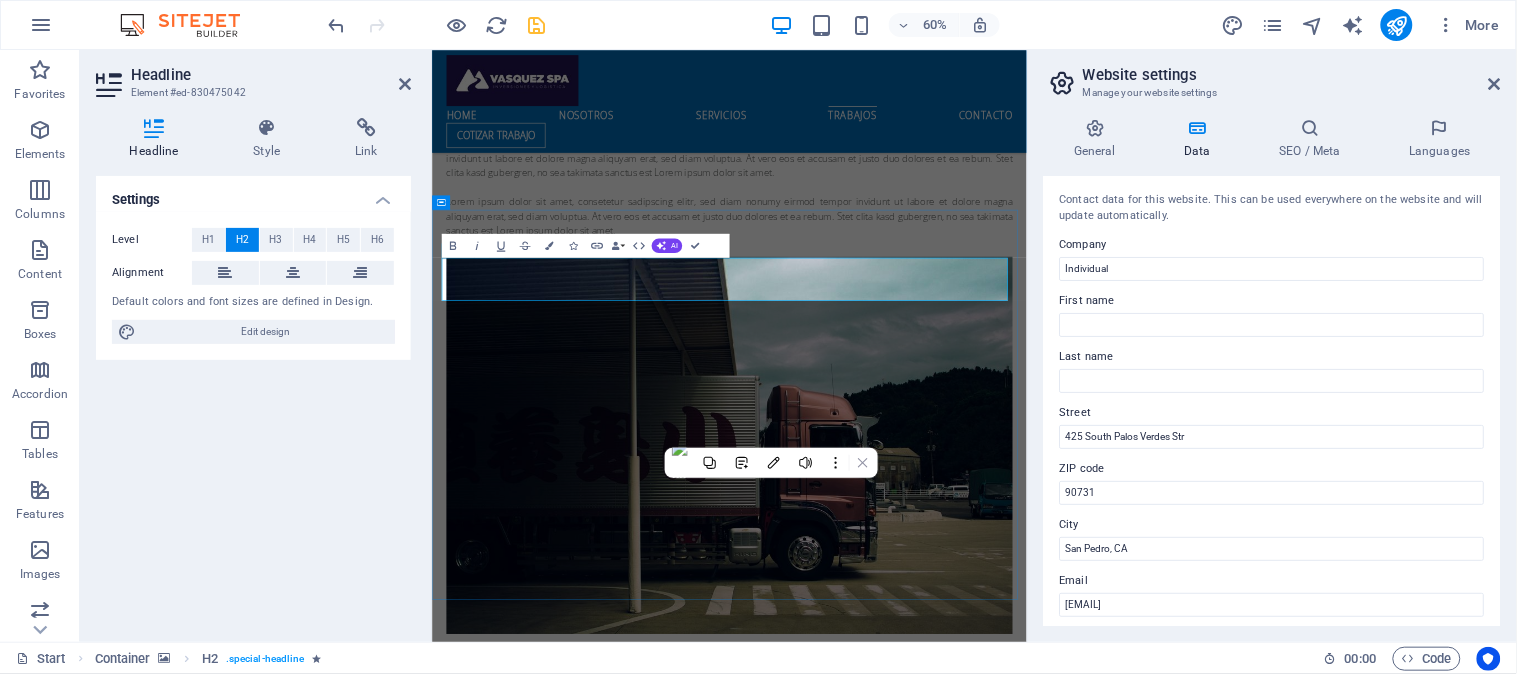 type 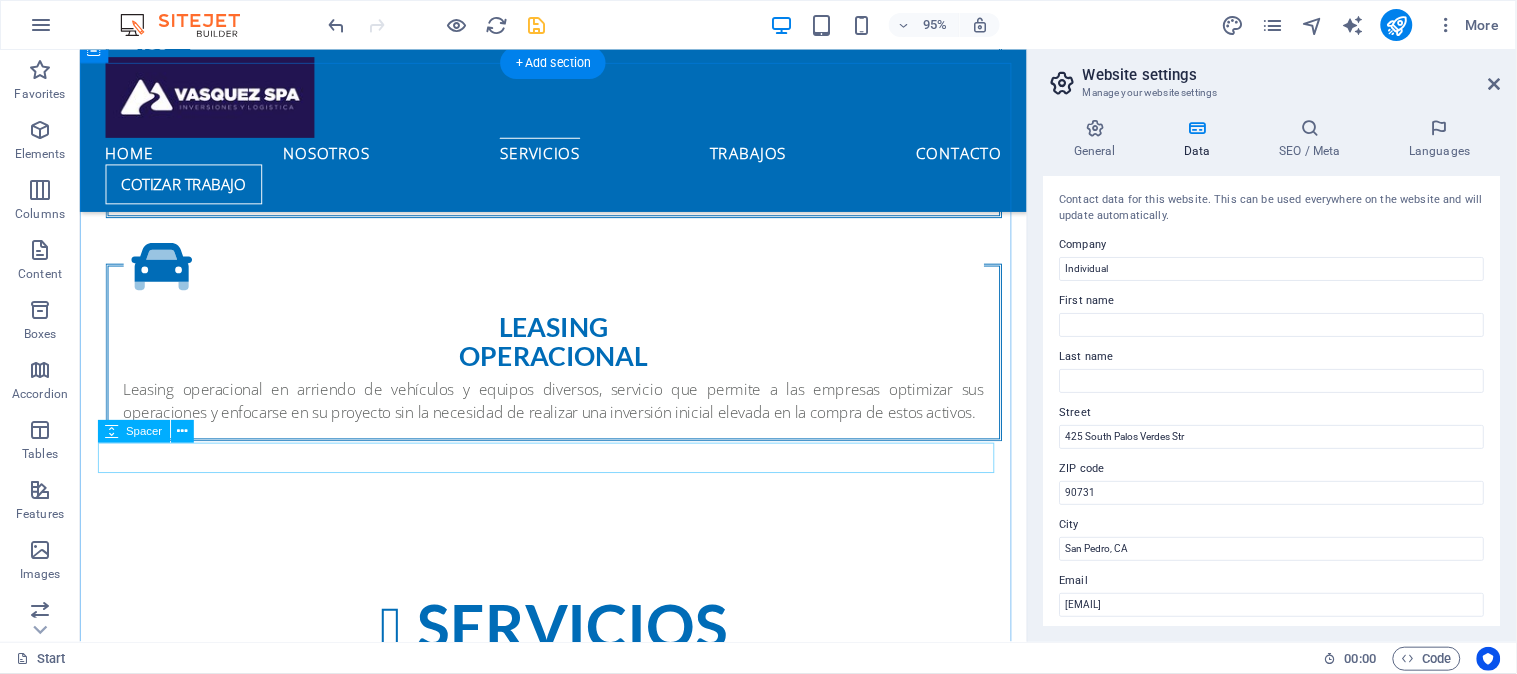 scroll, scrollTop: 1222, scrollLeft: 0, axis: vertical 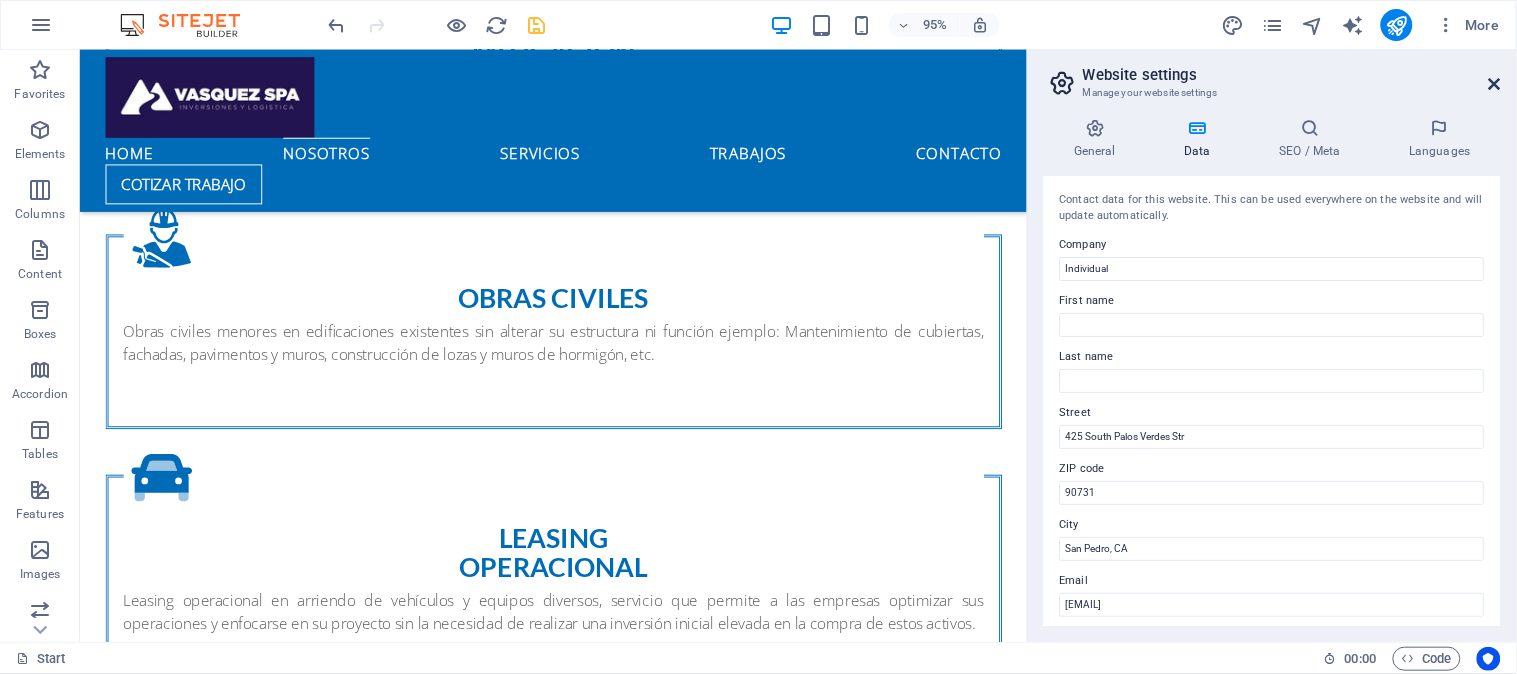 drag, startPoint x: 1491, startPoint y: 78, endPoint x: 1410, endPoint y: 28, distance: 95.189285 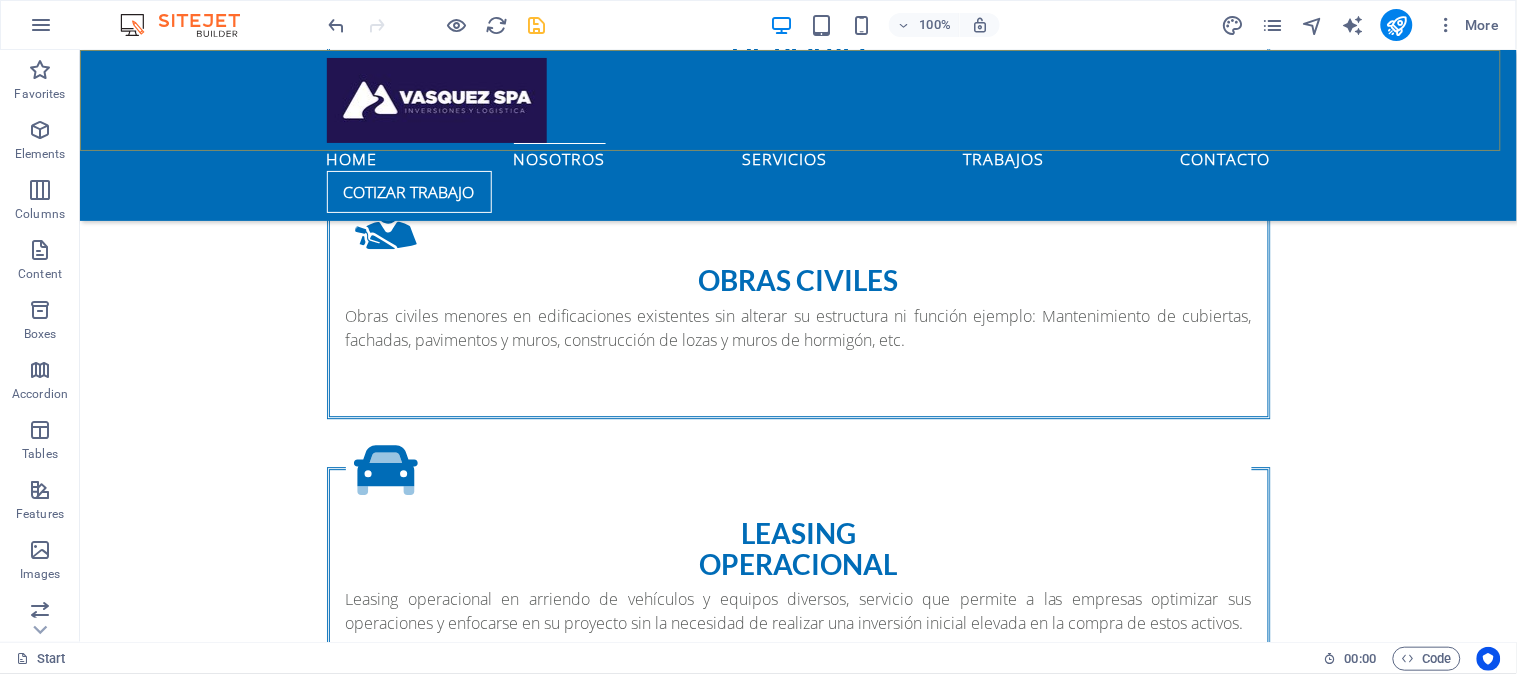 scroll, scrollTop: 1191, scrollLeft: 0, axis: vertical 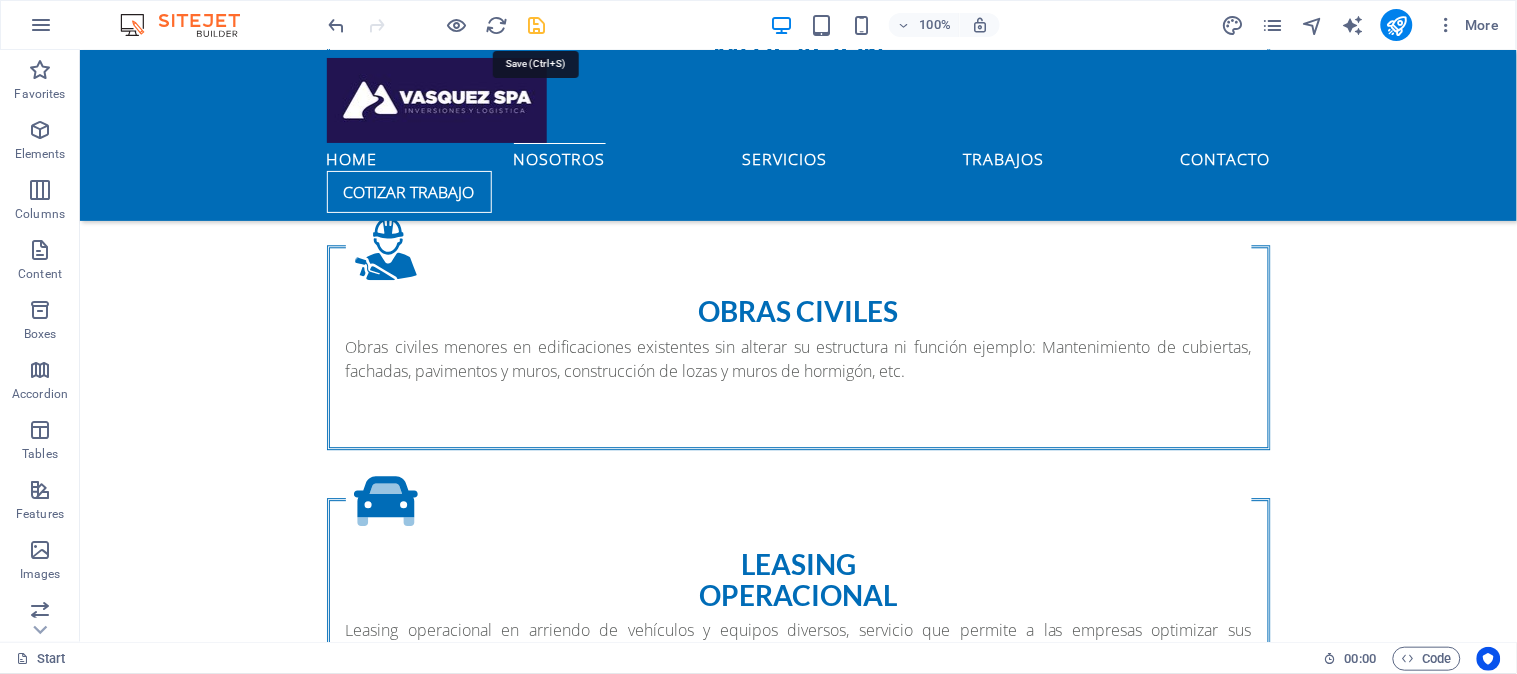 click at bounding box center [537, 25] 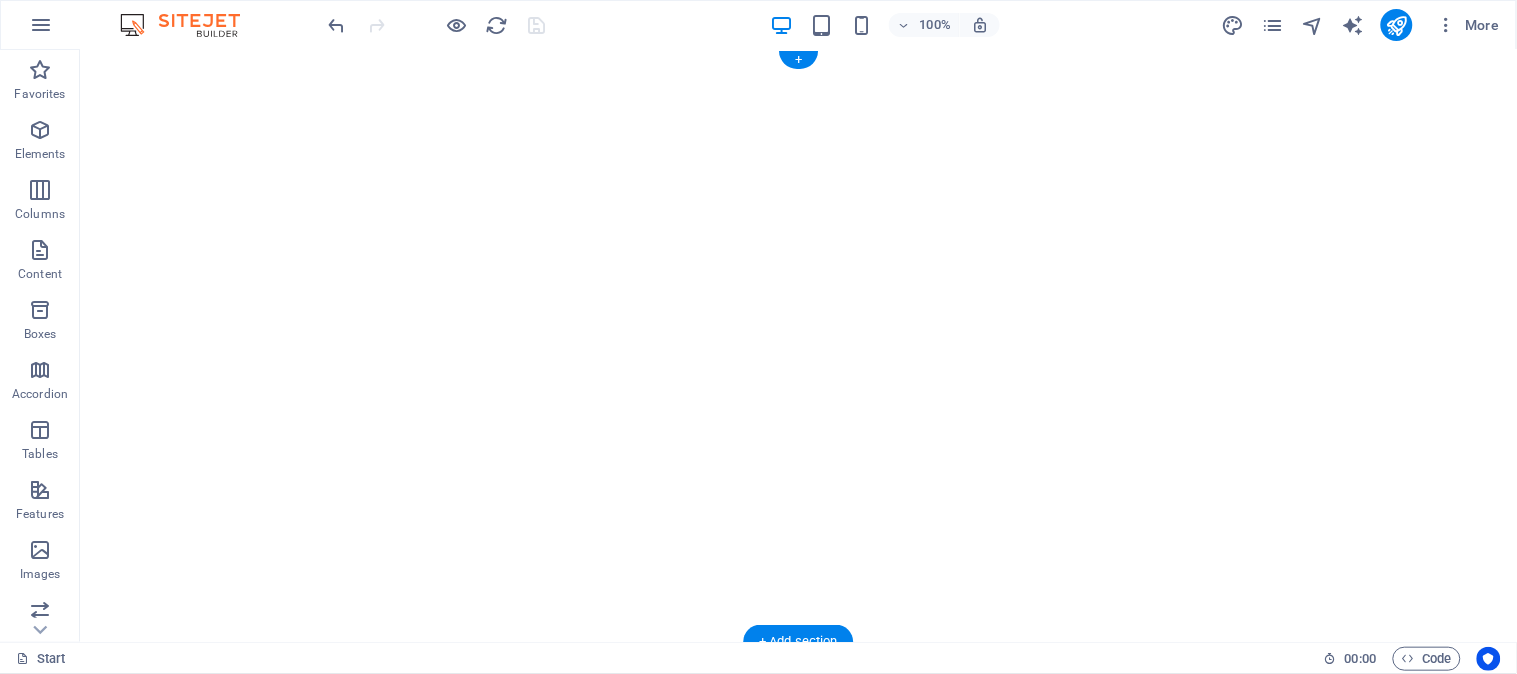 scroll, scrollTop: 0, scrollLeft: 0, axis: both 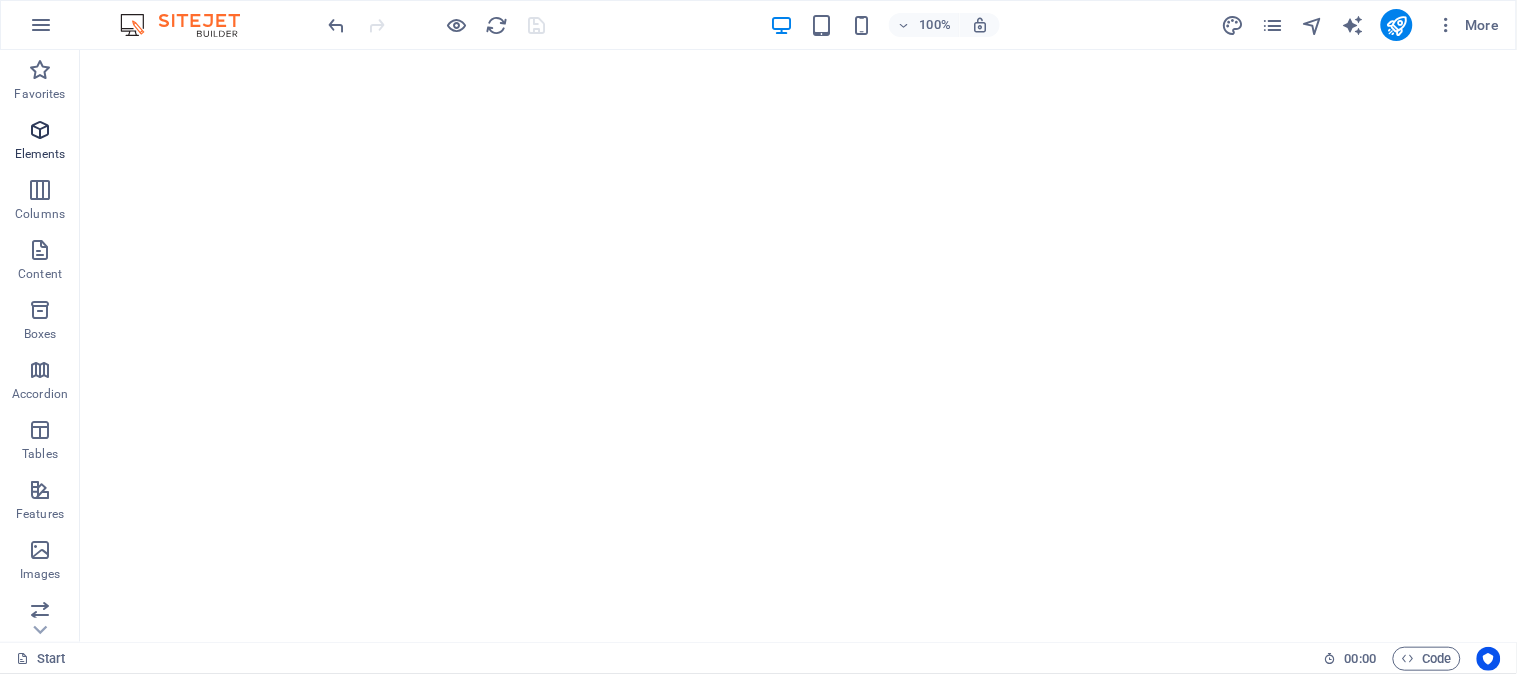 click at bounding box center (40, 130) 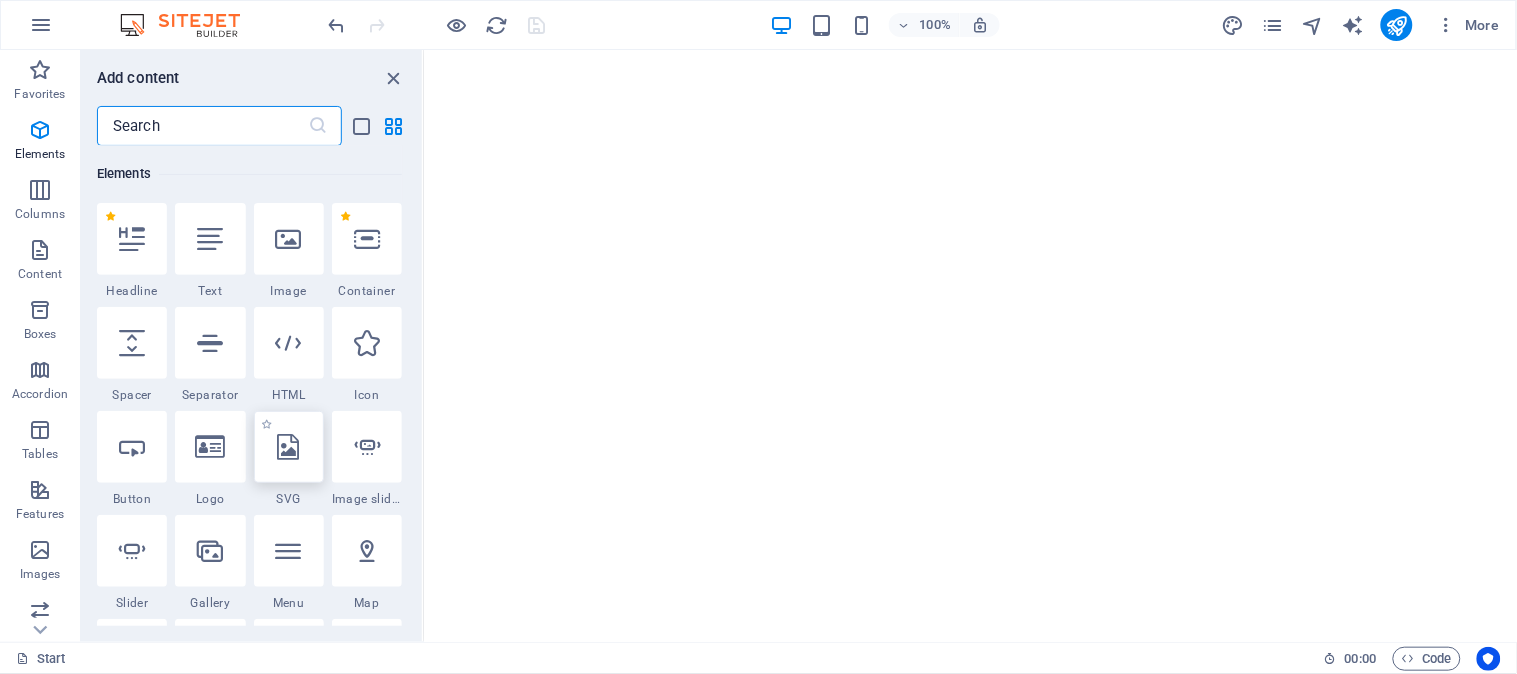scroll, scrollTop: 102, scrollLeft: 0, axis: vertical 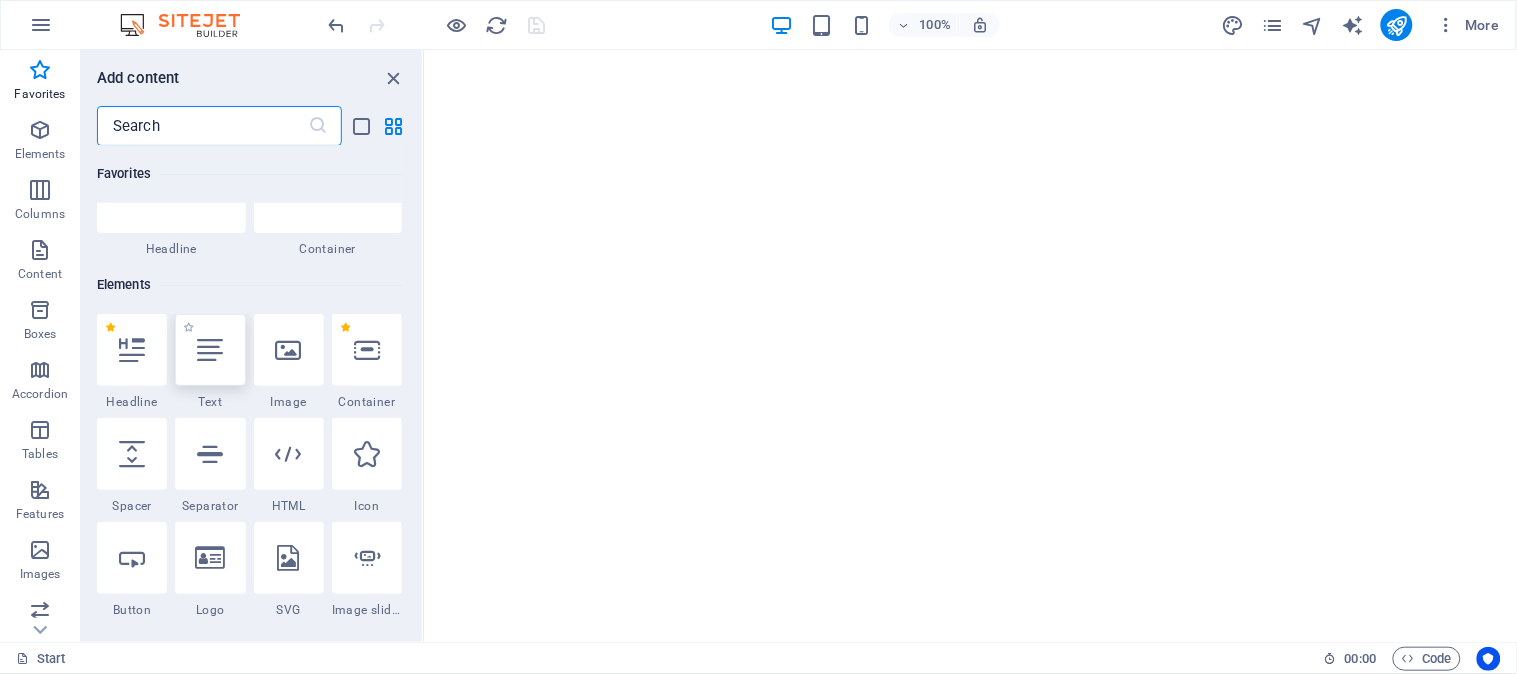 click at bounding box center (210, 350) 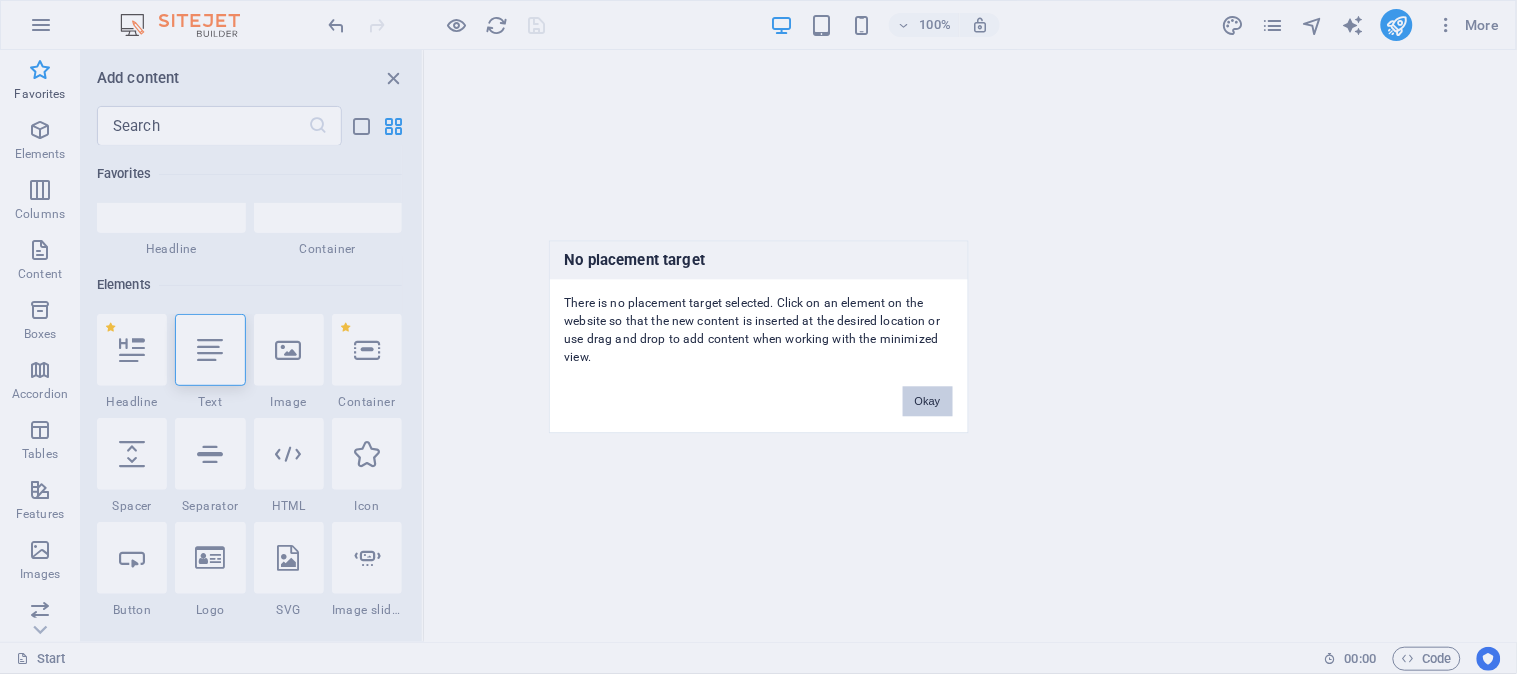 click on "Okay" at bounding box center [928, 402] 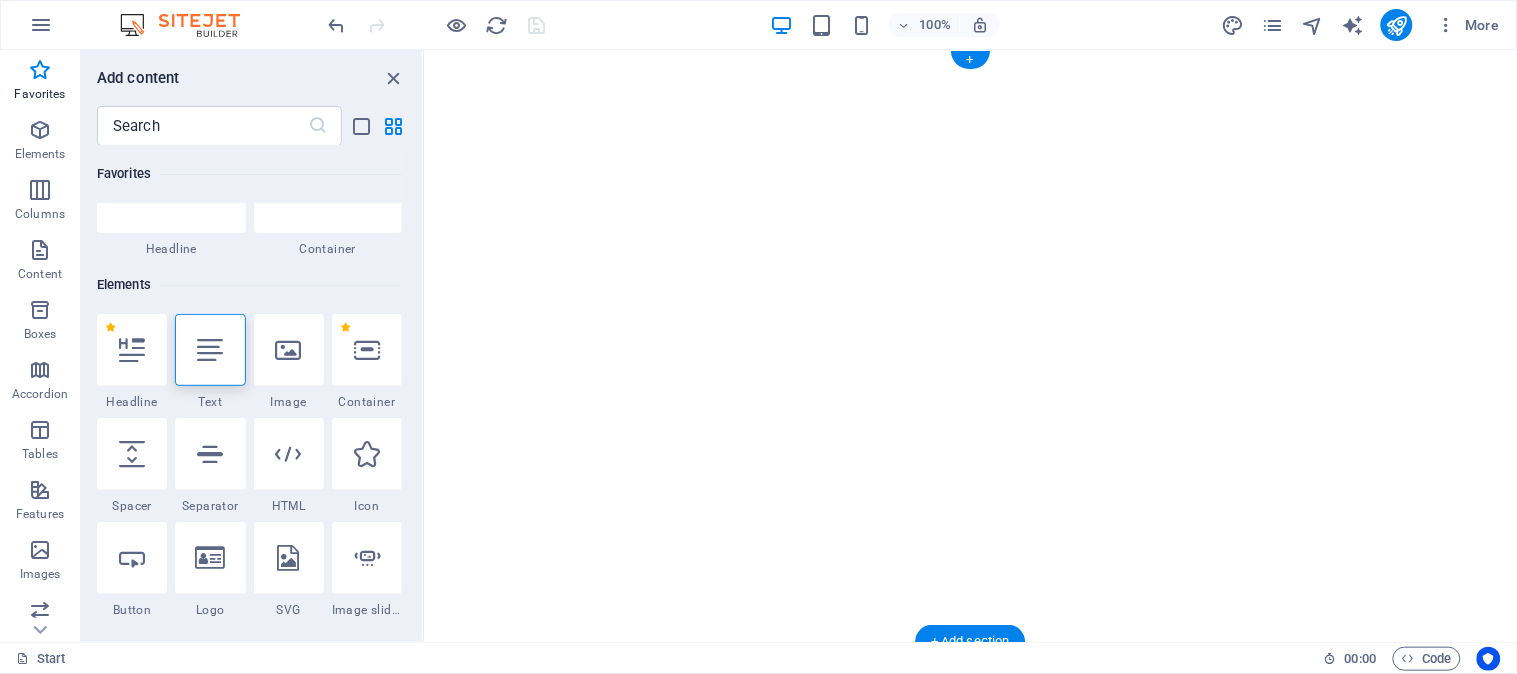 click at bounding box center [-2270, 49] 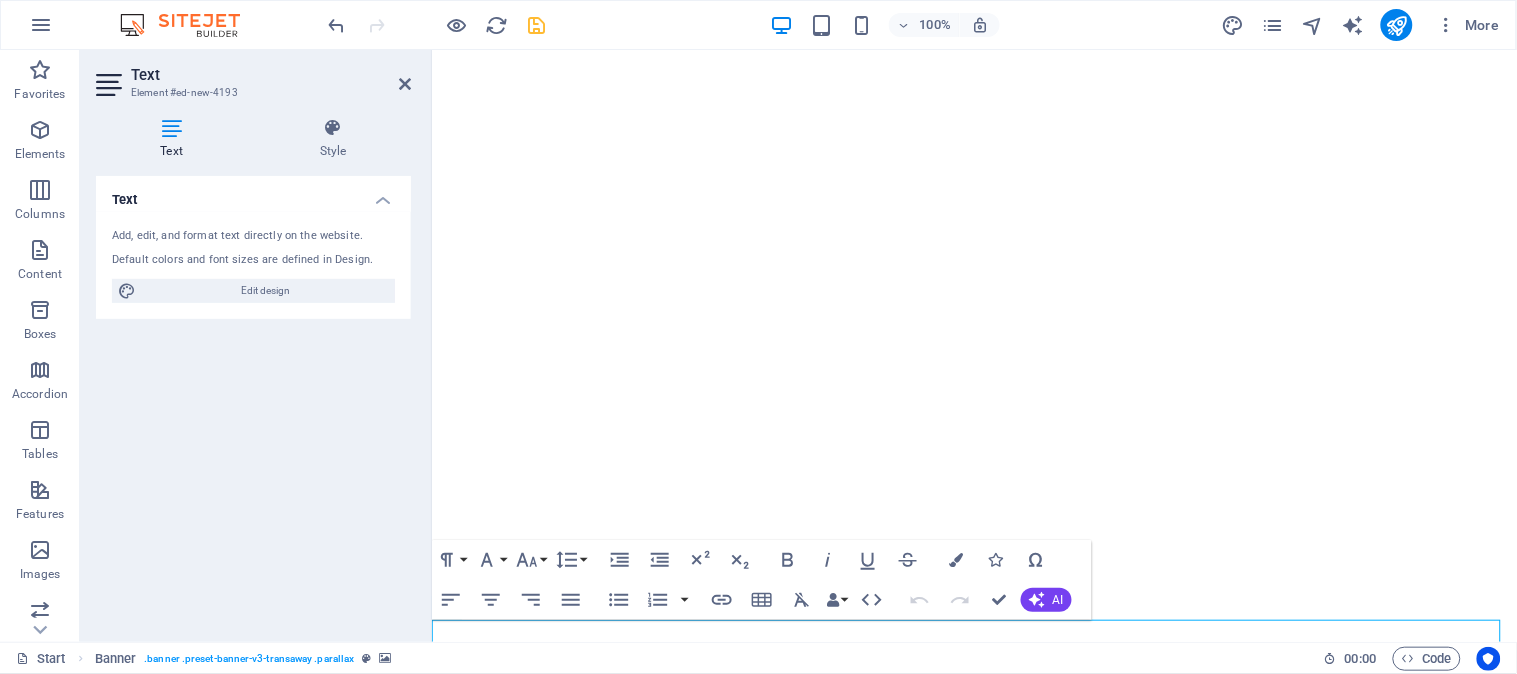 scroll, scrollTop: 307, scrollLeft: 0, axis: vertical 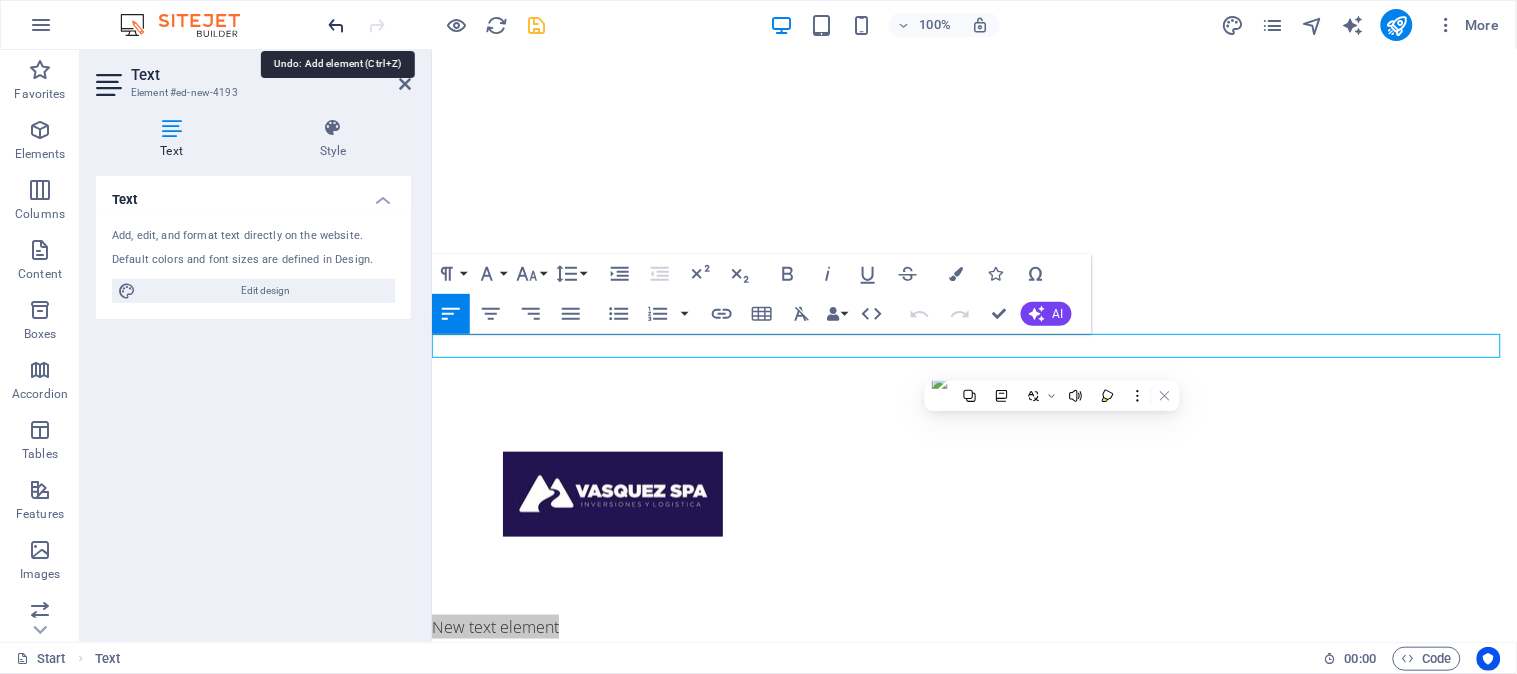 click at bounding box center (337, 25) 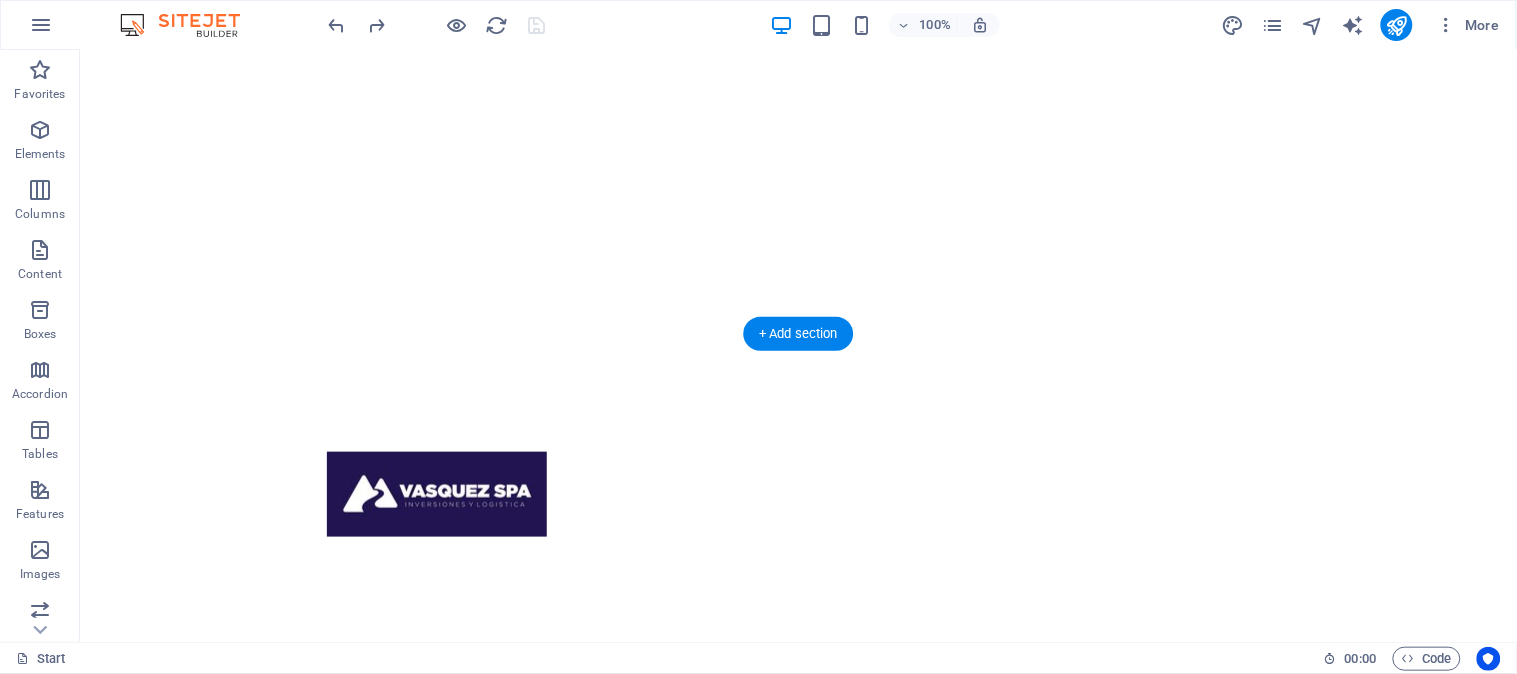 scroll, scrollTop: 0, scrollLeft: 0, axis: both 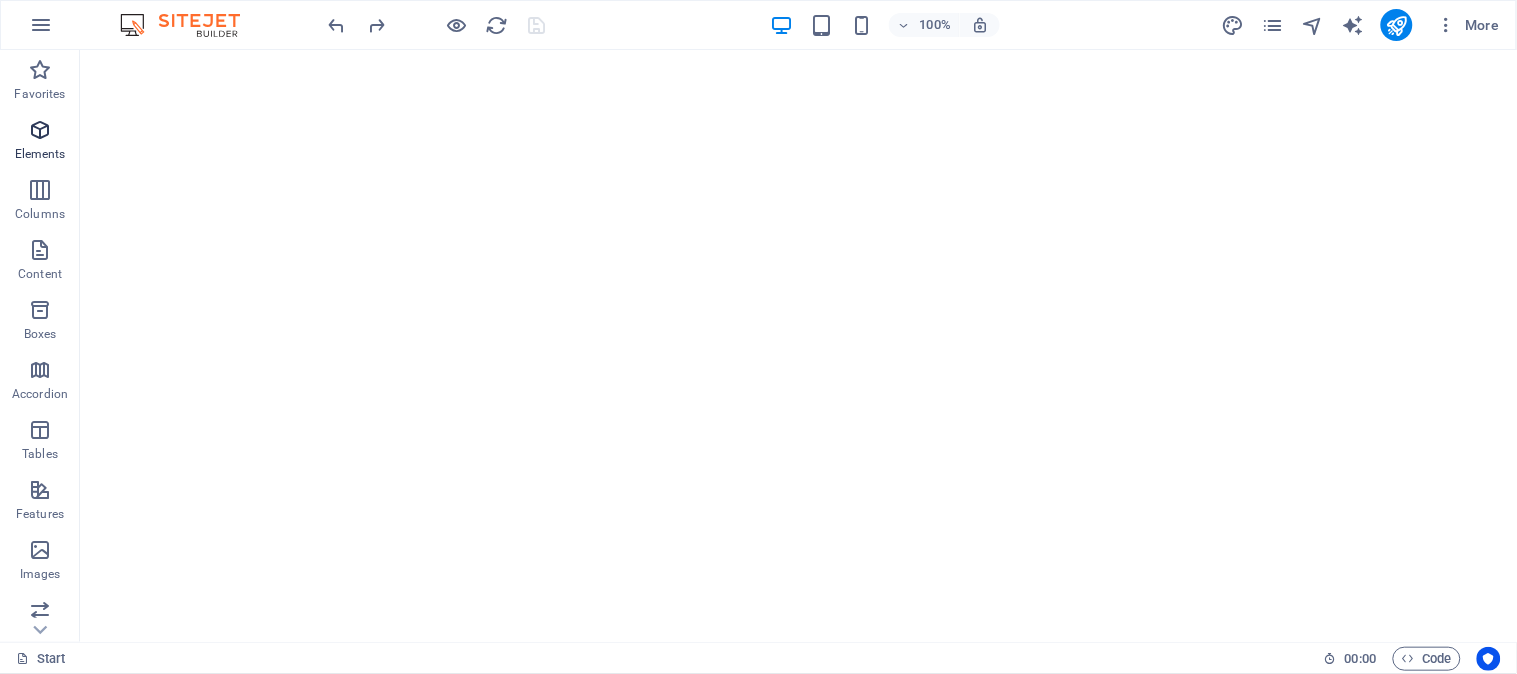 click at bounding box center [40, 130] 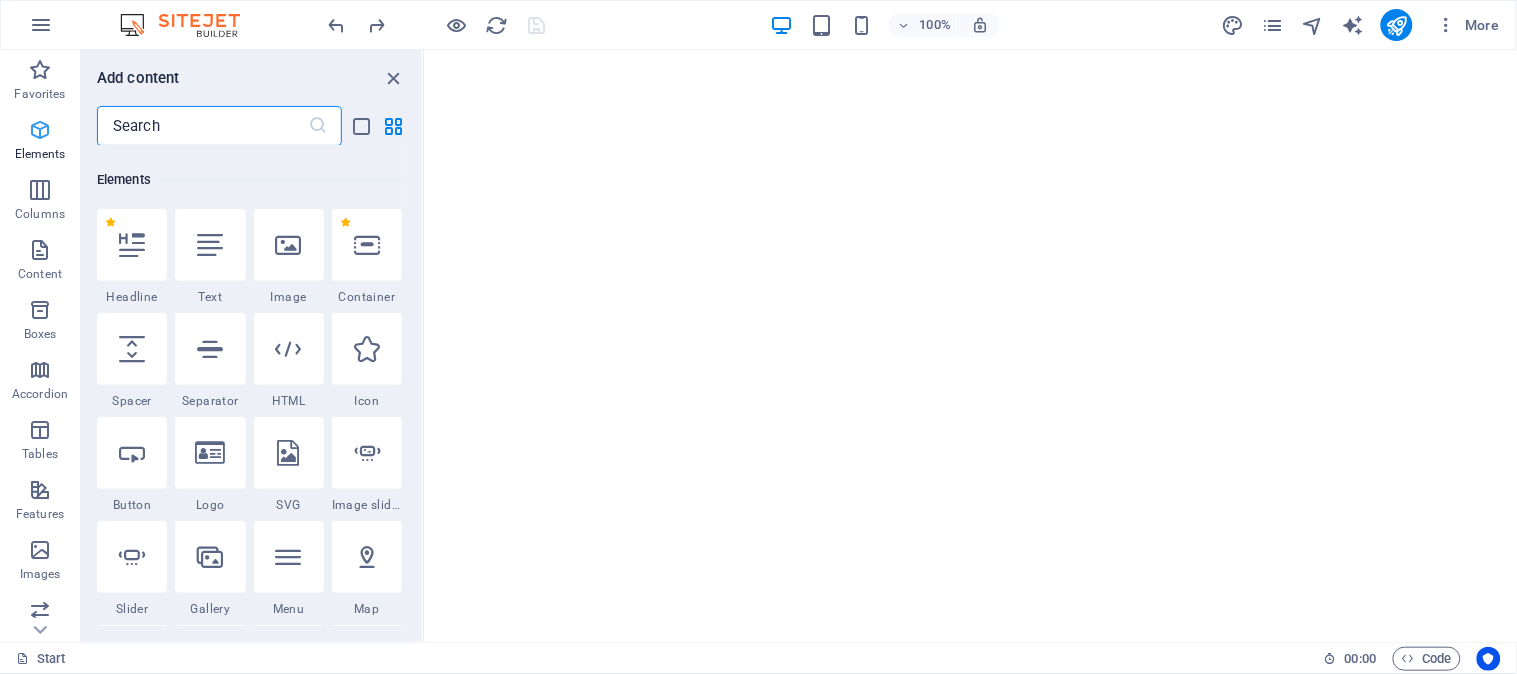 scroll, scrollTop: 213, scrollLeft: 0, axis: vertical 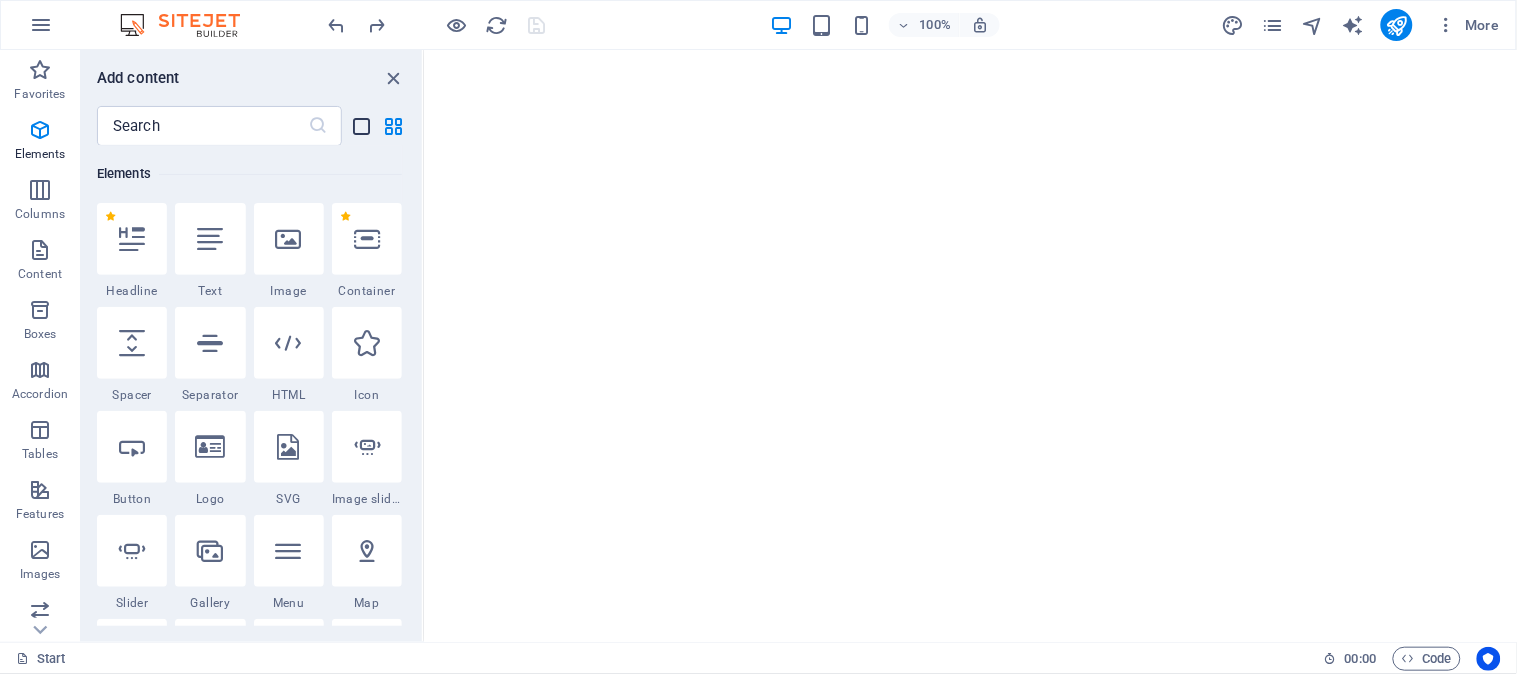 click at bounding box center [362, 126] 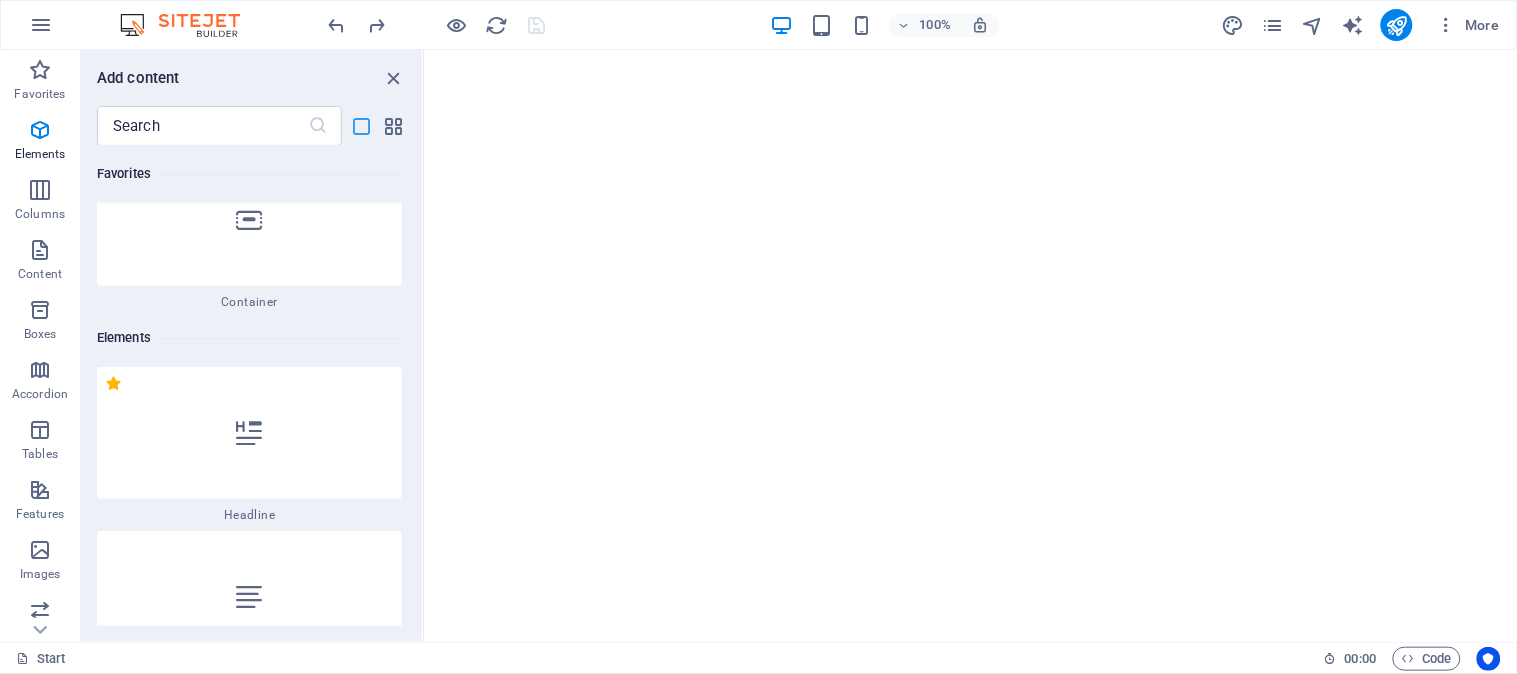 scroll, scrollTop: 377, scrollLeft: 0, axis: vertical 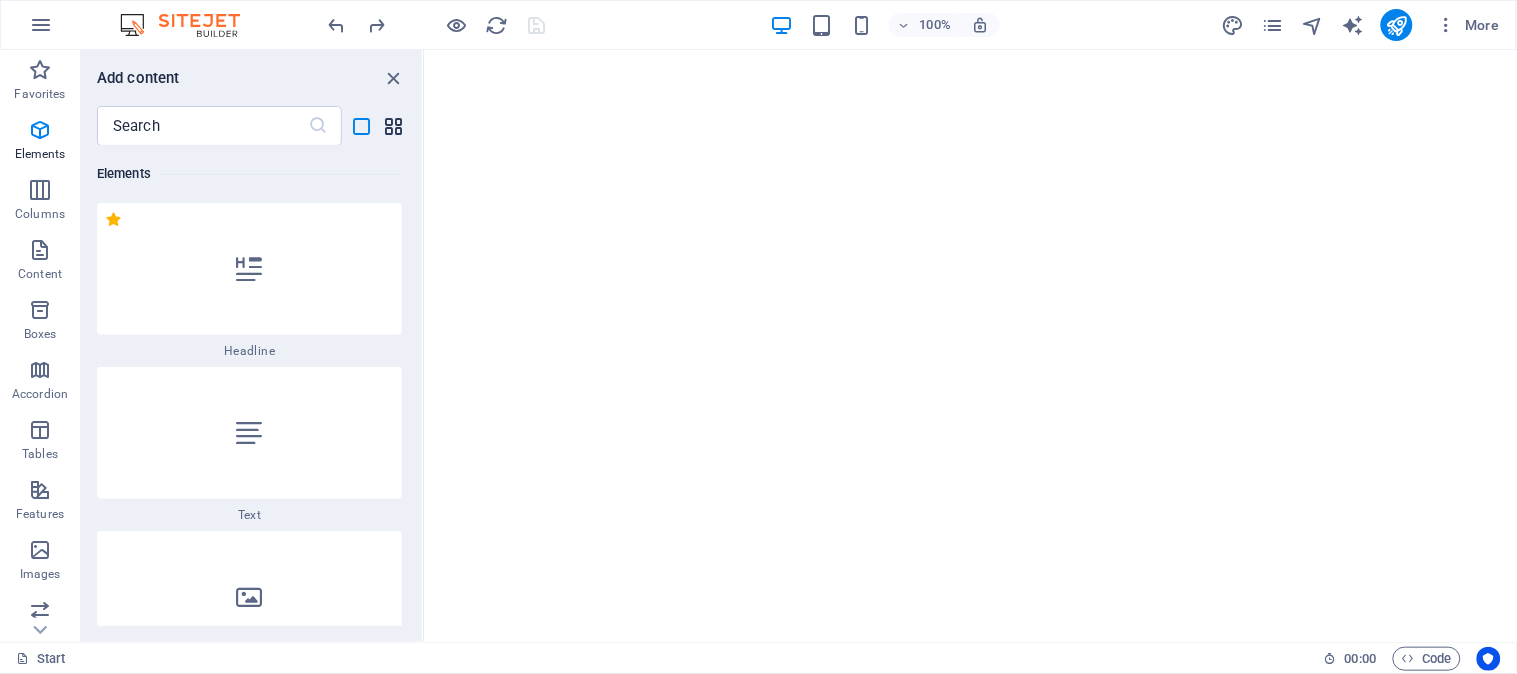 click at bounding box center (394, 126) 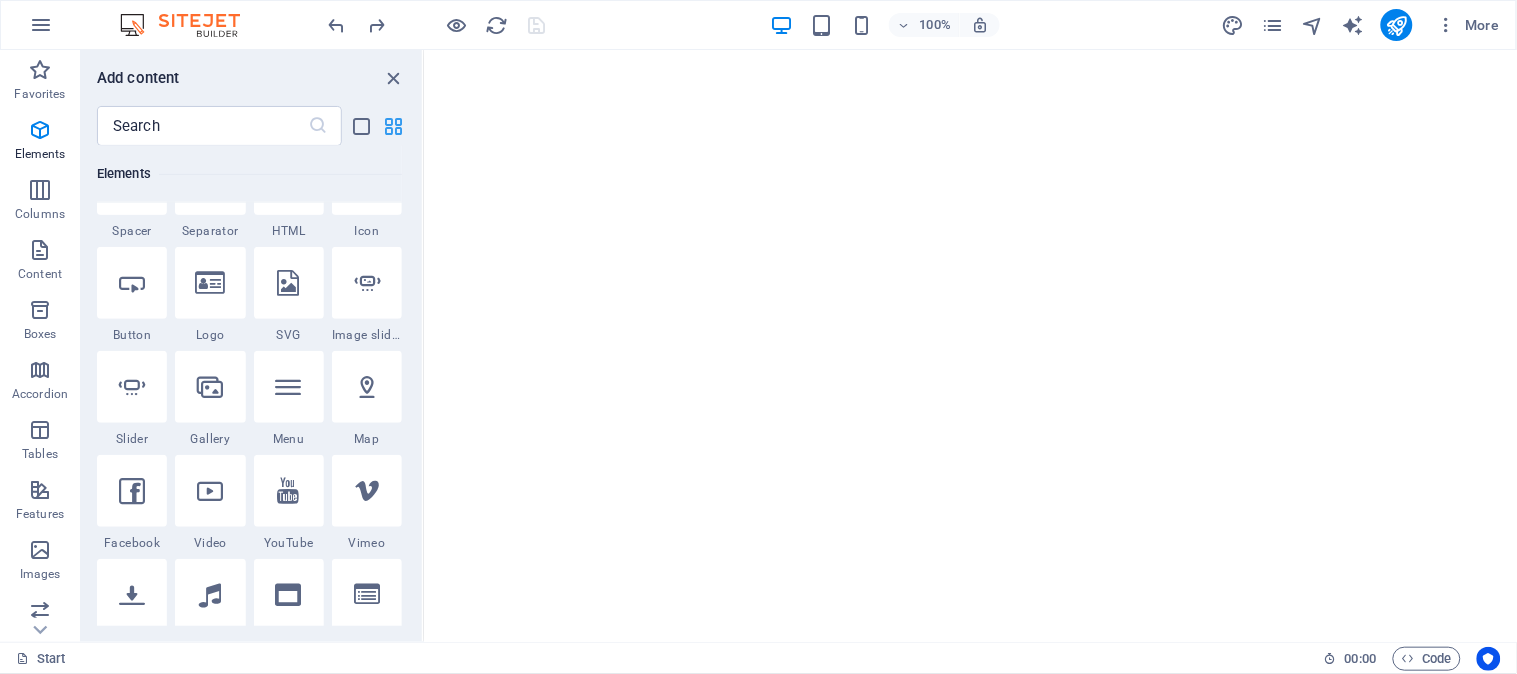 scroll, scrollTop: 213, scrollLeft: 0, axis: vertical 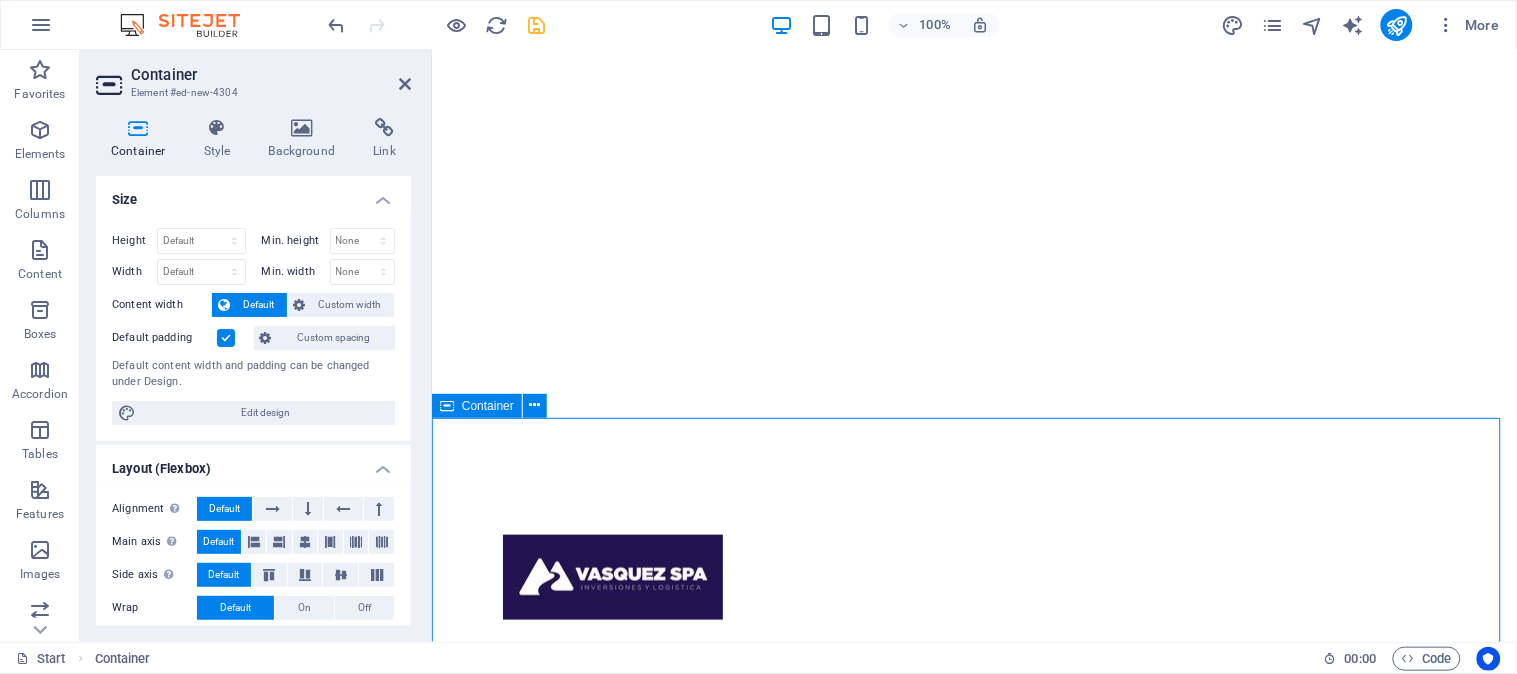 click on "Add elements" at bounding box center (914, 878) 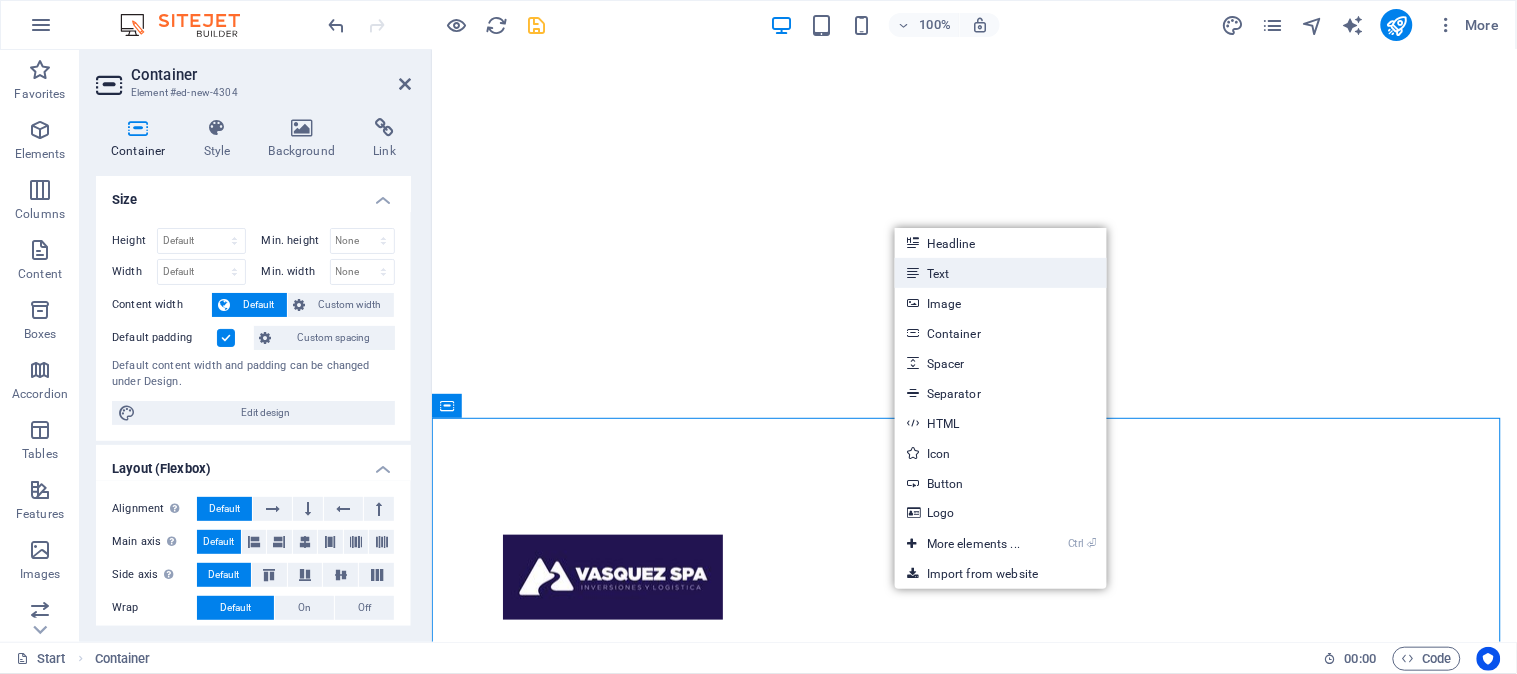 click on "Text" at bounding box center [1001, 273] 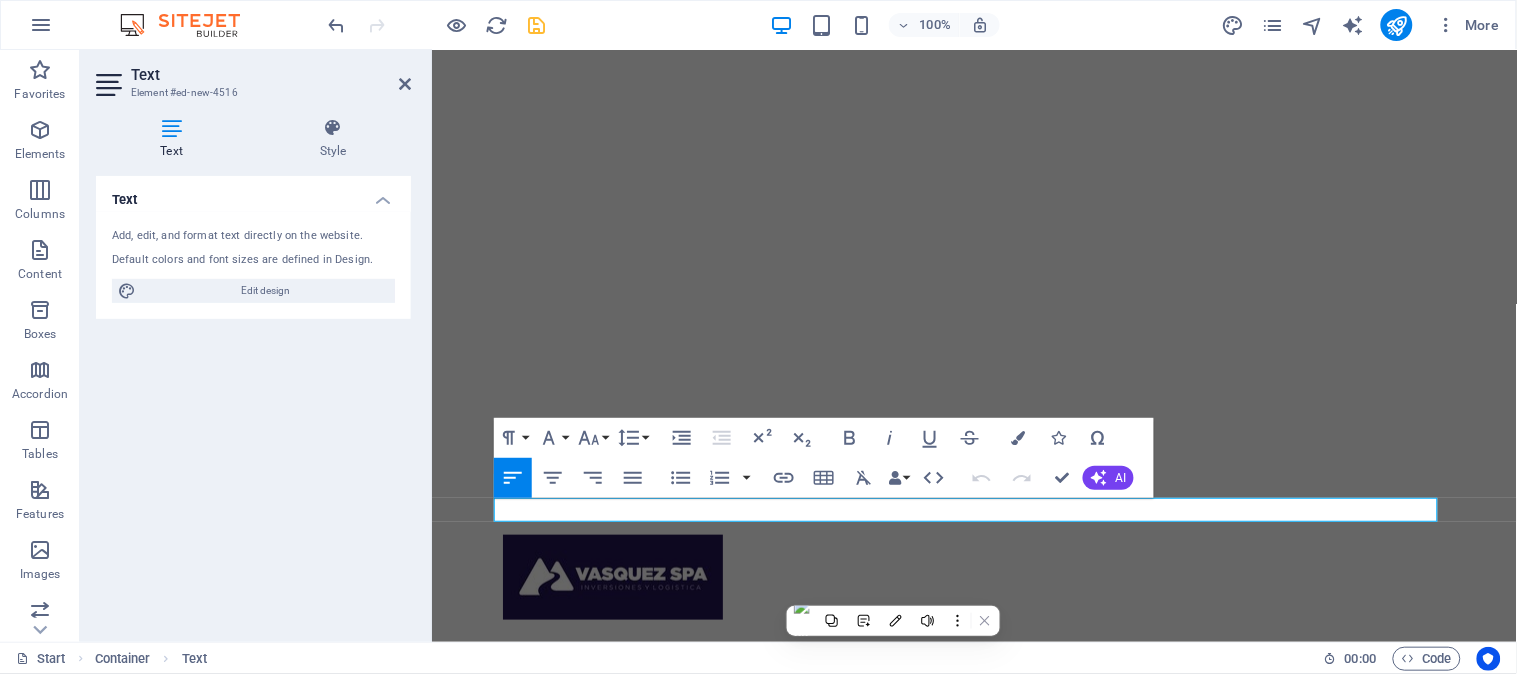 type 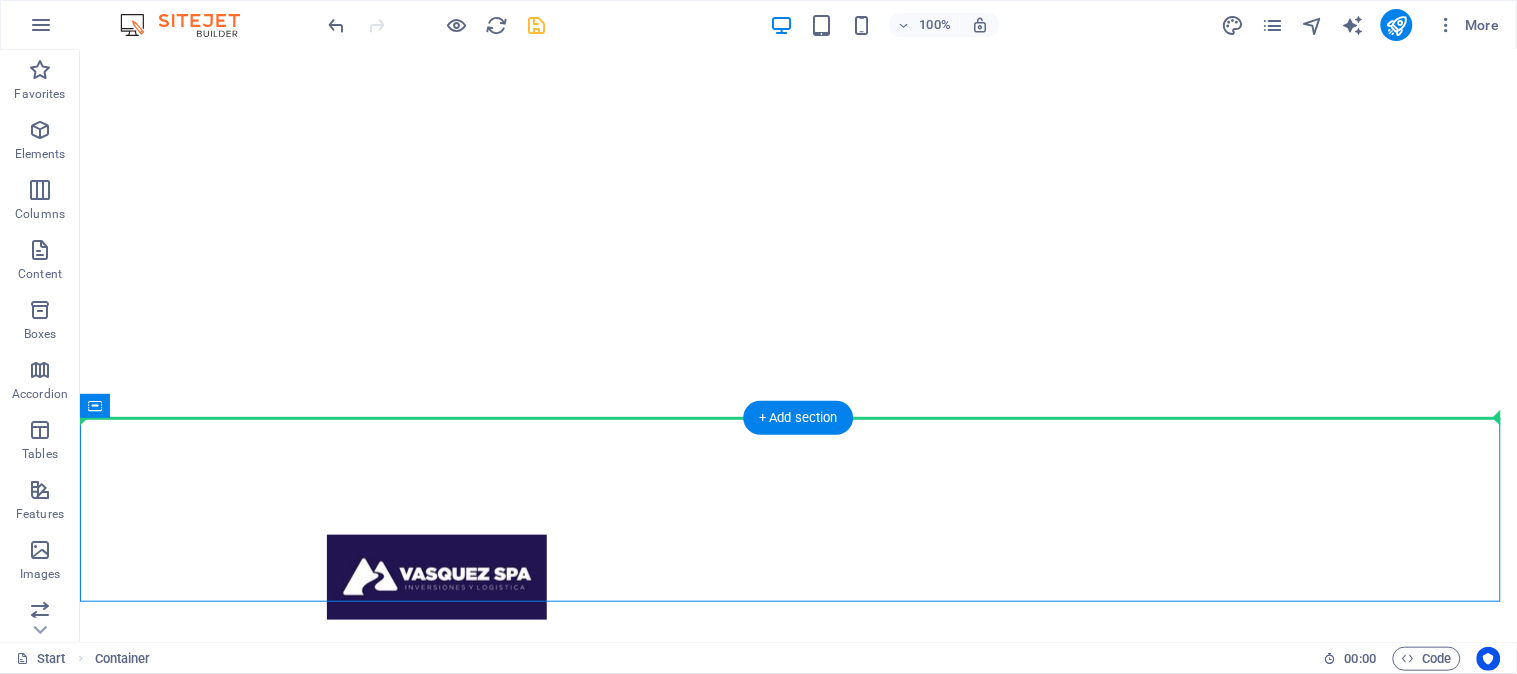 drag, startPoint x: 479, startPoint y: 494, endPoint x: 620, endPoint y: 151, distance: 370.85037 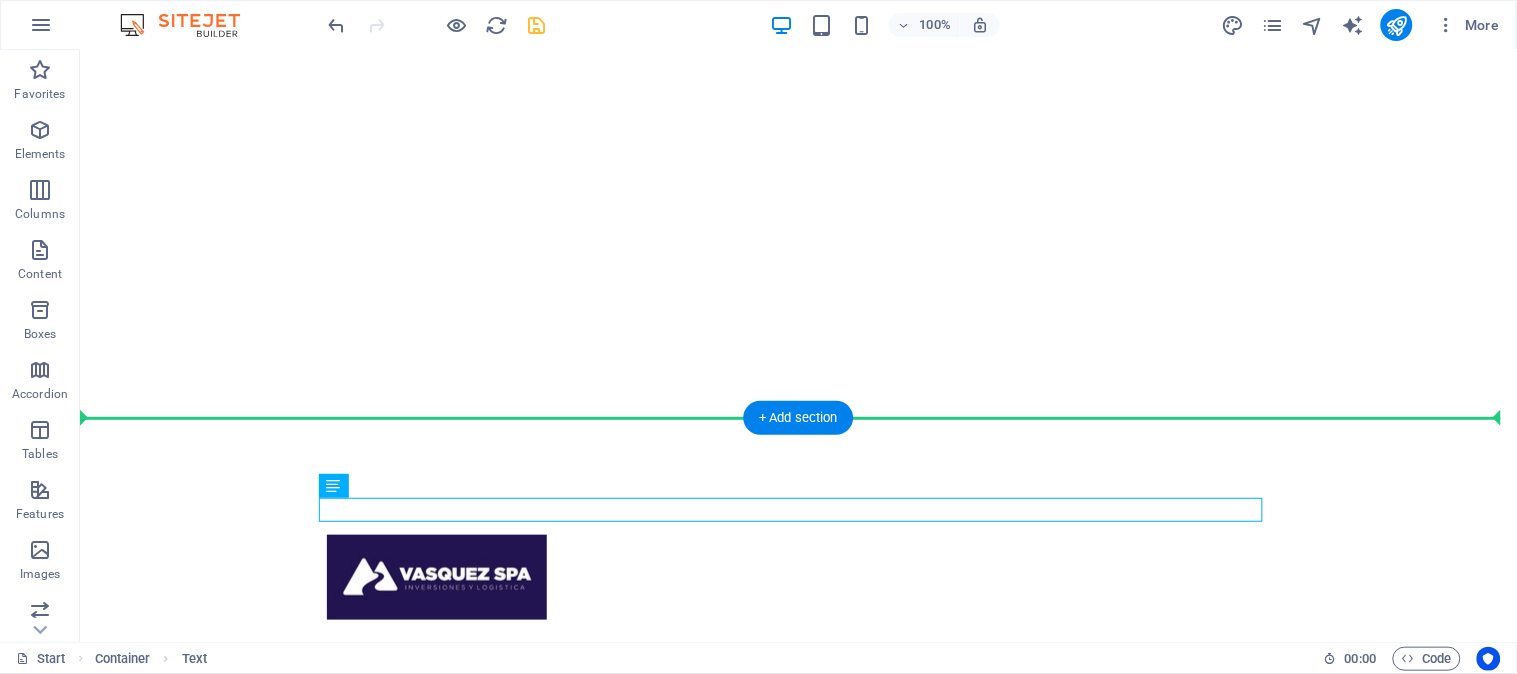 drag, startPoint x: 436, startPoint y: 534, endPoint x: 529, endPoint y: 205, distance: 341.89178 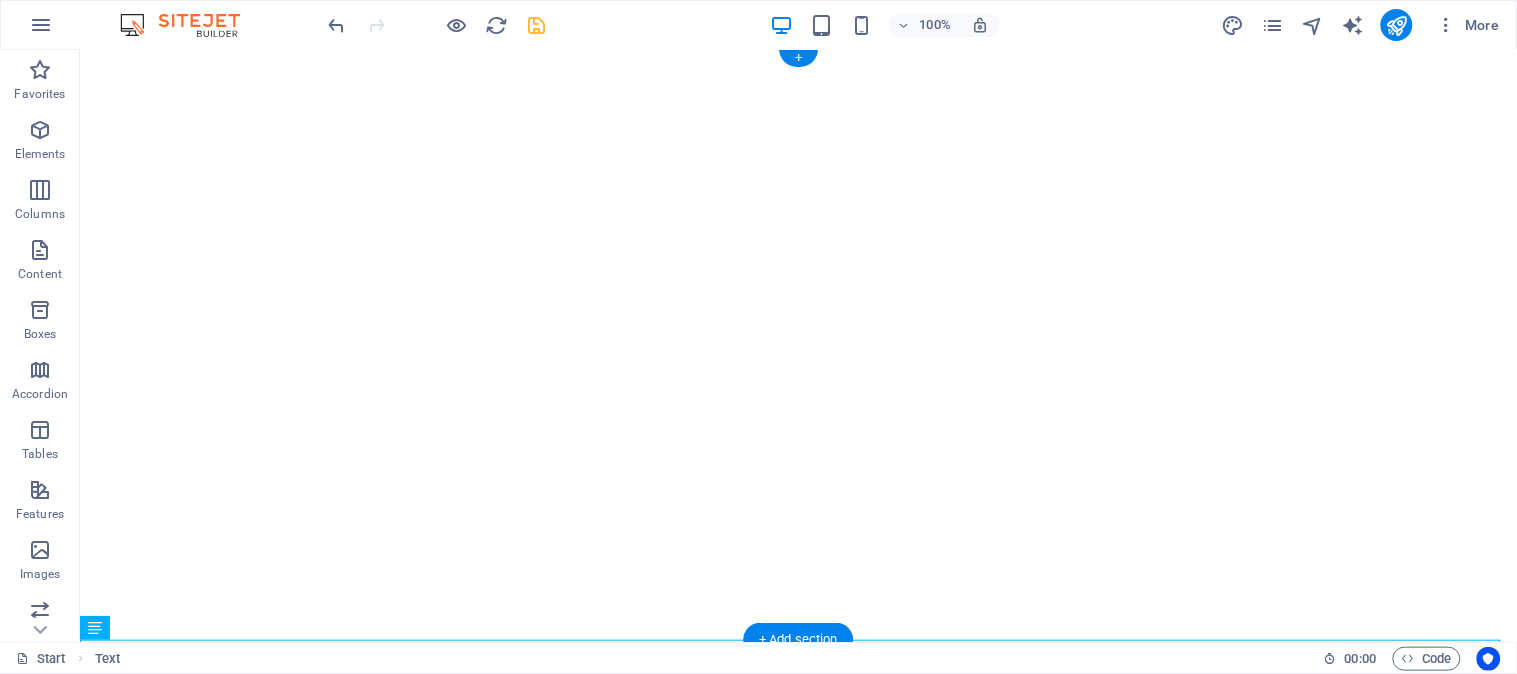 scroll, scrollTop: 113, scrollLeft: 0, axis: vertical 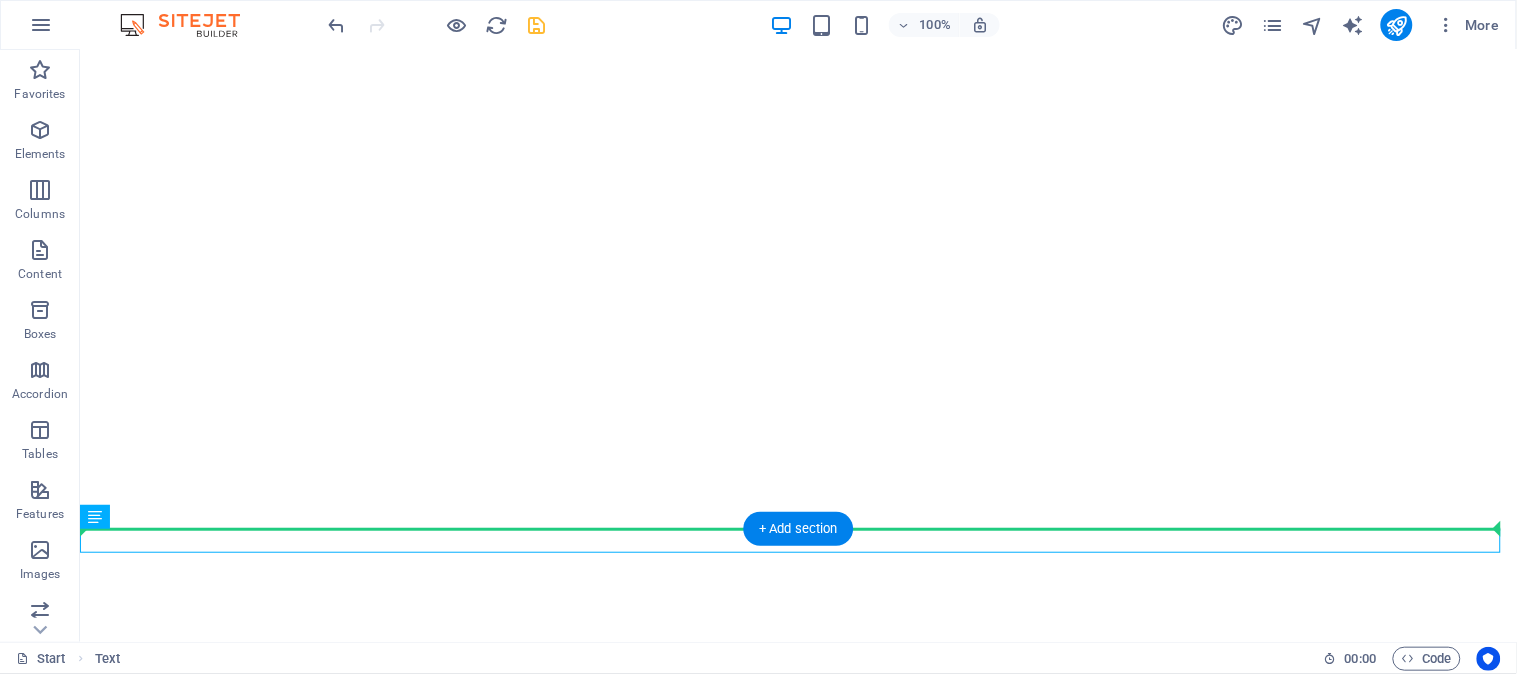 drag, startPoint x: 197, startPoint y: 567, endPoint x: 670, endPoint y: 264, distance: 561.7277 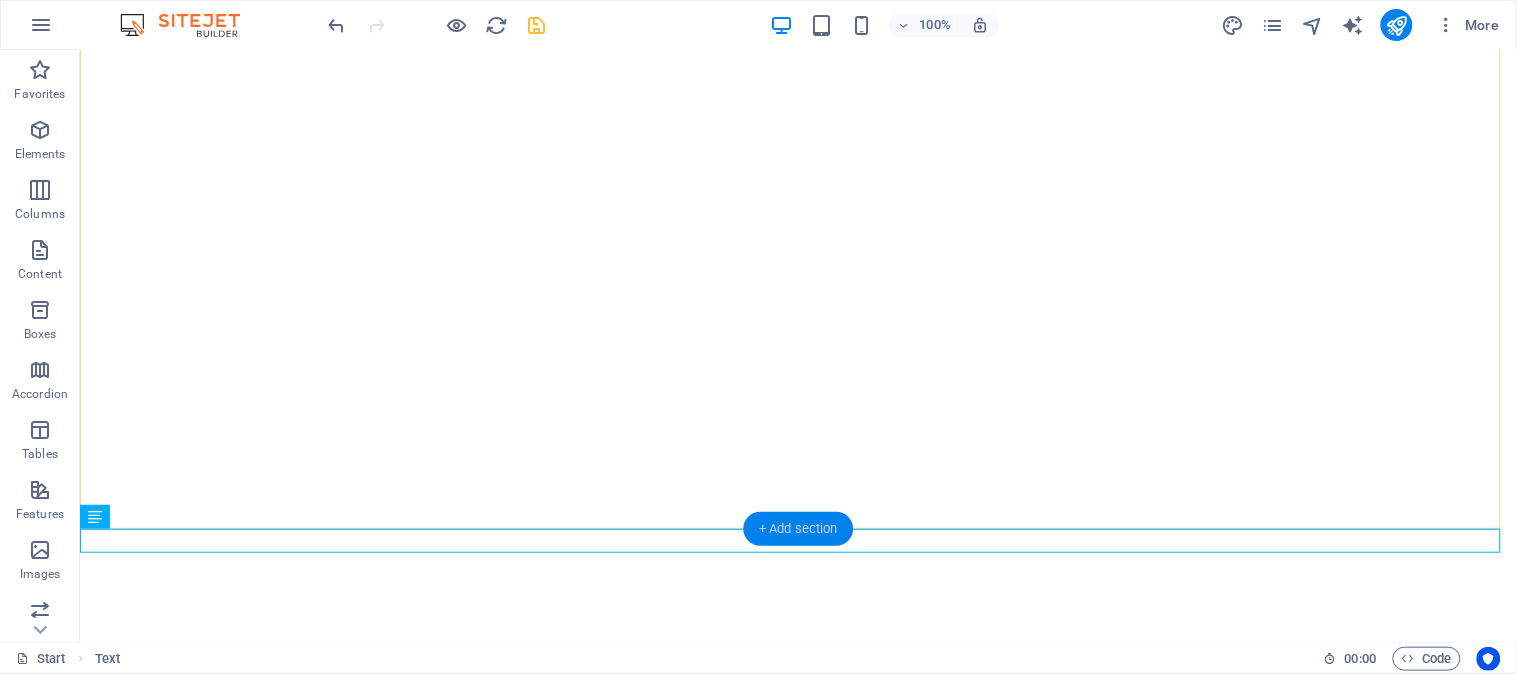drag, startPoint x: 834, startPoint y: 531, endPoint x: 377, endPoint y: 365, distance: 486.21497 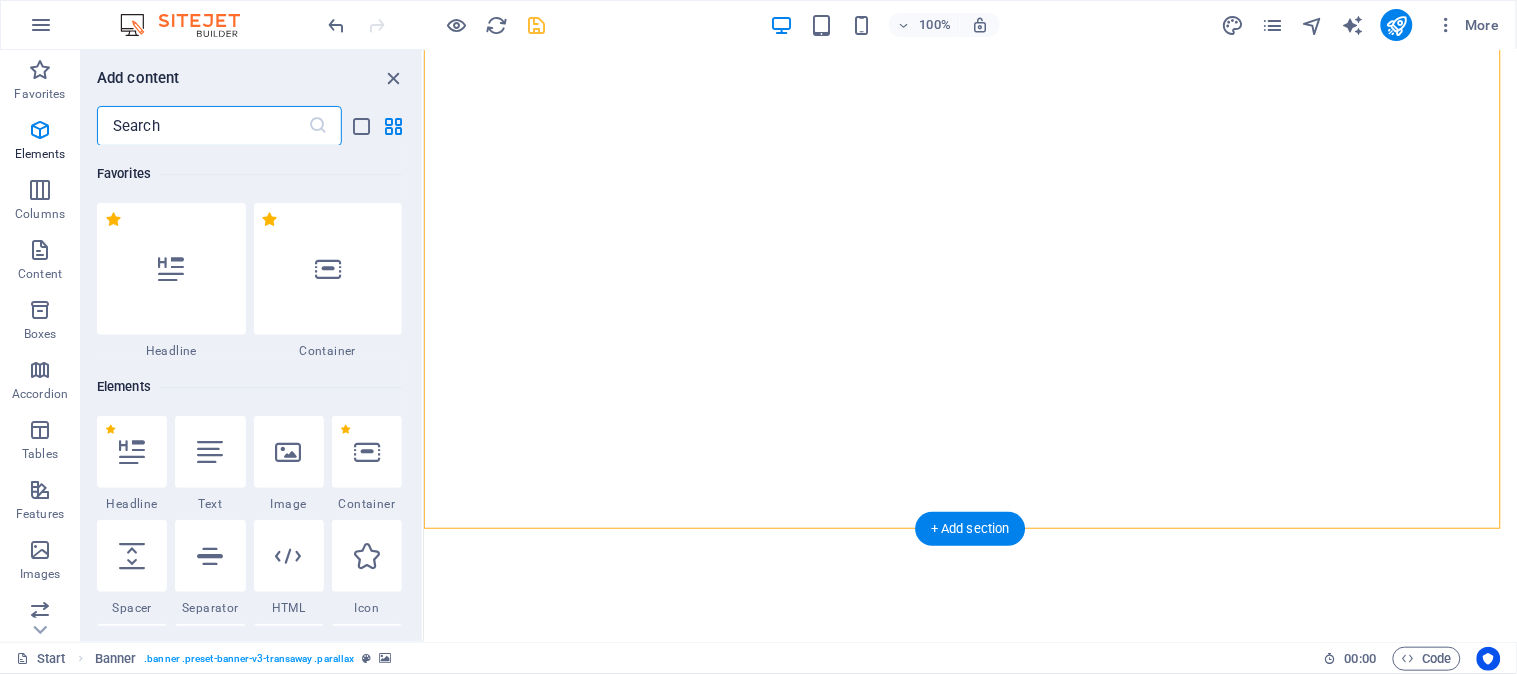 scroll, scrollTop: 3497, scrollLeft: 0, axis: vertical 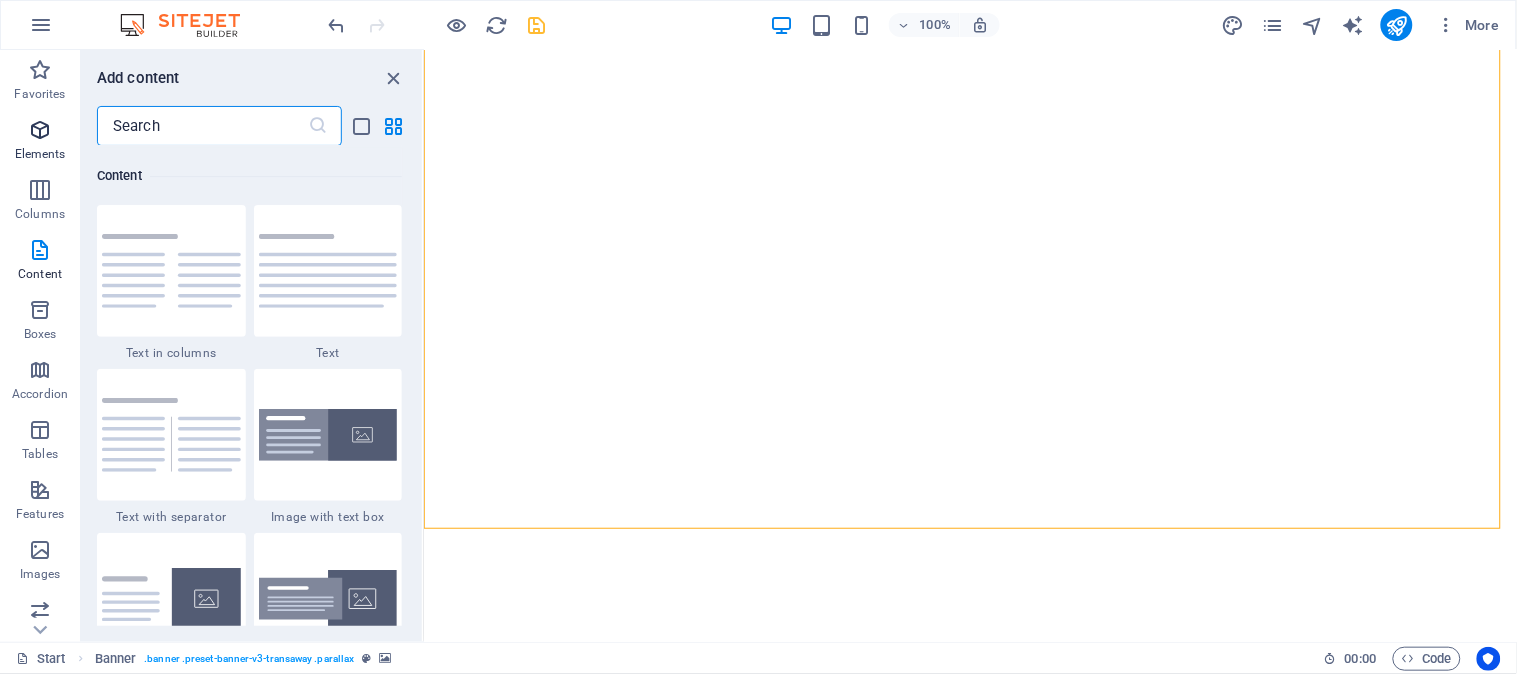 click on "Elements" at bounding box center [40, 154] 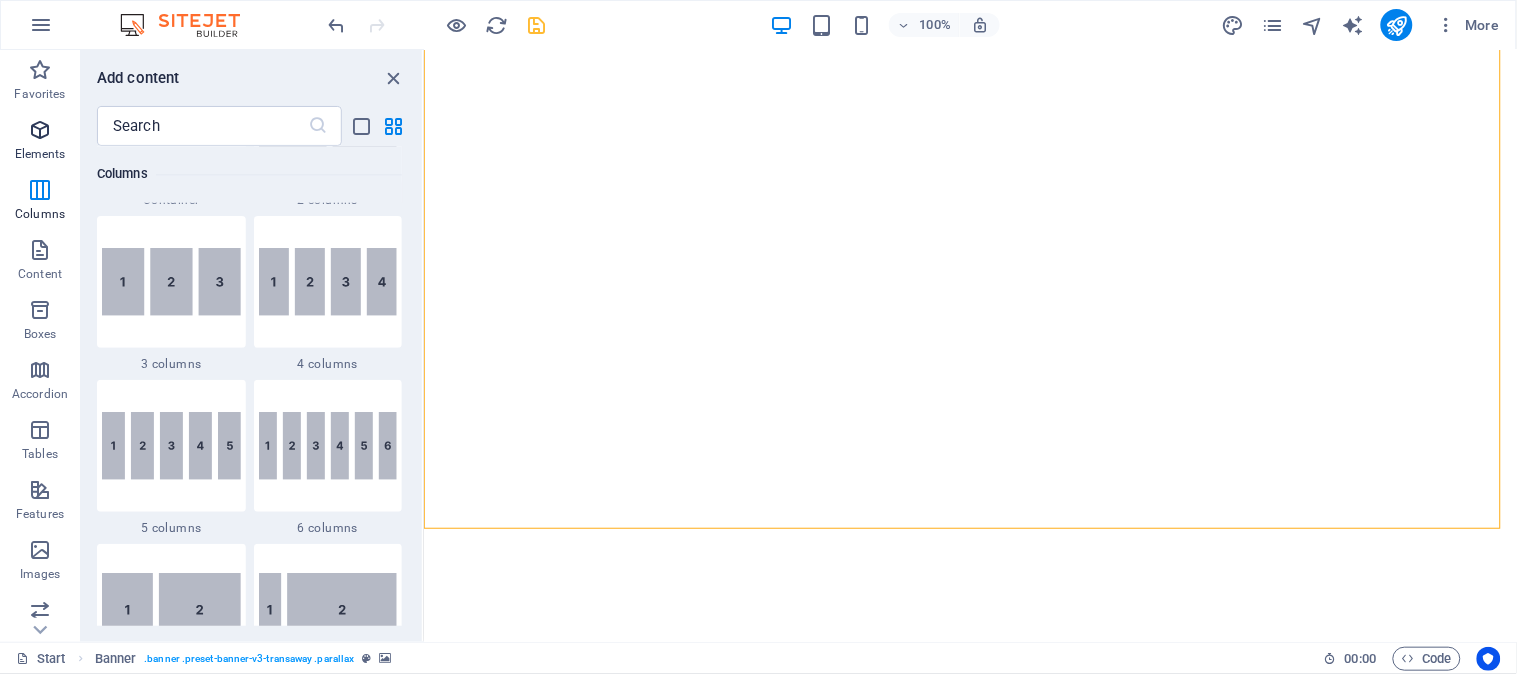 scroll, scrollTop: 213, scrollLeft: 0, axis: vertical 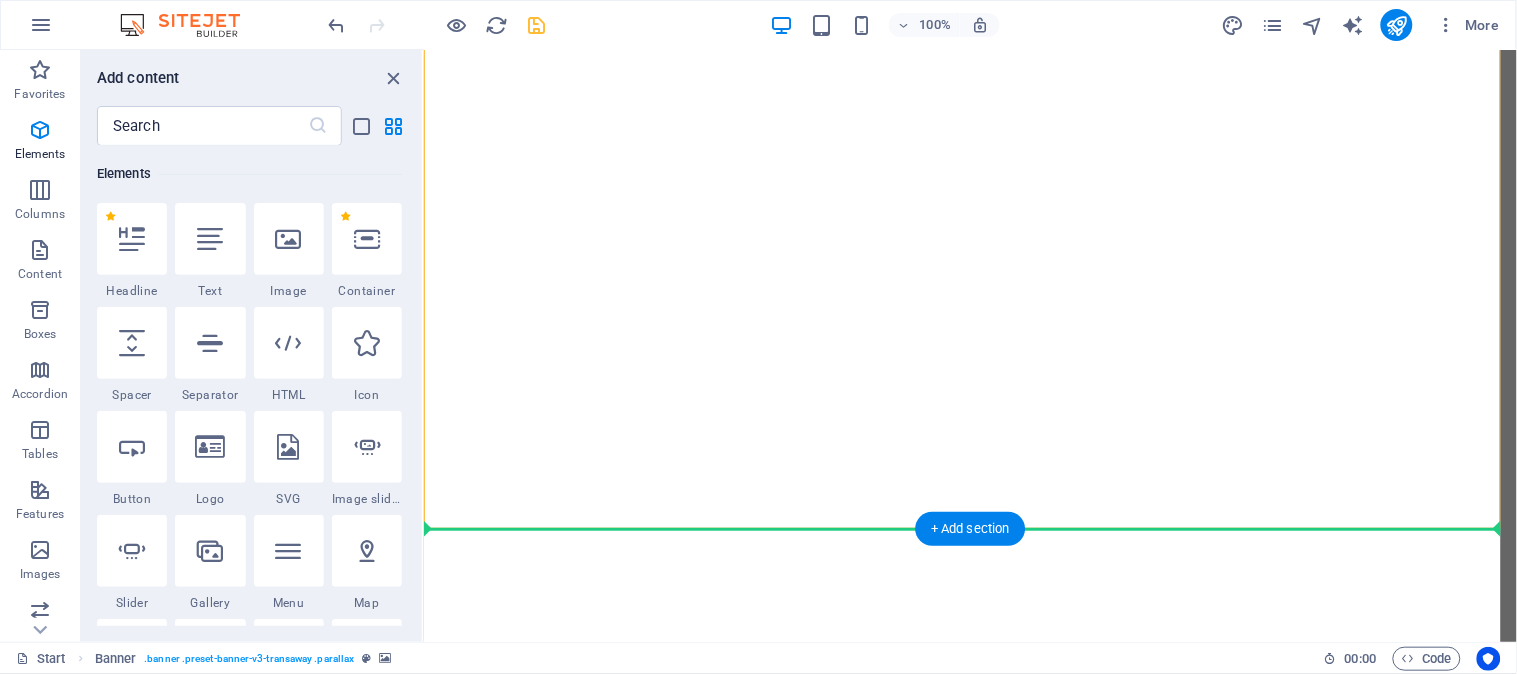 click at bounding box center (-2270, 4) 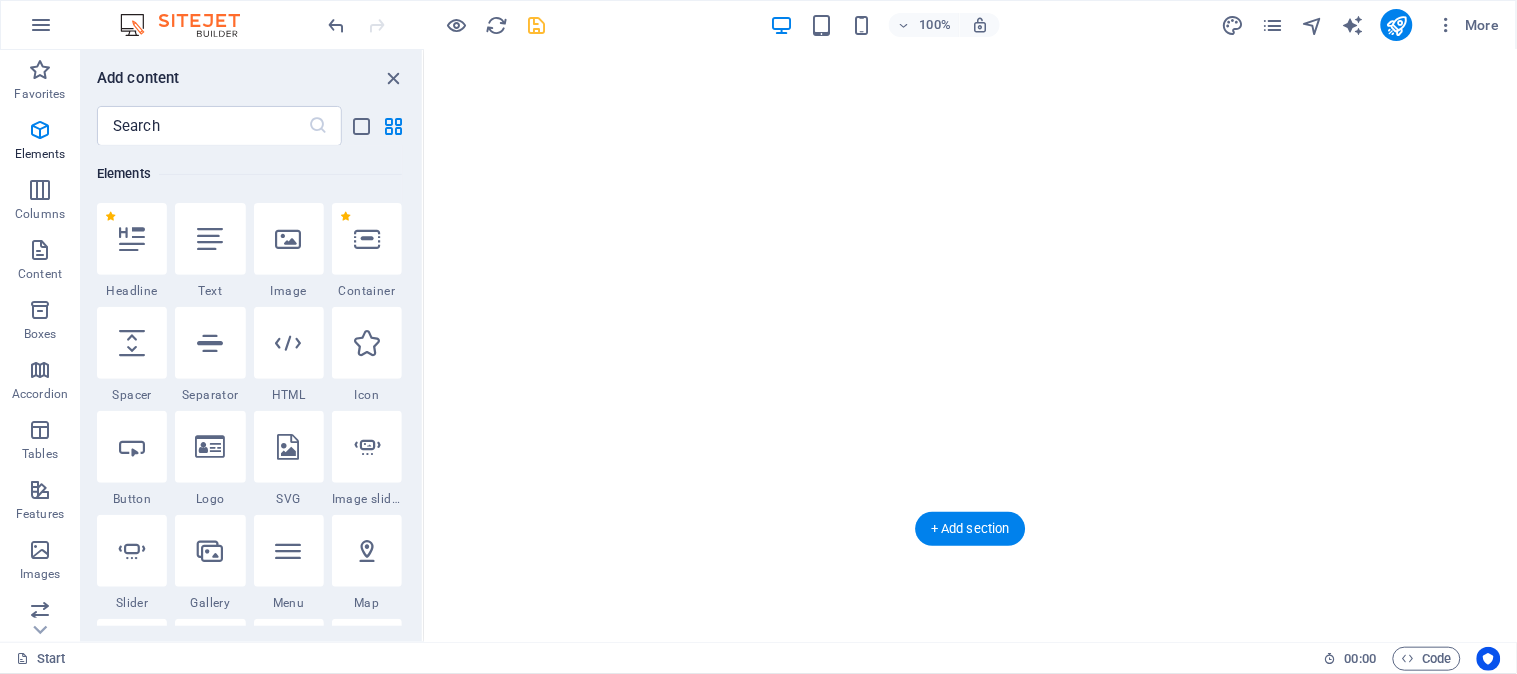 click at bounding box center (-2270, 4) 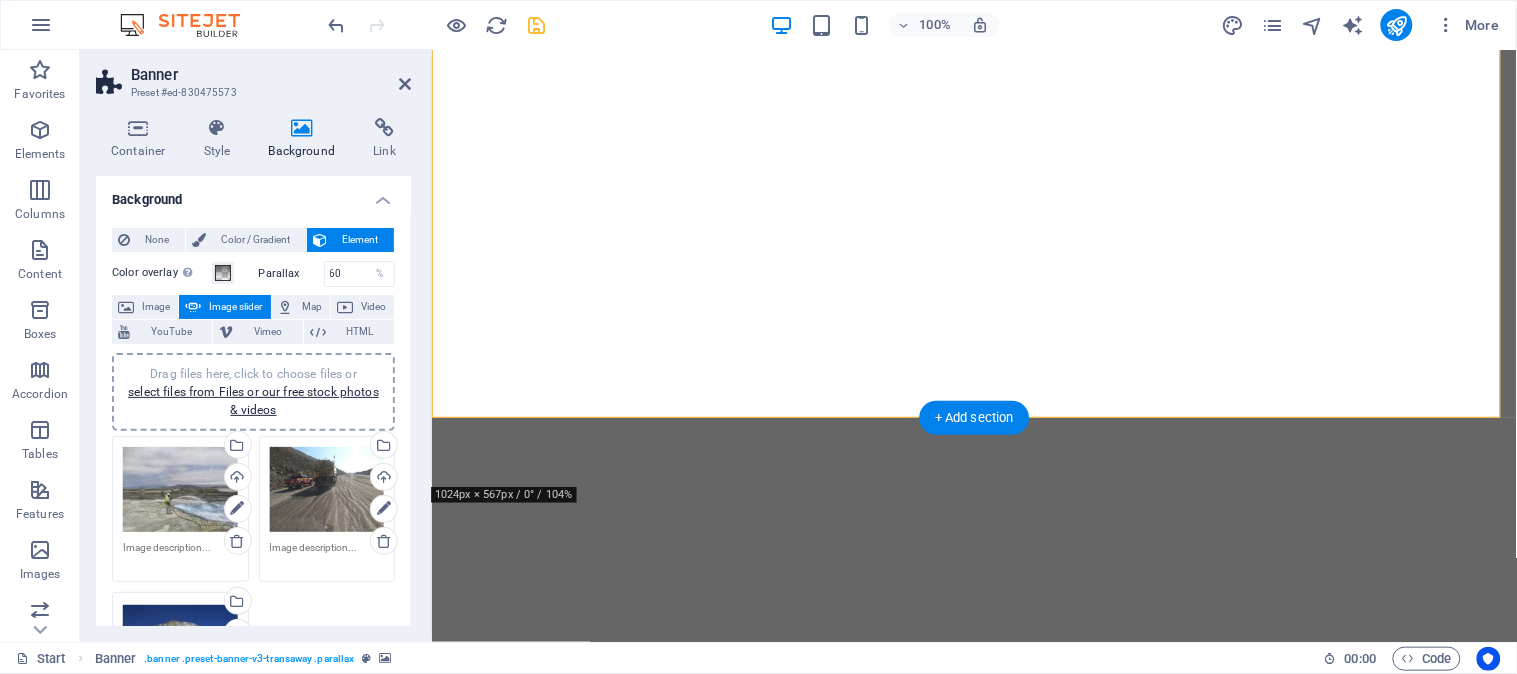 scroll, scrollTop: 335, scrollLeft: 0, axis: vertical 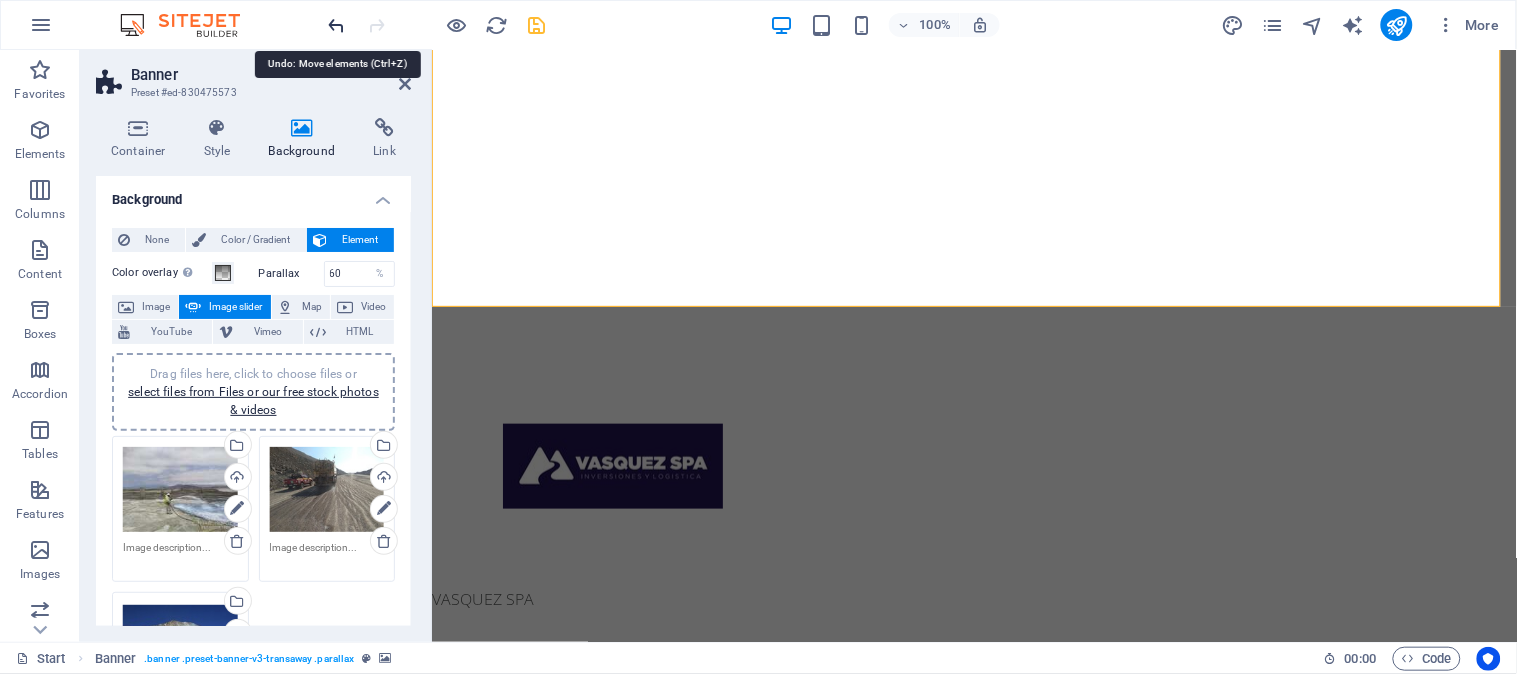 click at bounding box center (337, 25) 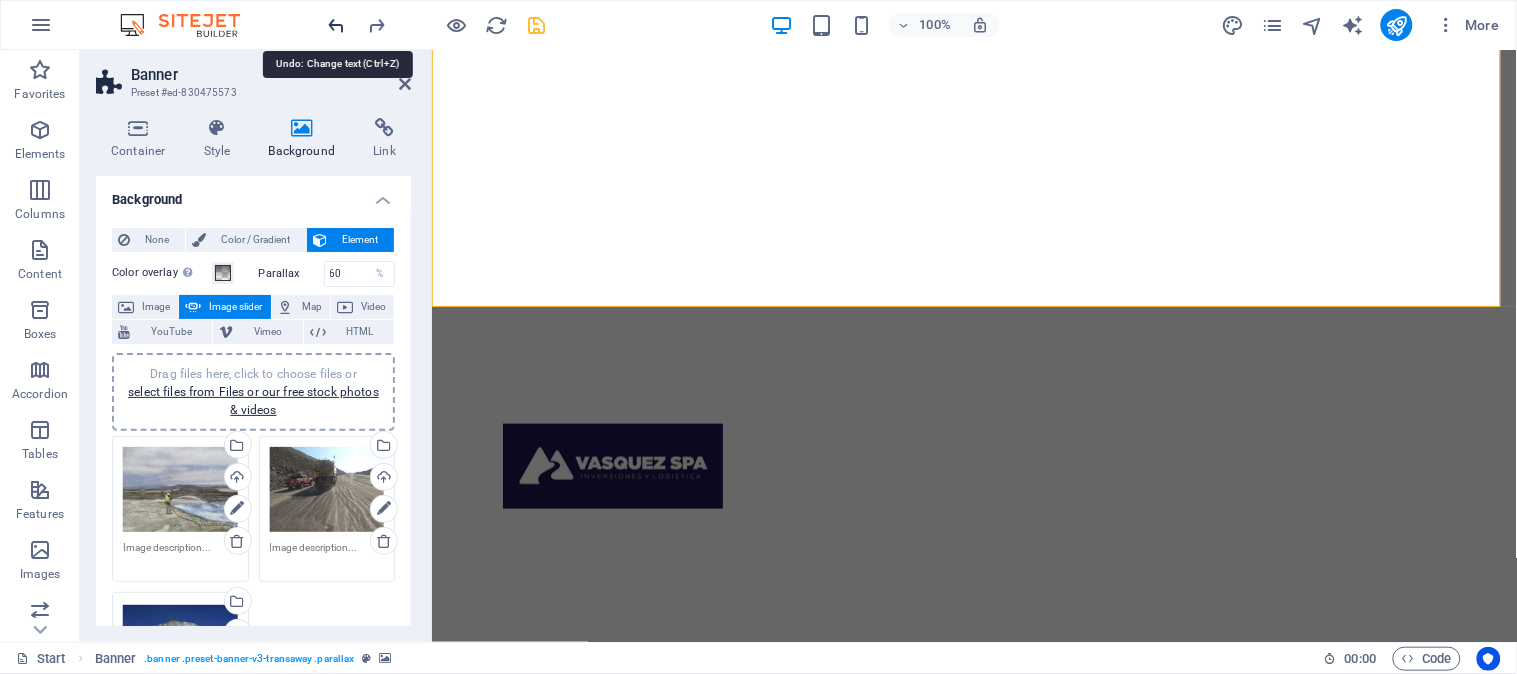click at bounding box center [337, 25] 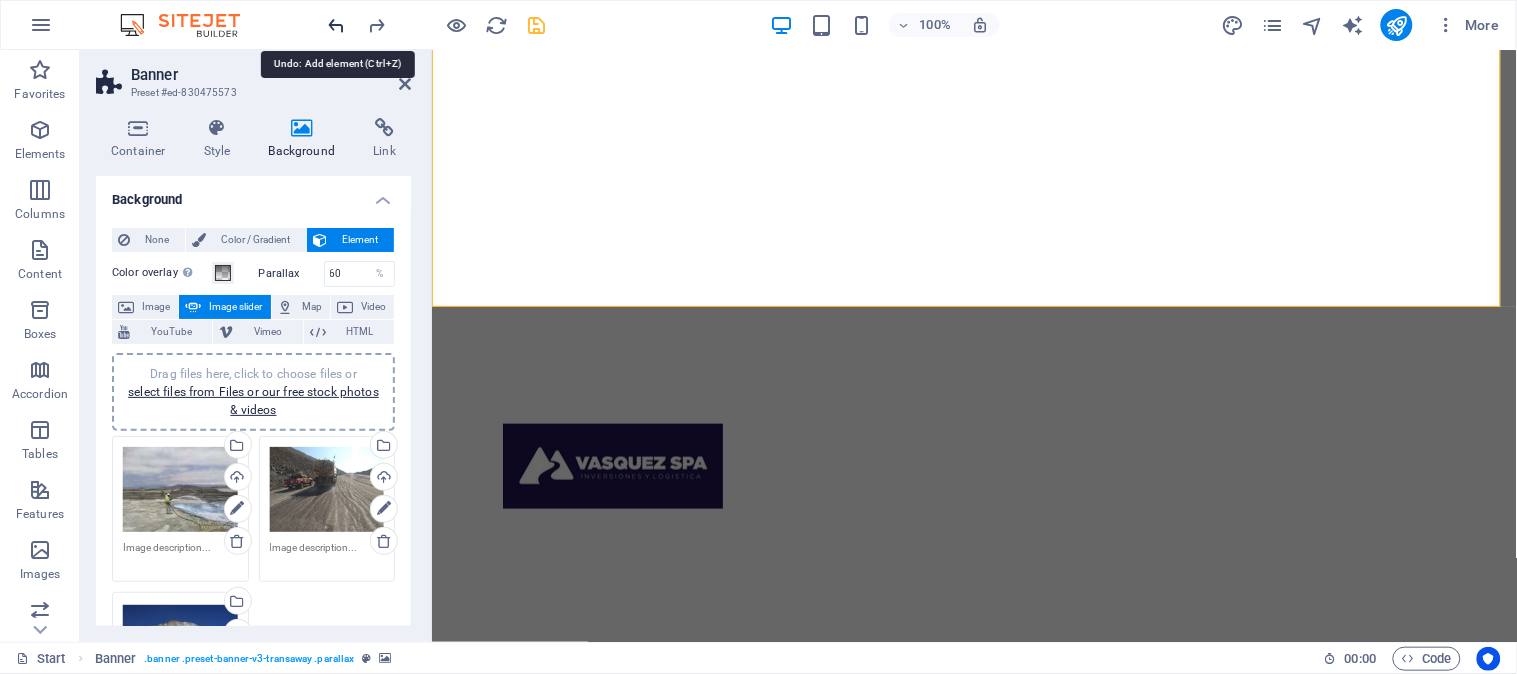 click at bounding box center [337, 25] 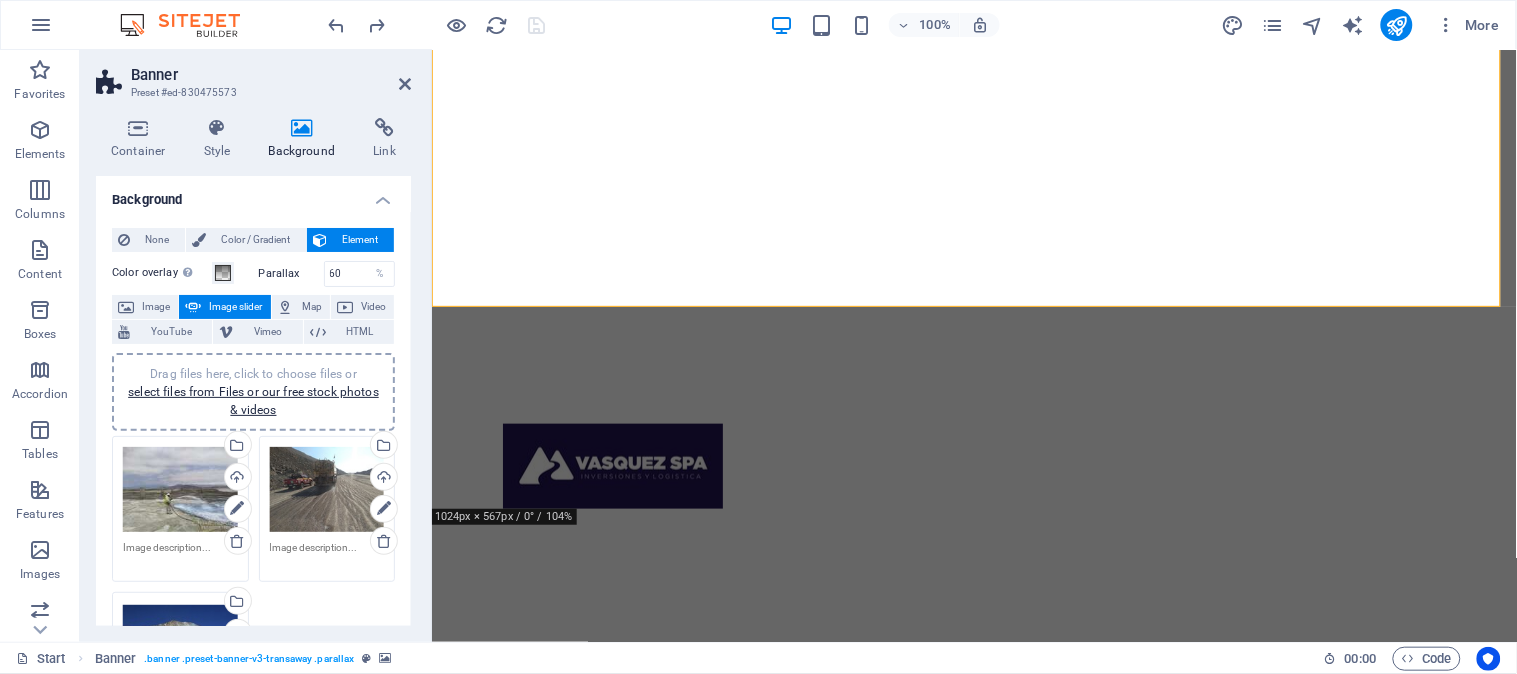 click at bounding box center (-2242, -85) 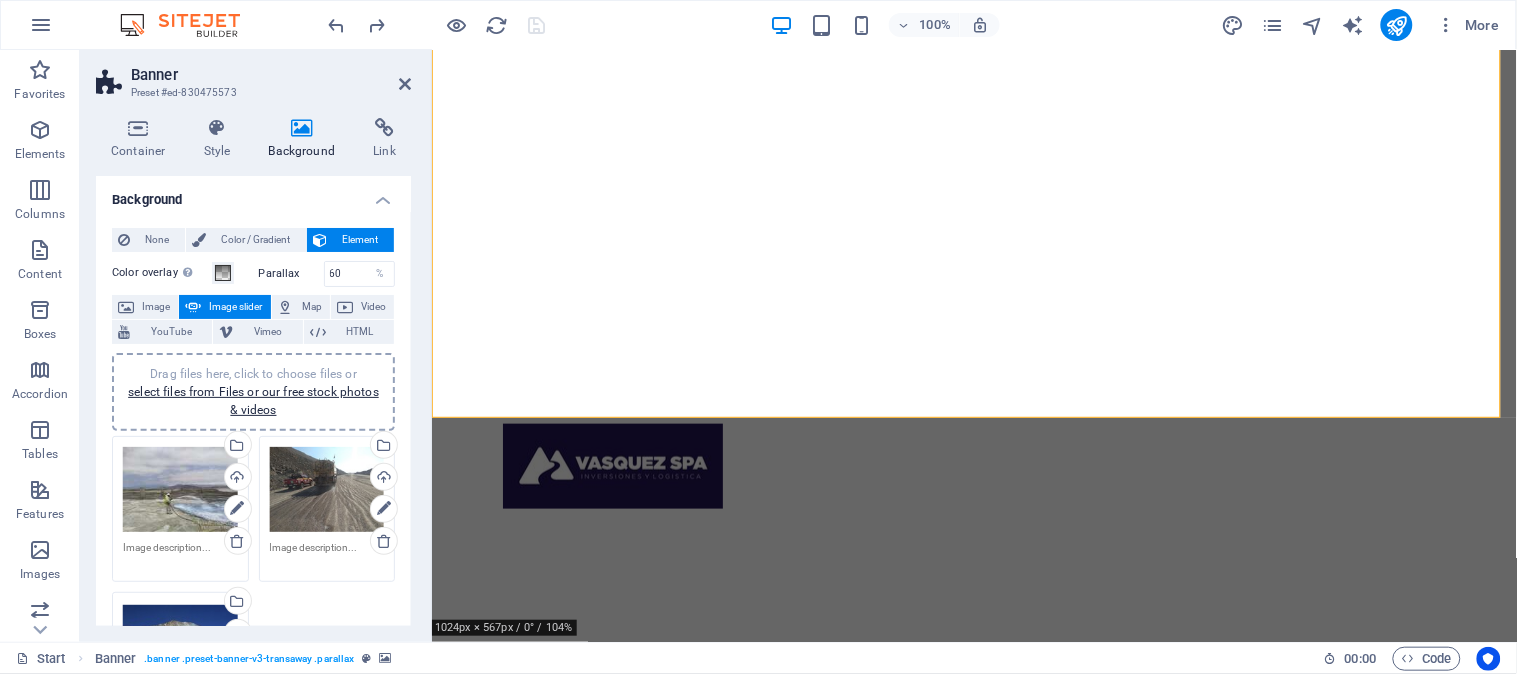 scroll, scrollTop: 0, scrollLeft: 0, axis: both 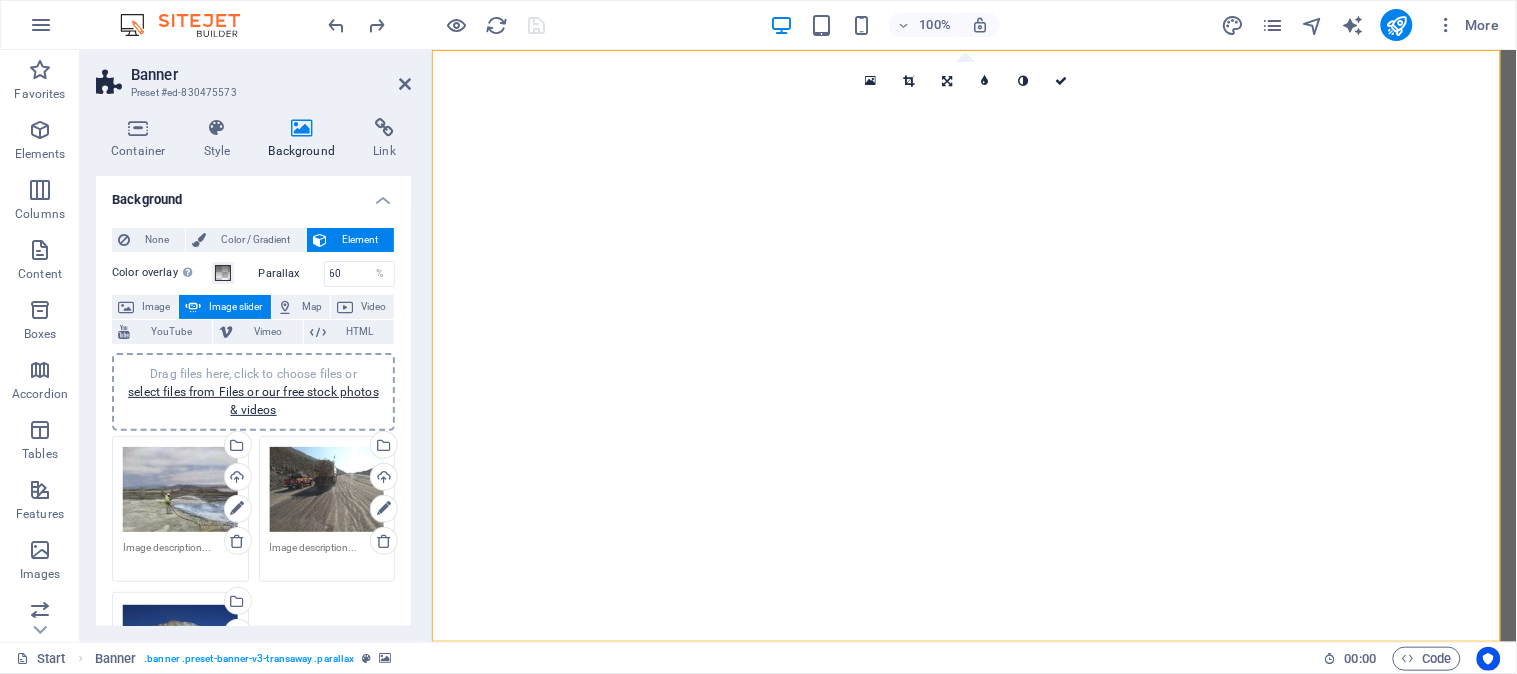 click at bounding box center [-2242, 49] 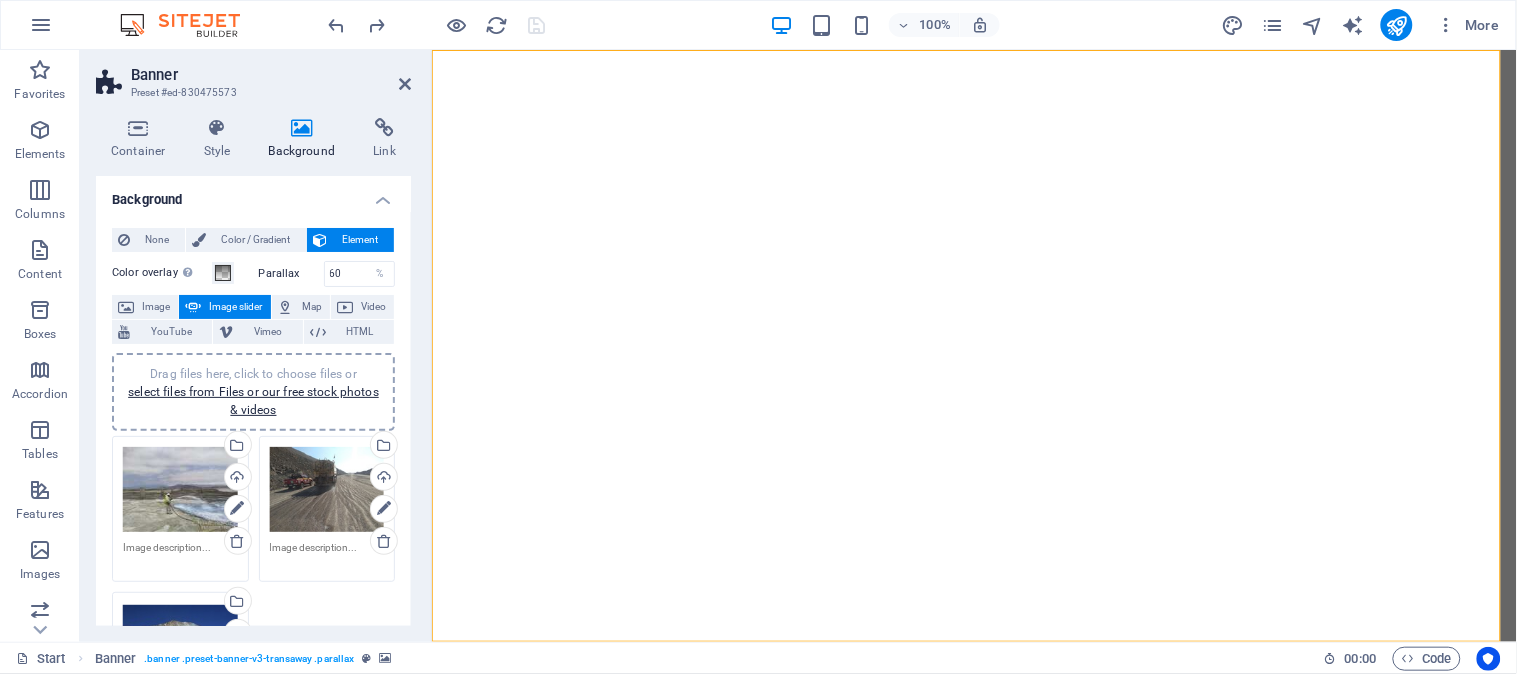 click on "Color overlay Places an overlay over the background to colorize it" at bounding box center [162, 273] 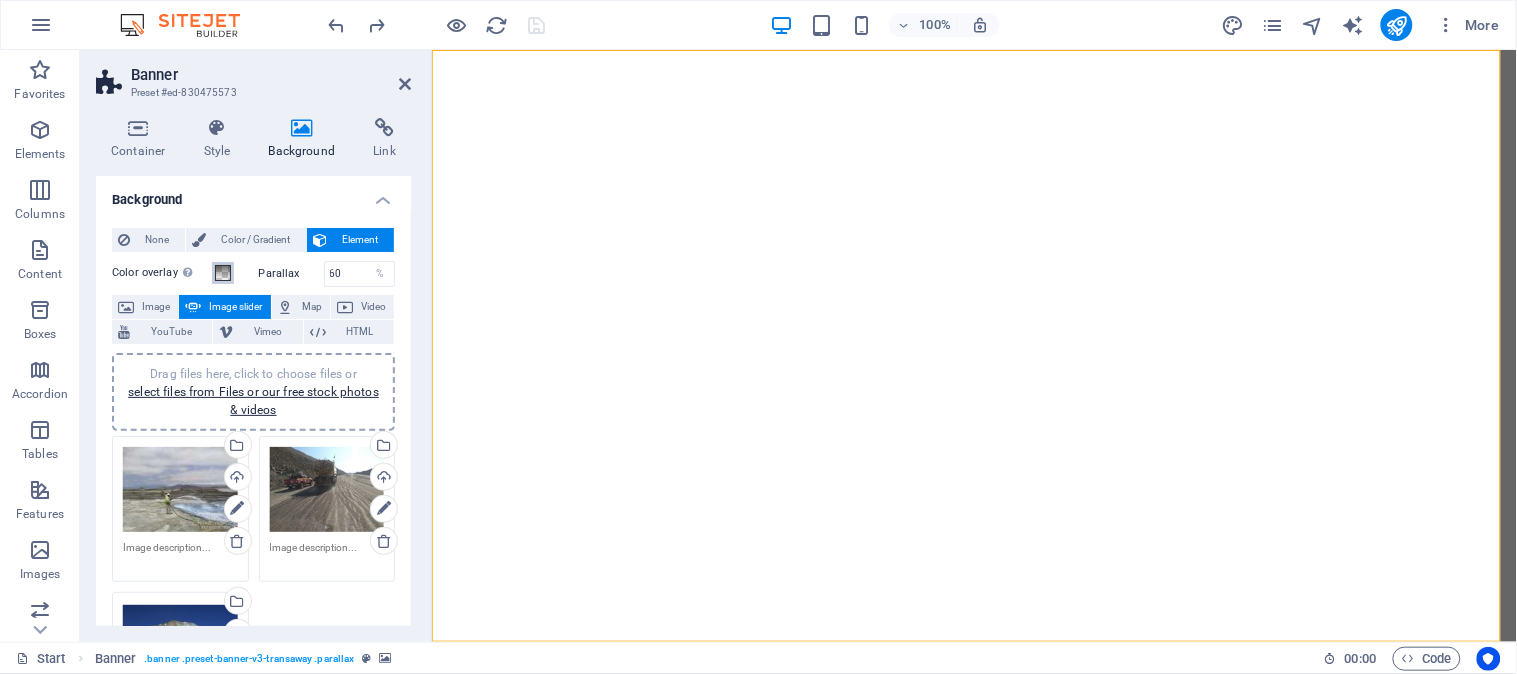 click on "Color overlay Places an overlay over the background to colorize it" at bounding box center [223, 273] 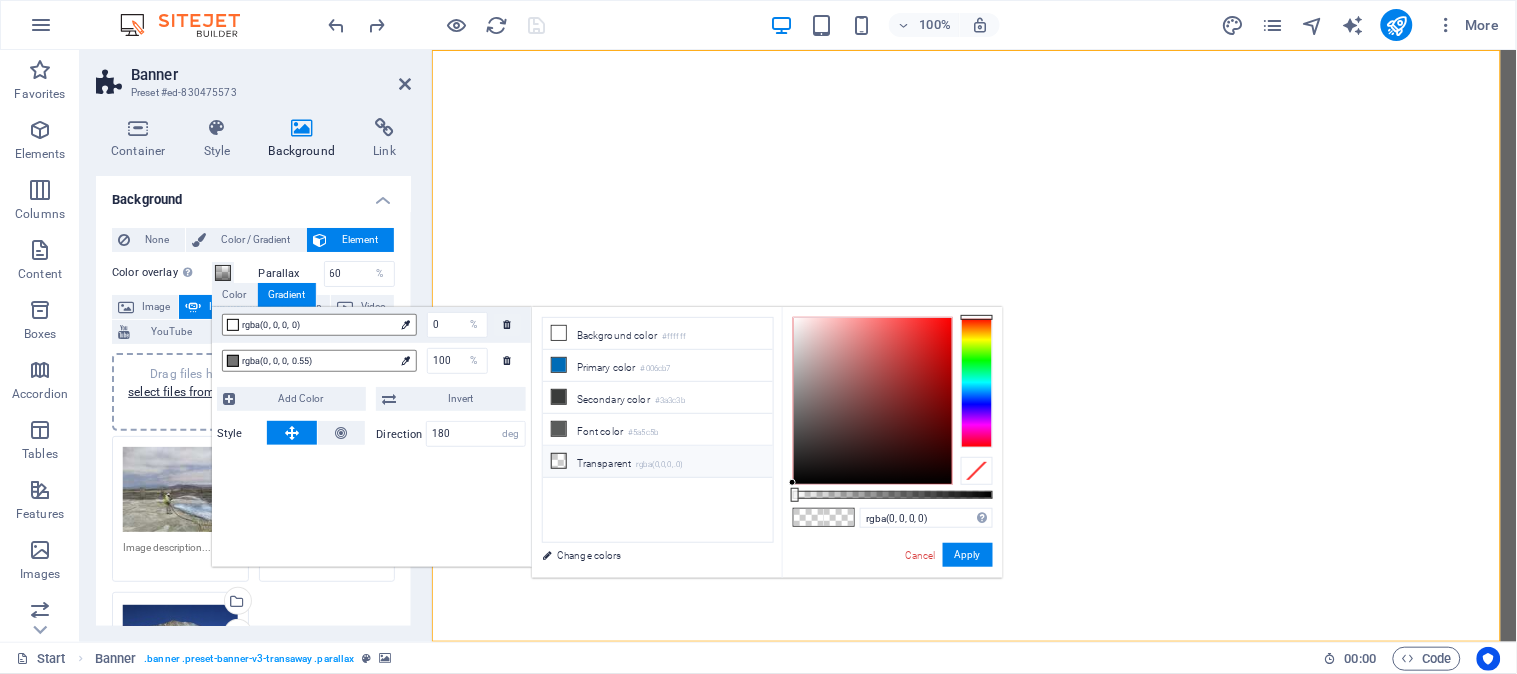 click on "Element" at bounding box center [360, 240] 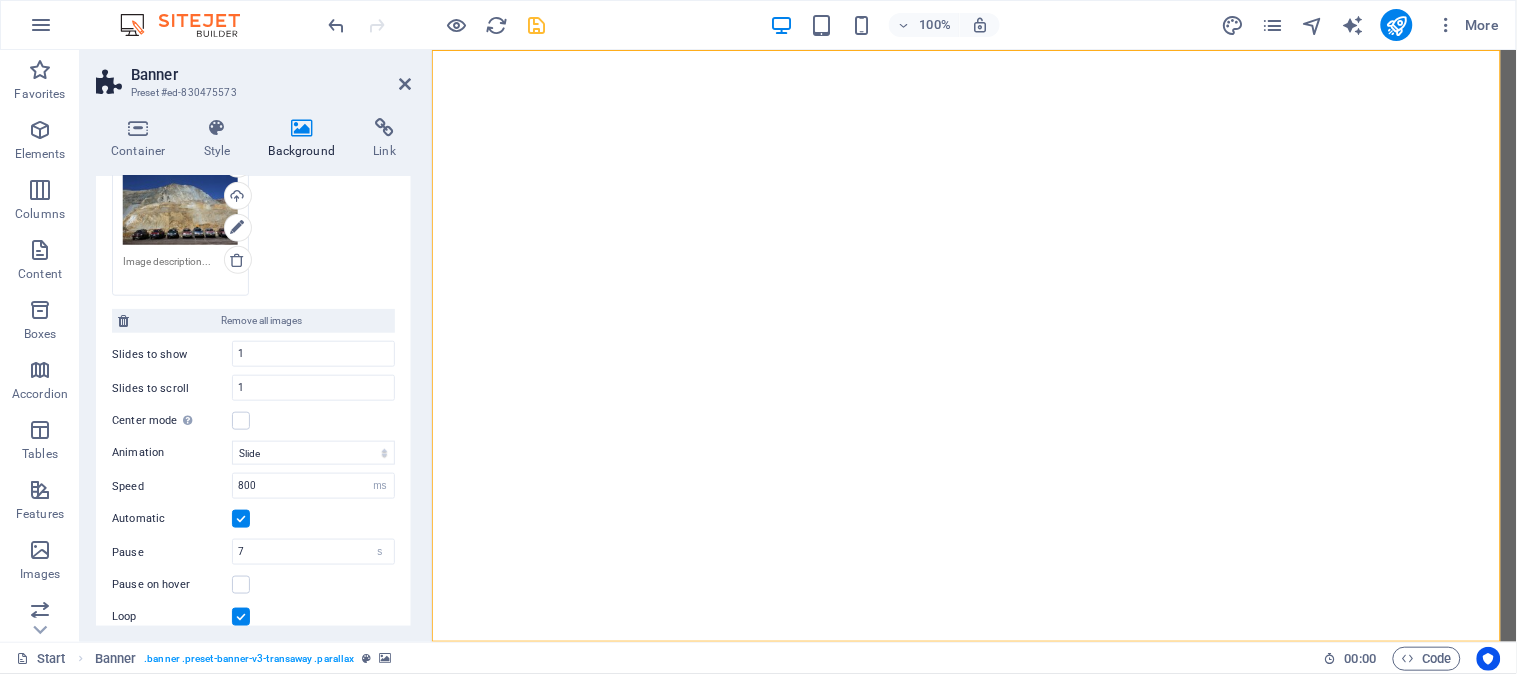 scroll, scrollTop: 548, scrollLeft: 0, axis: vertical 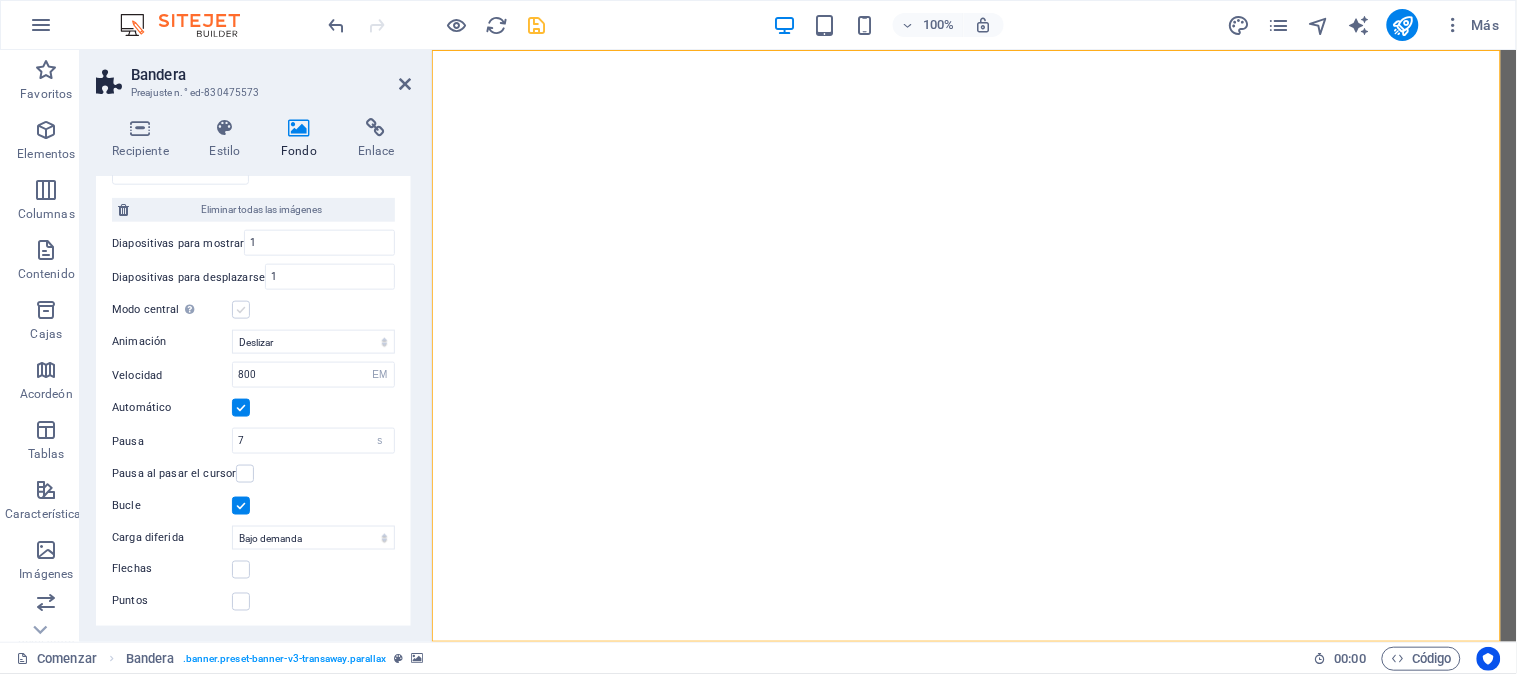 click at bounding box center [241, 310] 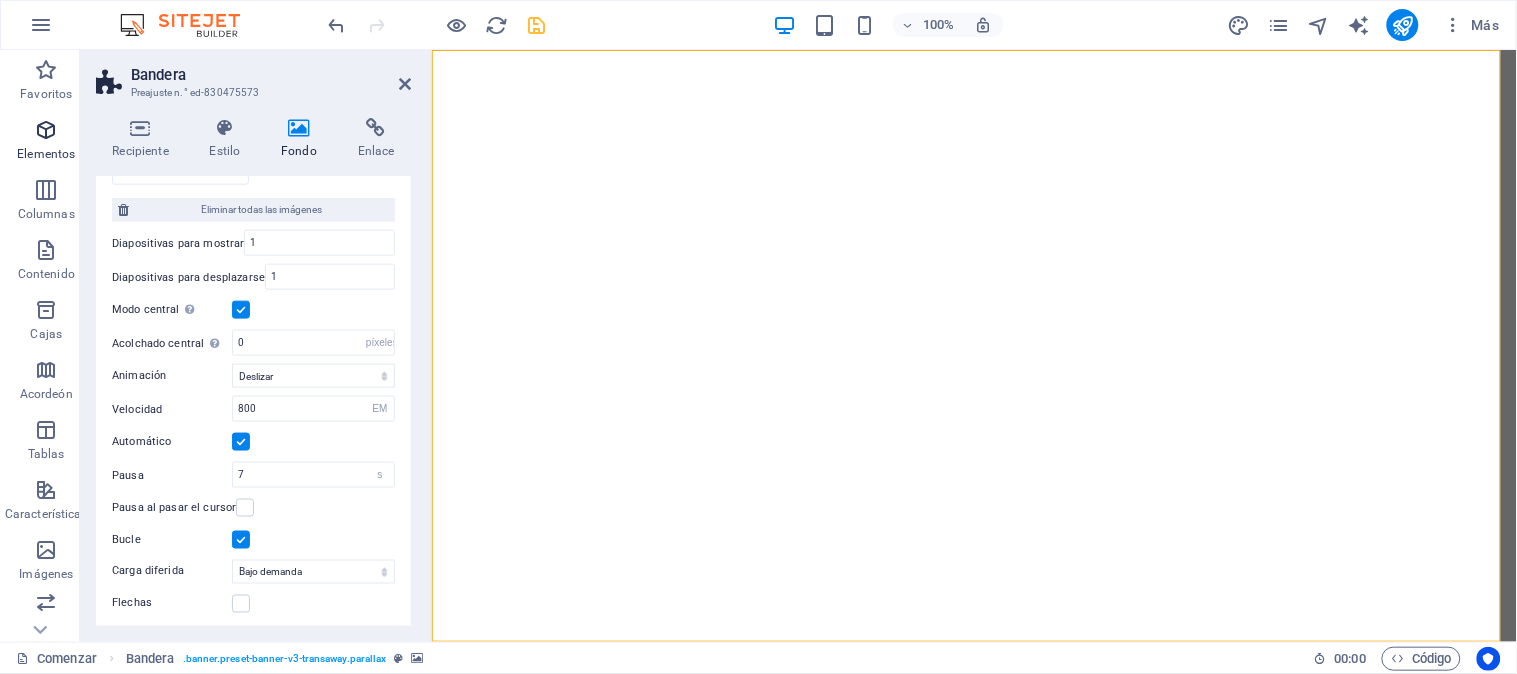 click at bounding box center [46, 130] 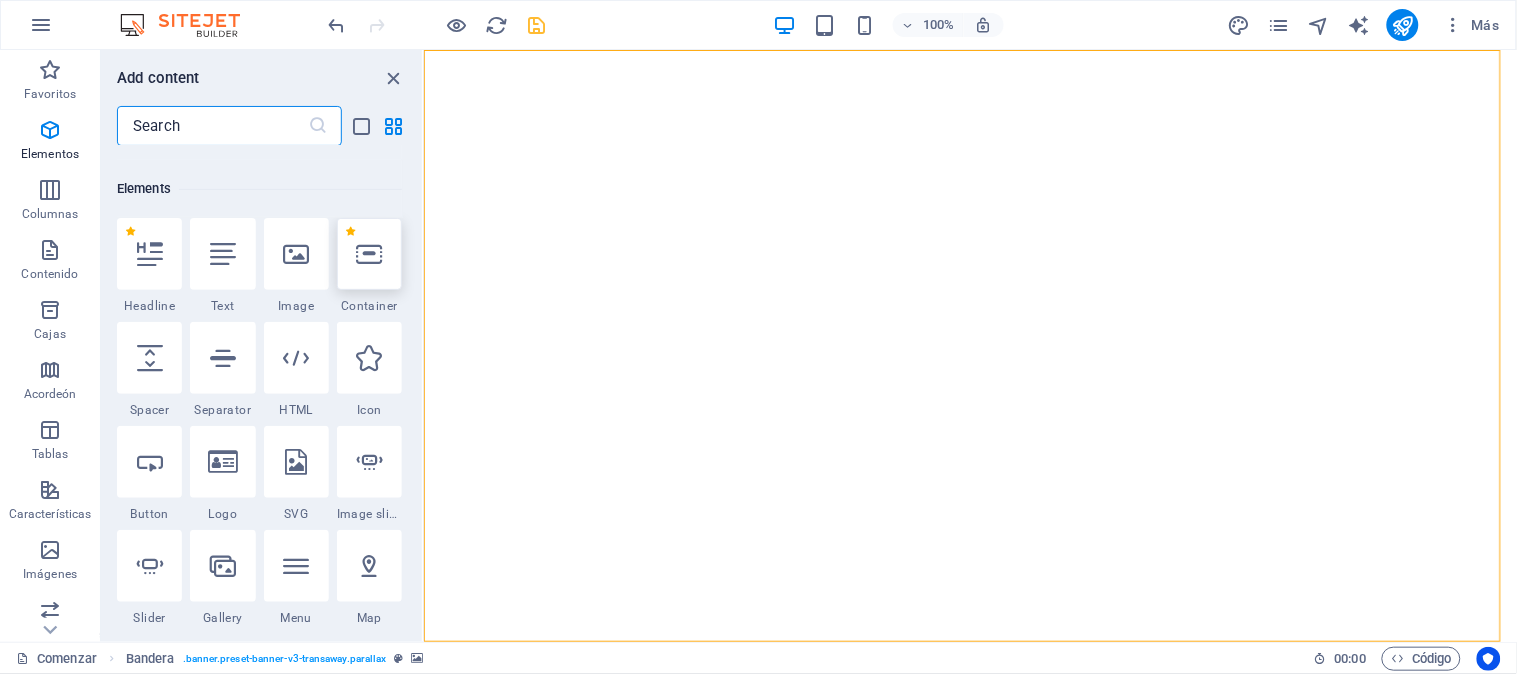 scroll, scrollTop: 376, scrollLeft: 0, axis: vertical 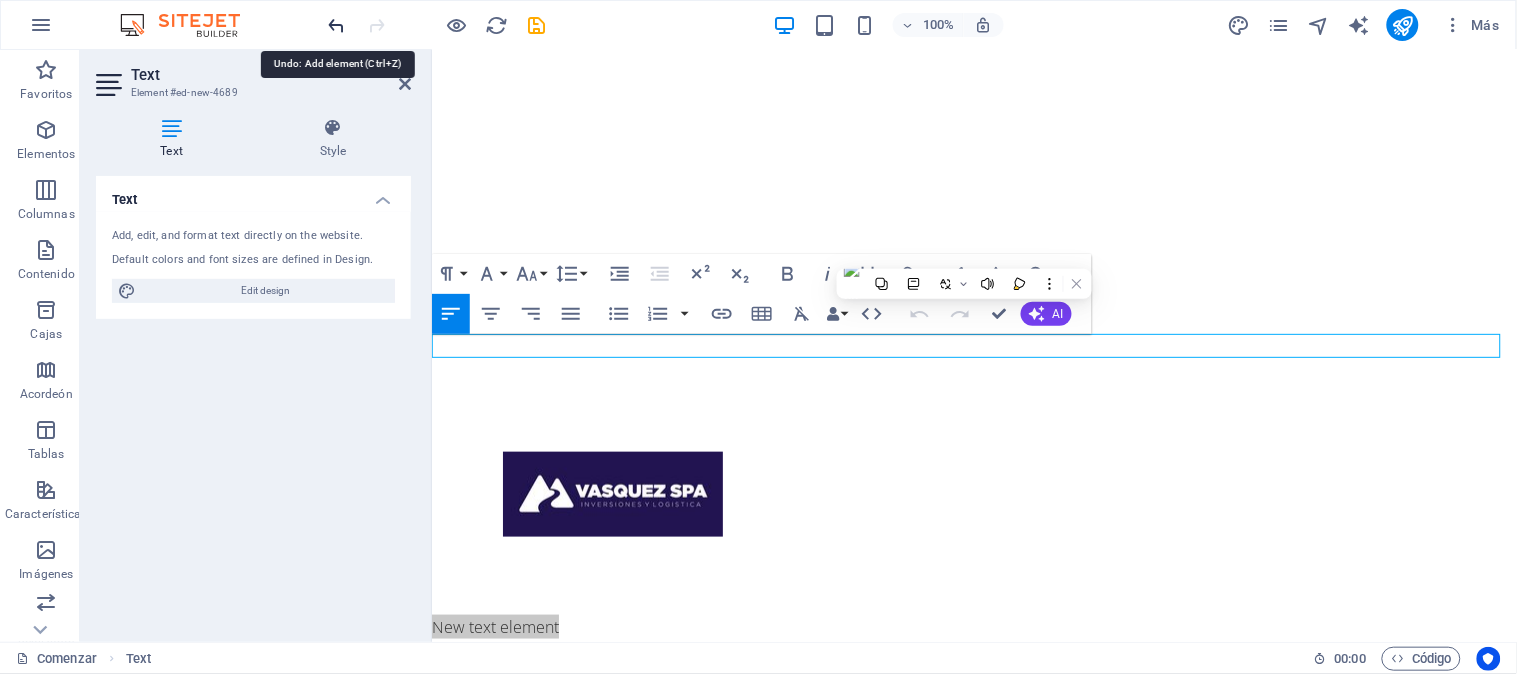 click at bounding box center [337, 25] 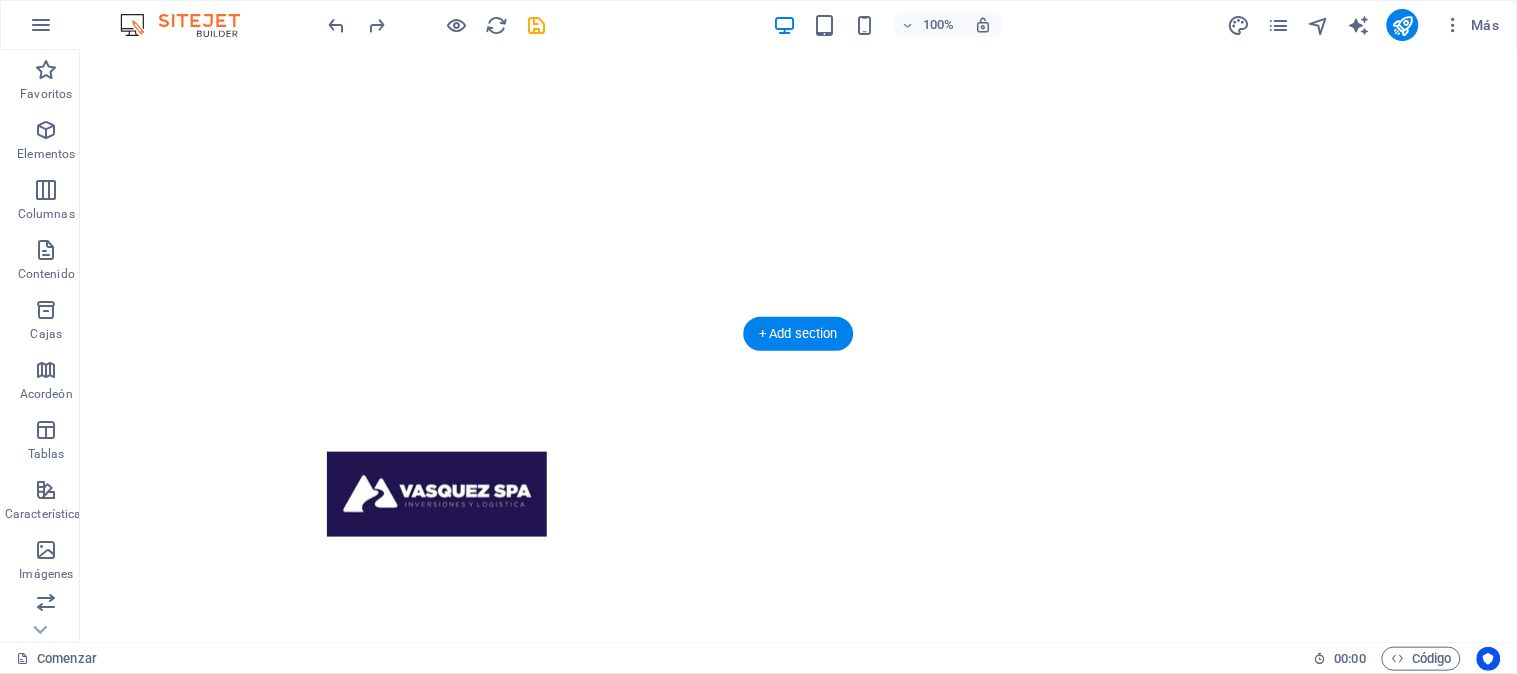 scroll, scrollTop: 0, scrollLeft: 0, axis: both 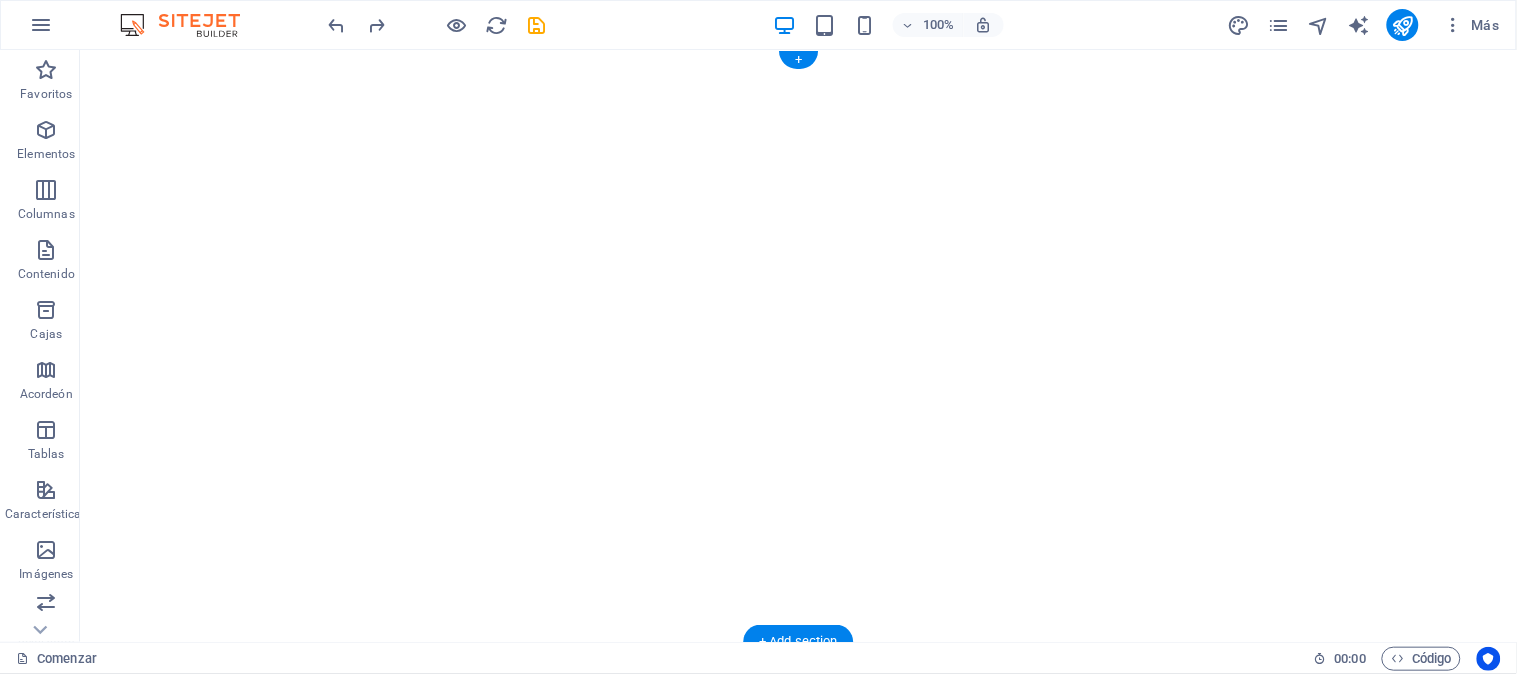 click at bounding box center [-632, 49] 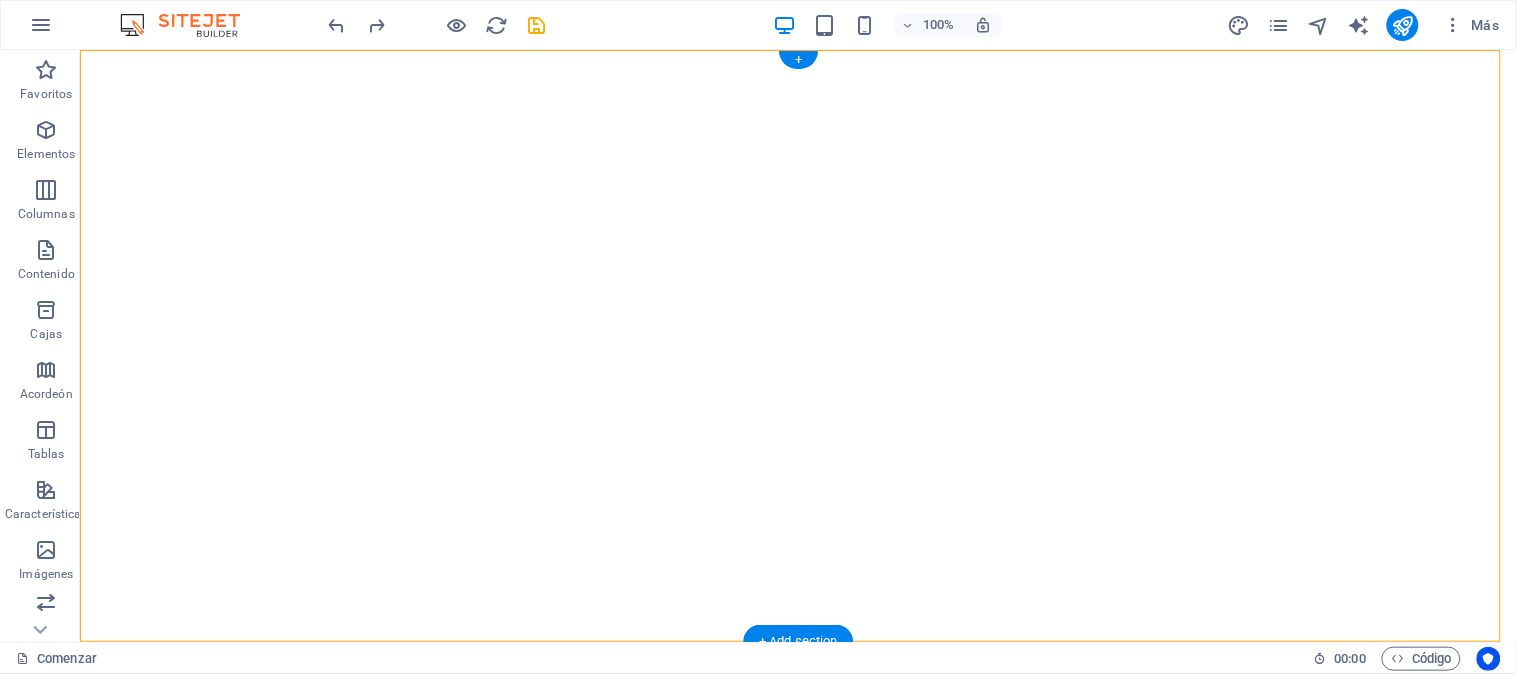 click at bounding box center [-632, 49] 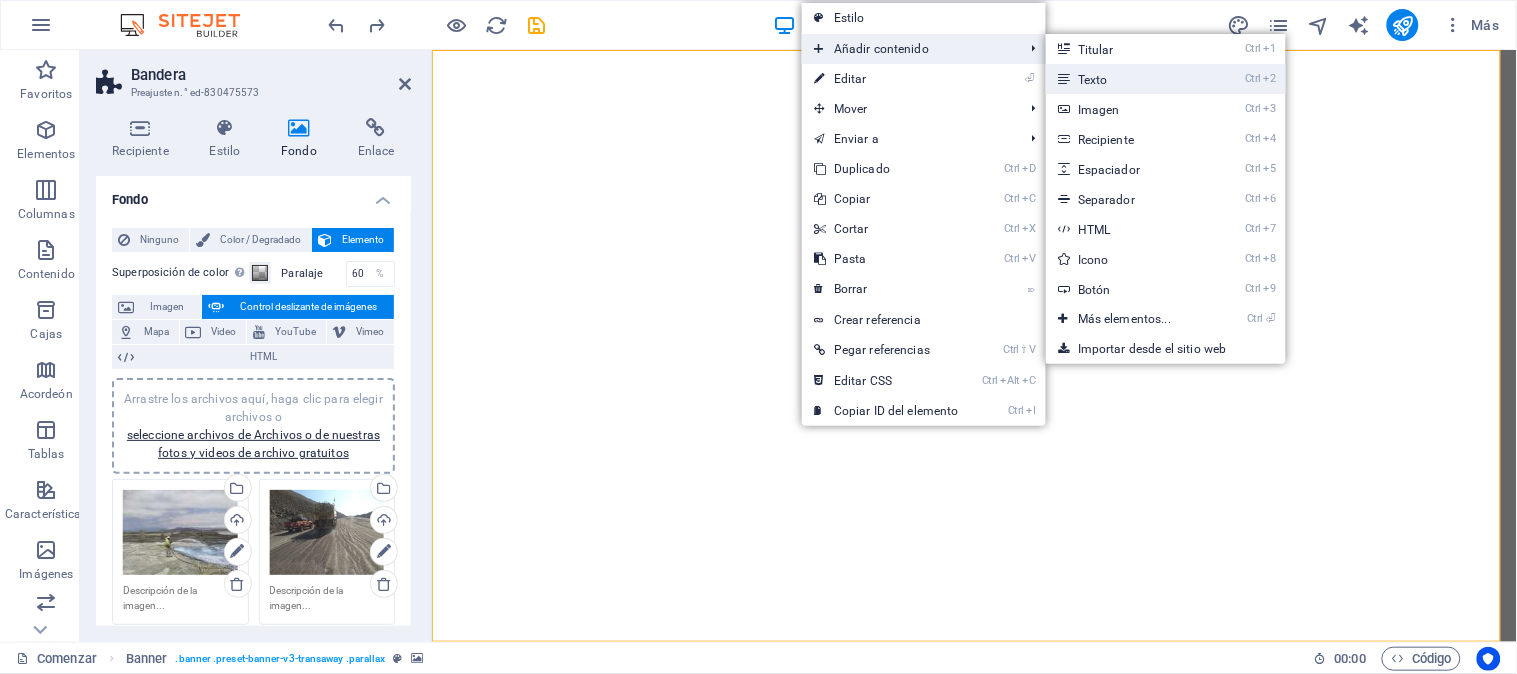 click on "Ctrl  2 Texto" at bounding box center [1128, 79] 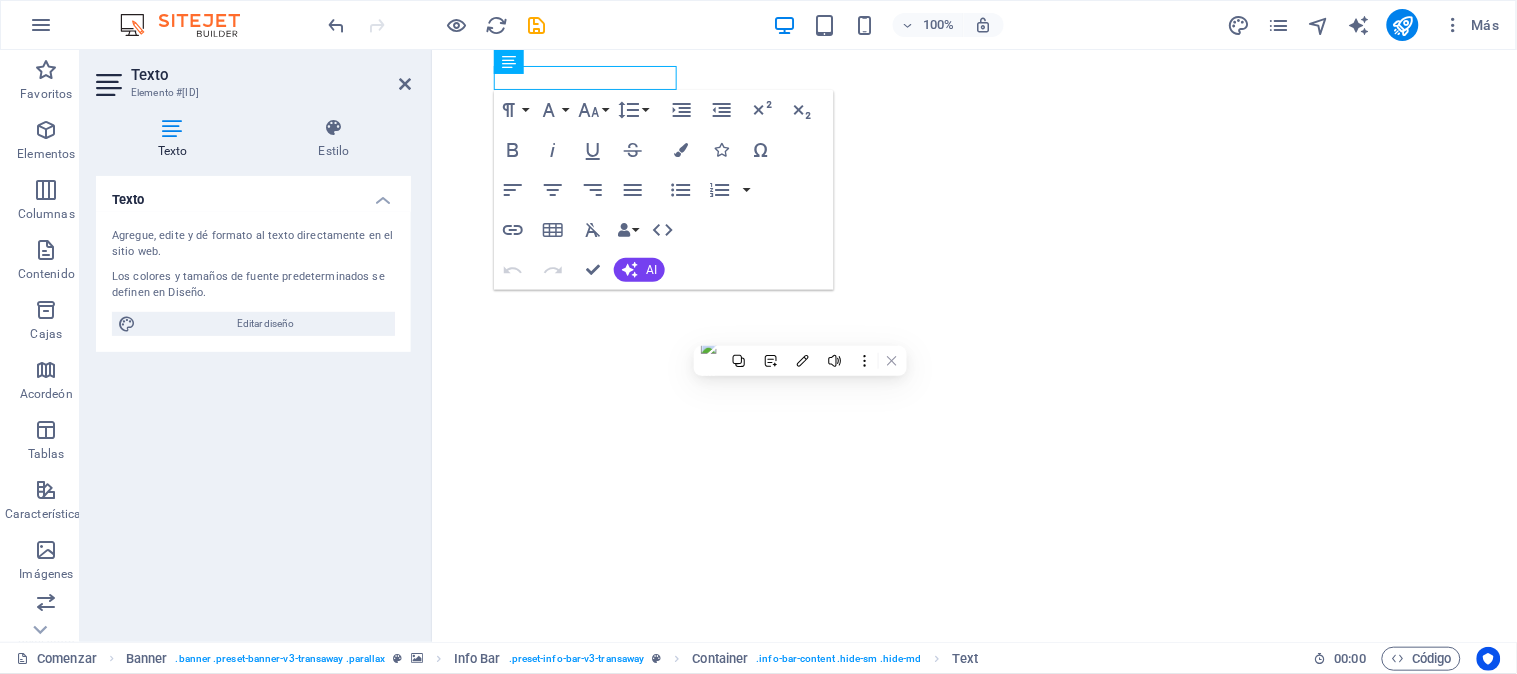 drag, startPoint x: 1032, startPoint y: 109, endPoint x: 1032, endPoint y: 406, distance: 297 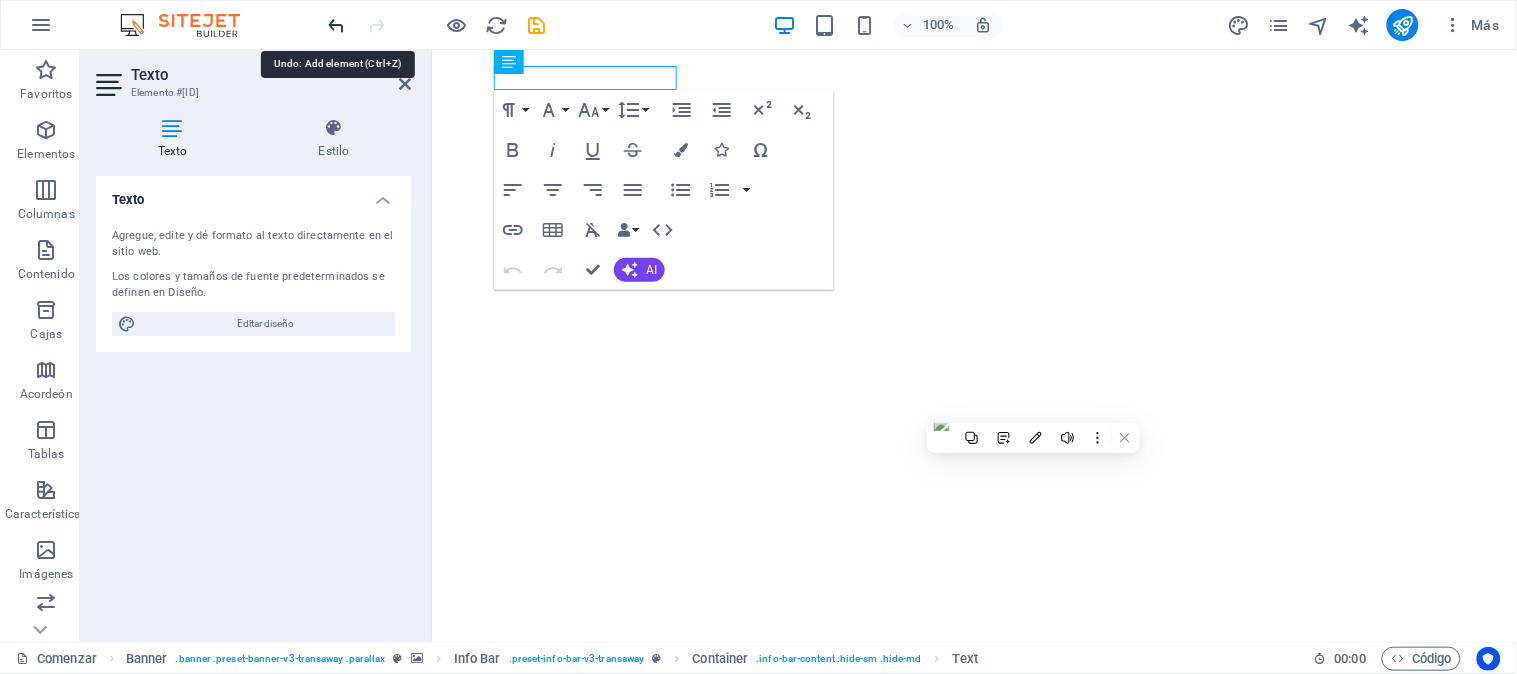 click at bounding box center [337, 25] 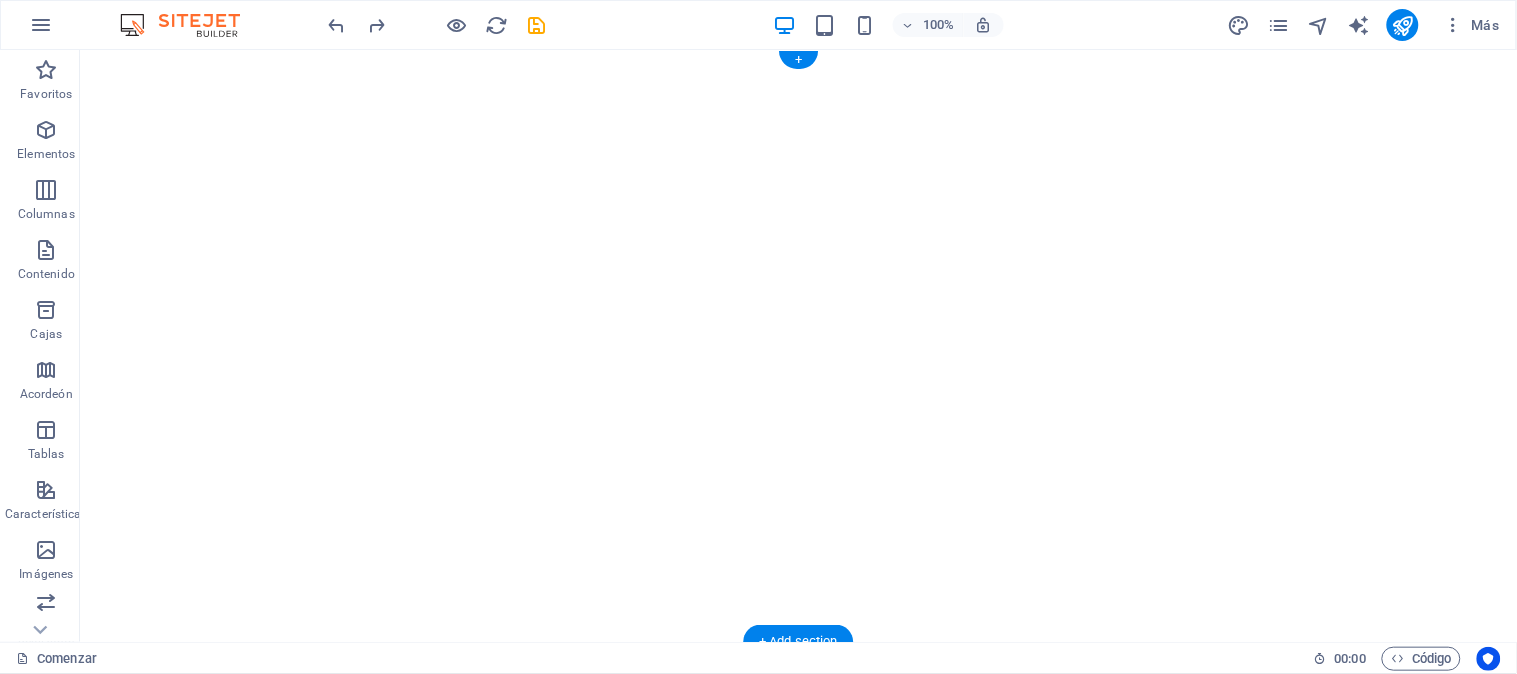 click at bounding box center [-3476, 49] 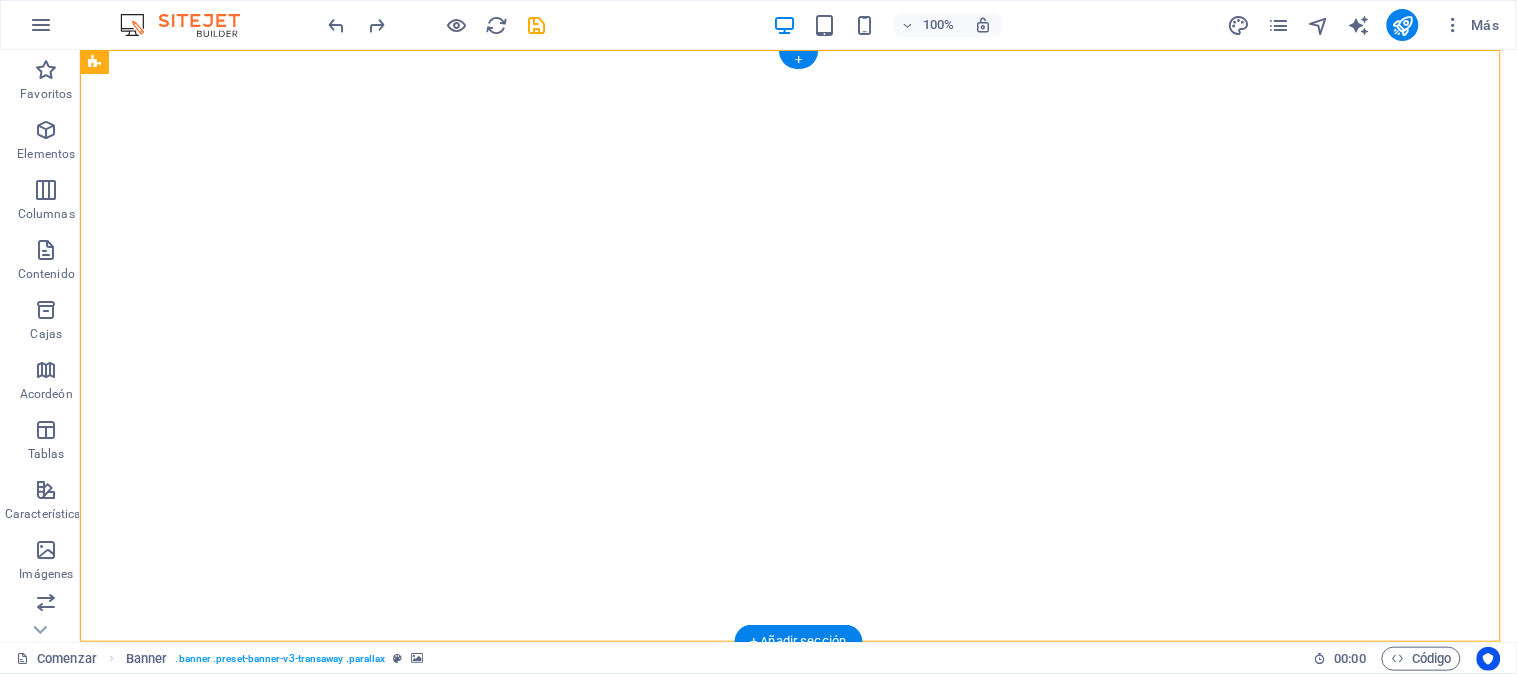 click at bounding box center [-3476, 49] 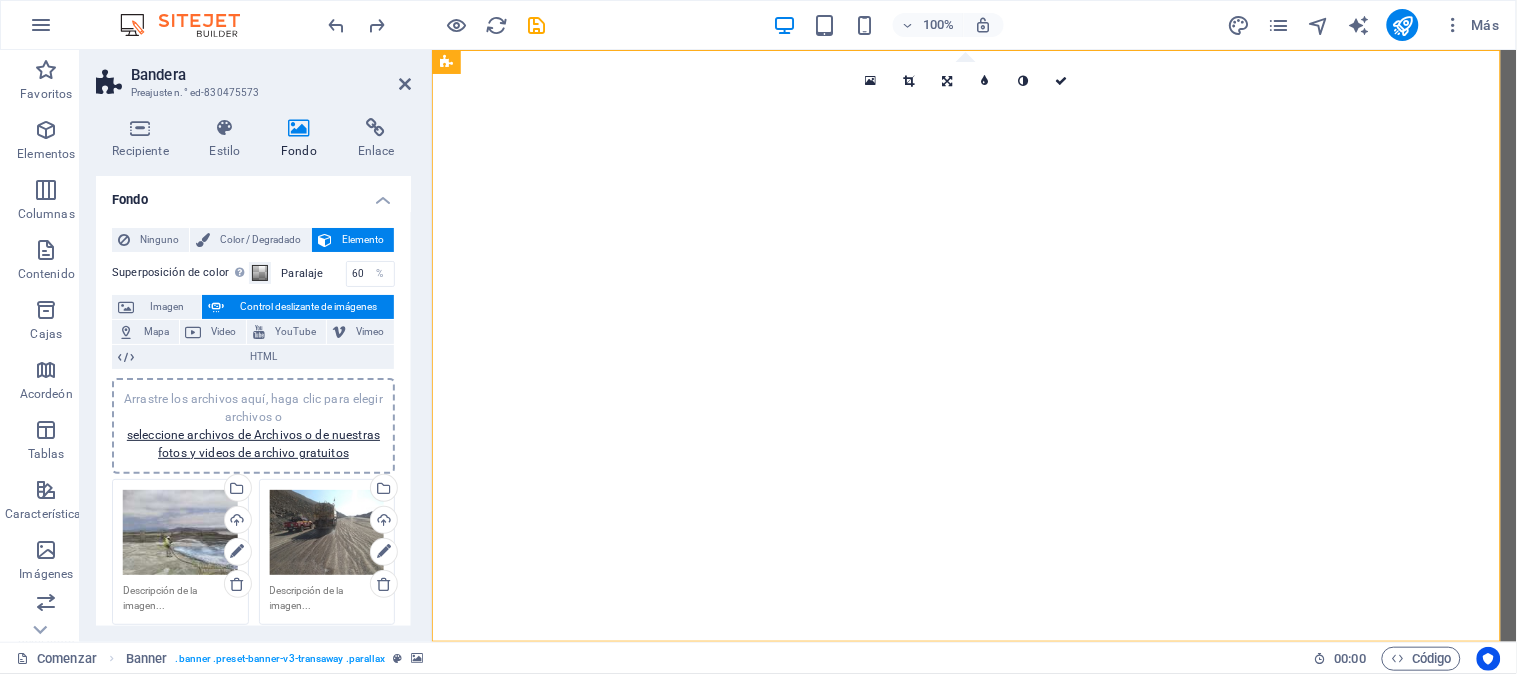 drag, startPoint x: 837, startPoint y: 477, endPoint x: 465, endPoint y: 400, distance: 379.8855 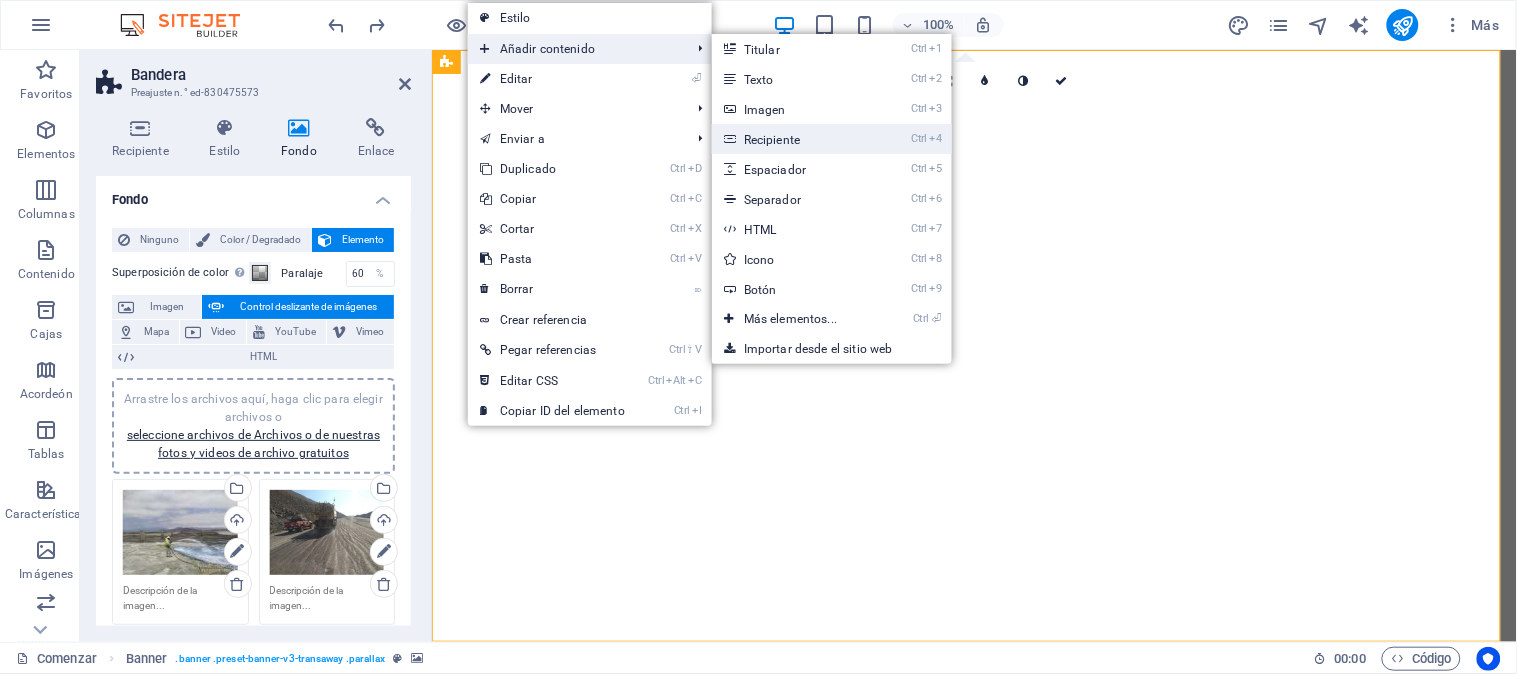 click on "Recipiente" at bounding box center (772, 140) 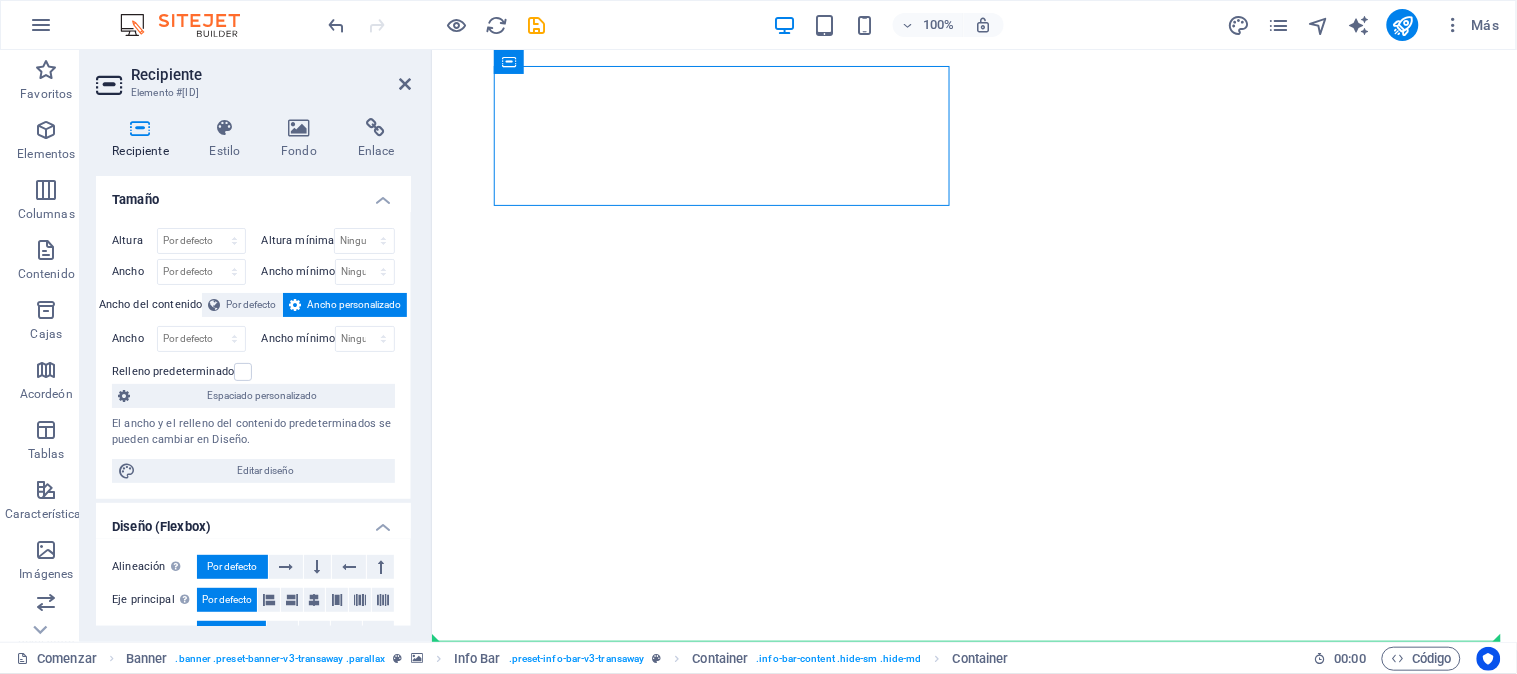 drag, startPoint x: 539, startPoint y: 99, endPoint x: 889, endPoint y: 543, distance: 565.3636 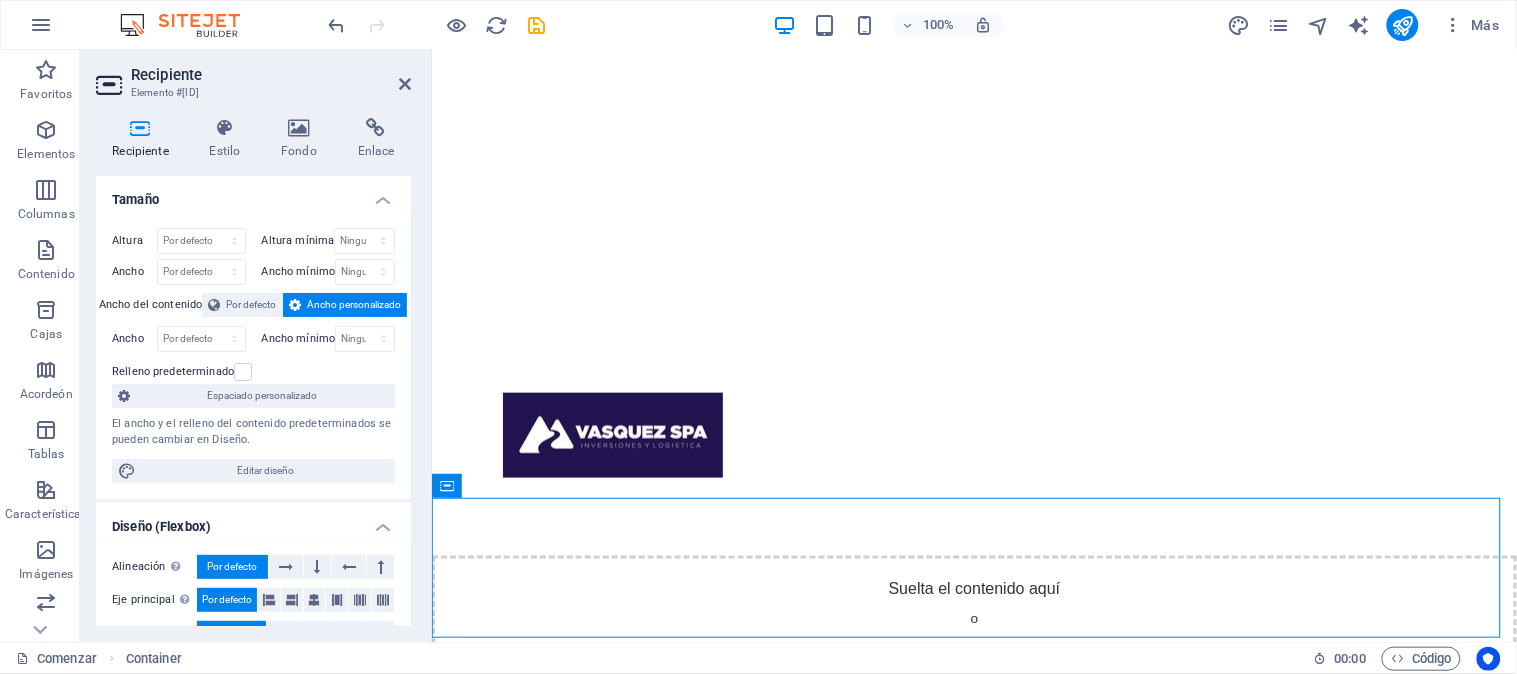 scroll, scrollTop: 144, scrollLeft: 0, axis: vertical 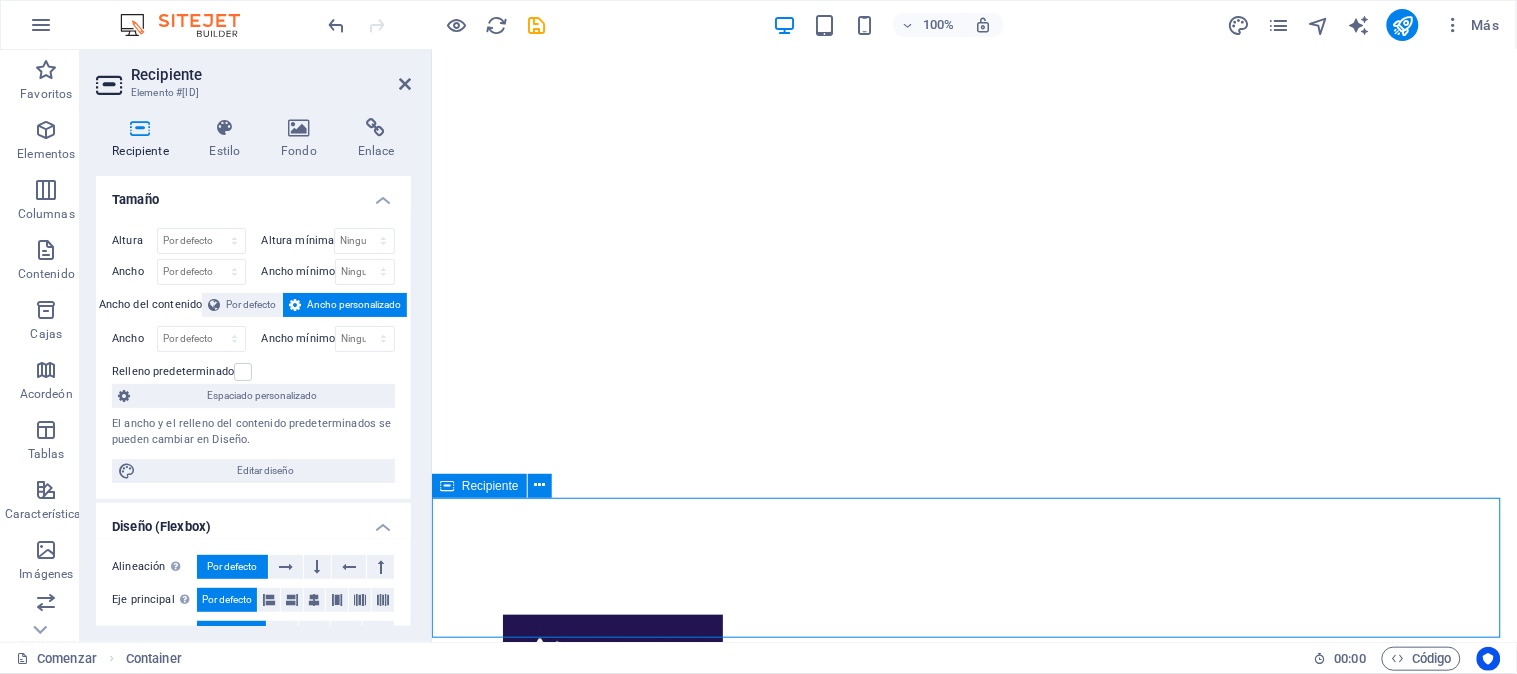 click on "Suelta el contenido aquí o  Añadir elementos  Pegar portapapeles" at bounding box center (973, 848) 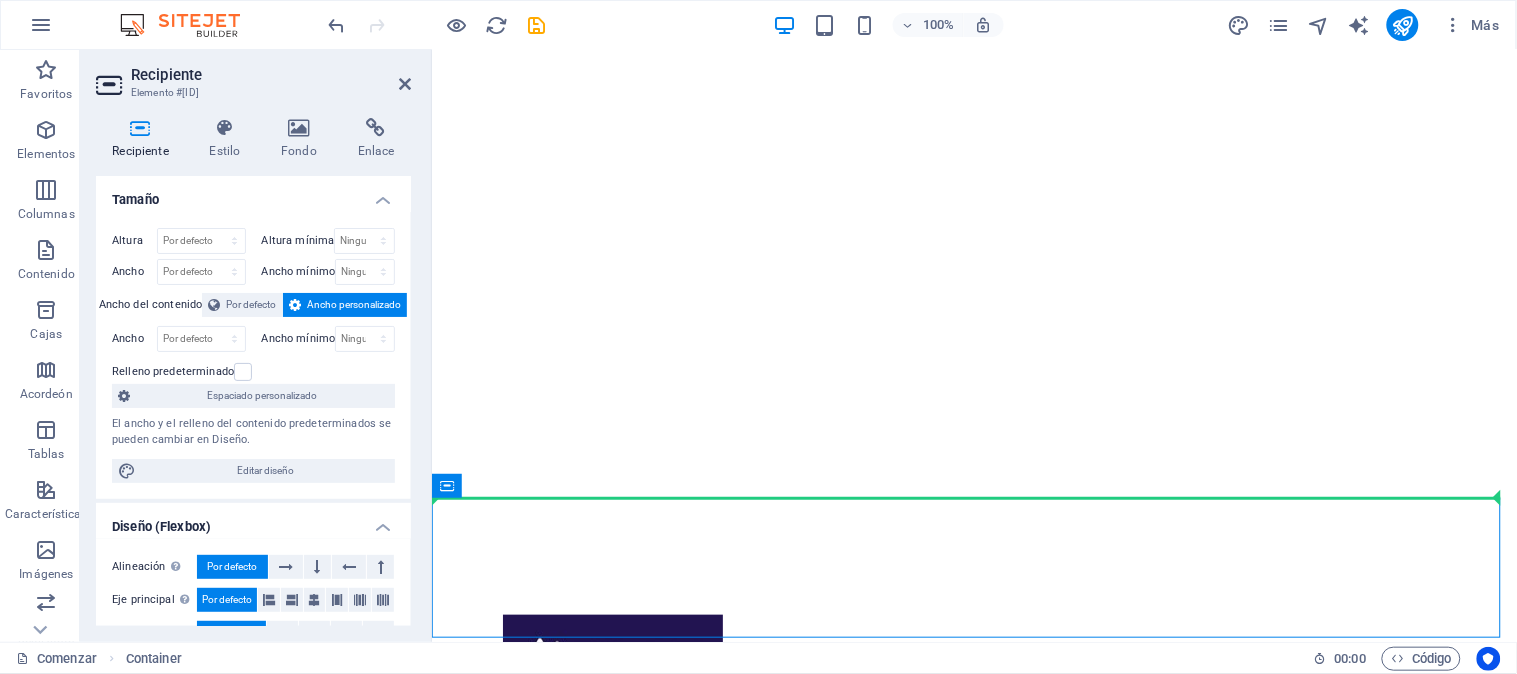 drag, startPoint x: 1000, startPoint y: 531, endPoint x: 996, endPoint y: 379, distance: 152.05263 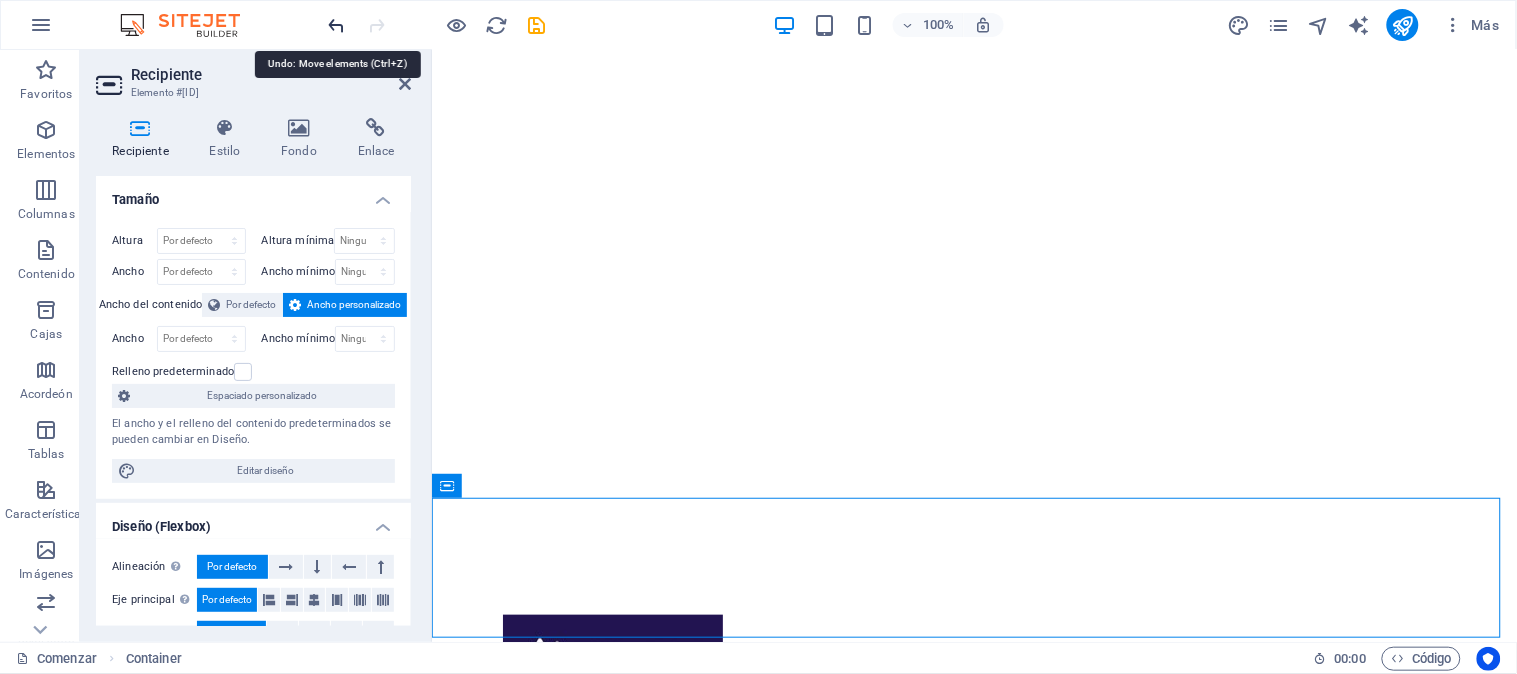 click at bounding box center (337, 25) 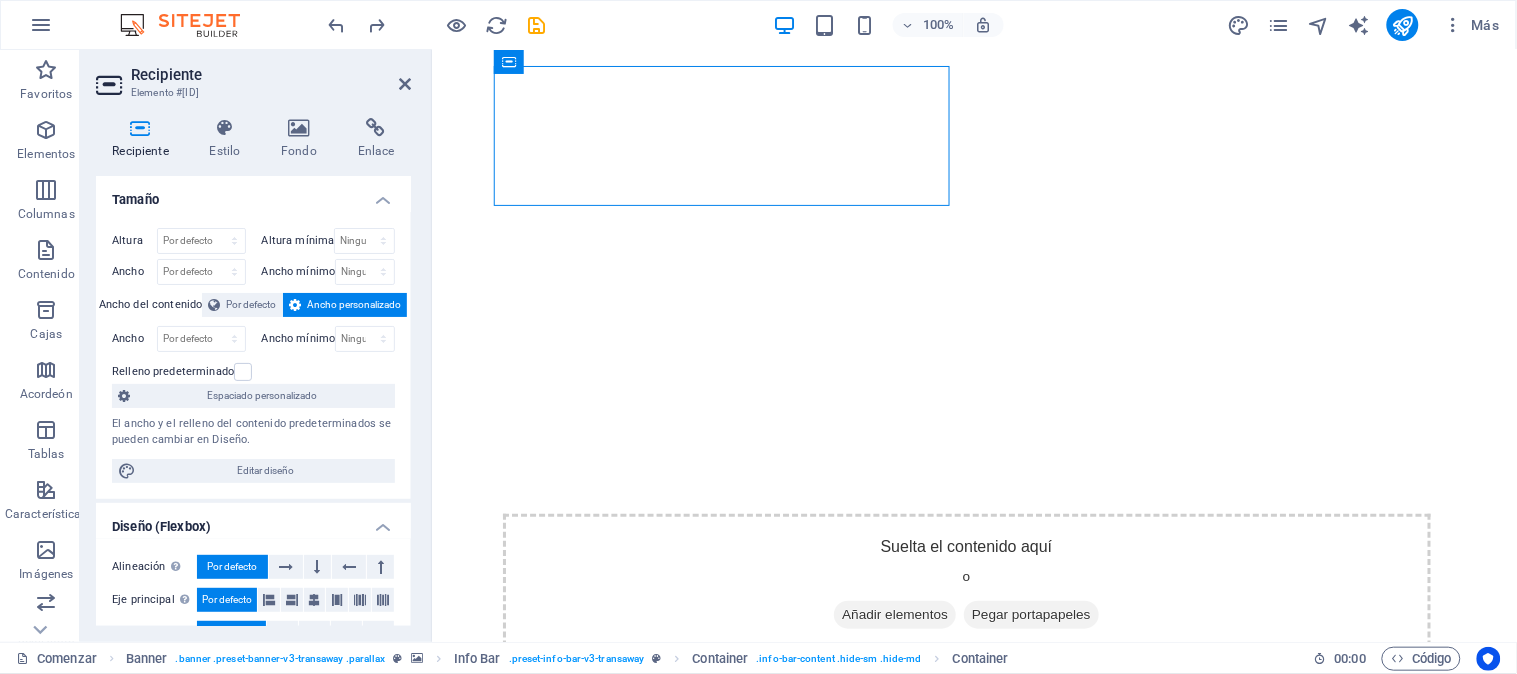 scroll, scrollTop: 0, scrollLeft: 0, axis: both 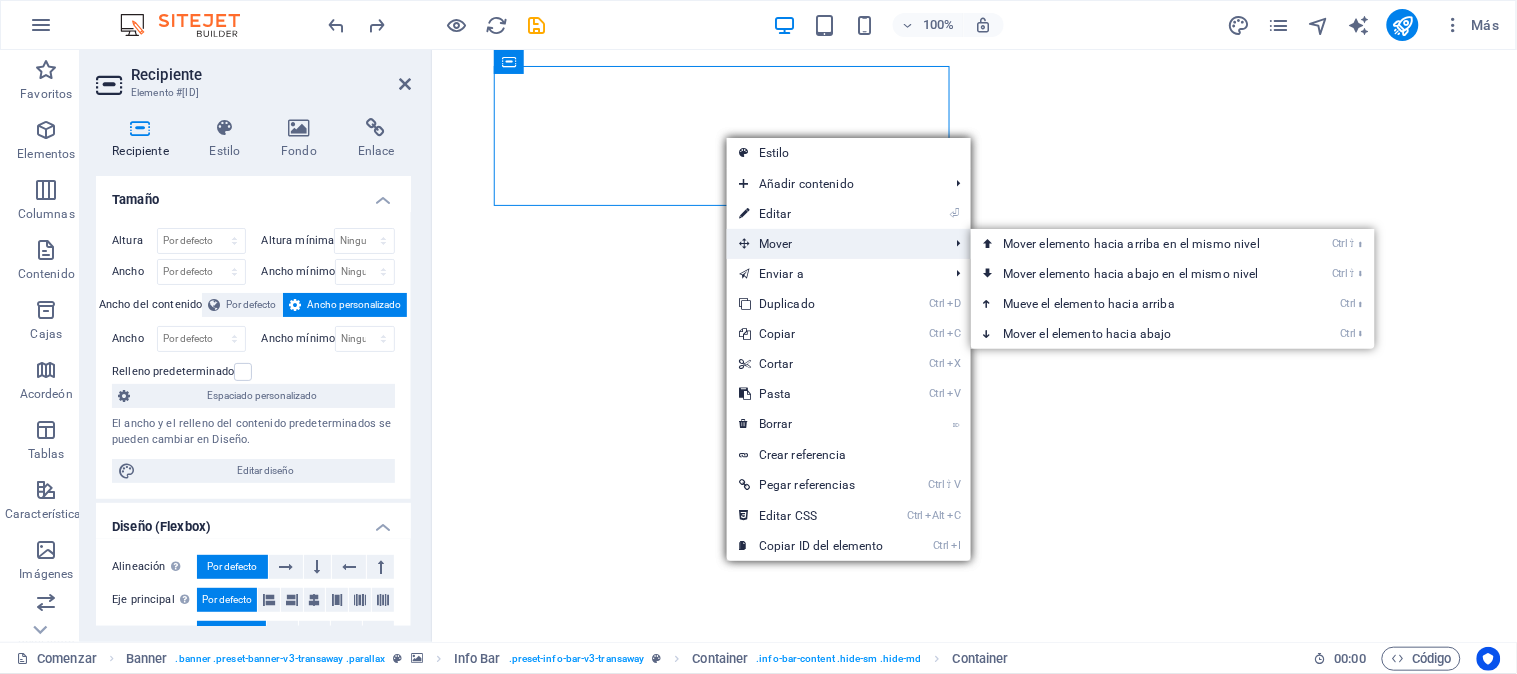 click on "Mover" at bounding box center [776, 244] 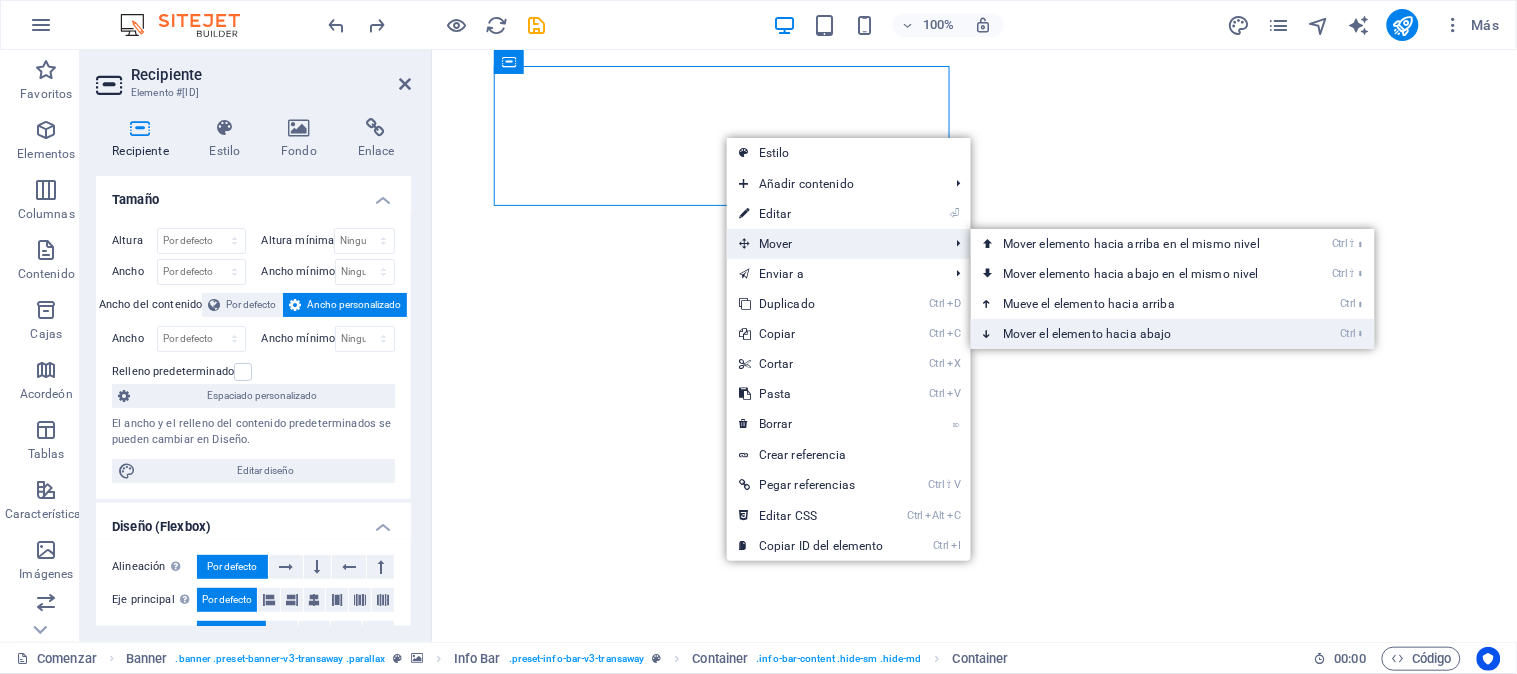click on "Mover el elemento hacia abajo" at bounding box center (1087, 334) 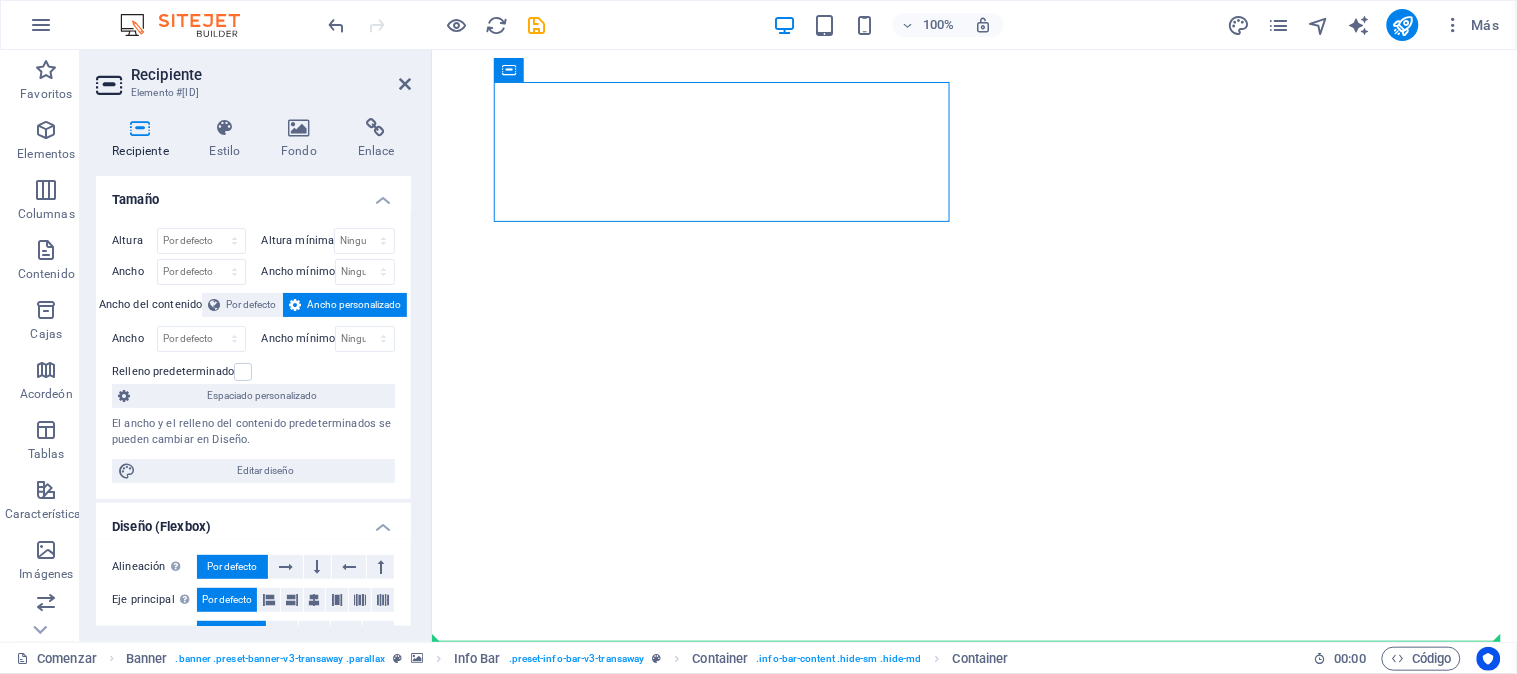 drag, startPoint x: 903, startPoint y: 209, endPoint x: 1051, endPoint y: 503, distance: 329.15042 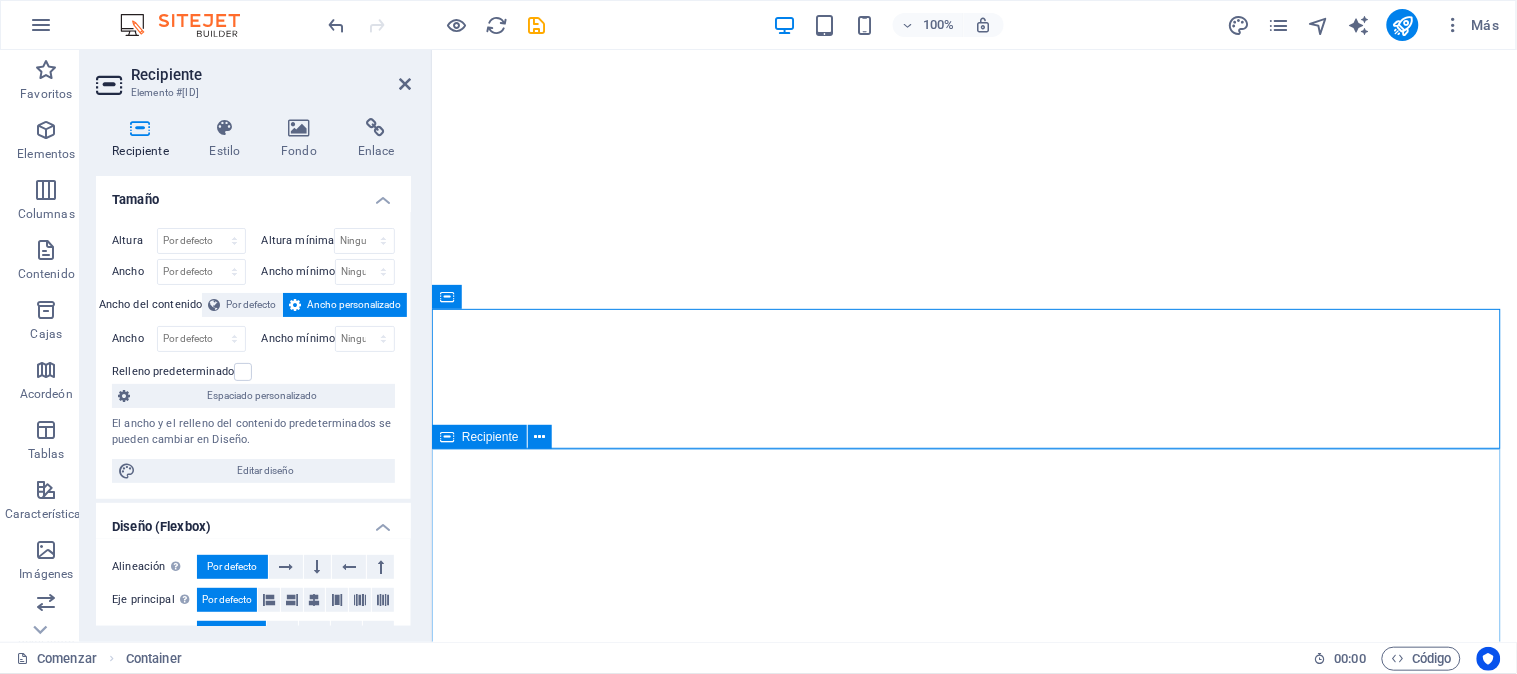 scroll, scrollTop: 333, scrollLeft: 0, axis: vertical 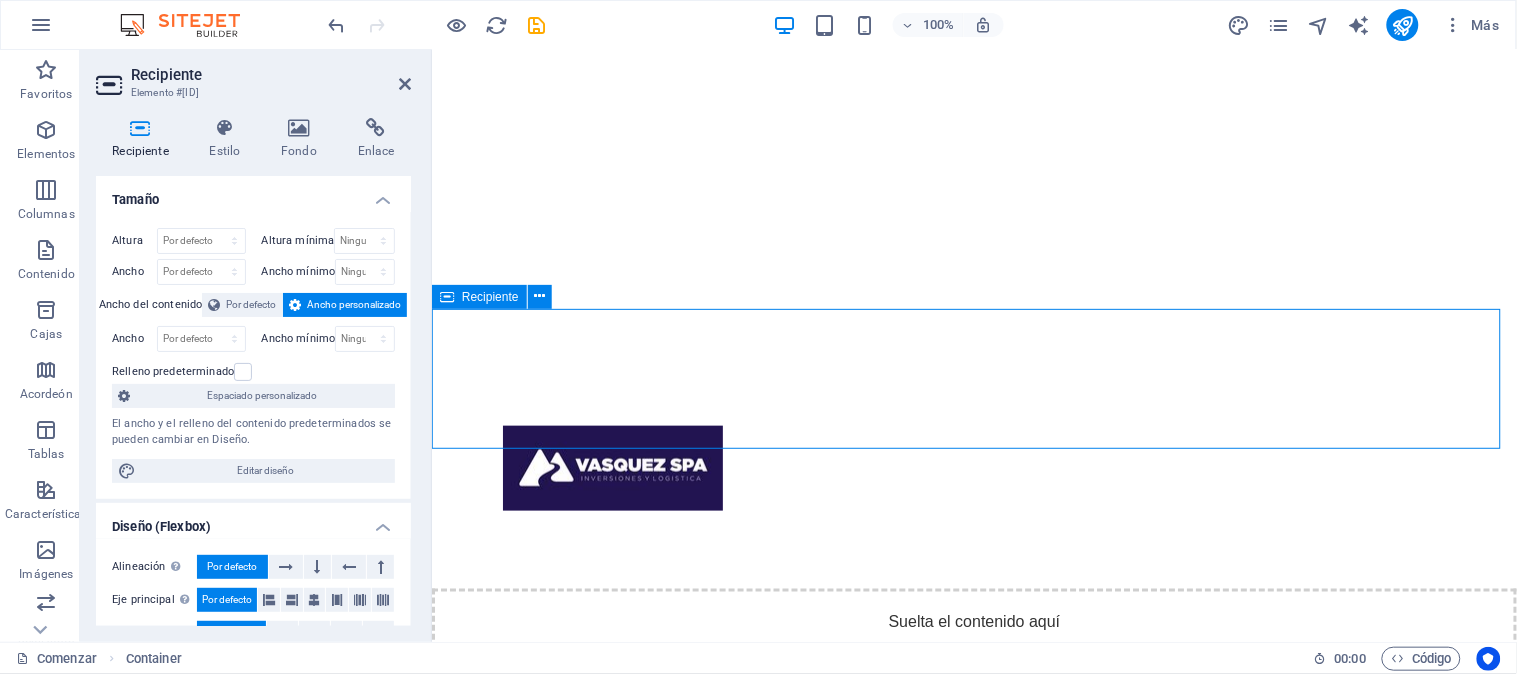 click on "Suelta el contenido aquí o  Añadir elementos  Pegar portapapeles" at bounding box center [973, 659] 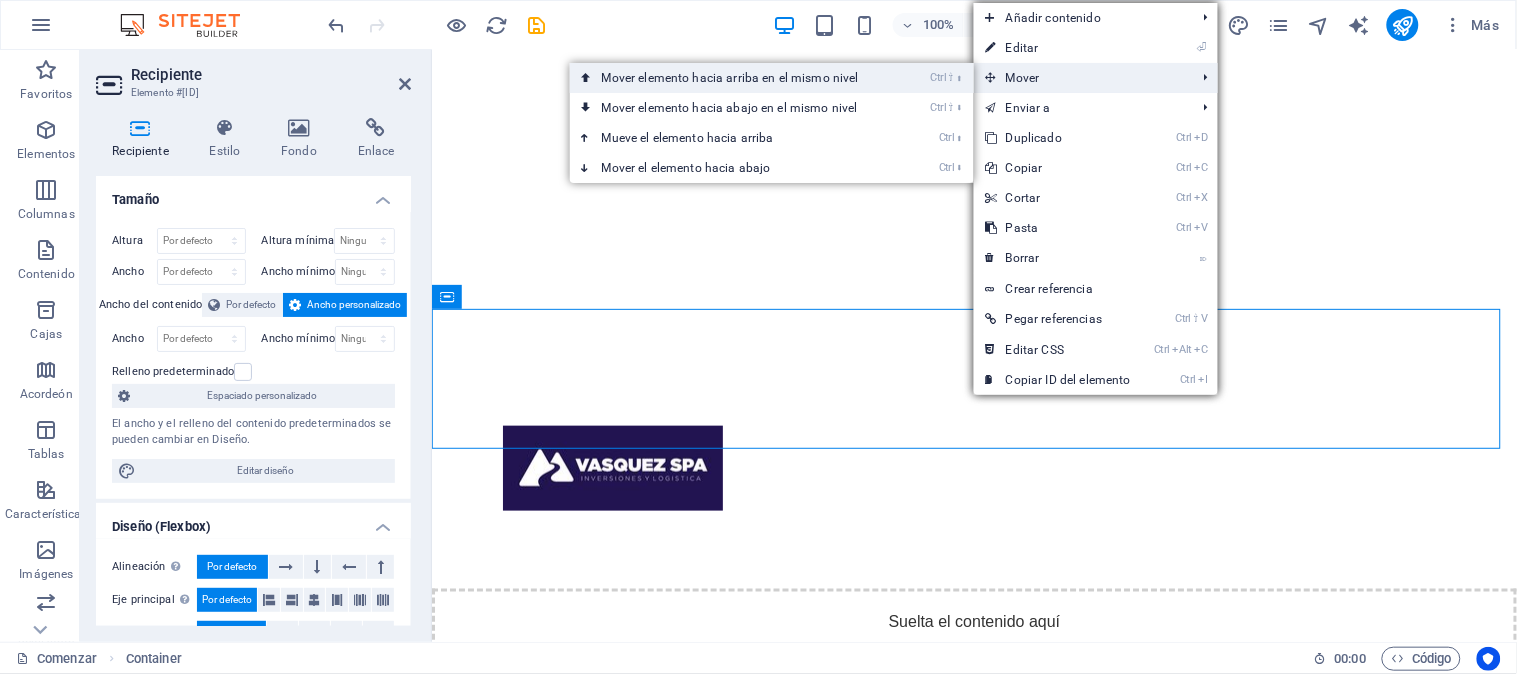 click on "Ctrl  ⇧  ⬆ Mover elemento hacia arriba en el mismo nivel" at bounding box center [734, 78] 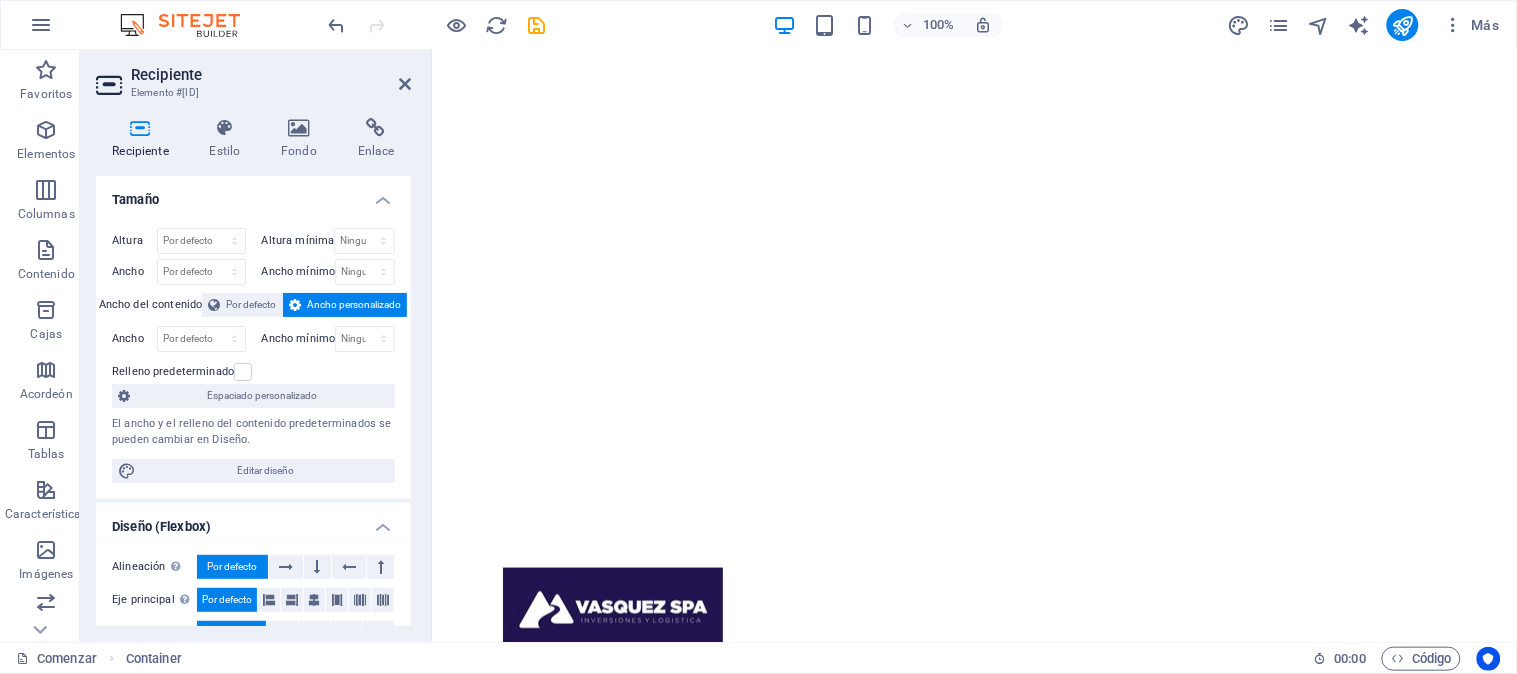 scroll, scrollTop: 0, scrollLeft: 0, axis: both 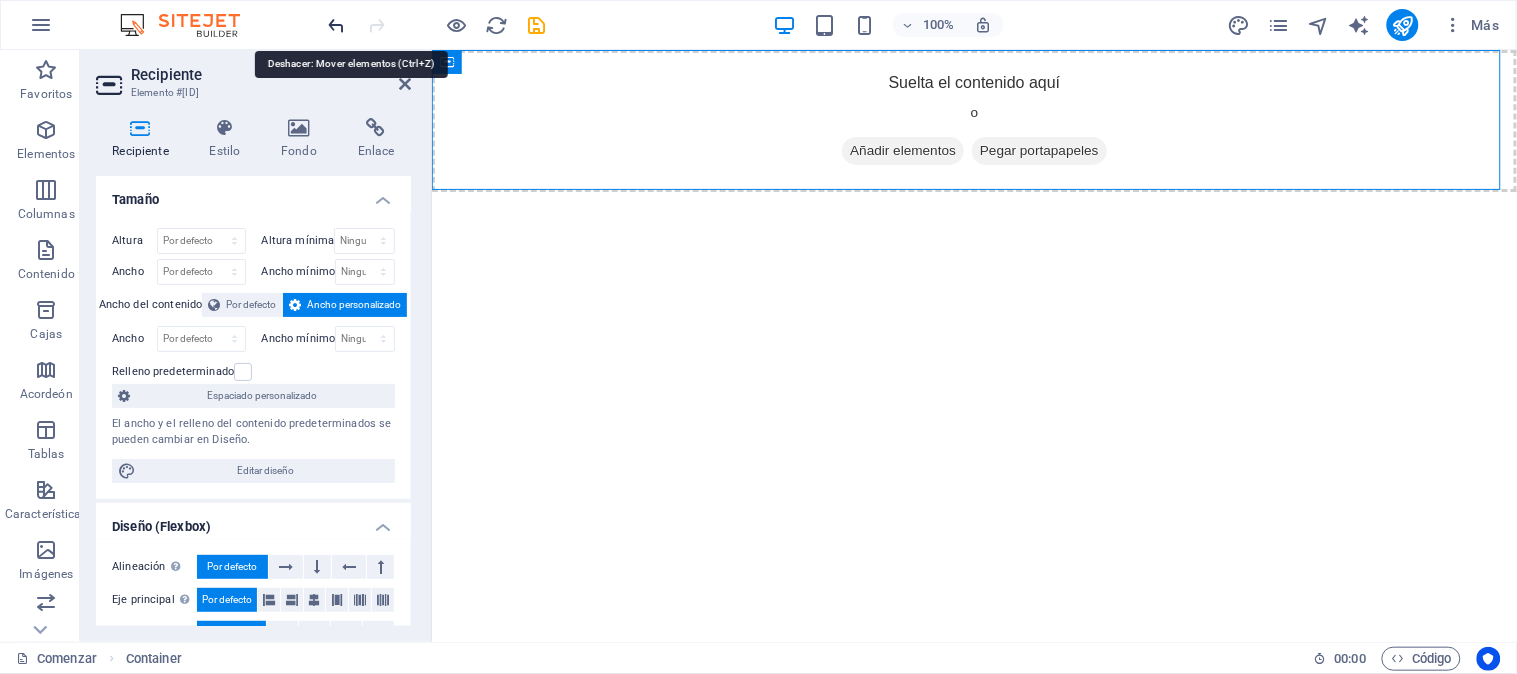 click at bounding box center (337, 25) 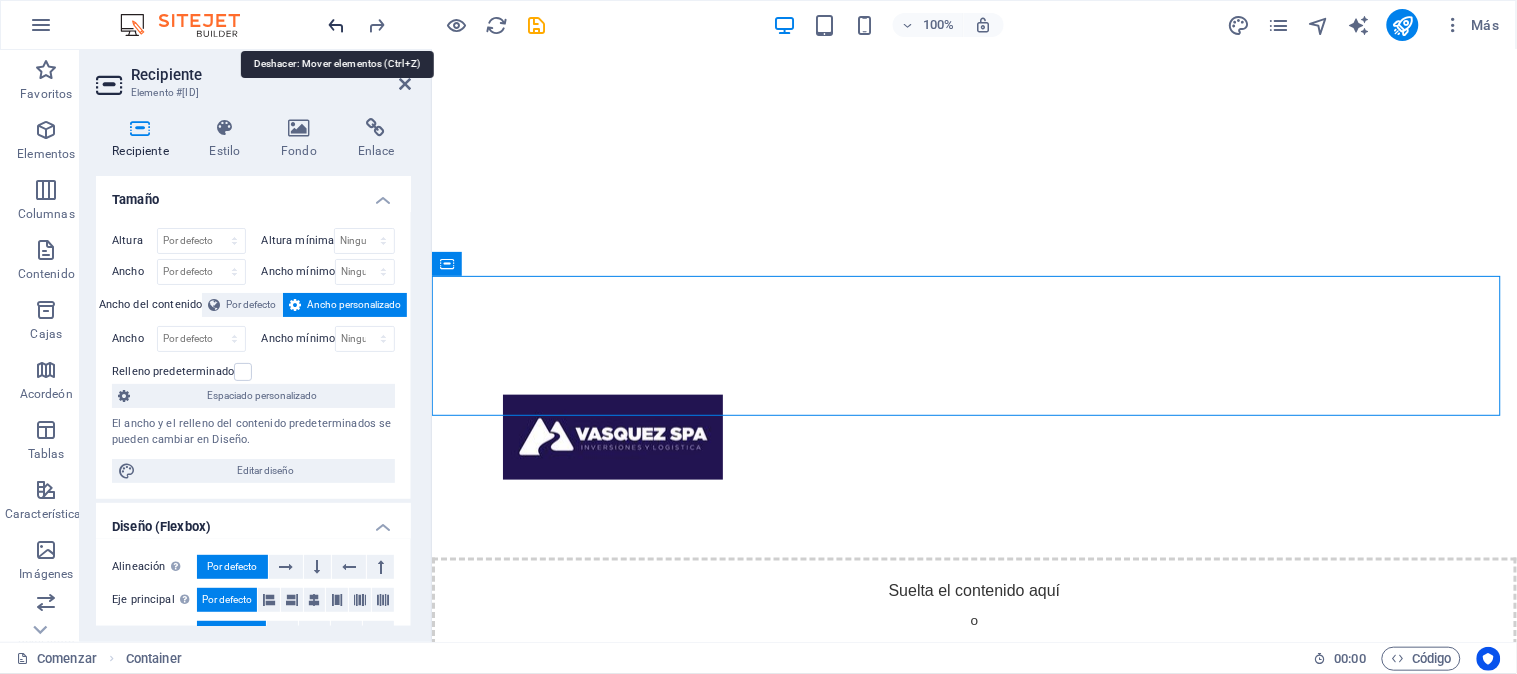 scroll, scrollTop: 366, scrollLeft: 0, axis: vertical 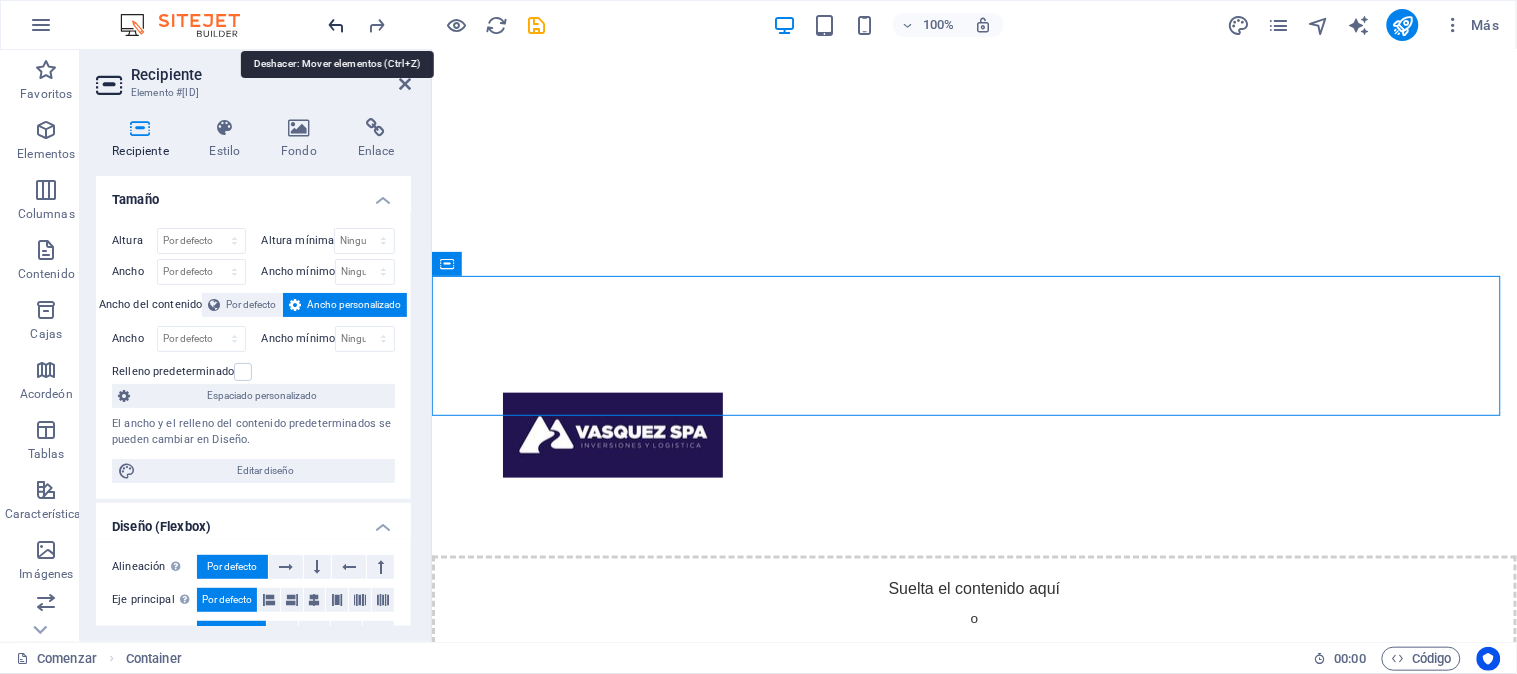 click at bounding box center (337, 25) 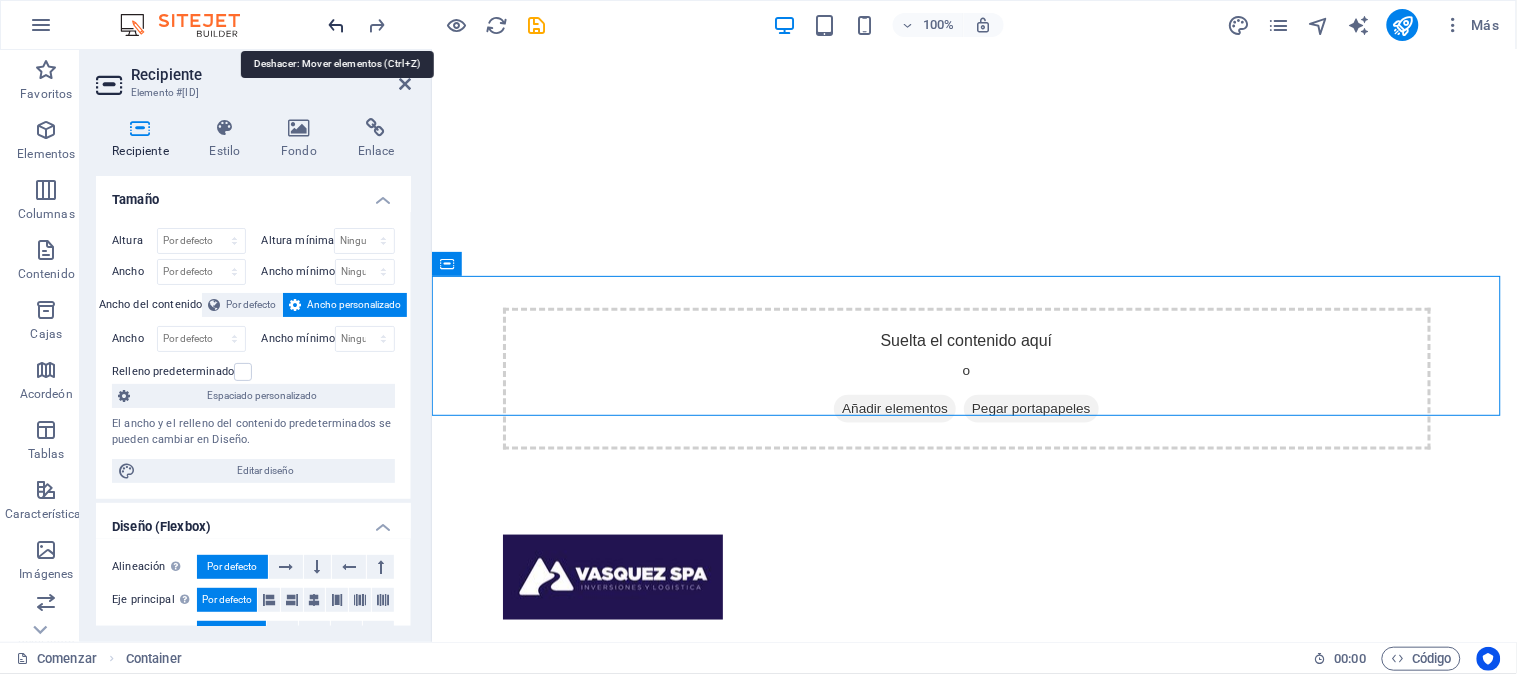 scroll, scrollTop: 0, scrollLeft: 0, axis: both 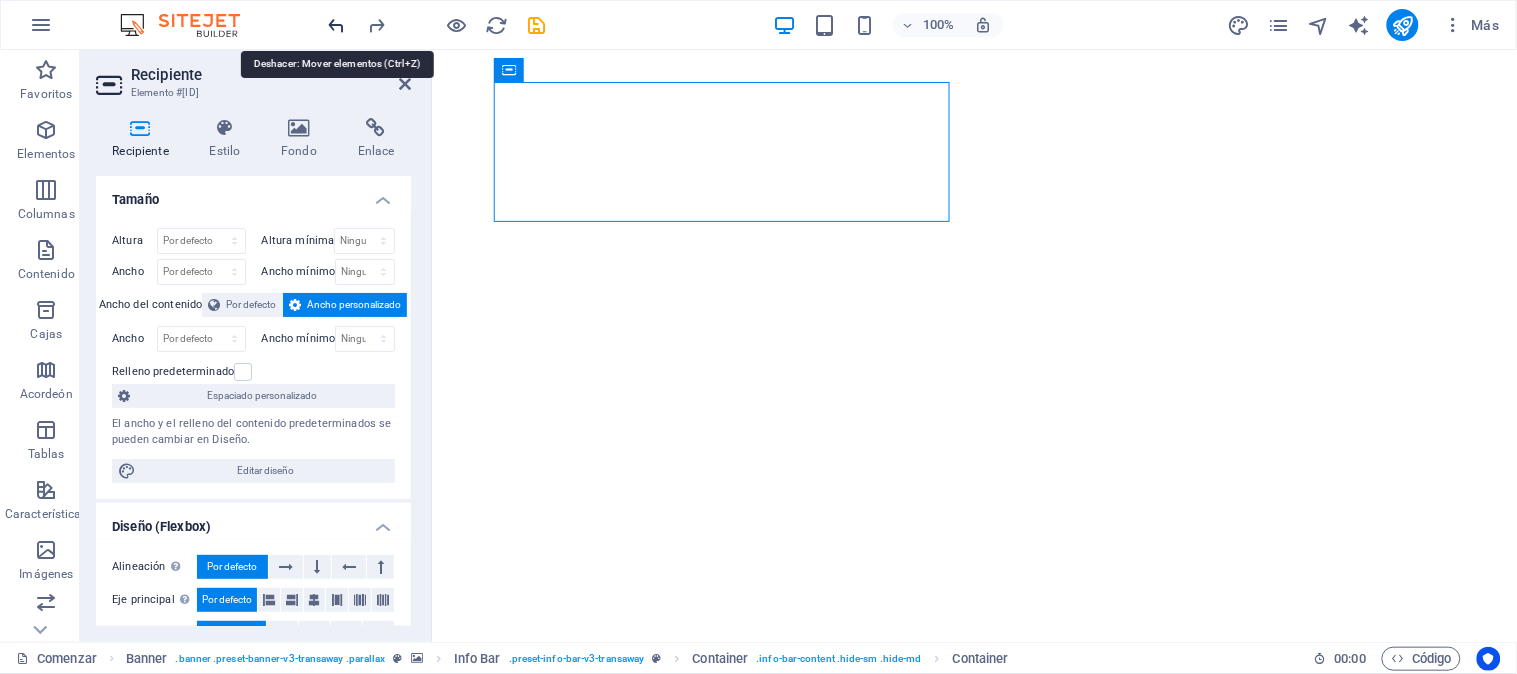 click at bounding box center (337, 25) 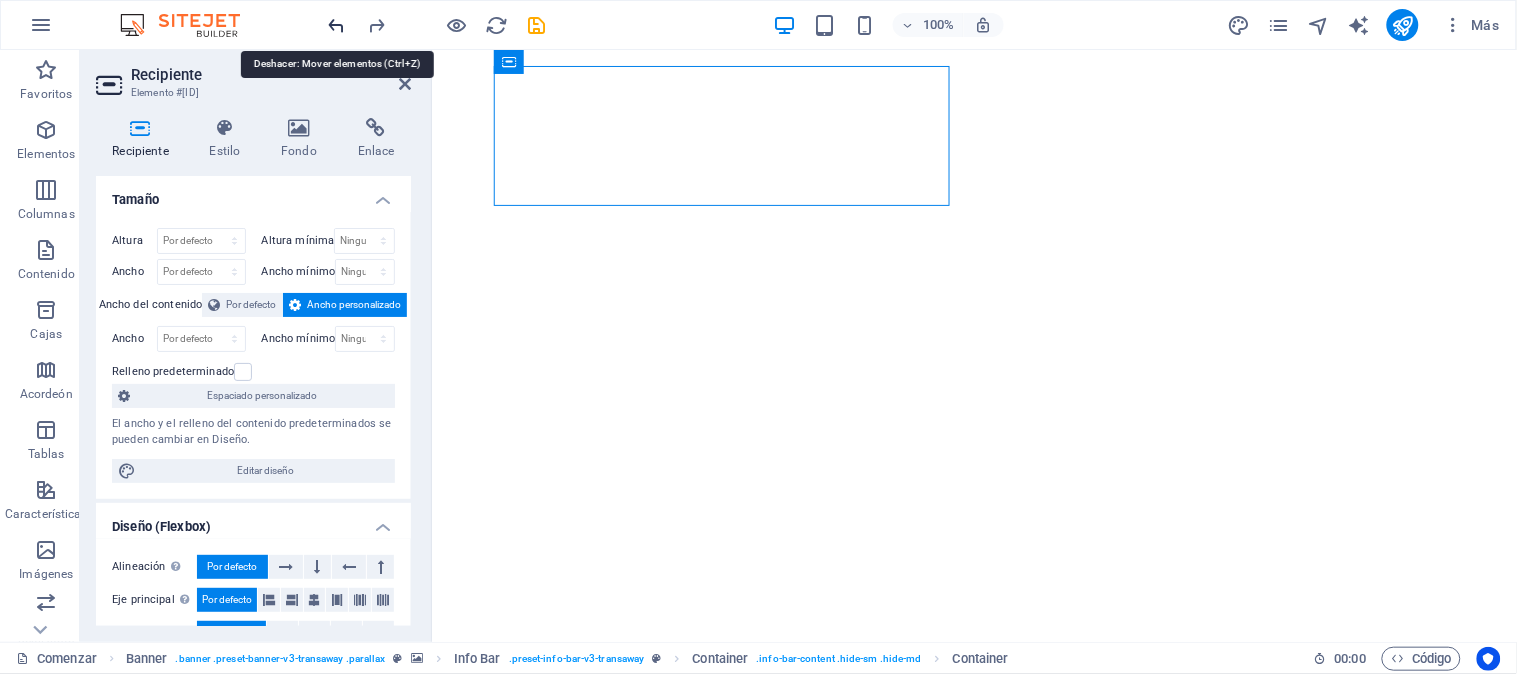click at bounding box center (337, 25) 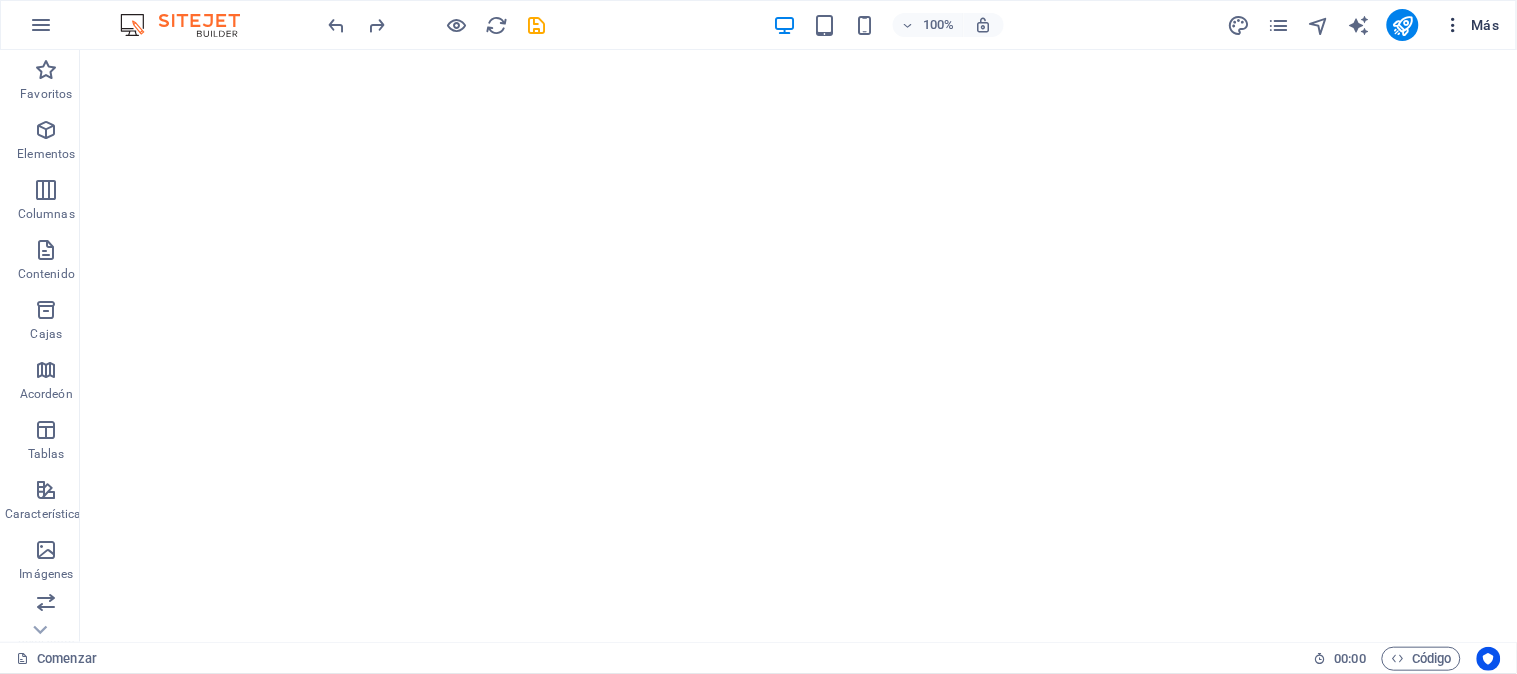 click on "Más" at bounding box center [1486, 25] 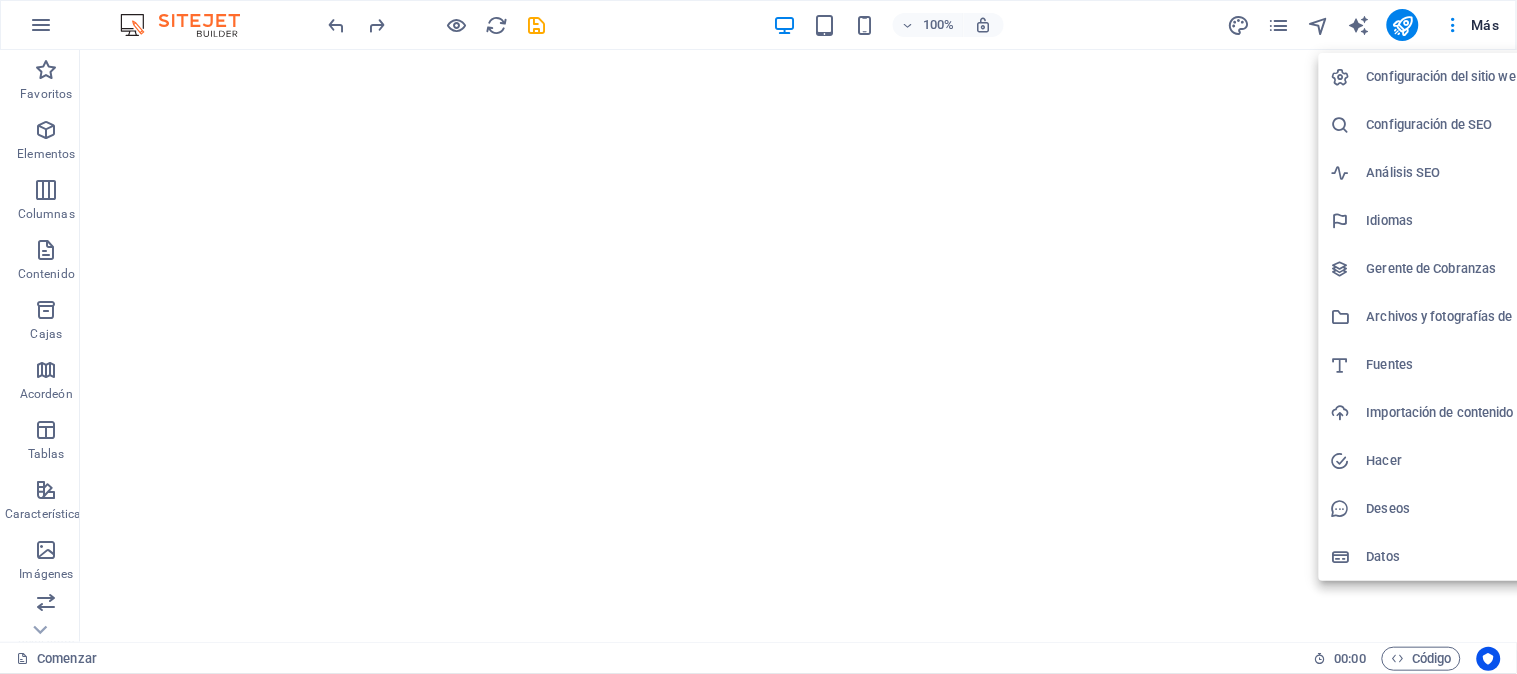 click at bounding box center [758, 337] 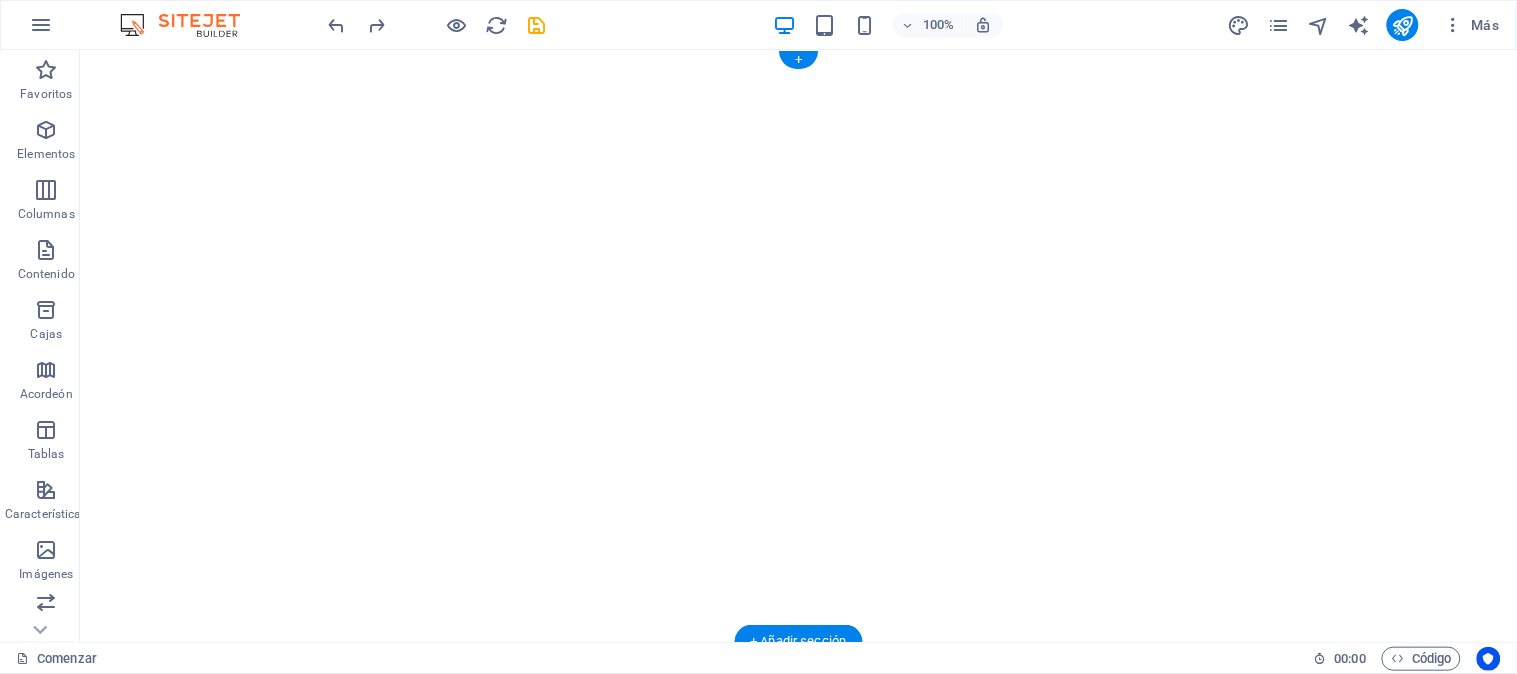 click at bounding box center (-2054, 49) 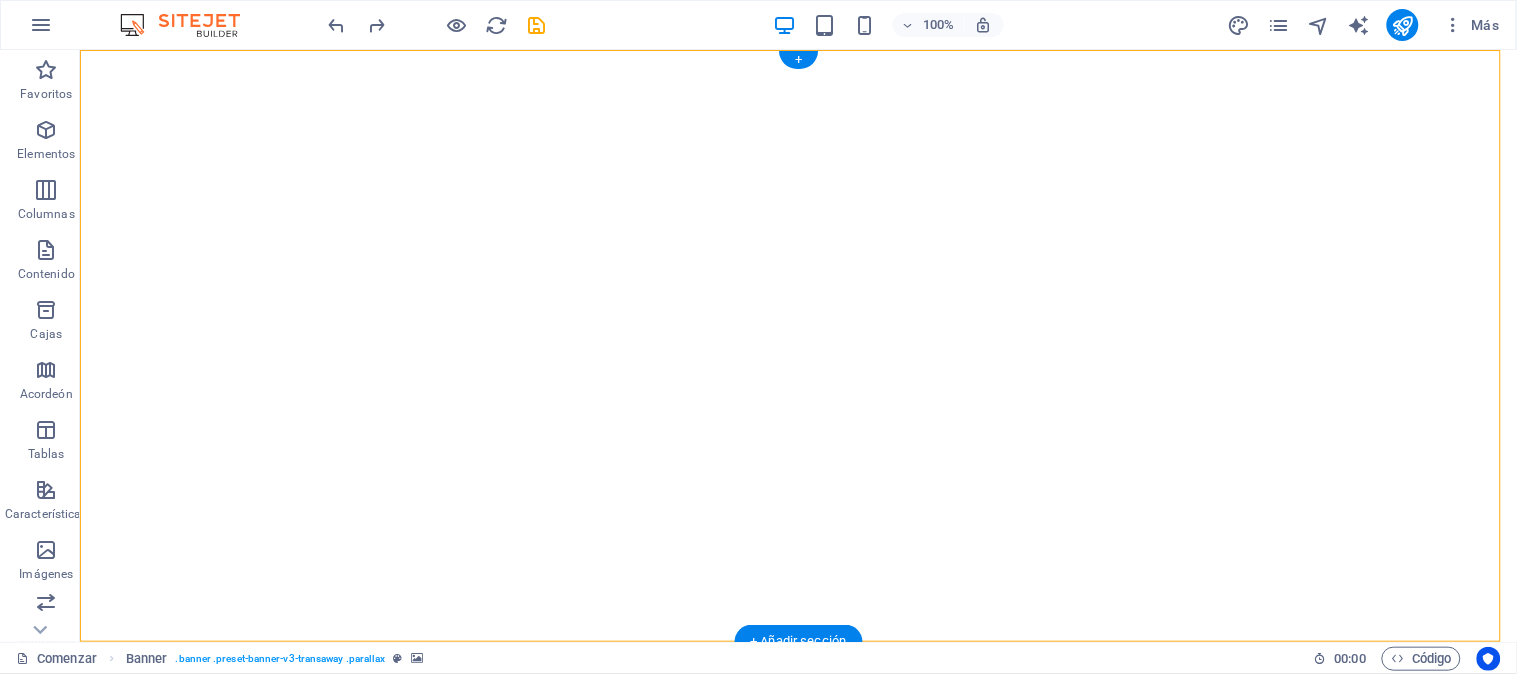 click at bounding box center (-2054, 49) 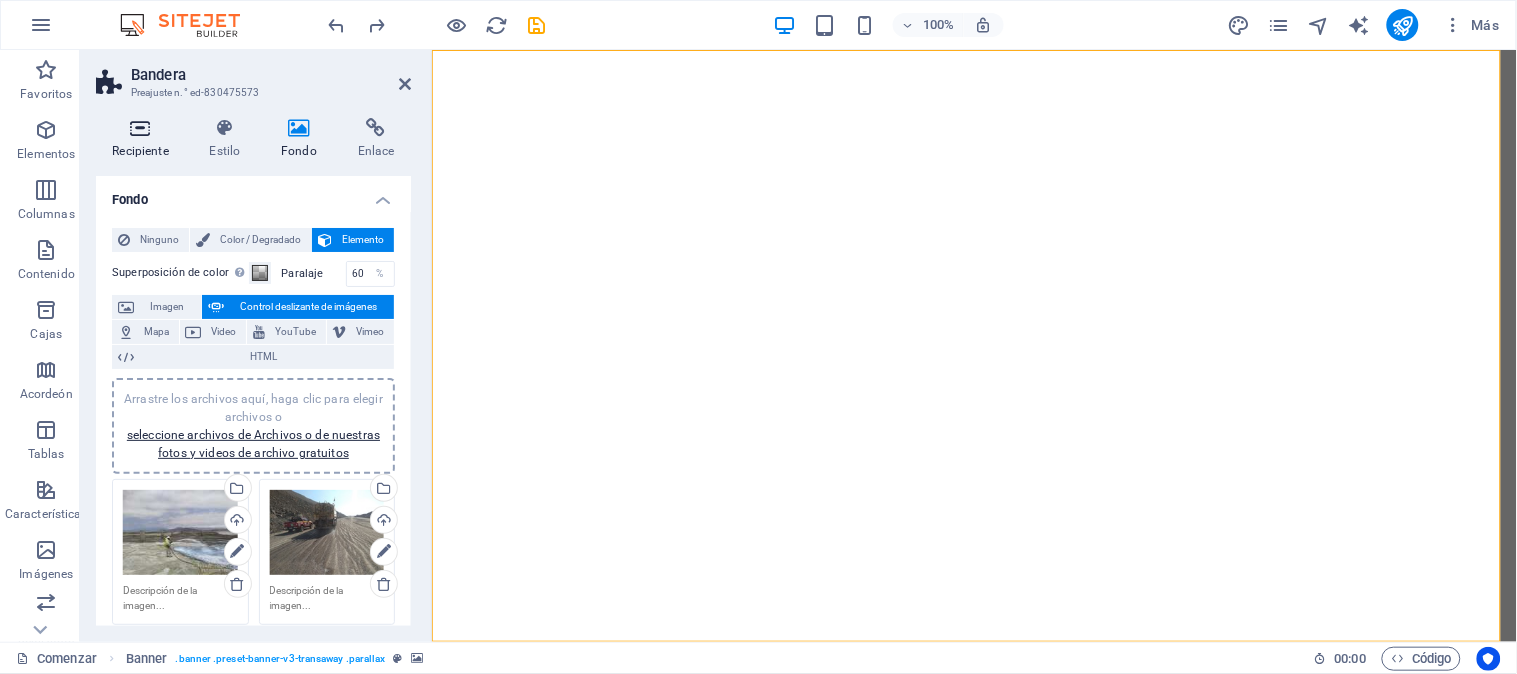 click on "Recipiente" at bounding box center (140, 151) 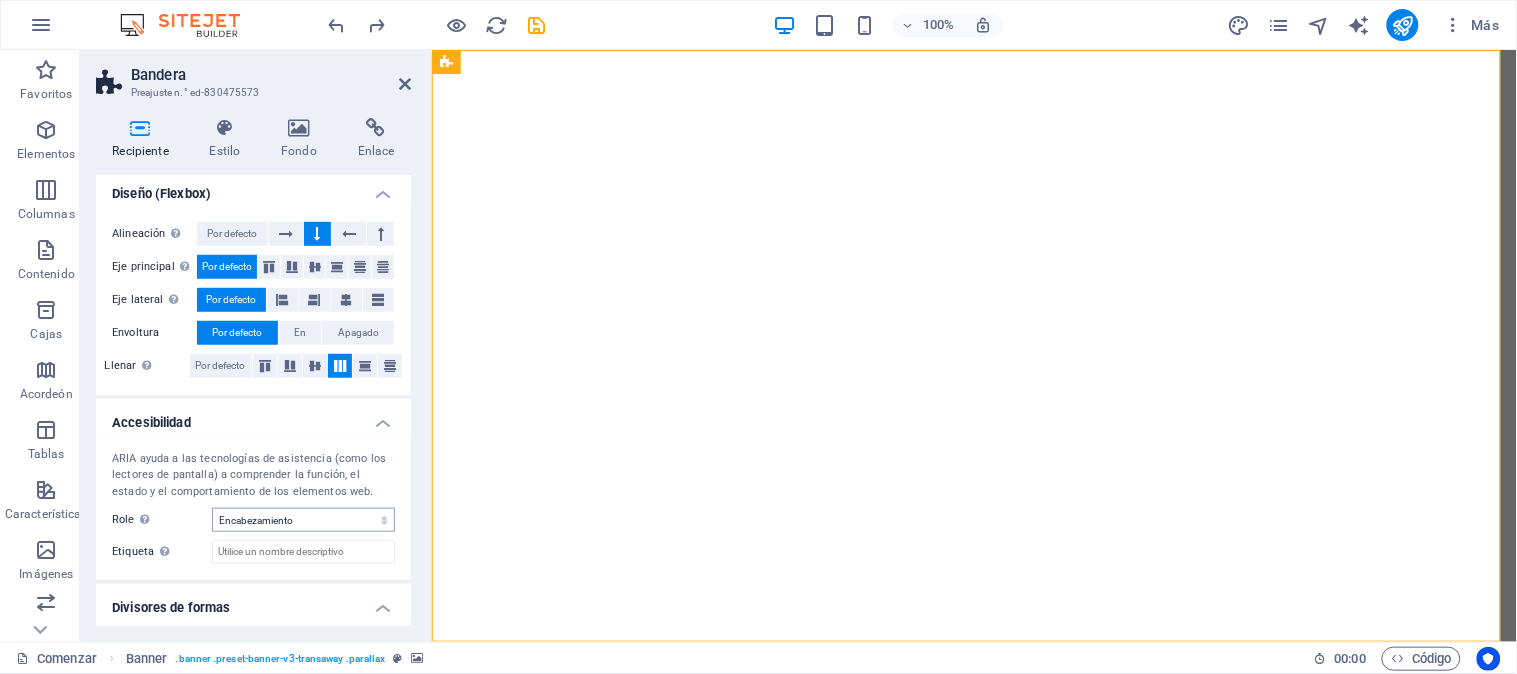 scroll, scrollTop: 382, scrollLeft: 0, axis: vertical 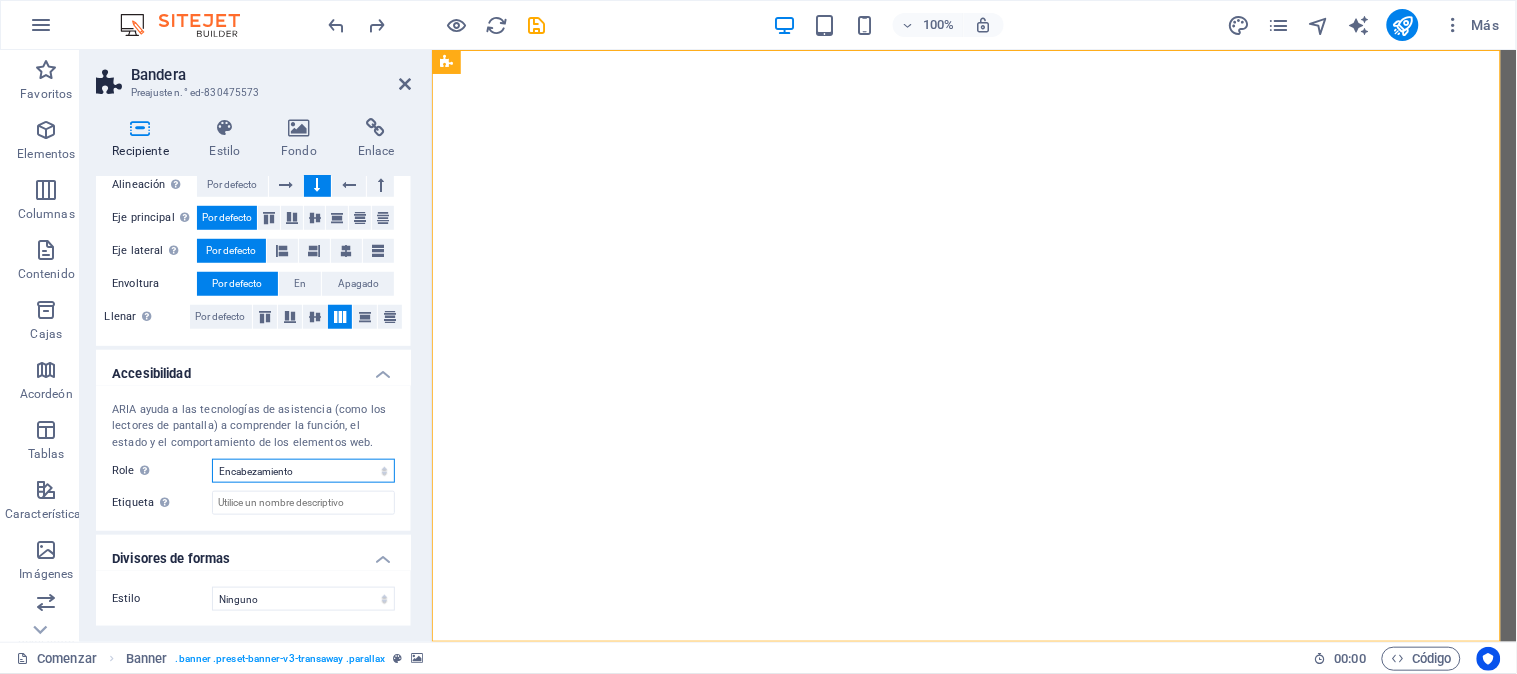 click on "Ninguno Alerta Artículo Bandera Comentario Complementario Diálogo Pie de página Encabezamiento Marquesina Presentación Región Sección Separador Estado Minutero" at bounding box center [303, 471] 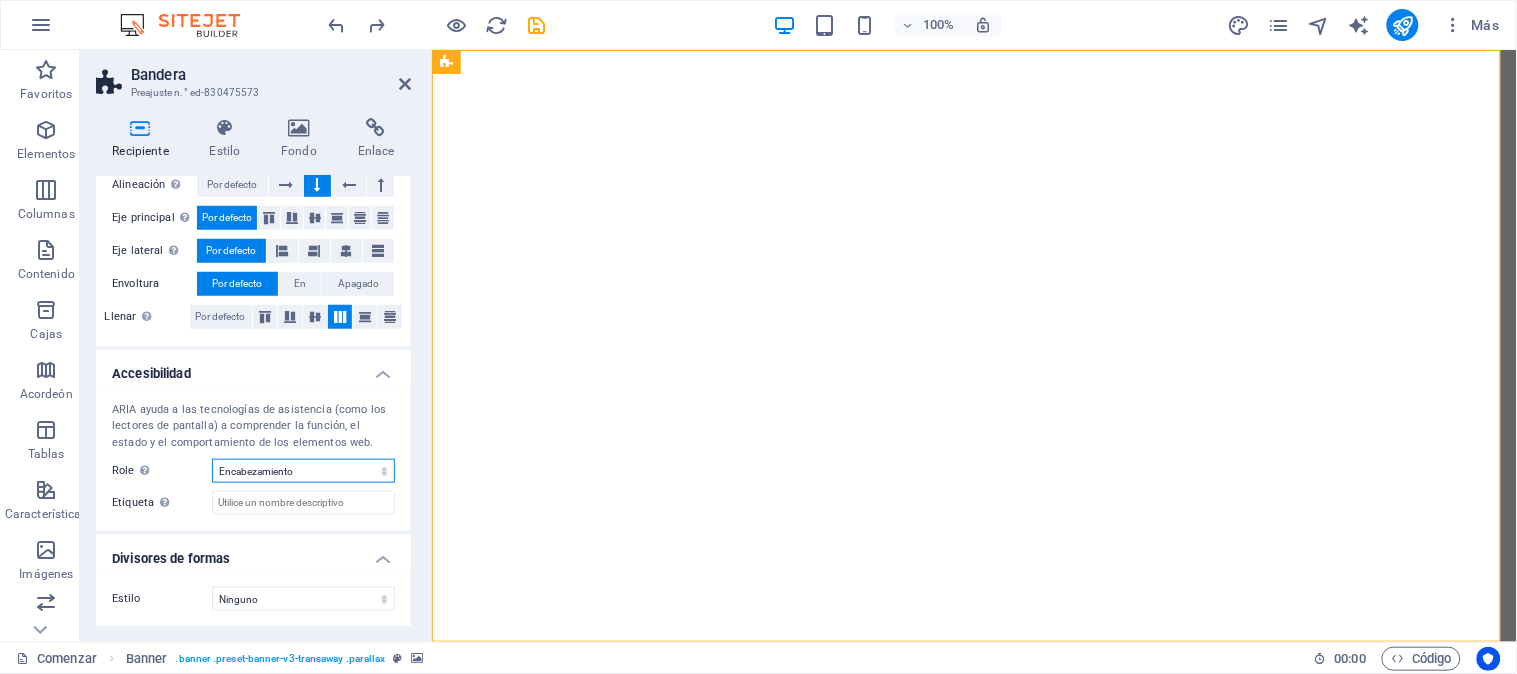 click on "Ninguno Alerta Artículo Bandera Comentario Complementario Diálogo Pie de página Encabezamiento Marquesina Presentación Región Sección Separador Estado Minutero" at bounding box center (303, 471) 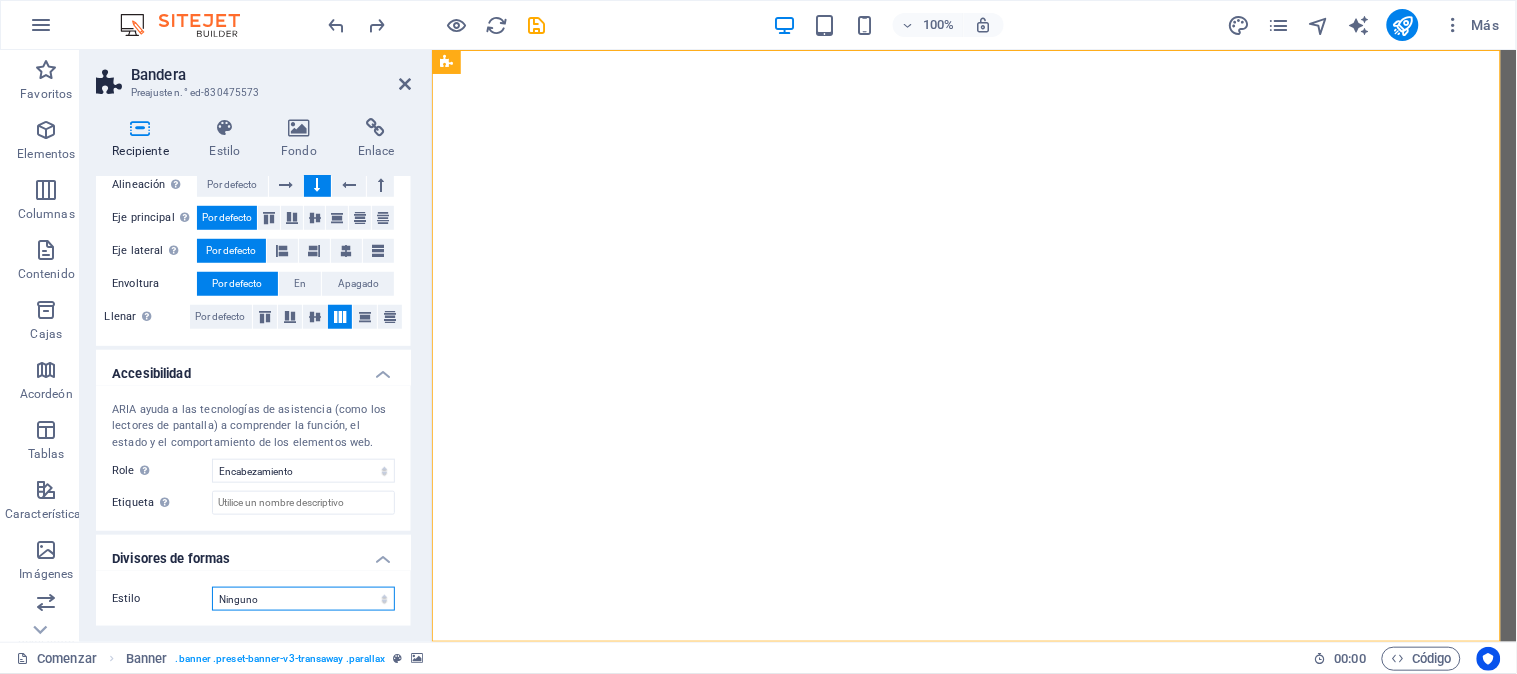 click on "Ninguno Triángulo Cuadrado Diagonal Polígono 1 Polígono 2 Zigzag Múltiples zigzags Ondas Ondas múltiples Medio círculo Círculo Sombra circular Bloques Hexágonos Nubes Nubes múltiples Admirador Pirámides Libro Goteo de pintura Fuego Papel triturado Flecha" at bounding box center (303, 599) 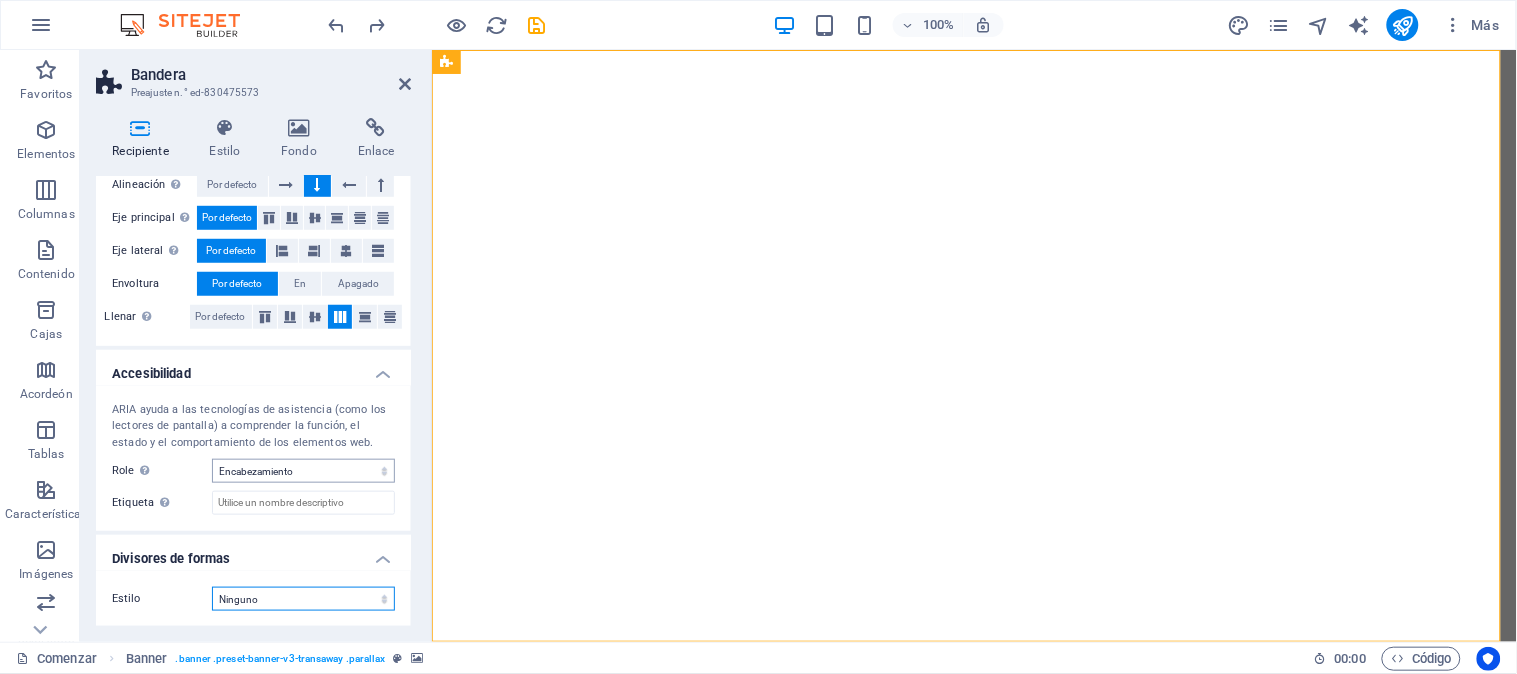 scroll, scrollTop: 271, scrollLeft: 0, axis: vertical 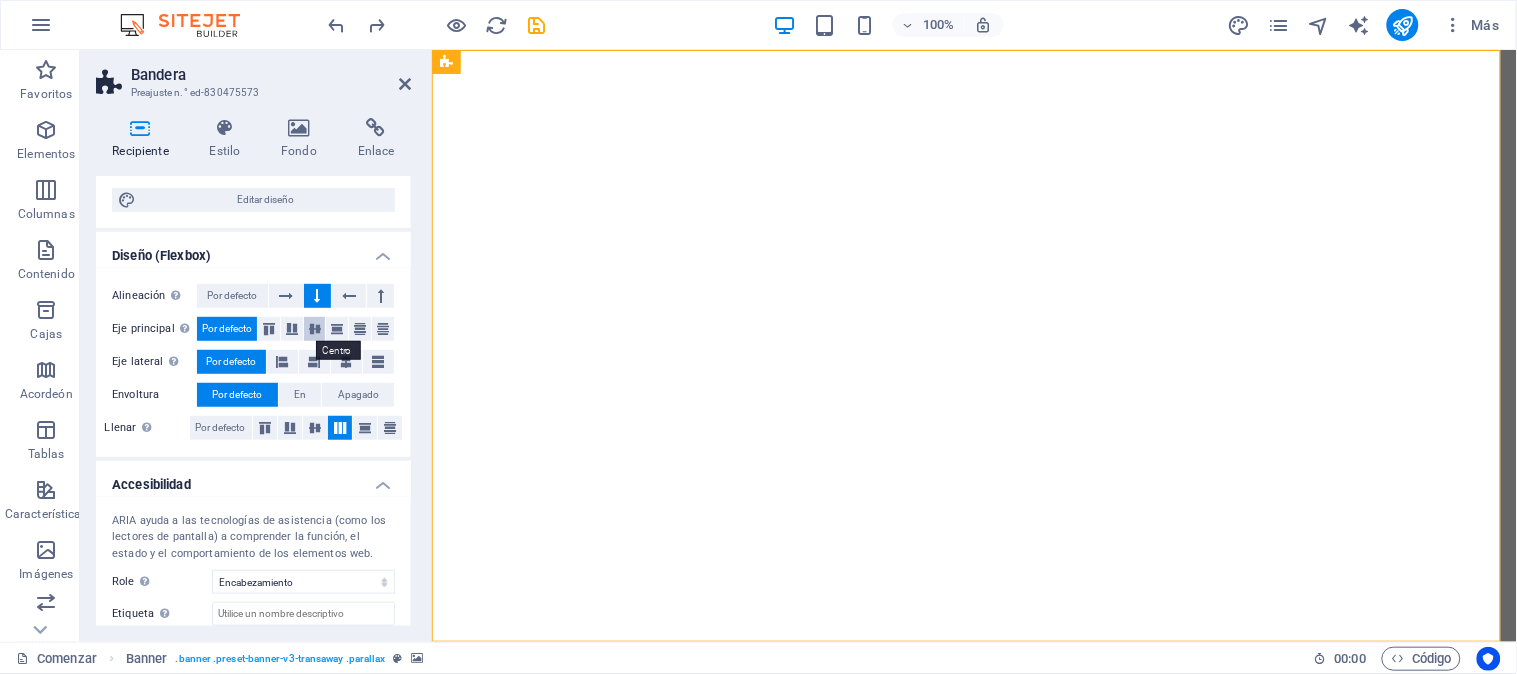 click at bounding box center (315, 329) 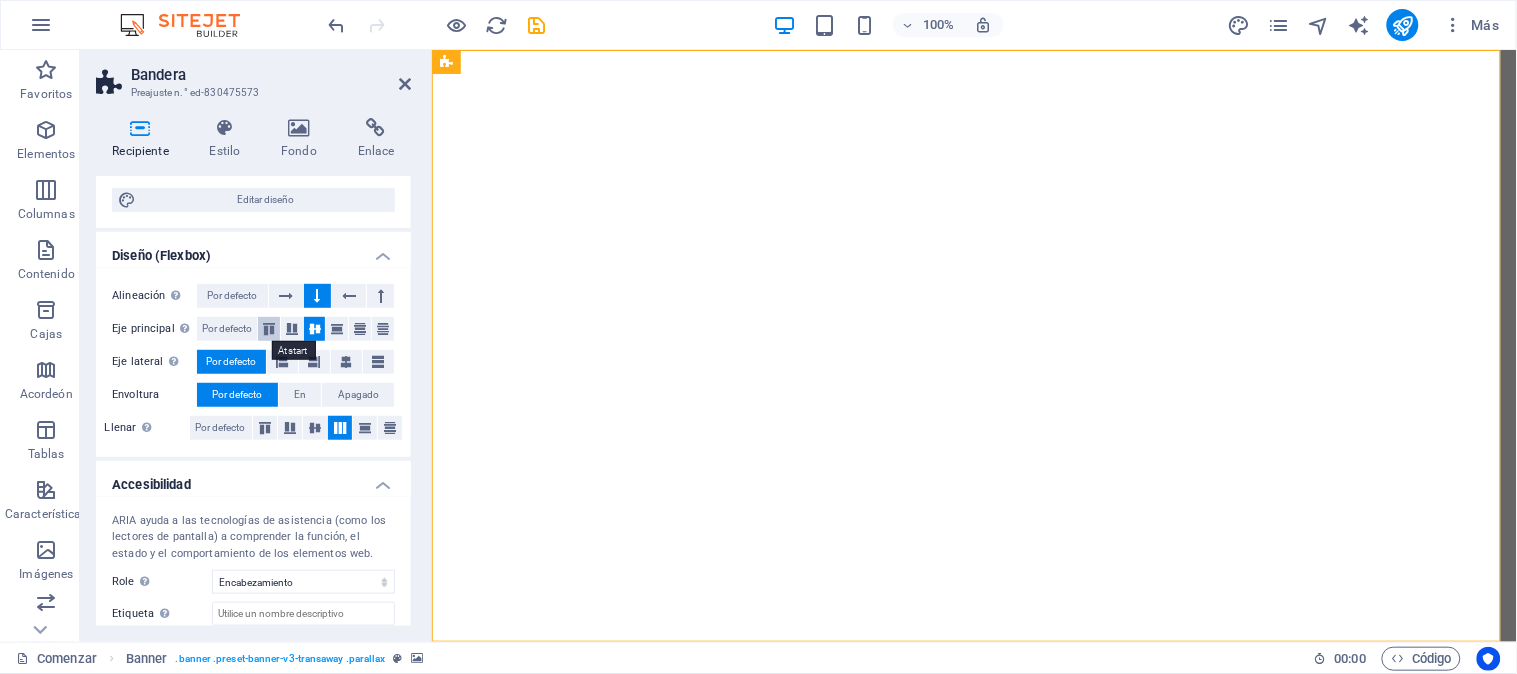 click at bounding box center [269, 329] 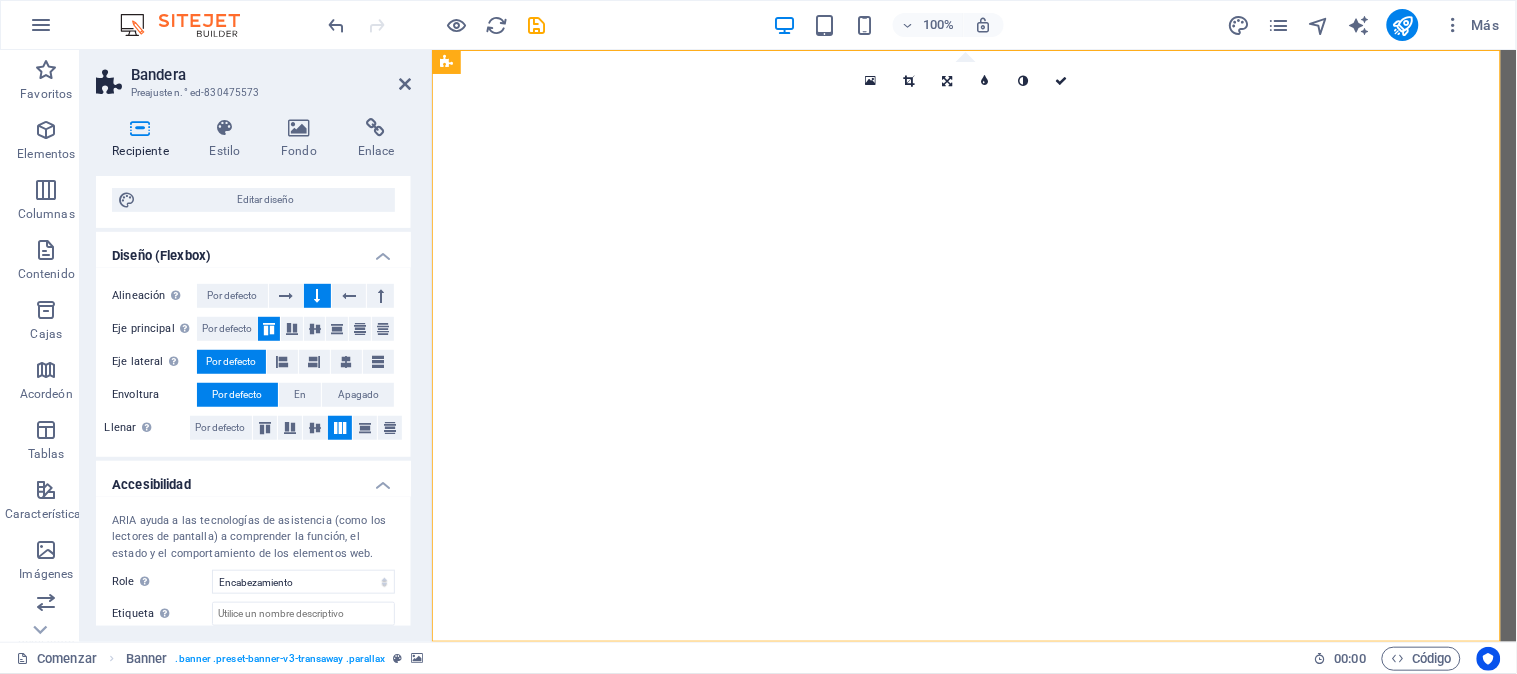 click at bounding box center (-2242, 49) 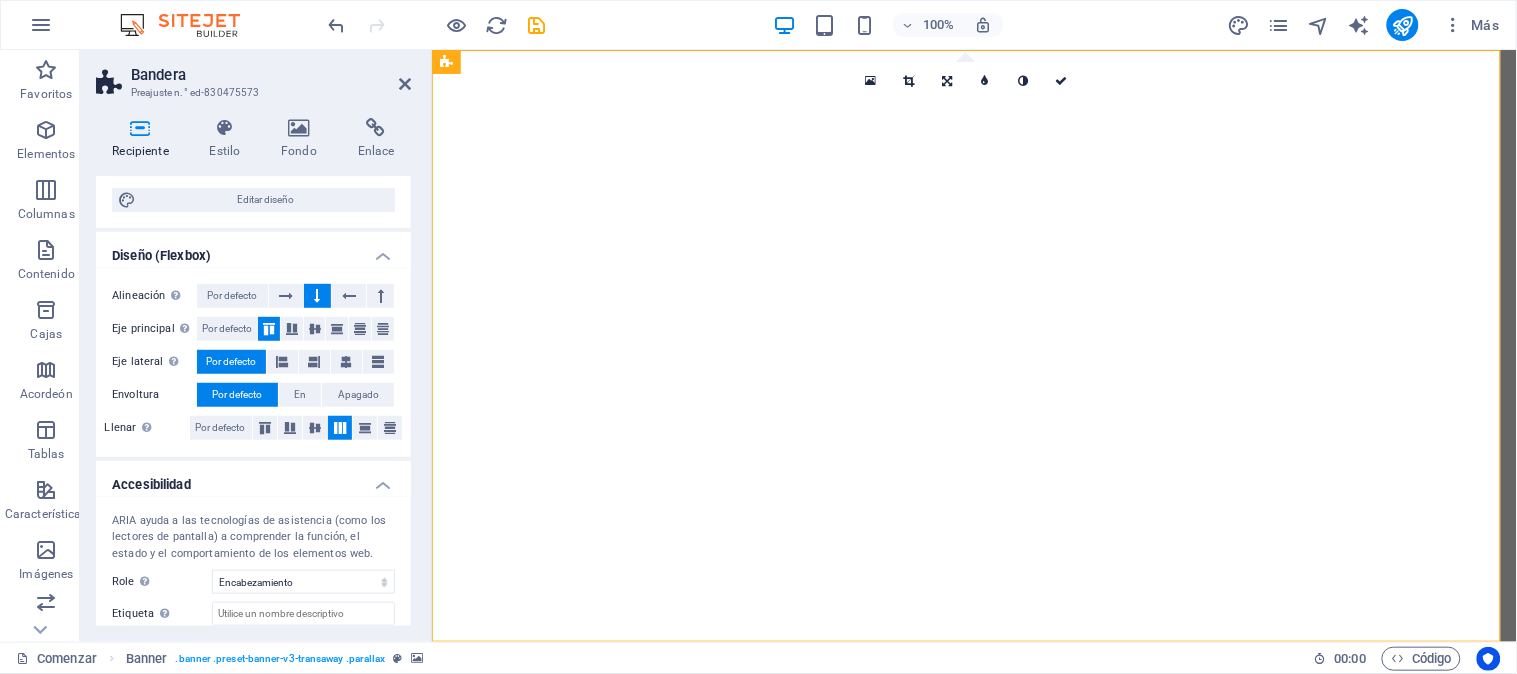 click at bounding box center [-2242, 49] 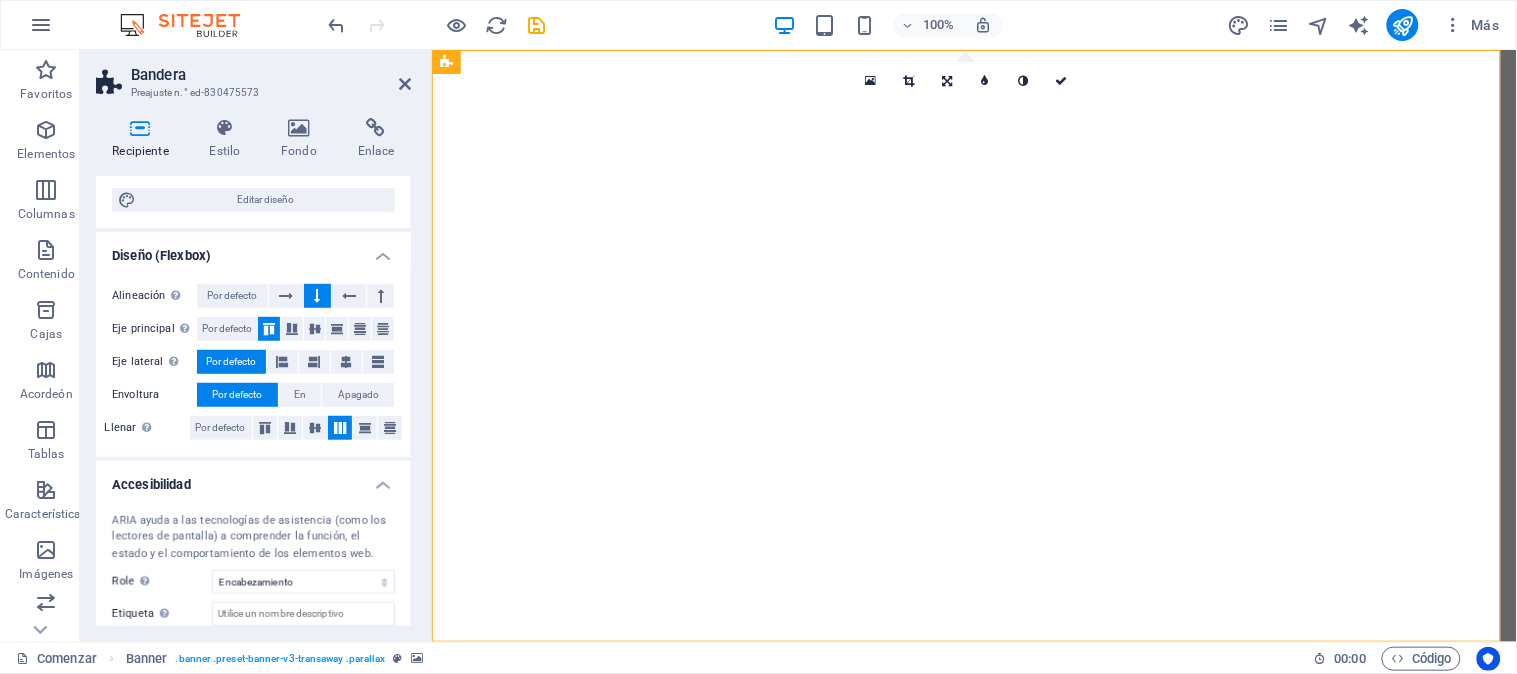 click at bounding box center (-2242, 49) 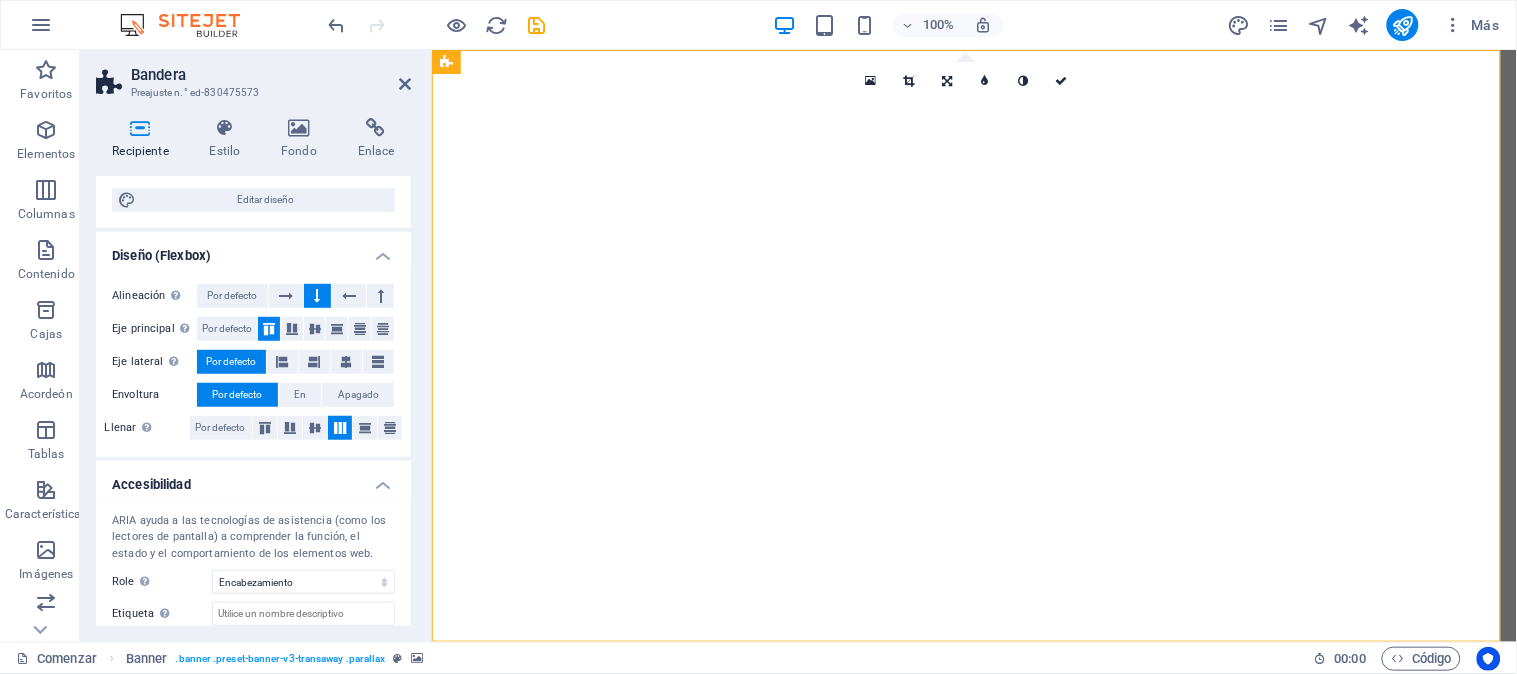 click at bounding box center [-2242, 49] 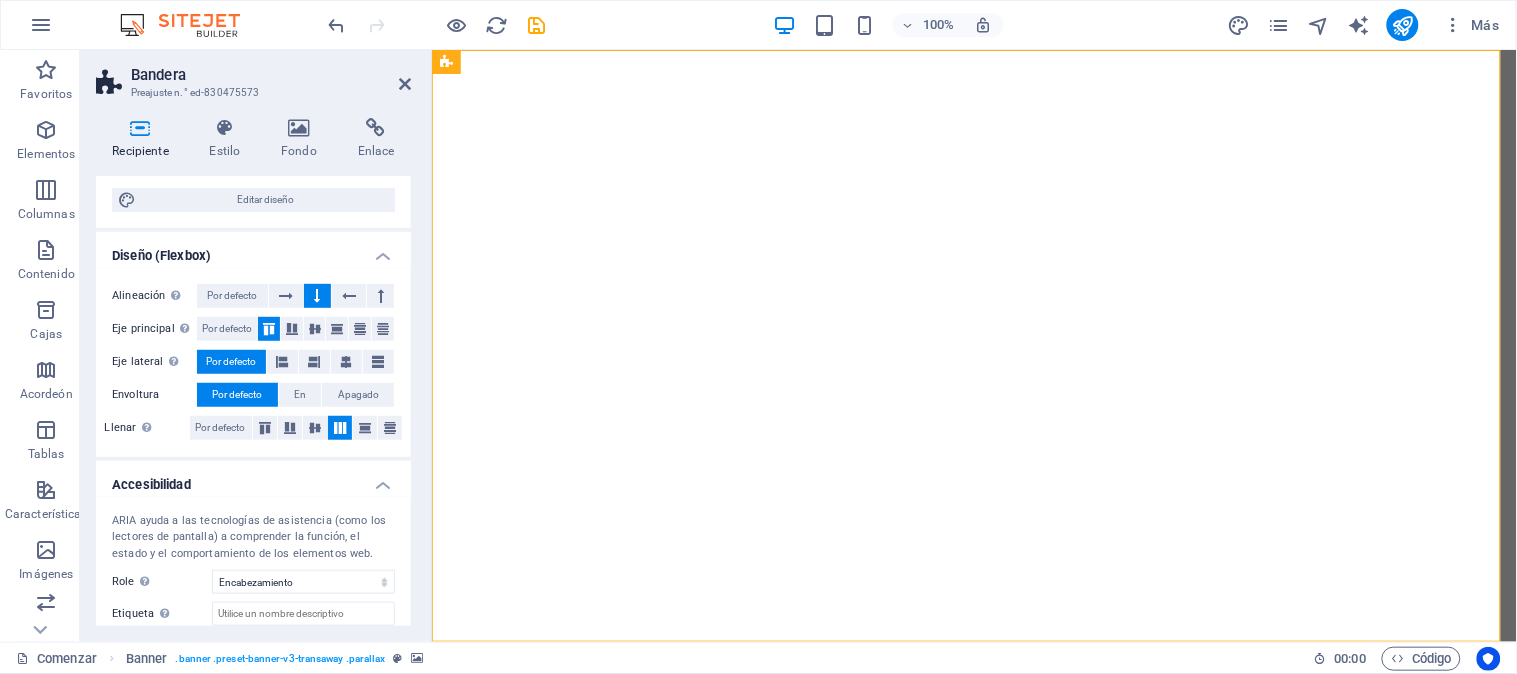 drag, startPoint x: 298, startPoint y: 134, endPoint x: 324, endPoint y: 238, distance: 107.200745 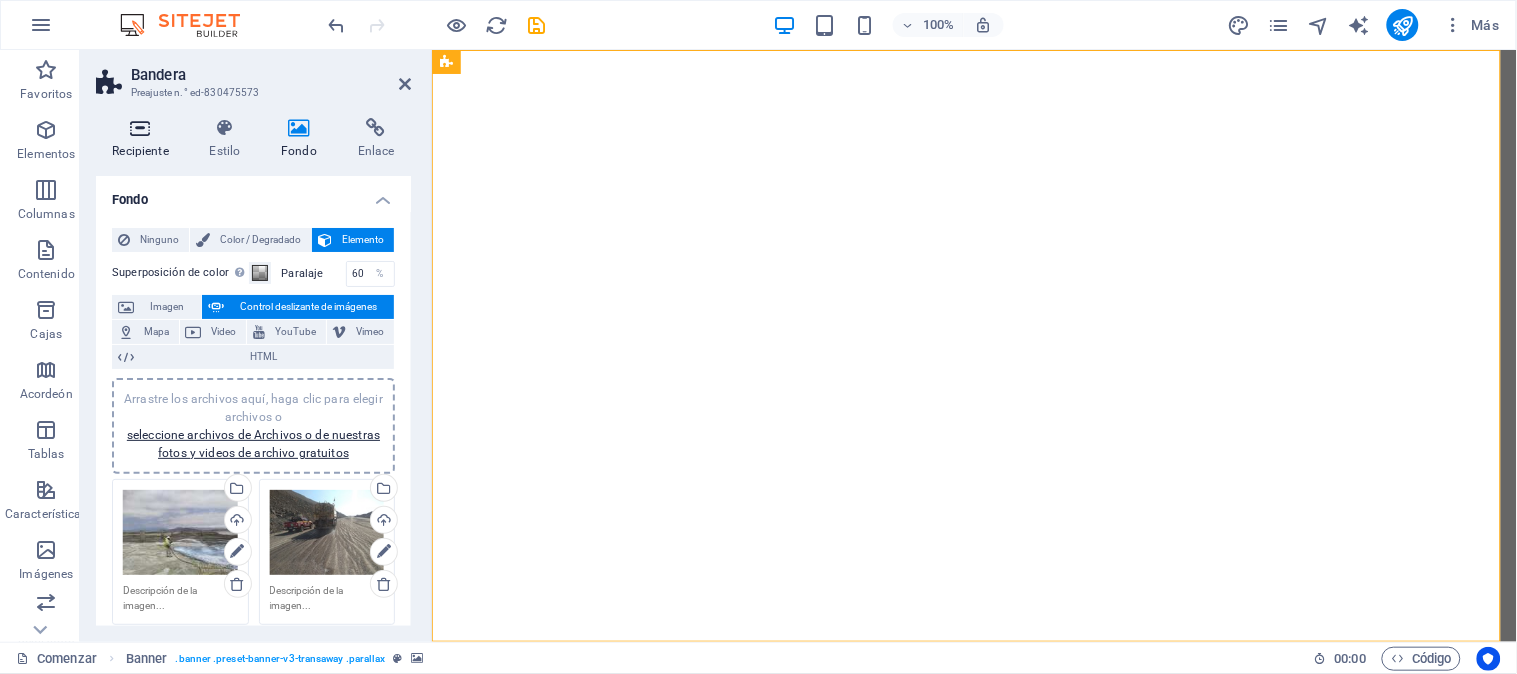 click on "Recipiente" at bounding box center [140, 151] 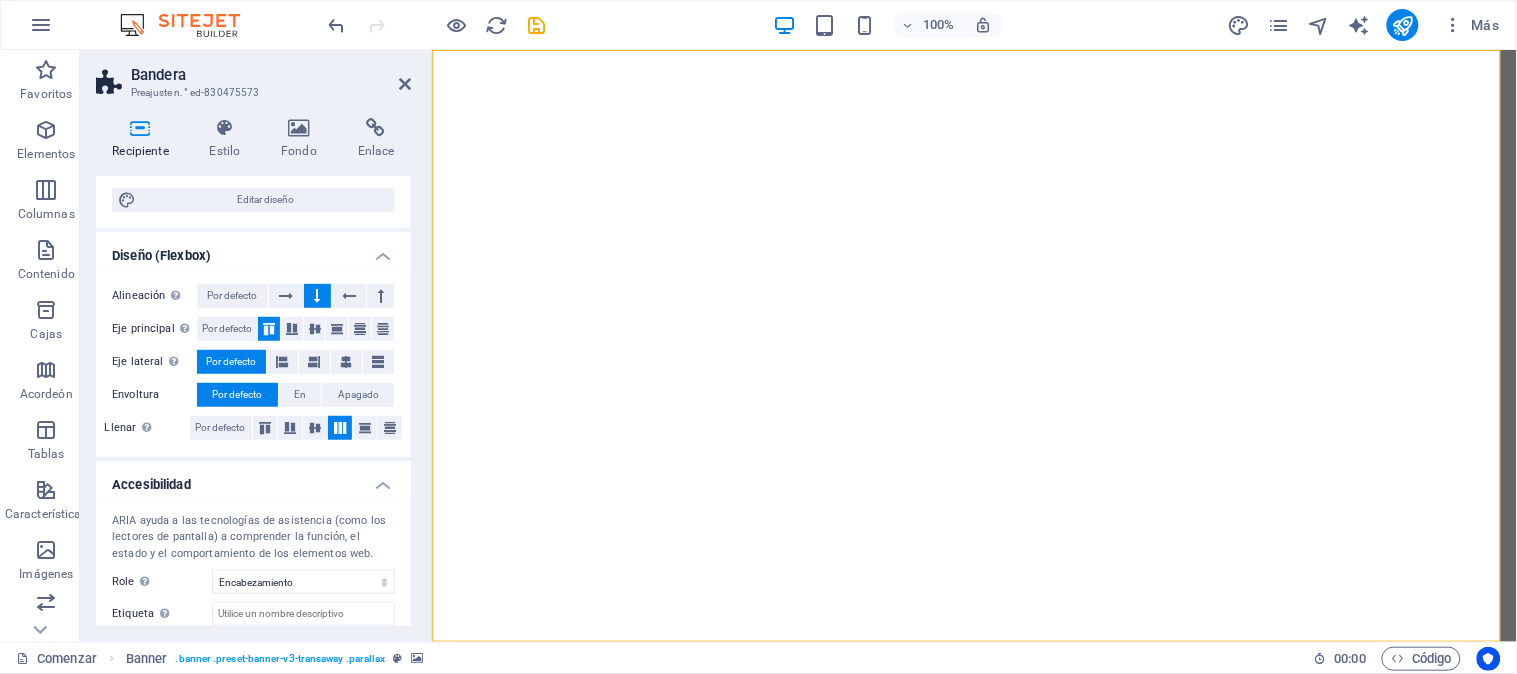 scroll, scrollTop: 382, scrollLeft: 0, axis: vertical 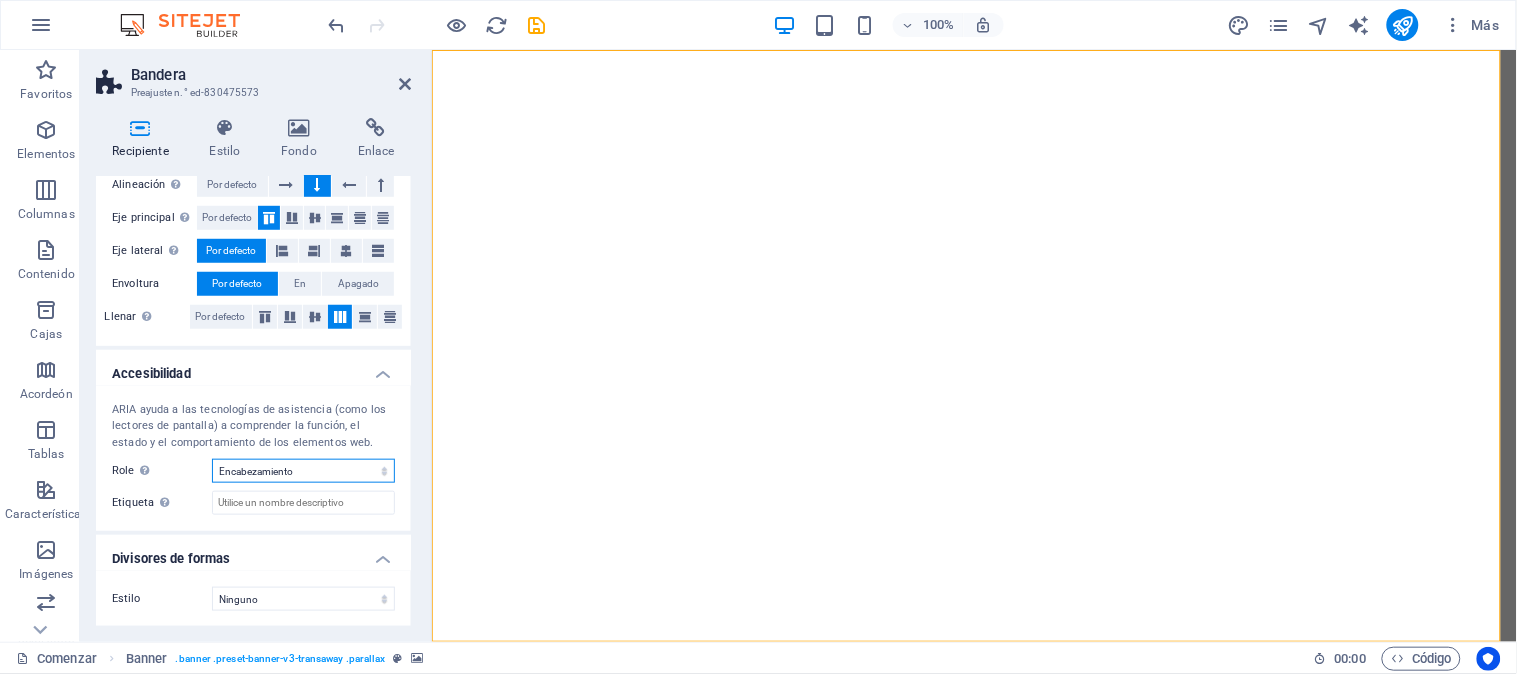 click on "Ninguno Alerta Artículo Bandera Comentario Complementario Diálogo Pie de página Encabezamiento Marquesina Presentación Región Sección Separador Estado Minutero" at bounding box center (303, 471) 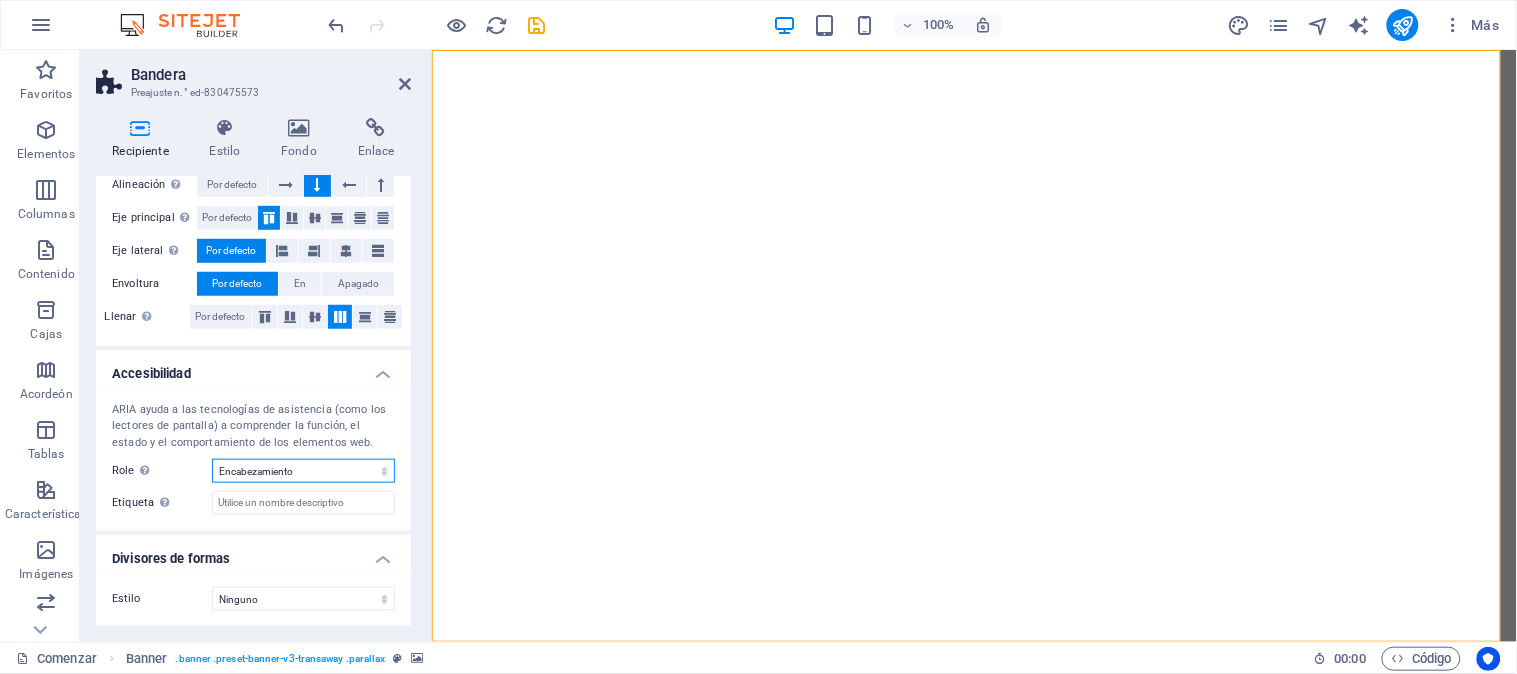click on "Ninguno Alerta Artículo Bandera Comentario Complementario Diálogo Pie de página Encabezamiento Marquesina Presentación Región Sección Separador Estado Minutero" at bounding box center [303, 471] 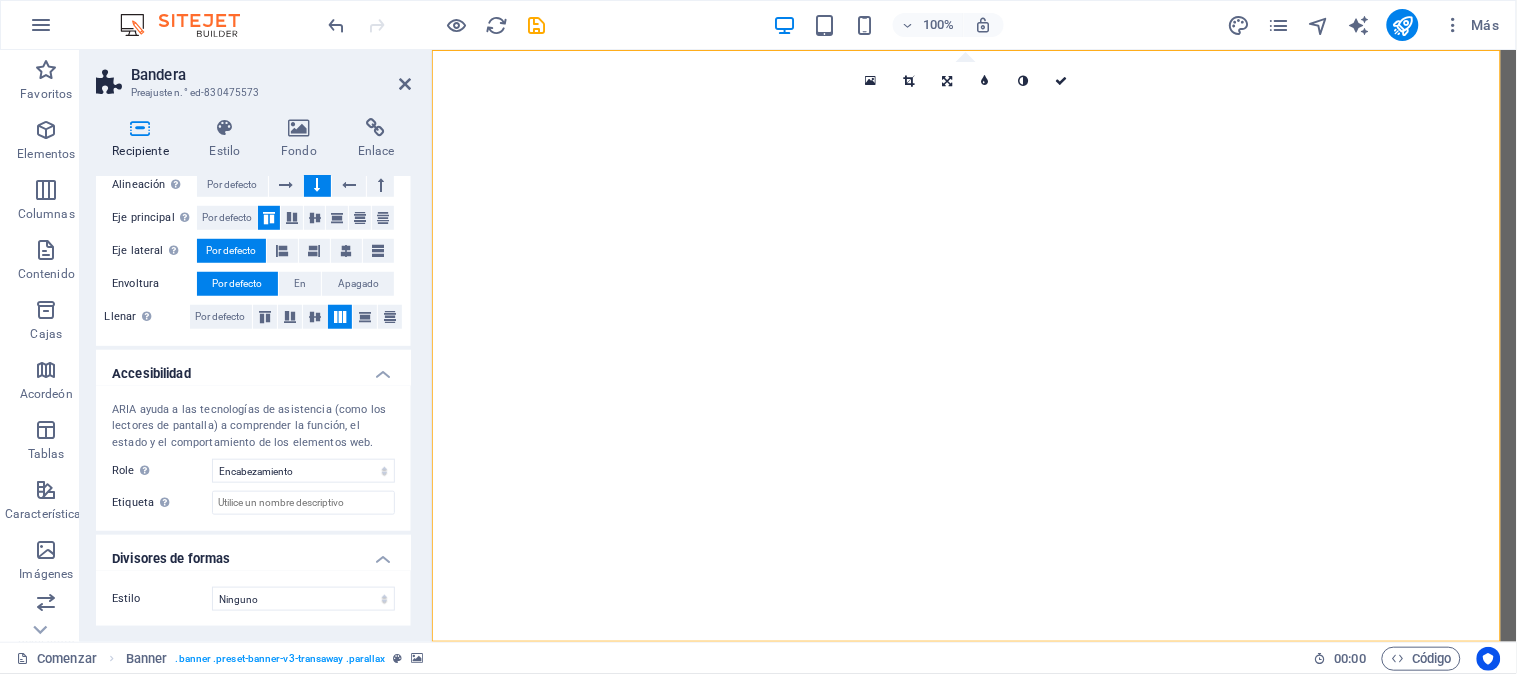click at bounding box center [-2242, 49] 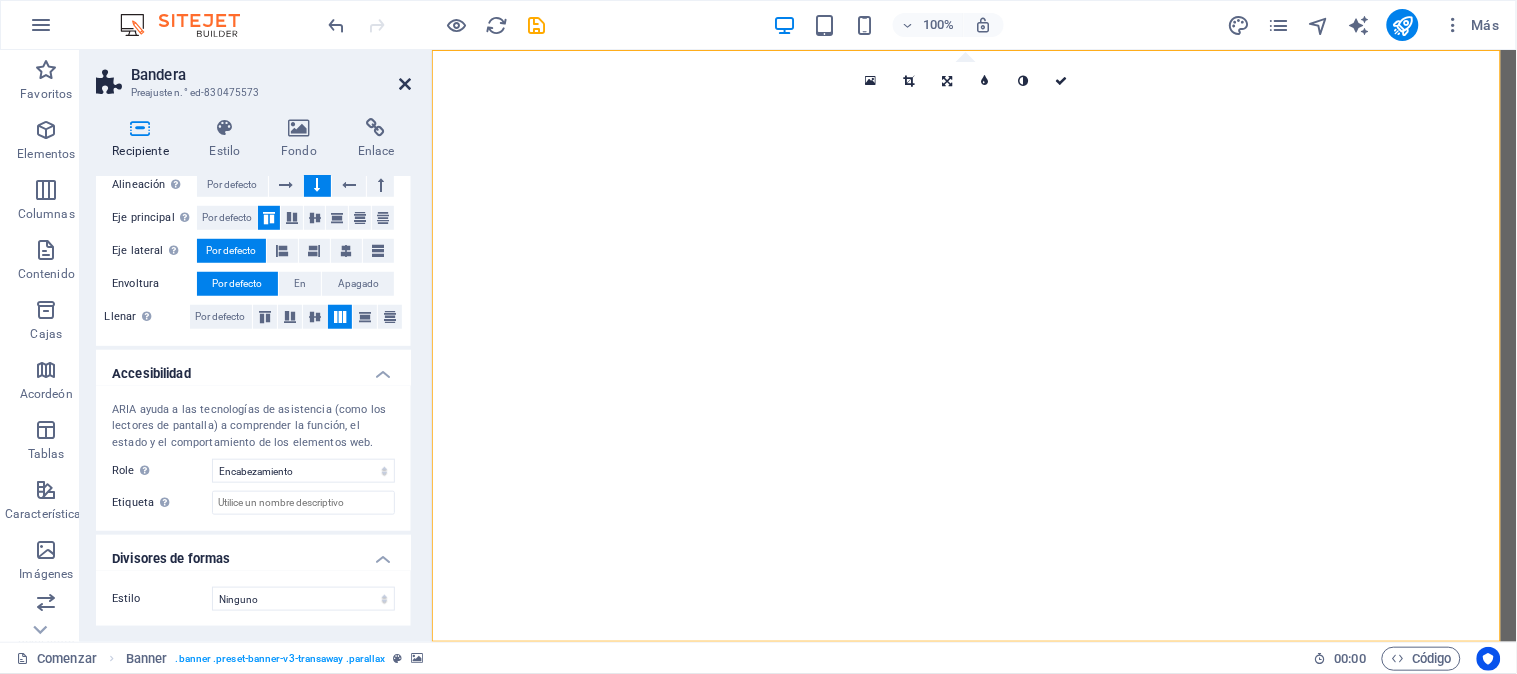 drag, startPoint x: 410, startPoint y: 78, endPoint x: 328, endPoint y: 31, distance: 94.51455 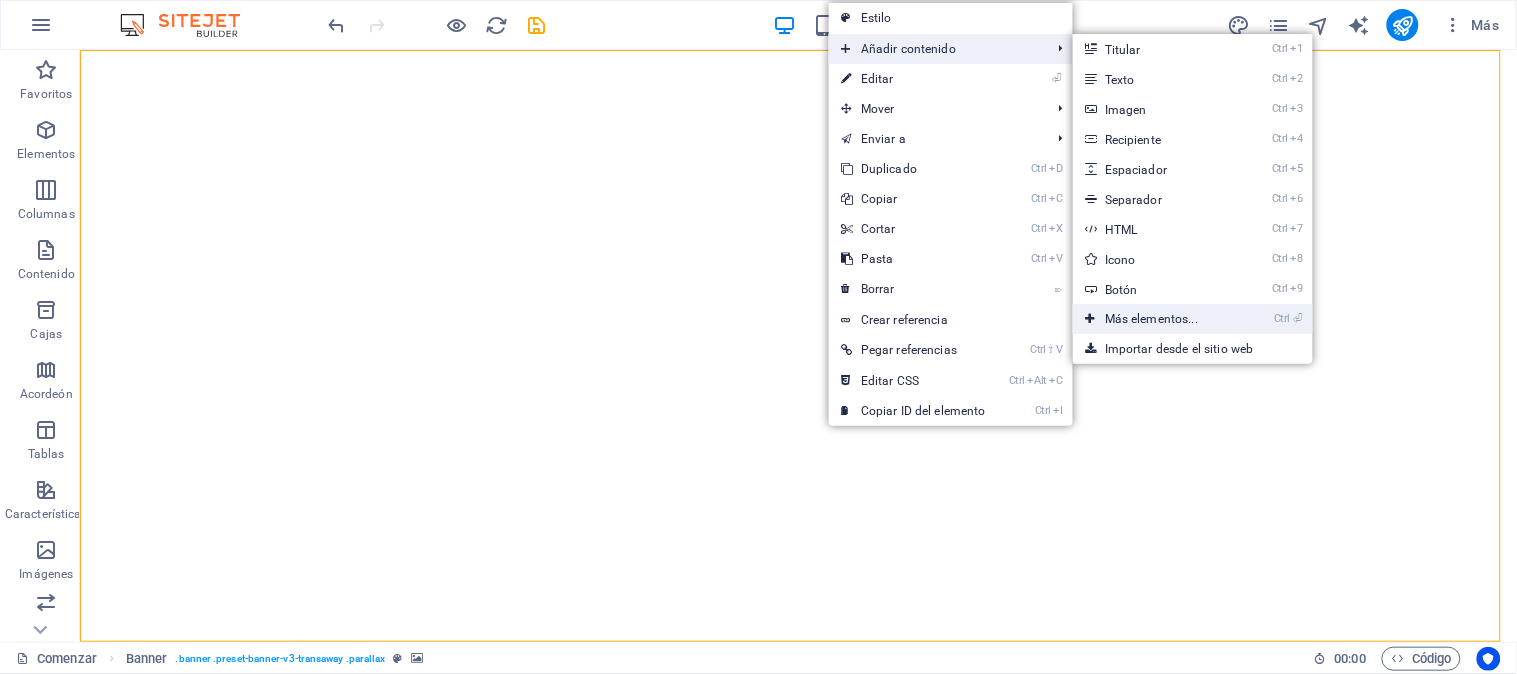 click on "Más elementos..." at bounding box center [1151, 319] 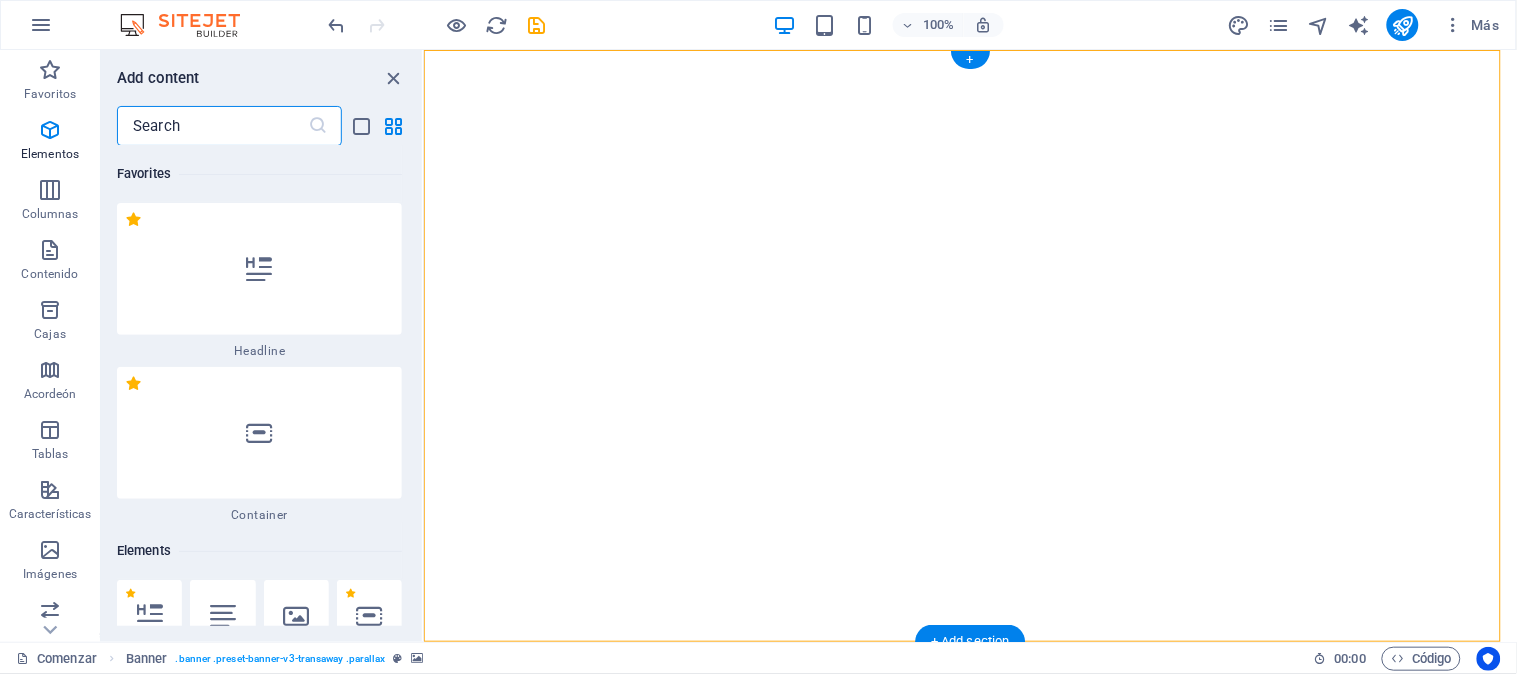 scroll, scrollTop: 376, scrollLeft: 0, axis: vertical 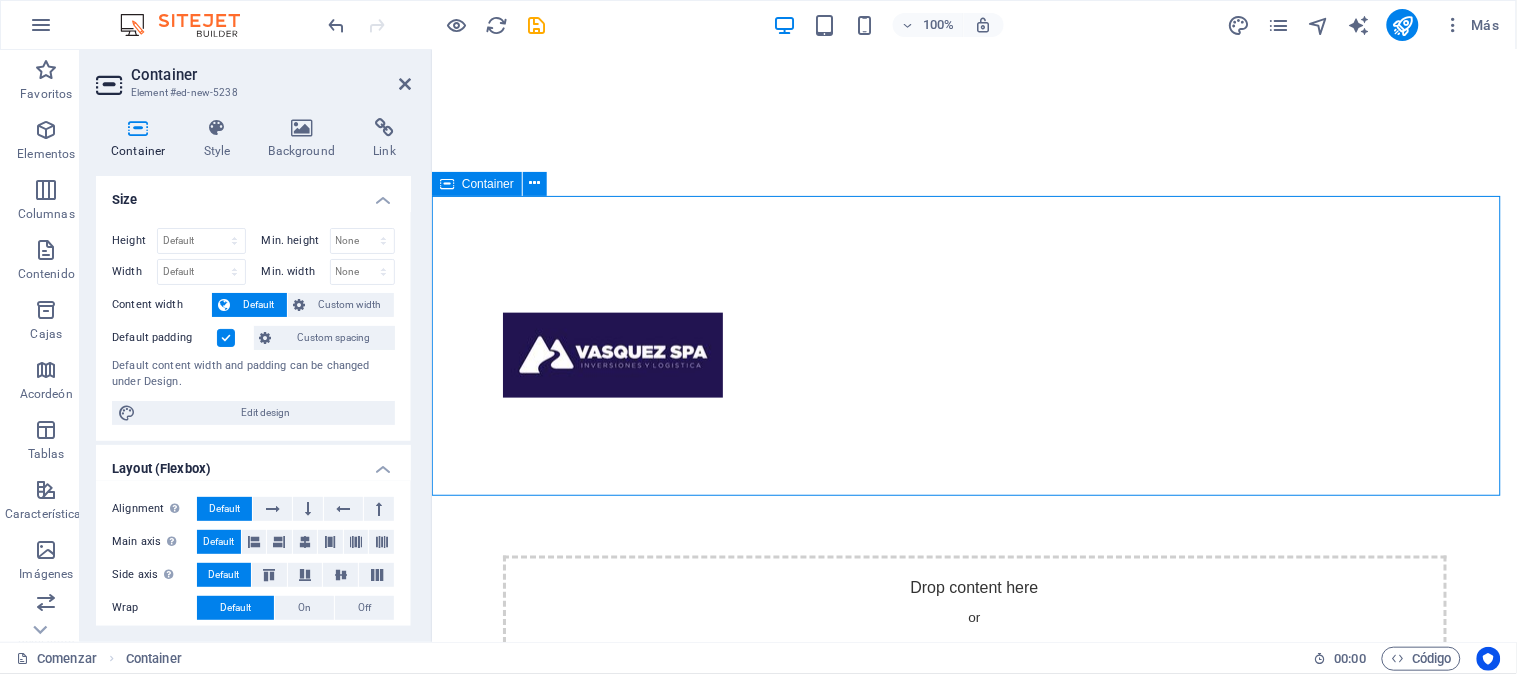 click on "Add elements" at bounding box center (914, 656) 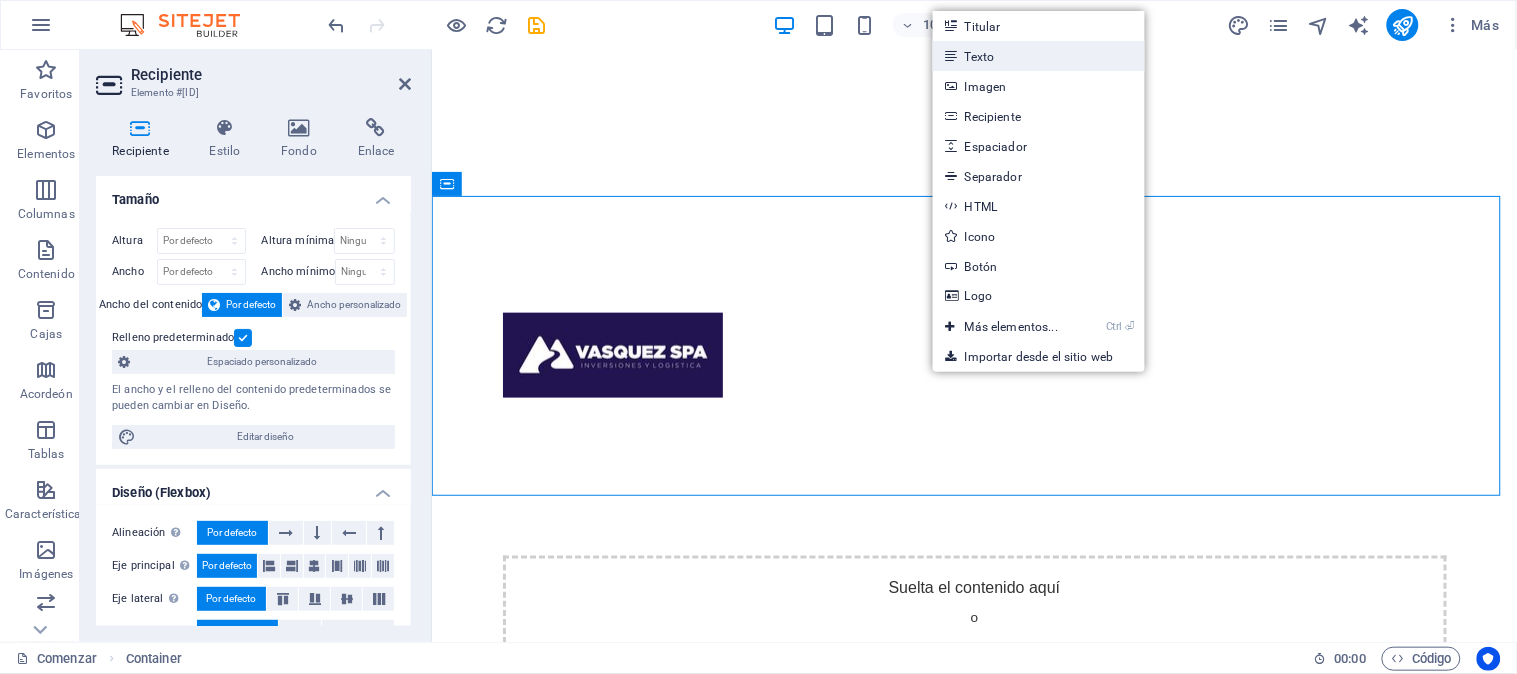 click on "Texto" at bounding box center [980, 57] 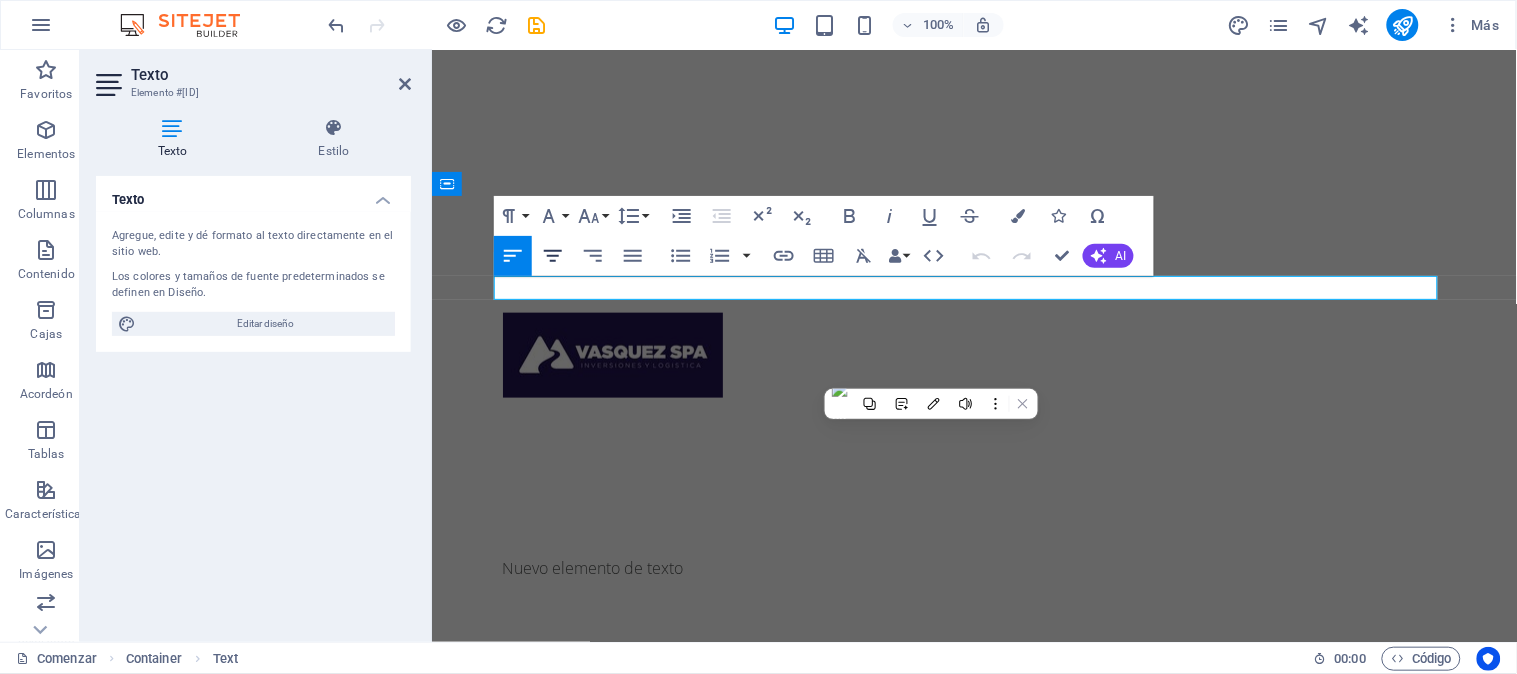 click 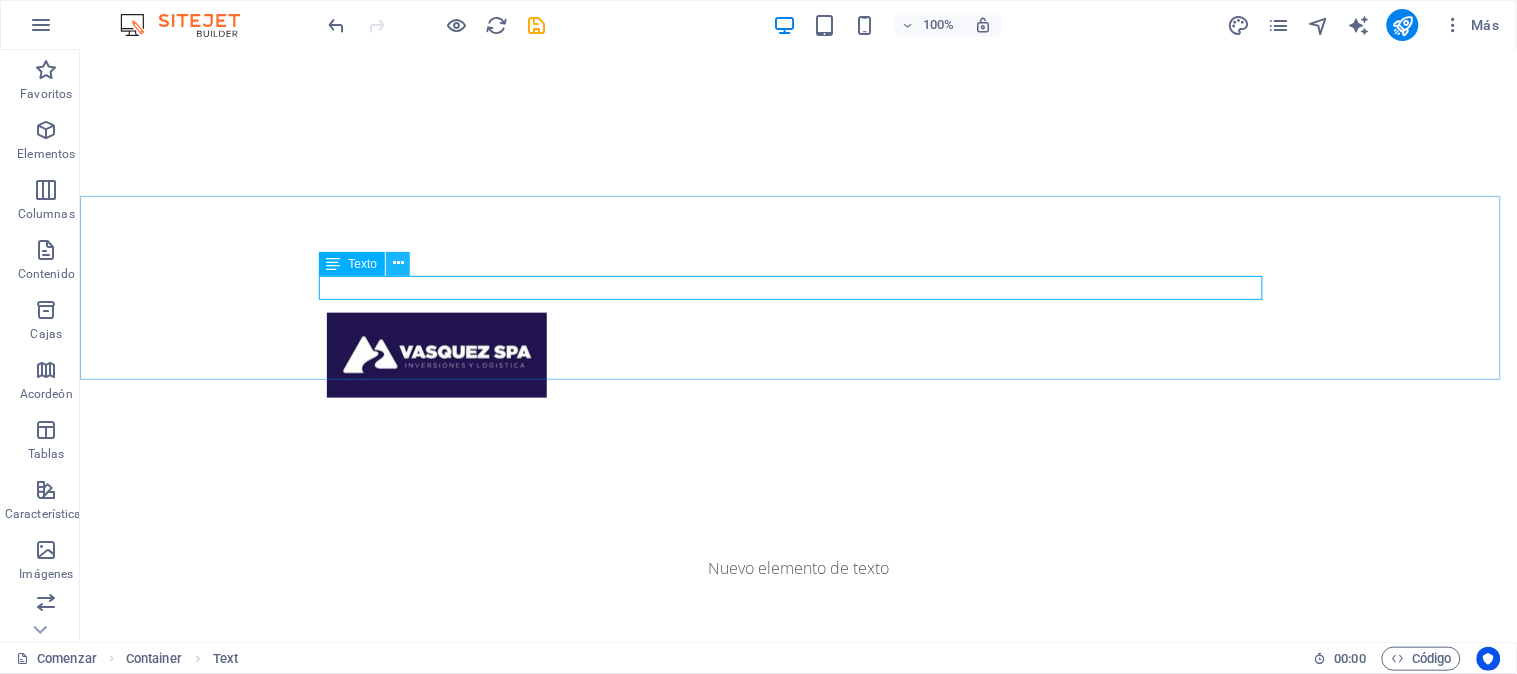 click at bounding box center [398, 263] 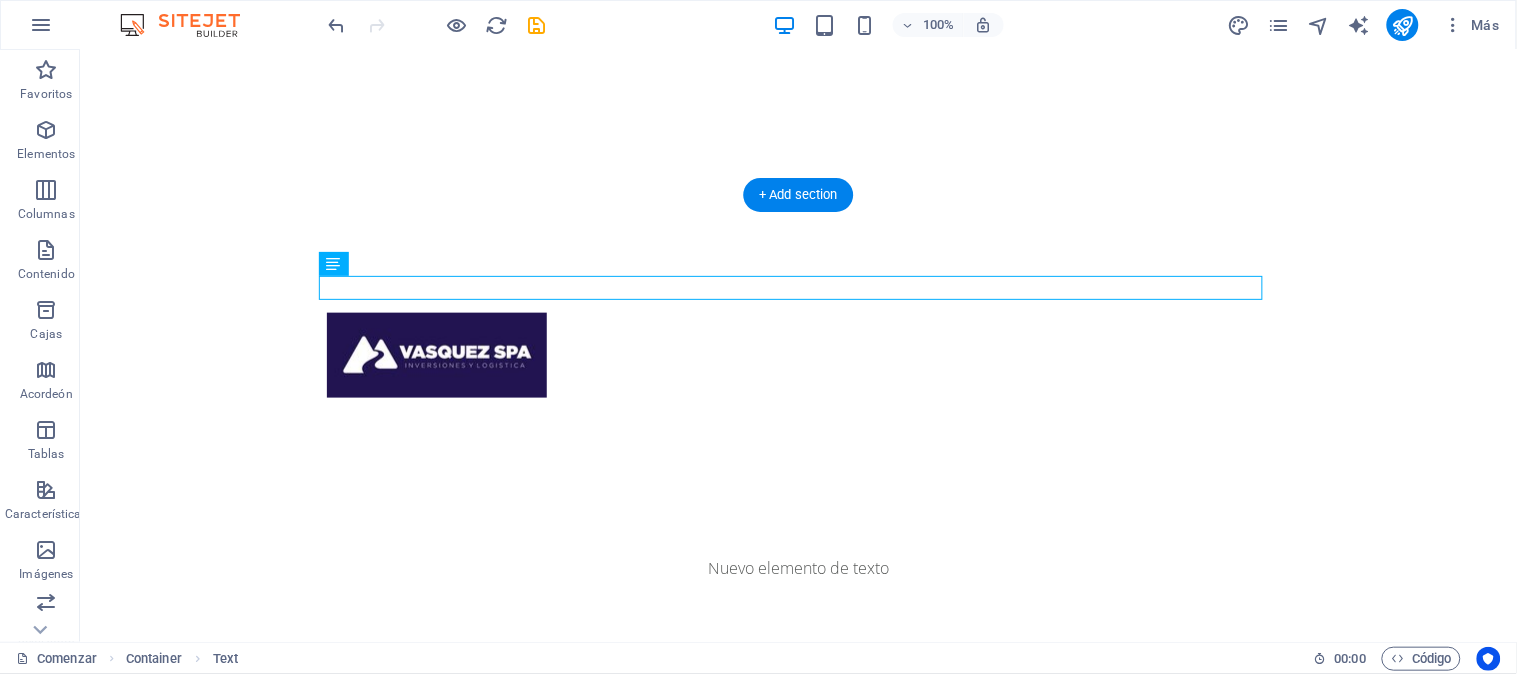 scroll, scrollTop: 0, scrollLeft: 0, axis: both 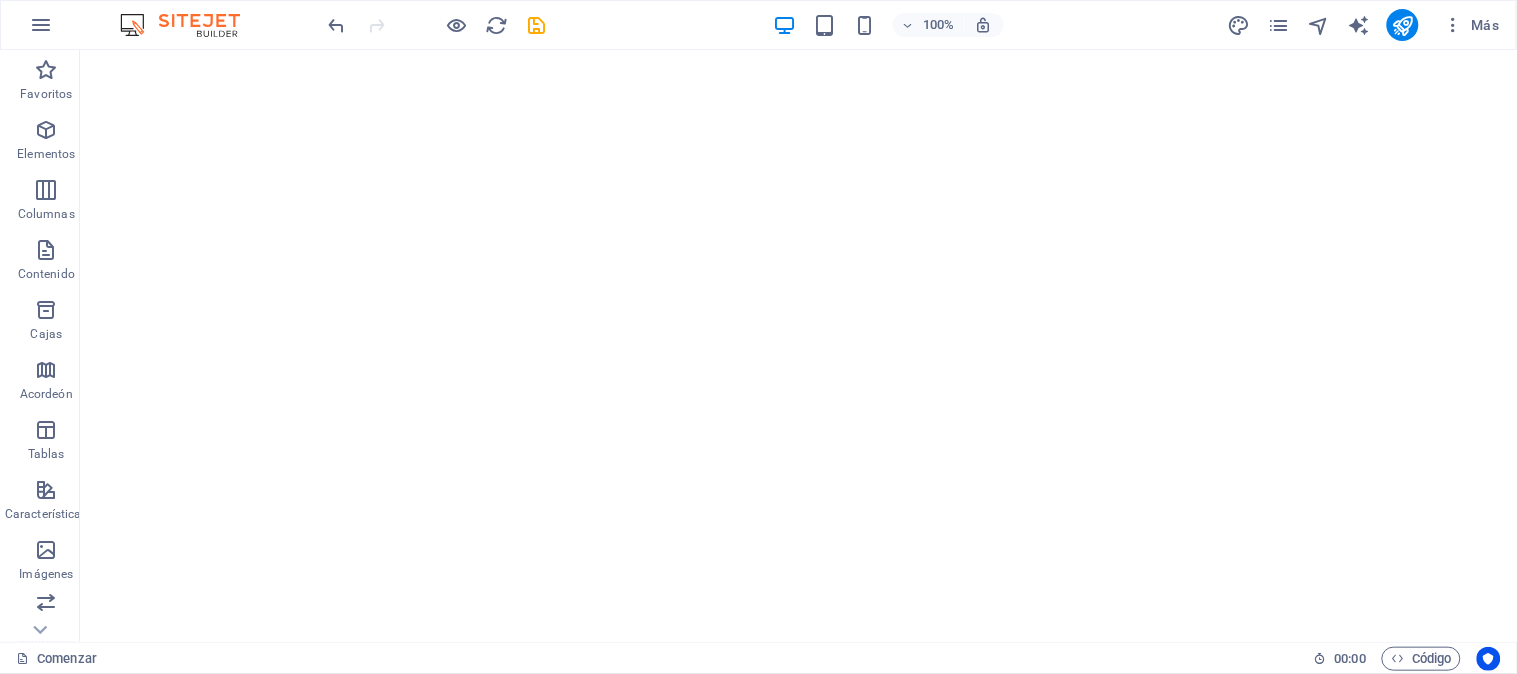 click at bounding box center (190, 25) 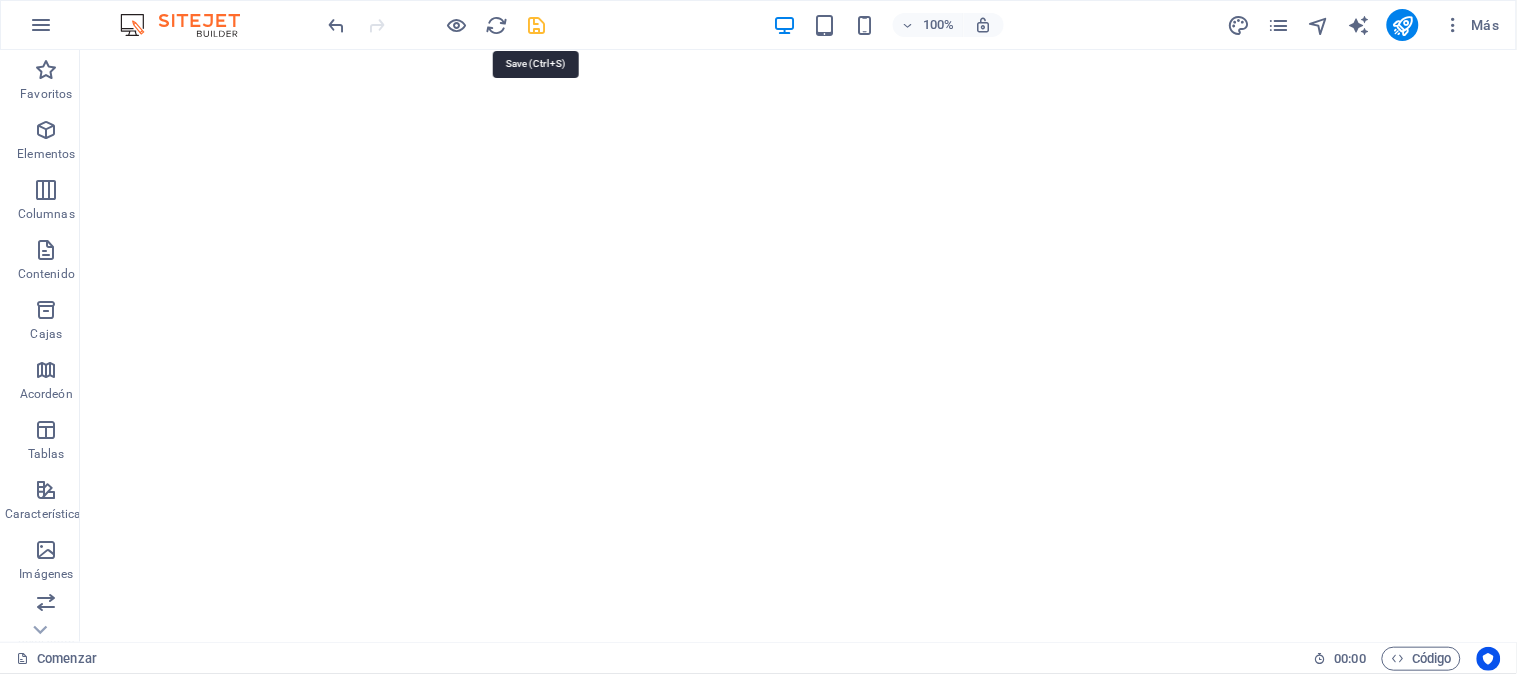 click at bounding box center [537, 25] 